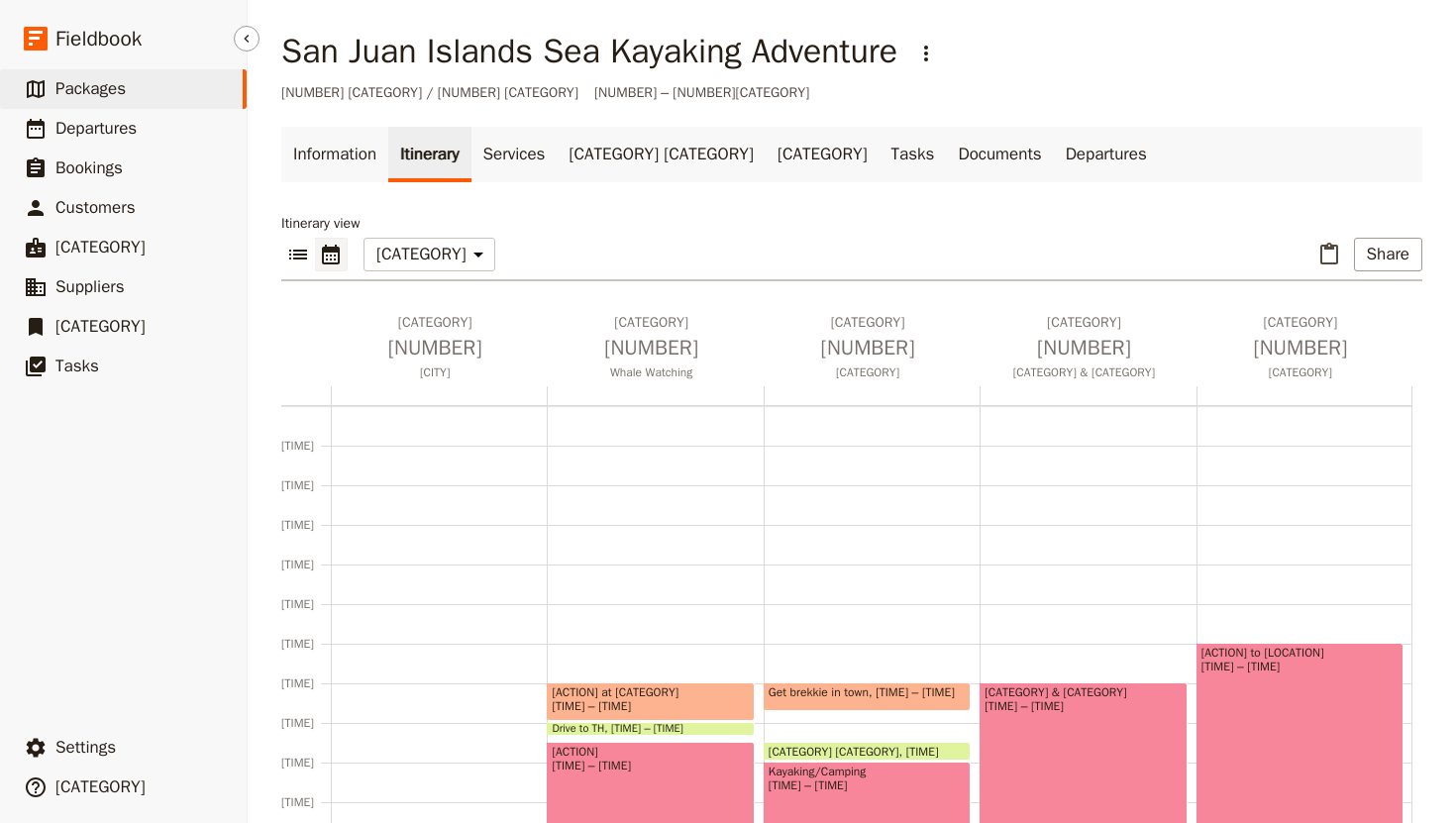 scroll, scrollTop: 0, scrollLeft: 0, axis: both 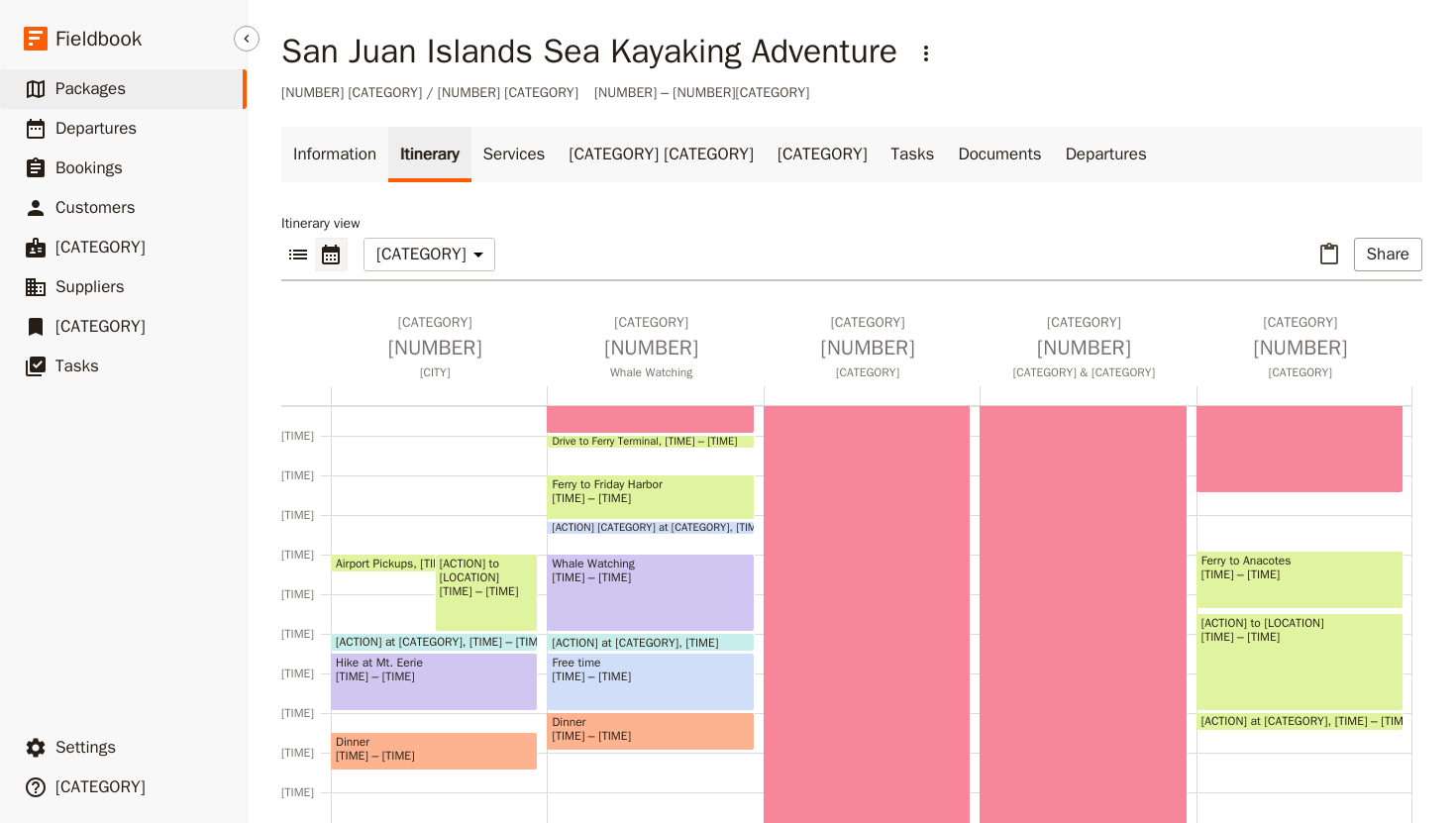 click on "Packages" at bounding box center (90, 88) 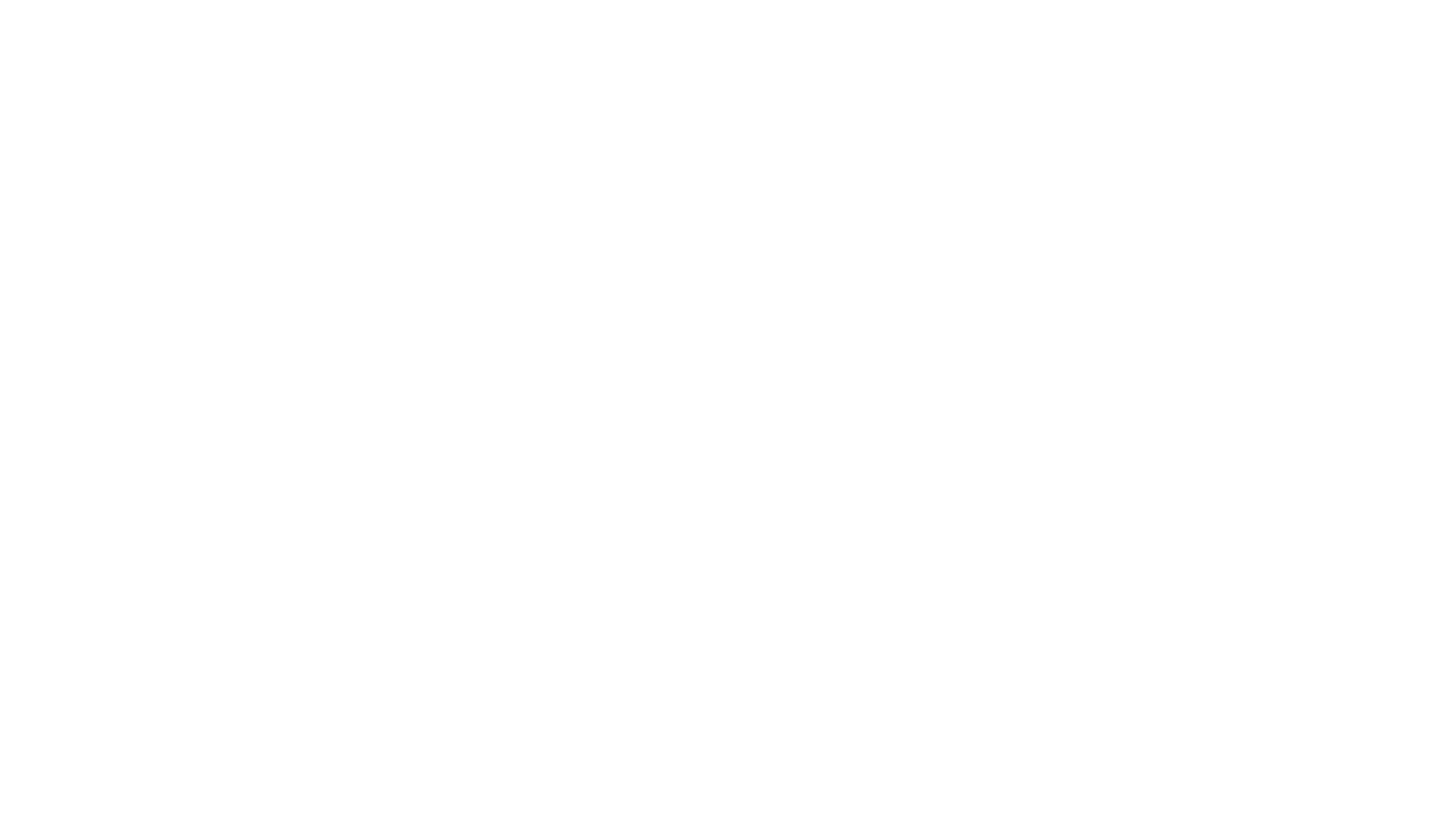 scroll, scrollTop: 0, scrollLeft: 0, axis: both 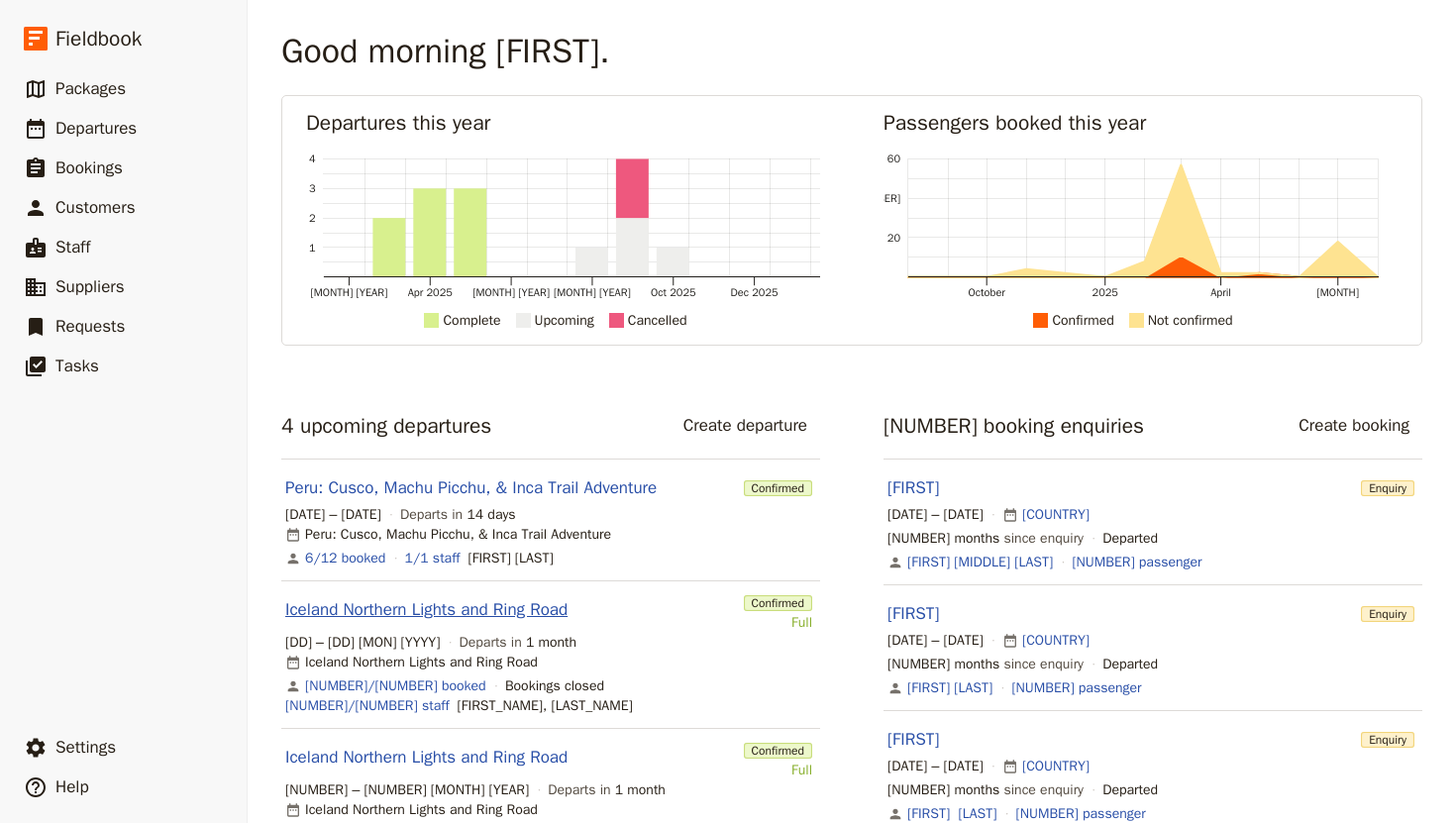 click on "[COUNTRY] Northern Lights and Ring Road" at bounding box center [426, 610] 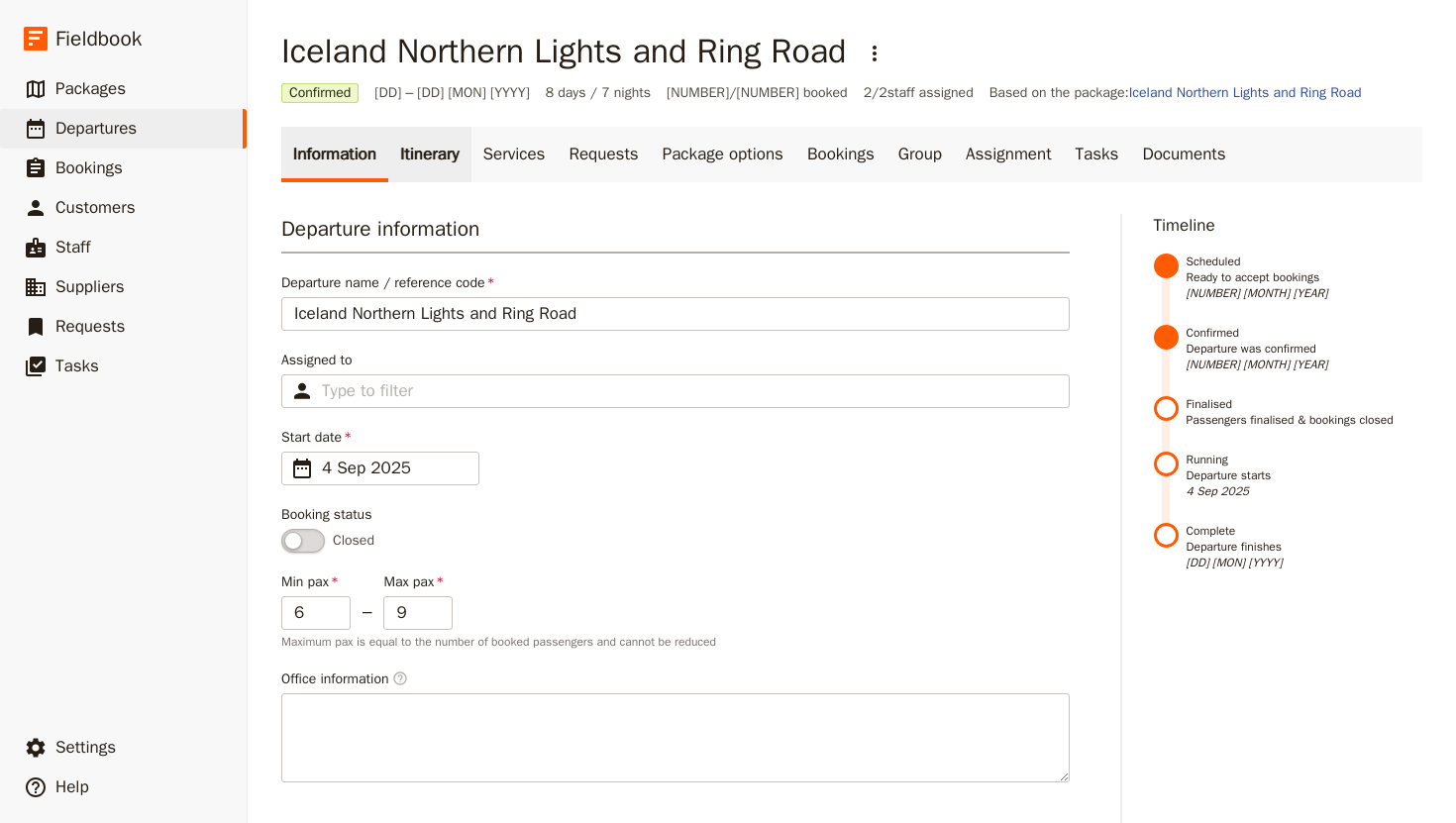 click on "Itinerary" at bounding box center (429, 154) 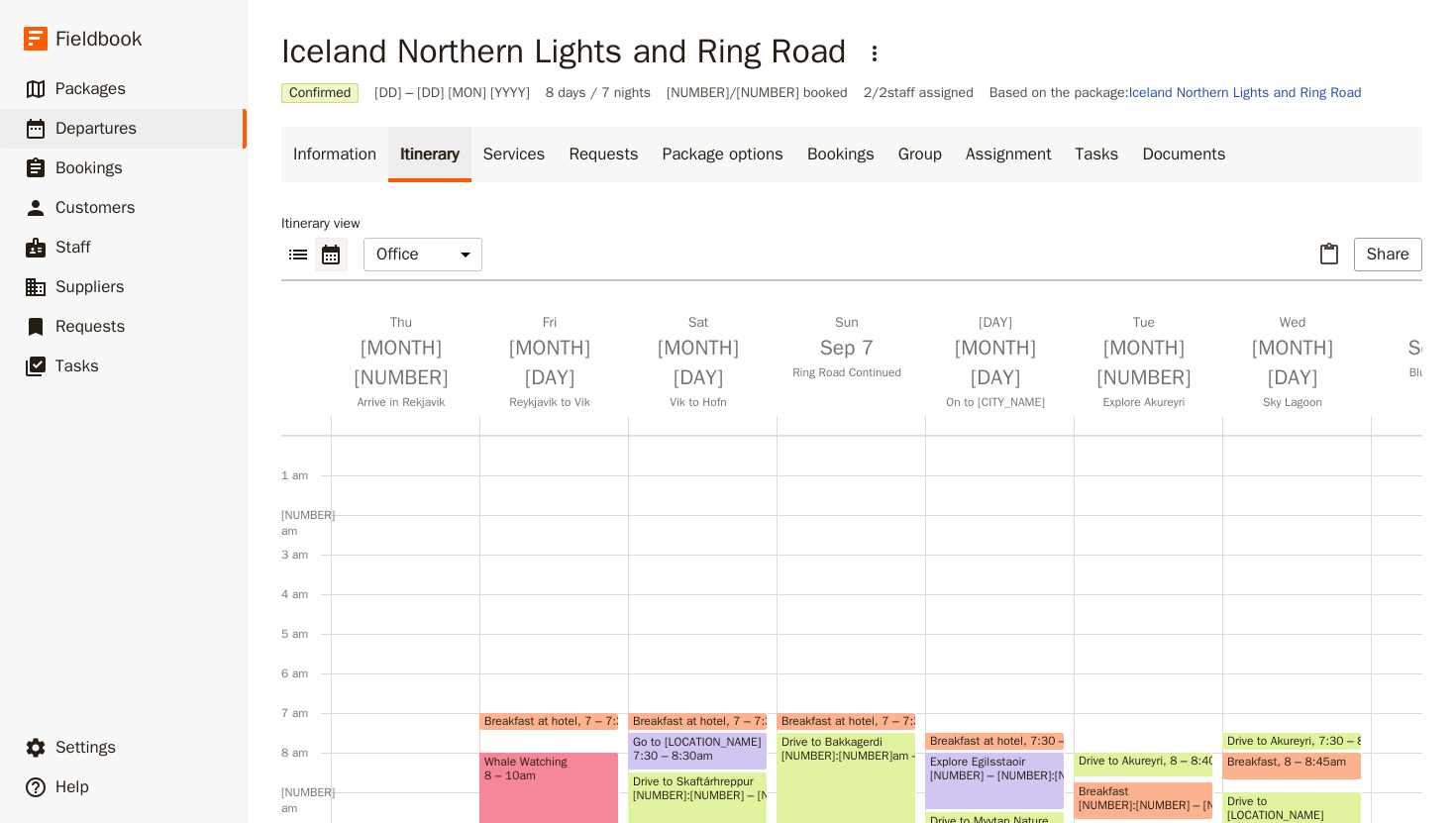 scroll, scrollTop: 257, scrollLeft: 0, axis: vertical 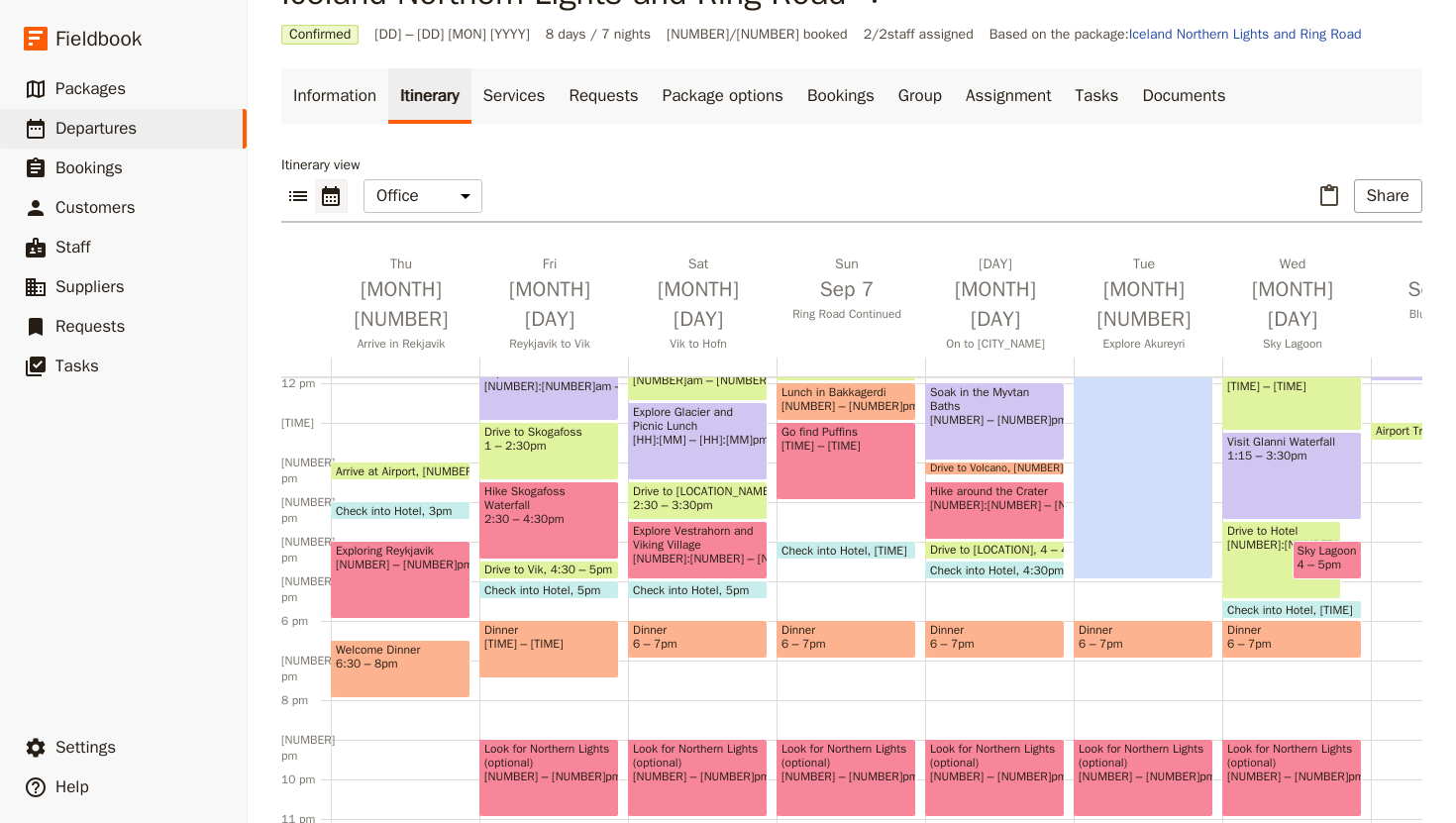 click on "Check into Hotel" at bounding box center (977, 569) 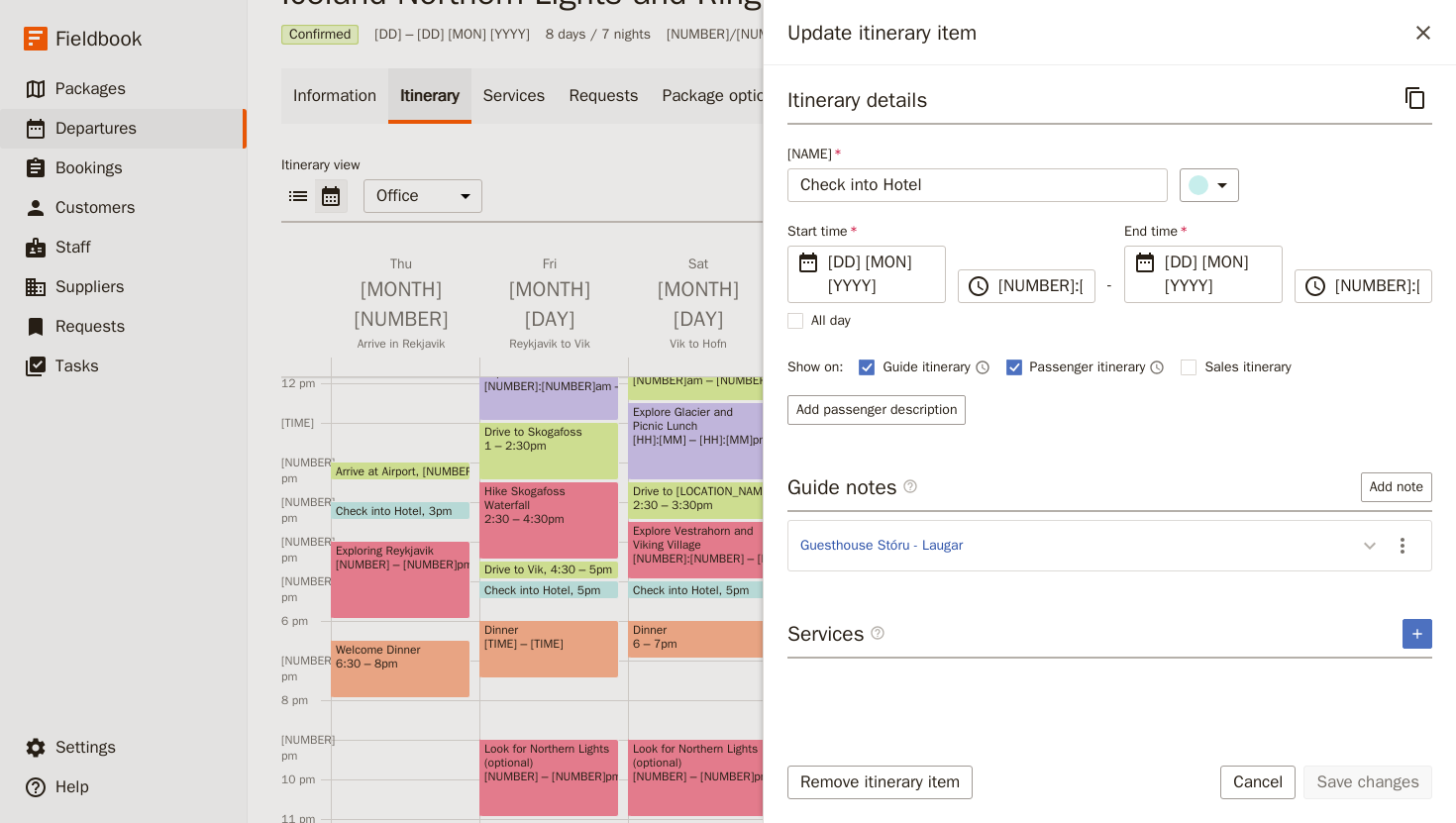 click 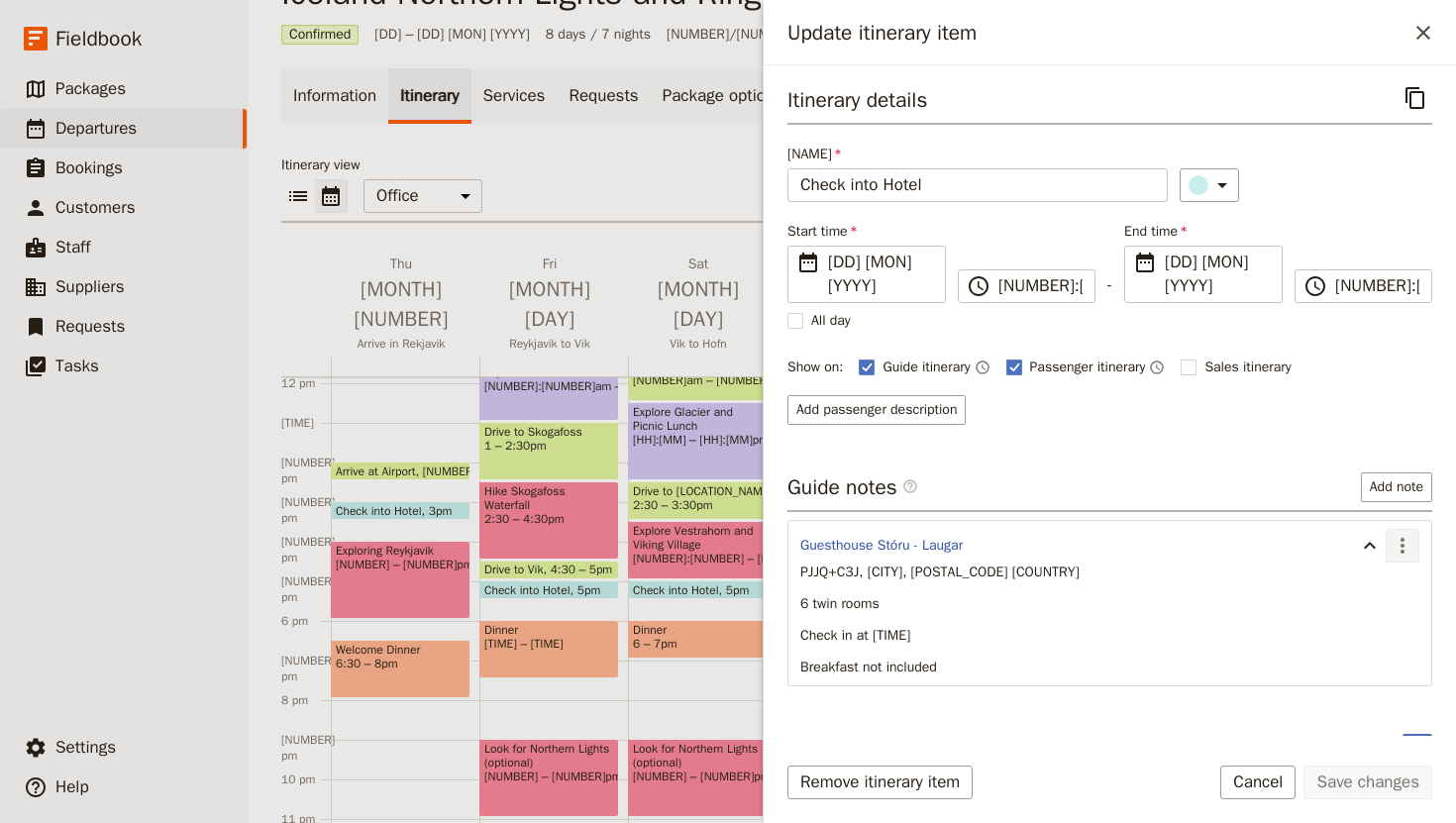 click 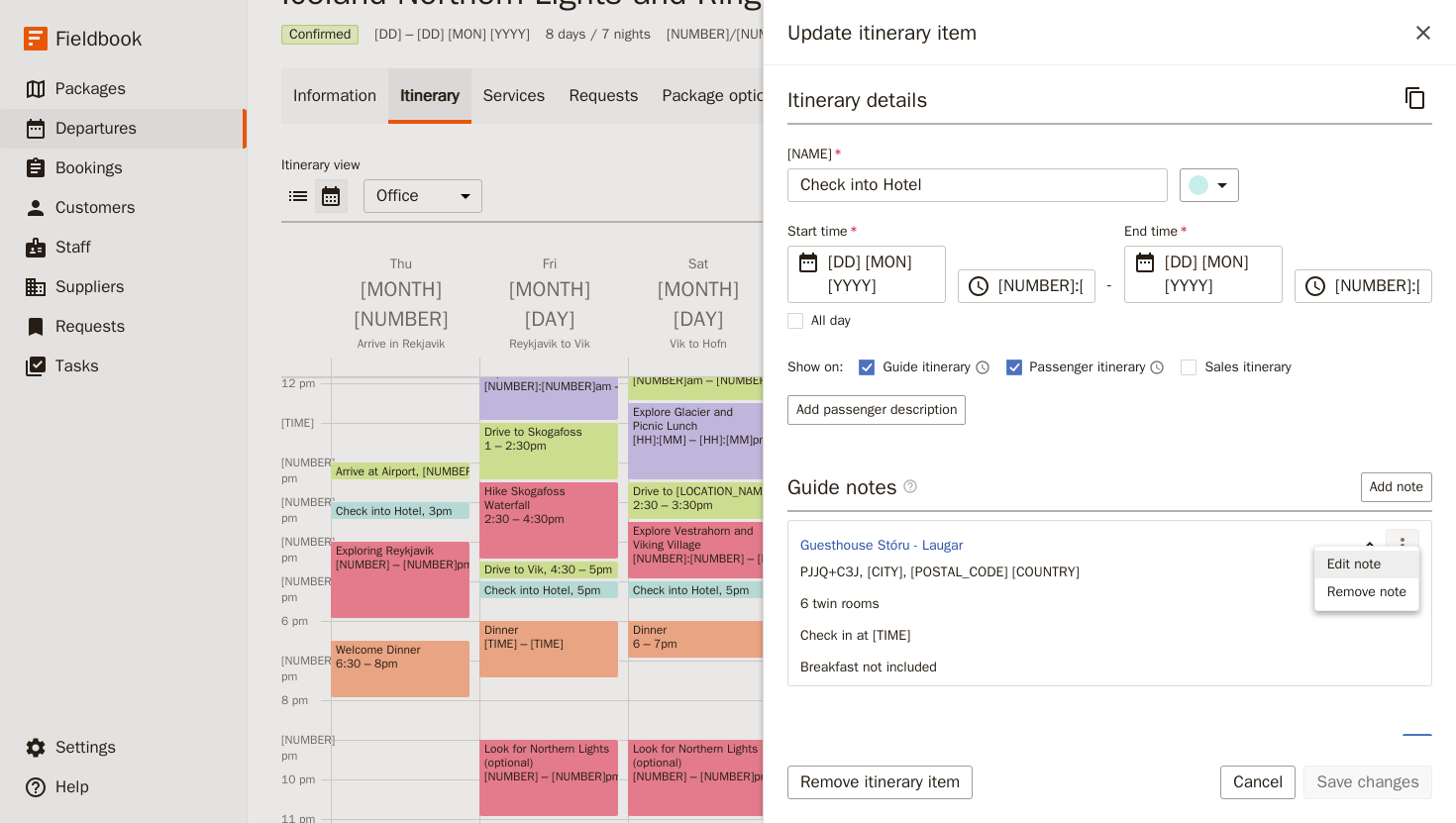 click on "Edit note" at bounding box center [1354, 565] 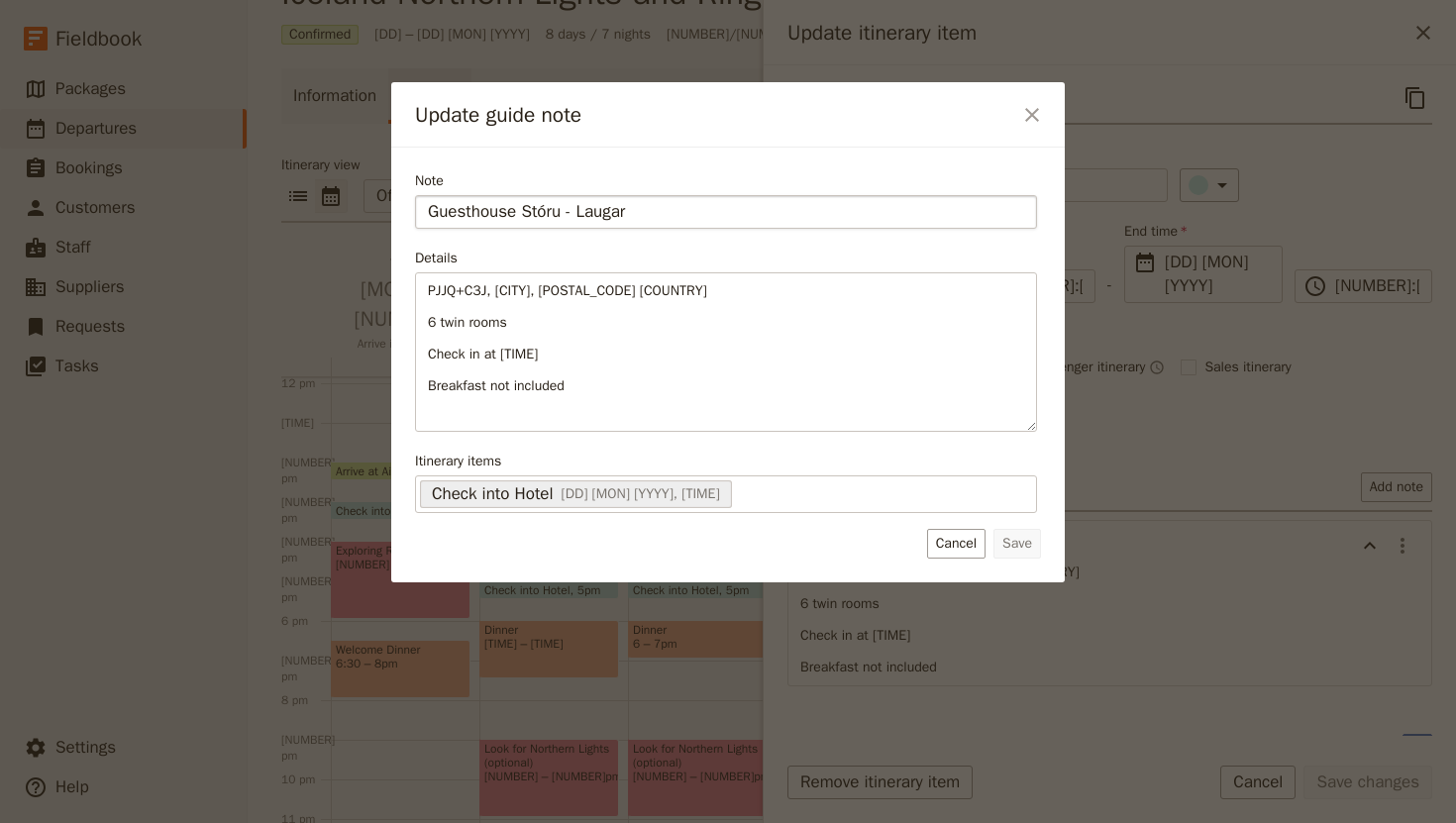 drag, startPoint x: 638, startPoint y: 213, endPoint x: 420, endPoint y: 216, distance: 218.02064 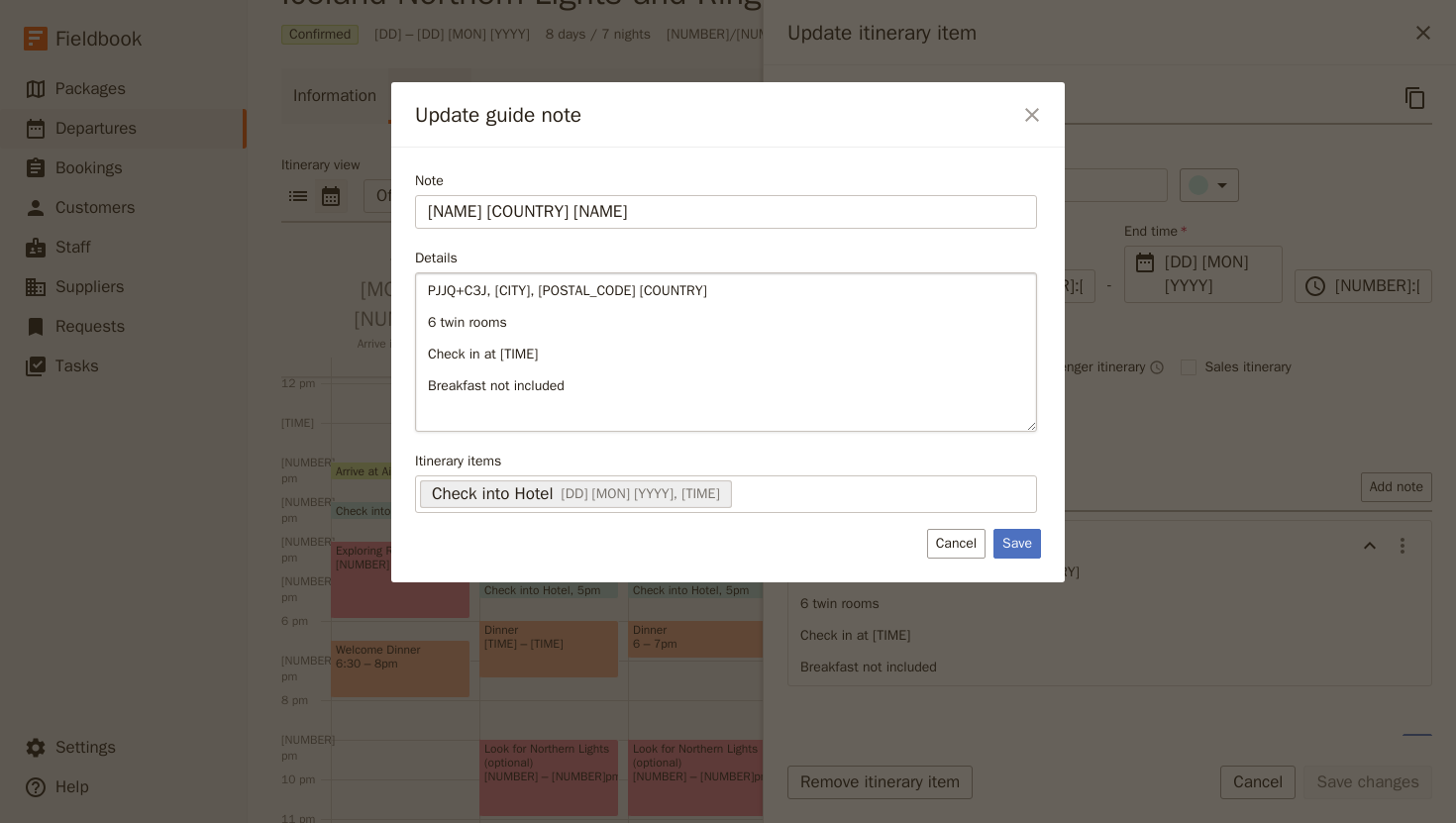 type on "[HOTEL_NAME]" 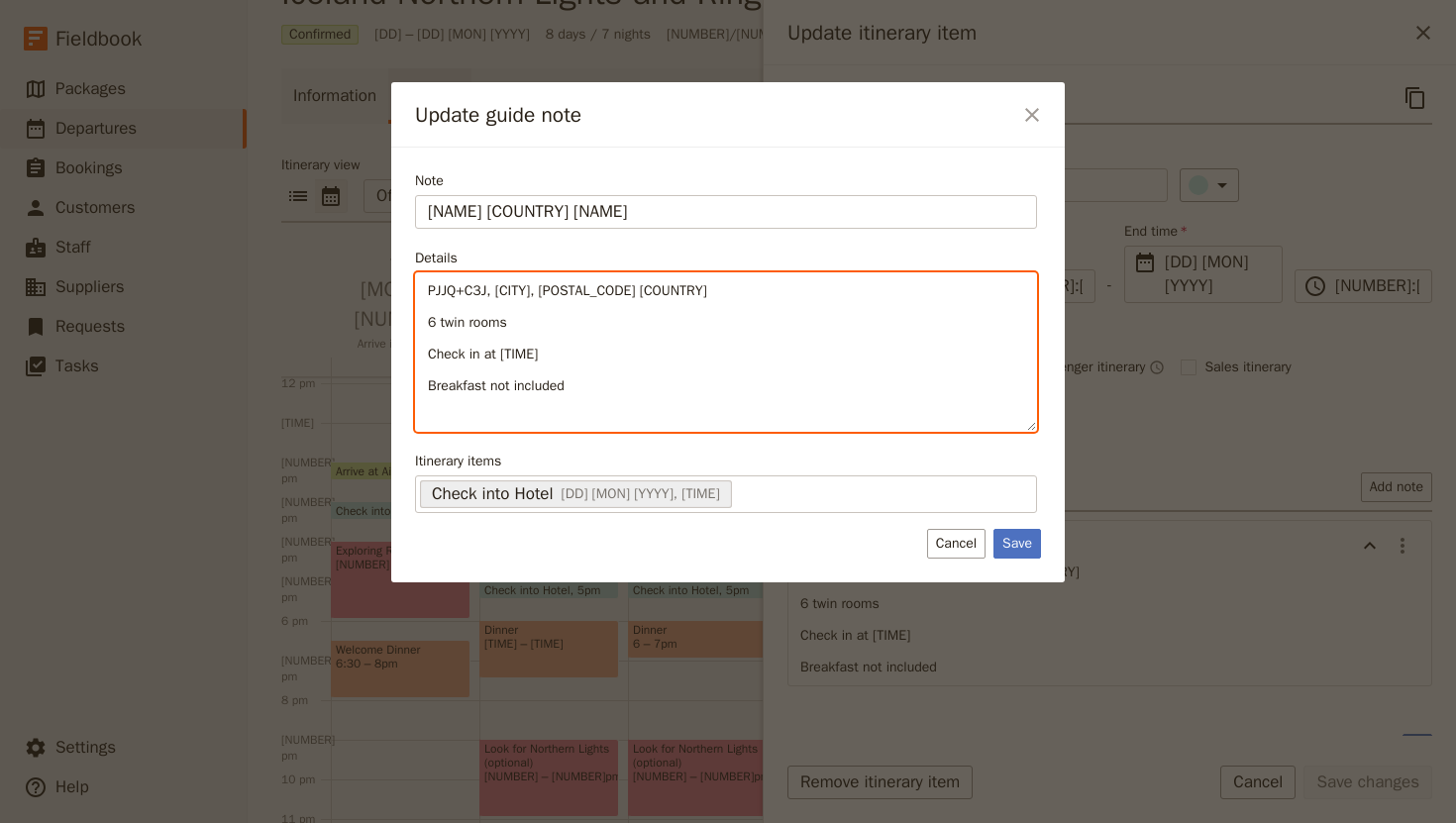 click on "Breakfast not included" at bounding box center [726, 386] 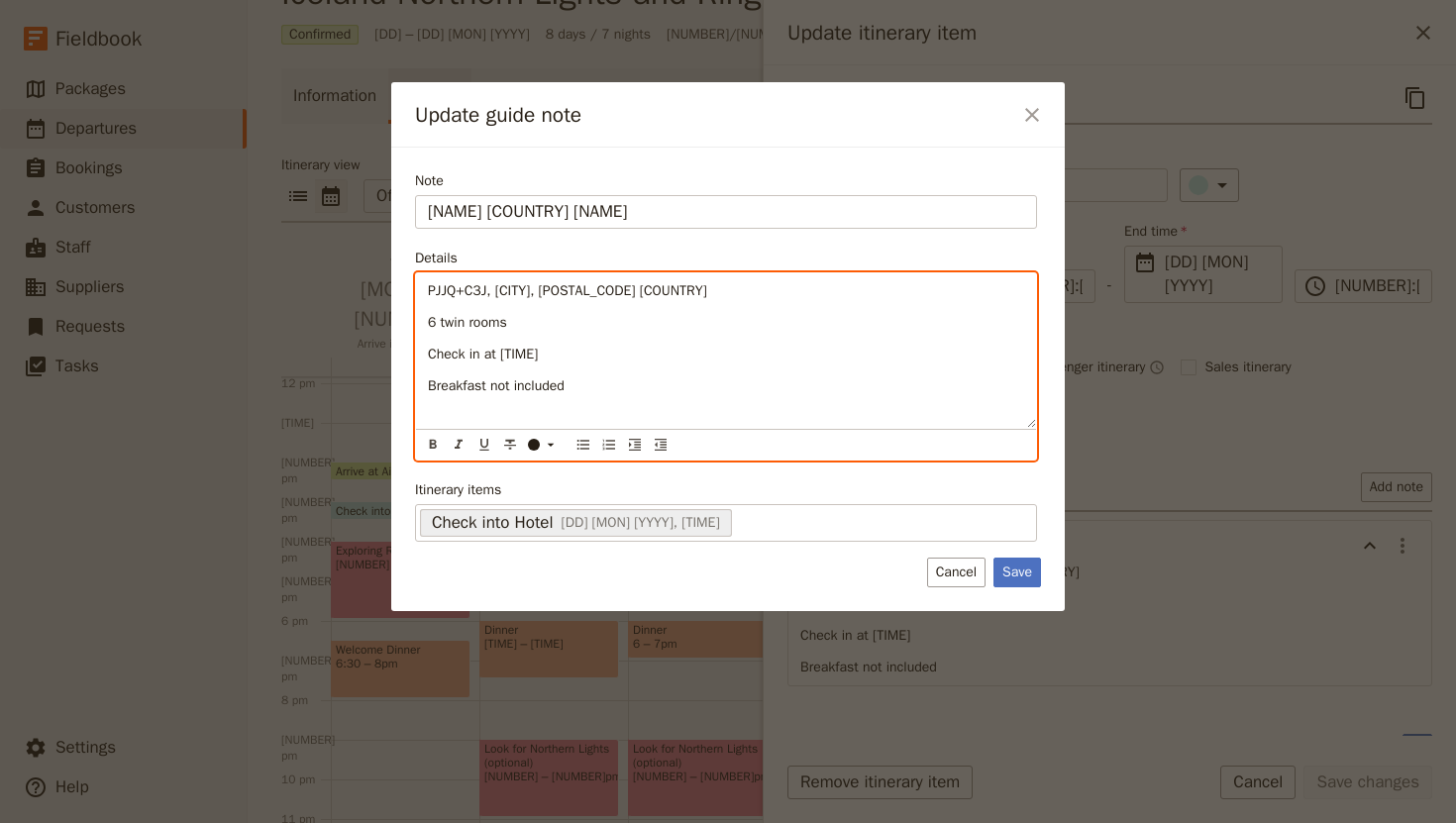 click on "Breakfast not included" at bounding box center (496, 385) 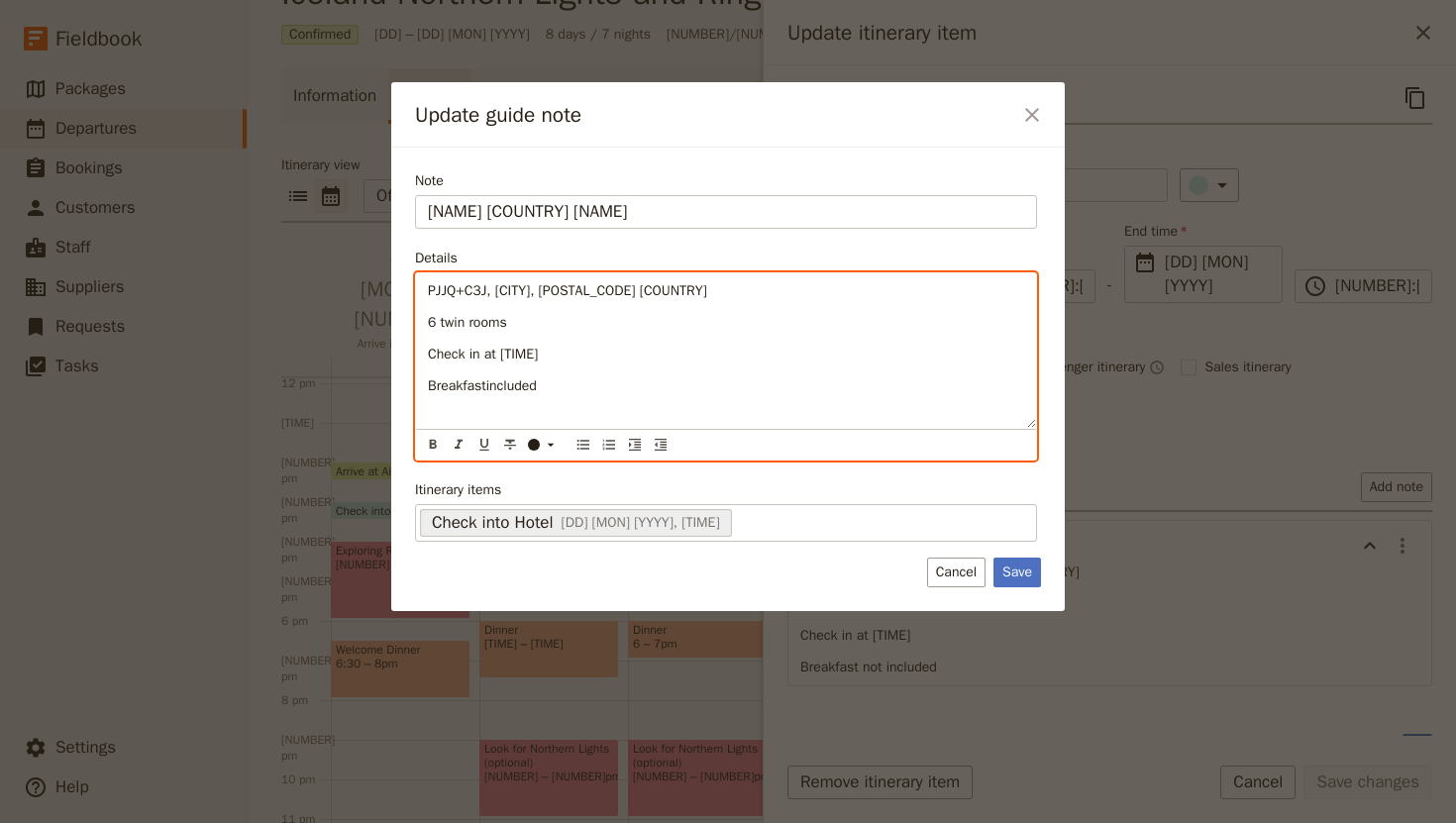 type 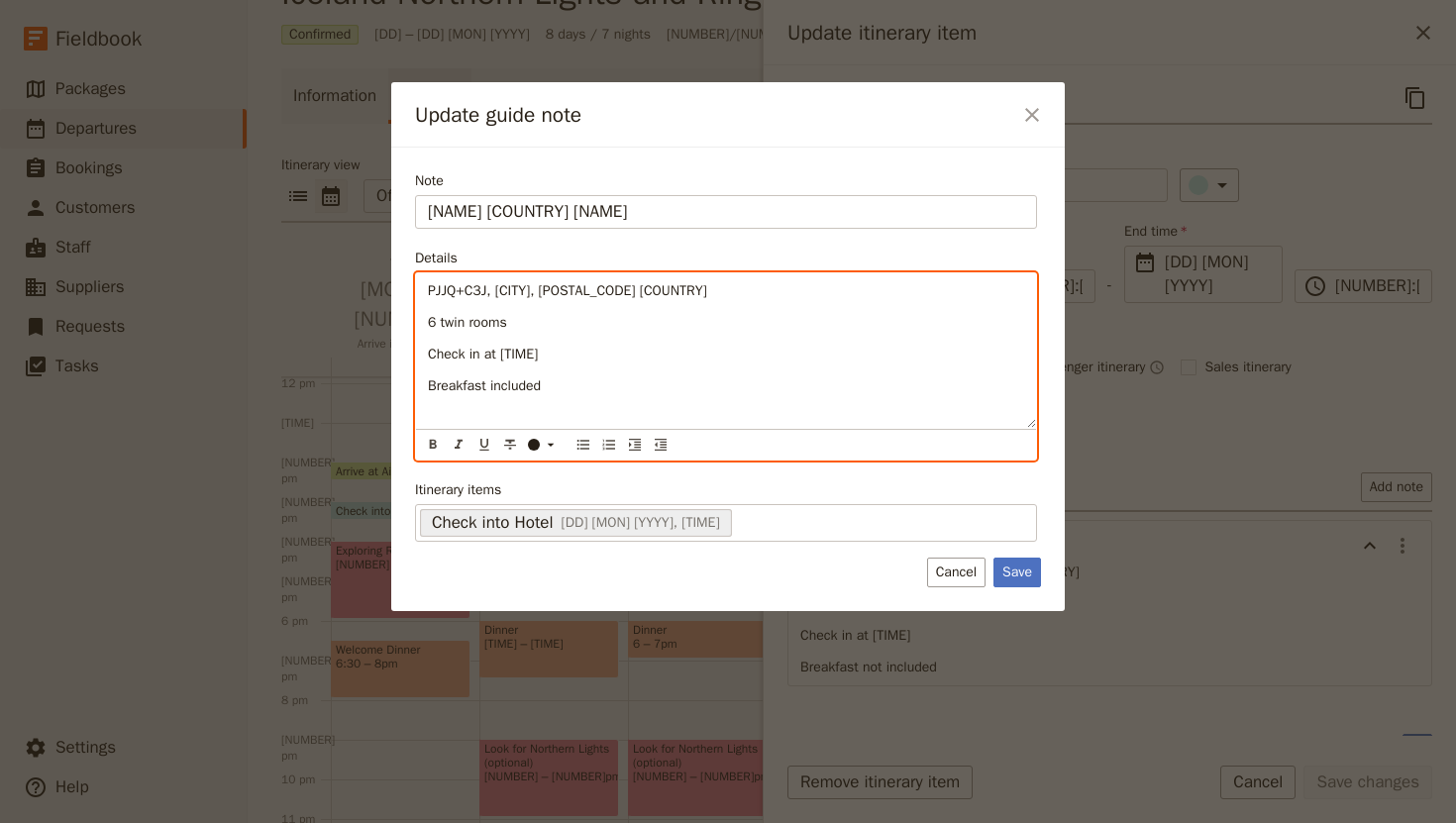 click on "Check in at 2:00" at bounding box center (482, 354) 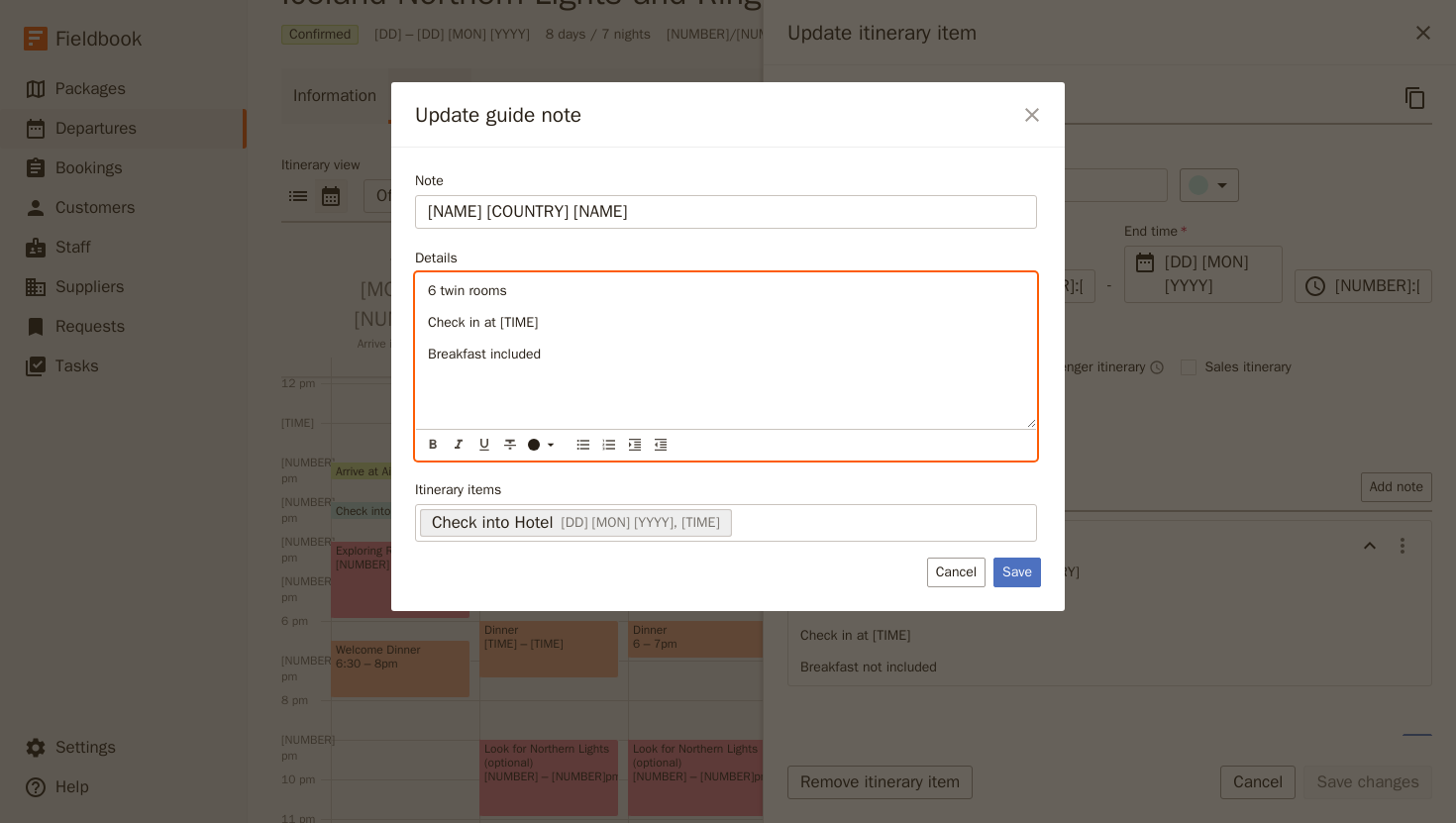 click on "Breakfast included" at bounding box center [726, 355] 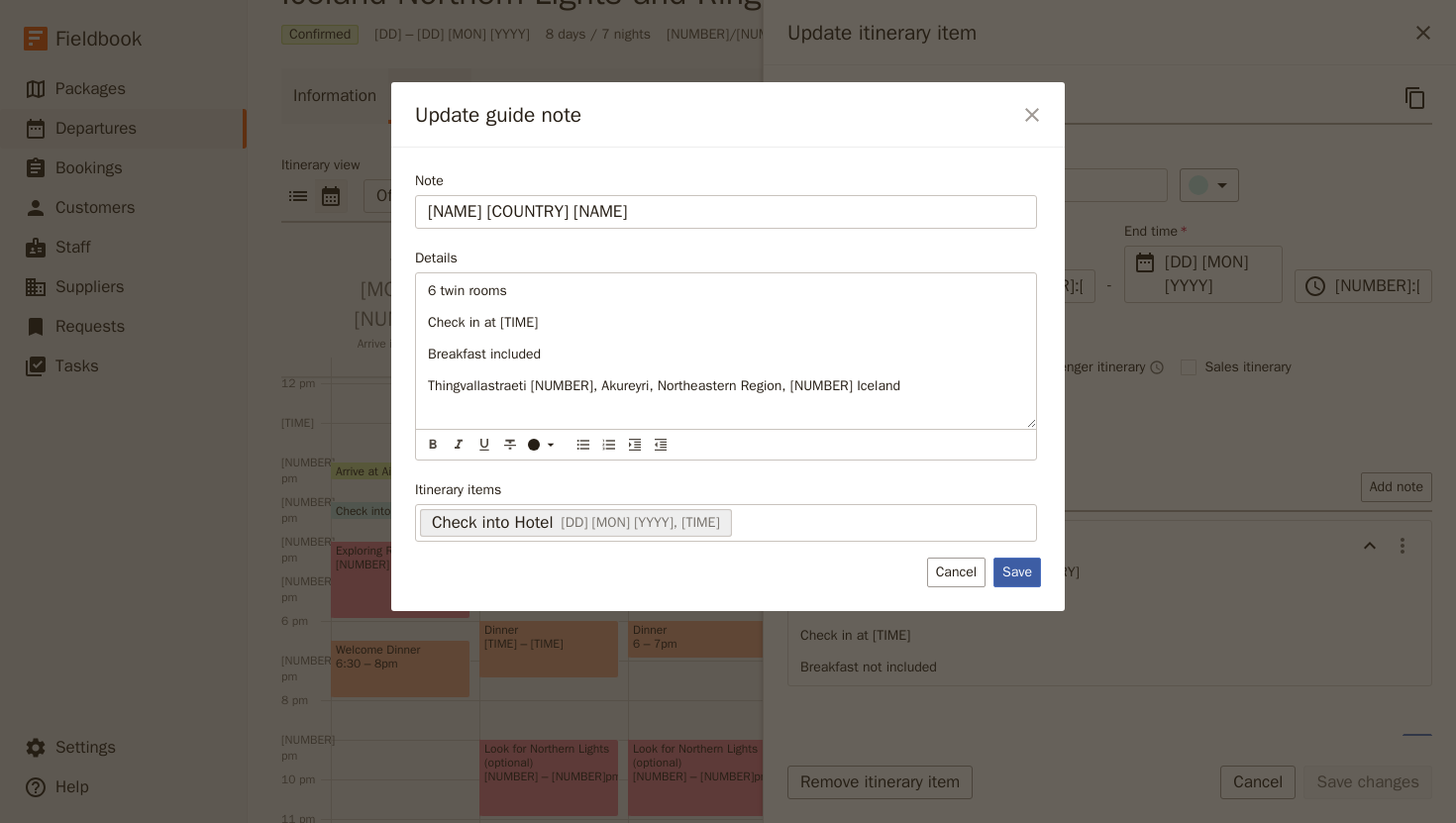 click on "Save" at bounding box center [1017, 572] 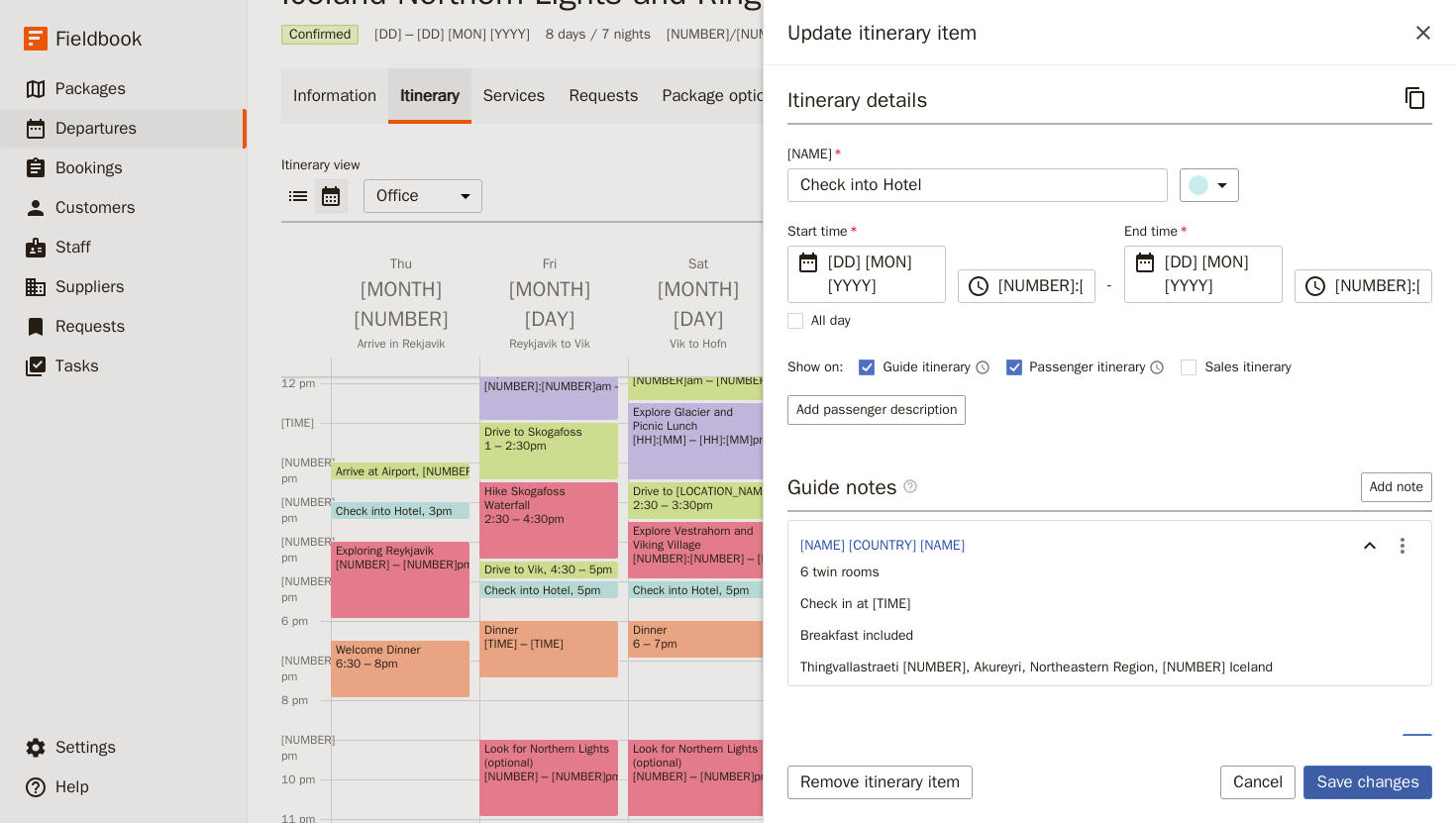 click on "Save changes" at bounding box center (1368, 782) 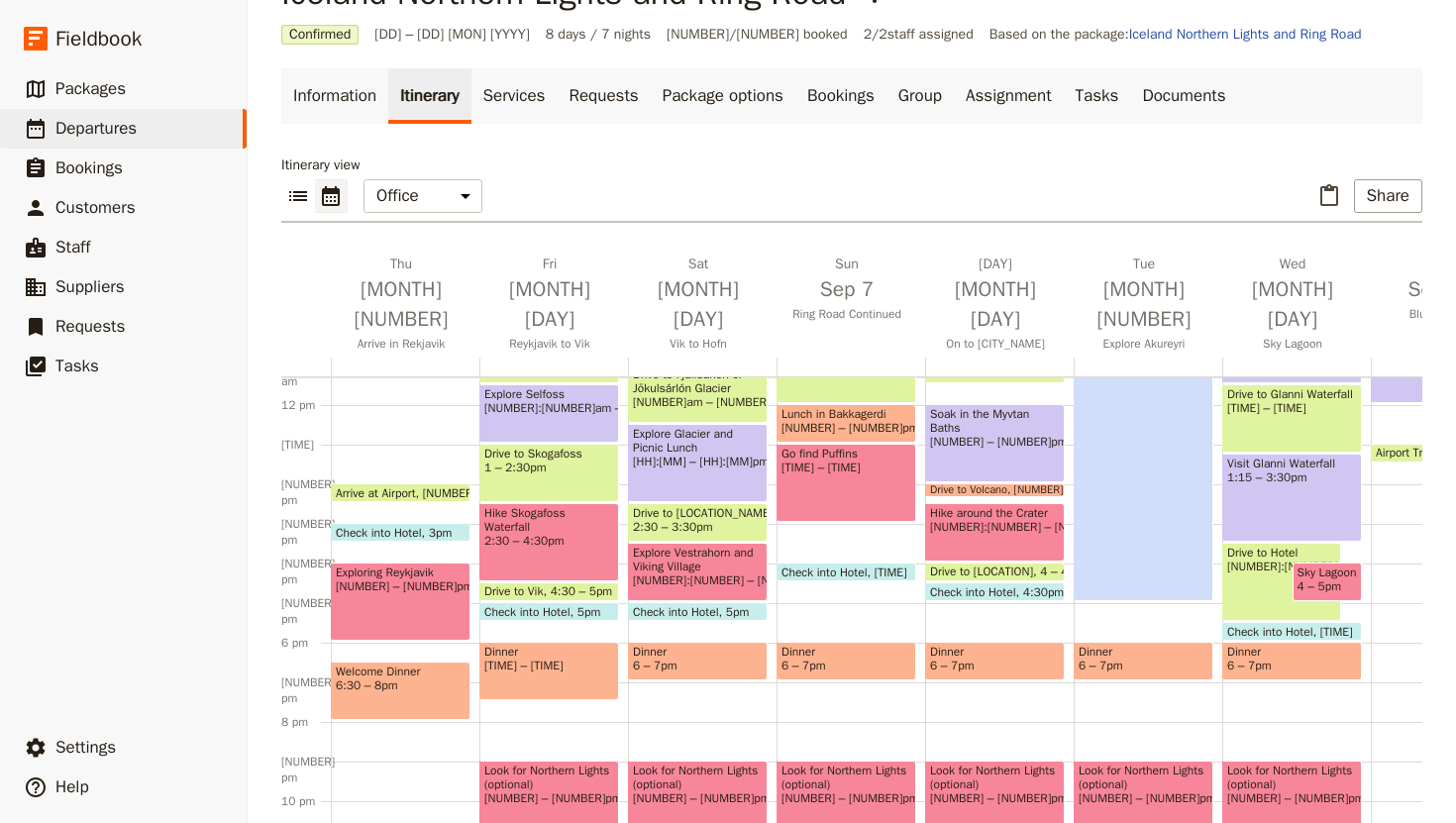 scroll, scrollTop: 455, scrollLeft: 0, axis: vertical 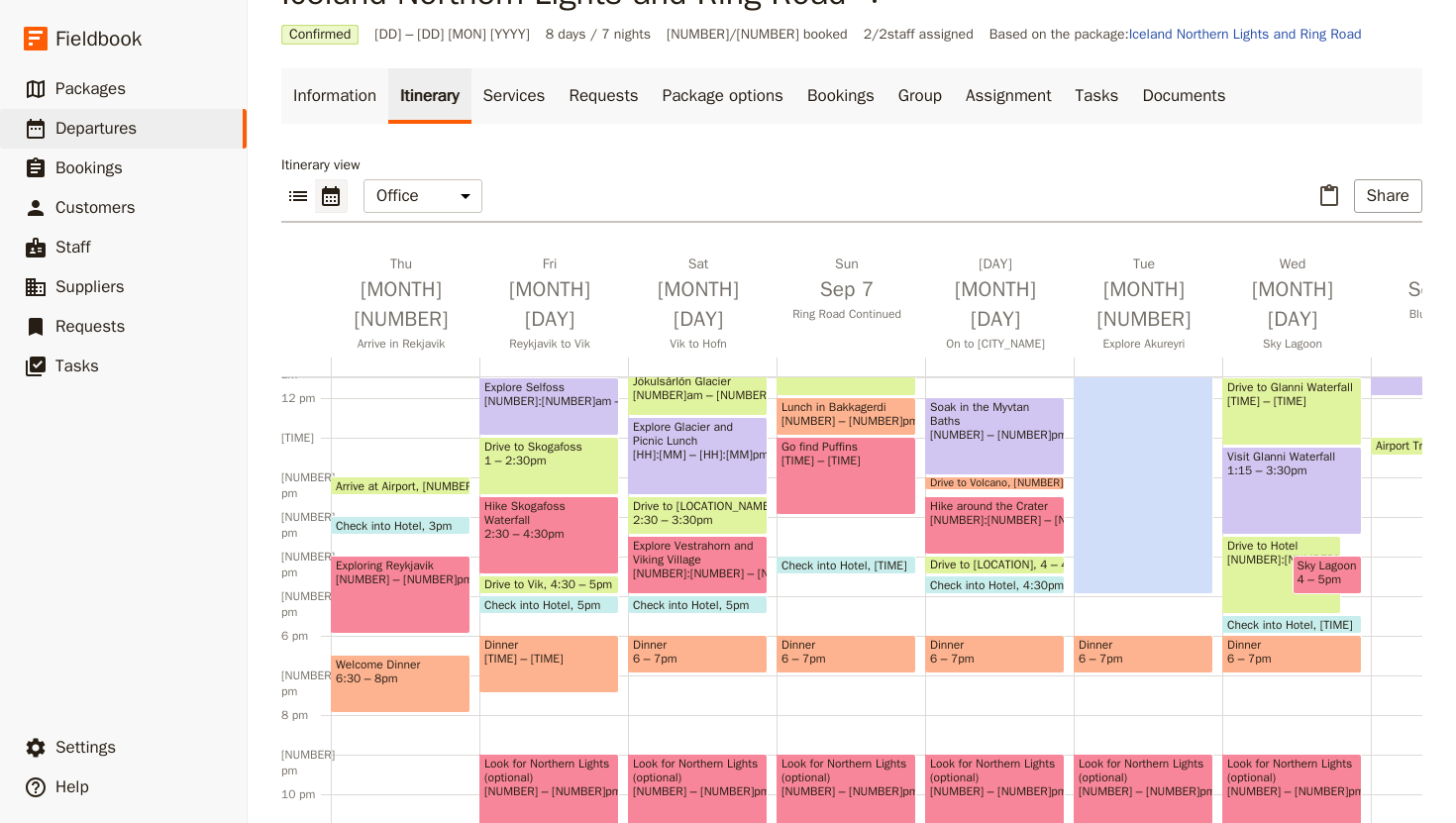 click at bounding box center [994, 589] 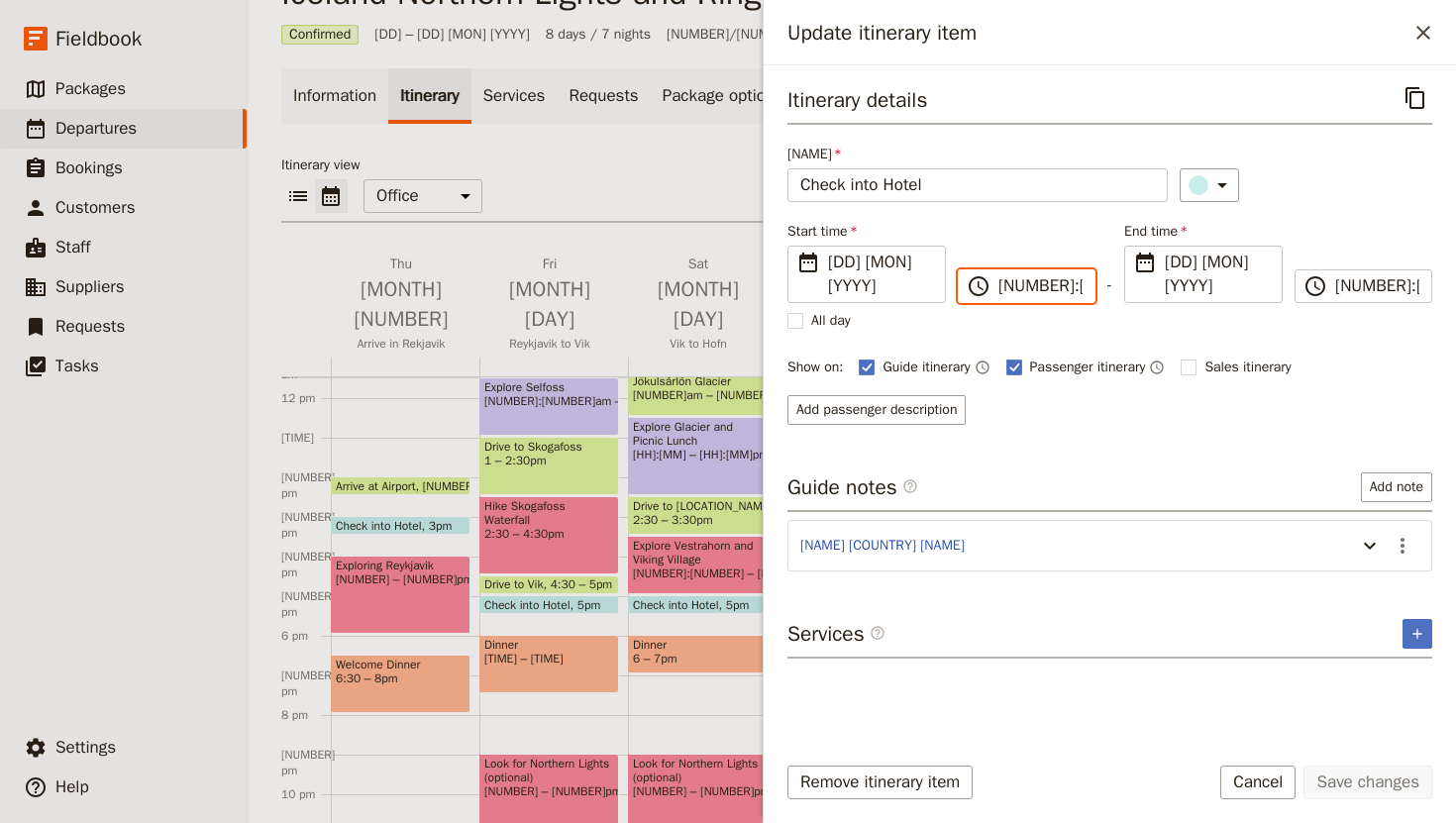 click on "04:30 pm" at bounding box center [1040, 286] 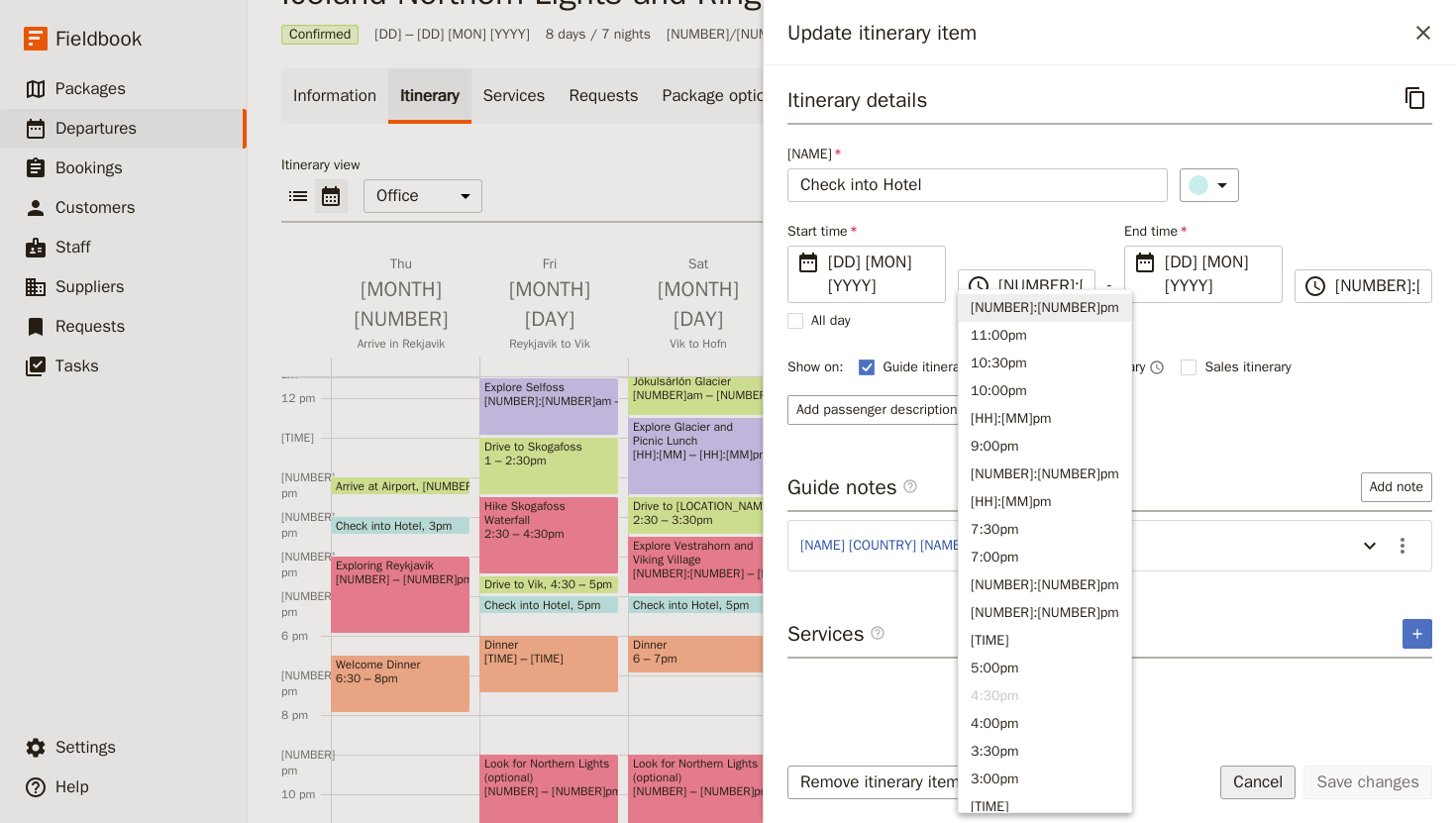 click on "Cancel" at bounding box center (1258, 782) 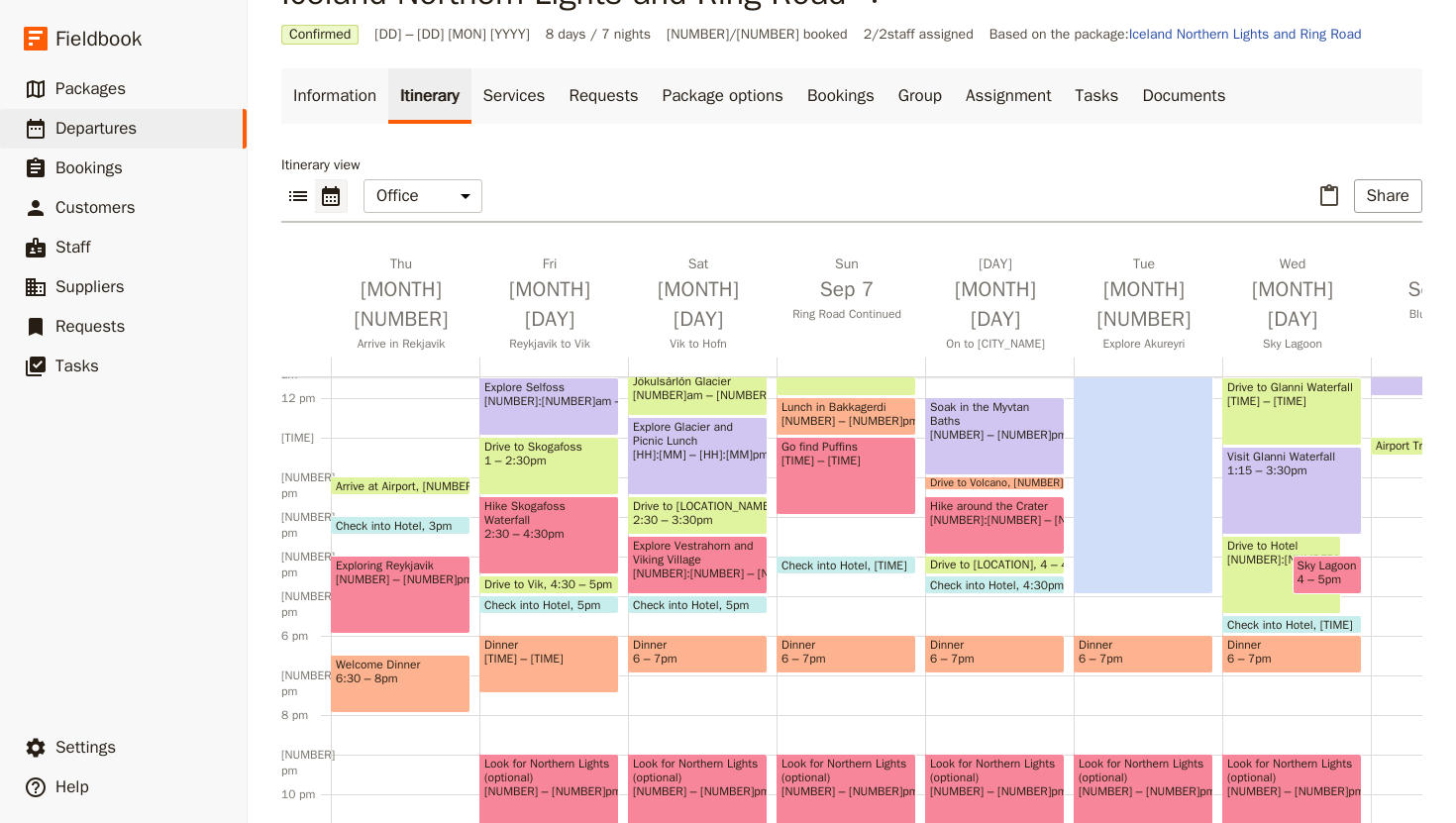 scroll, scrollTop: 0, scrollLeft: 107, axis: horizontal 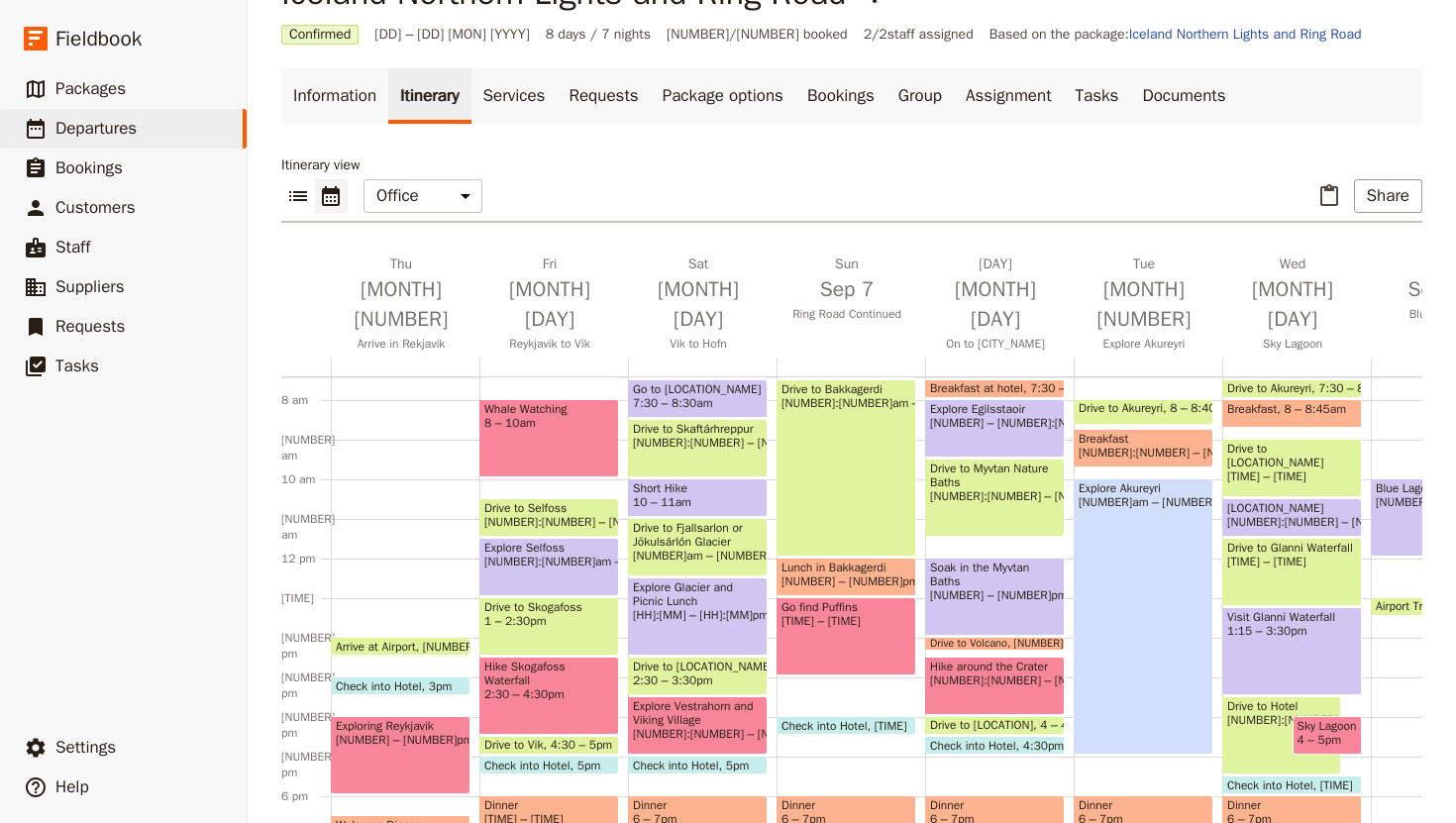 click on "Whale Watching  8 – 10am" at bounding box center (549, 438) 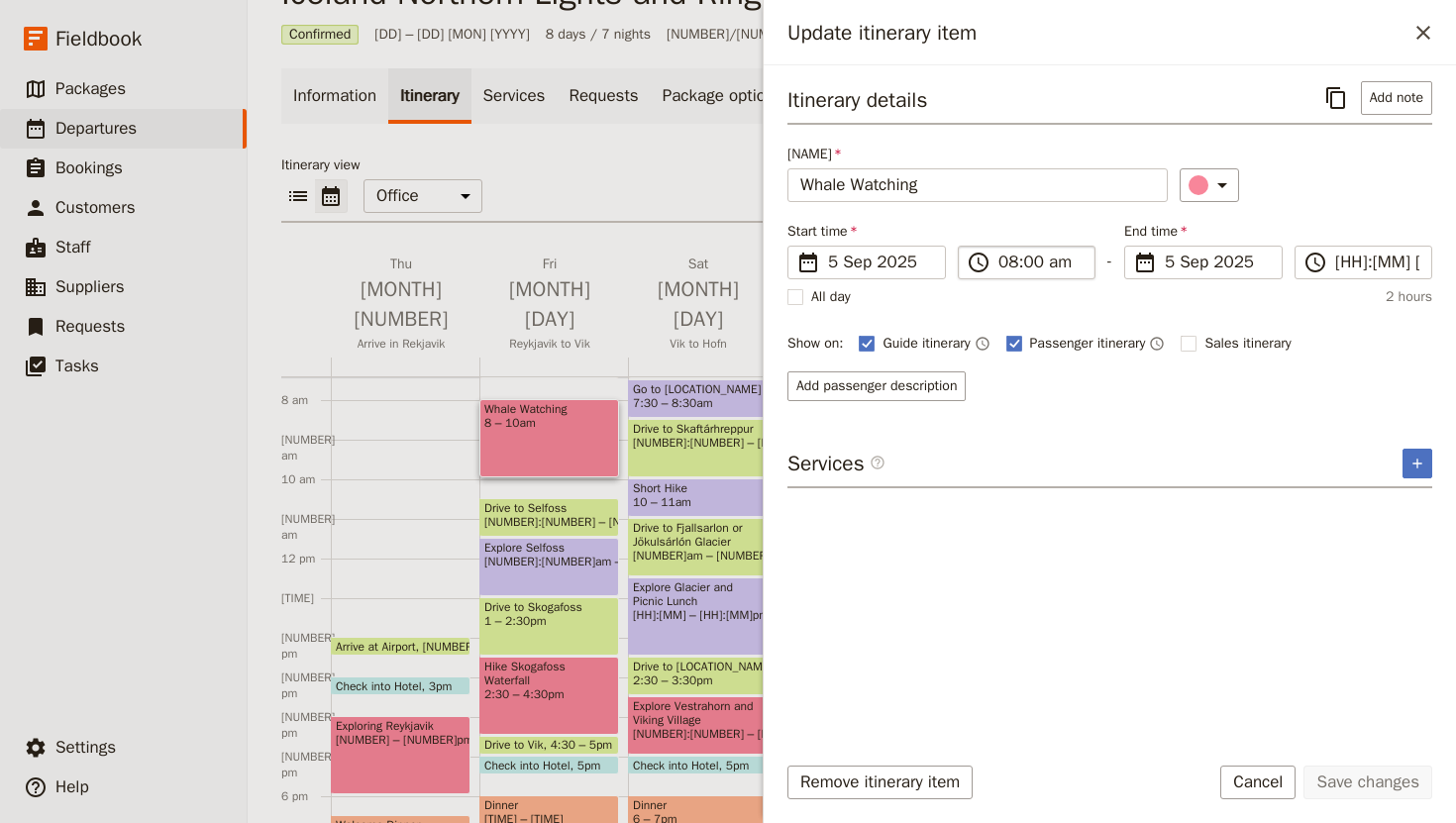 click on "​ 08:00 am" at bounding box center (1026, 262) 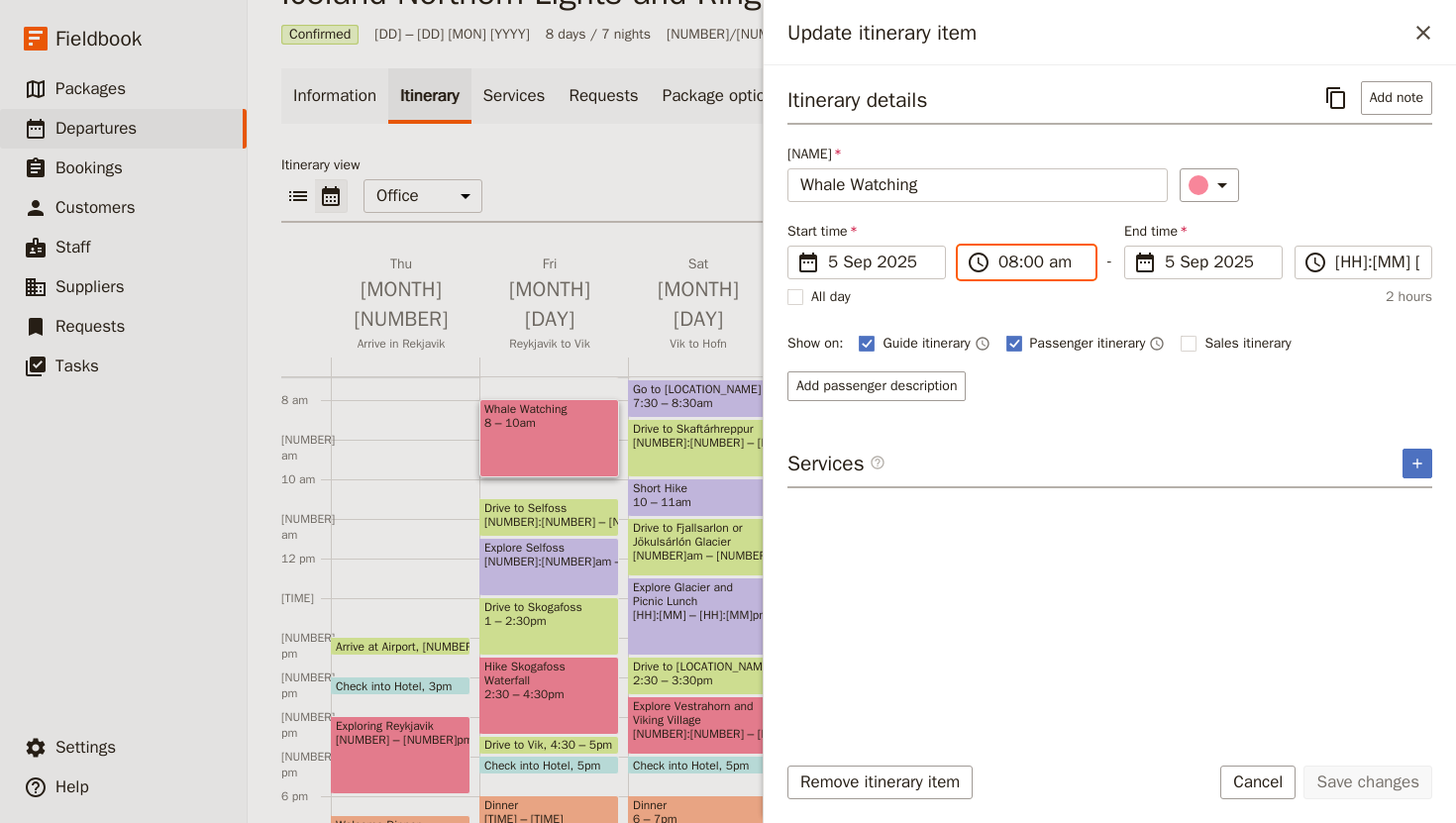 click on "[TIME]" at bounding box center (1040, 262) 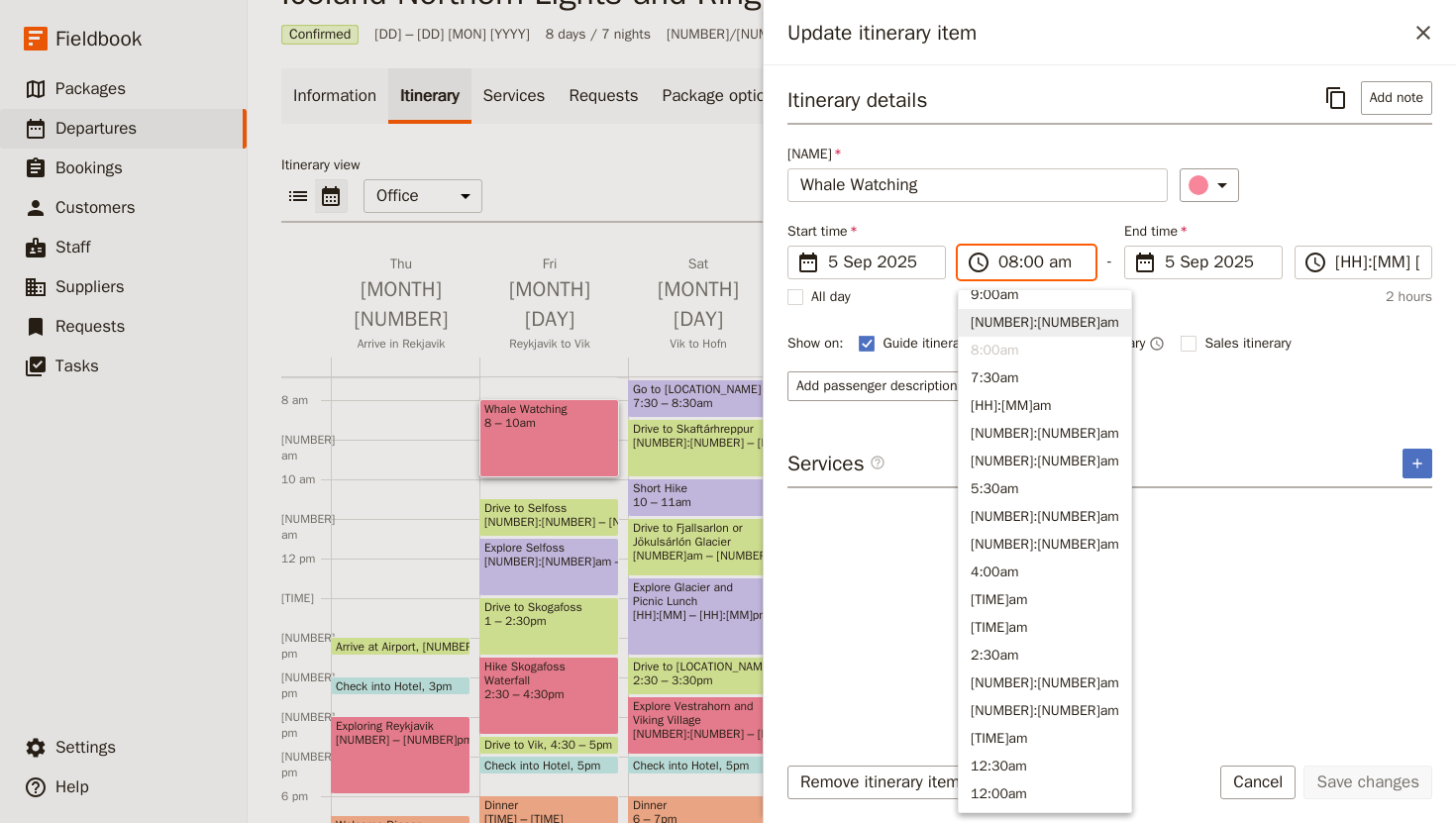 scroll, scrollTop: 809, scrollLeft: 0, axis: vertical 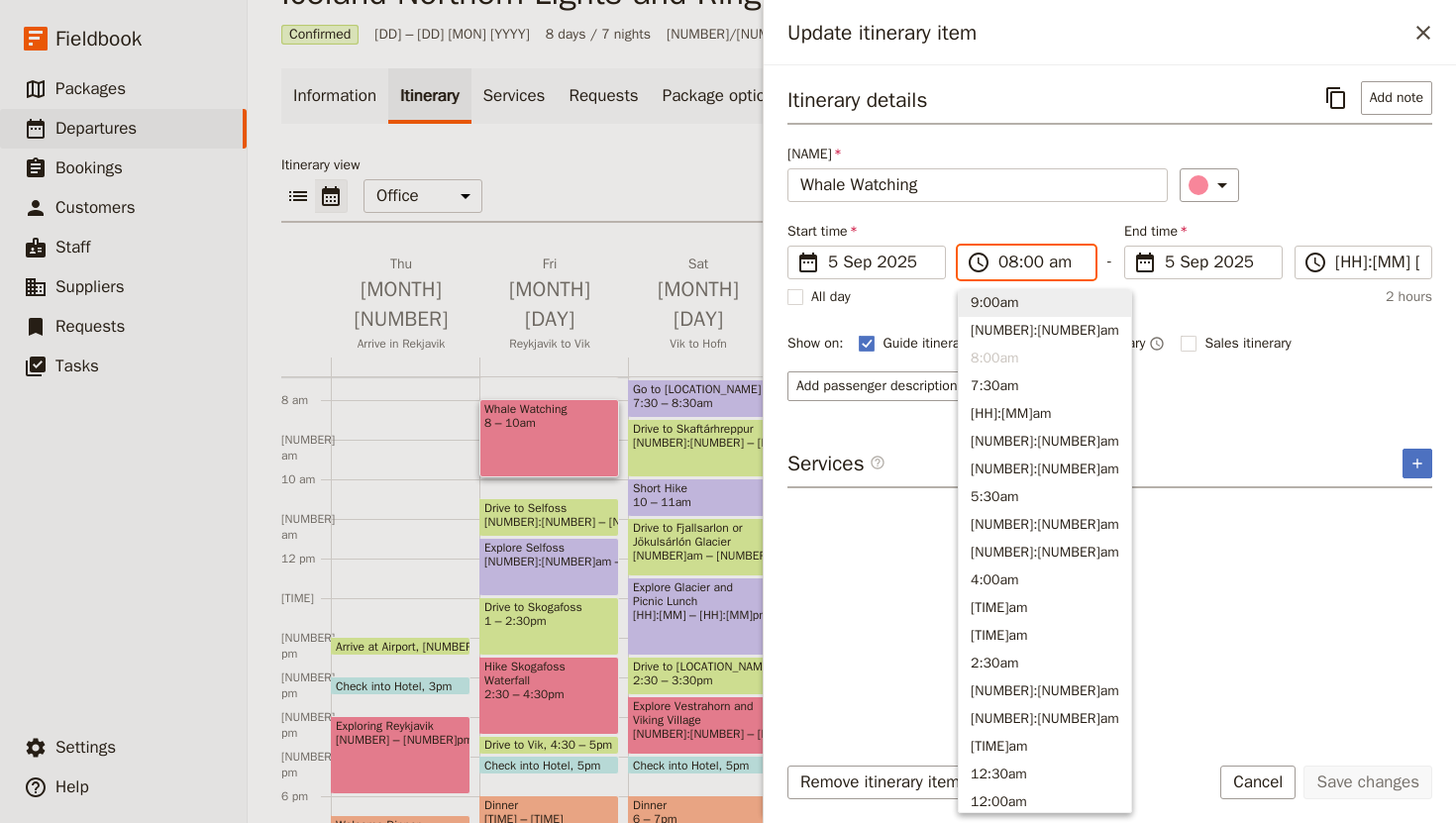 click on "[TIME]" at bounding box center (1045, 303) 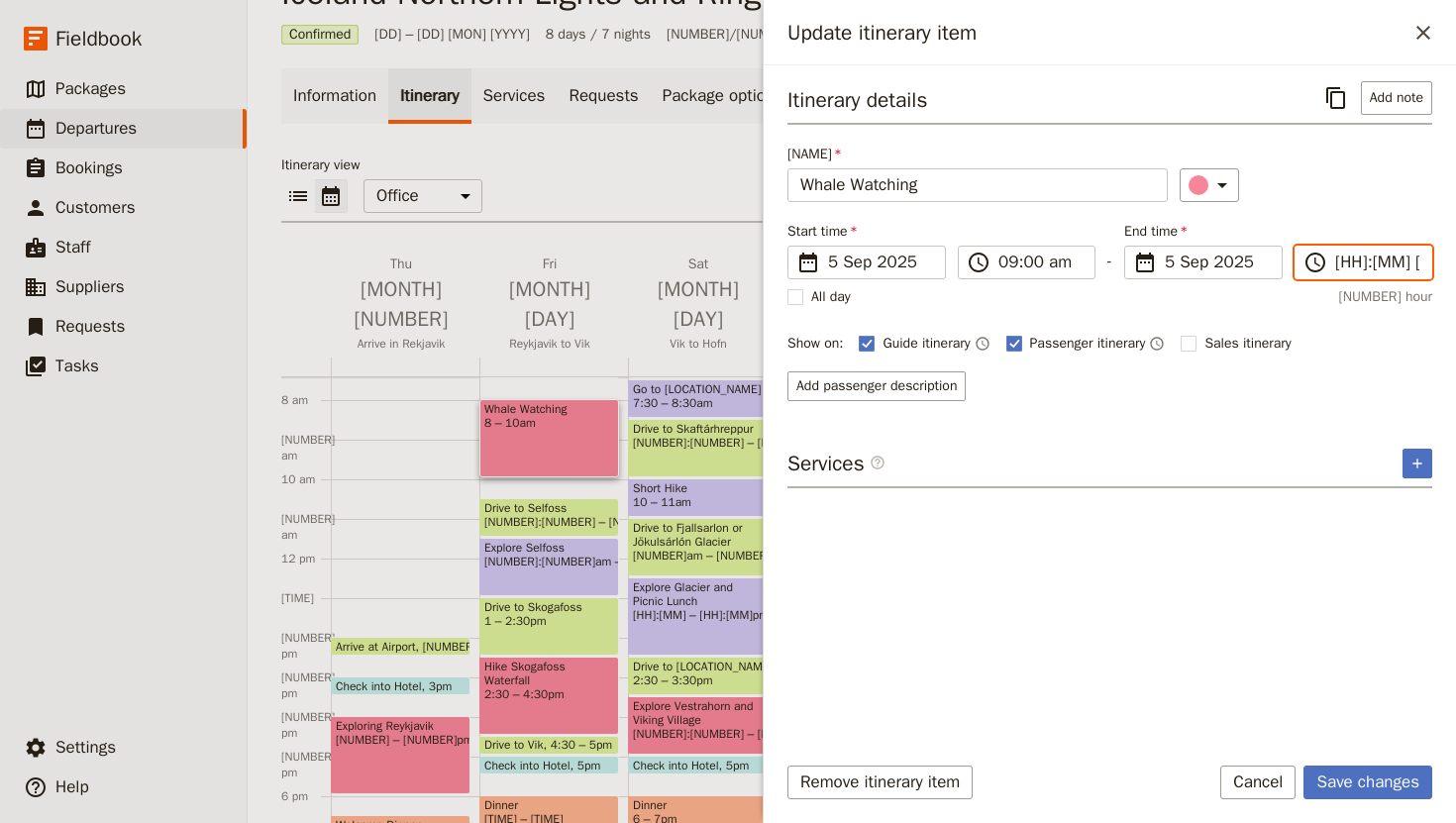 click on "[TIME]" at bounding box center [1377, 262] 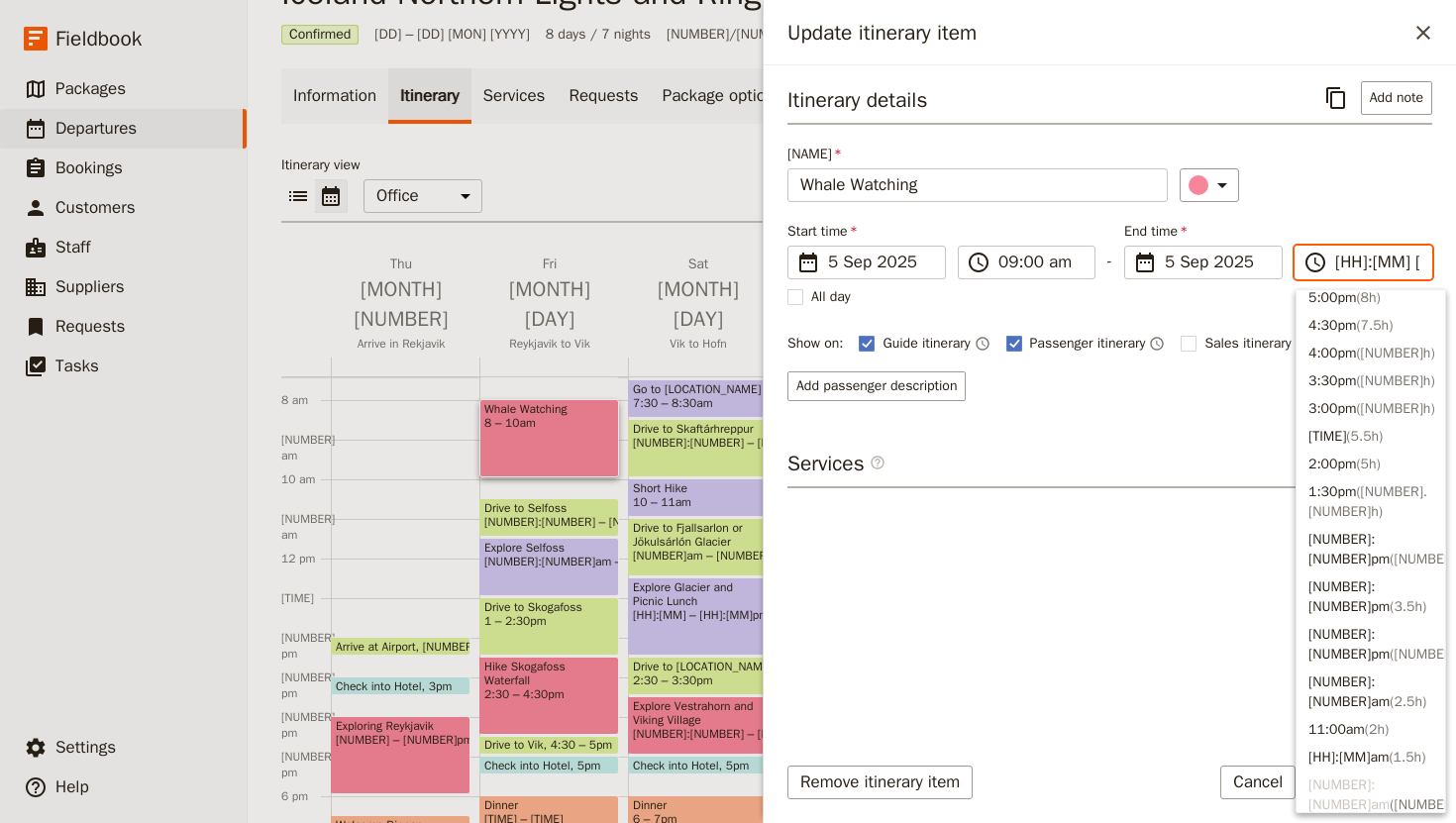scroll, scrollTop: 557, scrollLeft: 0, axis: vertical 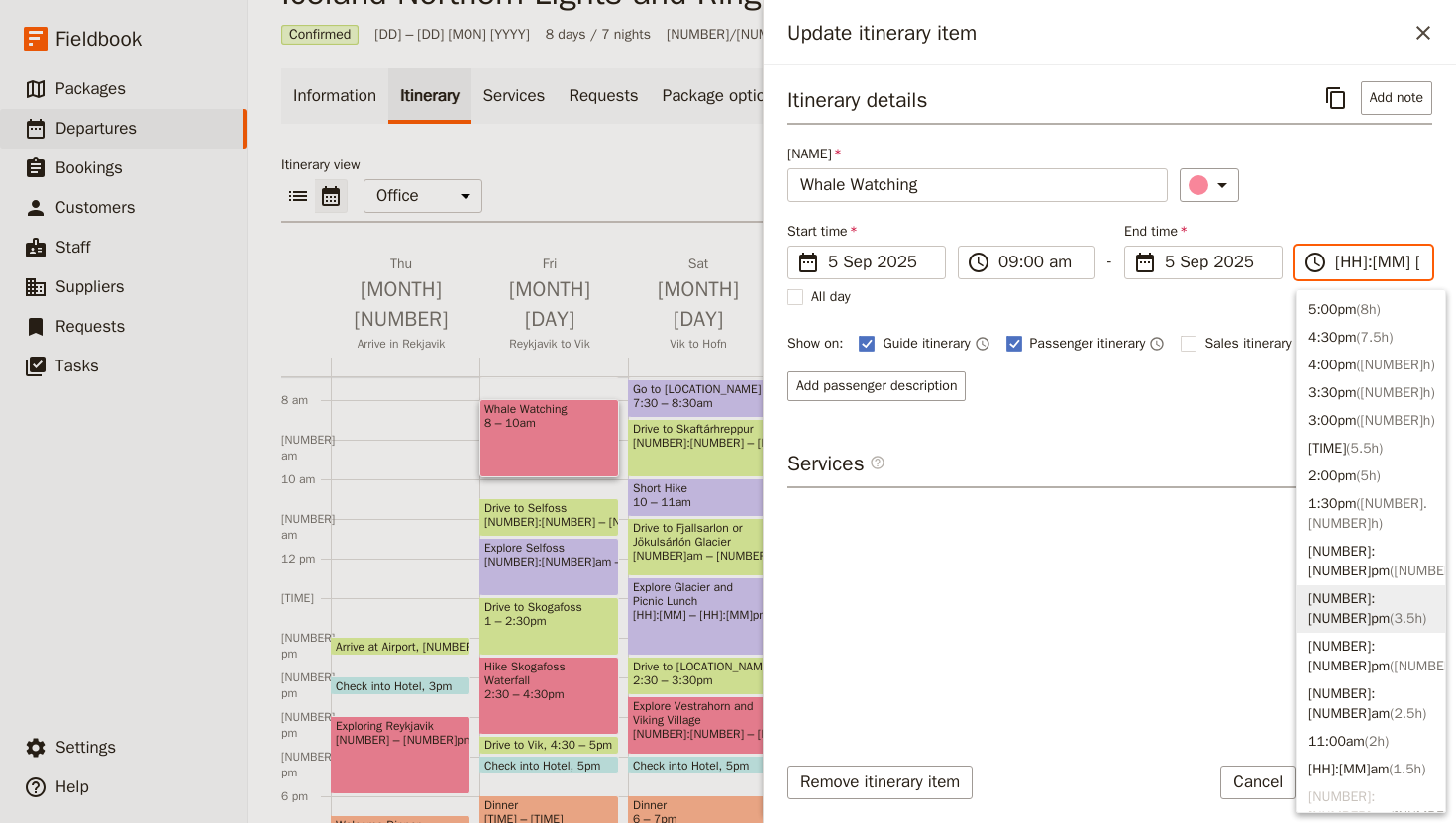 click on "[TIME]  ( [NUMBER]h )" at bounding box center [1371, 609] 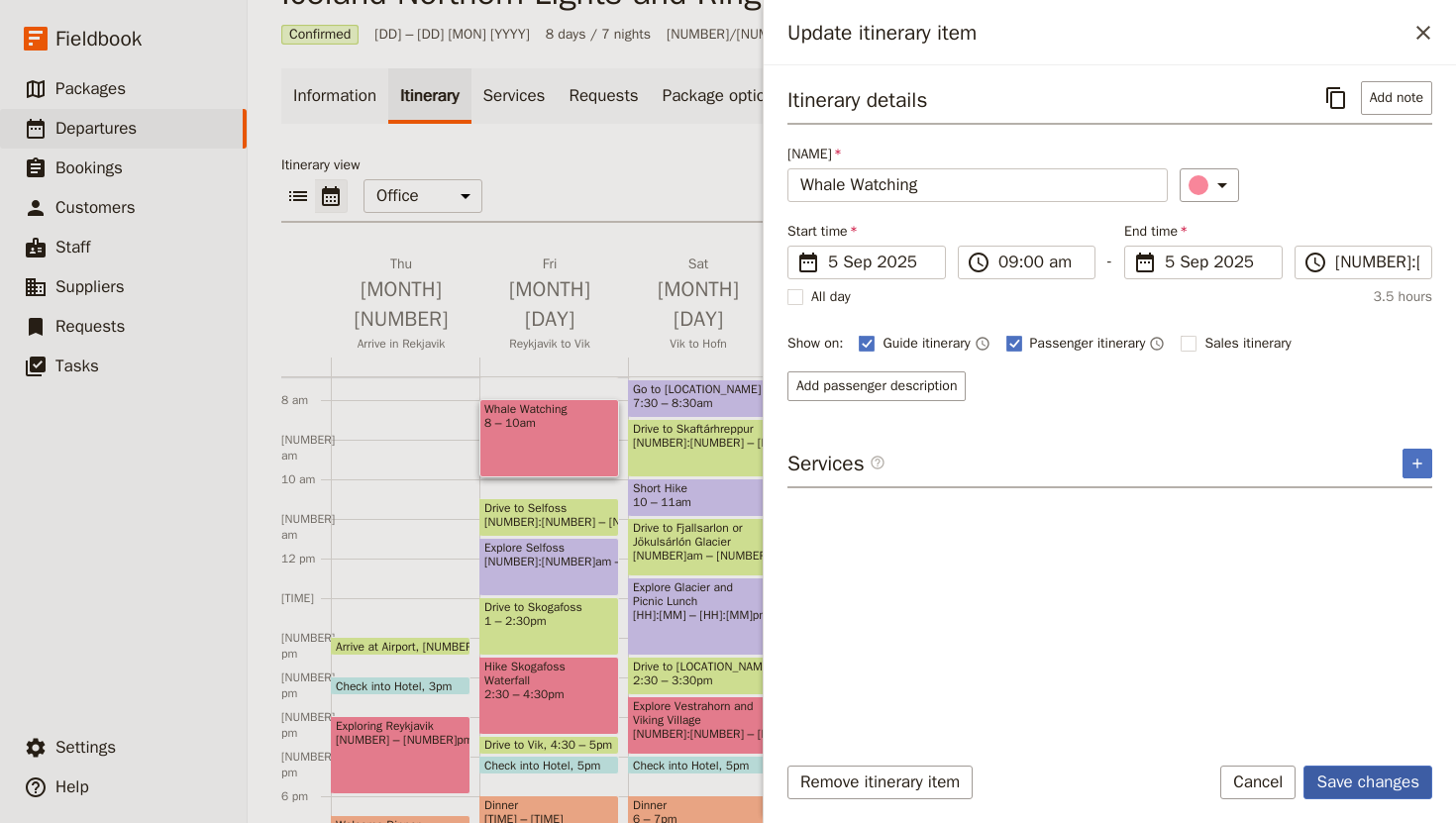 click on "Save changes" at bounding box center [1368, 782] 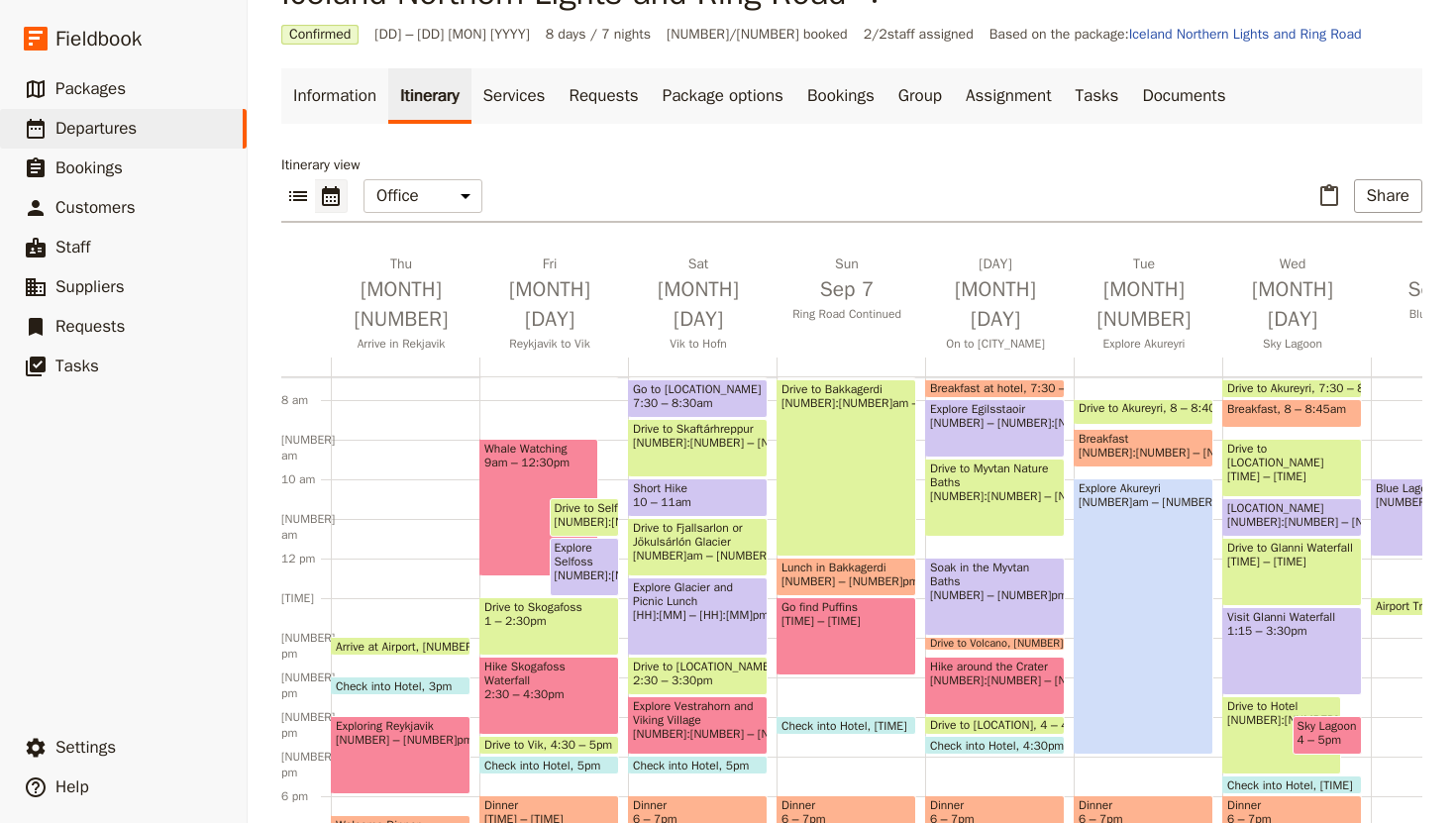 click on "Explore Selfoss" at bounding box center (584, 555) 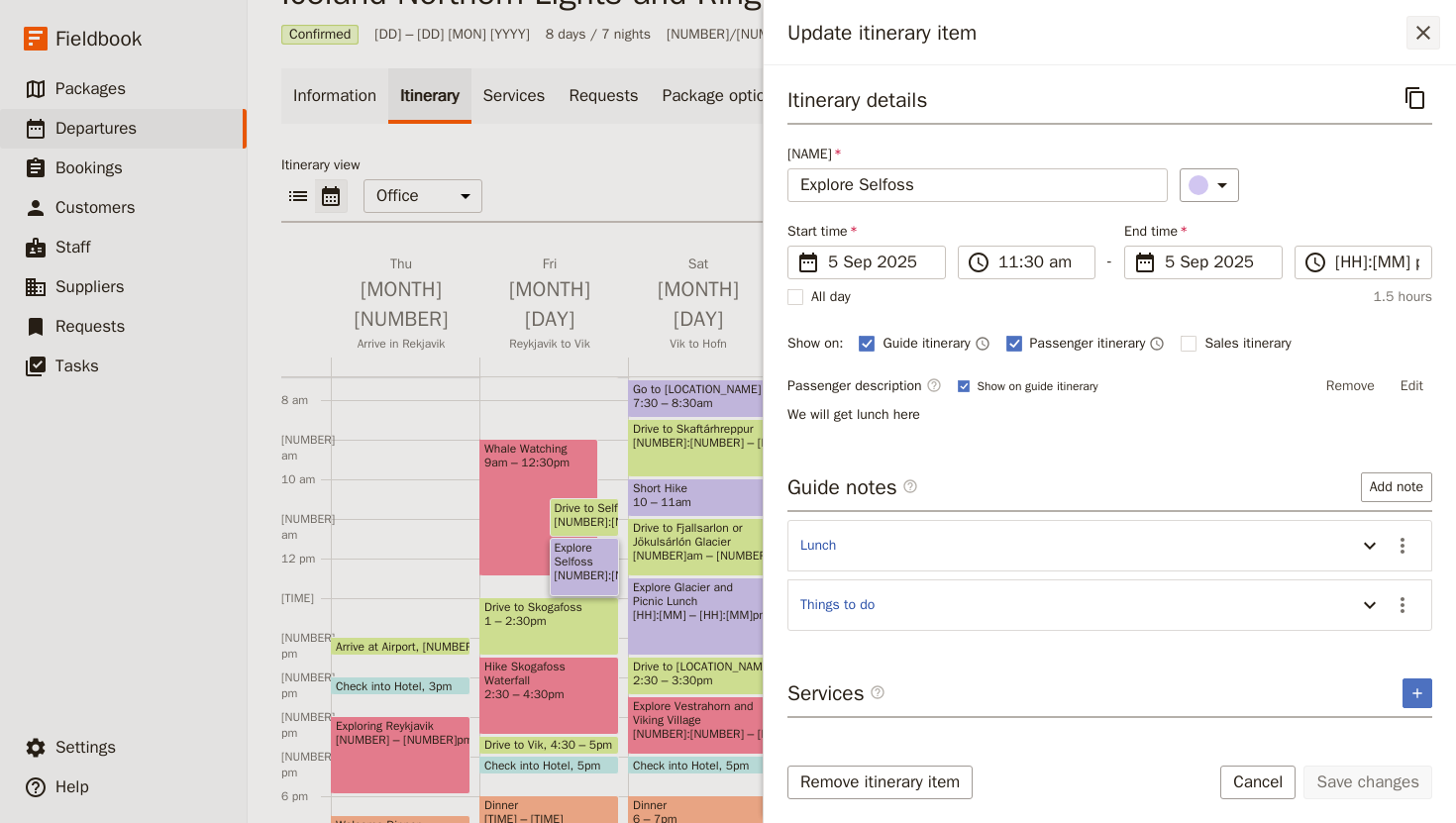click 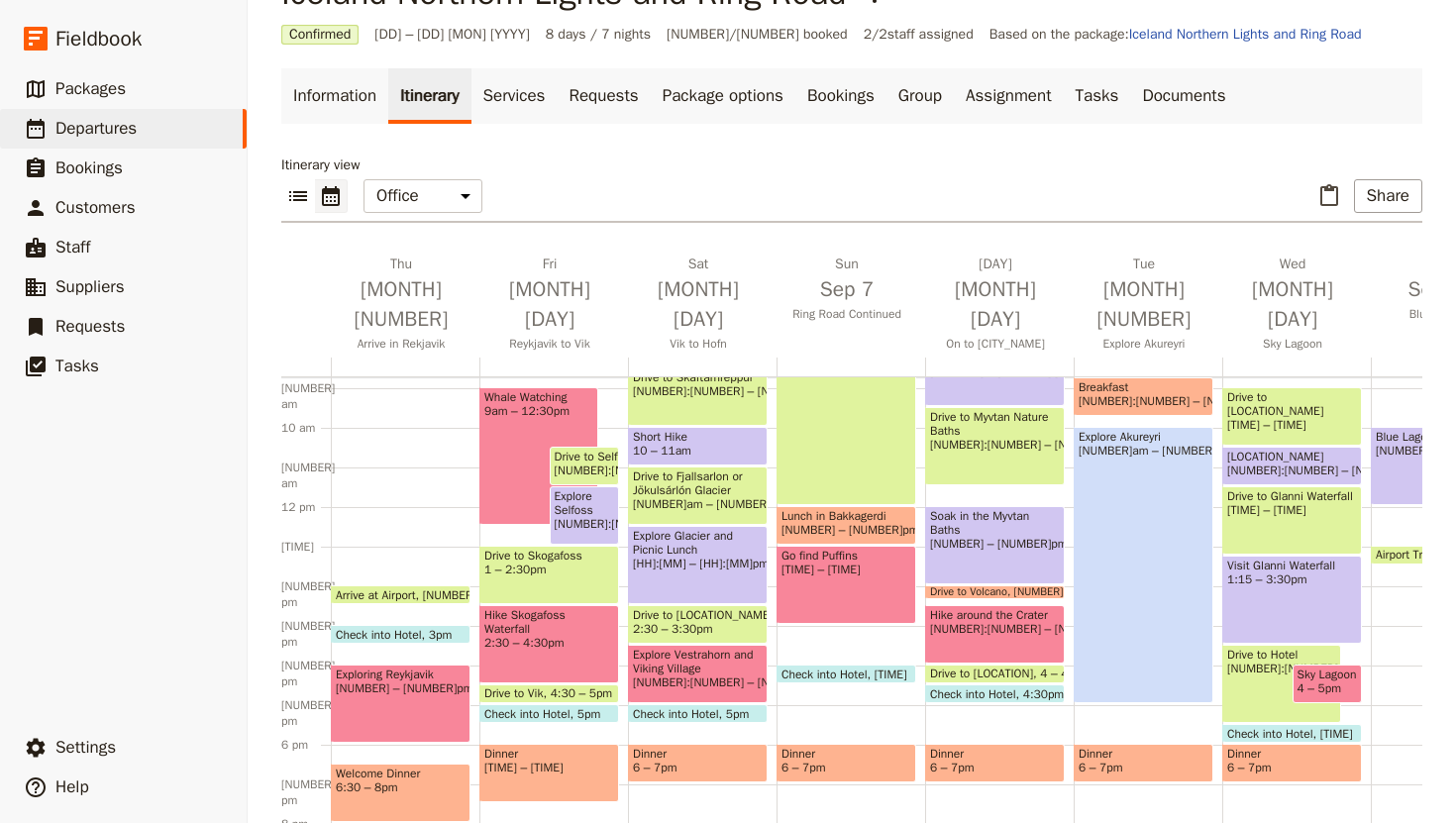 scroll, scrollTop: 332, scrollLeft: 0, axis: vertical 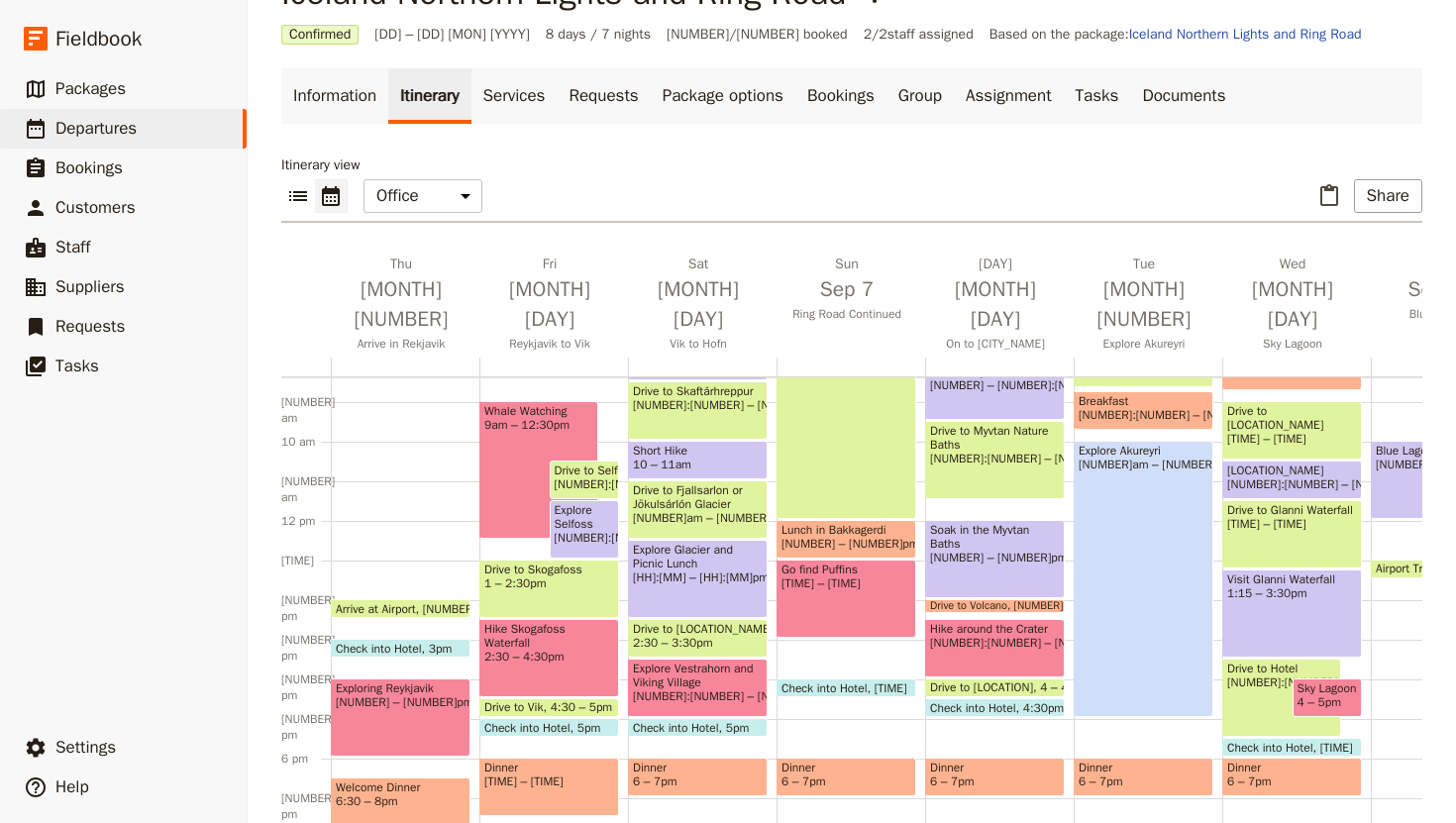 click on "Whale Watching  9am – 12:30pm" at bounding box center [539, 469] 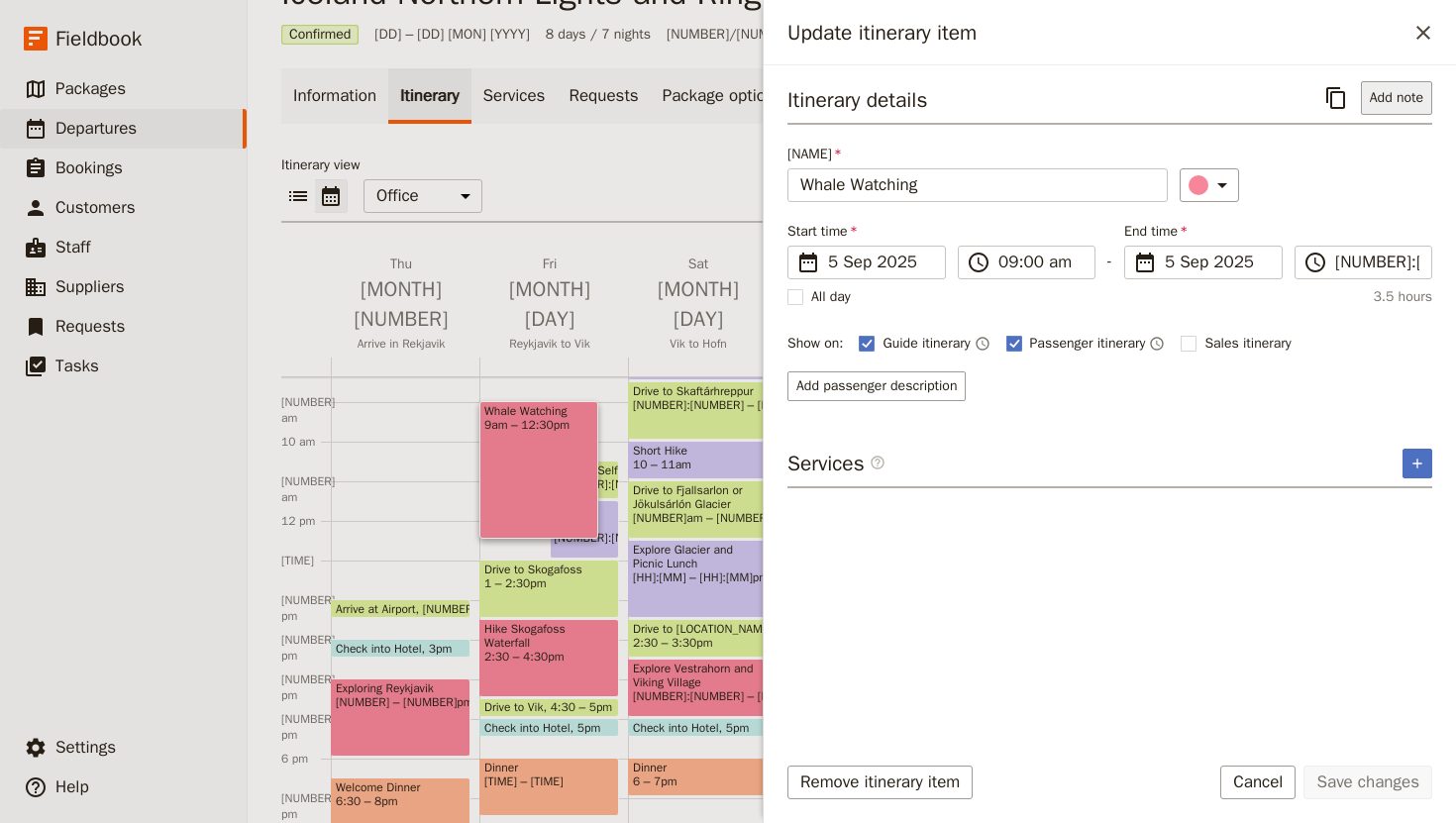 click on "Add note" at bounding box center (1397, 98) 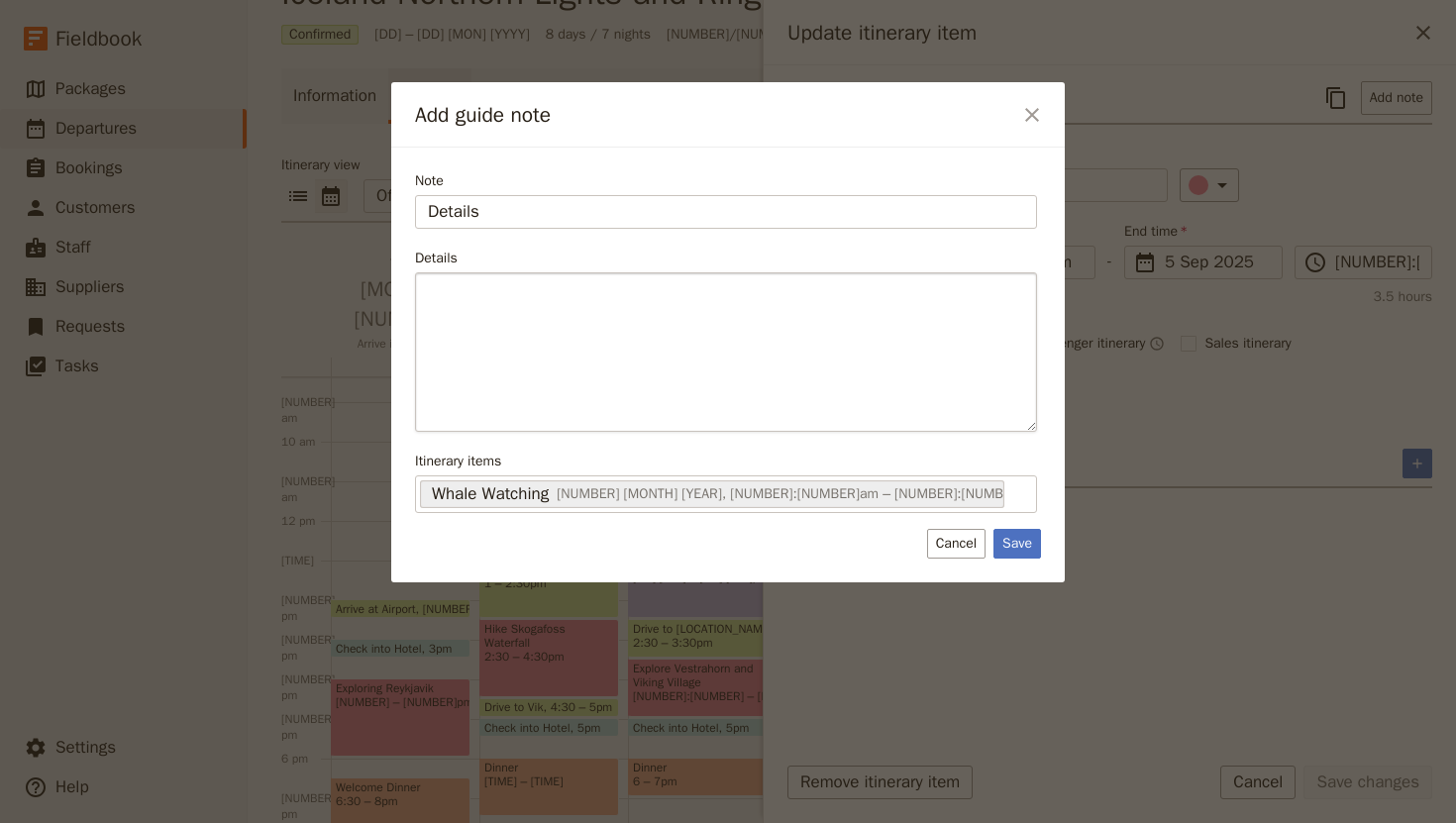 type on "Details" 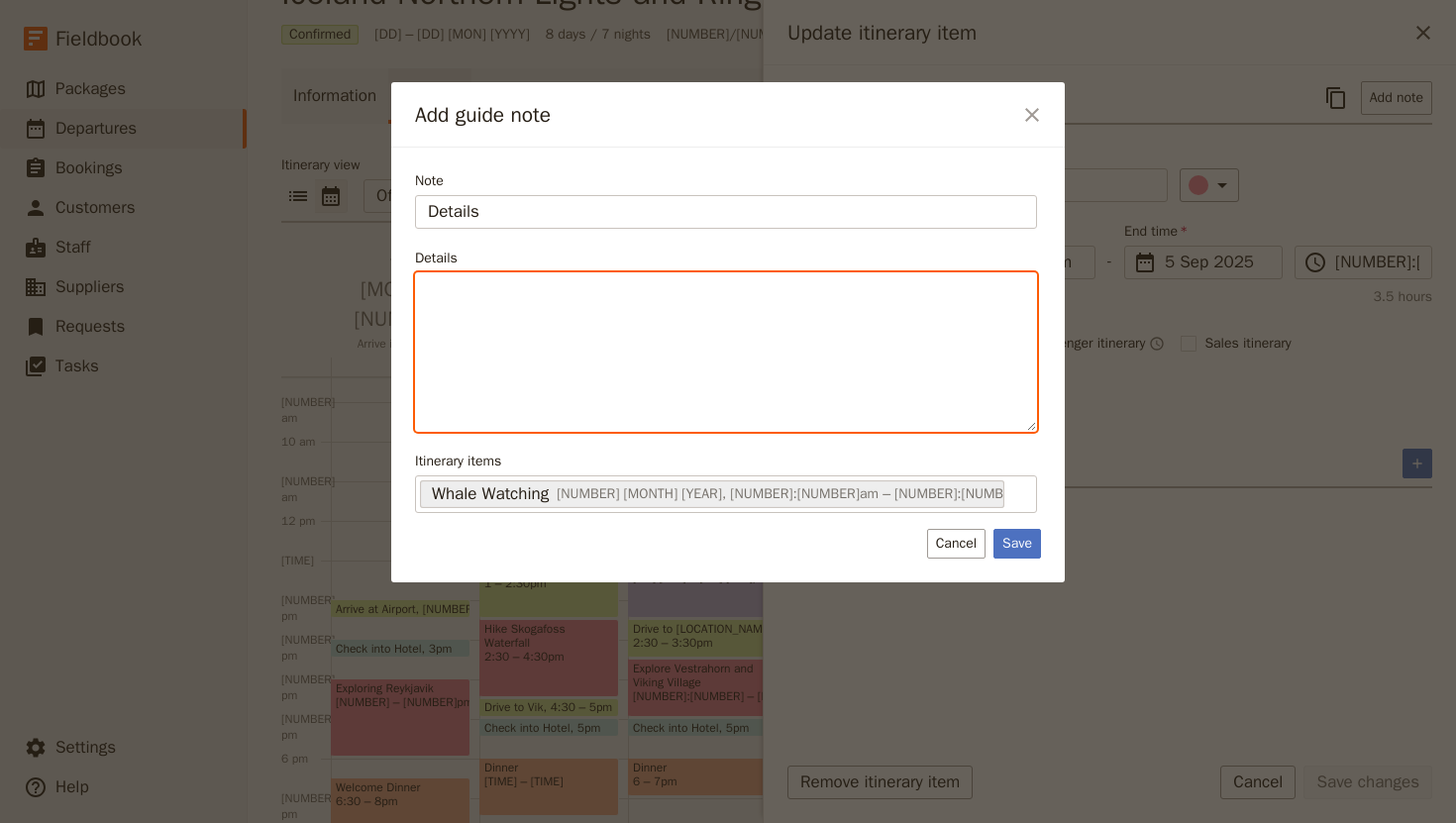 click at bounding box center [726, 291] 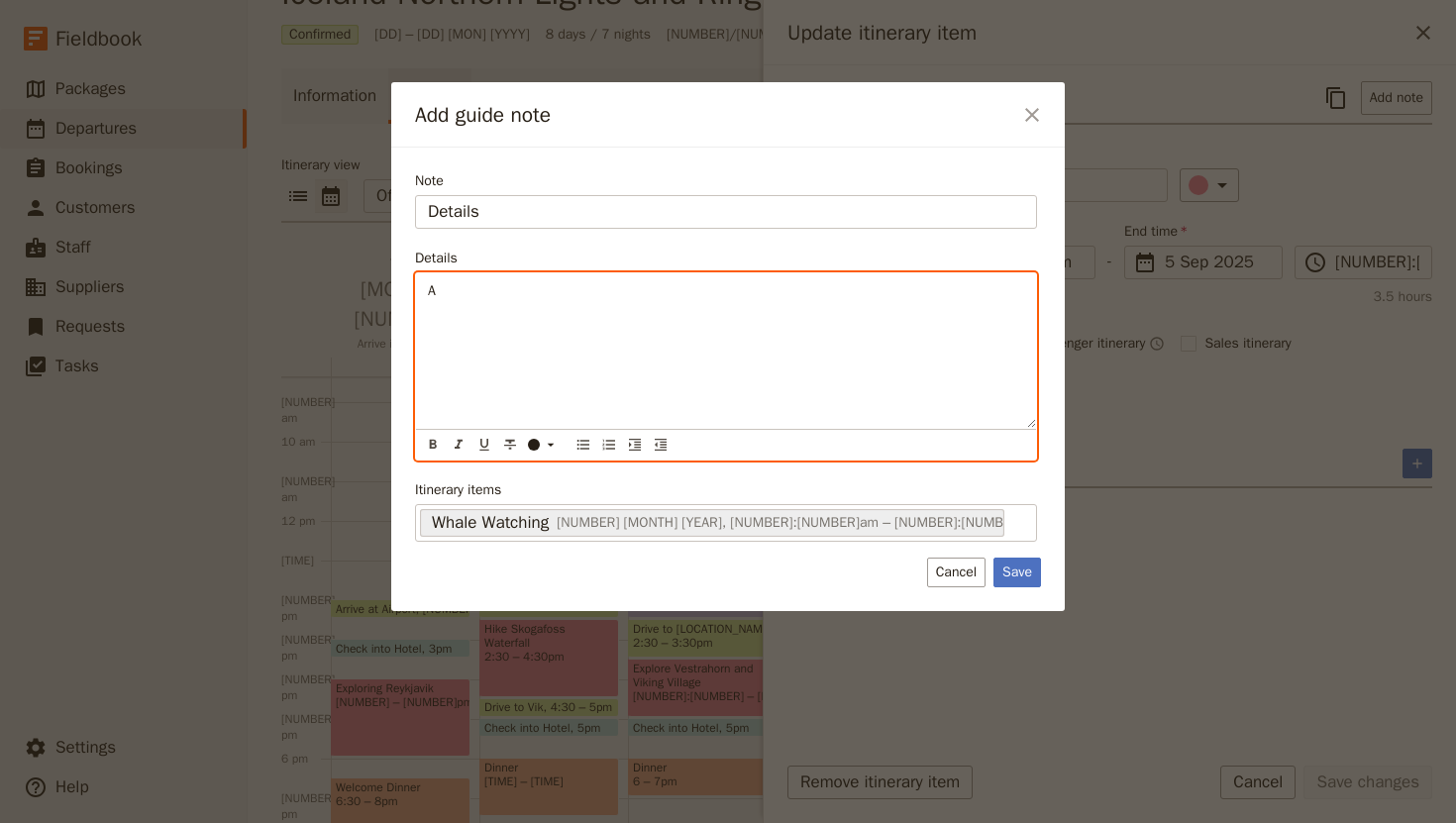 type 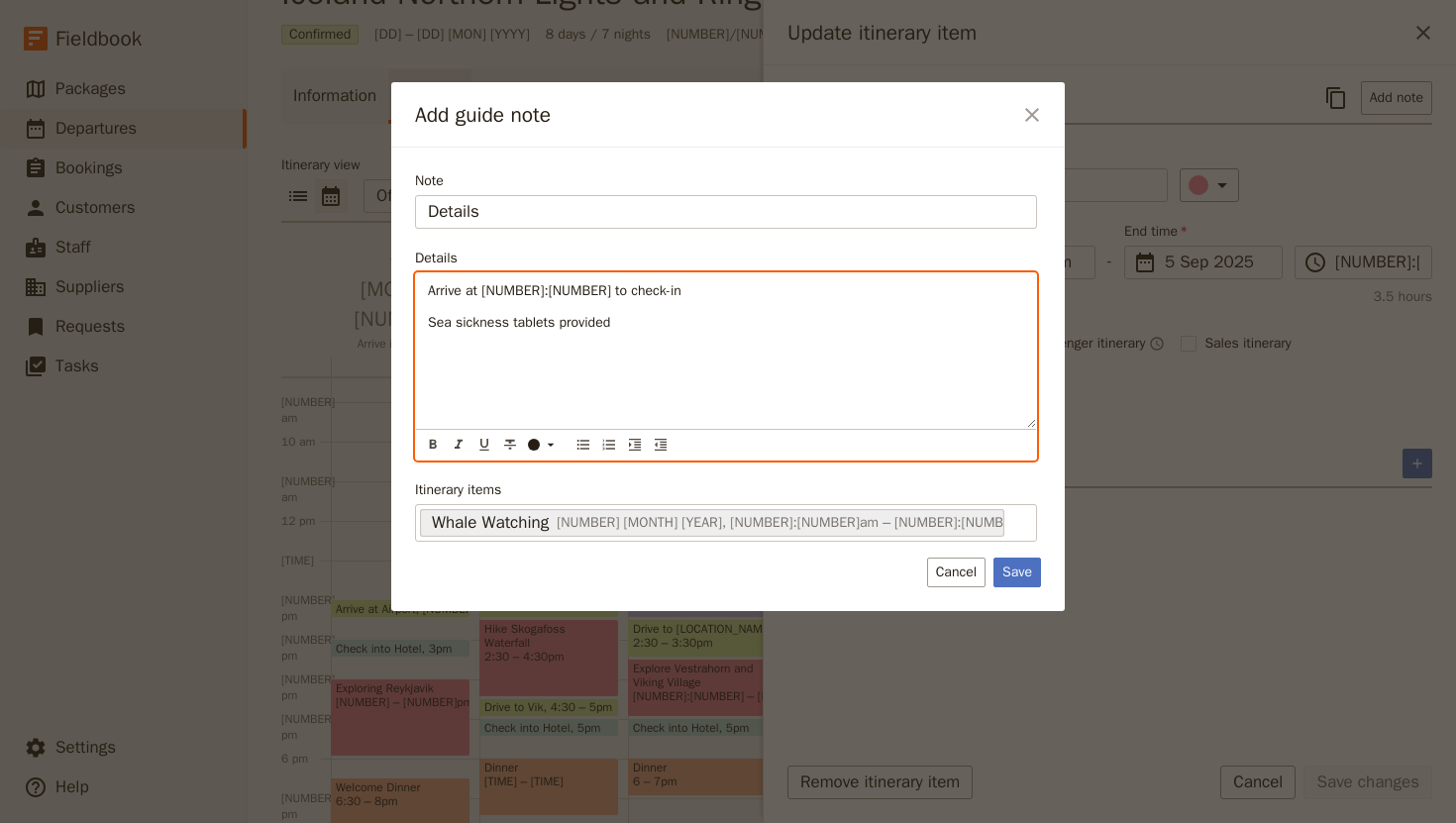 click on "Arrive at 8:30 to check-in" at bounding box center (726, 291) 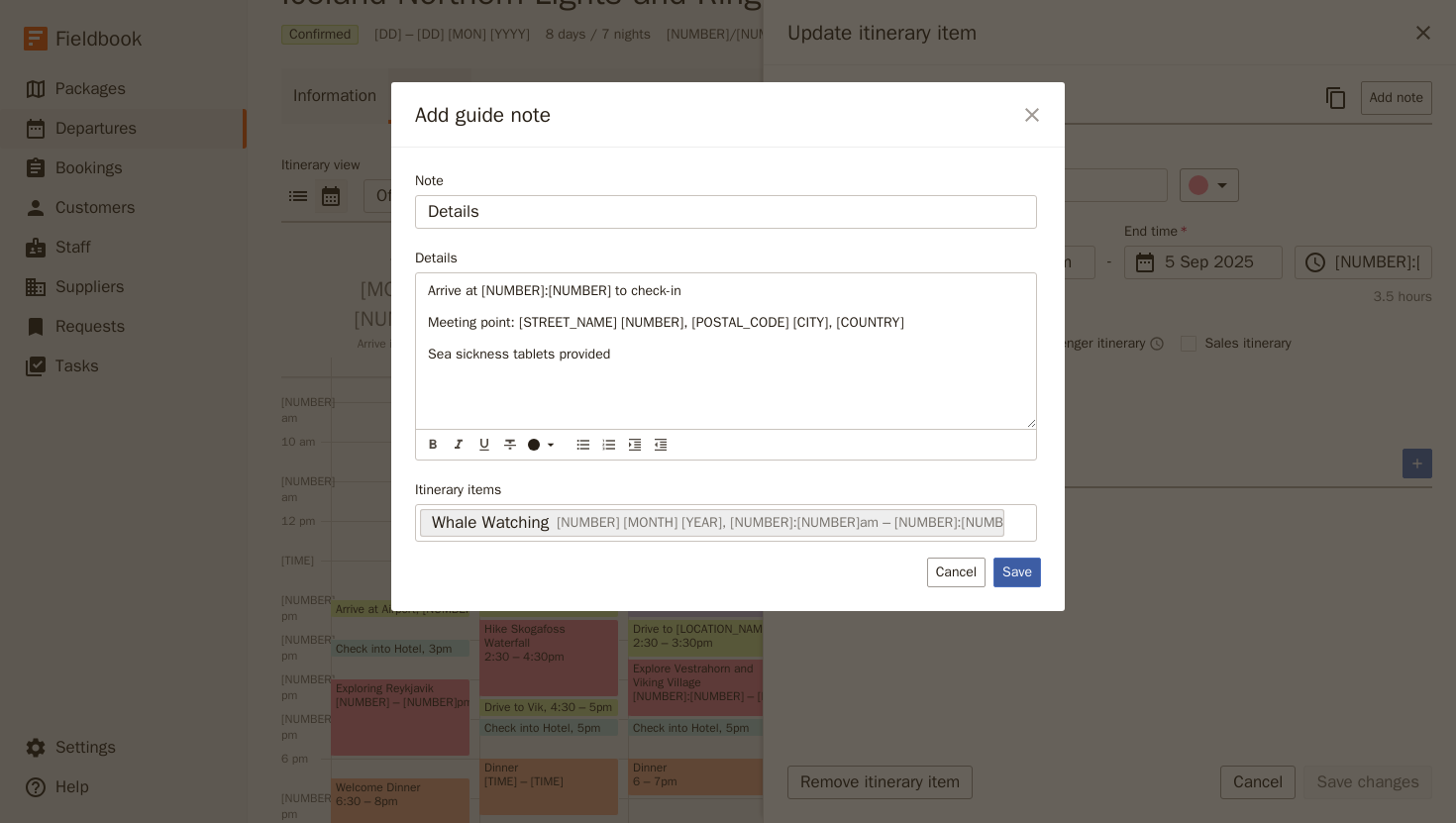 click on "Save" at bounding box center [1017, 572] 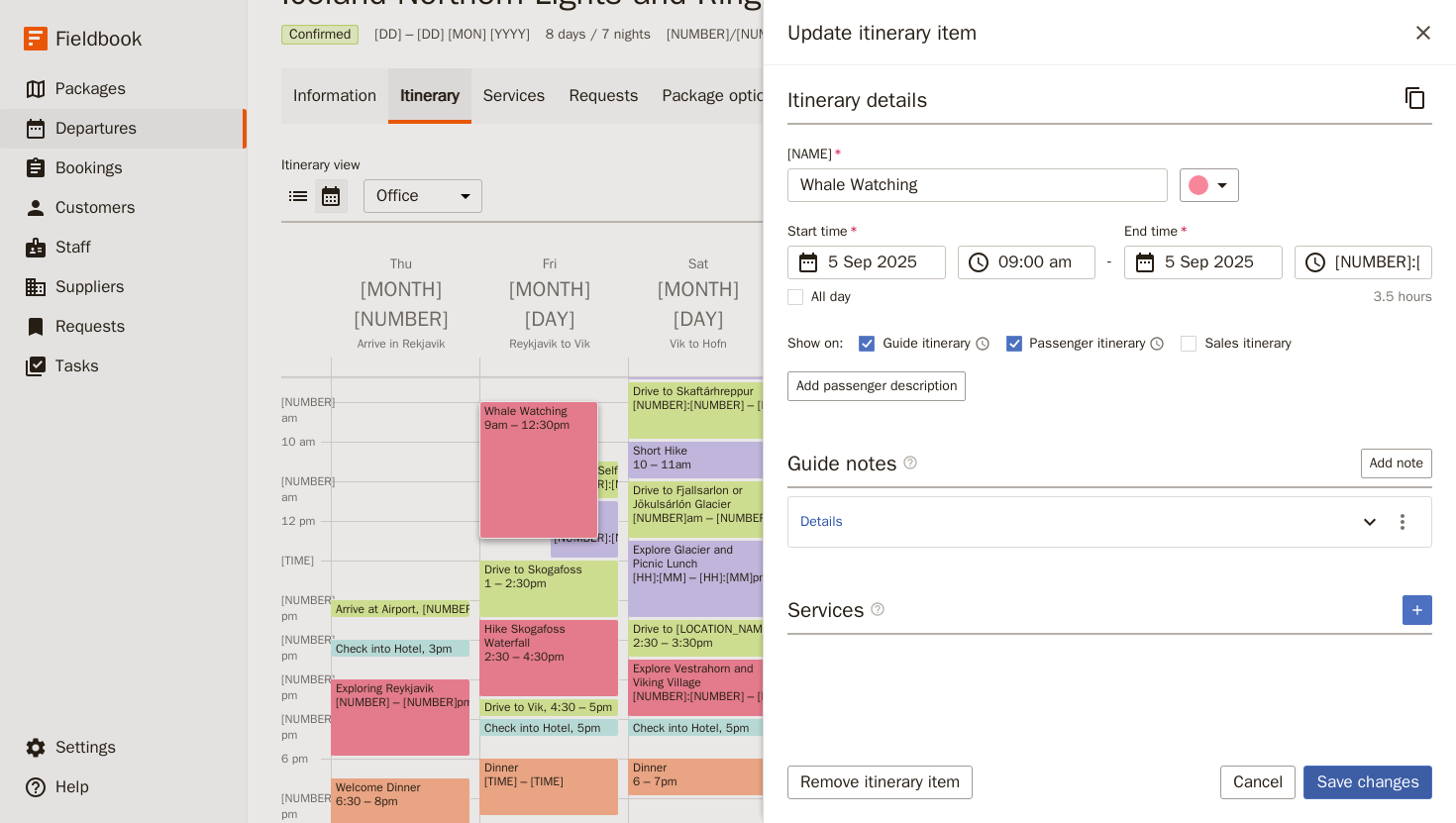 click on "Save changes" at bounding box center (1368, 782) 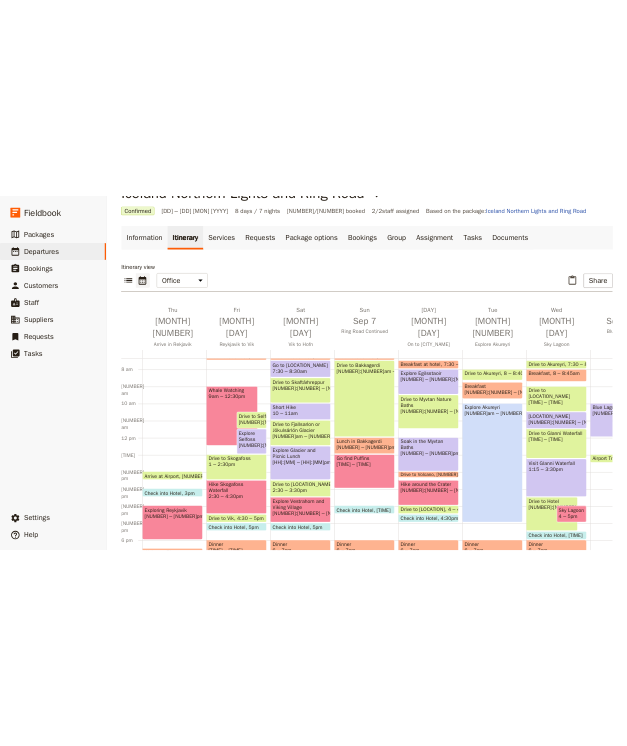 scroll, scrollTop: 310, scrollLeft: 0, axis: vertical 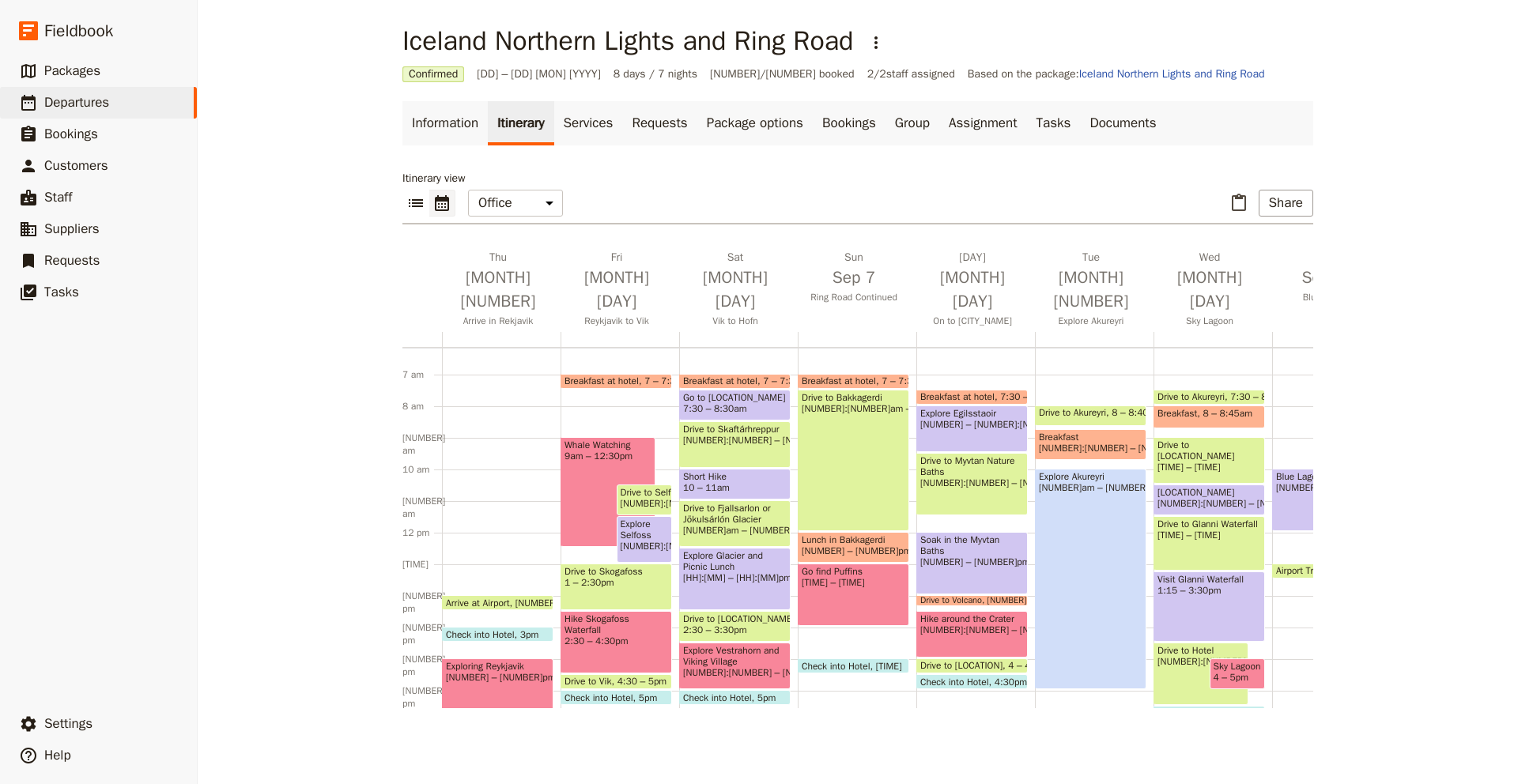 click on "[TIME] – [TIME]" at bounding box center [972, 562] 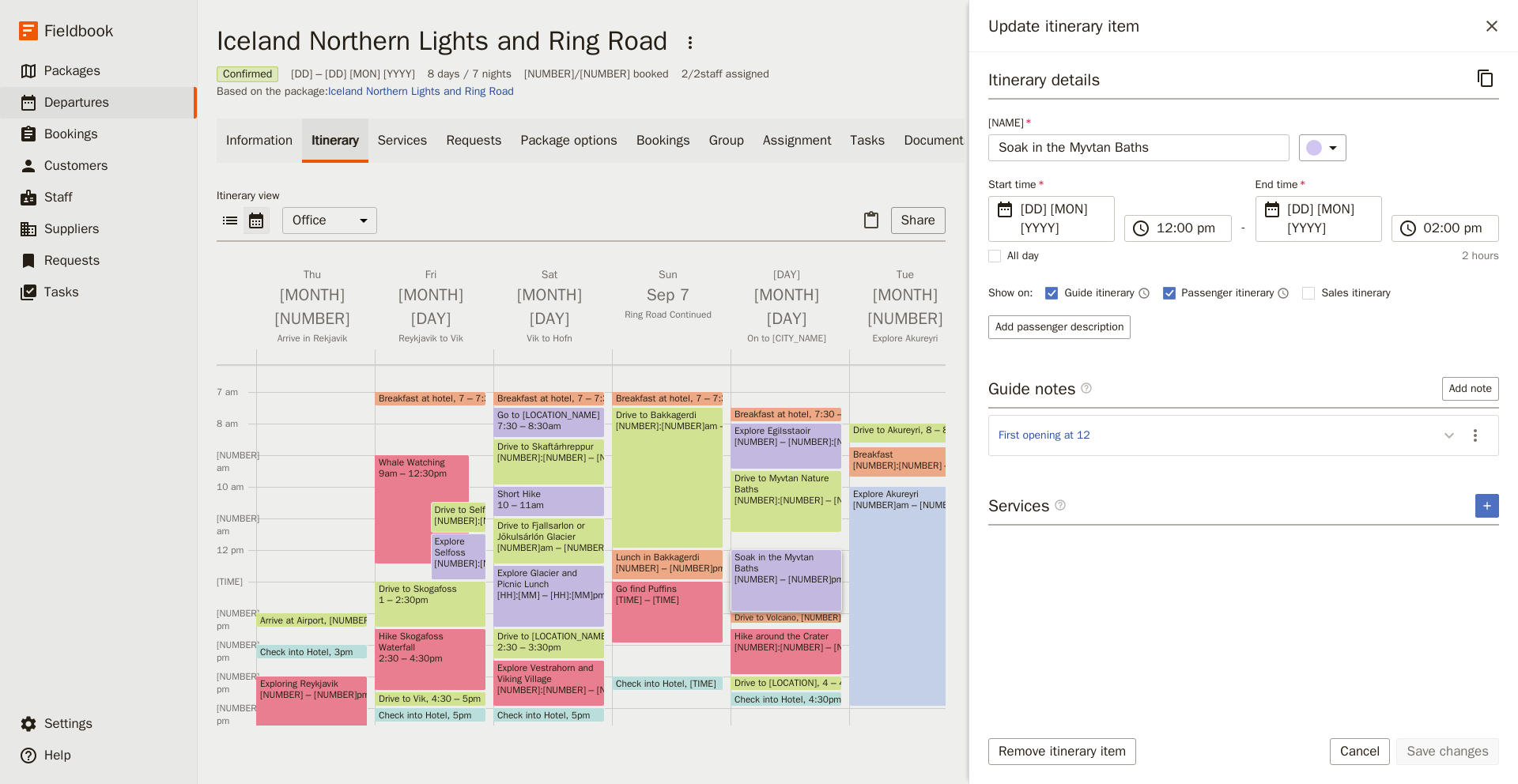 click 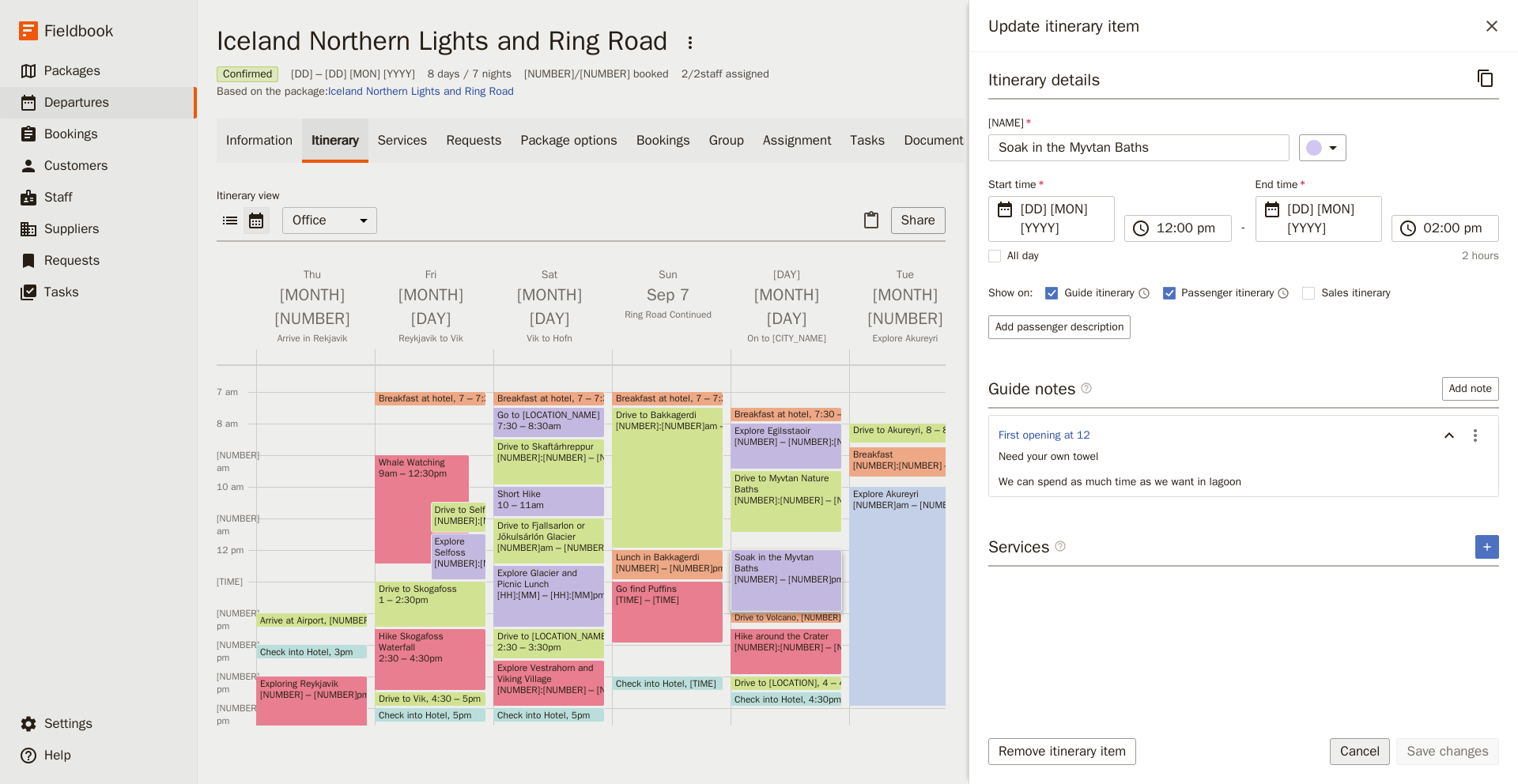 click on "Cancel" at bounding box center [1360, 752] 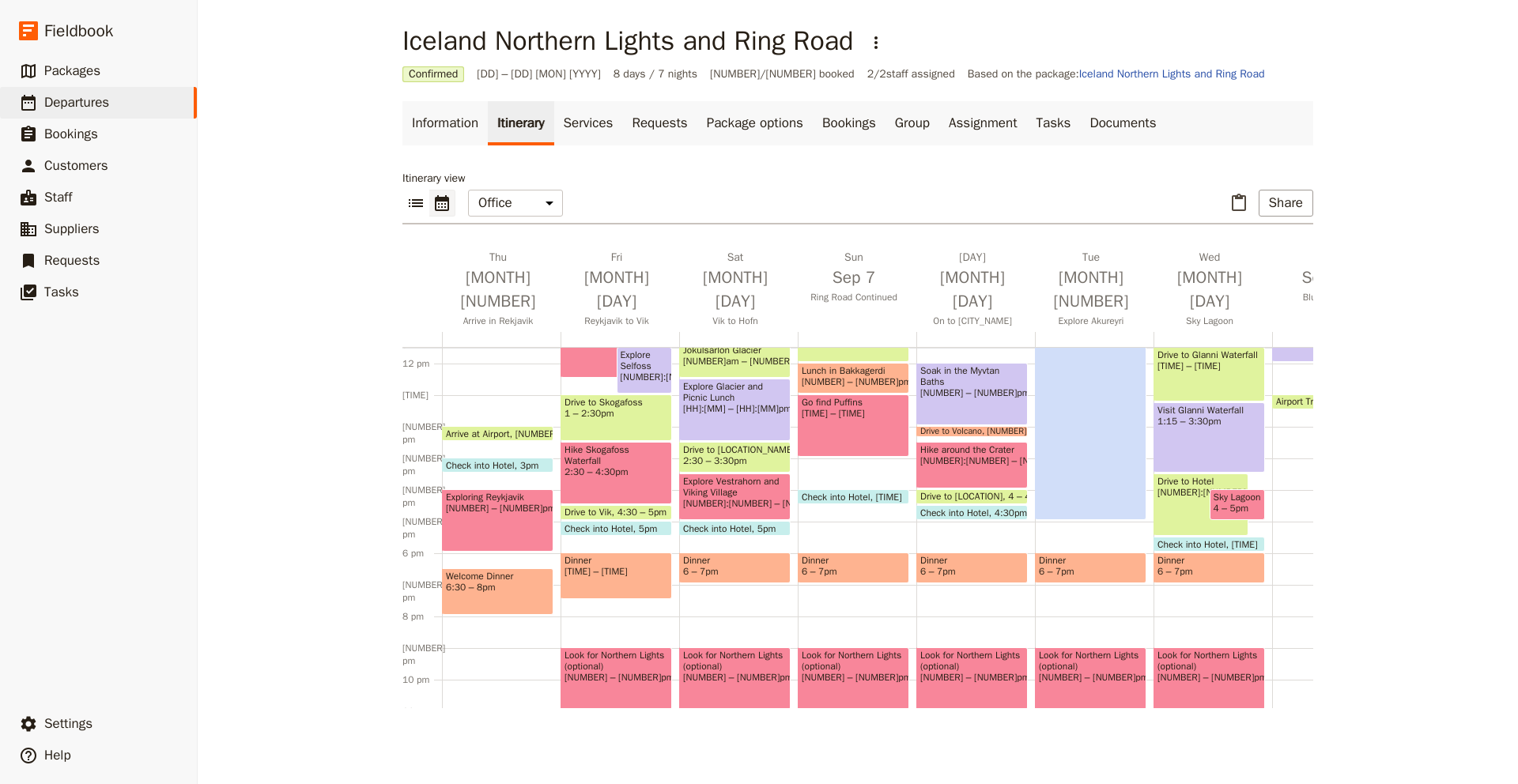 scroll, scrollTop: 366, scrollLeft: 0, axis: vertical 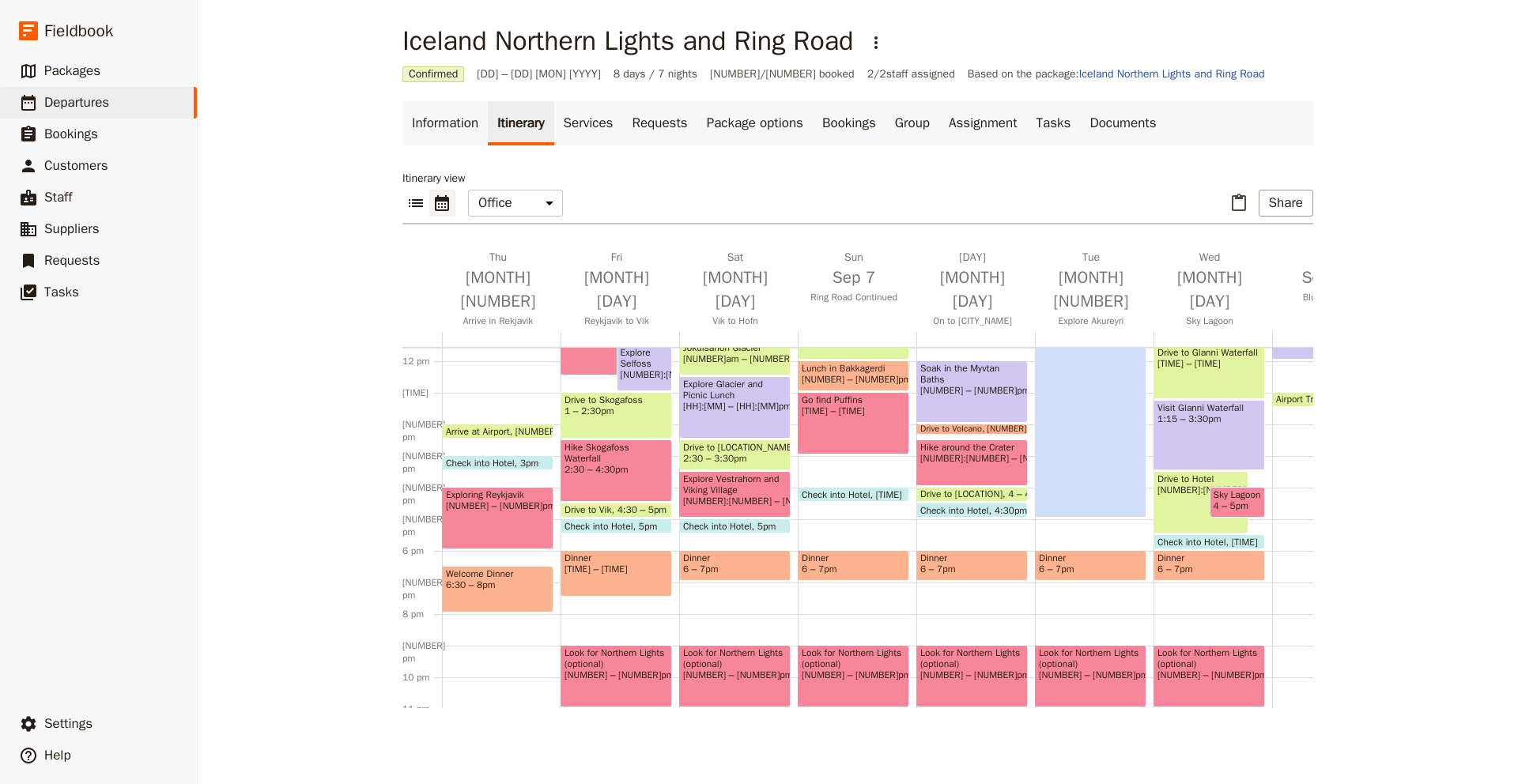 click on "Exploring Reykjavik [TIME]" at bounding box center (497, 518) 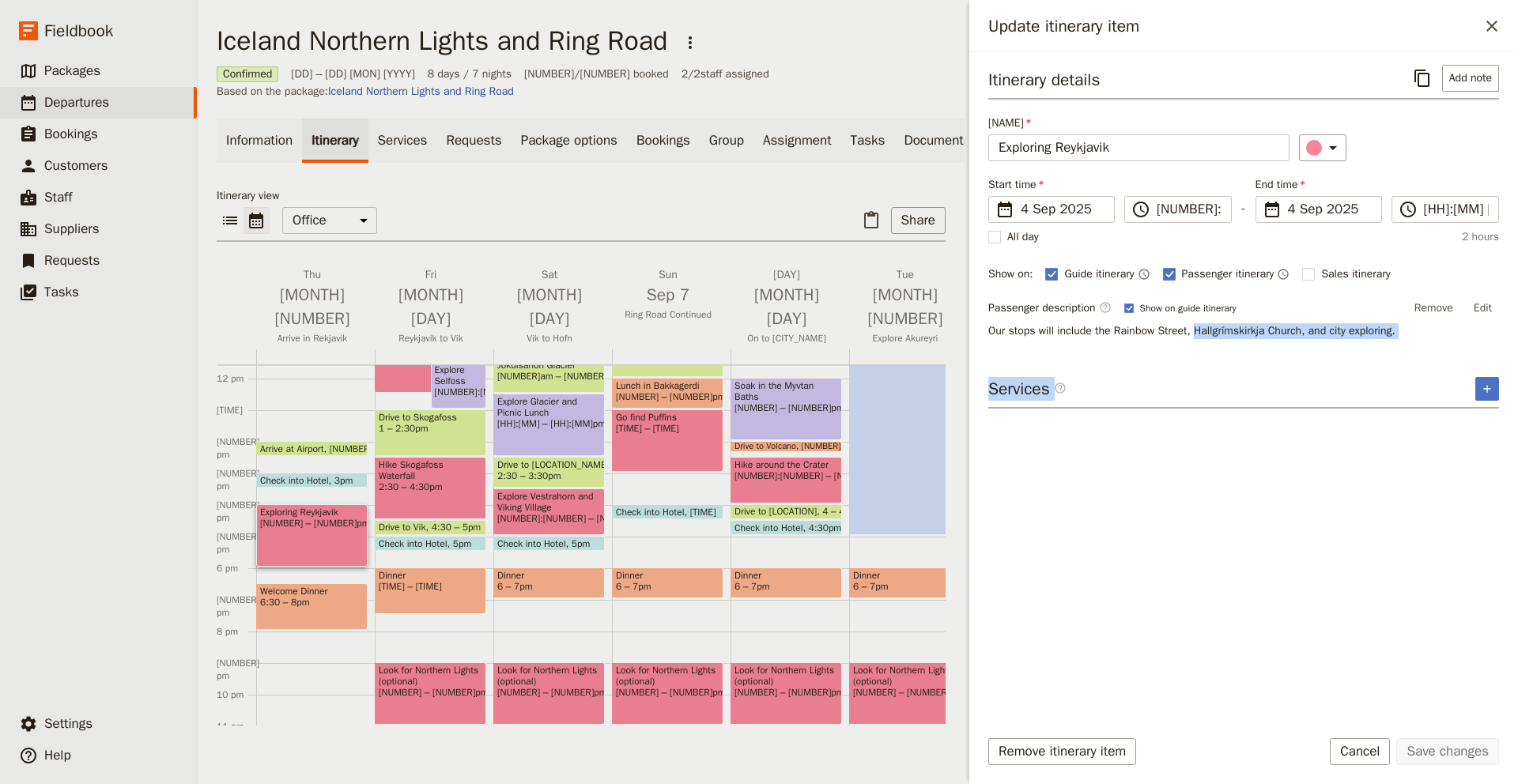 drag, startPoint x: 1203, startPoint y: 330, endPoint x: 1428, endPoint y: 346, distance: 225.56817 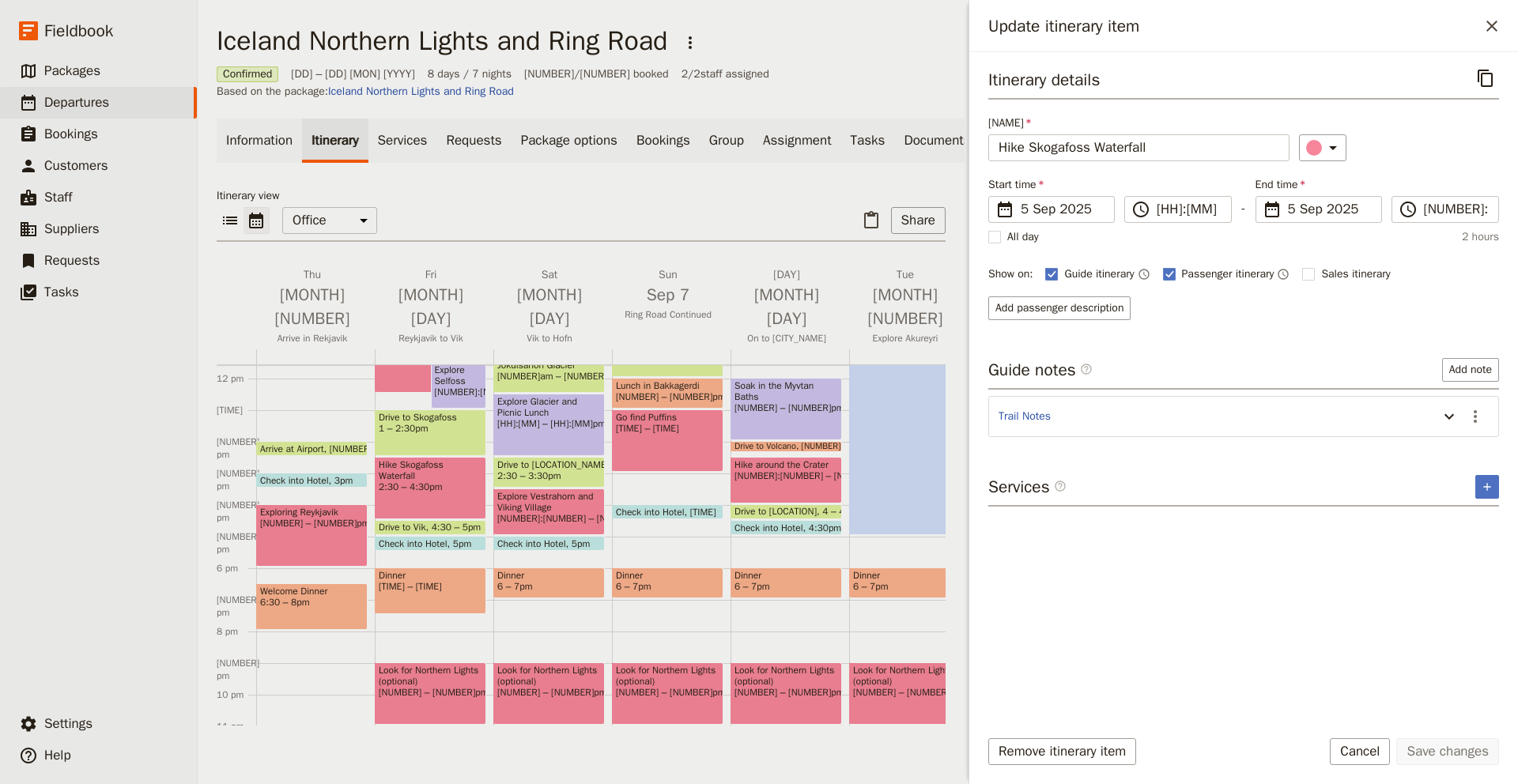 click on "Drive to Skogafoss 1 – 2:30pm" at bounding box center (430, 432) 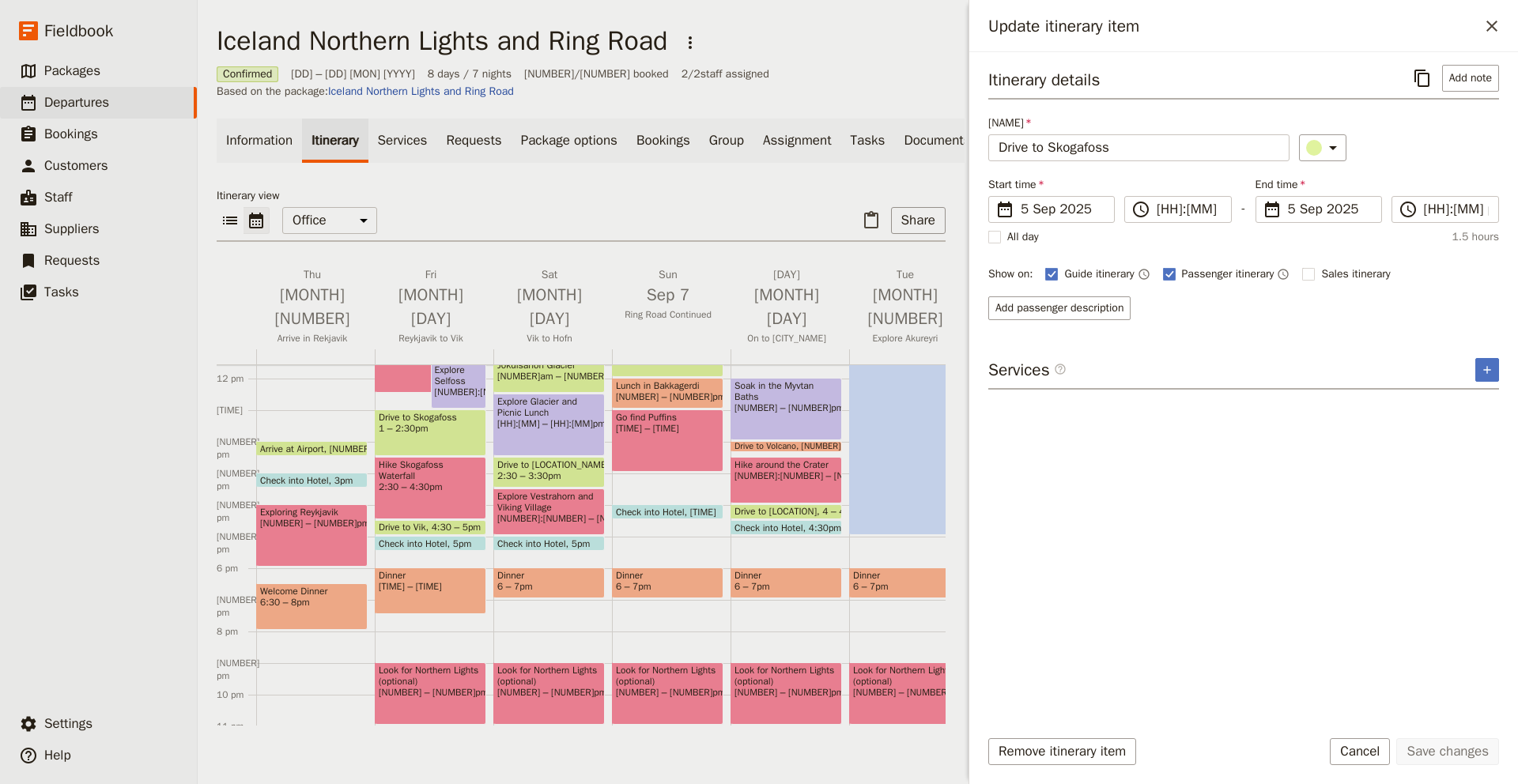 click on "2:30 – 4:30pm" at bounding box center (430, 487) 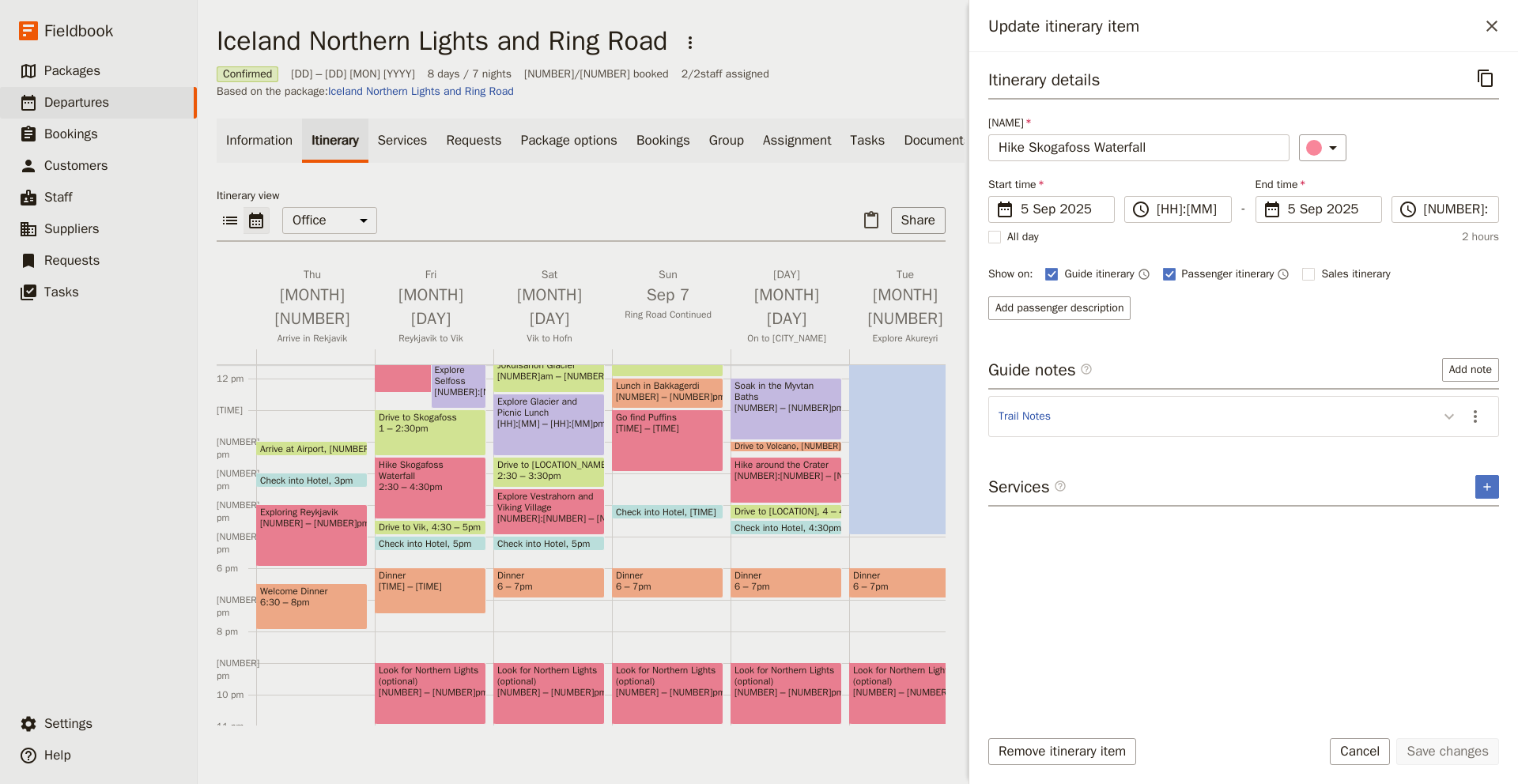 click 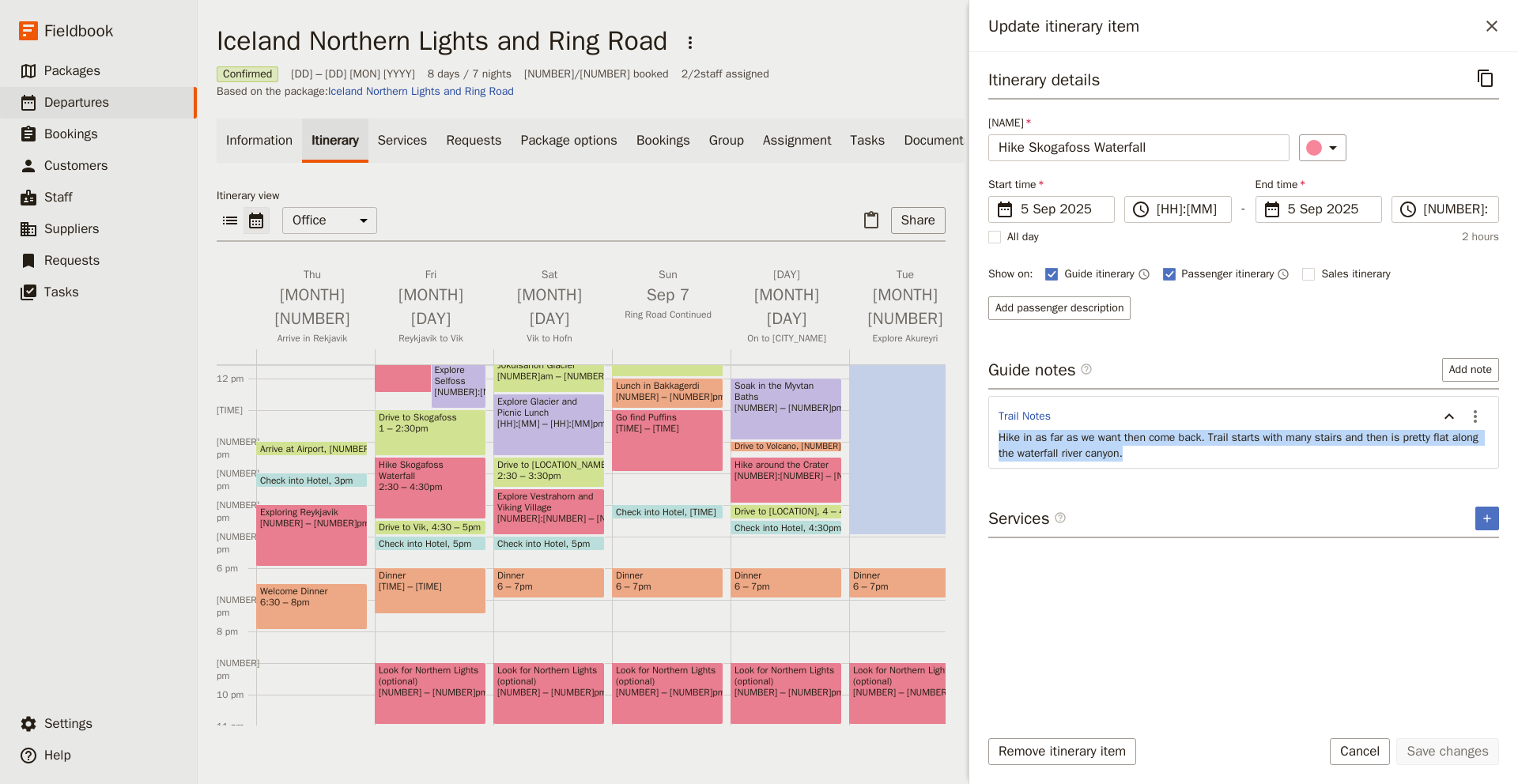 drag, startPoint x: 1205, startPoint y: 454, endPoint x: 987, endPoint y: 428, distance: 219.54498 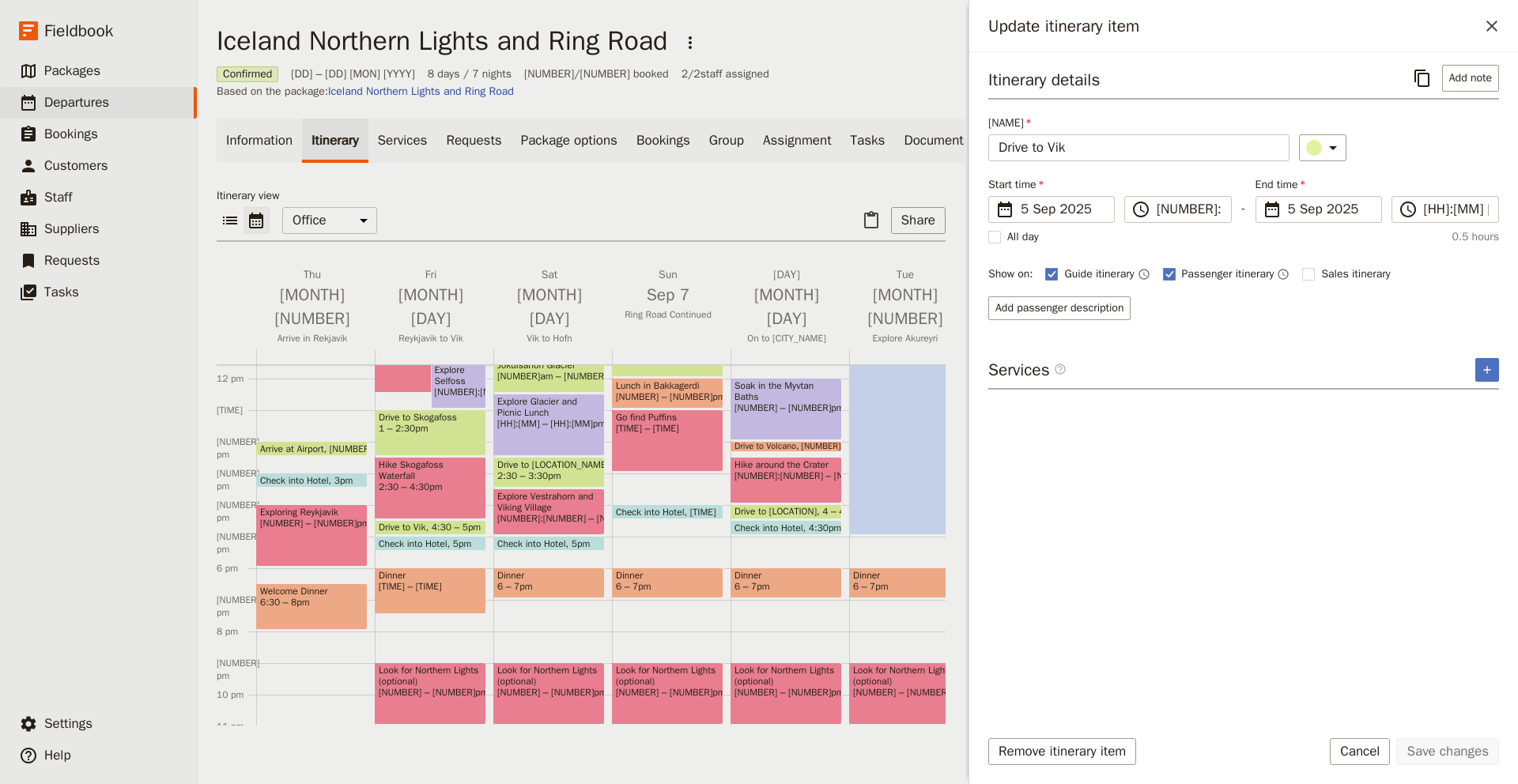 click on "Check into Hotel" at bounding box center (416, 543) 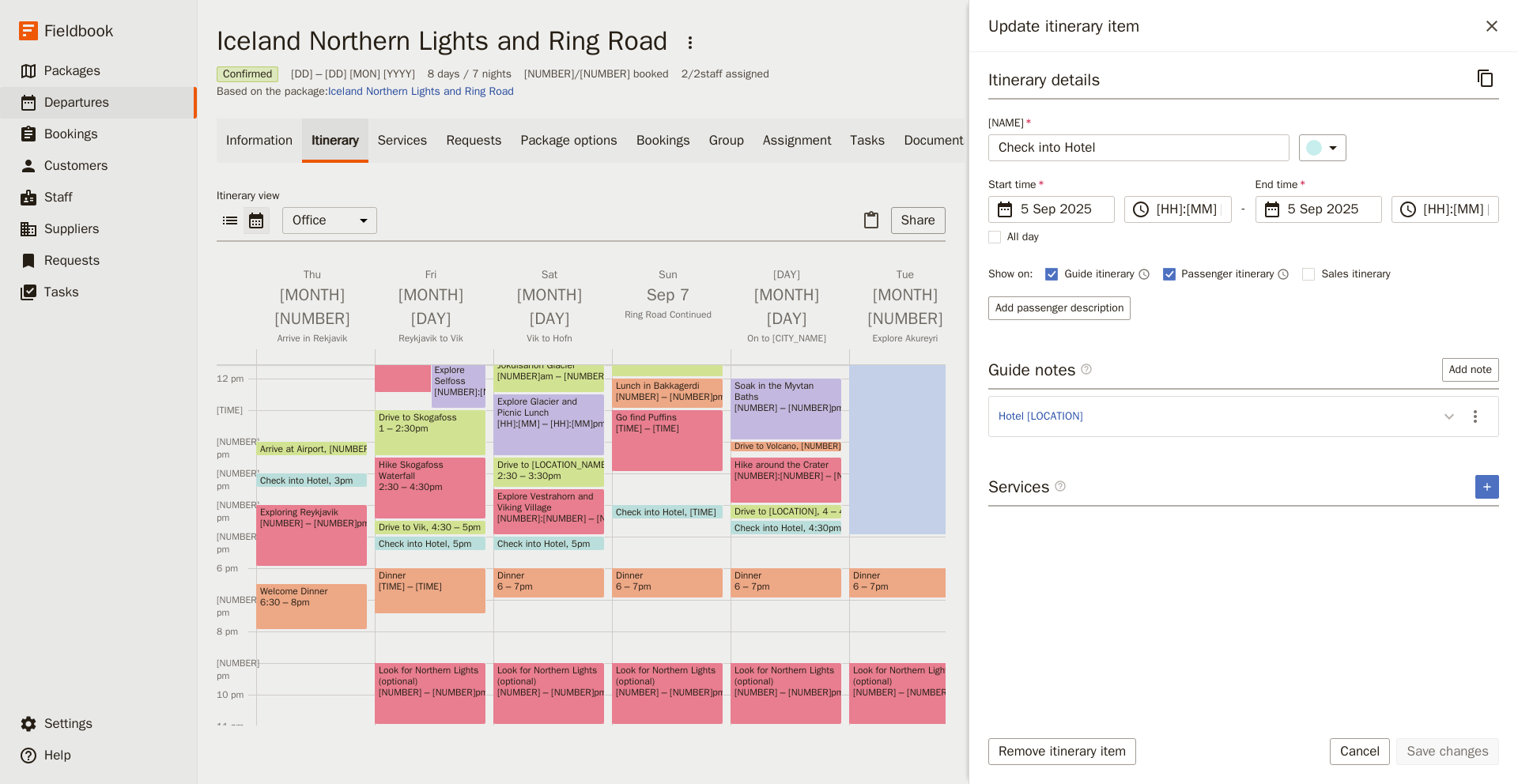 click 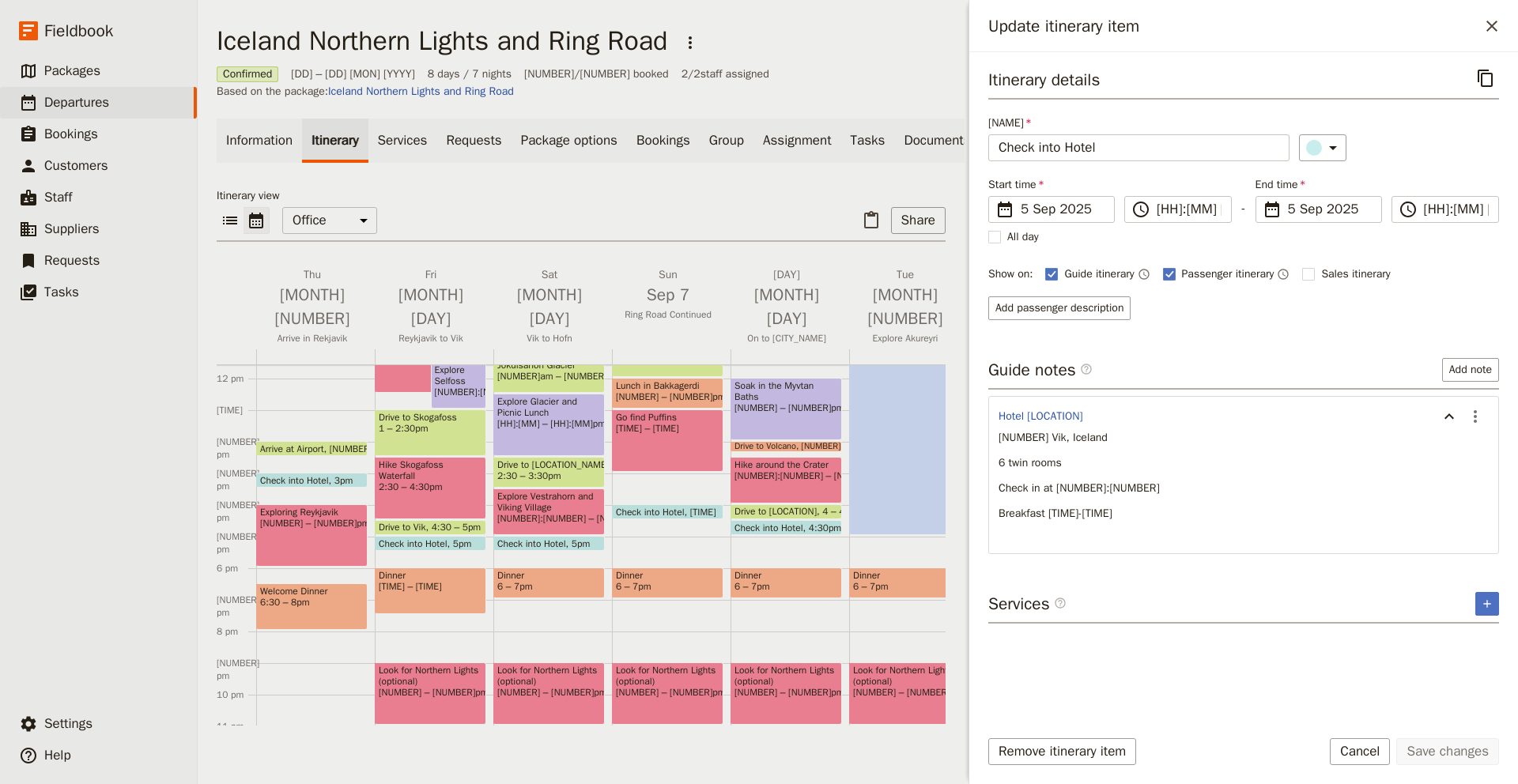 click on "[DURATION] – [DURATION]" at bounding box center [430, 586] 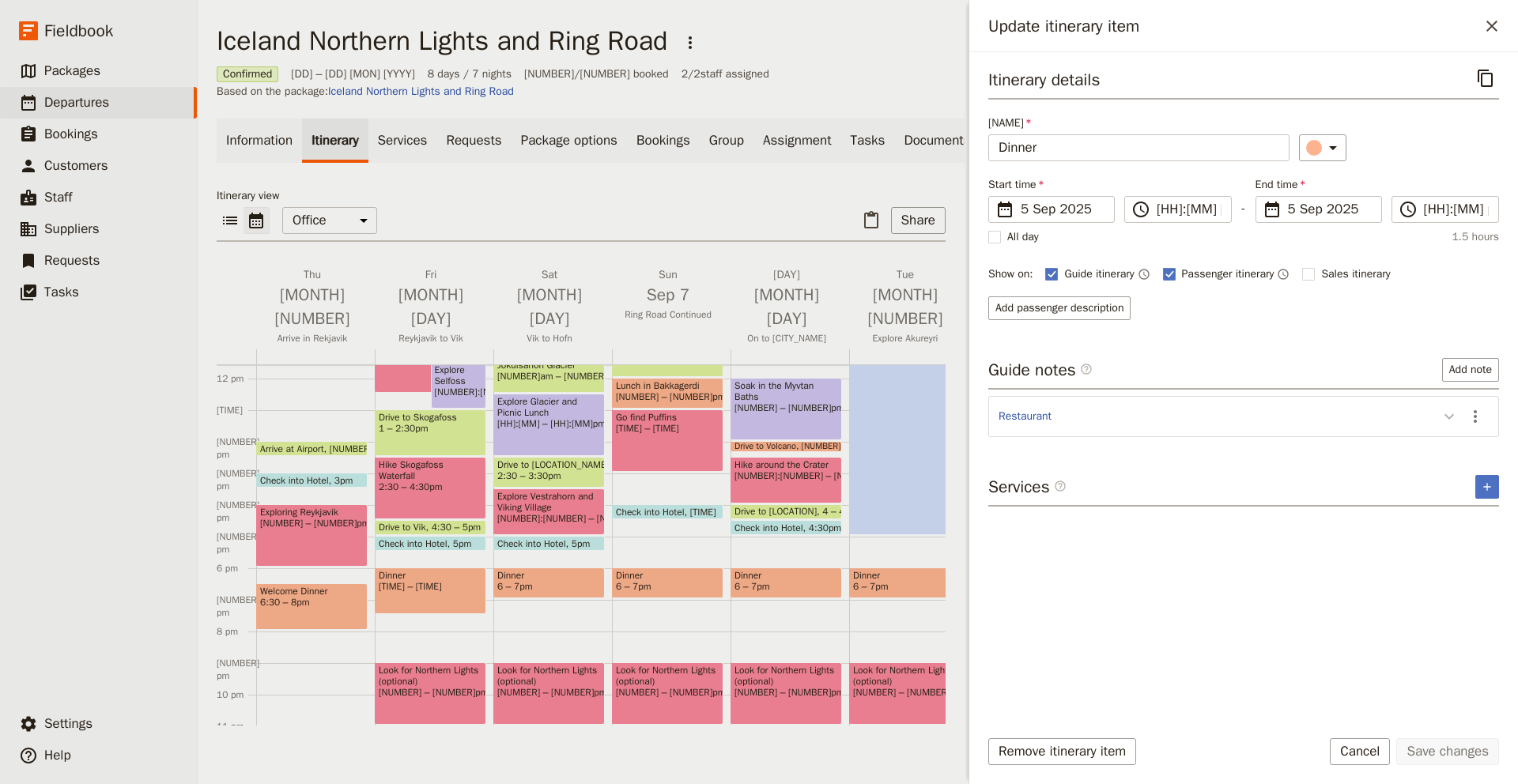click 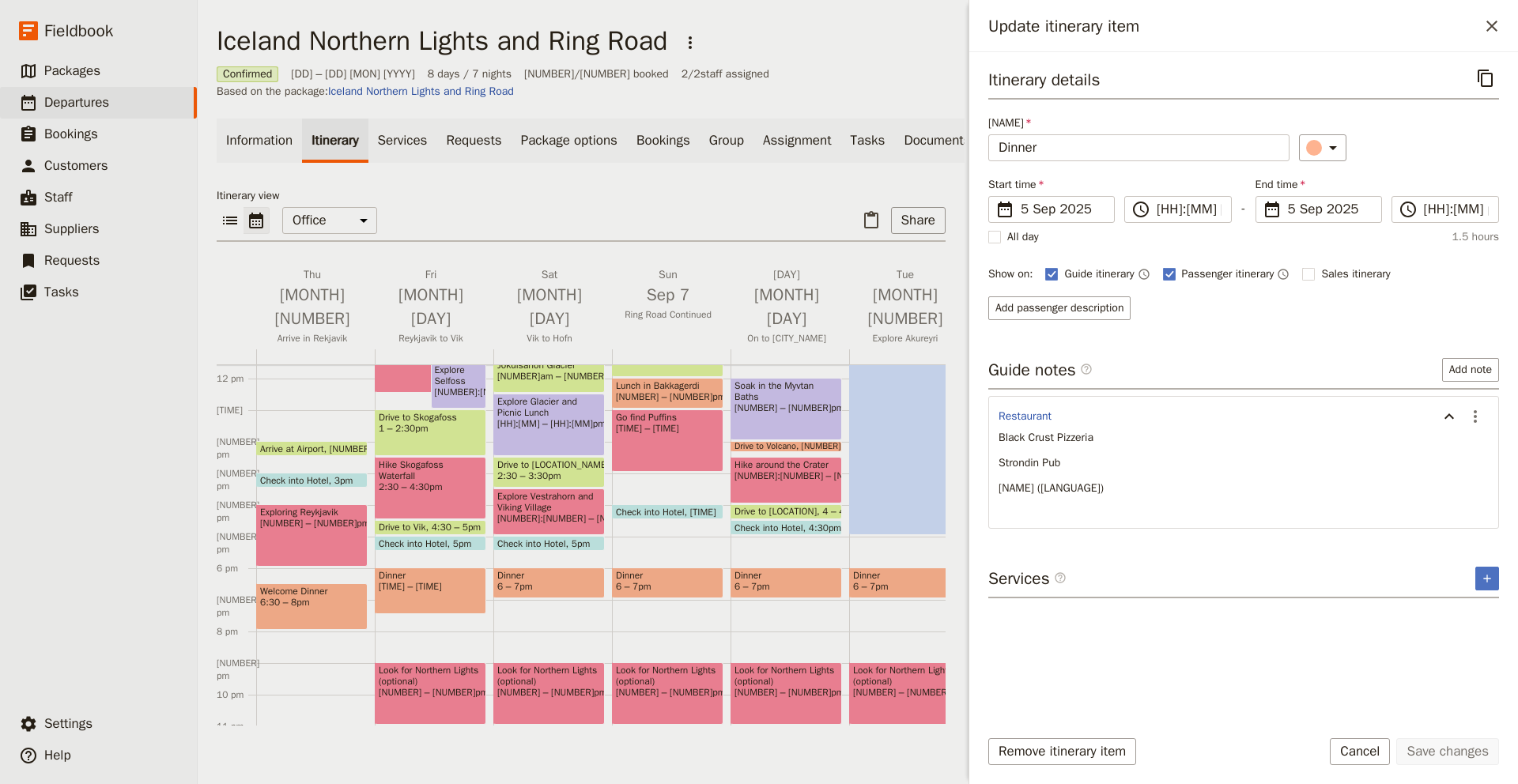 scroll, scrollTop: 375, scrollLeft: 0, axis: vertical 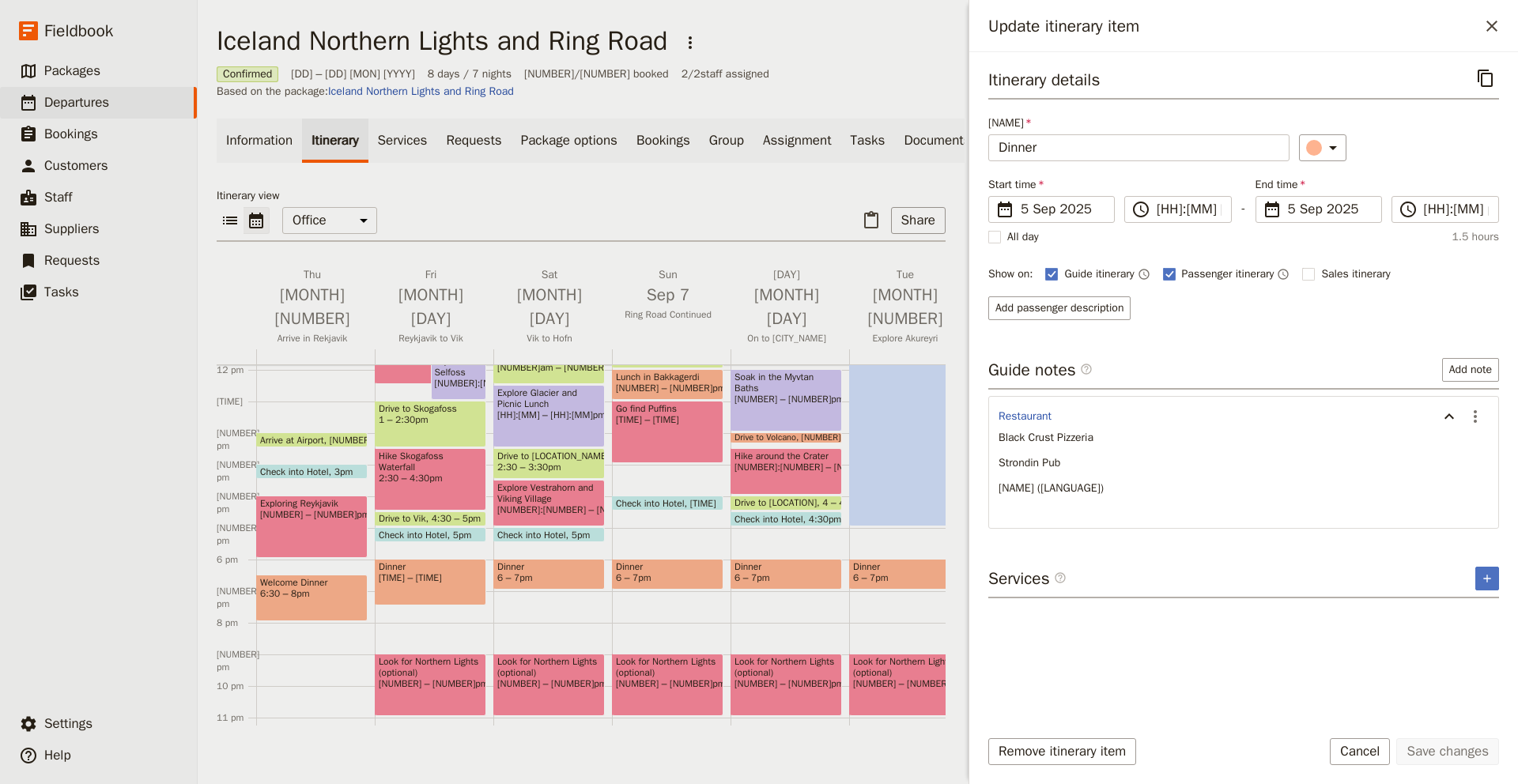 click on "[TIME] – [TIME]" at bounding box center (430, 684) 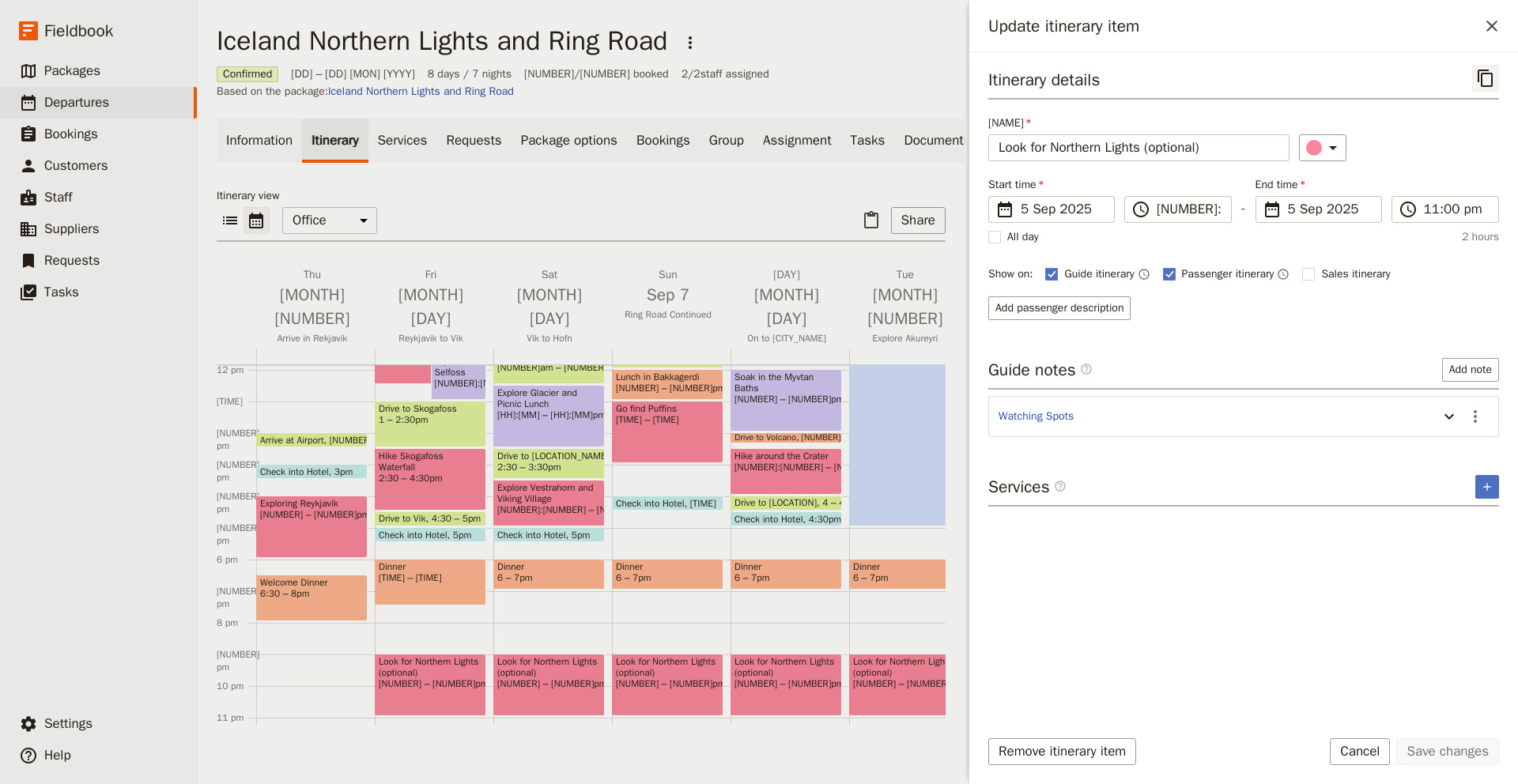 click 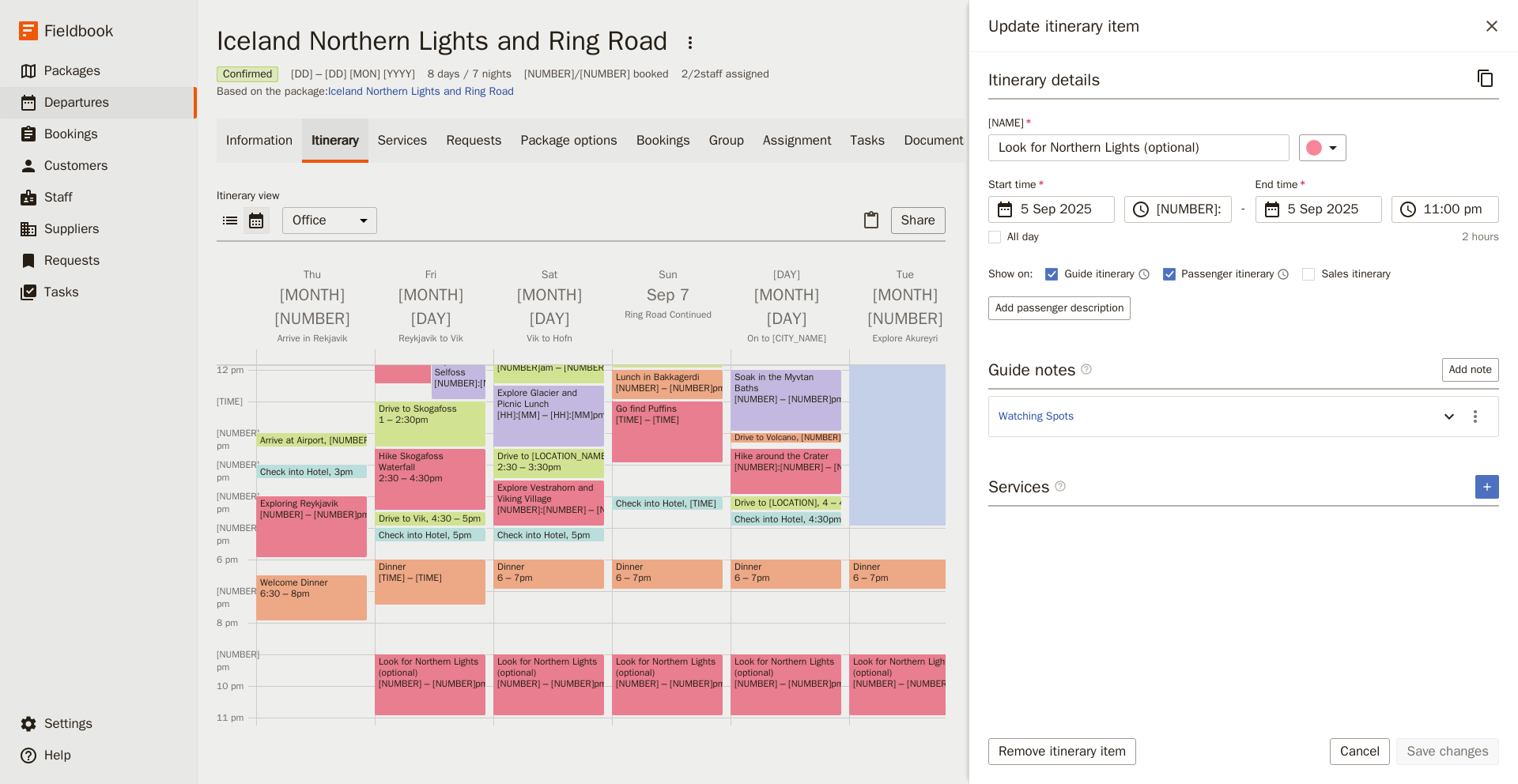 click on "Look for Northern Lights (optional) [TIME]" at bounding box center [549, 684] 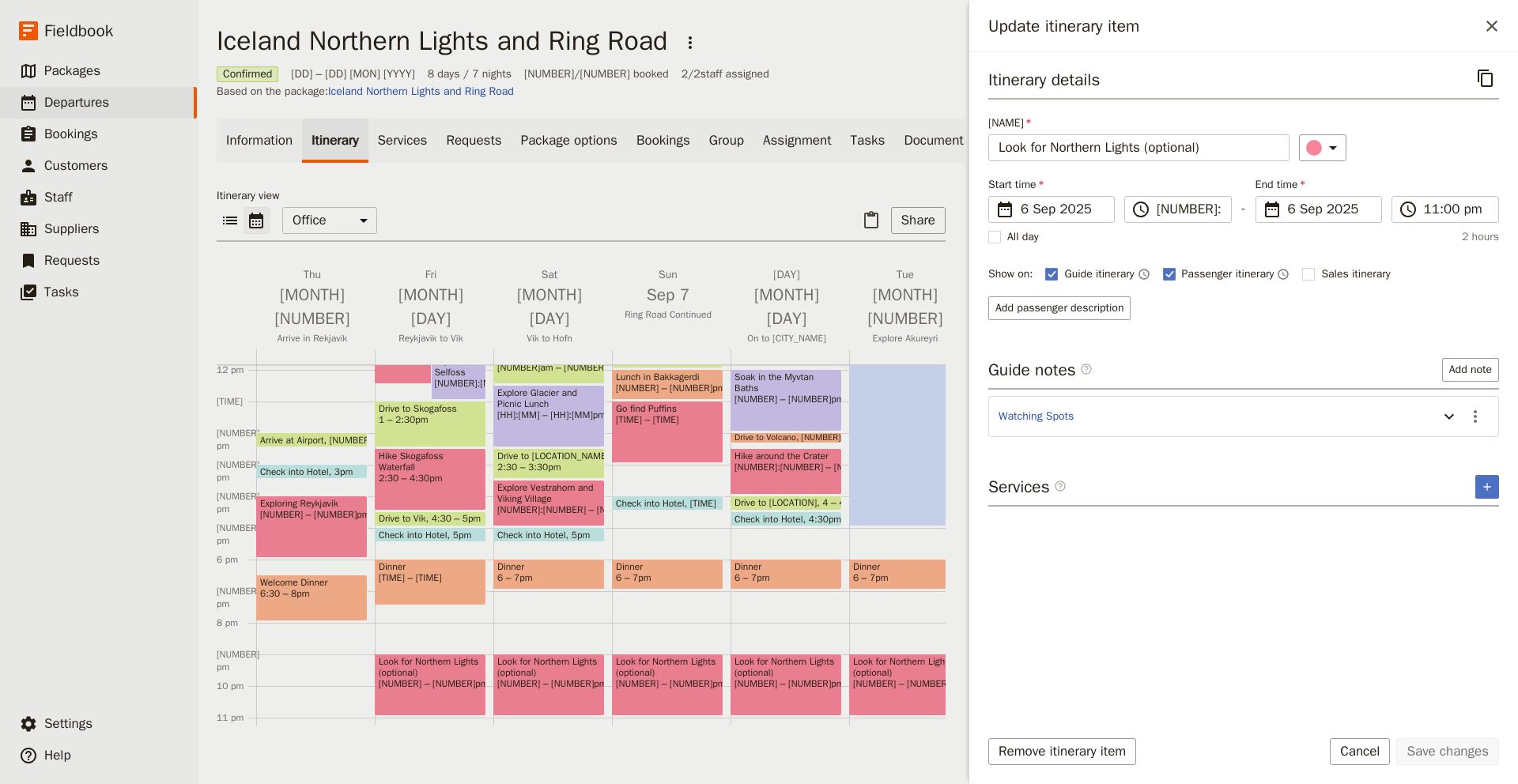 click on "[TIME] – [TIME]" at bounding box center (430, 684) 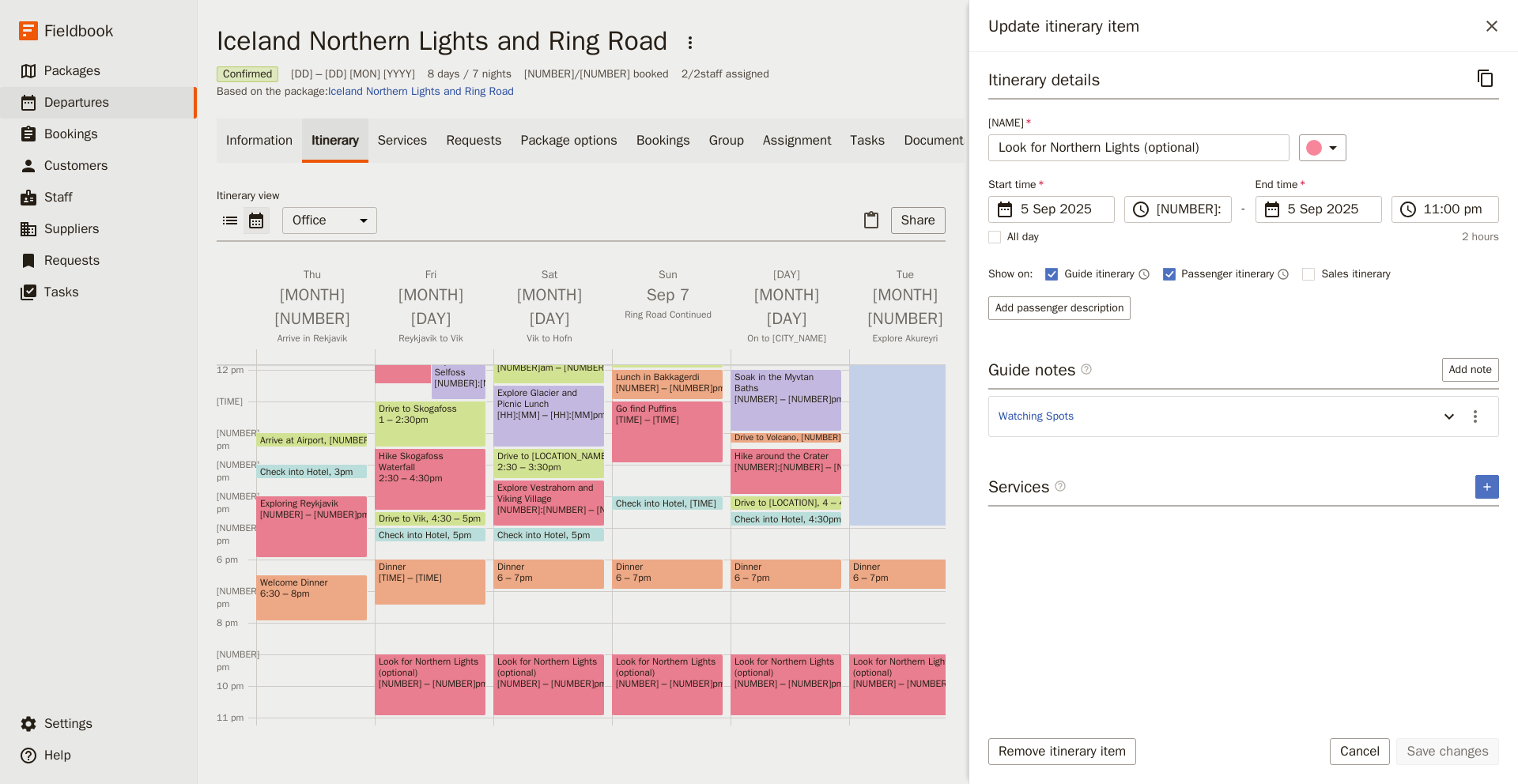 click on "Look for Northern Lights (optional) [TIME]" at bounding box center (549, 684) 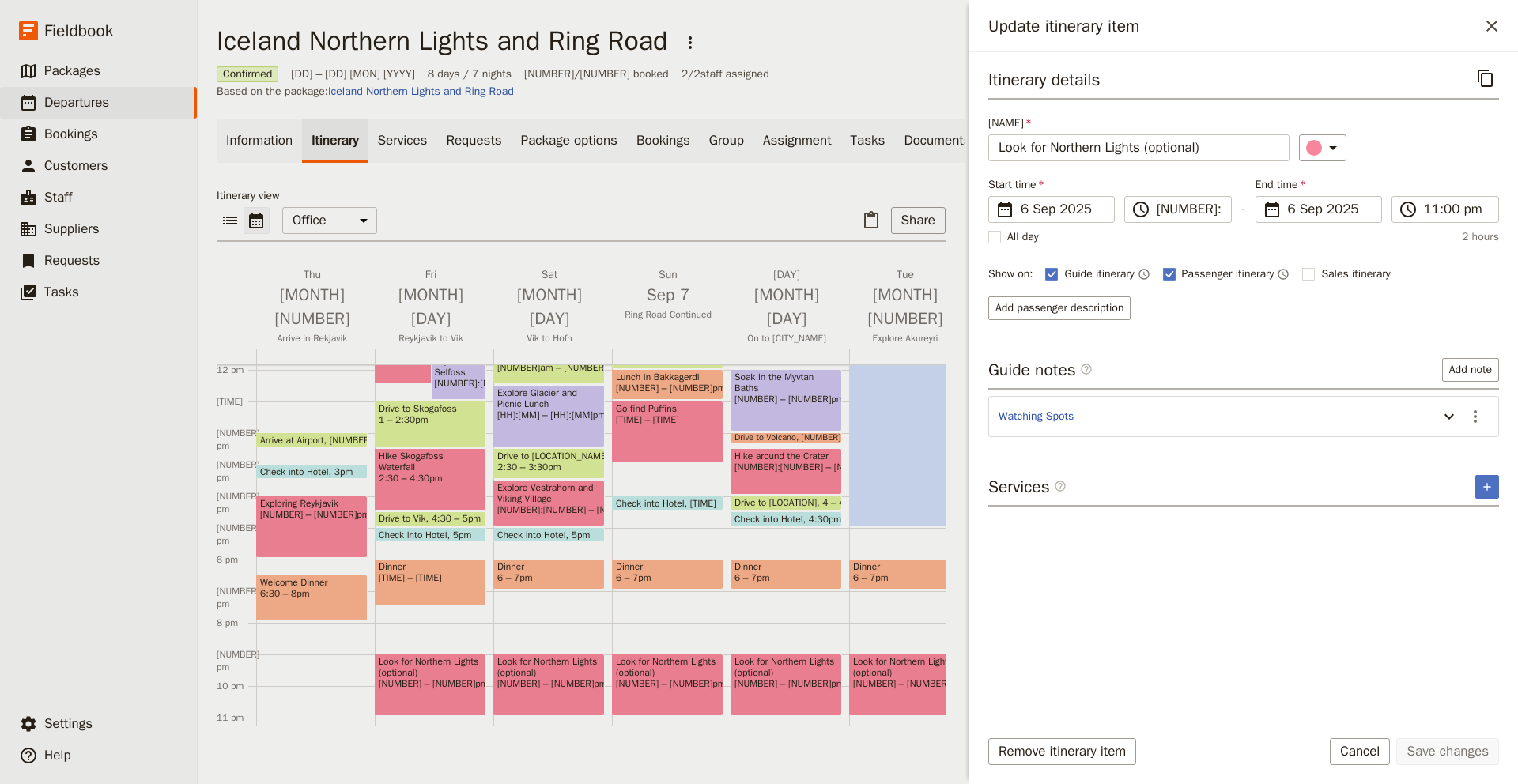 click on "[TIME] – [TIME]" at bounding box center [430, 684] 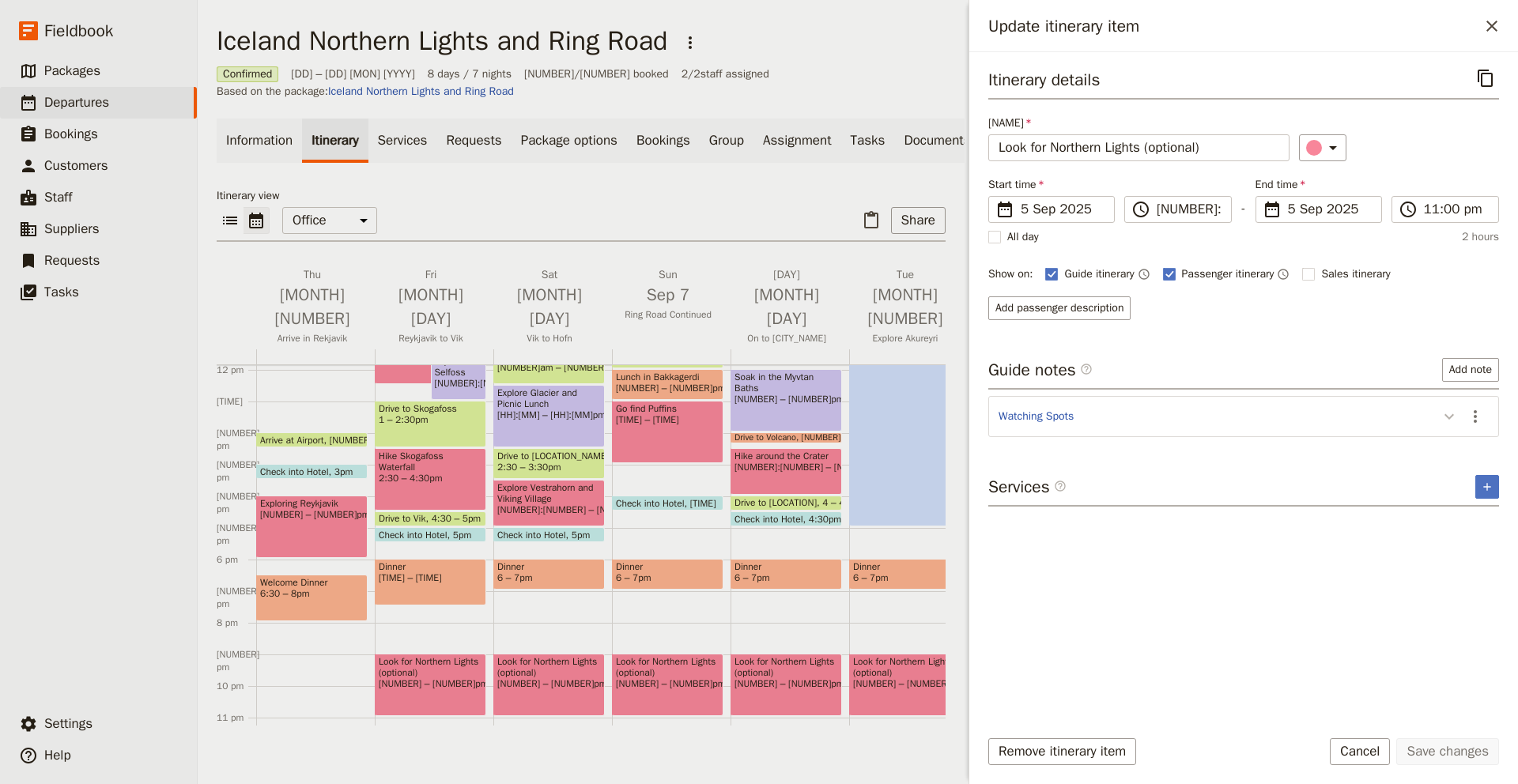 click 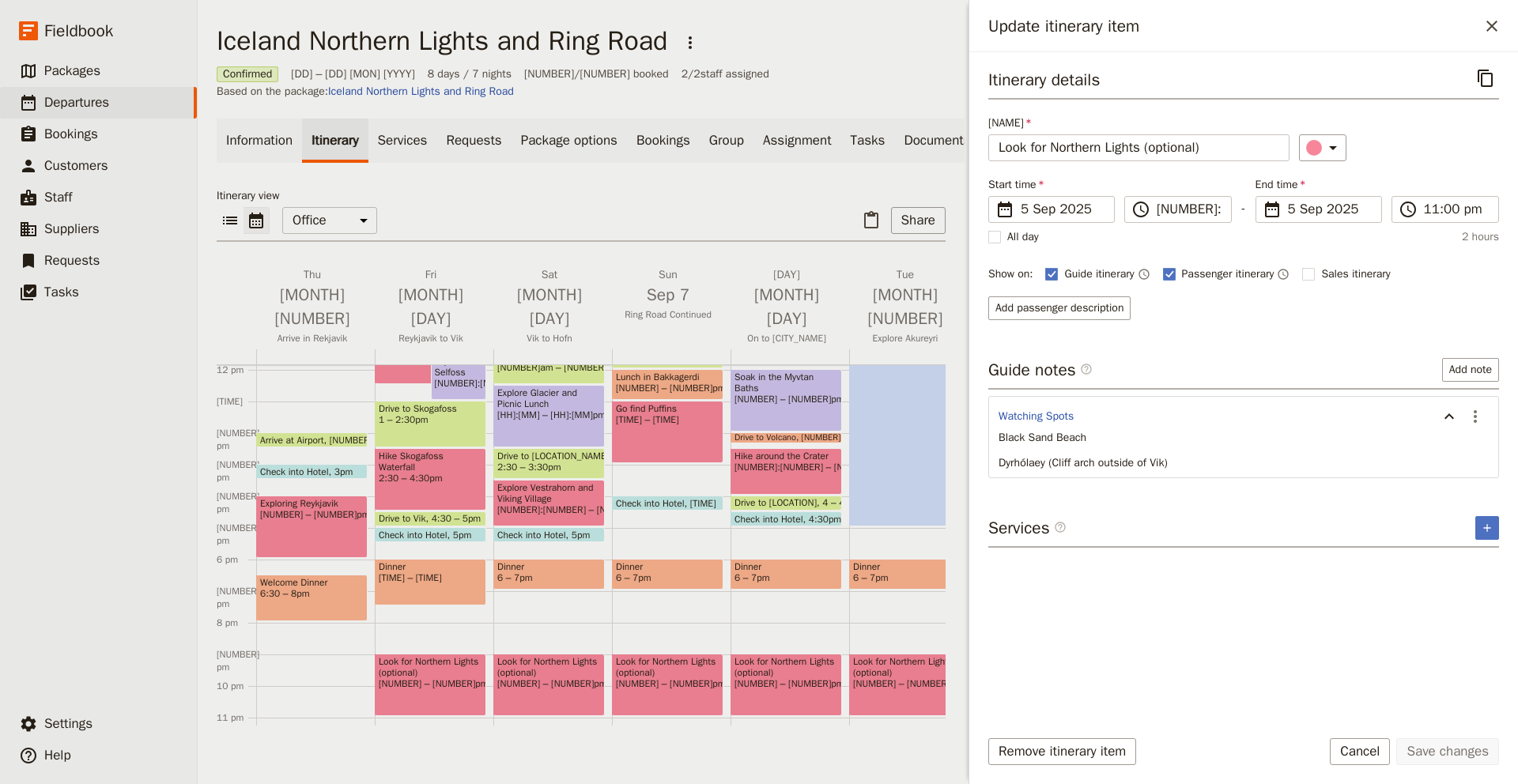 click on "Look for Northern Lights (optional) [TIME]" at bounding box center (549, 684) 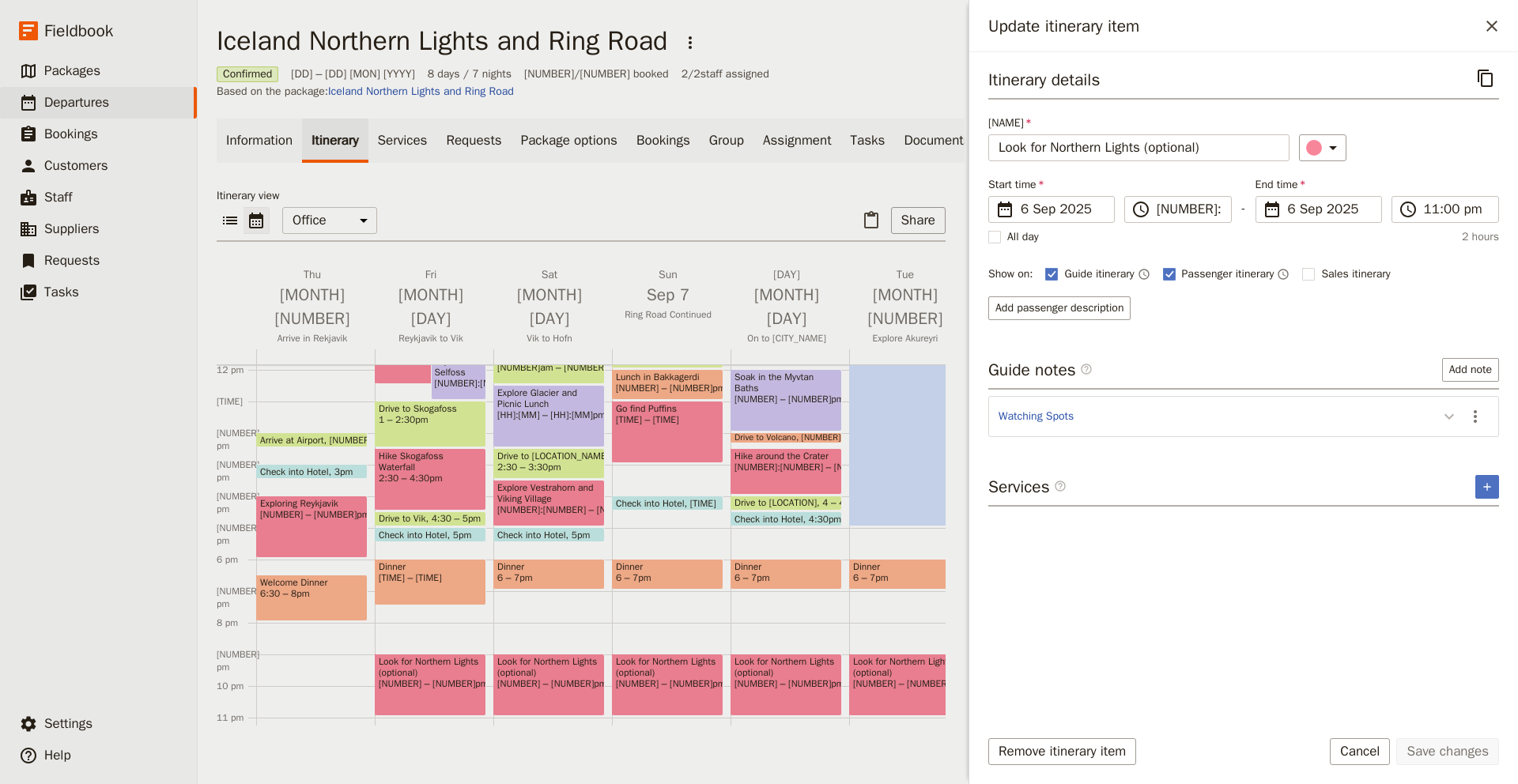 click 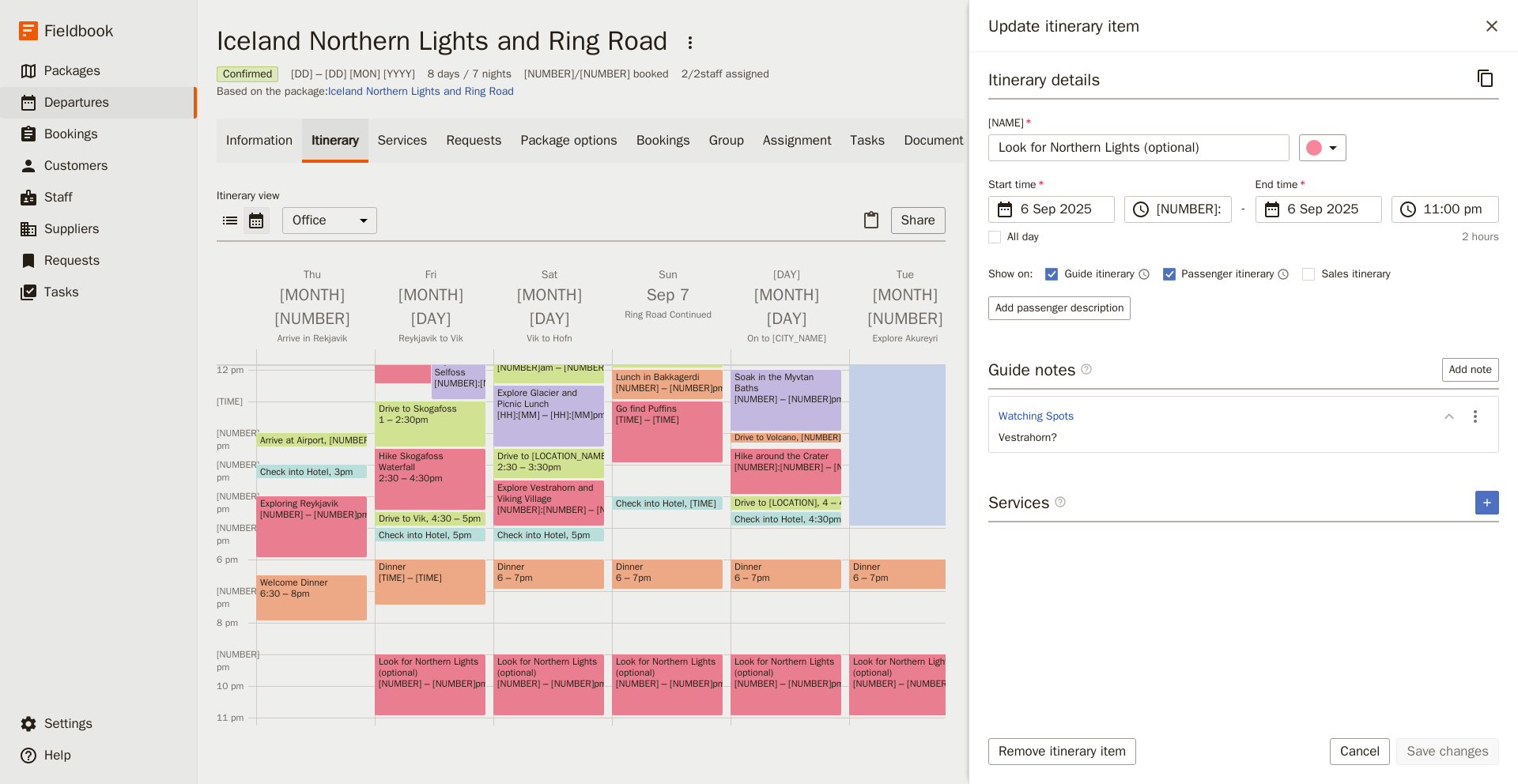 click 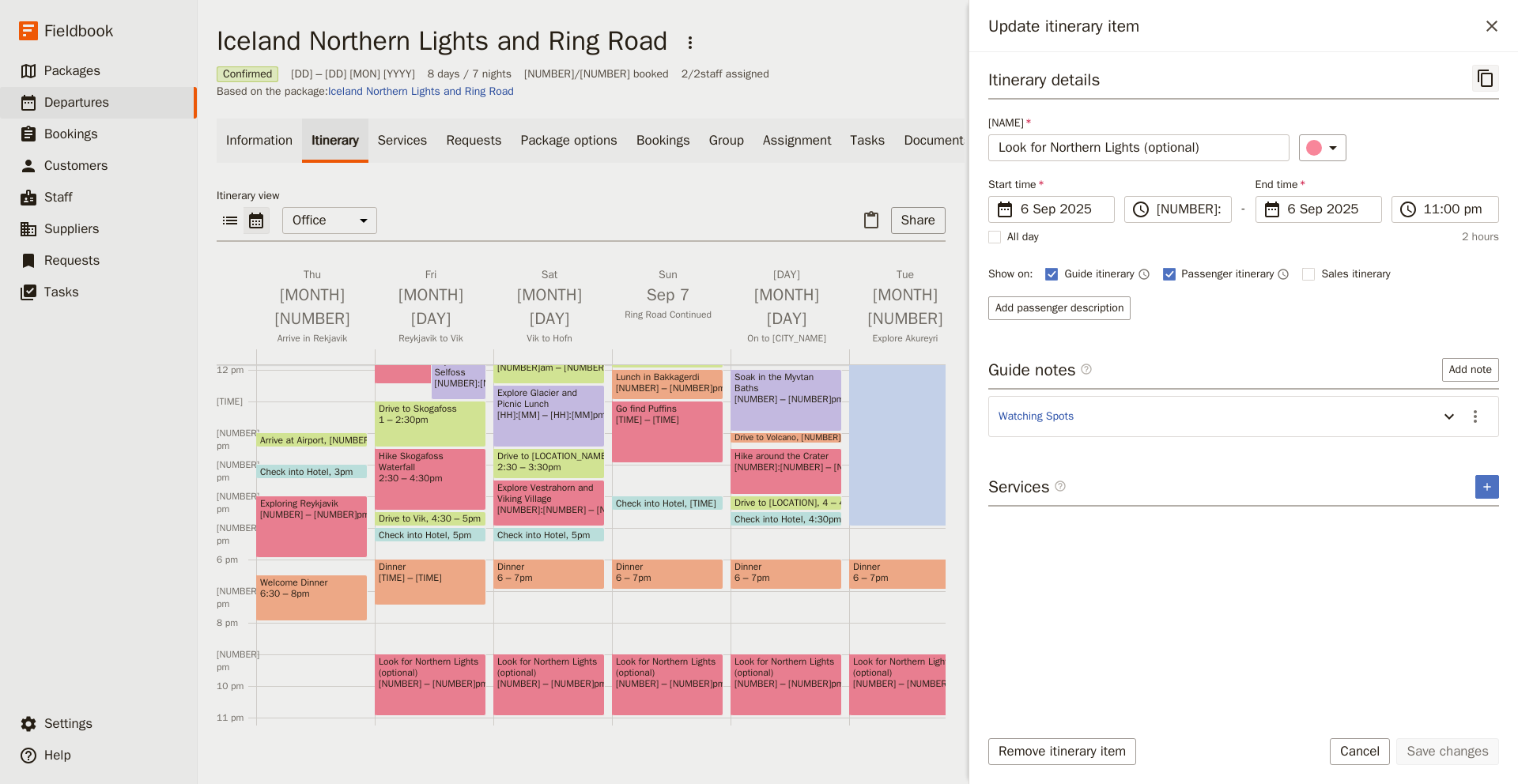click 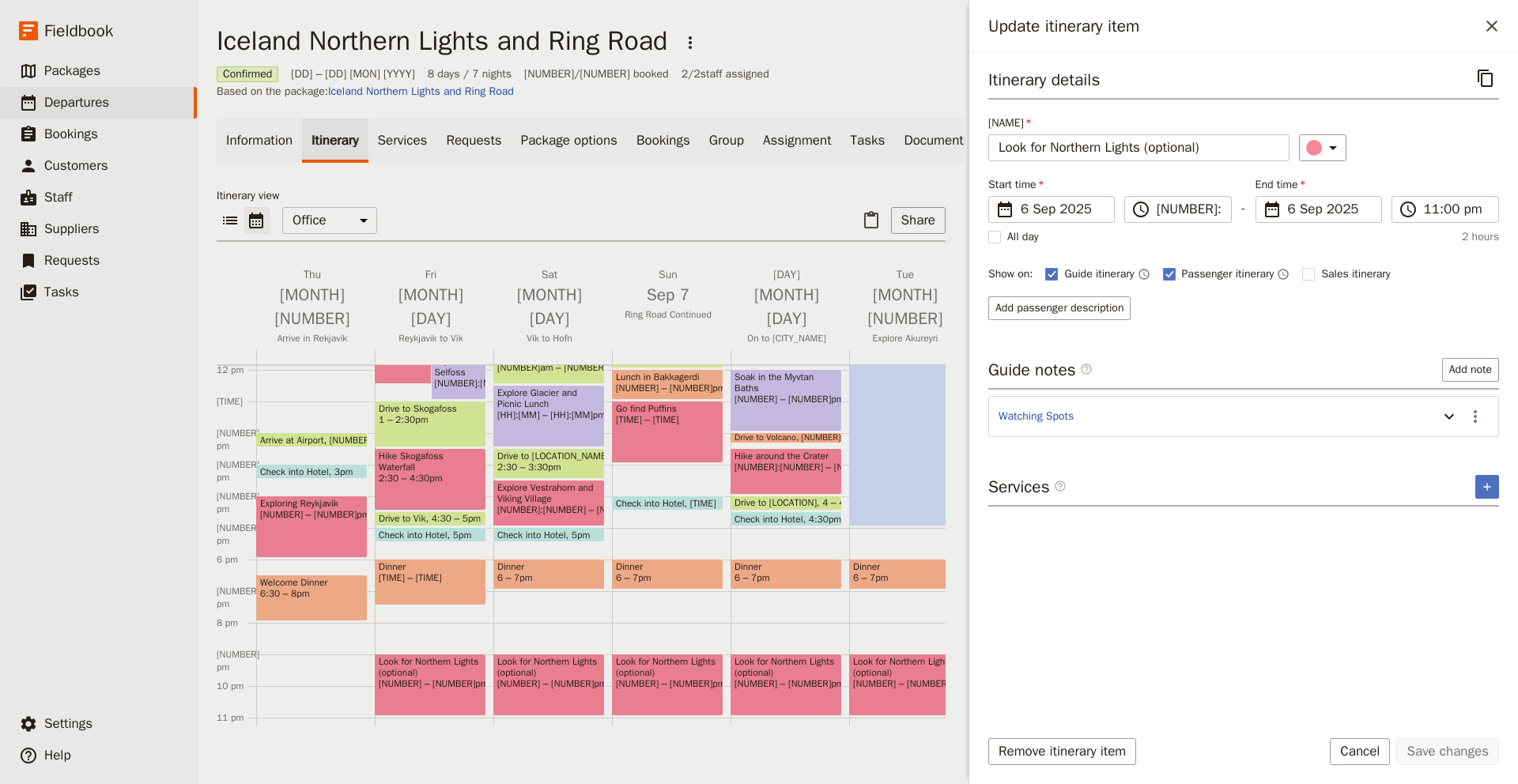 click on "[TIME] – [TIME]" at bounding box center (667, 684) 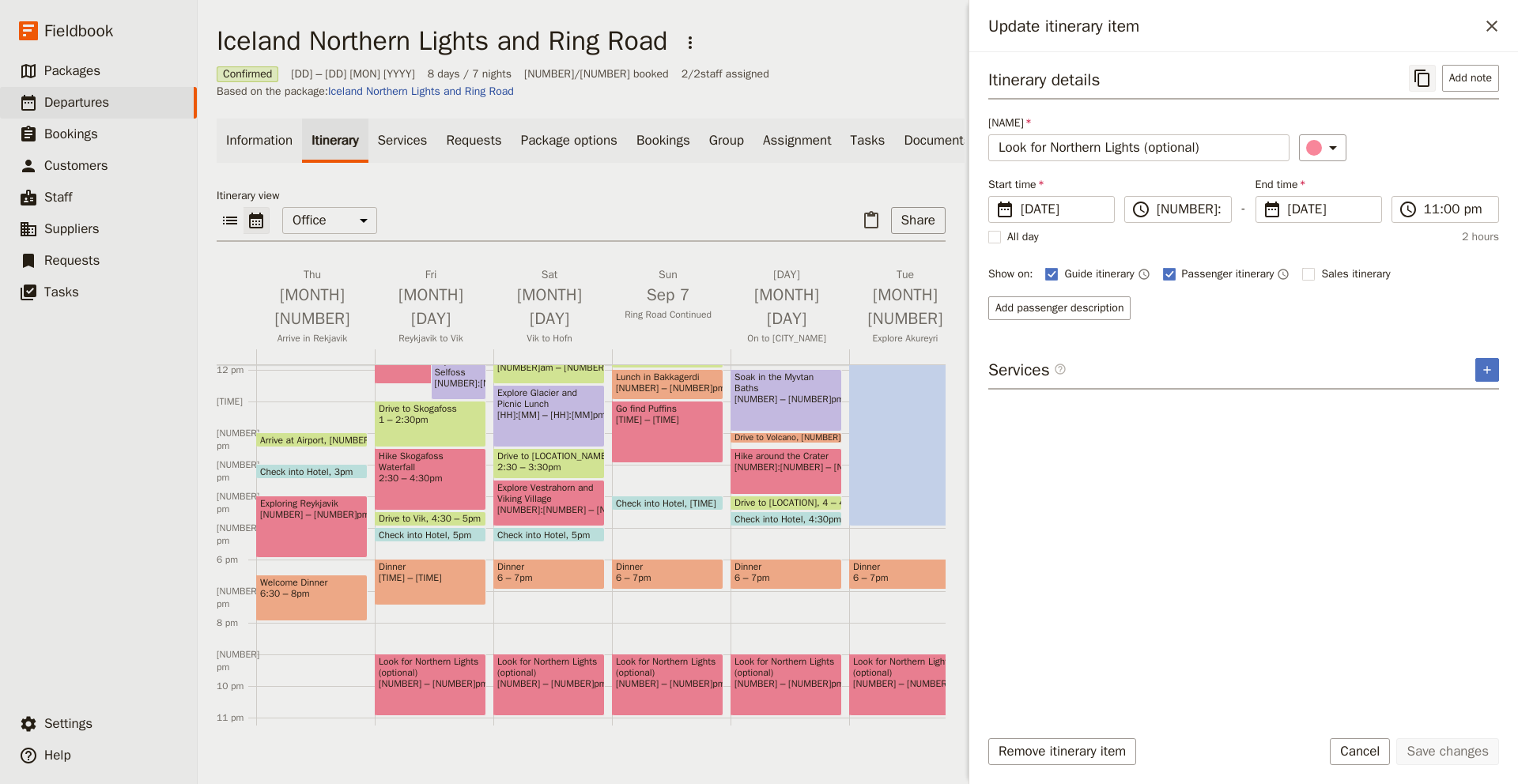 click 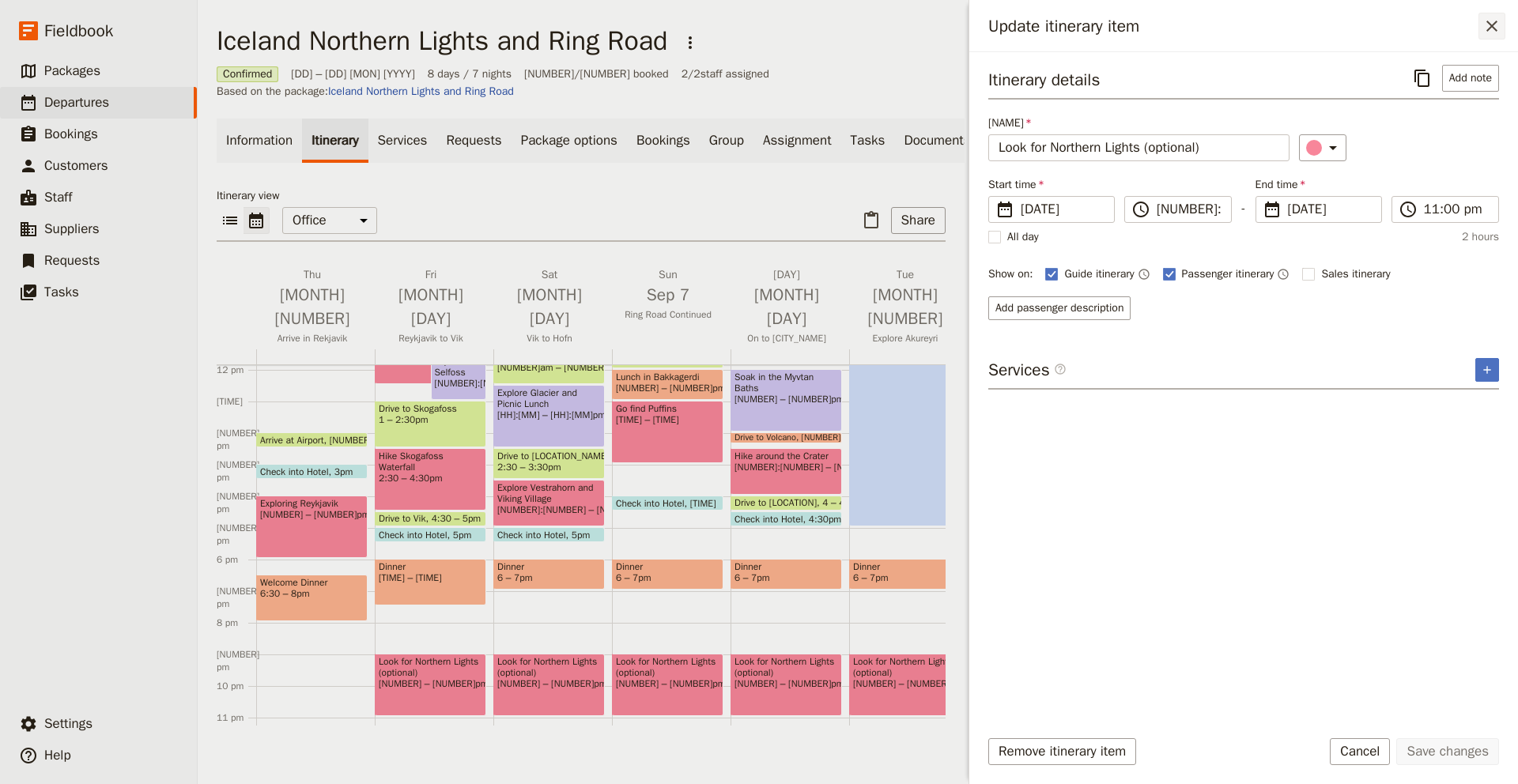 click 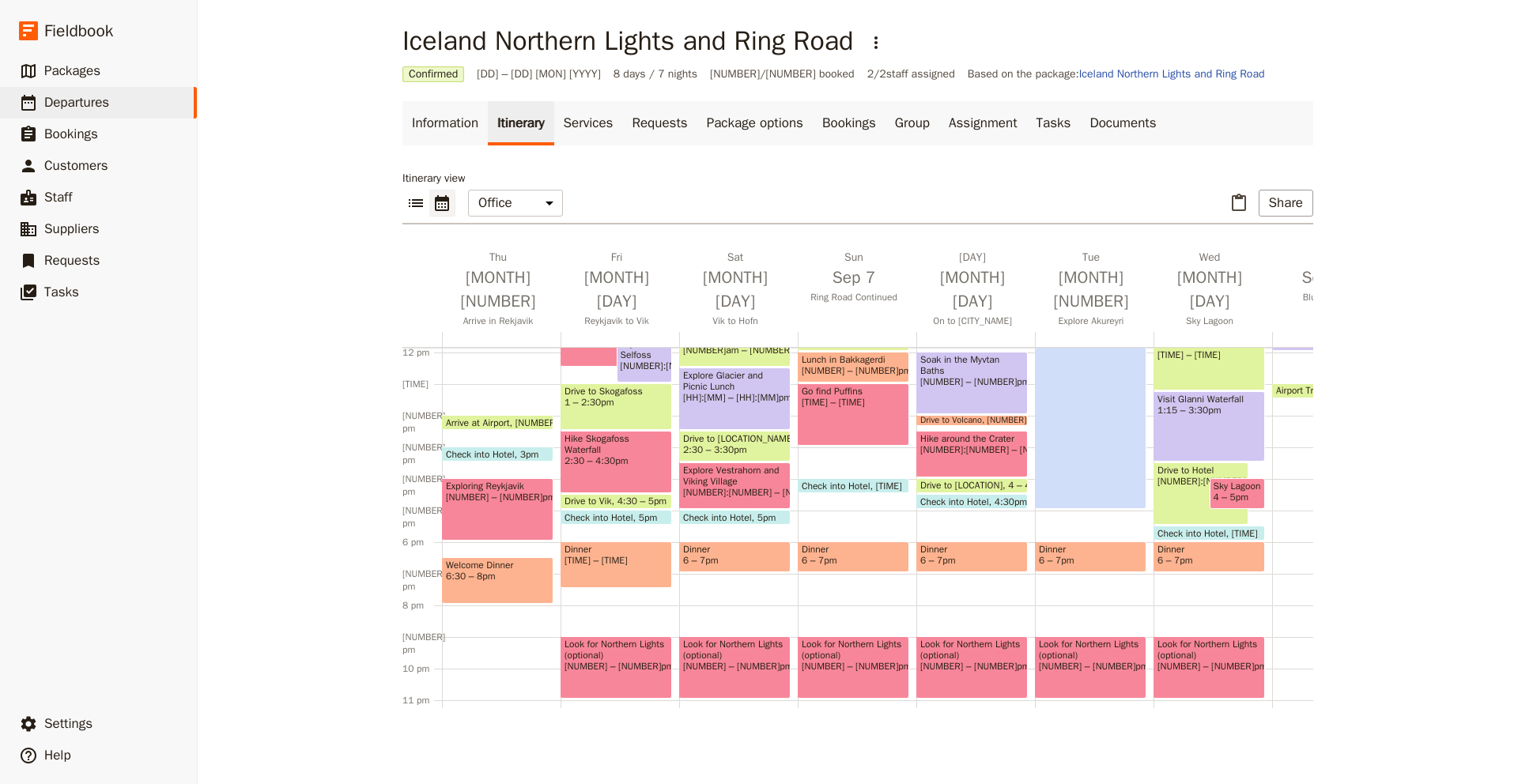 click on "Look for Northern Lights (optional) [TIME]" at bounding box center [972, 667] 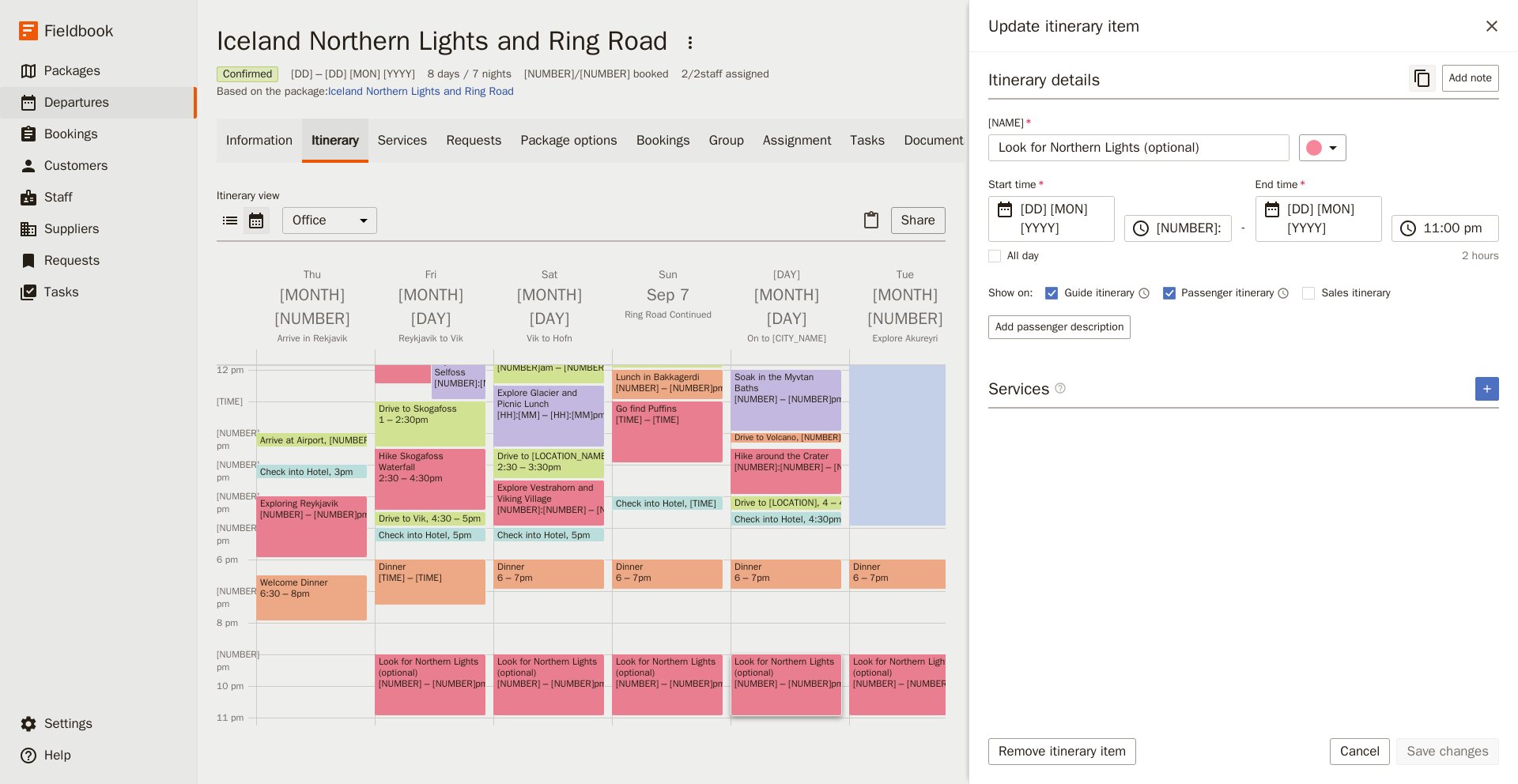 click 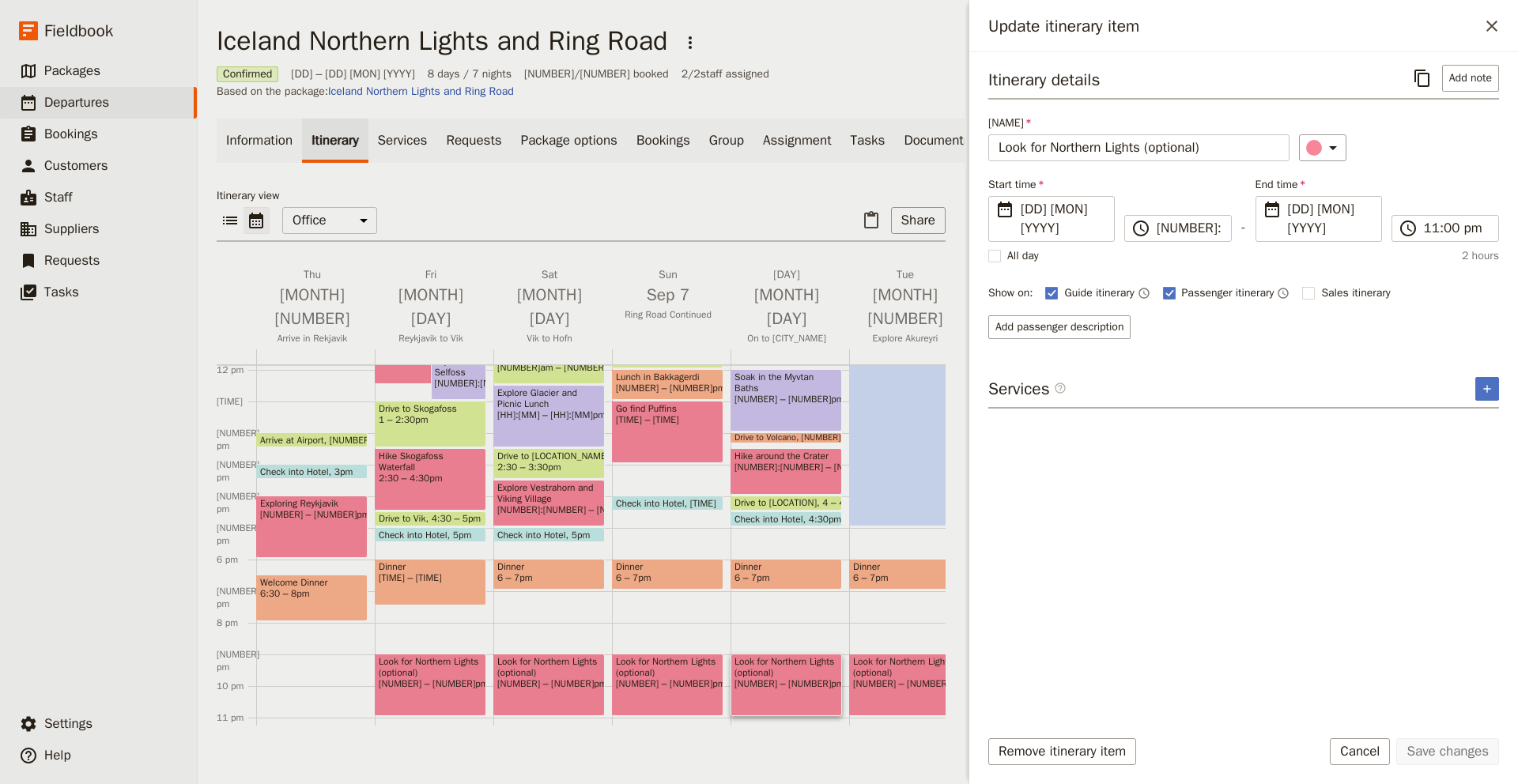 click on "Look for Northern Lights (optional) [TIME]" at bounding box center (904, 684) 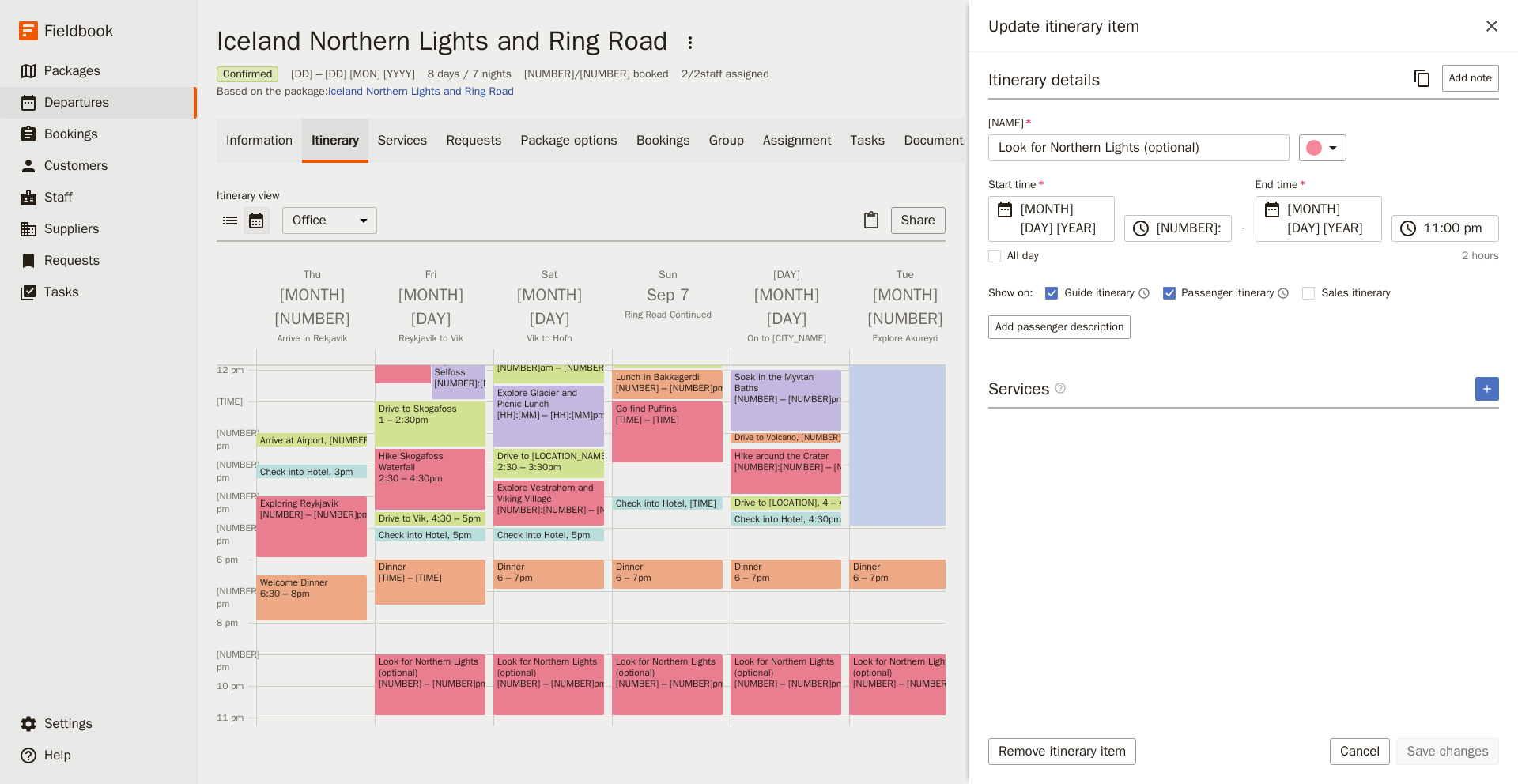 click on "[TIME] – [TIME]" at bounding box center (786, 684) 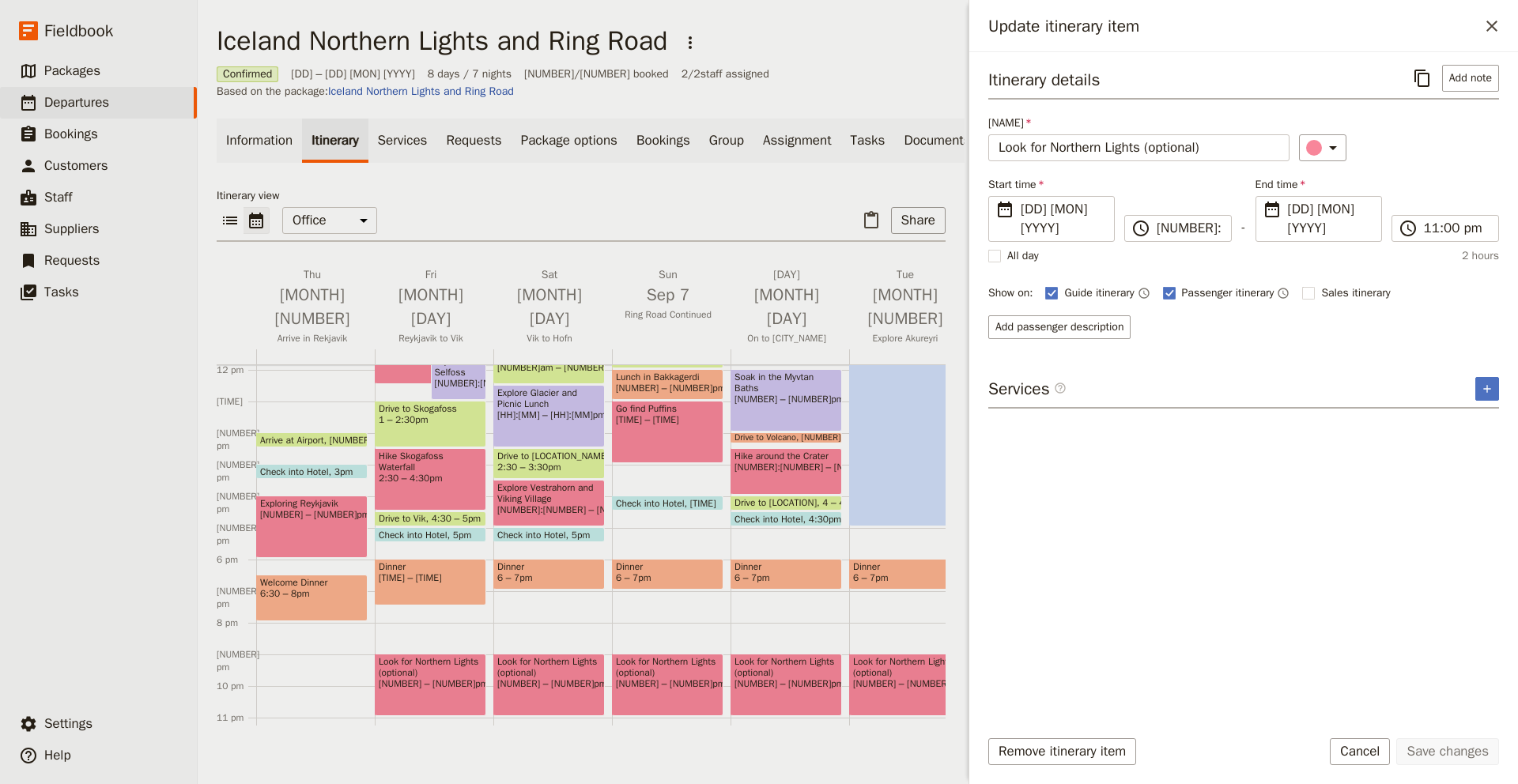 click on "[TIME] – [TIME]" at bounding box center [904, 684] 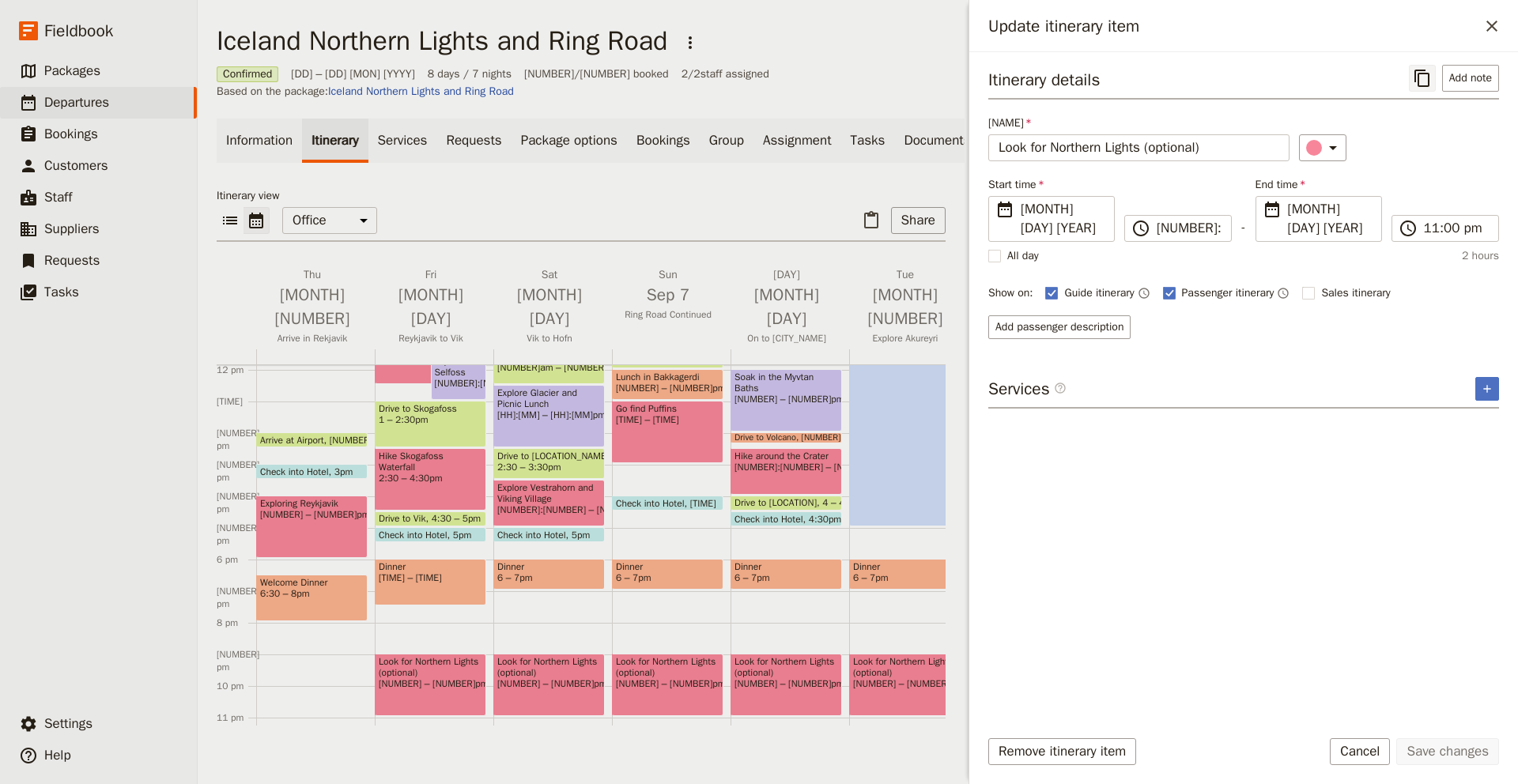 click 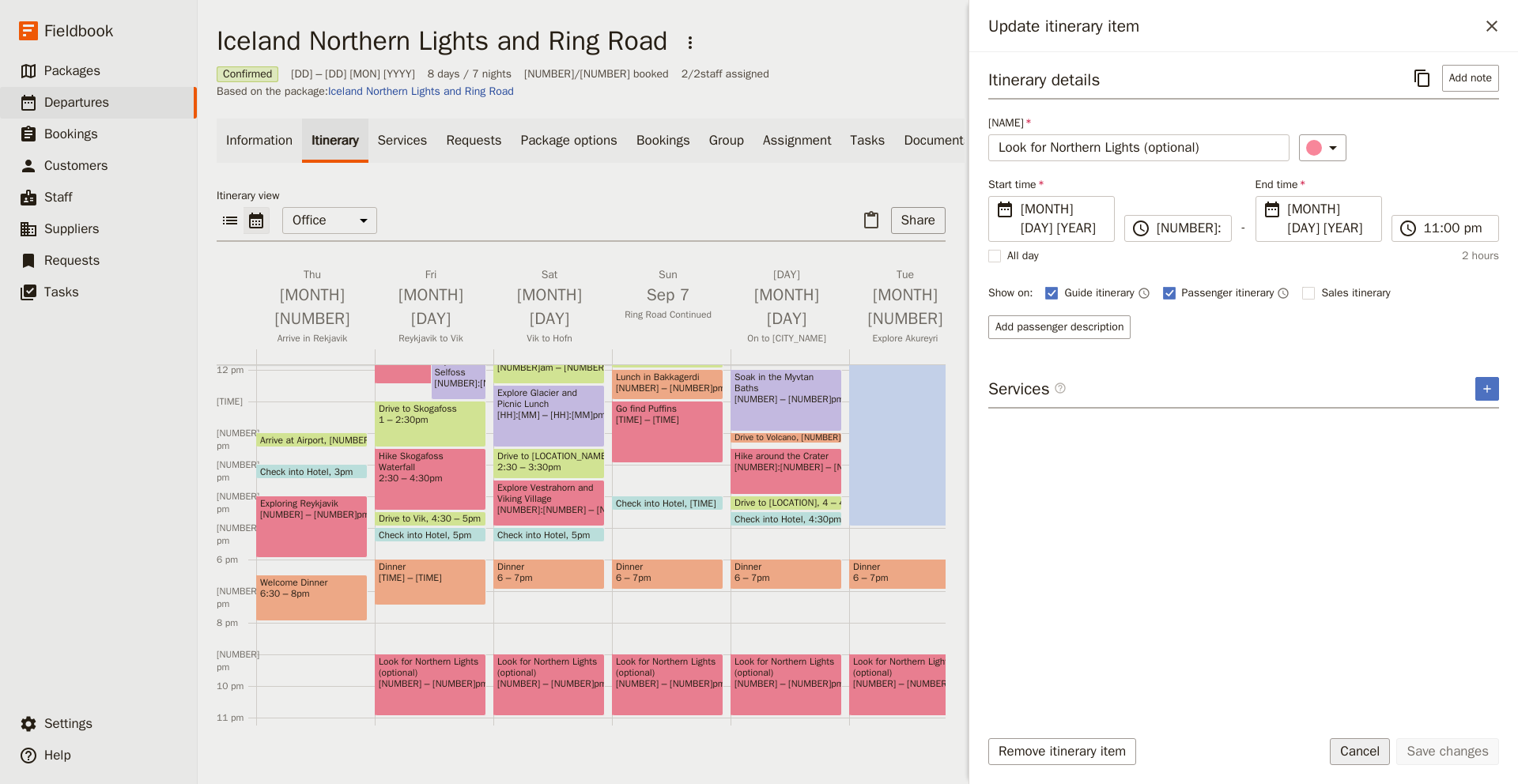 click on "Cancel" at bounding box center [1360, 752] 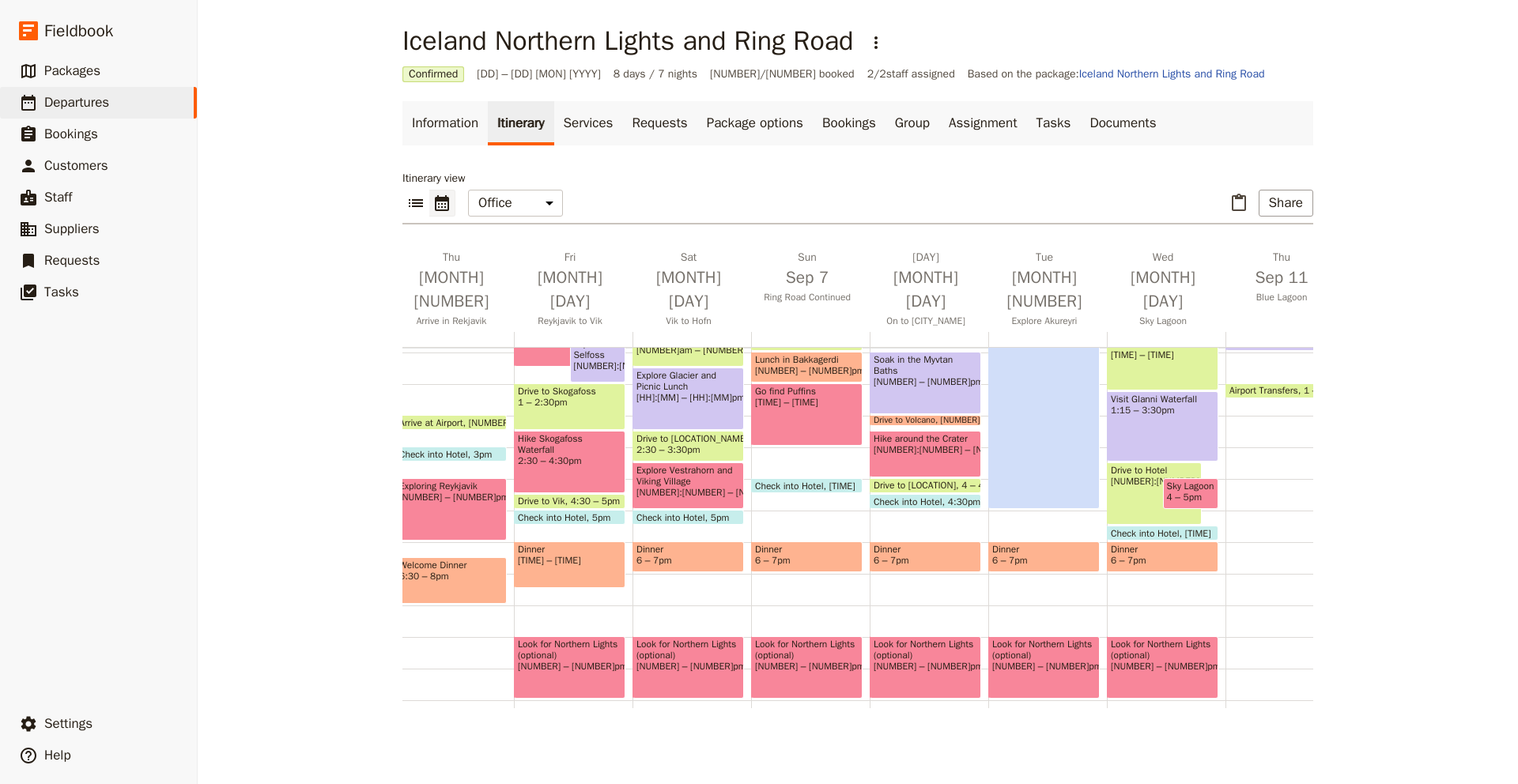scroll, scrollTop: 0, scrollLeft: 85, axis: horizontal 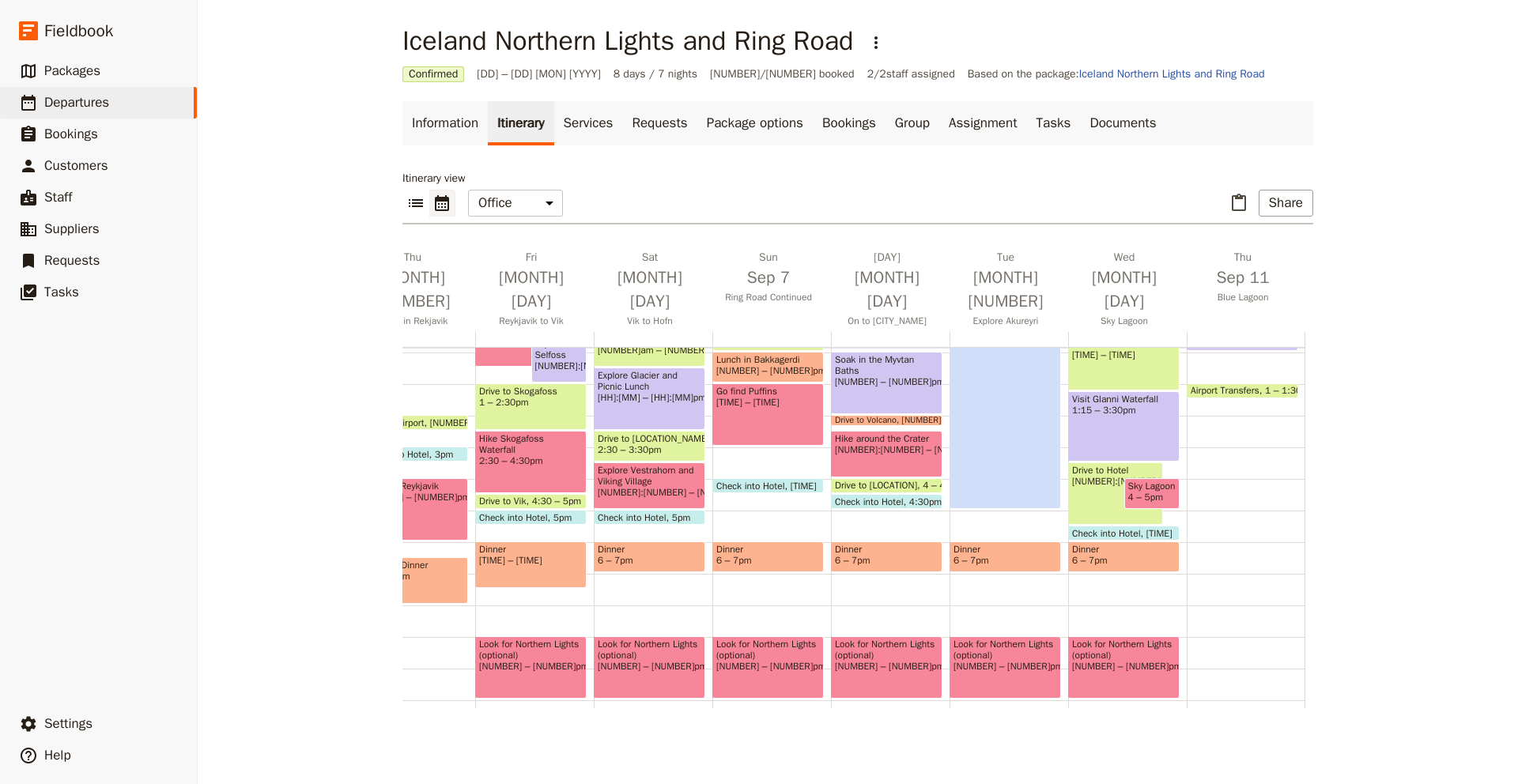 click on "[TIME] – [TIME]" at bounding box center (1123, 666) 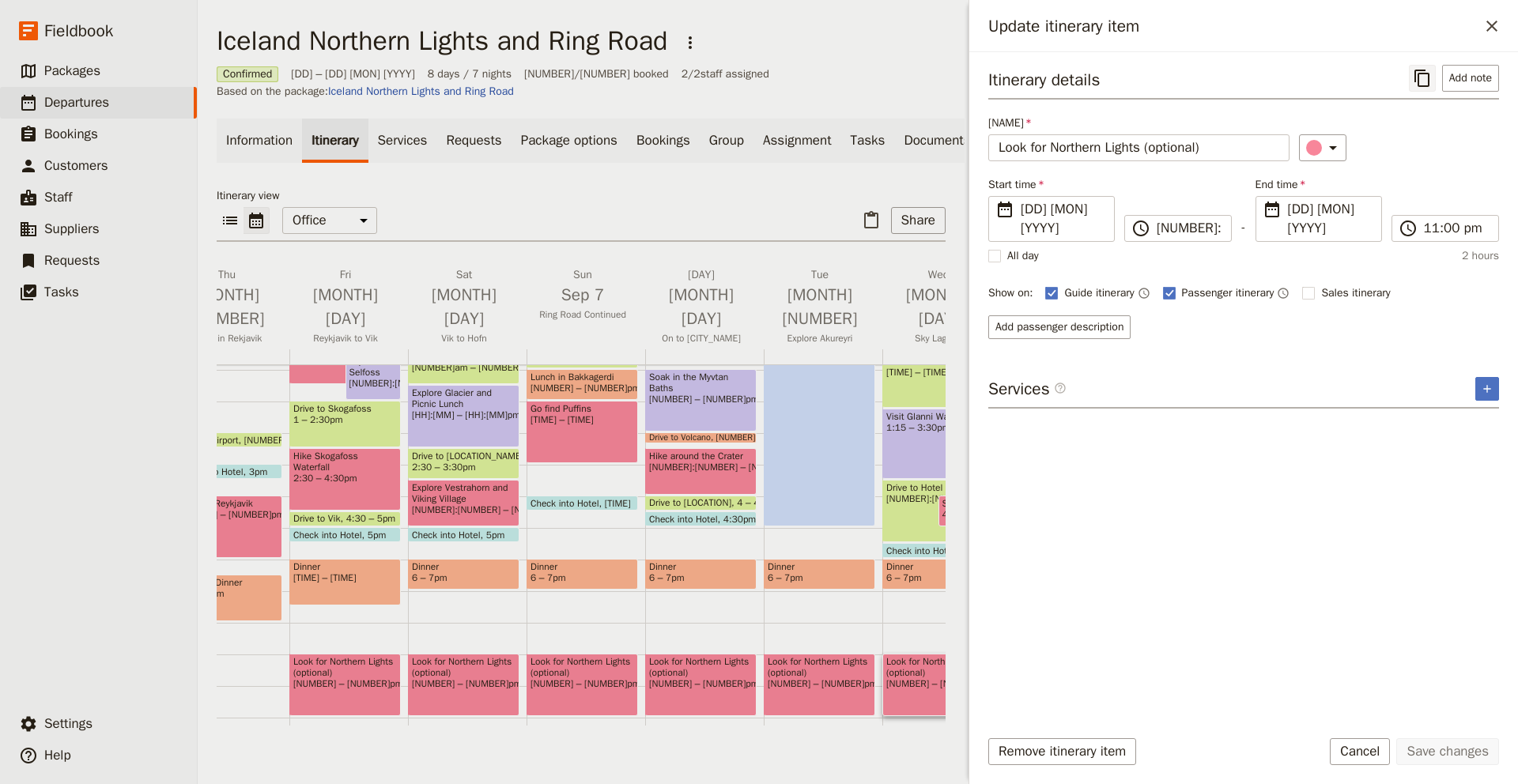 click 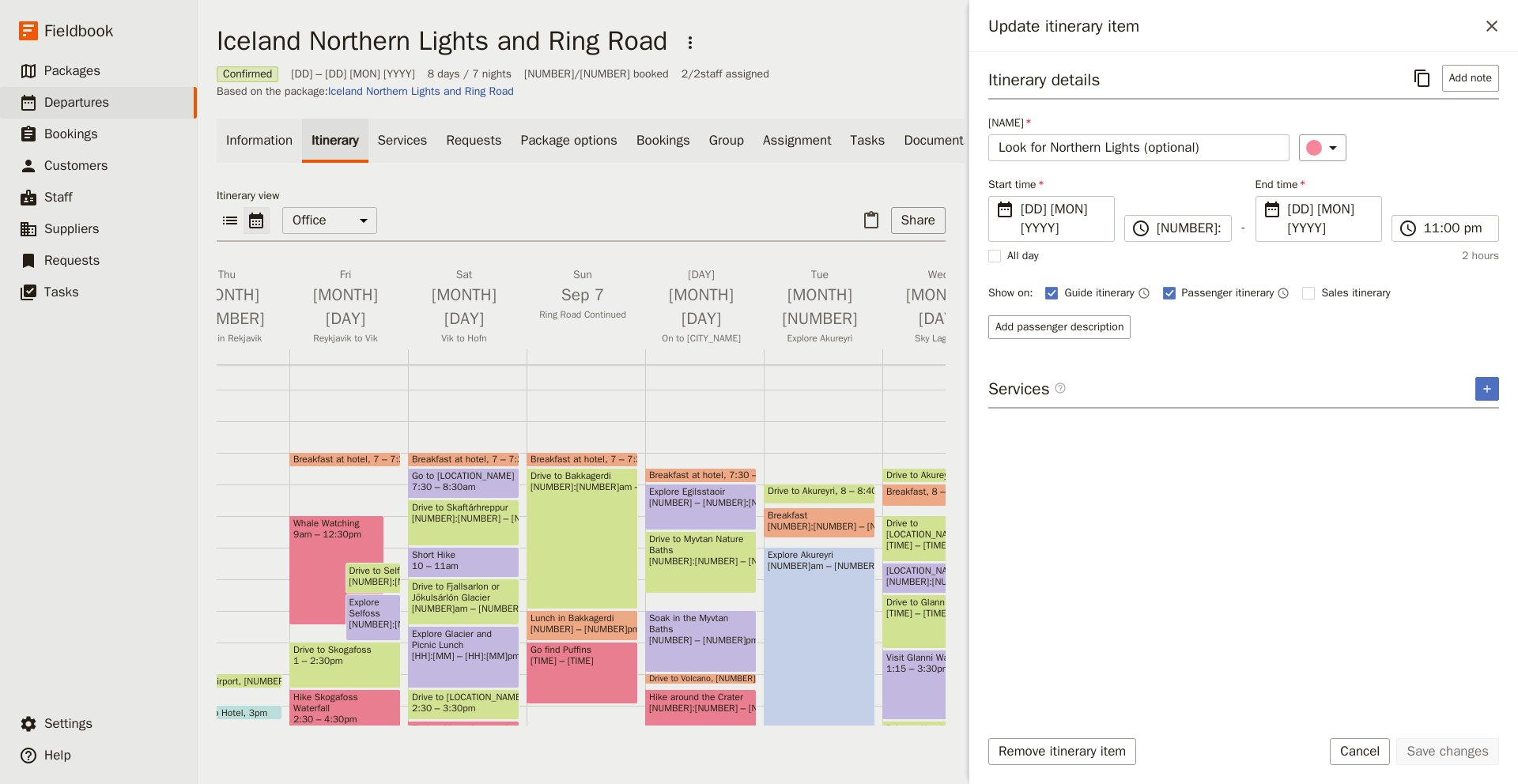 scroll, scrollTop: 131, scrollLeft: 0, axis: vertical 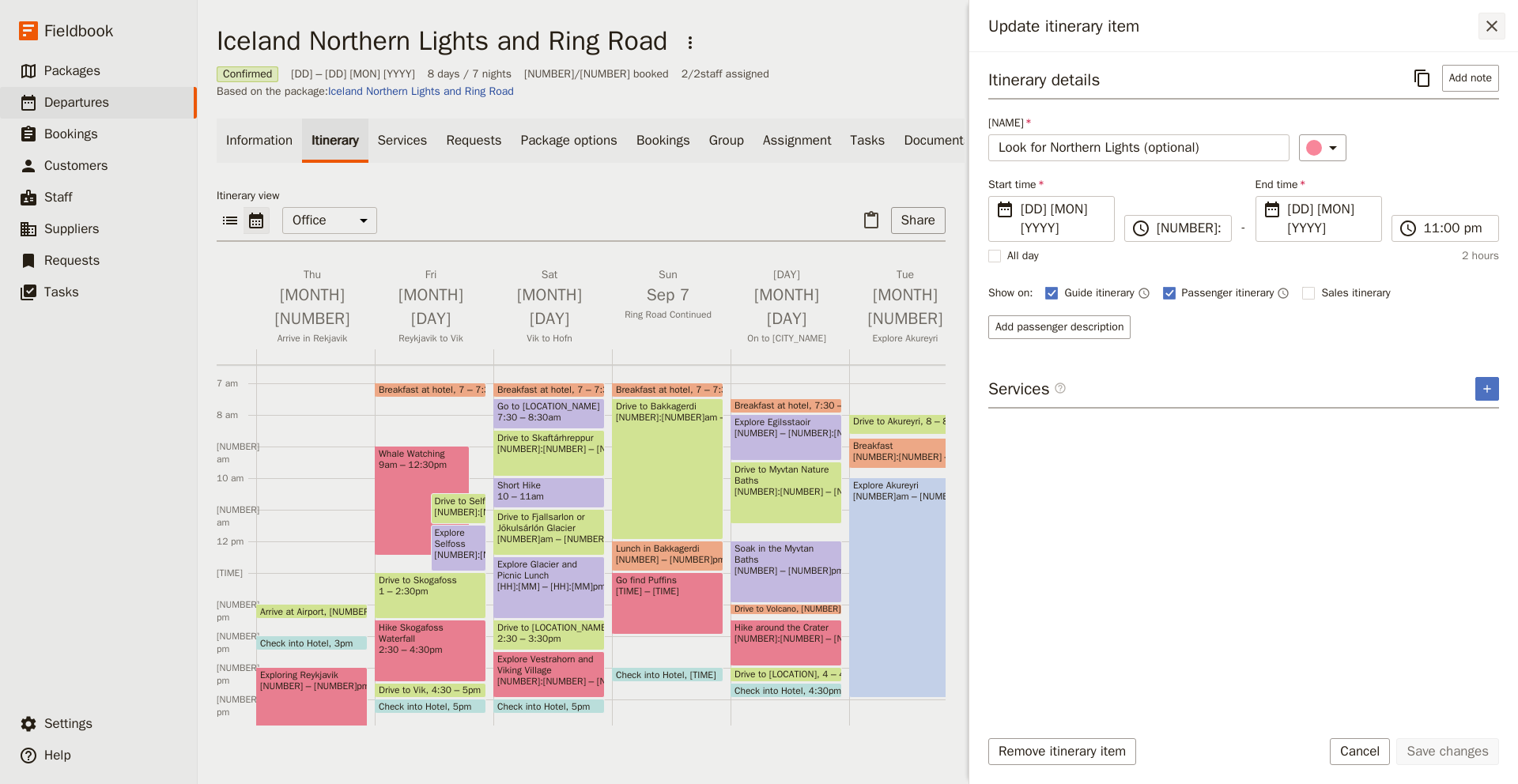 click 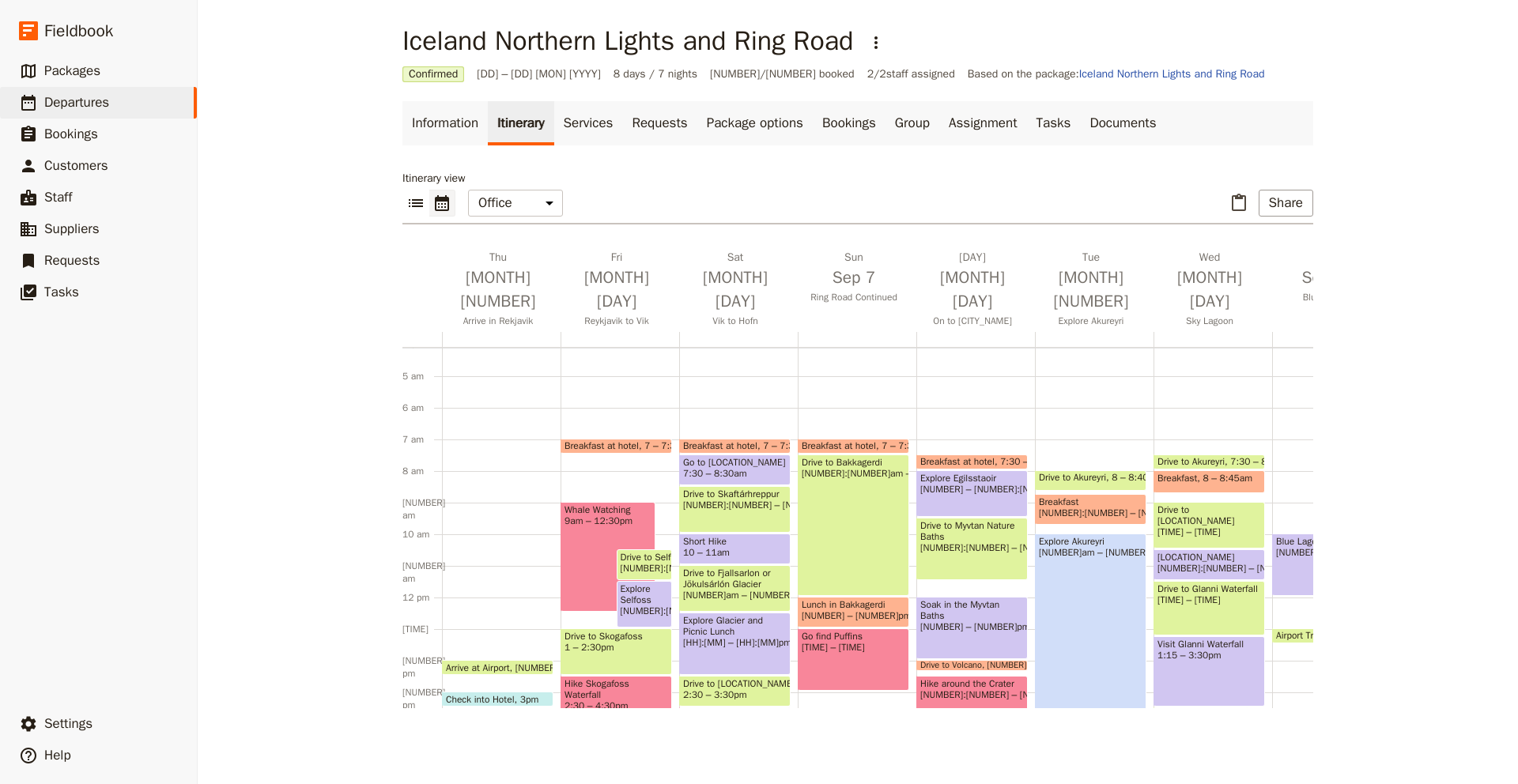 scroll, scrollTop: 103, scrollLeft: 0, axis: vertical 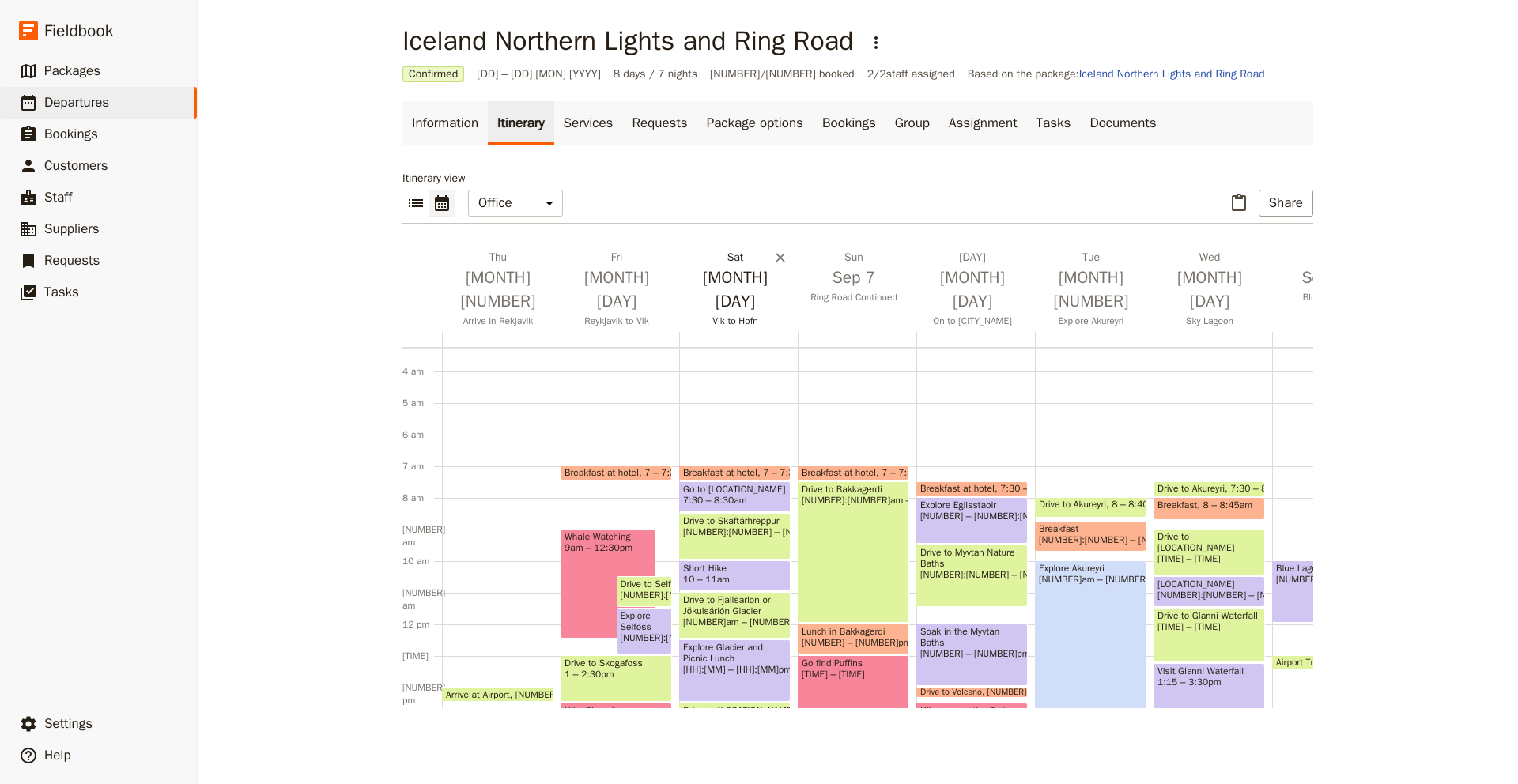 click on "Sep 6" at bounding box center (735, 289) 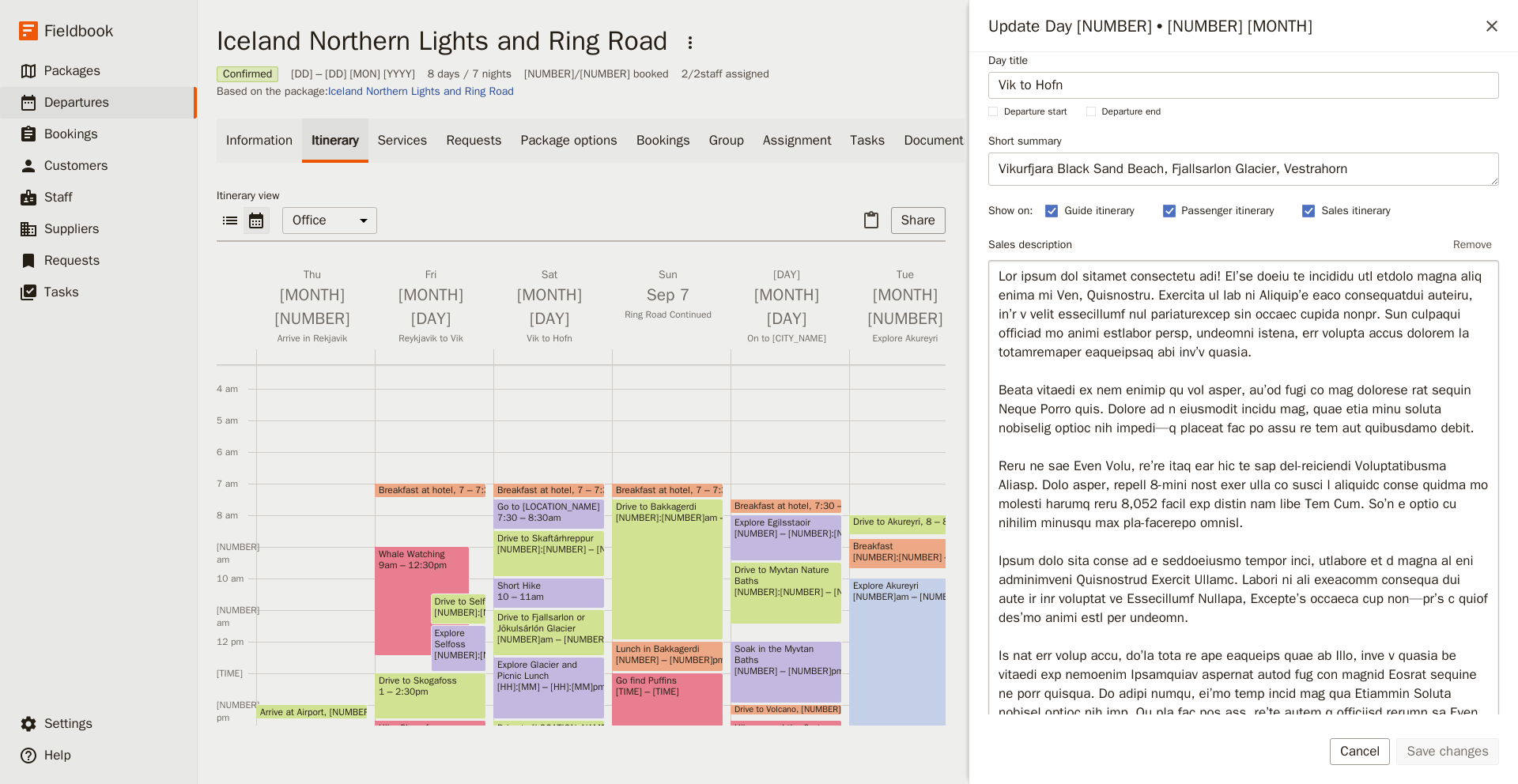scroll, scrollTop: 0, scrollLeft: 0, axis: both 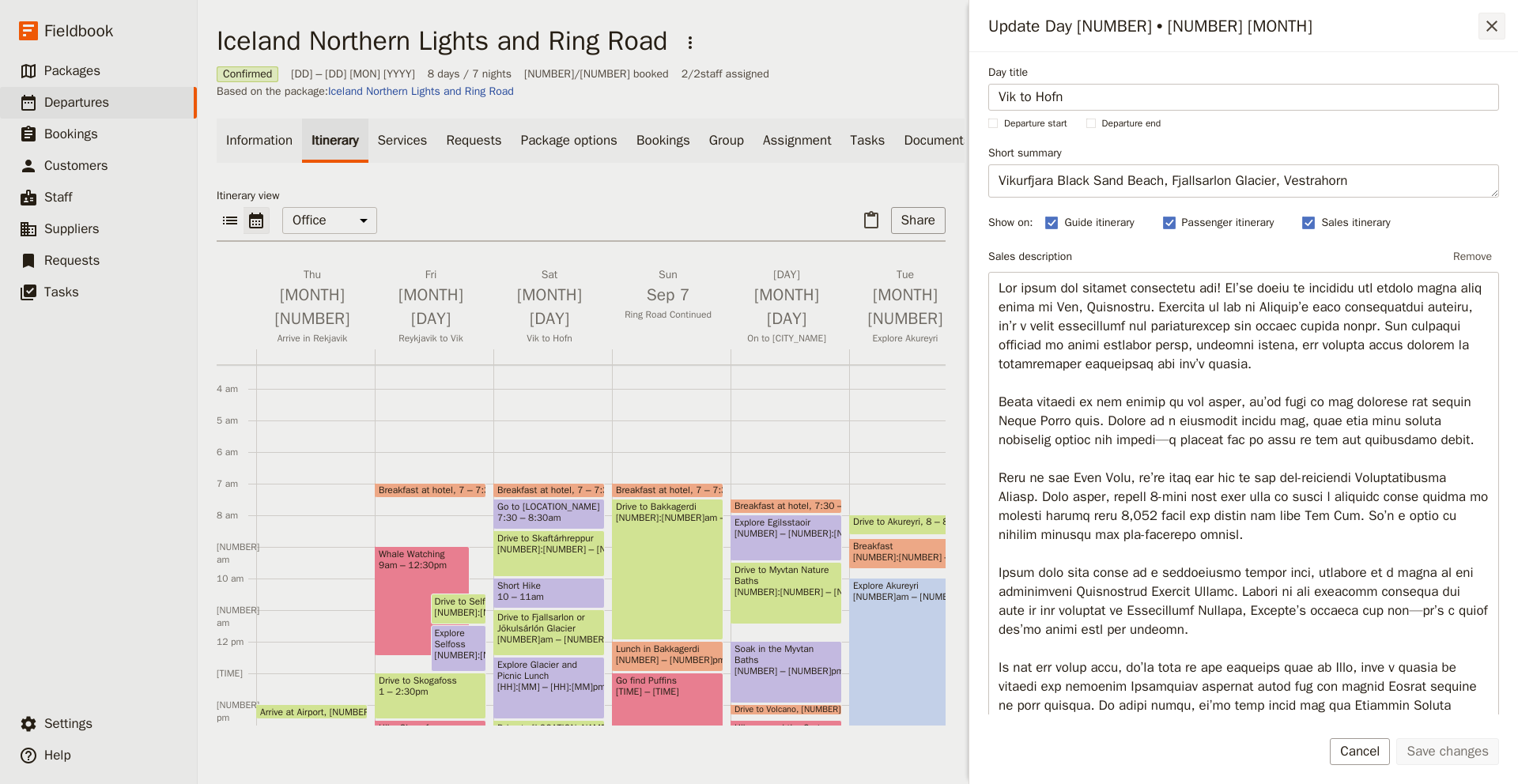 click 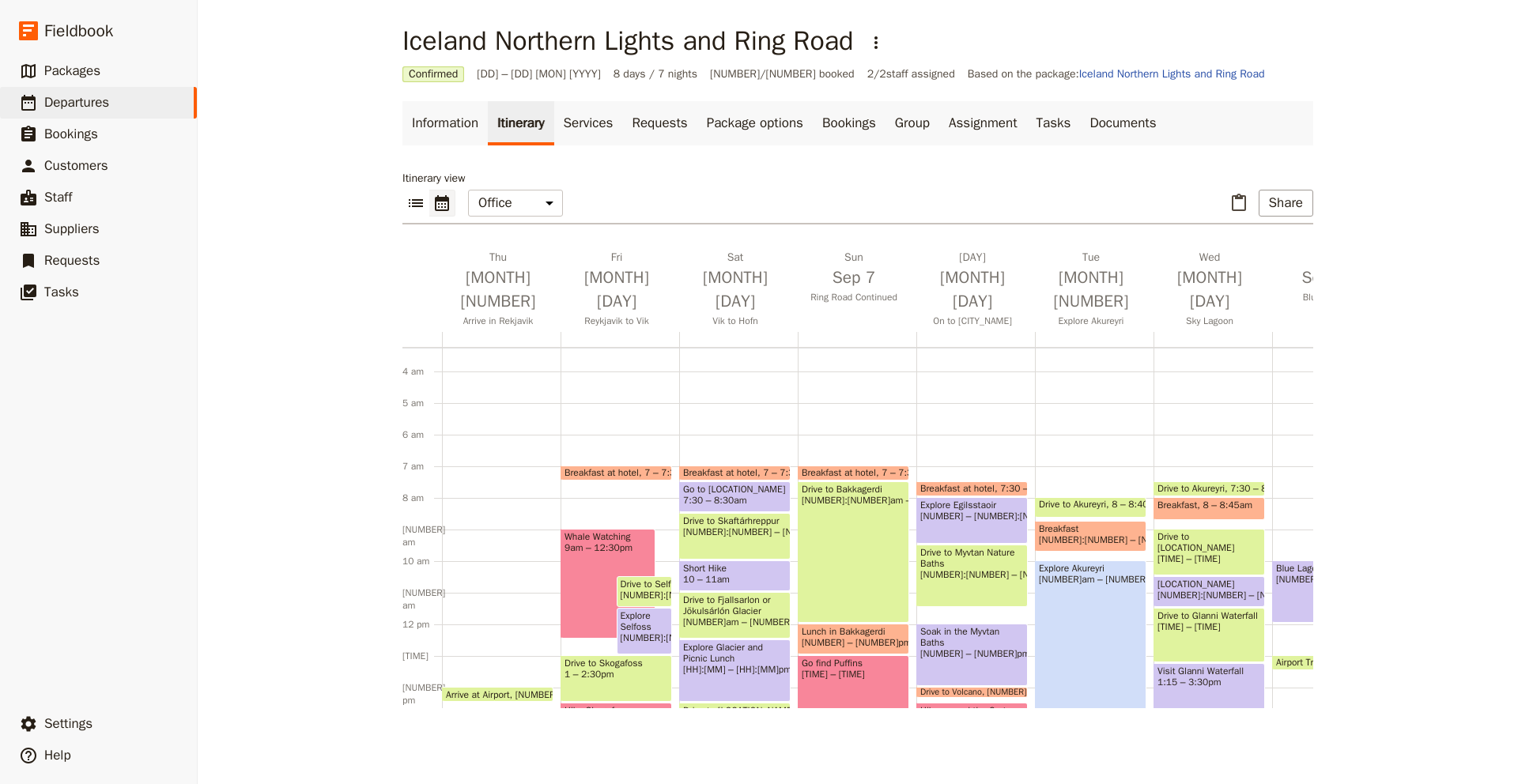 click on "Breakfast at hotel" at bounding box center (723, 473) 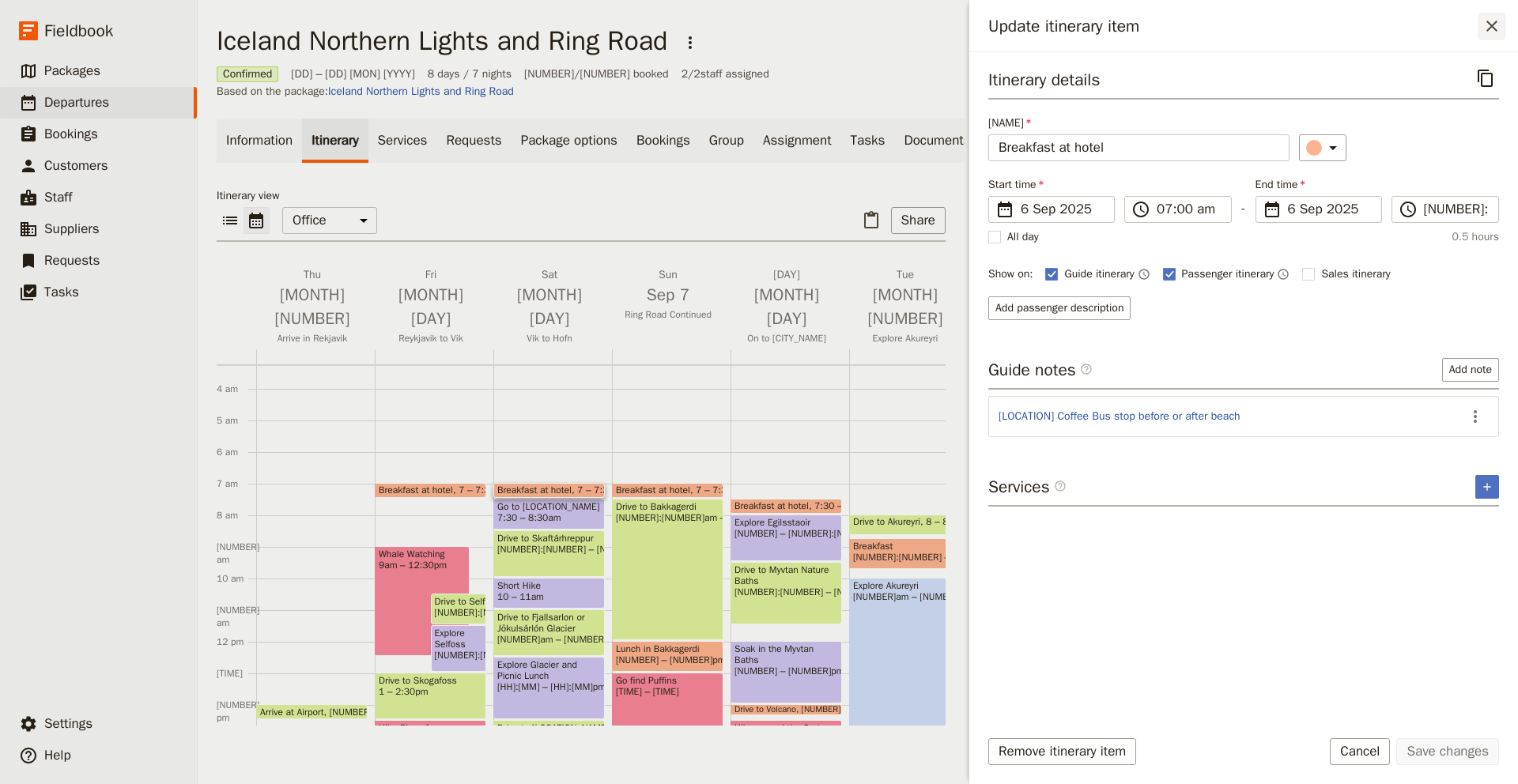 click 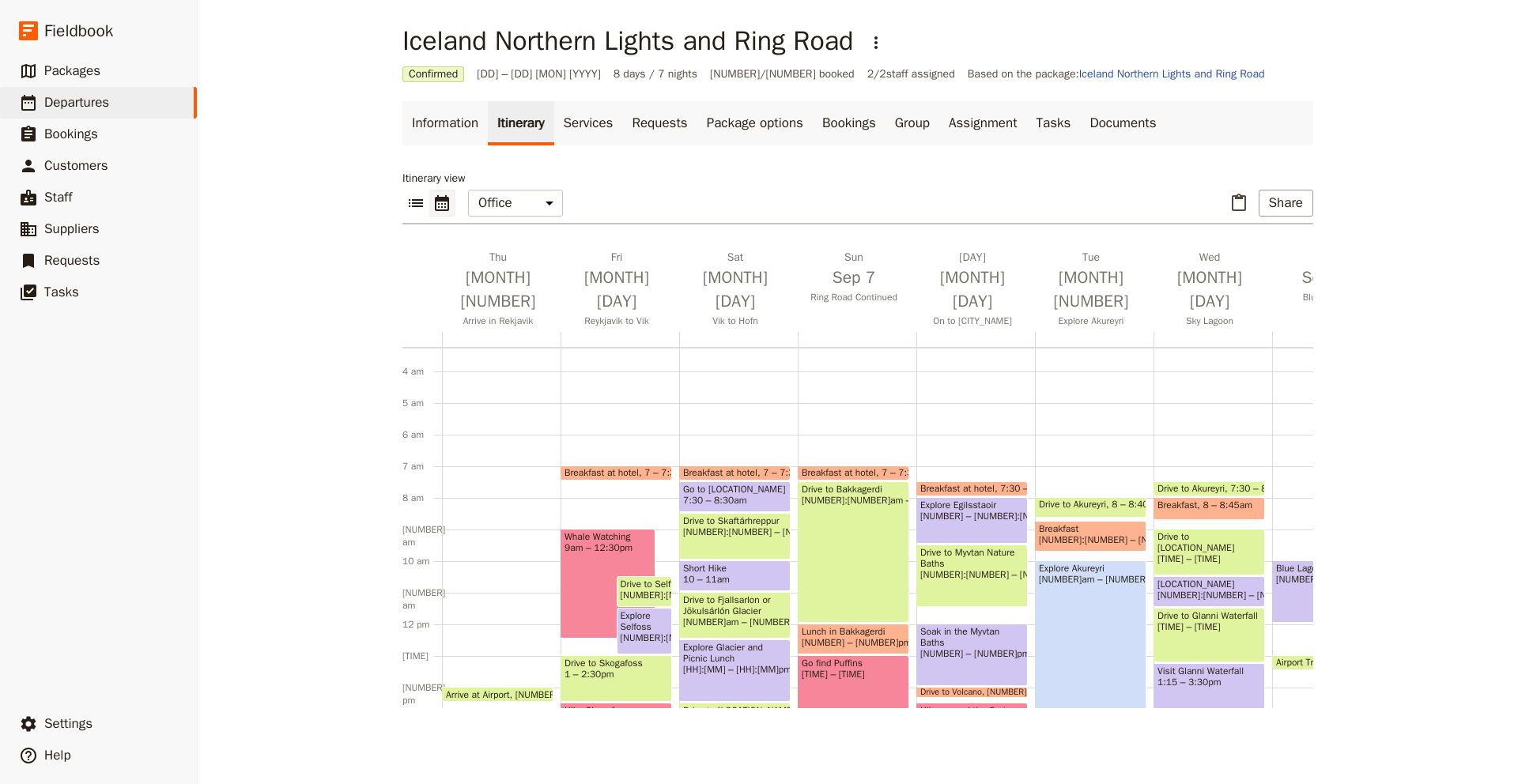 click on "Breakfast at hotel 7 – 7:30am Go to Black Sand Beach  7:30 – 8:30am Drive to Skaftárhreppur 8:30 – 10am Short Hike 10 – 11am Drive to Fjallsarlon or Jökulsárlón Glacier  11am – 12:30pm Explore Glacier and Picnic Lunch  12:30 – 2:30pm Drive to Hofn 2:30 – 3:30pm Explore Vestrahorn and Viking Village  3:30 – 5pm Check into Hotel 5pm Dinner 6 – 7pm Look for Northern Lights (optional) 9 – 11pm" at bounding box center [738, 624] 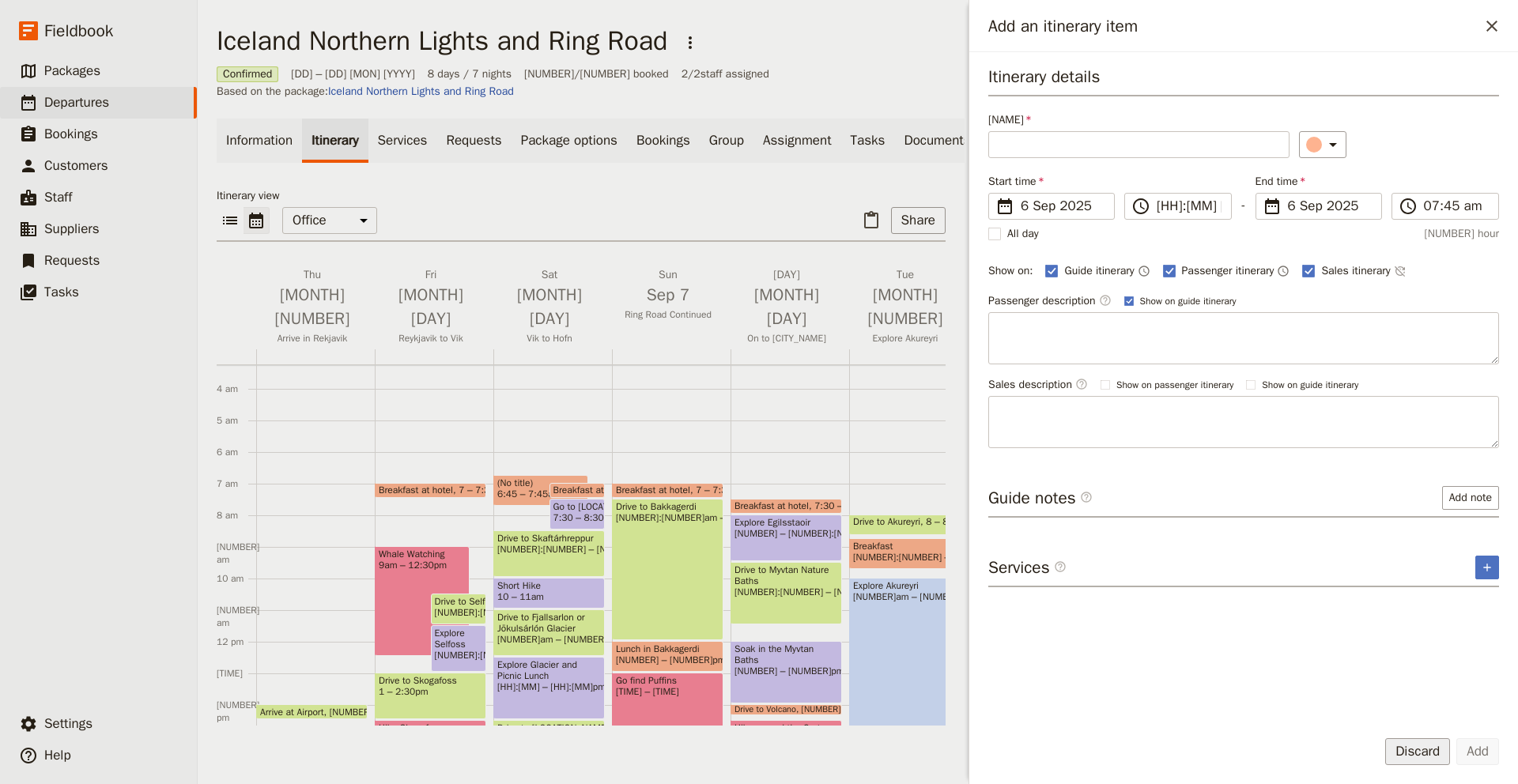 click on "Discard" at bounding box center (1418, 752) 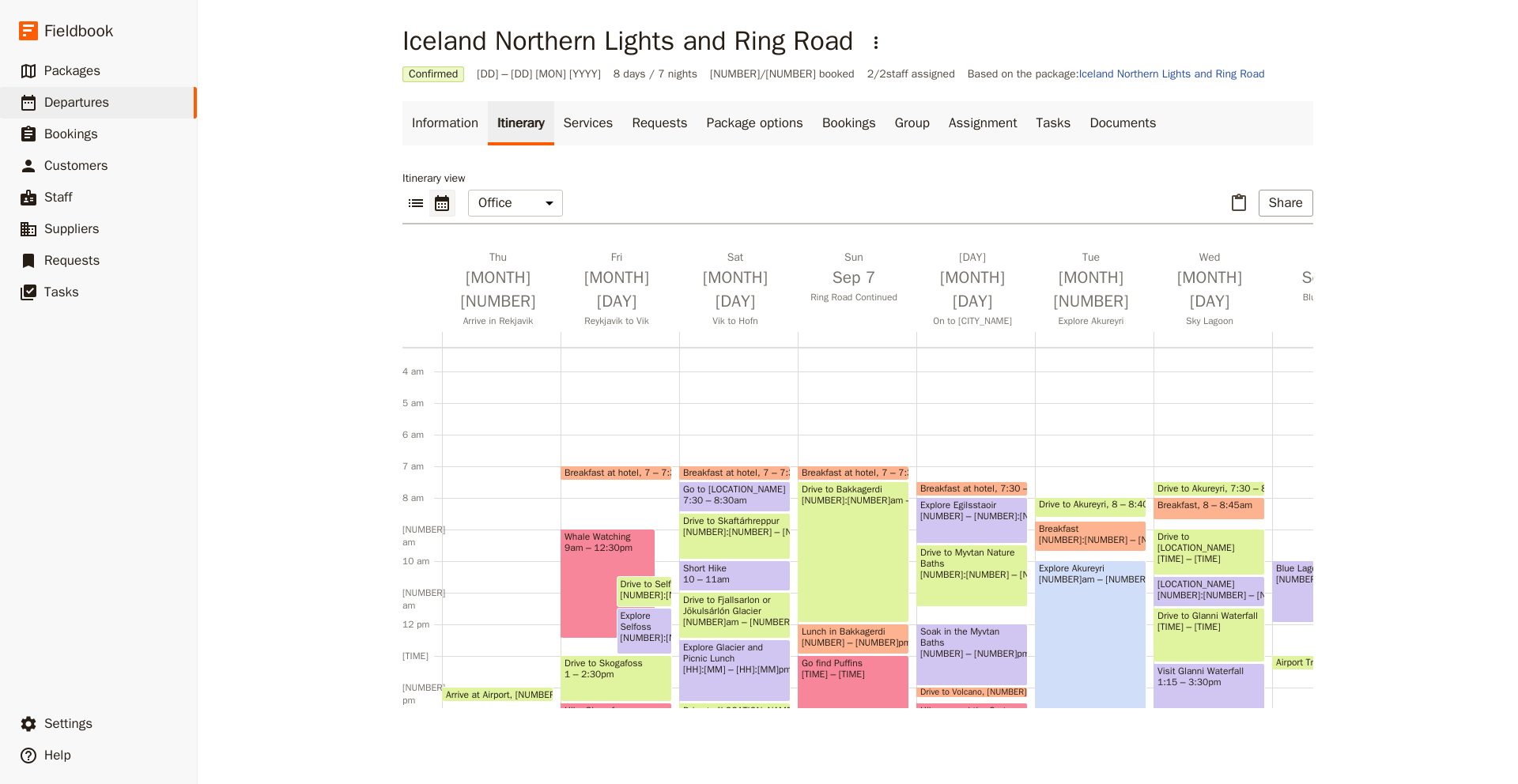 click on "Breakfast at hotel" at bounding box center [723, 473] 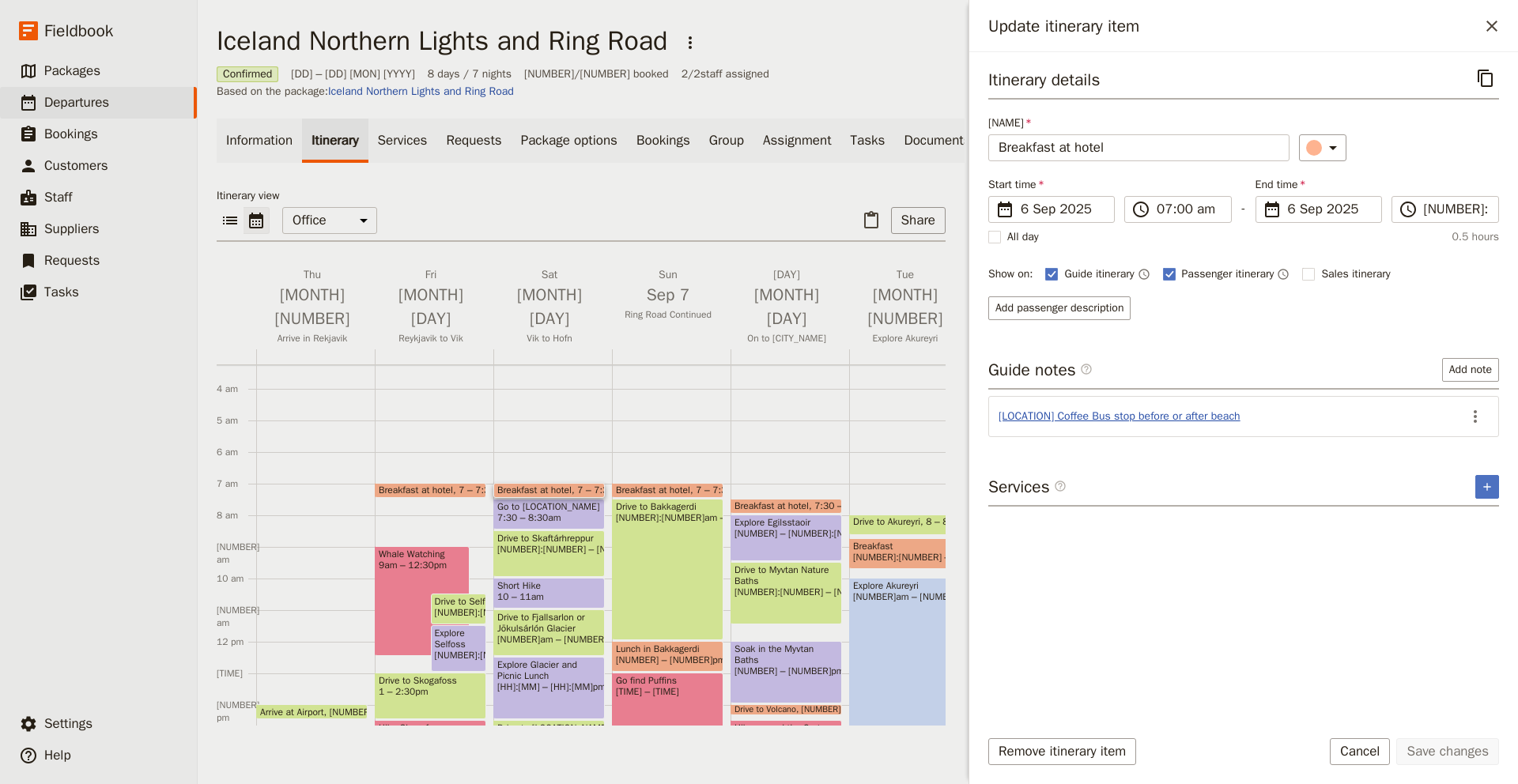 click on "[BUSINESS_NAME] [BUSINESS_TYPE] stop before or after beach" at bounding box center [1120, 416] 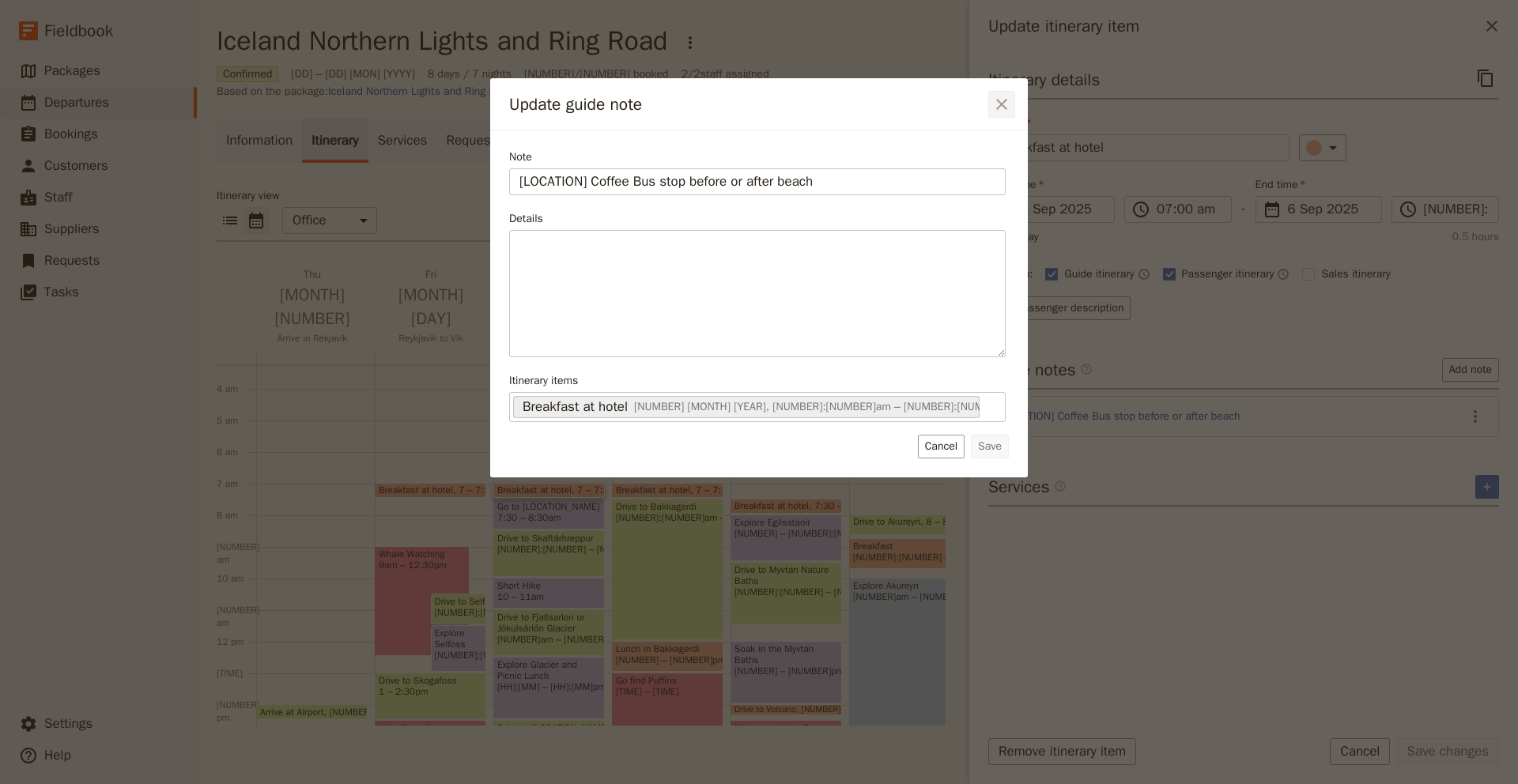 click 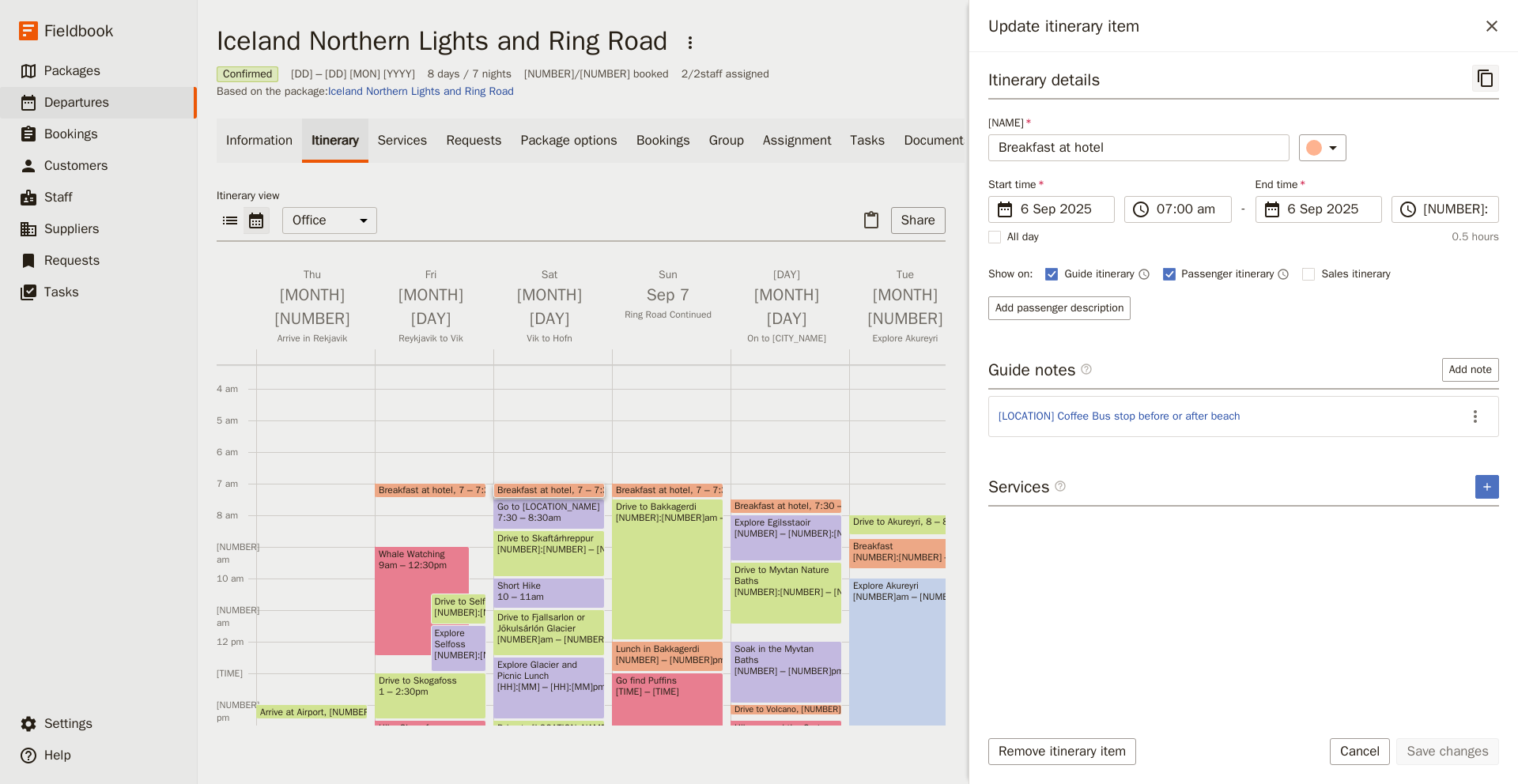 click 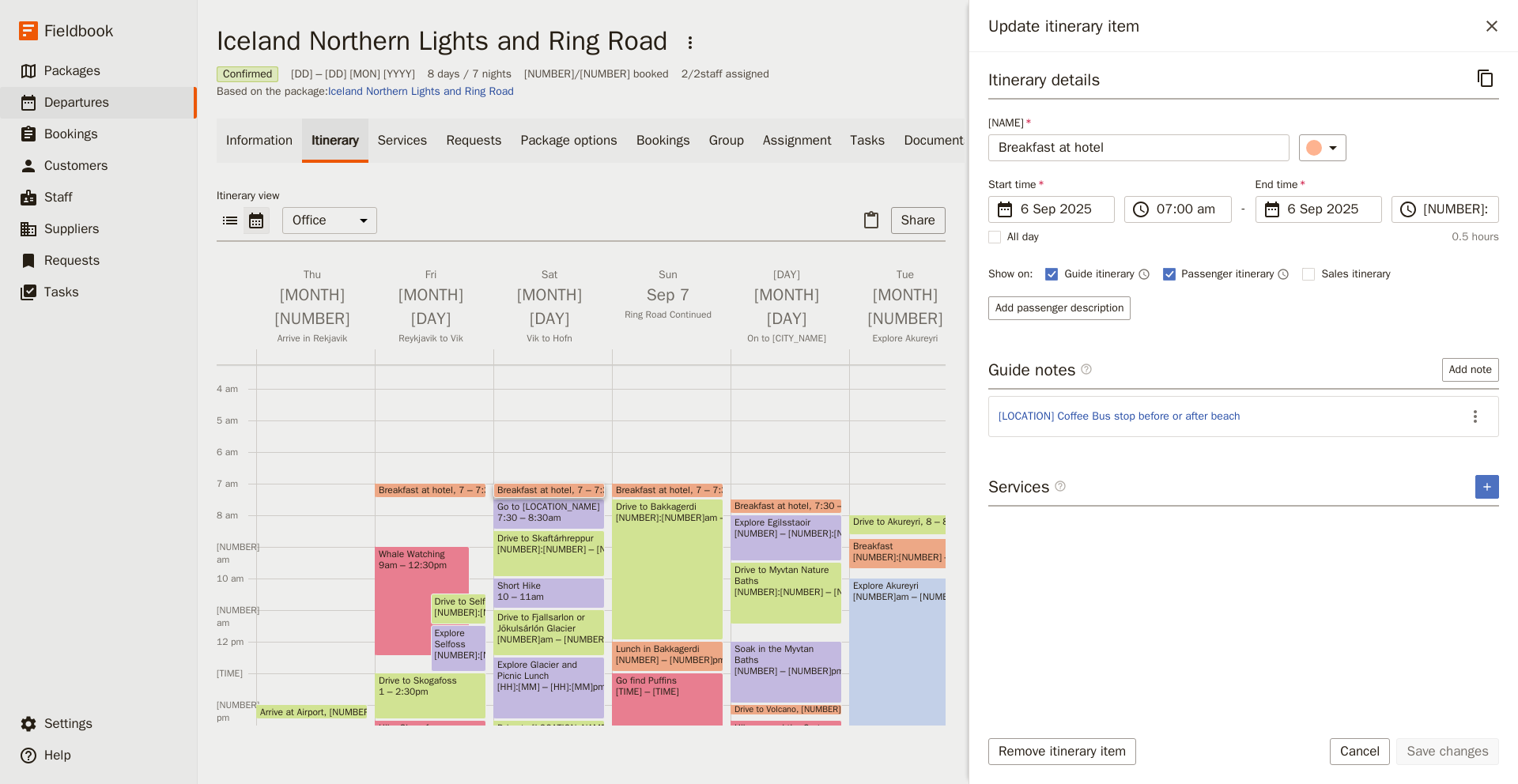 click on "7:30 – 8:30am" at bounding box center (549, 518) 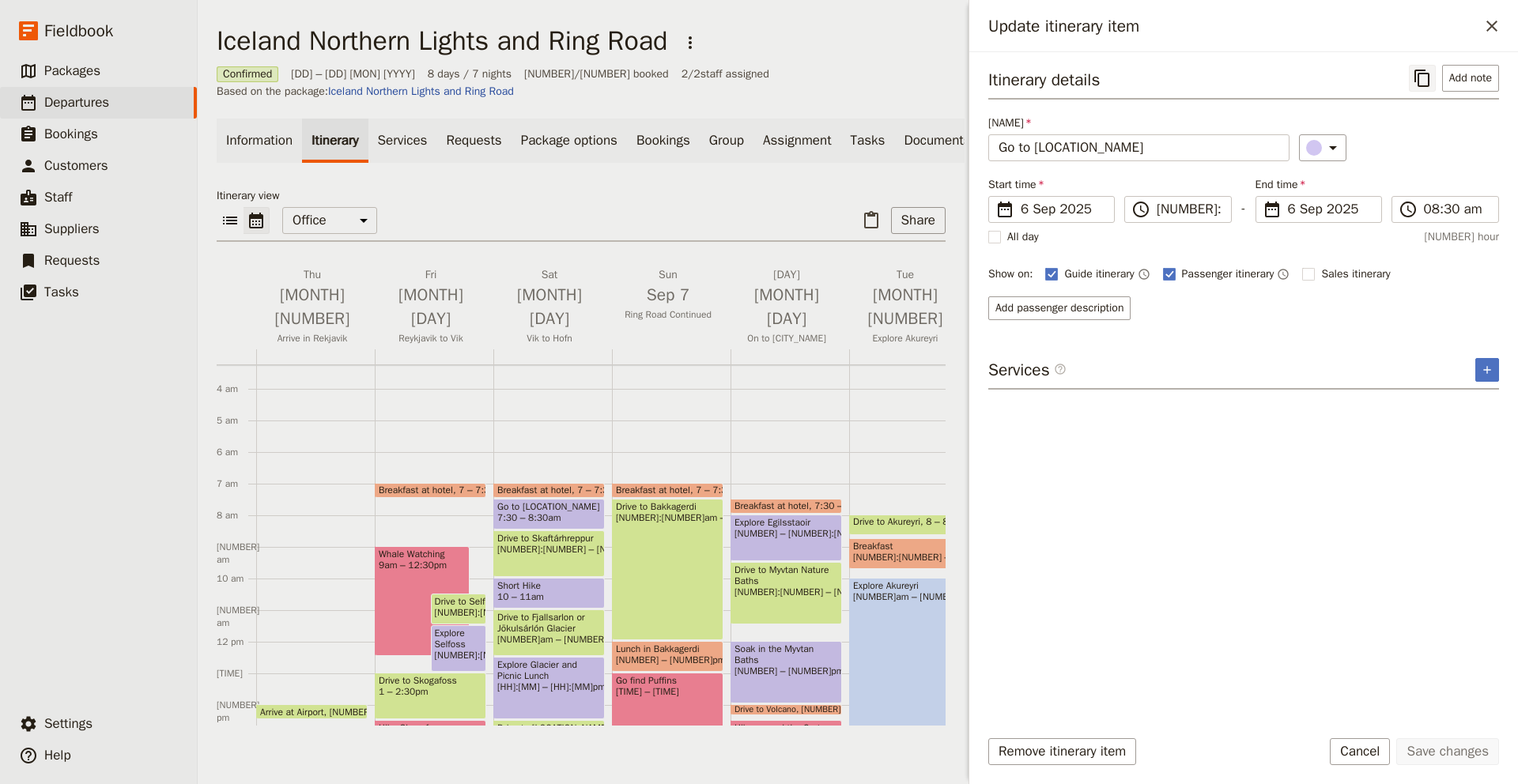 click 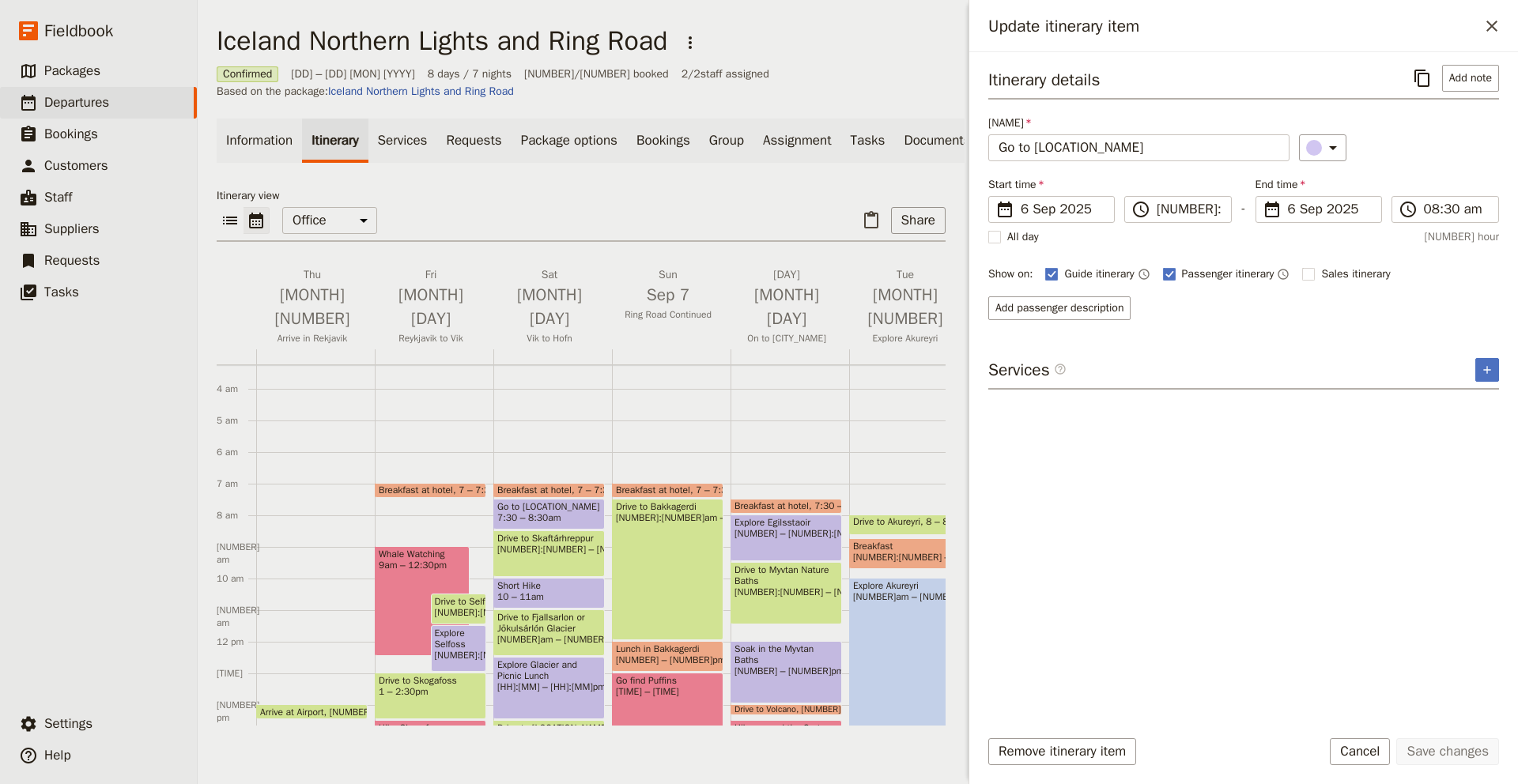 click on "Drive to [LOCATION]" at bounding box center (549, 538) 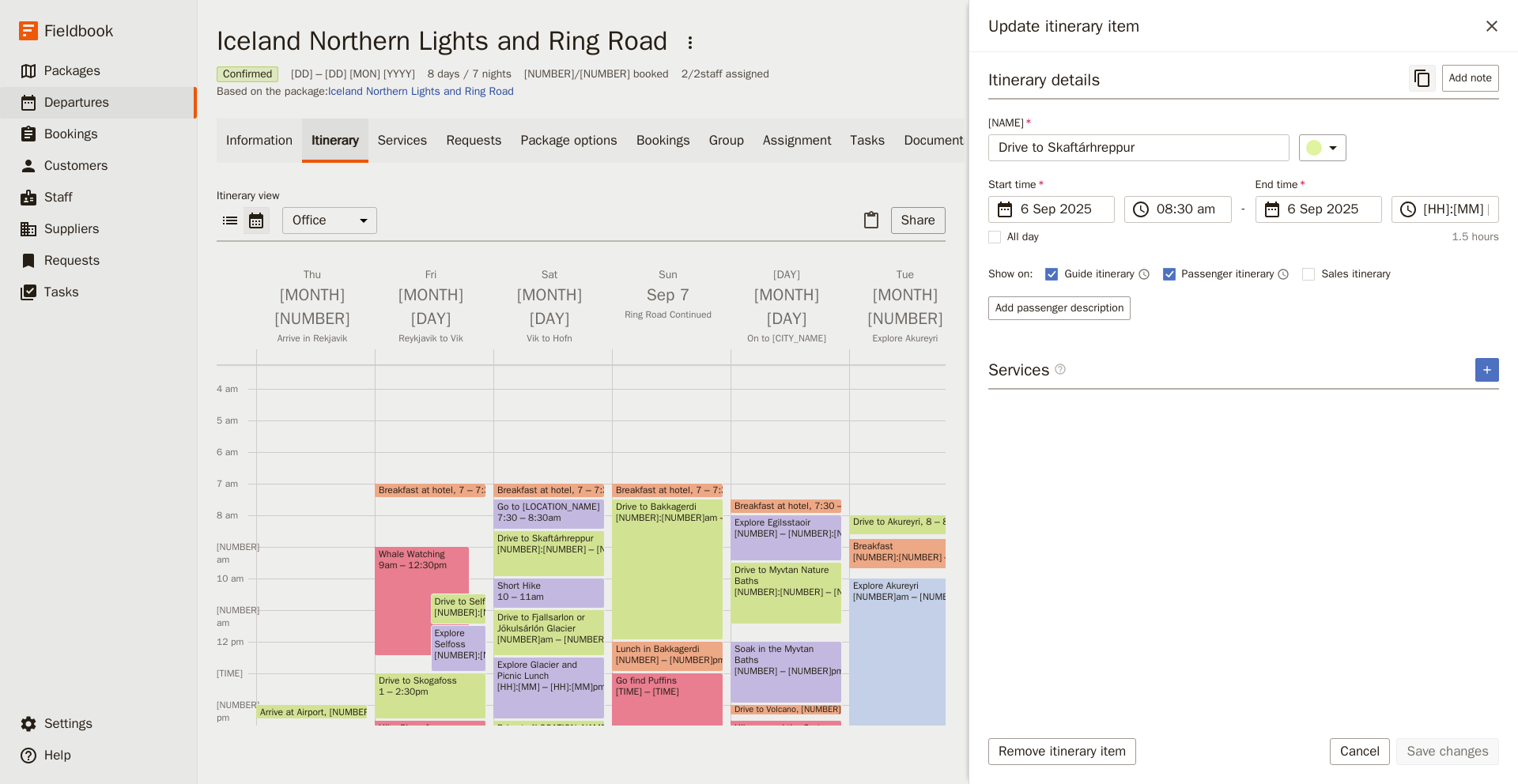 click 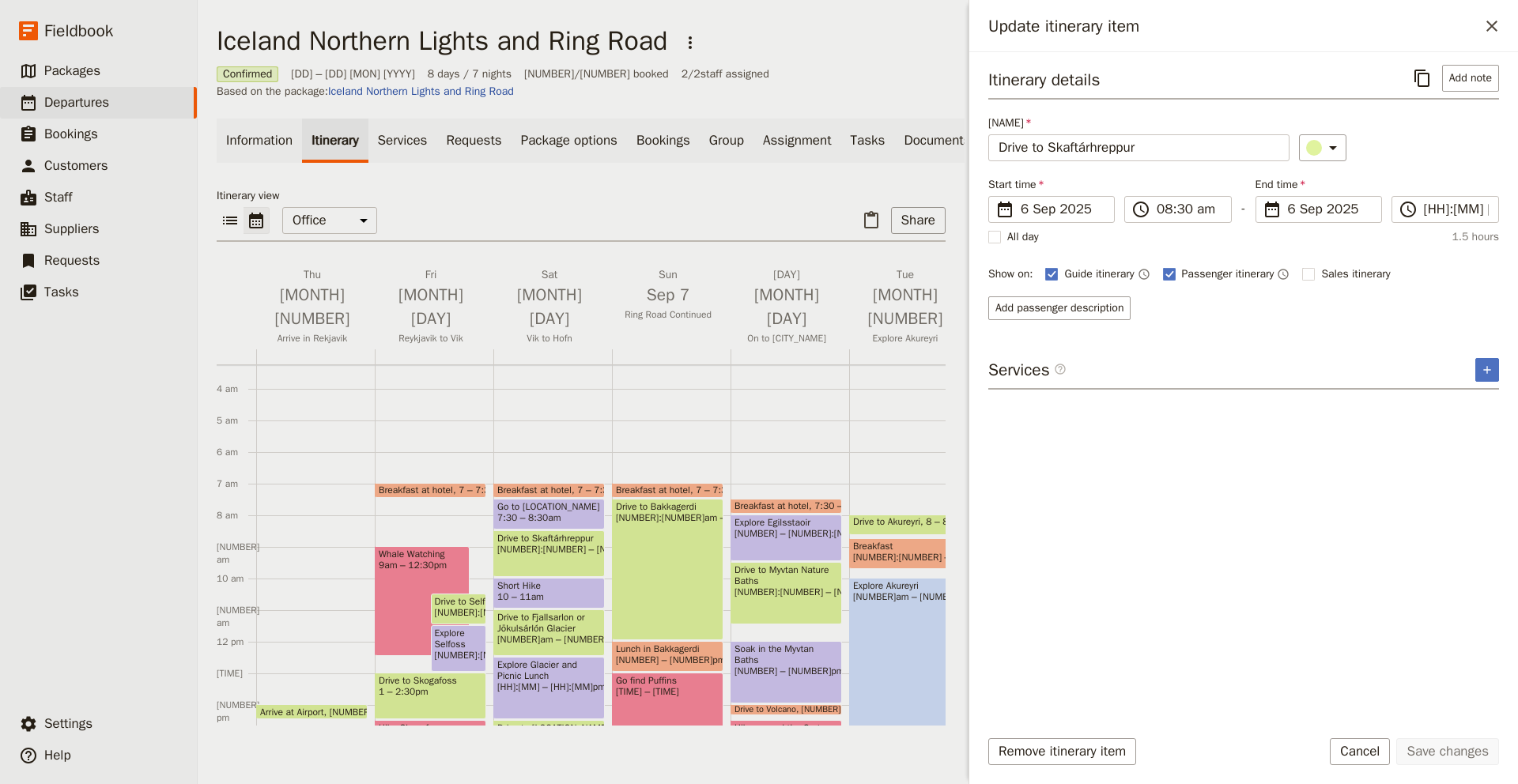 click on "Short Hike" at bounding box center [549, 586] 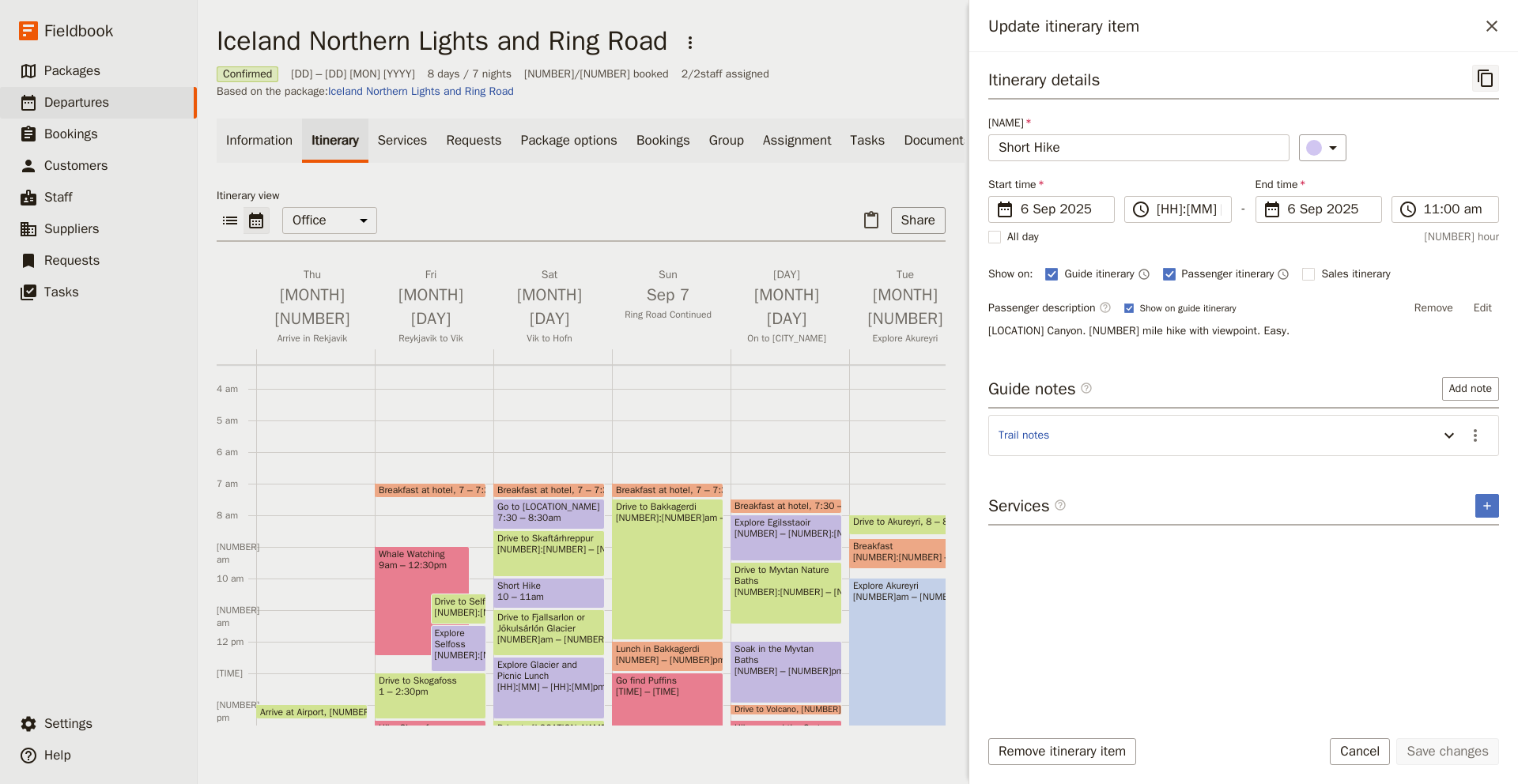 click 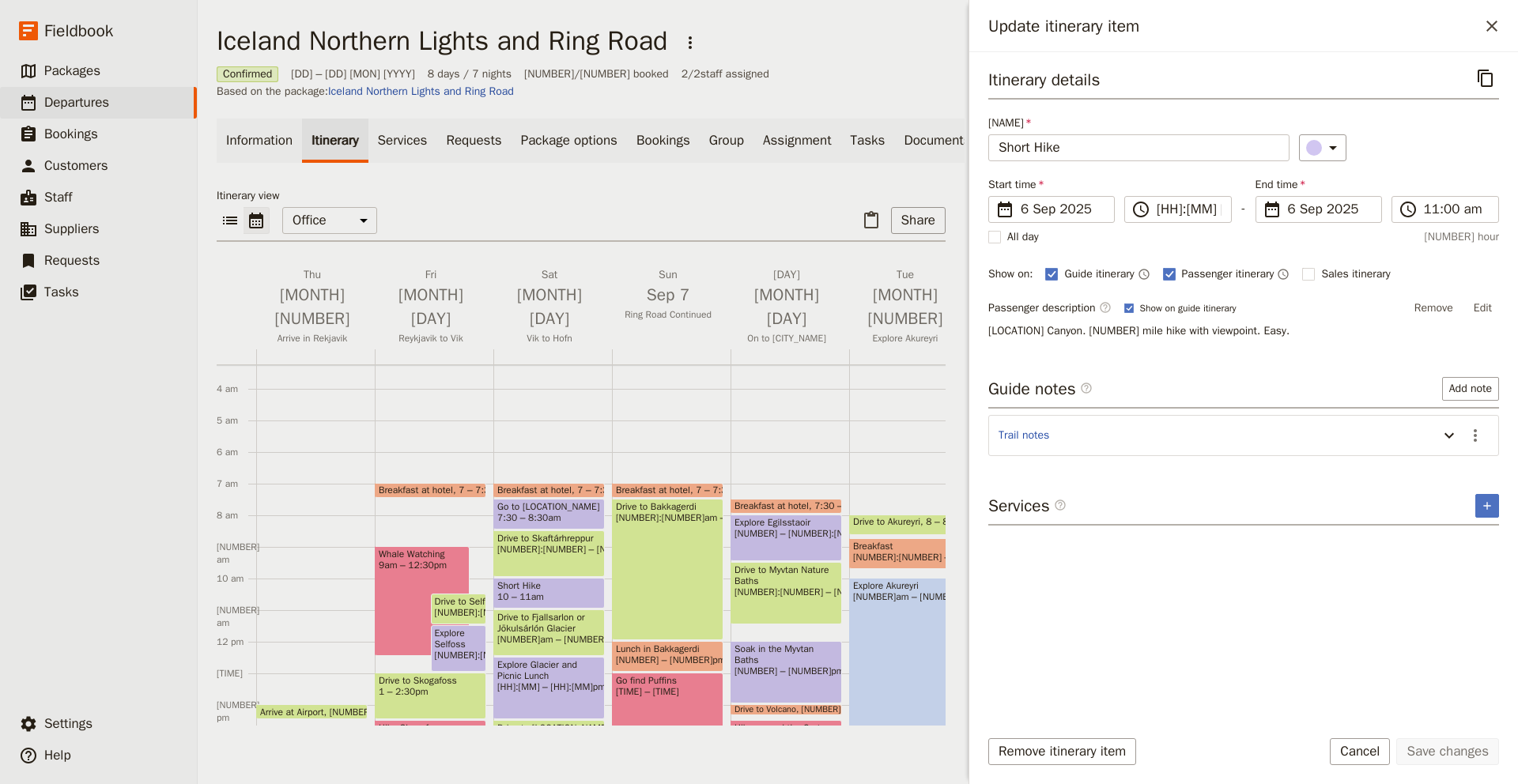 click on "Drive to [LOCATION] or [LOCATION] Glacier" at bounding box center [549, 623] 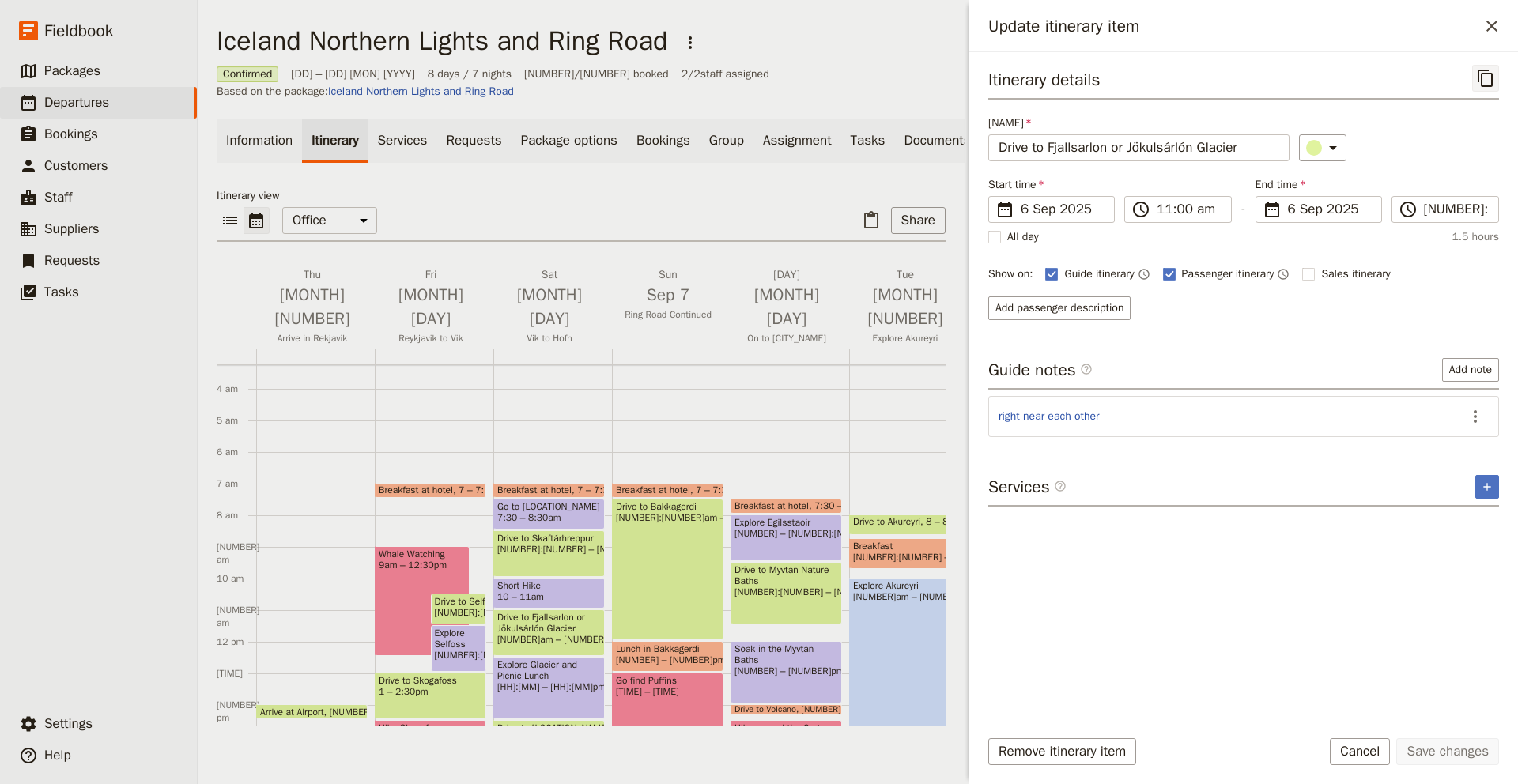click 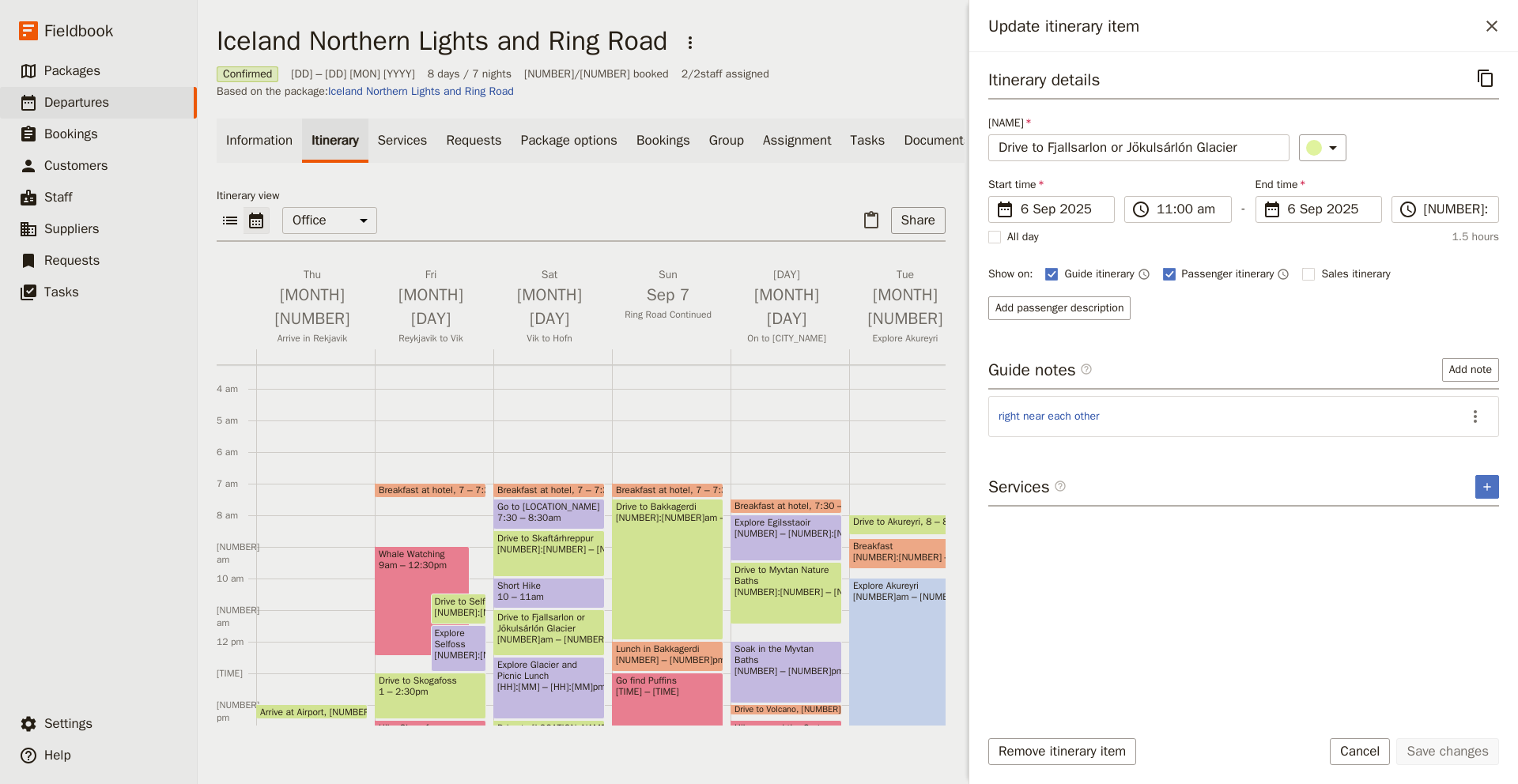 click on "Explore Glacier and Picnic Lunch  12:30 – 2:30pm" at bounding box center (549, 688) 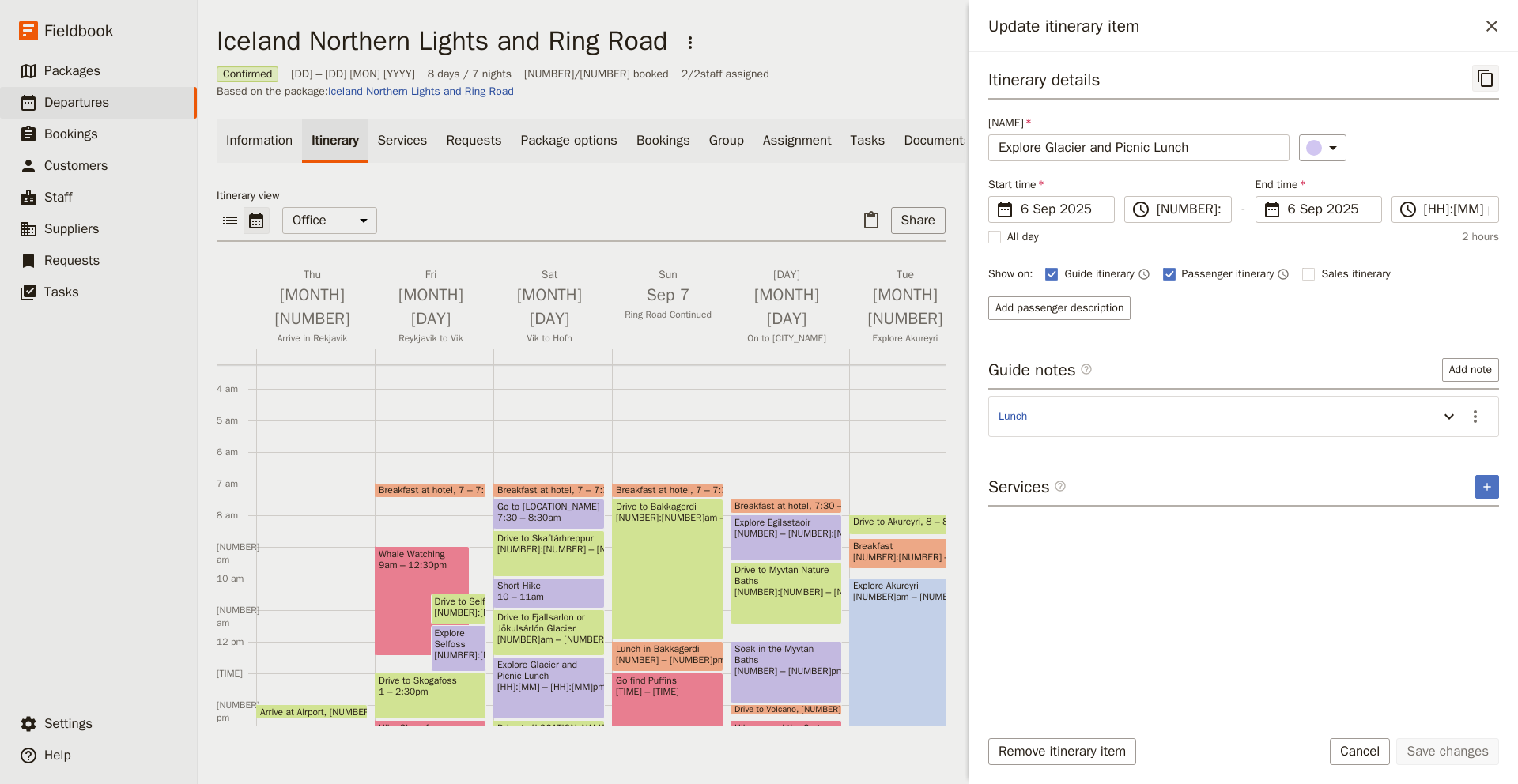 click 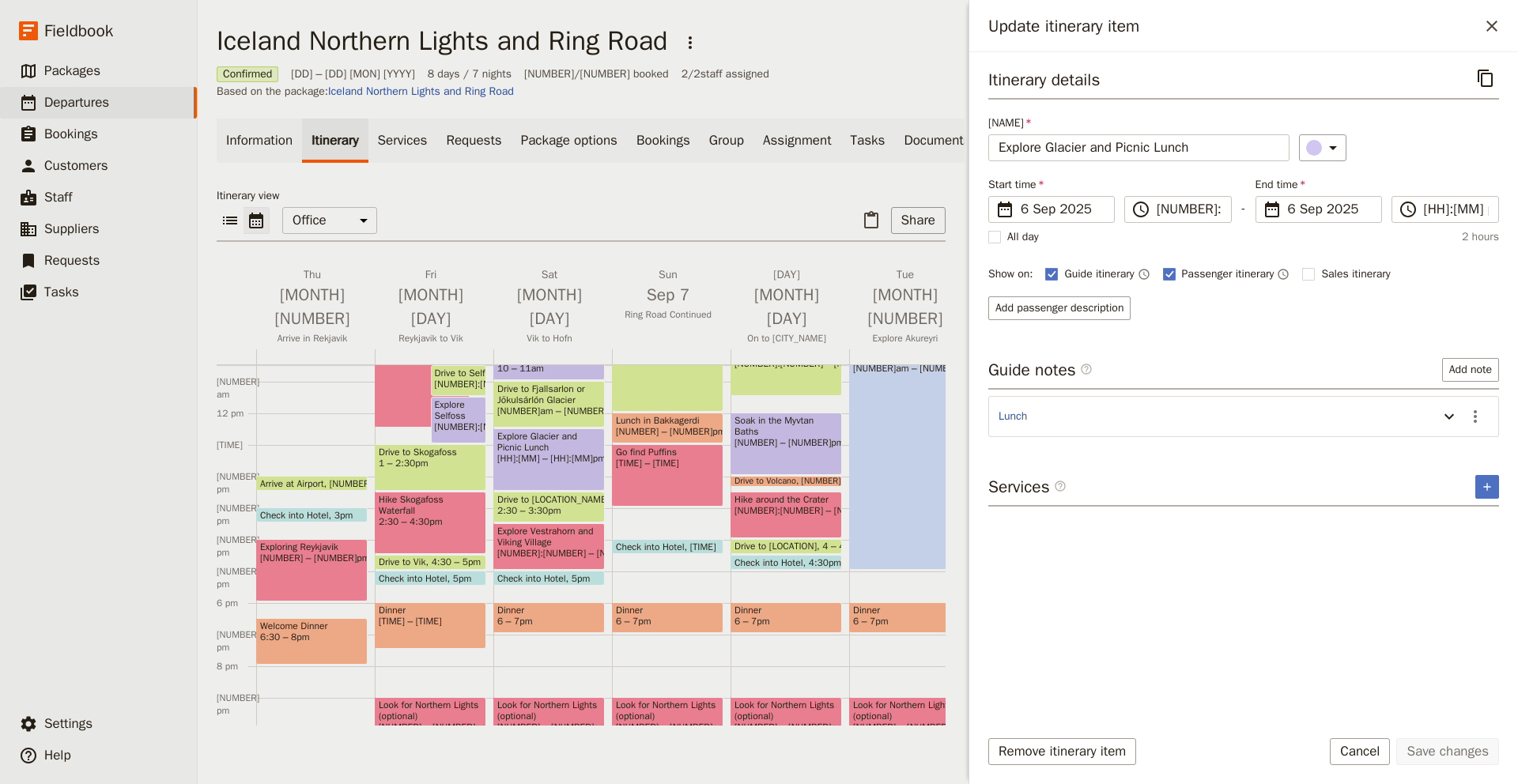scroll, scrollTop: 332, scrollLeft: 0, axis: vertical 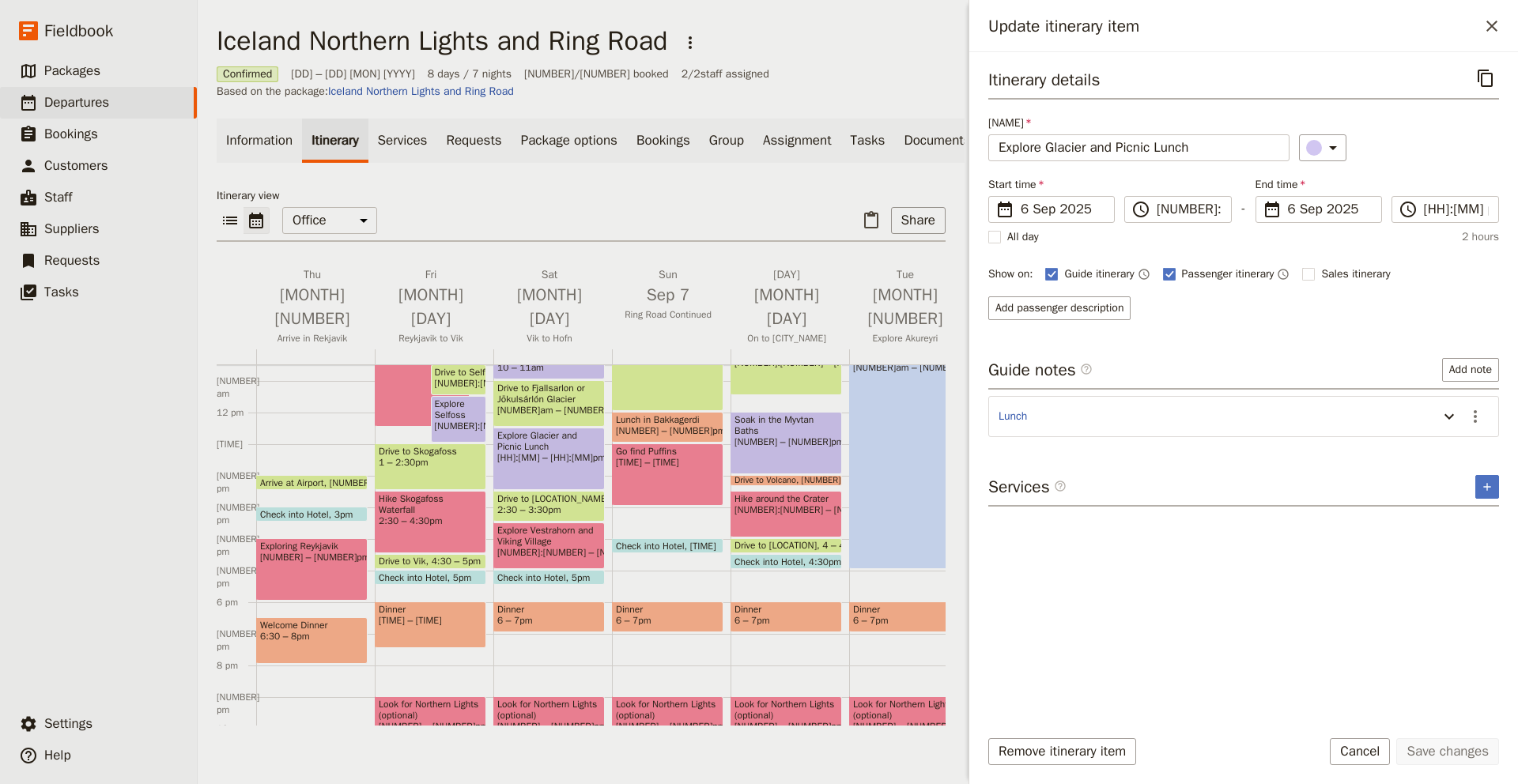 click on "[NUMBER]:[TIME] – [TIME]" at bounding box center [549, 510] 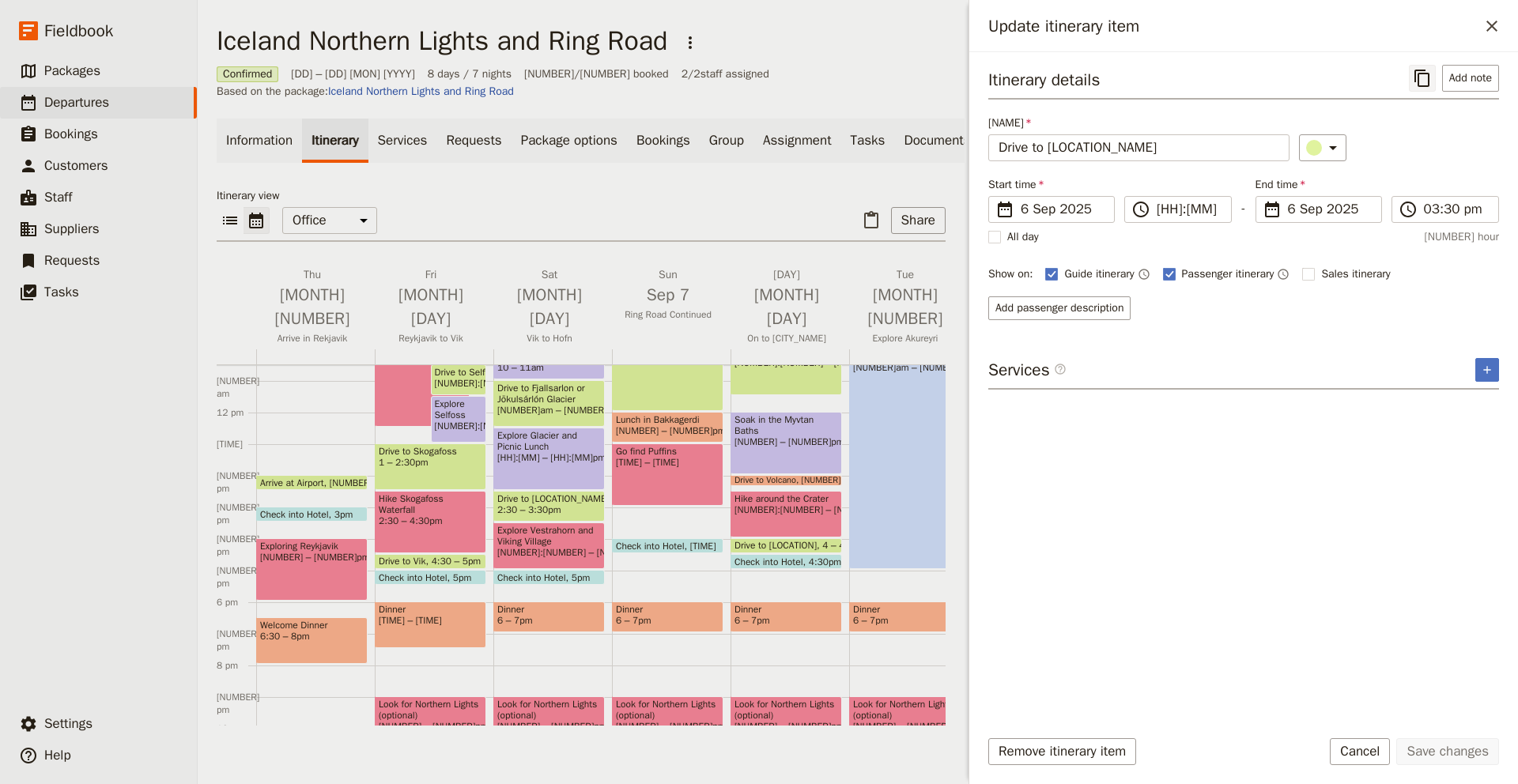 click 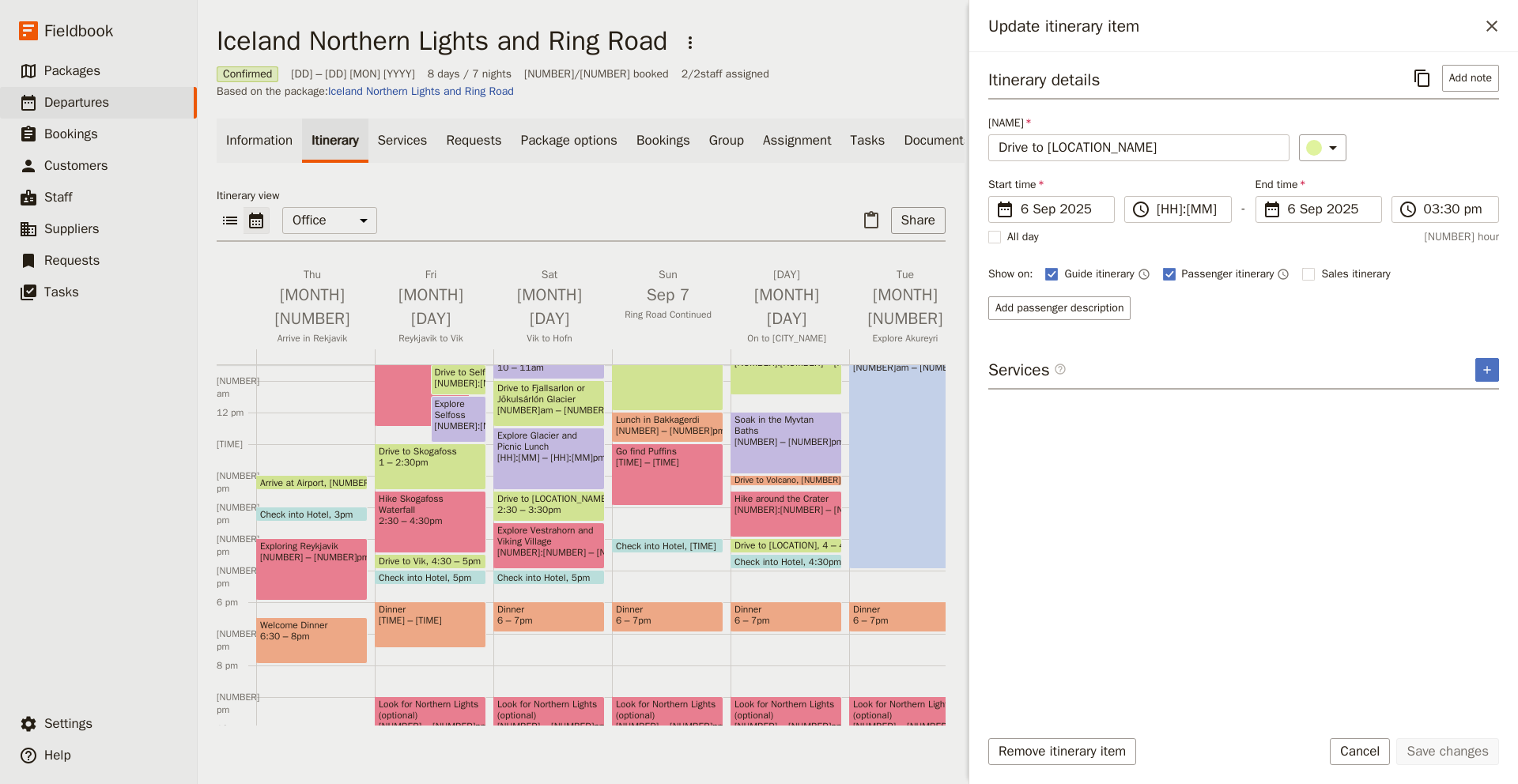 click on "Explore Vestrahorn and Viking Village" at bounding box center [549, 536] 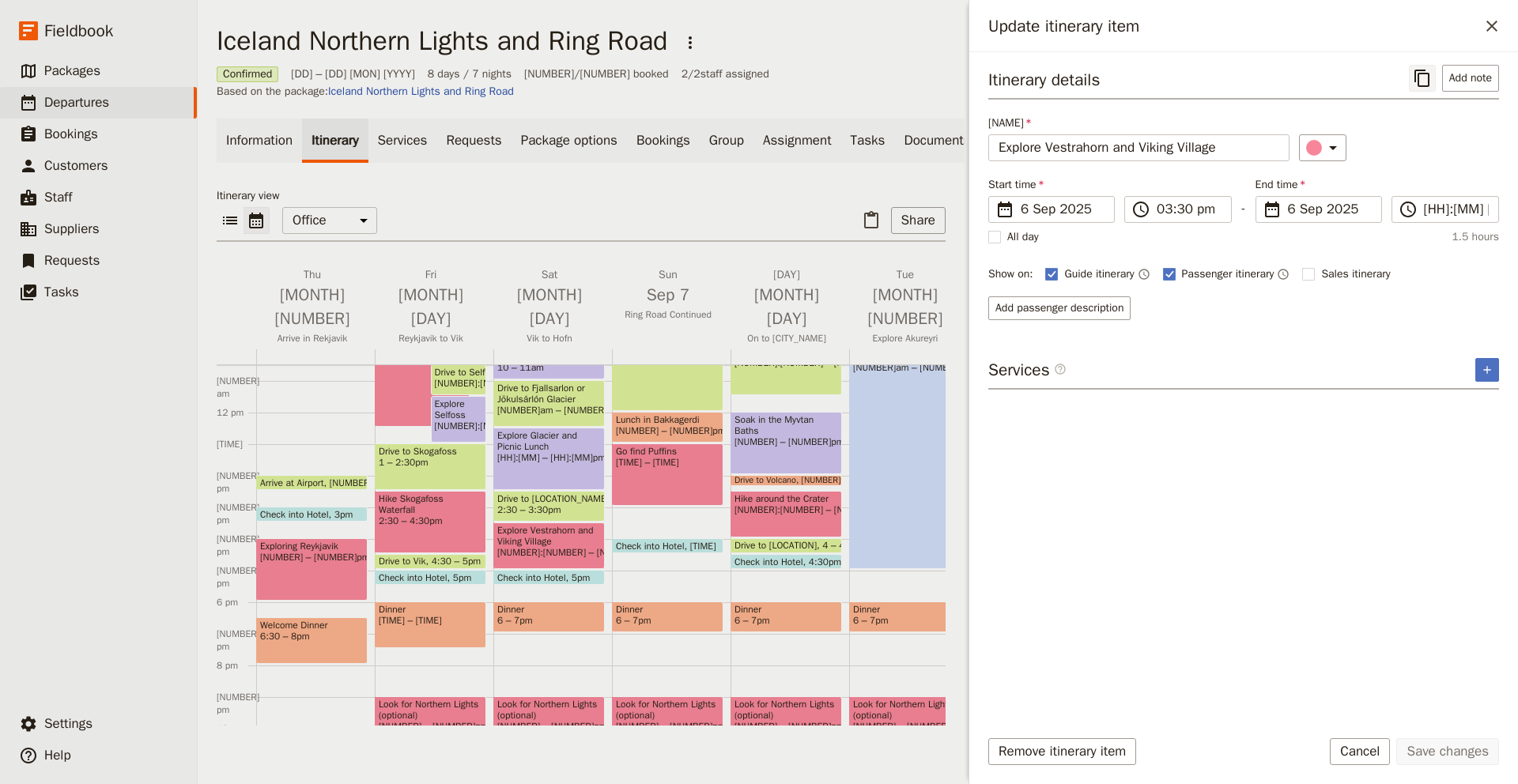 click 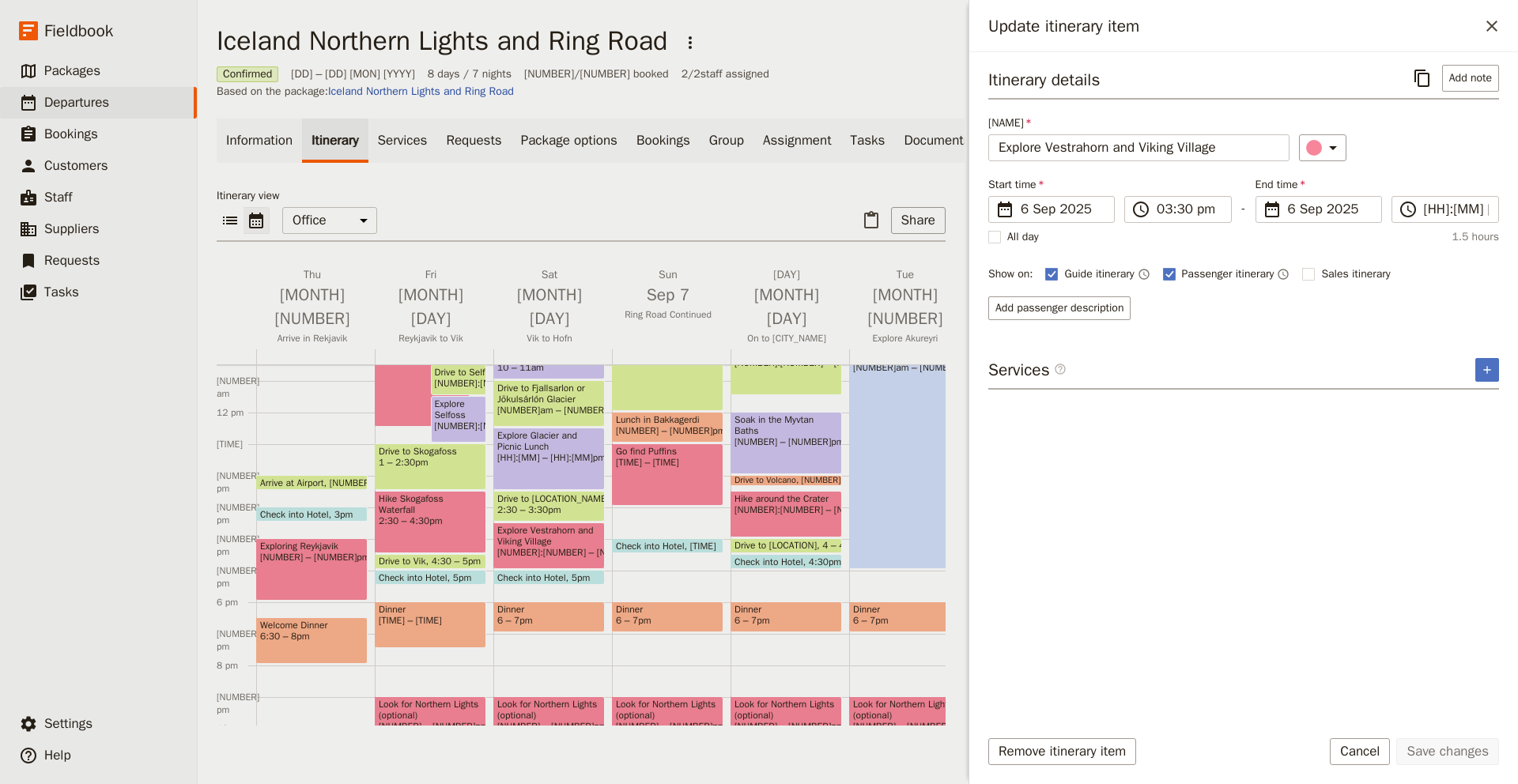 click on "Check into Hotel" at bounding box center [534, 577] 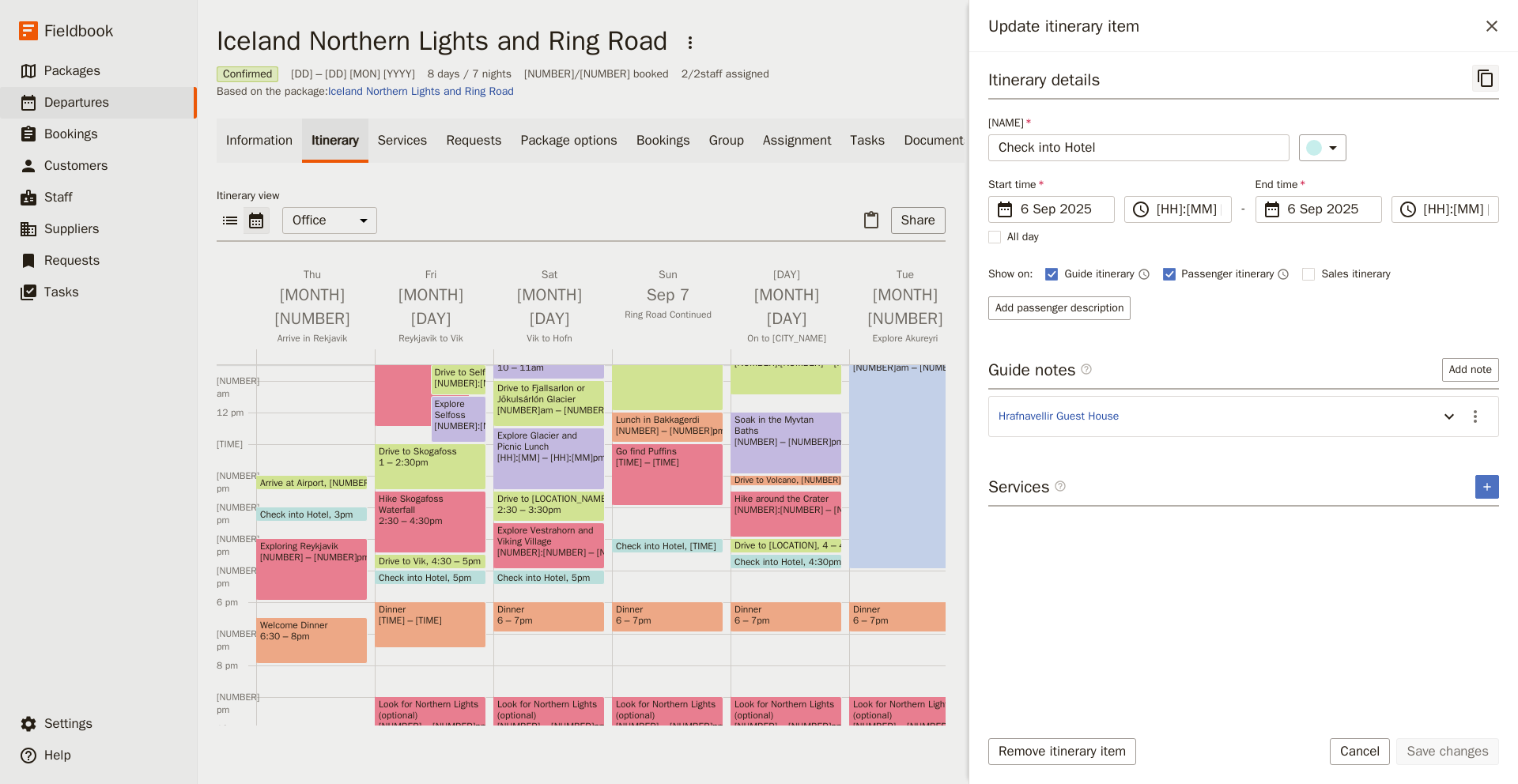 click 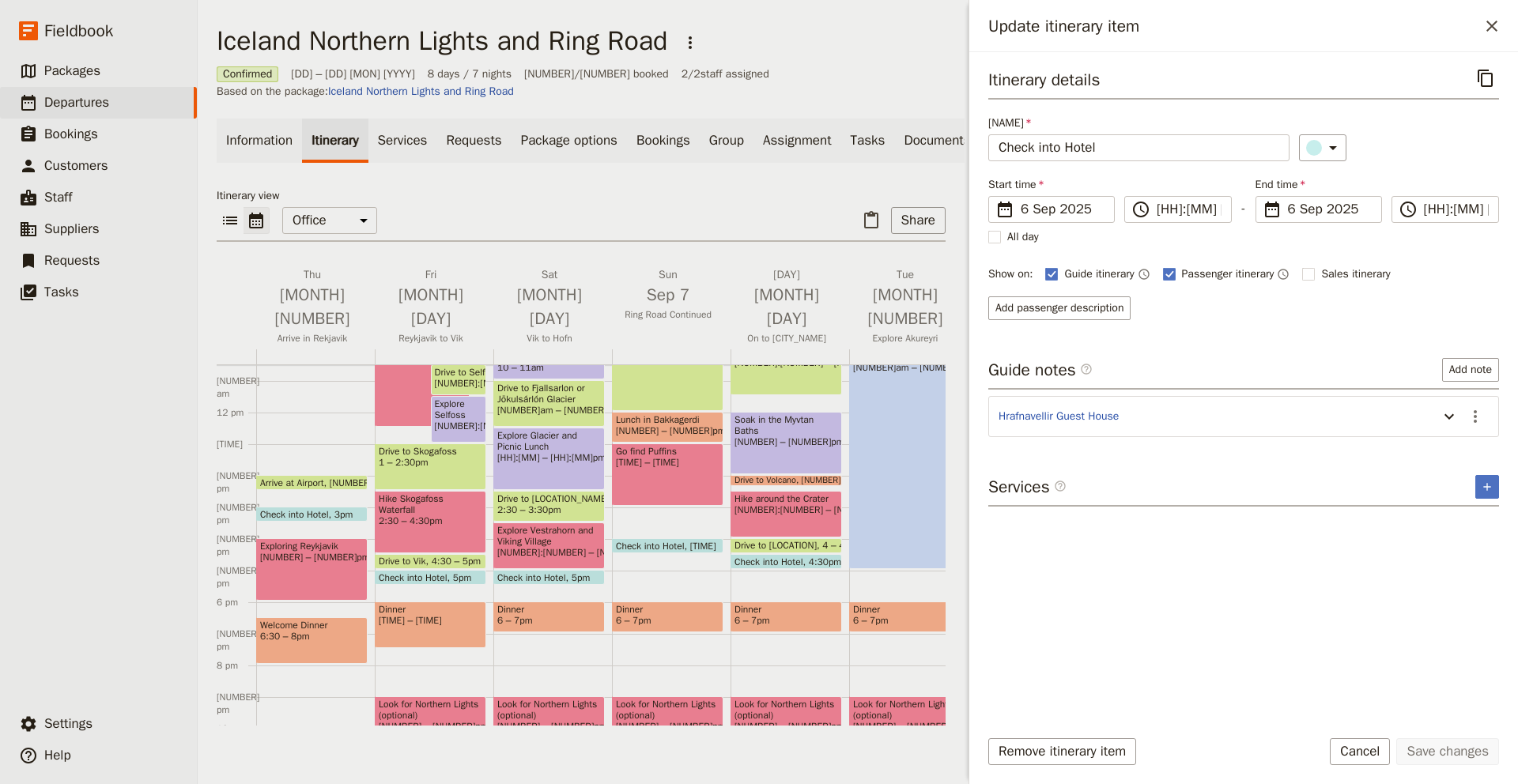 click on "[TIME] – [TIME]" at bounding box center (549, 620) 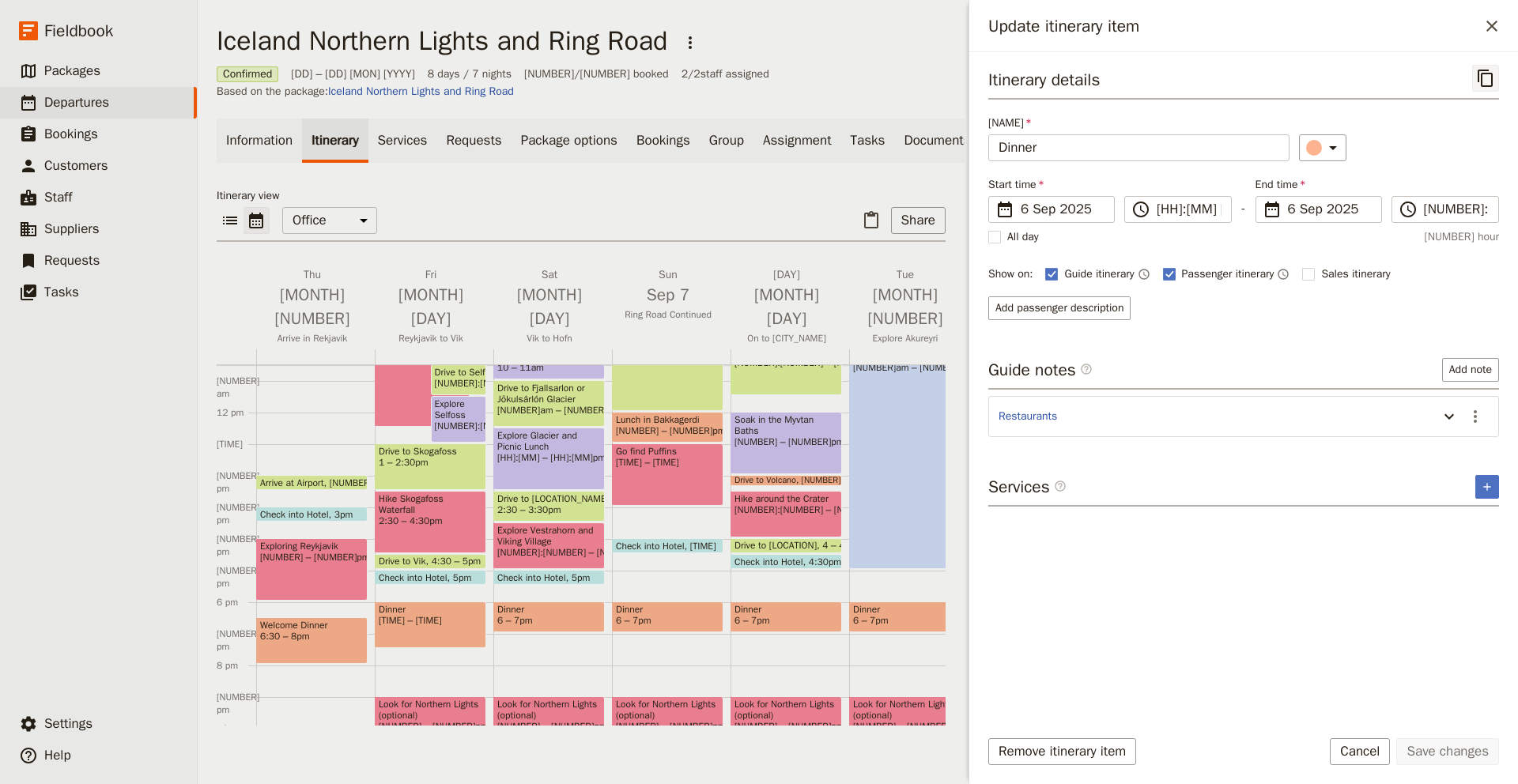 click 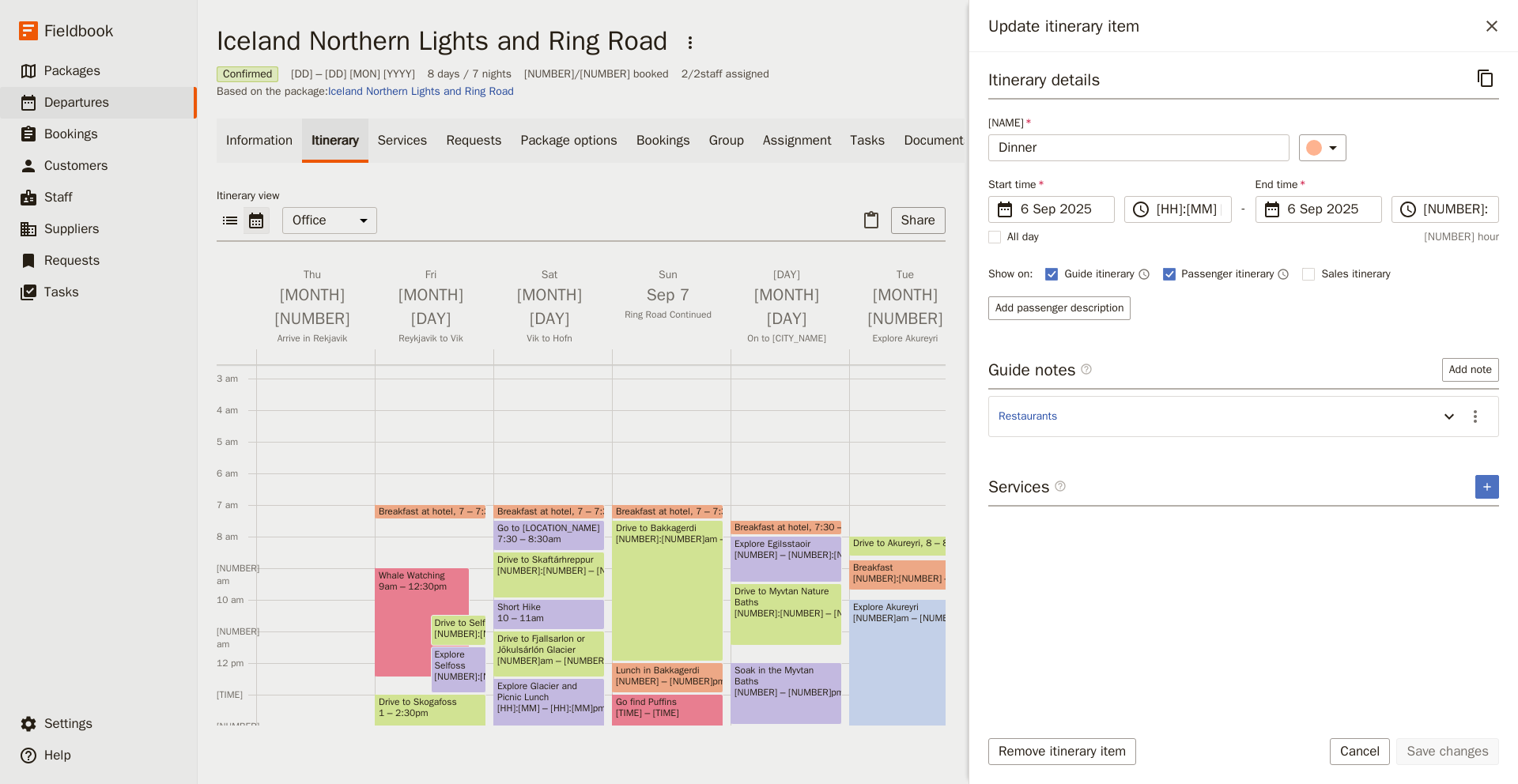 scroll, scrollTop: 82, scrollLeft: 0, axis: vertical 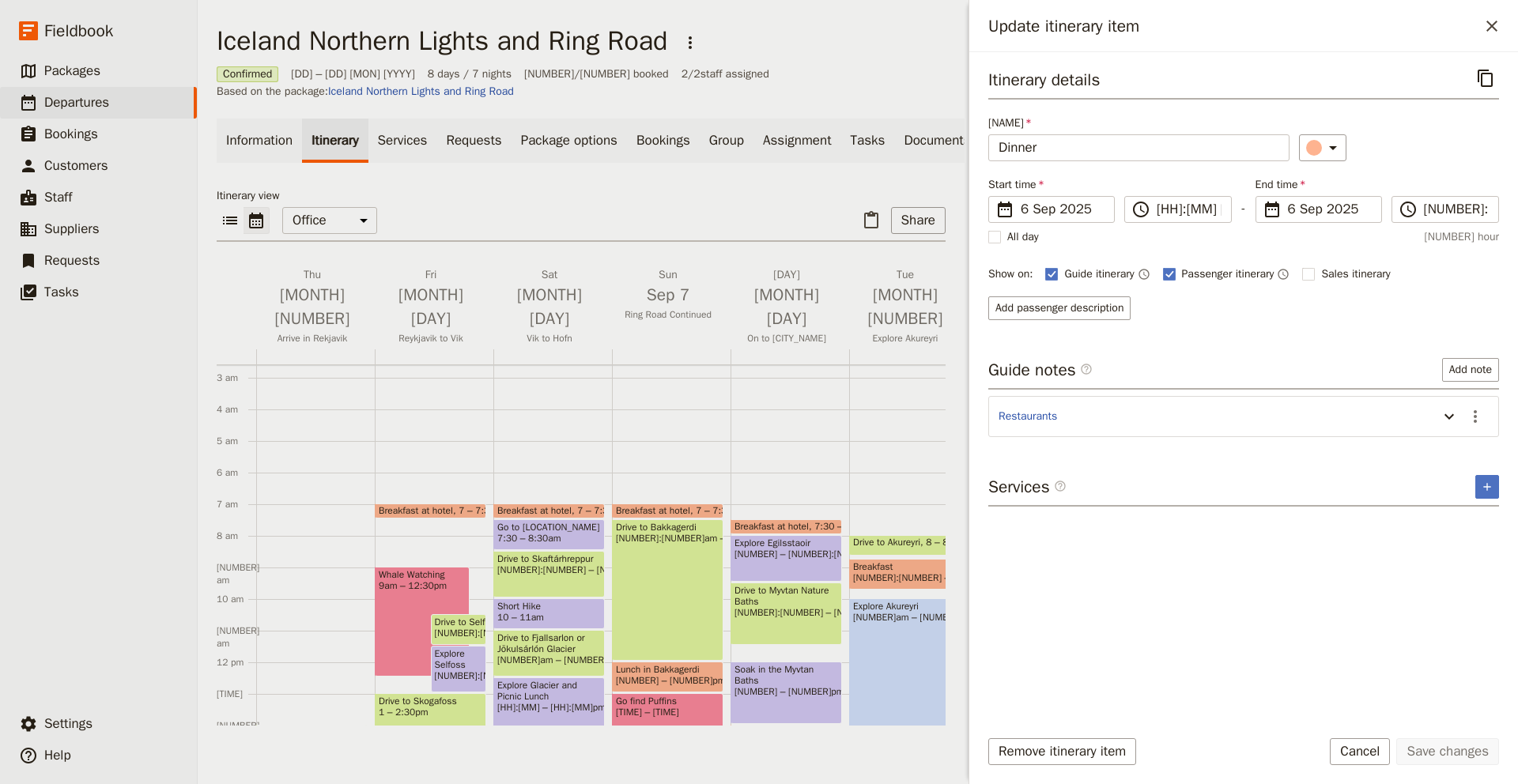 click on "Breakfast at hotel" at bounding box center (655, 511) 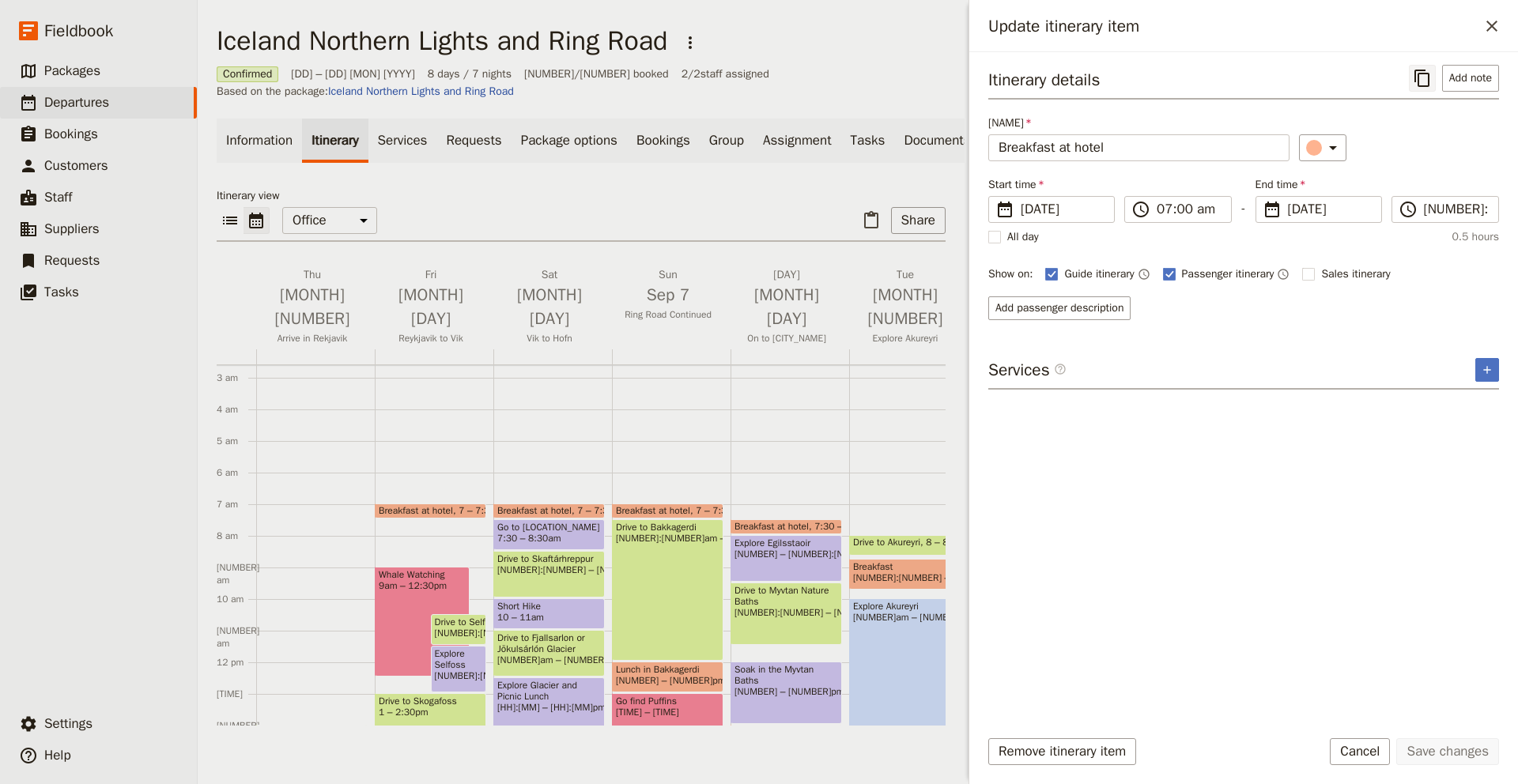 click 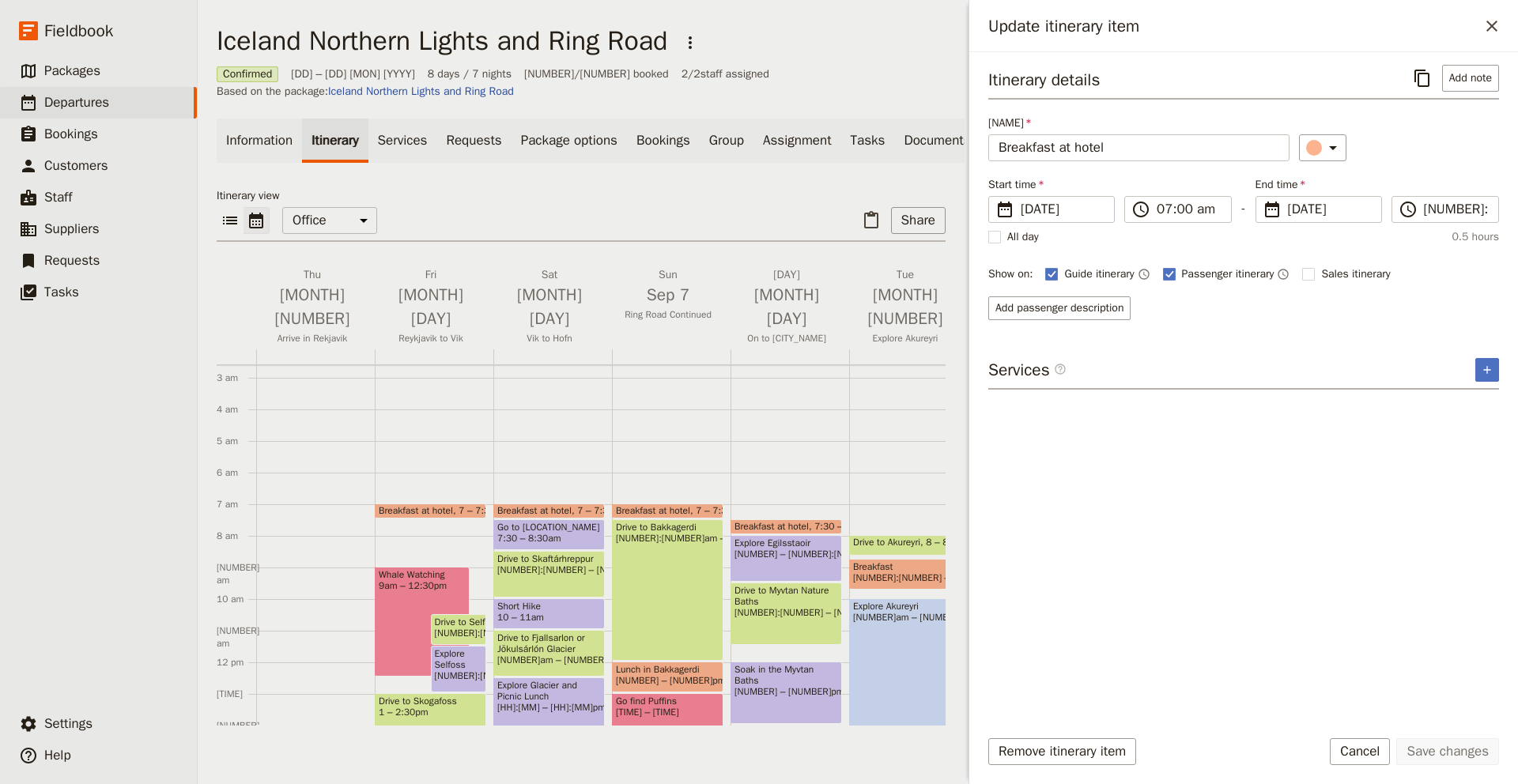 click on "Drive to Bakkagerdi 7:30am – 12pm" at bounding box center (667, 590) 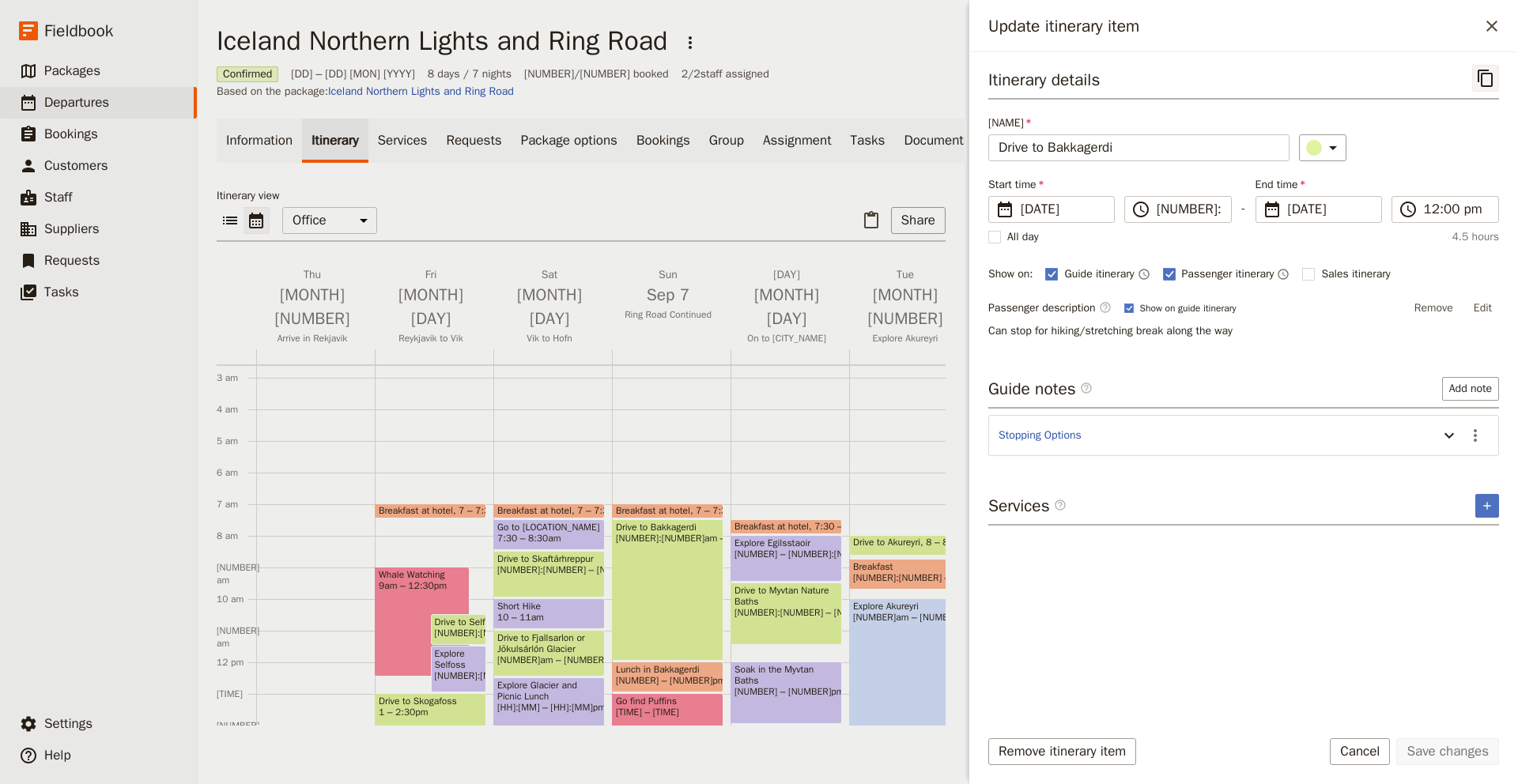 click 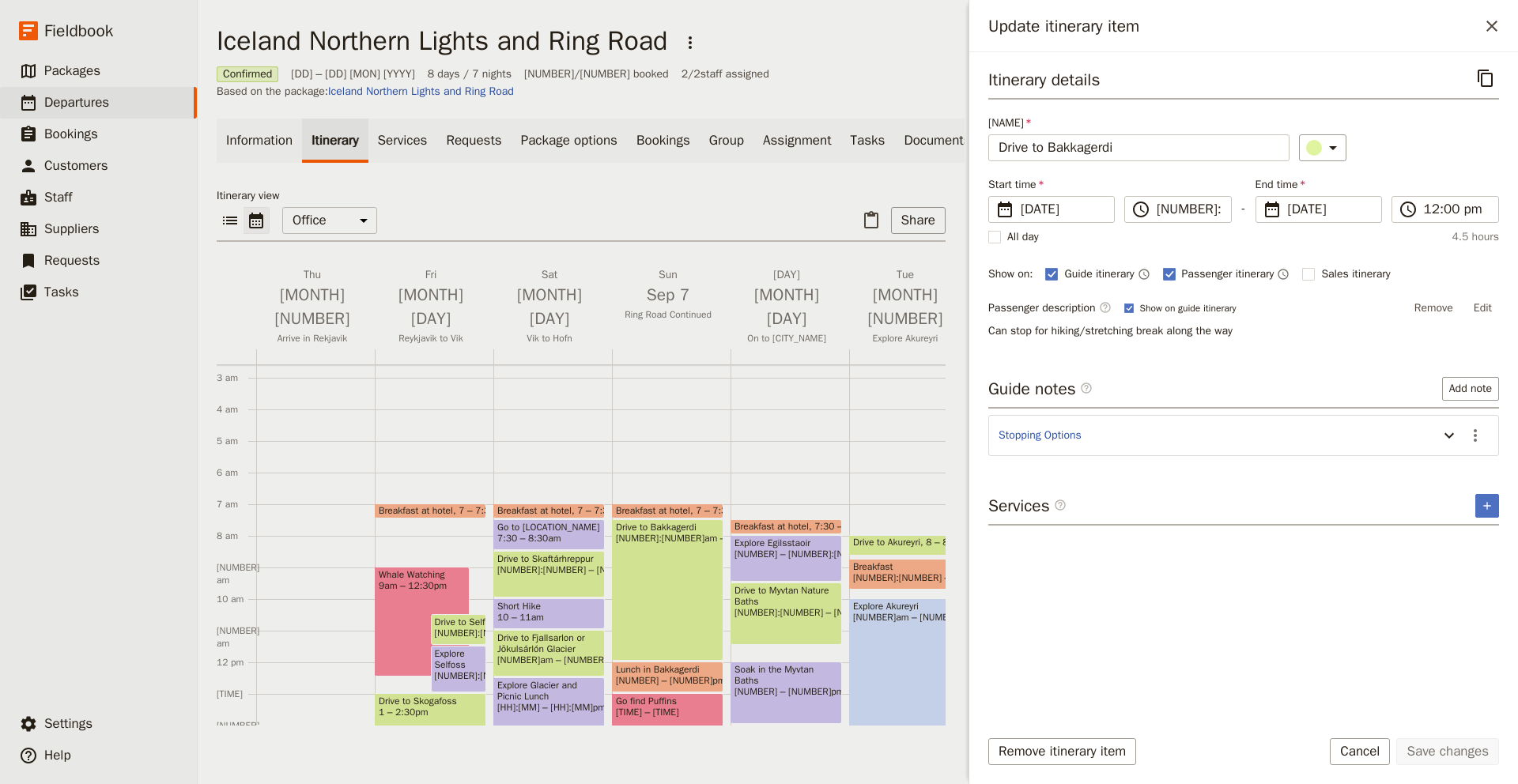 click on "[TIME] – [TIME]" at bounding box center (667, 680) 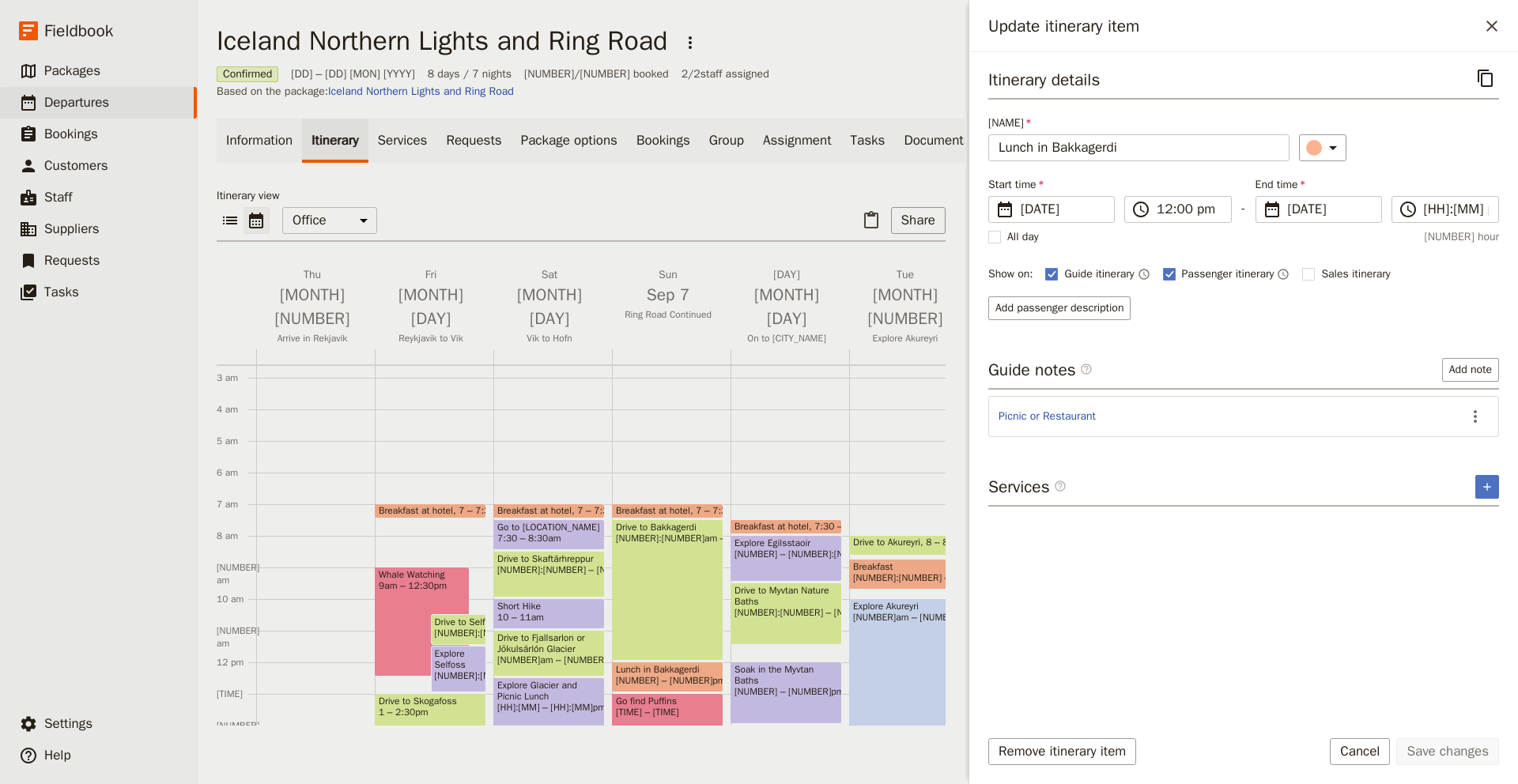 type 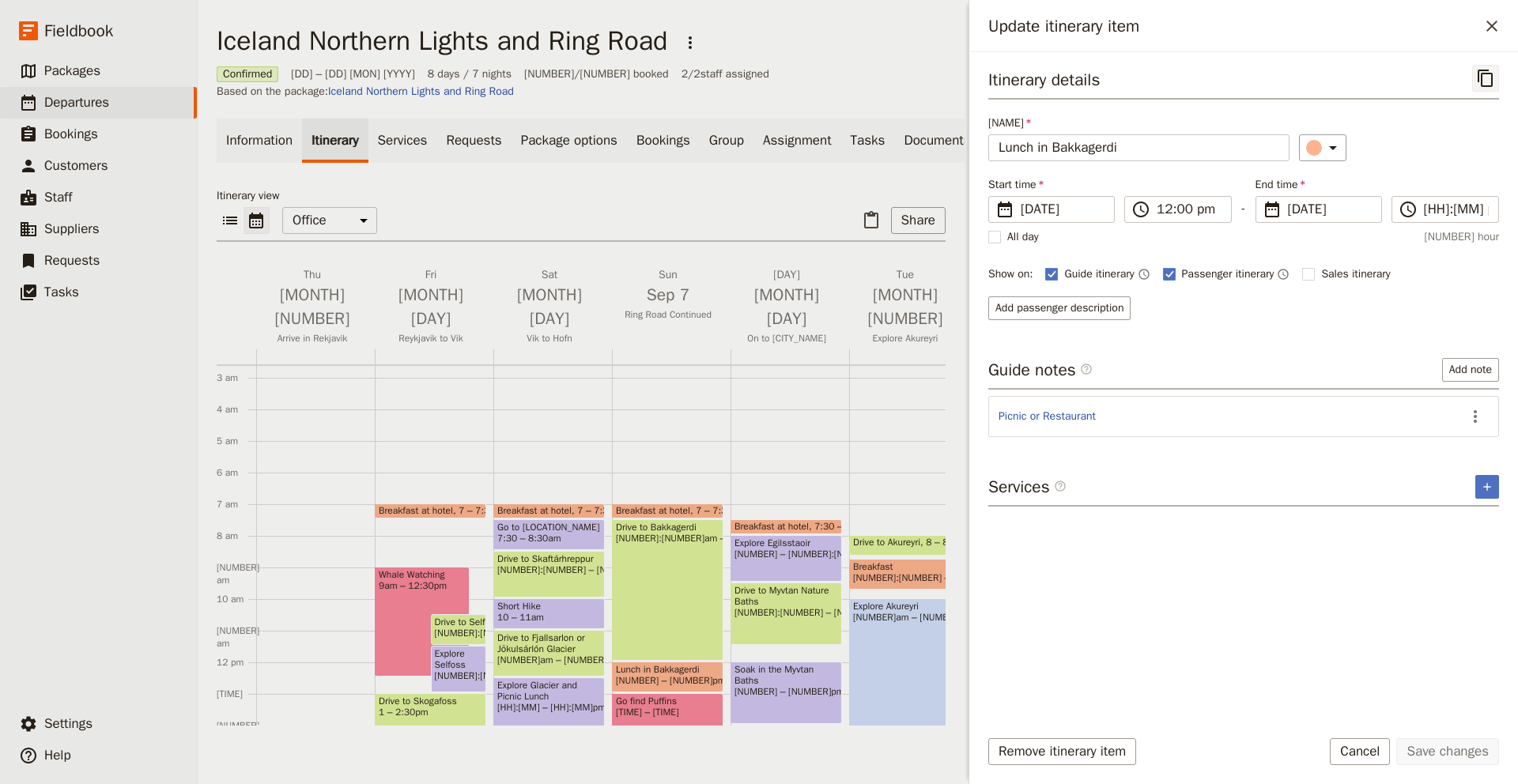 click 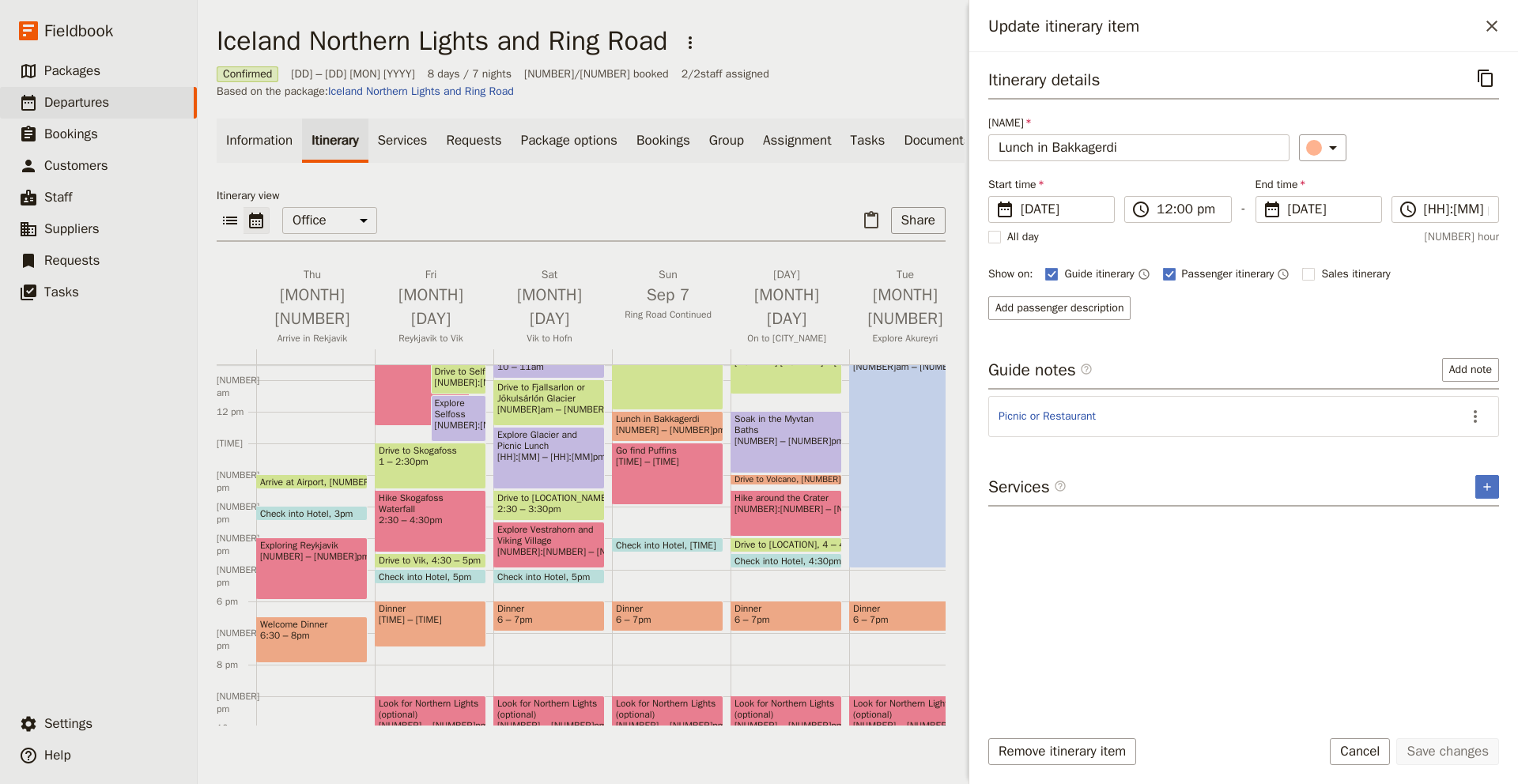 scroll, scrollTop: 373, scrollLeft: 0, axis: vertical 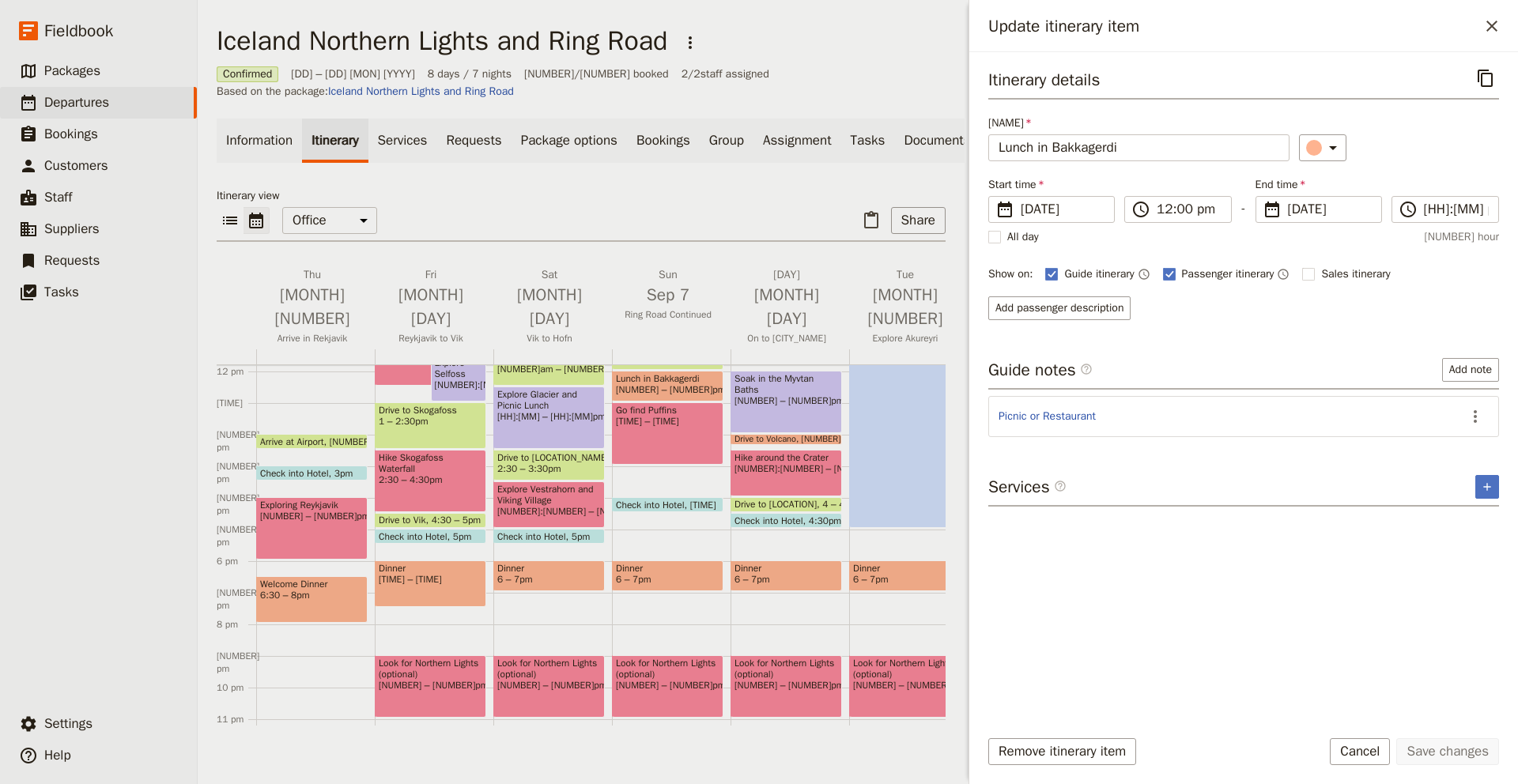 click on "Go find Puffins 1 – 3pm" at bounding box center [667, 433] 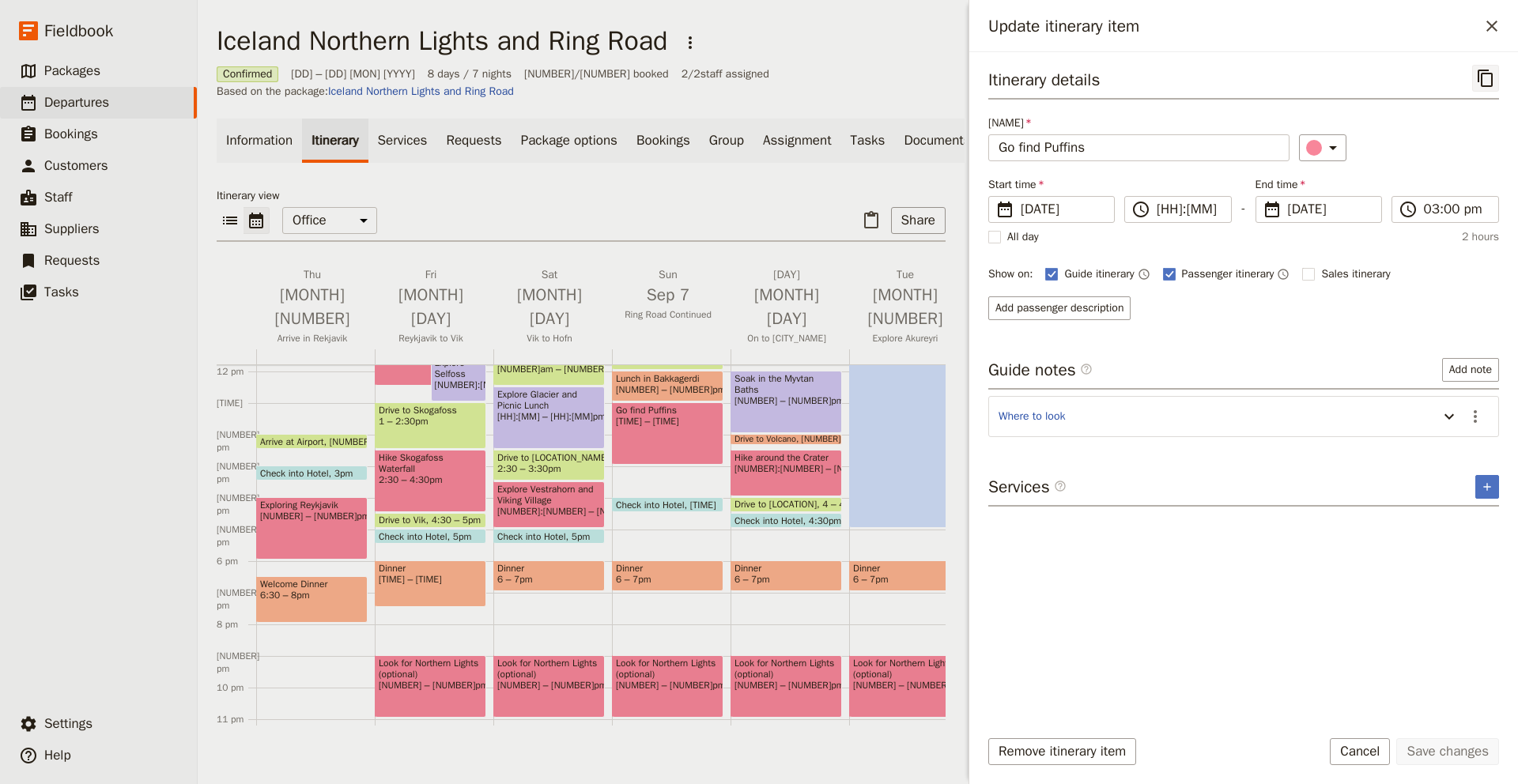 click on "​" at bounding box center (1486, 78) 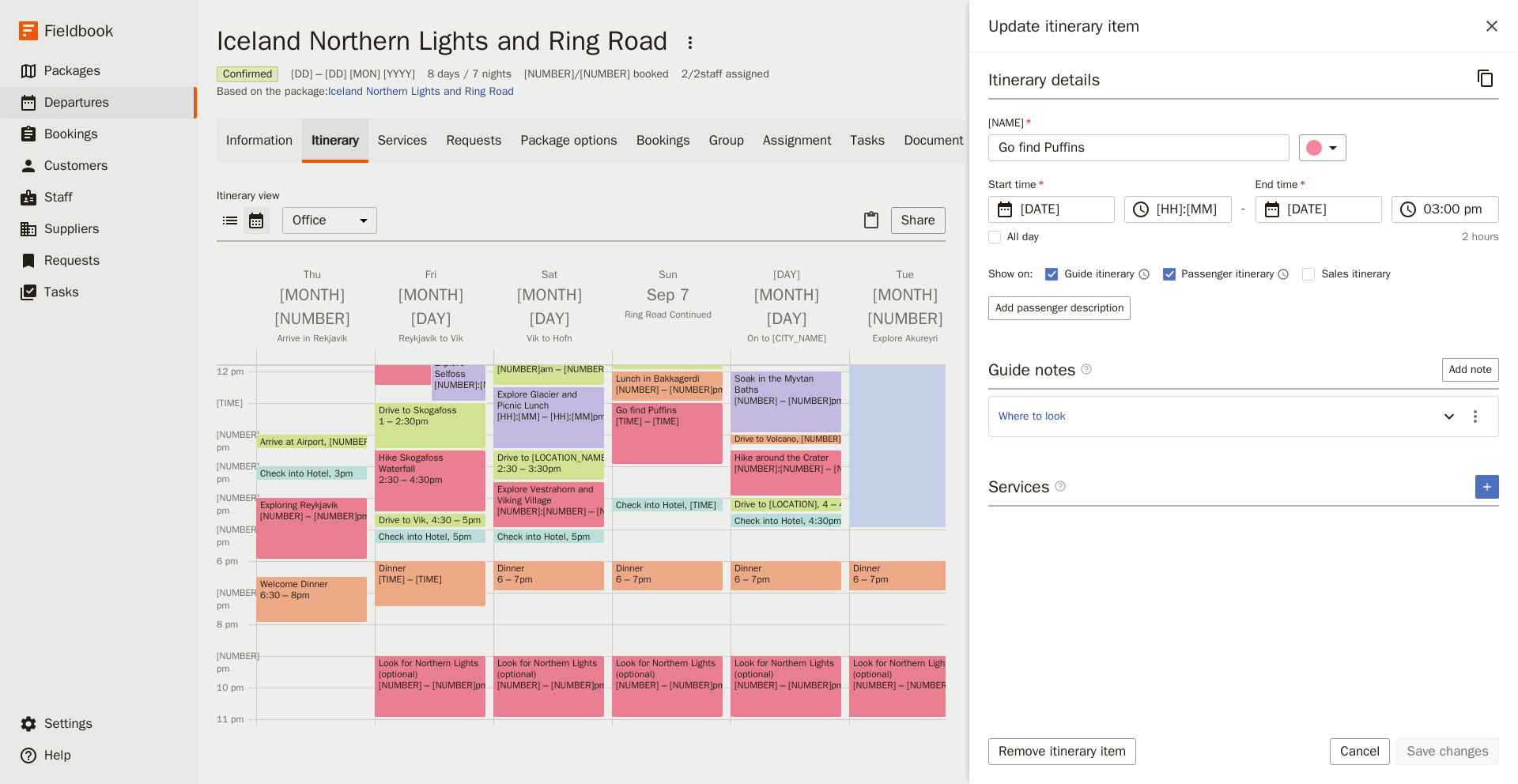 click at bounding box center (667, 508) 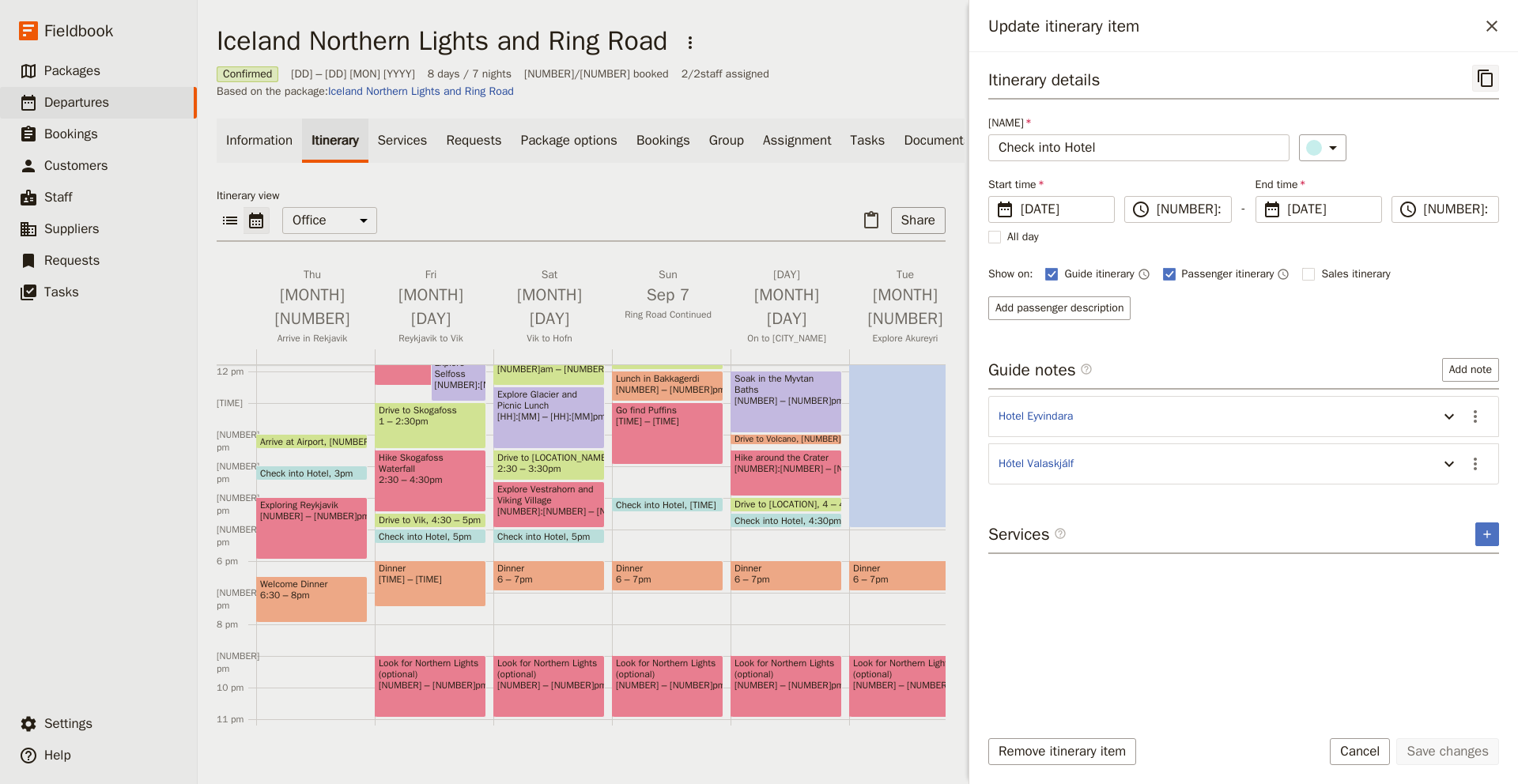 click 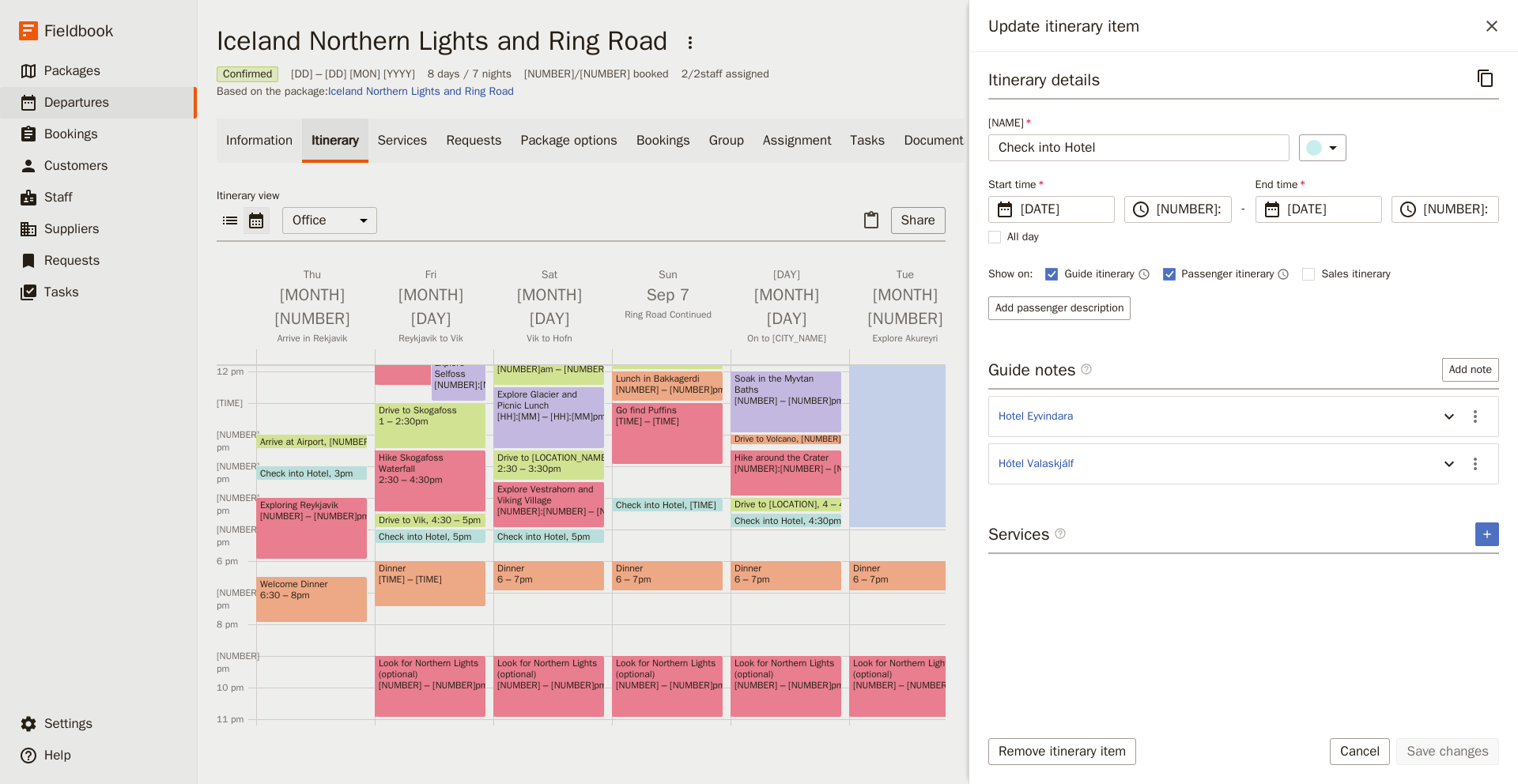 click on "[TIME] – [TIME]" at bounding box center (667, 579) 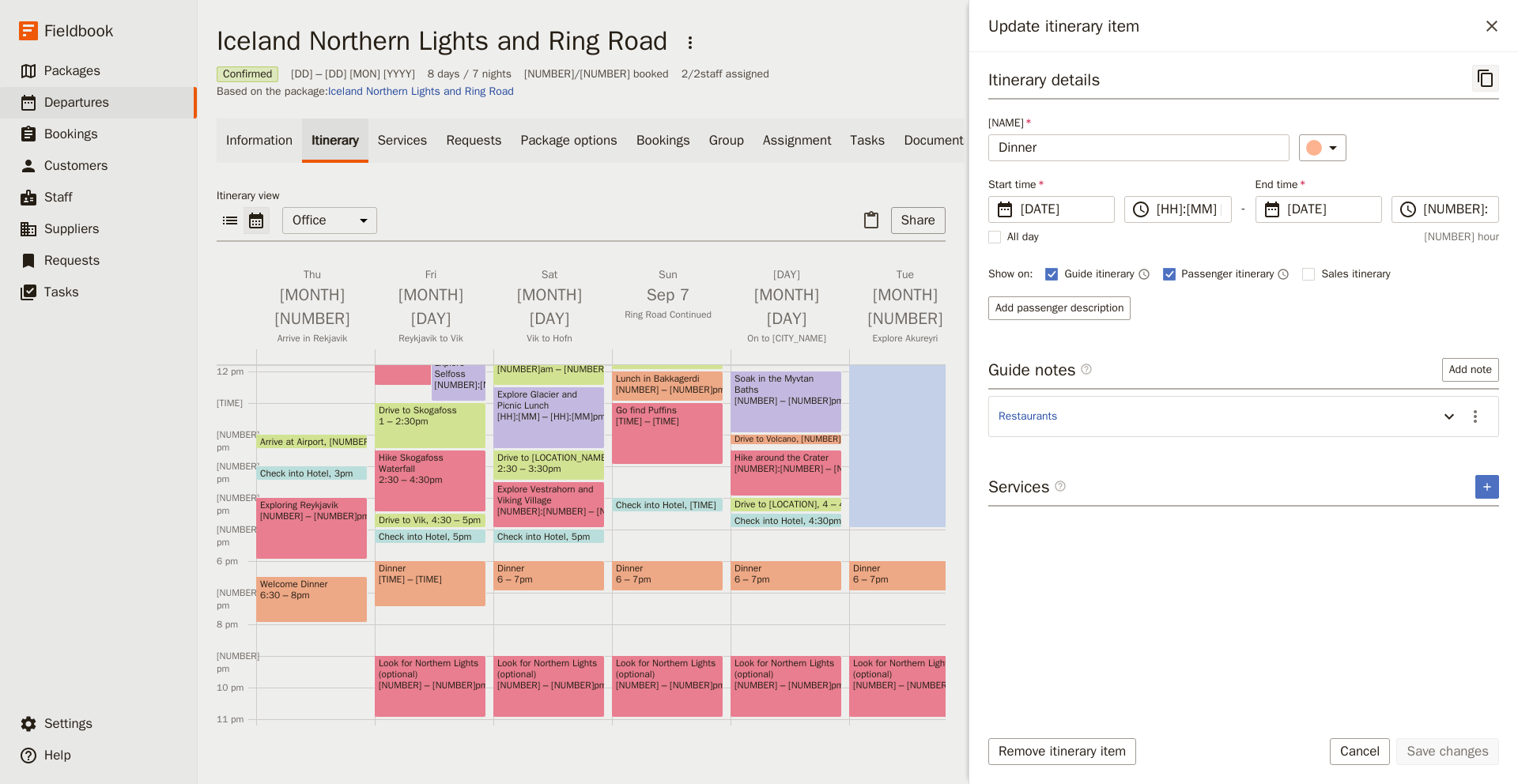 click 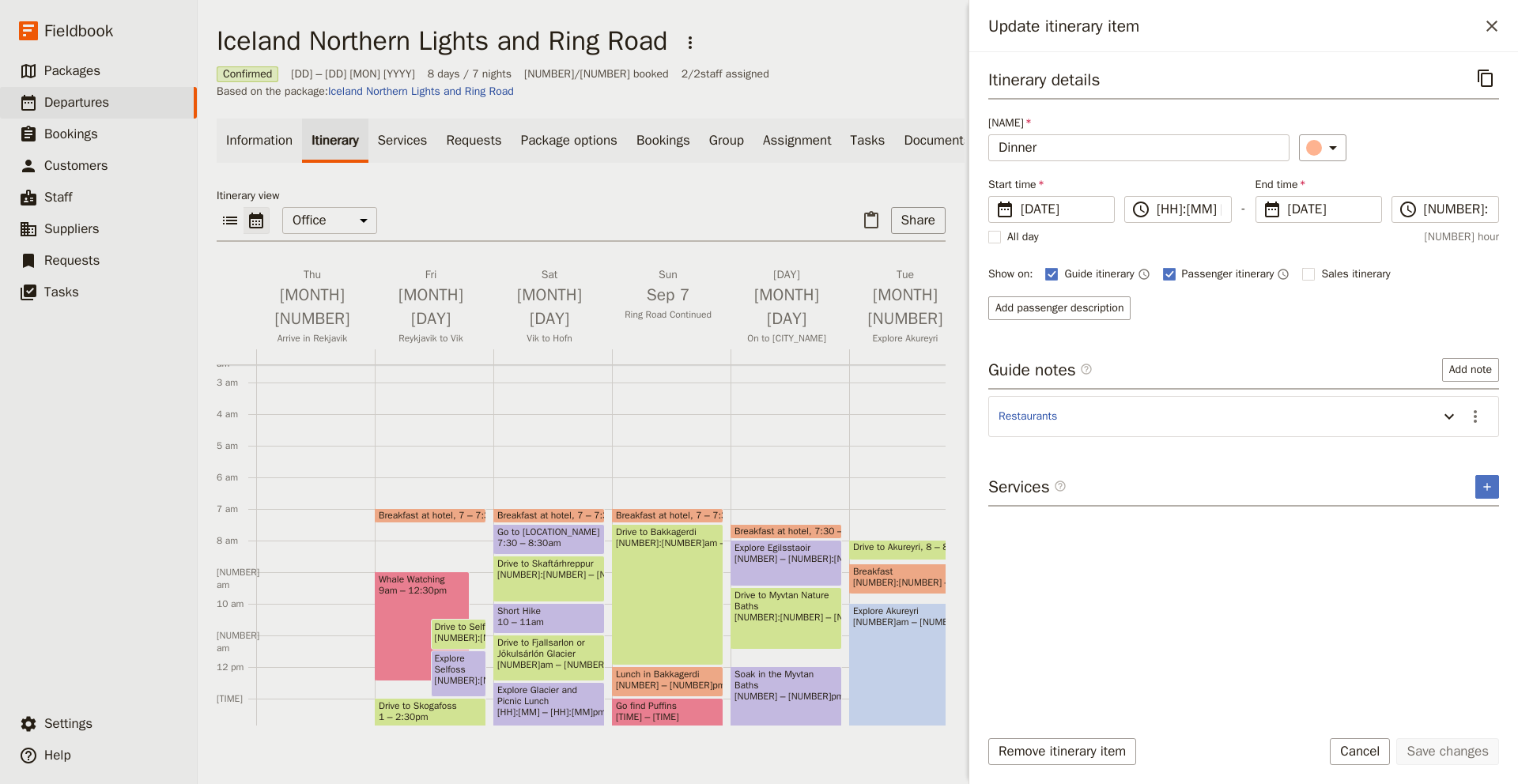 scroll, scrollTop: 141, scrollLeft: 0, axis: vertical 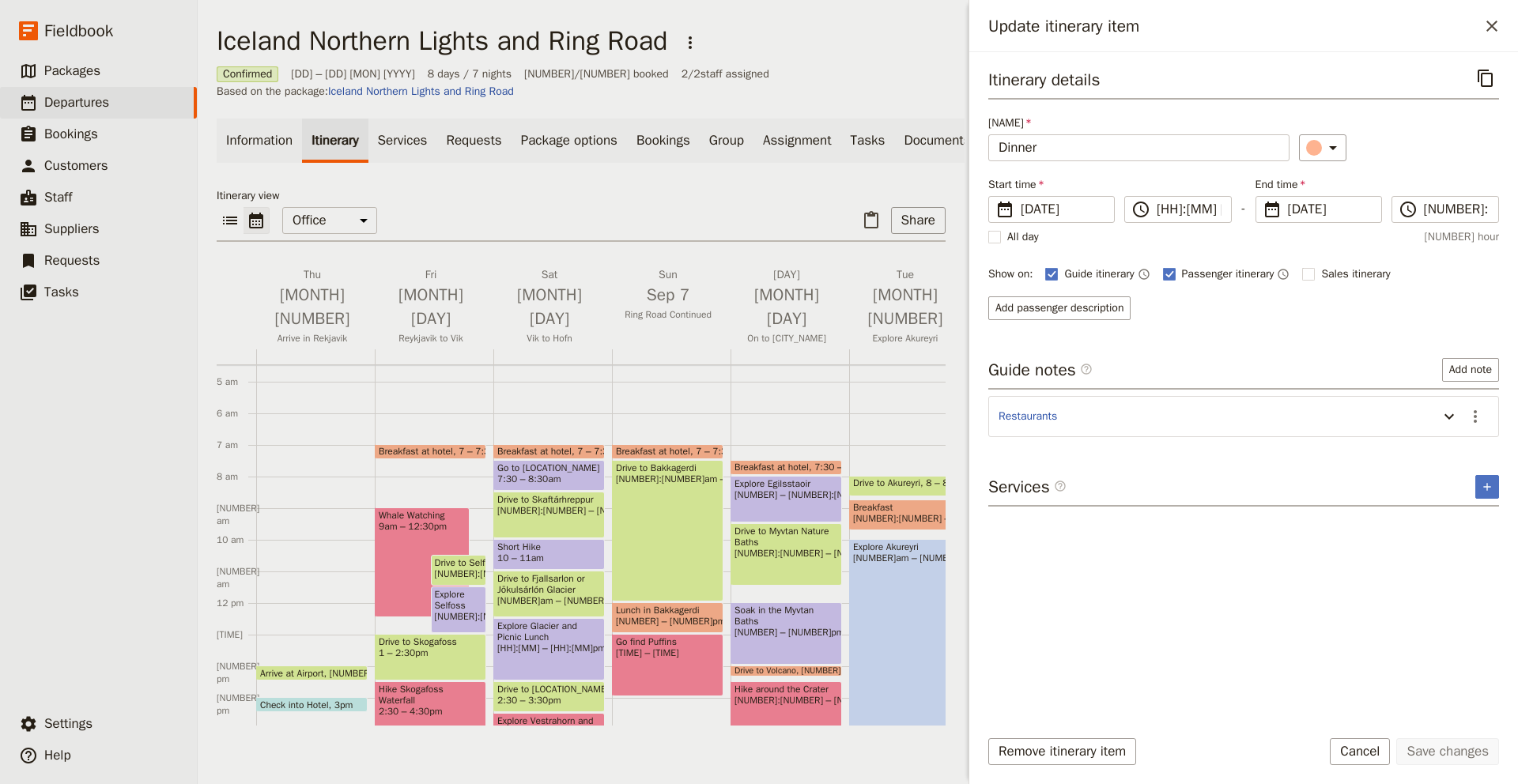click at bounding box center (786, 471) 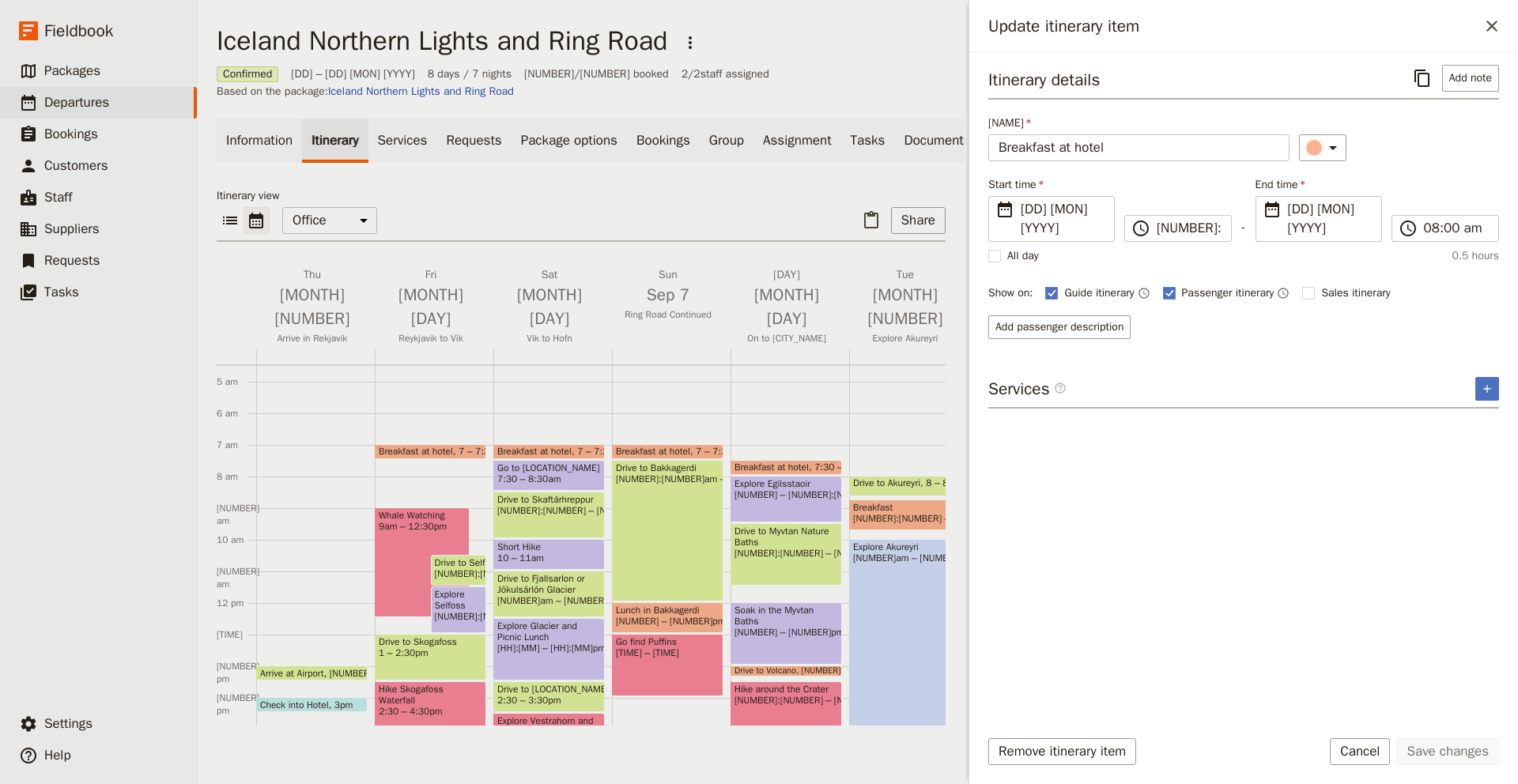 click on "Breakfast at hotel" at bounding box center [774, 467] 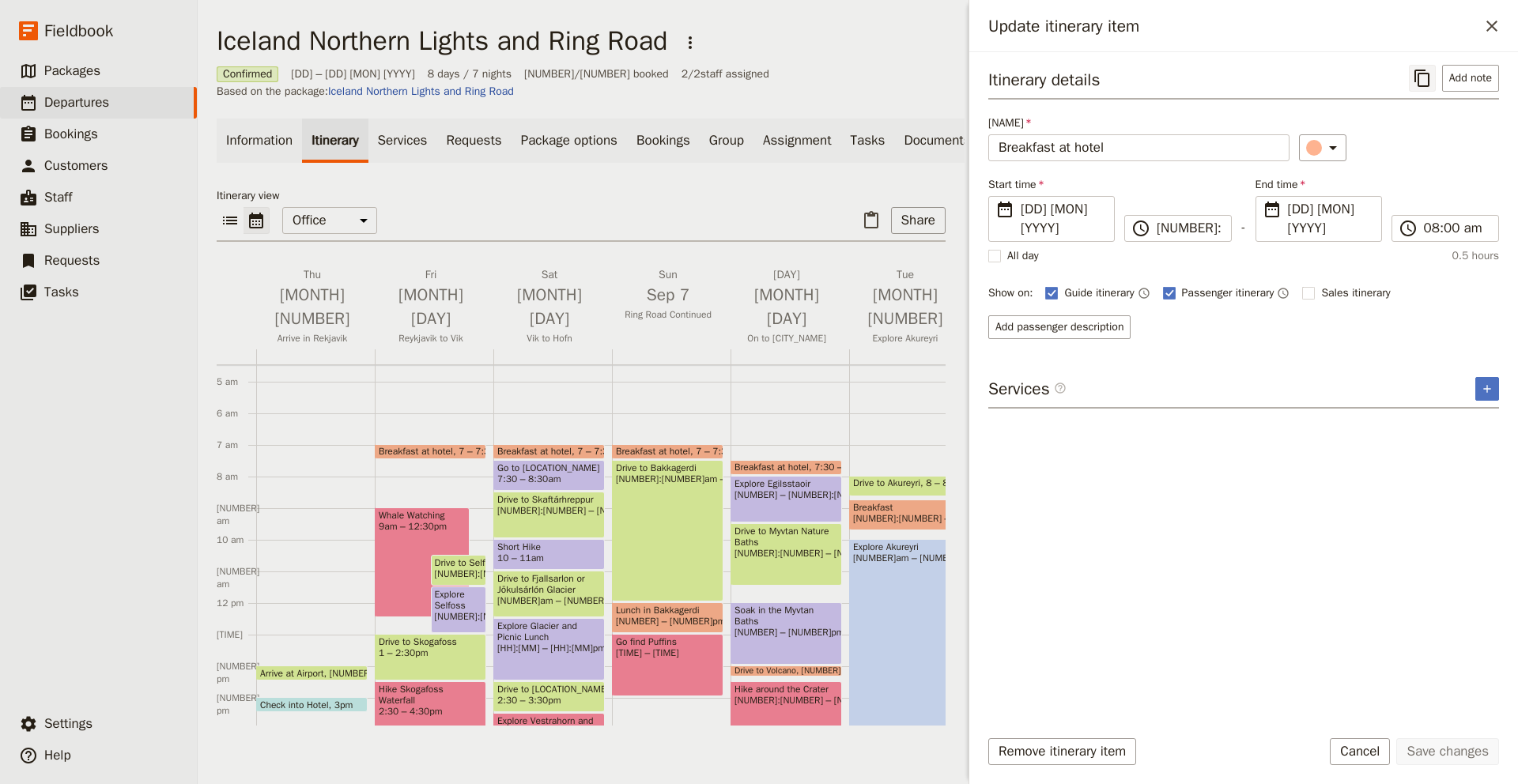 click on "​" at bounding box center [1422, 78] 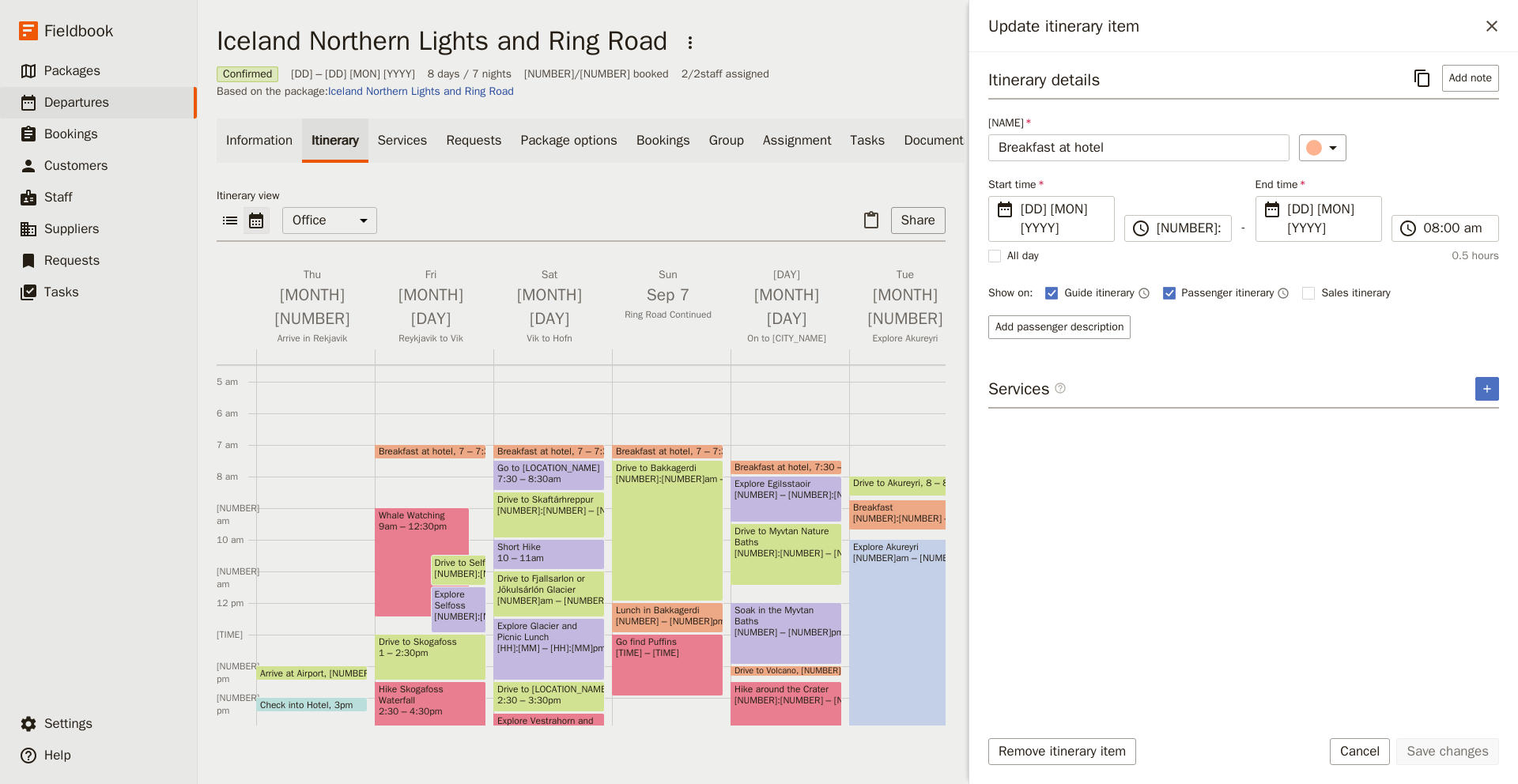 click on "8 – 9:30am" at bounding box center [786, 495] 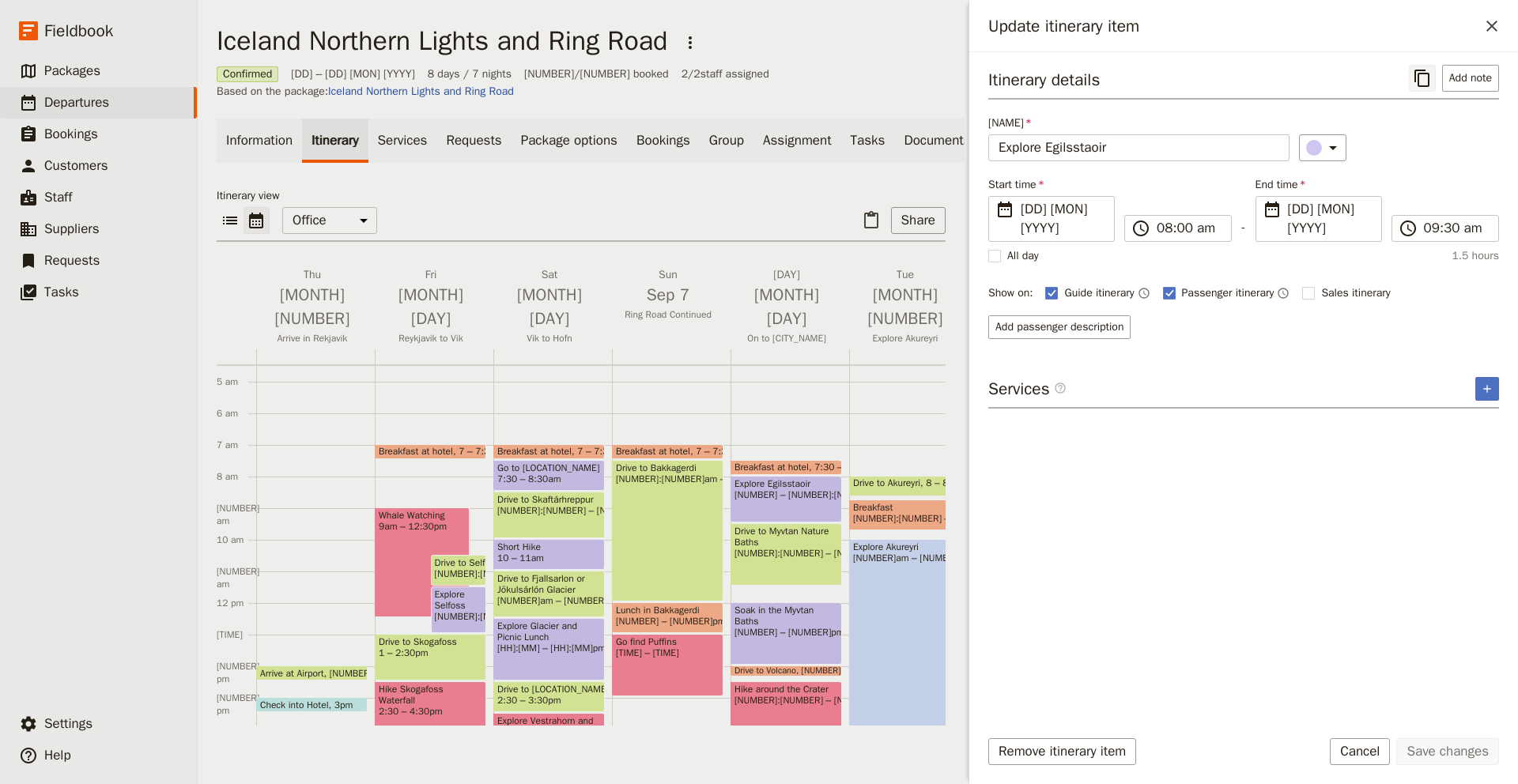 click 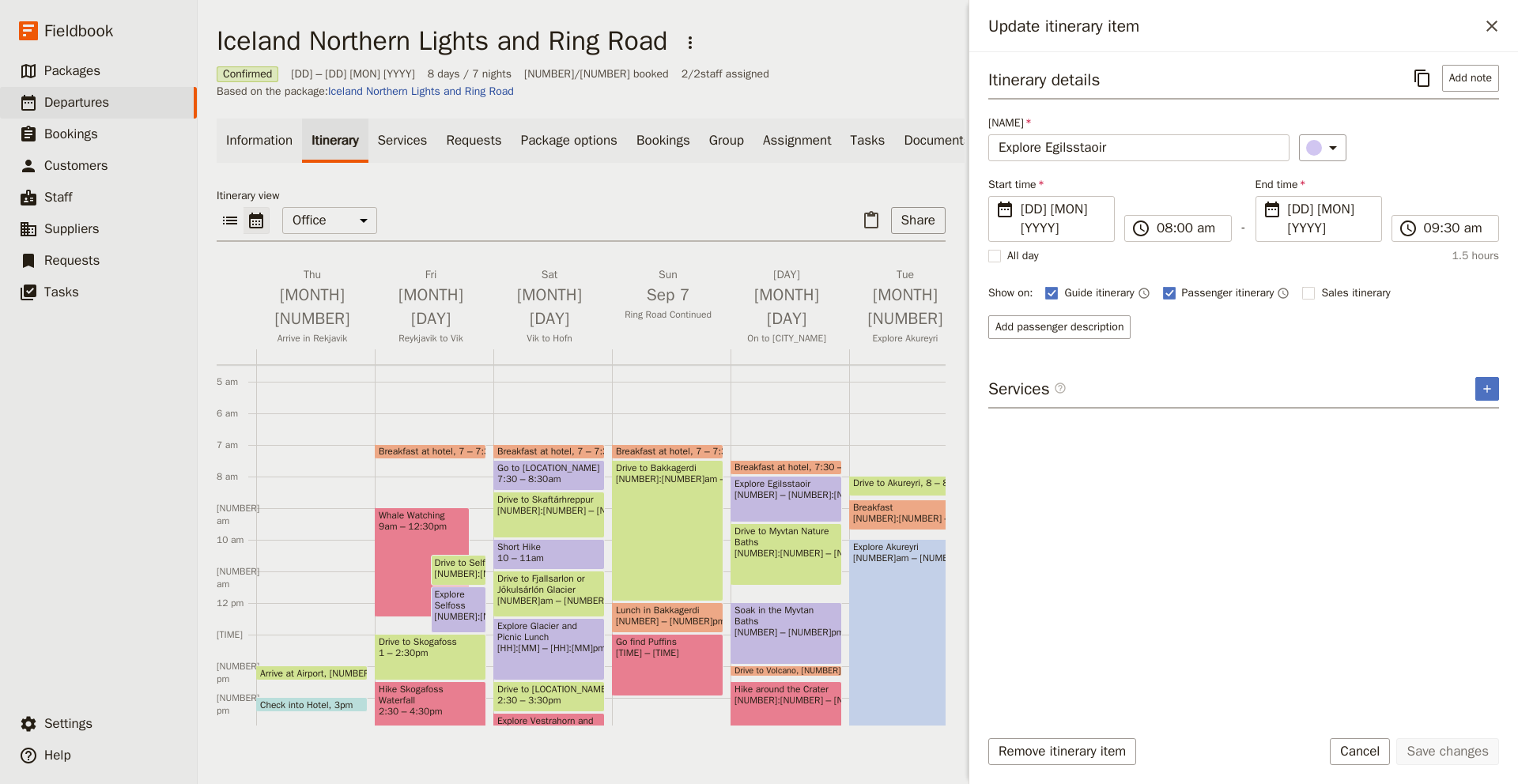 click on "9:30 – 11:30am" at bounding box center (786, 553) 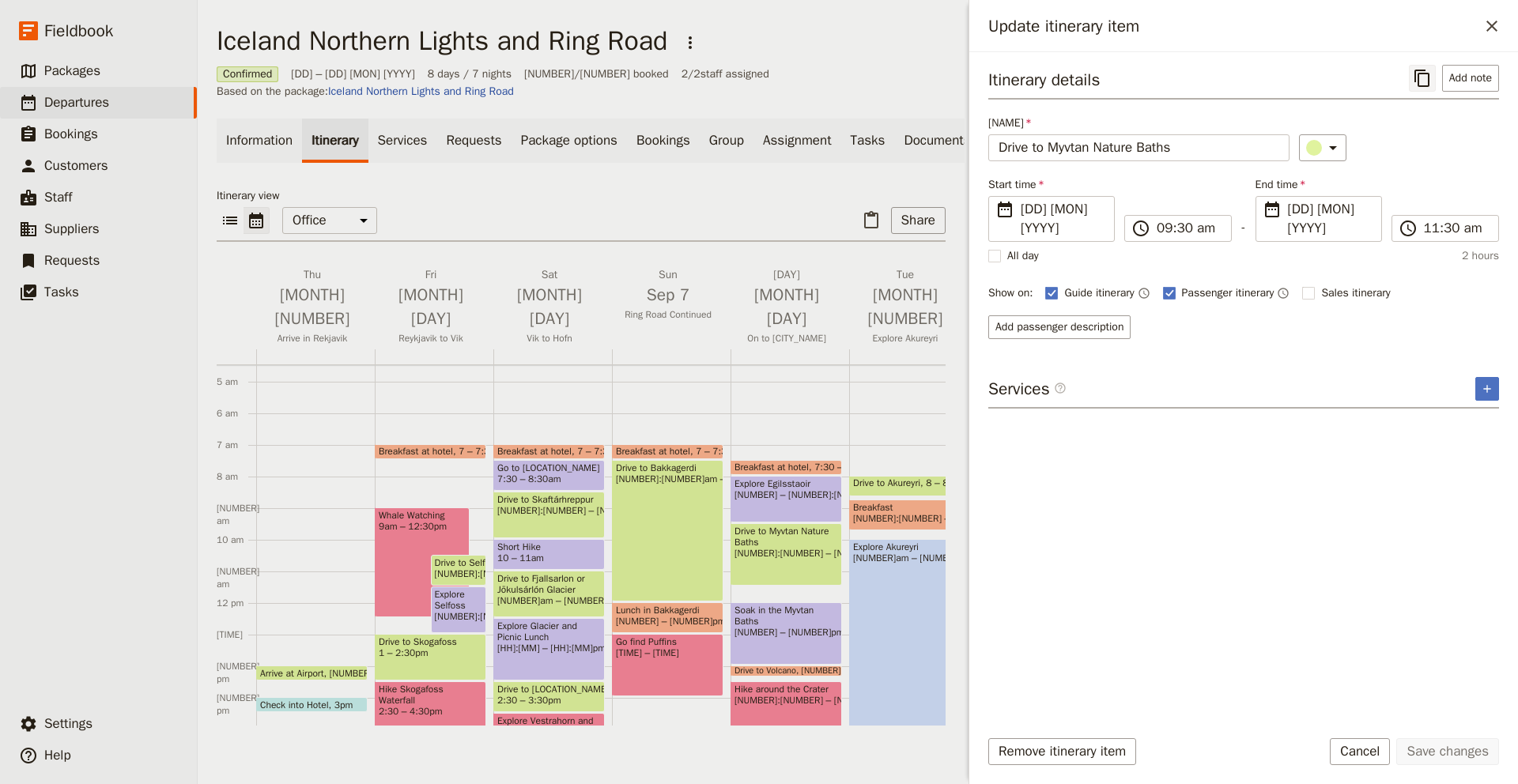 click 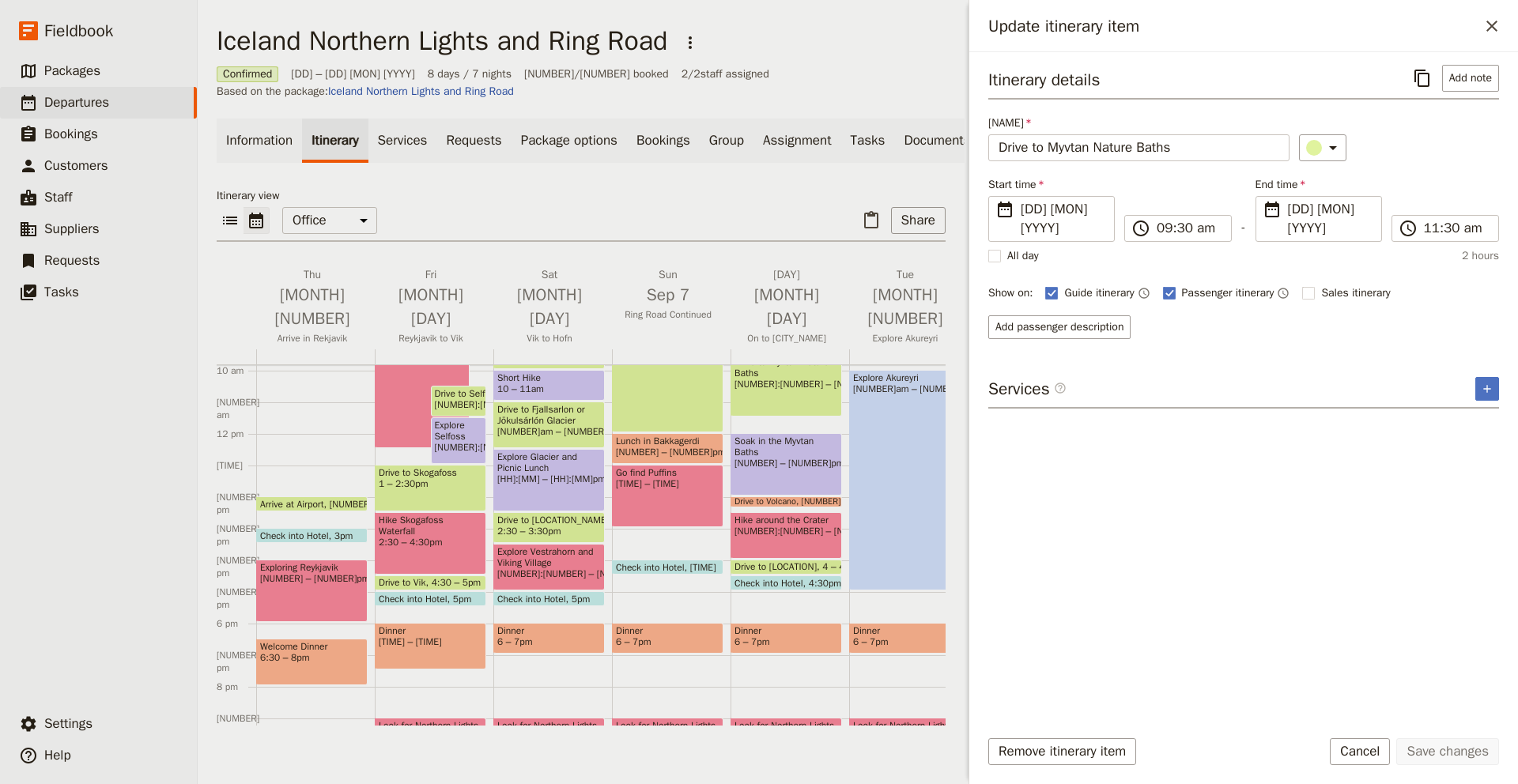 scroll, scrollTop: 320, scrollLeft: 0, axis: vertical 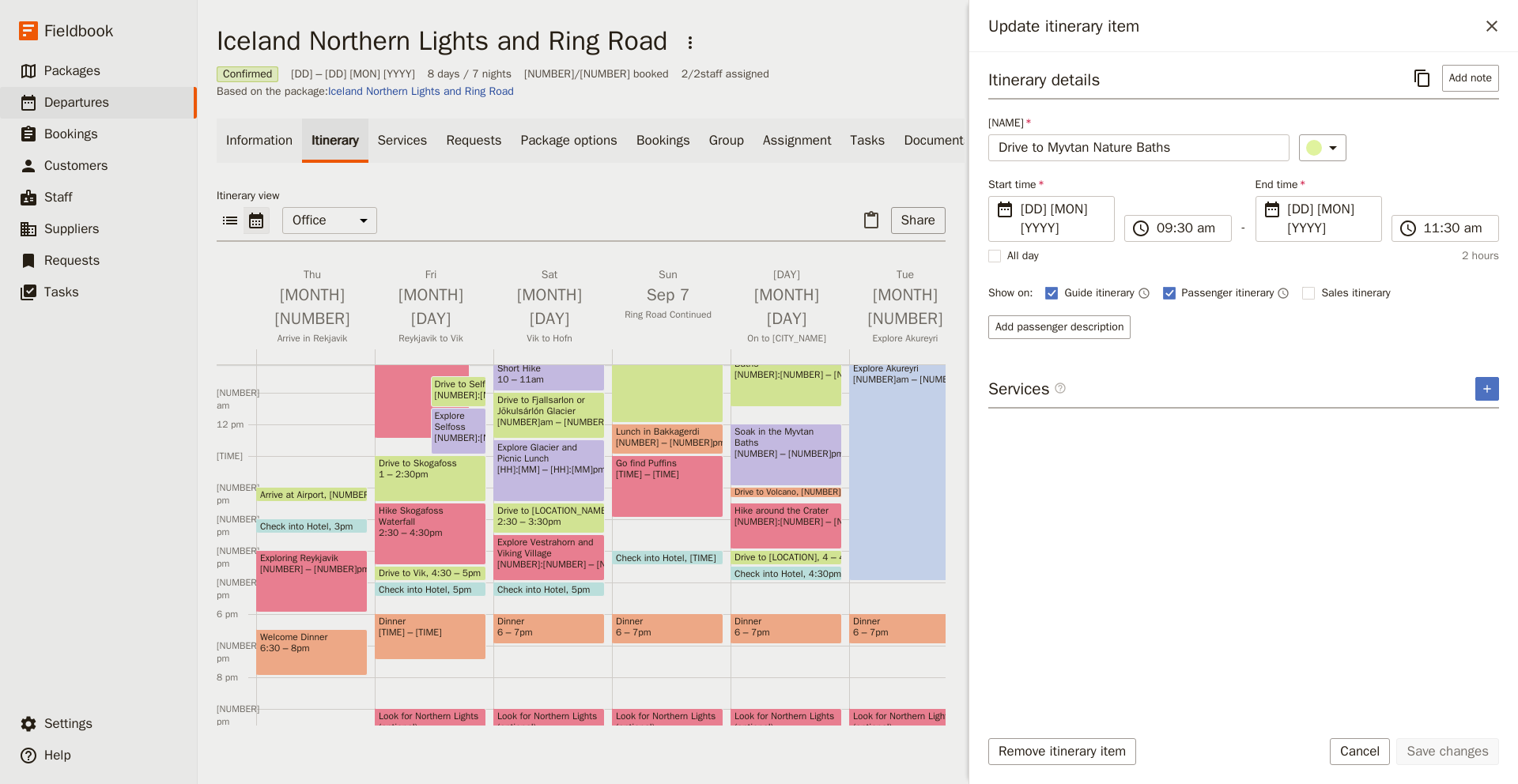 click at bounding box center [786, 494] 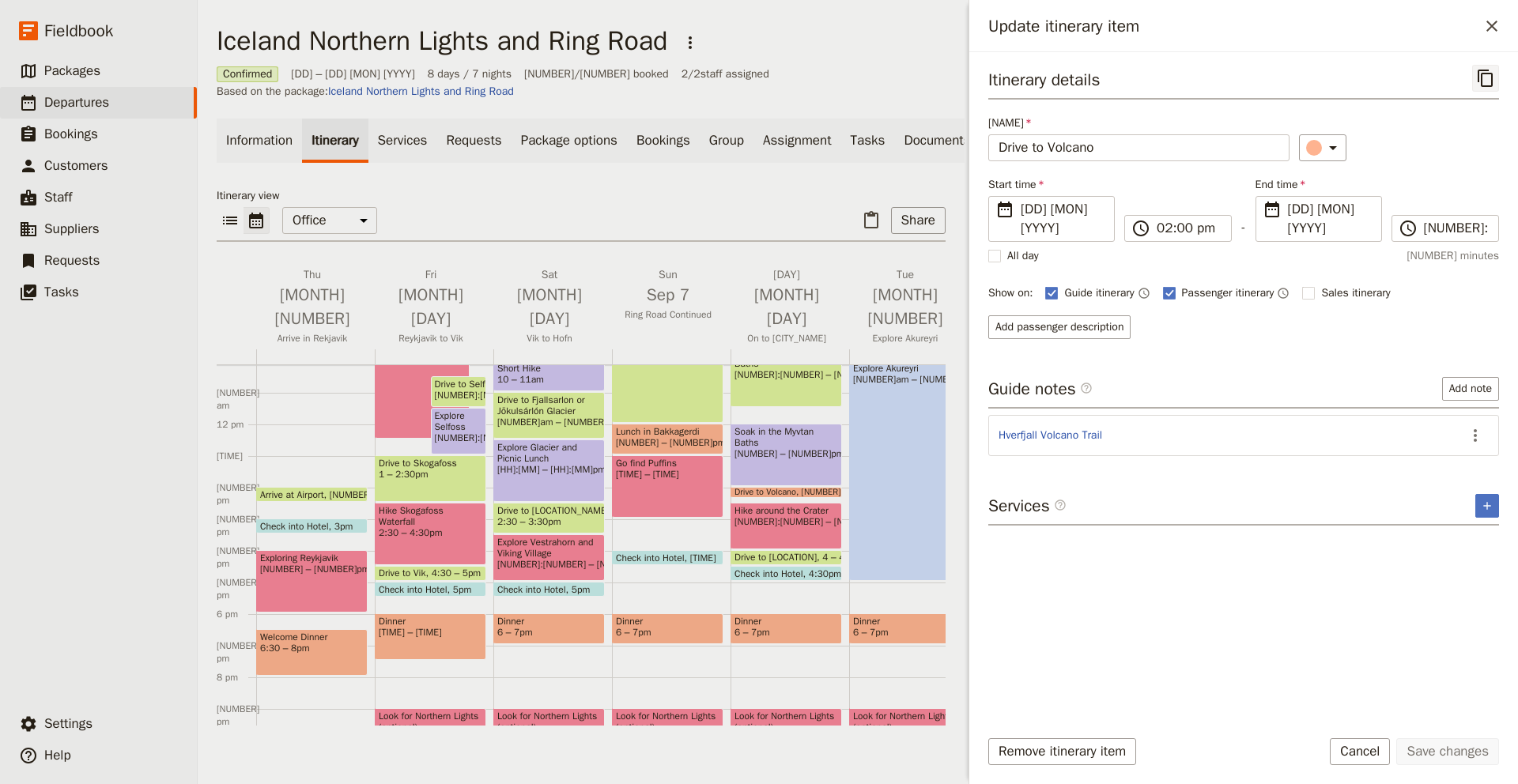 click 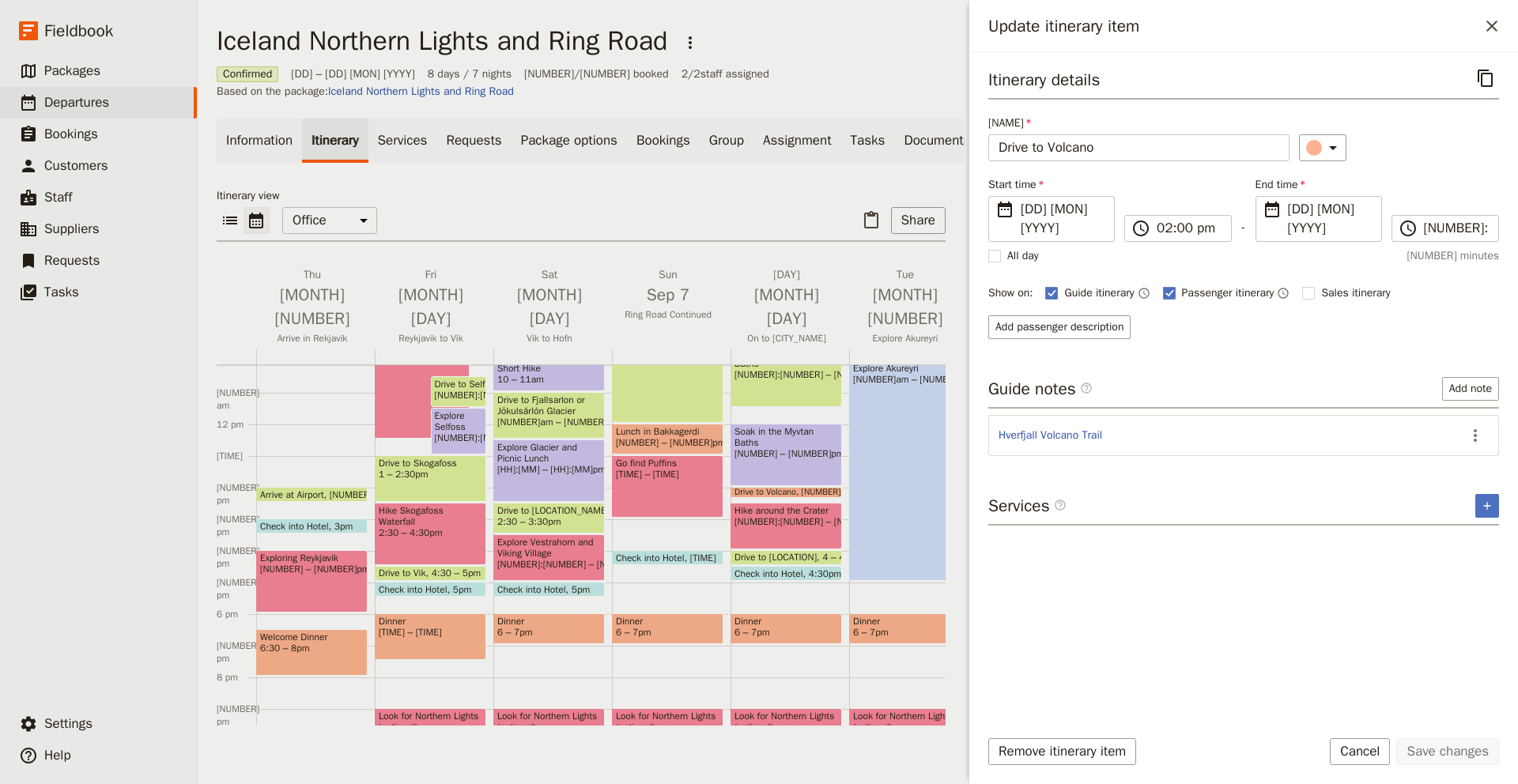 click on "Hike around the Crater" at bounding box center (786, 511) 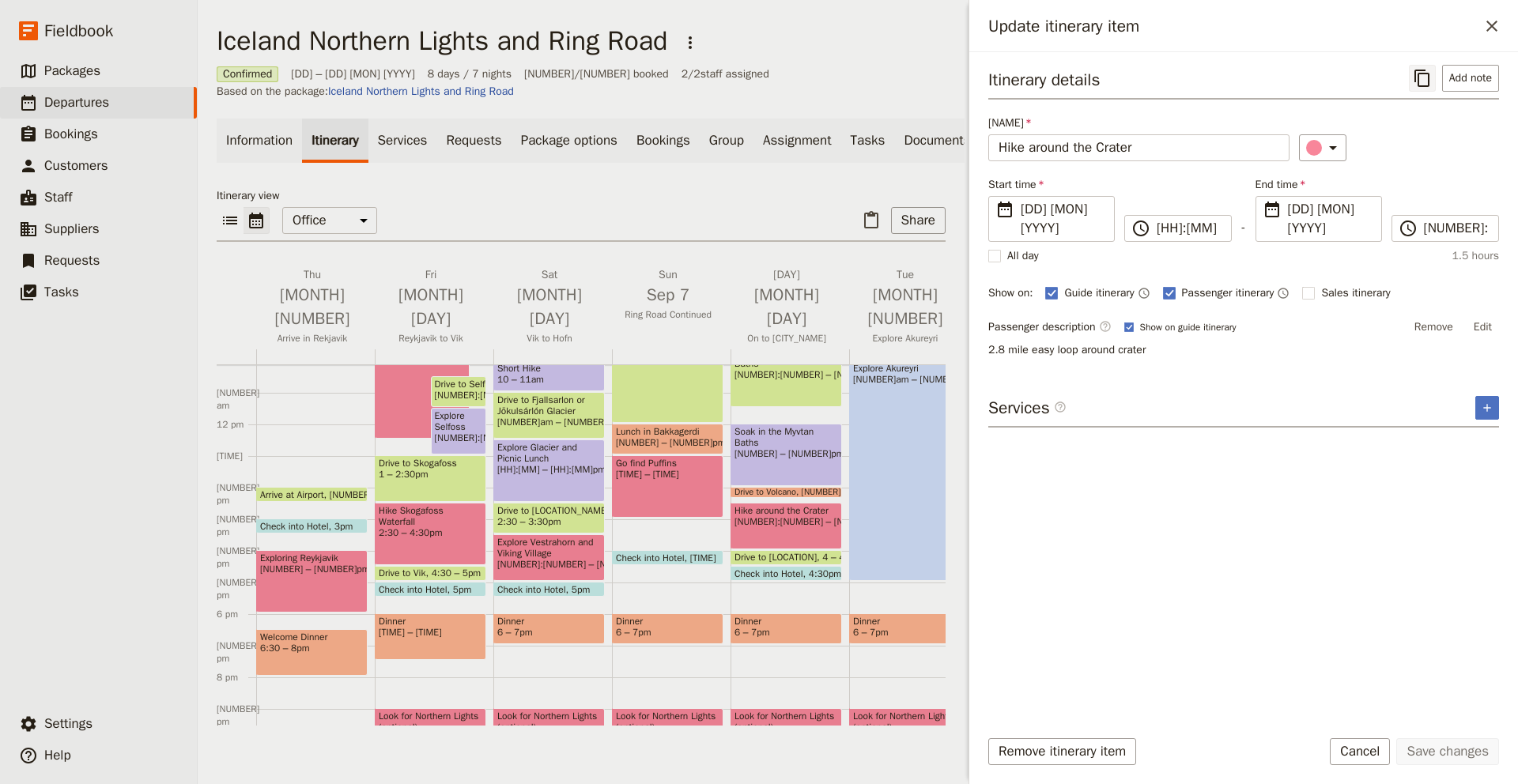 click 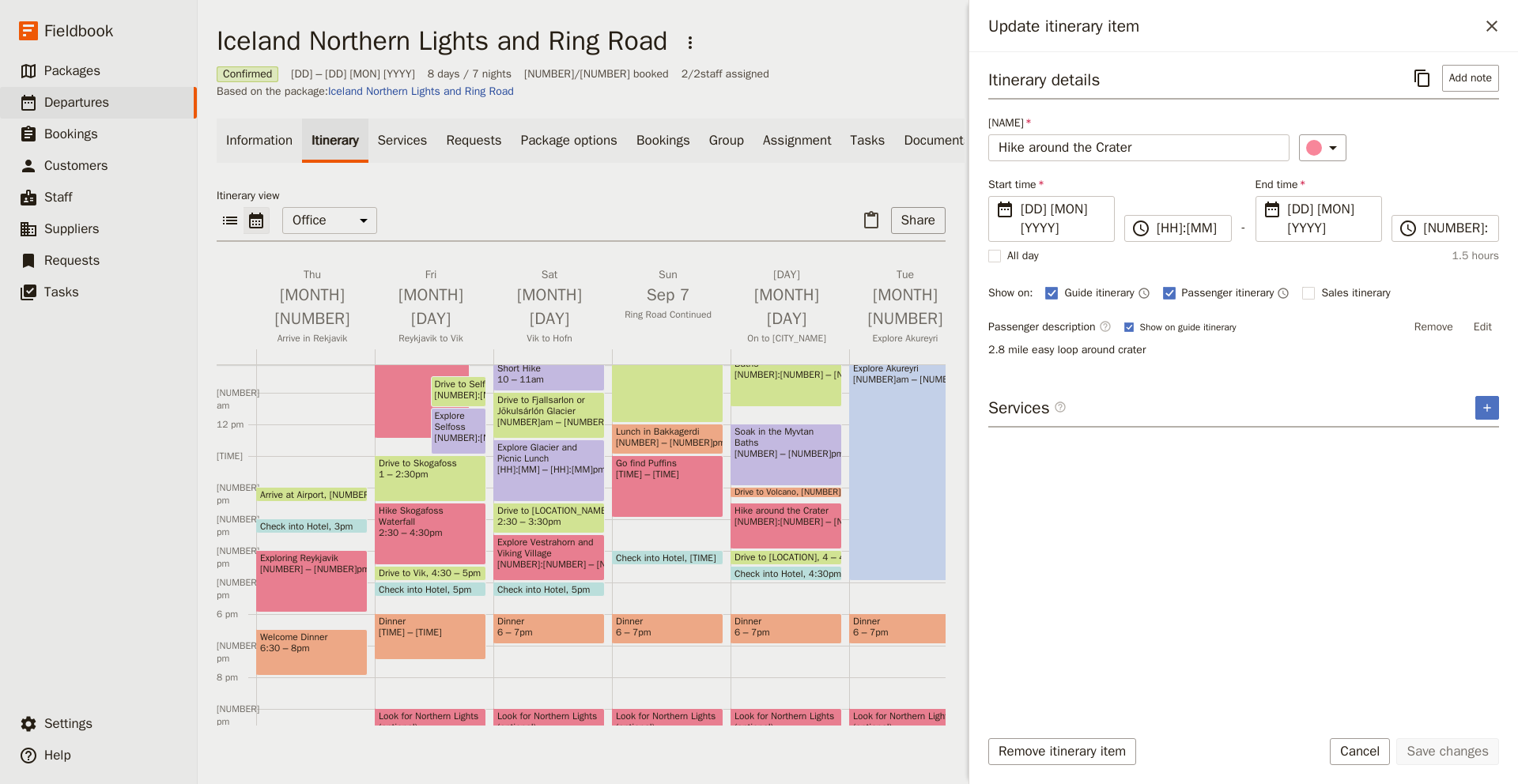 click on "Drive to Laugar" at bounding box center [778, 557] 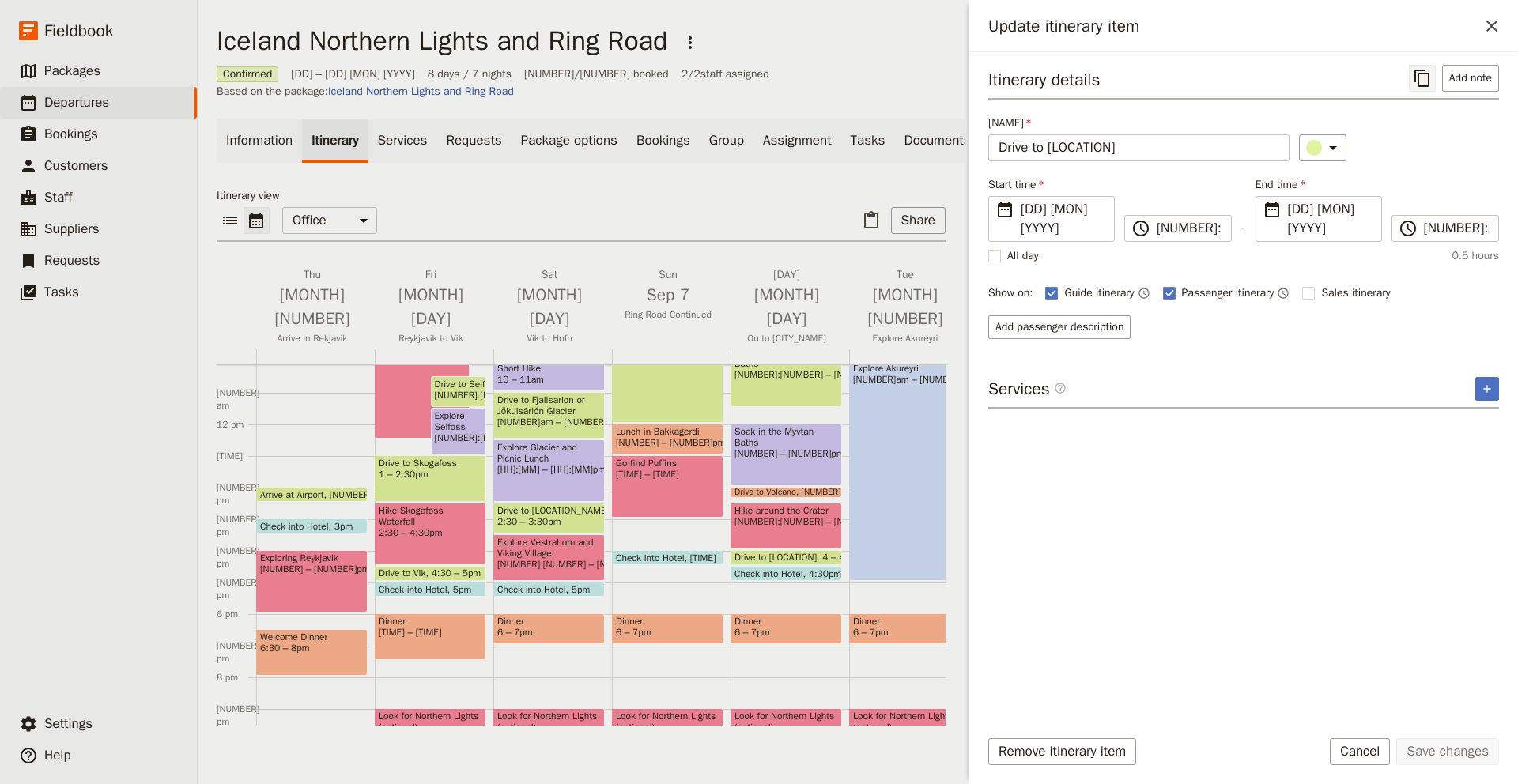 click 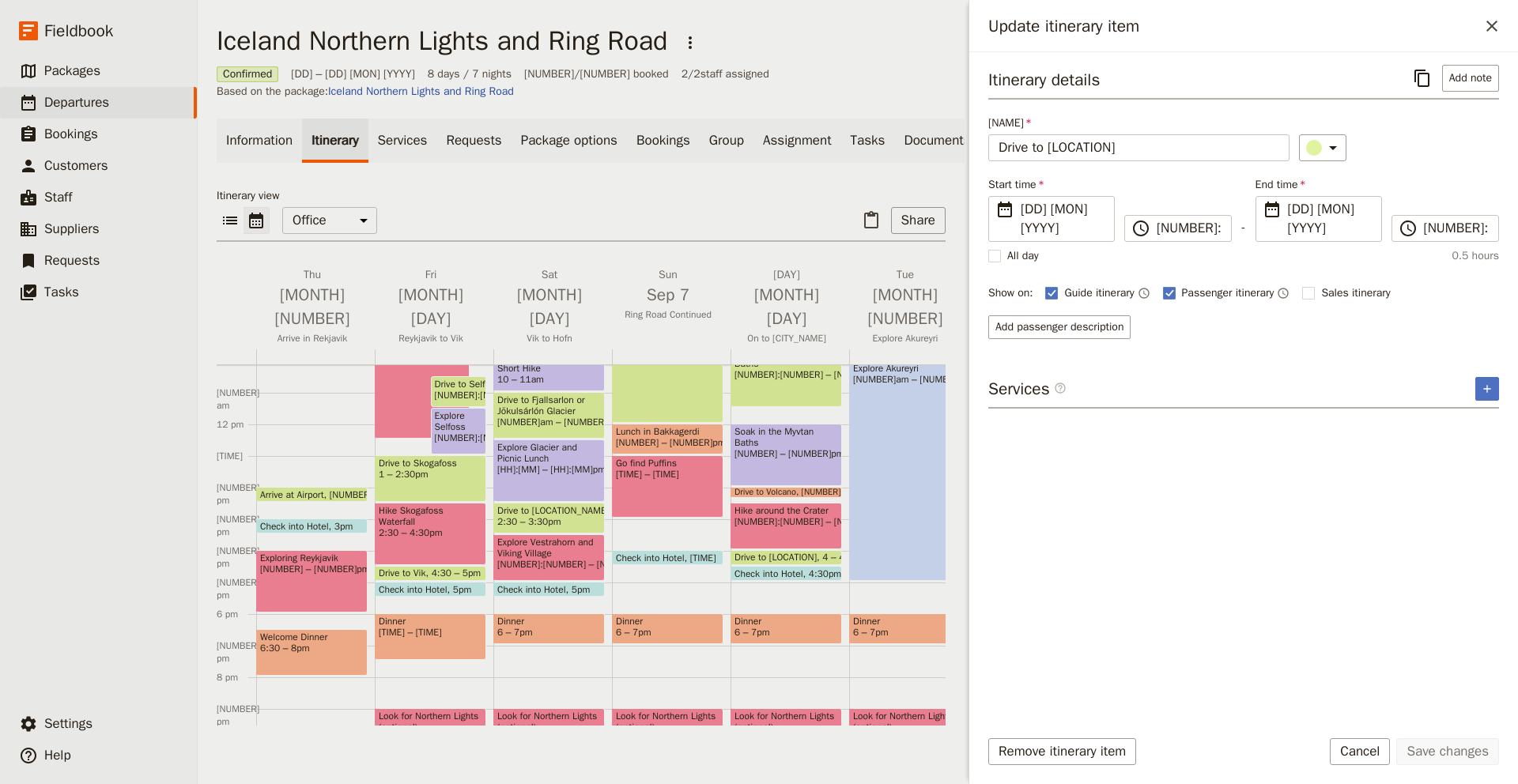 click at bounding box center (786, 577) 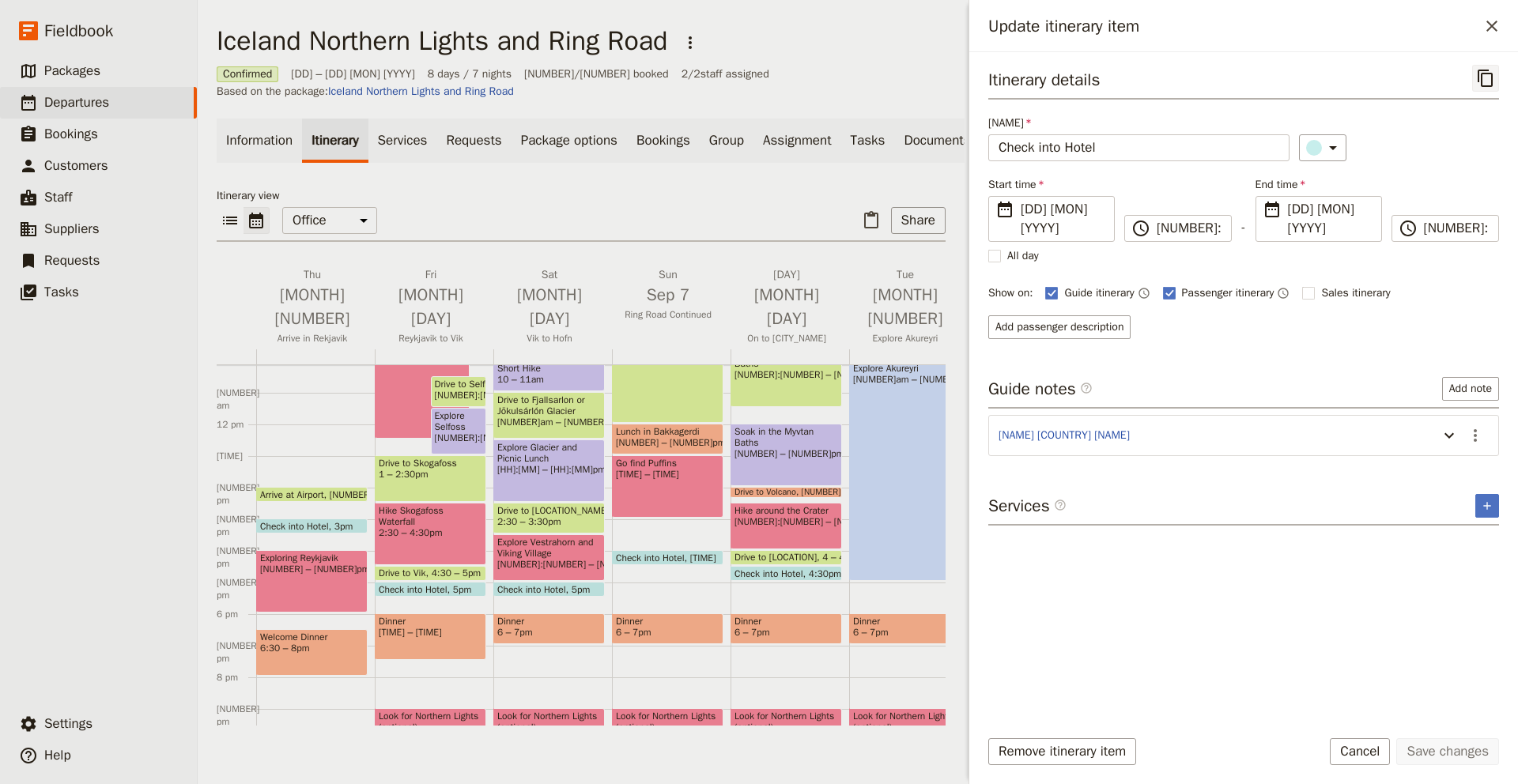 click 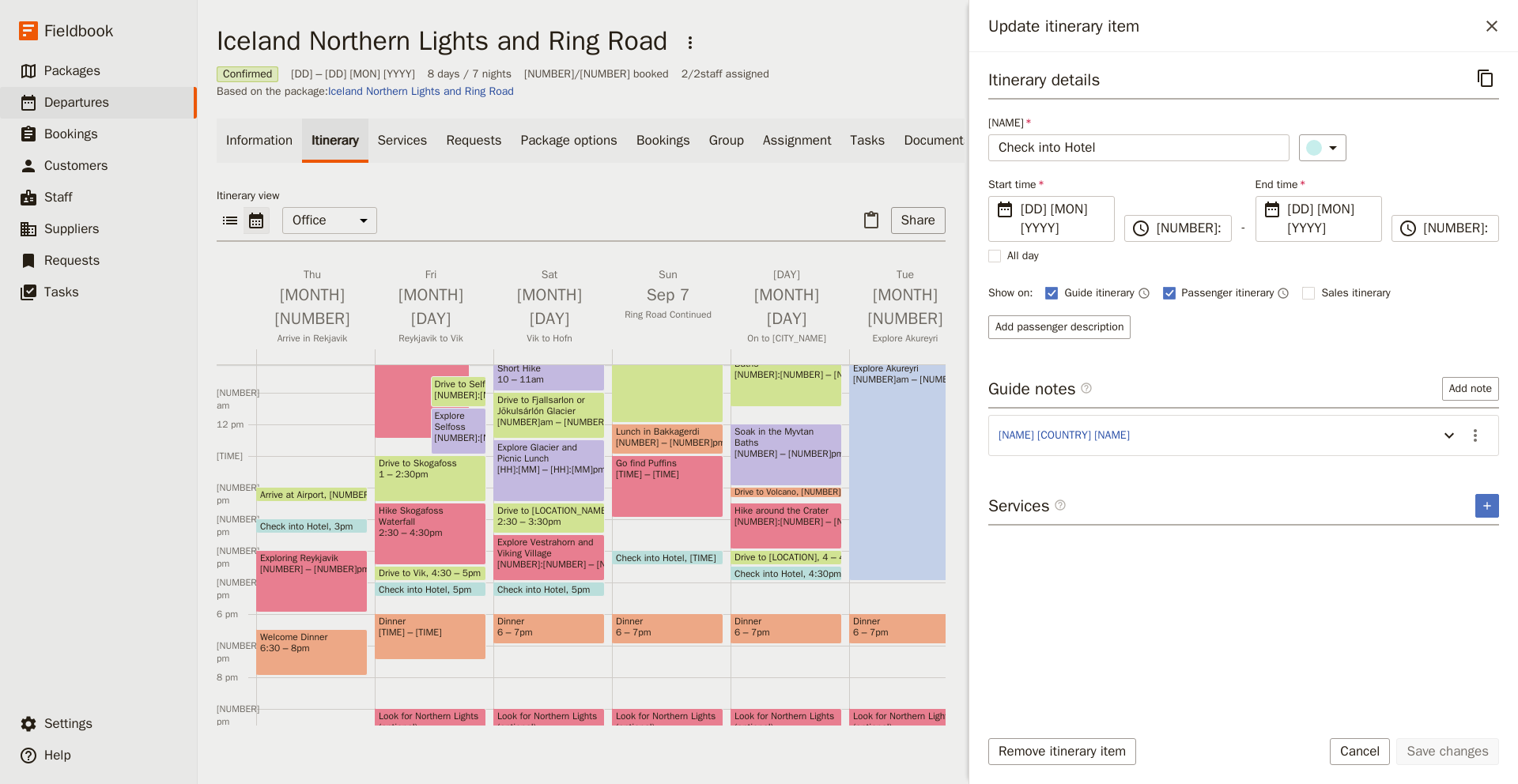 click on "[TIME] – [TIME]" at bounding box center [786, 632] 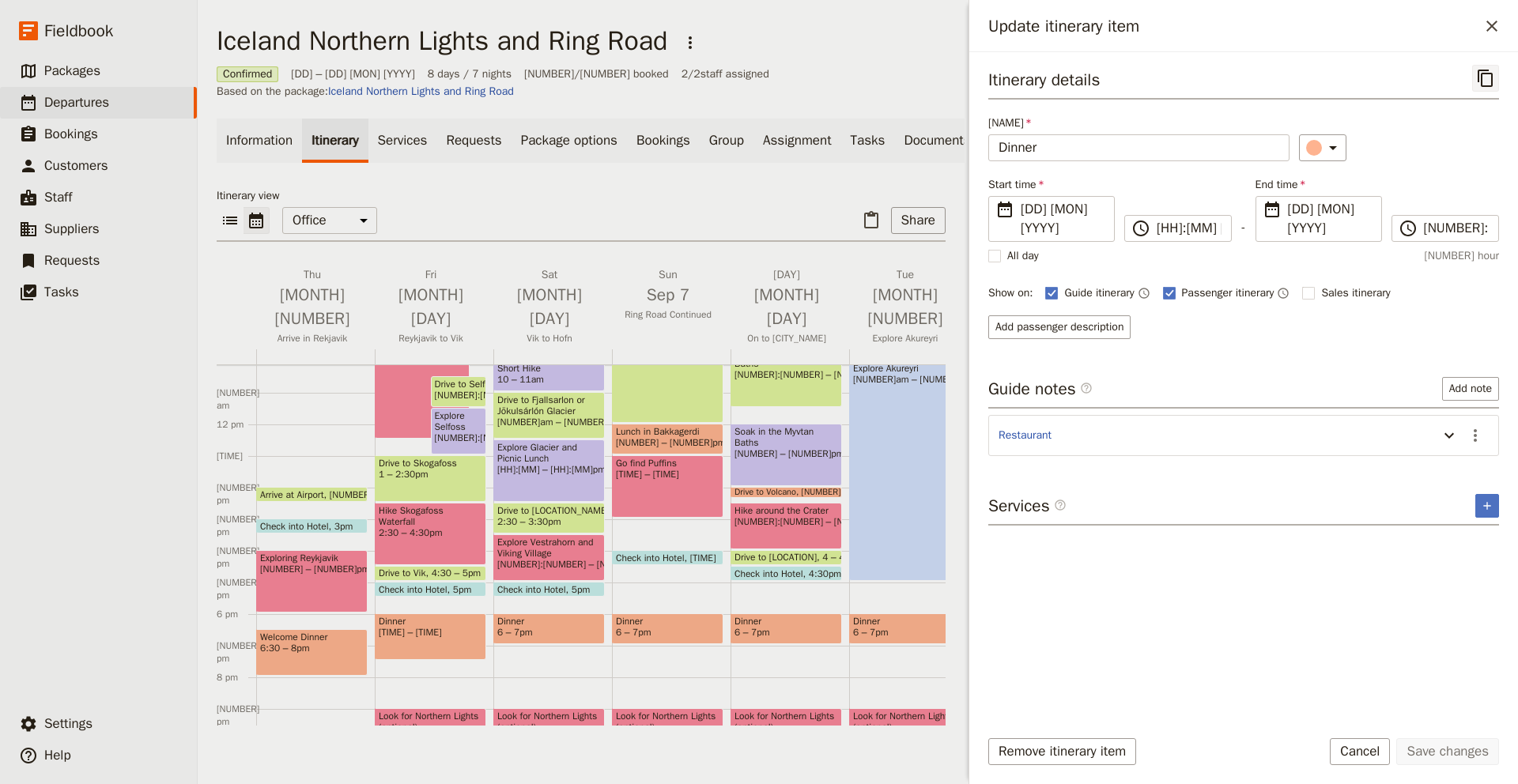 click 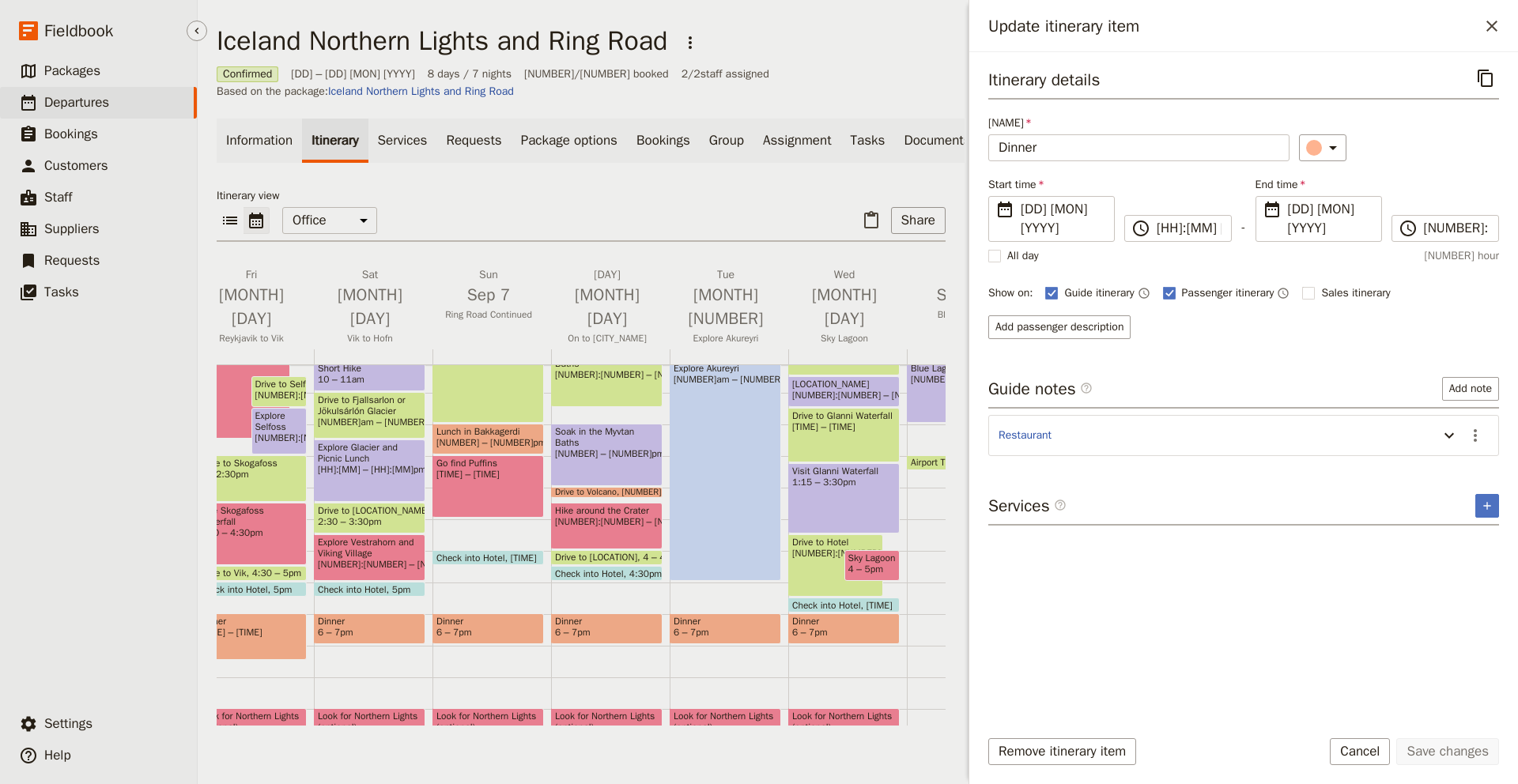 scroll, scrollTop: 0, scrollLeft: 183, axis: horizontal 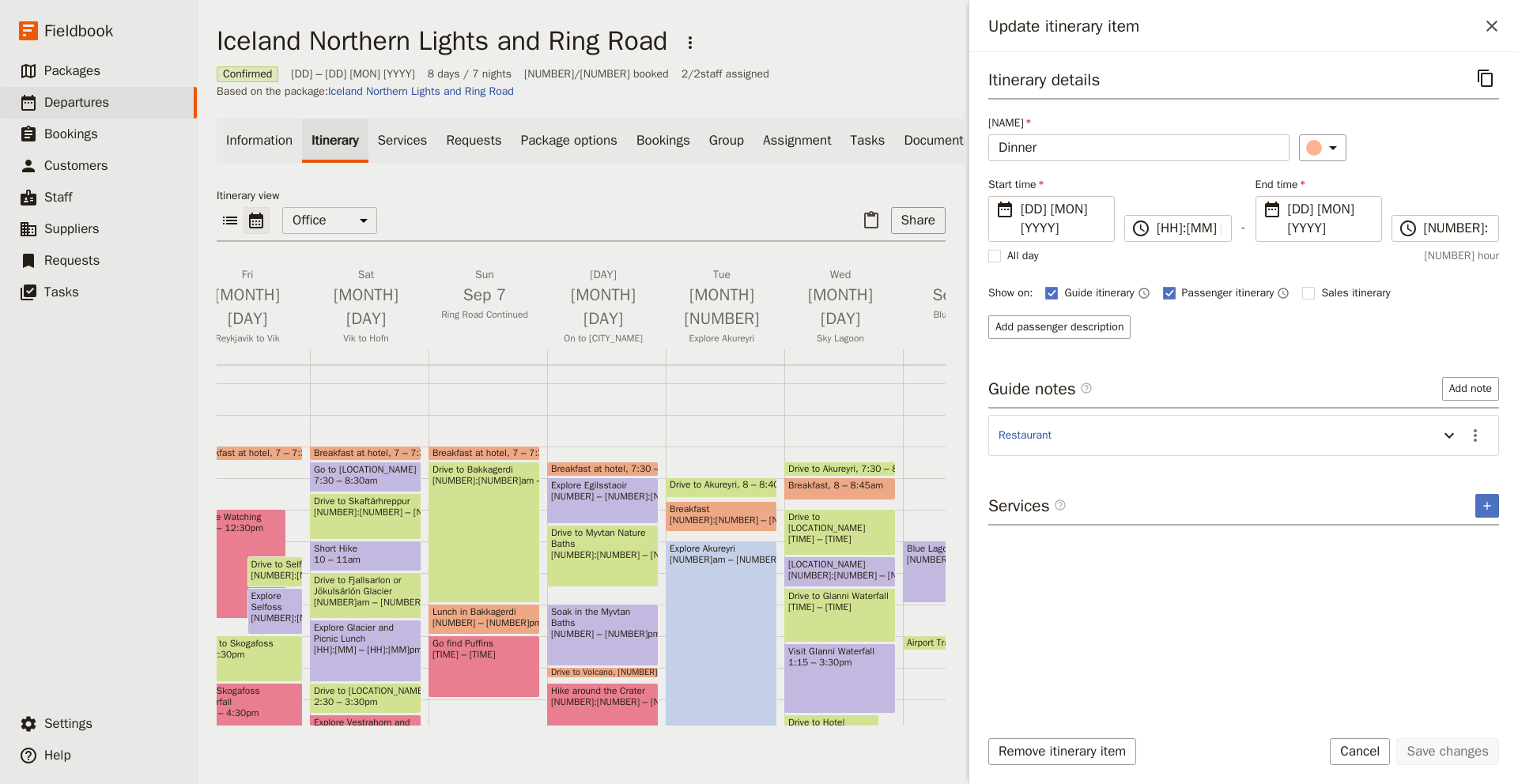 click on "Drive to Akureyri" at bounding box center [706, 484] 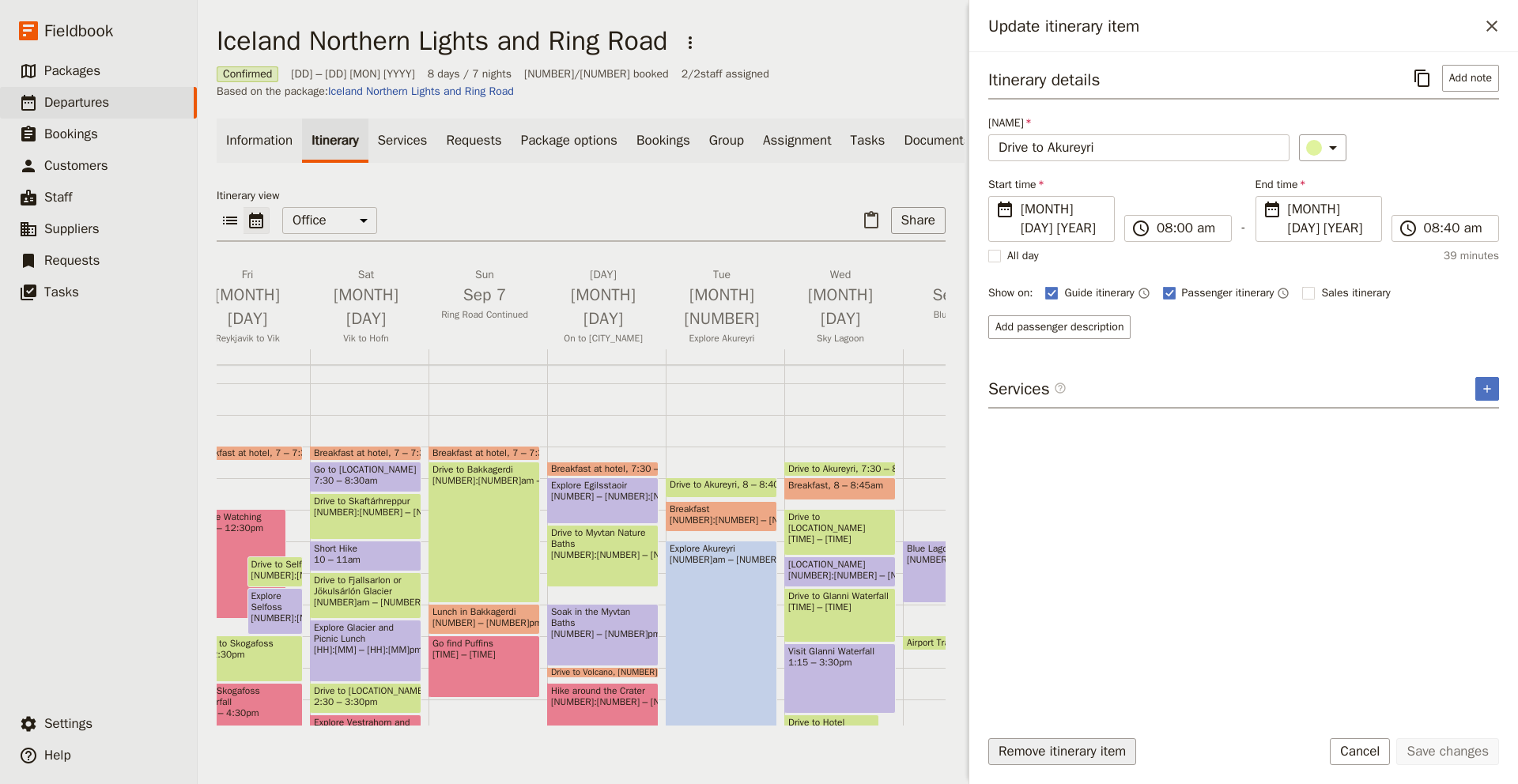 click on "Remove itinerary item" at bounding box center (1062, 752) 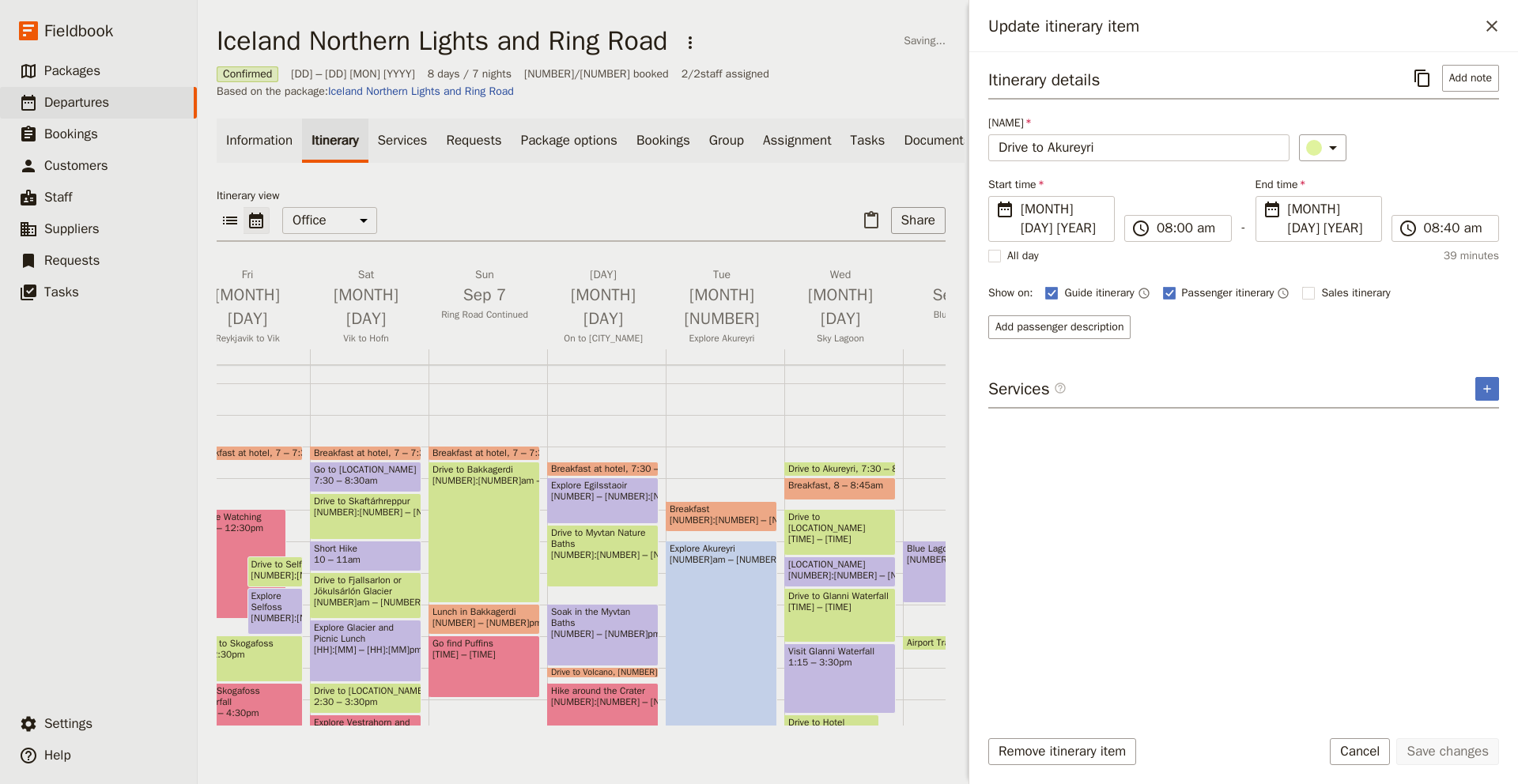 scroll, scrollTop: 0, scrollLeft: 85, axis: horizontal 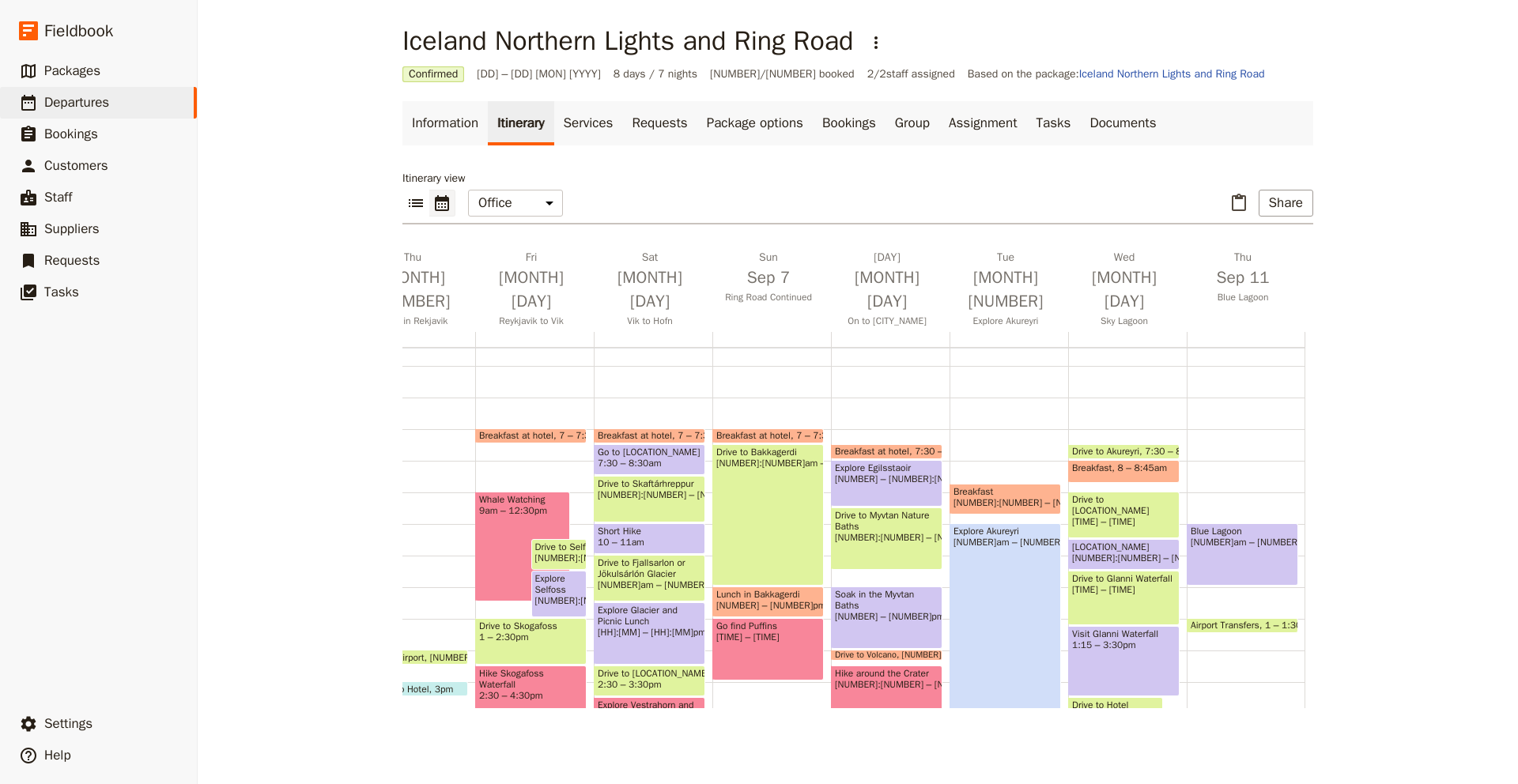 click on "8:45 – 9:45am" at bounding box center (1054, 503) 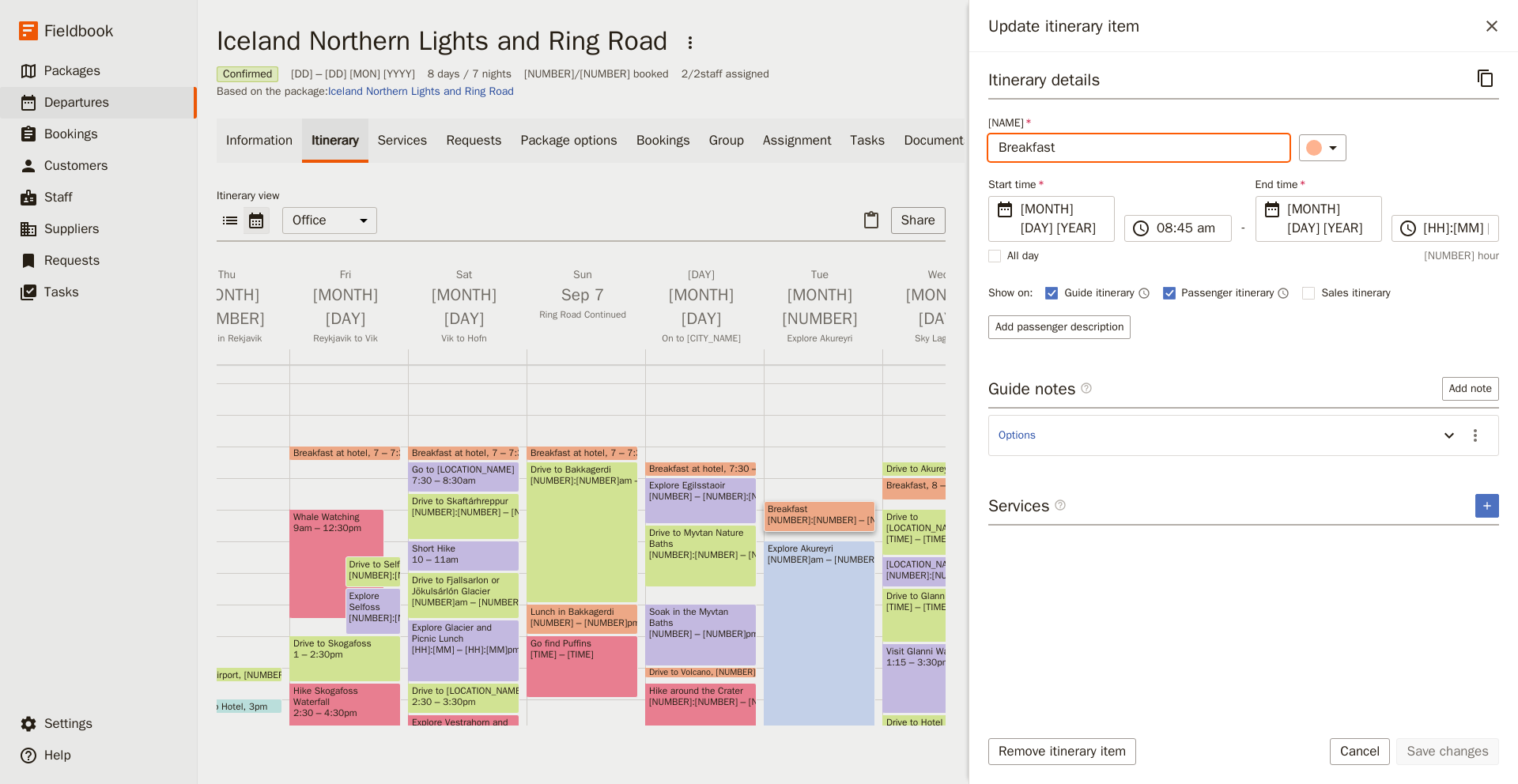 click on "Breakfast" at bounding box center (1138, 148) 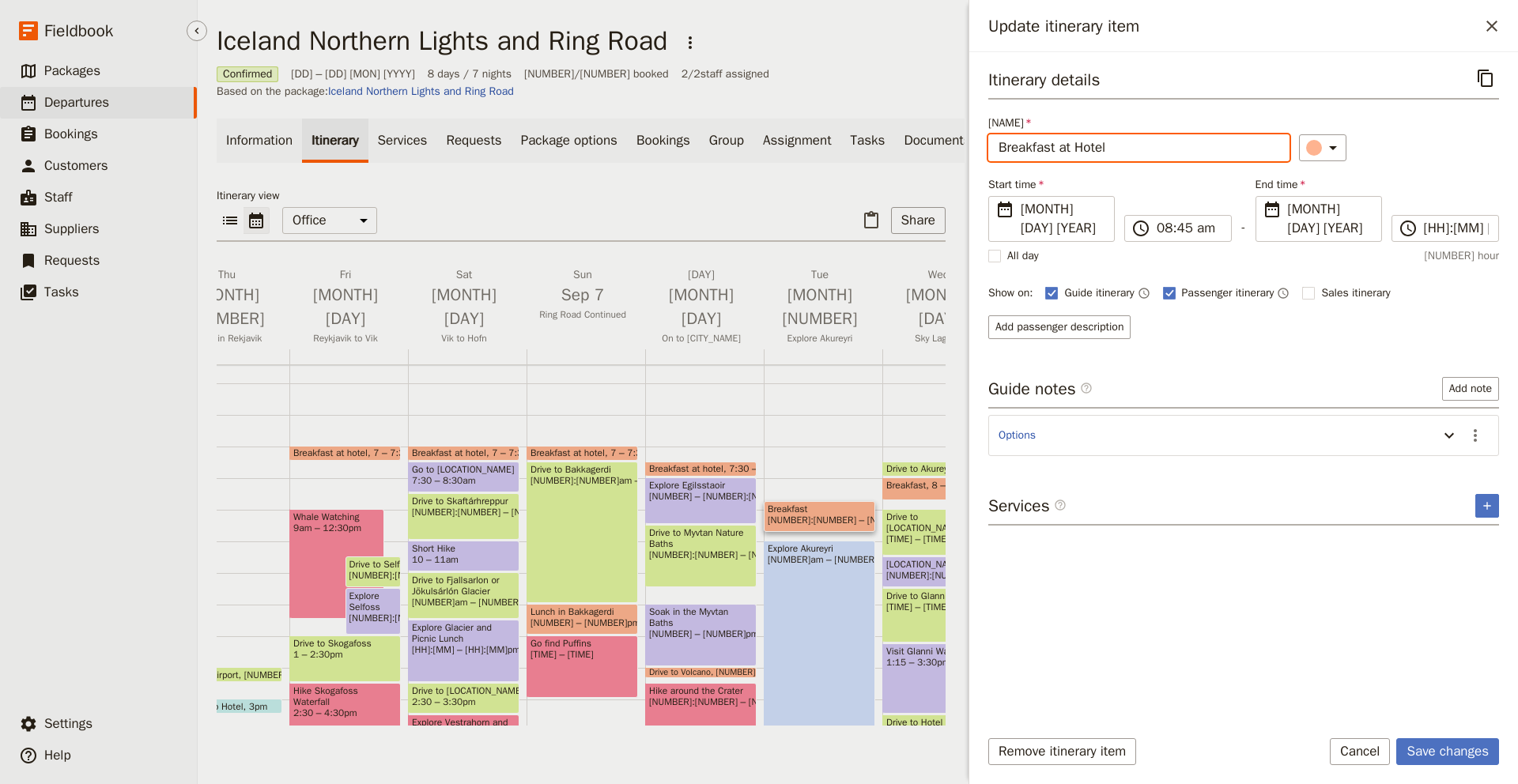 type on "Breakfast at Hotel" 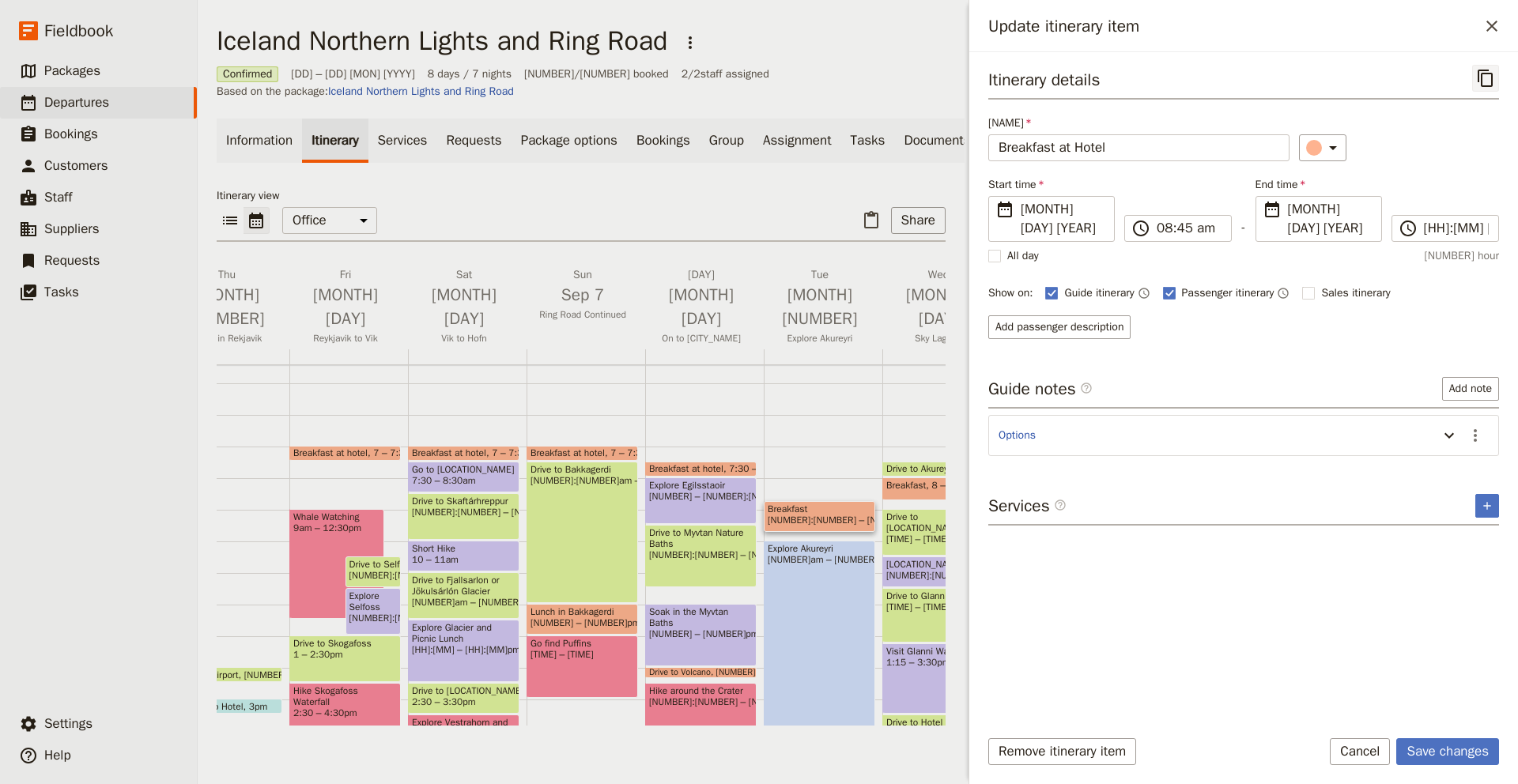 click on "​" at bounding box center (1486, 78) 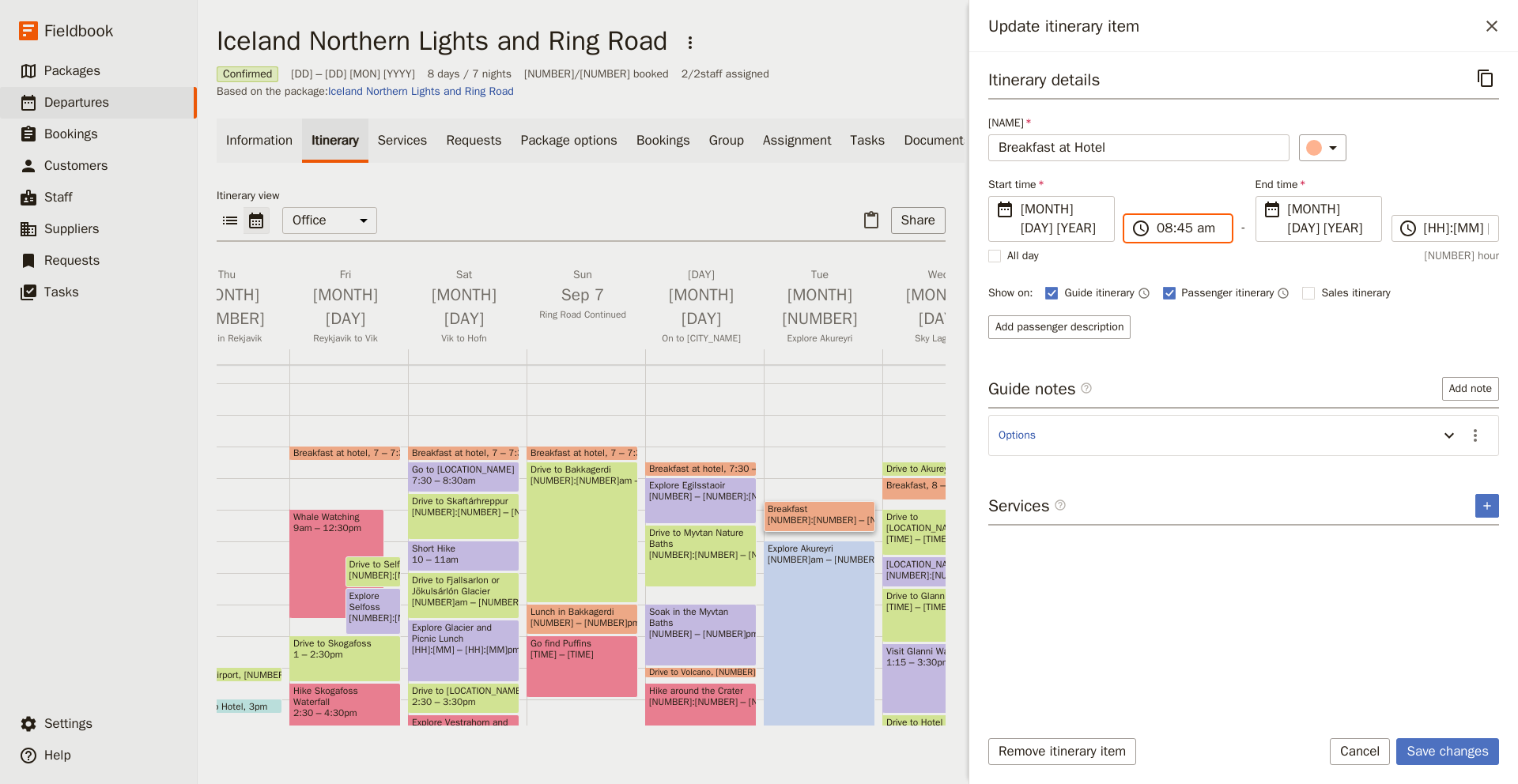 click on "[TIME]" at bounding box center (1189, 228) 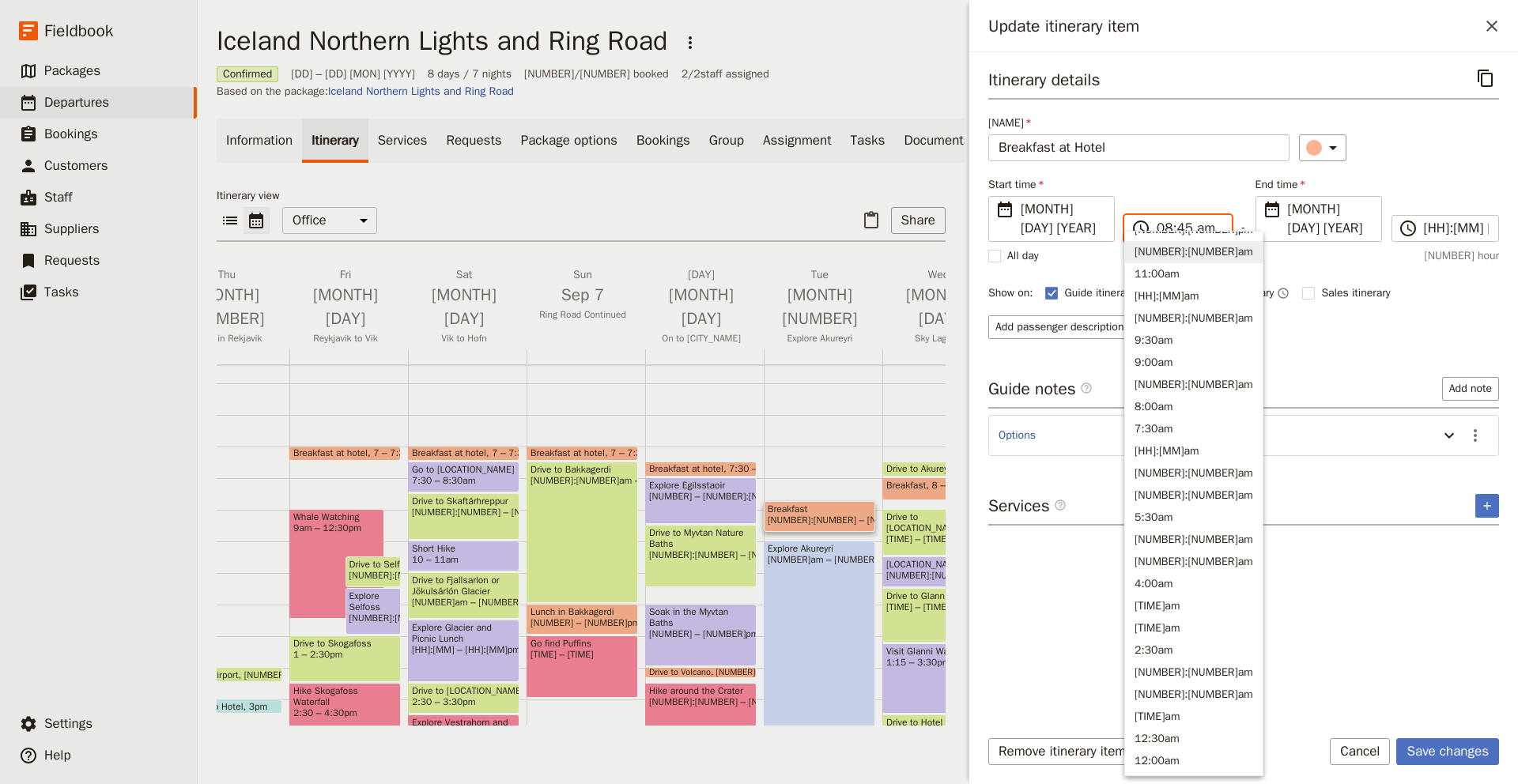 scroll, scrollTop: 513, scrollLeft: 0, axis: vertical 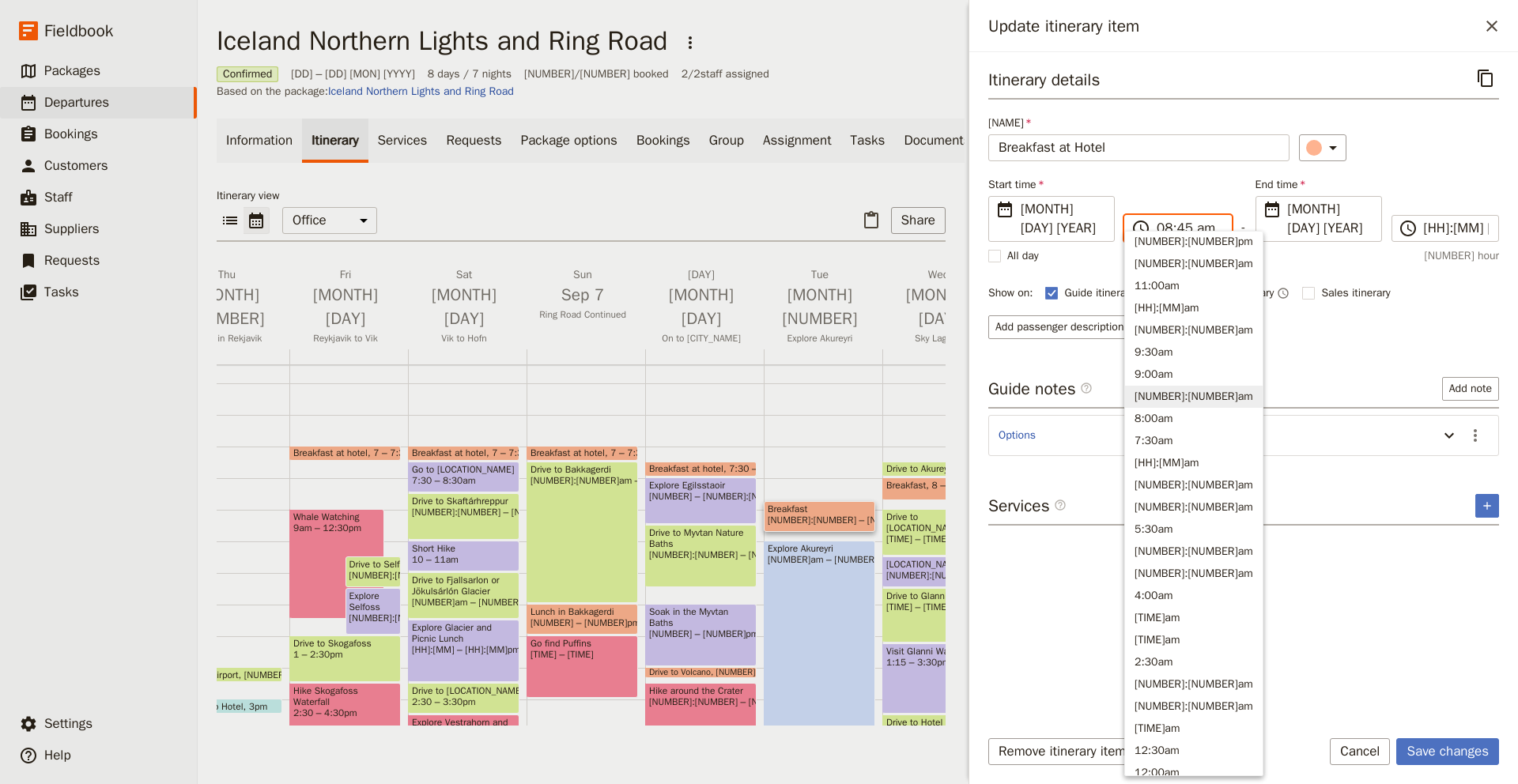 click on "8:30am" at bounding box center [1194, 397] 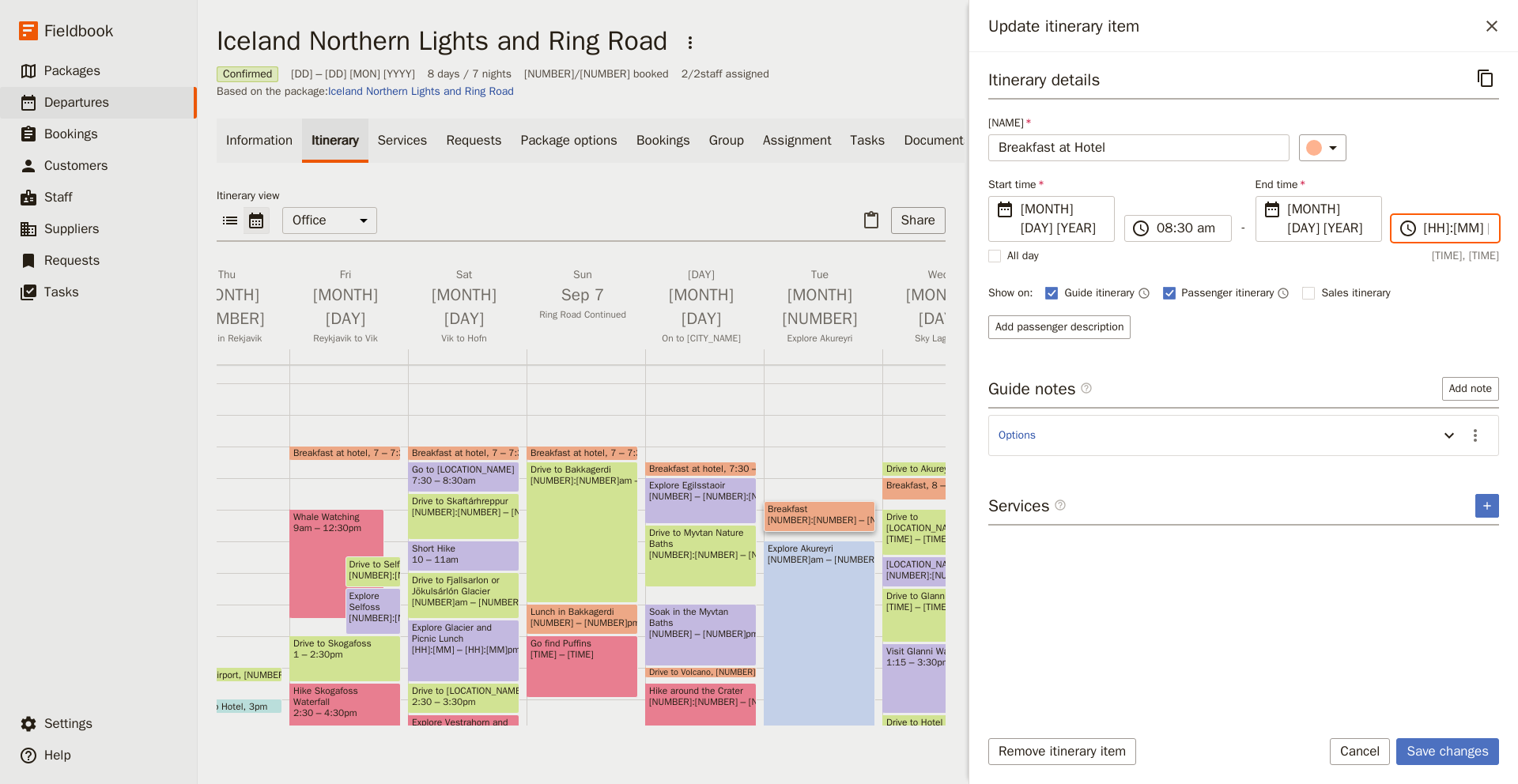 click on "[TIME]" at bounding box center (1456, 228) 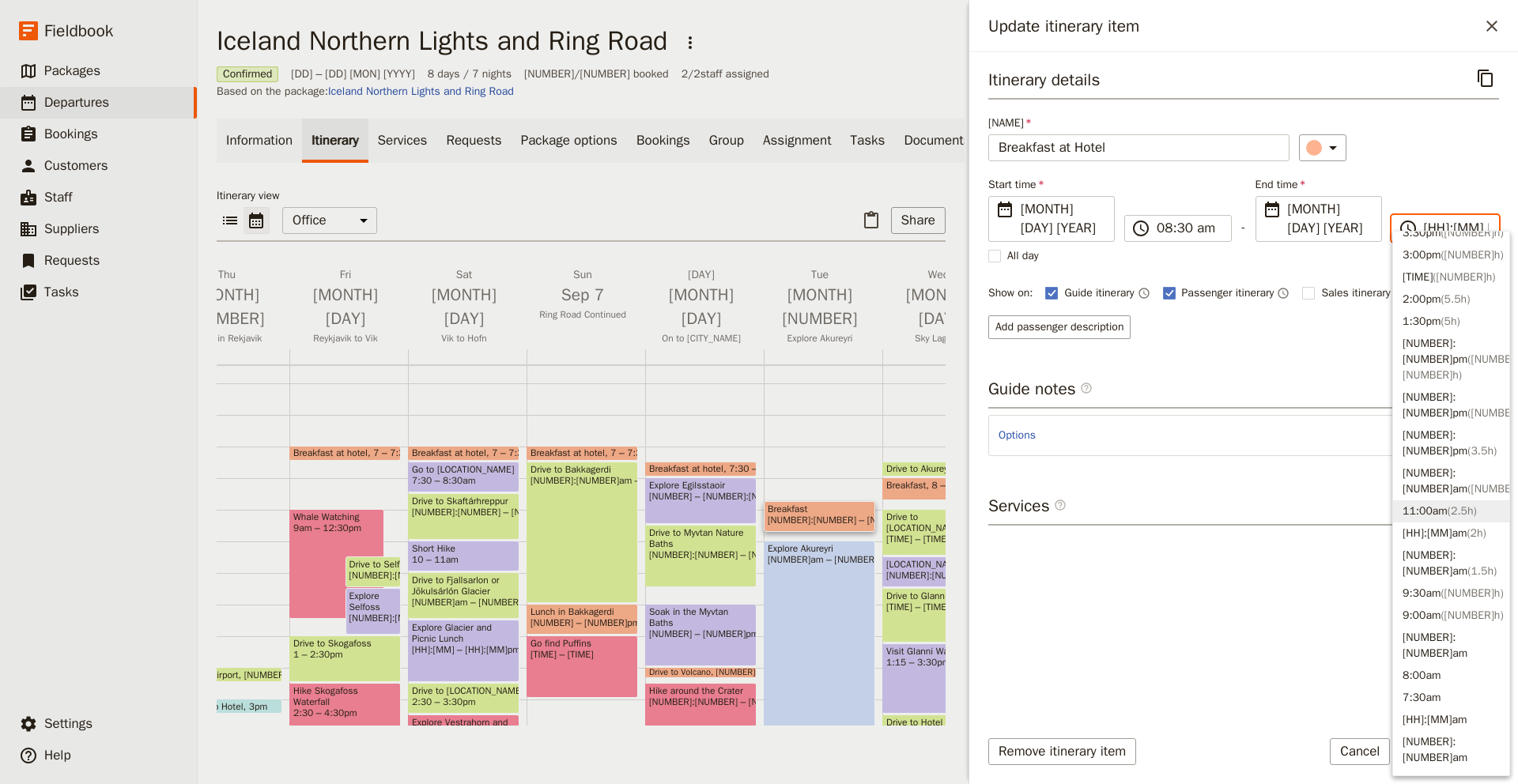 scroll, scrollTop: 513, scrollLeft: 0, axis: vertical 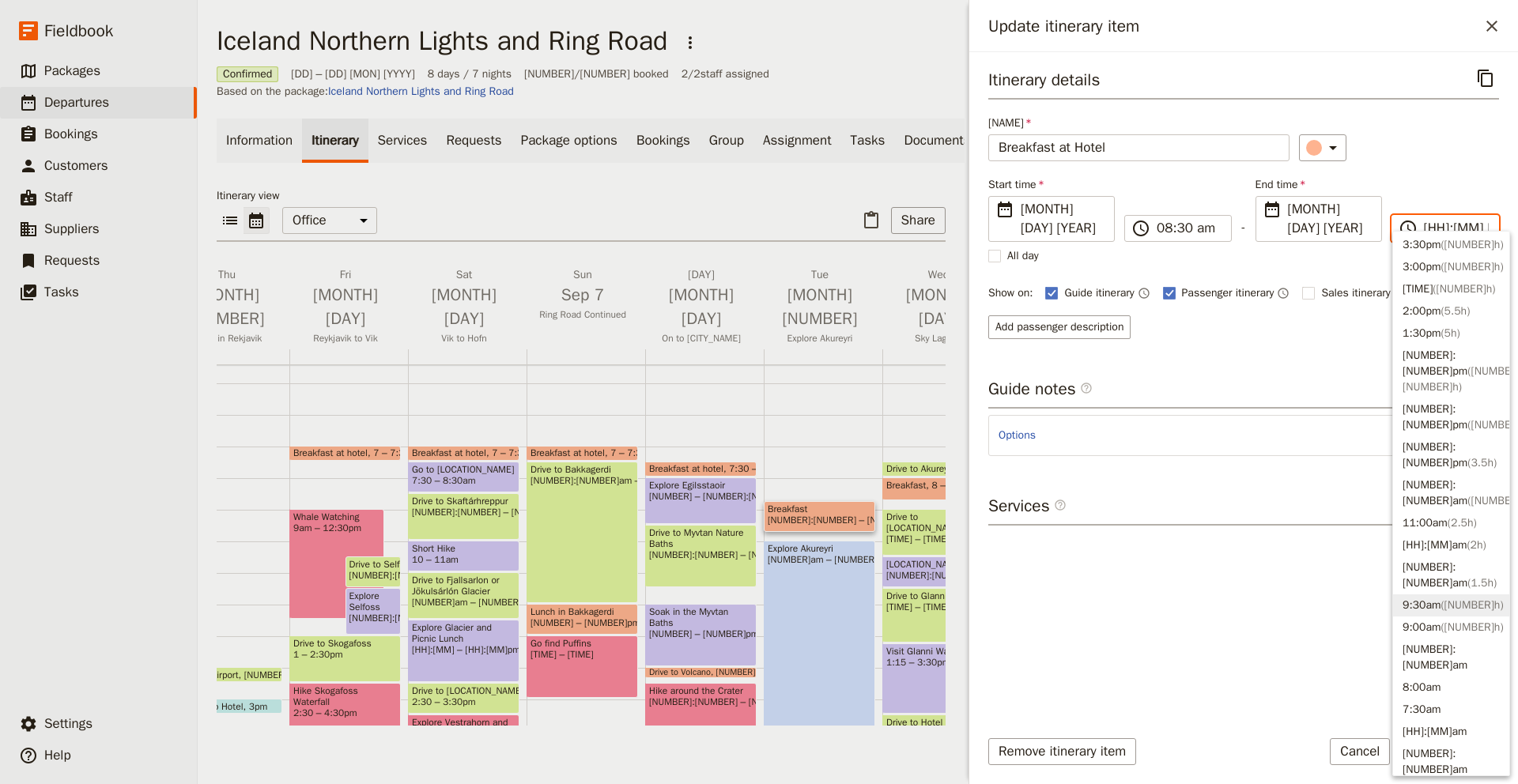 click on "[TIME] ( [DURATION] )" at bounding box center (1451, 605) 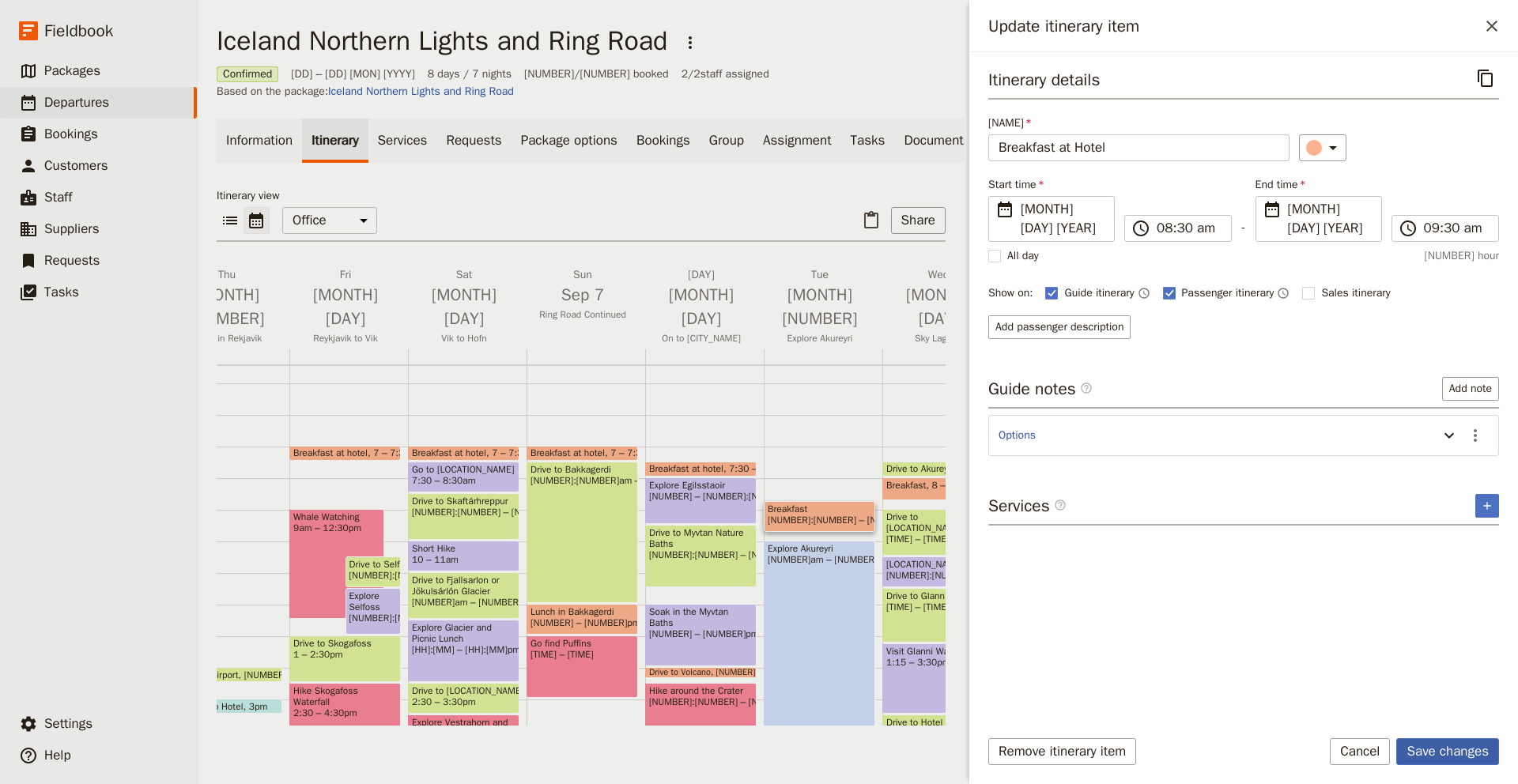 click on "Save changes" at bounding box center (1448, 752) 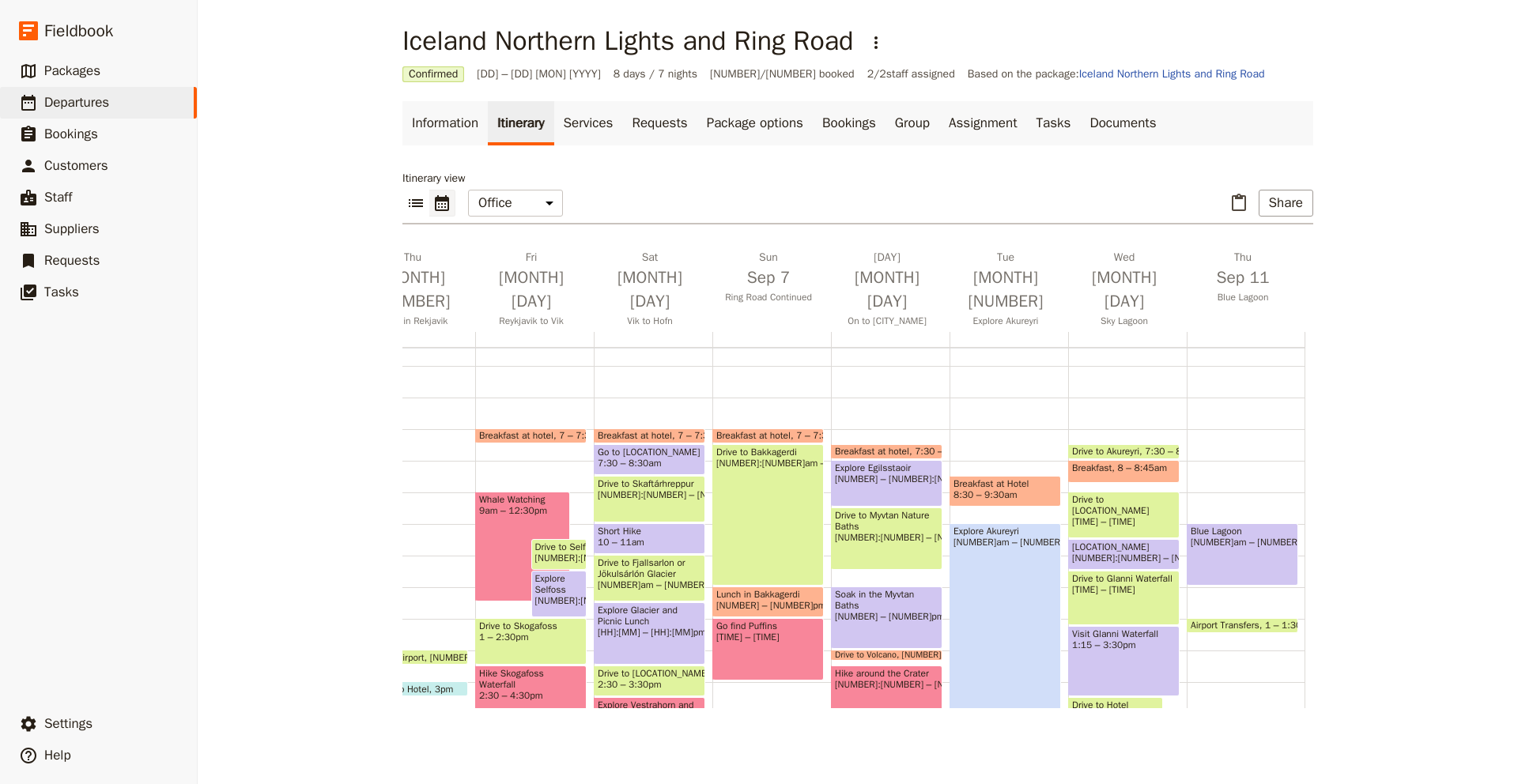 click on "Explore Akureyri  10am – 5pm" at bounding box center (1005, 633) 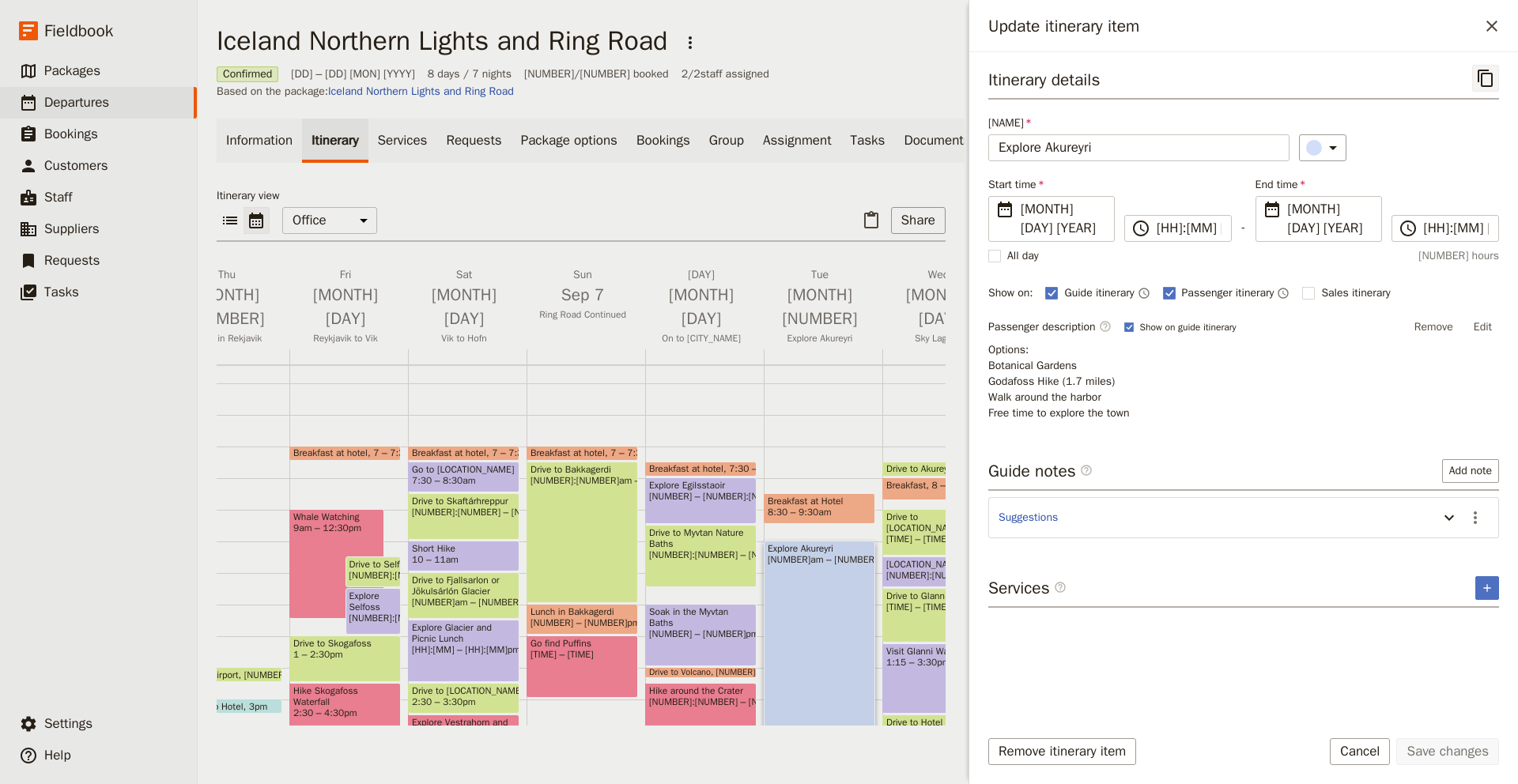 click on "​" at bounding box center [1486, 78] 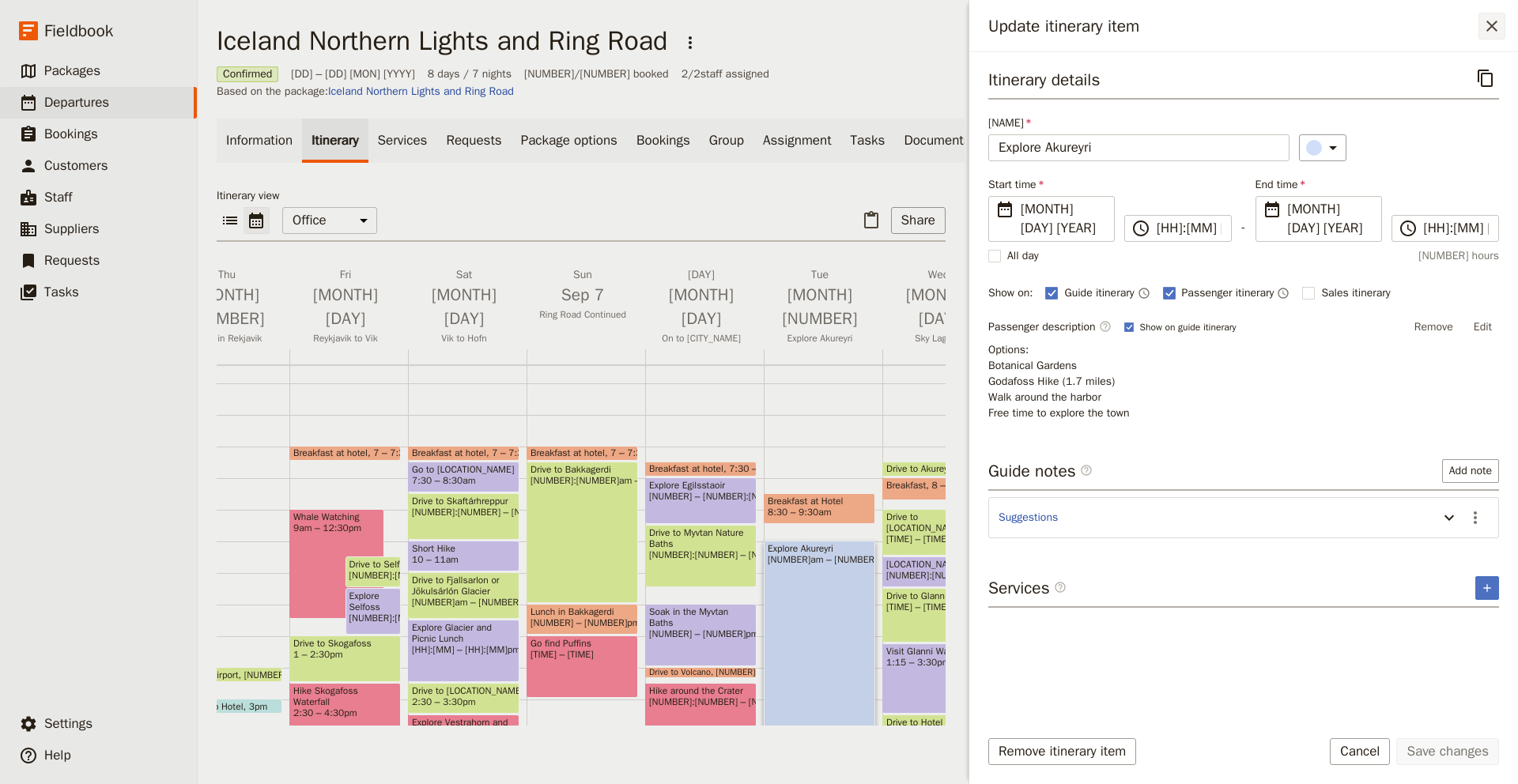click 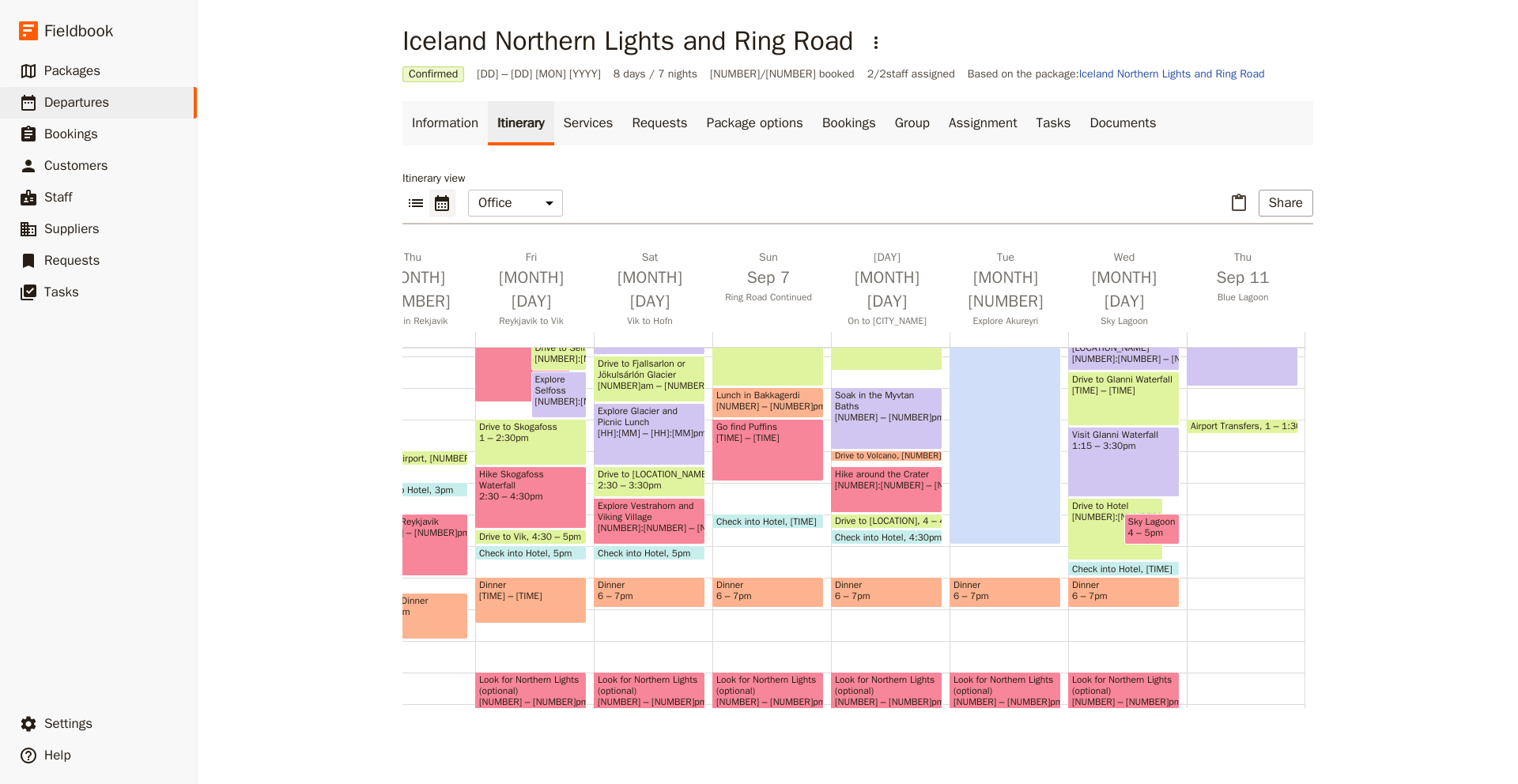 scroll, scrollTop: 346, scrollLeft: 0, axis: vertical 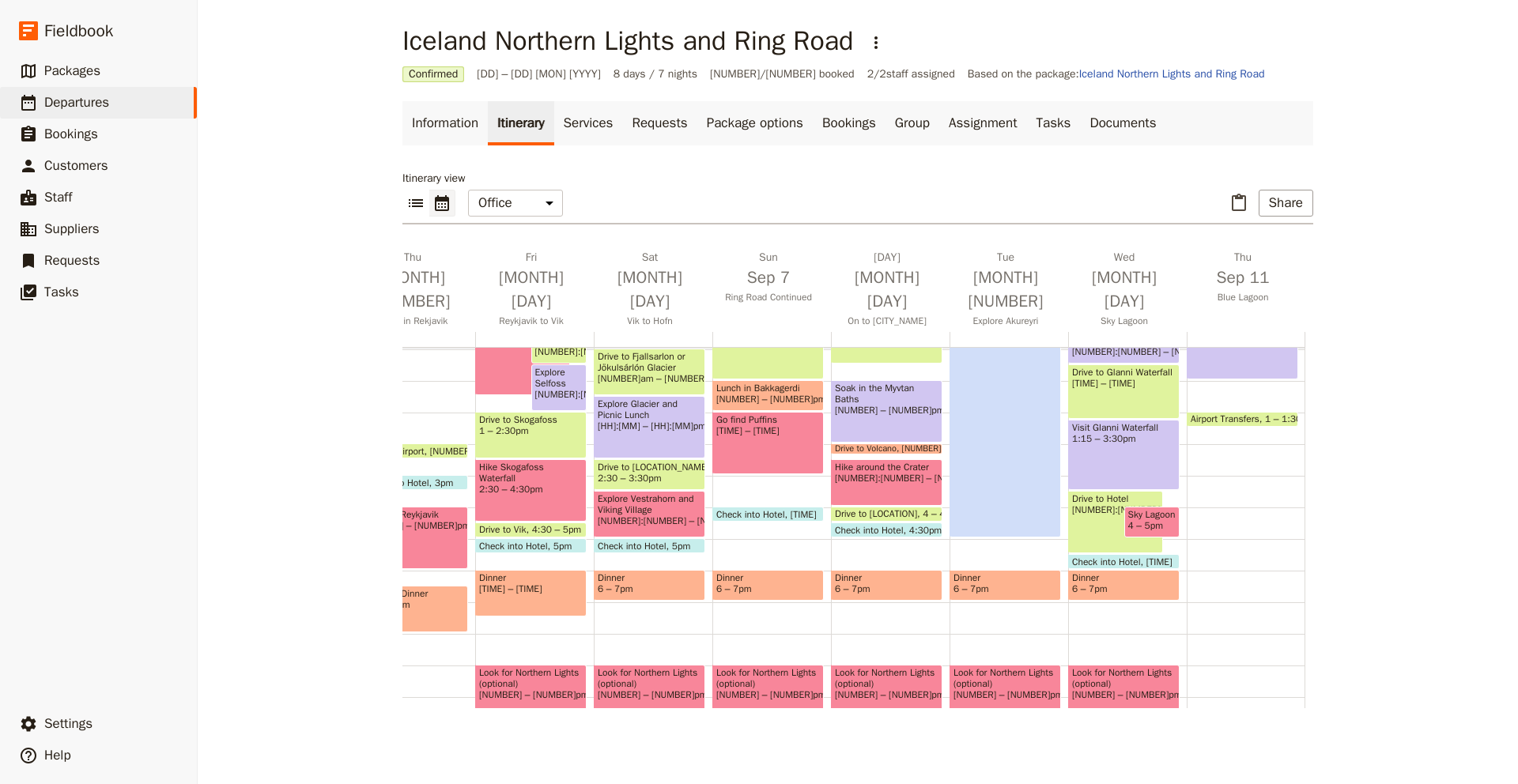 click on "Dinner" at bounding box center [1005, 578] 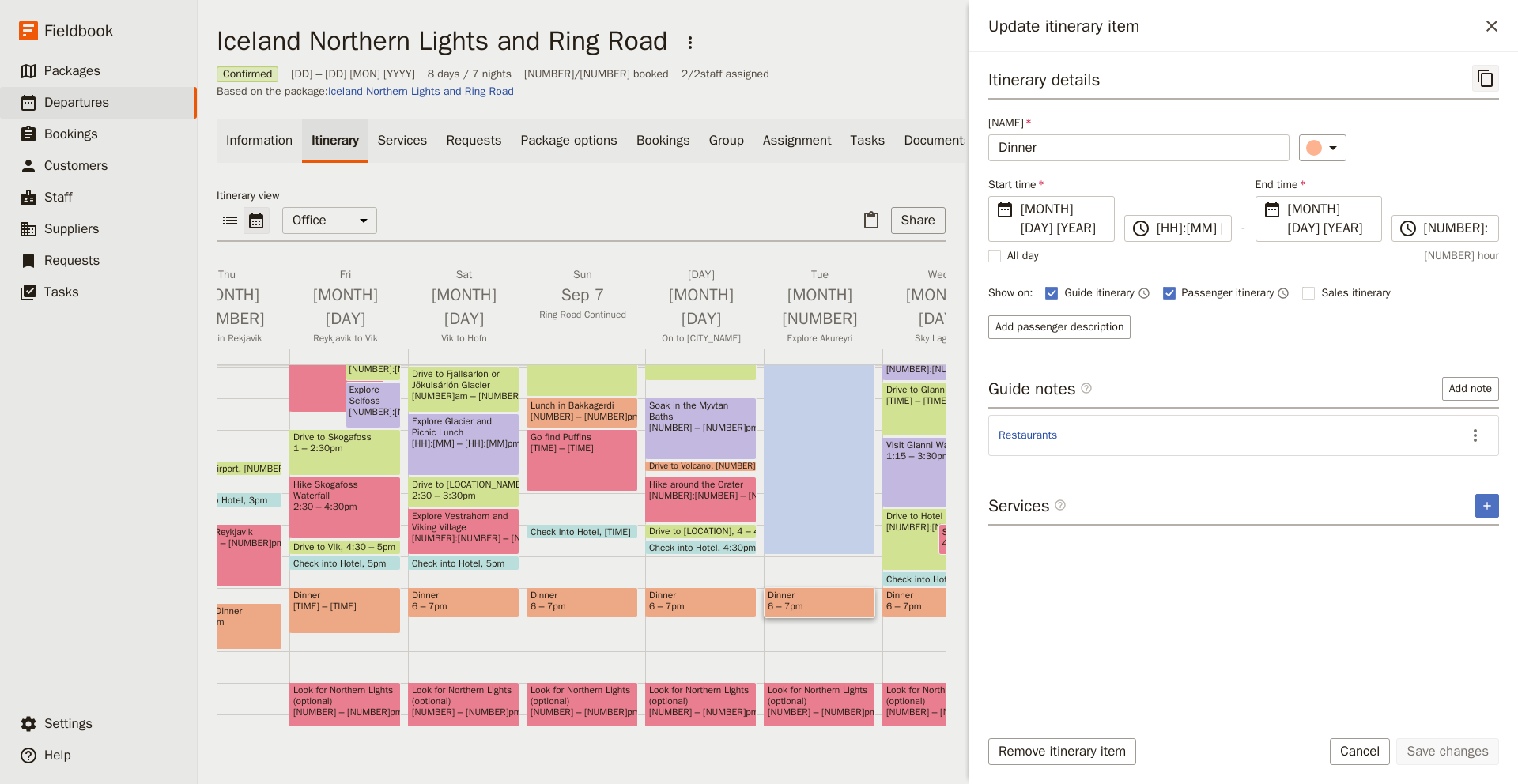 click 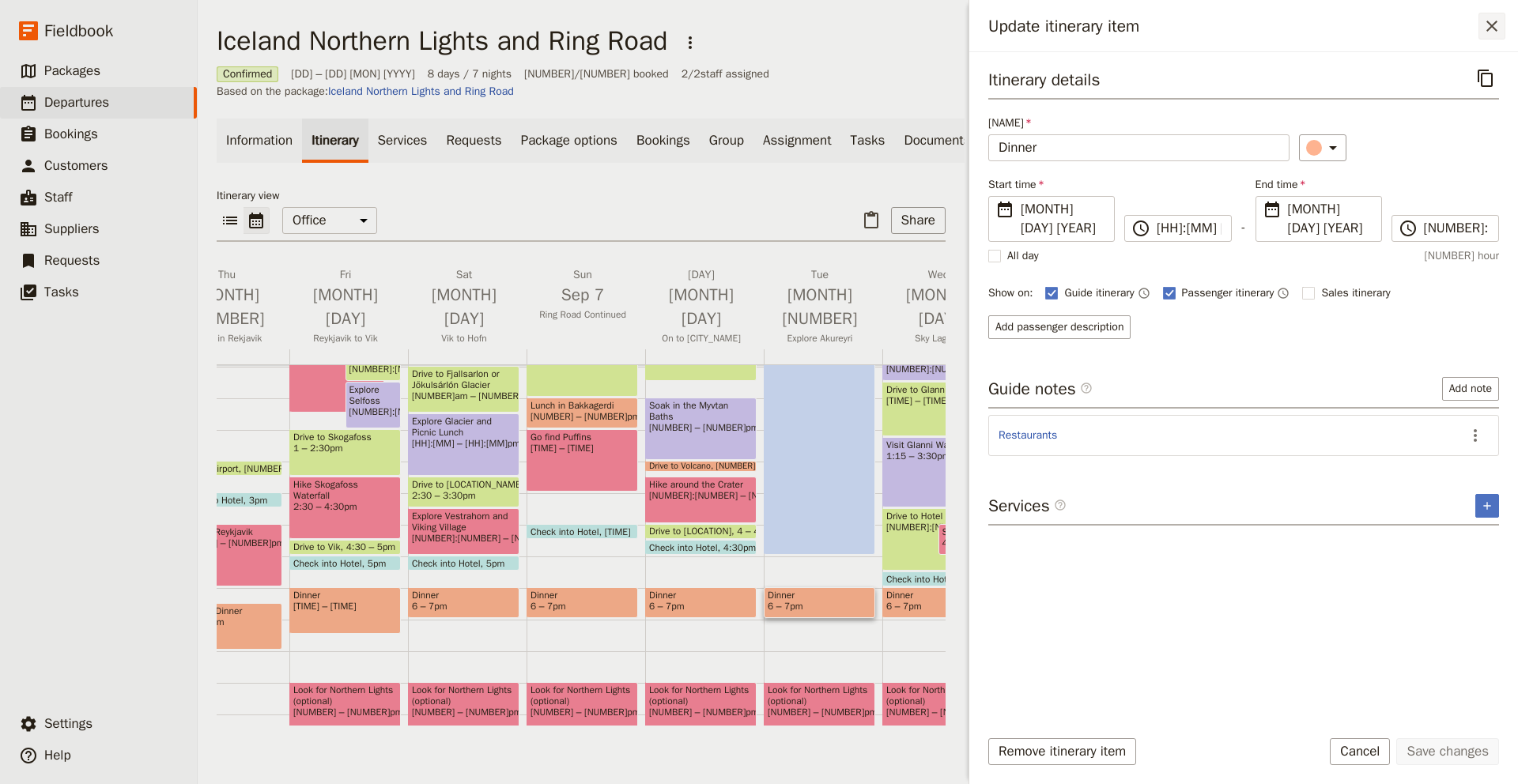 click 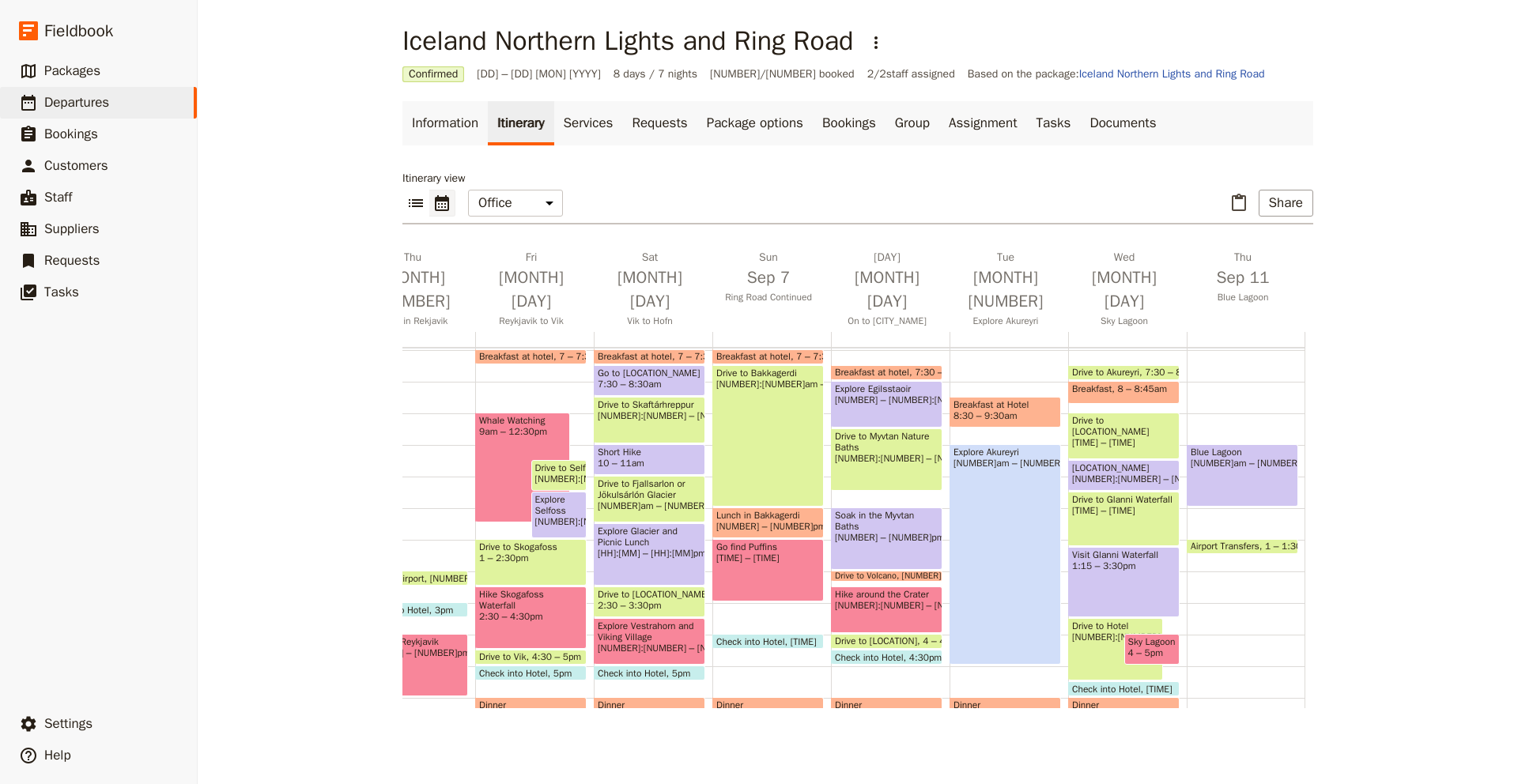 scroll, scrollTop: 164, scrollLeft: 0, axis: vertical 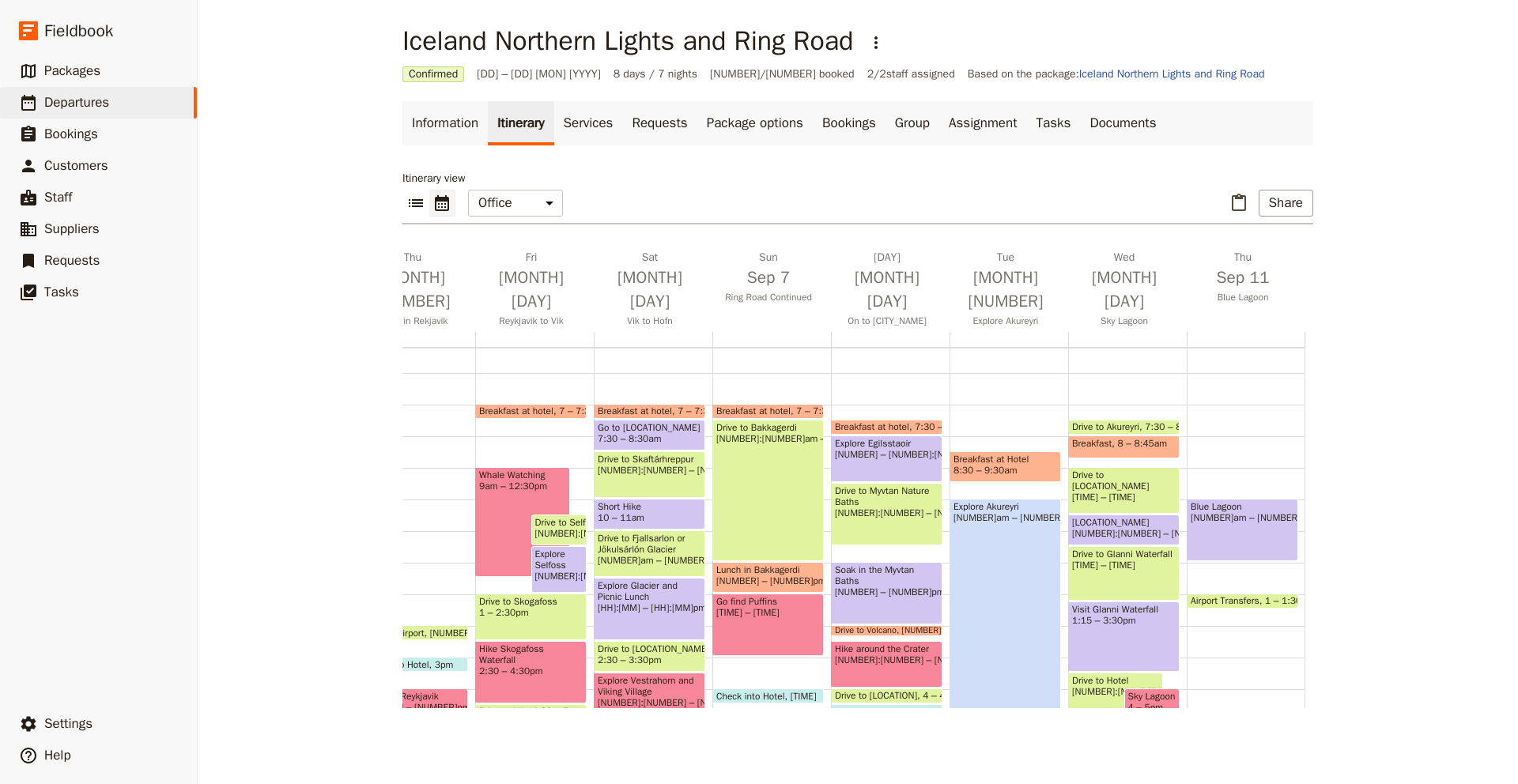 click on "Drive to Akureyri" at bounding box center (1108, 427) 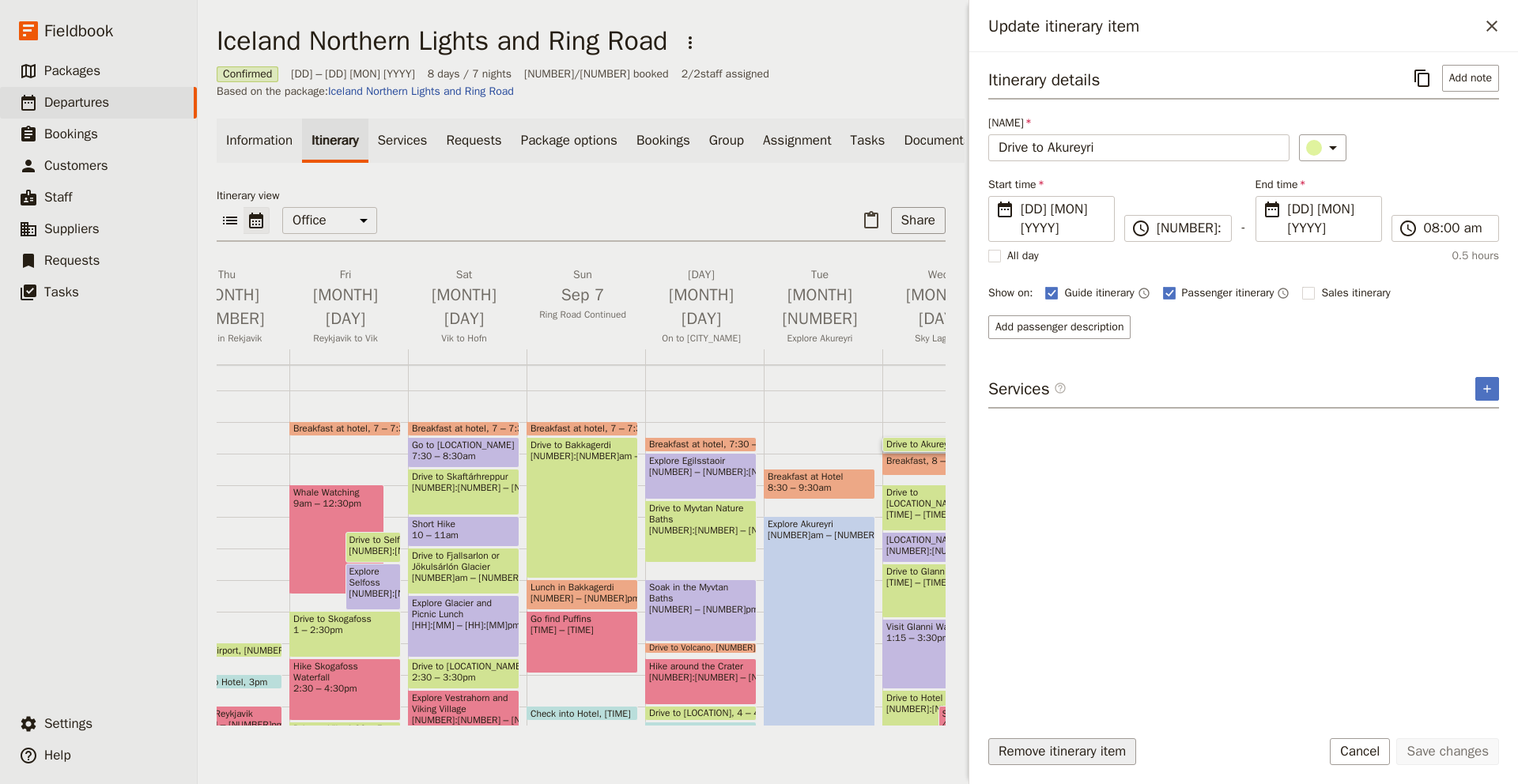click on "Remove itinerary item" at bounding box center [1062, 752] 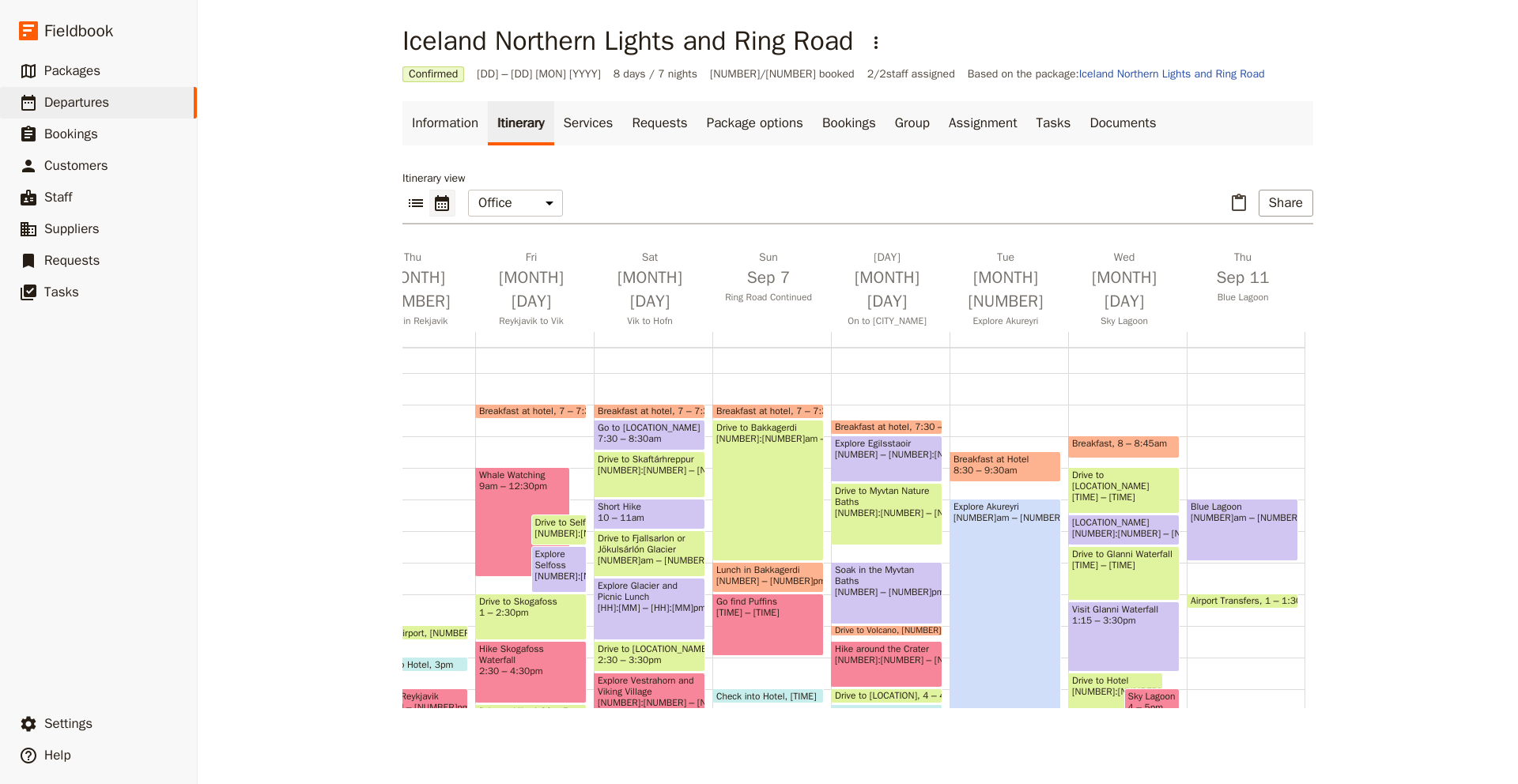 click on "Breakfast" at bounding box center [1095, 443] 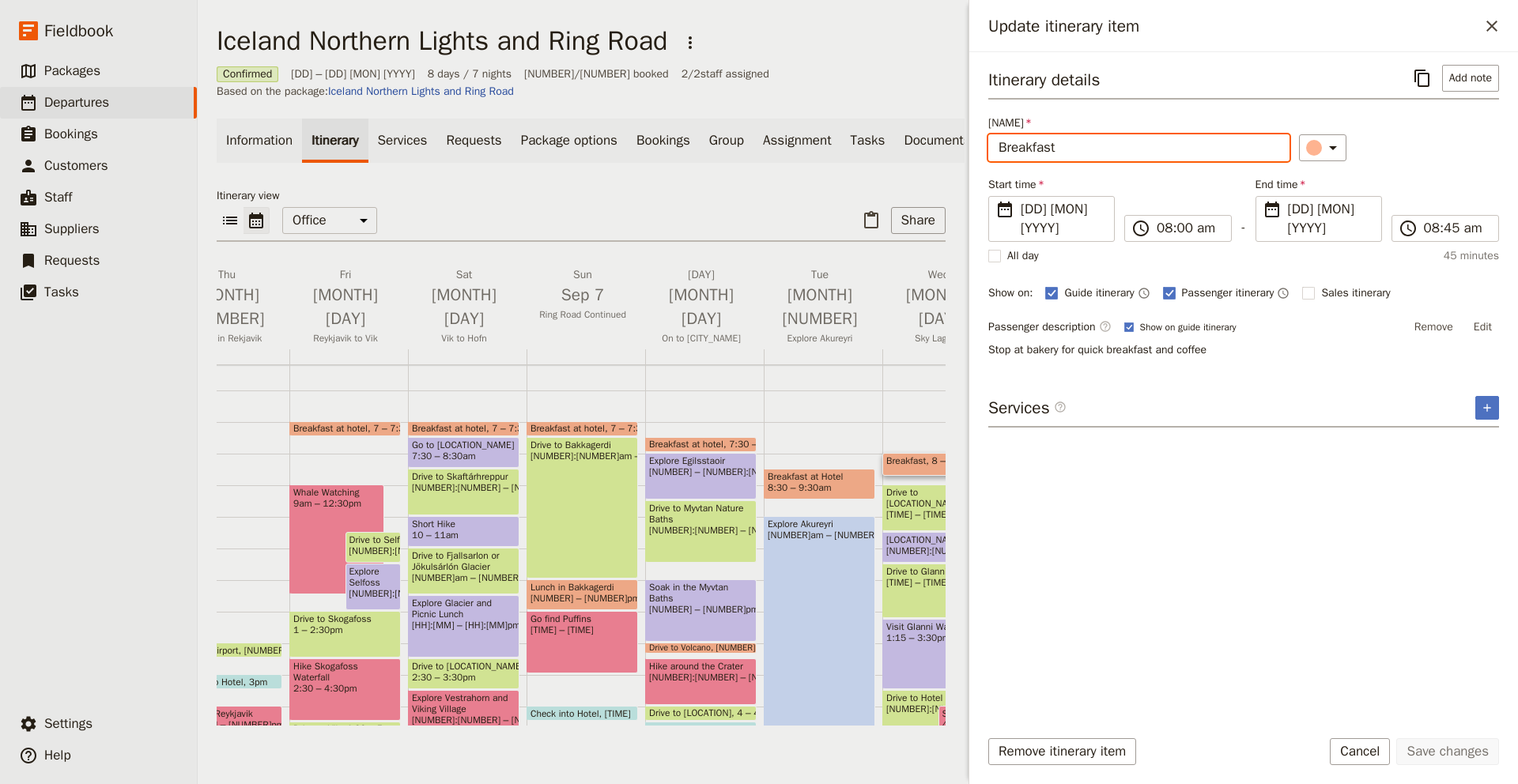 click on "Breakfast" at bounding box center [1138, 148] 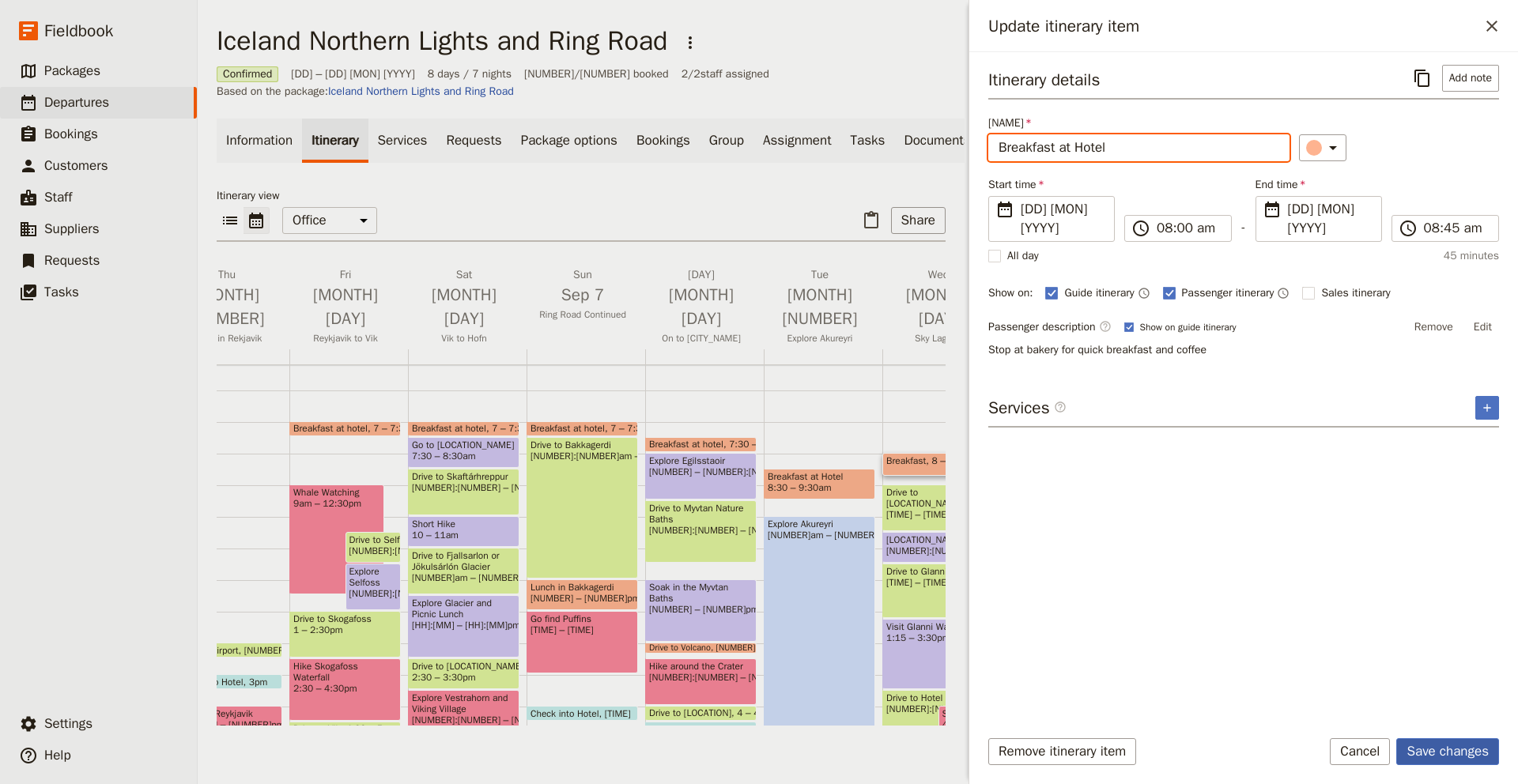 type on "Breakfast at Hotel" 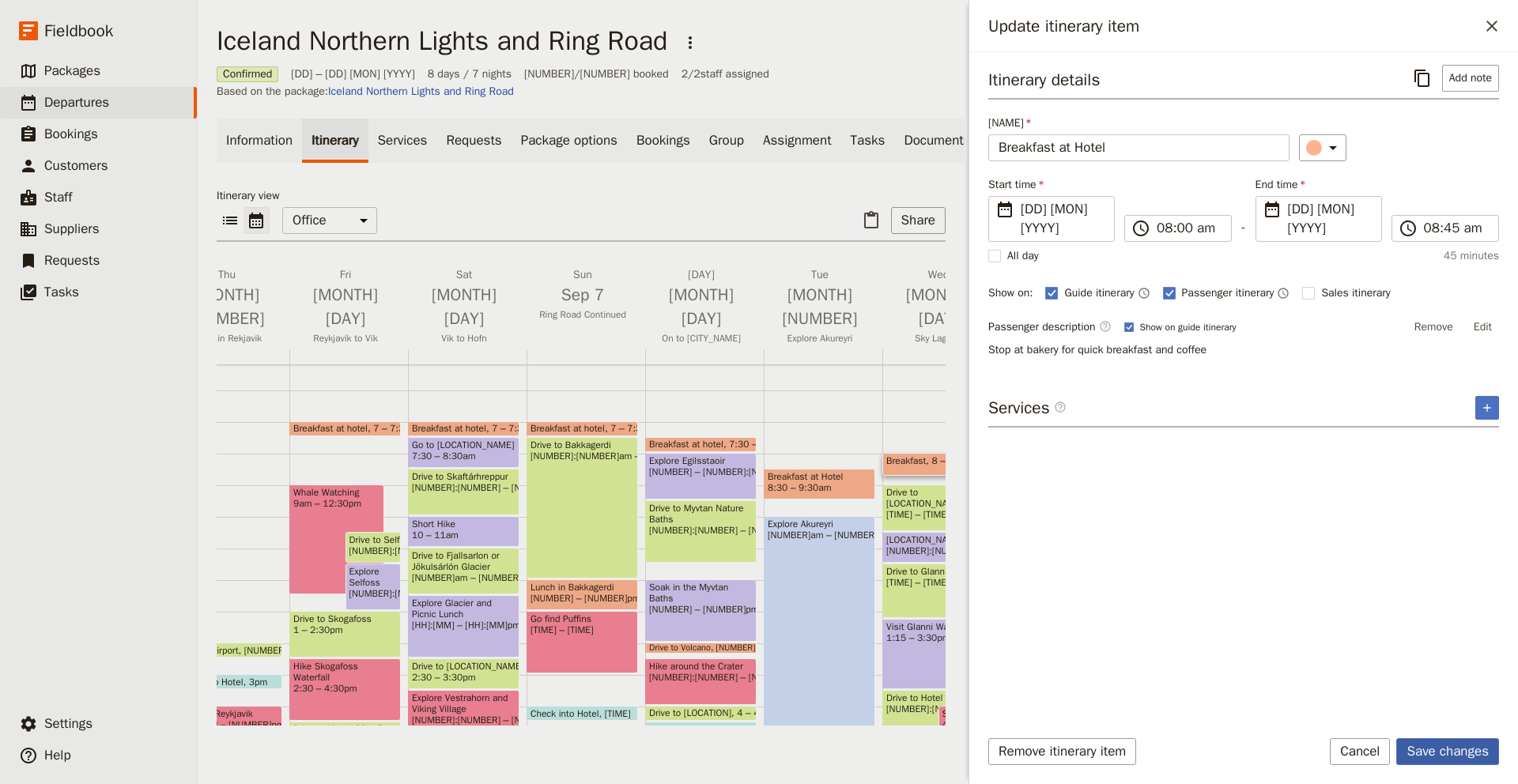 click on "Save changes" at bounding box center [1448, 752] 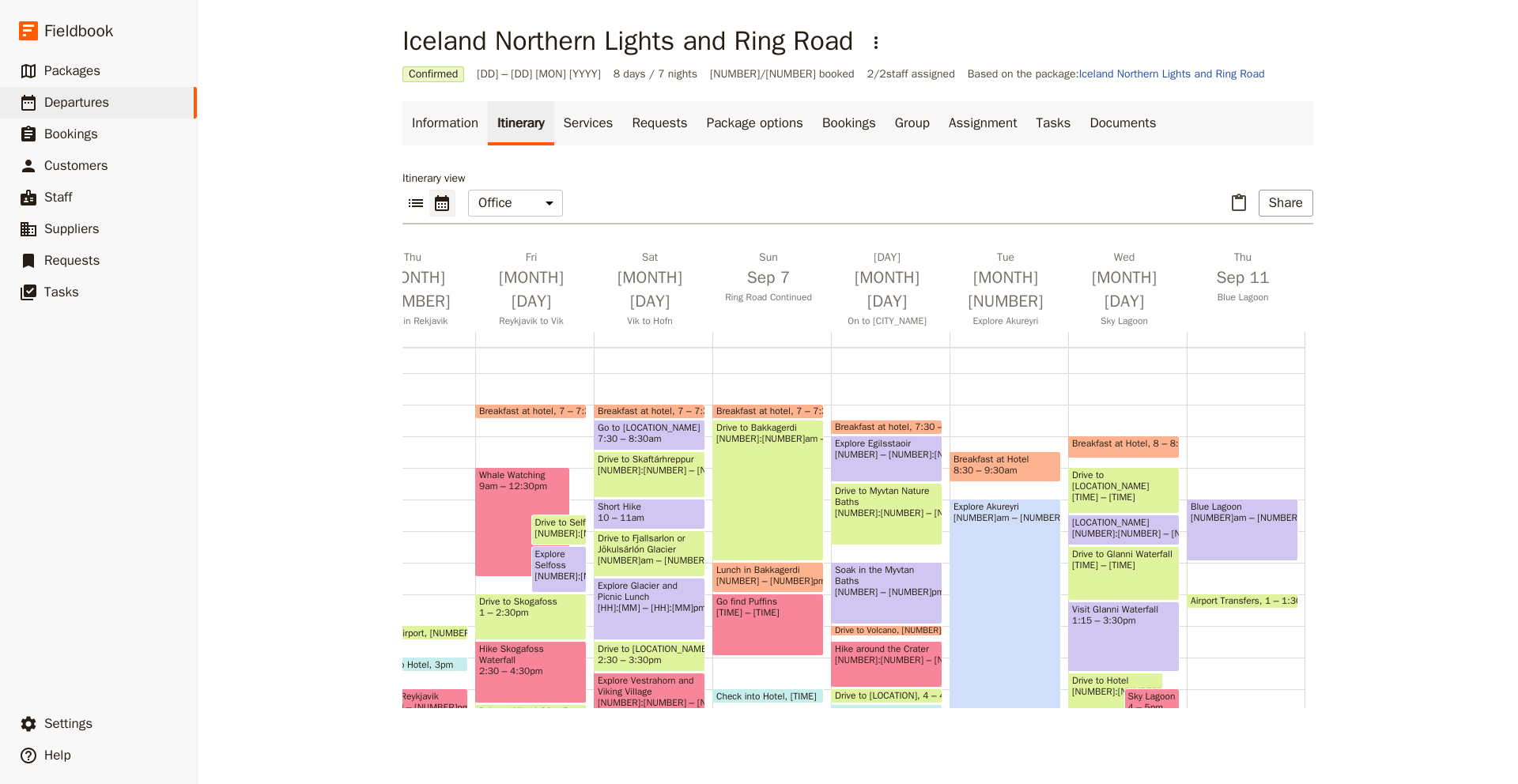 click on "Breakfast at Hotel" at bounding box center (1112, 443) 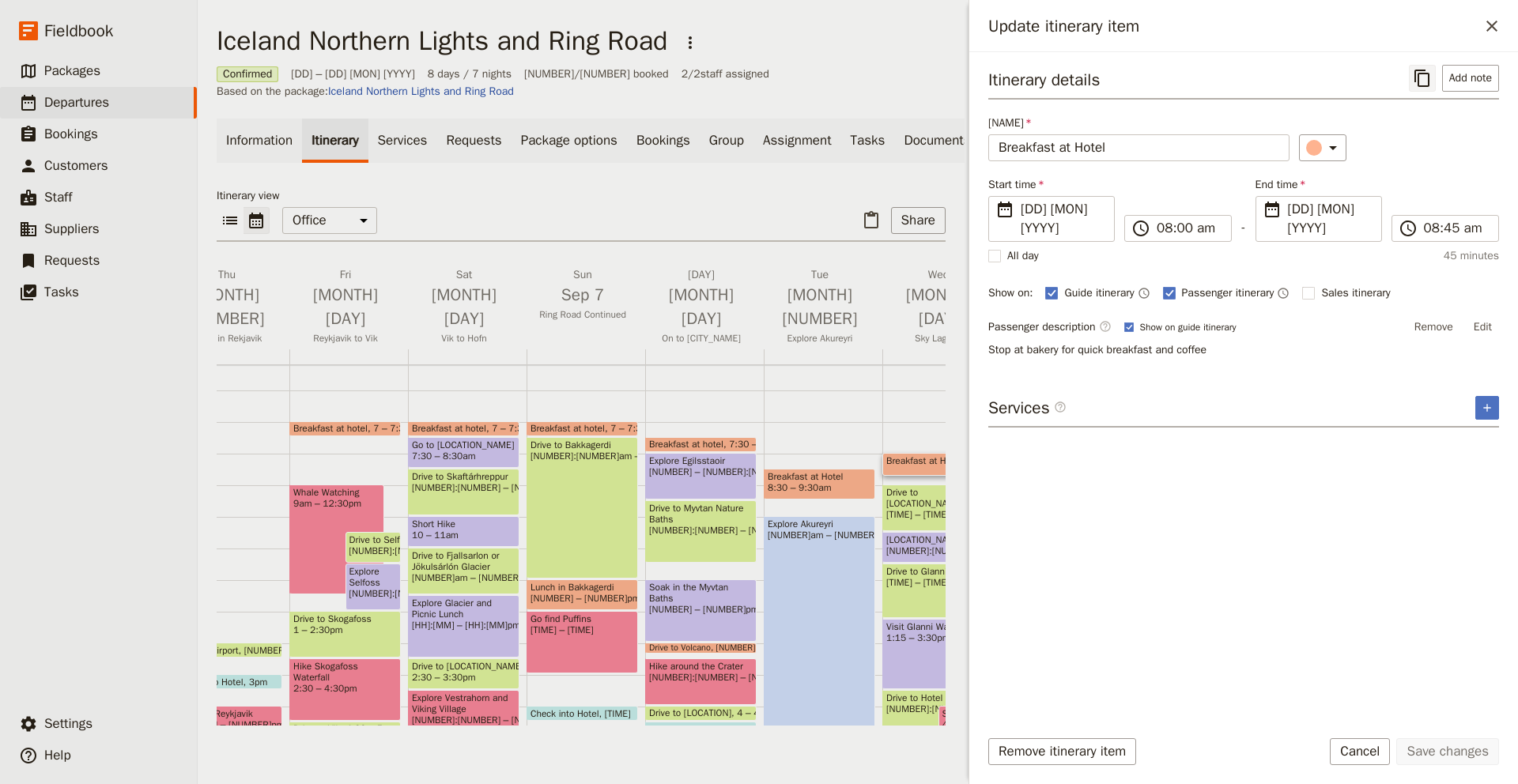 click 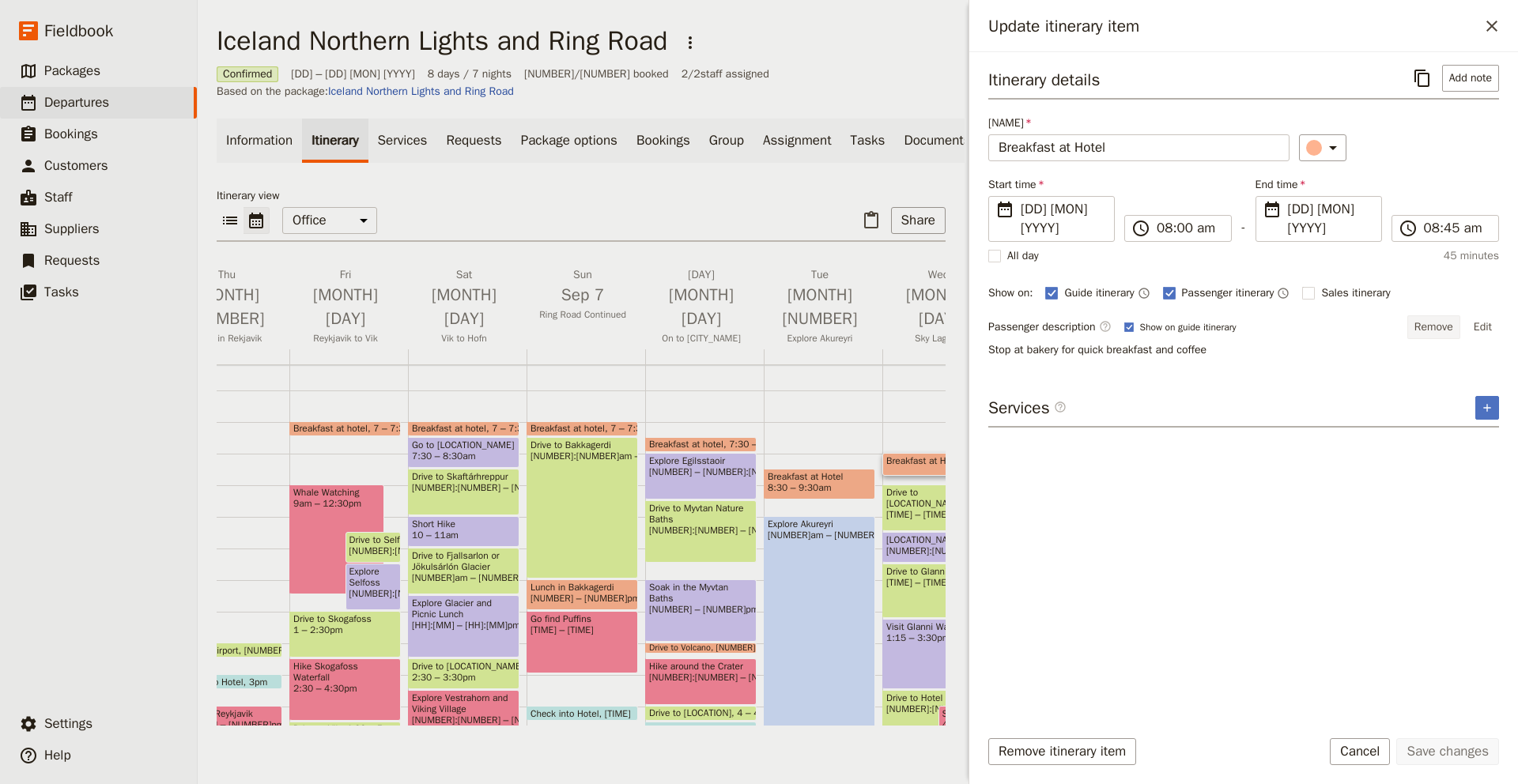 click on "Remove" at bounding box center (1433, 327) 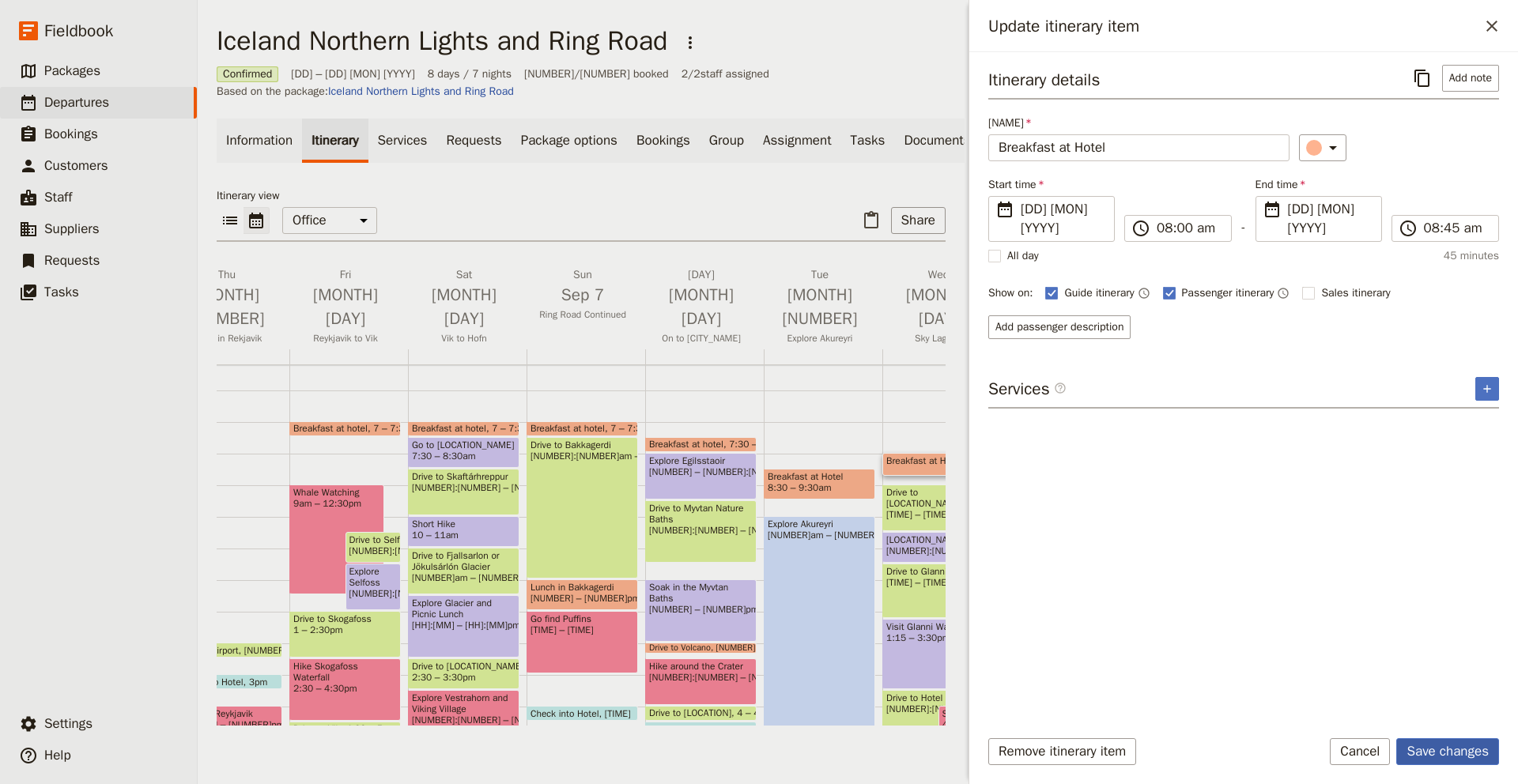 click on "Save changes" at bounding box center (1448, 752) 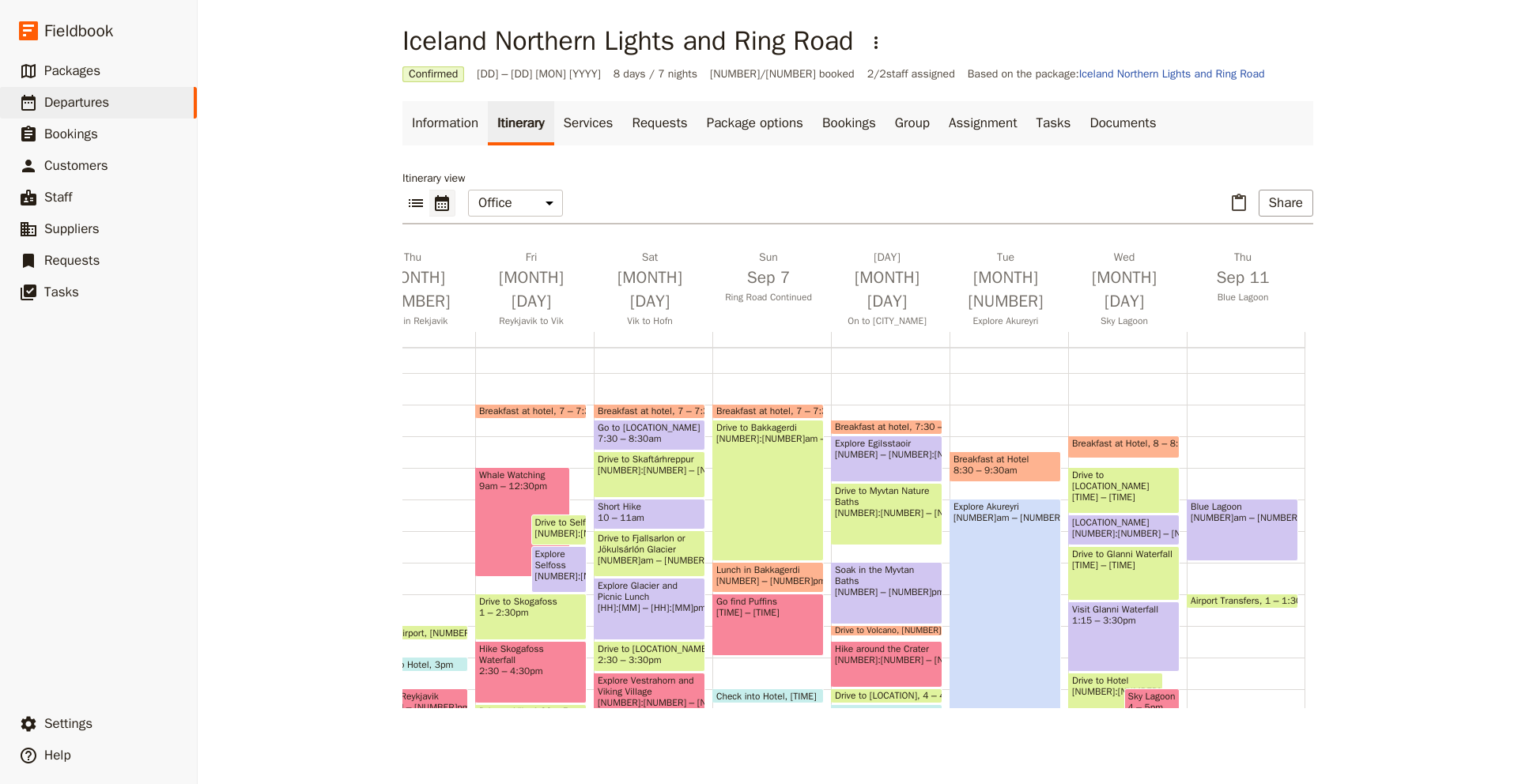 click on "Breakfast at Hotel" at bounding box center [1112, 443] 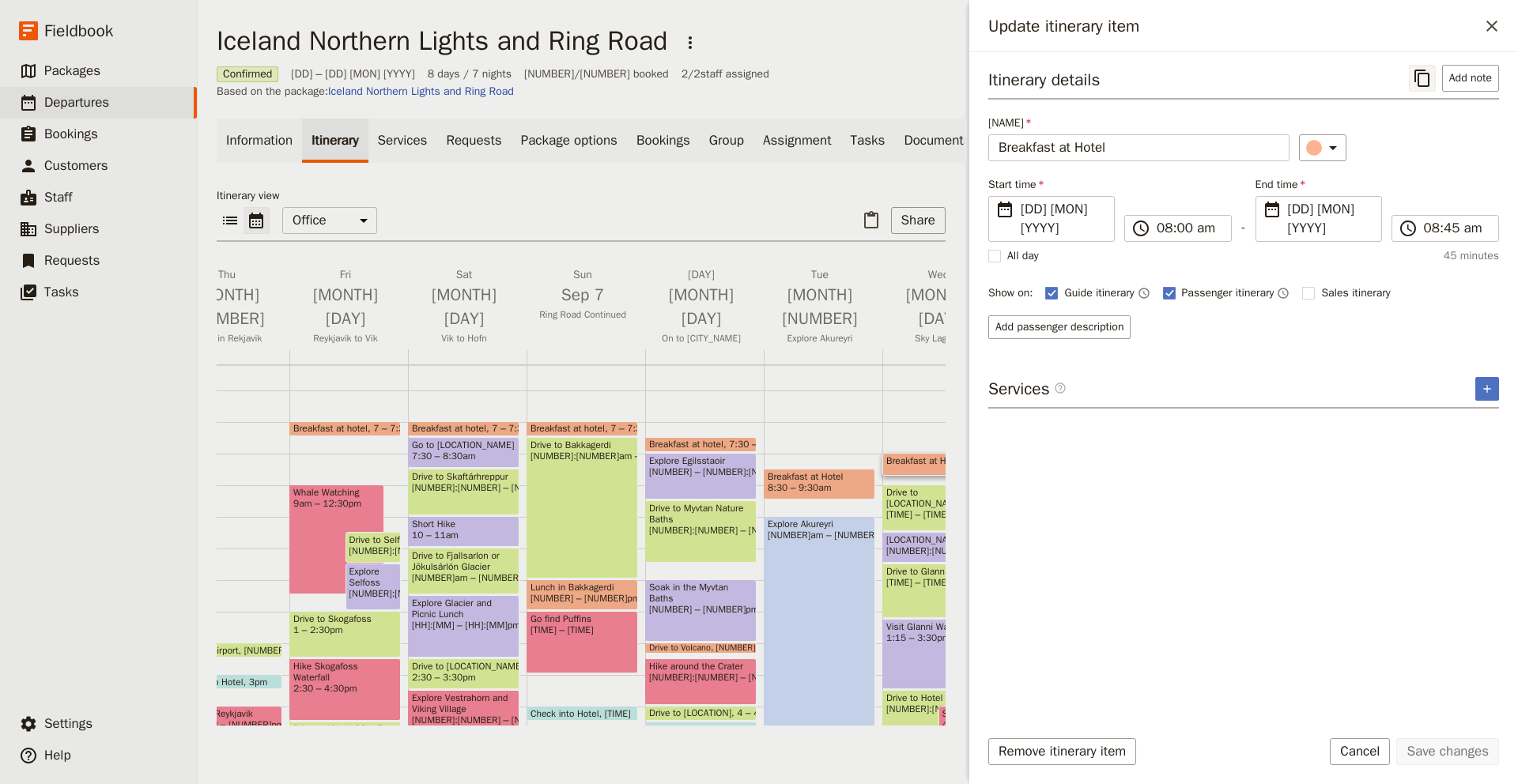 click on "​" at bounding box center [1422, 78] 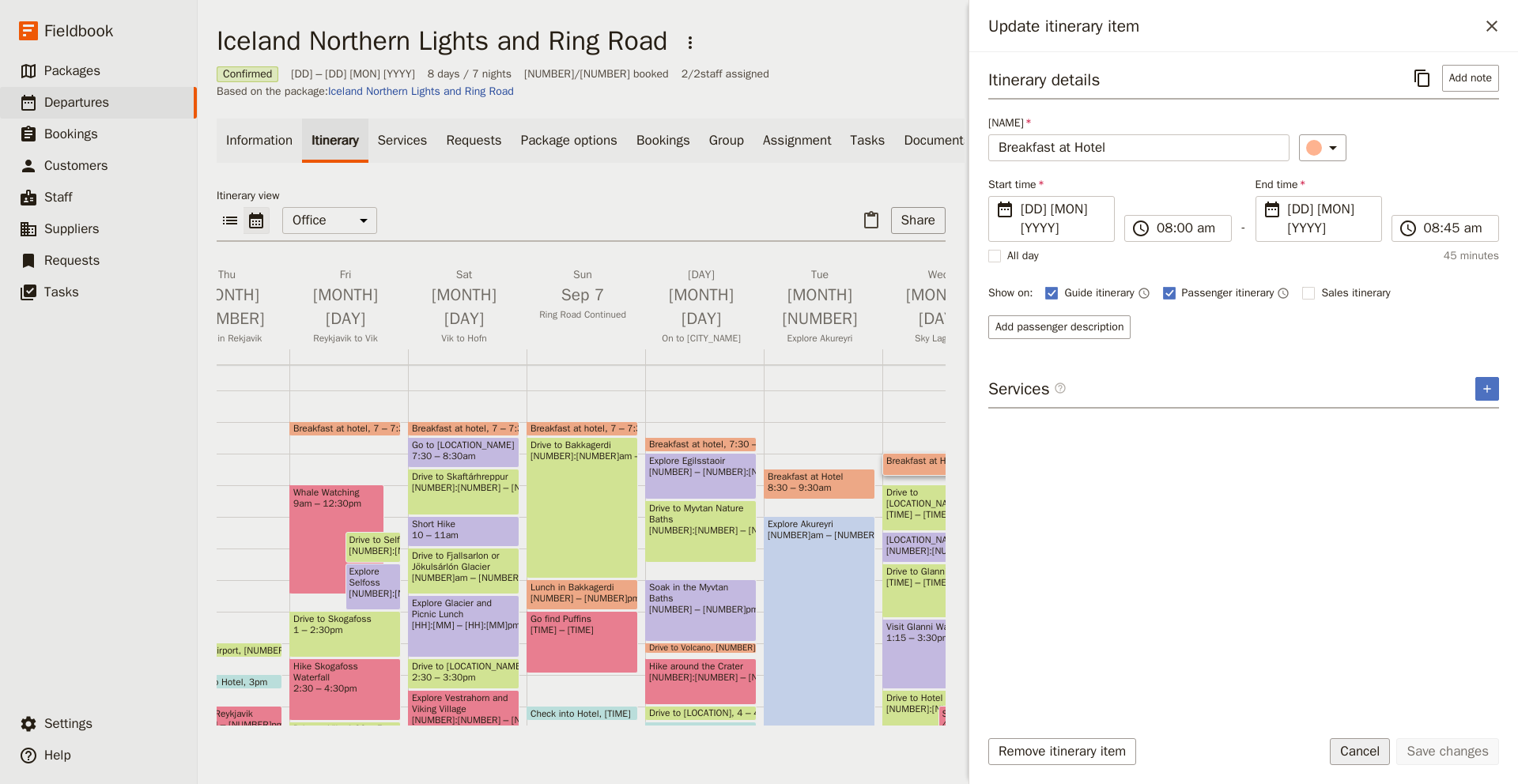 click on "Cancel" at bounding box center [1360, 752] 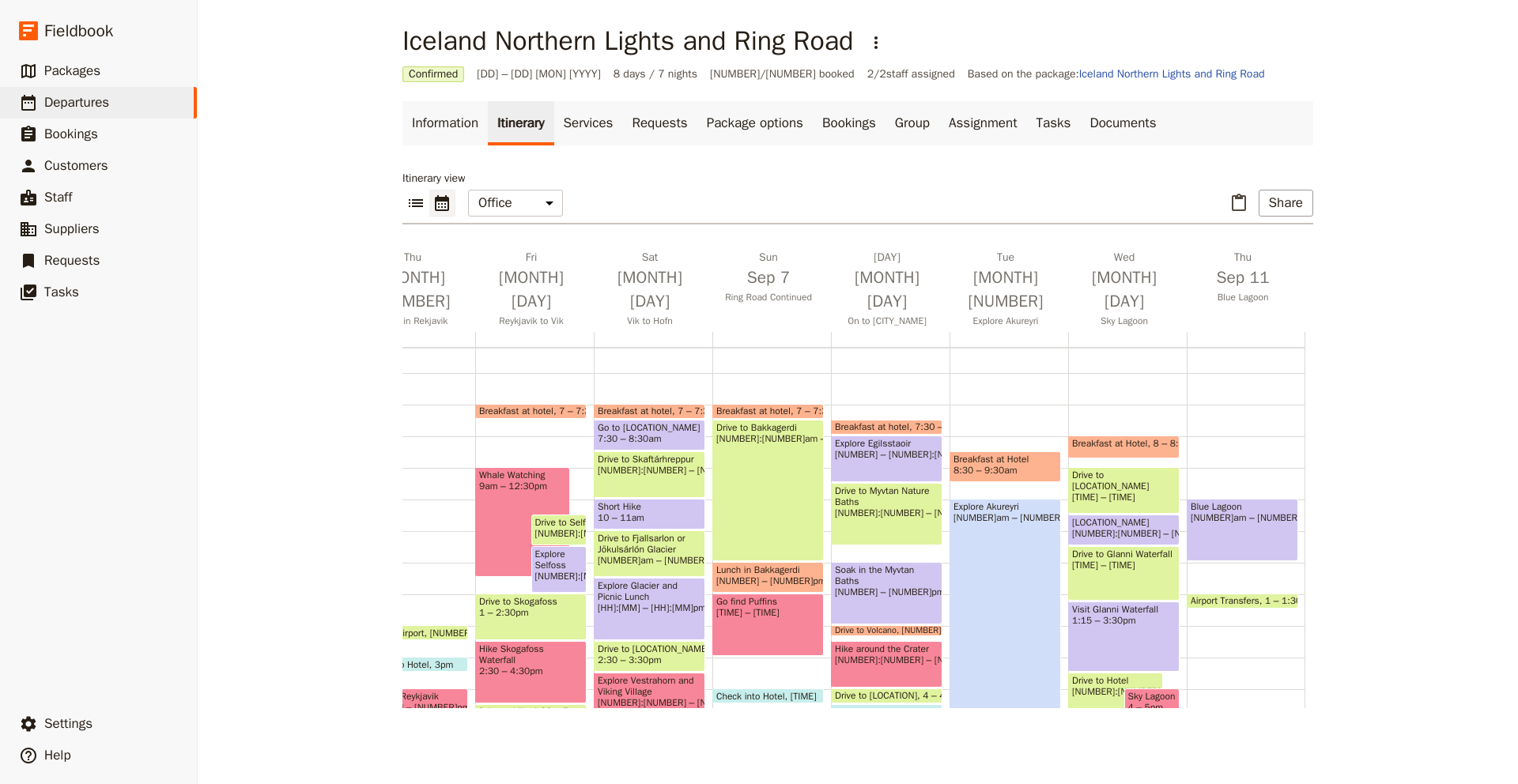 click on "9 – 10:30am" at bounding box center [1123, 497] 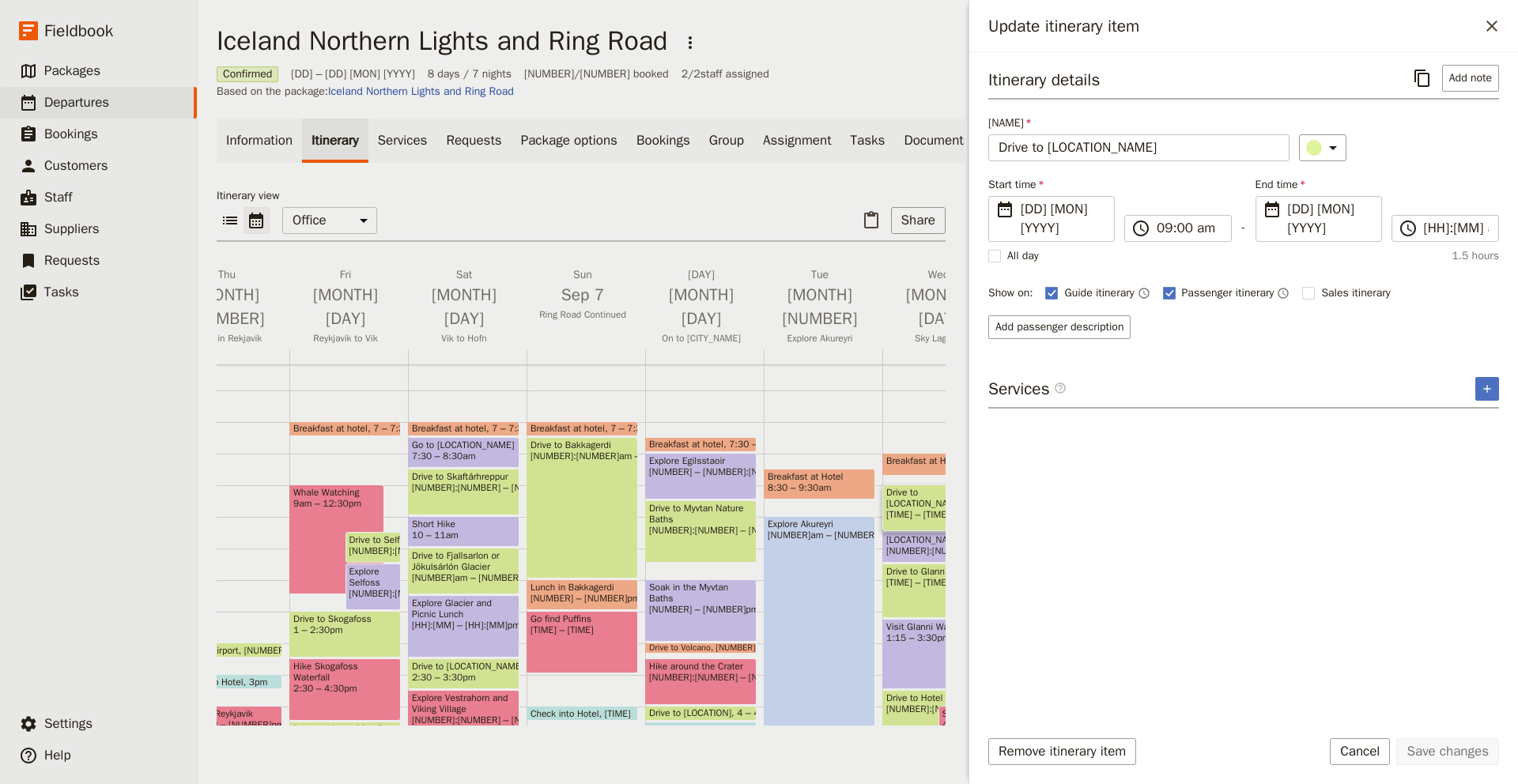 click on "Itinerary details ​ Add note Name Drive to Glaumbaer Turf houses ​ Start time ​ 10 Sep 2025 10/09/2025 2025-09-10 09:00 ​ 09:00 am - End time ​ 10 Sep 2025 10/09/2025 2025-09-10 10:30 ​ 10:30 am All day 1.5 hours Show on: Guide itinerary ​ Passenger itinerary ​ Sales itinerary ​ Add passenger description Services ​ ​" at bounding box center (1244, 383) 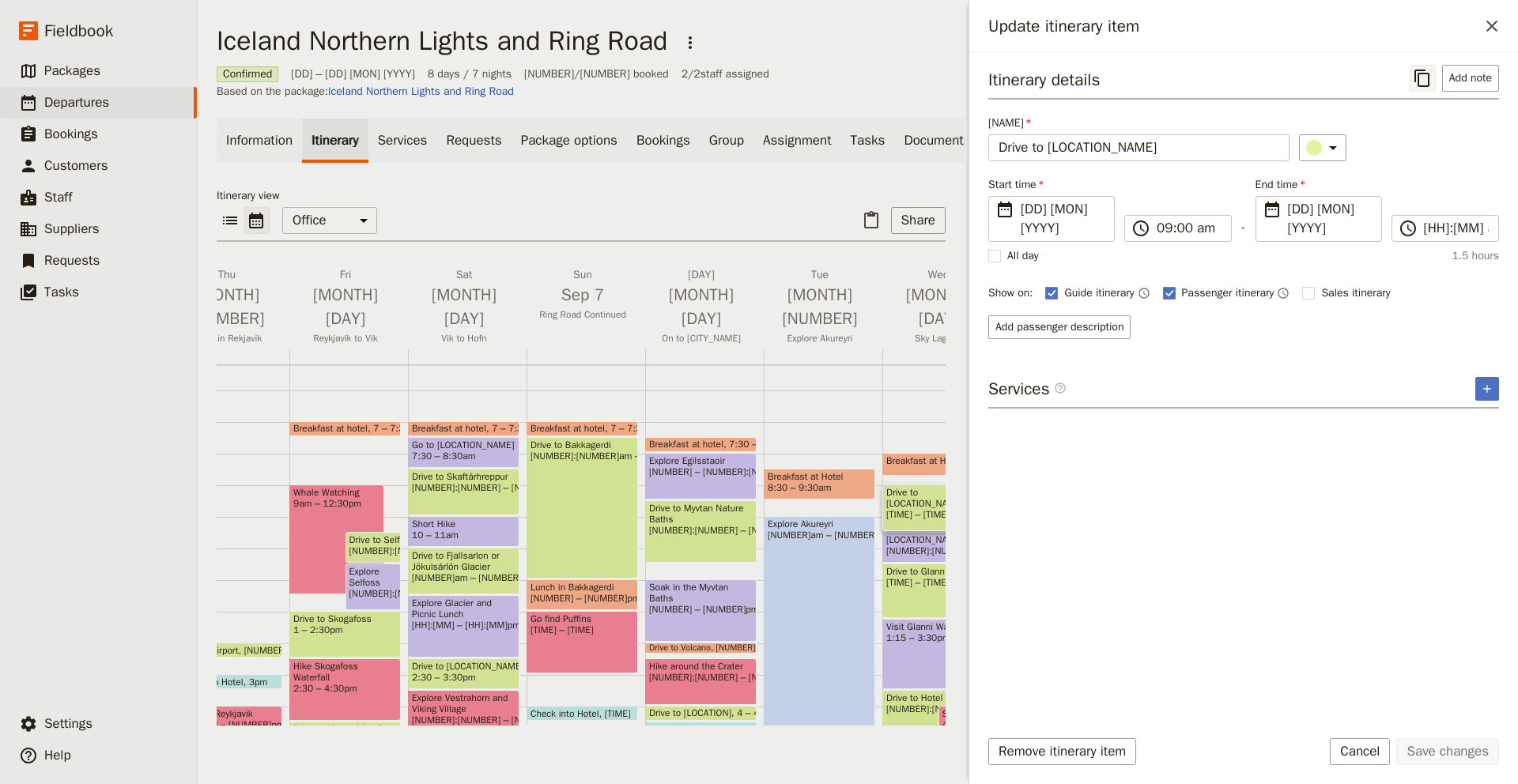 click 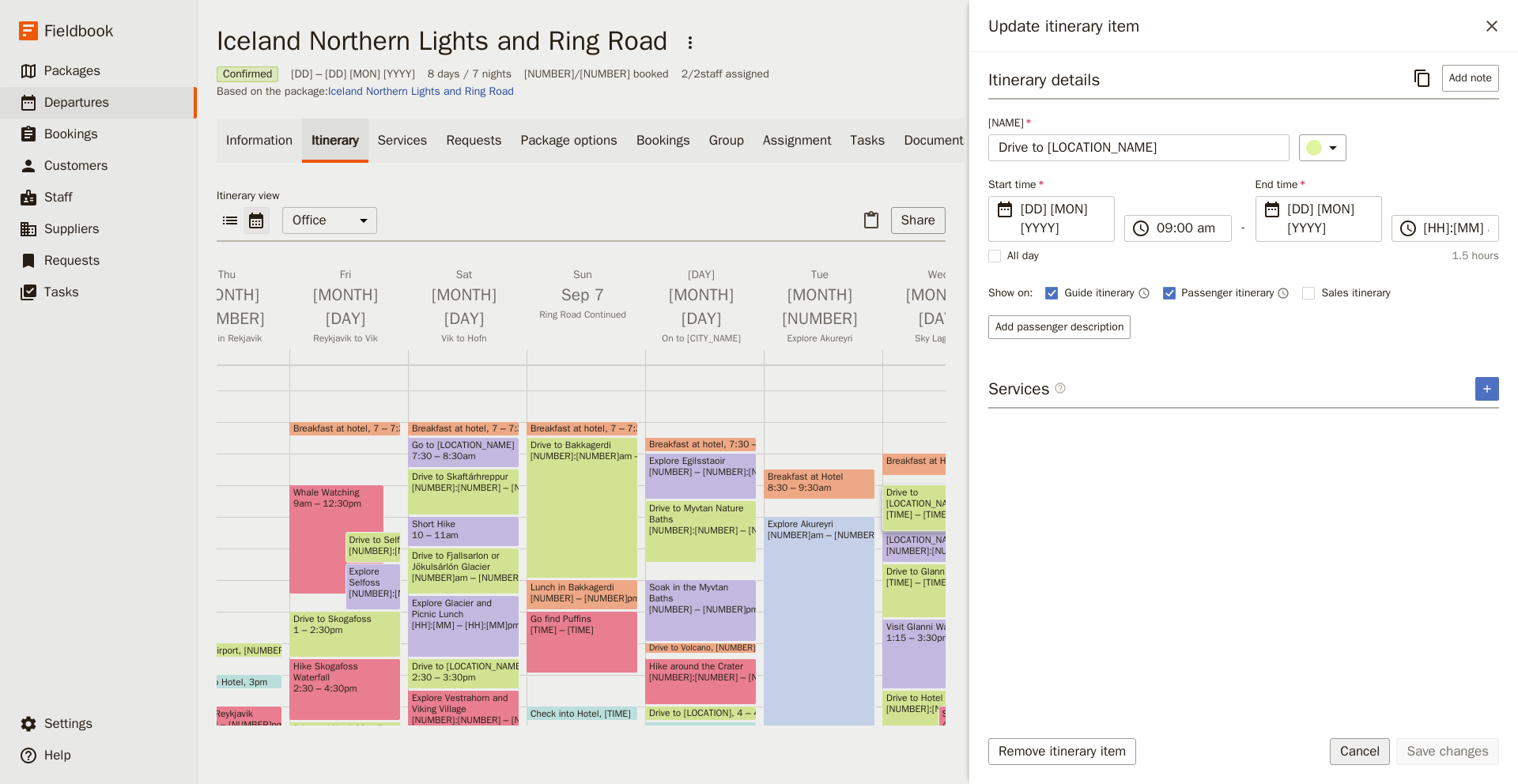 click on "Cancel" at bounding box center (1360, 752) 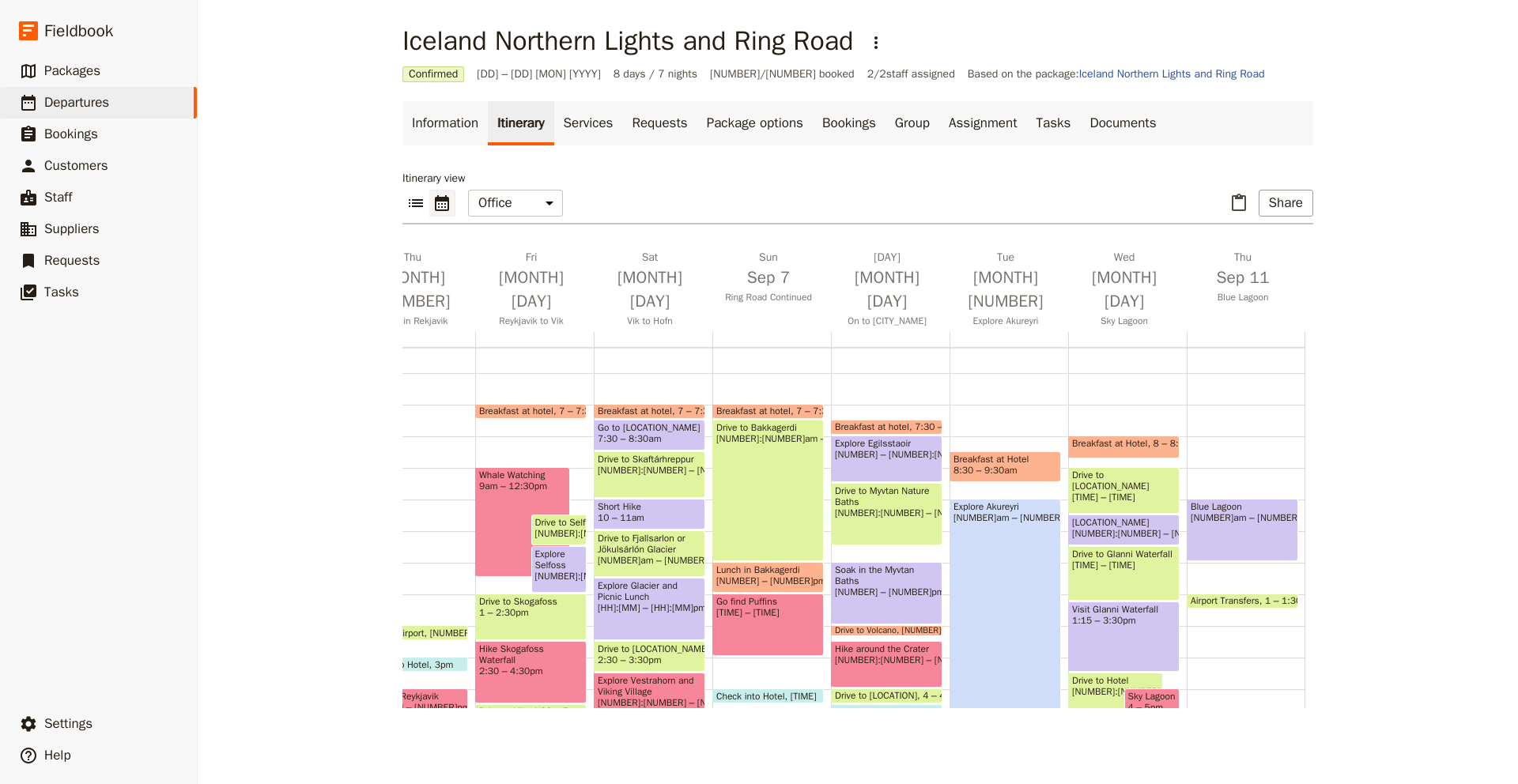 click on "[TIME] – [TIME]" at bounding box center (1123, 533) 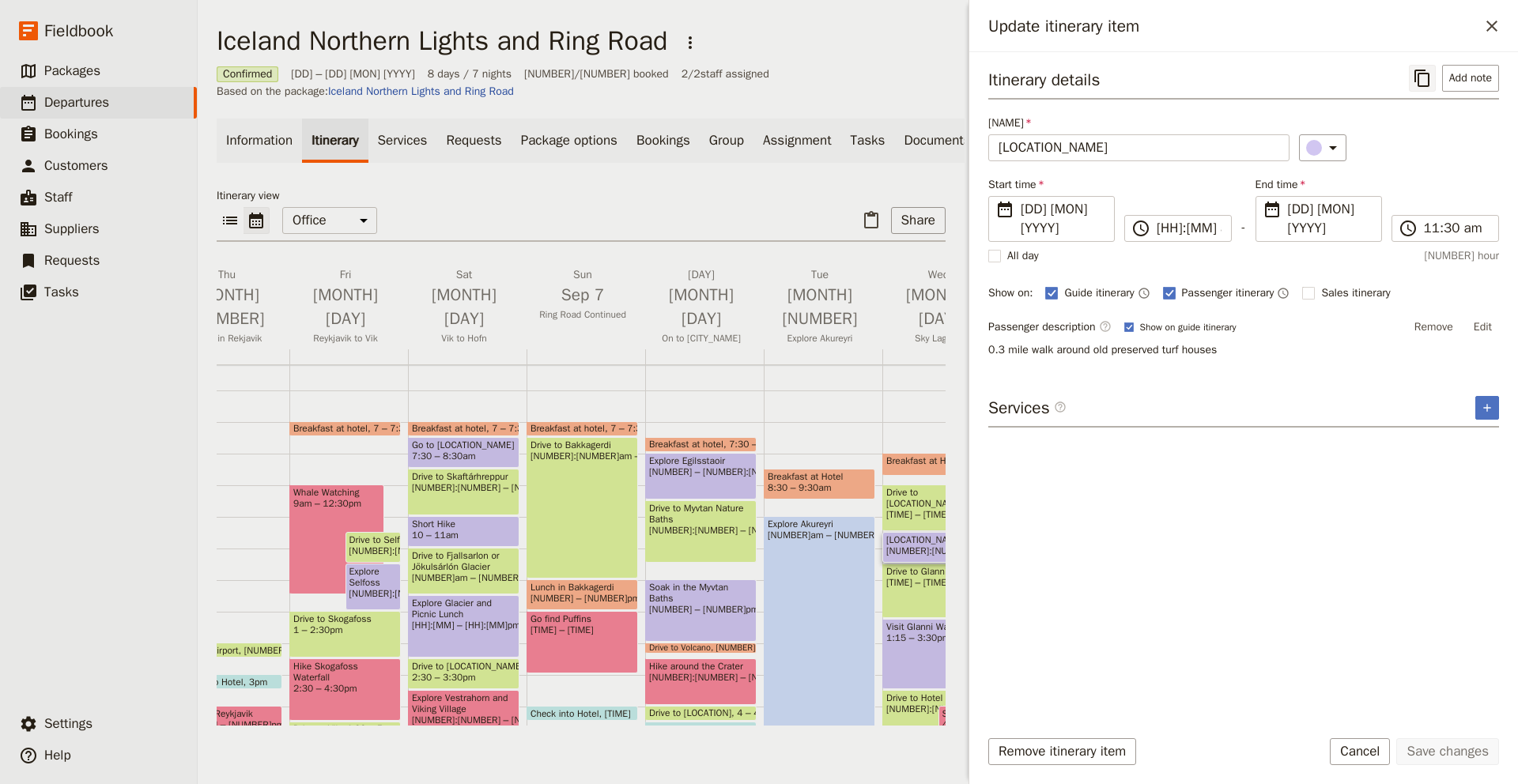 click 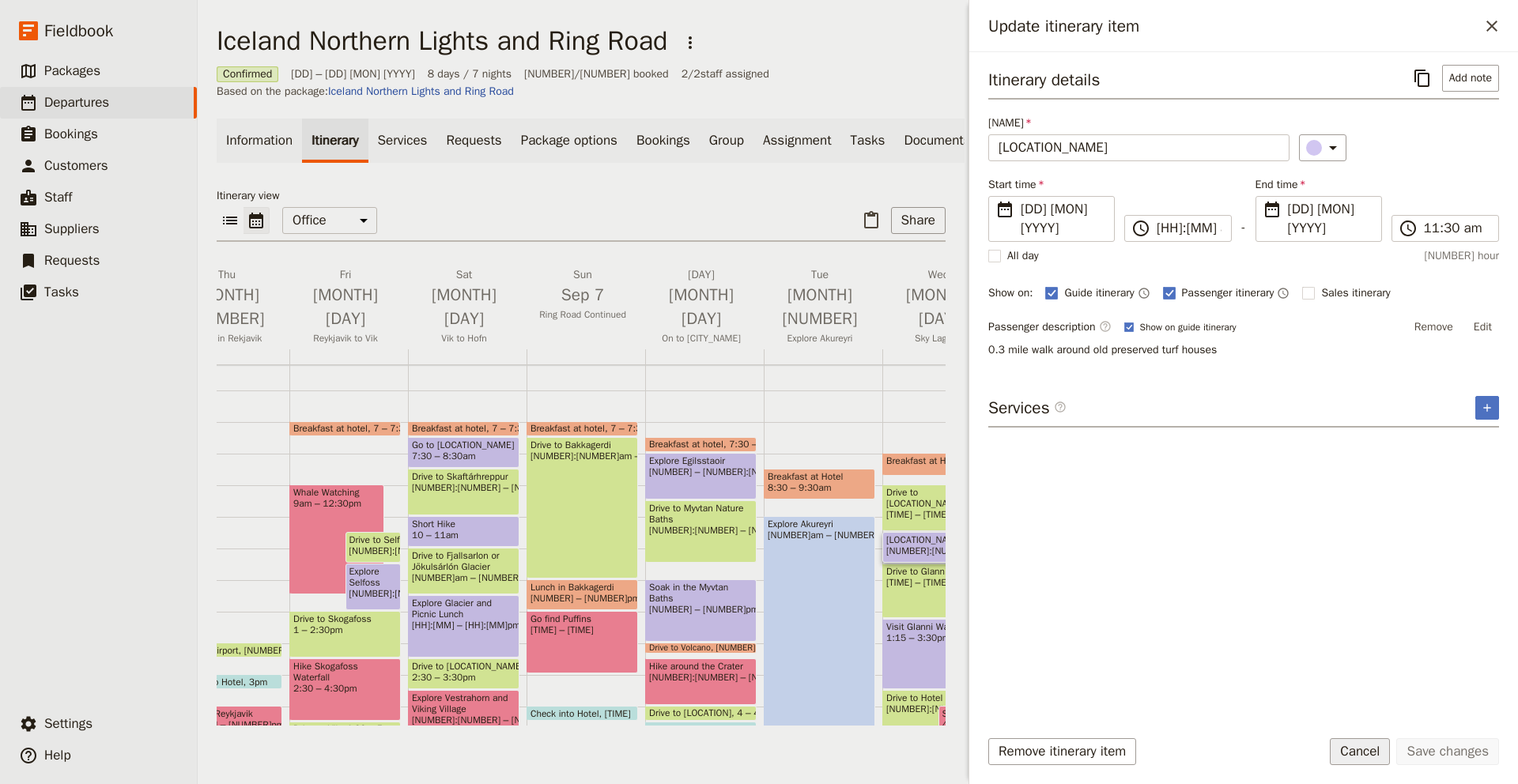 click on "Cancel" at bounding box center [1360, 752] 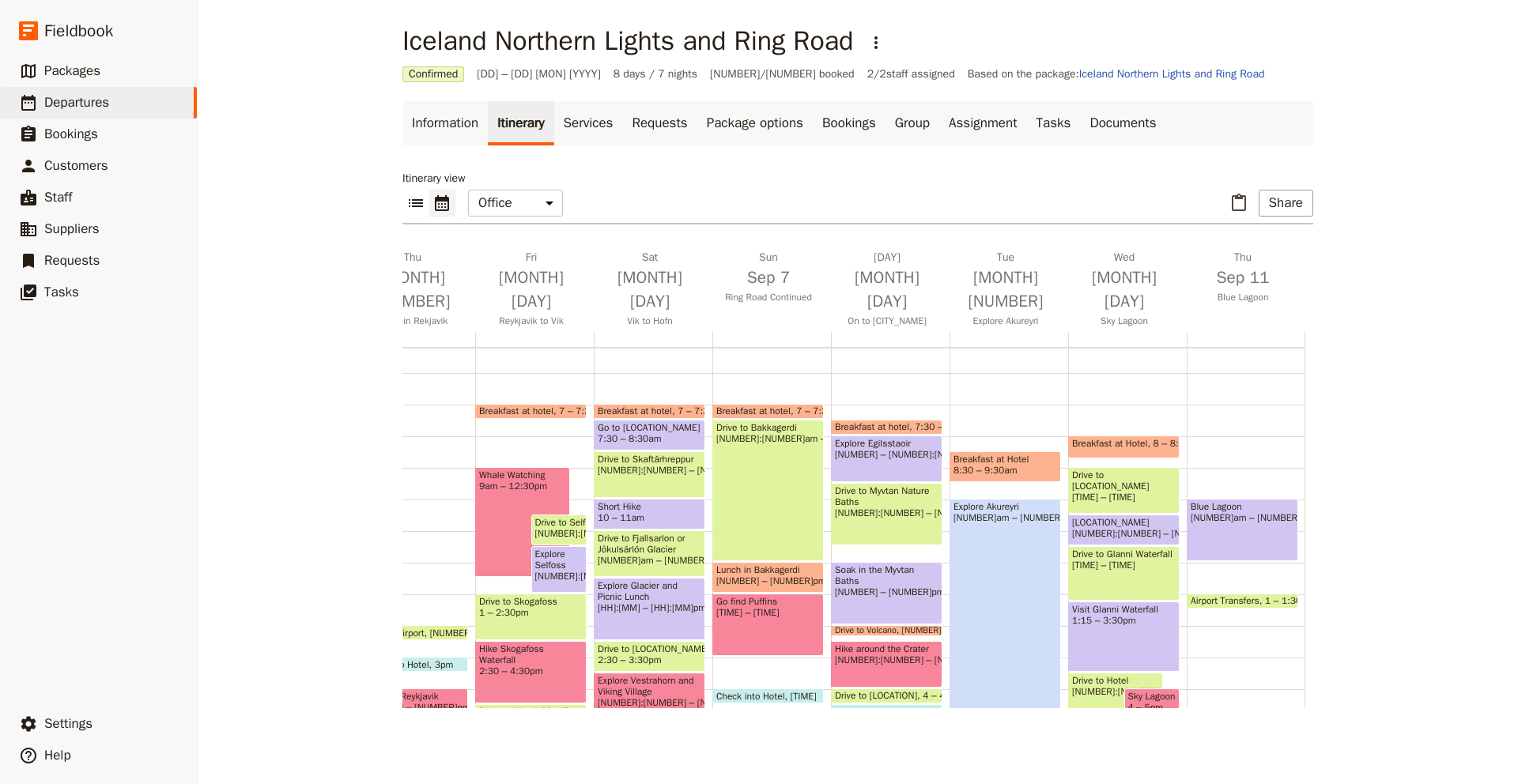 click on "[TIME] – [TIME]" at bounding box center (1123, 565) 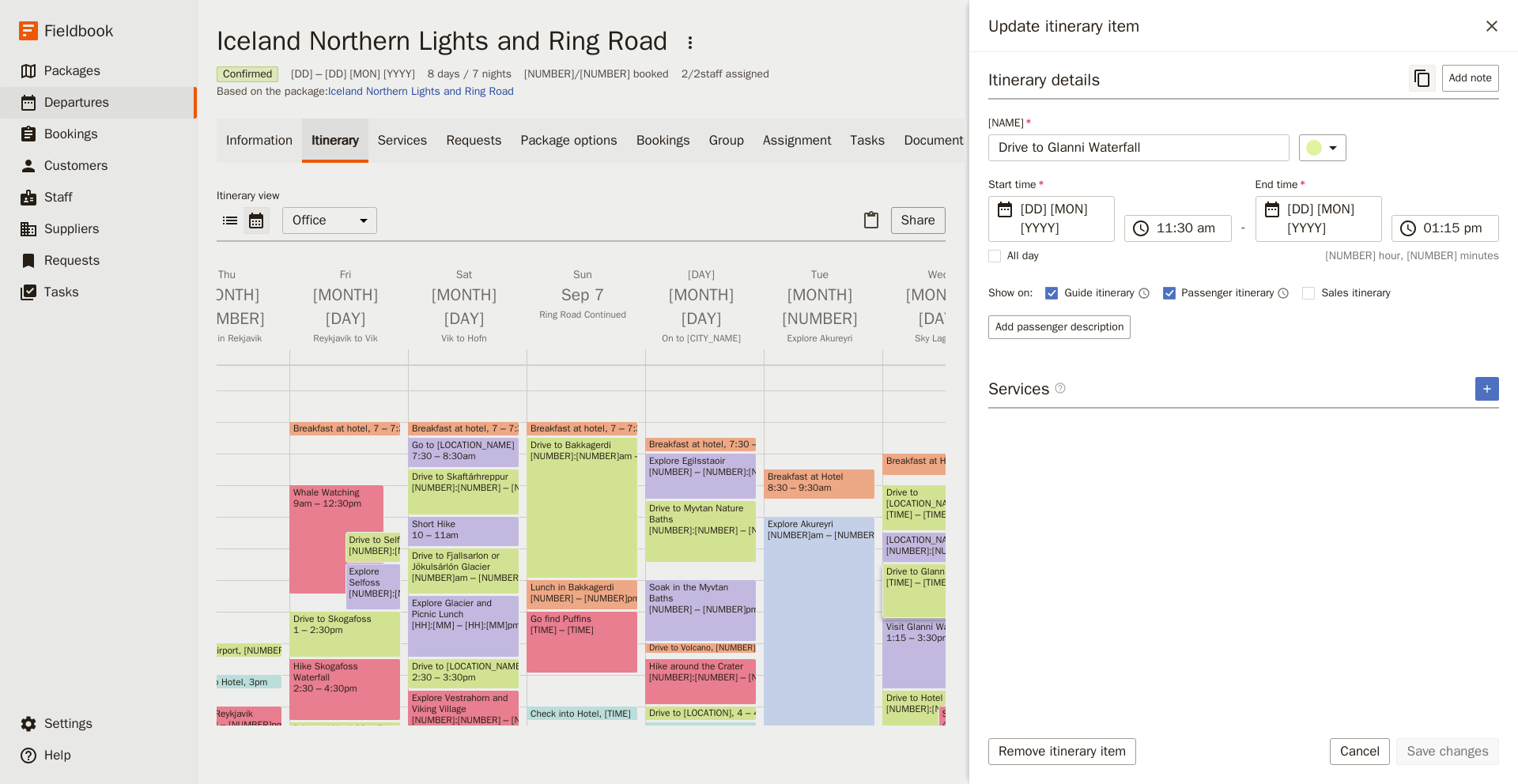 click 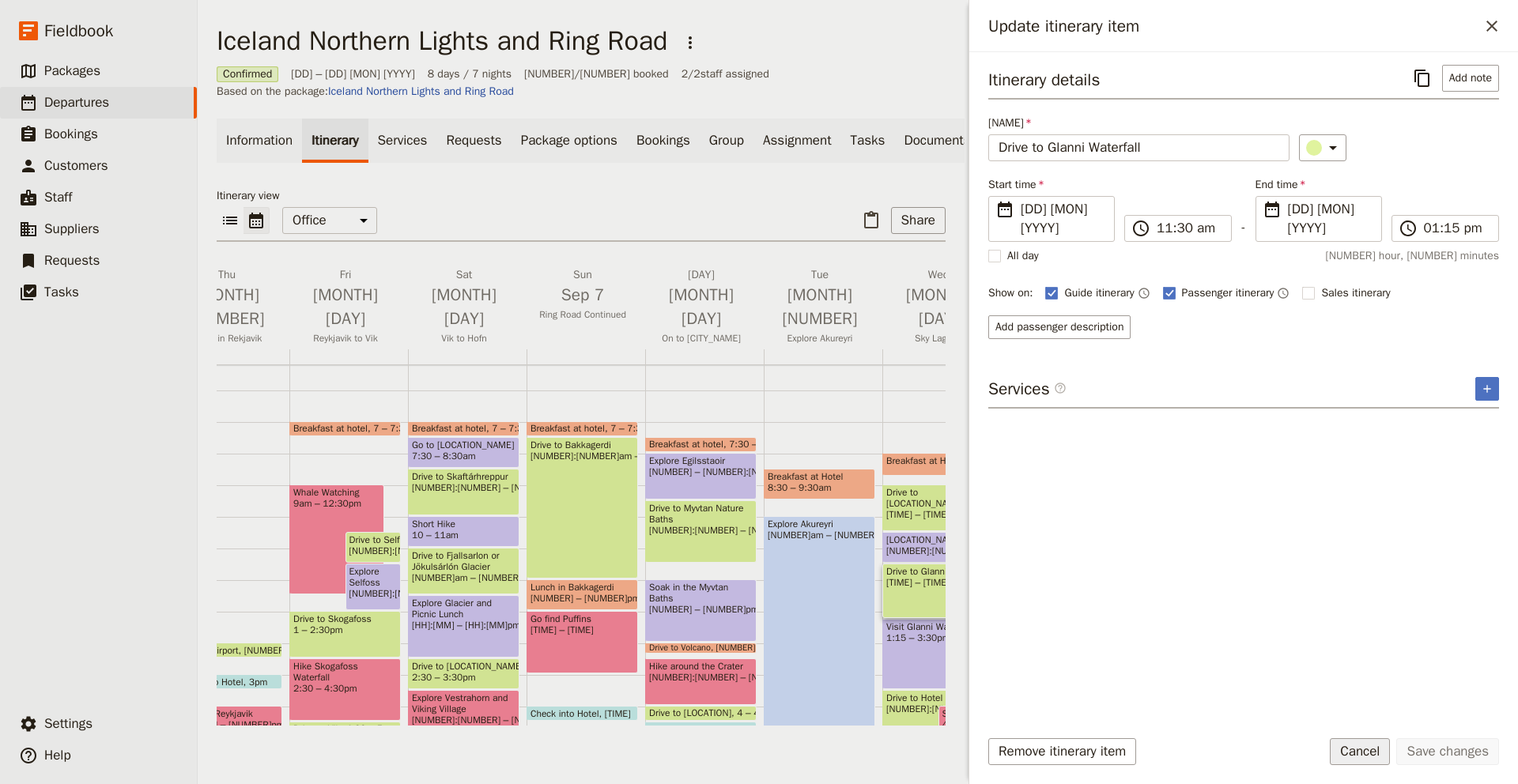 click on "Cancel" at bounding box center [1360, 752] 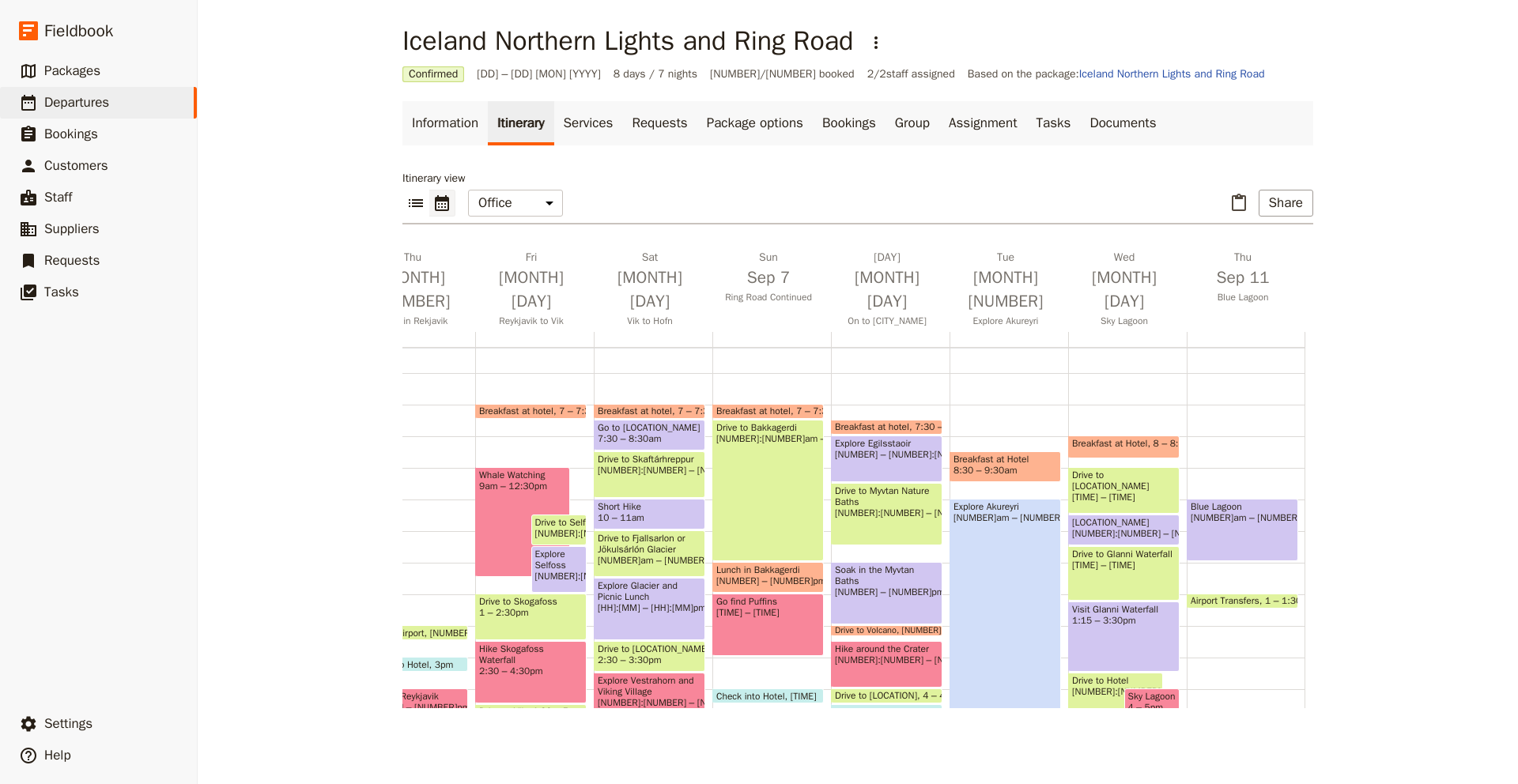 click on "Visit Glanni Waterfall 1:15 – 3:30pm" at bounding box center (1123, 636) 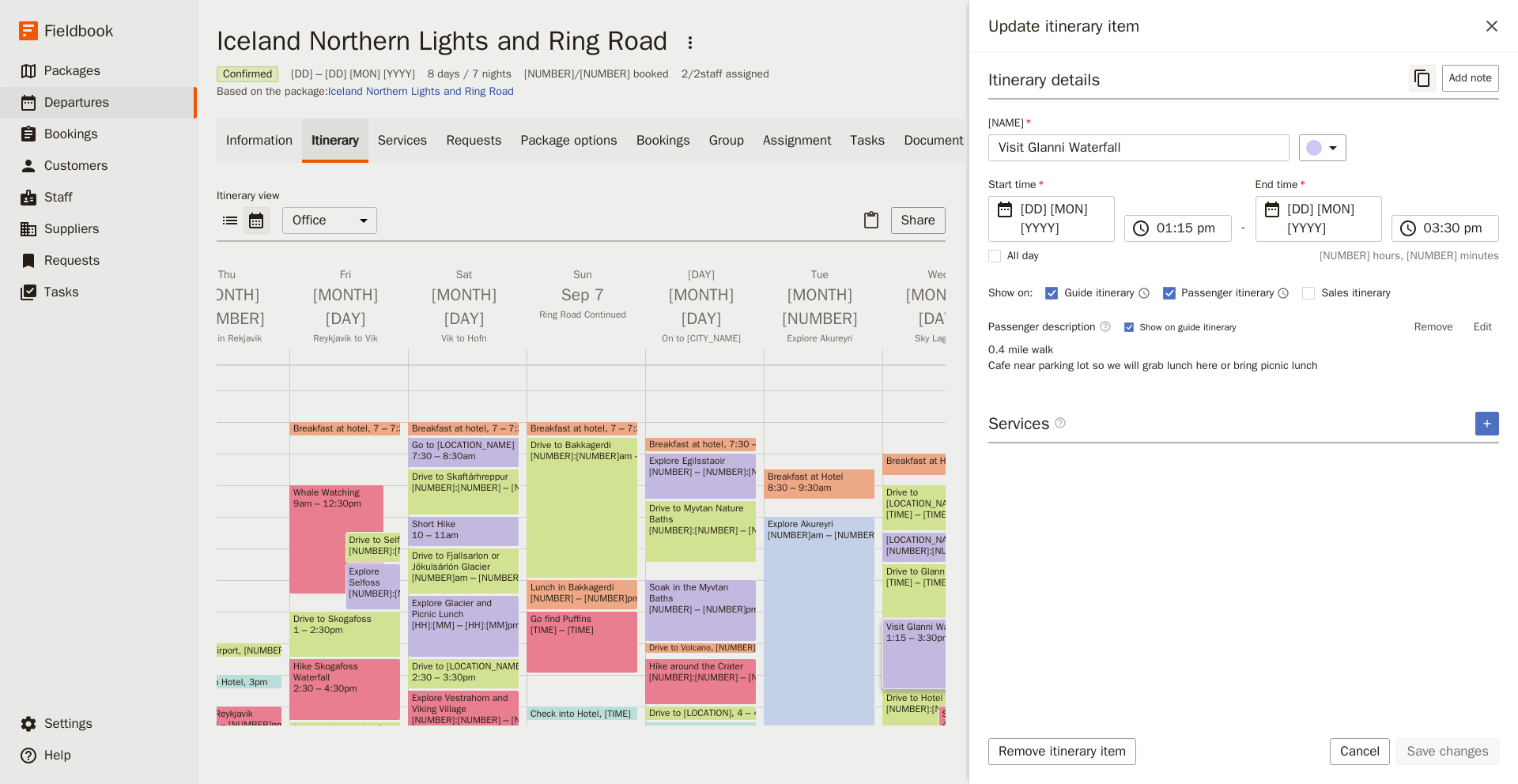 click on "​" at bounding box center [1422, 78] 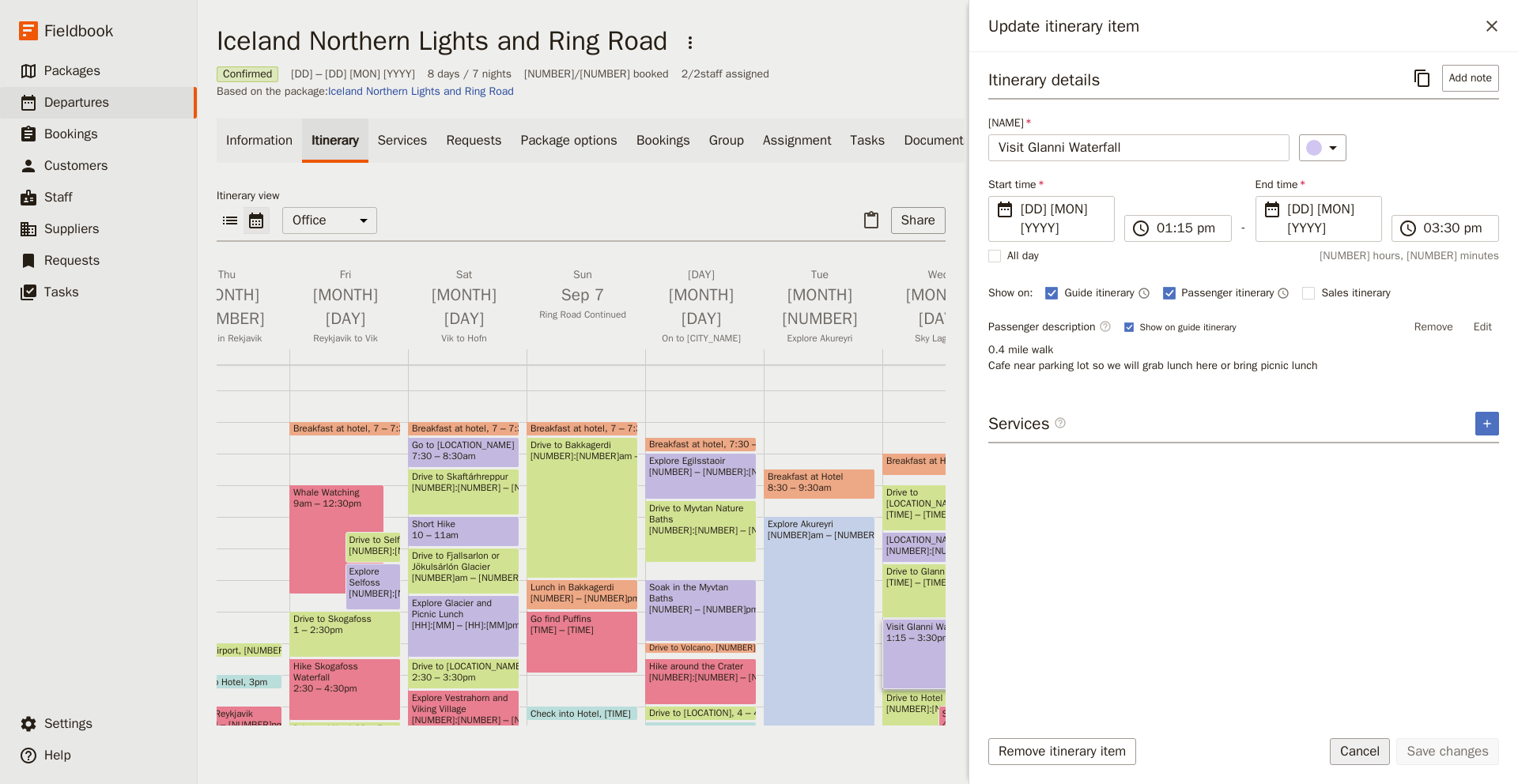 click on "Cancel" at bounding box center [1360, 752] 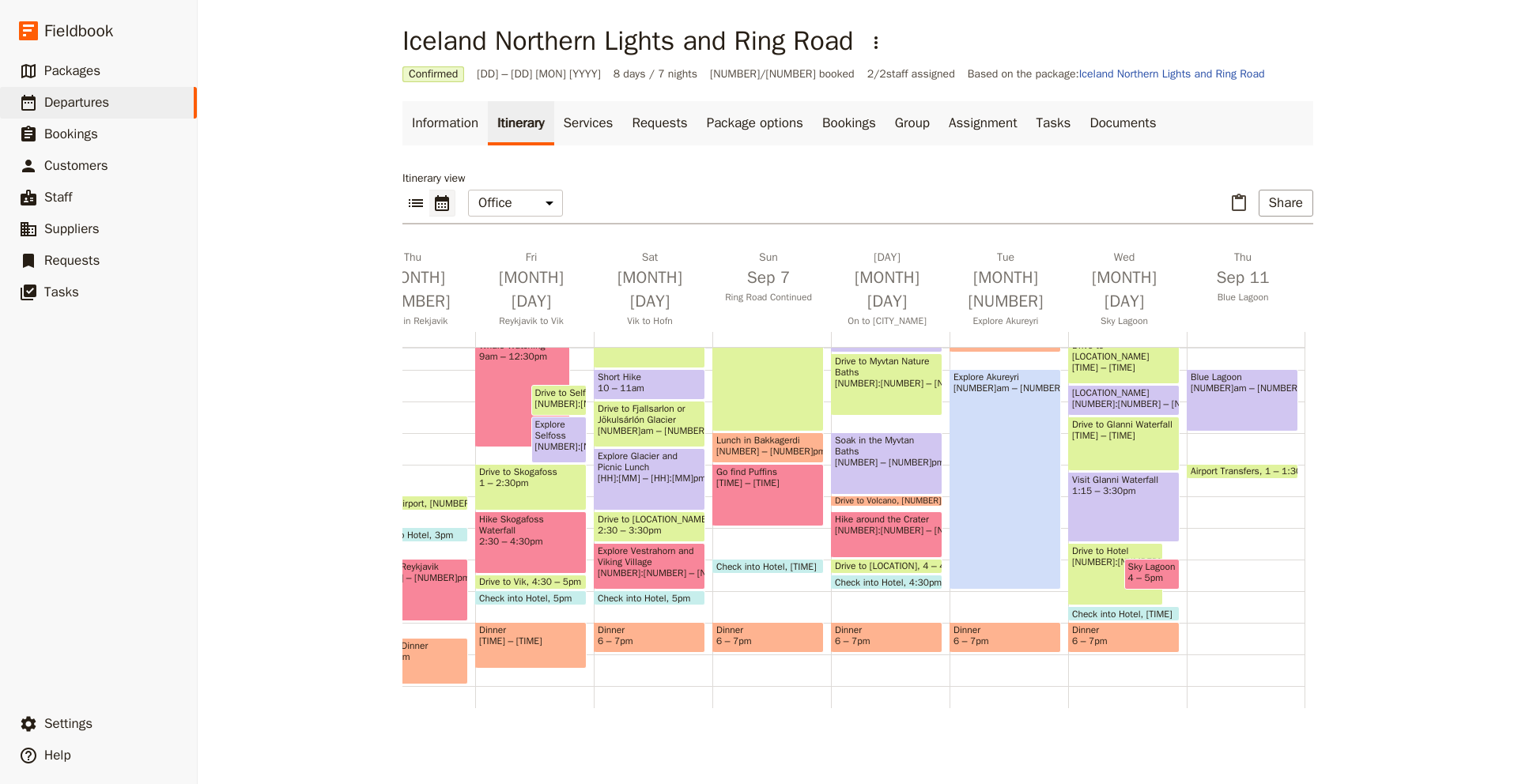 scroll, scrollTop: 300, scrollLeft: 0, axis: vertical 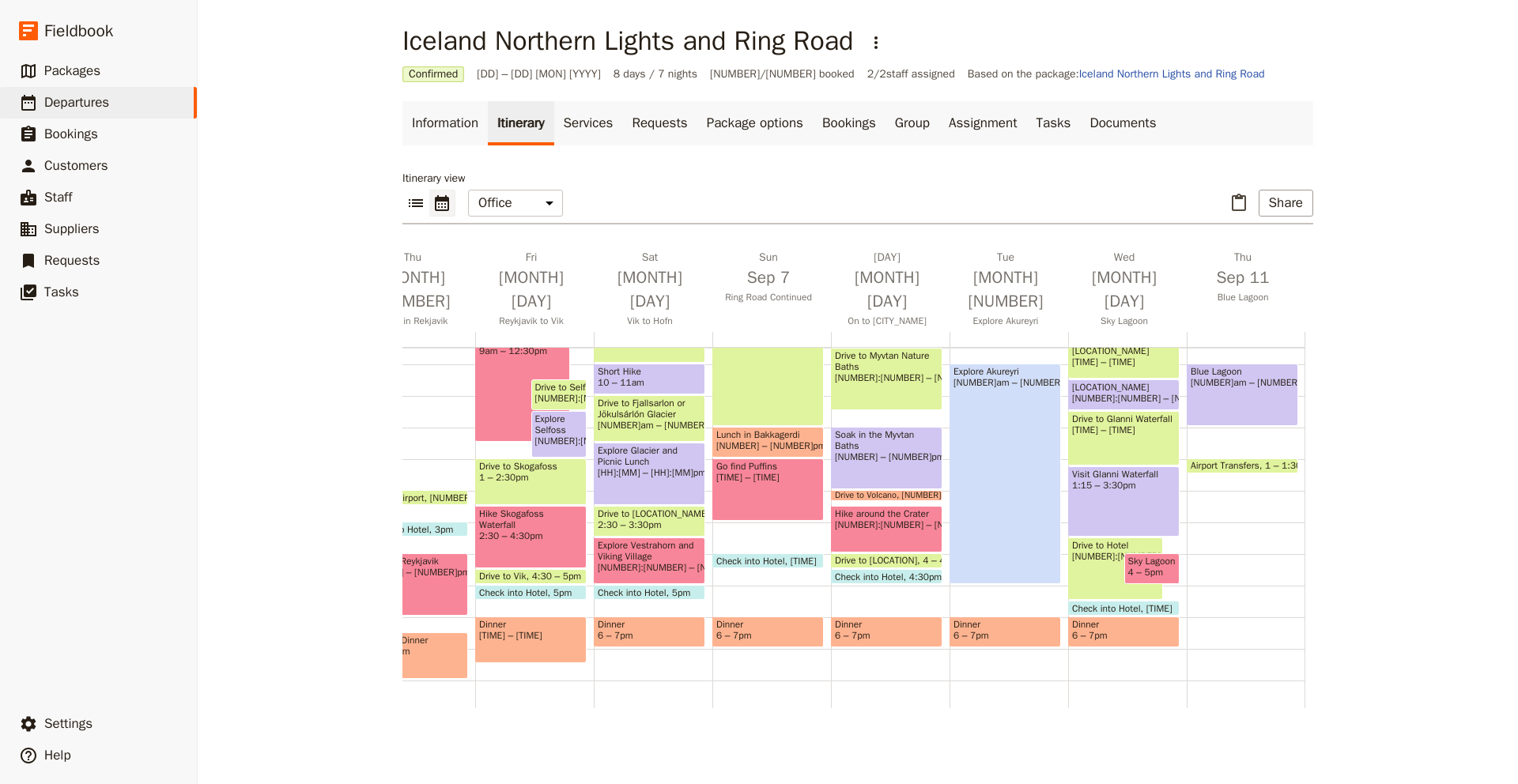 click on "Drive to Hotel  3:30 – 5:30pm" at bounding box center [1116, 568] 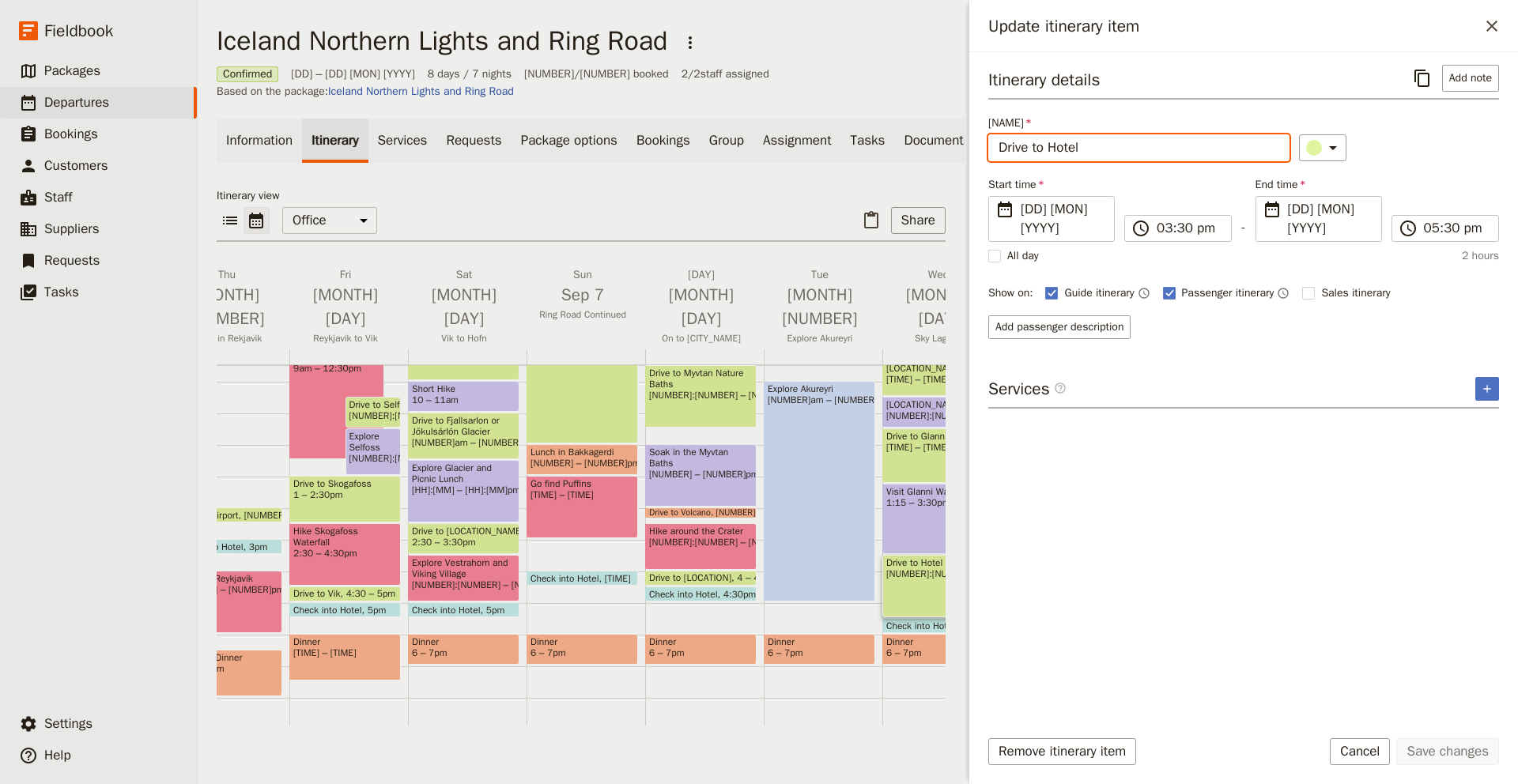 click on "Drive to Hotel" at bounding box center (1138, 148) 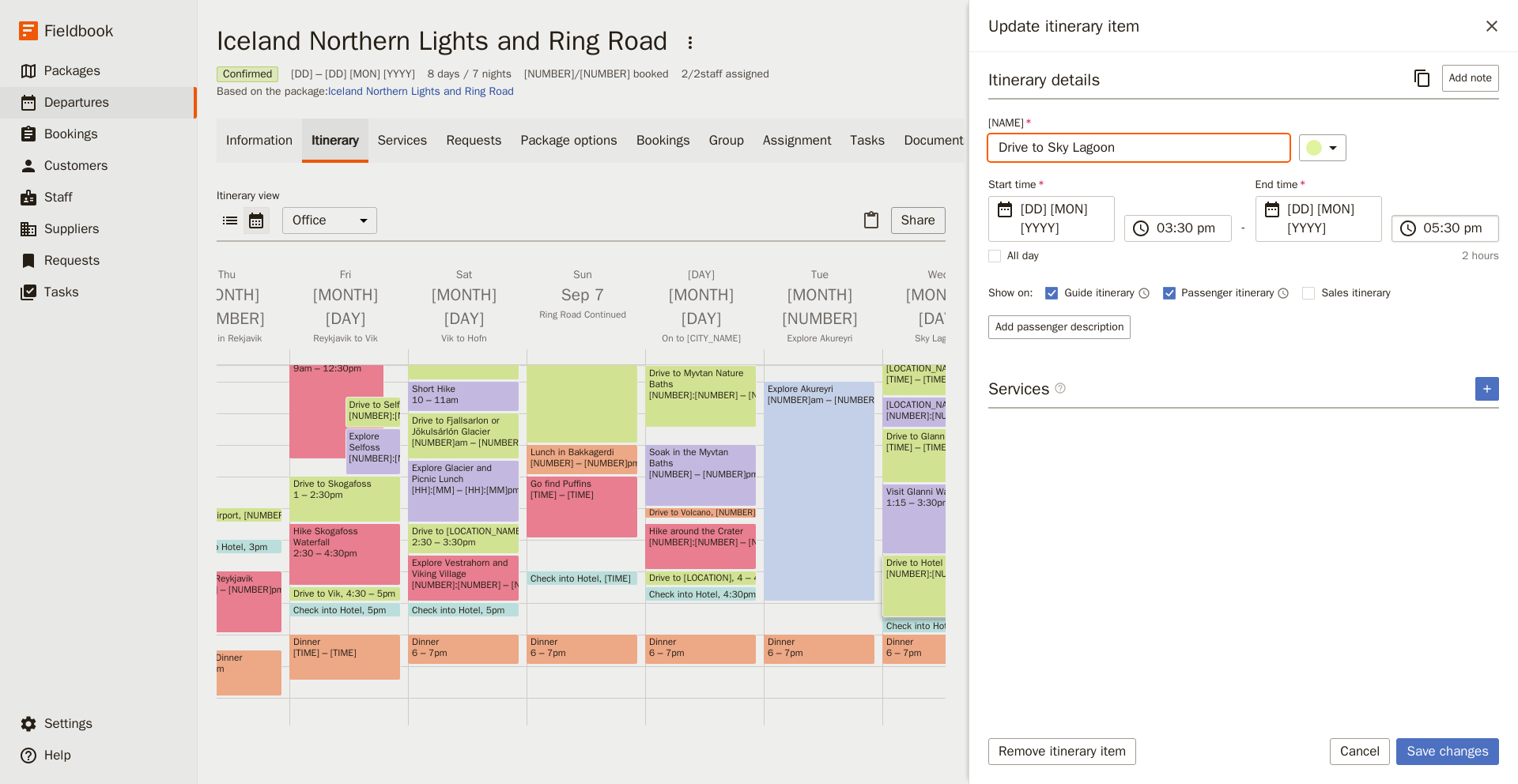 type on "Drive to [LOCATION]" 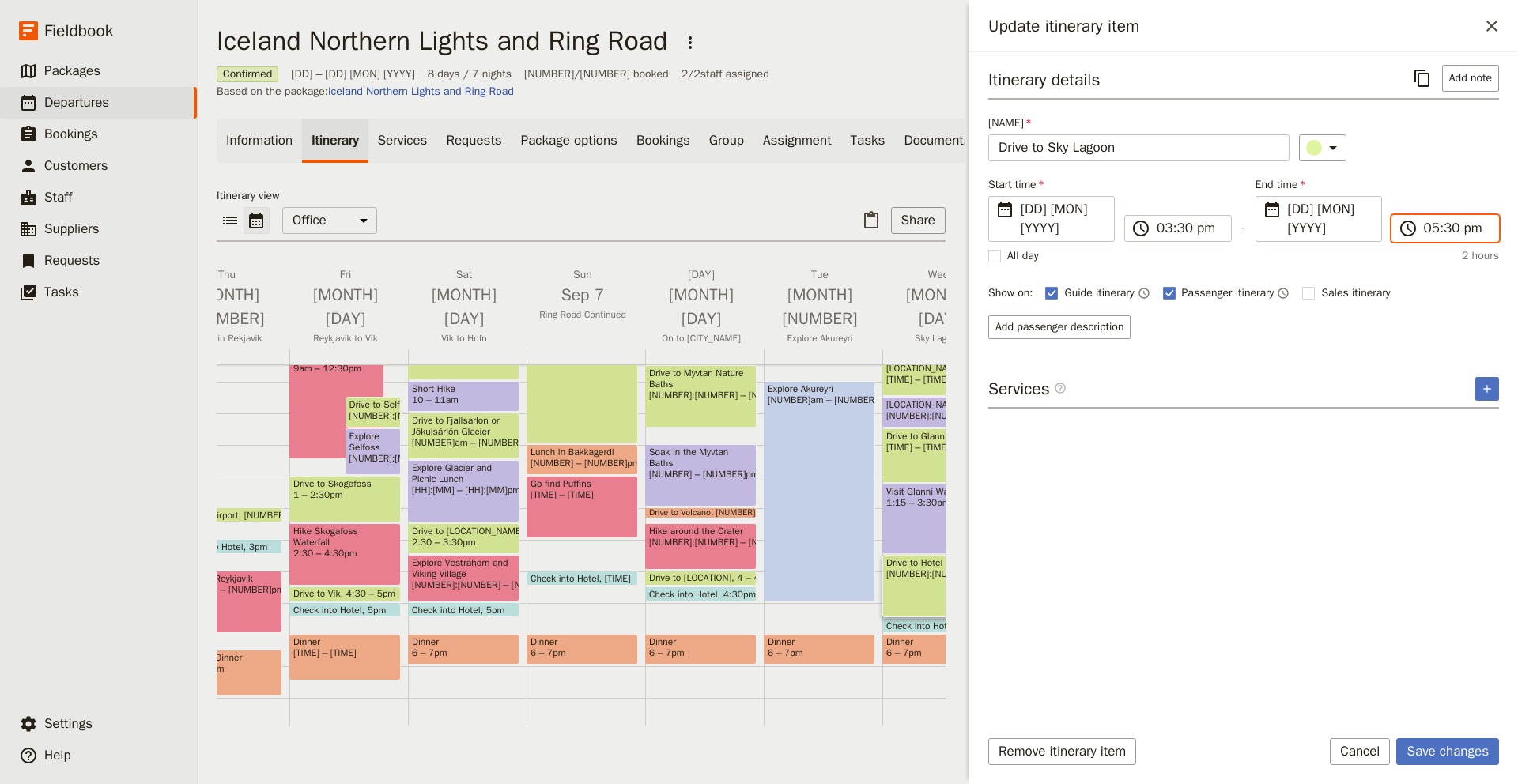 click on "05:30 pm" at bounding box center (1456, 228) 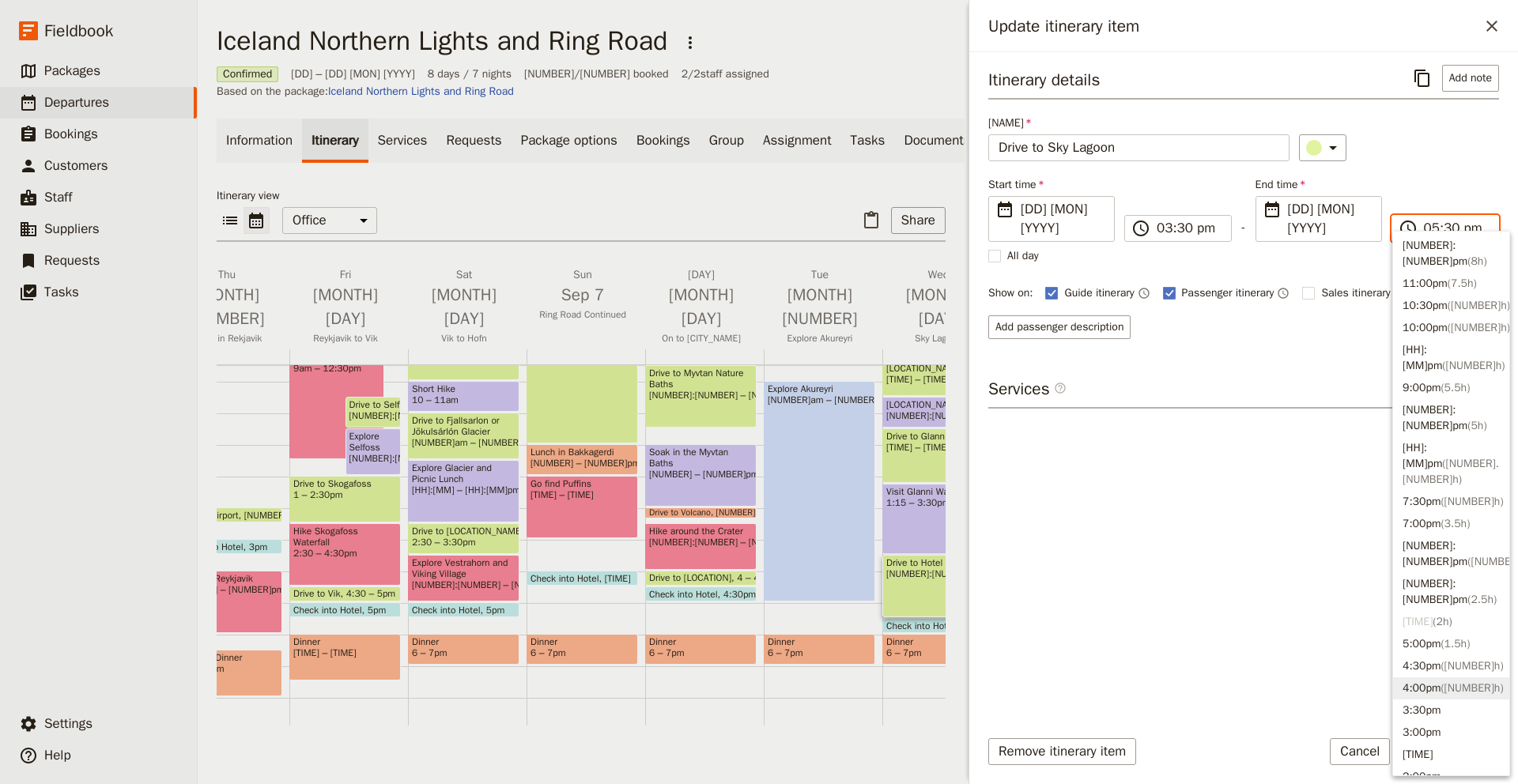 click on "4:00pm  ( 0.5h )" at bounding box center (1451, 688) 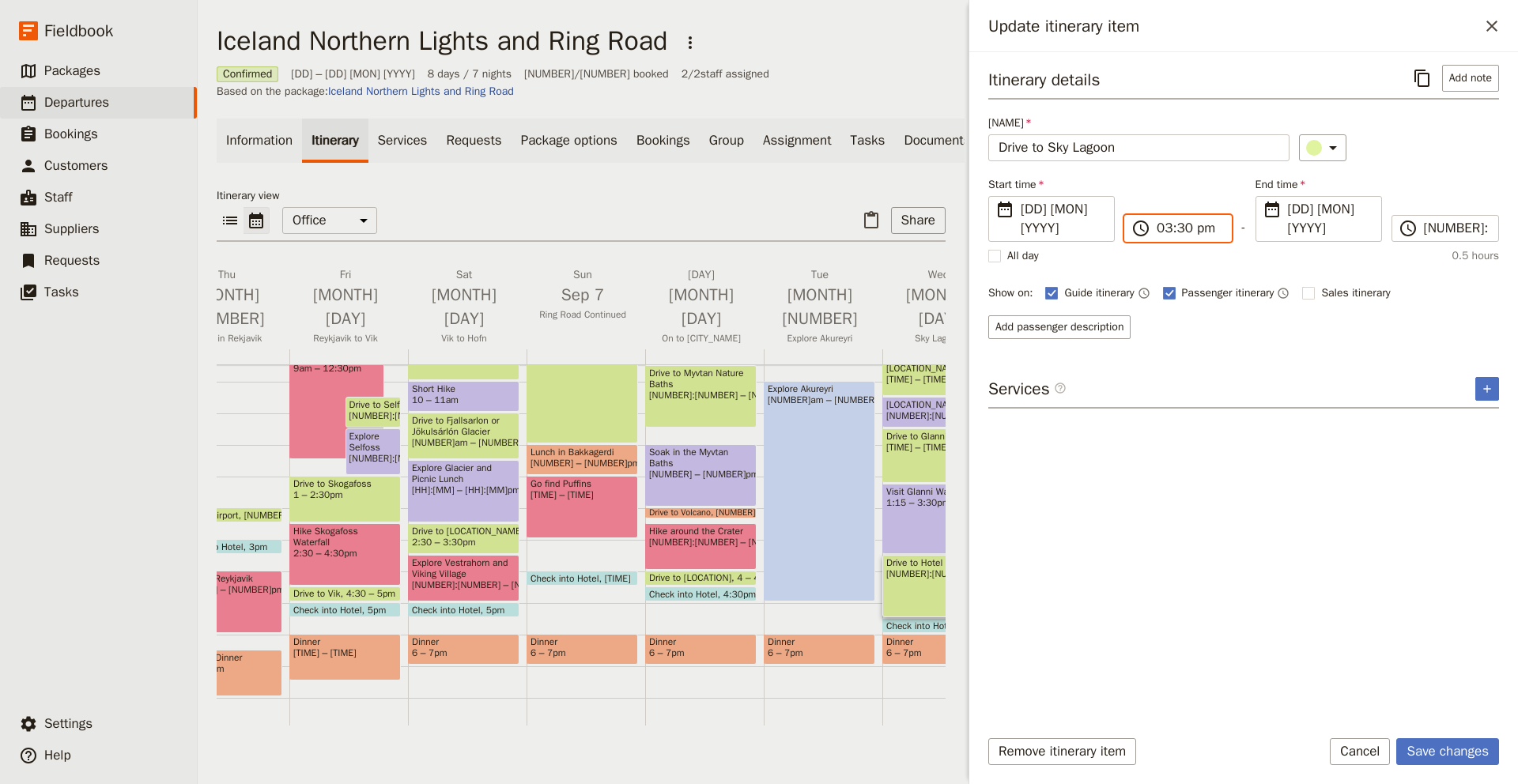 click on "[TIME]" at bounding box center [1189, 228] 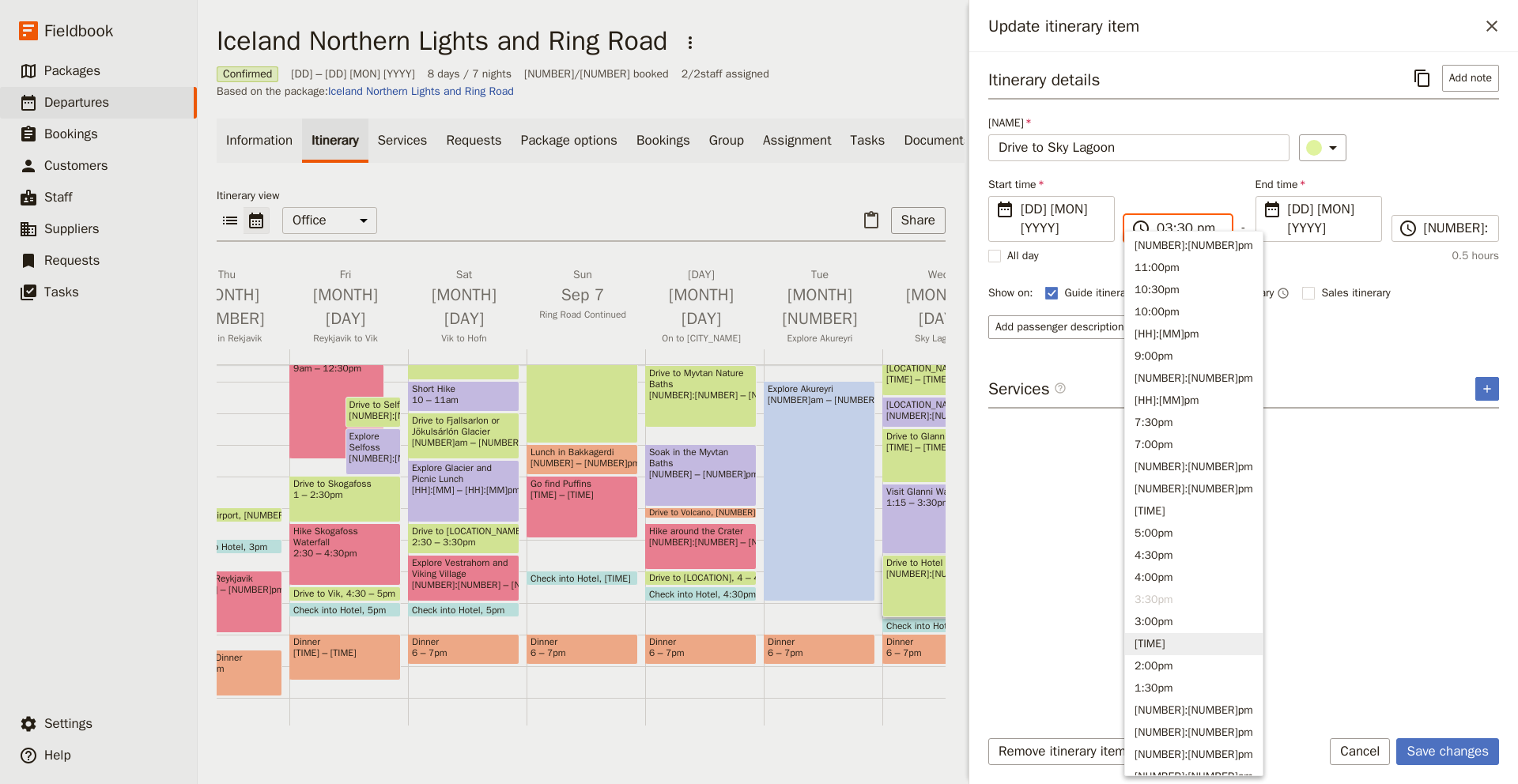 click on "[TIME]" at bounding box center (1194, 644) 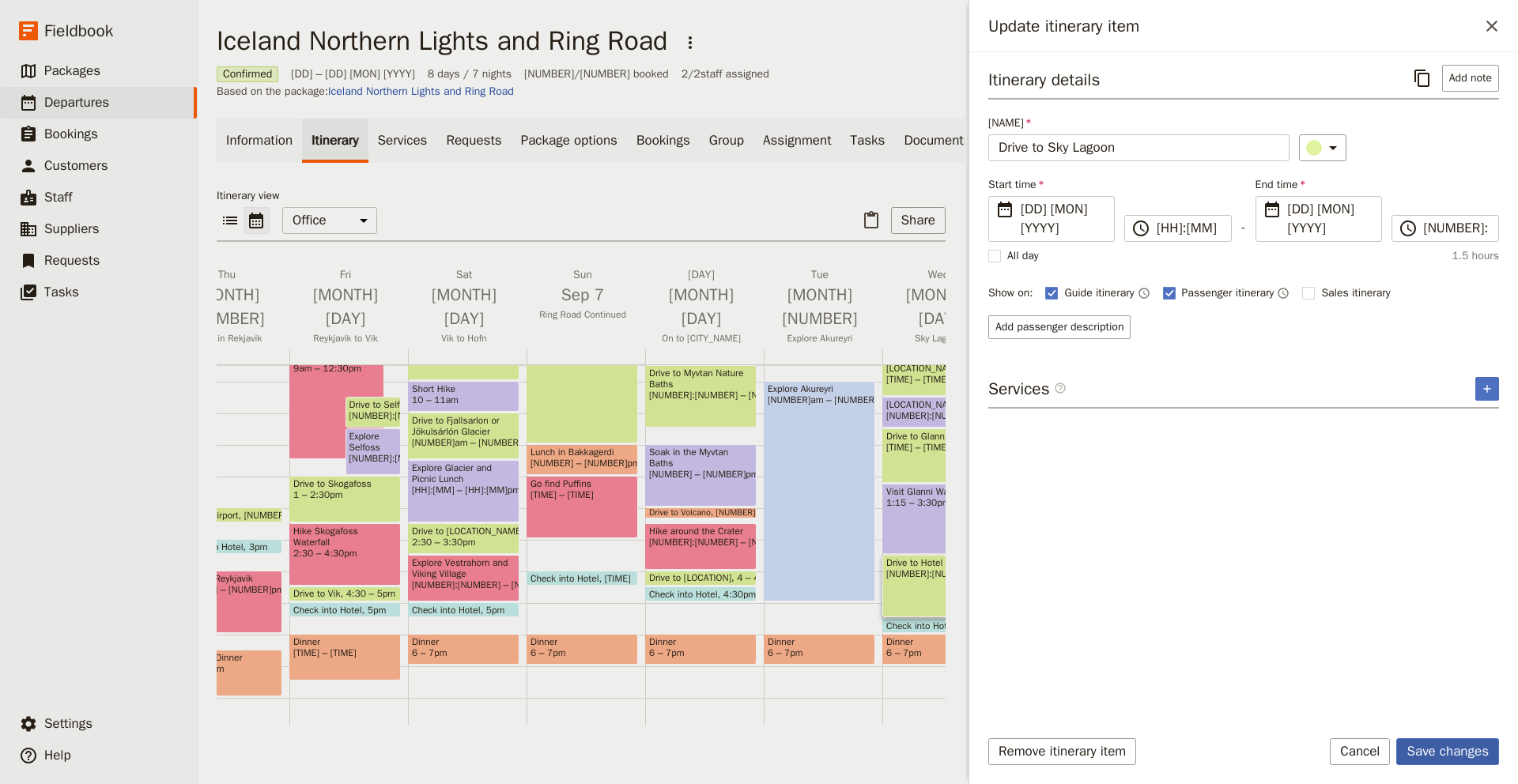 click on "Save changes" at bounding box center [1448, 752] 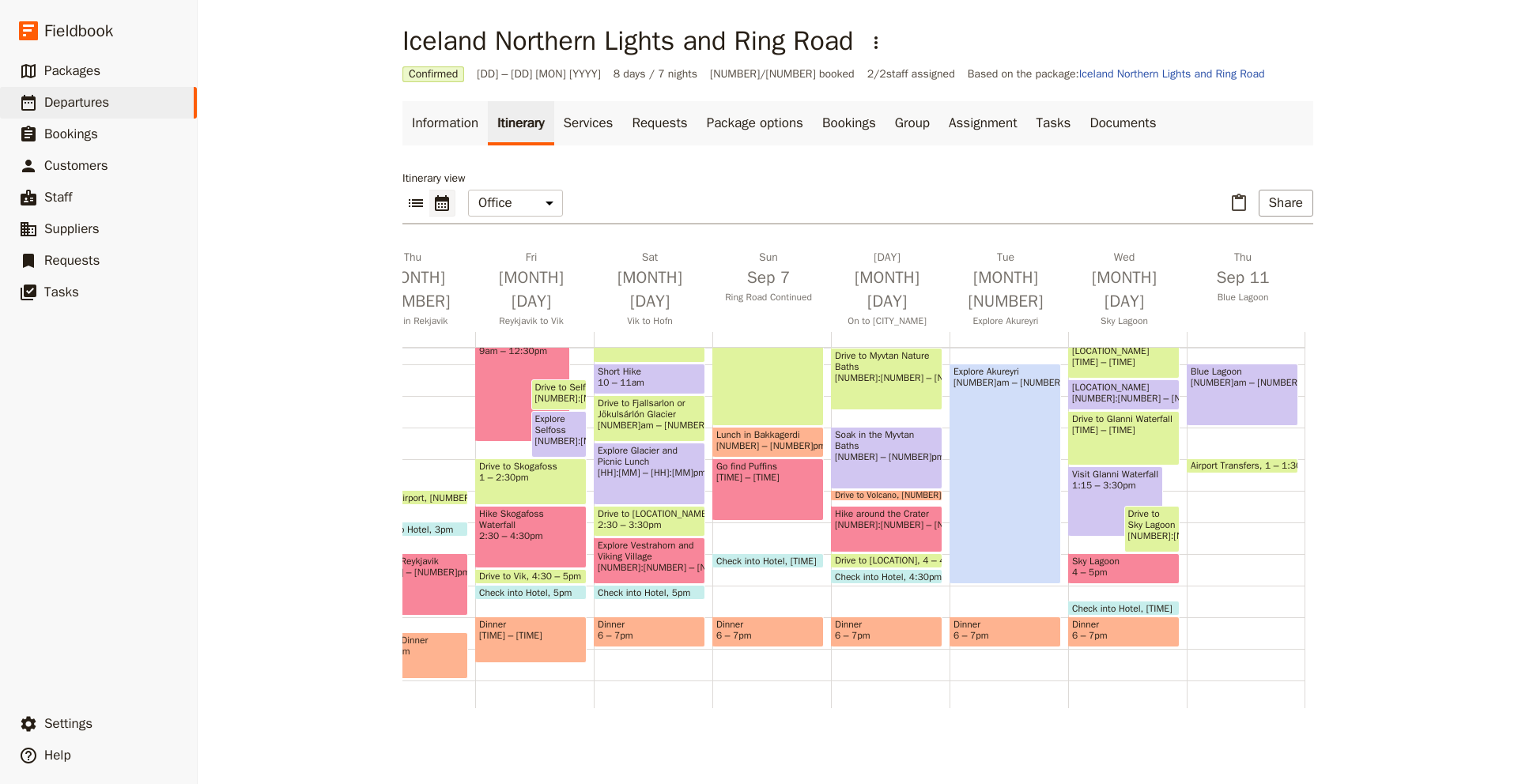 click on "Visit Glanni Waterfall 1:15 – 3:30pm" at bounding box center [1116, 501] 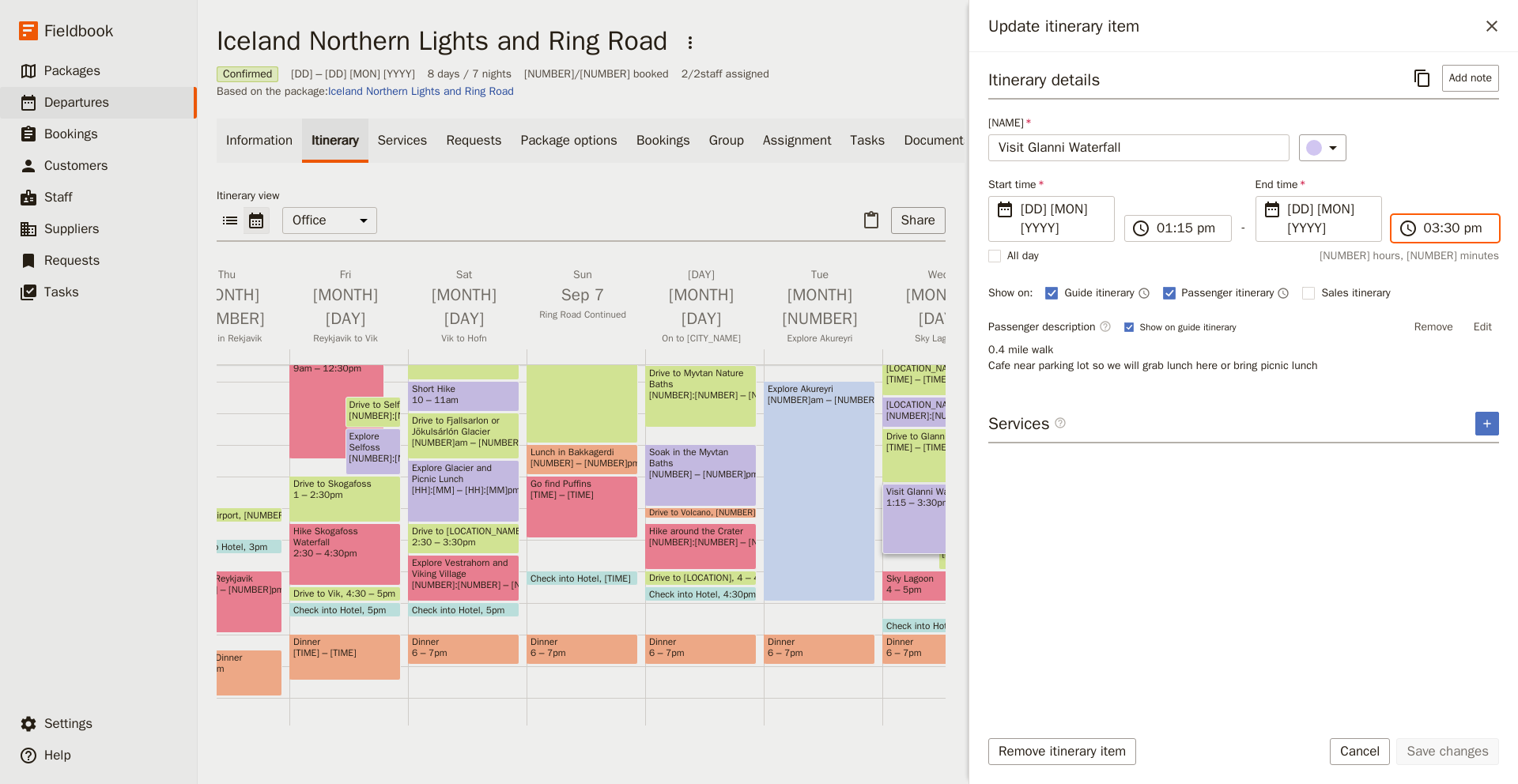 click on "[TIME]" at bounding box center (1456, 228) 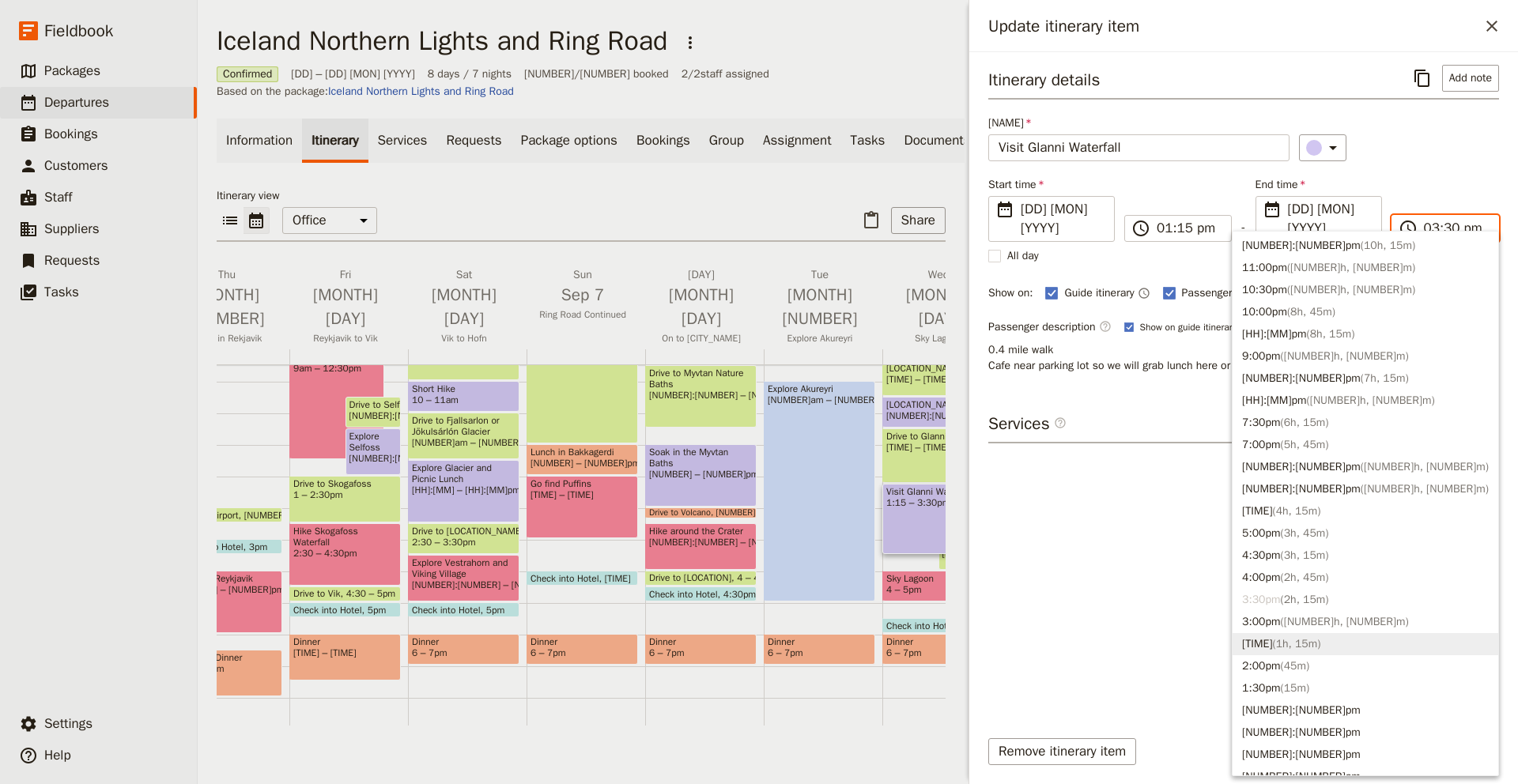 click on "2:30pm  ( 1h, 15m )" at bounding box center (1365, 644) 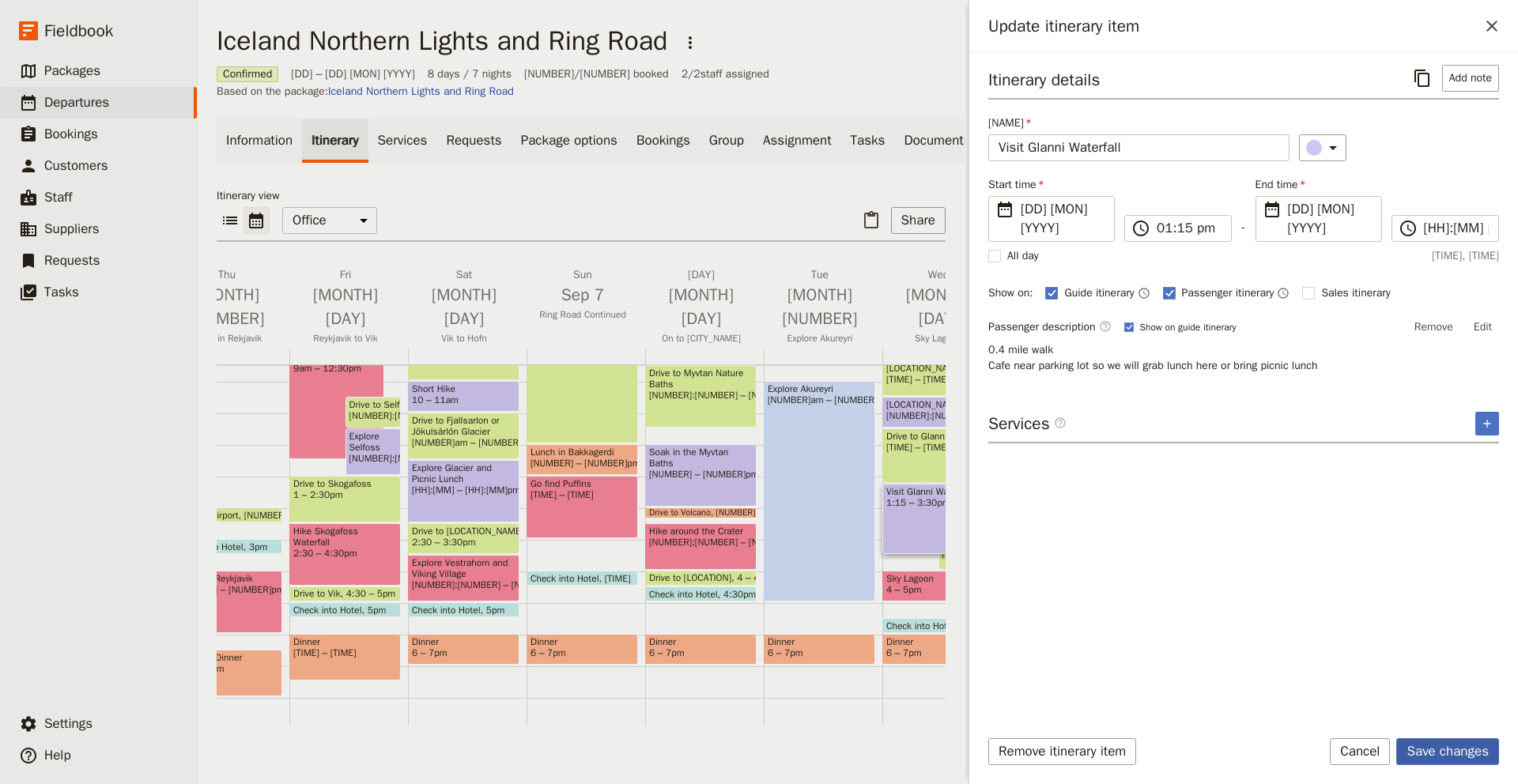 click on "Save changes" at bounding box center (1448, 752) 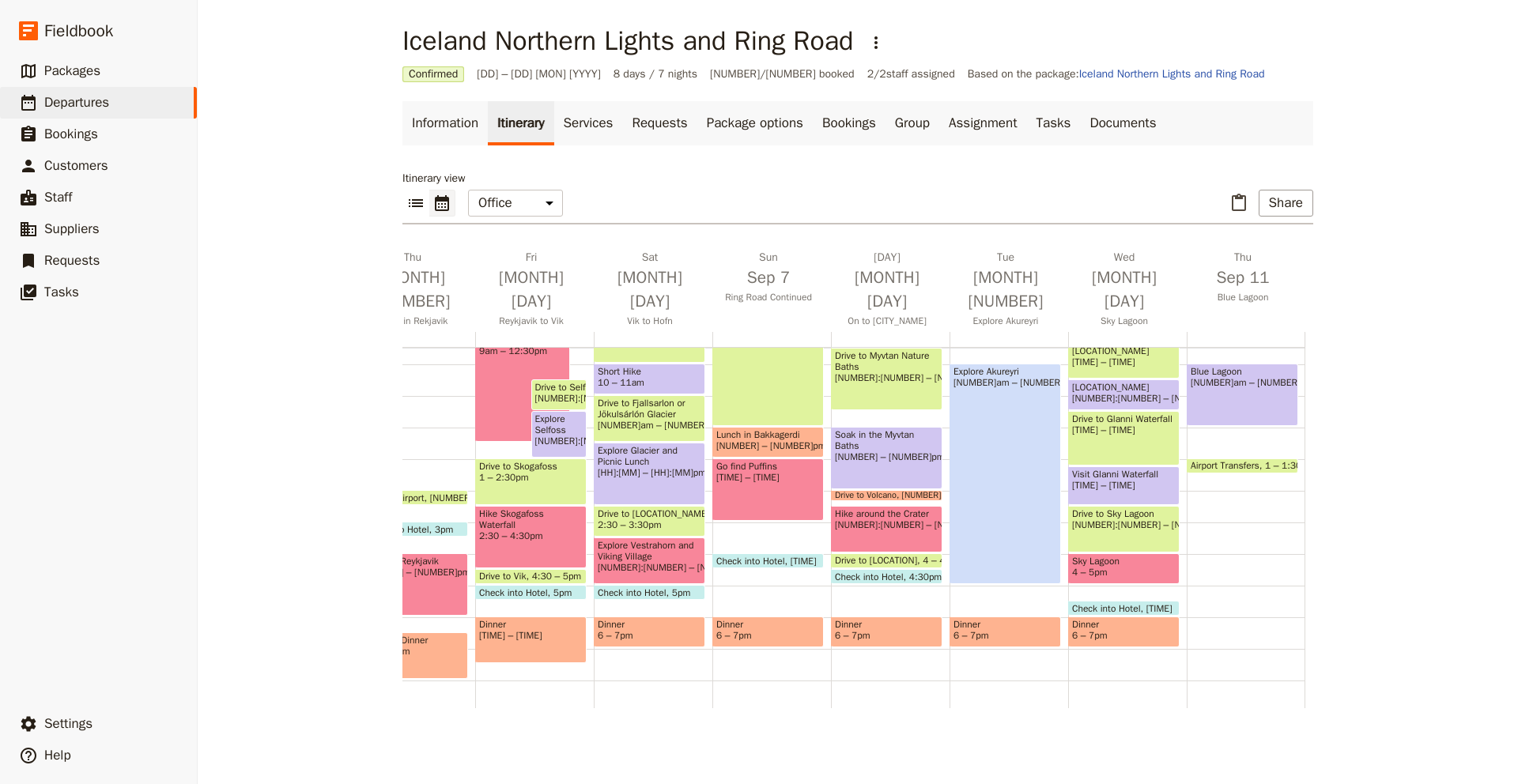 click on "Visit [LANDMARK]" at bounding box center [1123, 474] 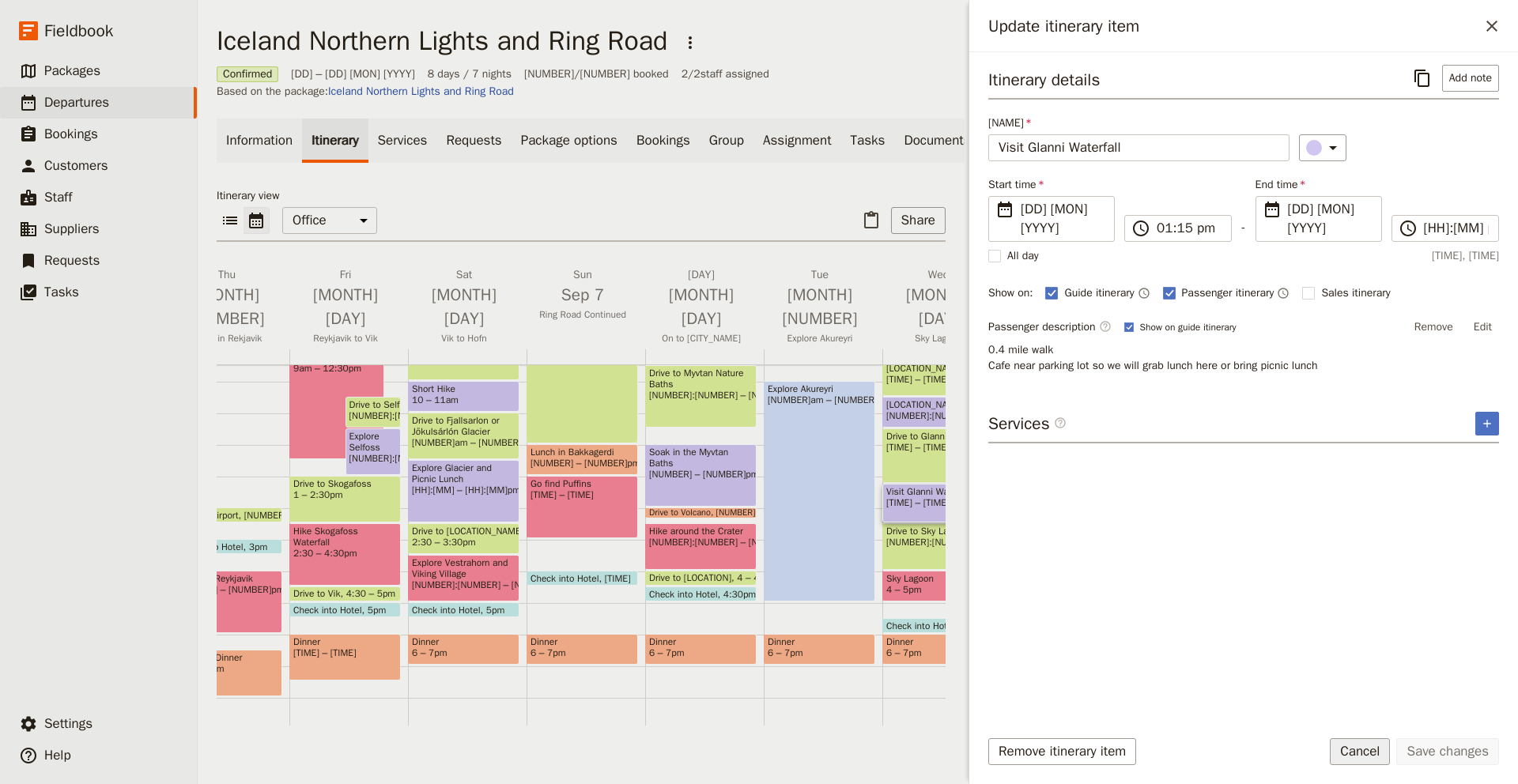 click on "Cancel" at bounding box center [1360, 752] 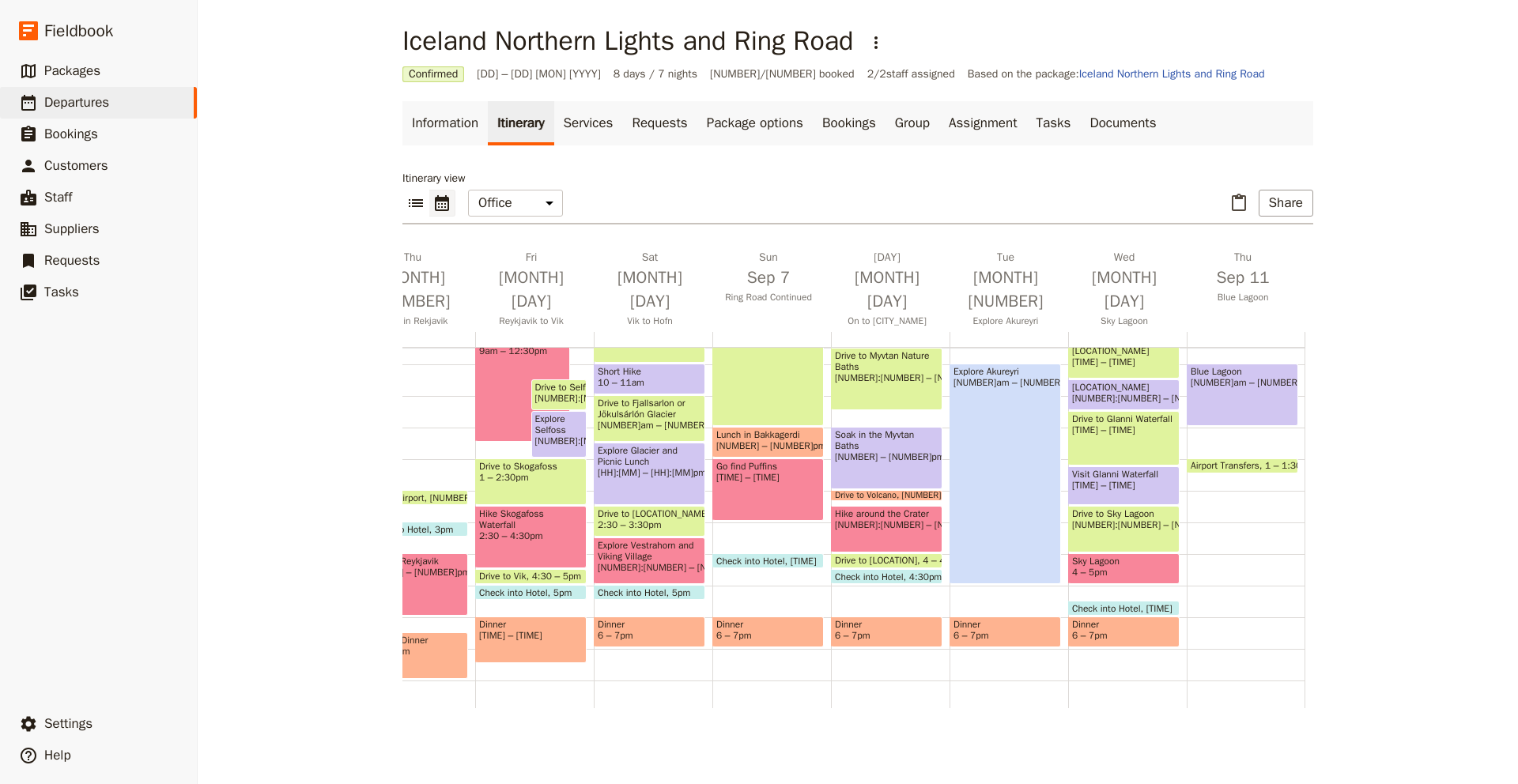 click on "[TIME] – [TIME]" at bounding box center [1123, 485] 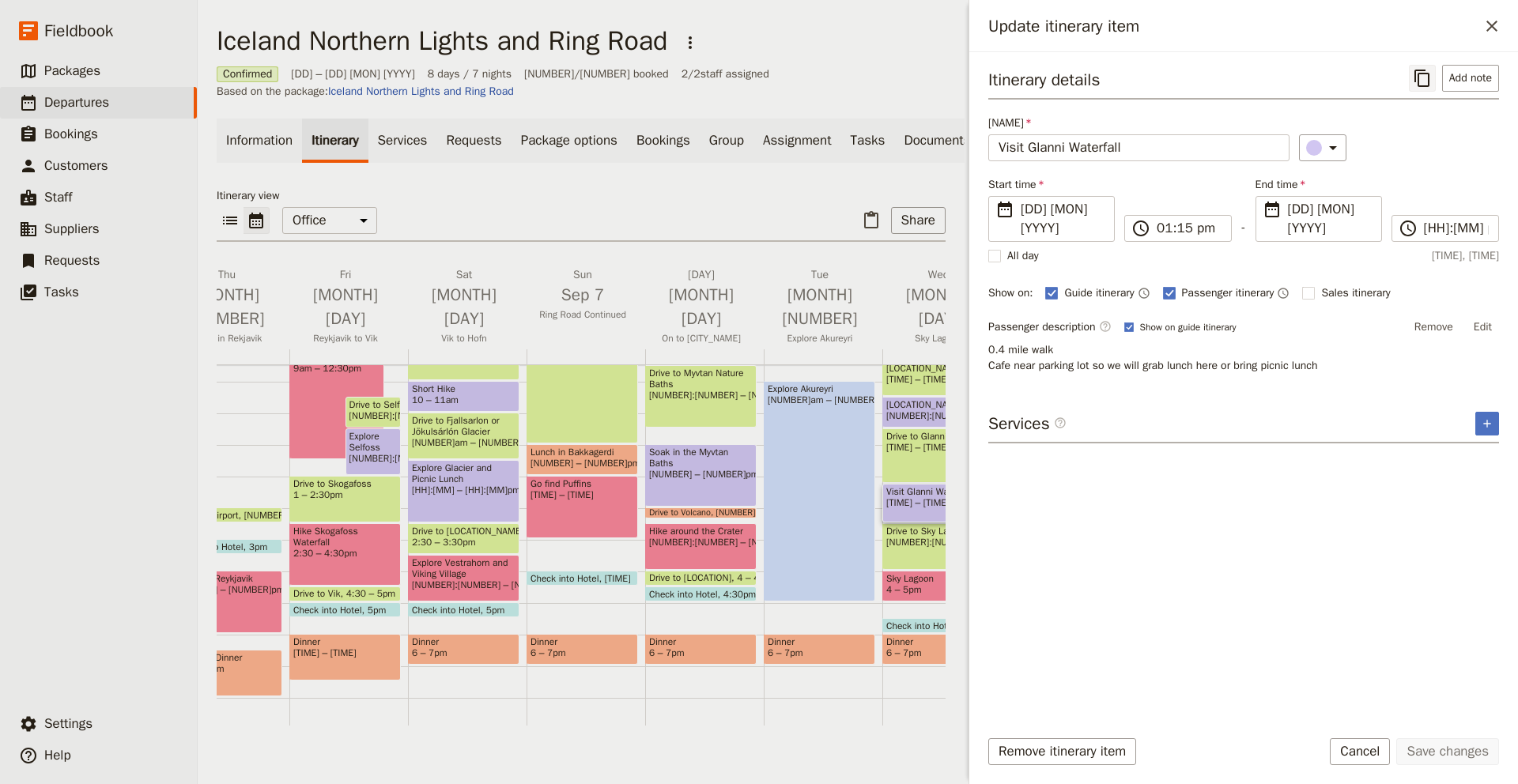 click 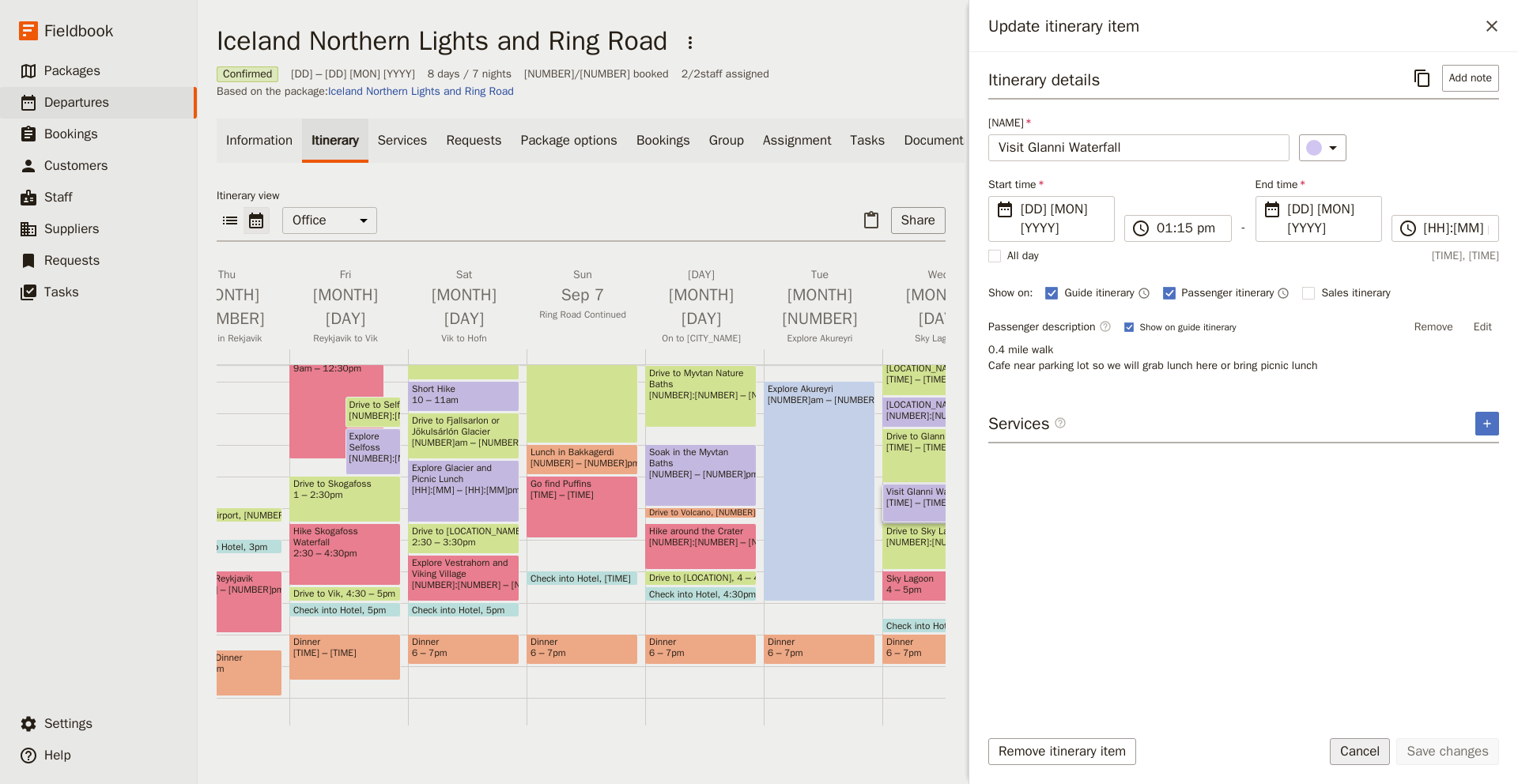 click on "Cancel" at bounding box center (1360, 752) 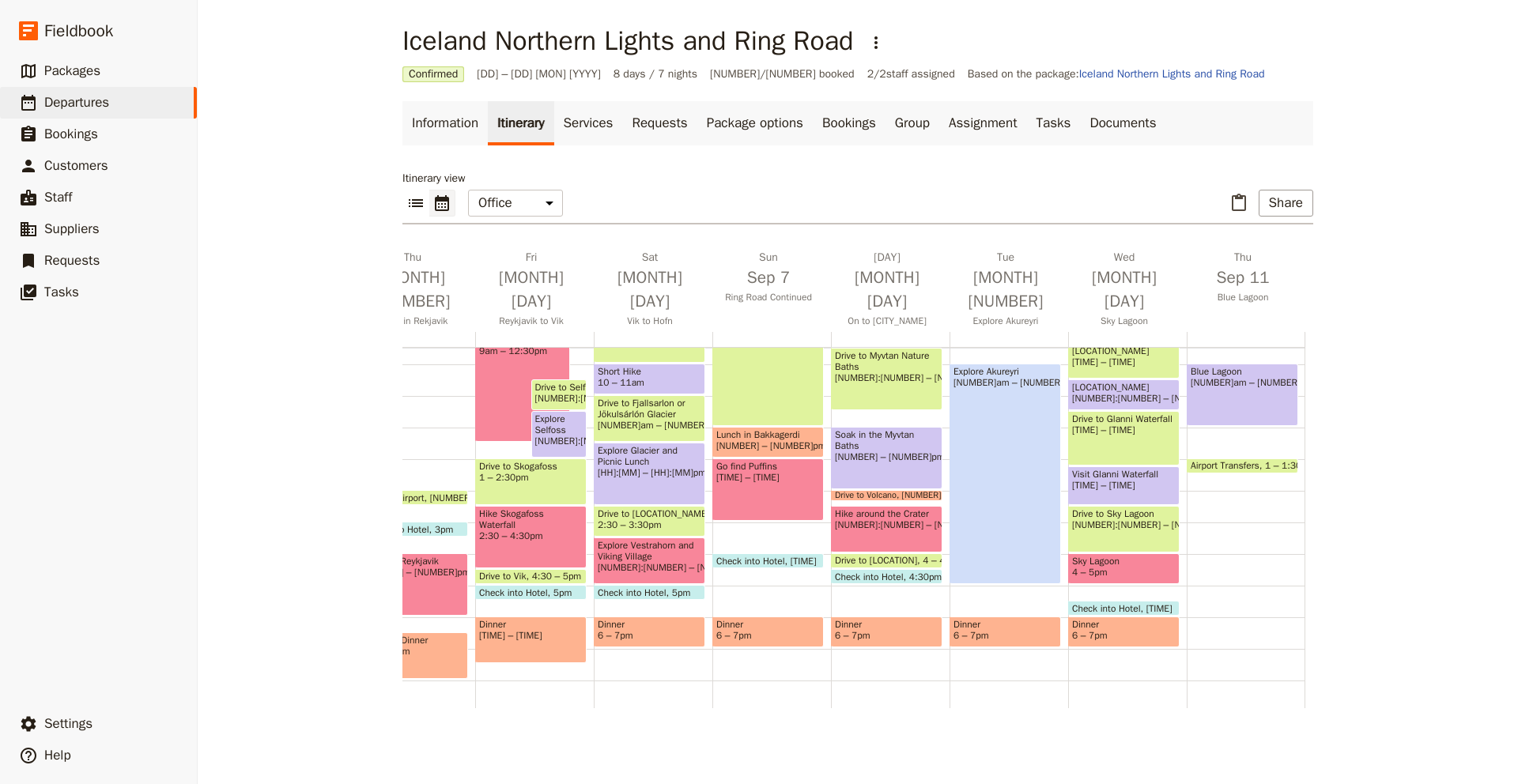 click on "[TIME] – [TIME]" at bounding box center (1123, 525) 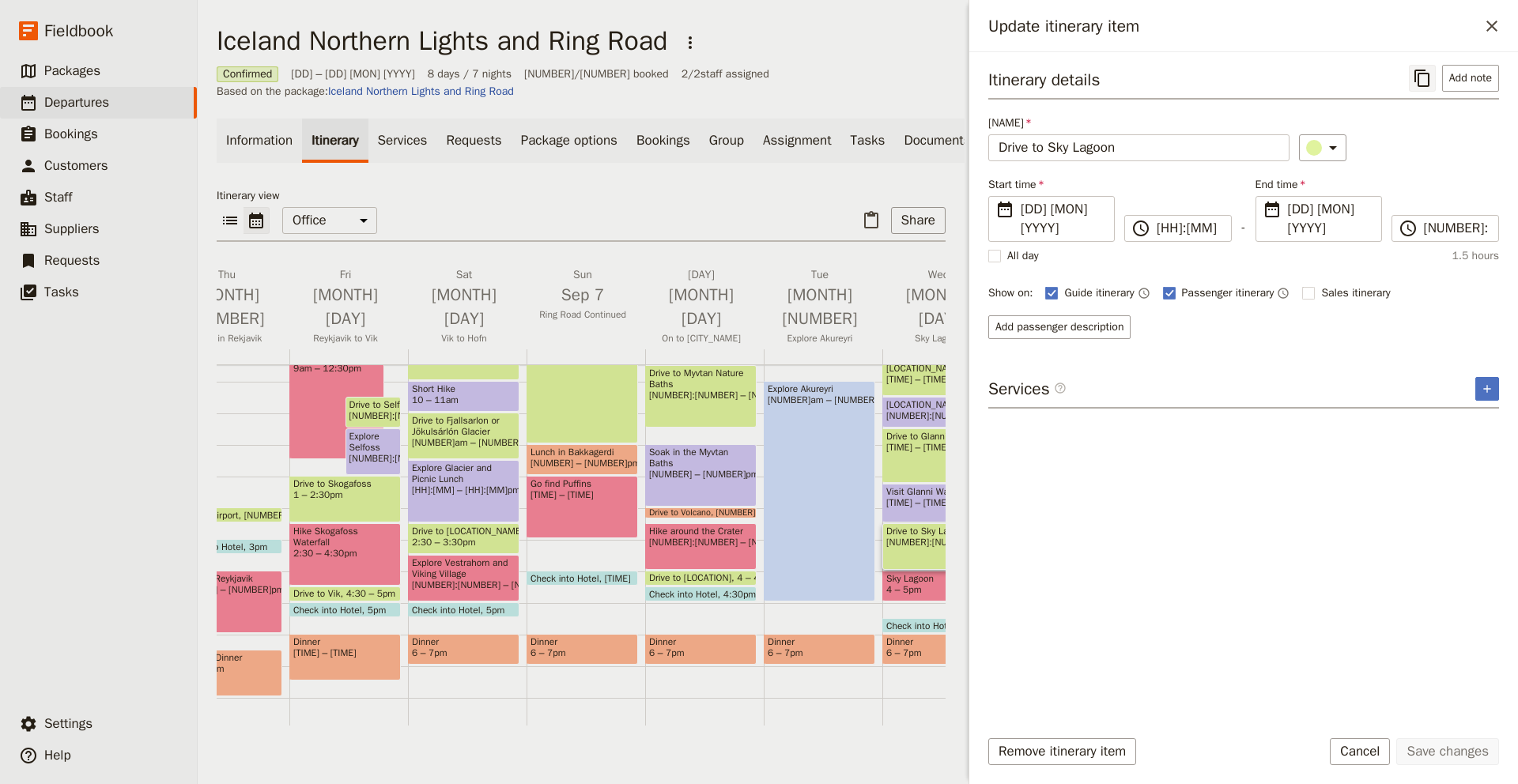 click 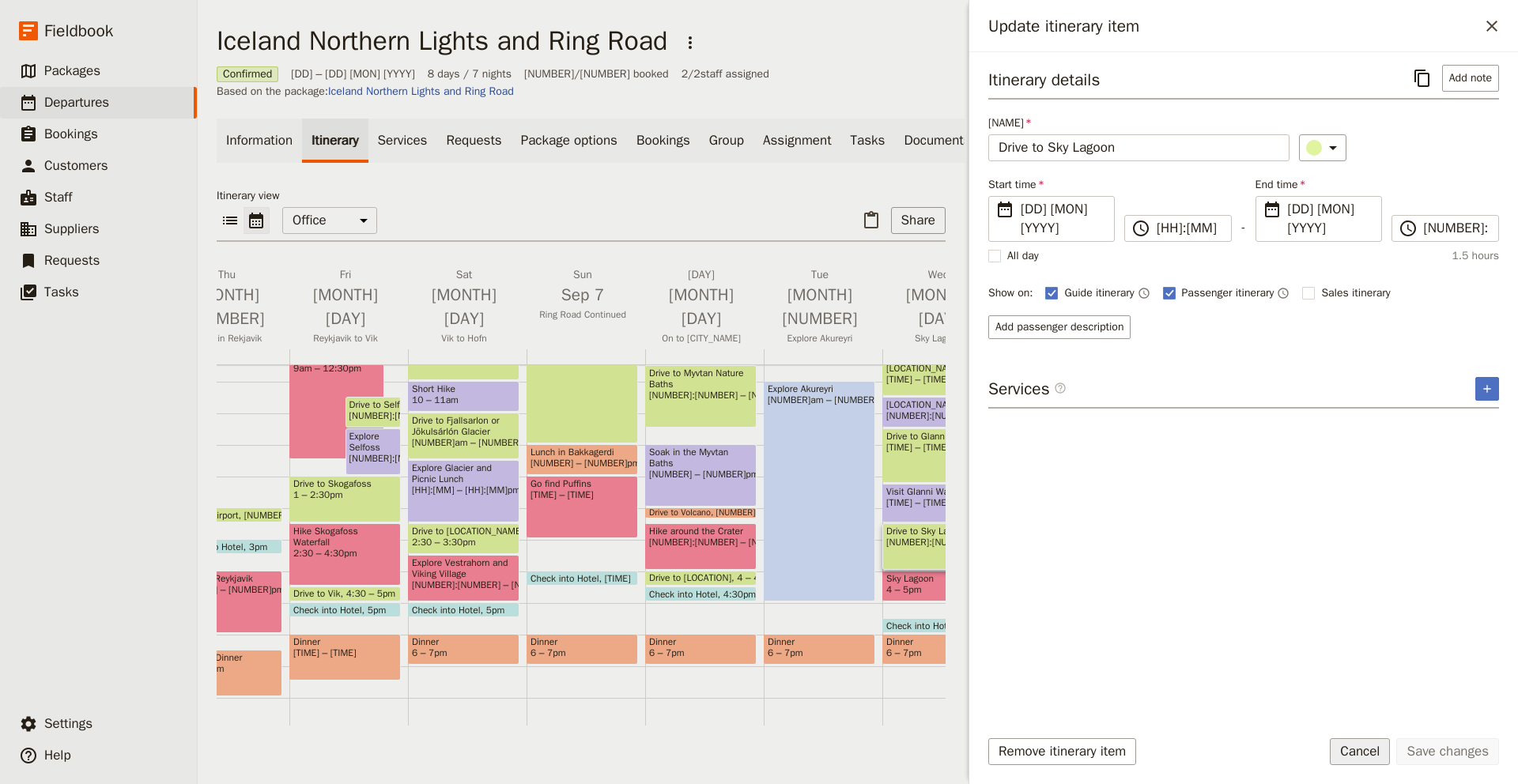 click on "Cancel" at bounding box center [1360, 752] 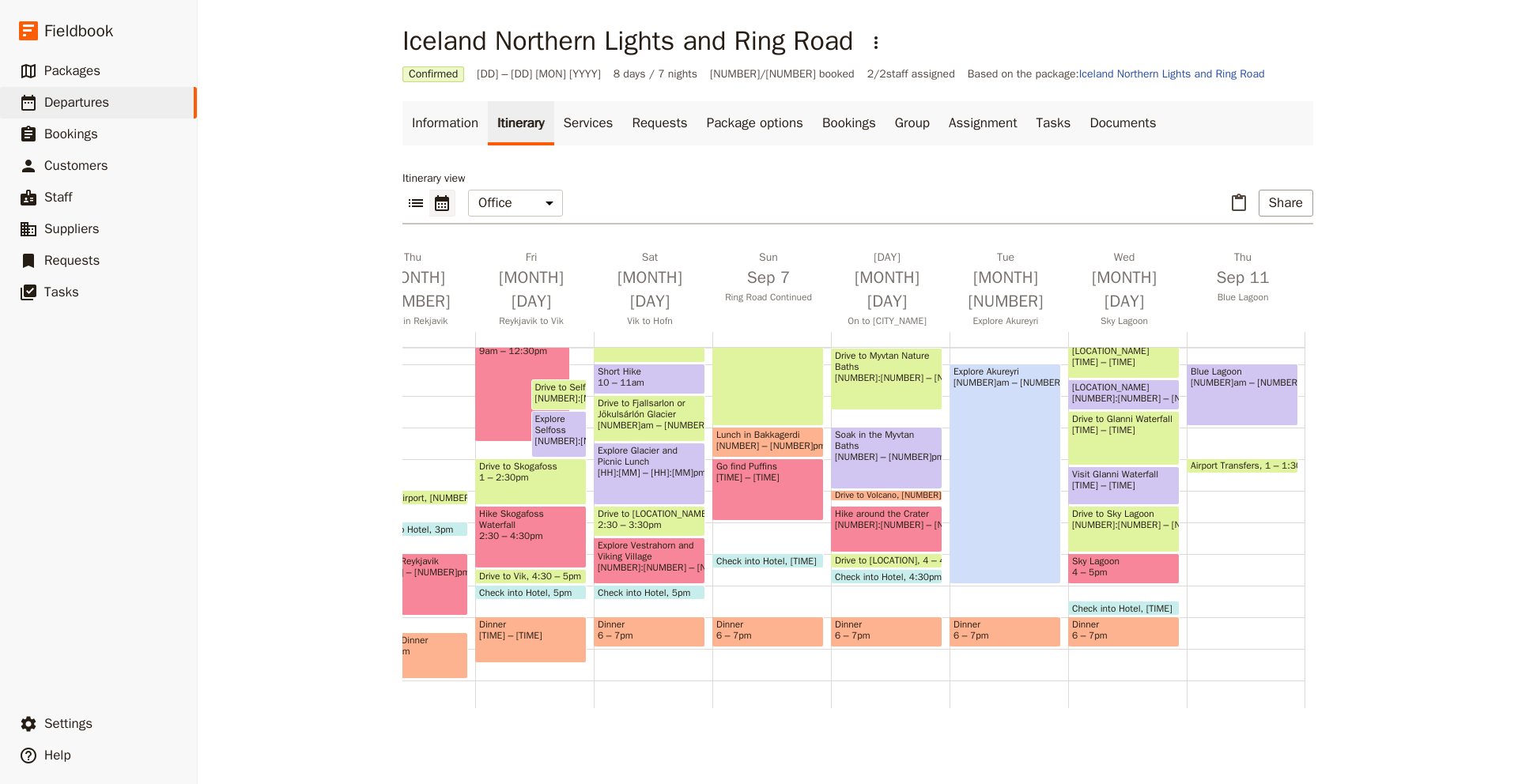 click on "Check into Hotel" at bounding box center [1109, 608] 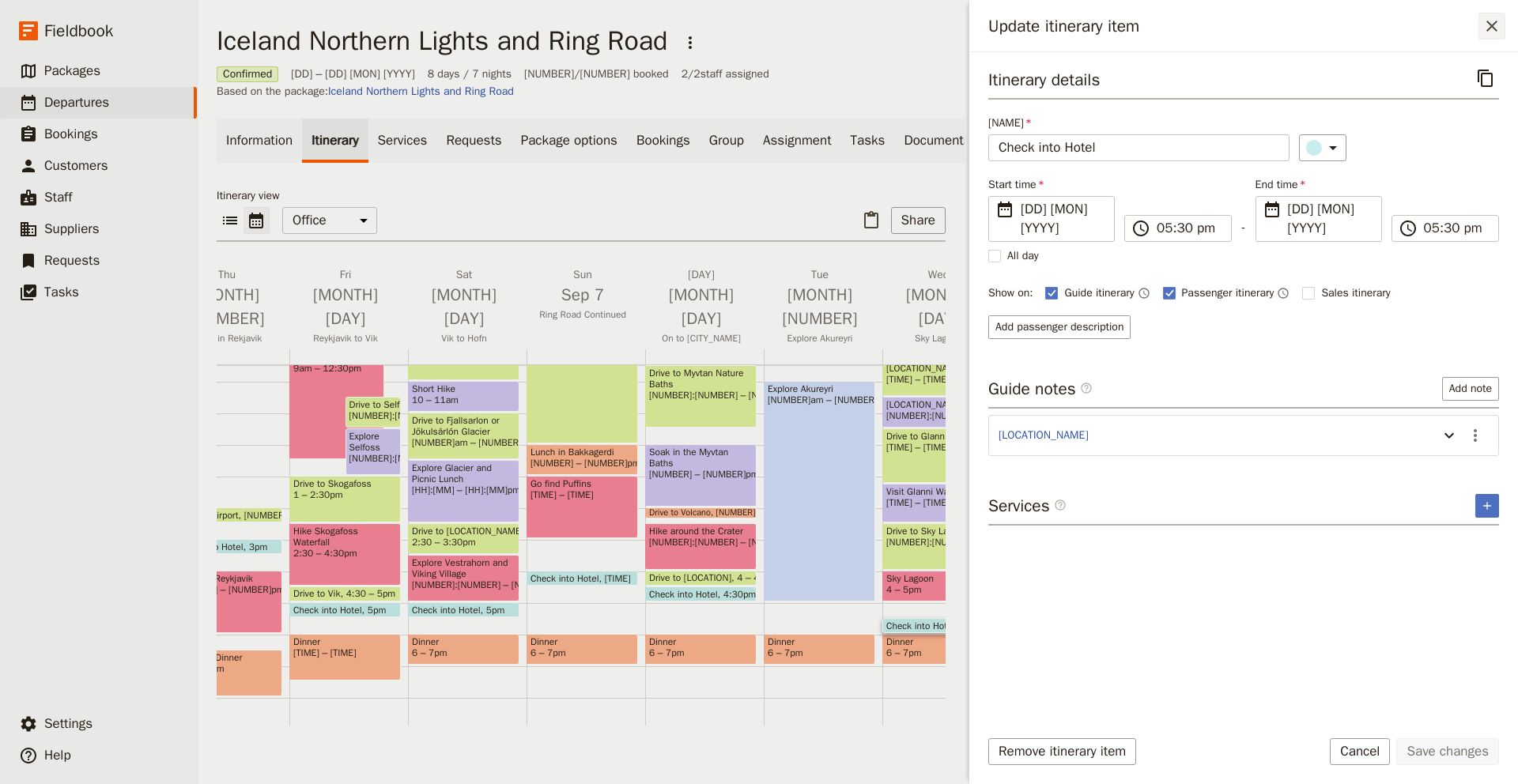 click 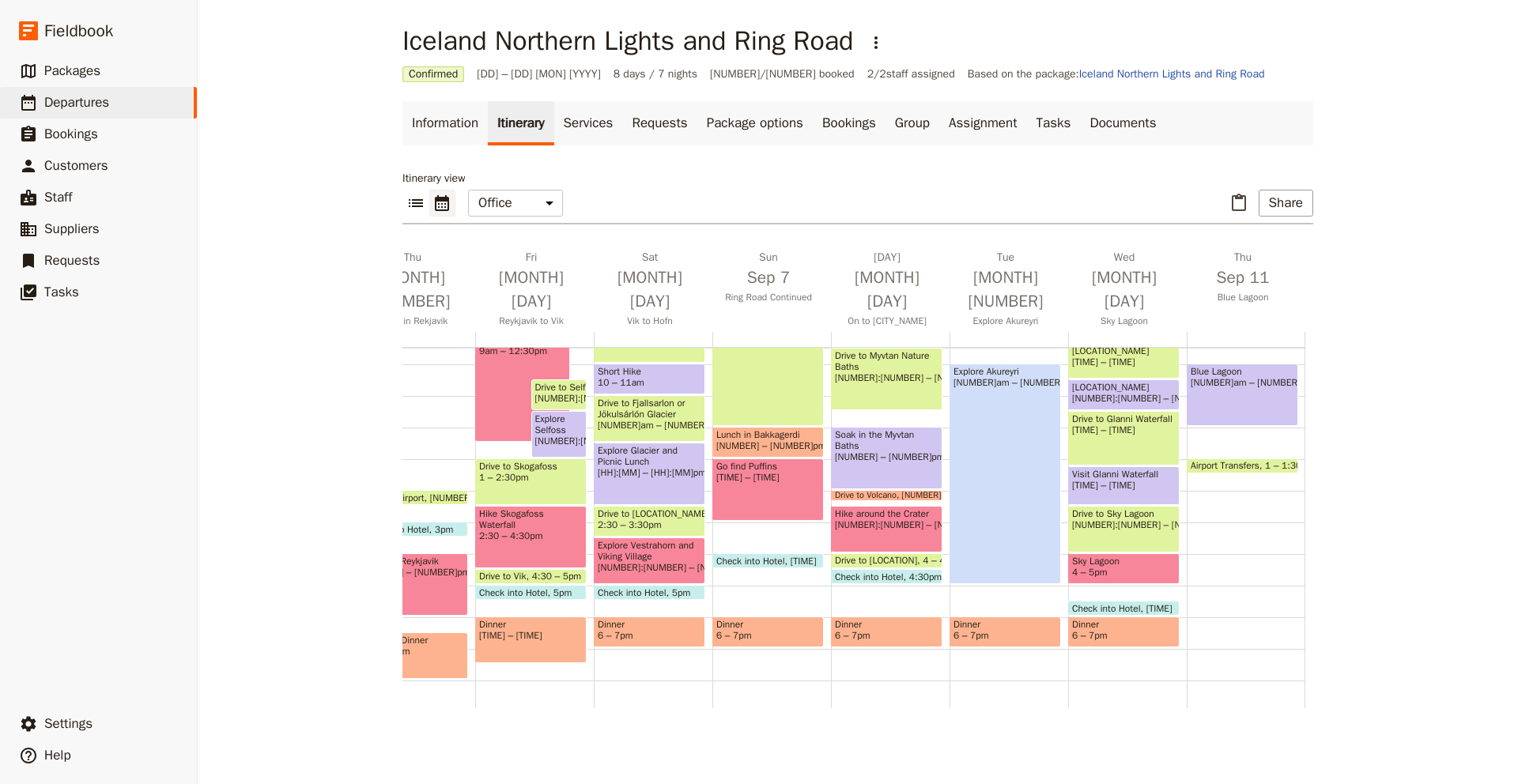 click on "[NUMBER] – [NUMBER]pm" at bounding box center [1123, 572] 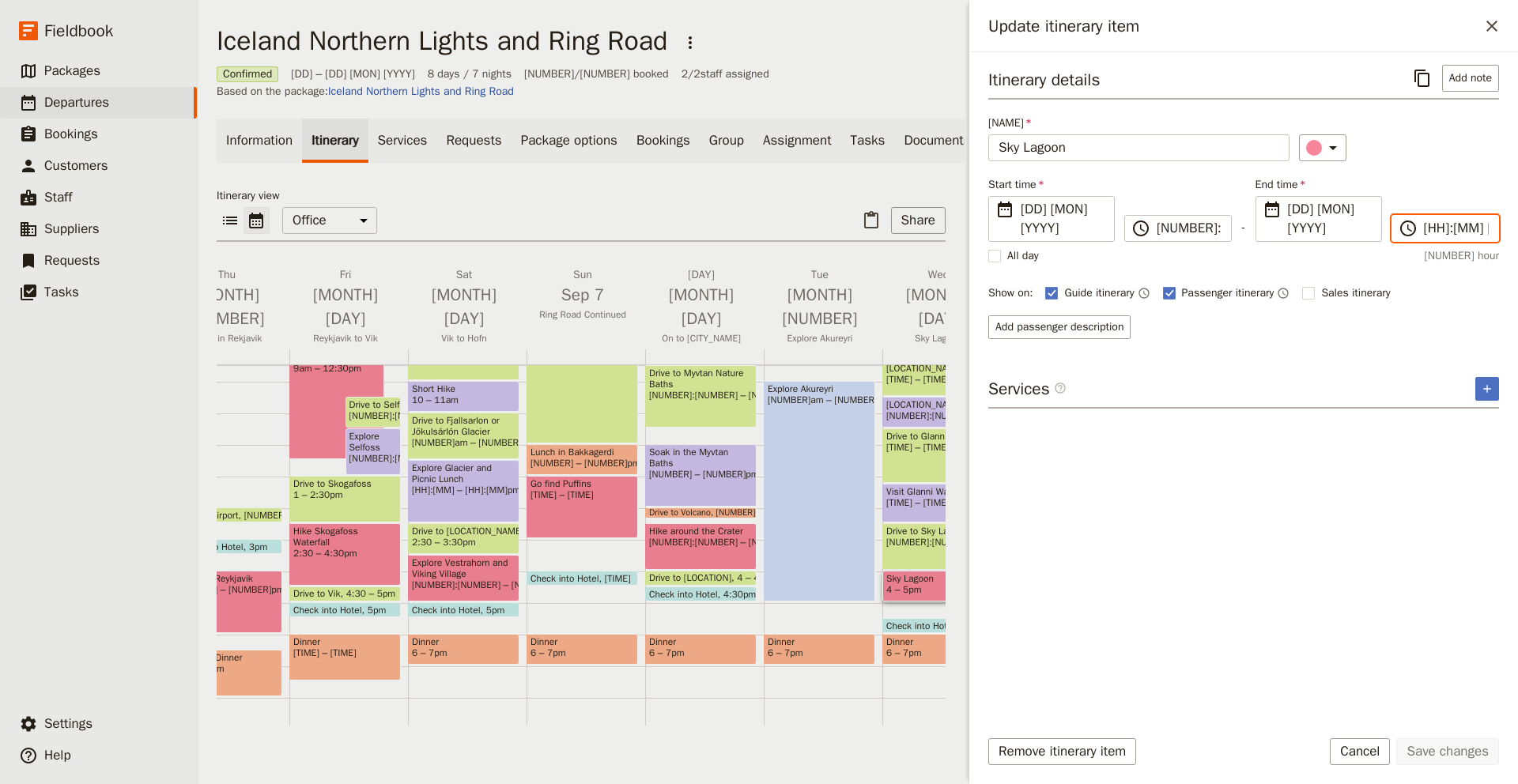 click on "[TIME]" at bounding box center (1456, 228) 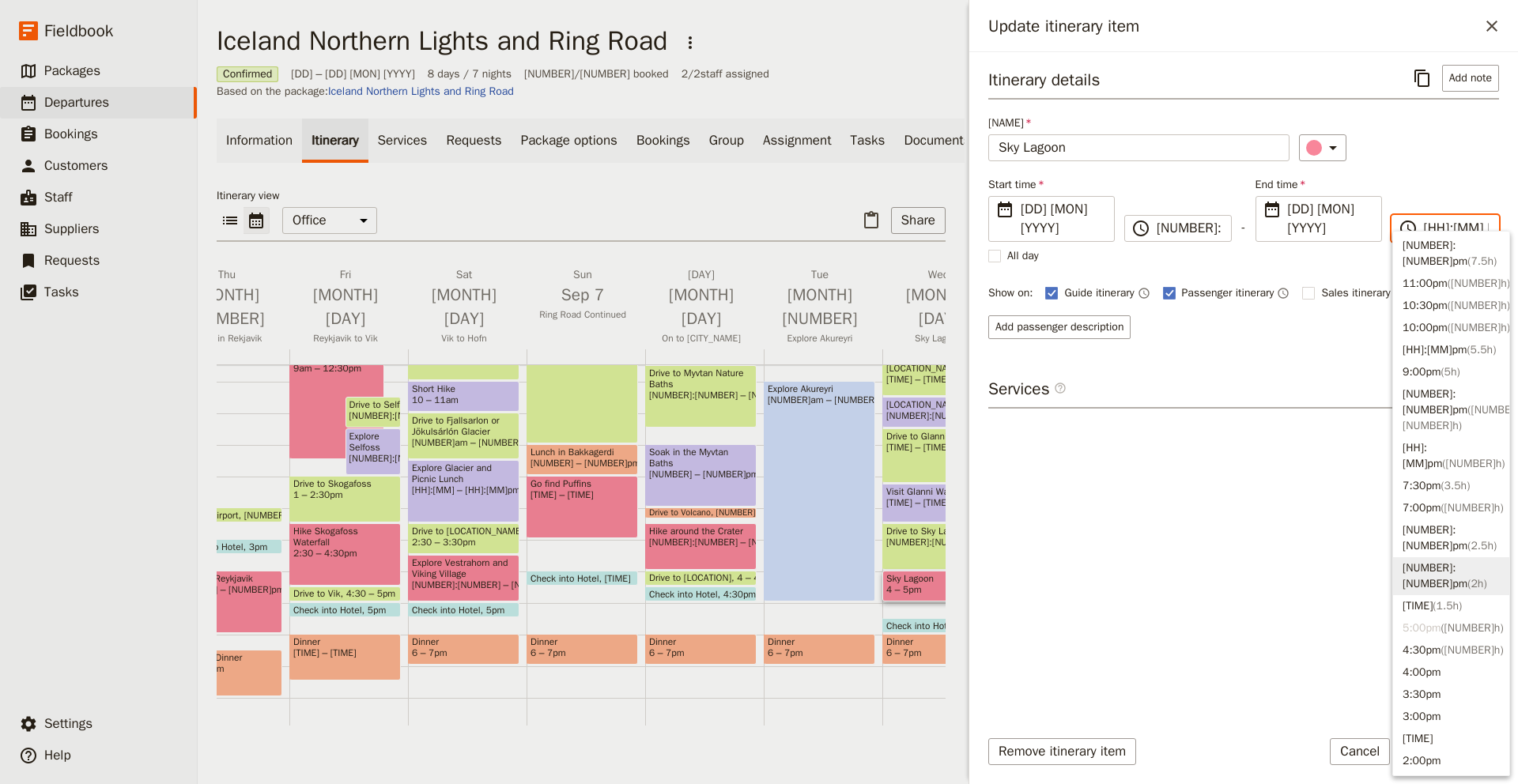 click on "6:00pm  ( 2h )" at bounding box center (1451, 576) 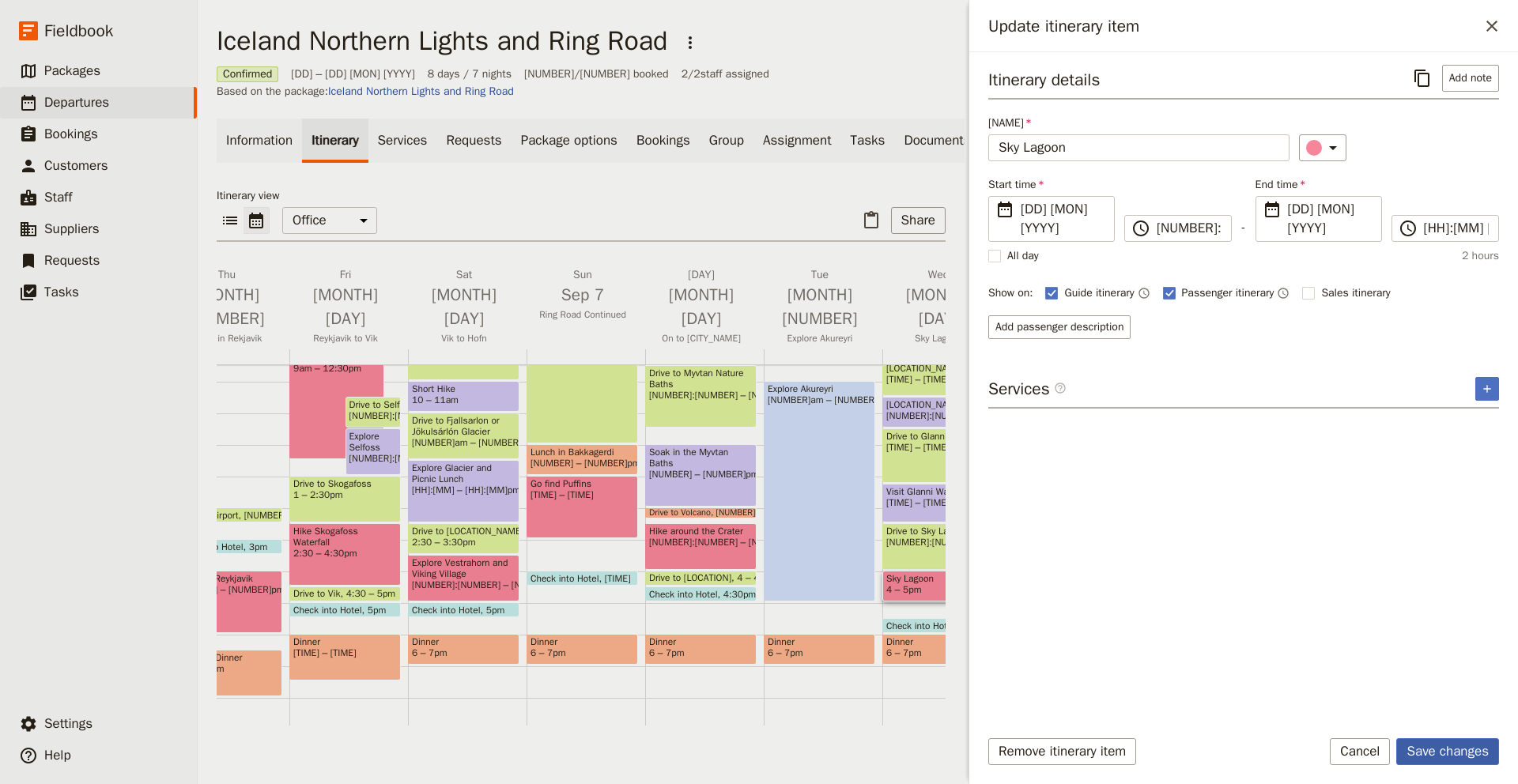 click on "Save changes" at bounding box center [1448, 752] 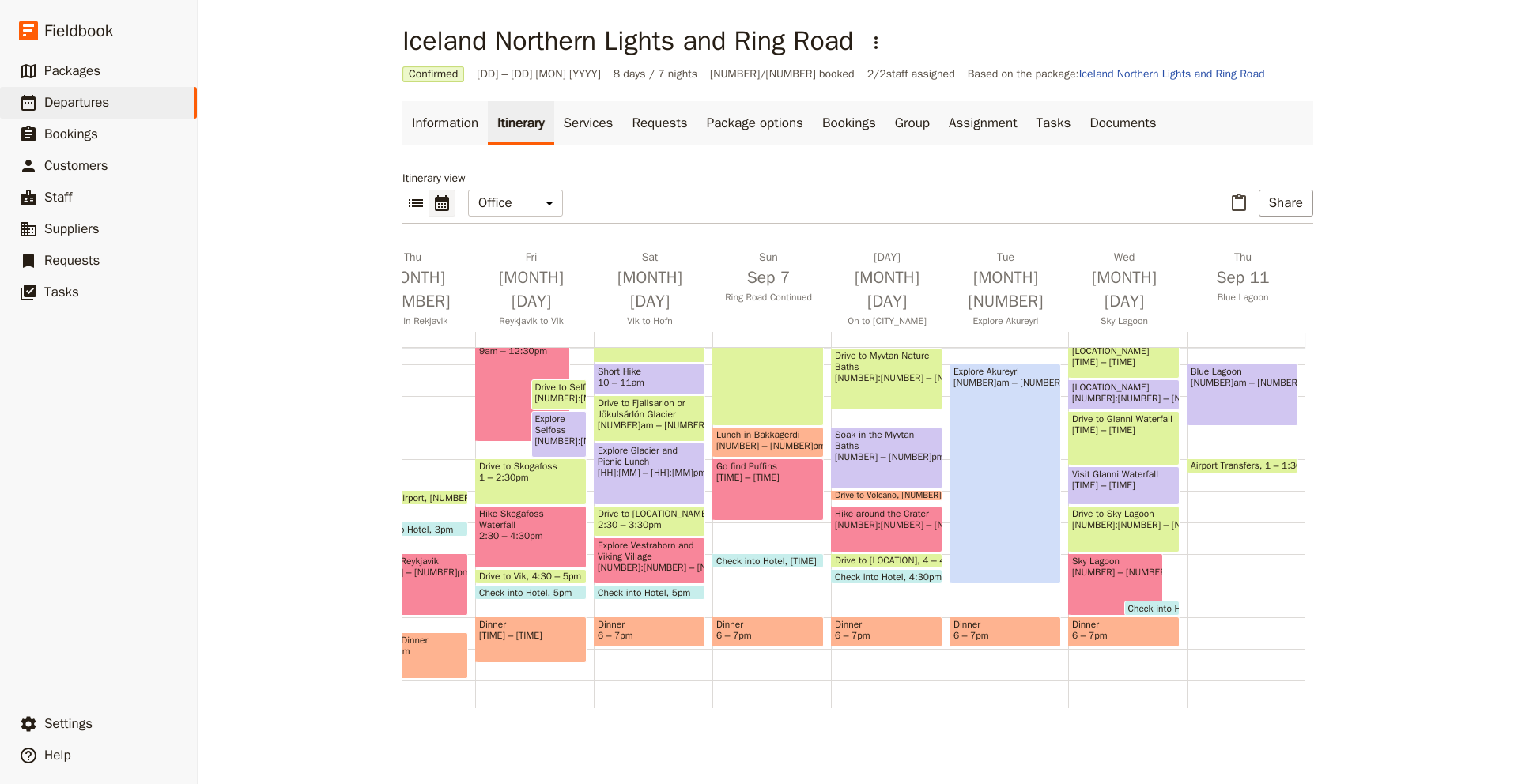 click on "[TIME] – [TIME]" at bounding box center [1123, 635] 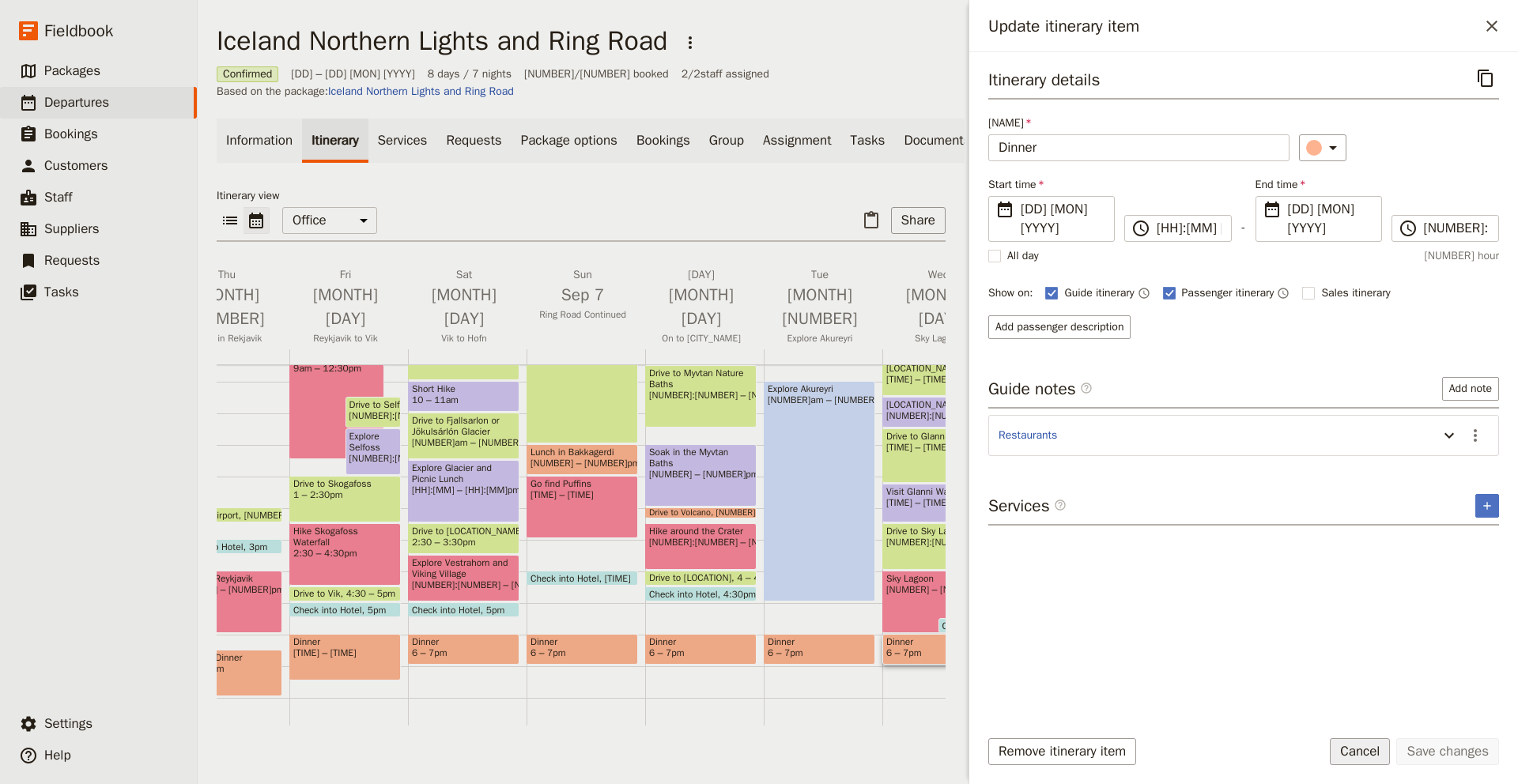 click on "Cancel" at bounding box center [1360, 752] 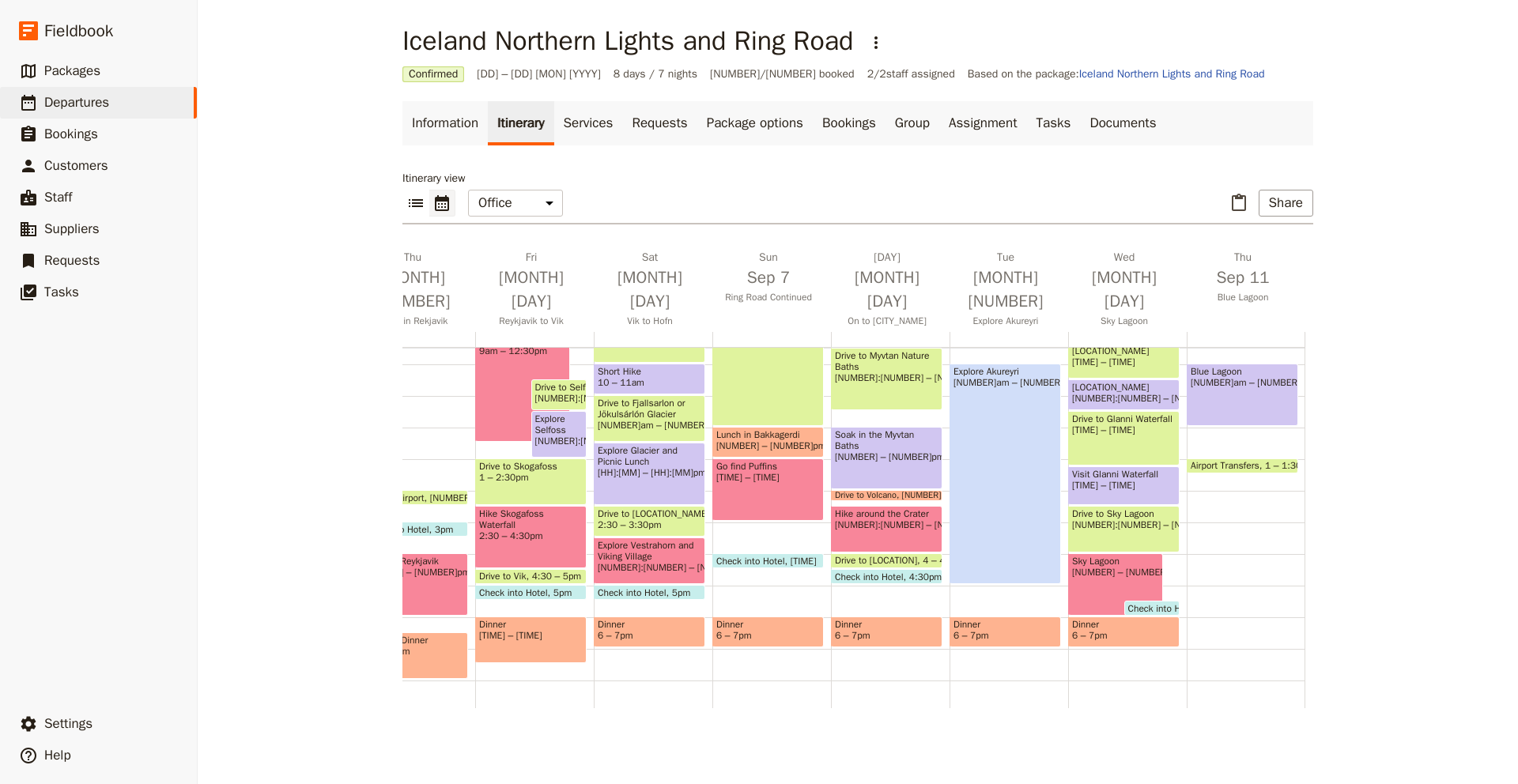 click on "[TIME] – [TIME]" at bounding box center (1116, 572) 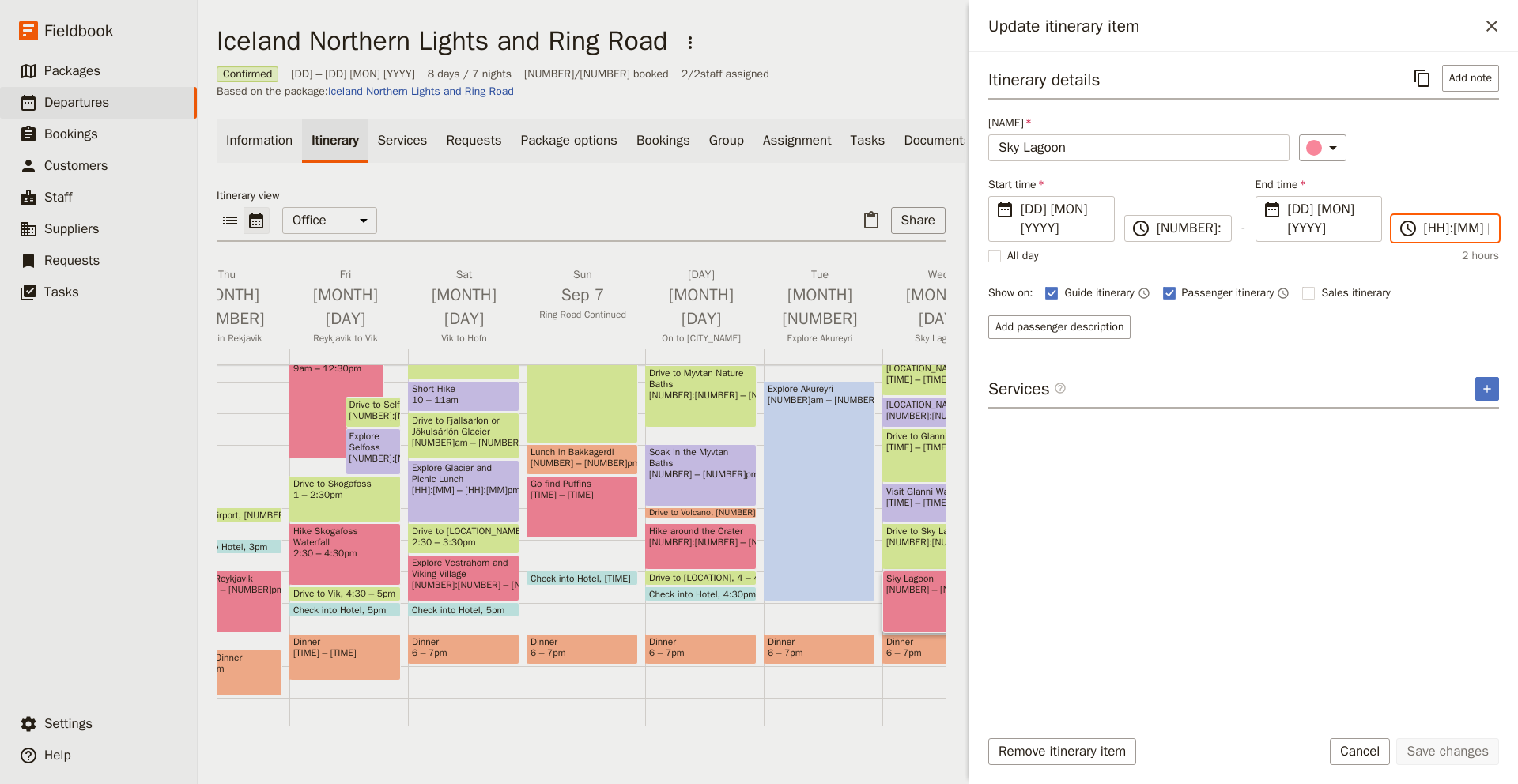 click on "[TIME]" at bounding box center [1456, 228] 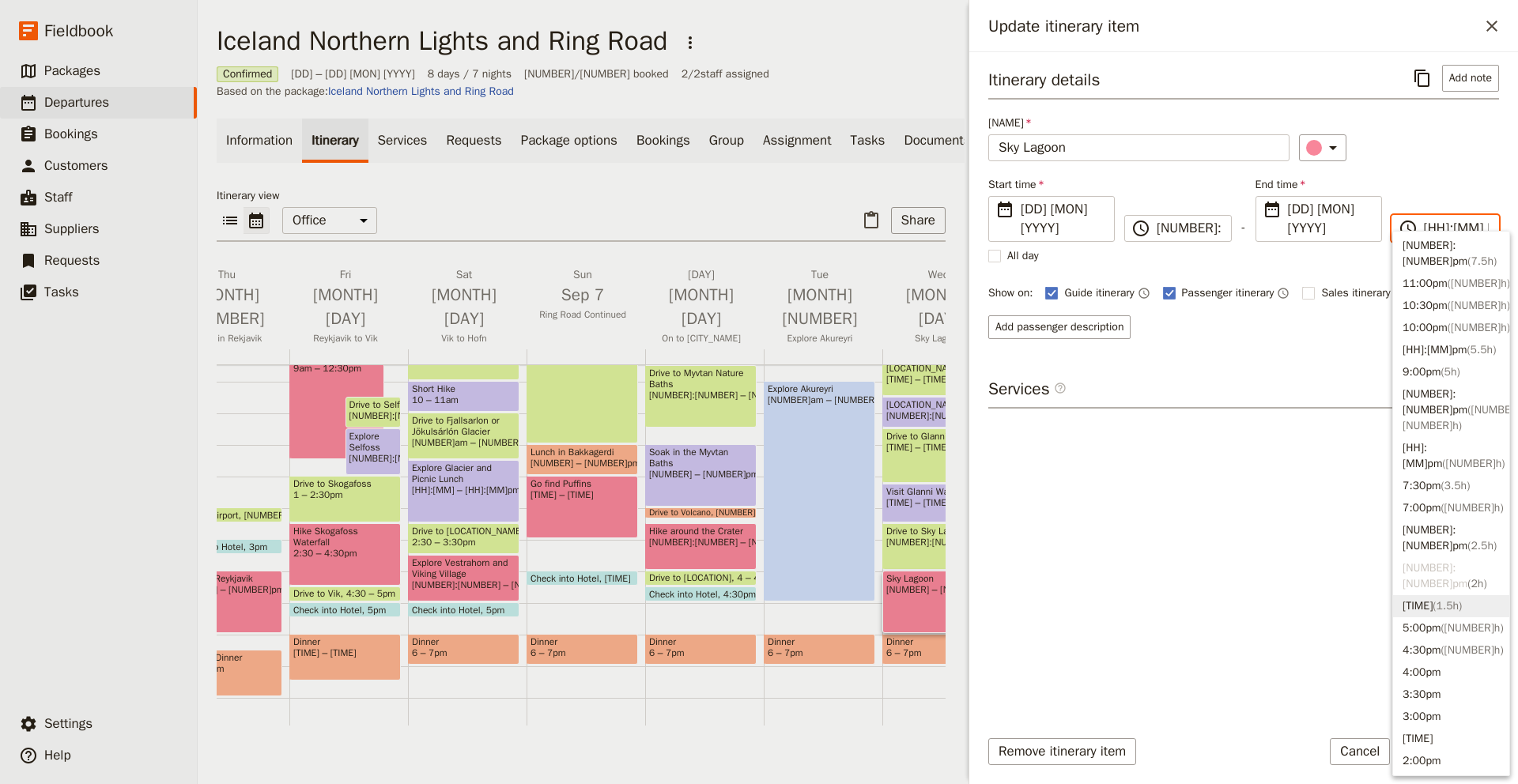 click on "[TIME] ( [DURATION] )" at bounding box center [1451, 606] 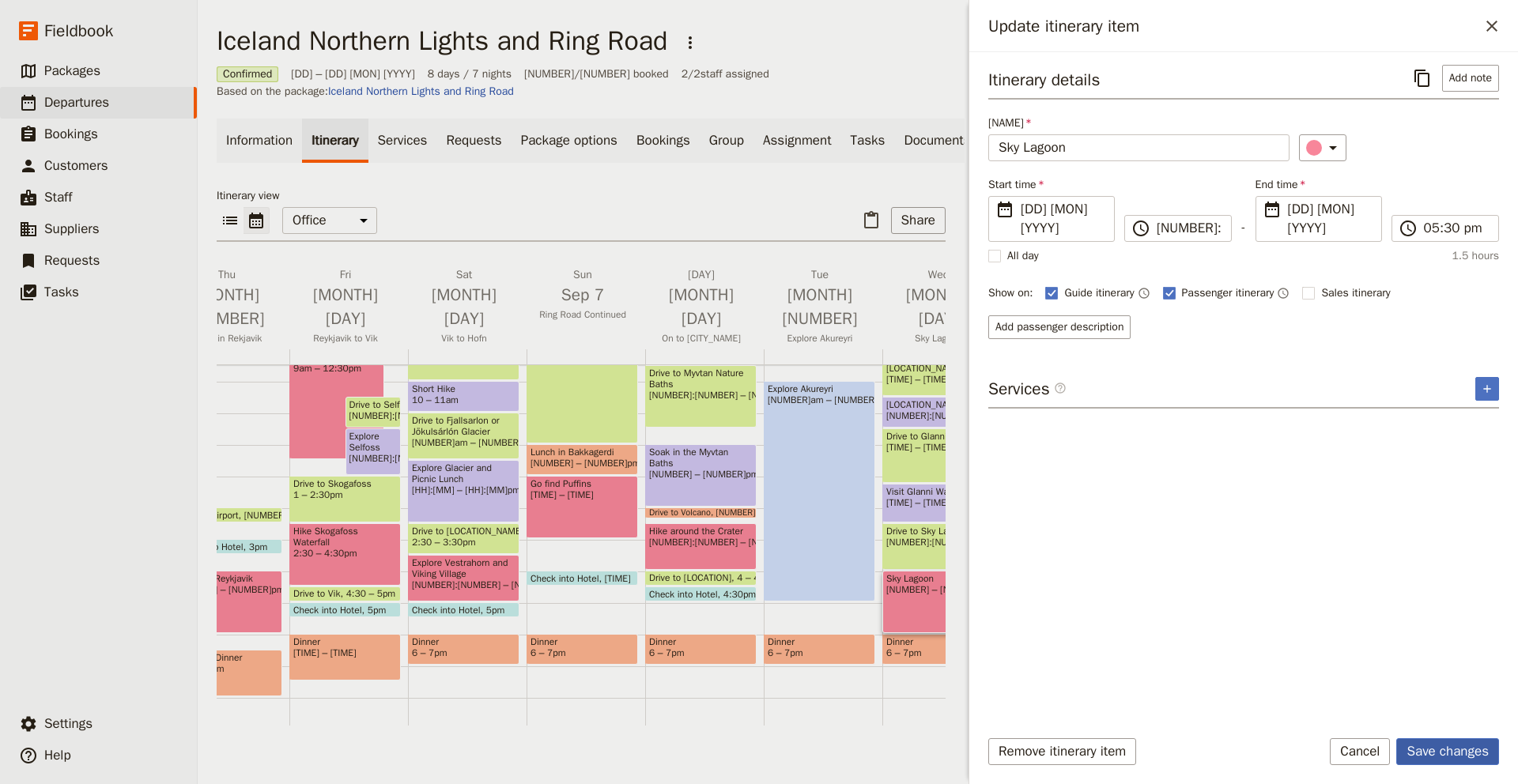 click on "Save changes" at bounding box center [1448, 752] 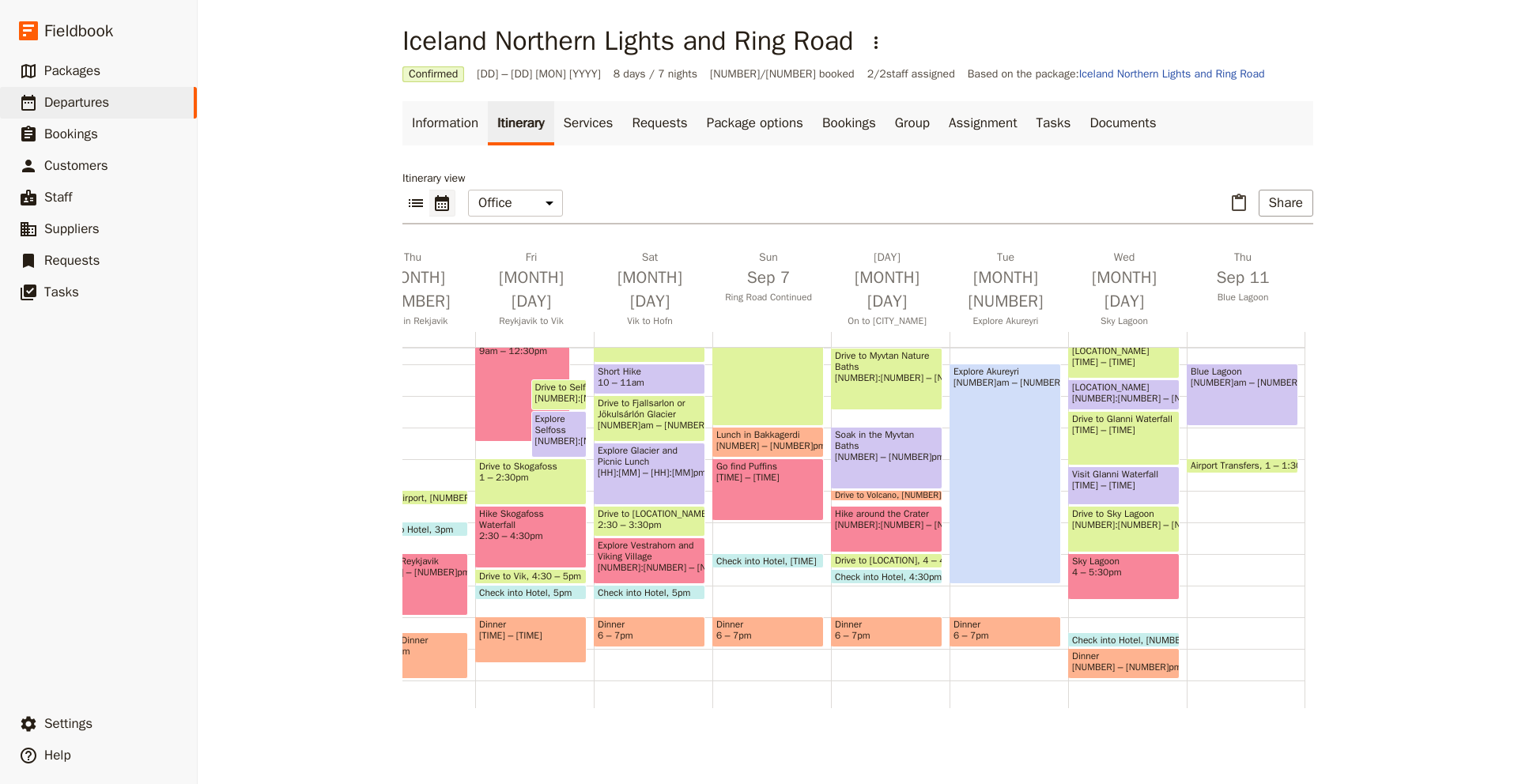 click on "Breakfast at Hotel 8 – 8:45am Drive to Glaumbaer Turf houses 9 – 10:30am Glaumbaer Turf houses 10:30 – 11:30am Drive to Glanni Waterfall 11:30am – 1:15pm Visit Glanni Waterfall 1:15 – 2:30pm Drive to Sky Lagoon 2:30 – 4pm Sky Lagoon  4 – 5:30pm Check into Hotel 6:30pm Dinner 7 – 8pm Look for Northern Lights (optional) 9 – 11pm" at bounding box center [1127, 428] 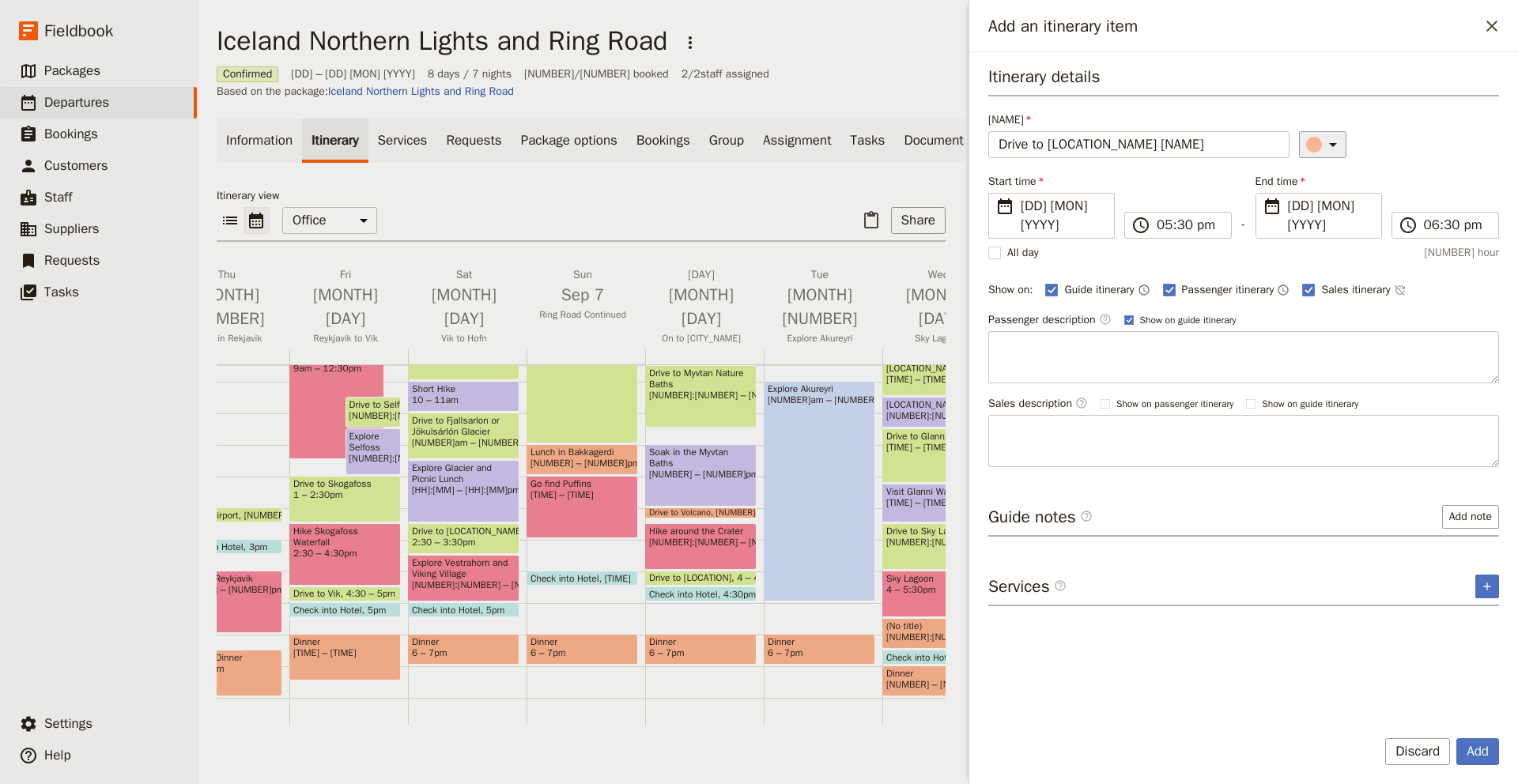 type on "Drive to [STREET] Inn" 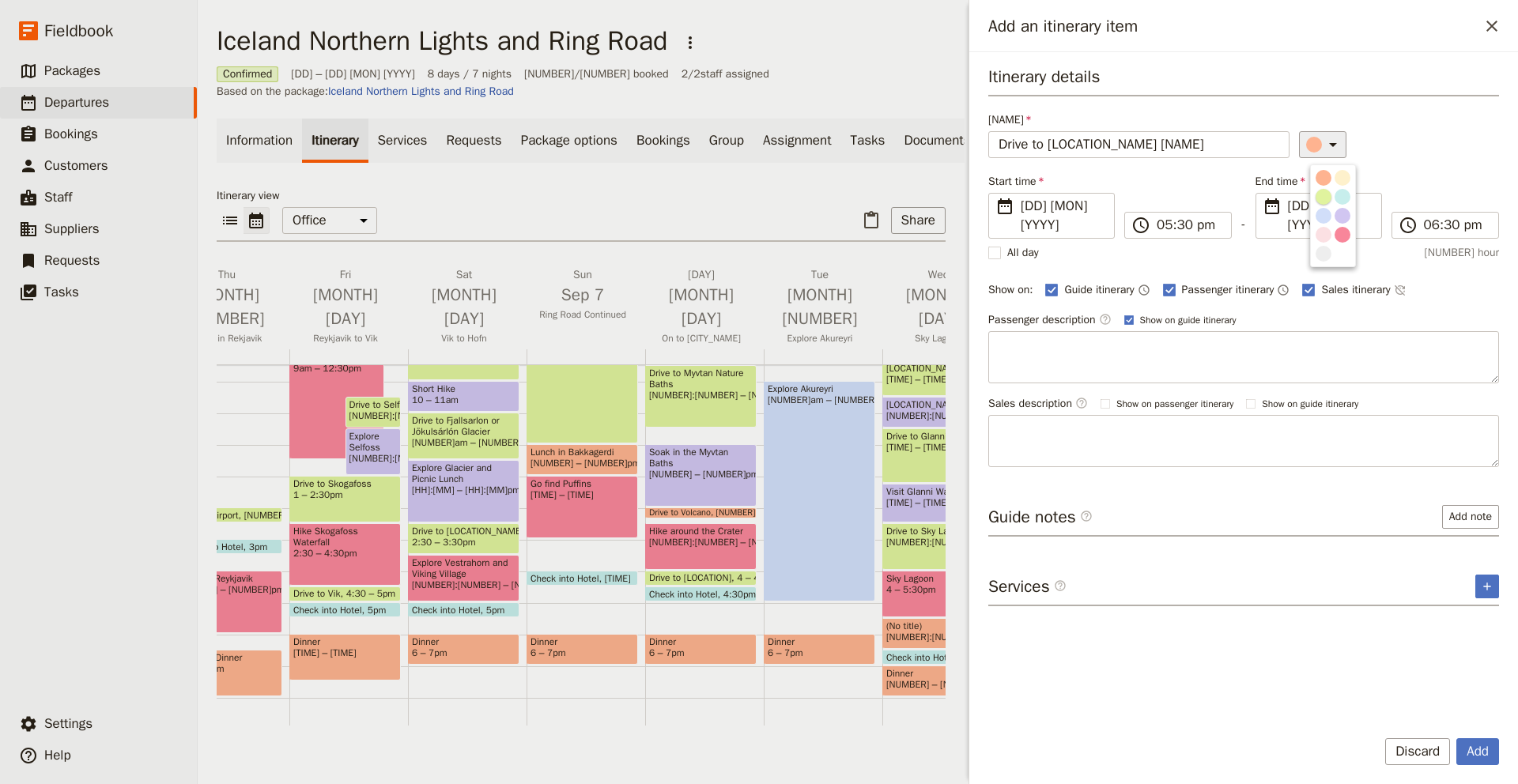 click at bounding box center (1324, 197) 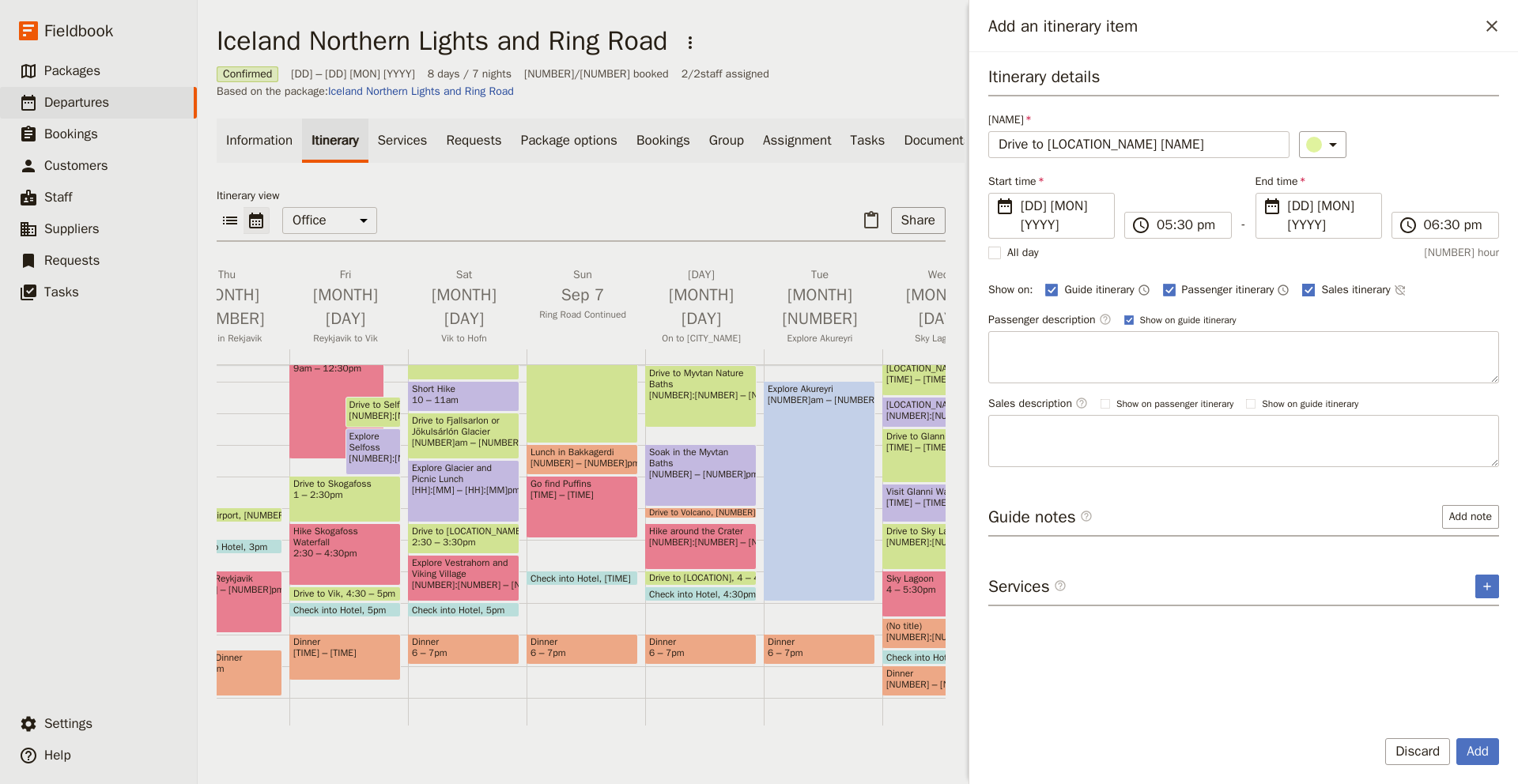 click 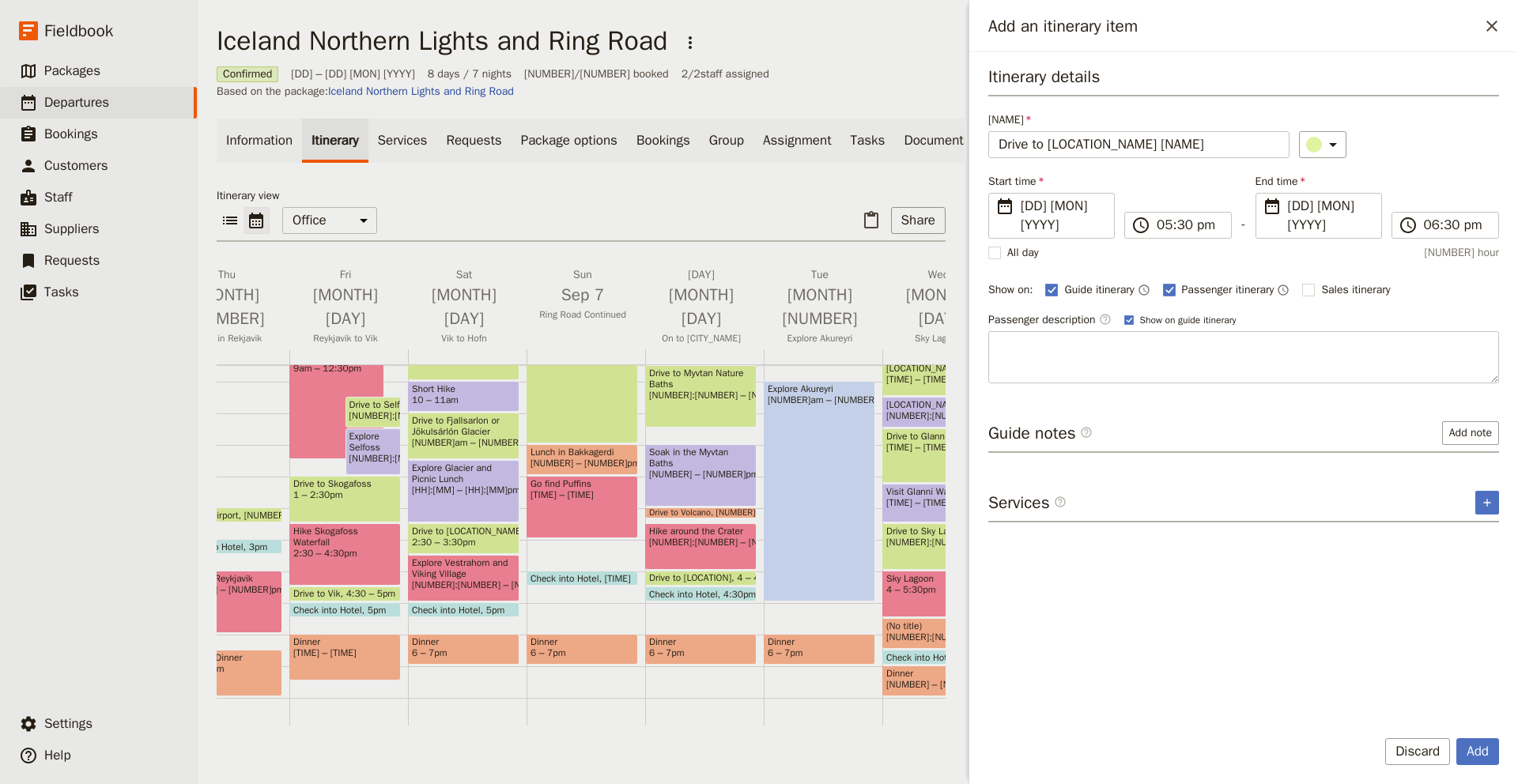 click on "Itinerary details Name Drive to Lighthouse Inn ​ Start time ​ 10 Sep 2025 10/09/2025 2025-09-10 17:30 ​ 05:30 pm - End time ​ 10 Sep 2025 10/09/2025 2025-09-10 18:30 ​ 06:30 pm All day 1 hour Show on: Guide itinerary ​ Passenger itinerary ​ Sales itinerary ​ Passenger description ​ Show on guide itinerary Guide notes ​ Add note Services ​ ​ Add Discard" at bounding box center [1244, 418] 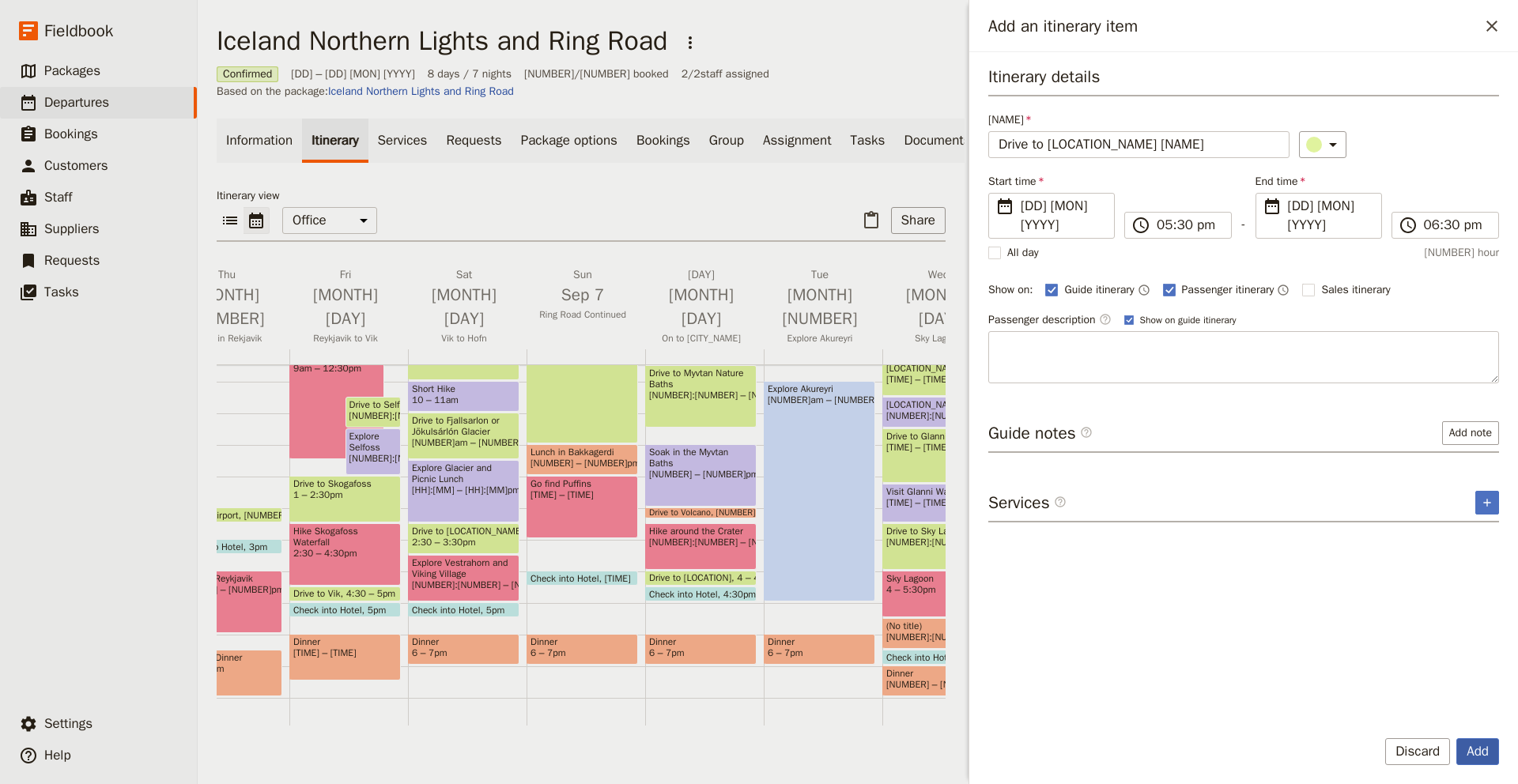 click on "Add" at bounding box center (1478, 752) 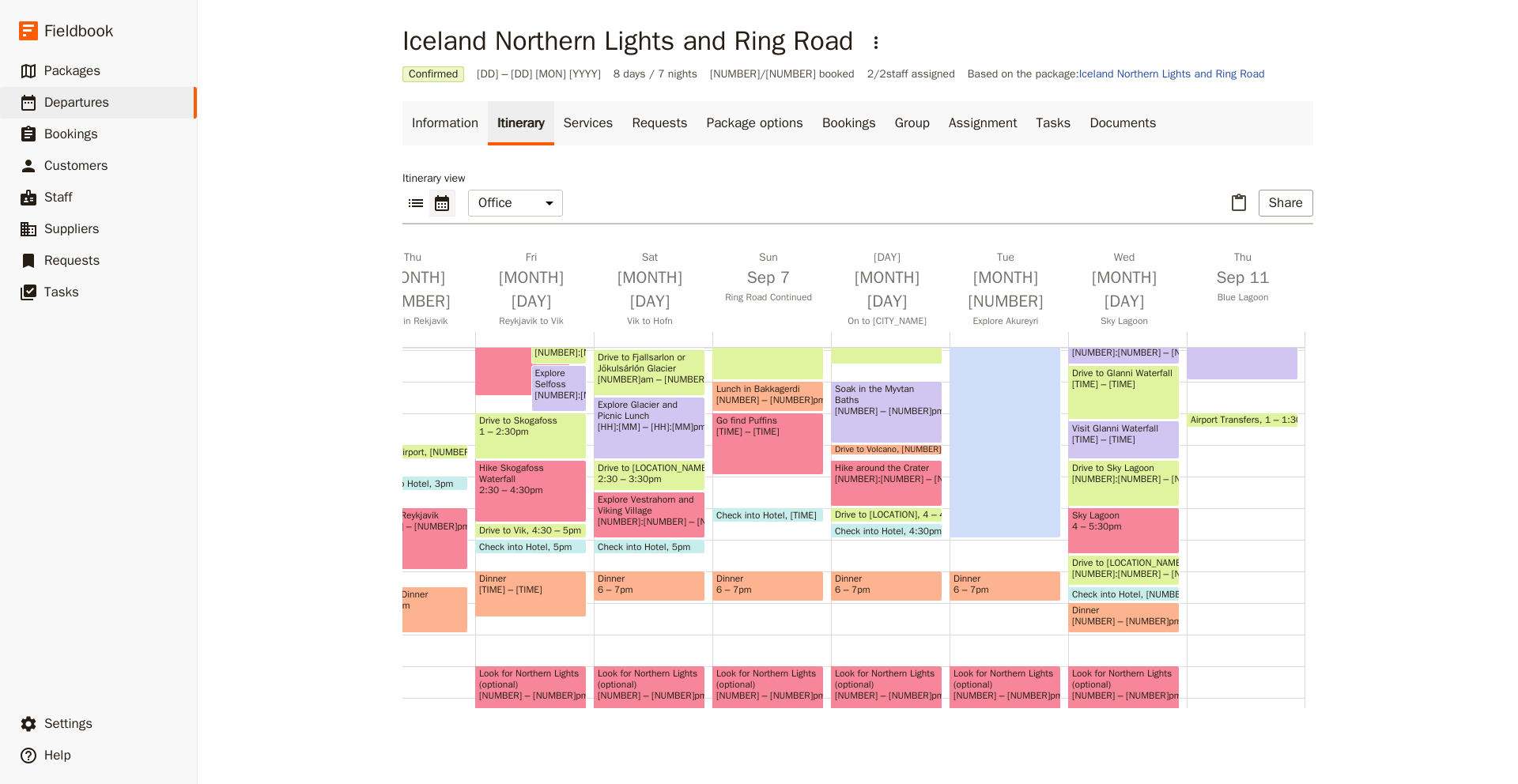 scroll, scrollTop: 375, scrollLeft: 0, axis: vertical 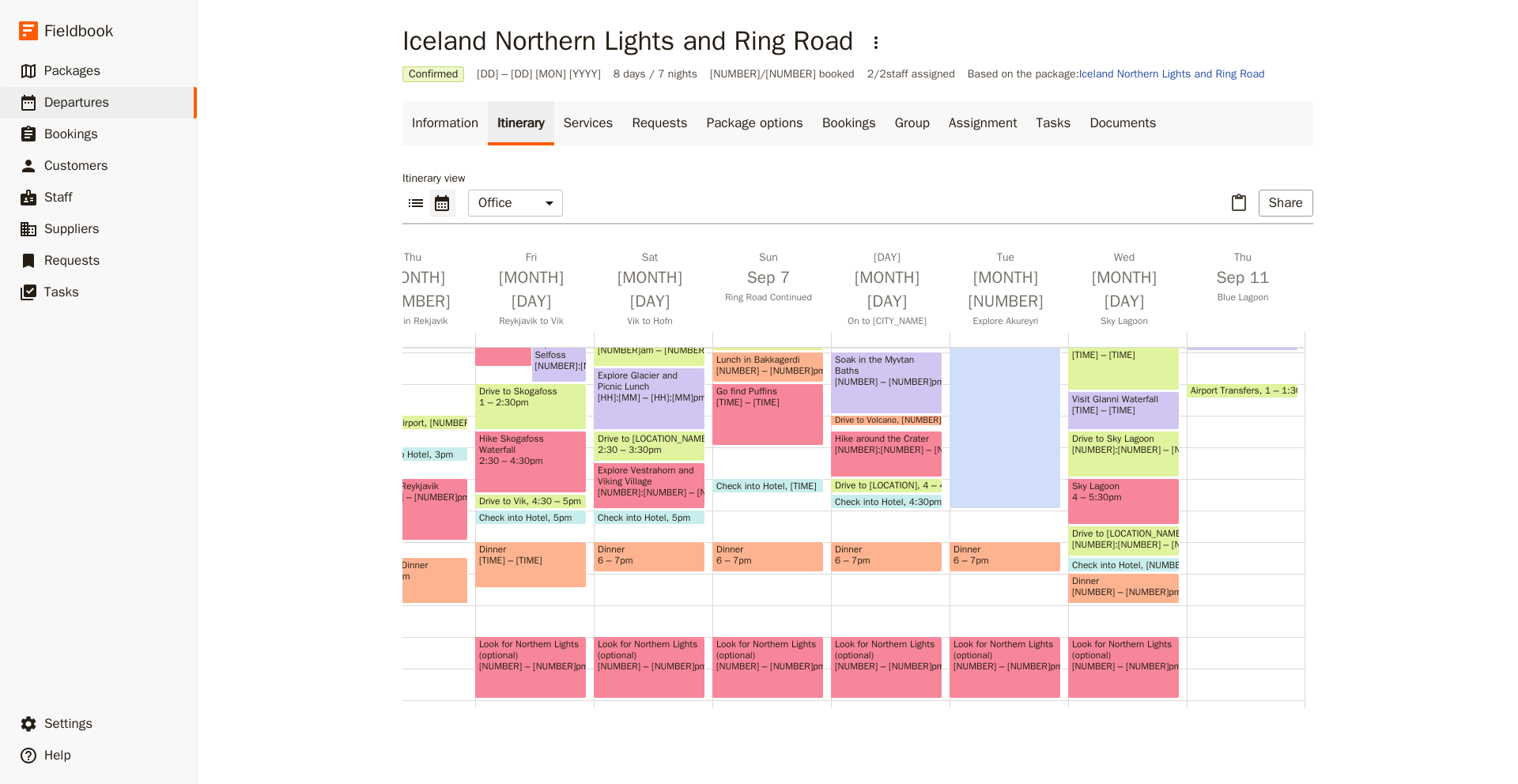 click on "Drive to [STREET] Inn" at bounding box center [1123, 533] 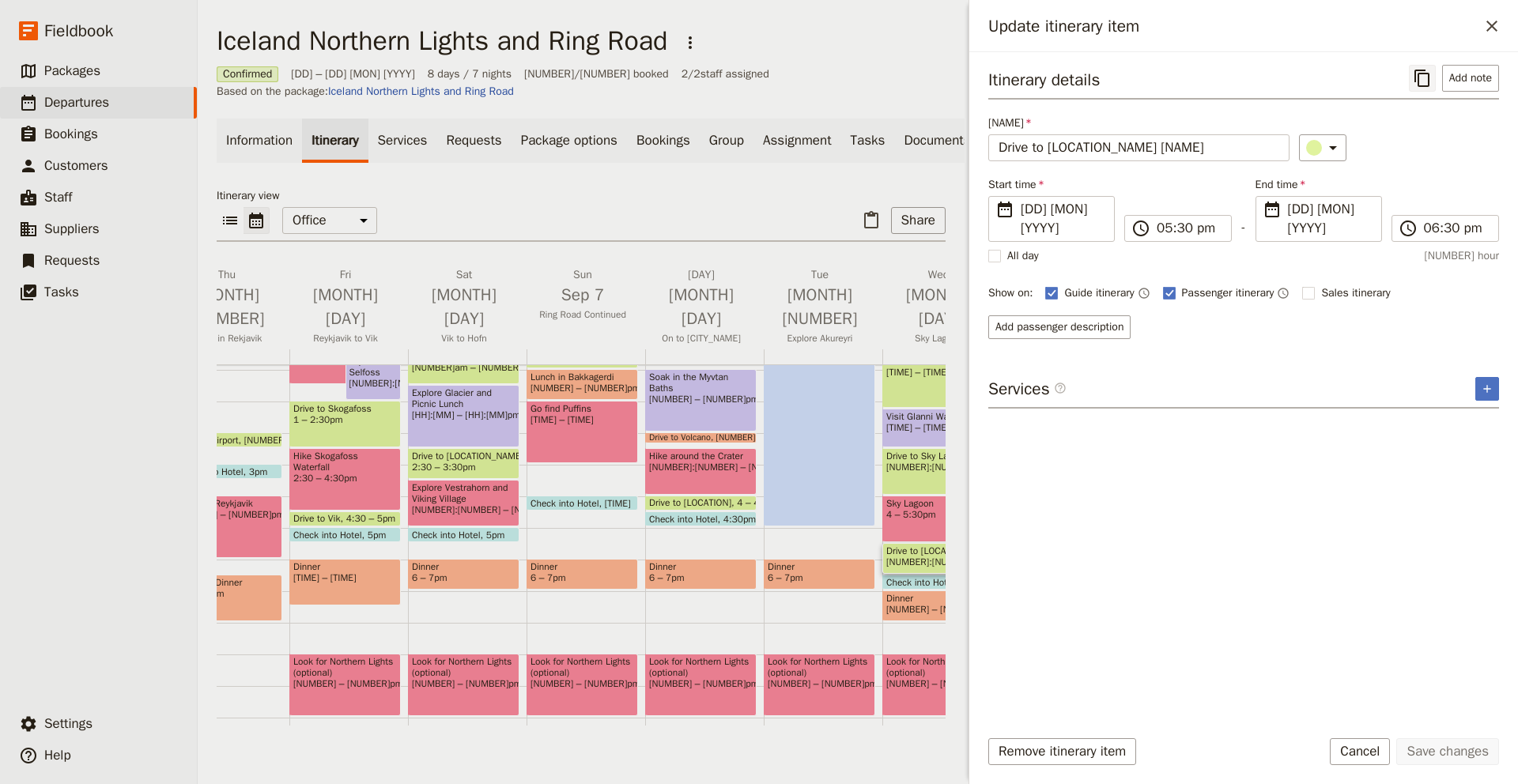 click 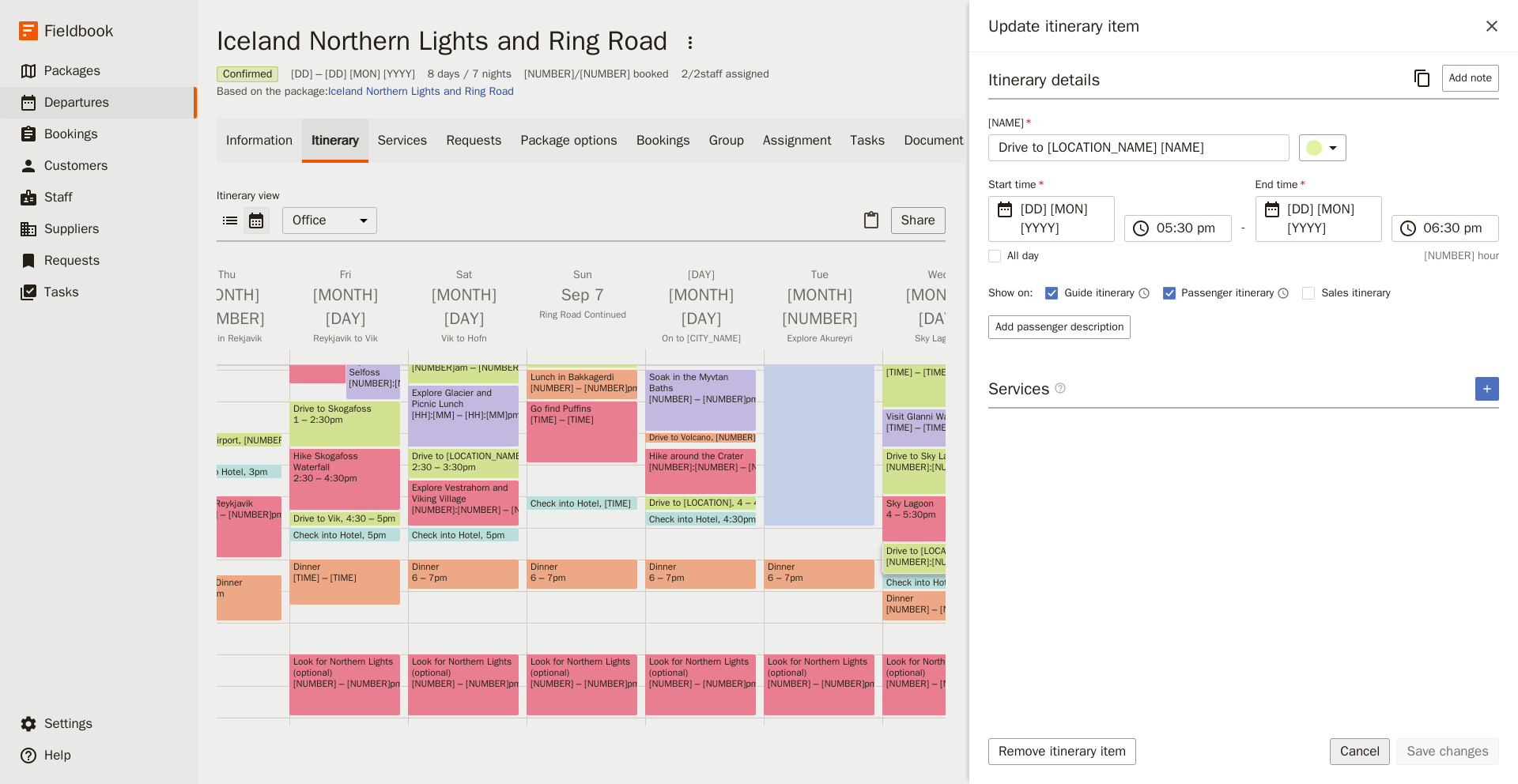 click on "Cancel" at bounding box center [1360, 752] 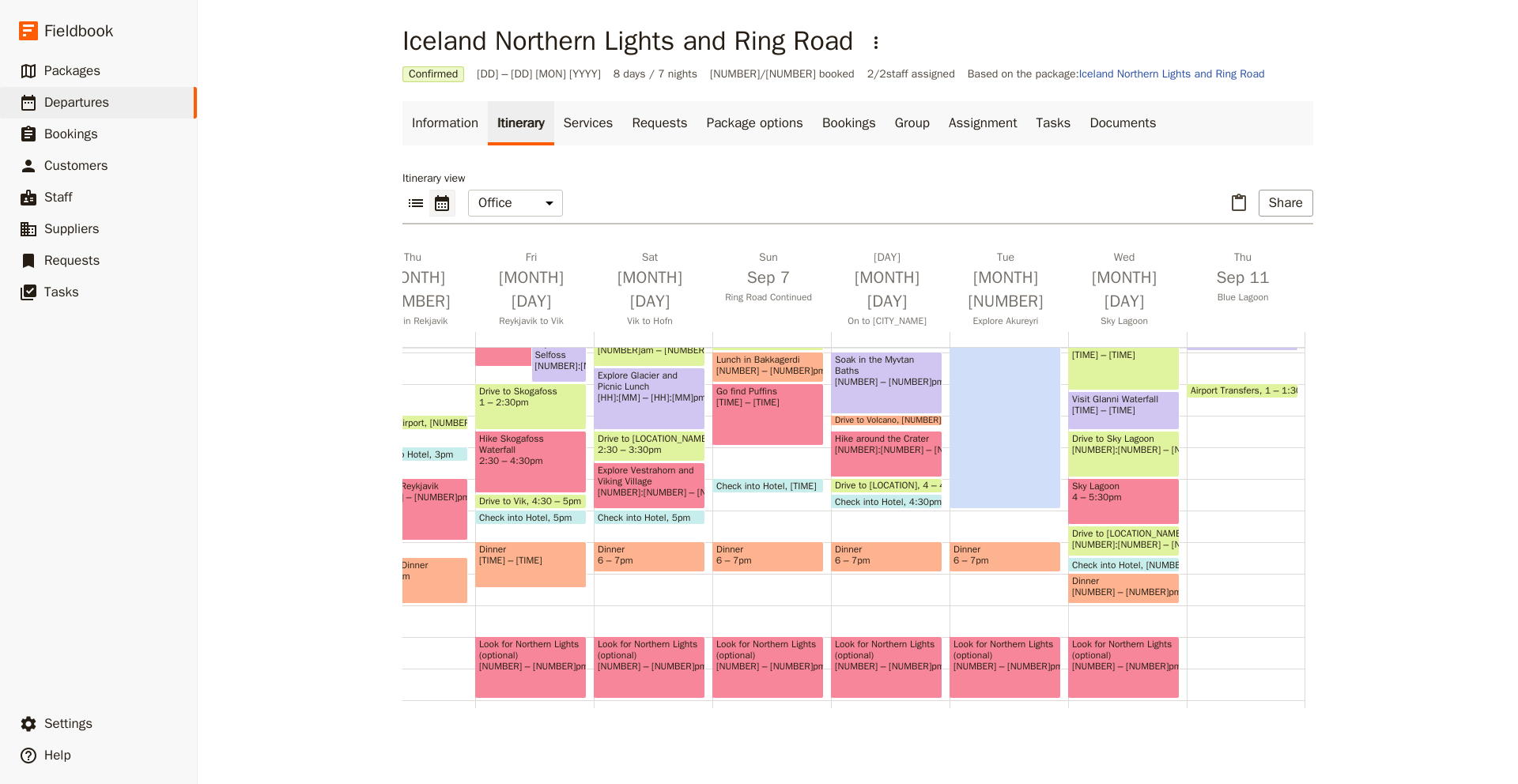 click on "Check into Hotel" at bounding box center [1109, 564] 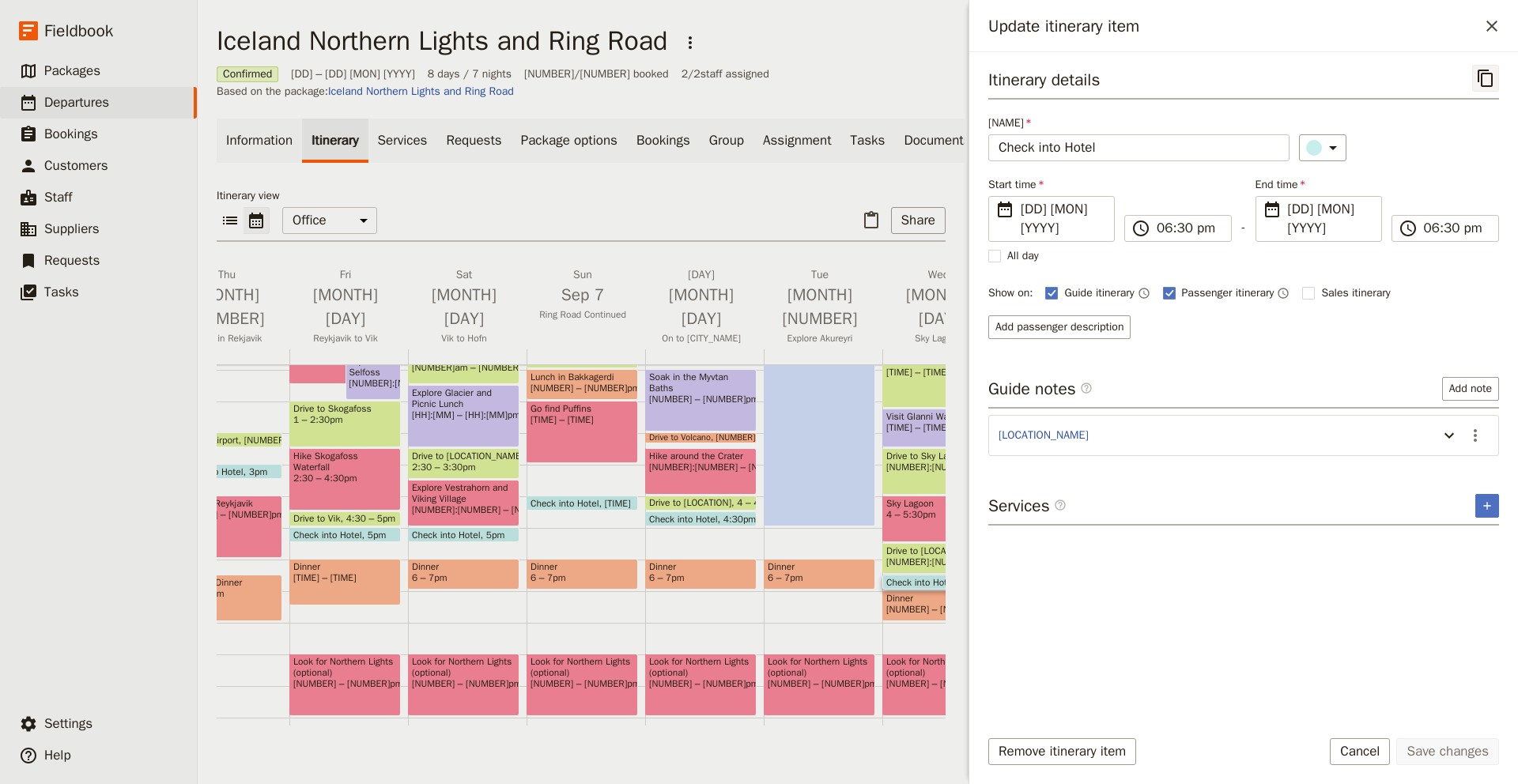 click 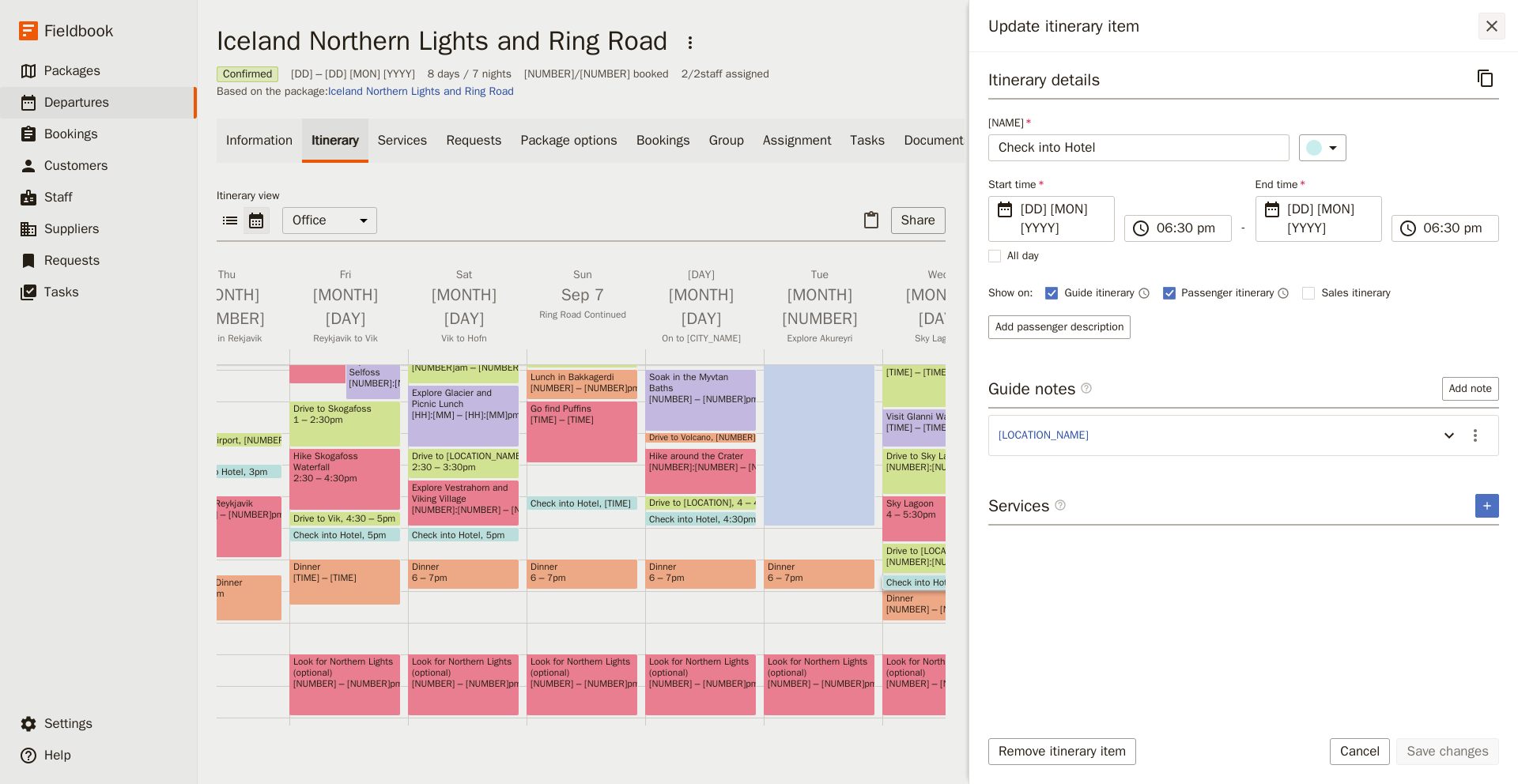 click 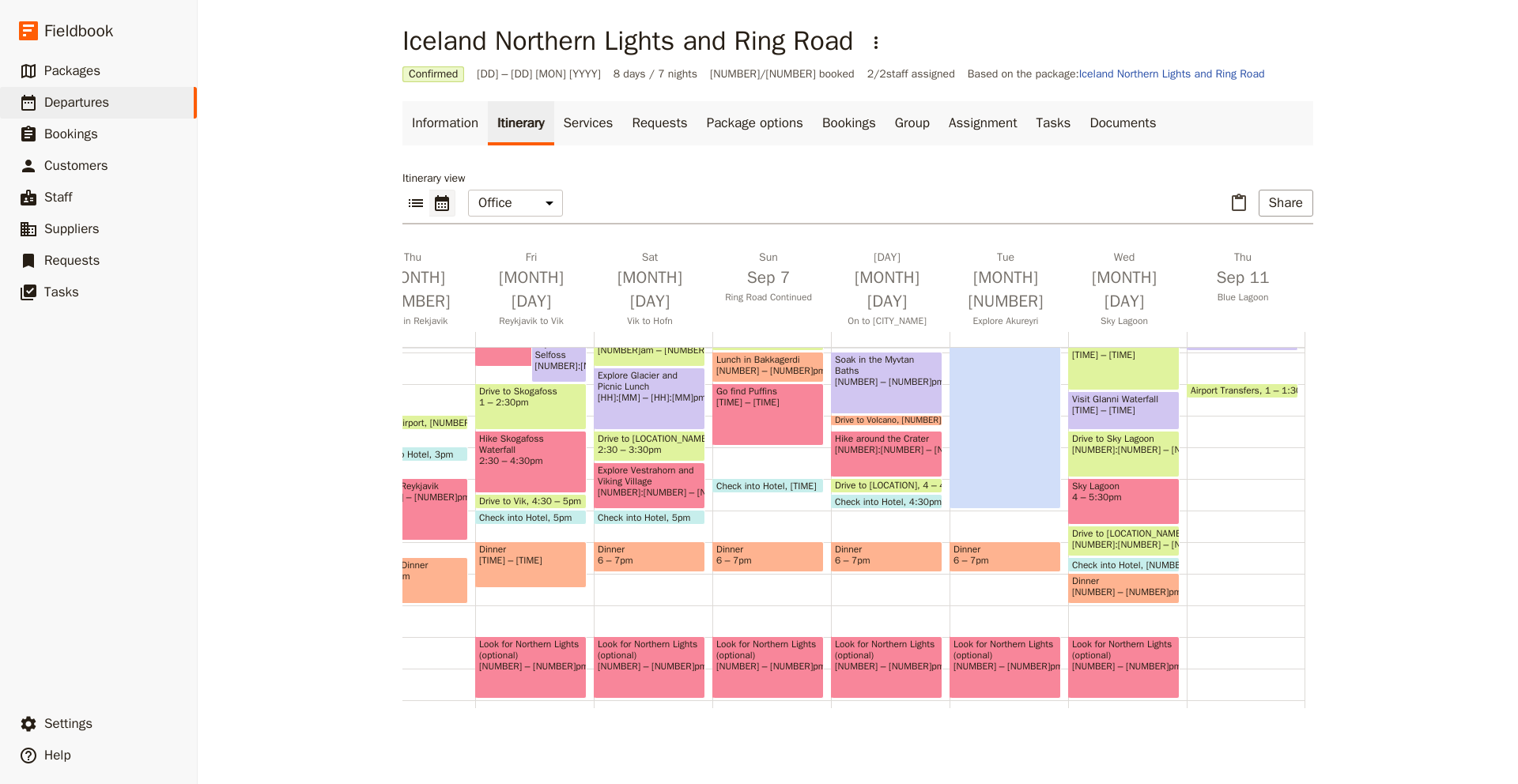 click on "[TIME] – [TIME]" at bounding box center [1127, 592] 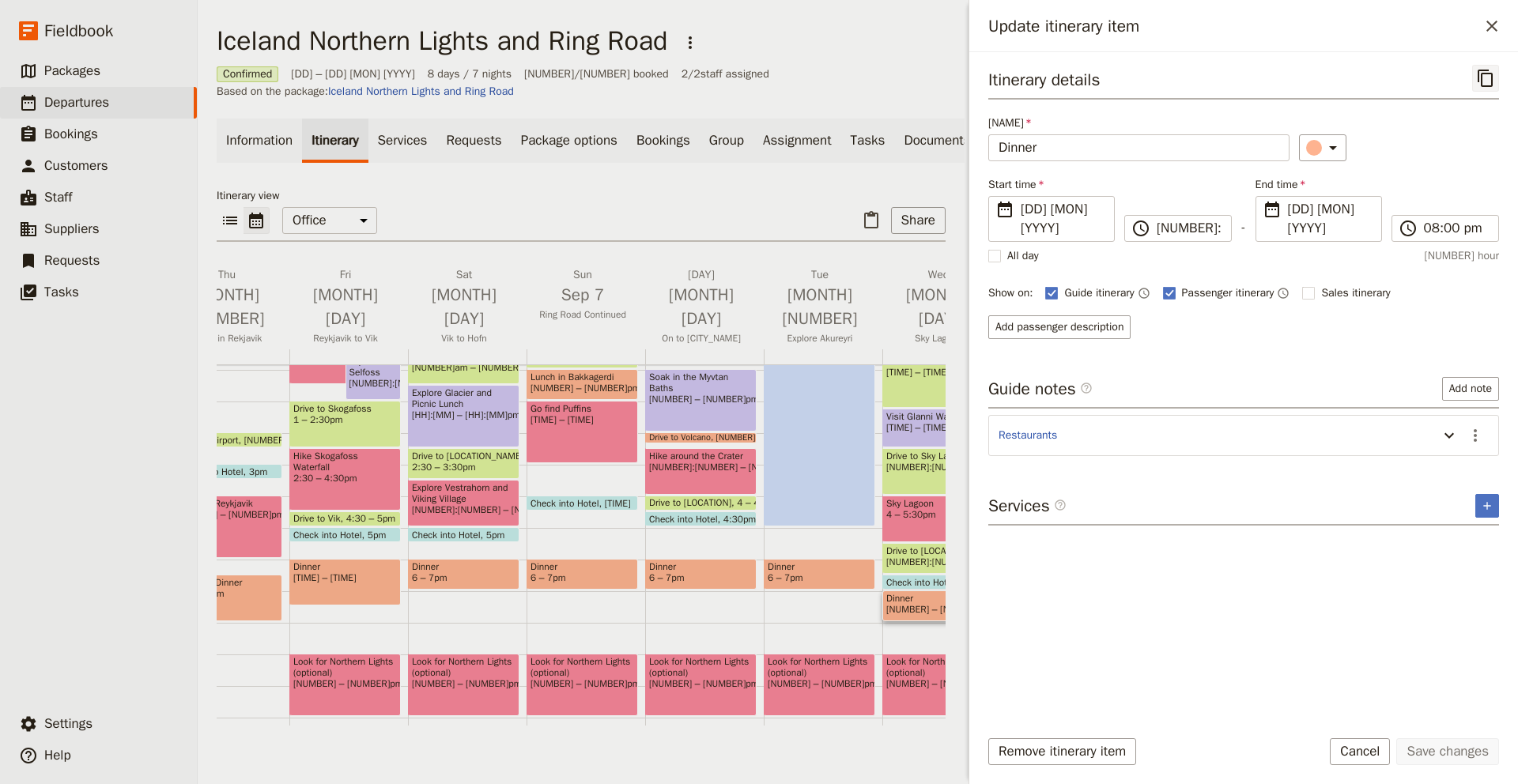 click 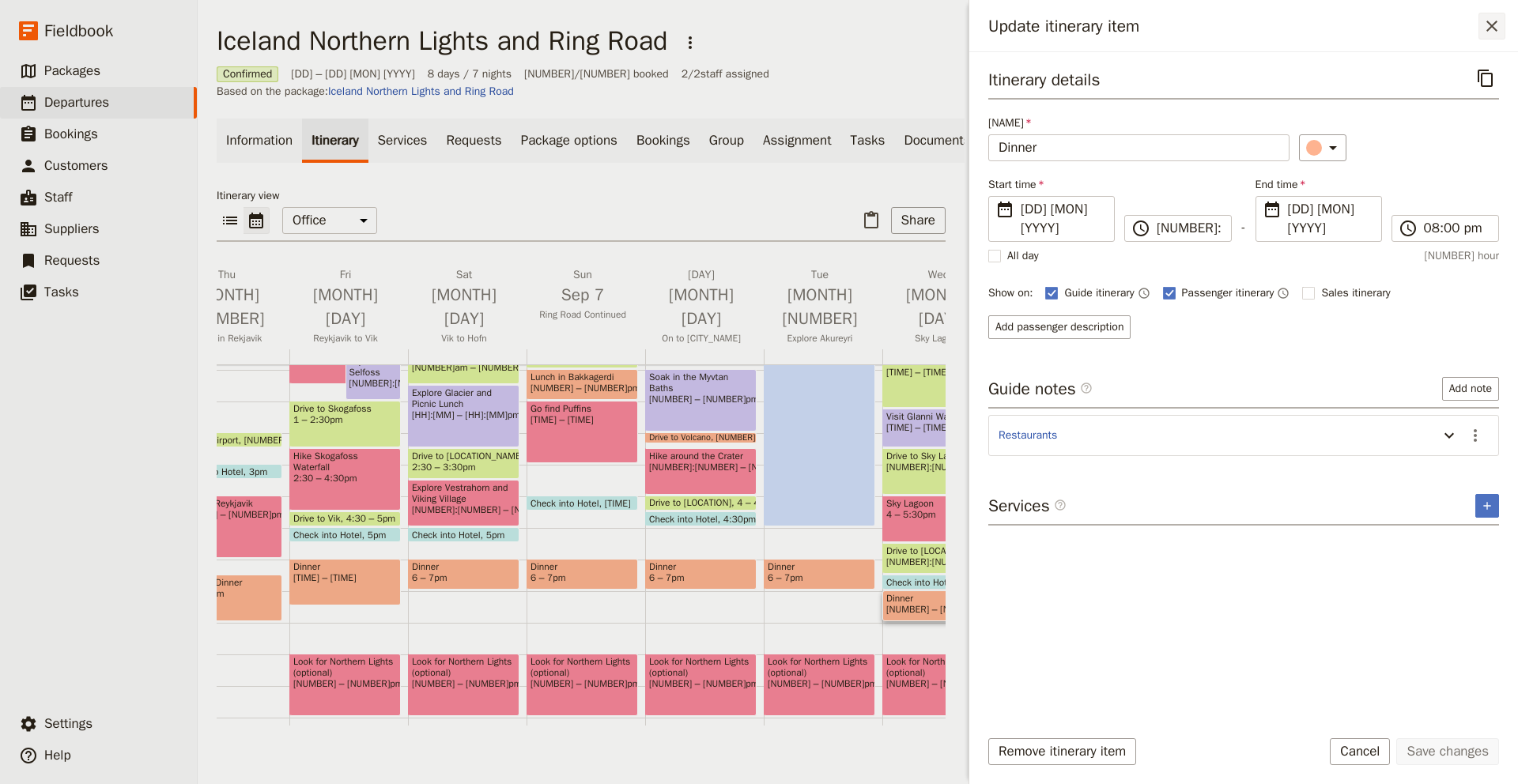 click 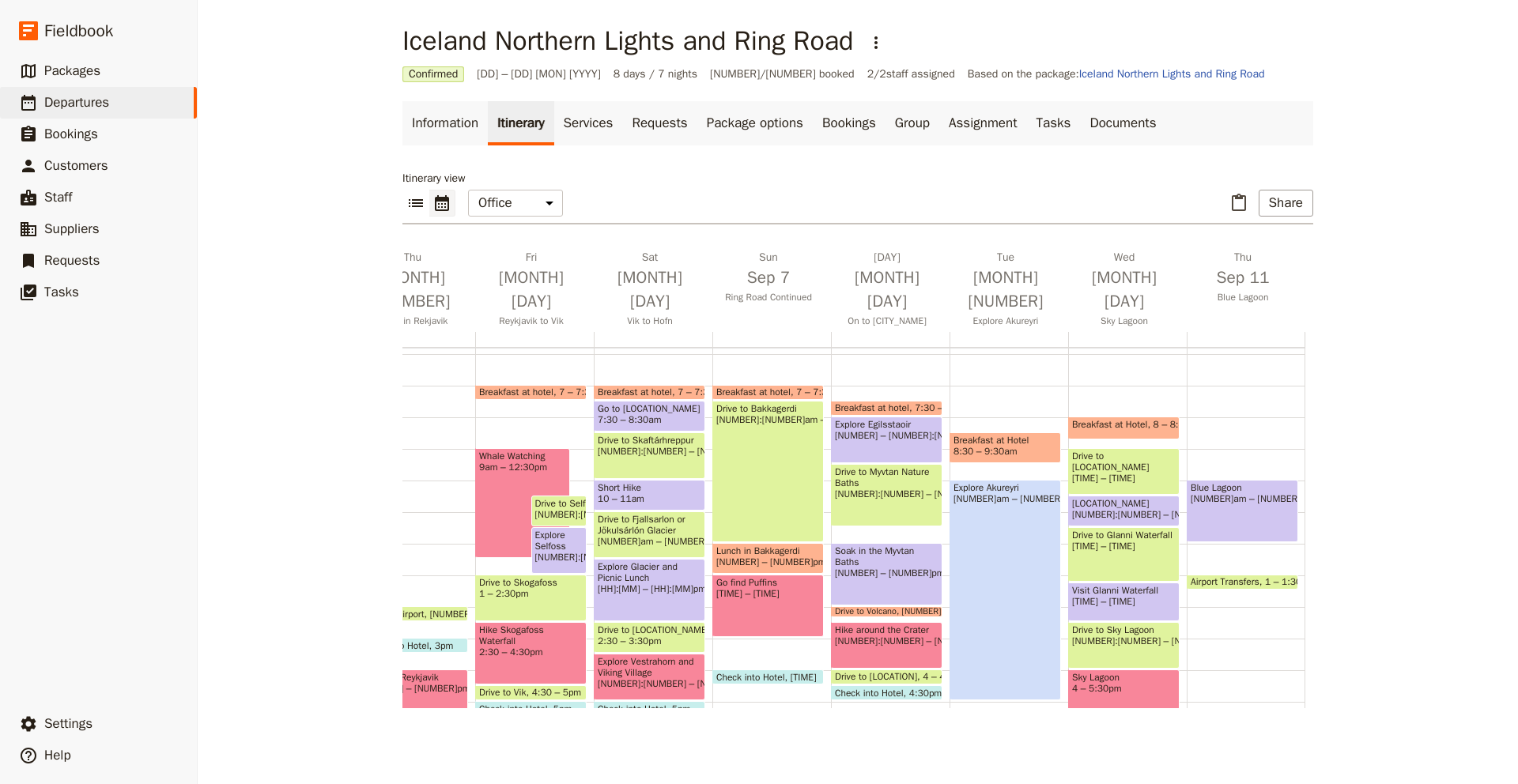 scroll, scrollTop: 189, scrollLeft: 0, axis: vertical 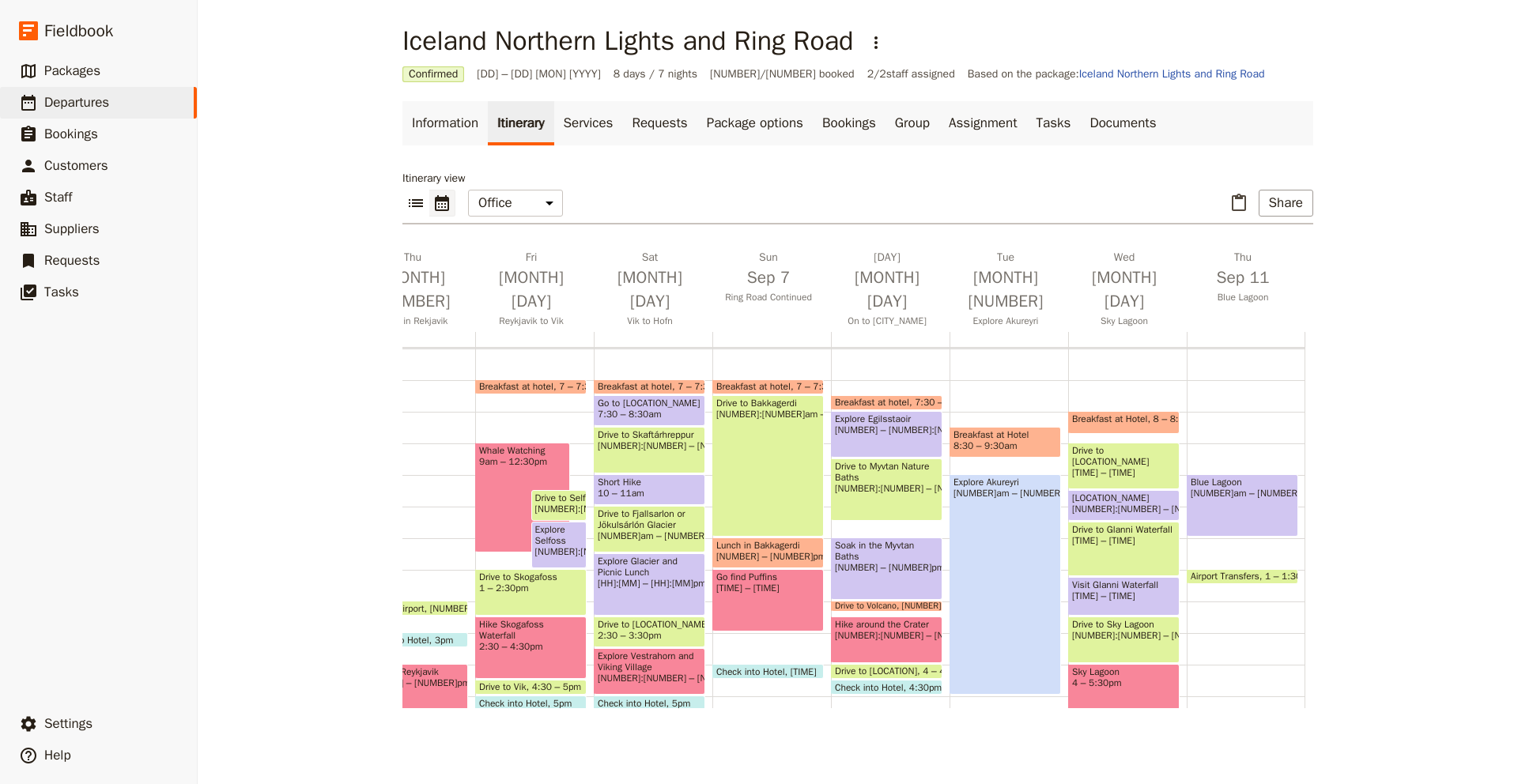 click on "Blue Lagoon 10am – 12pm Airport Transfers 1 – 1:30pm" at bounding box center [1246, 538] 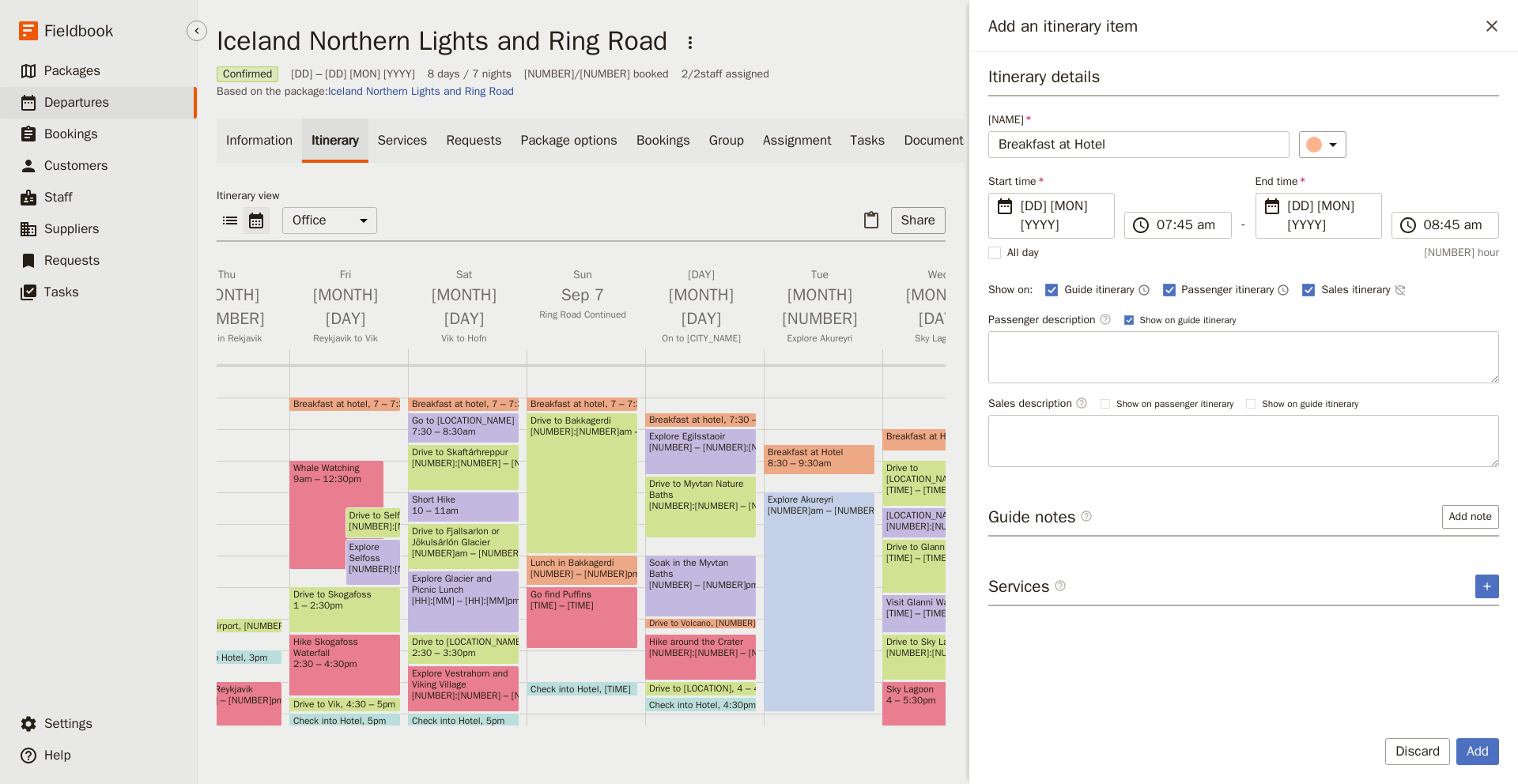type on "Breakfast at Hotel" 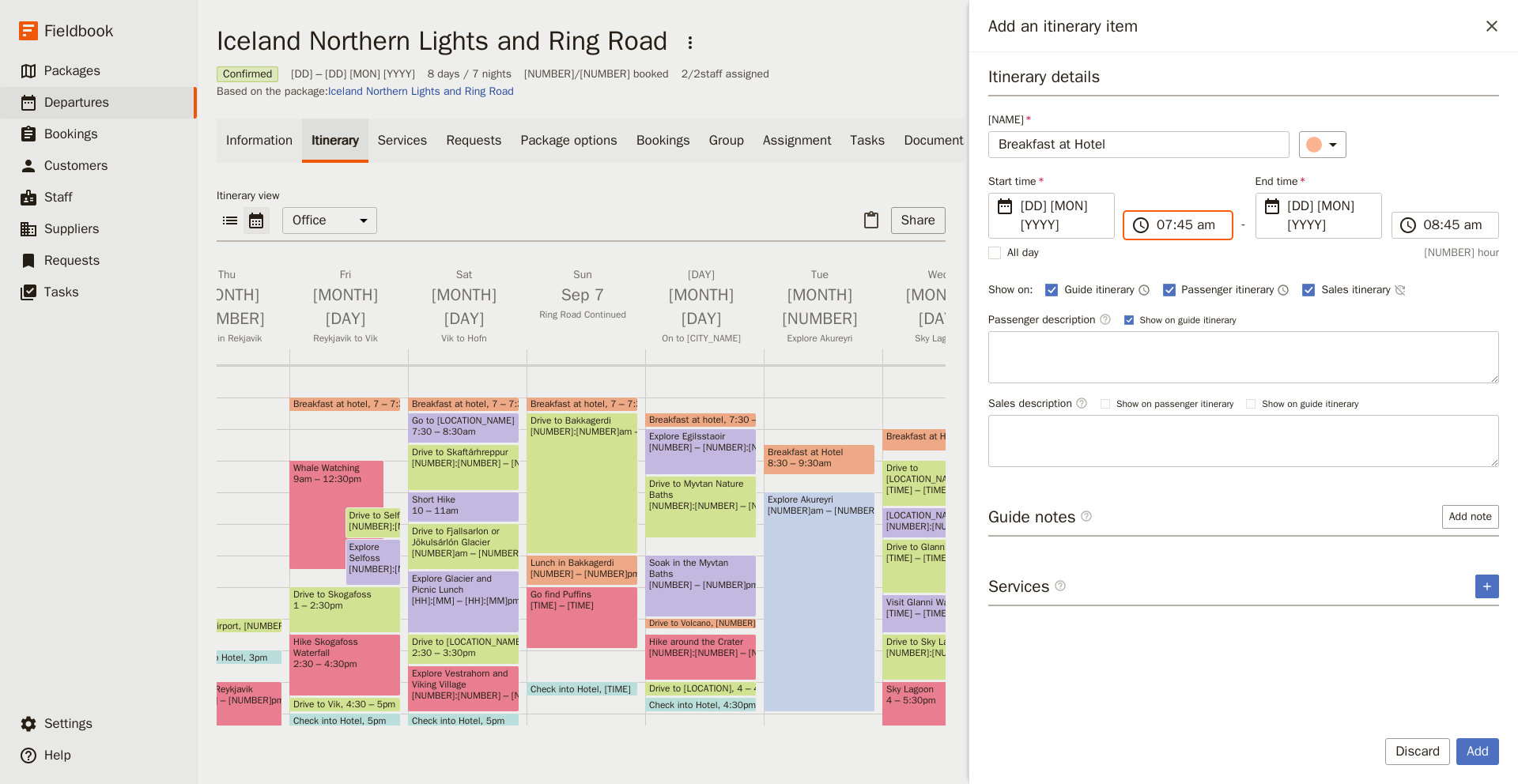 click on "07:45 am" at bounding box center [1189, 225] 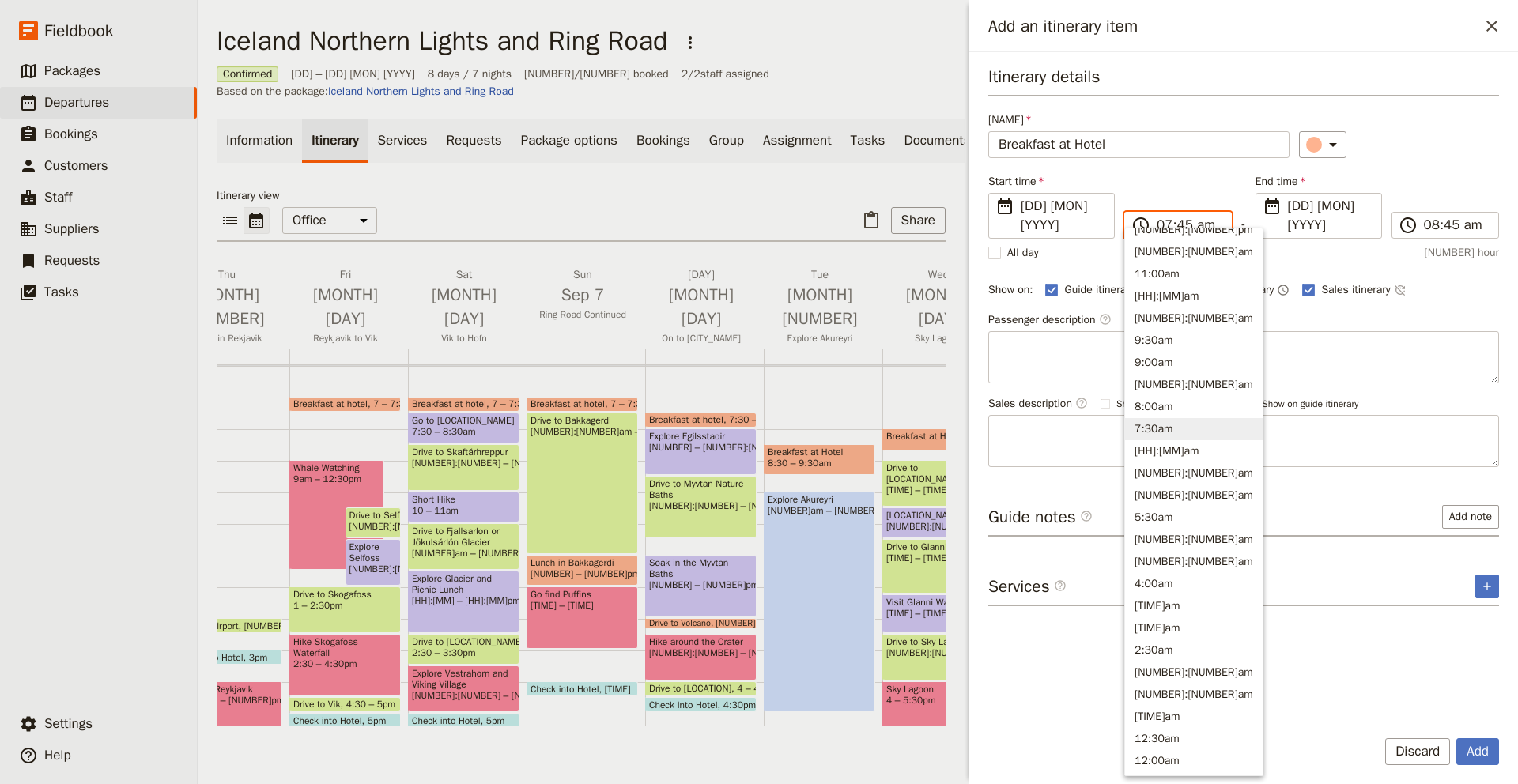 scroll, scrollTop: 513, scrollLeft: 0, axis: vertical 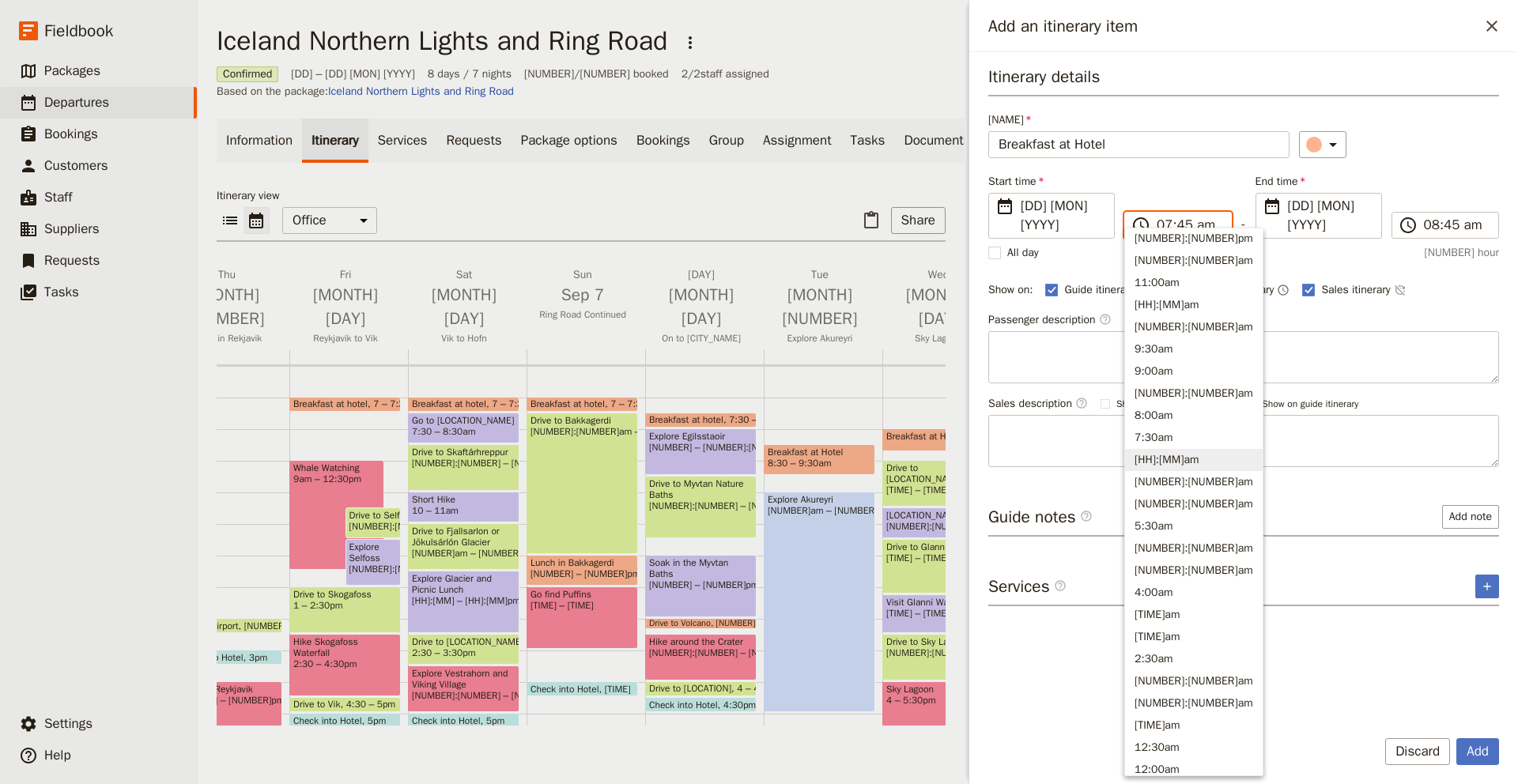 click on "[TIME]" at bounding box center (1194, 460) 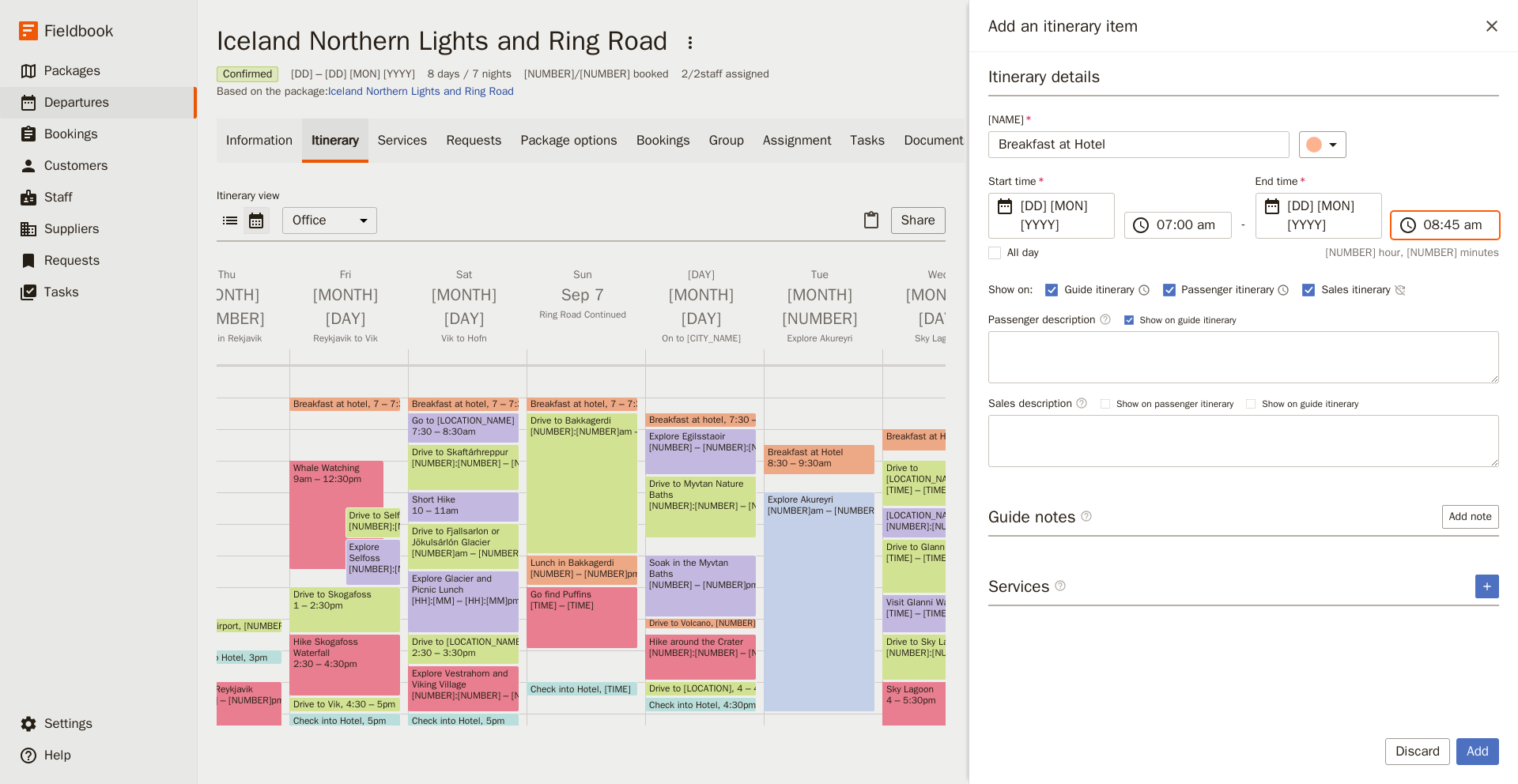 click on "[TIME]" at bounding box center (1456, 225) 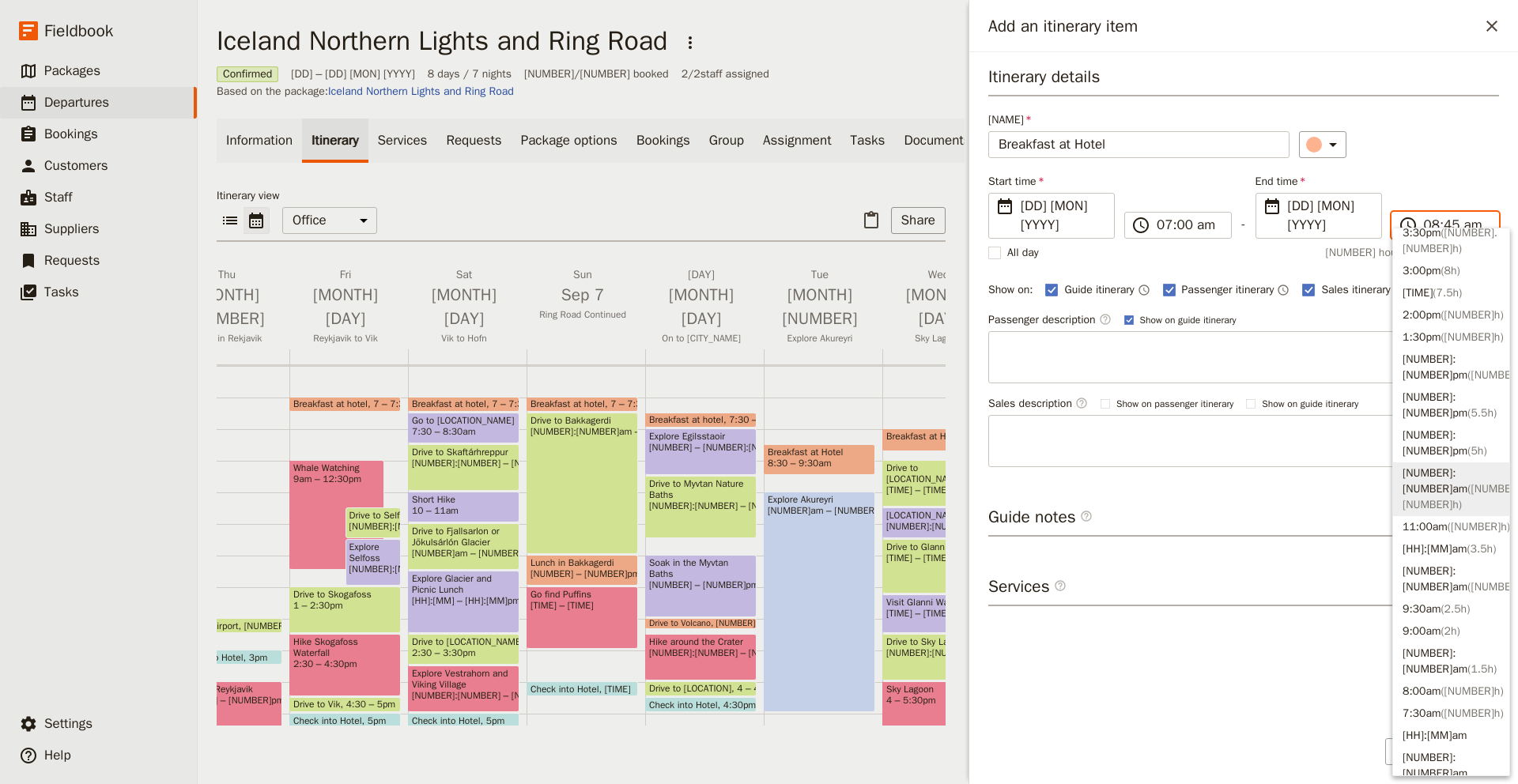 scroll, scrollTop: 513, scrollLeft: 0, axis: vertical 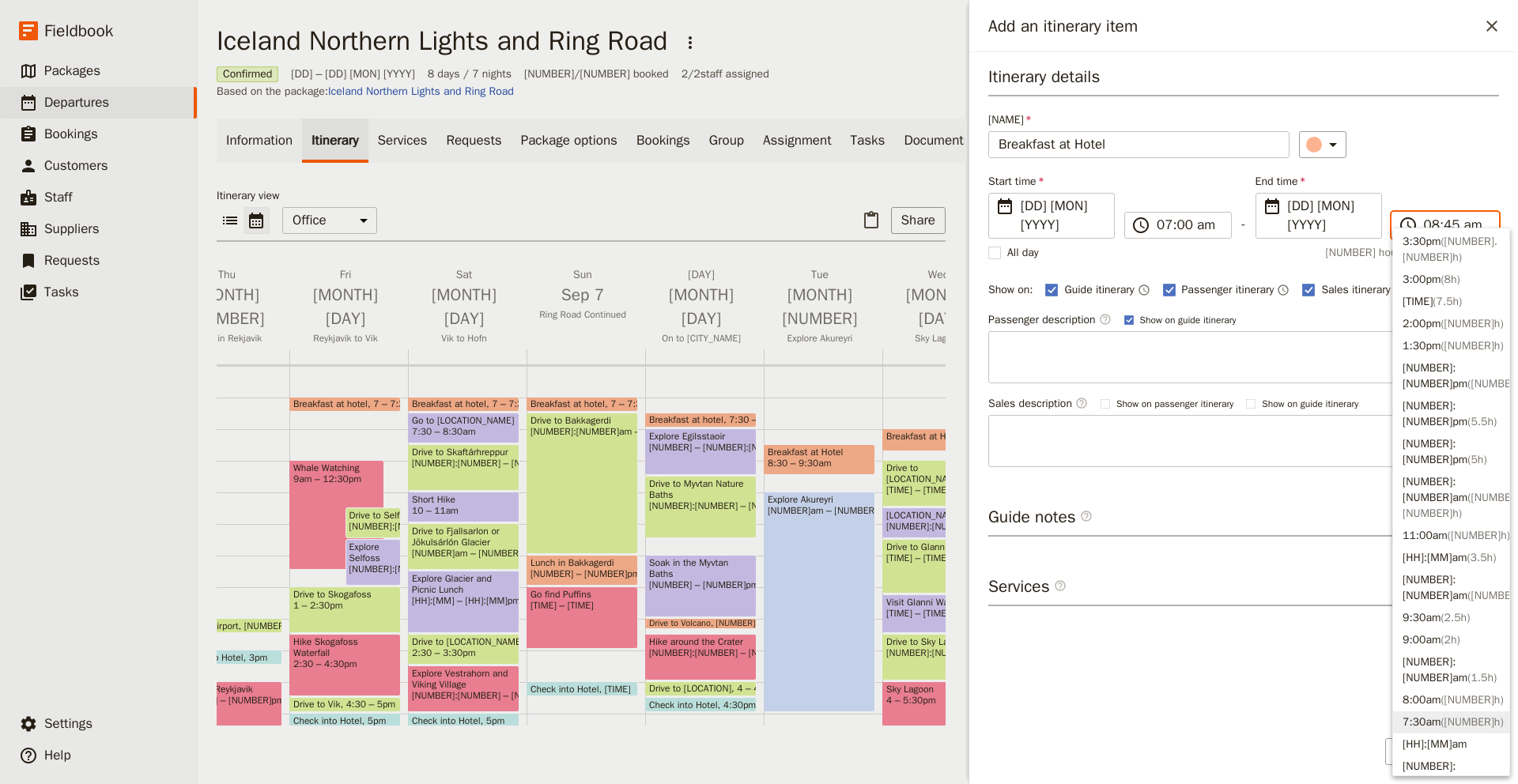 click on "7:30am  ( 0.5h )" at bounding box center [1451, 722] 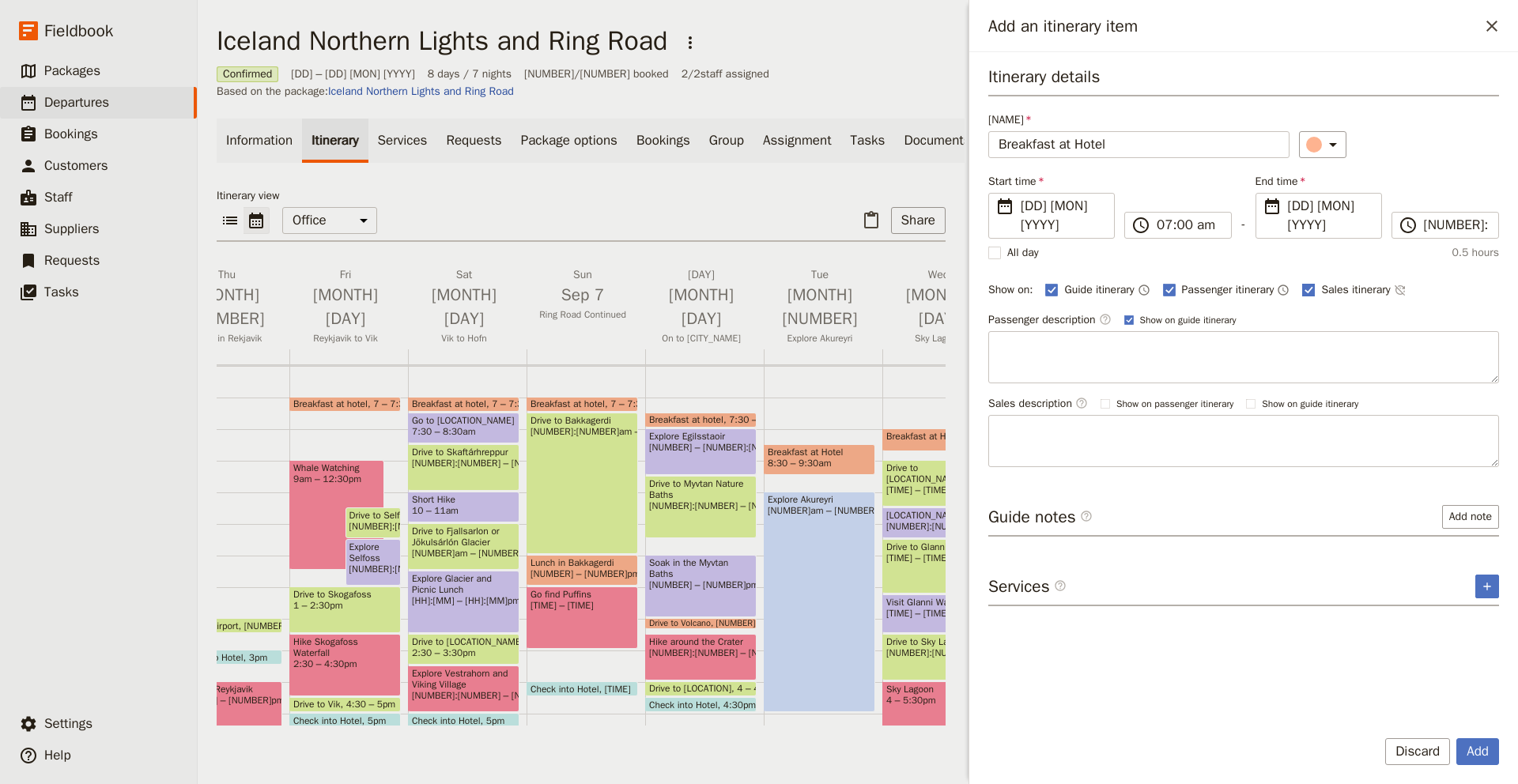 click 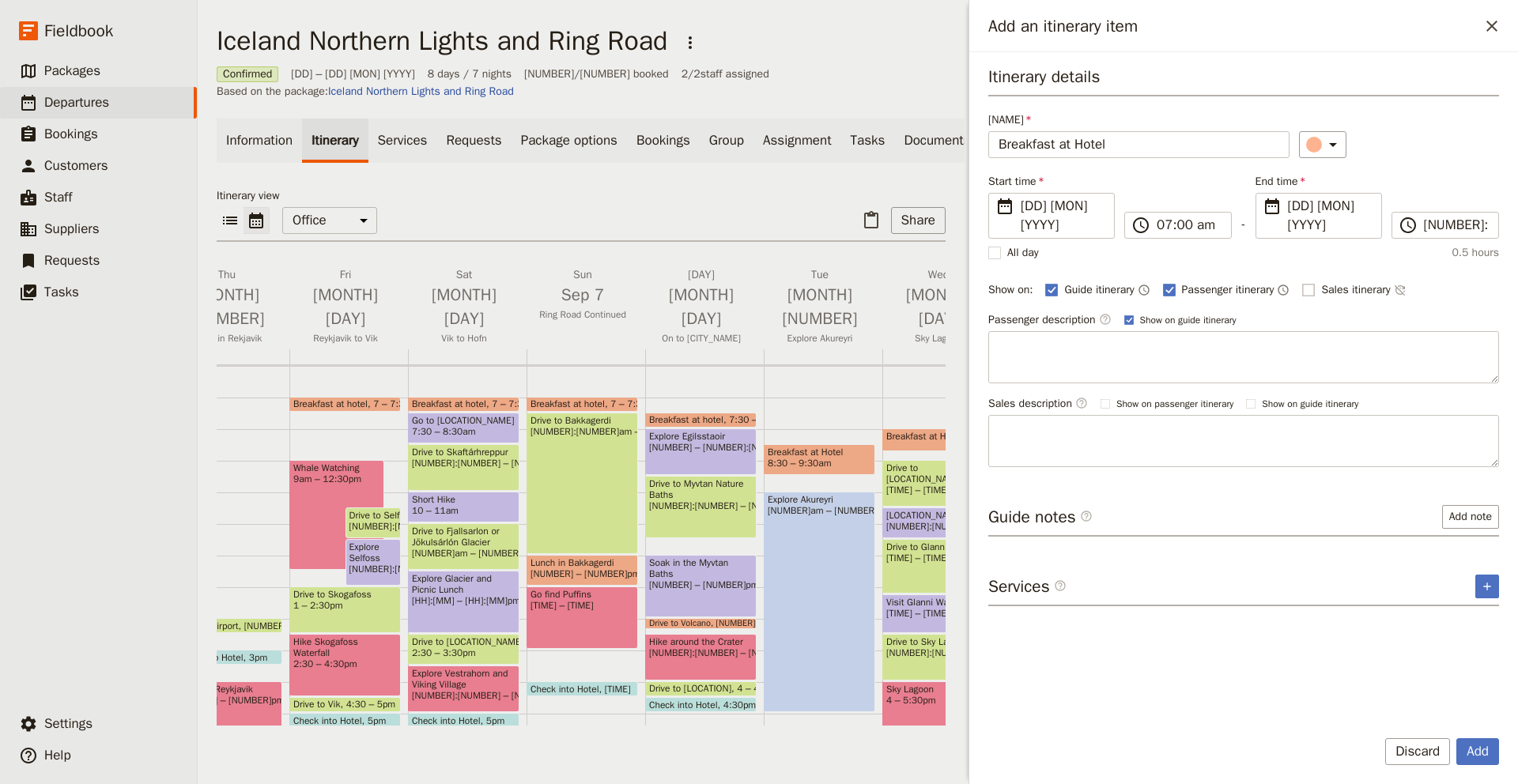 checkbox on "false" 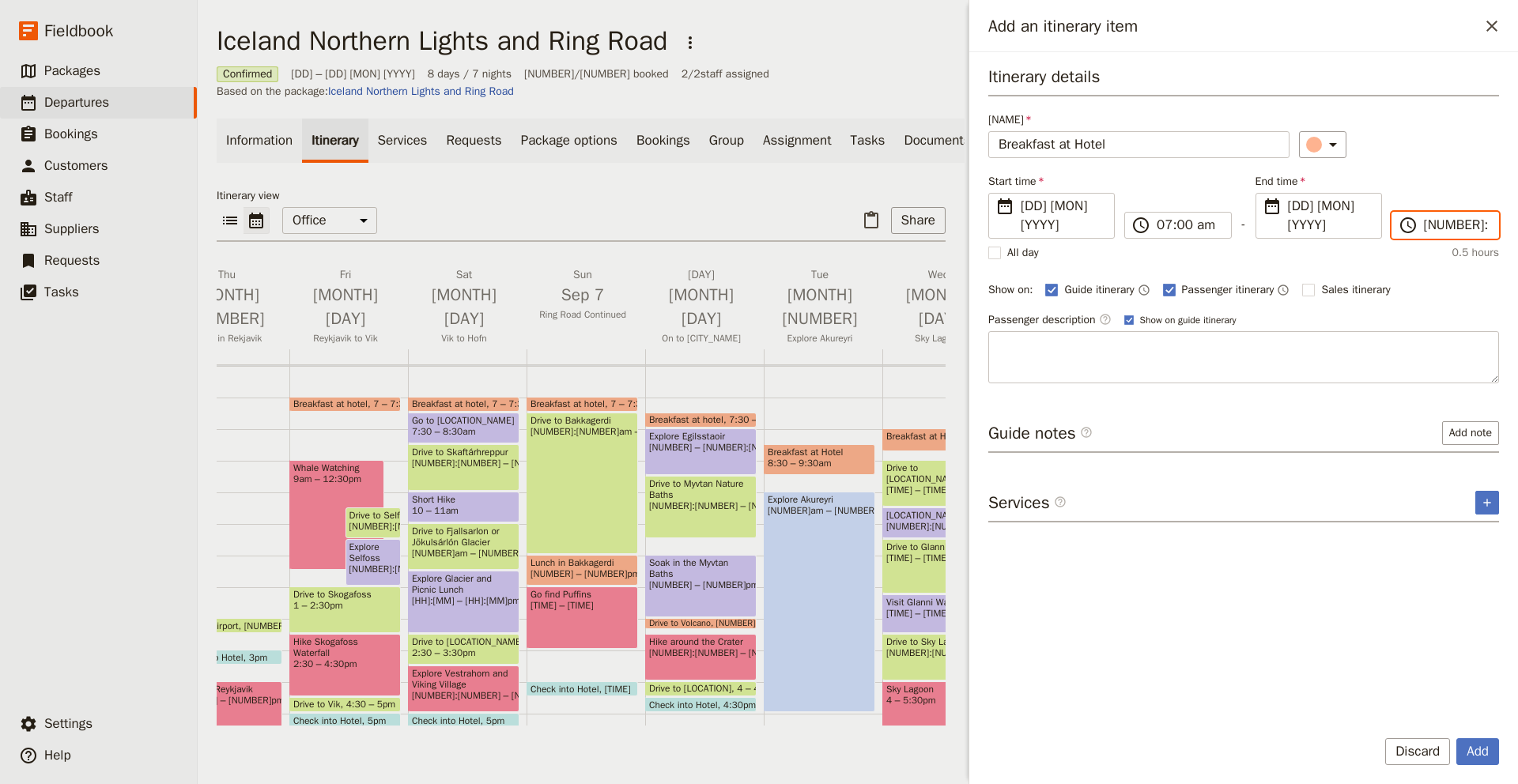 click on "[TIME]" at bounding box center [1456, 225] 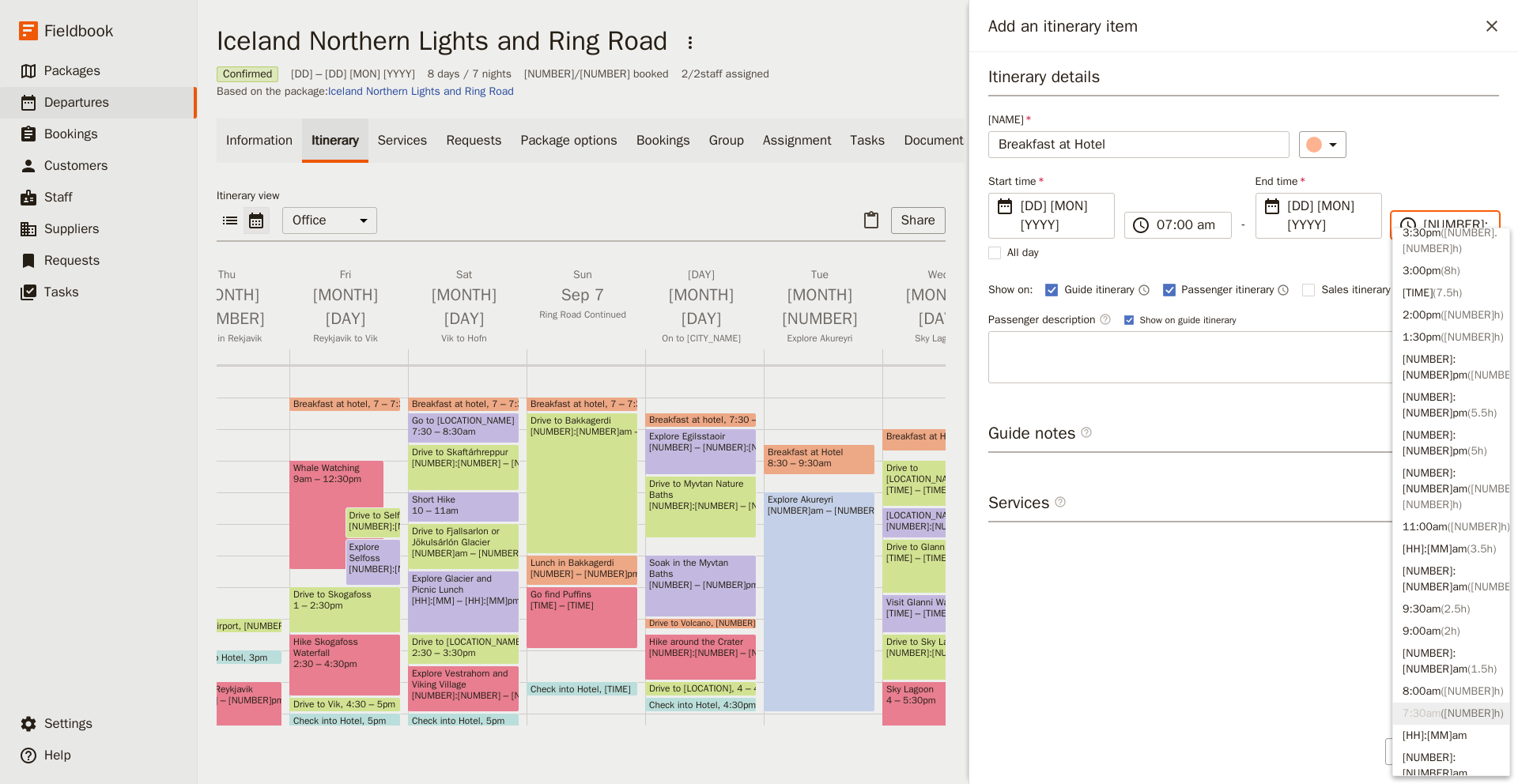 scroll, scrollTop: 513, scrollLeft: 0, axis: vertical 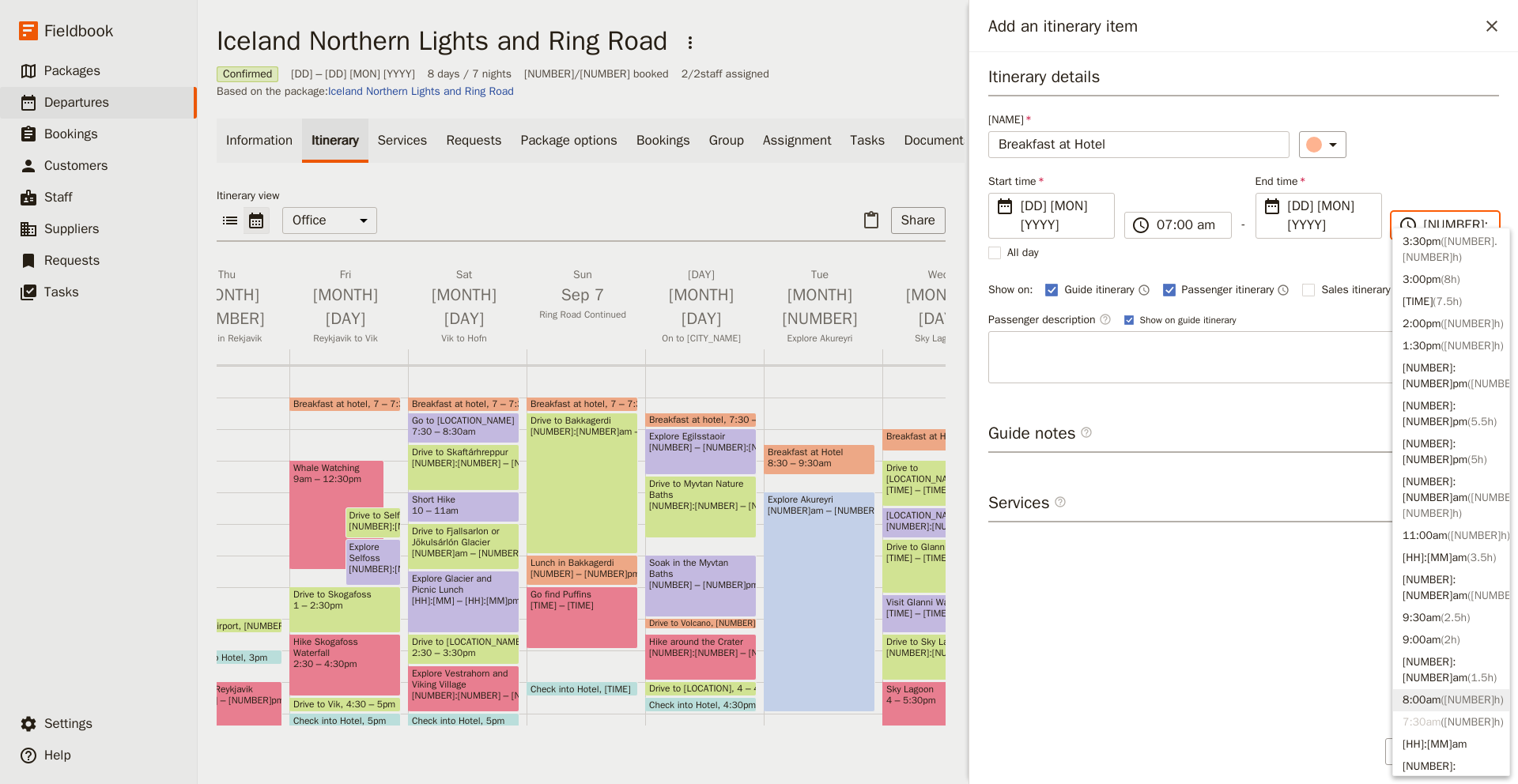 click on "8:00am  ( 1h )" at bounding box center (1451, 700) 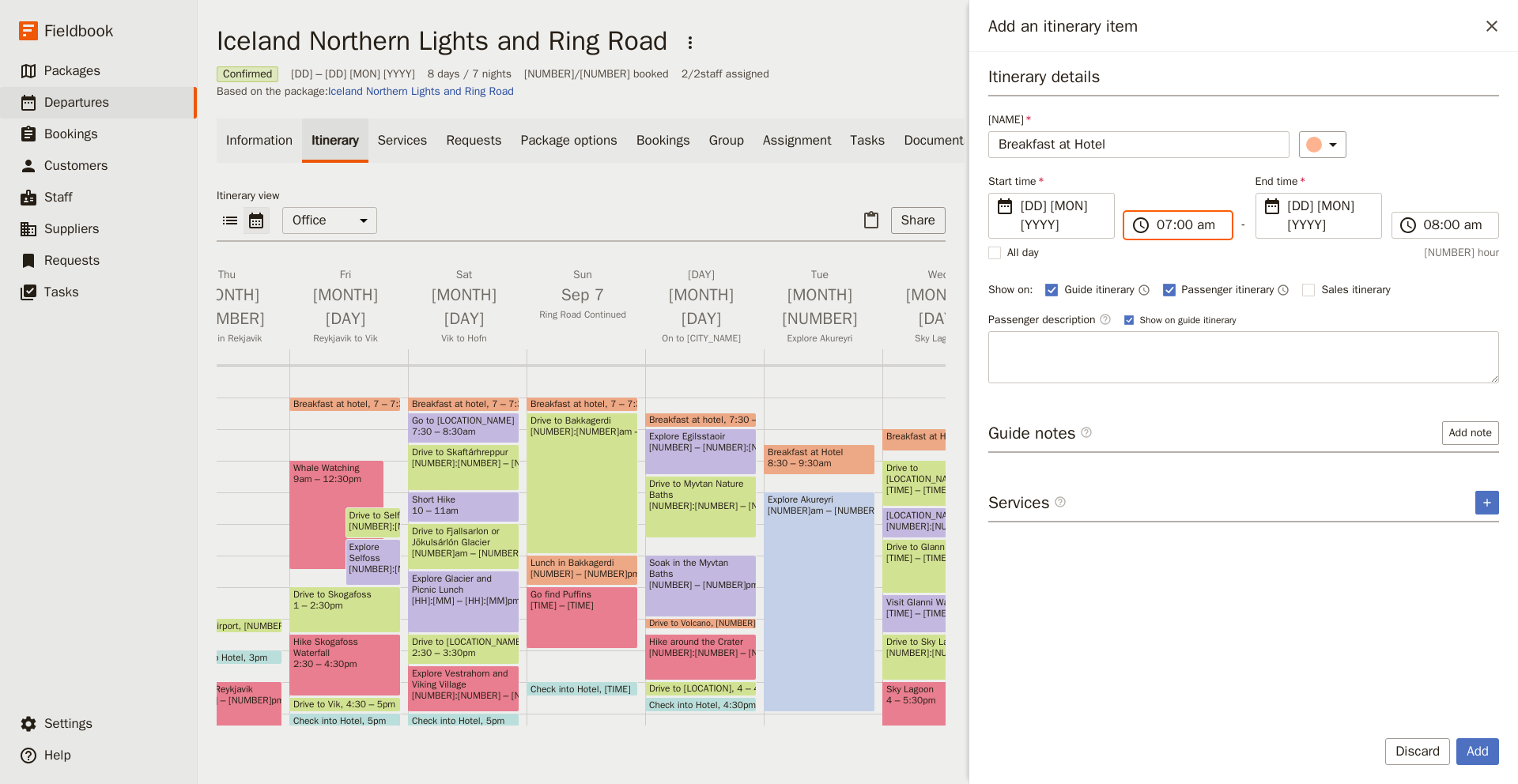 click on "[TIME]" at bounding box center (1189, 225) 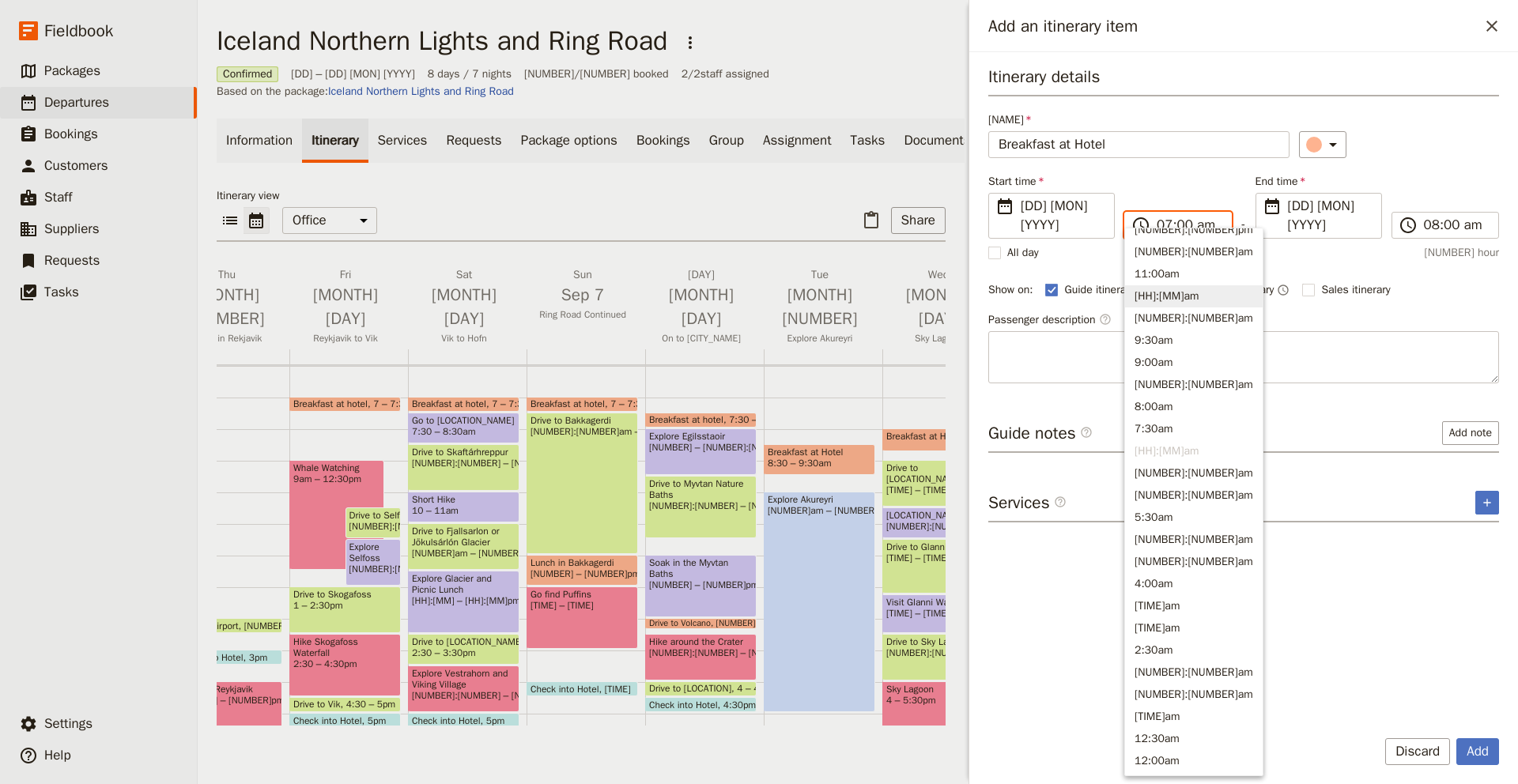 scroll, scrollTop: 513, scrollLeft: 0, axis: vertical 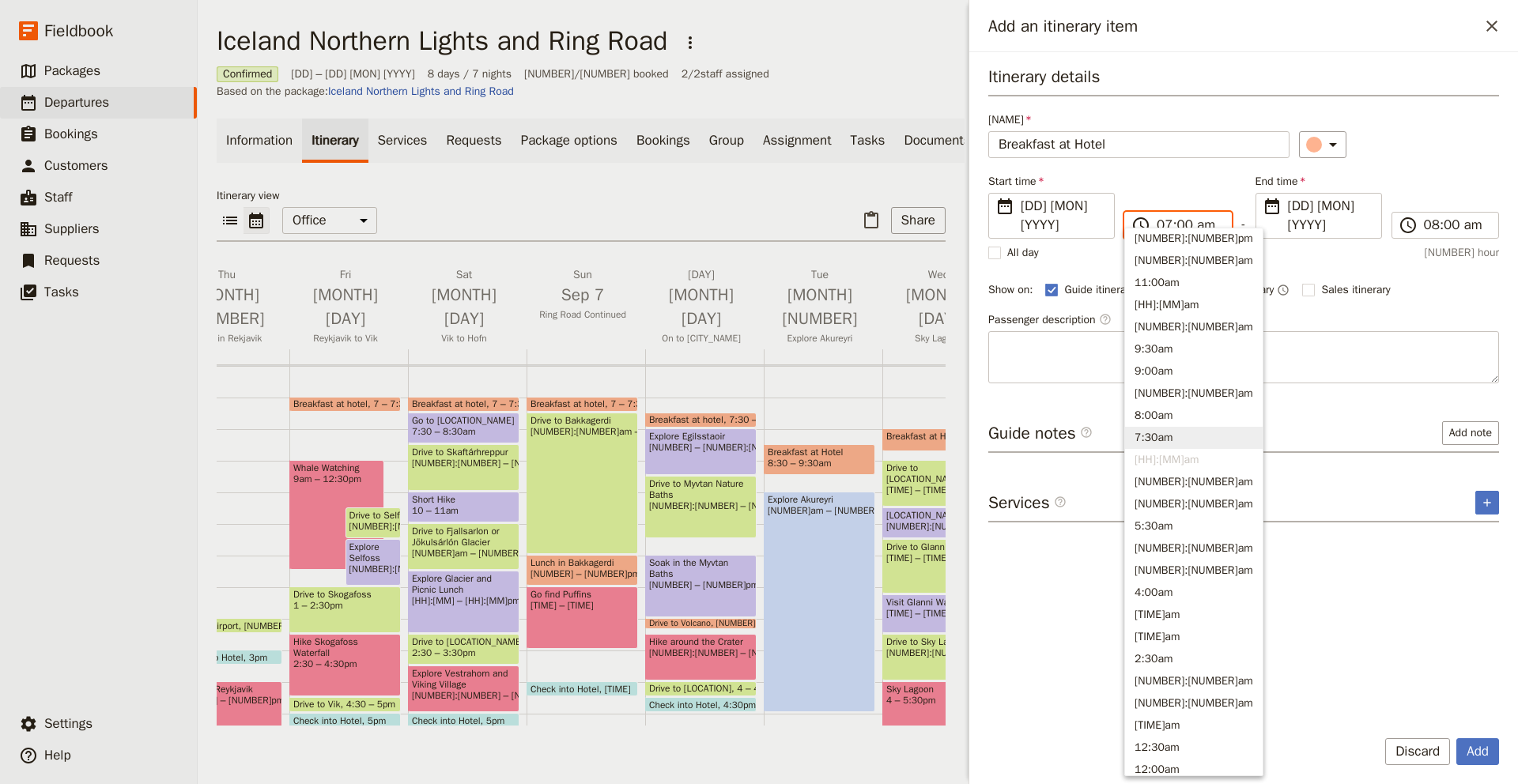 click on "[TIME]" at bounding box center [1194, 438] 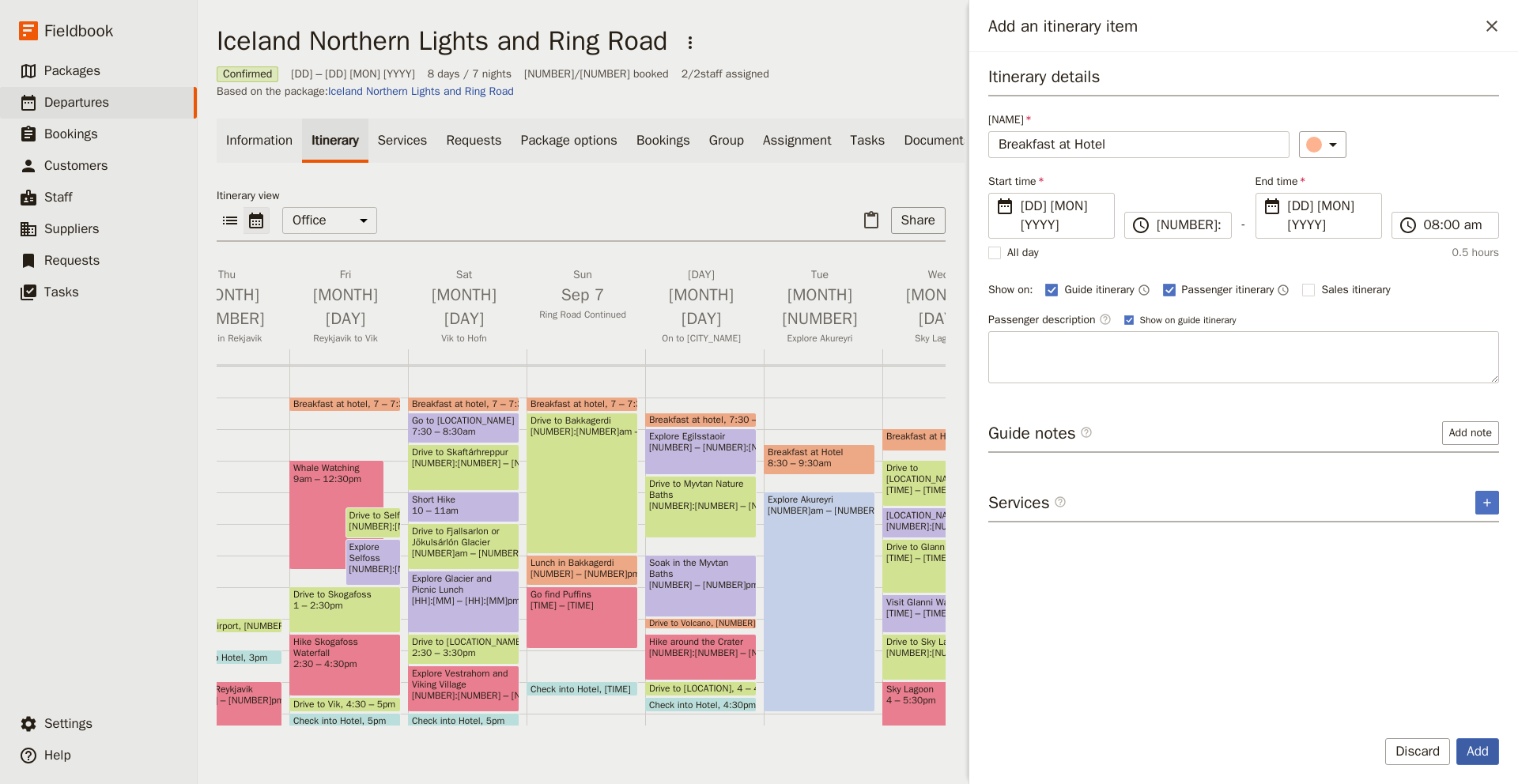 click on "Add" at bounding box center [1478, 752] 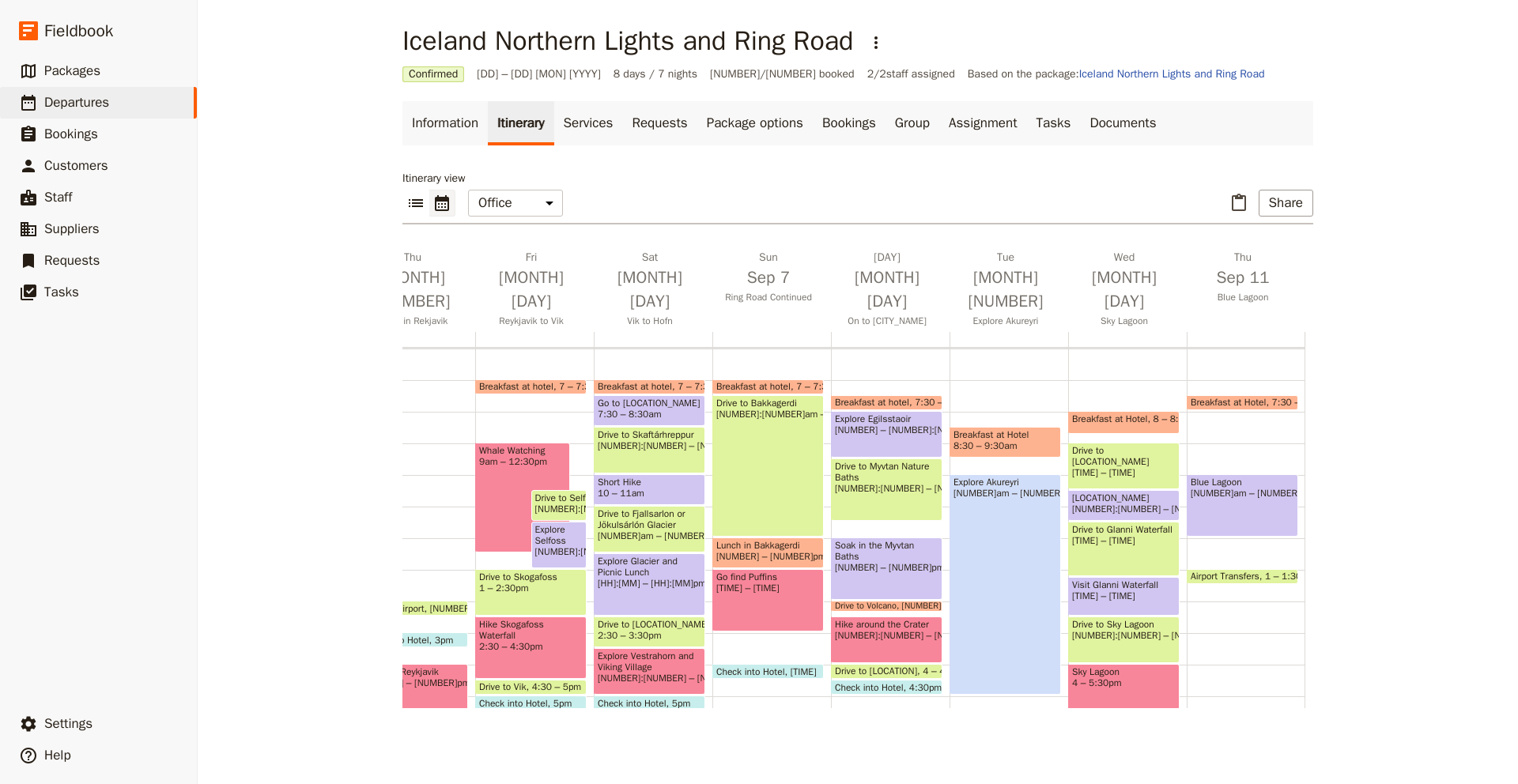 click on "Breakfast at Hotel 7:30 – 8am Blue Lagoon 10am – 12pm Airport Transfers 1 – 1:30pm" at bounding box center [1246, 538] 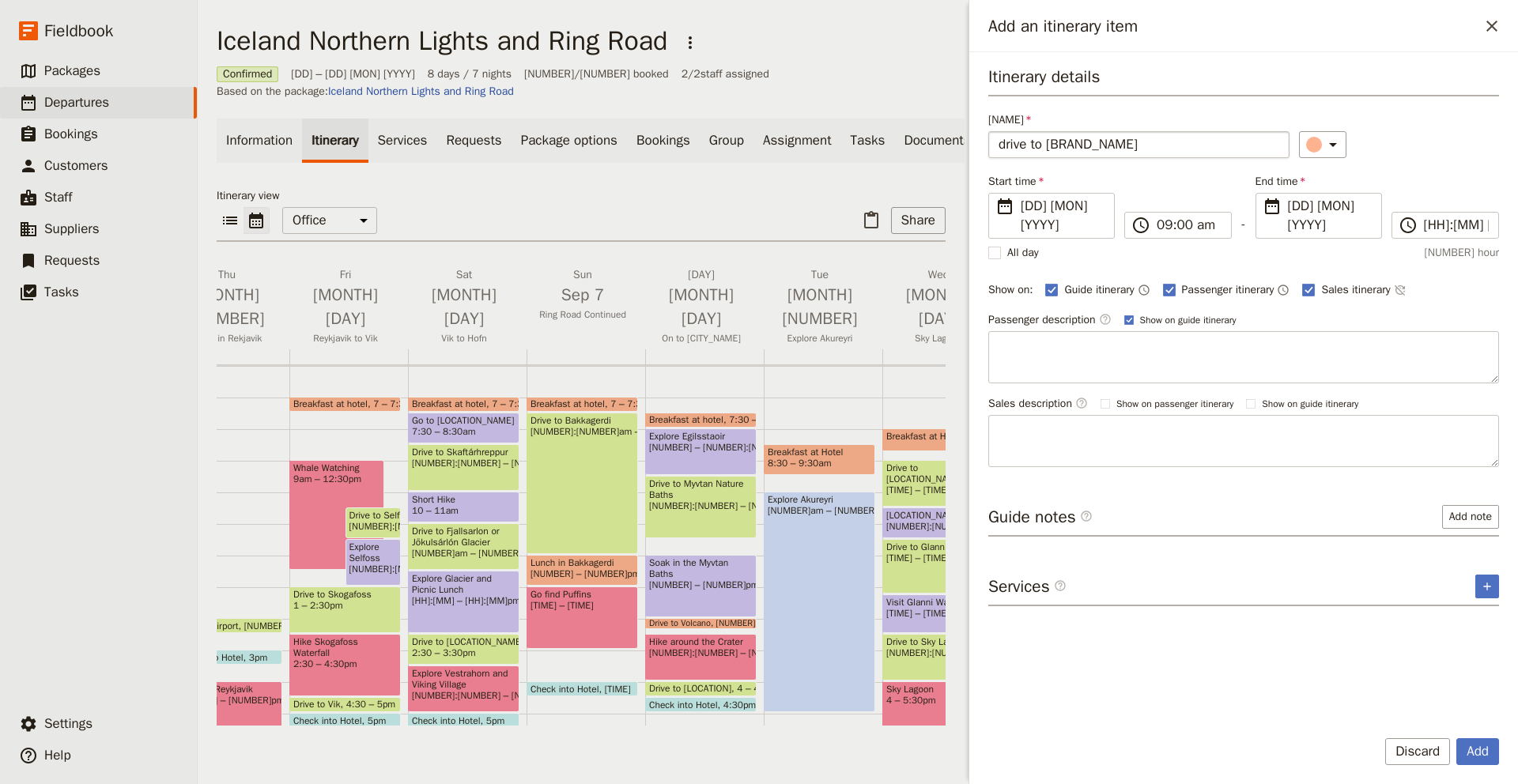 click on "drive to Blue Lagoon" at bounding box center [1138, 145] 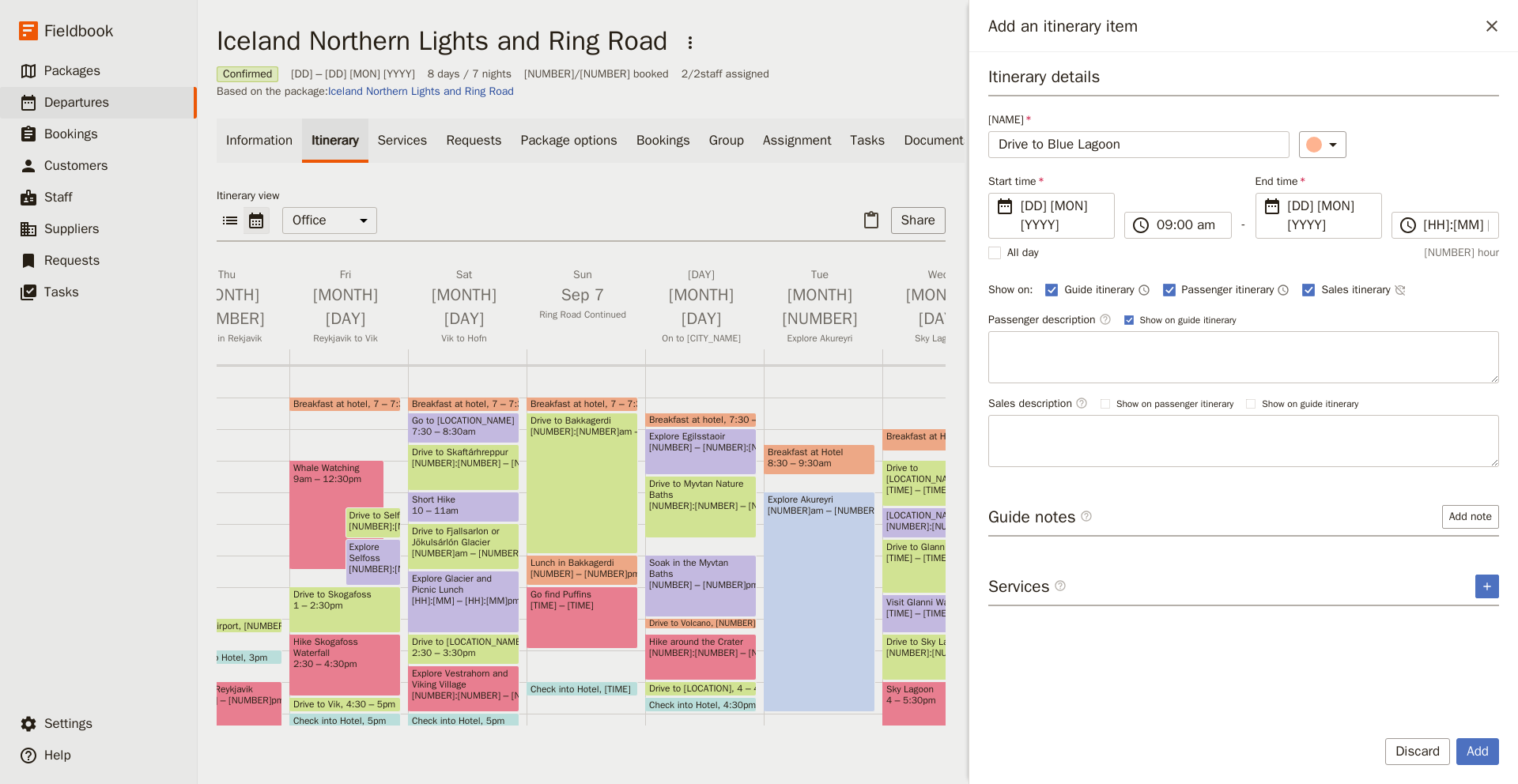 type on "Drive to Blue Lagoon" 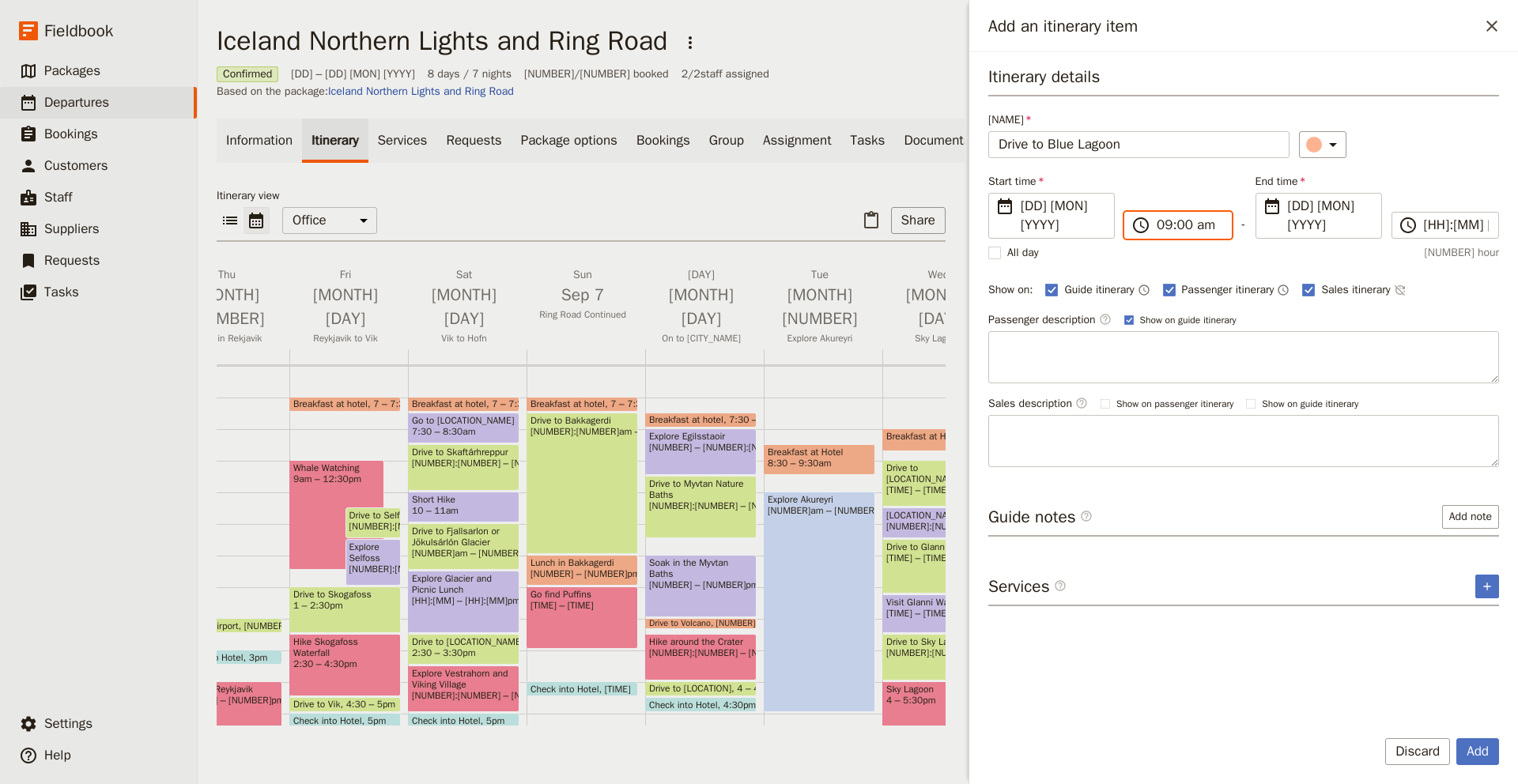click on "09:00 am" at bounding box center (1189, 225) 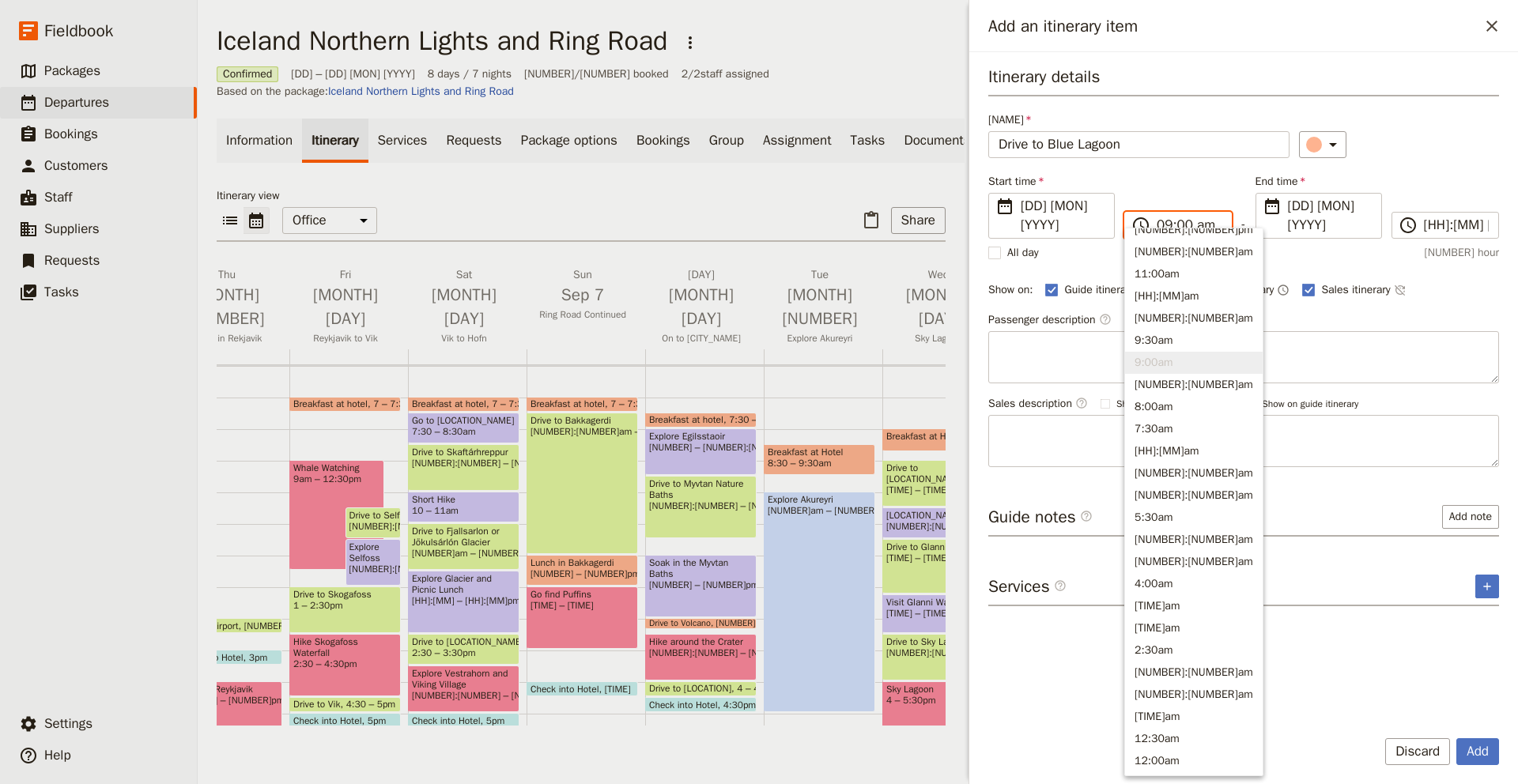 scroll, scrollTop: 513, scrollLeft: 0, axis: vertical 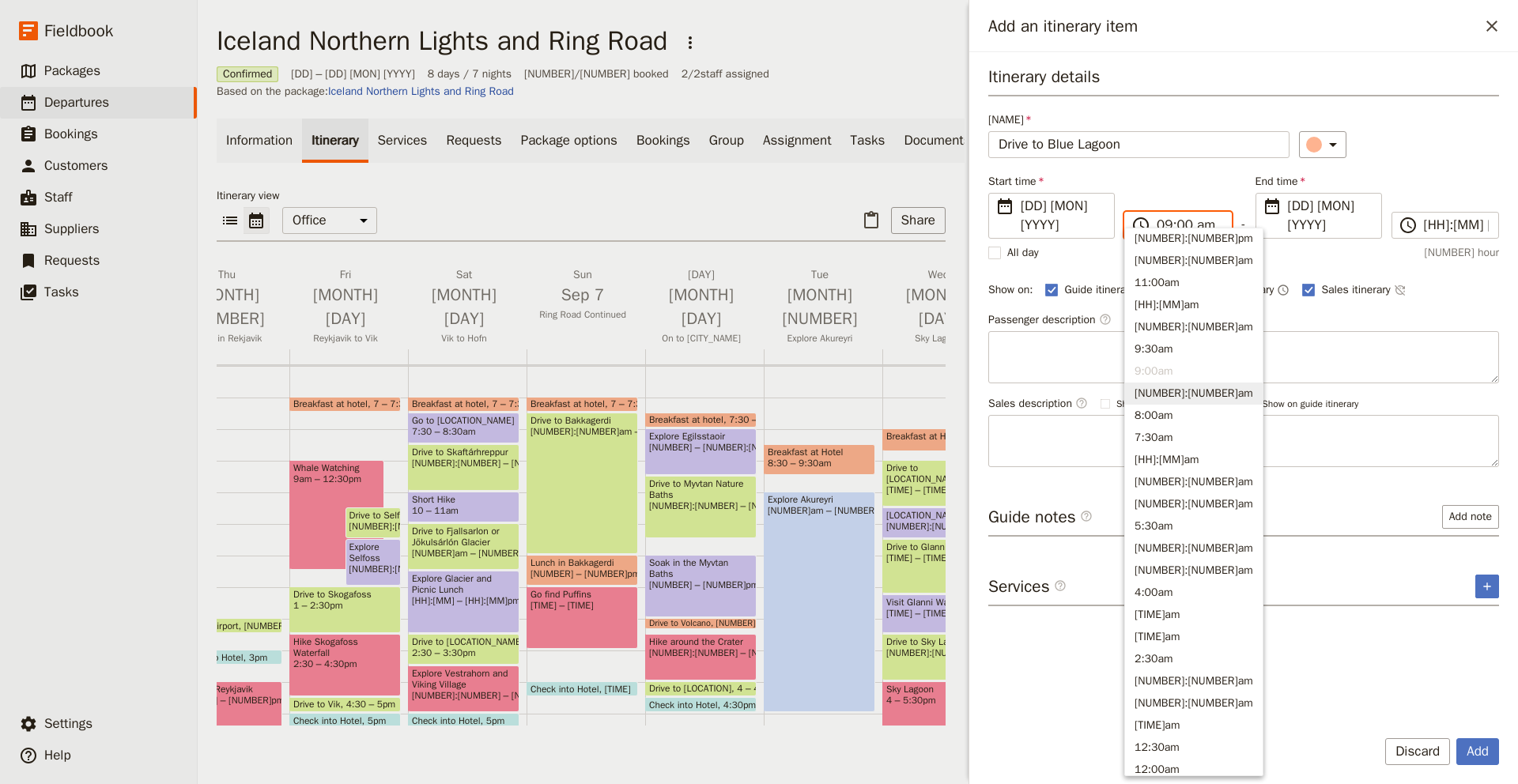 click on "8:30am" at bounding box center [1194, 394] 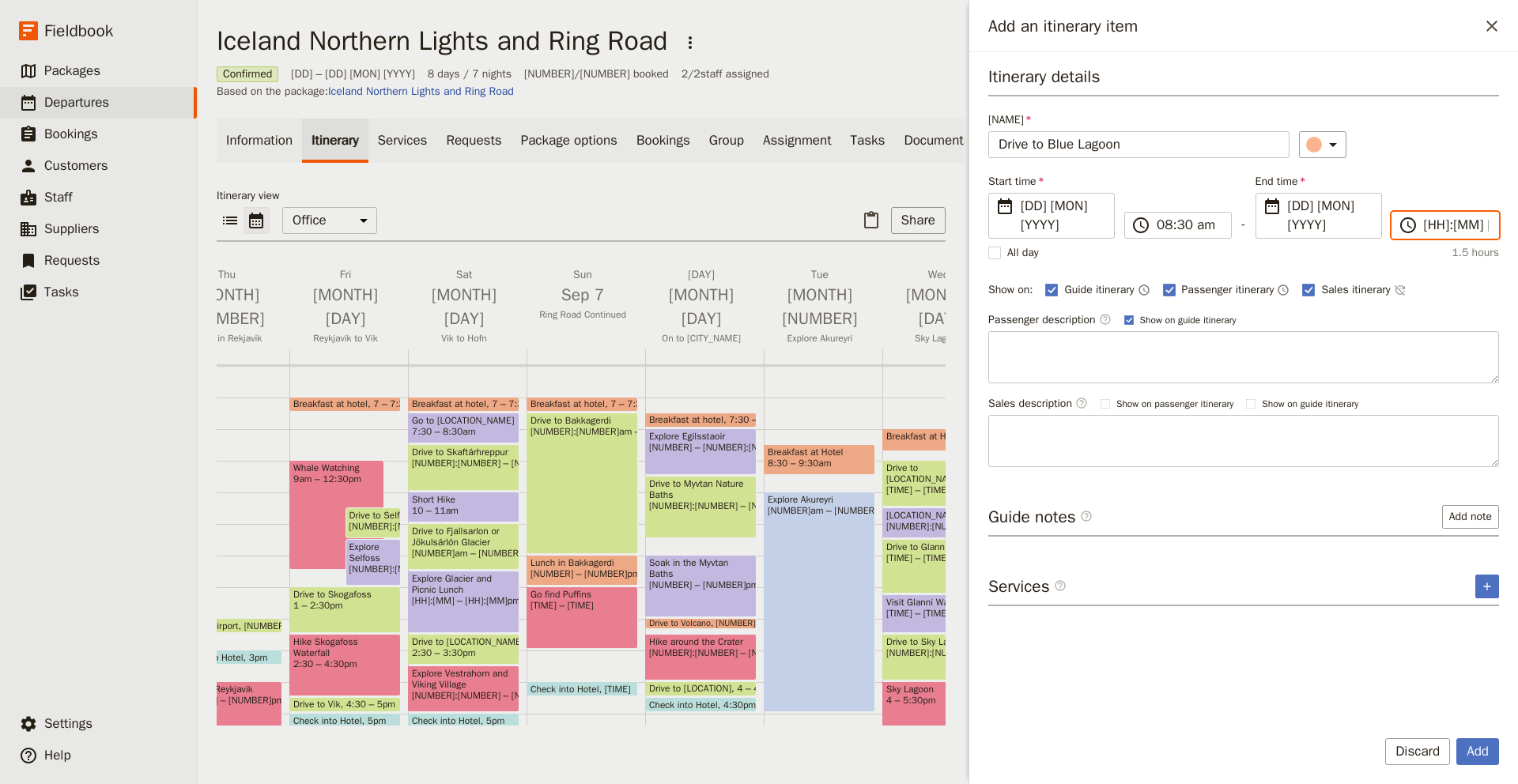 click on "[TIME]" at bounding box center [1456, 225] 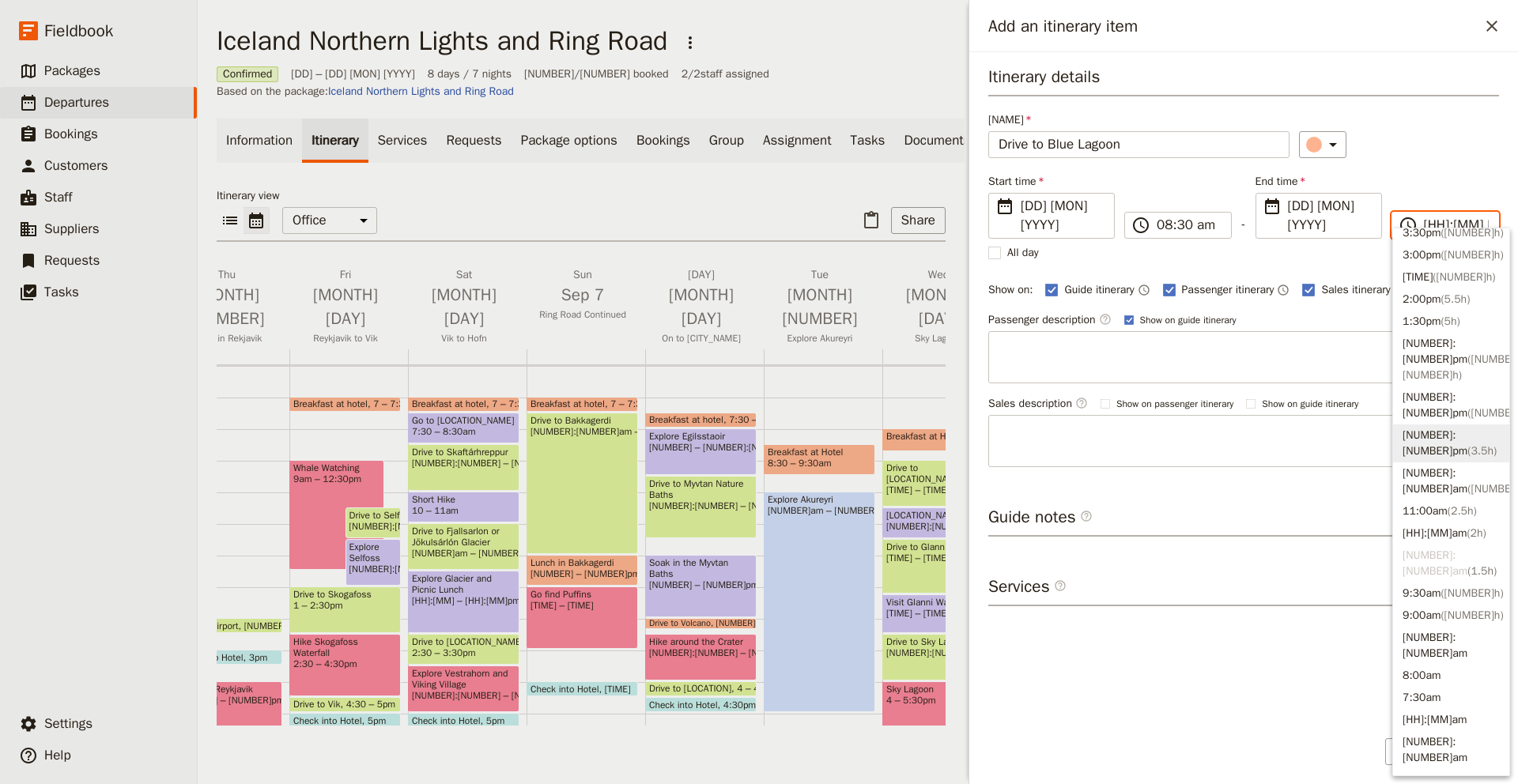 scroll, scrollTop: 513, scrollLeft: 0, axis: vertical 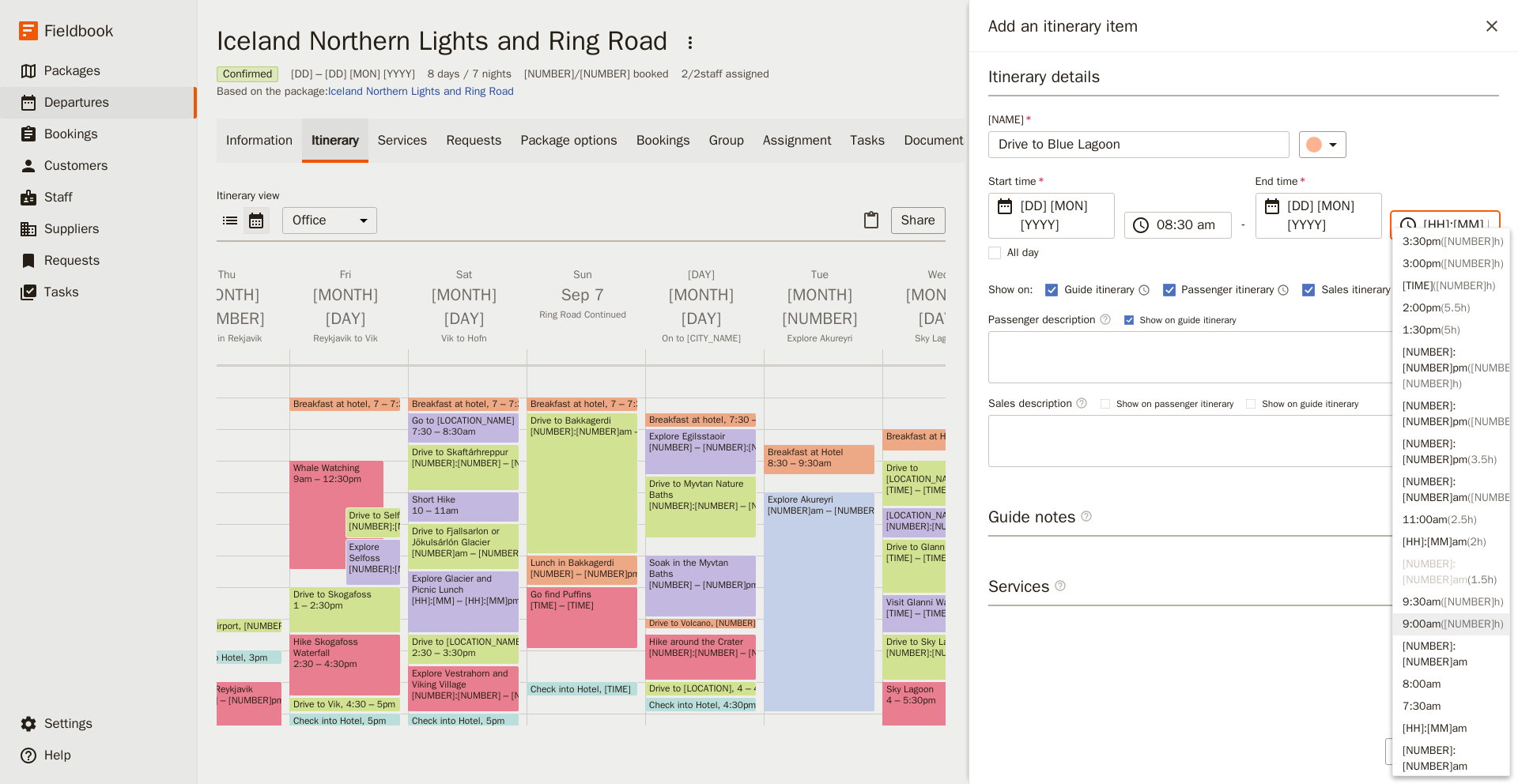 click on "9:00am  ( 0.5h )" at bounding box center [1451, 624] 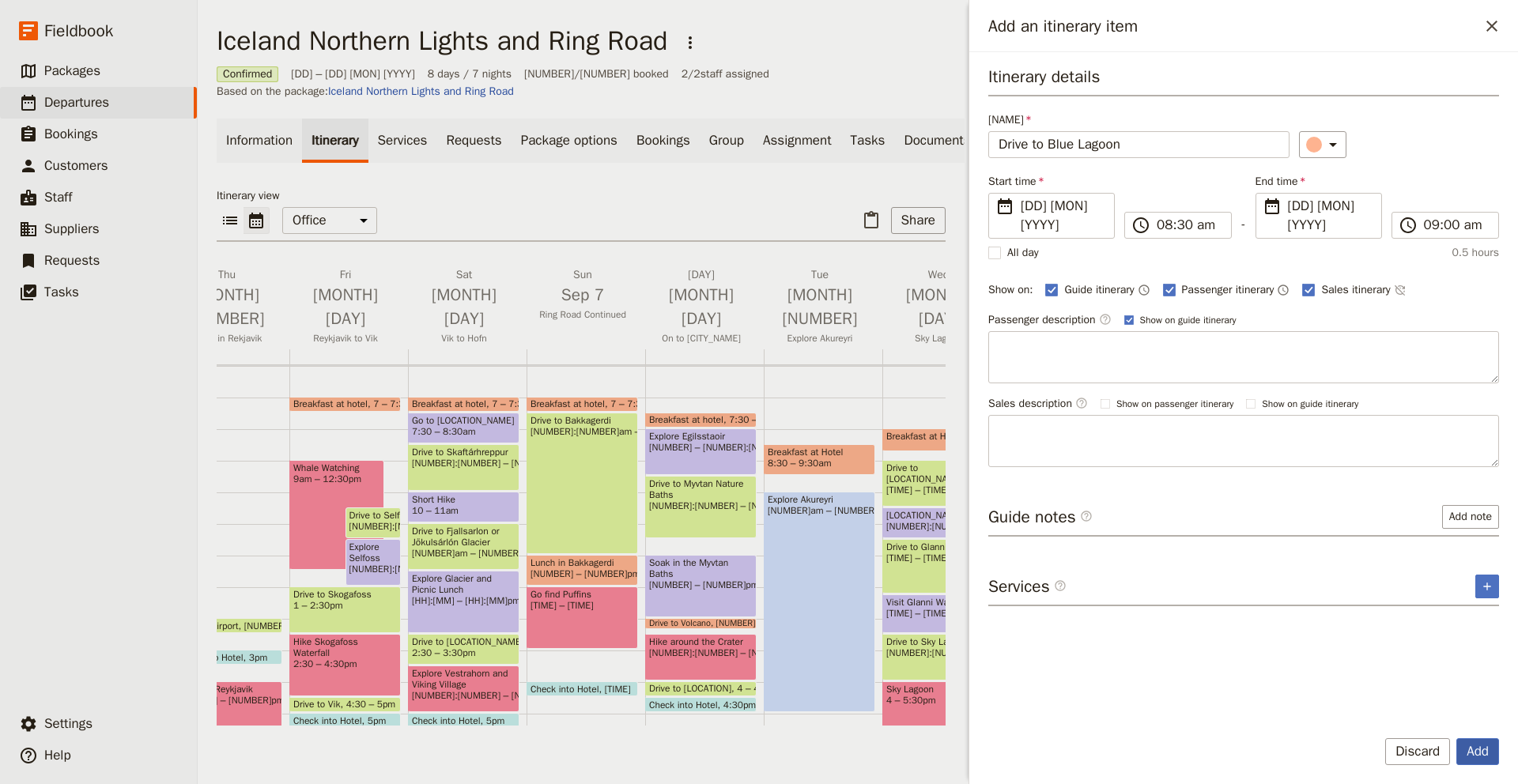 click on "Add" at bounding box center [1478, 752] 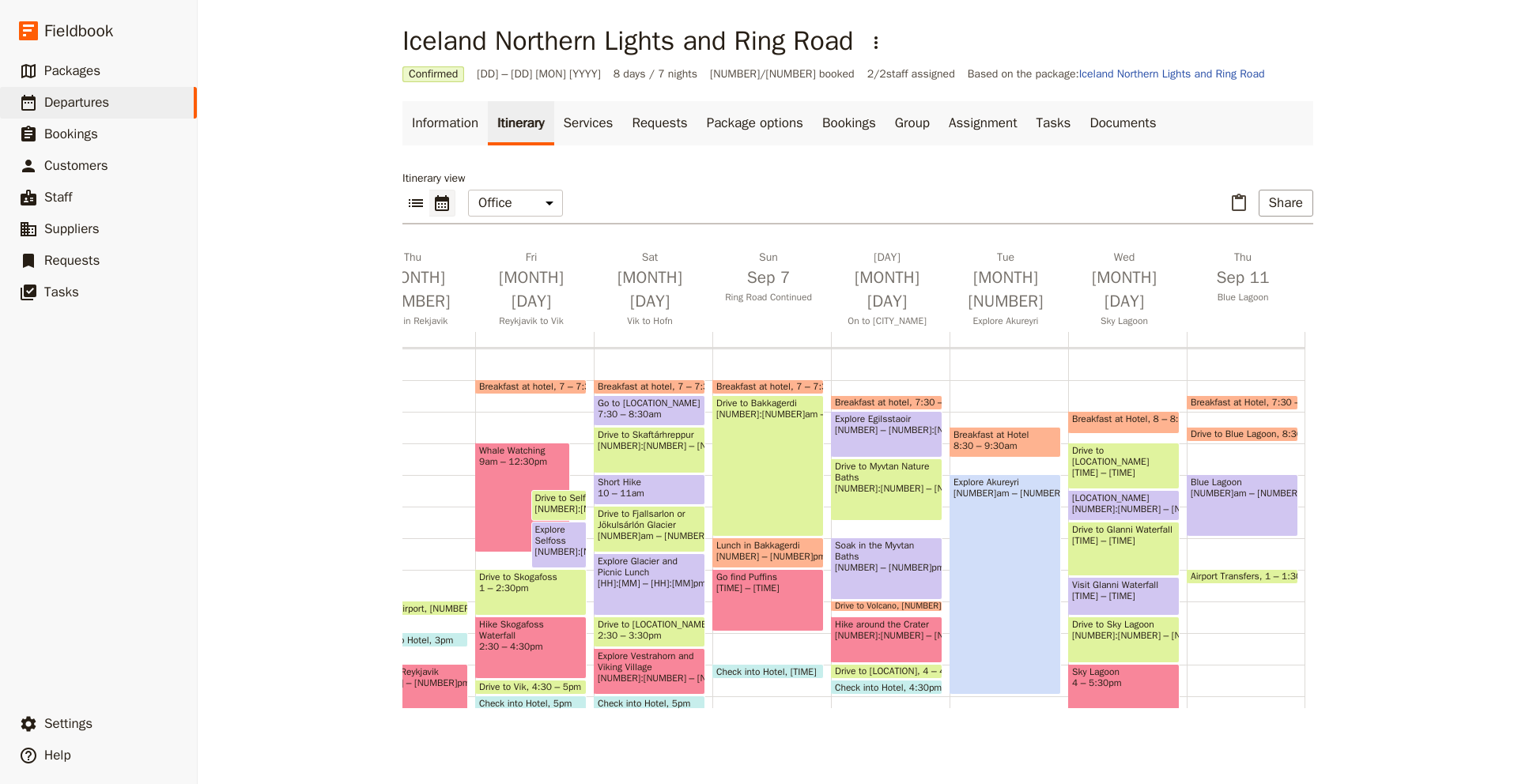 click at bounding box center (1242, 438) 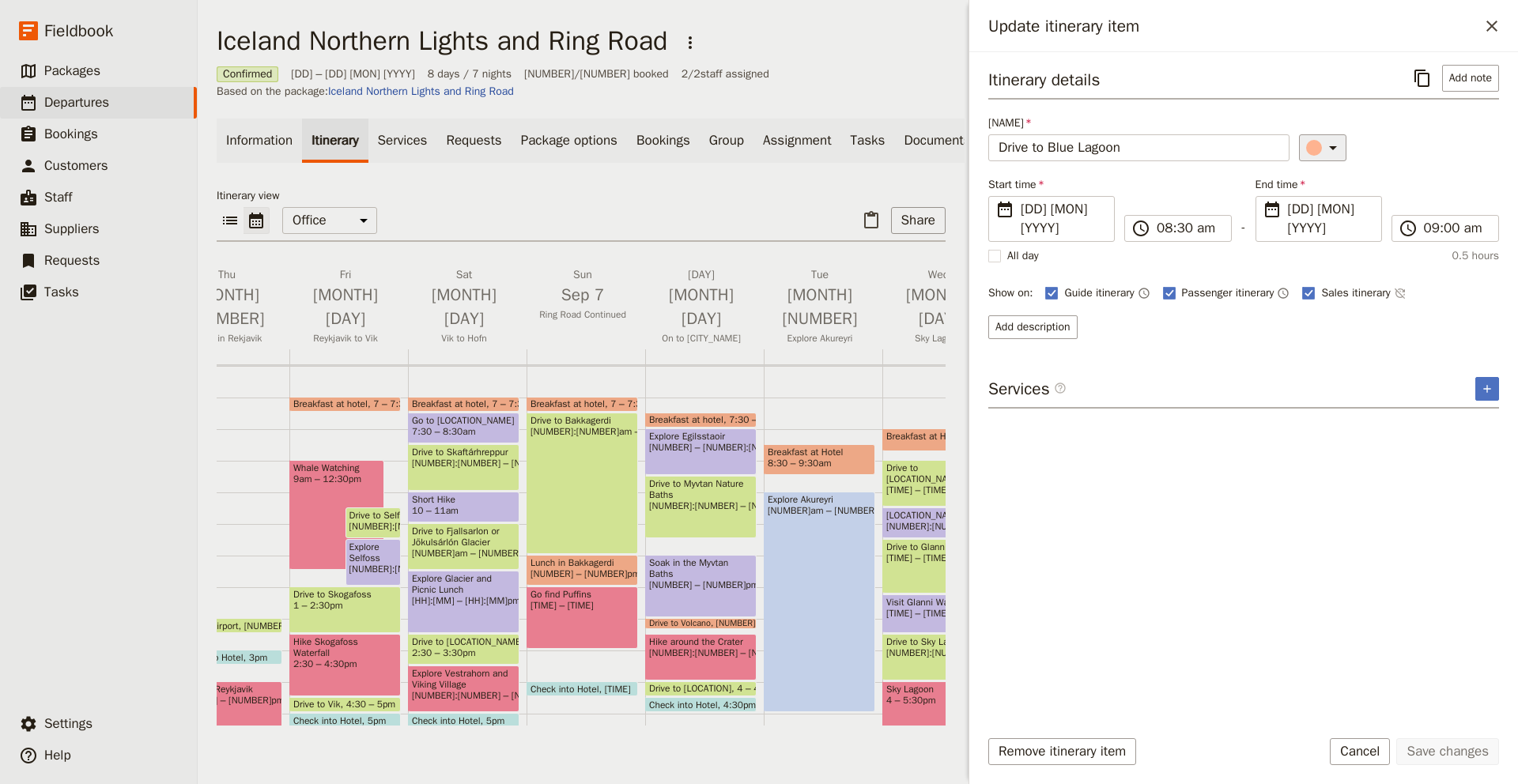 click 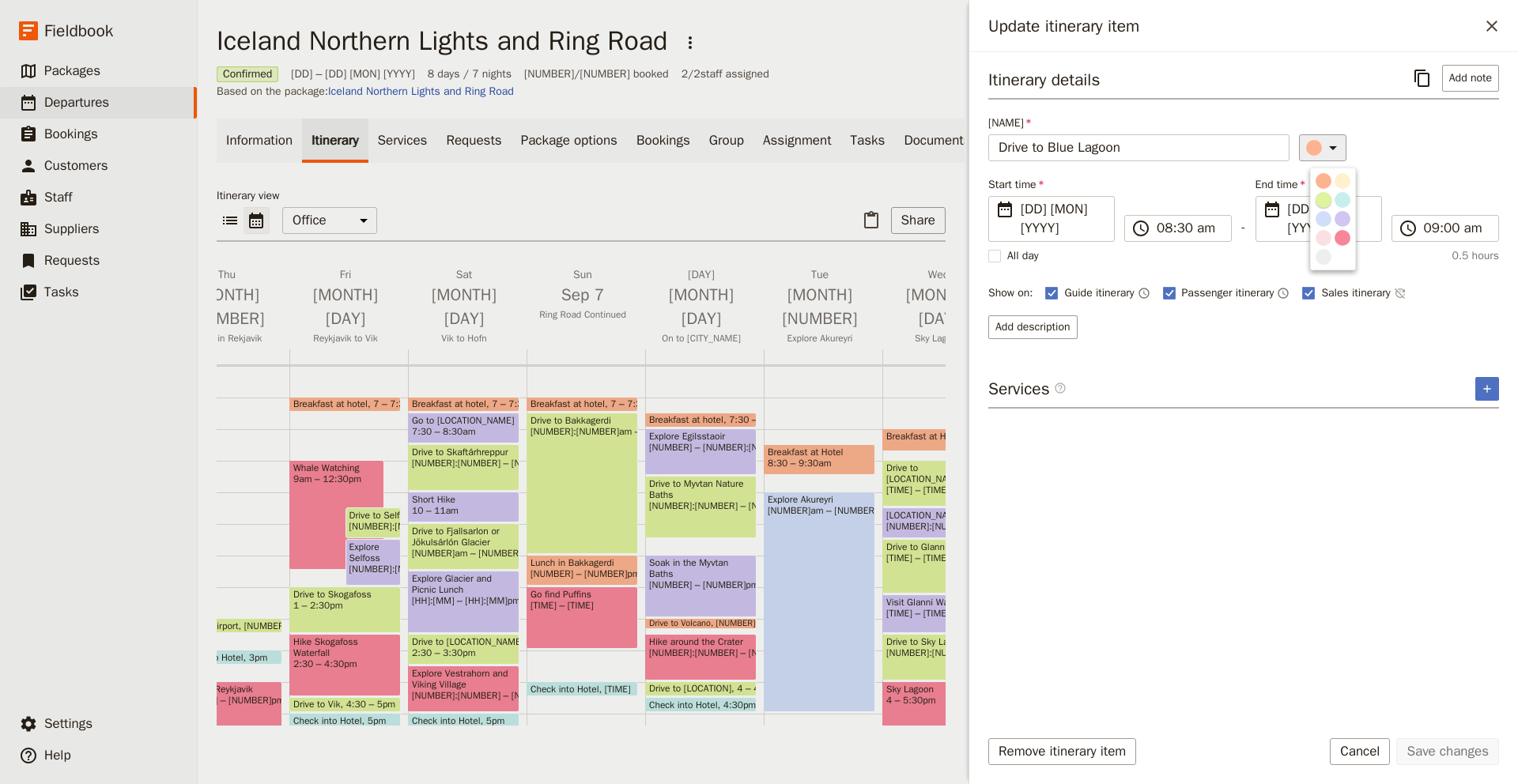 click at bounding box center [1324, 200] 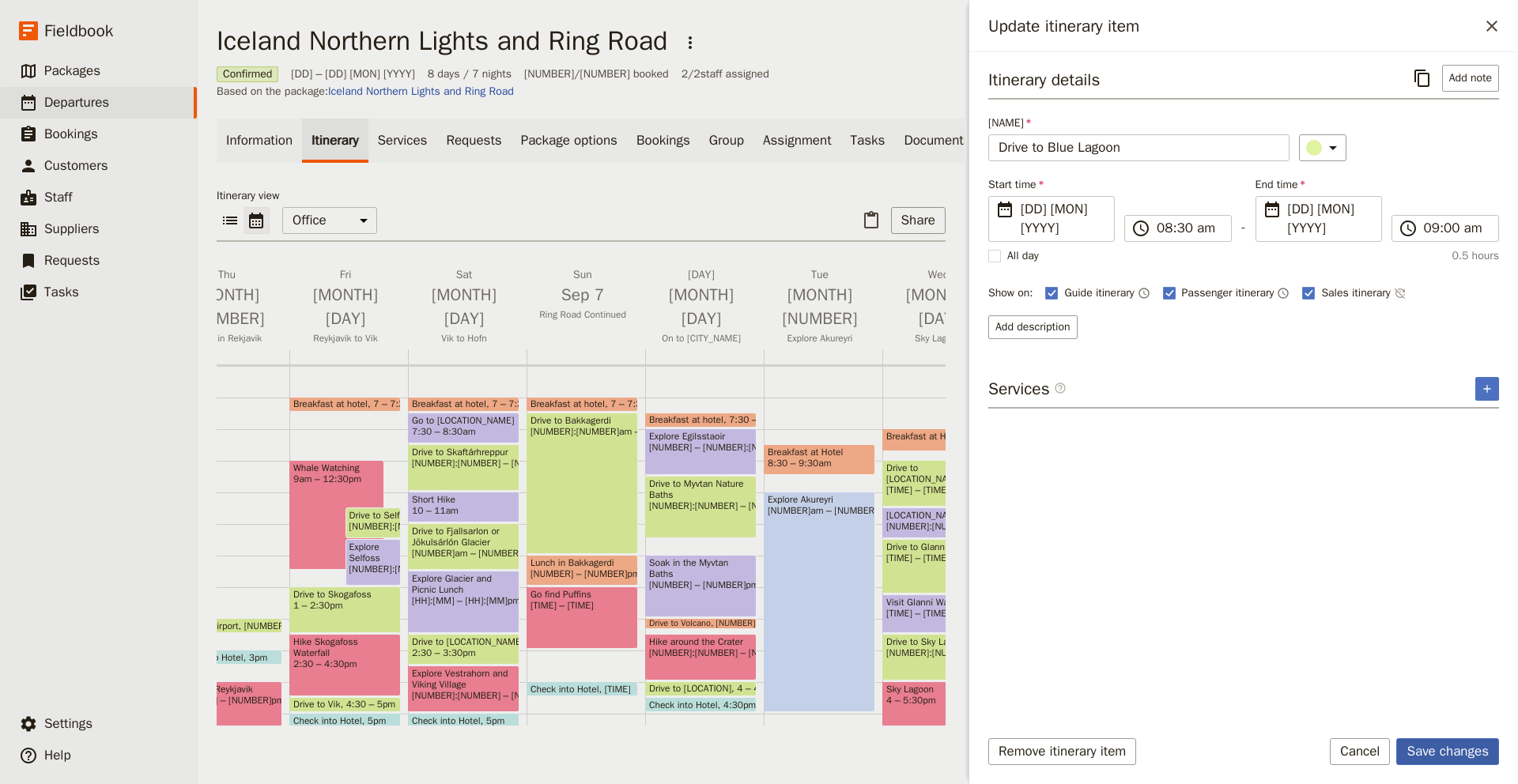 click on "Save changes" at bounding box center [1448, 752] 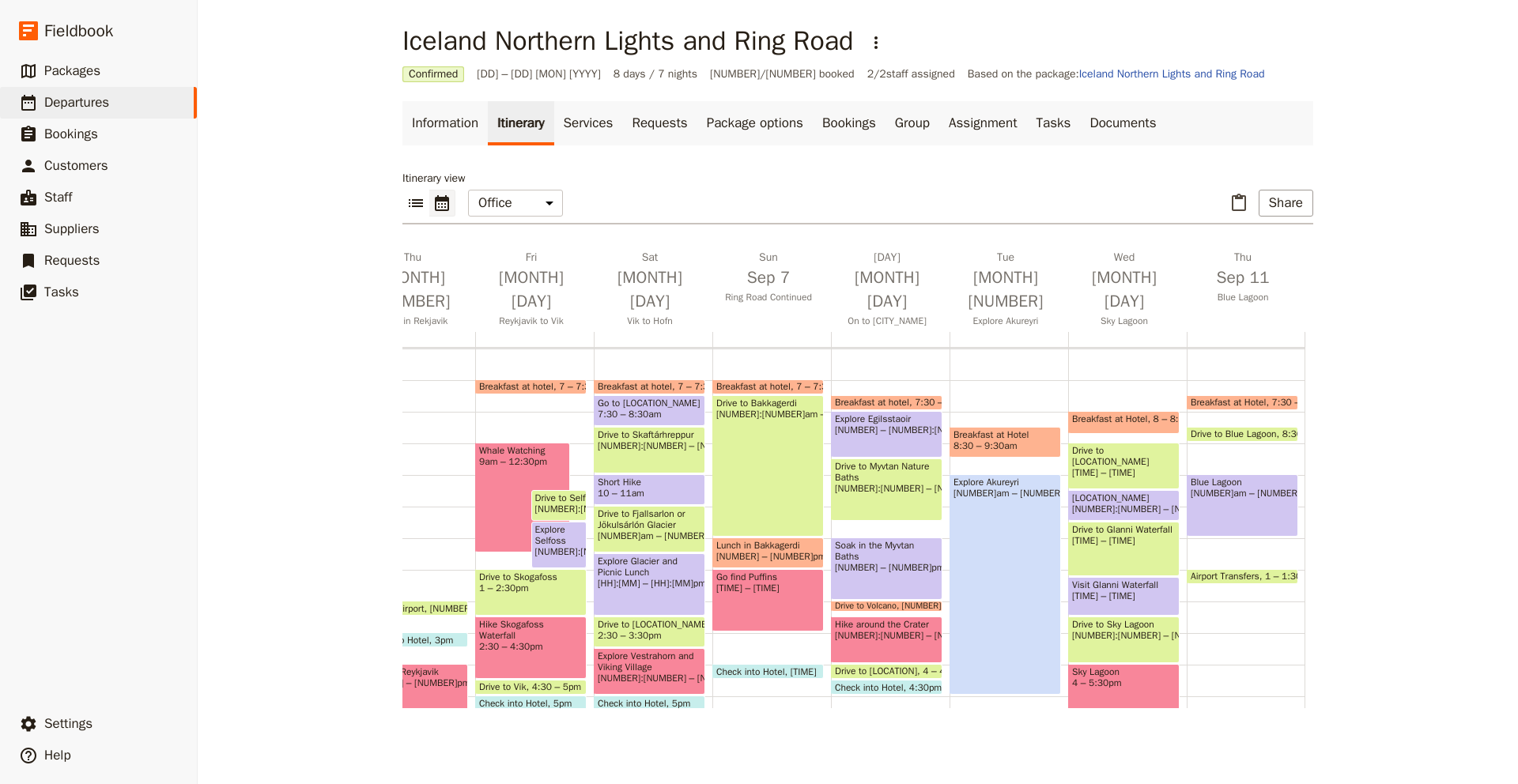 click on "[TIME] – [TIME]am" at bounding box center [1297, 402] 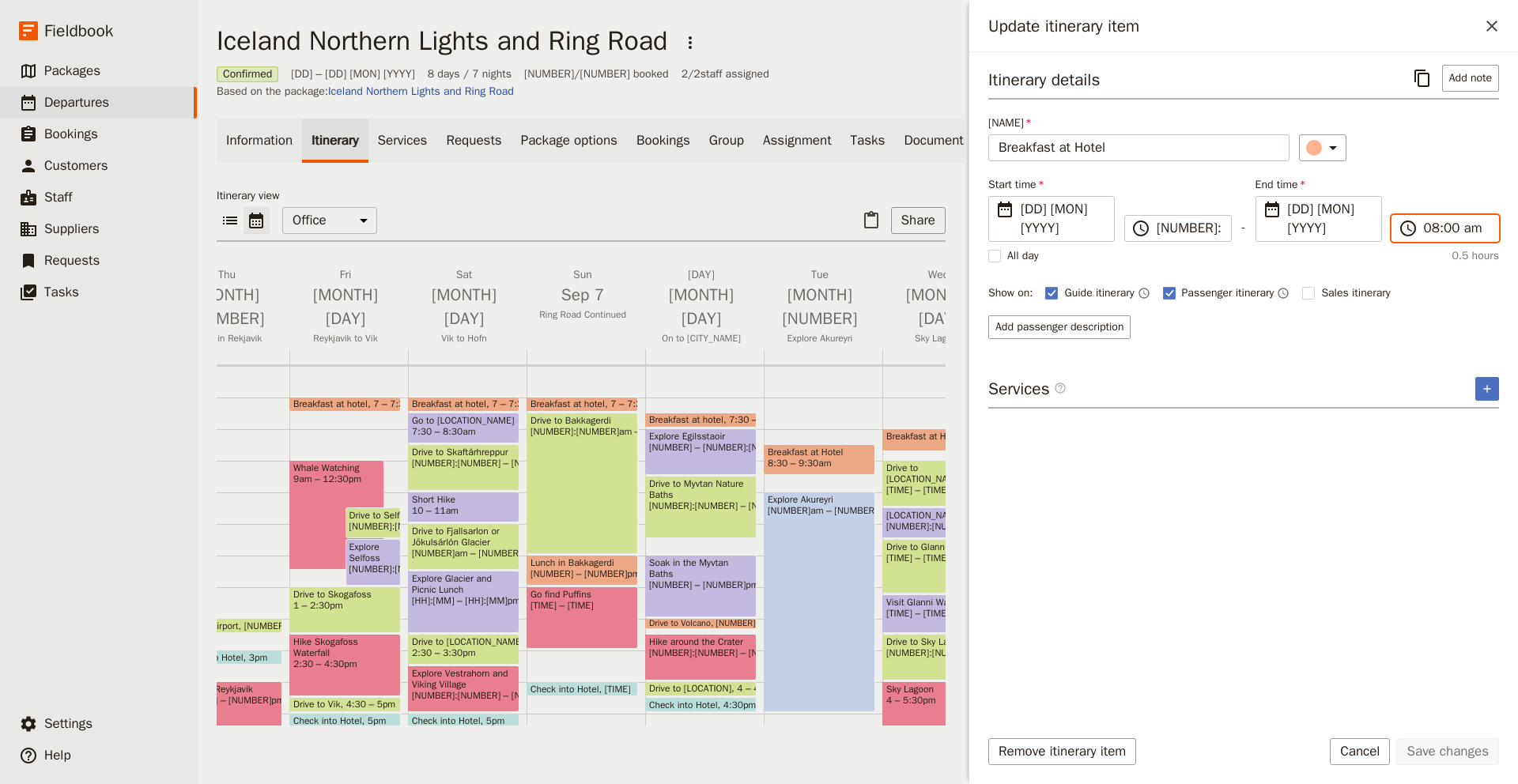 click on "[TIME]" at bounding box center (1456, 228) 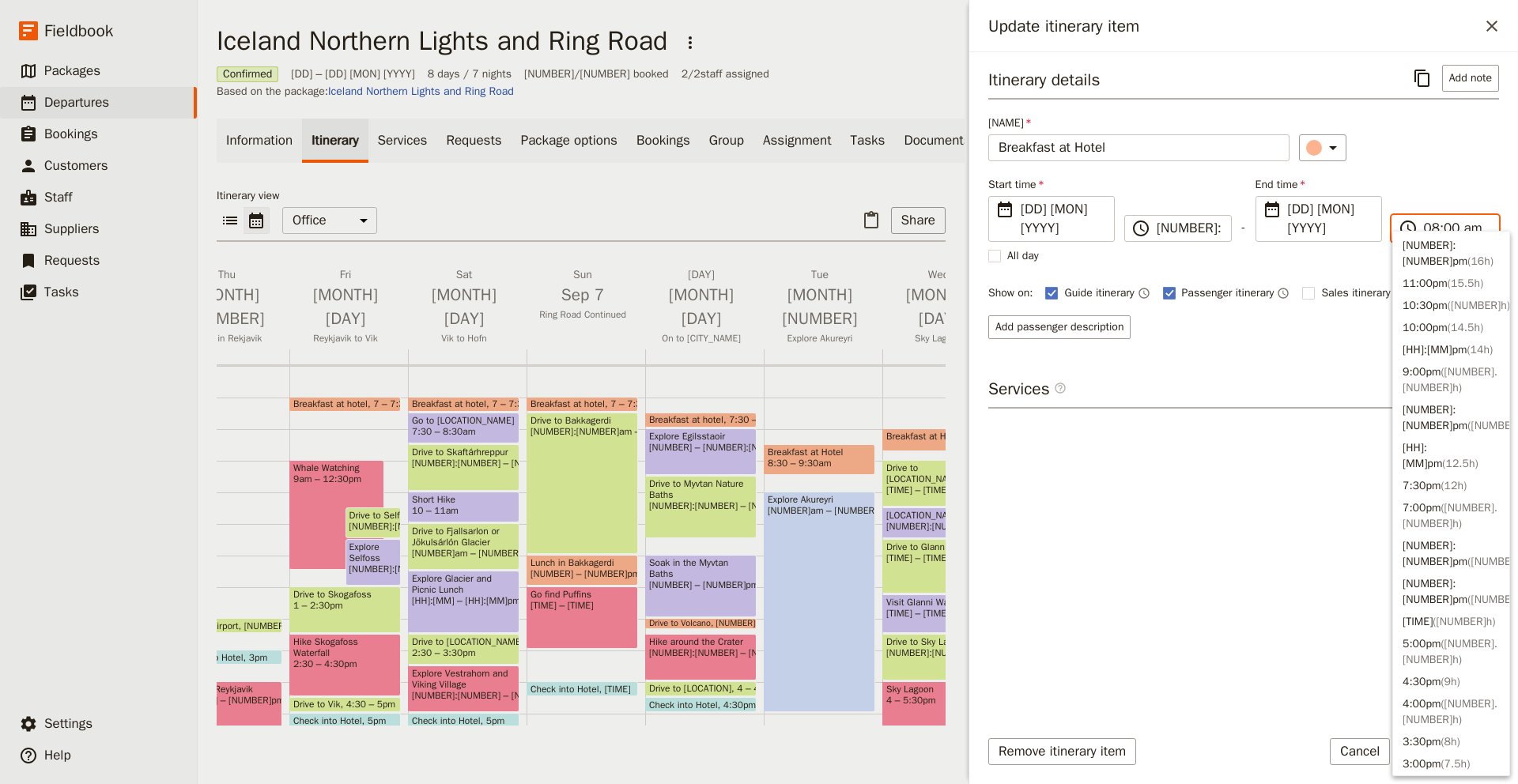 scroll, scrollTop: 525, scrollLeft: 0, axis: vertical 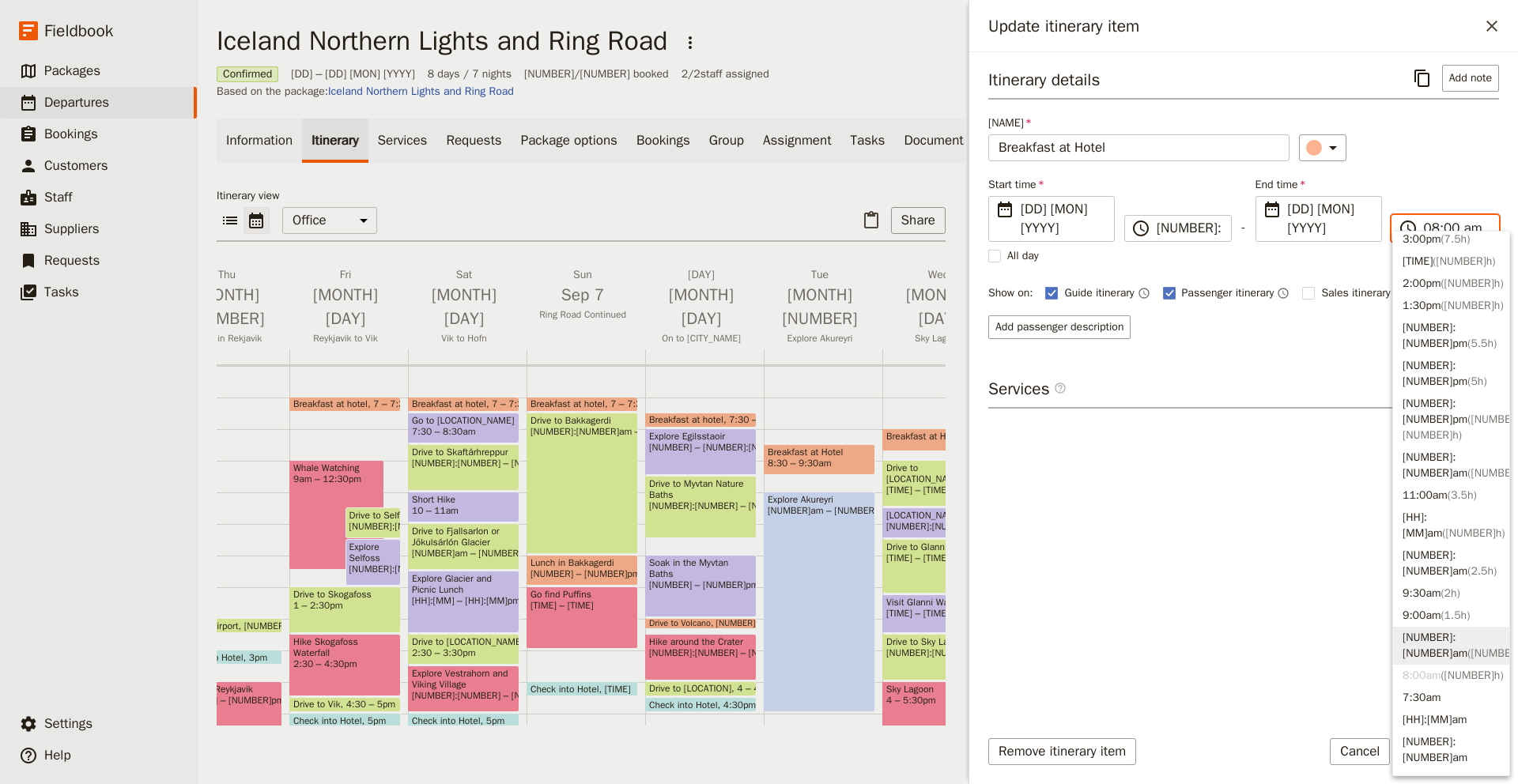 click on "8:30am  ( 1h )" at bounding box center (1451, 646) 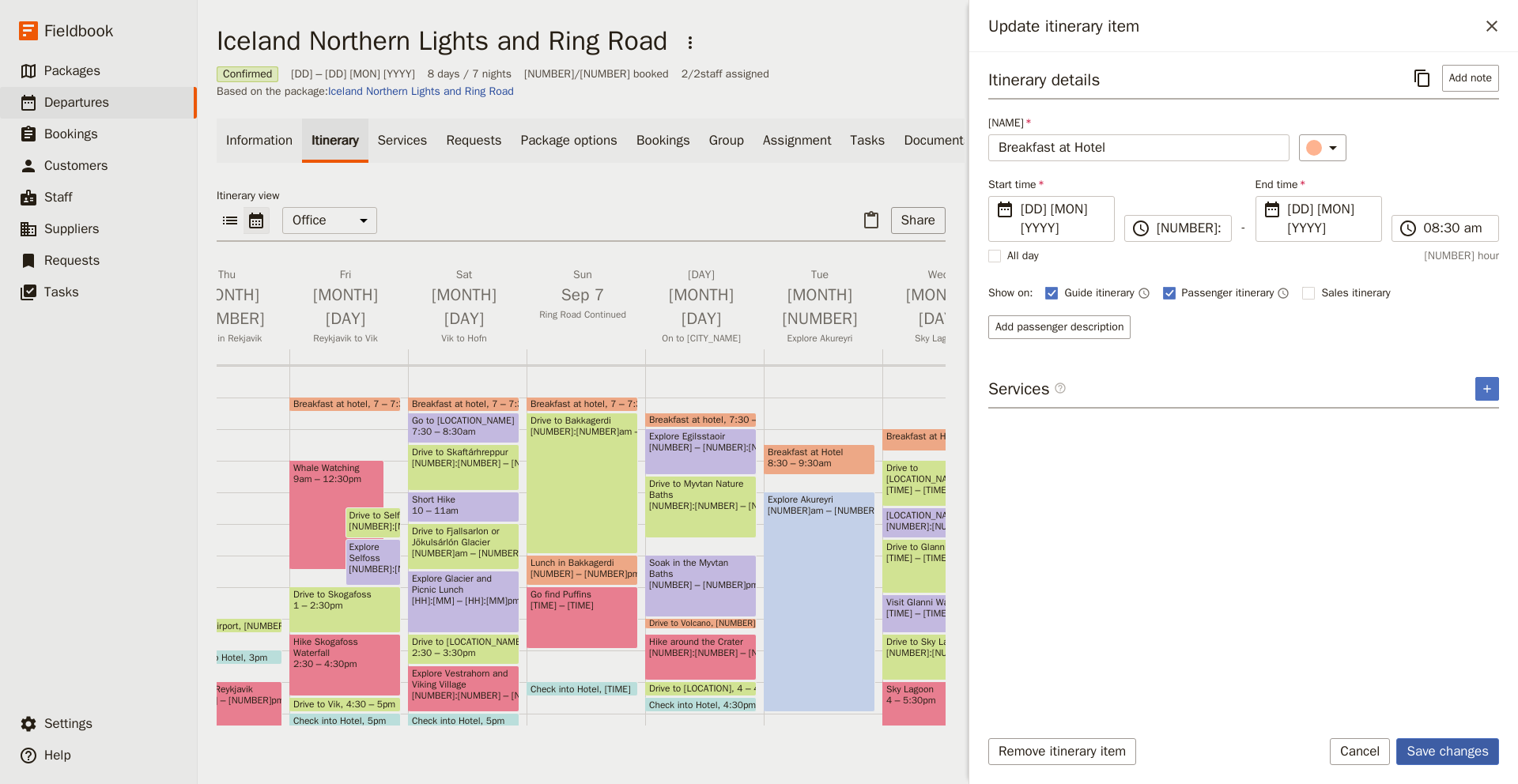 click on "Save changes" at bounding box center (1448, 752) 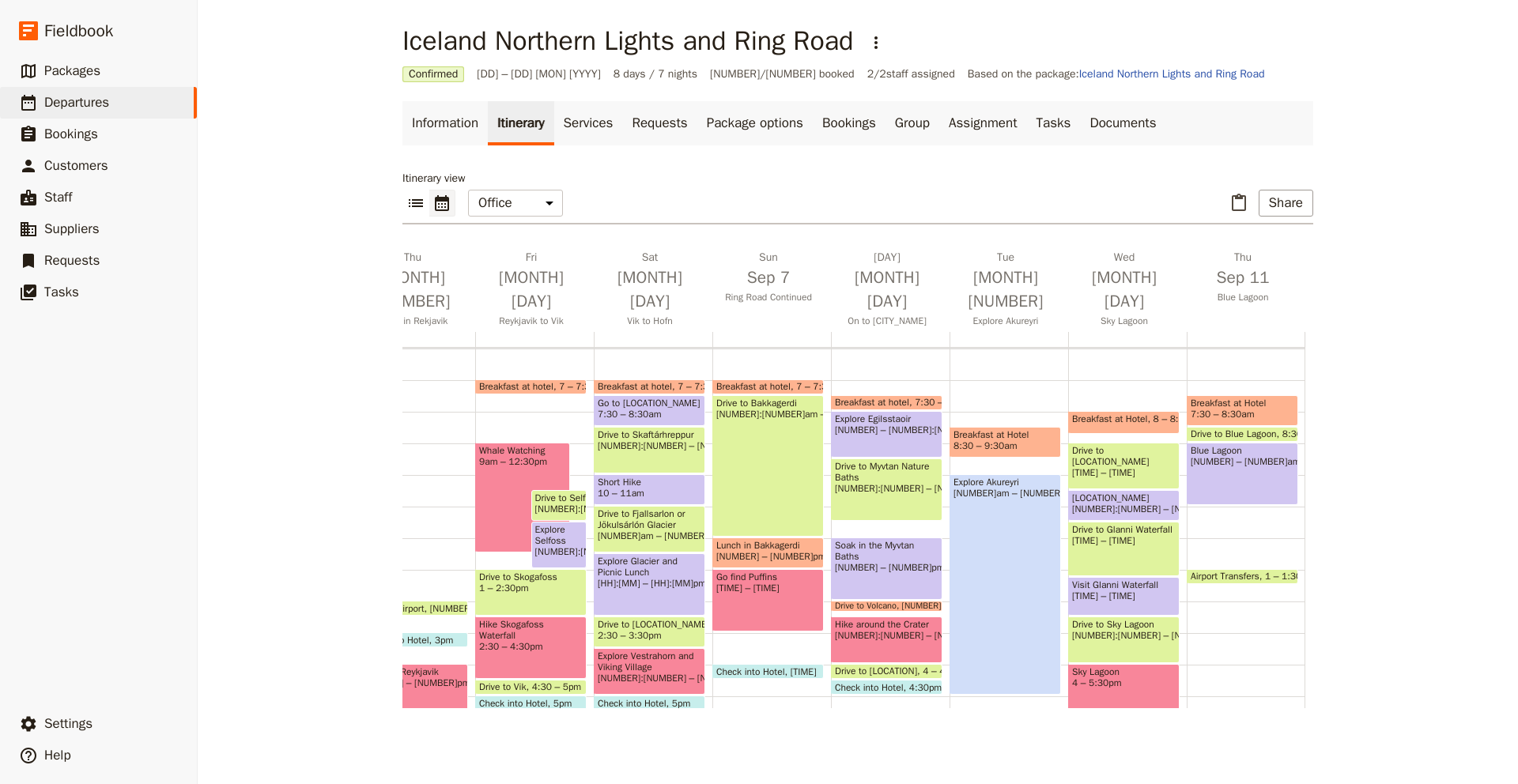 click on "Breakfast at Hotel 7:30 – 8:30am Drive to Blue Lagoon  8:30 – 9am Blue Lagoon 9 – 11am Airport Transfers 1 – 1:30pm" at bounding box center [1246, 538] 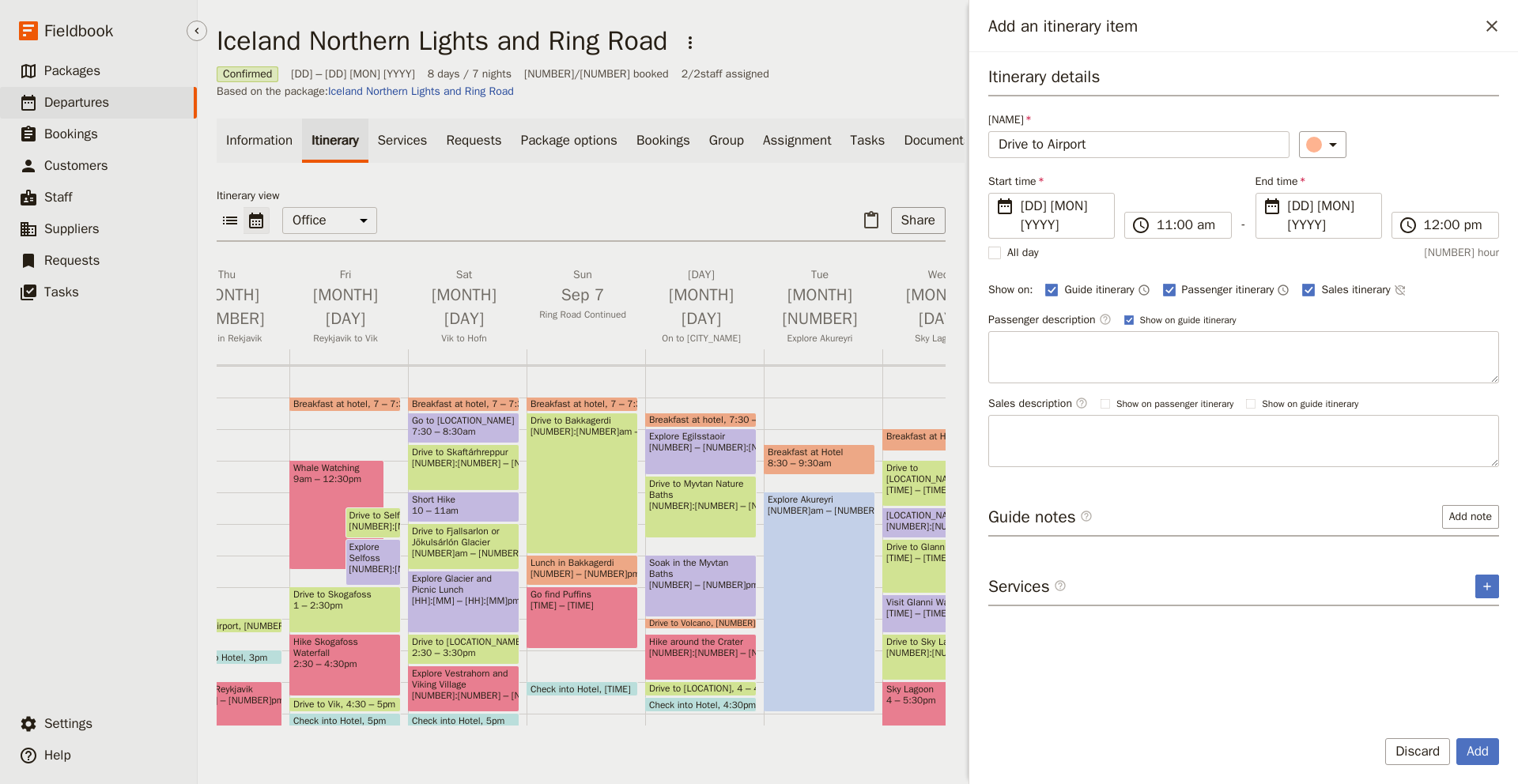 type on "Drive to Airport" 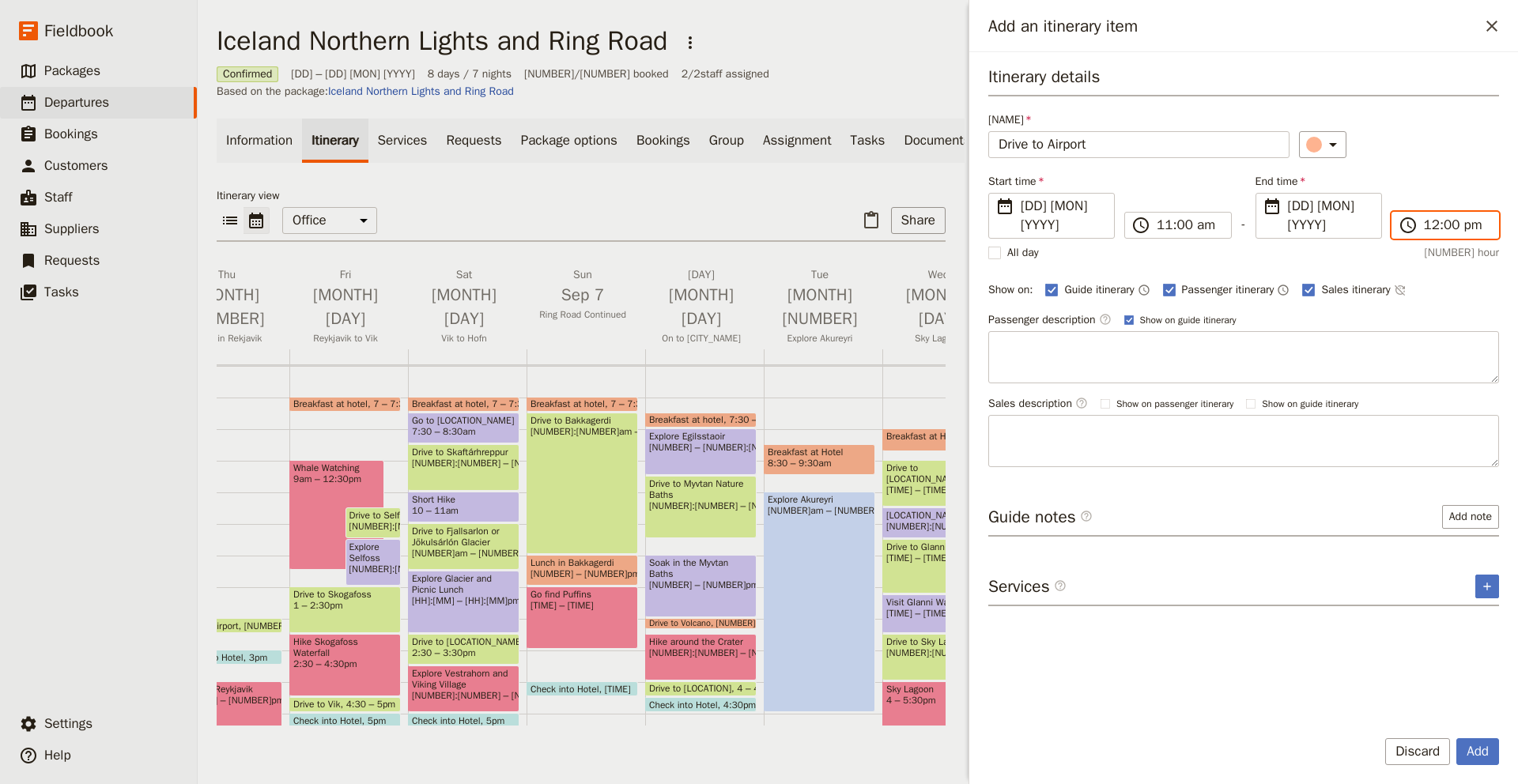 click on "[TIME]" at bounding box center (1456, 225) 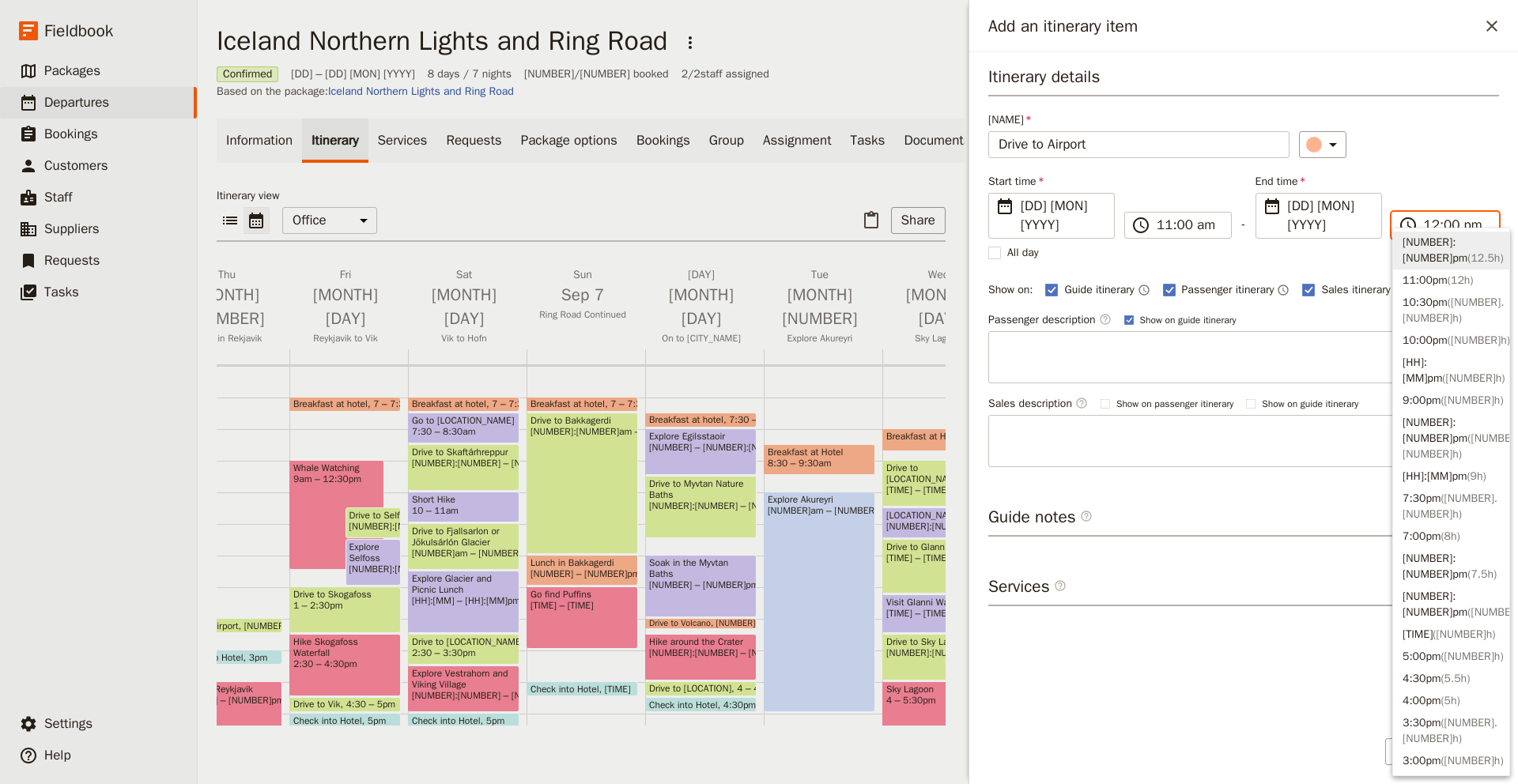 click on "11:30pm  ( 12.5h )" at bounding box center (1451, 251) 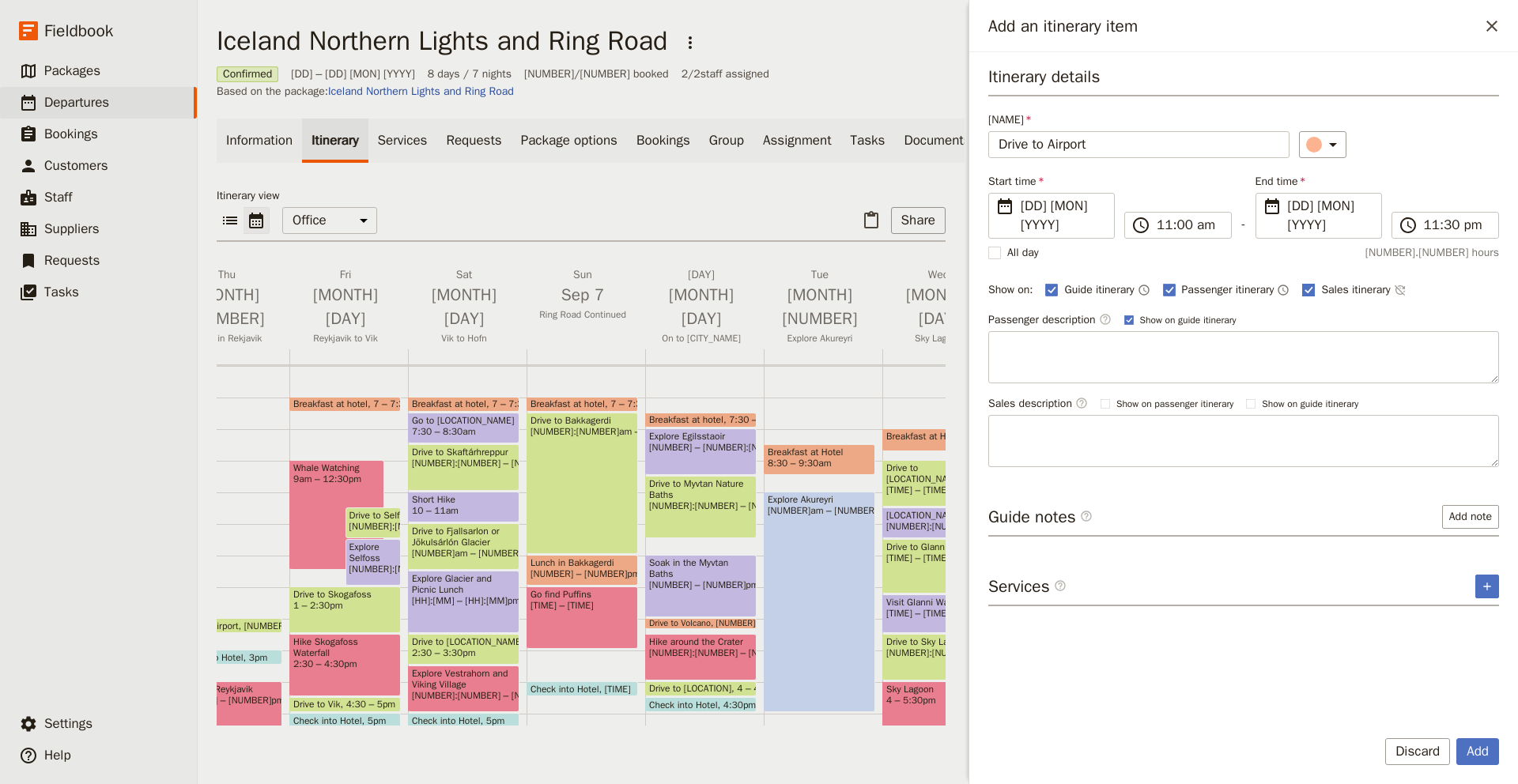 click 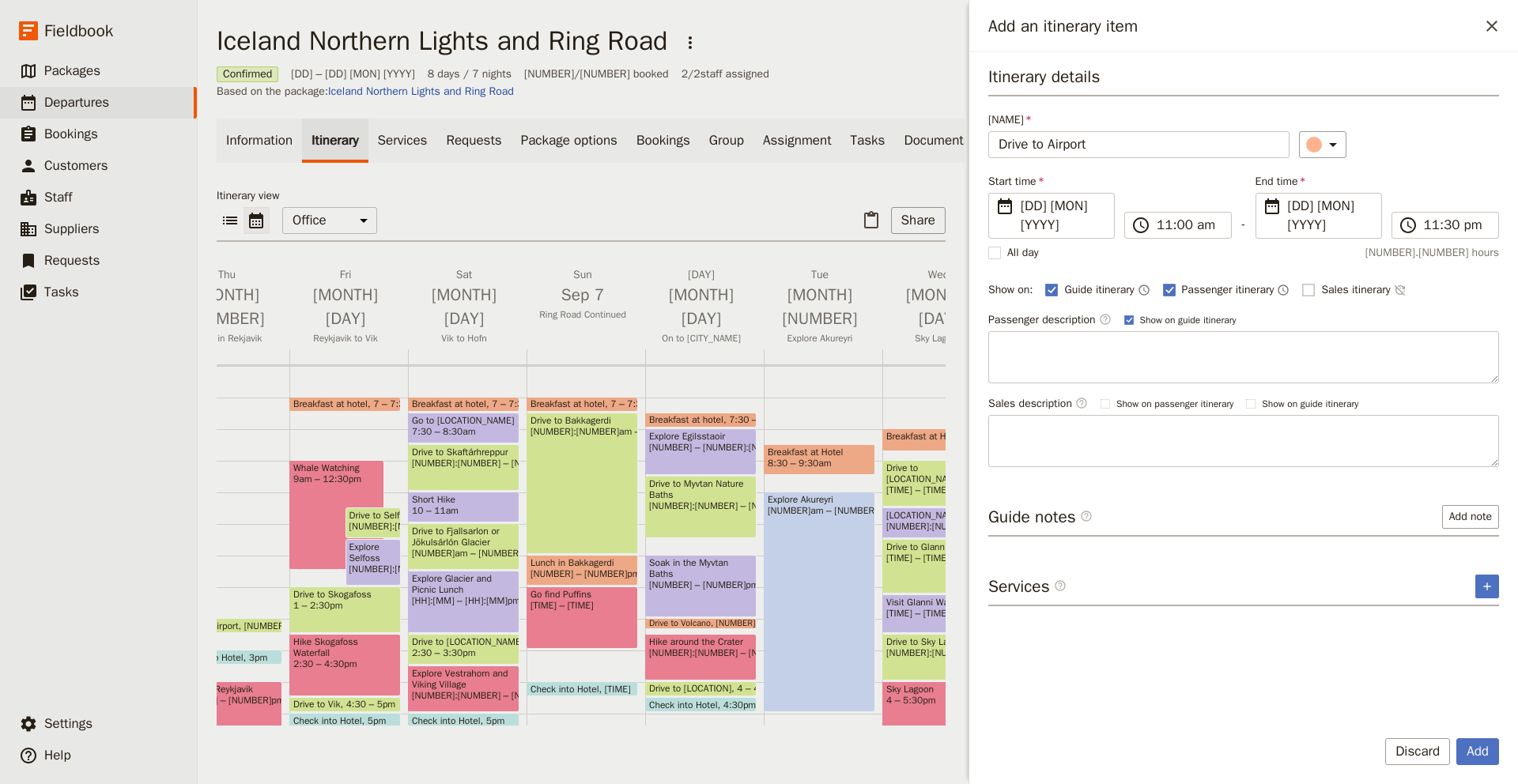 checkbox on "false" 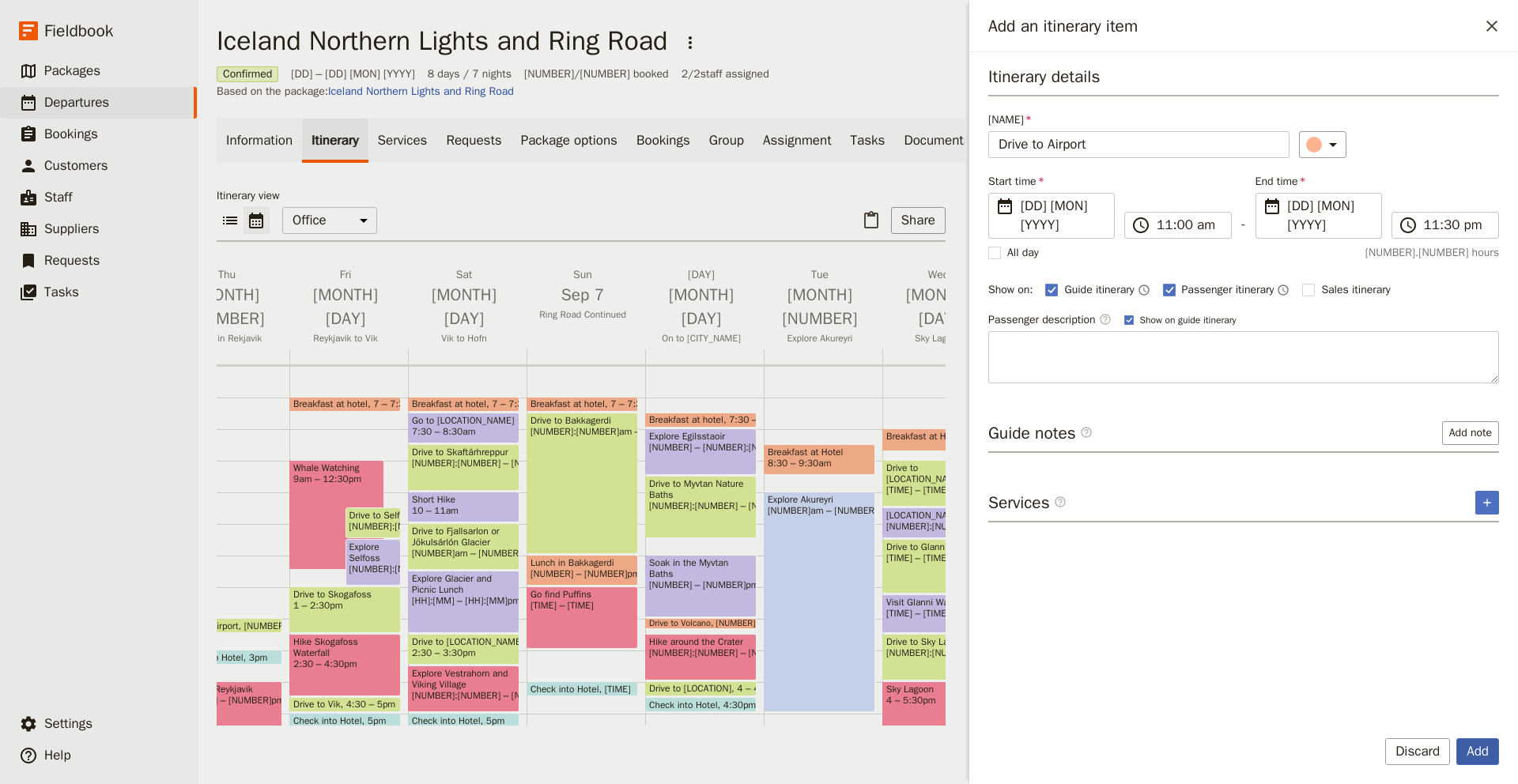 click on "Add" at bounding box center (1478, 752) 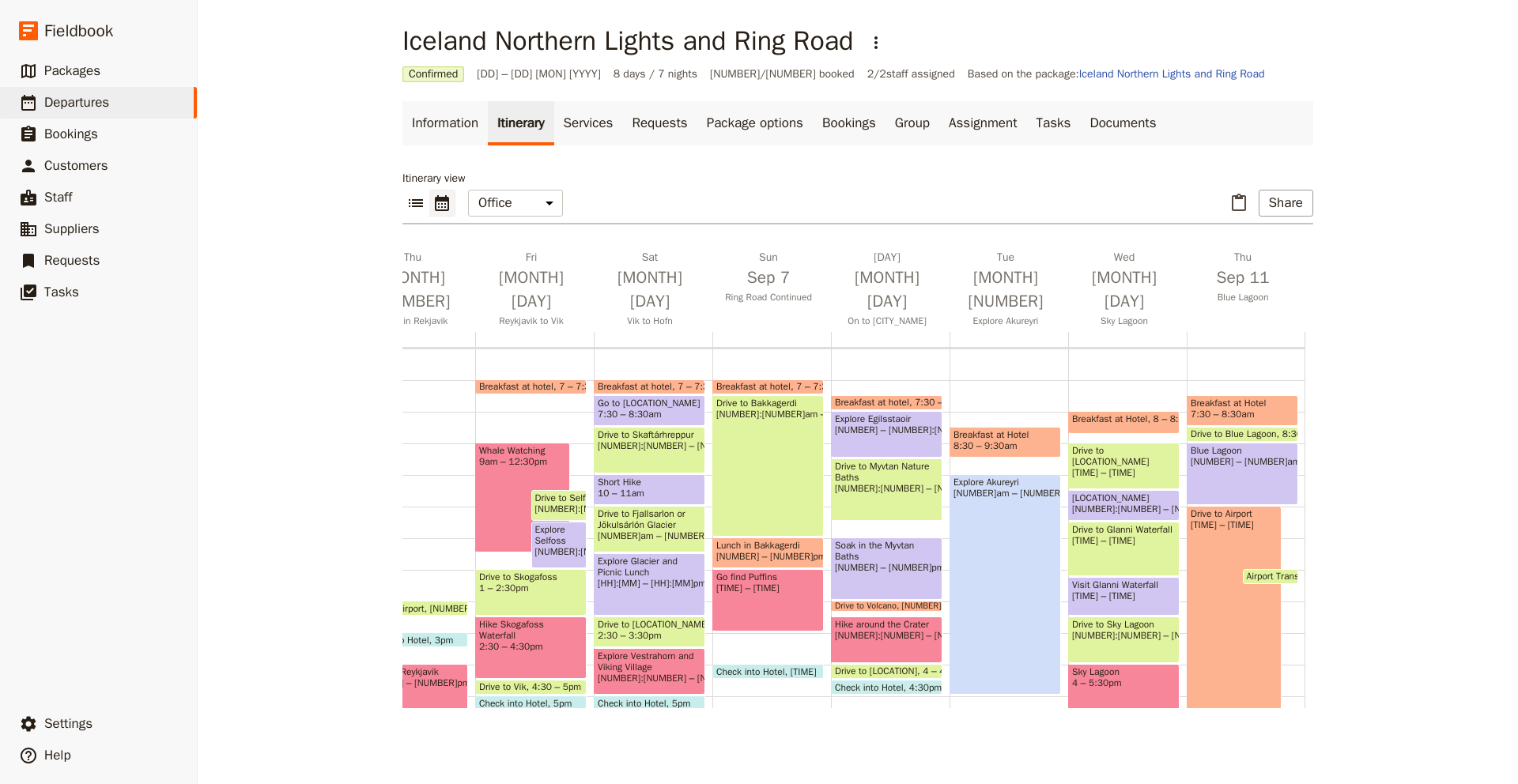 click on "Drive to Airport  11am – 11:30pm" at bounding box center (1234, 703) 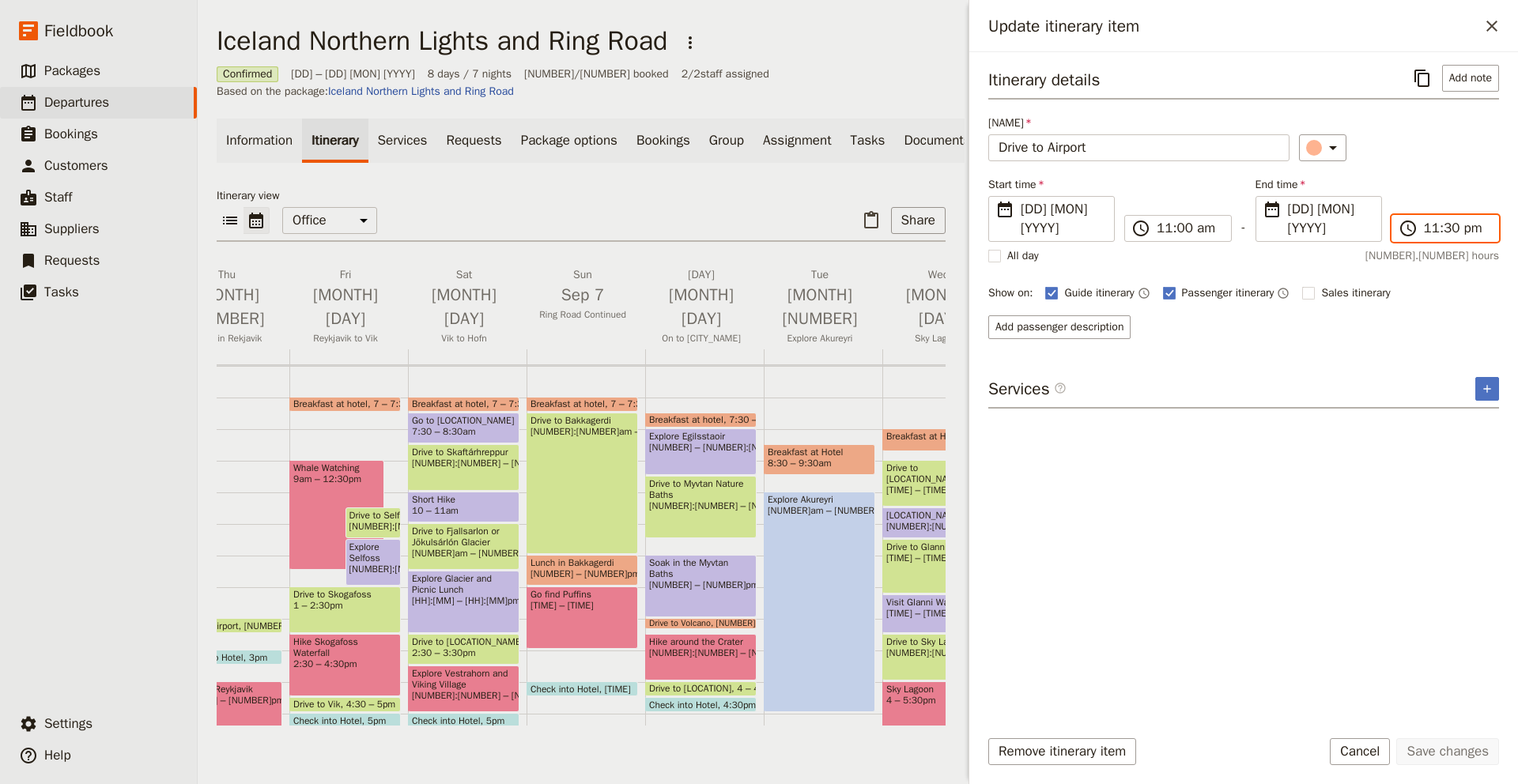 click on "11:30 pm" at bounding box center (1456, 228) 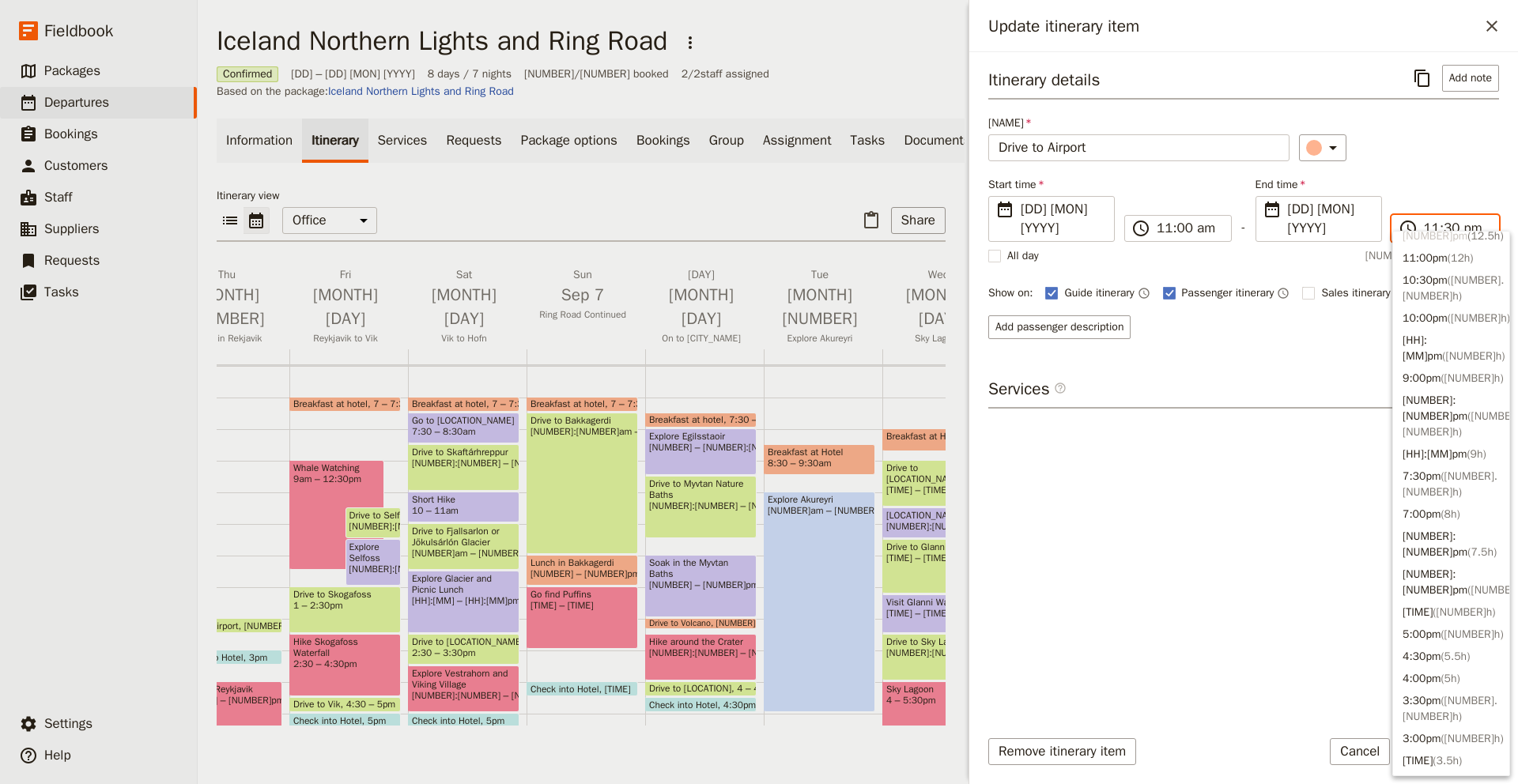 scroll, scrollTop: 32, scrollLeft: 0, axis: vertical 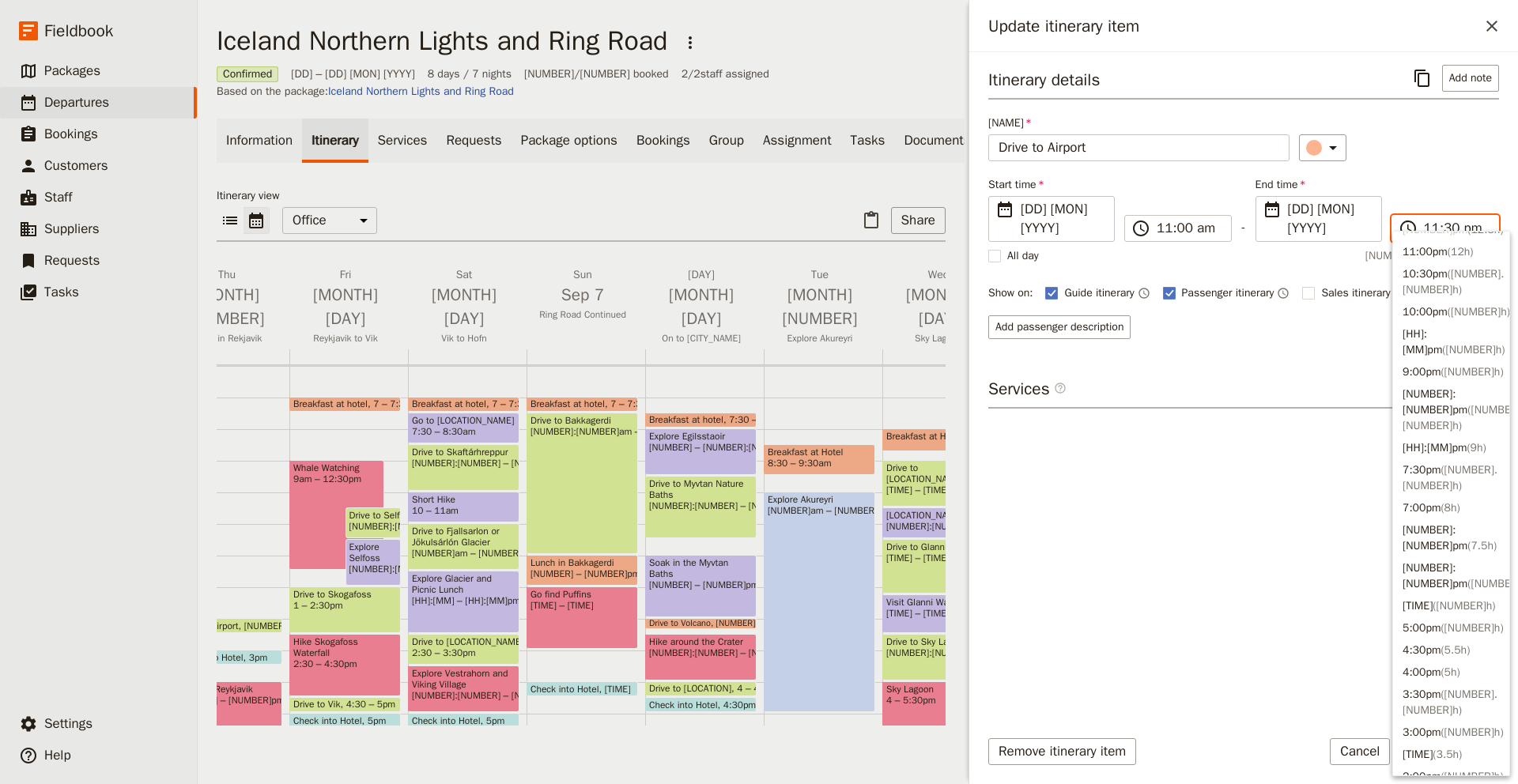 click on "11:30am  ( 0.5h )" at bounding box center (1451, 943) 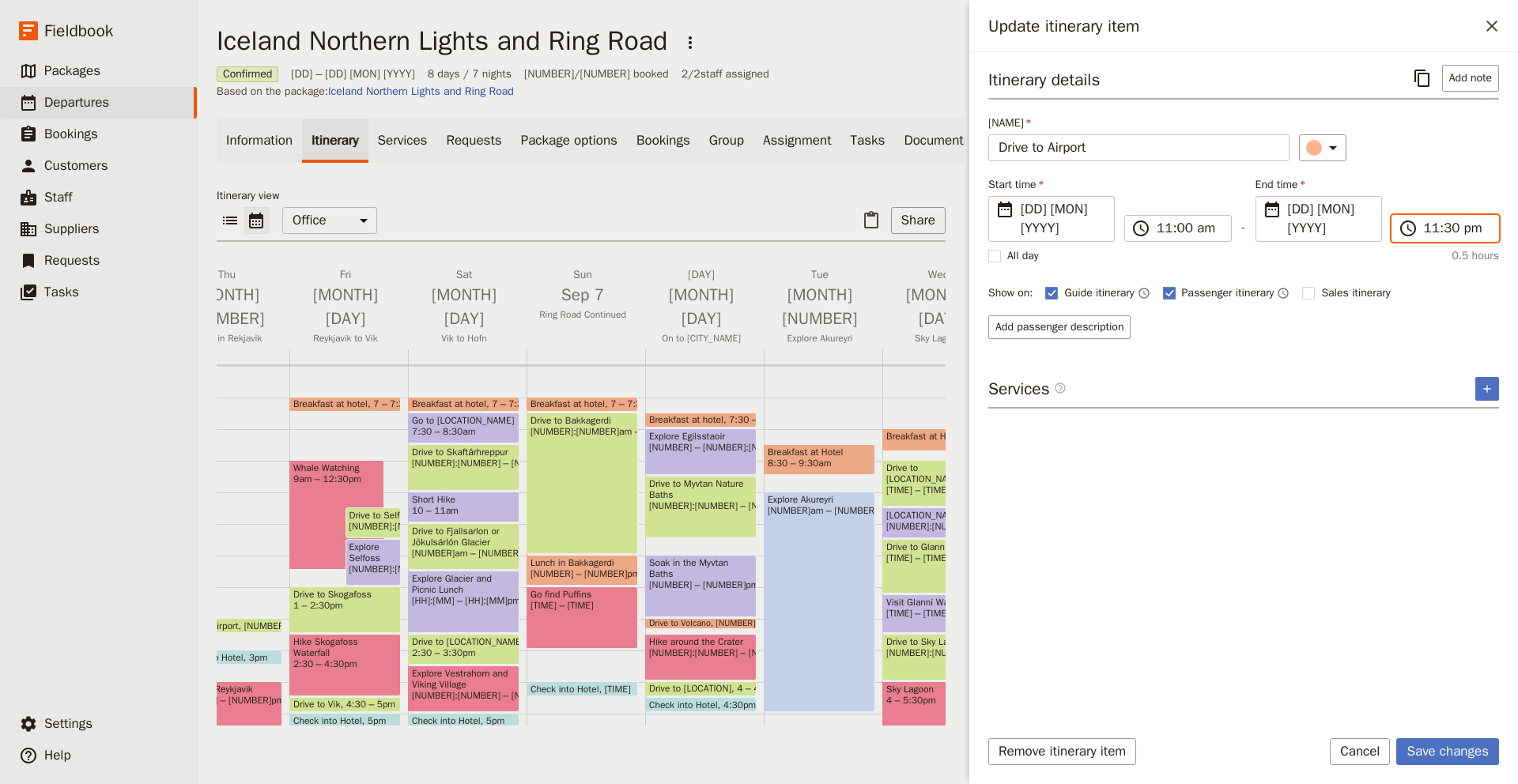 type on "[TIME]" 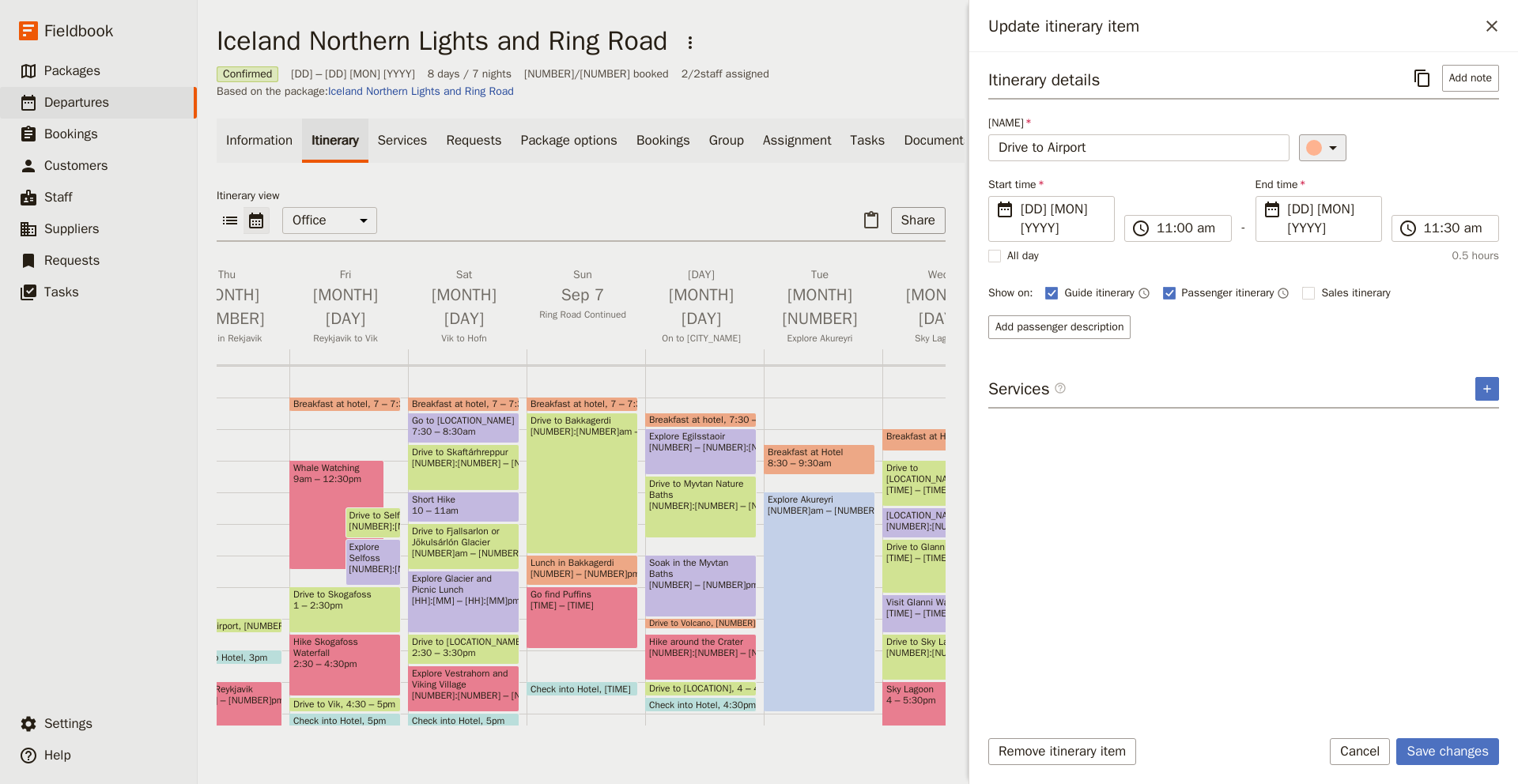click 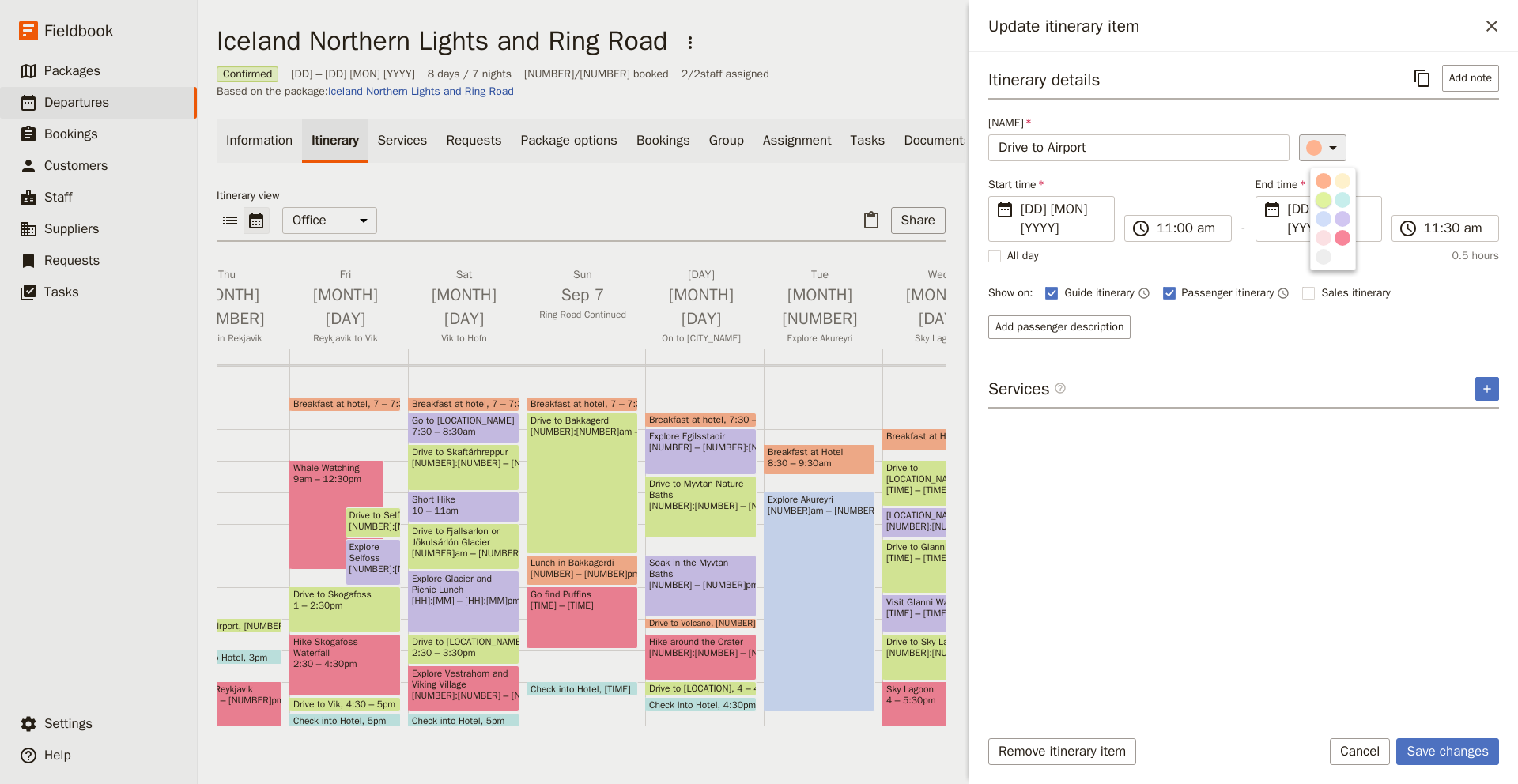 click at bounding box center (1324, 200) 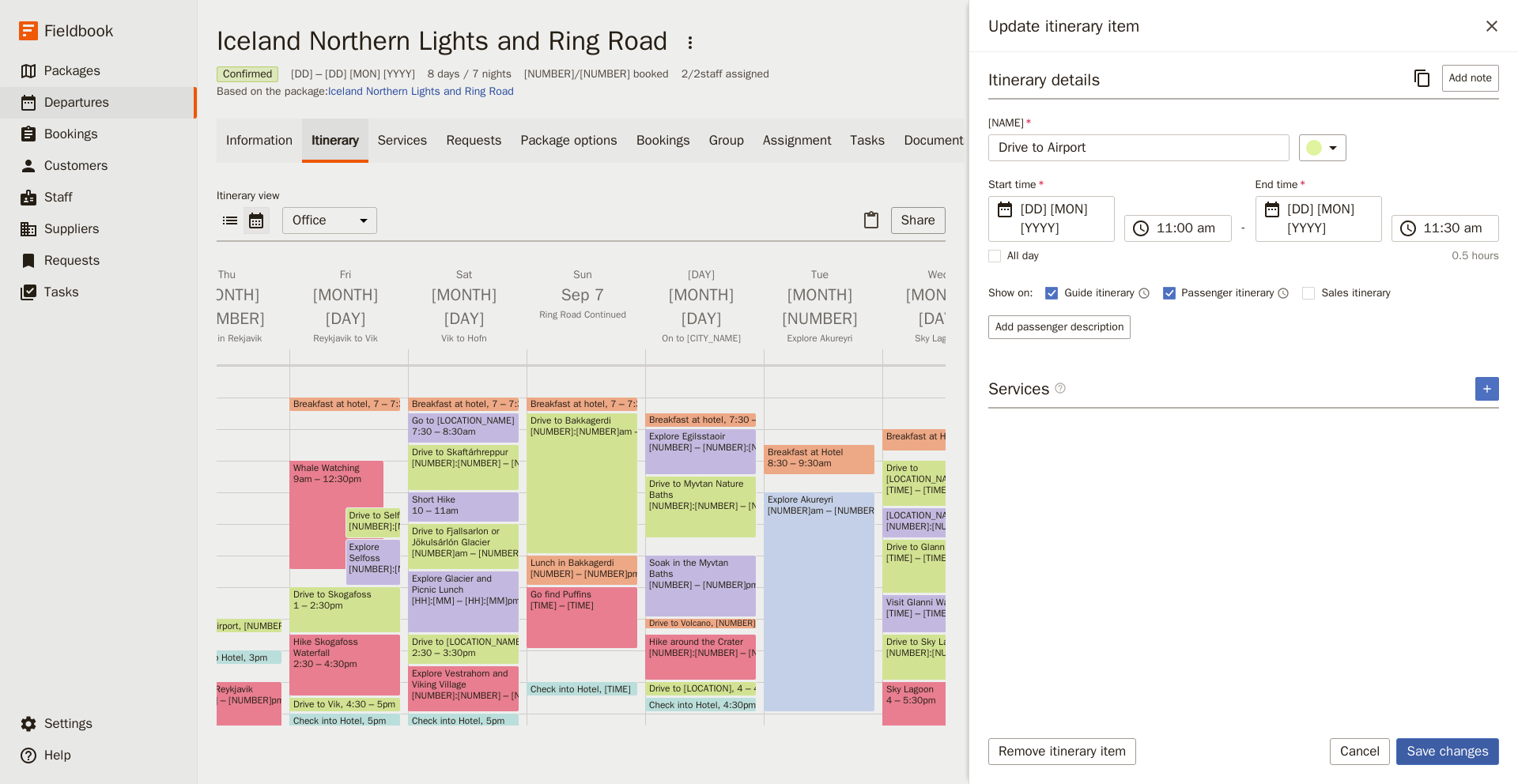 click on "Save changes" at bounding box center (1448, 752) 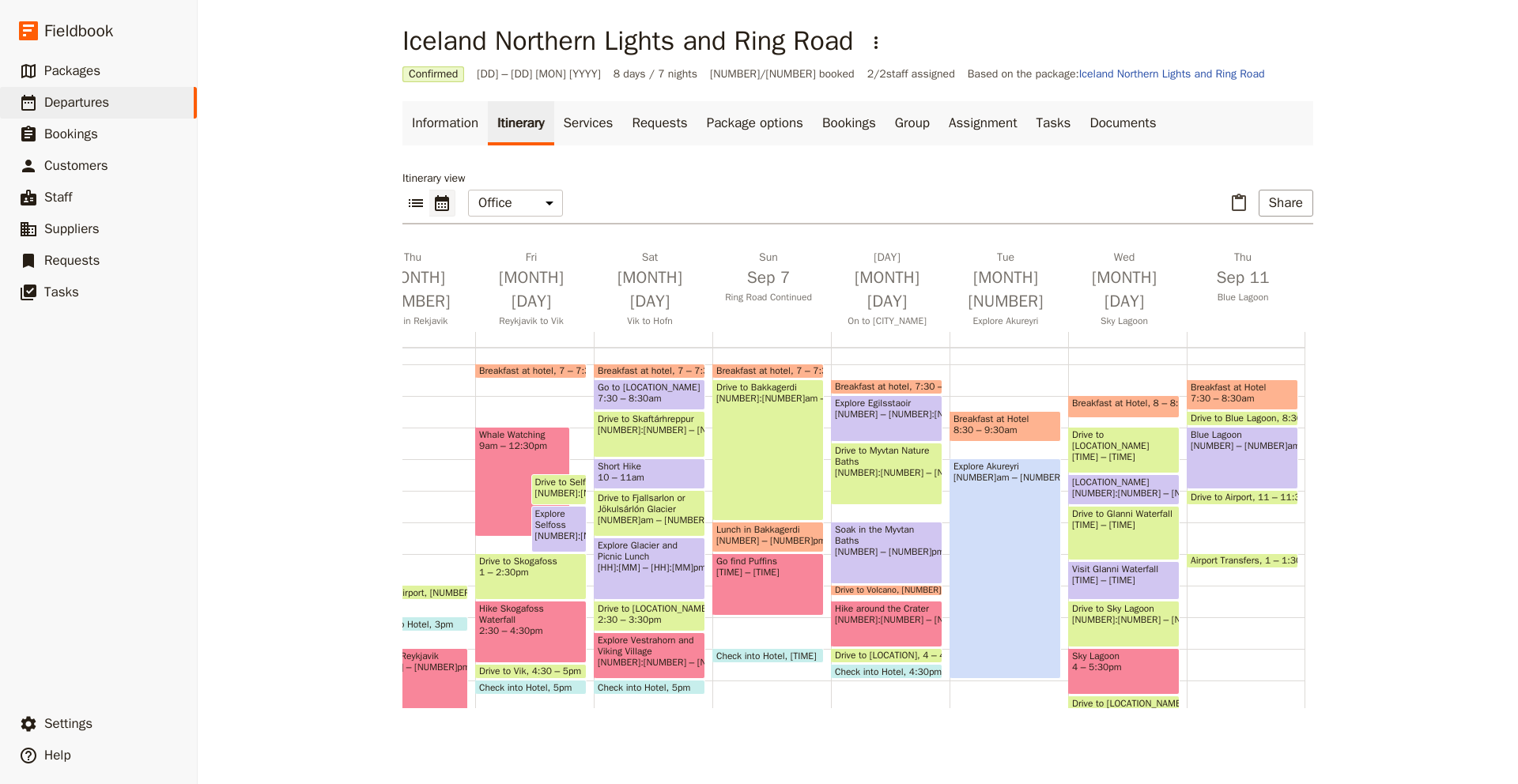 scroll, scrollTop: 198, scrollLeft: 0, axis: vertical 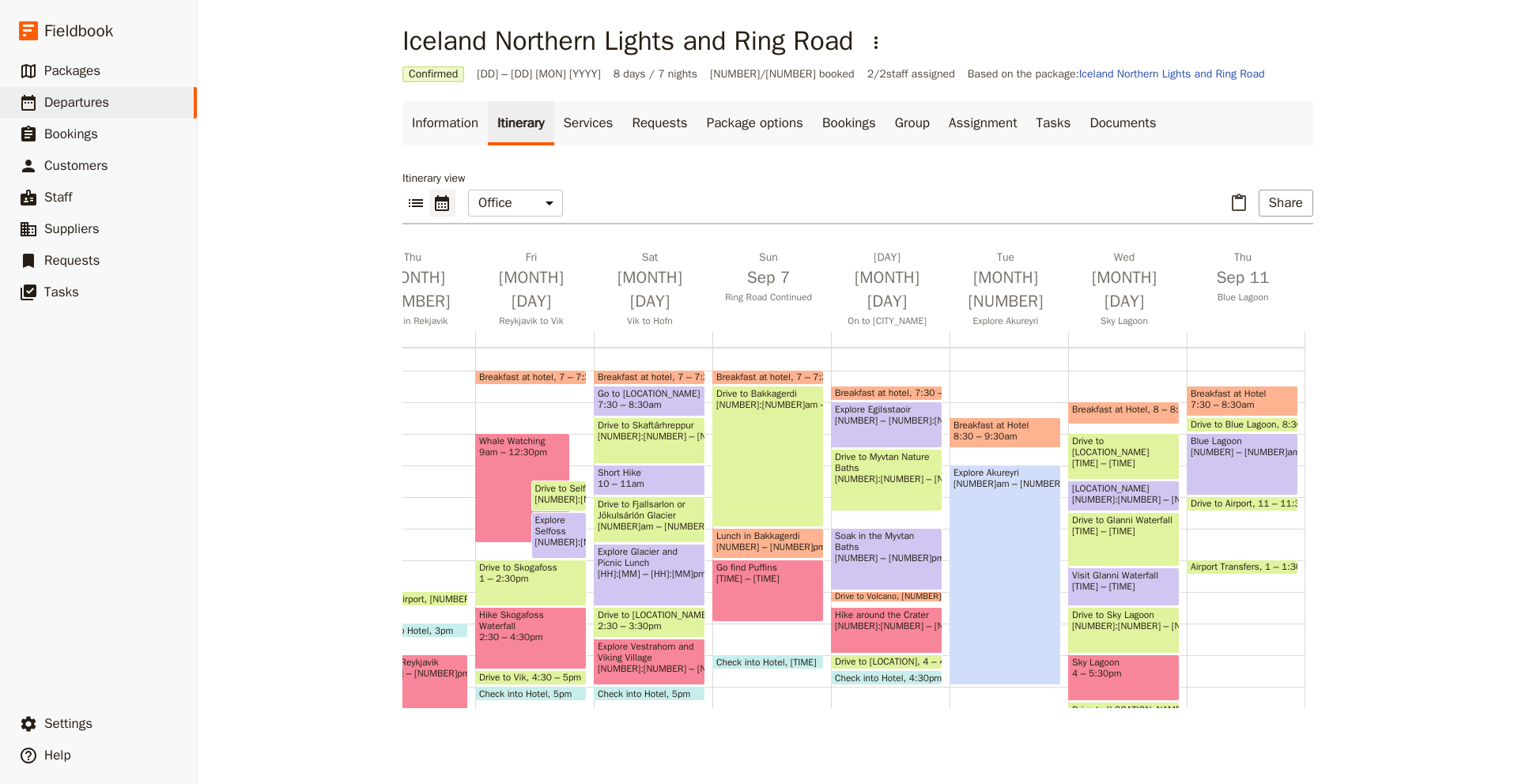 click on "Drive to Airport" at bounding box center (1224, 503) 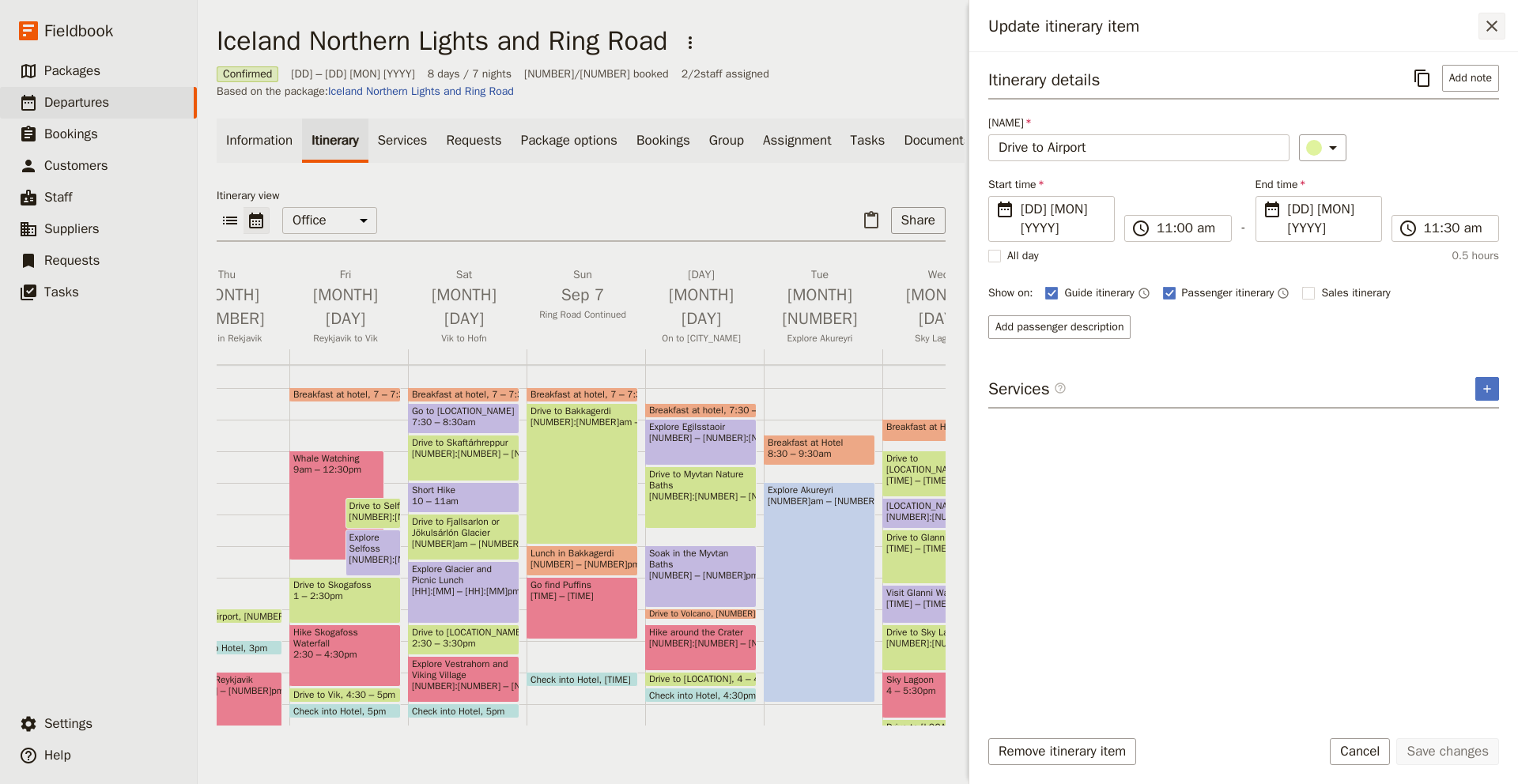click 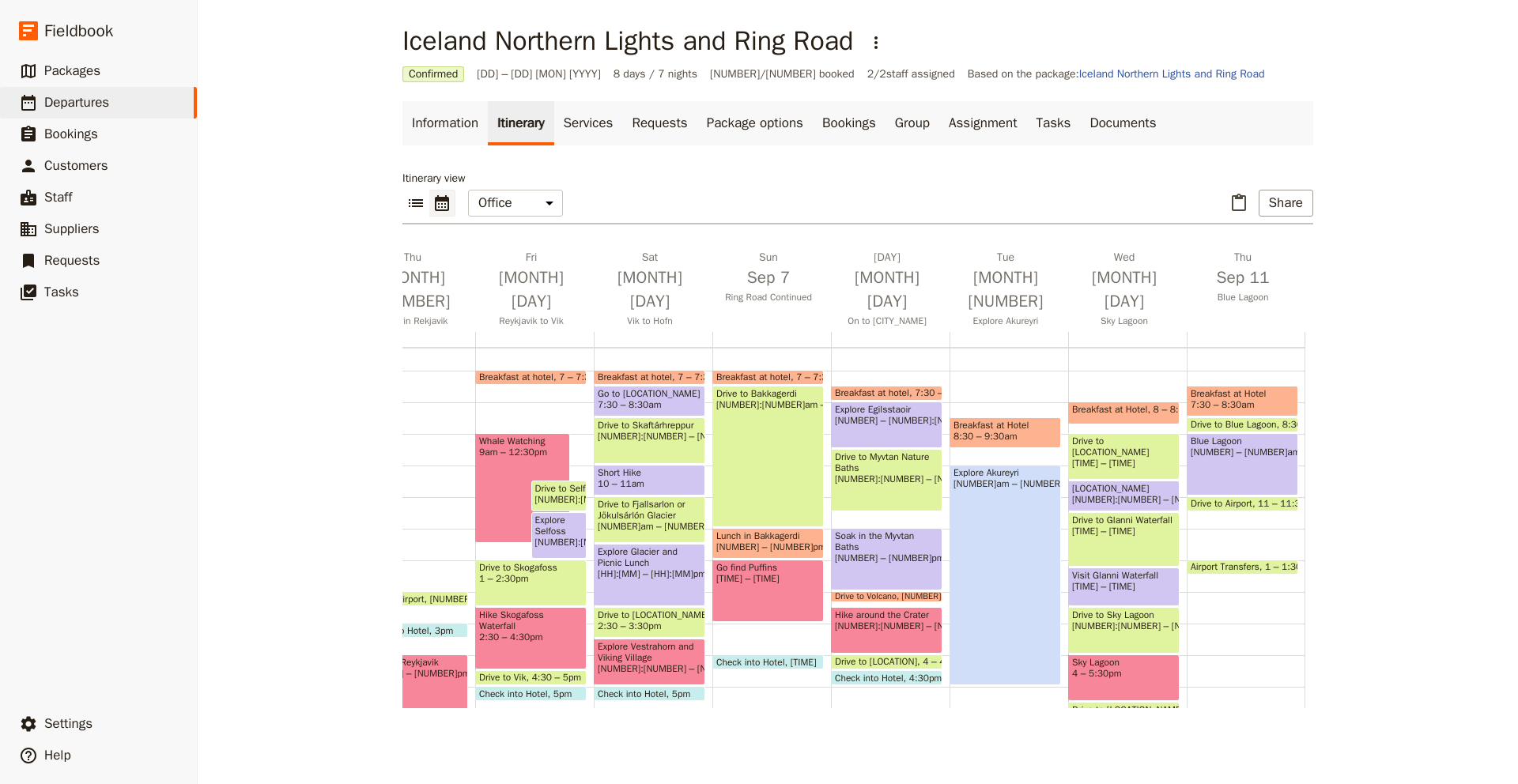 click on "Airport Transfers" at bounding box center (1228, 567) 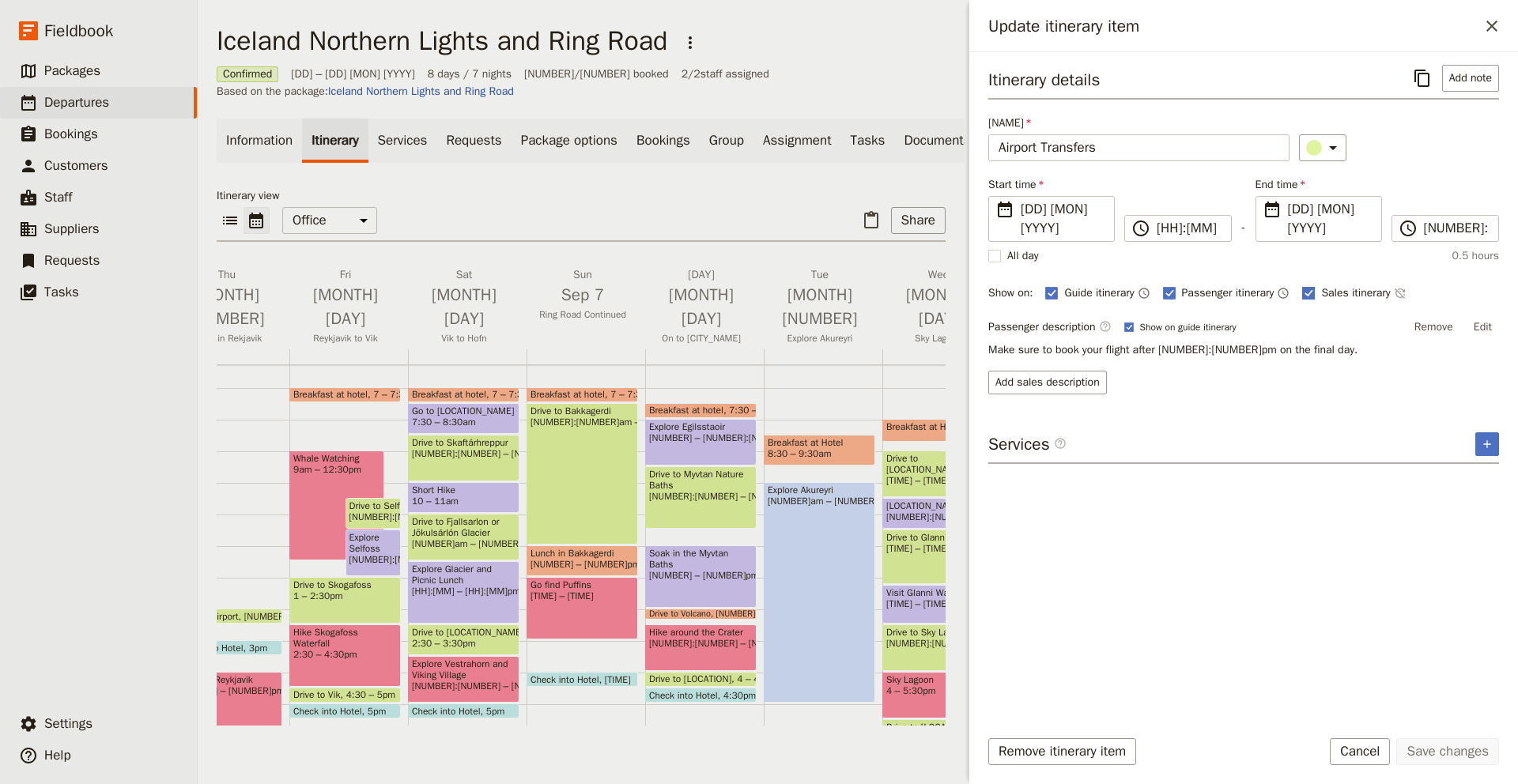 click 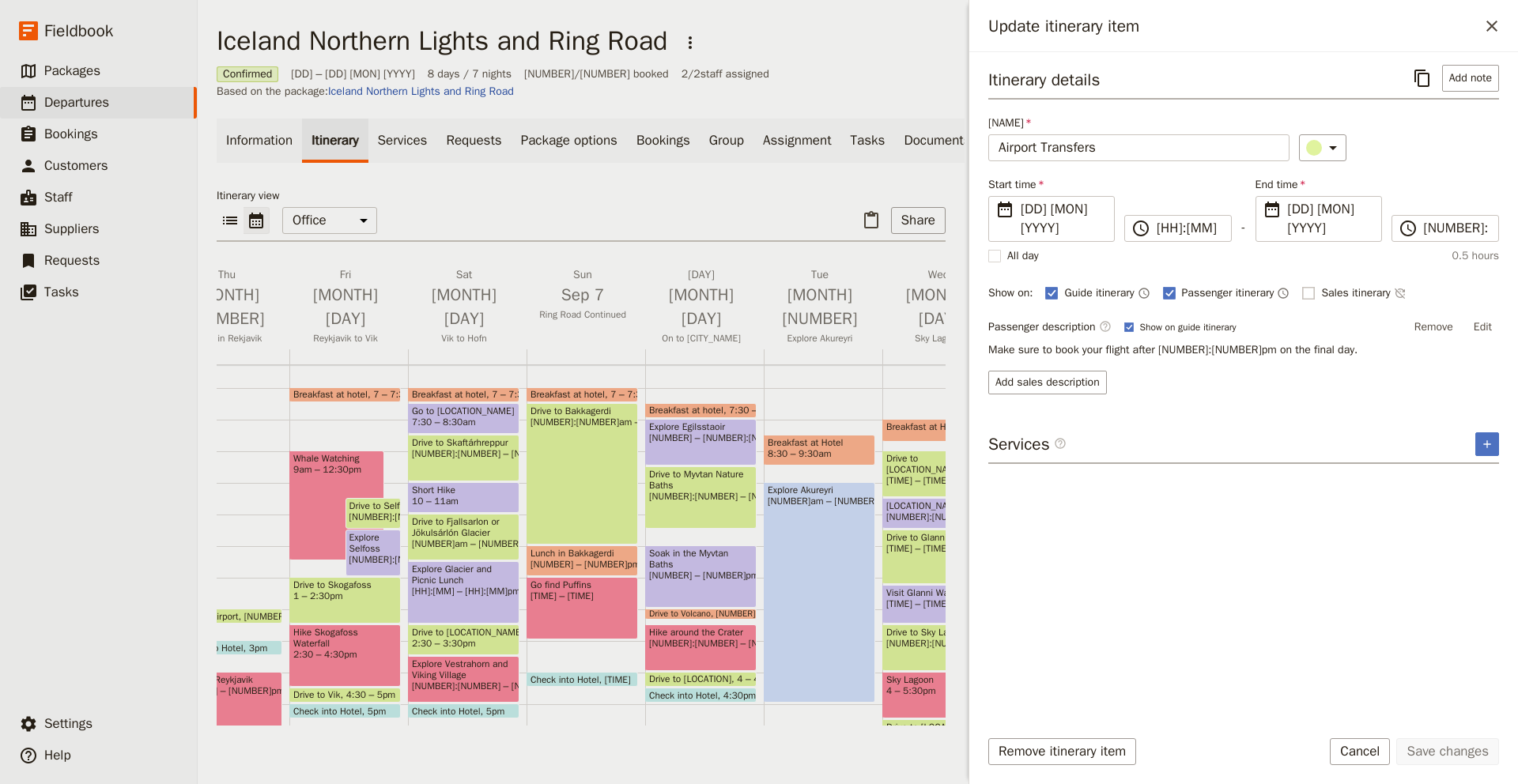 checkbox on "false" 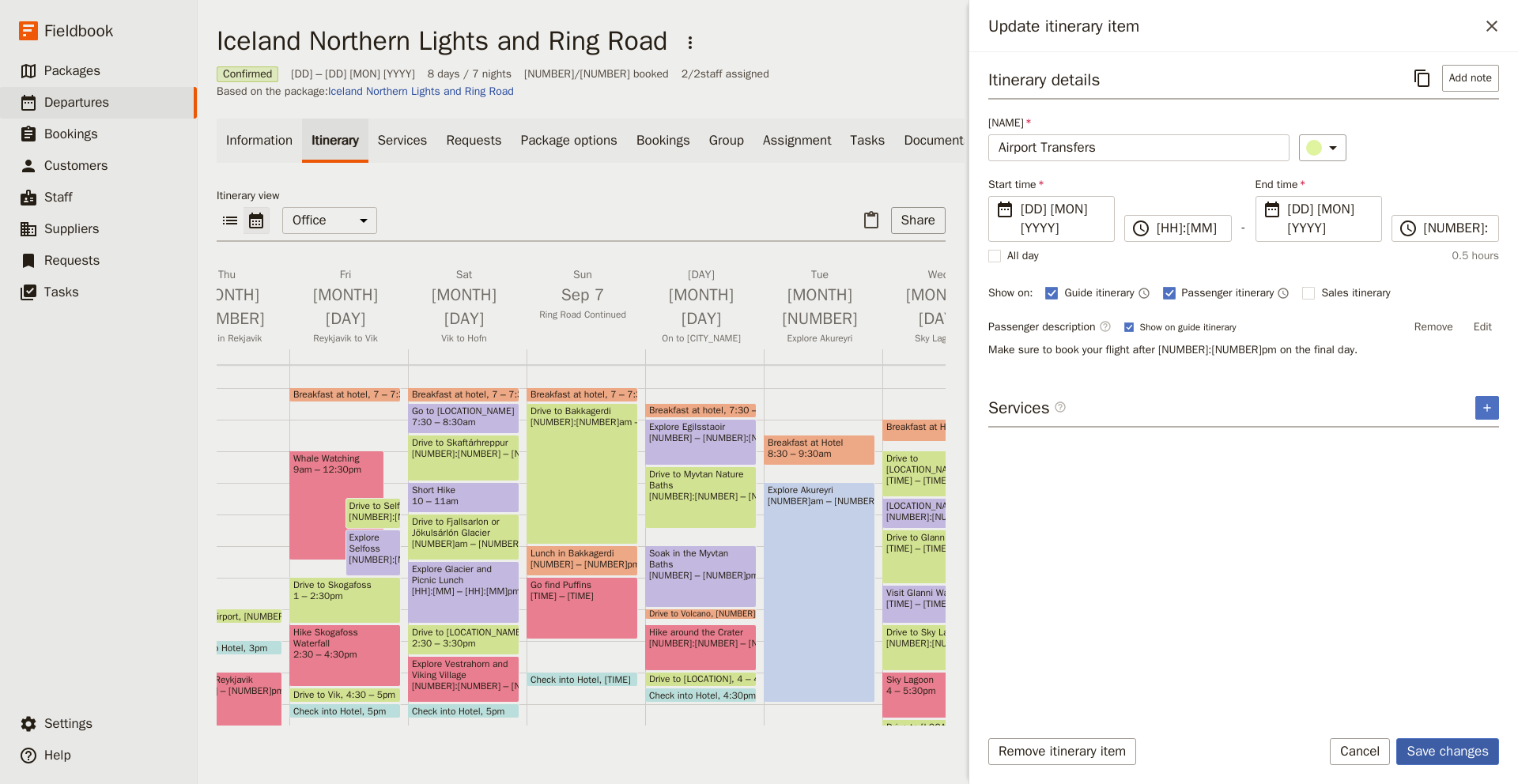 click on "Save changes" at bounding box center [1448, 752] 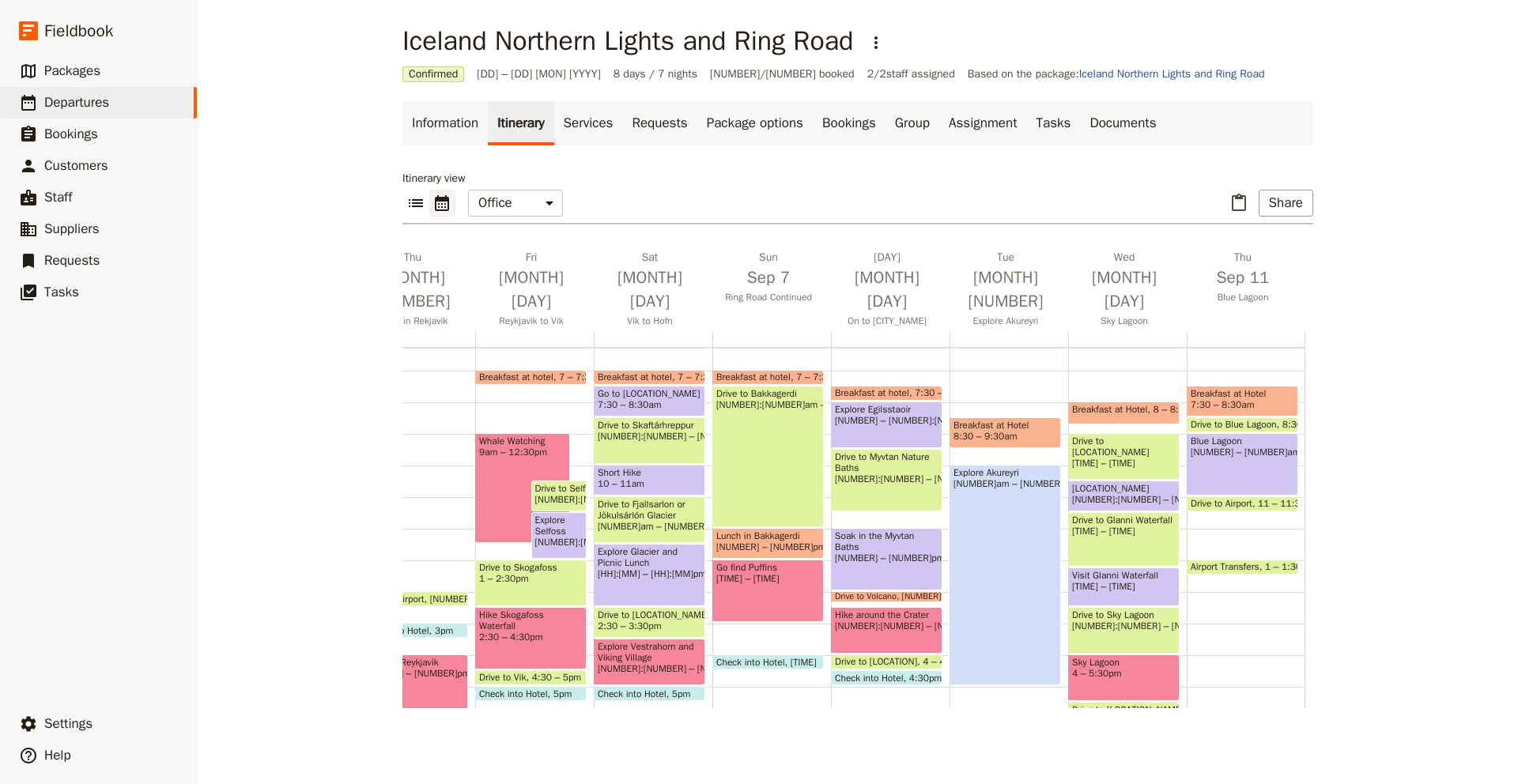 click on "[TIME] – [TIME]" at bounding box center [1242, 452] 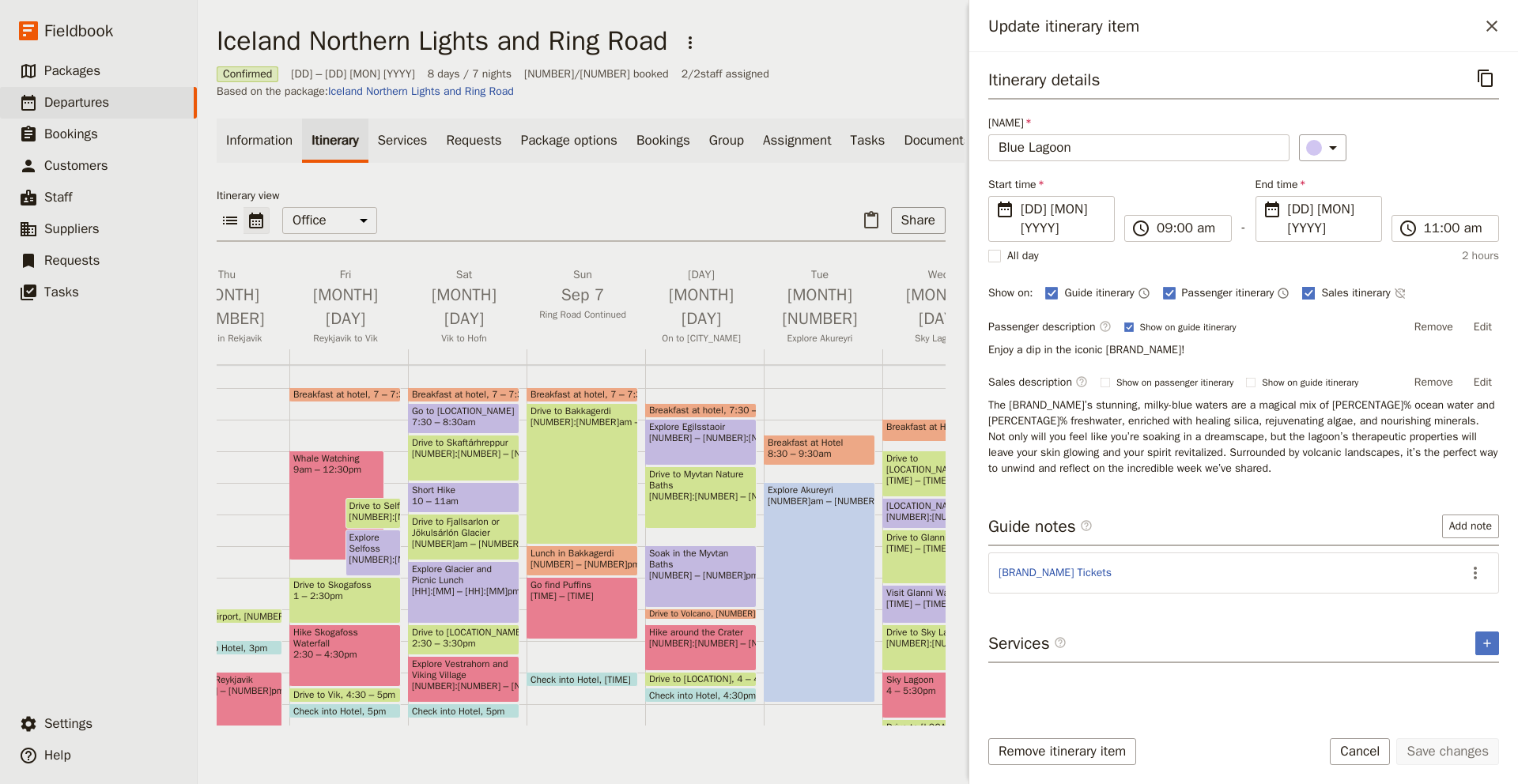 click 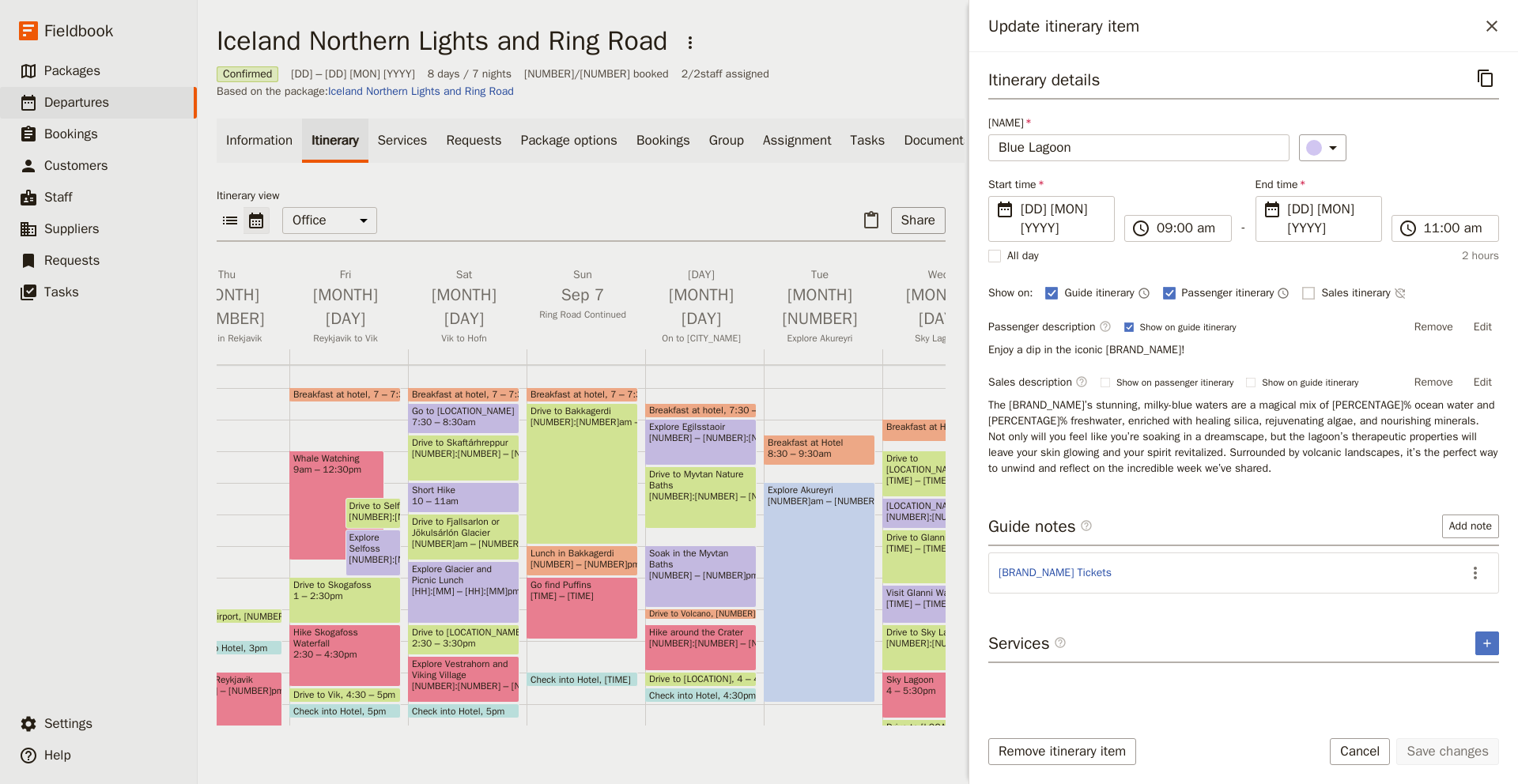 checkbox on "false" 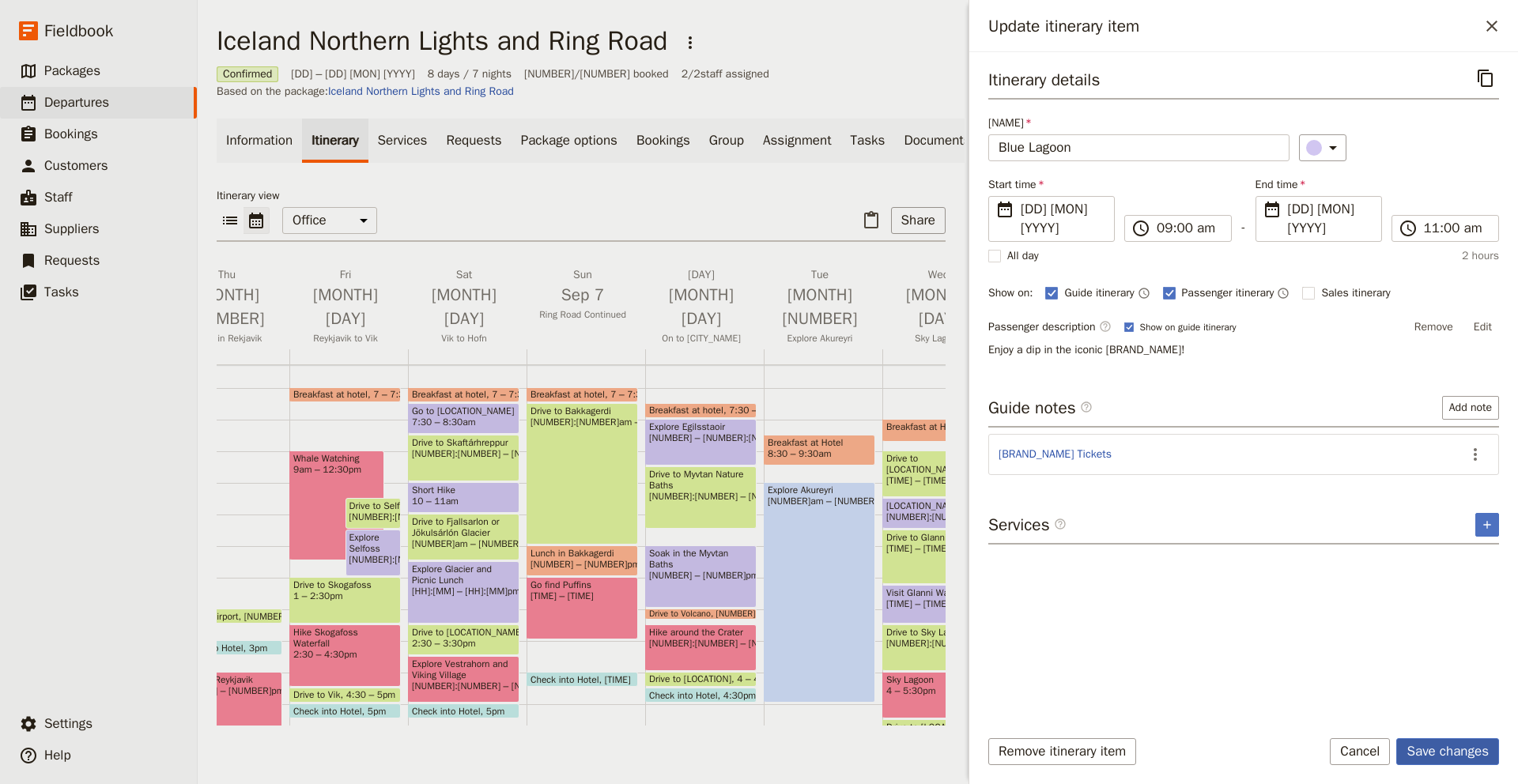 click on "Save changes" at bounding box center (1448, 752) 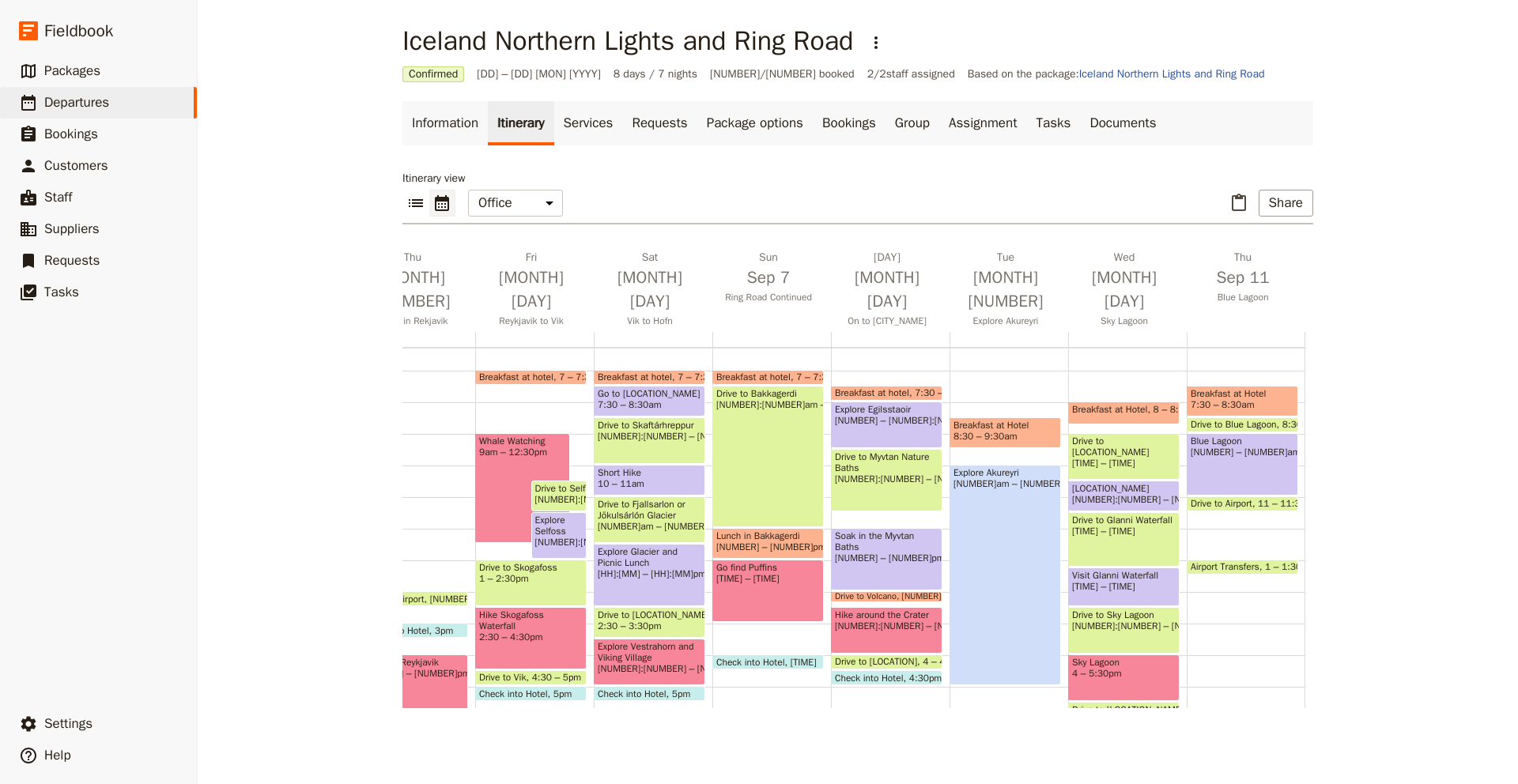 click on "7:30 – 8:30am" at bounding box center [1222, 405] 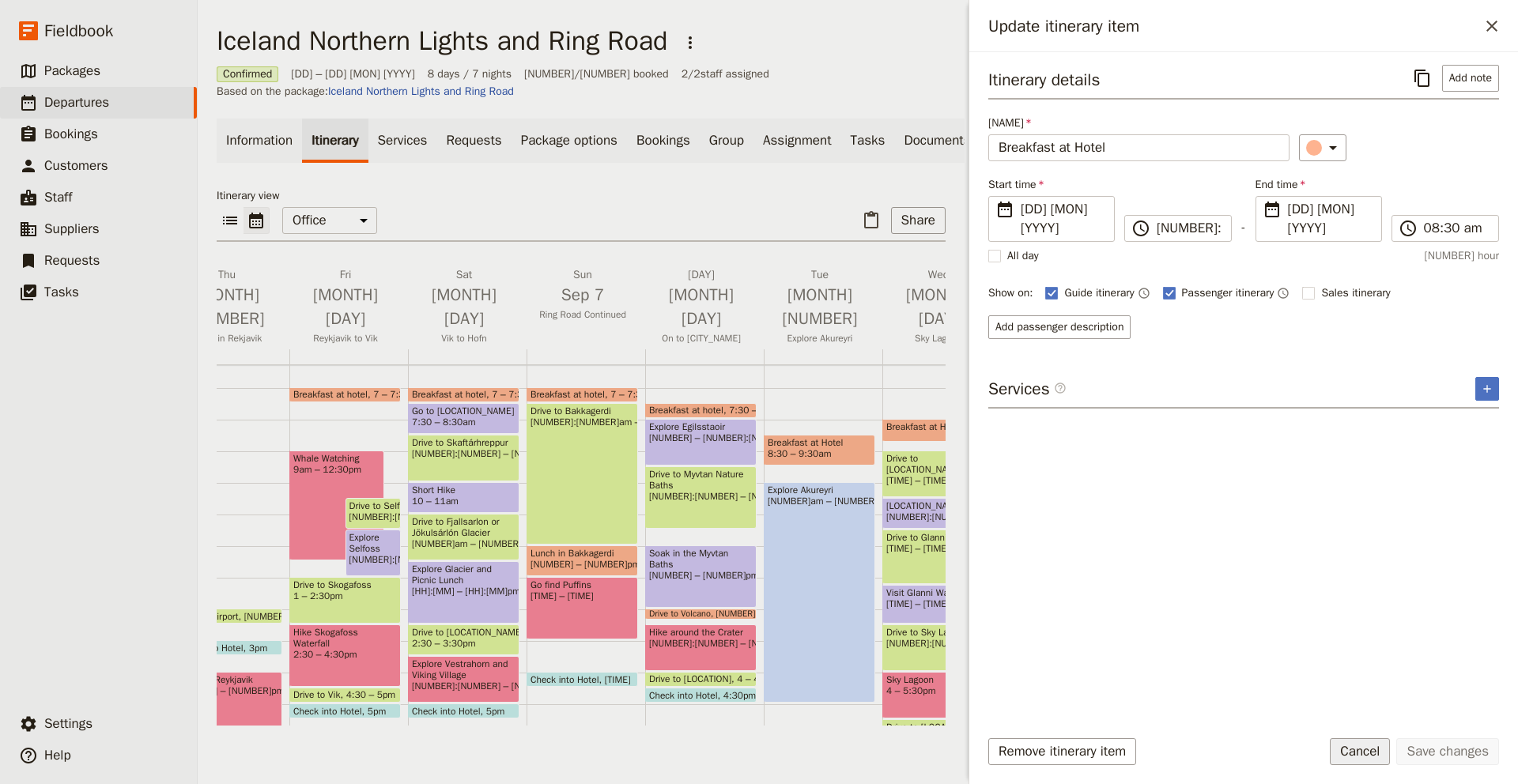 click on "Cancel" at bounding box center [1360, 752] 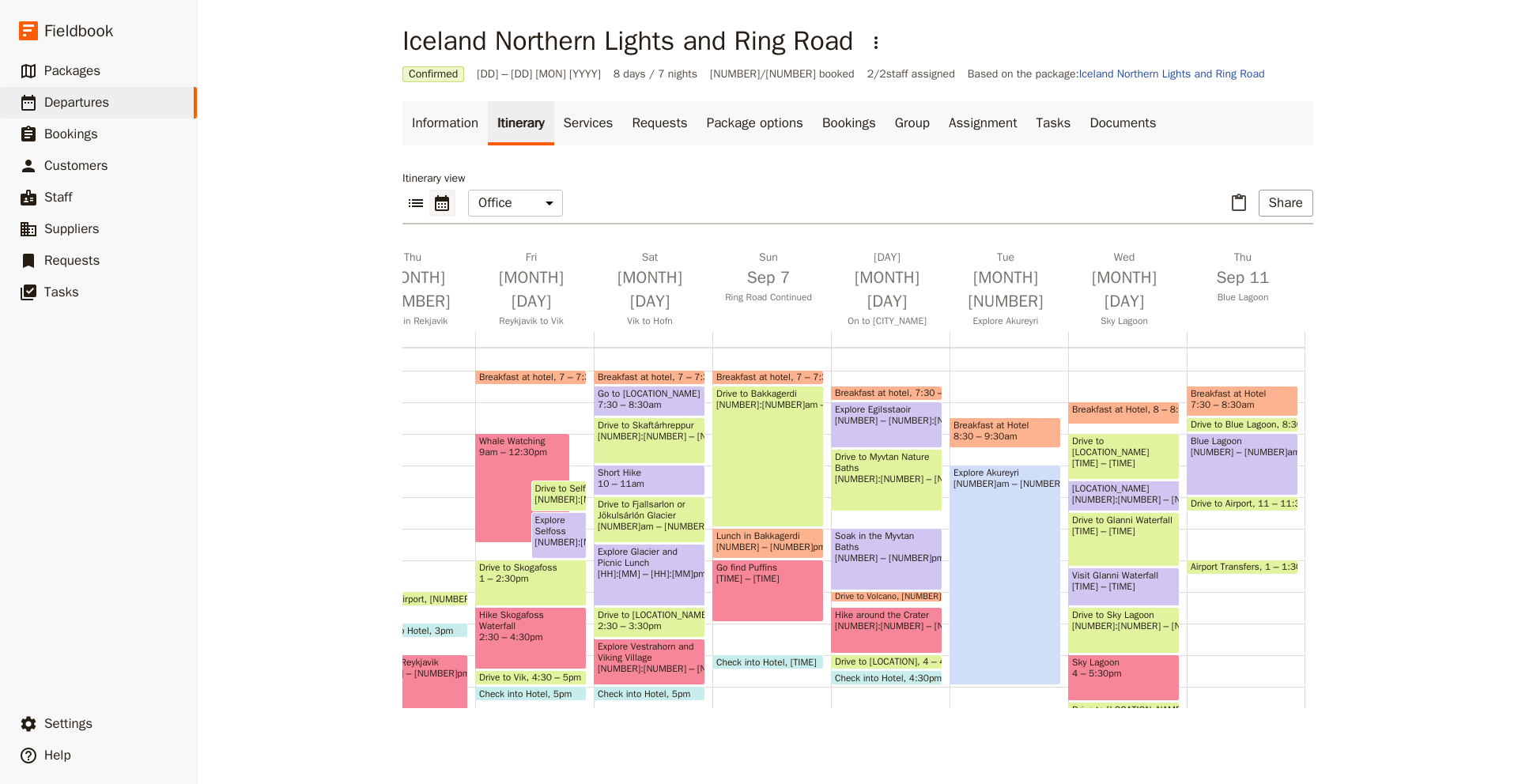 click on "[TIME] – [TIME]" at bounding box center (1242, 452) 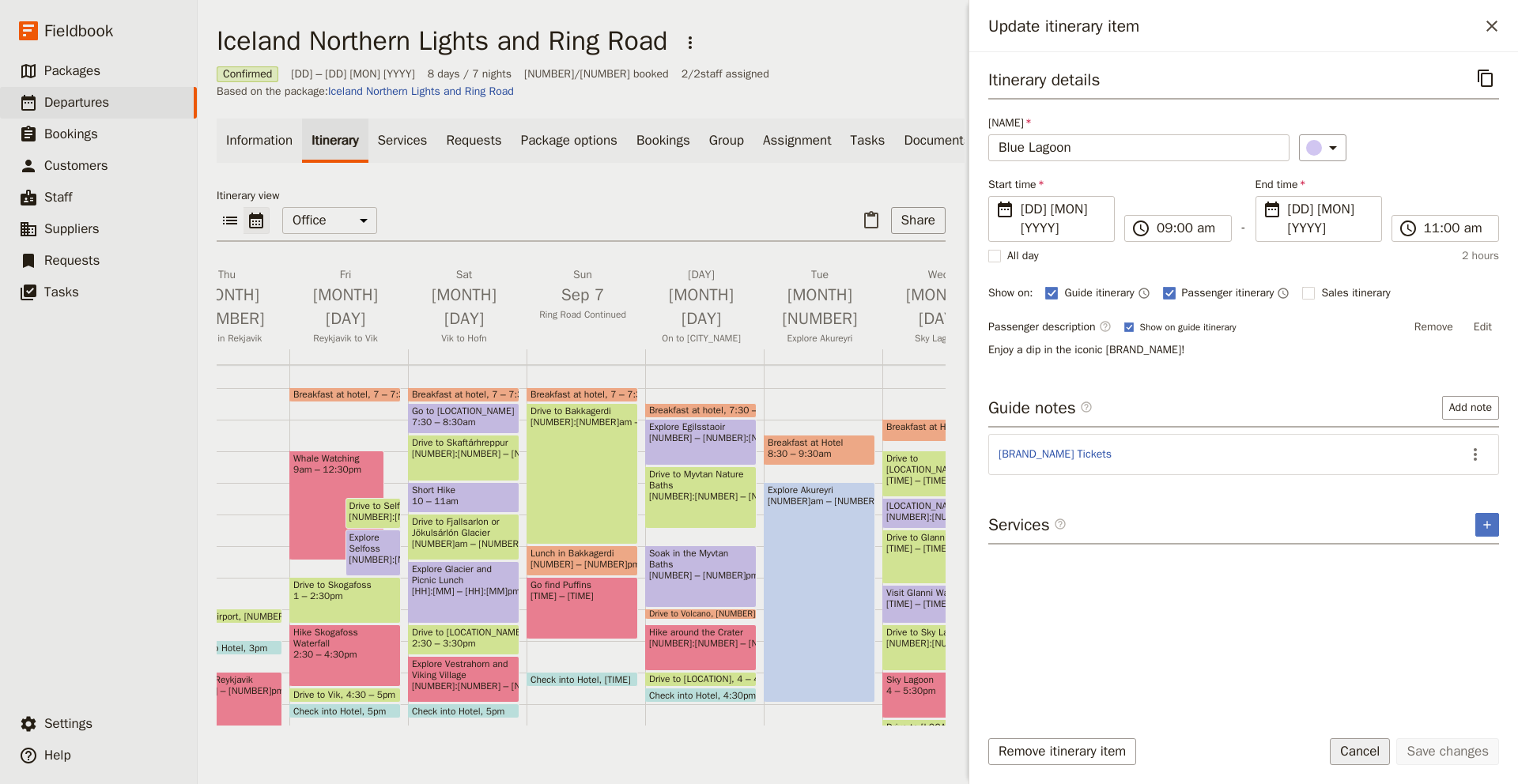 click on "Cancel" at bounding box center [1360, 752] 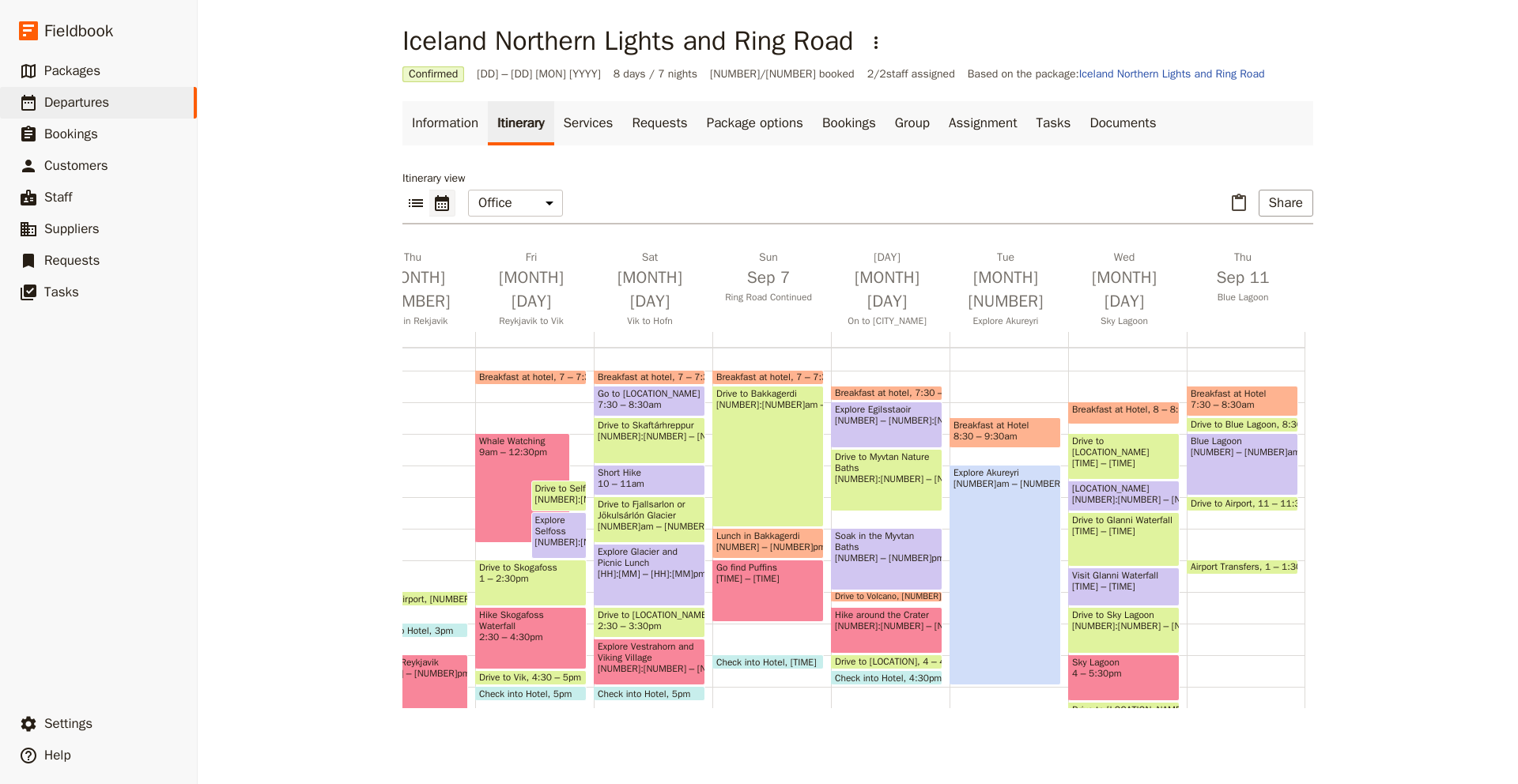 click at bounding box center [1242, 507] 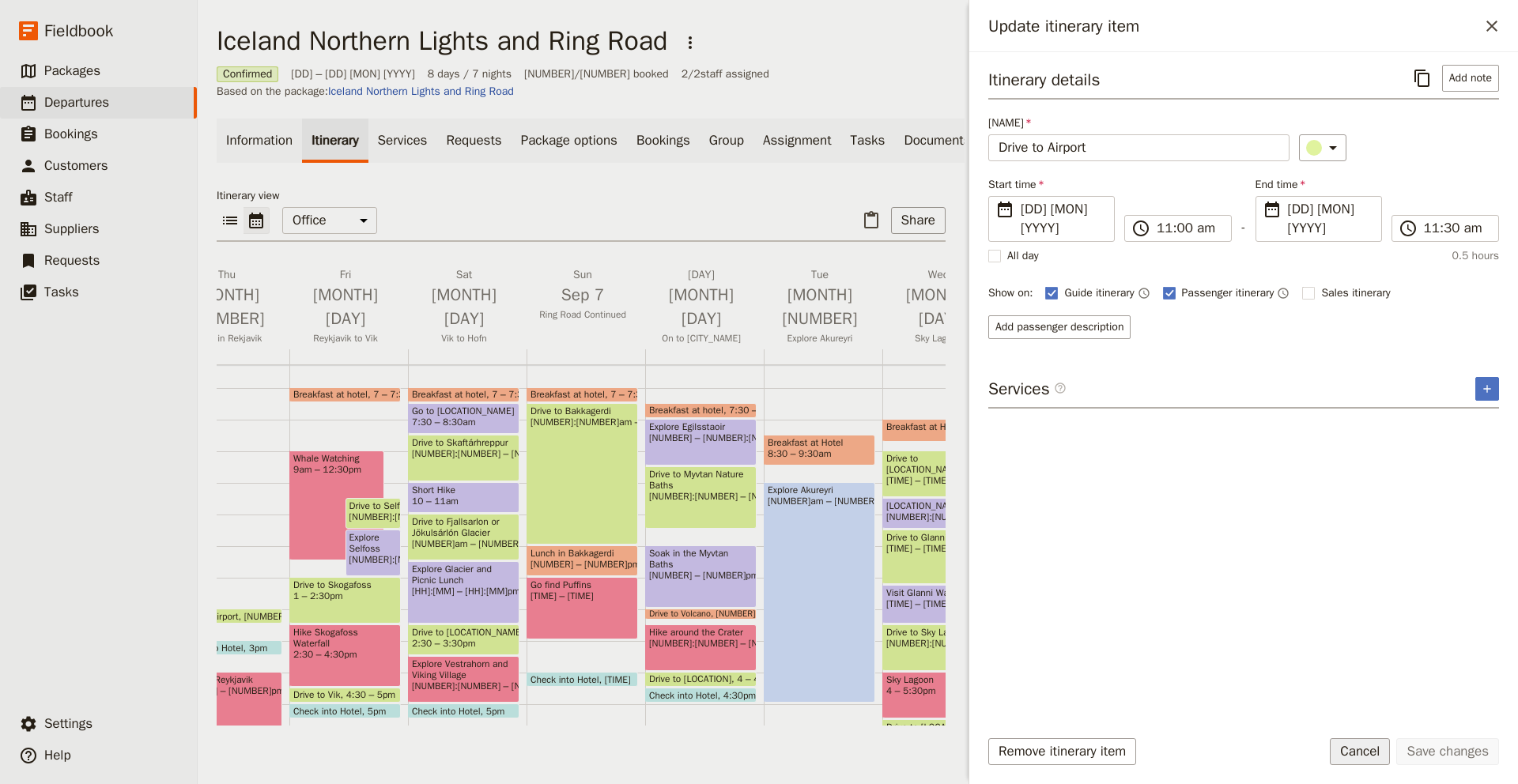 click on "Cancel" at bounding box center [1360, 752] 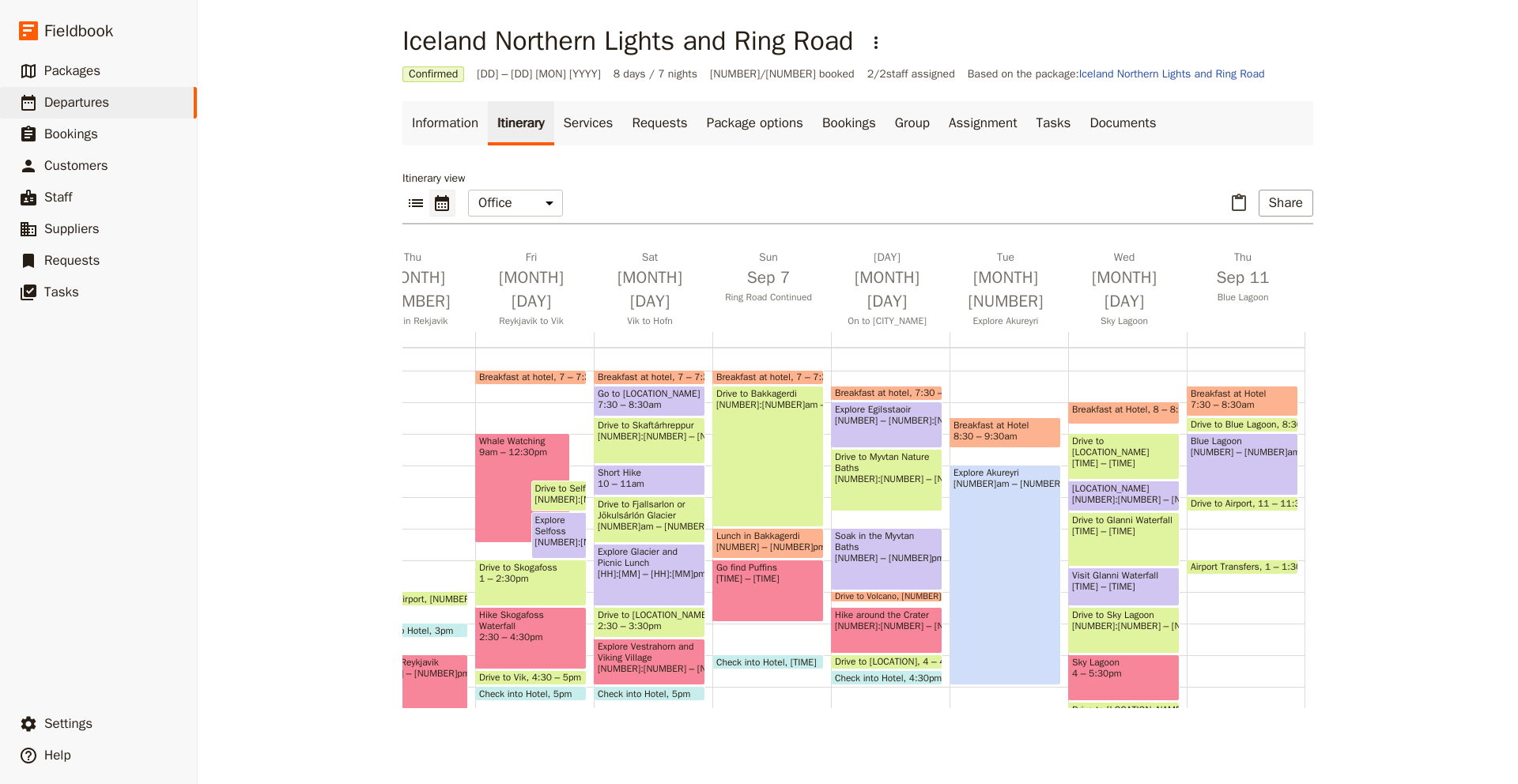 click on "7:30 – 8:30am" at bounding box center (1222, 405) 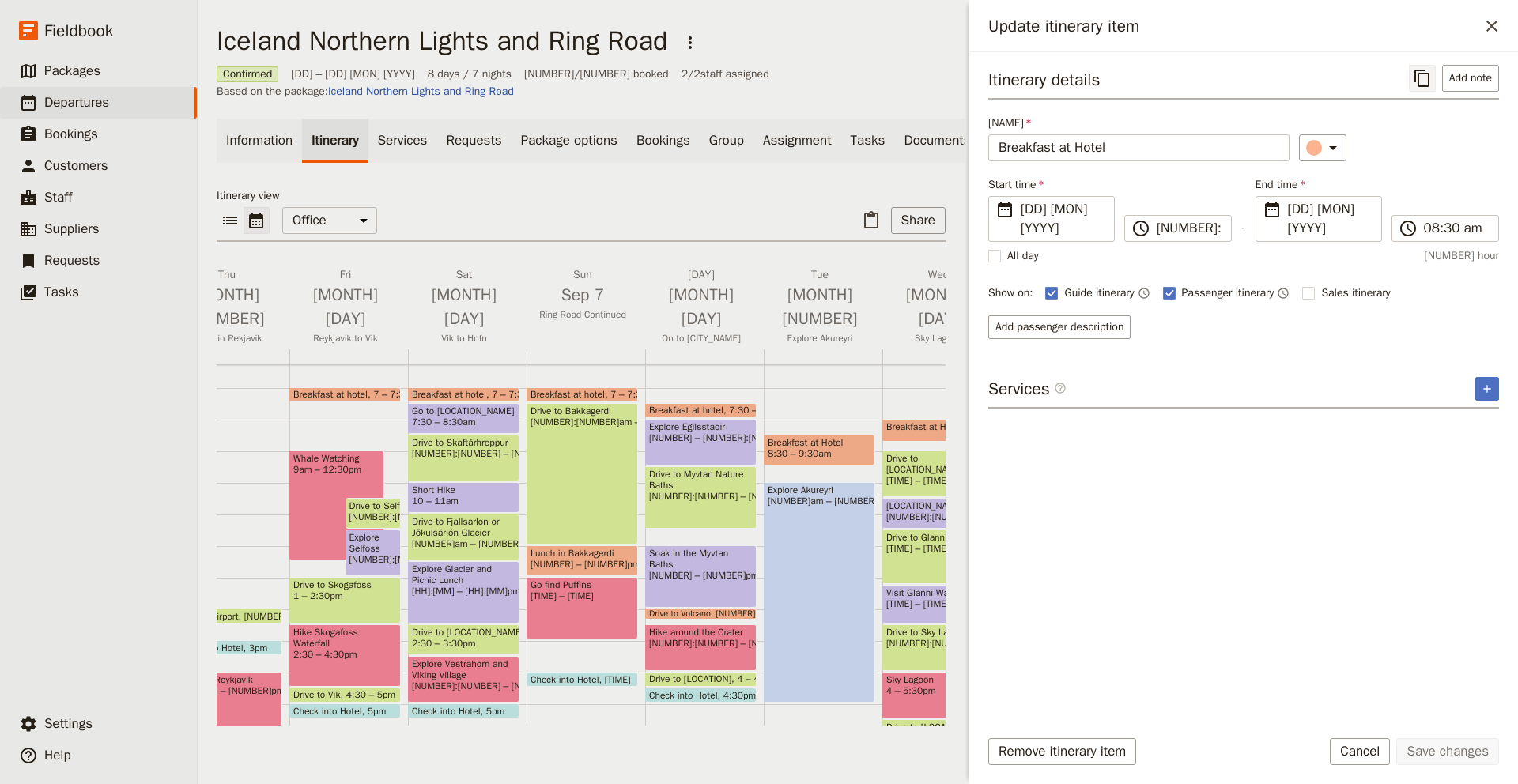 click on "​" at bounding box center [1422, 78] 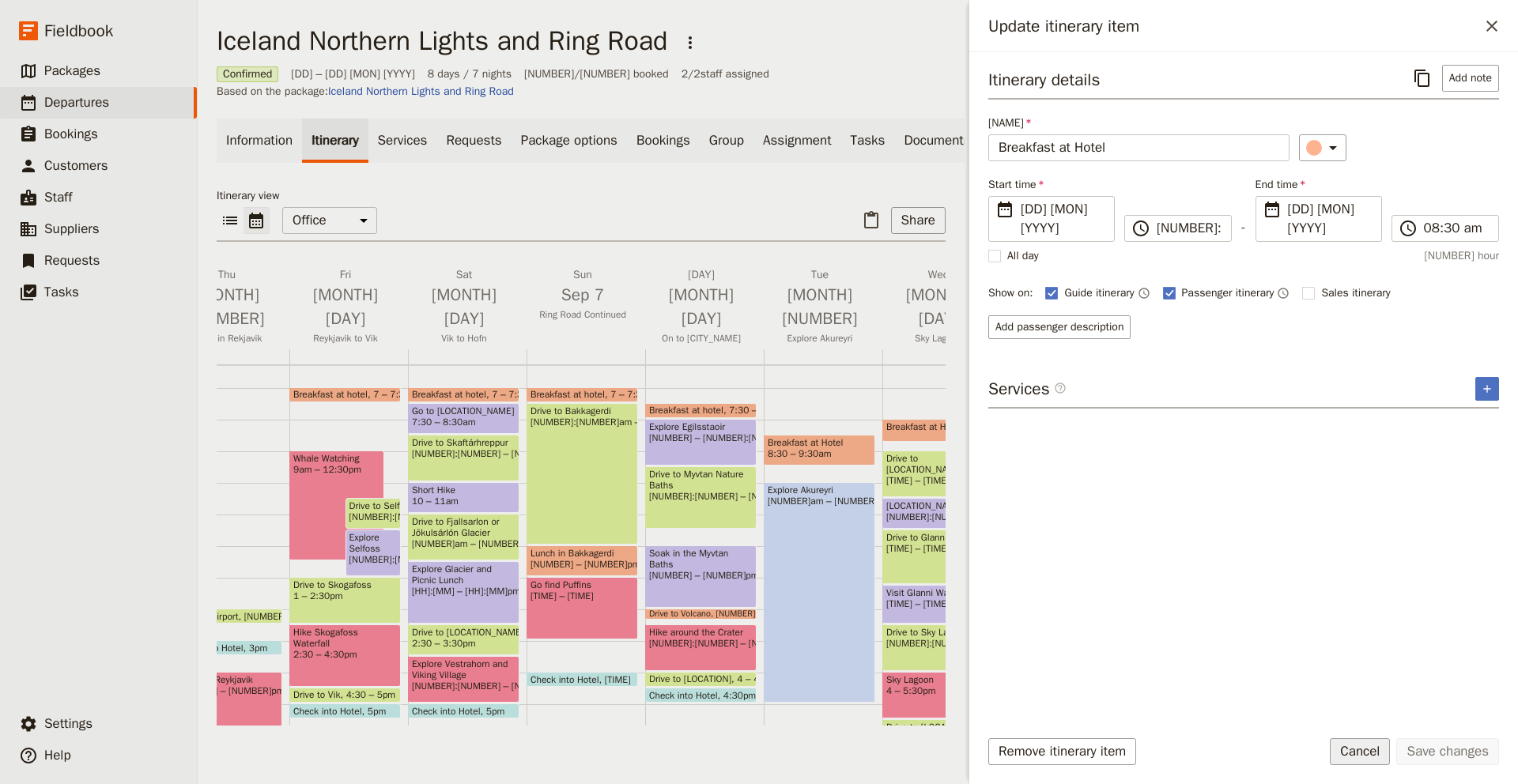 click on "Cancel" at bounding box center (1360, 752) 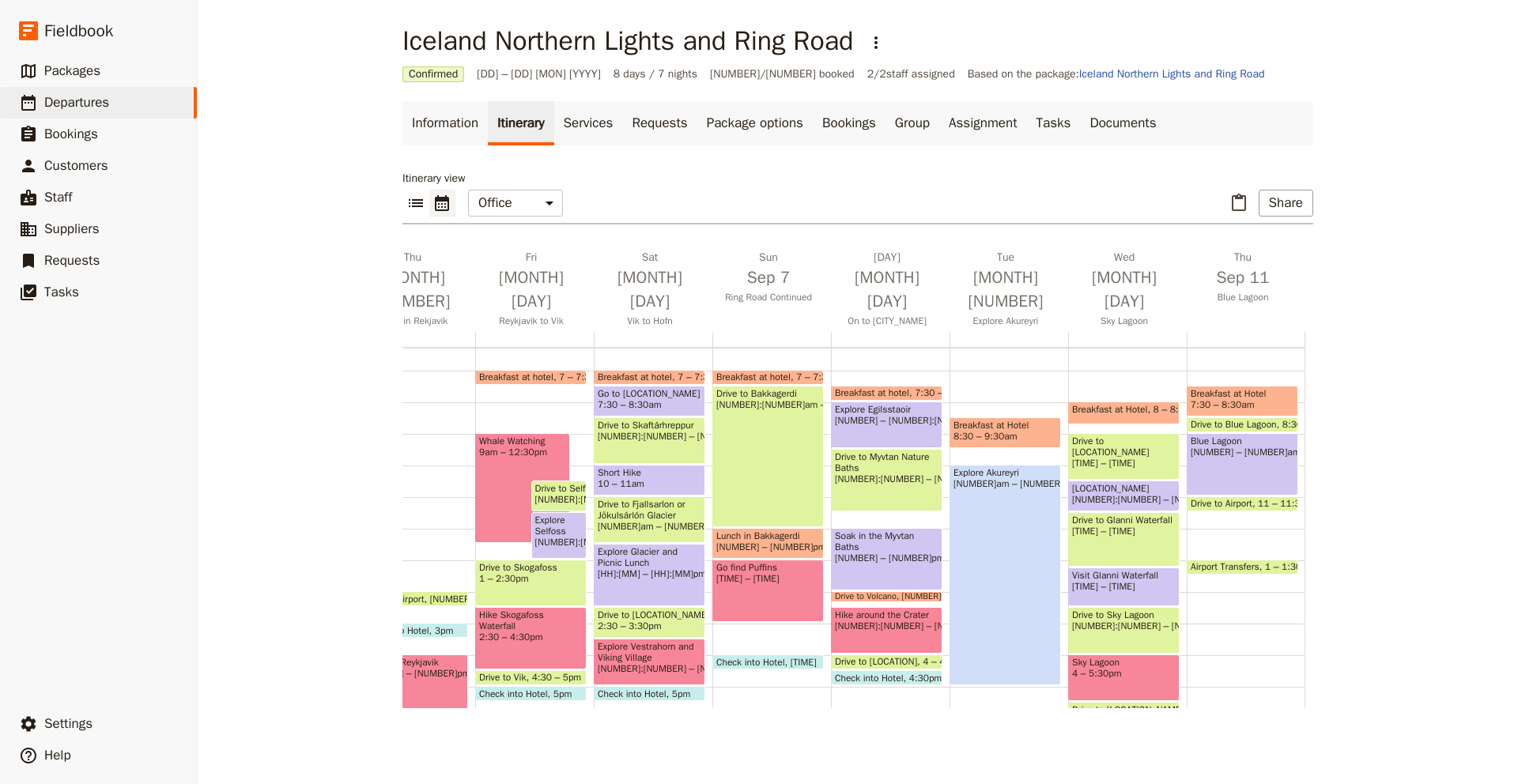 click on "Drive to Blue Lagoon" at bounding box center [1237, 424] 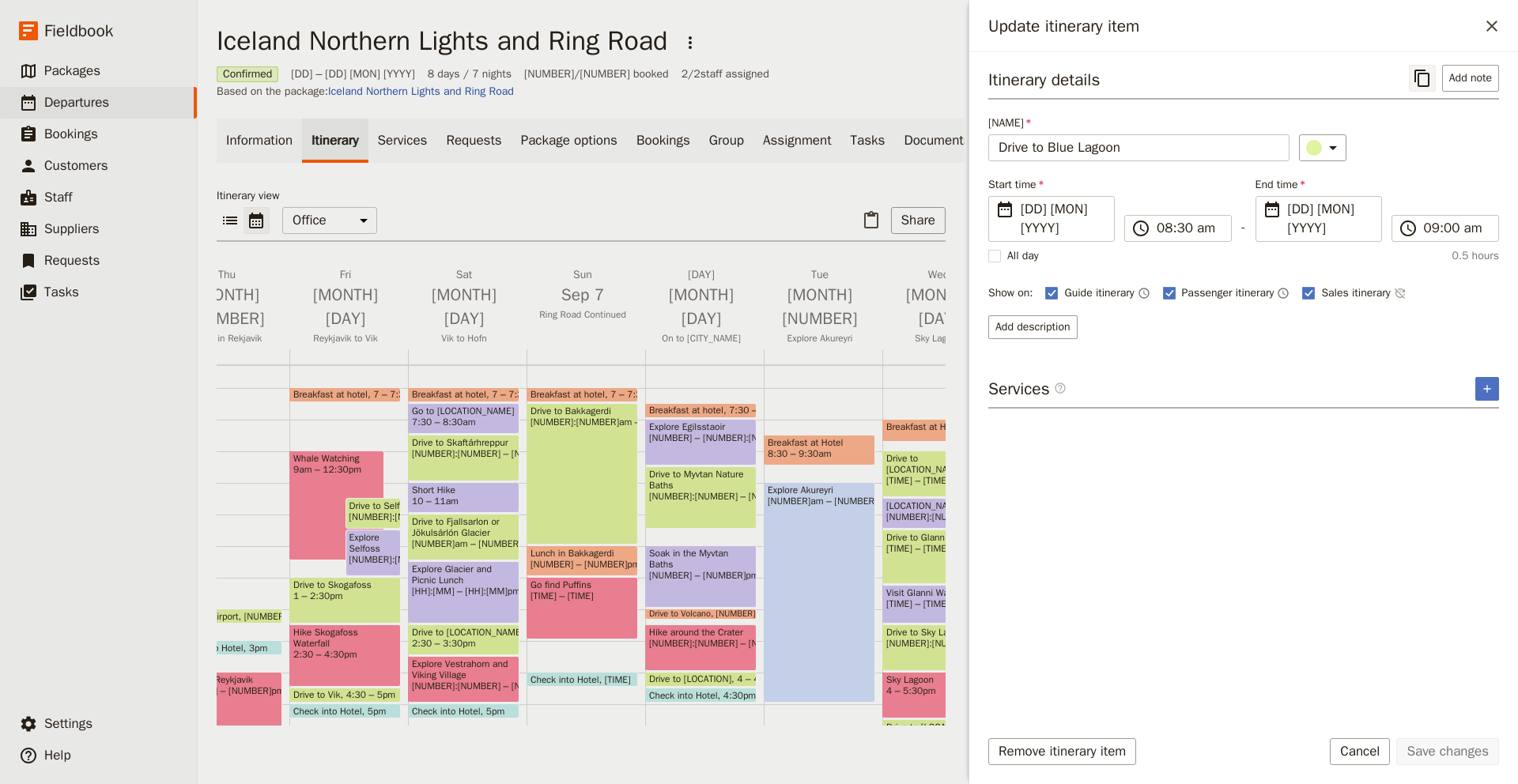 click 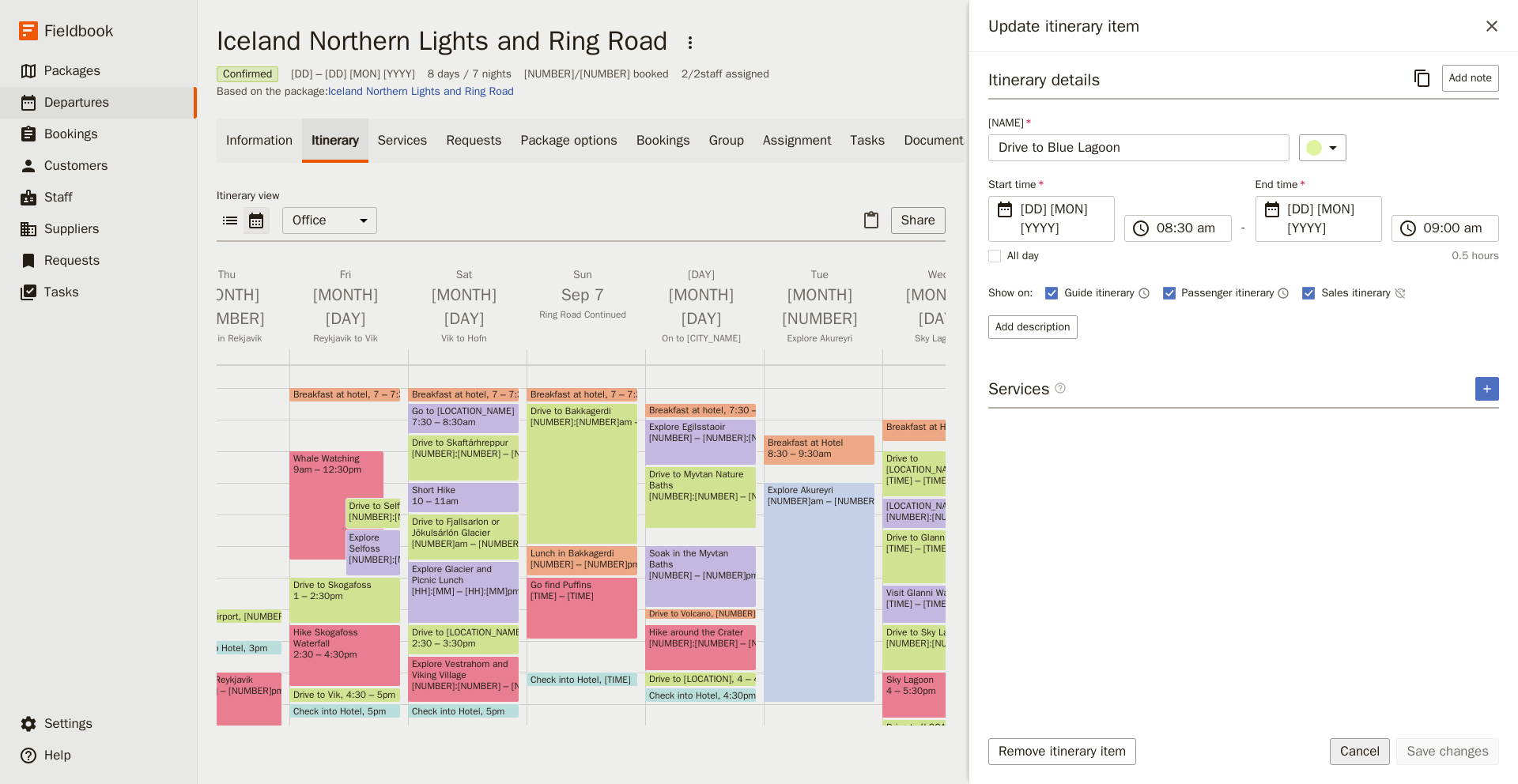 click on "Cancel" at bounding box center (1360, 752) 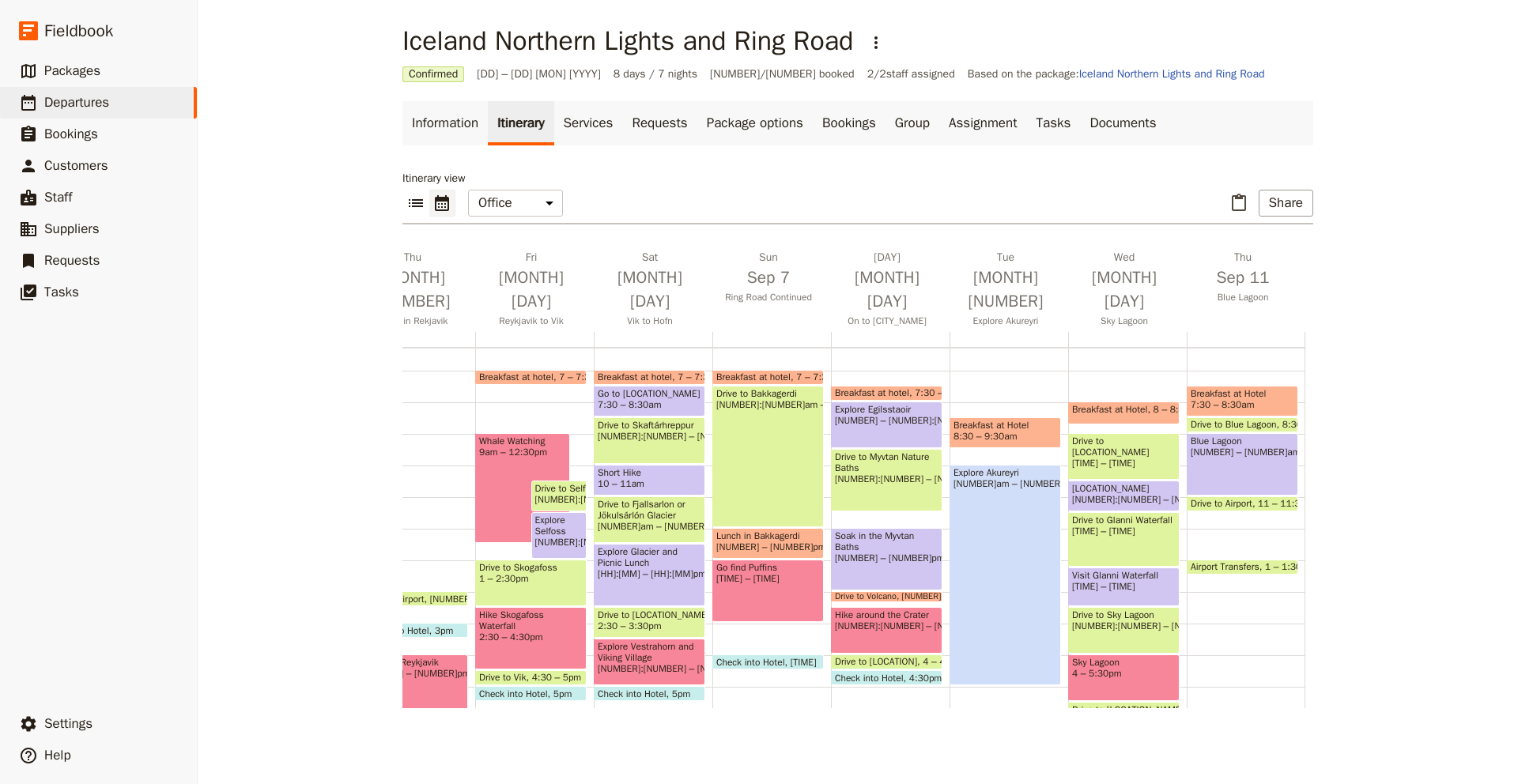 click on "Drive to Airport" at bounding box center (1224, 503) 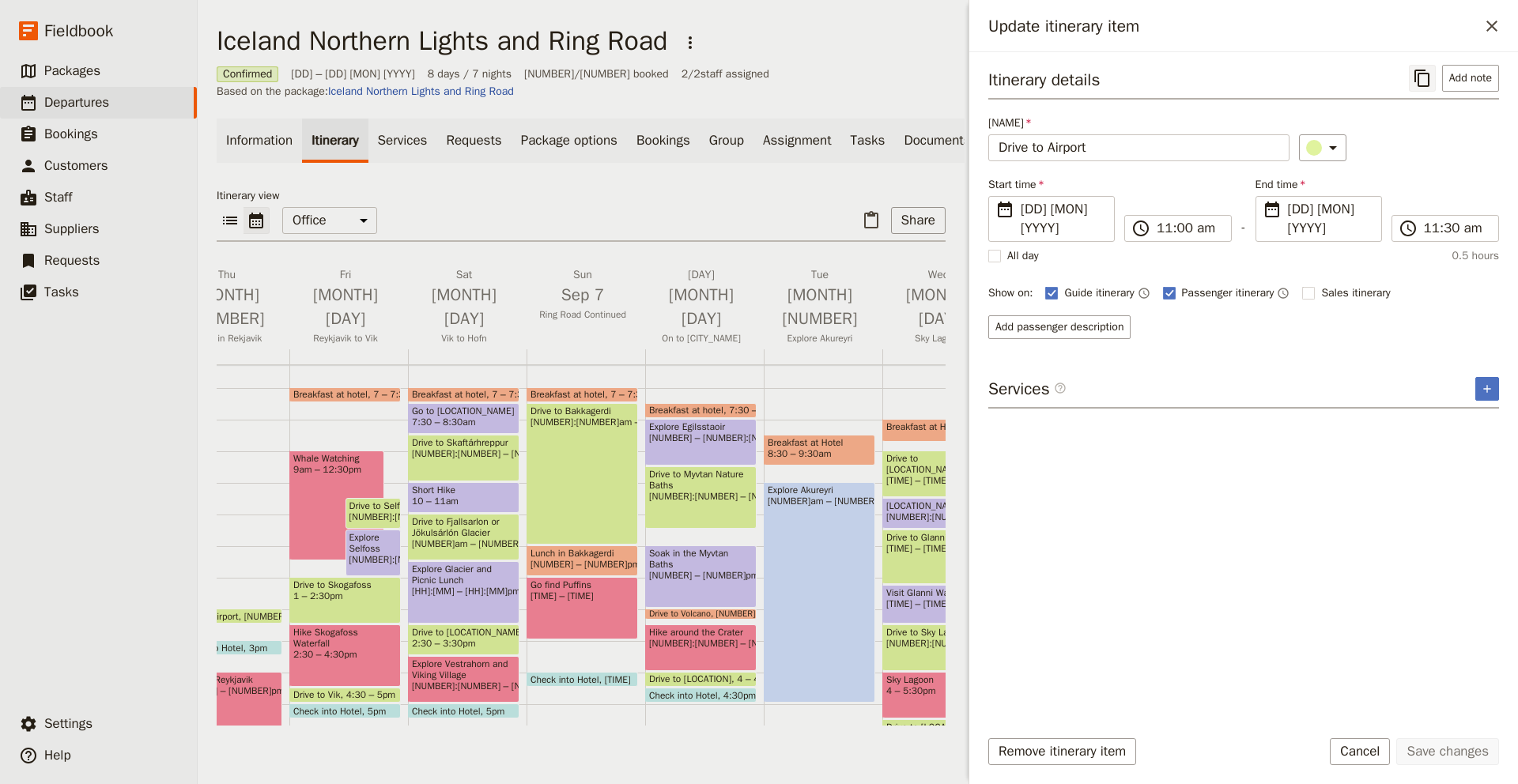 click 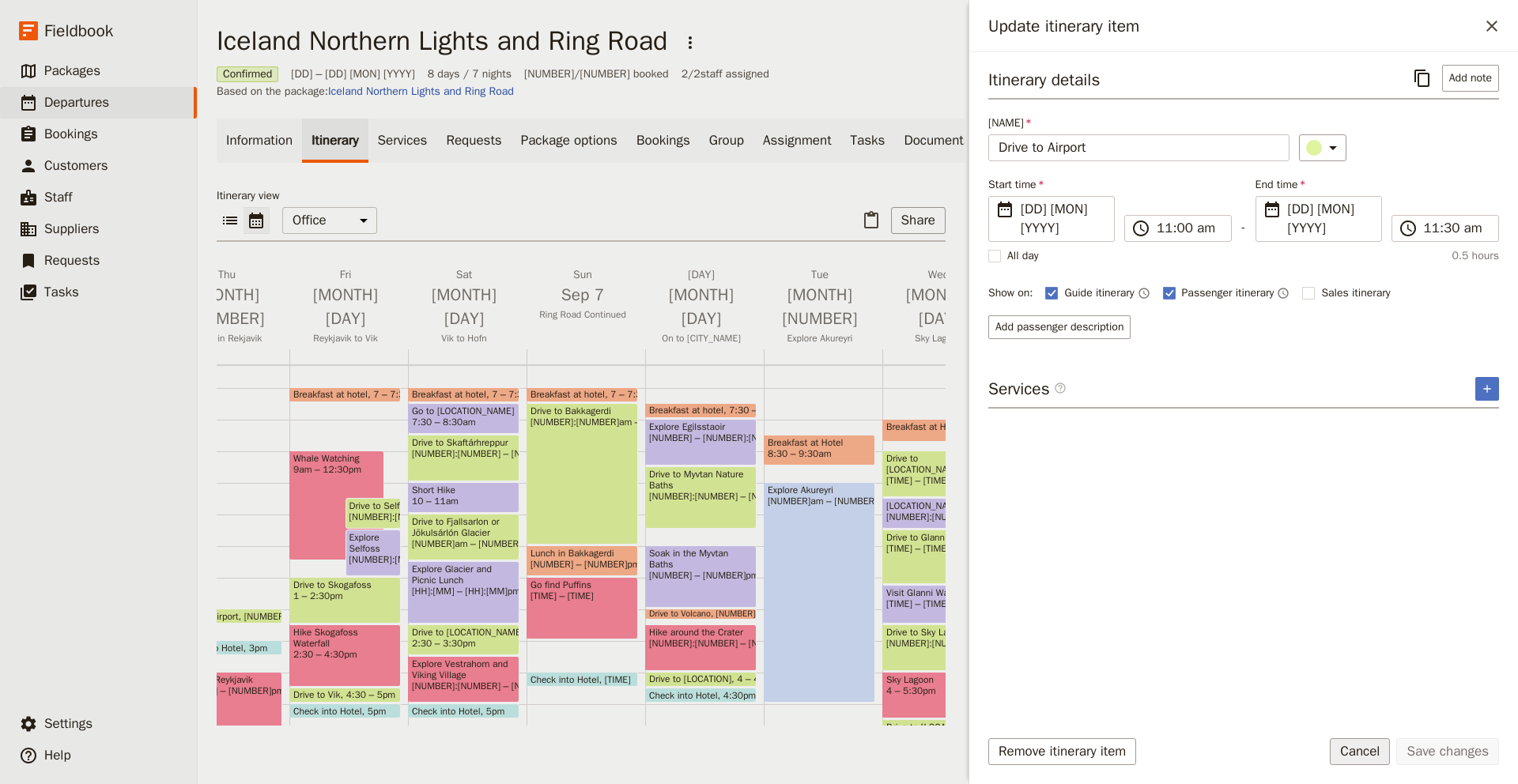 click on "Cancel" at bounding box center (1360, 752) 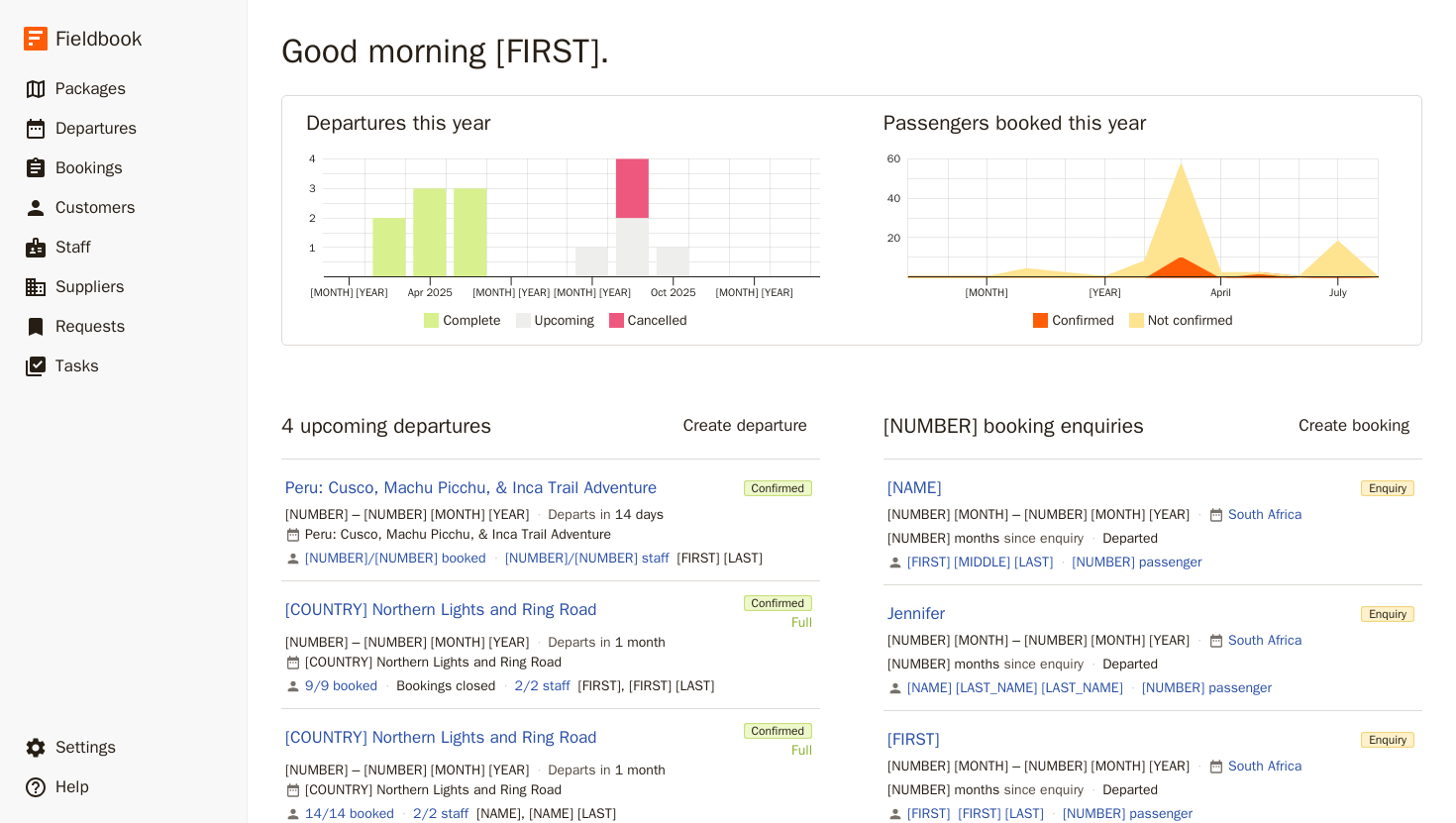 scroll, scrollTop: 0, scrollLeft: 0, axis: both 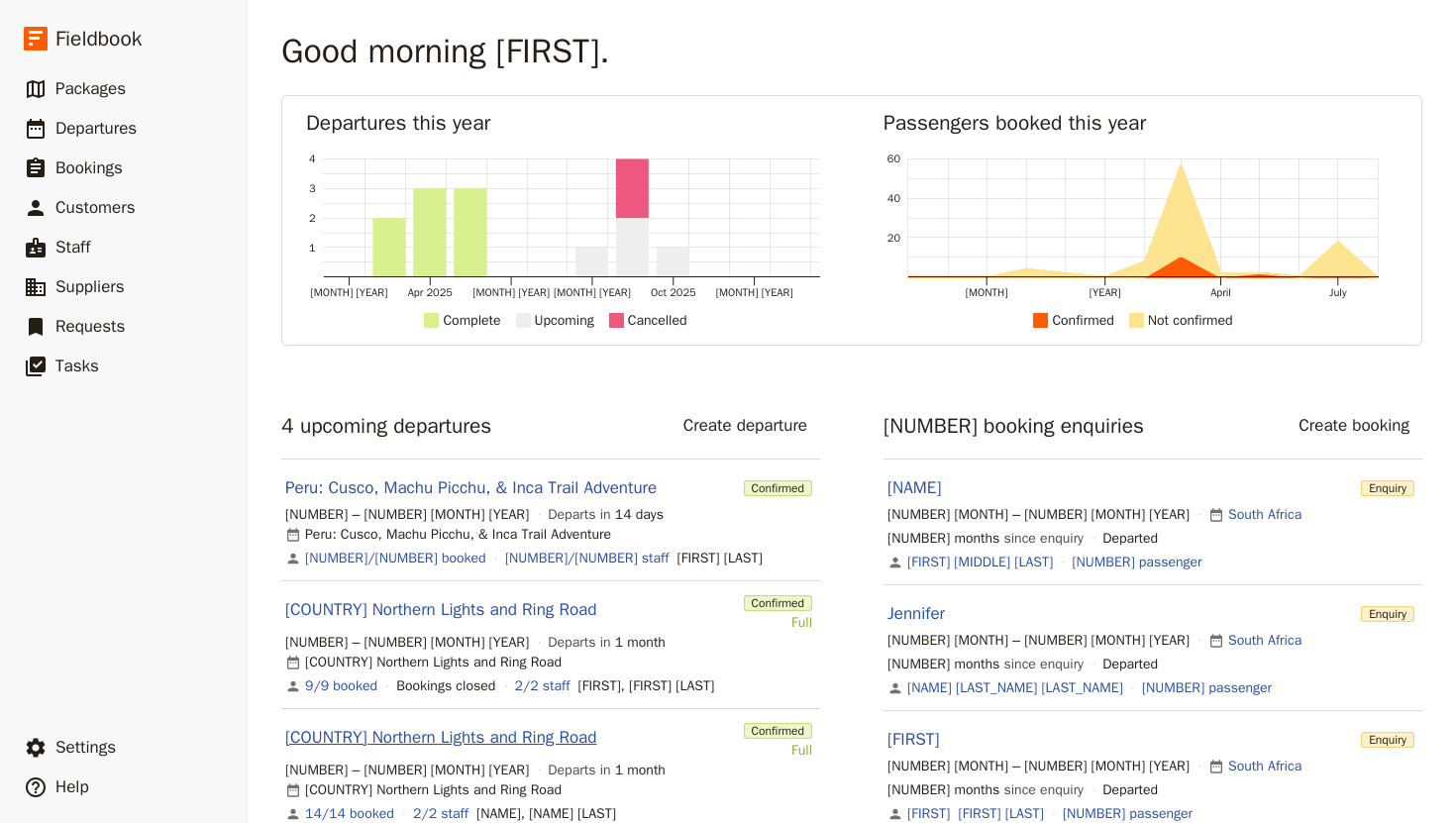 click on "[COUNTRY] Northern Lights and Ring Road" at bounding box center (441, 738) 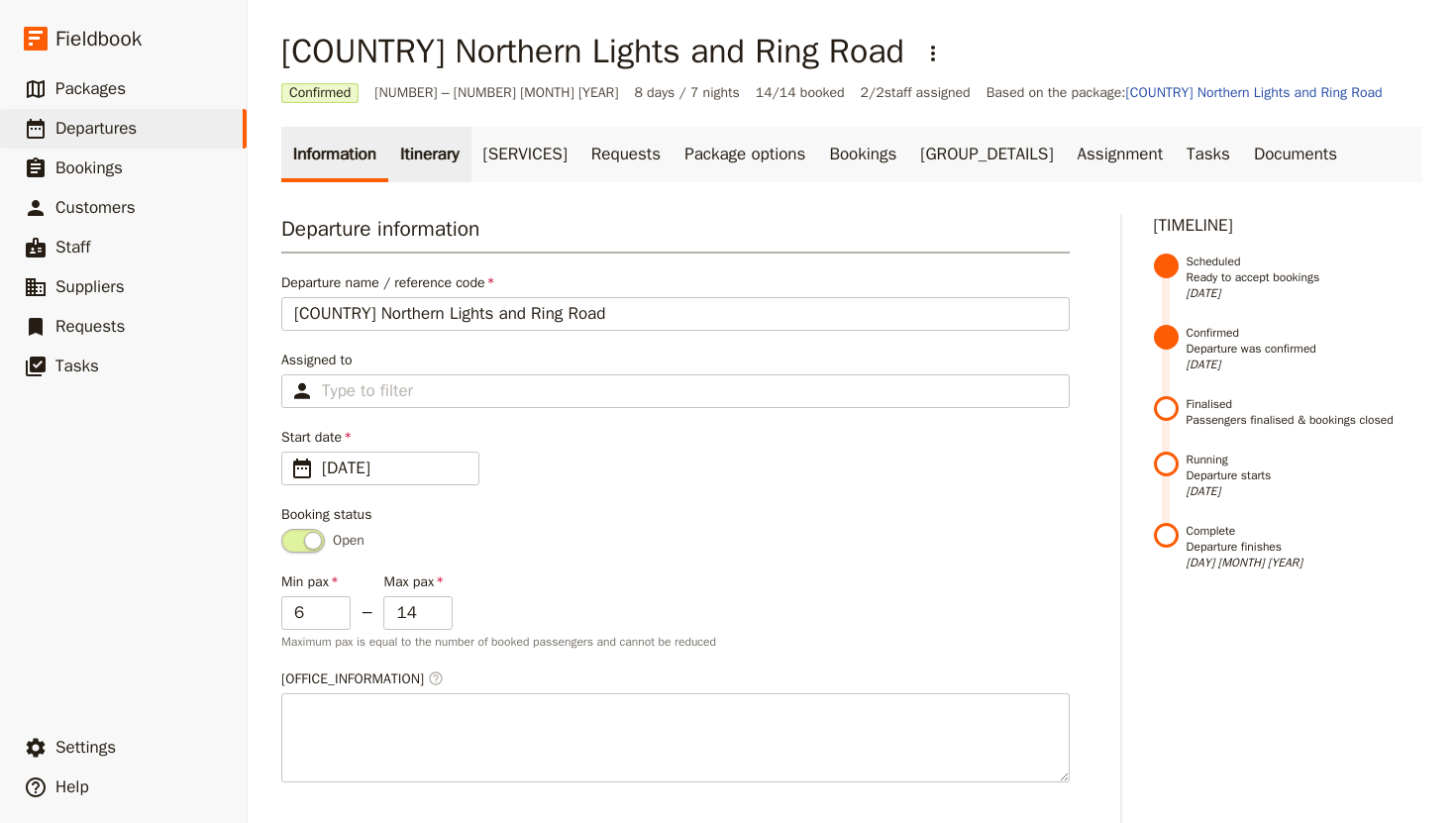 click on "Itinerary" at bounding box center [429, 154] 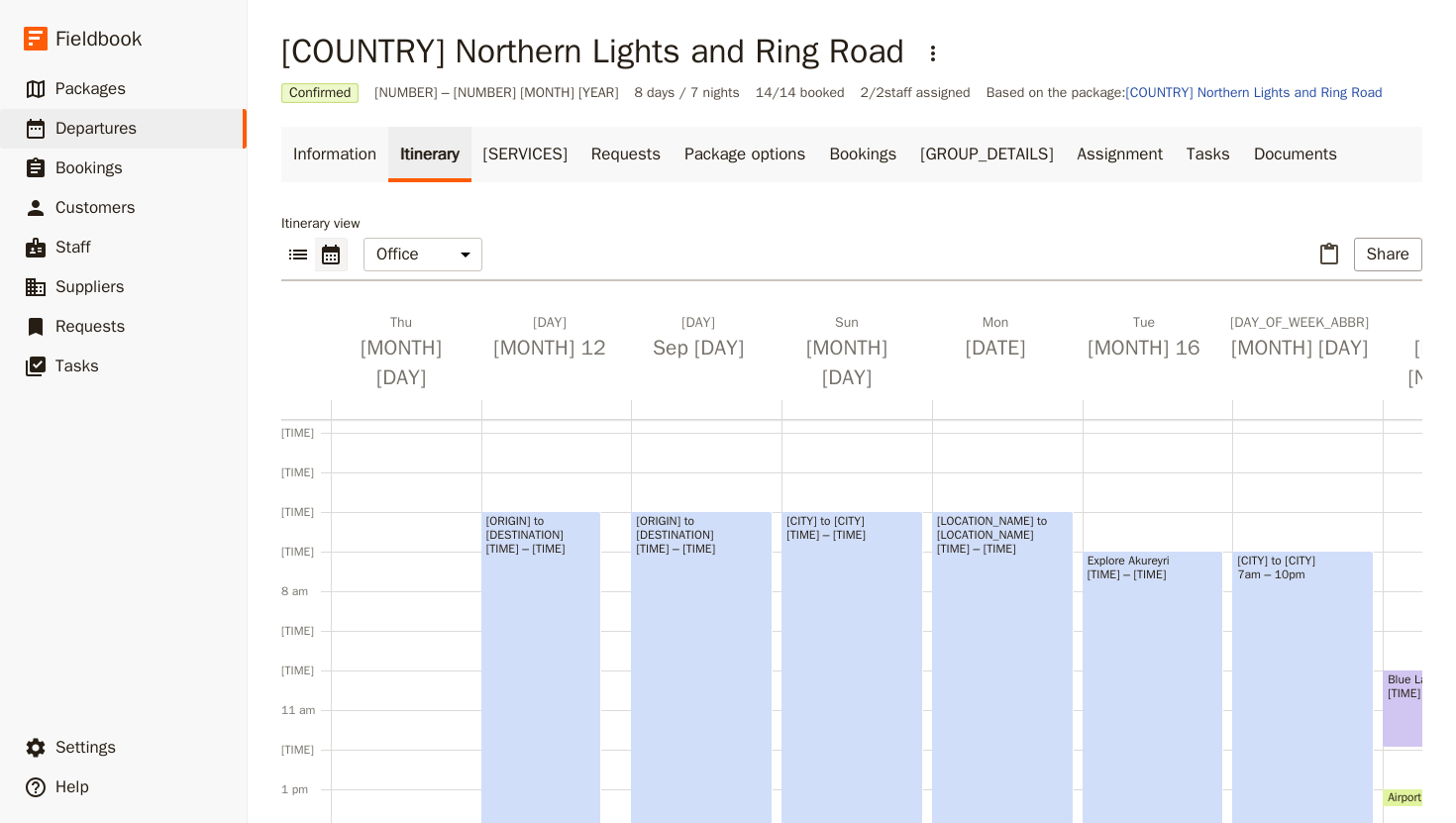 scroll, scrollTop: 100, scrollLeft: 0, axis: vertical 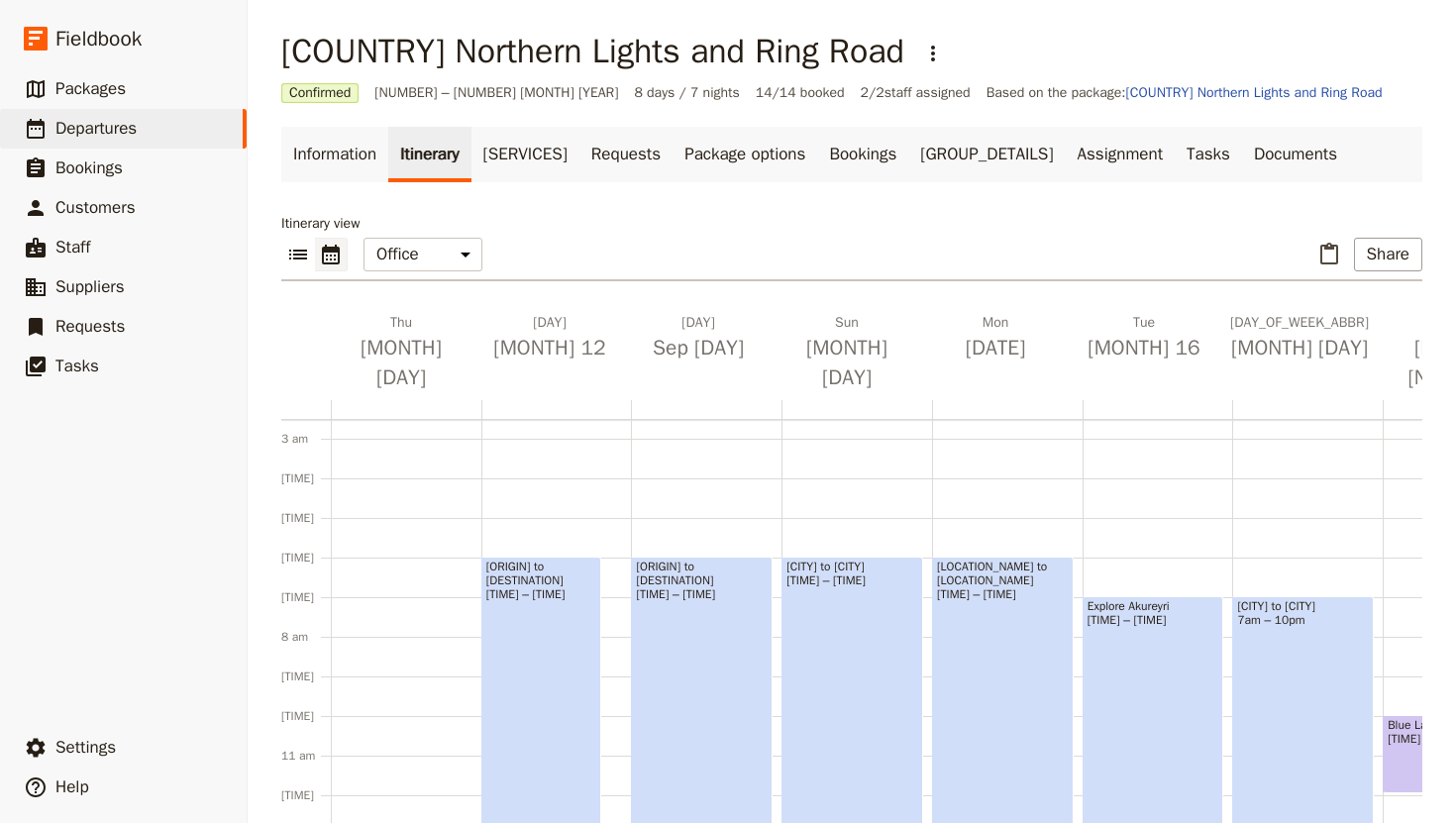 click on "[ORIGIN] to [DESTINATION] [TIME] – [TIME]" at bounding box center (541, 873) 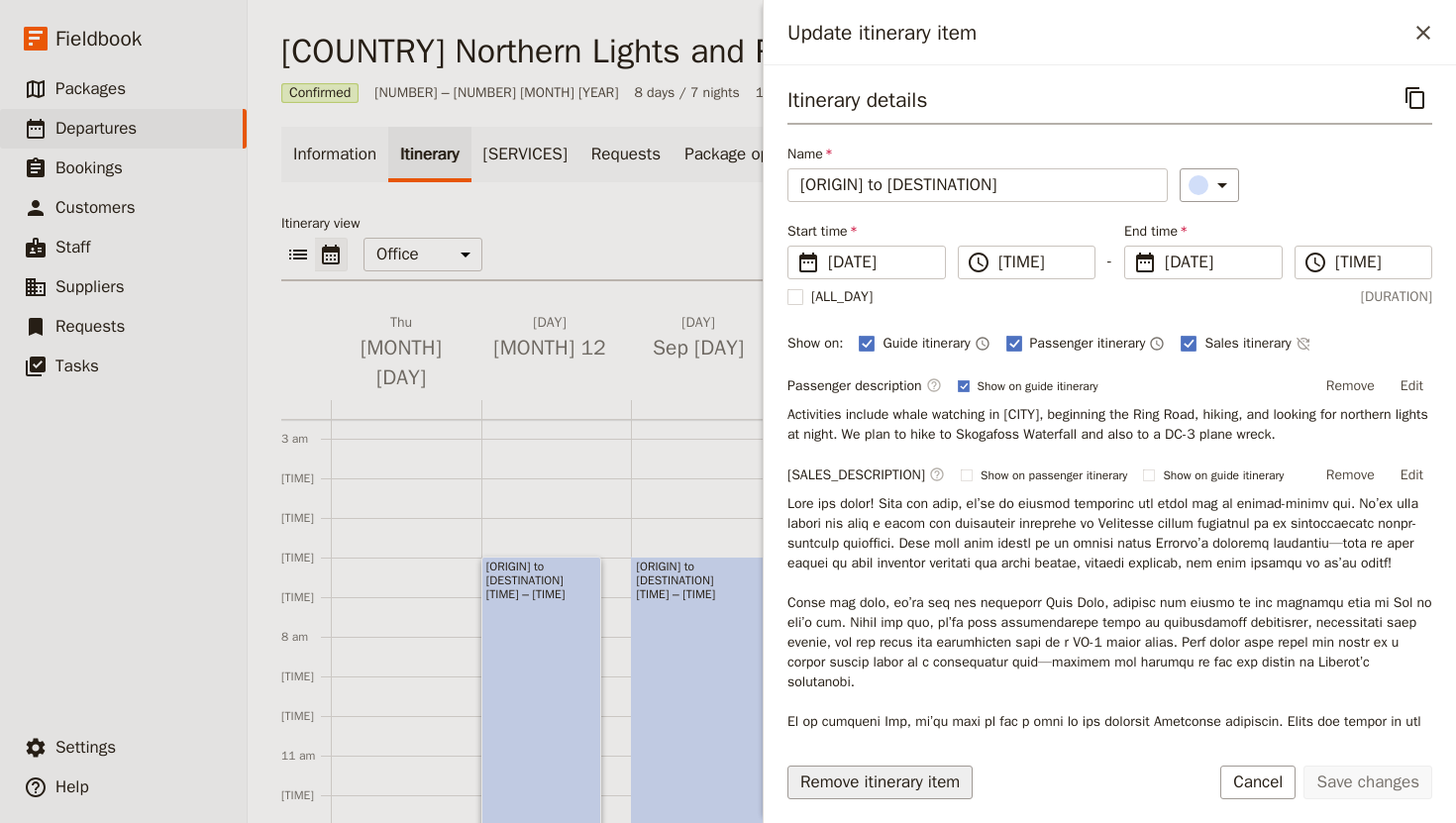 click on "Remove itinerary item" at bounding box center [880, 782] 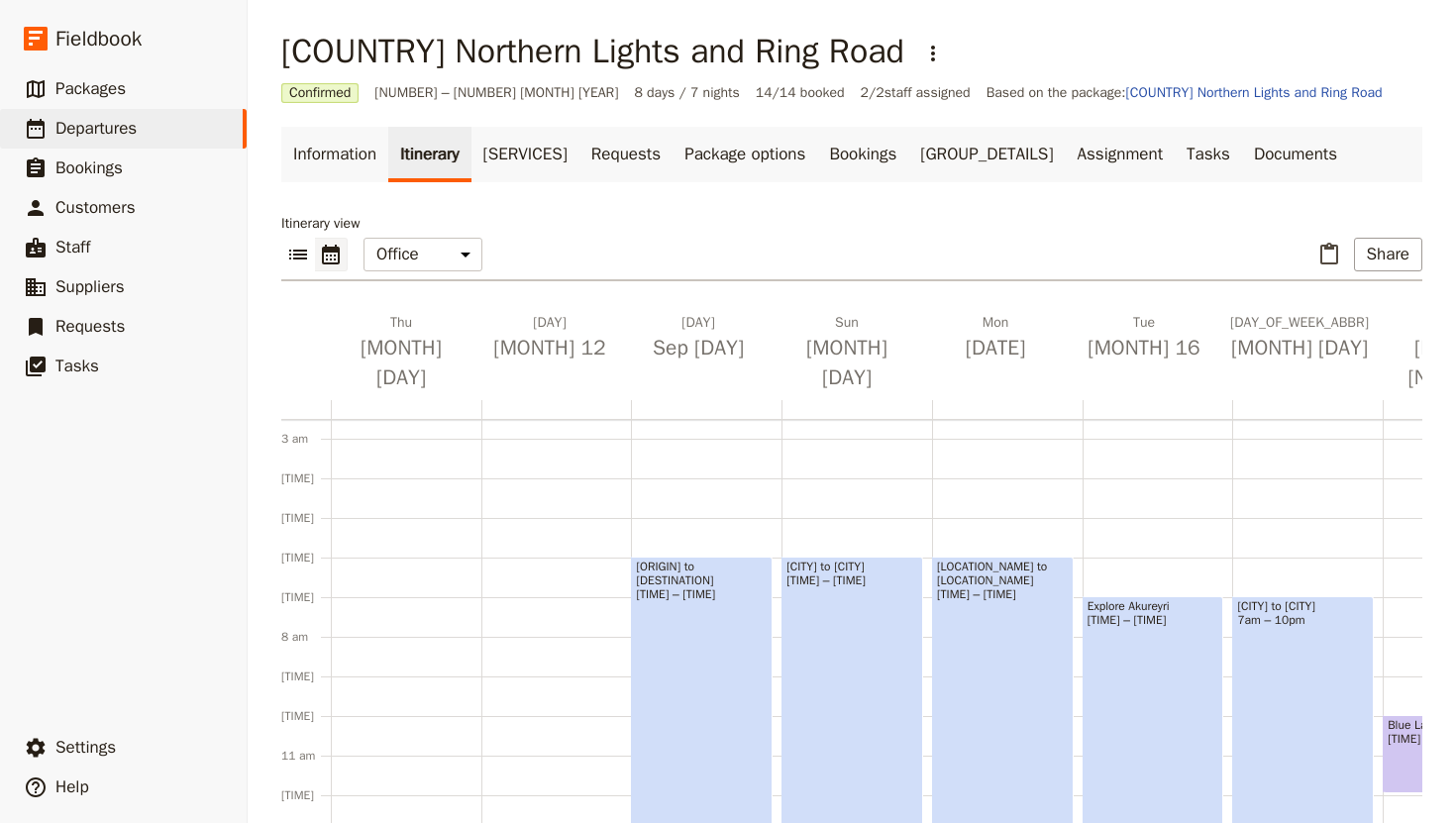 scroll, scrollTop: 454, scrollLeft: 0, axis: vertical 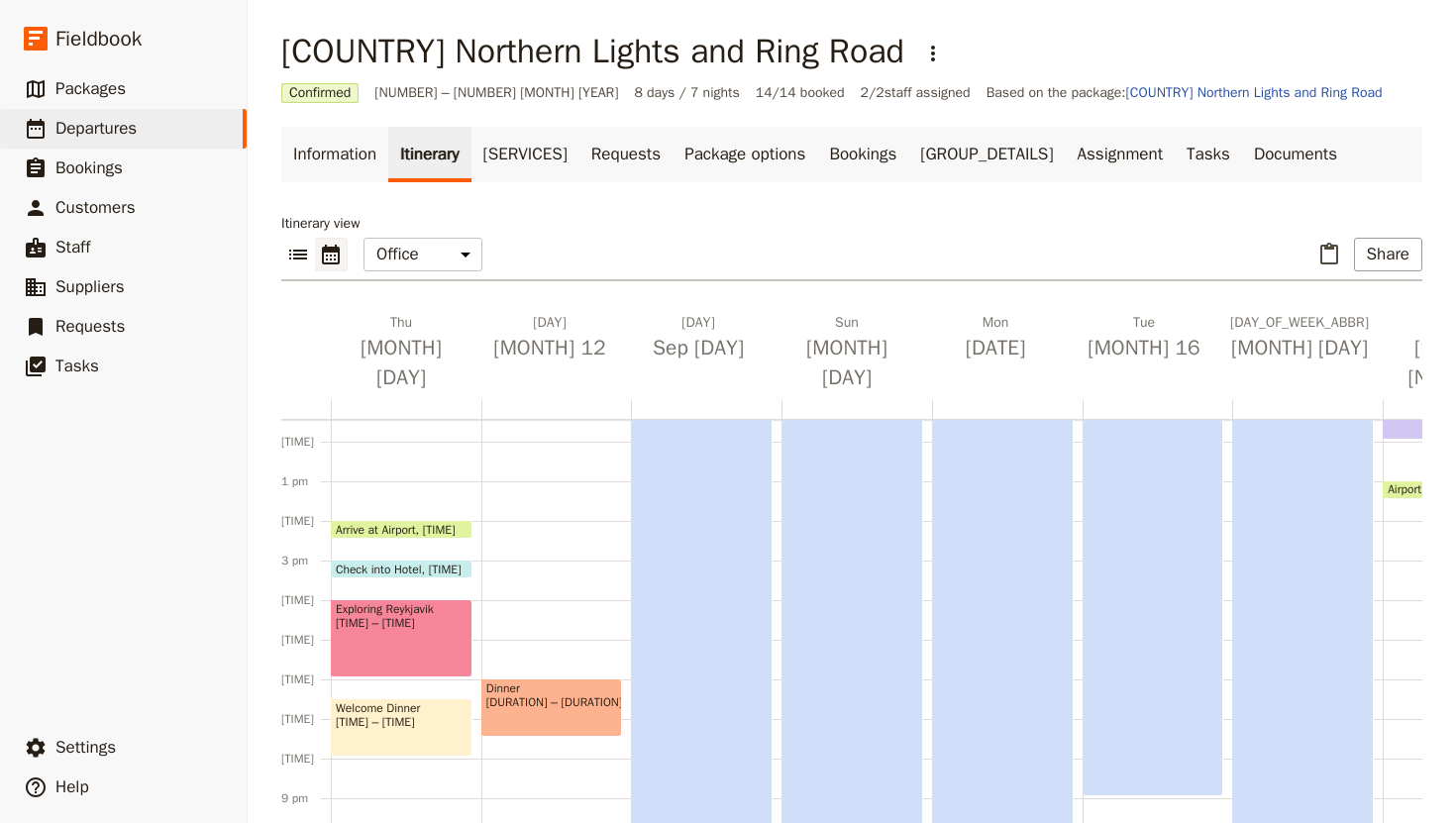 click on "Vik to Hofn 6am – 10pm" at bounding box center [701, 519] 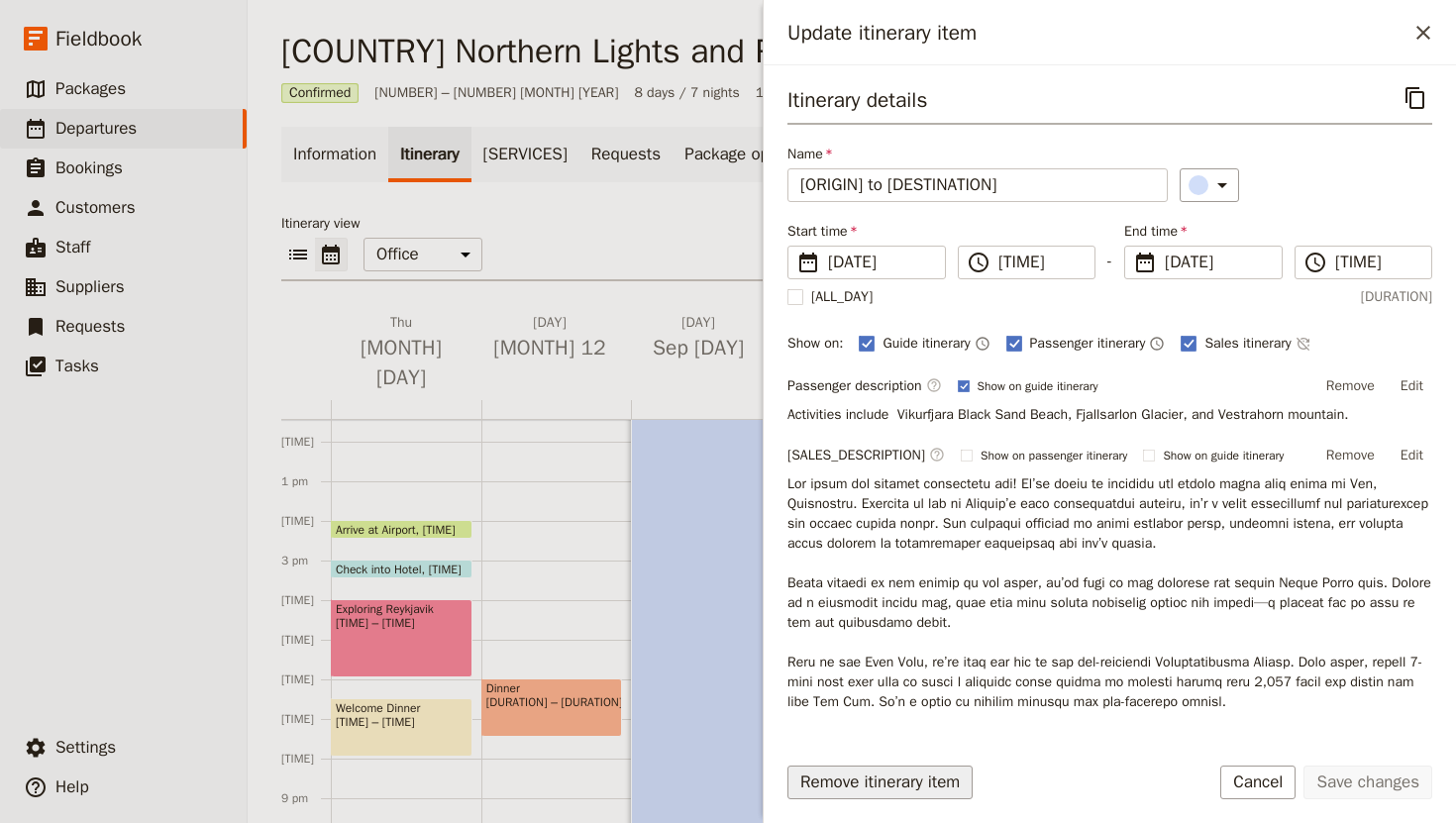 click on "Remove itinerary item" at bounding box center (880, 782) 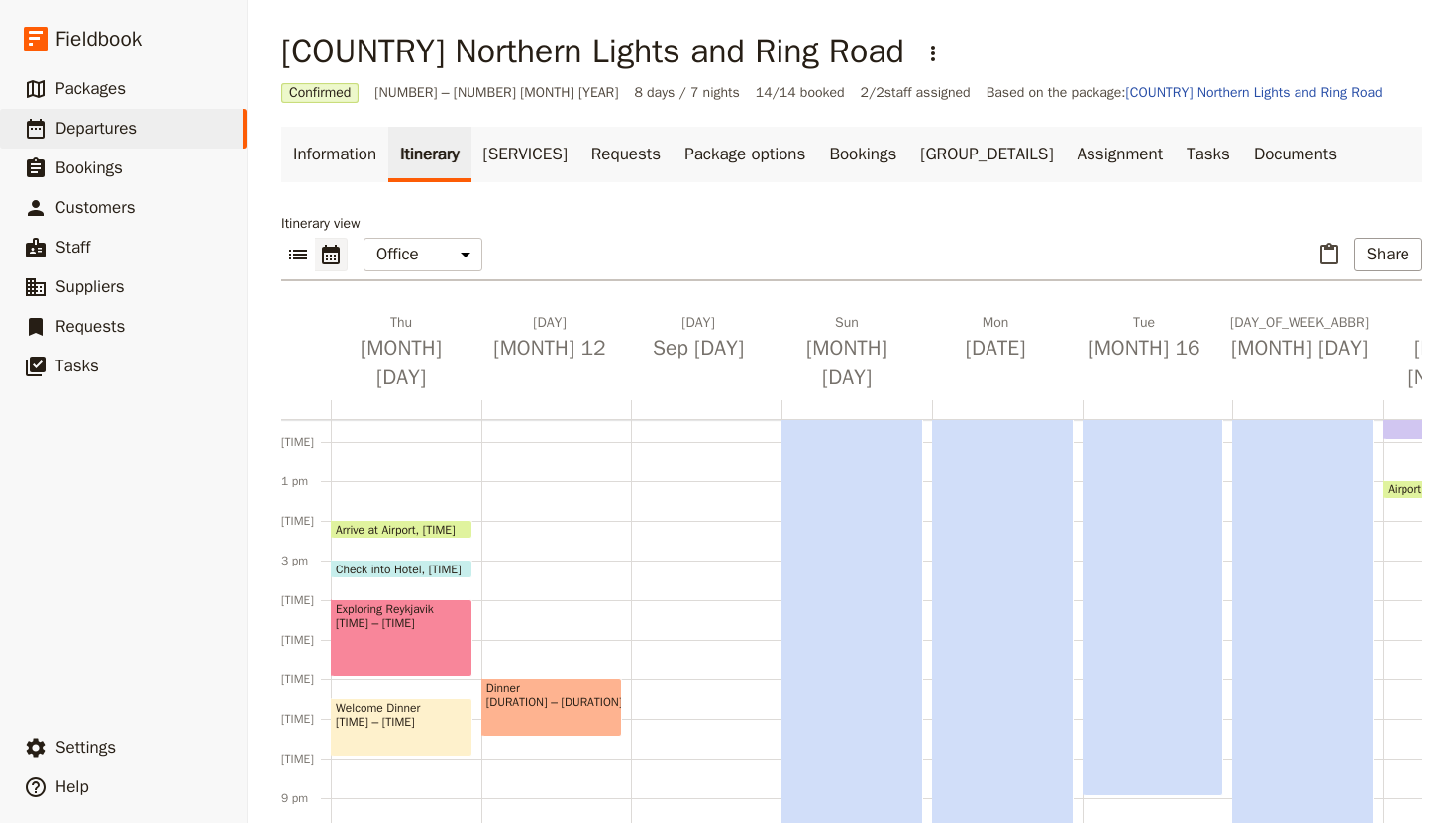 scroll, scrollTop: 371, scrollLeft: 0, axis: vertical 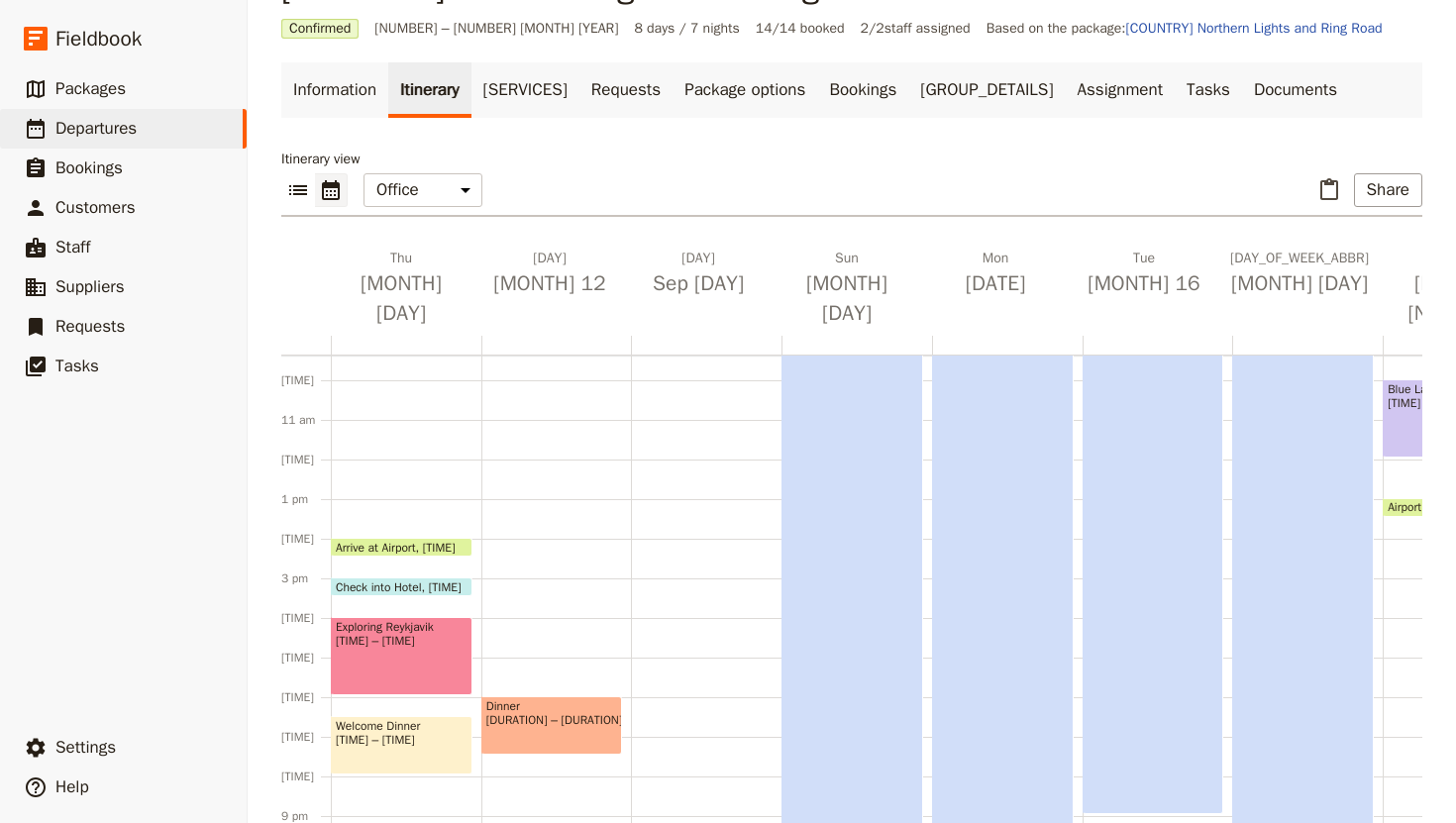 click on "[LOCATION_NAME] to [LOCATION_NAME] [TIME] – [TIME]" at bounding box center (852, 537) 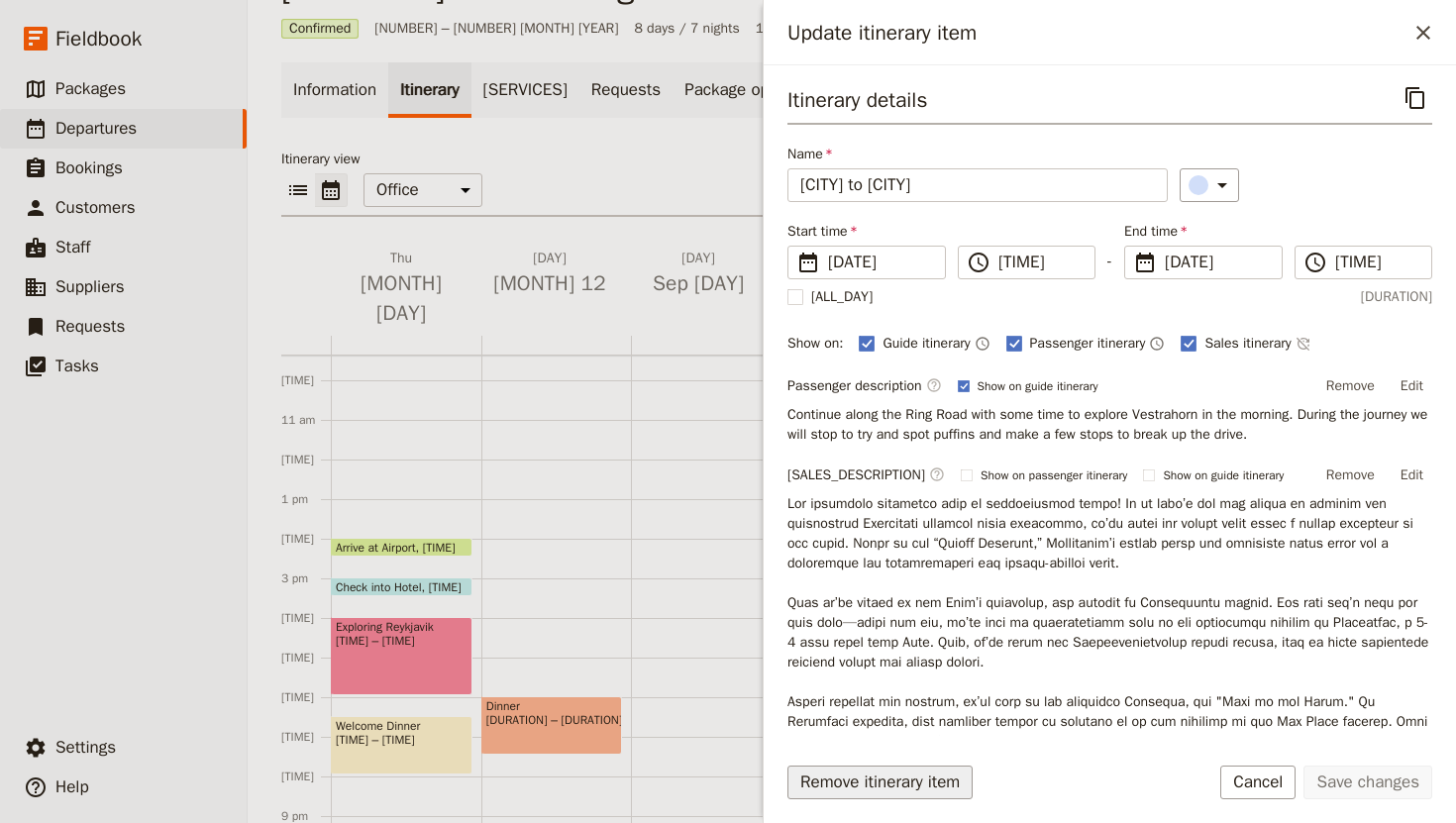 click on "Remove itinerary item" at bounding box center [880, 782] 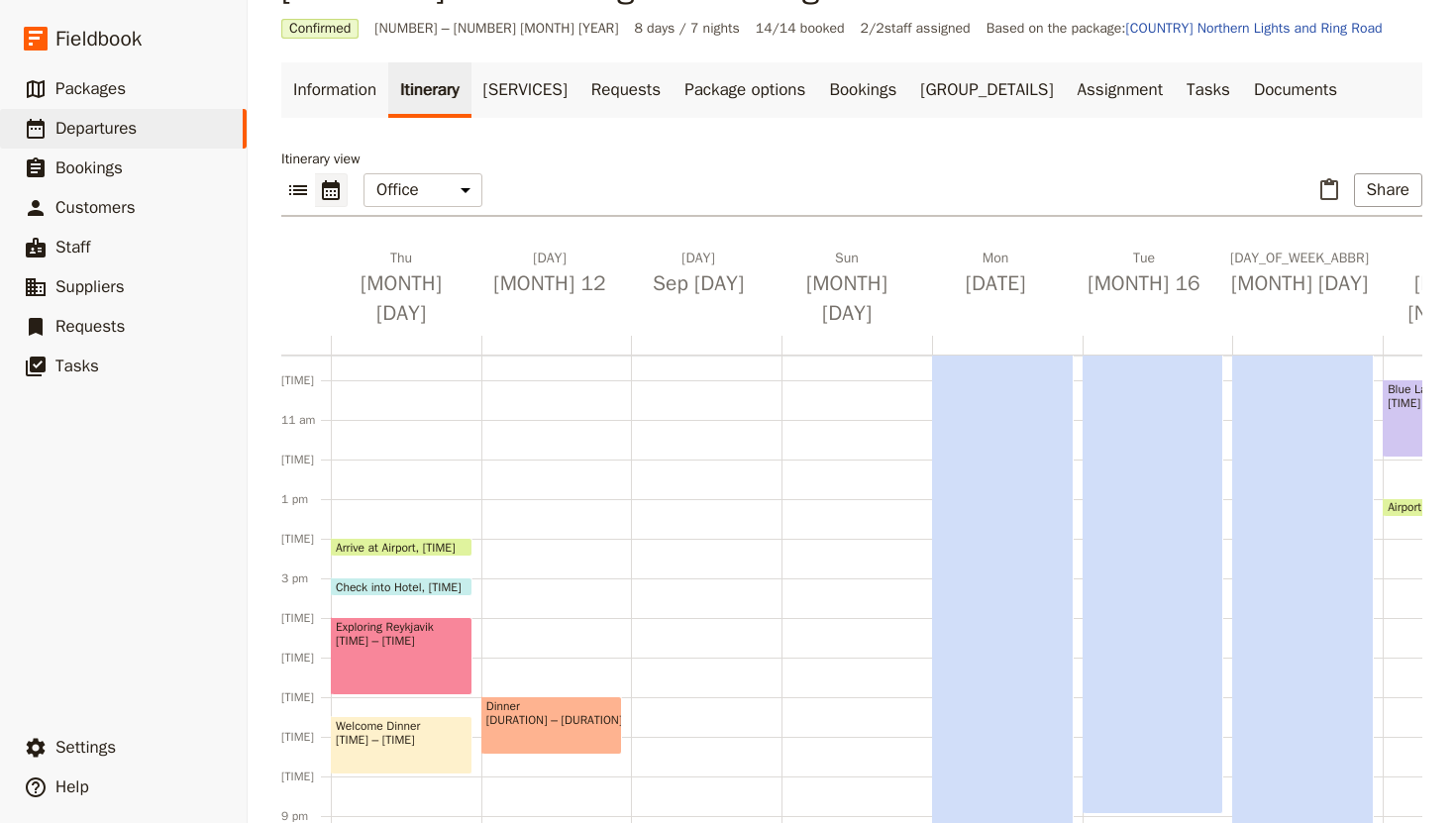 click on "[CITY] to [CITY] [TIME] – [TIME]" at bounding box center [1002, 537] 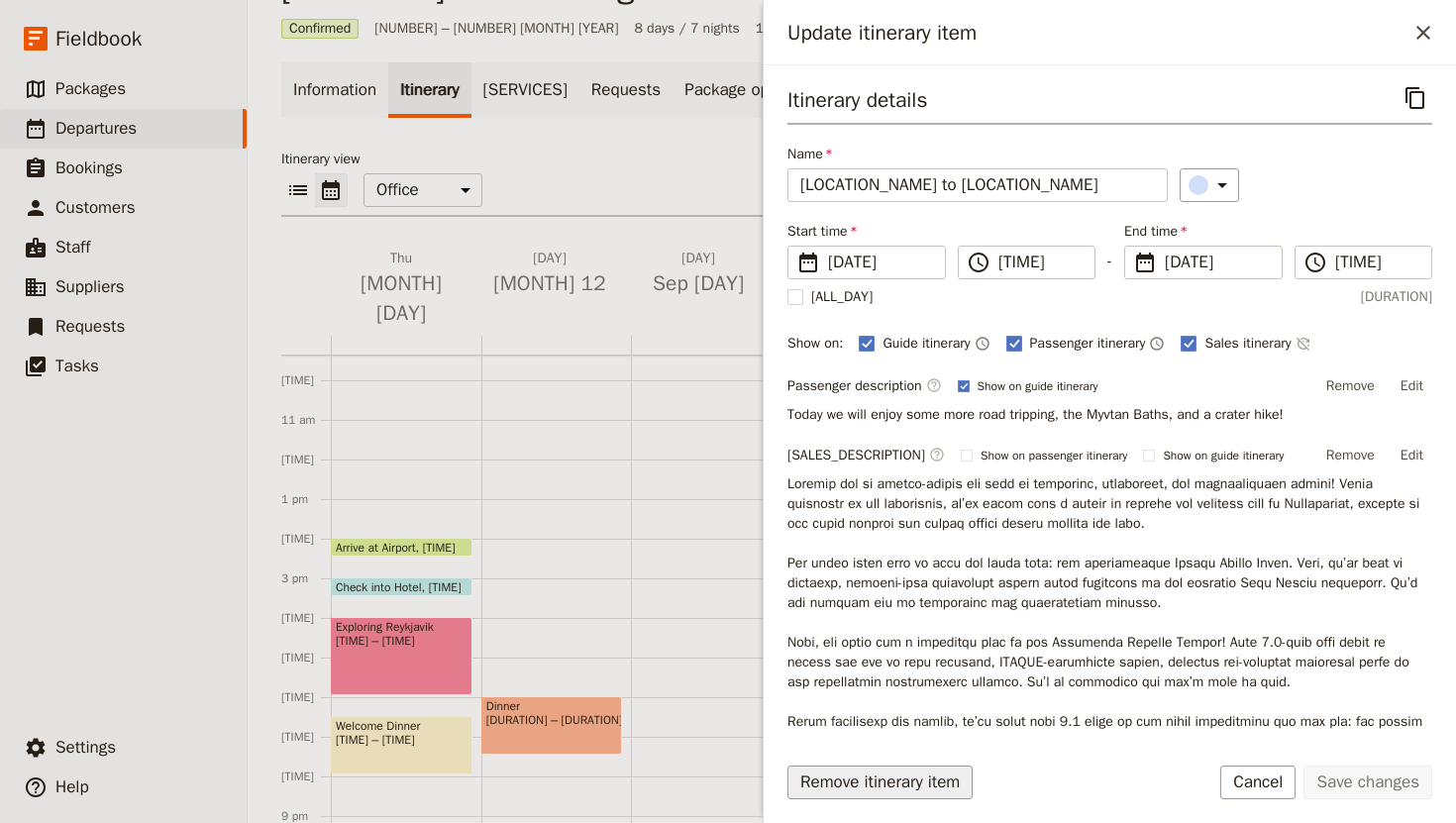 click on "Remove itinerary item" at bounding box center [880, 782] 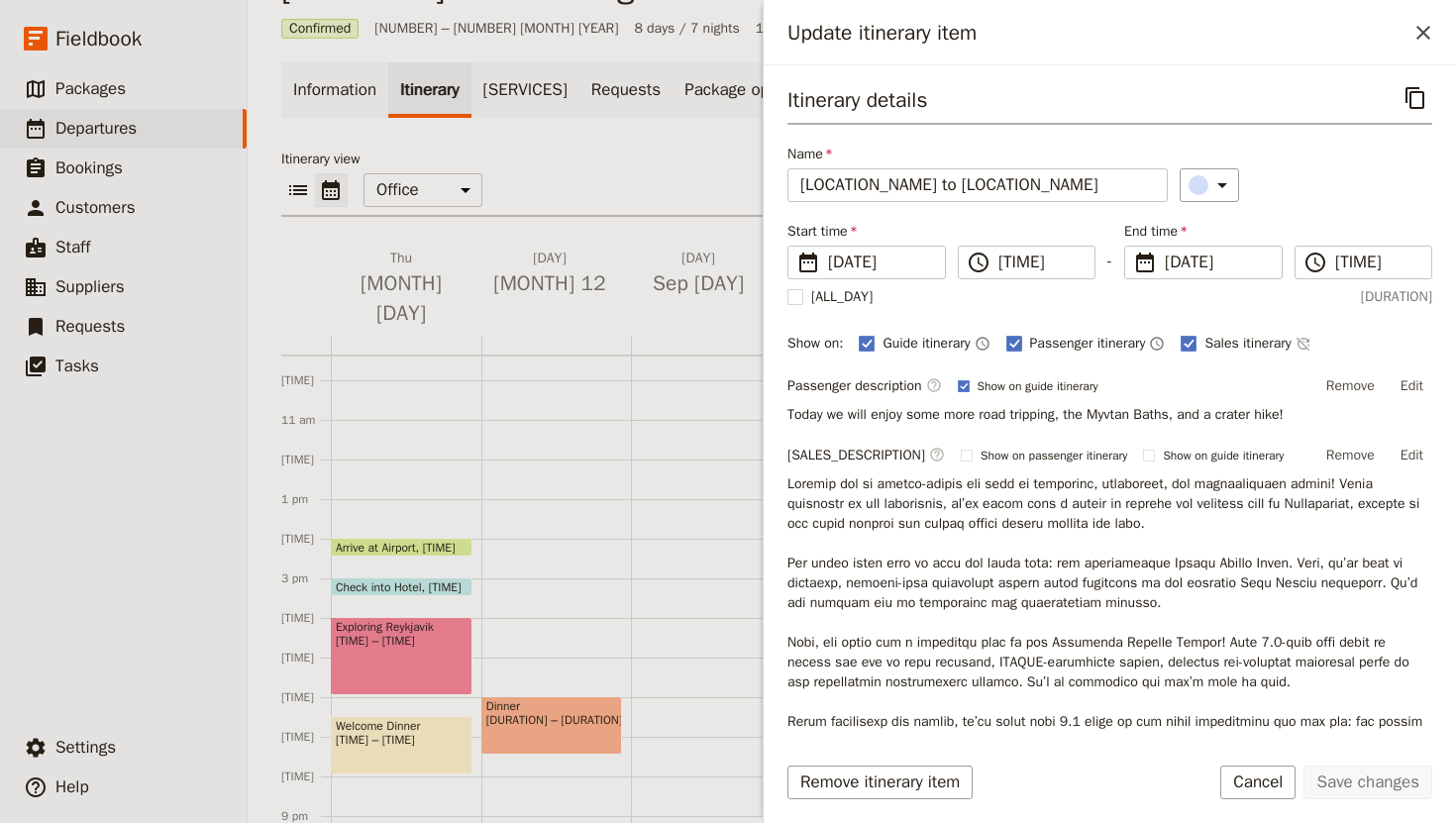 scroll, scrollTop: 332, scrollLeft: 0, axis: vertical 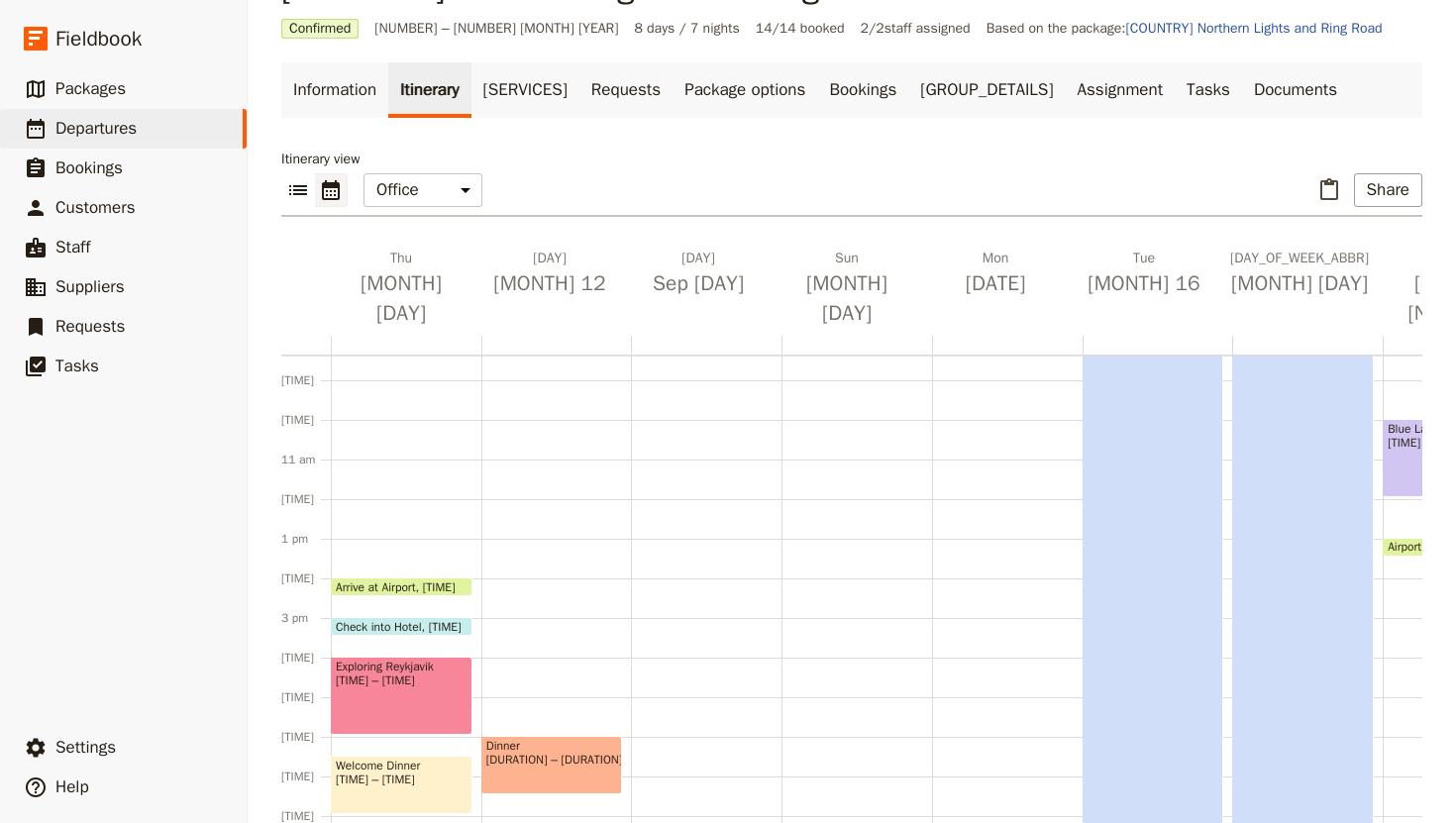 click on "Explore [CITY] [TIME] – [TIME]" at bounding box center (1153, 576) 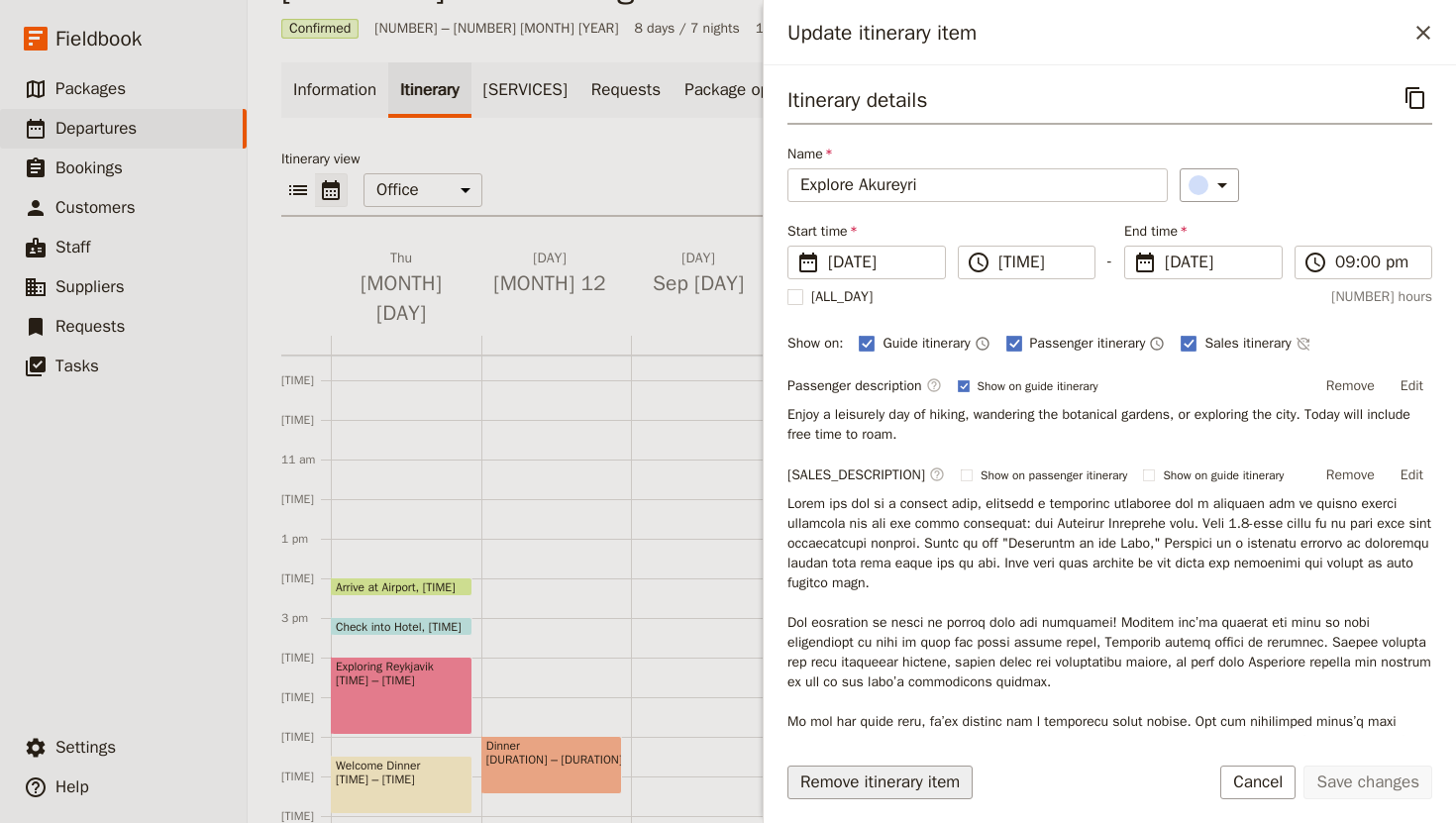 click on "Remove itinerary item" at bounding box center (880, 782) 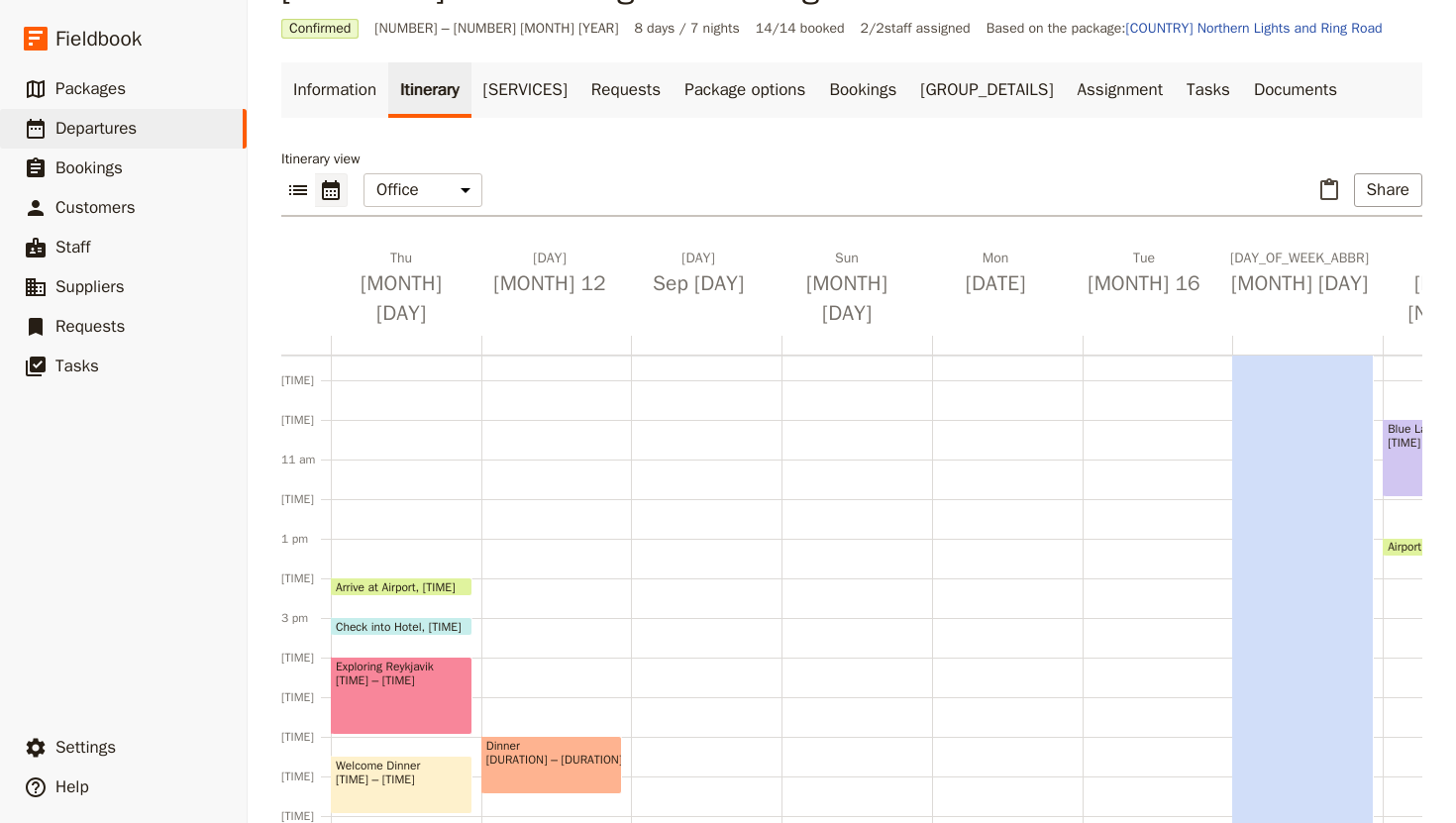 click on "[AIRLINE]: [ORIGIN] to [DESTINATION]" at bounding box center (1302, 596) 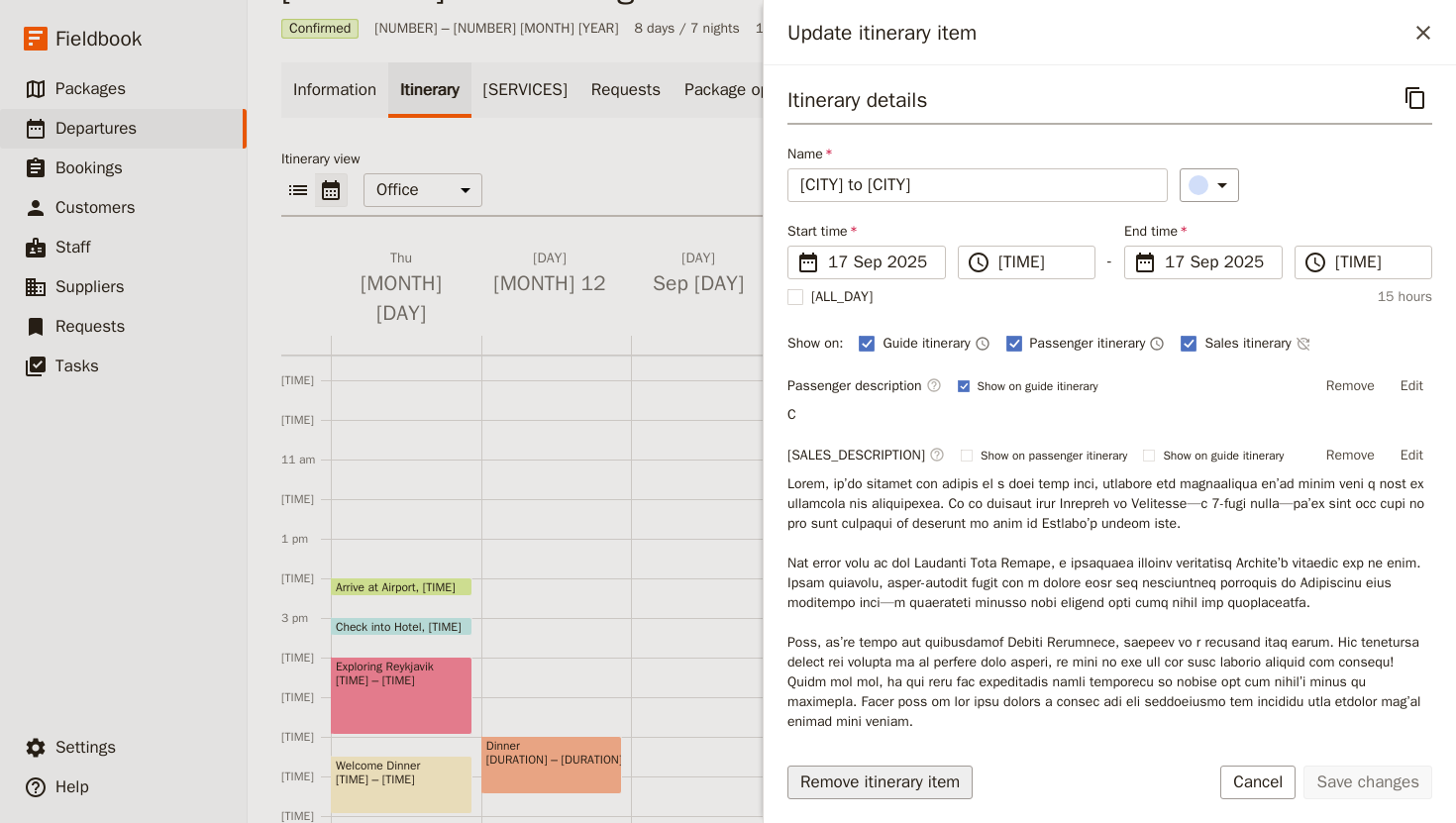 click on "Remove itinerary item" at bounding box center (880, 782) 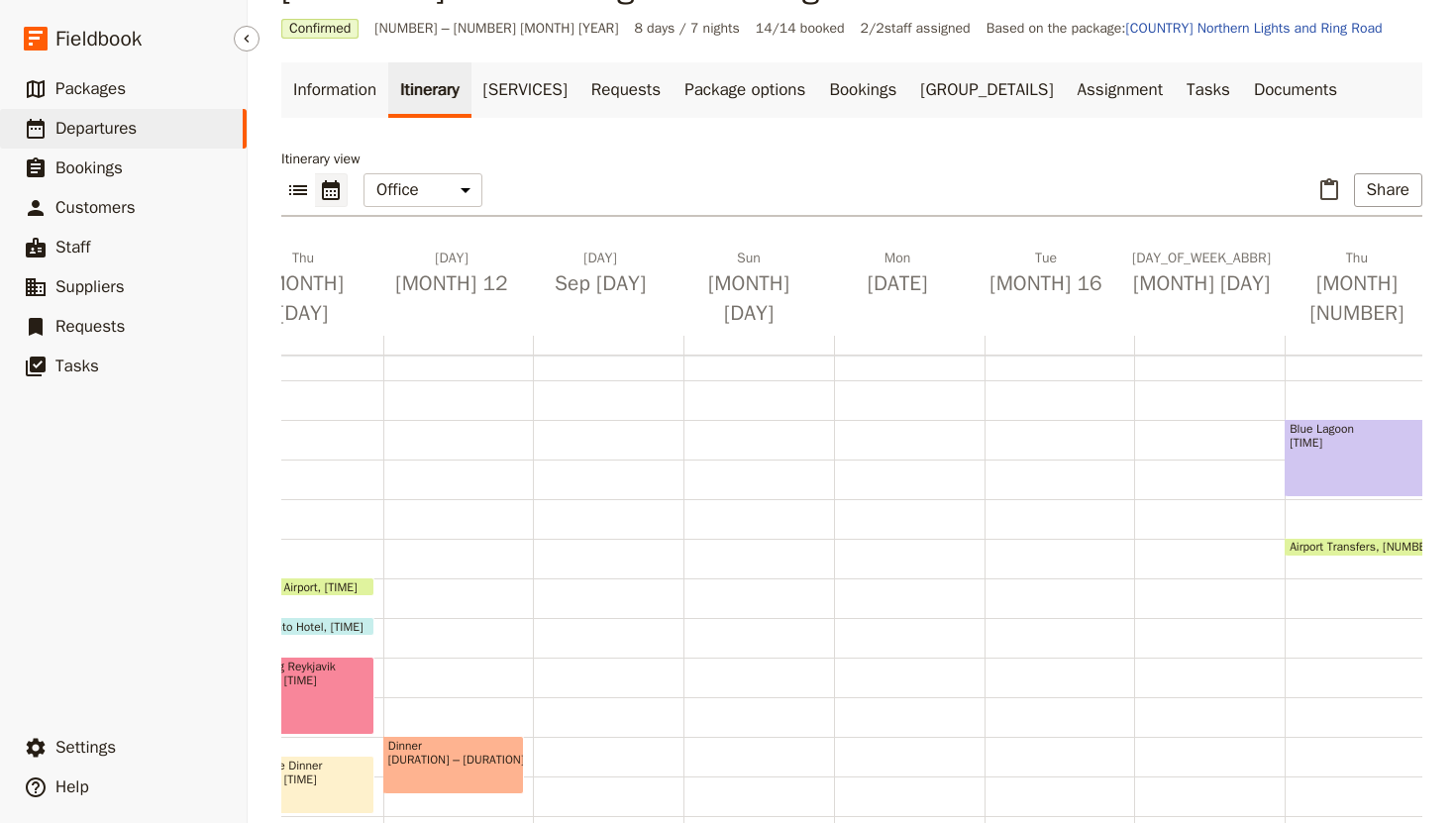 scroll, scrollTop: 0, scrollLeft: 107, axis: horizontal 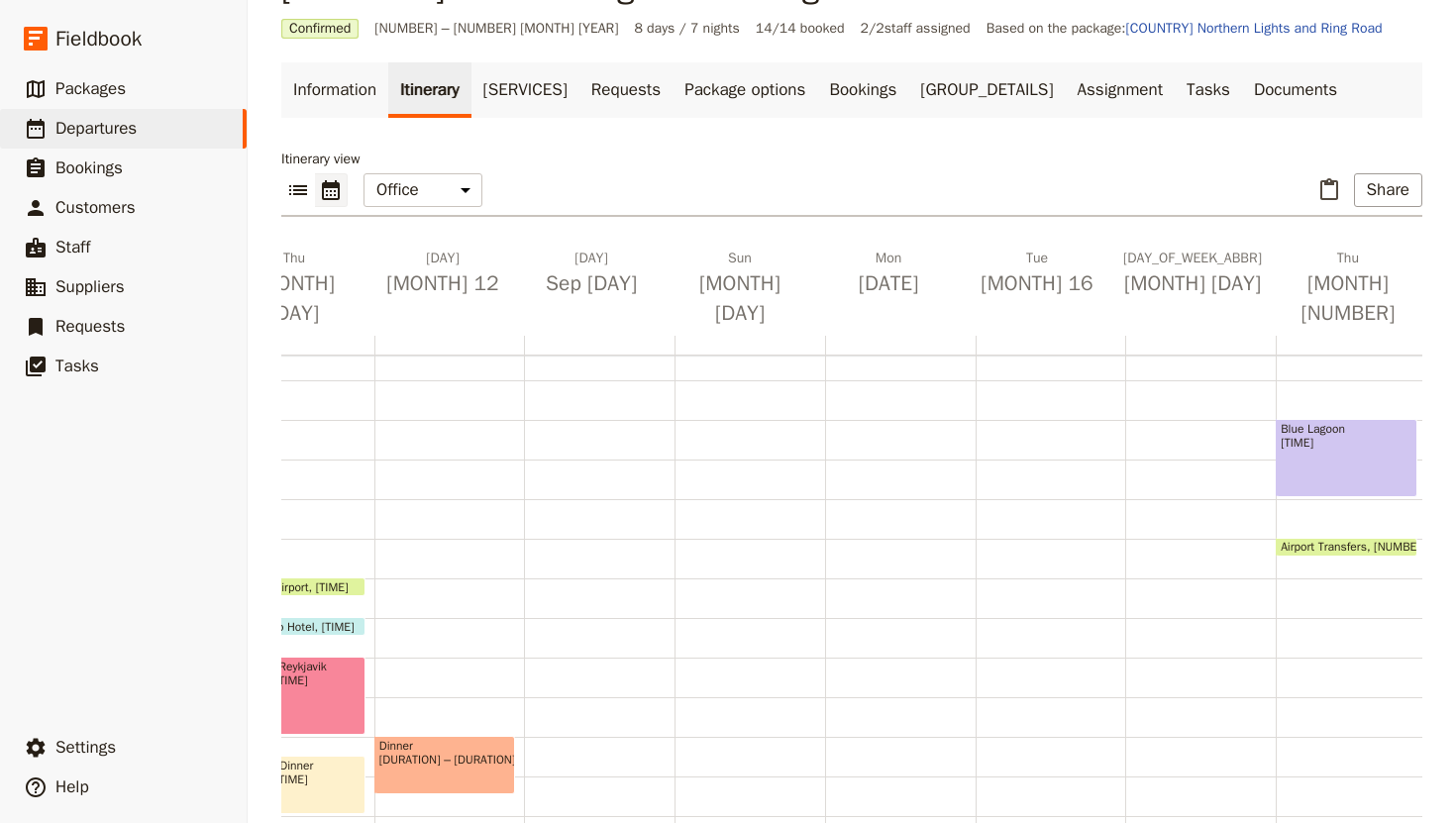 click on "Blue Lagoon [TIME]" at bounding box center (1346, 458) 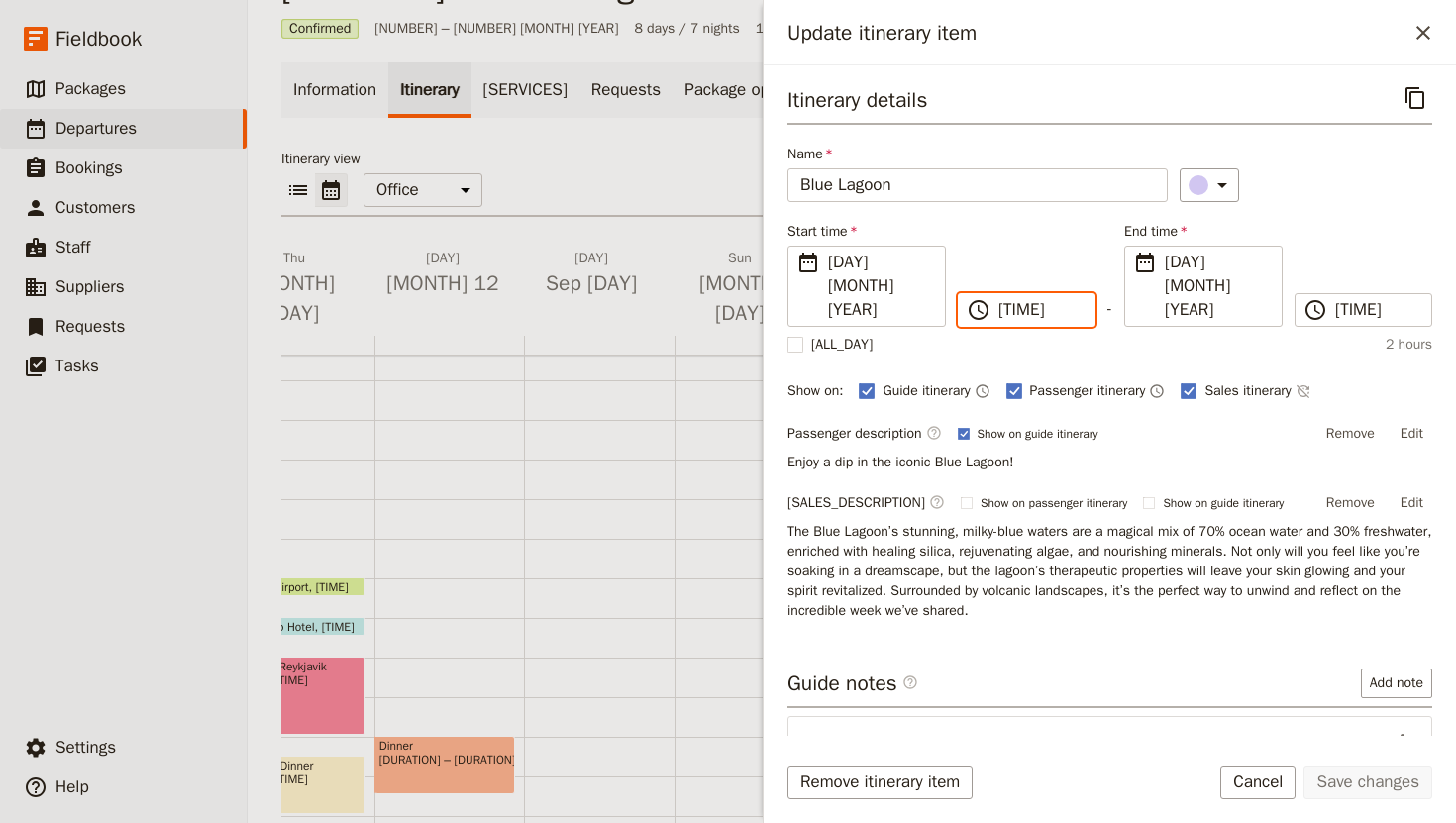 click on "[TIME]" at bounding box center [1040, 310] 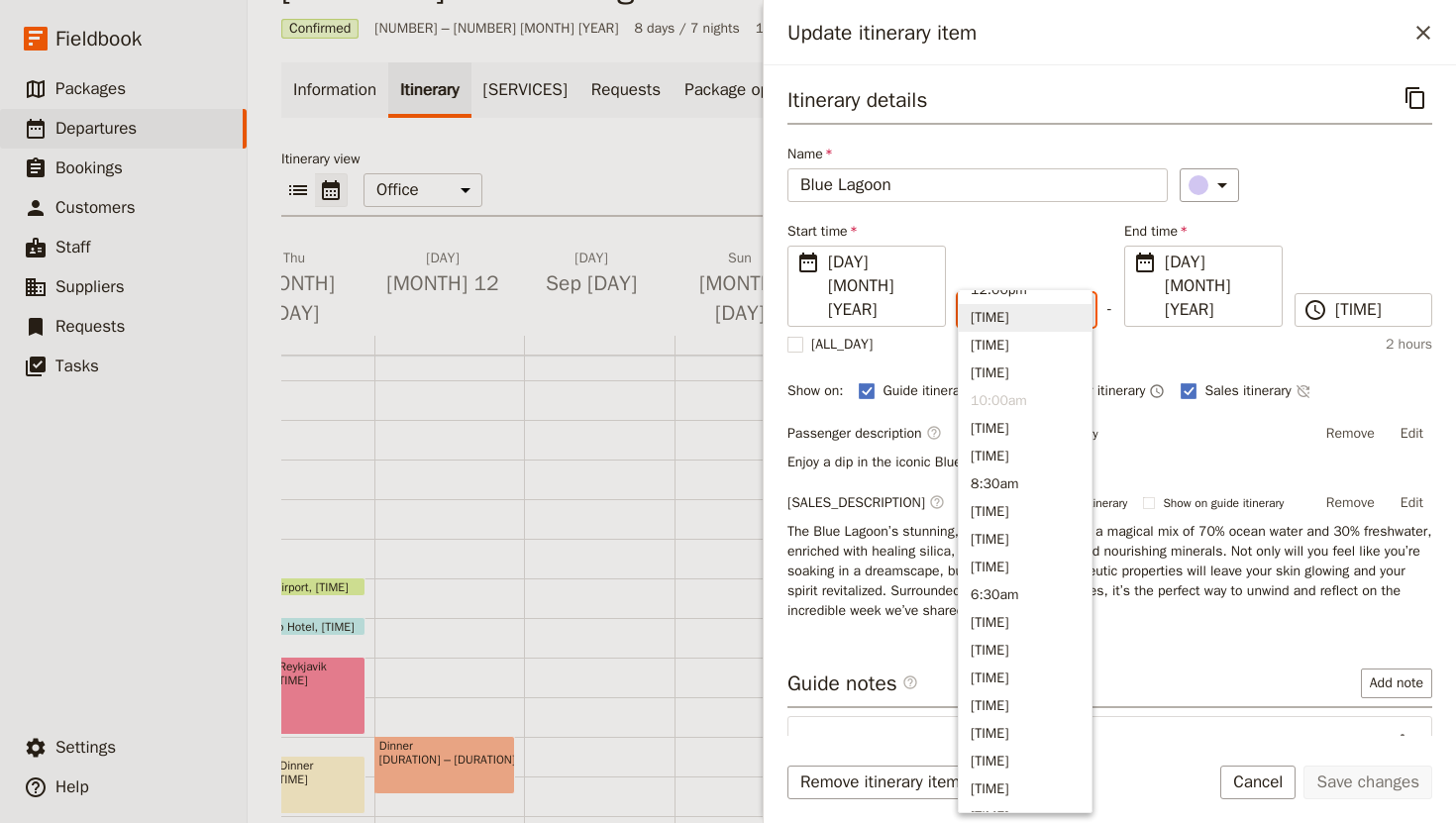 scroll, scrollTop: 661, scrollLeft: 0, axis: vertical 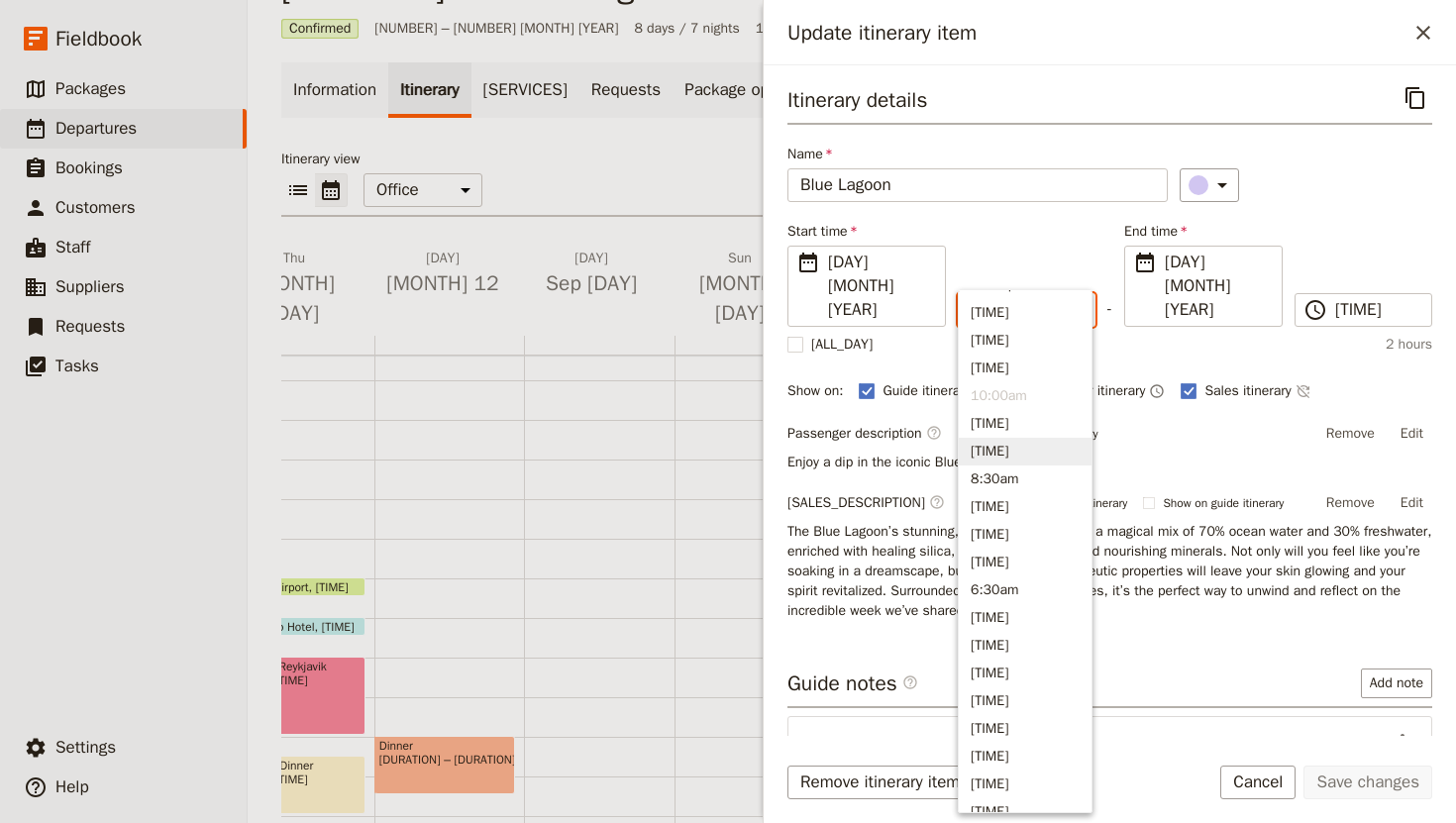 click on "[TIME]" at bounding box center (1025, 452) 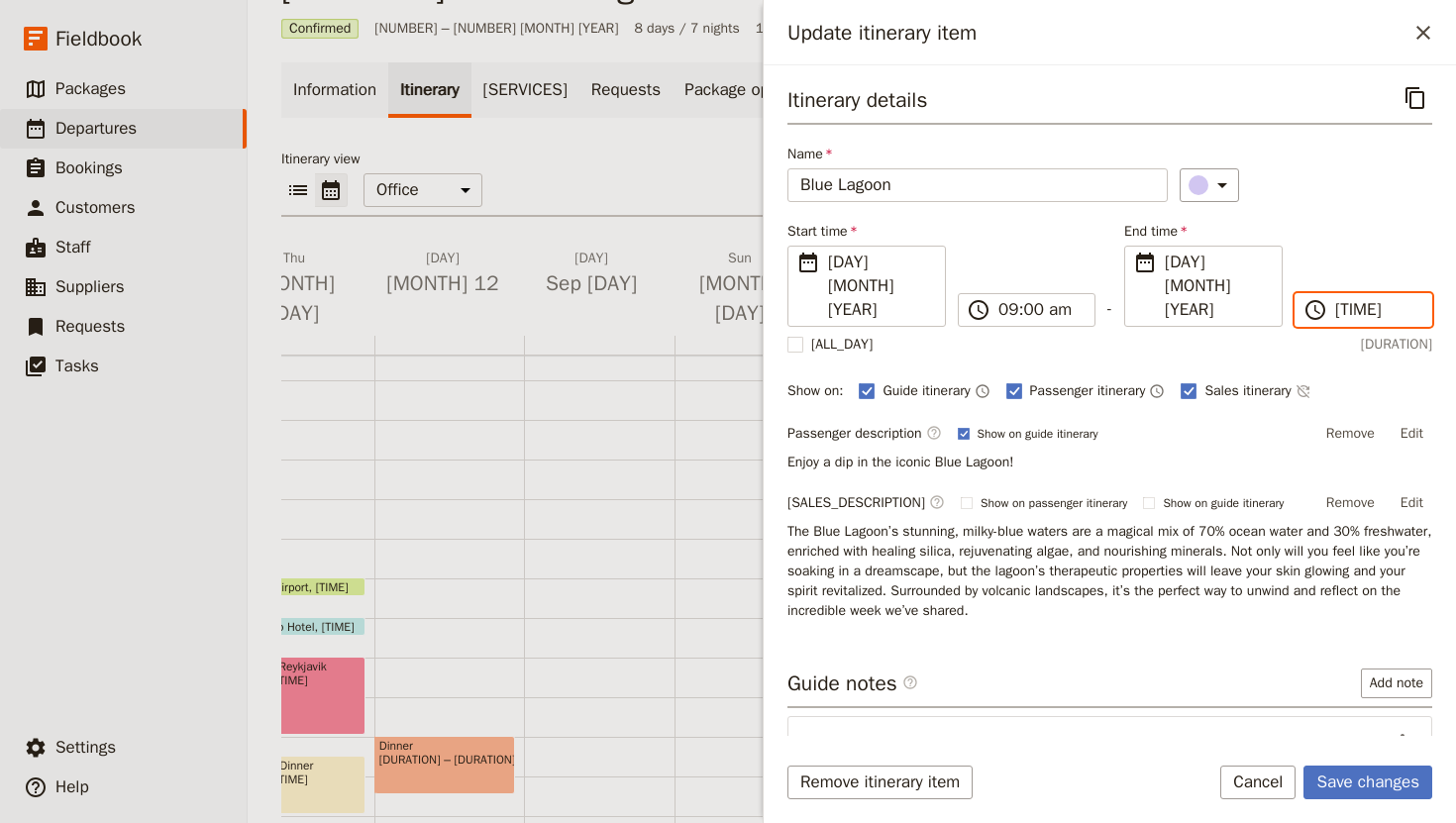 click on "[TIME]" at bounding box center (1377, 310) 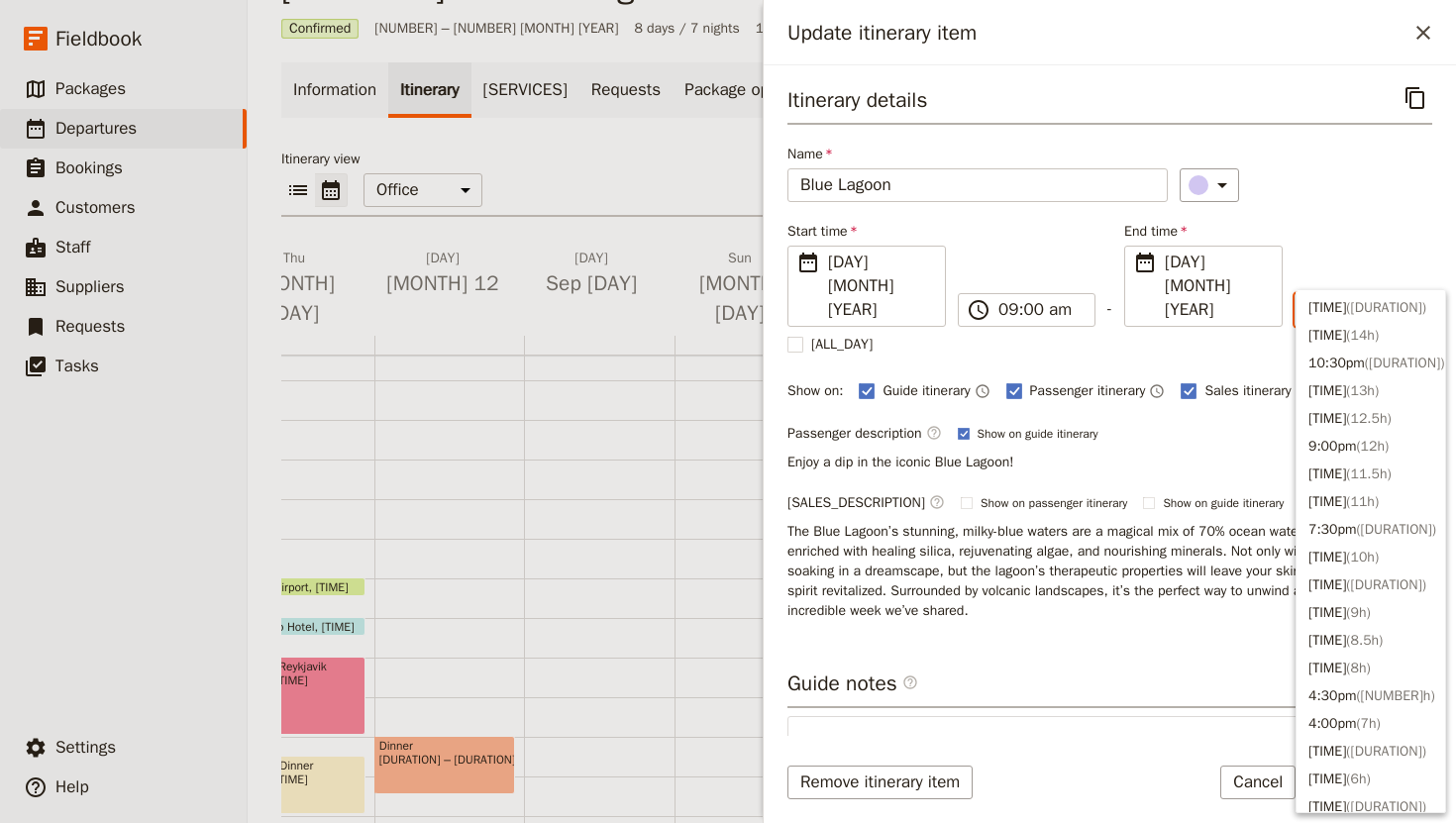scroll, scrollTop: 642, scrollLeft: 0, axis: vertical 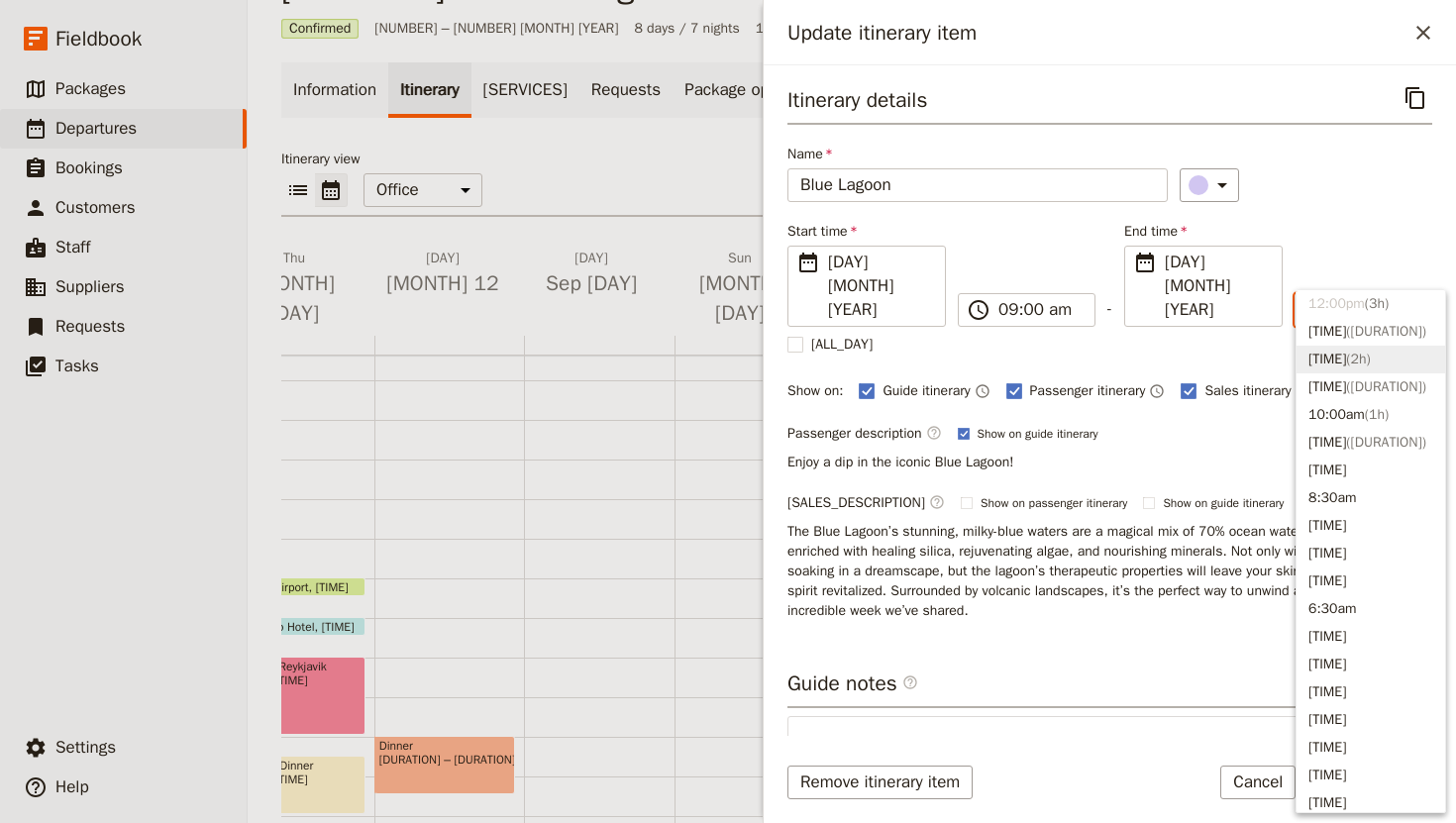 click on "[TIME] ( [NUMBER] )" at bounding box center (1371, 360) 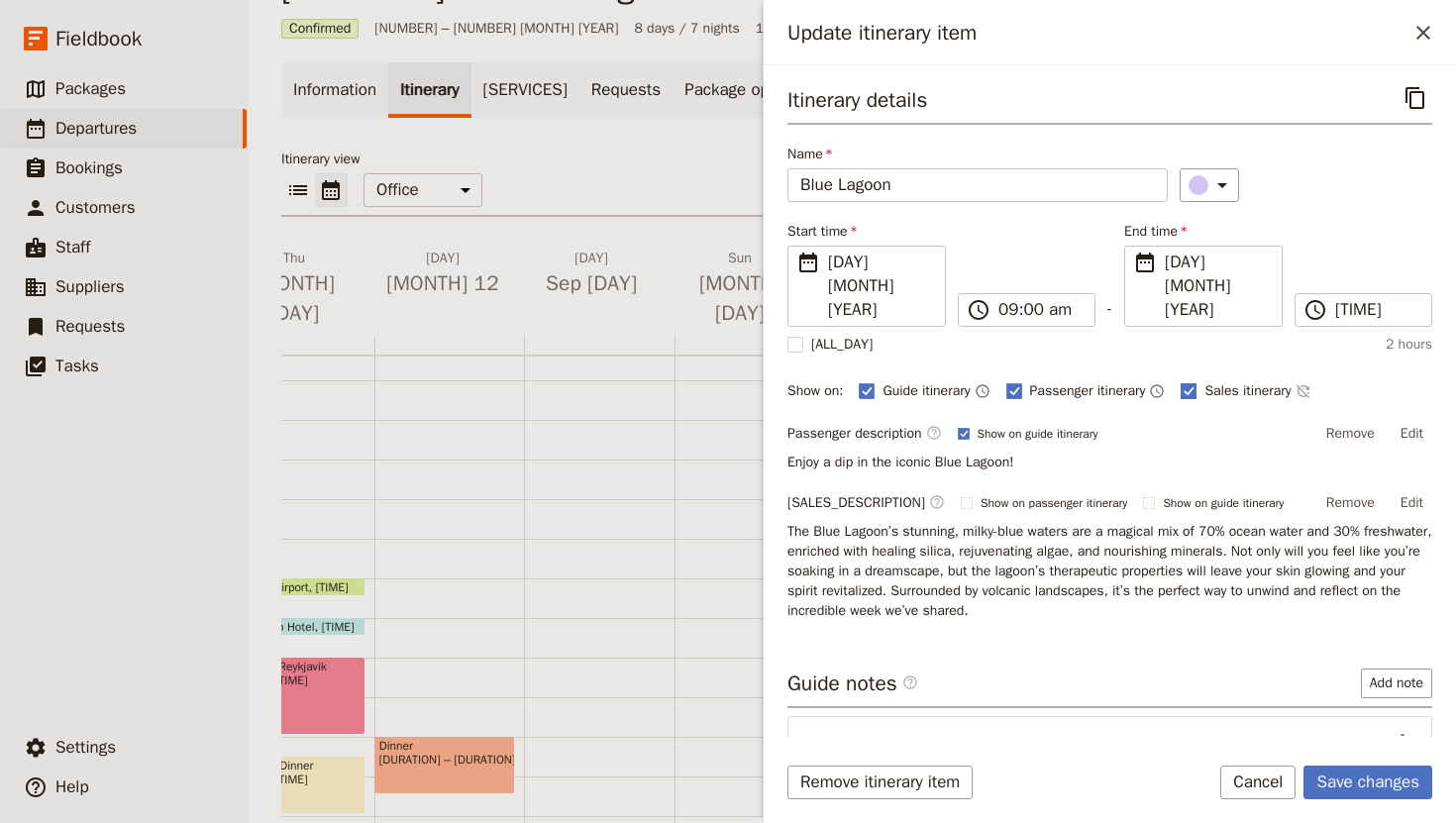 click 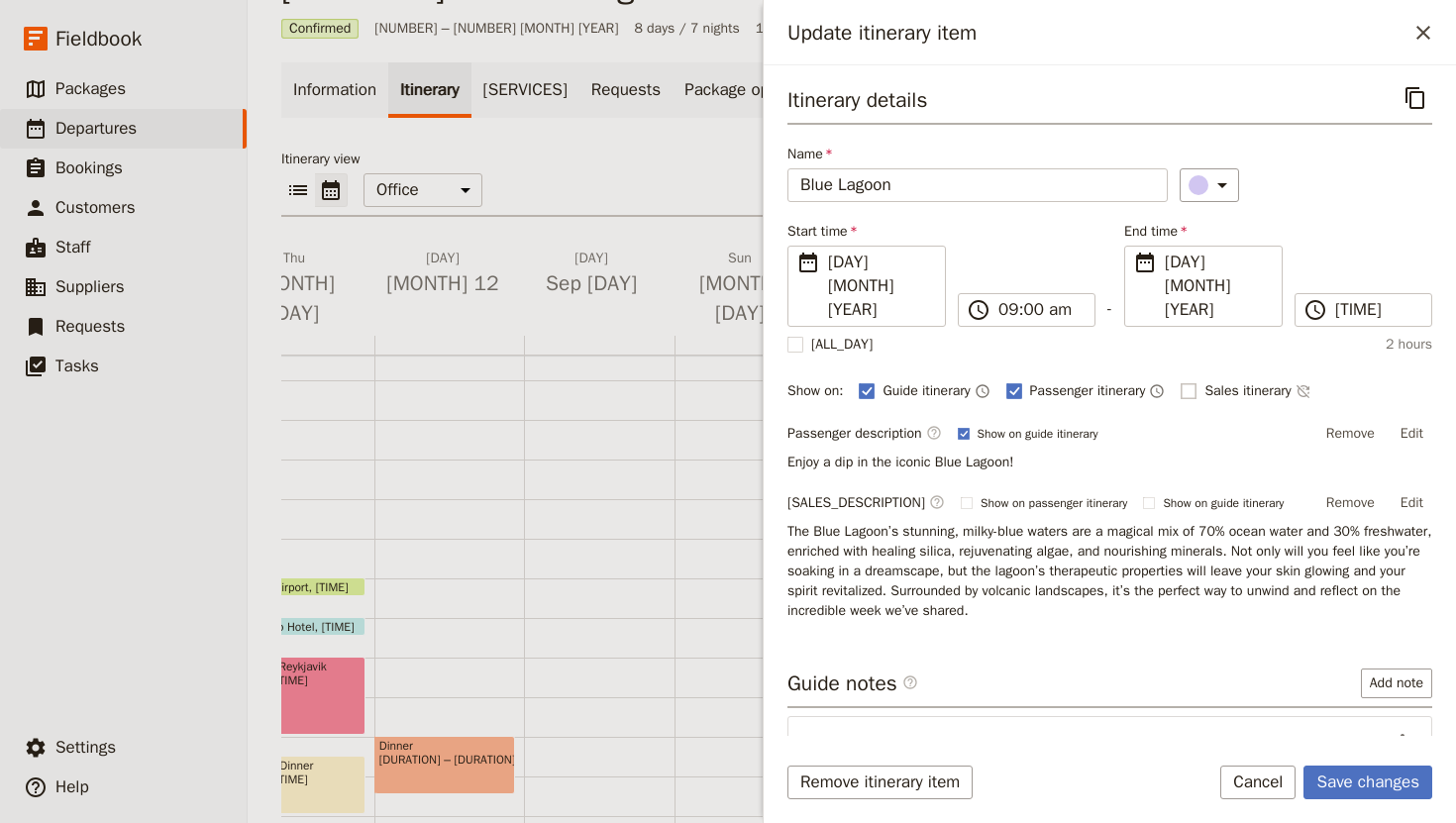 checkbox on "false" 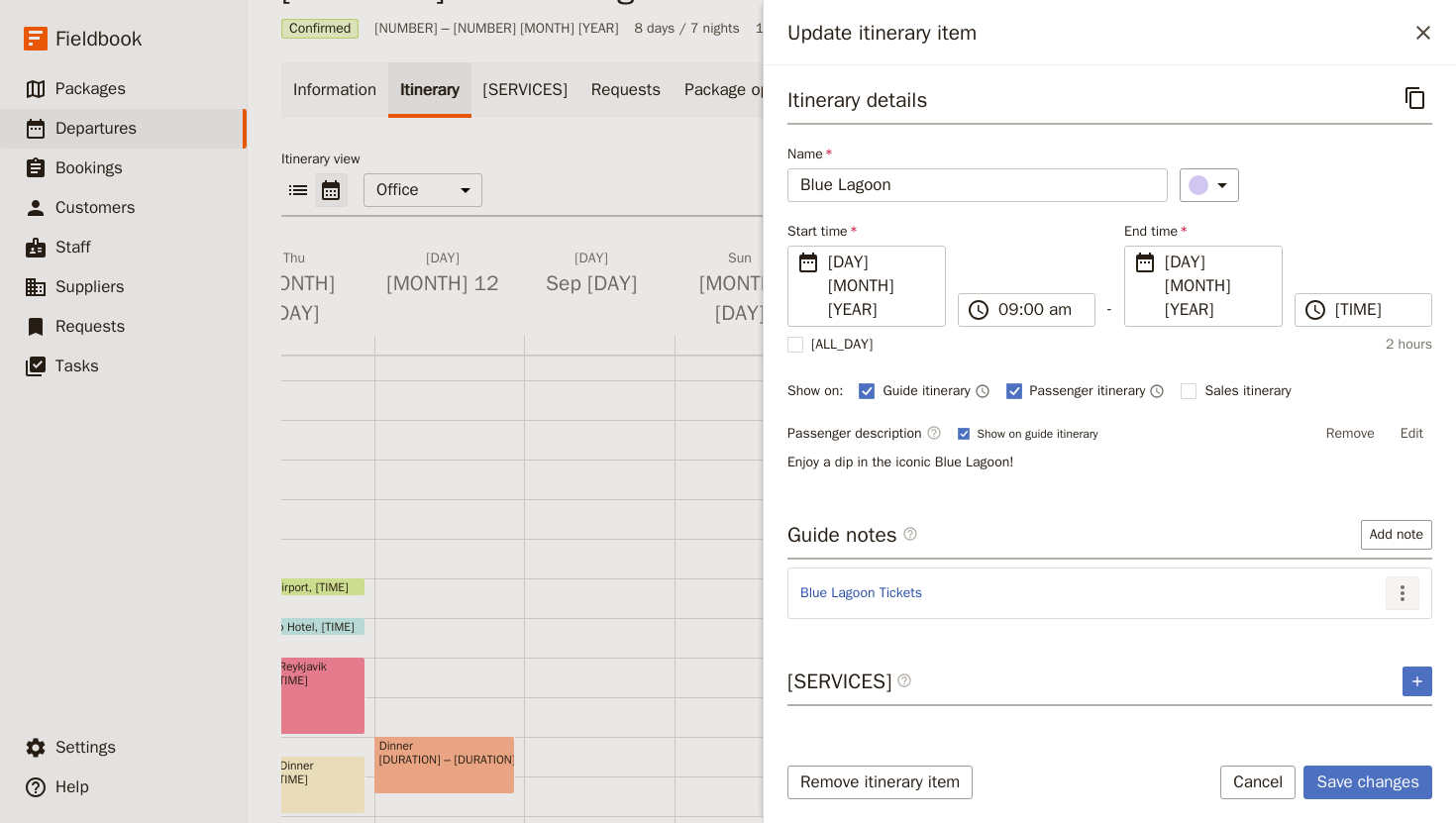 click 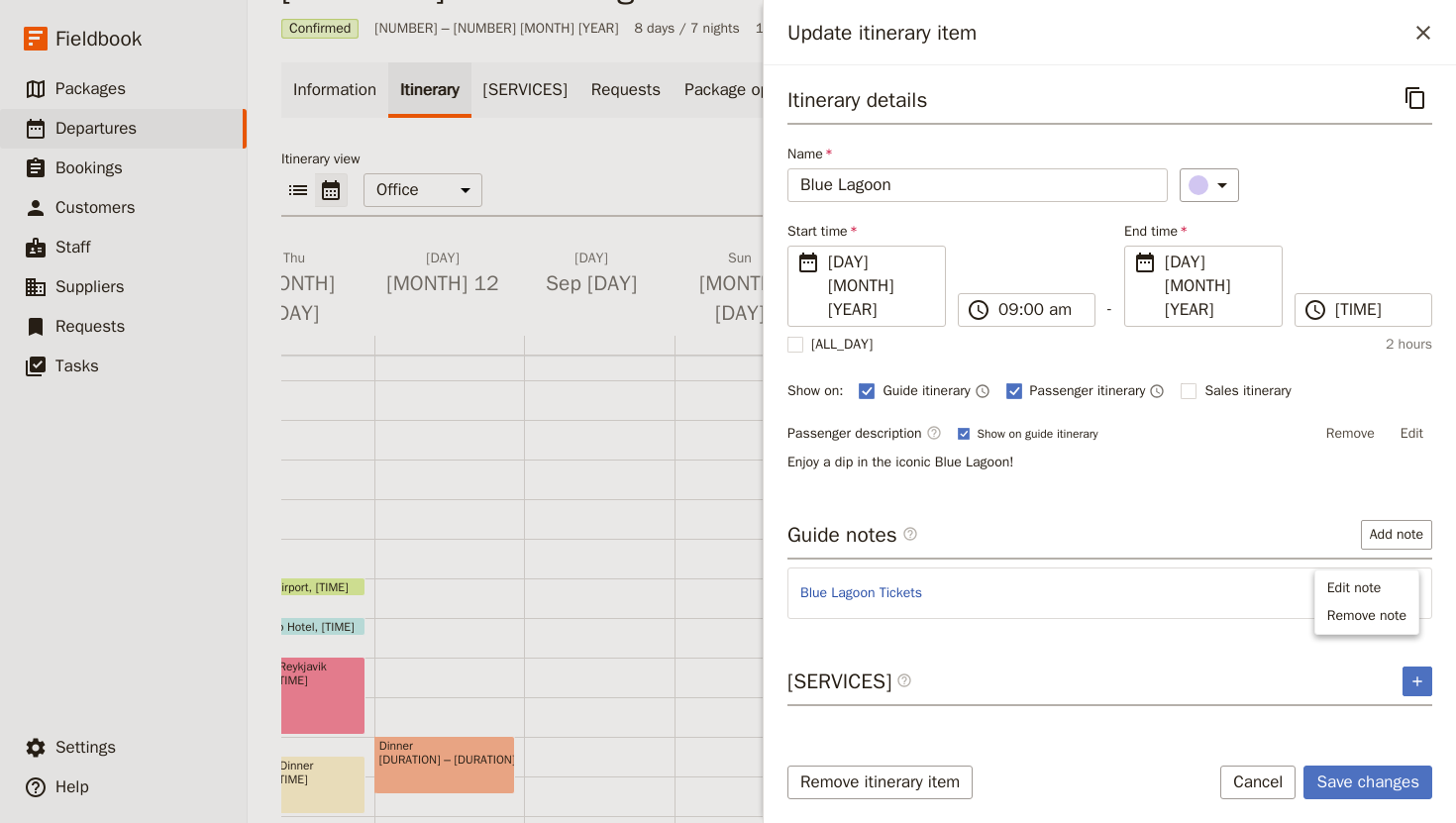 click 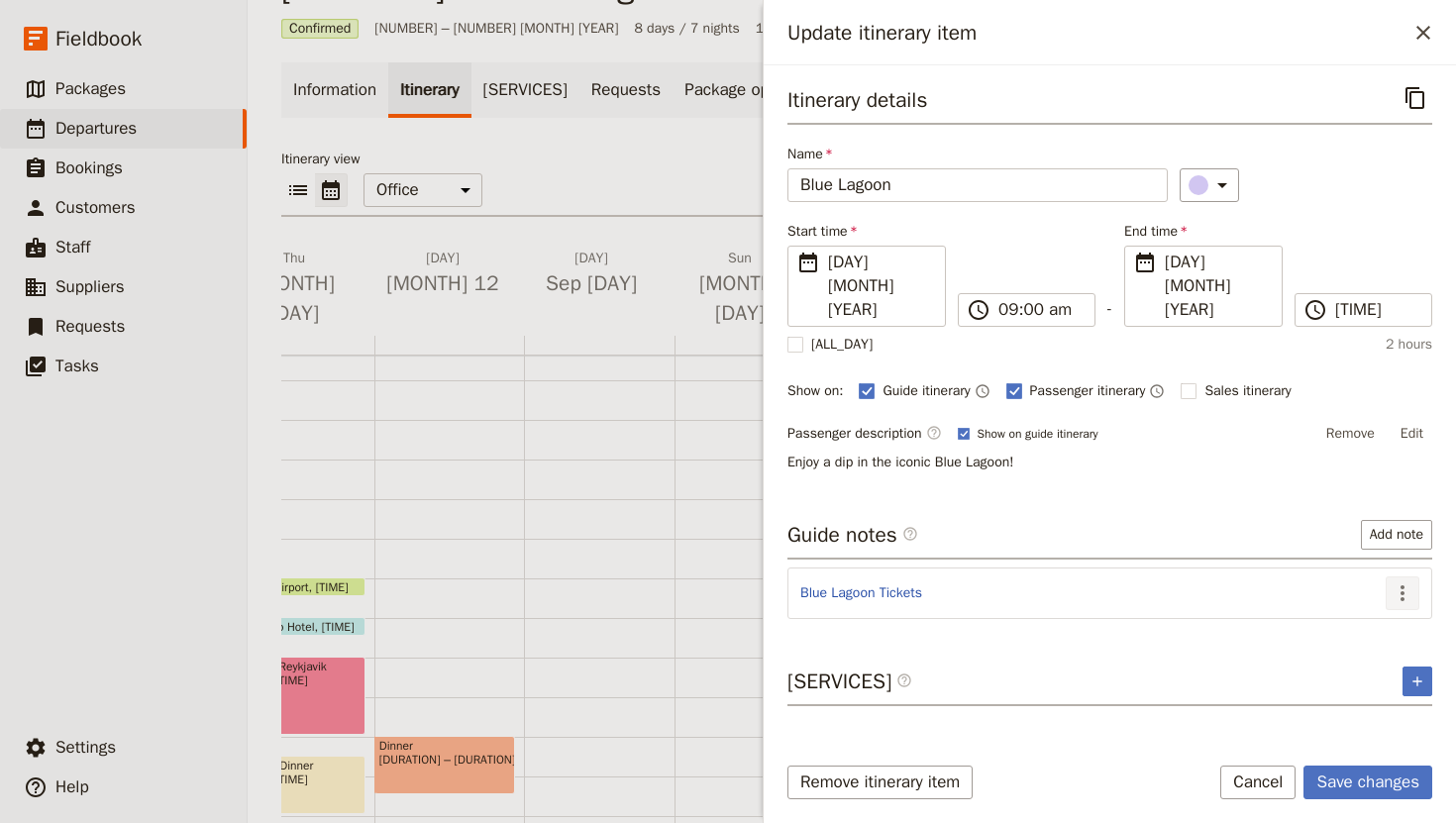 click 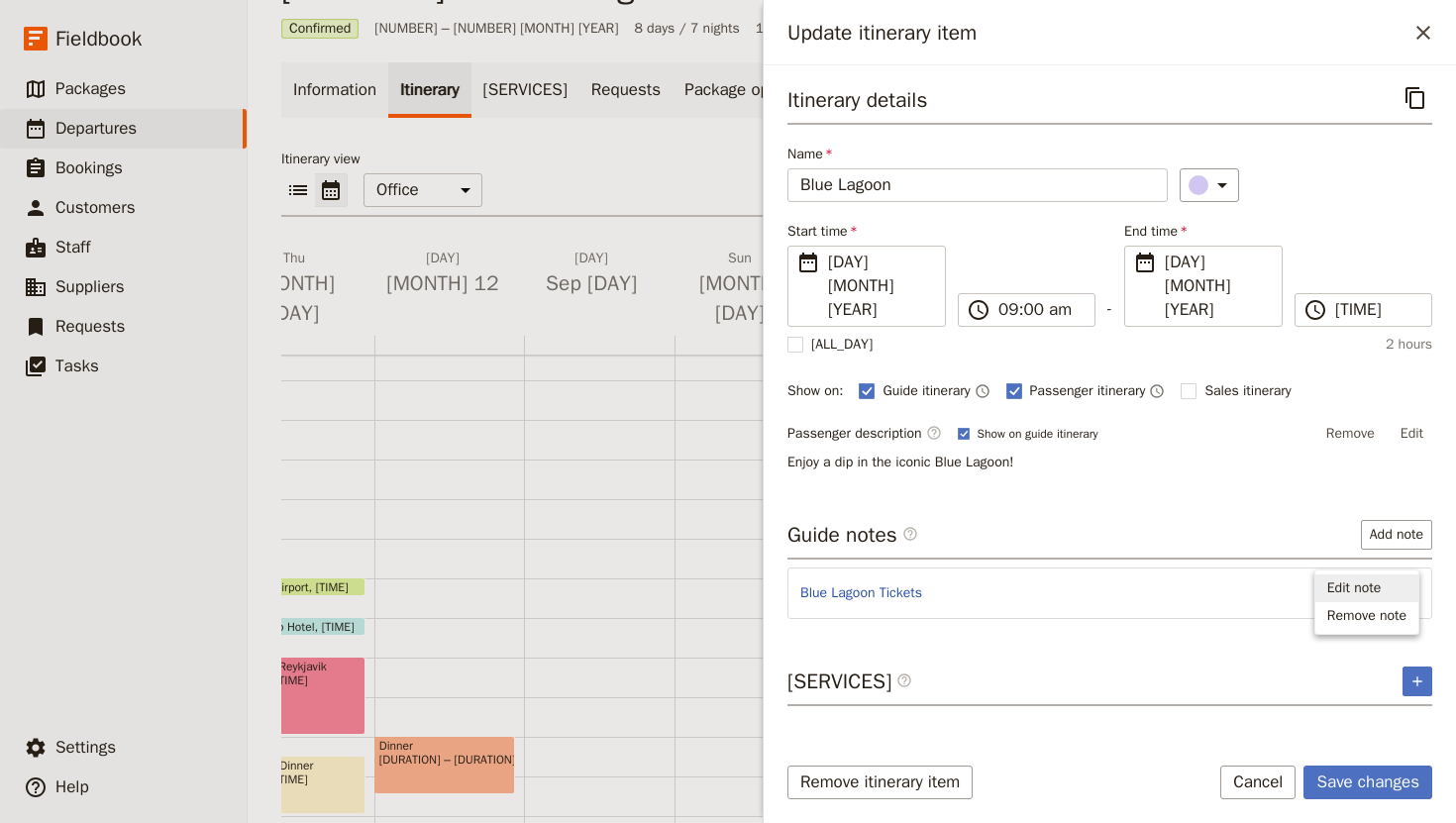 click on "Edit note" at bounding box center [1354, 588] 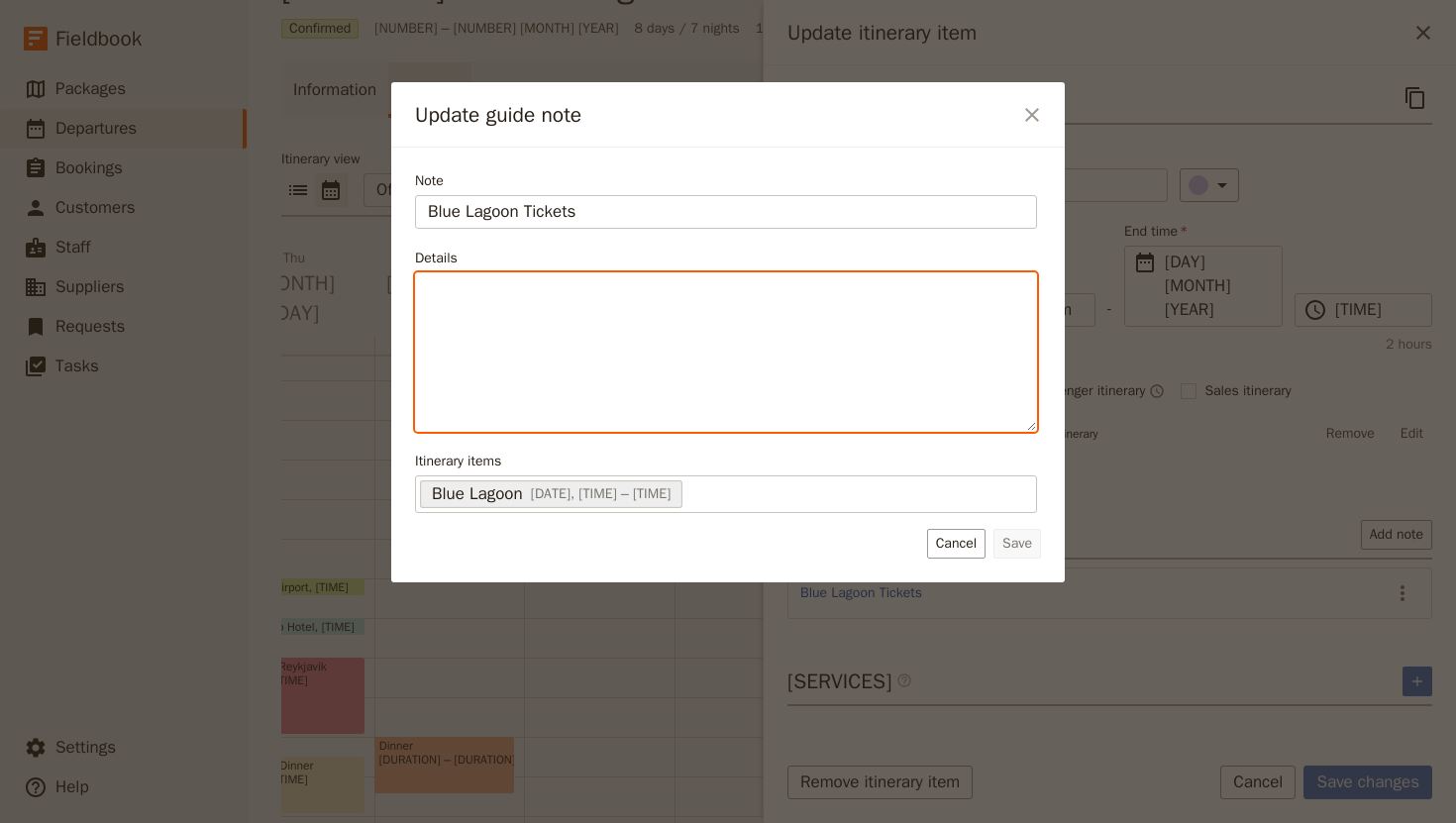 click at bounding box center (726, 291) 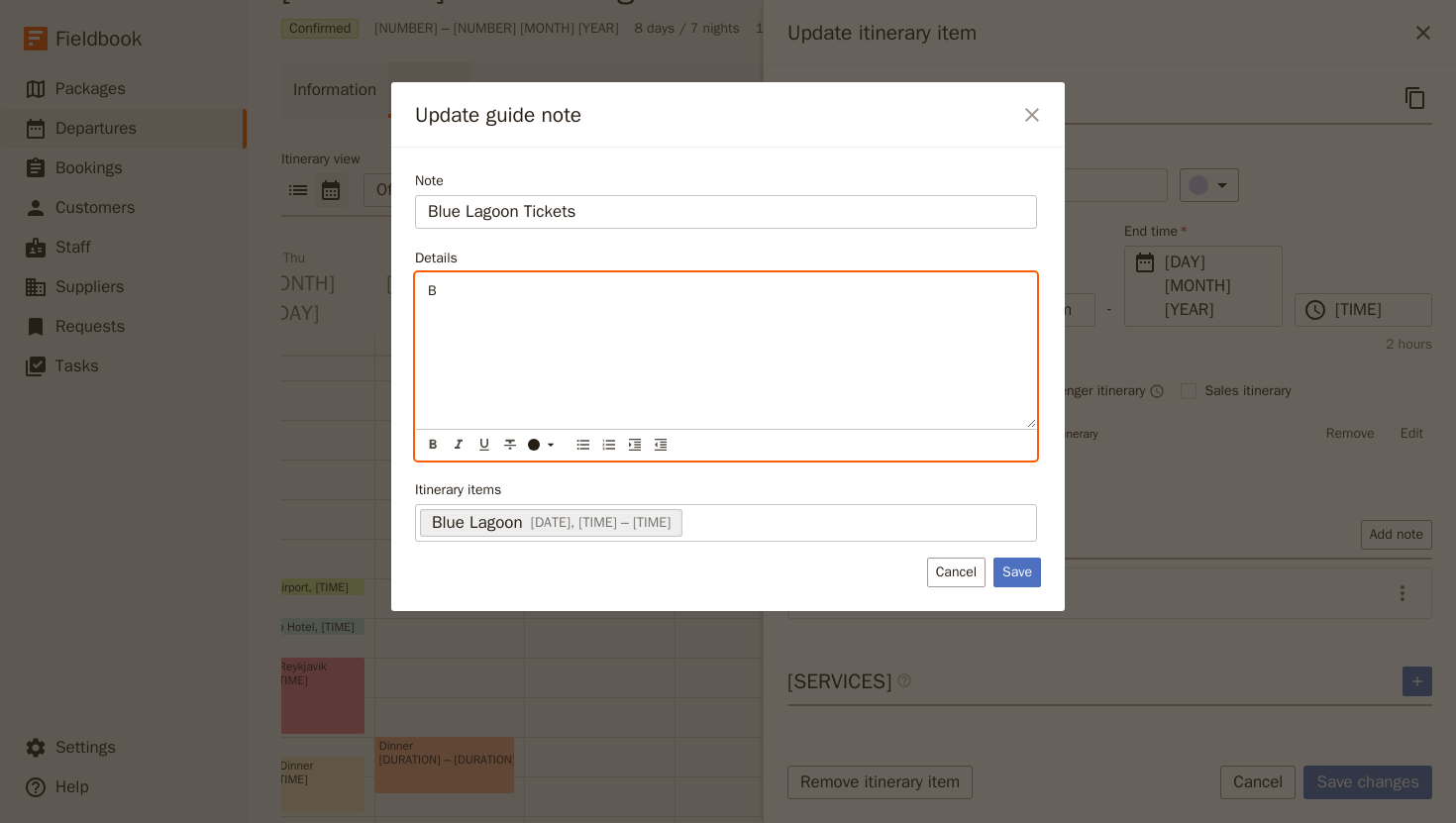 type 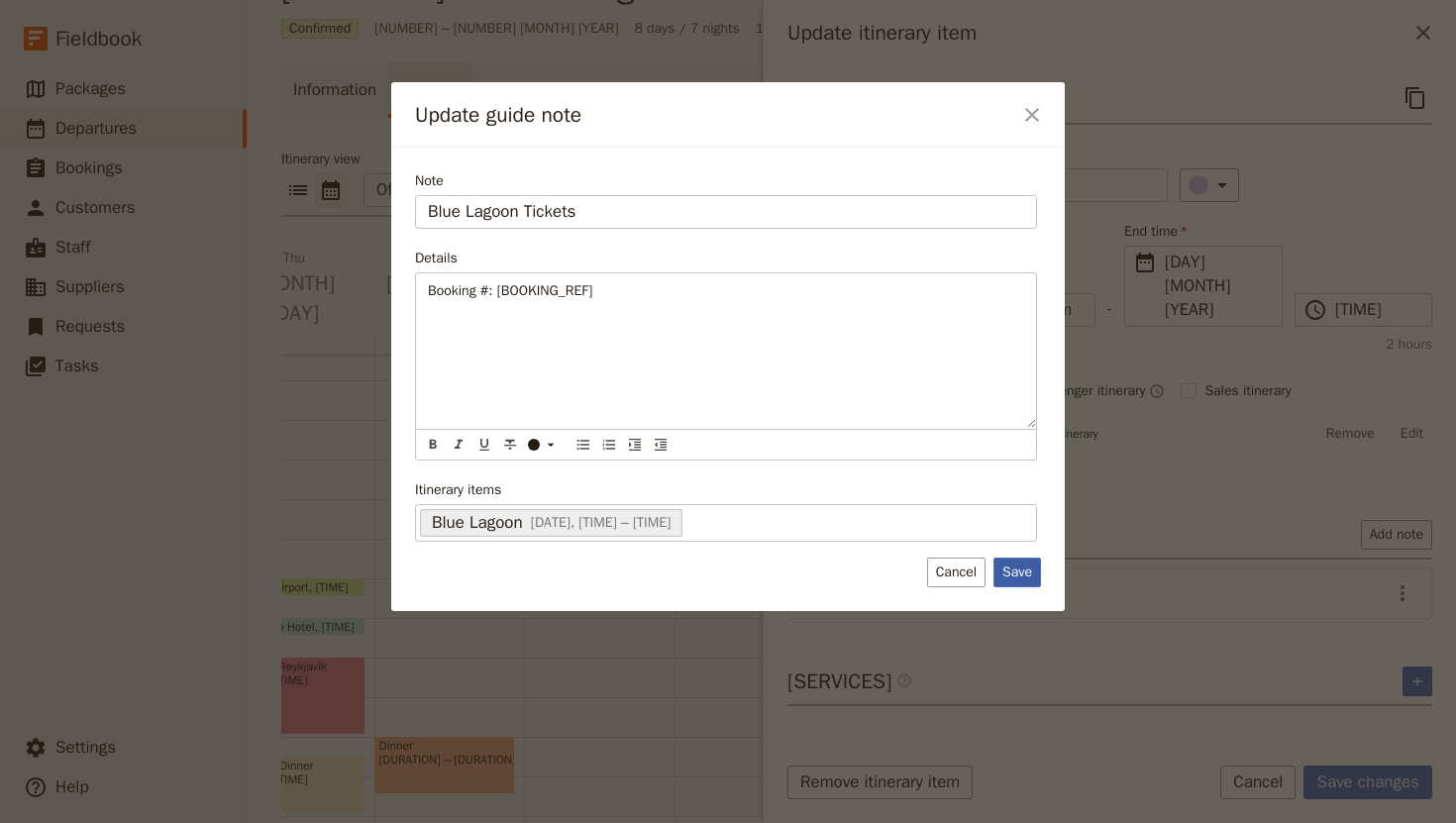 click on "Save" at bounding box center [1017, 572] 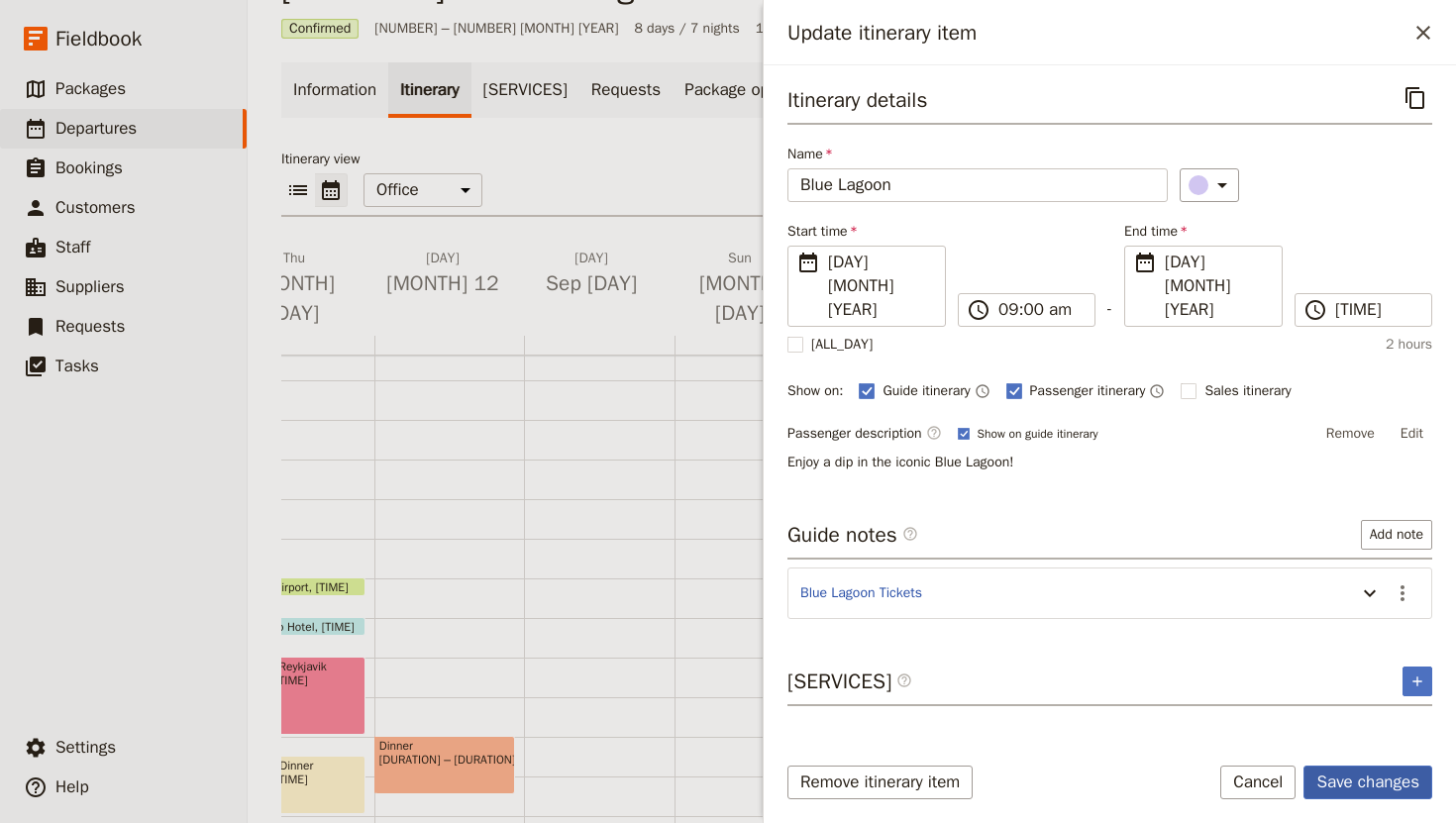 click on "Save changes" at bounding box center [1368, 782] 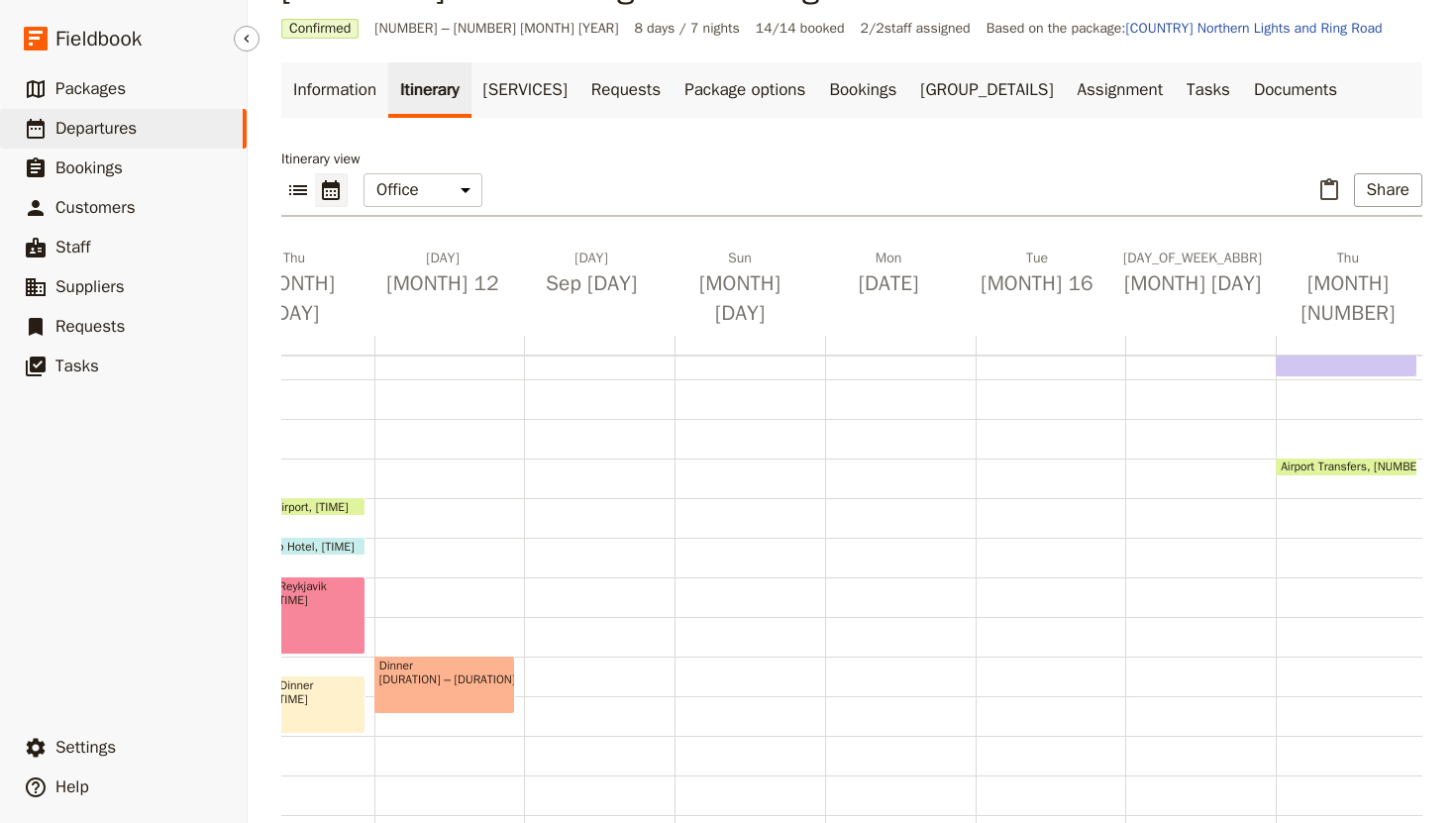 scroll, scrollTop: 454, scrollLeft: 0, axis: vertical 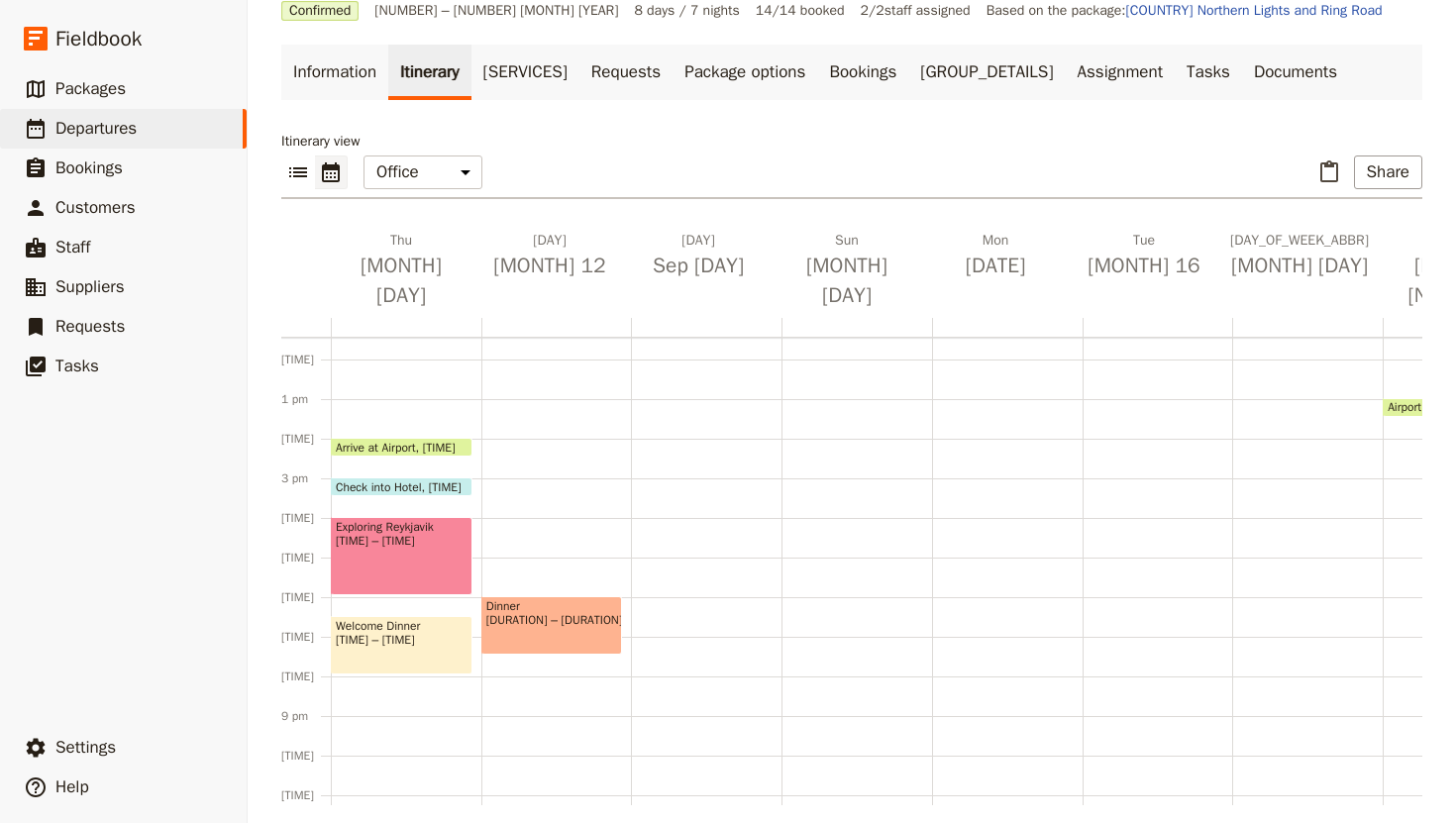 click at bounding box center (1307, 360) 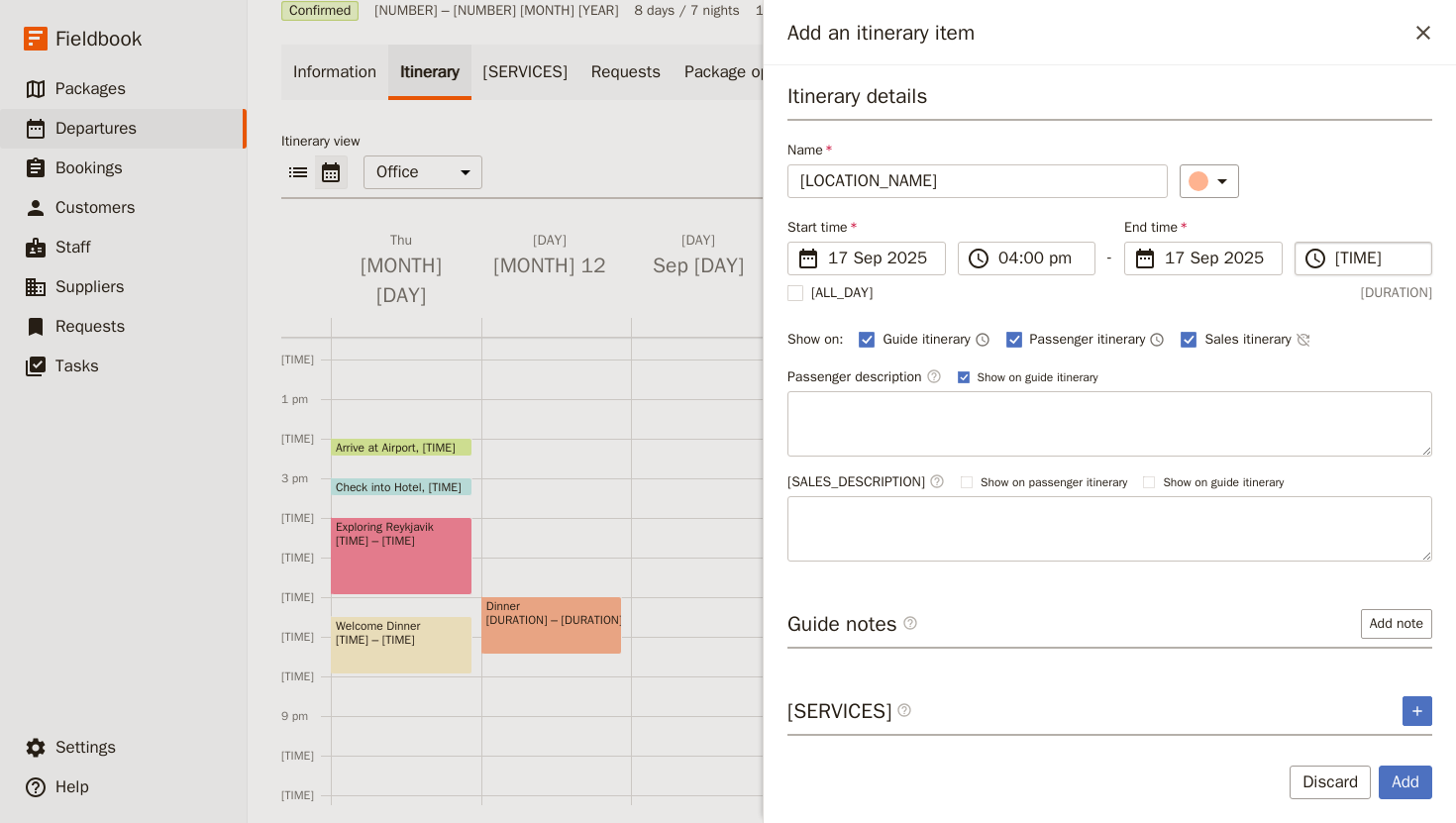 type on "[LOCATION_NAME]" 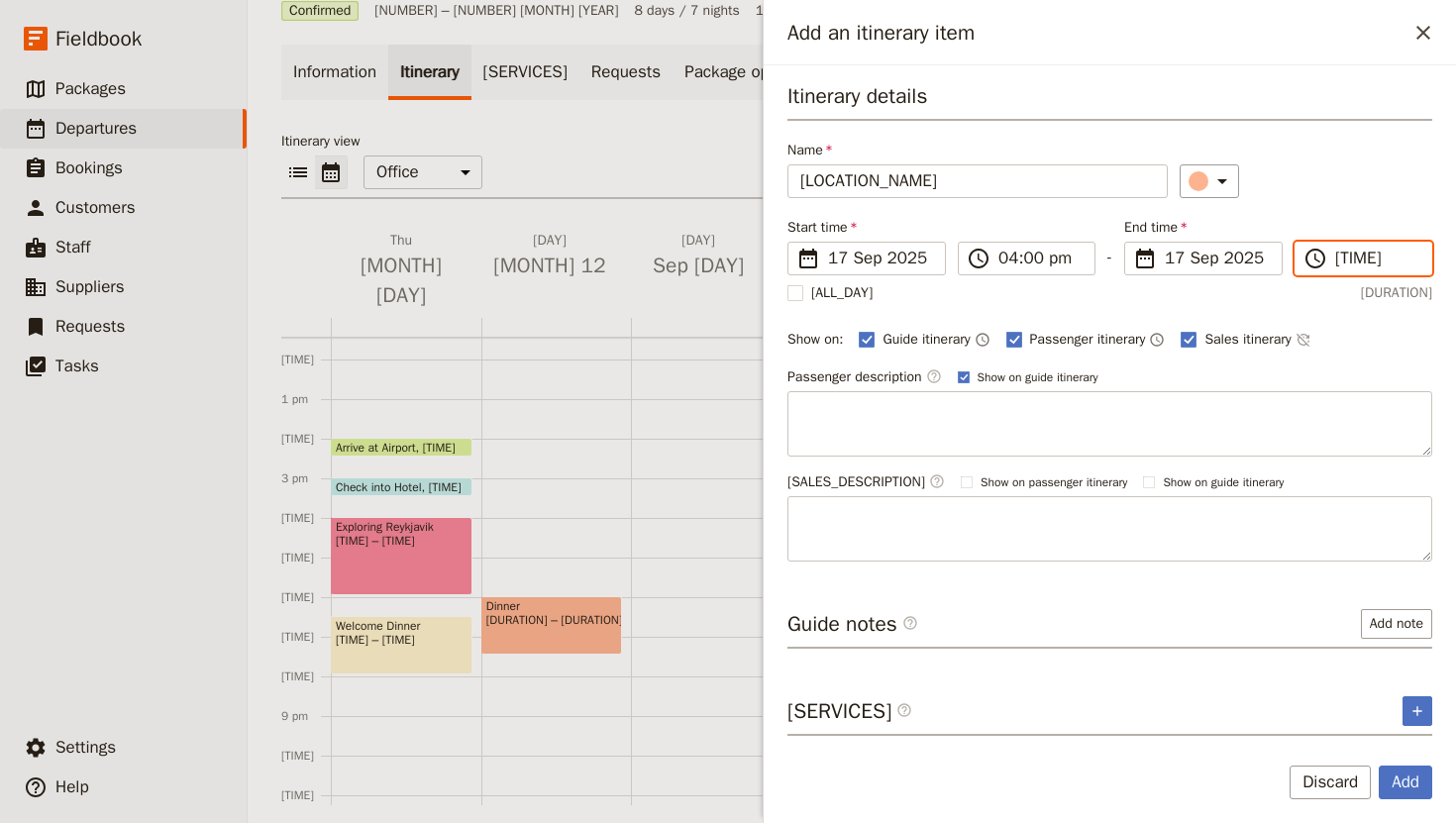 click on "[TIME]" at bounding box center (1377, 258) 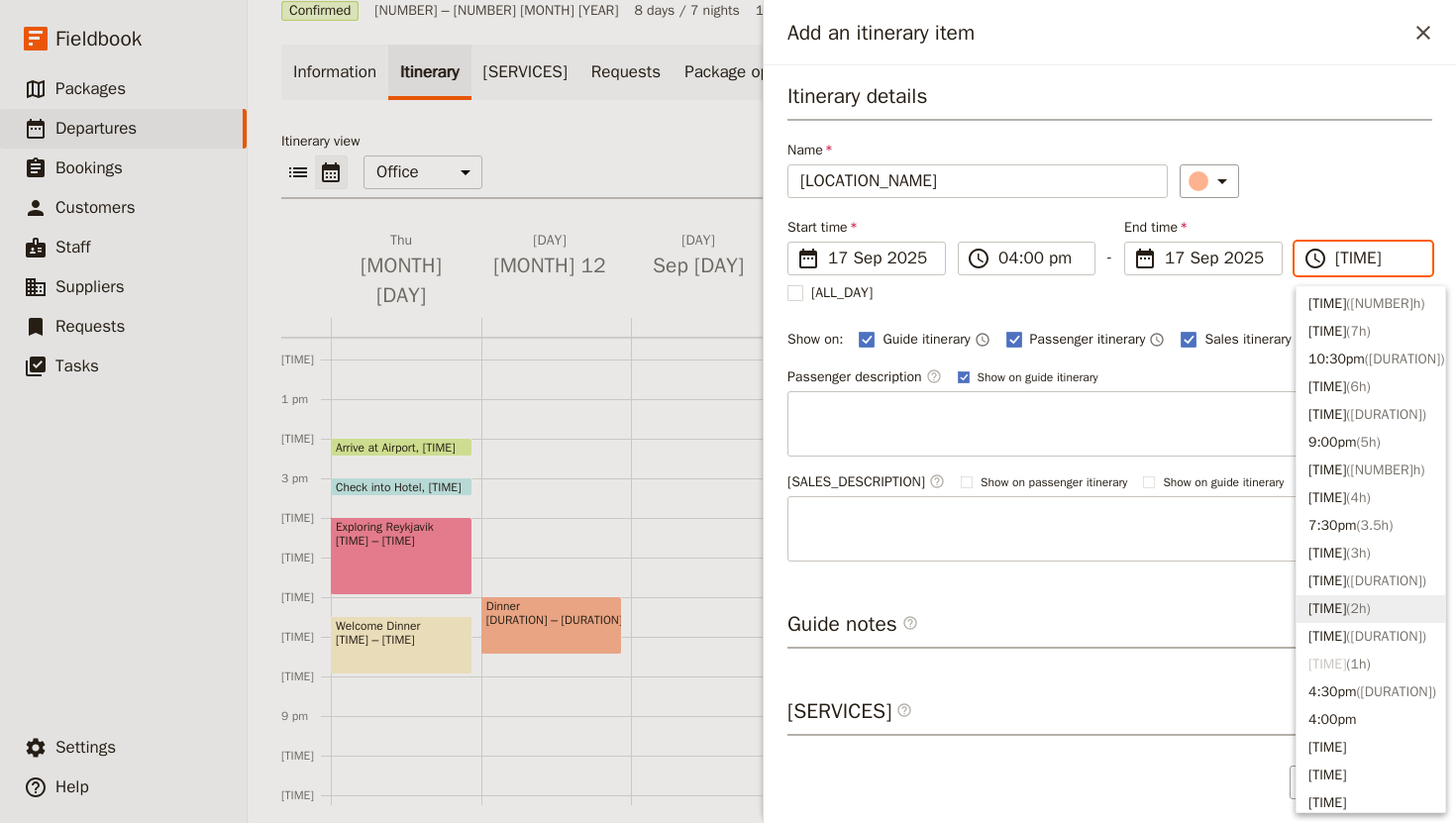 click on "6:00pm  ( 2h )" at bounding box center [1371, 609] 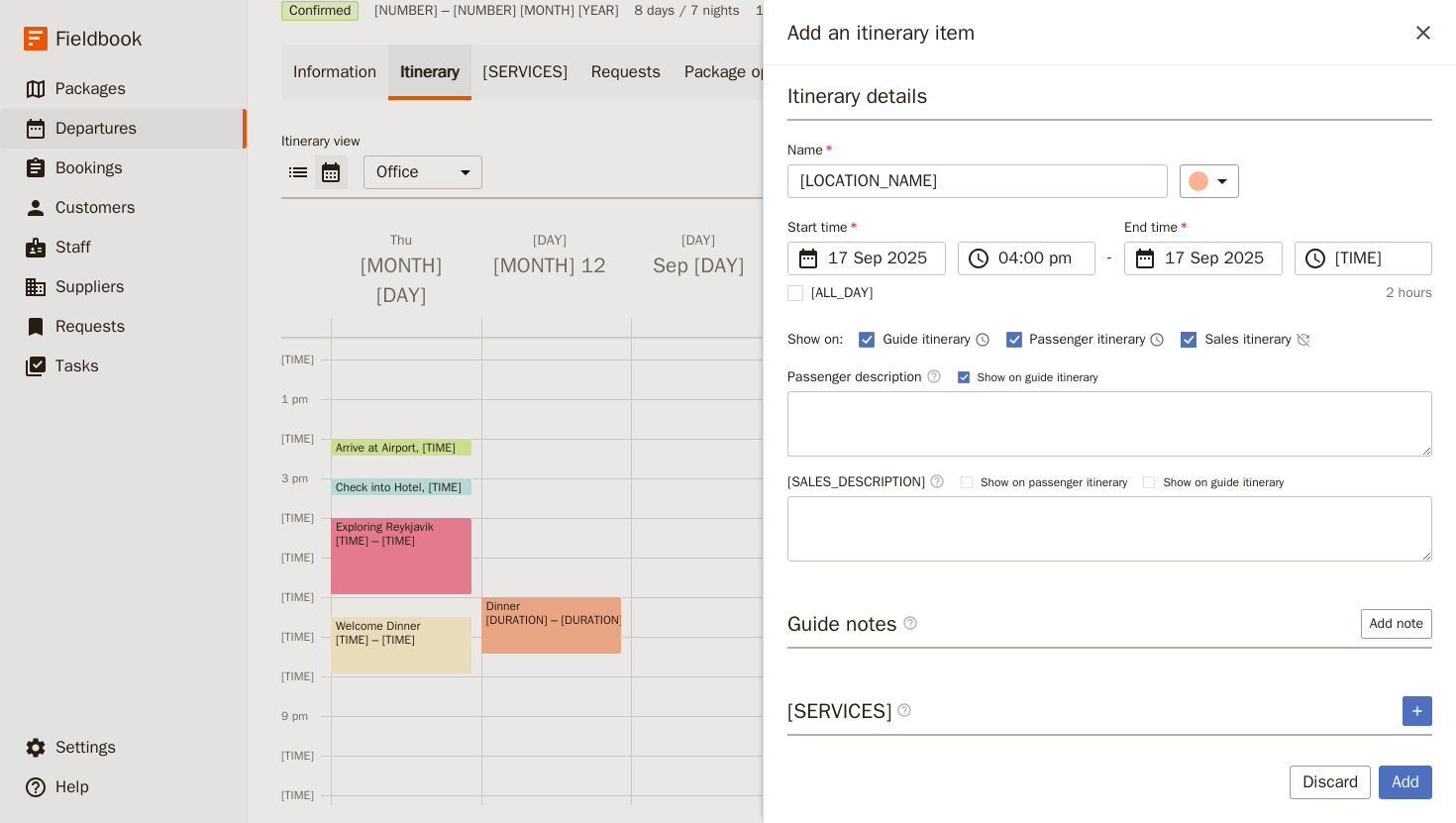 click 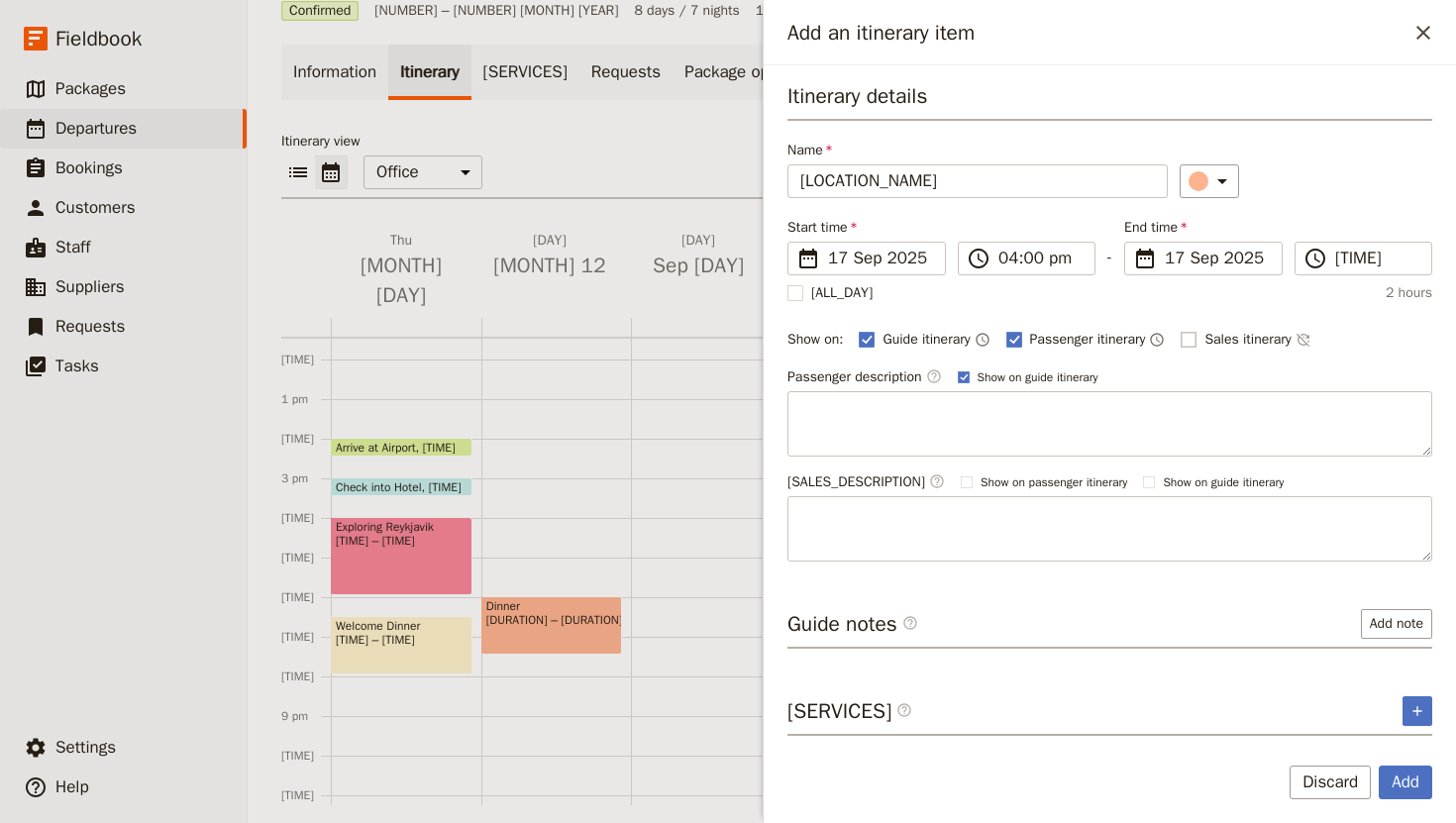 checkbox on "false" 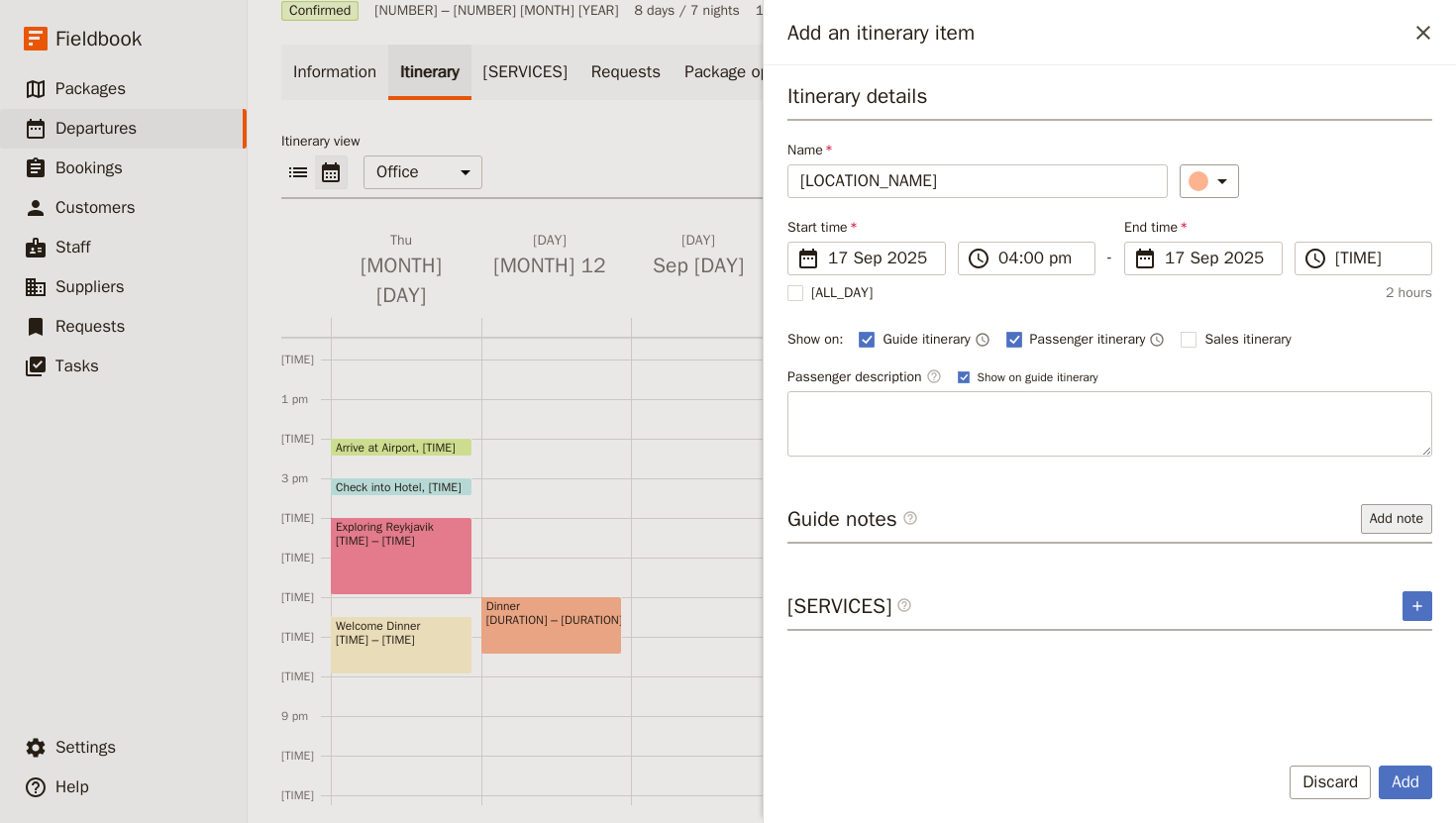 click on "Add note" at bounding box center [1397, 519] 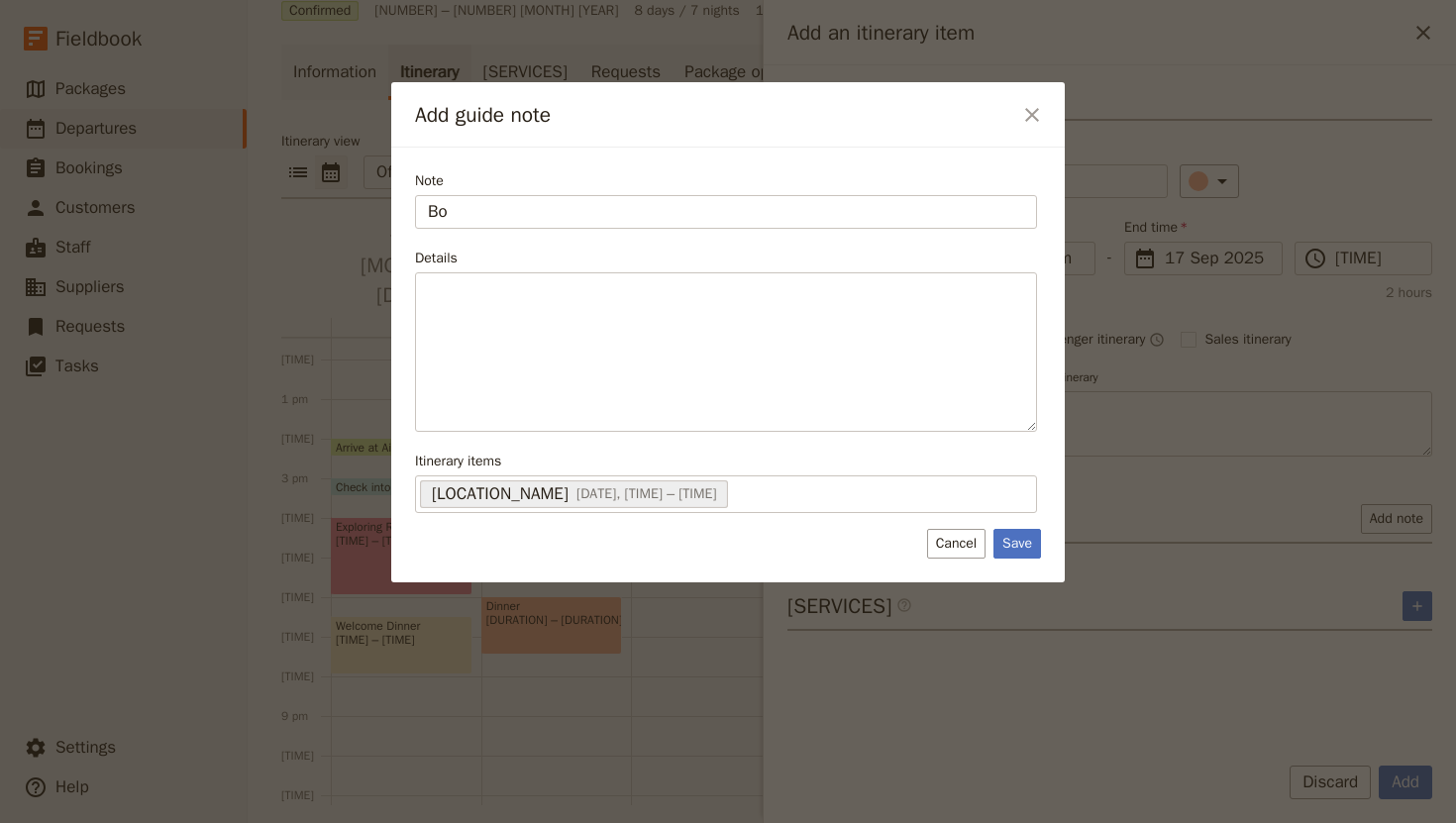 type on "B" 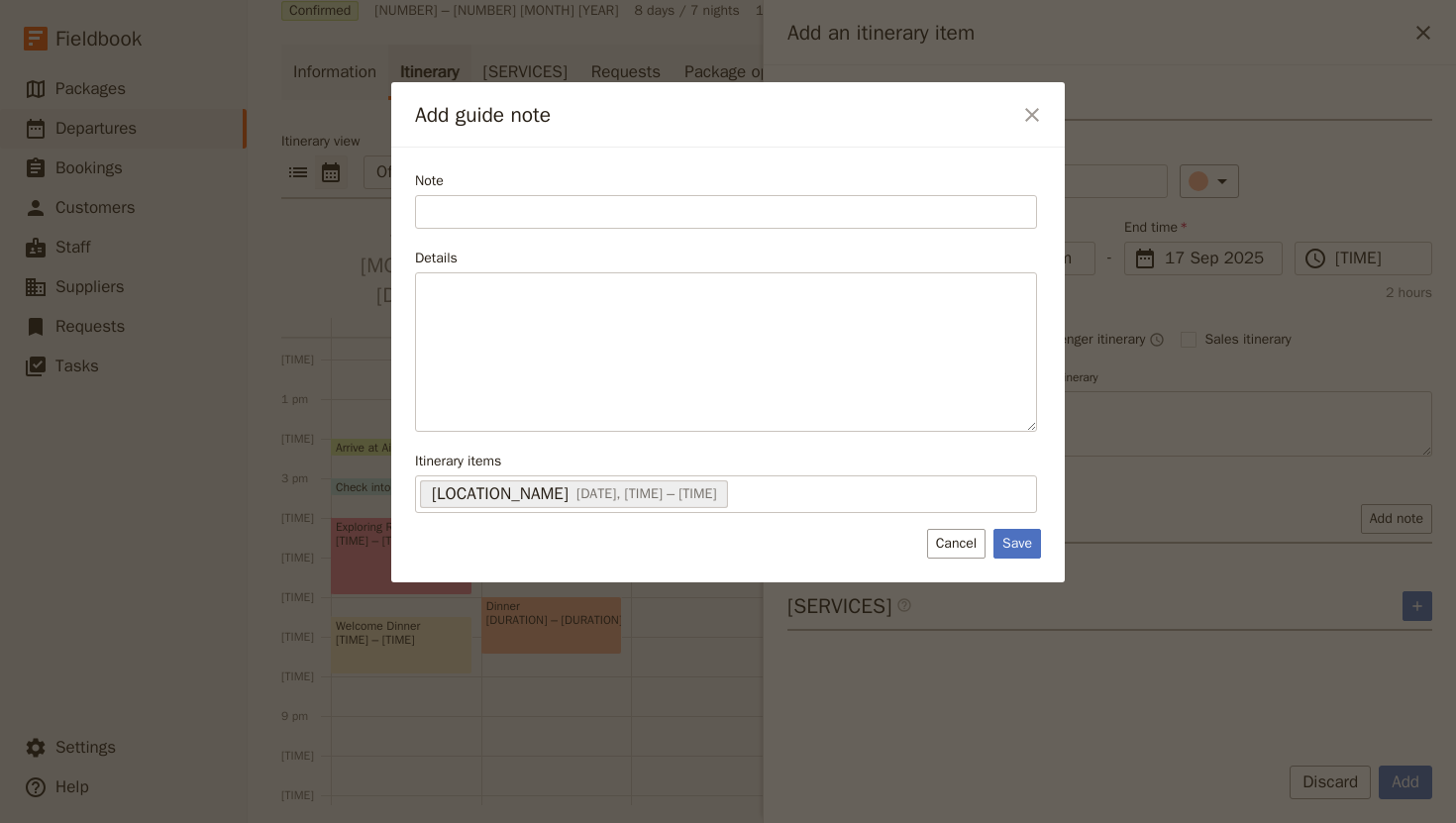 type on "d" 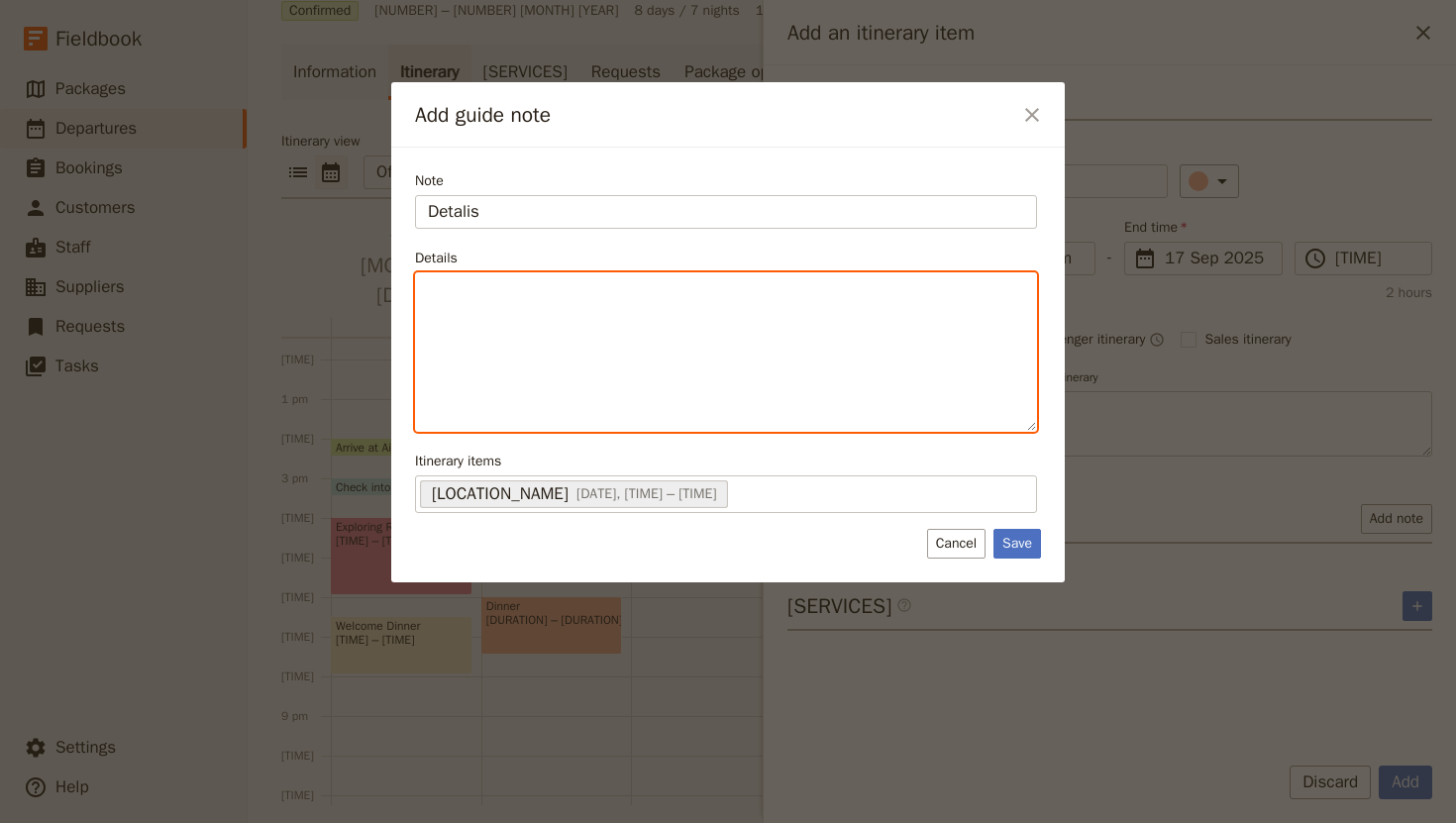 click at bounding box center (726, 291) 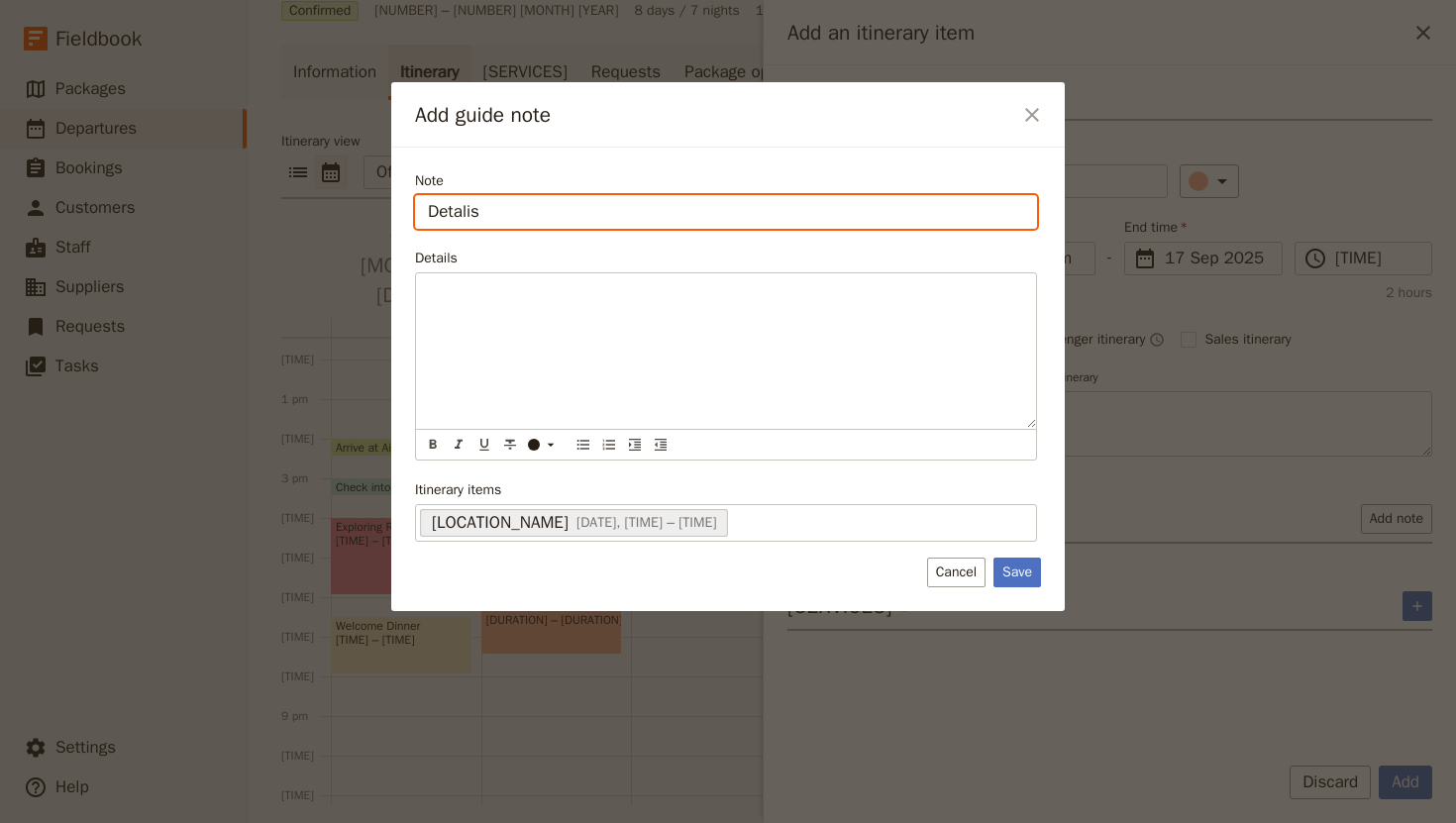 click on "Detalis" at bounding box center (726, 212) 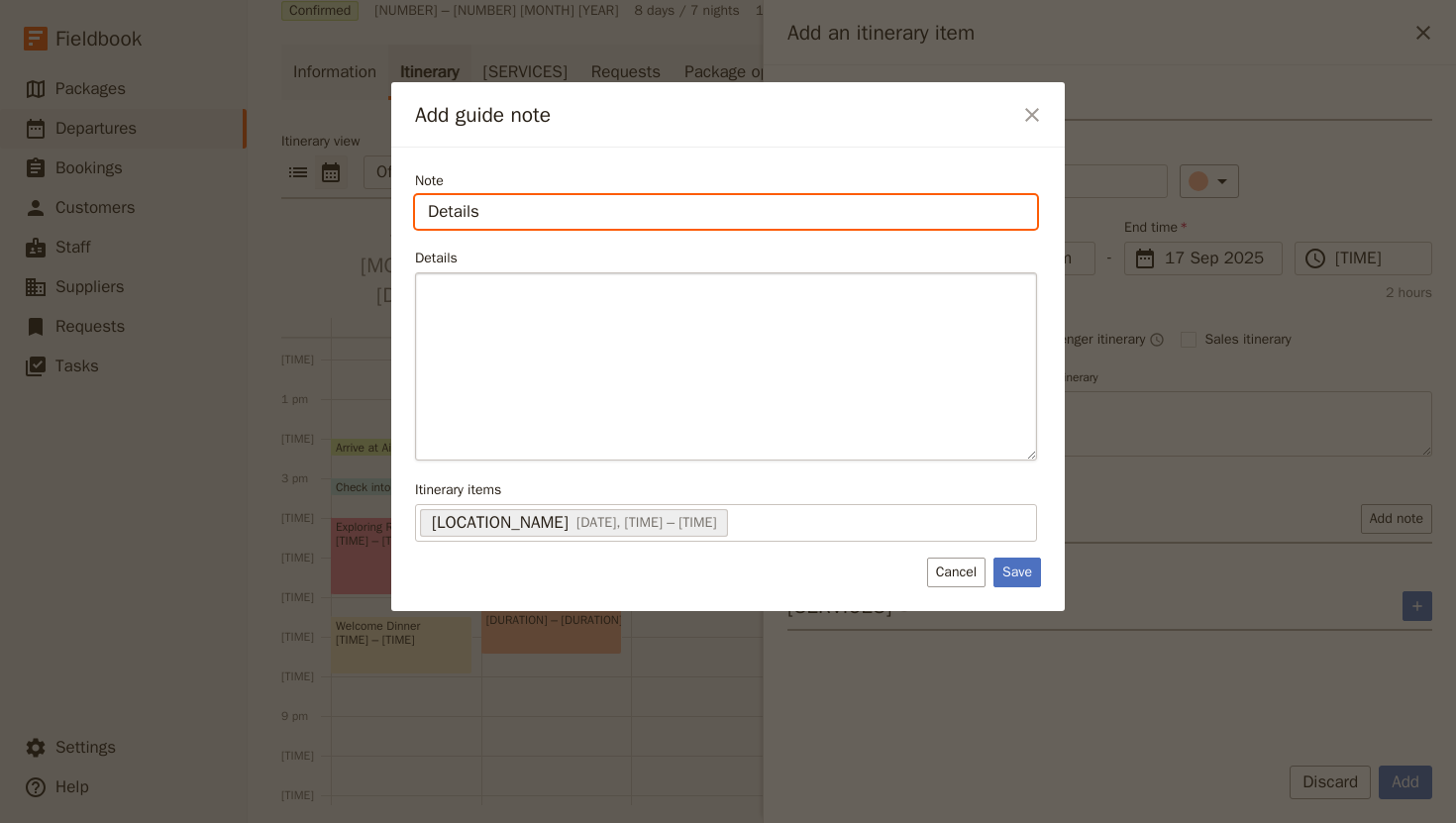 type on "Details" 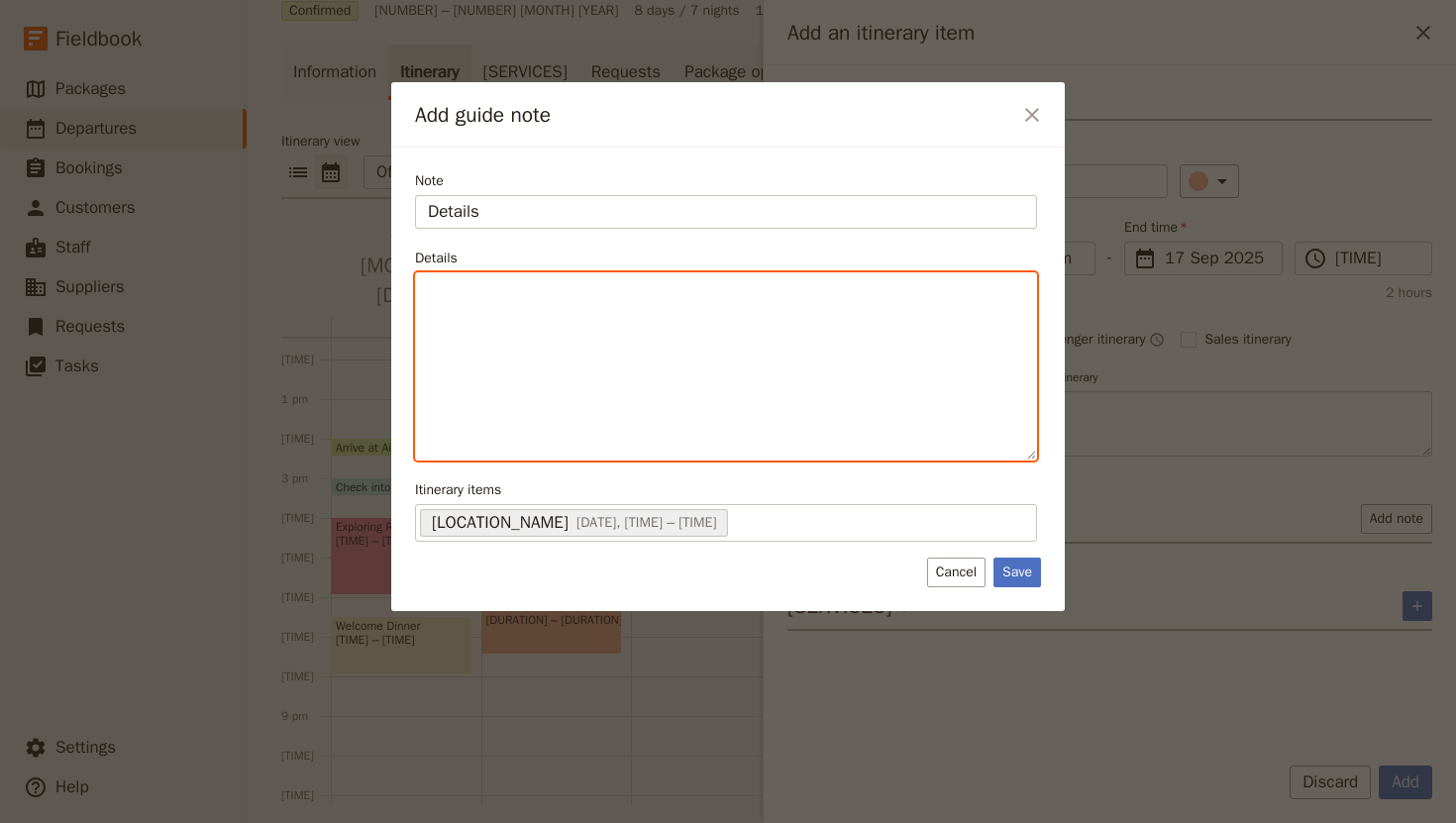 click at bounding box center [726, 291] 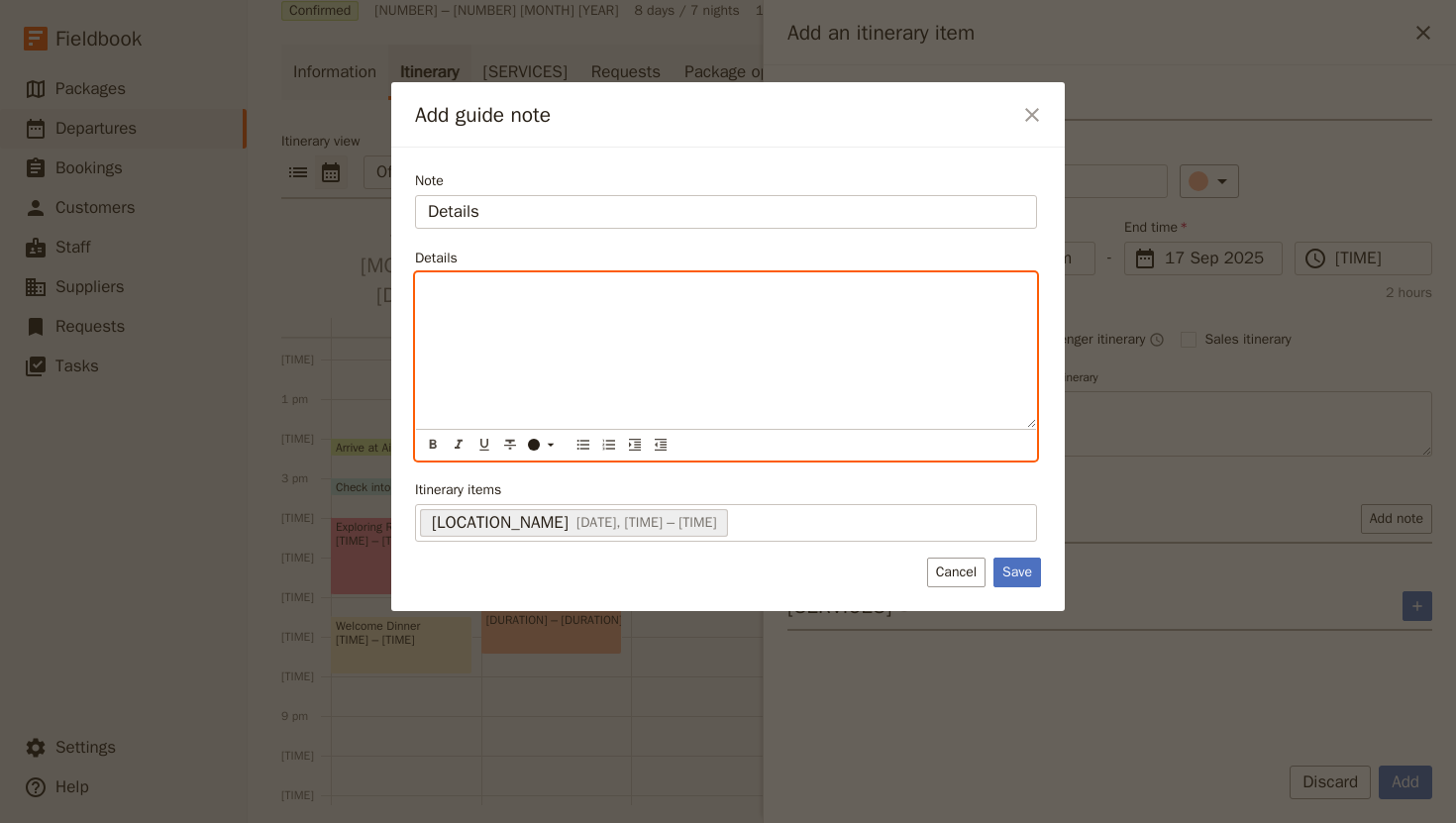 click at bounding box center (726, 351) 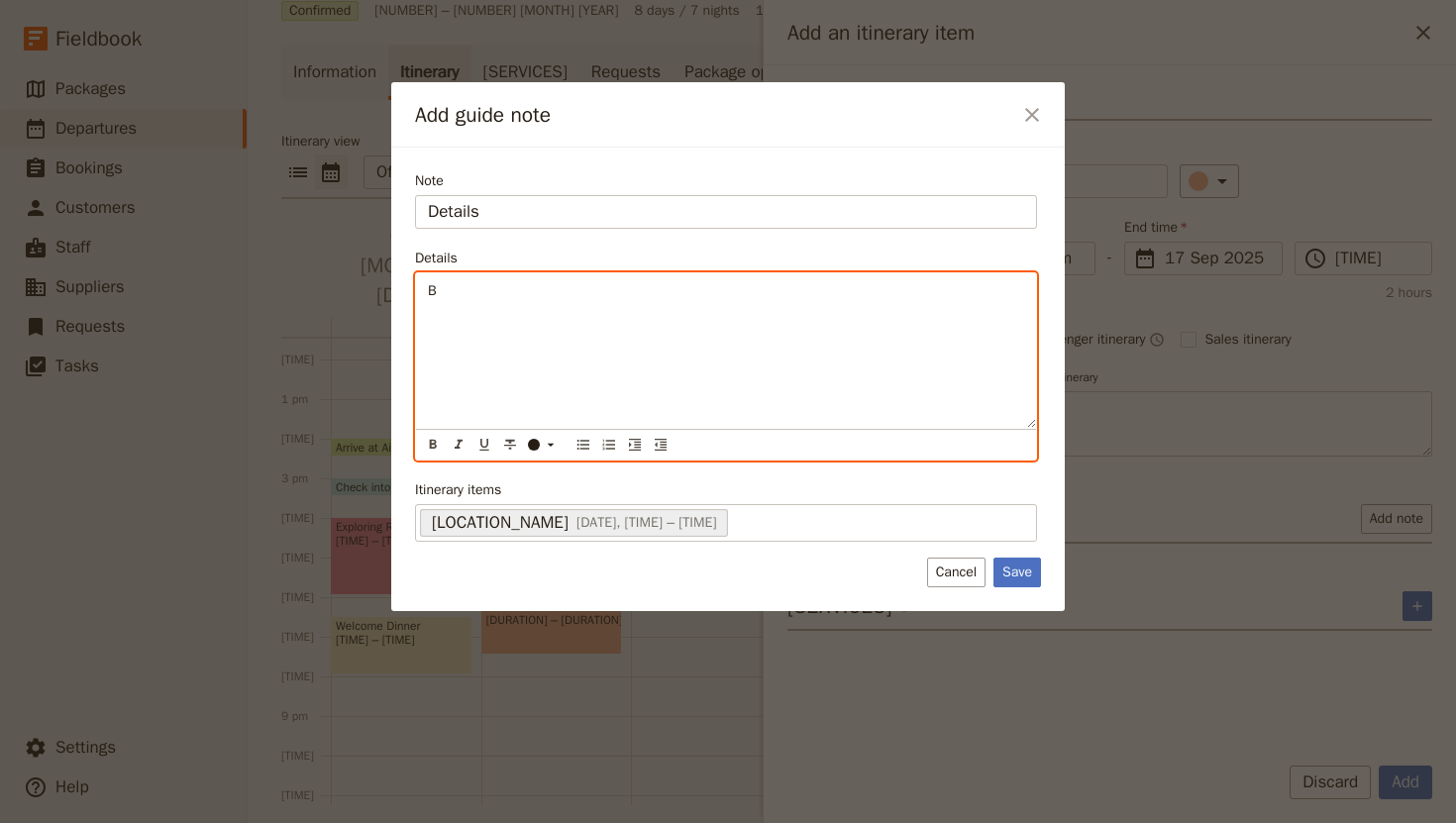 type 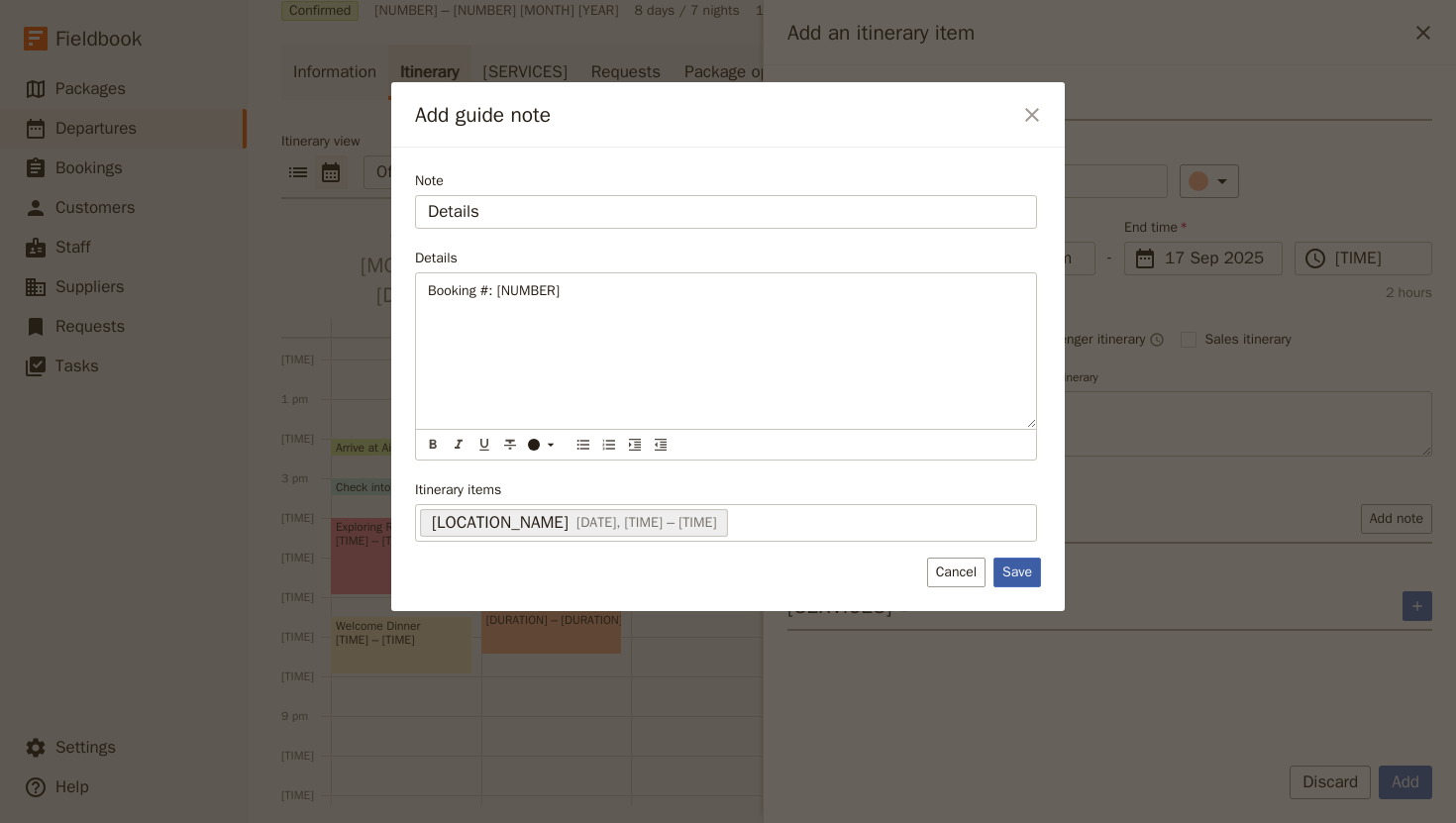 click on "Save" at bounding box center [1017, 572] 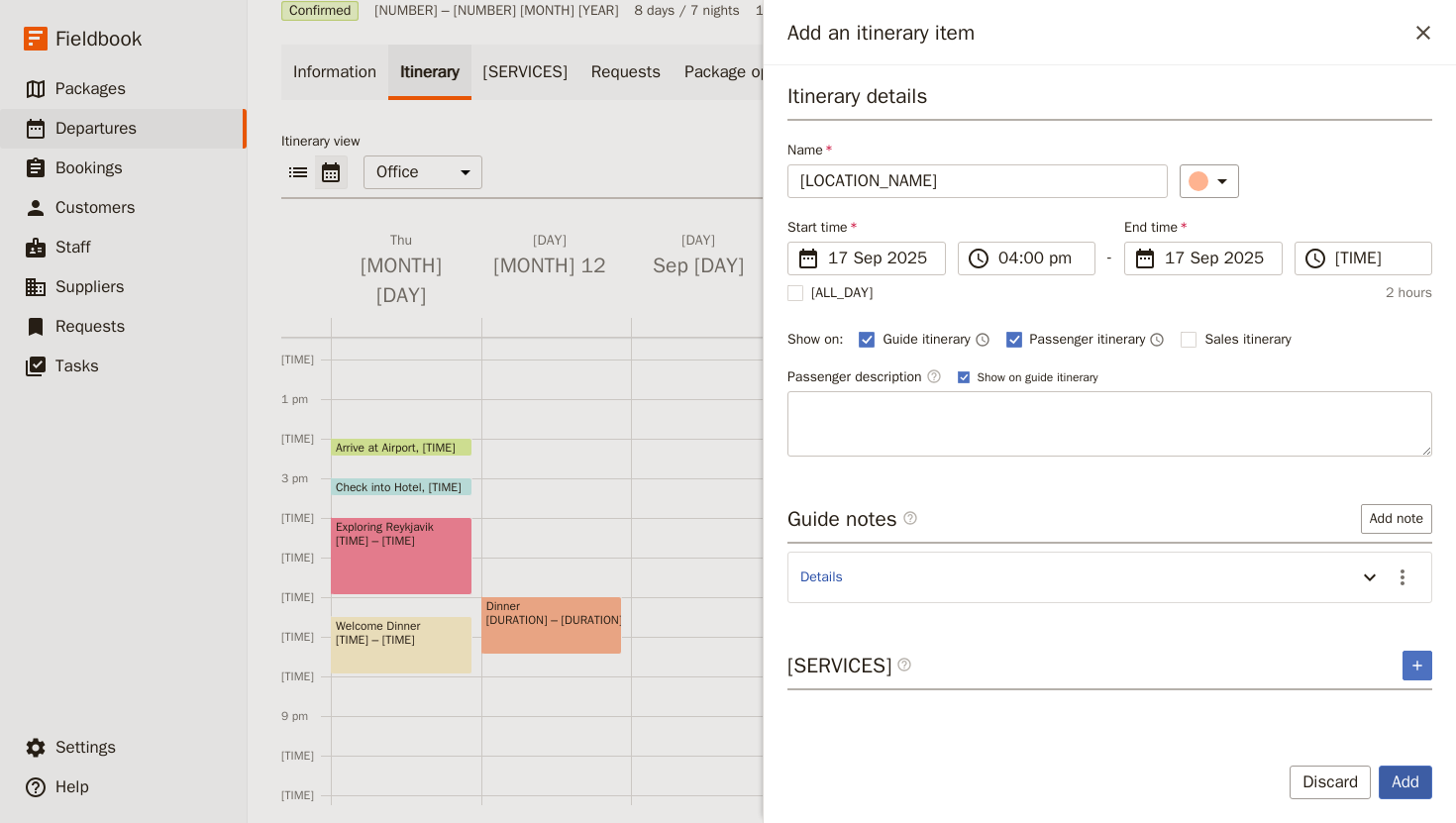 click on "Add" at bounding box center [1405, 782] 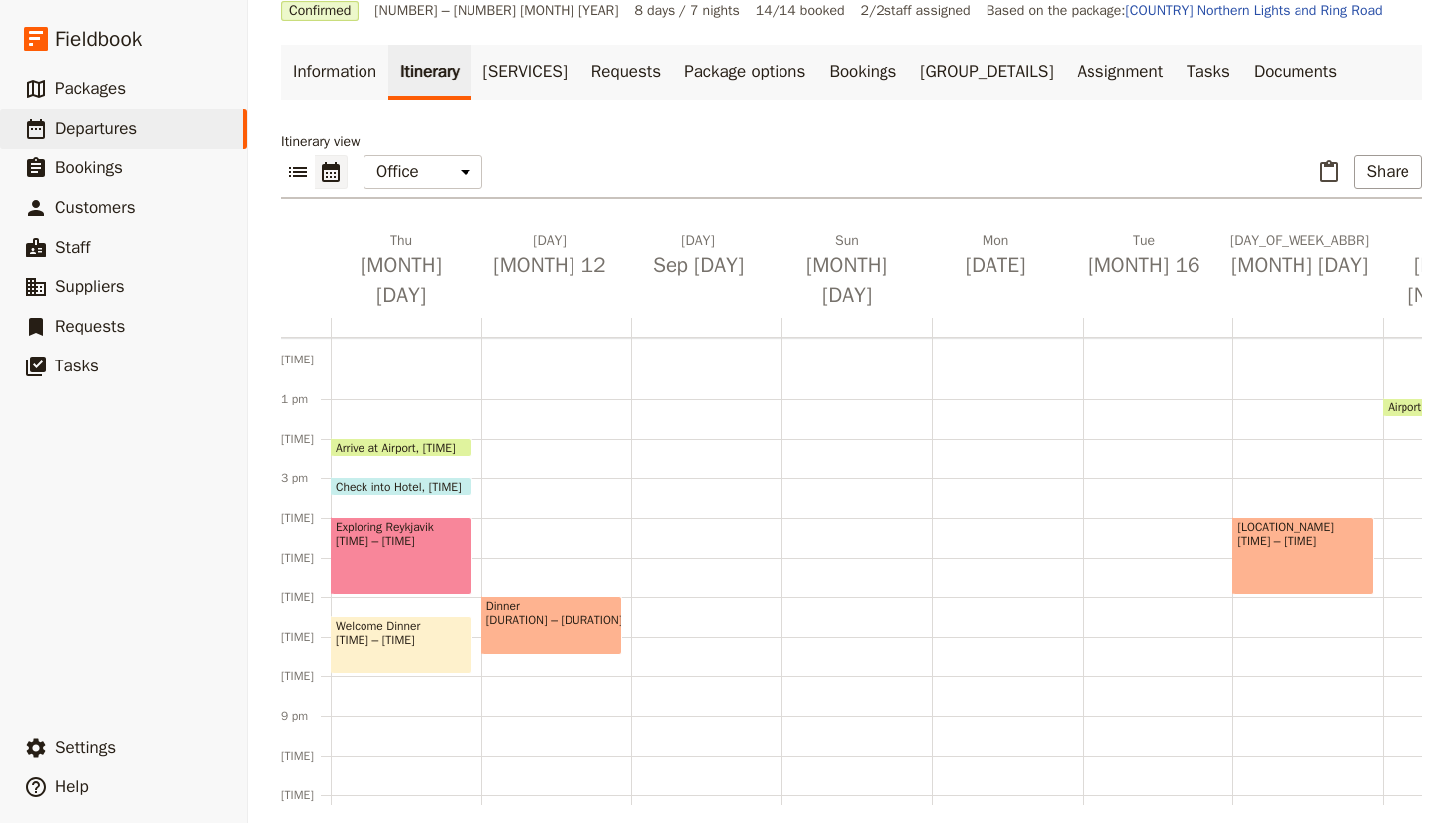 click on "Sky Lagoon [TIME]" at bounding box center (1302, 556) 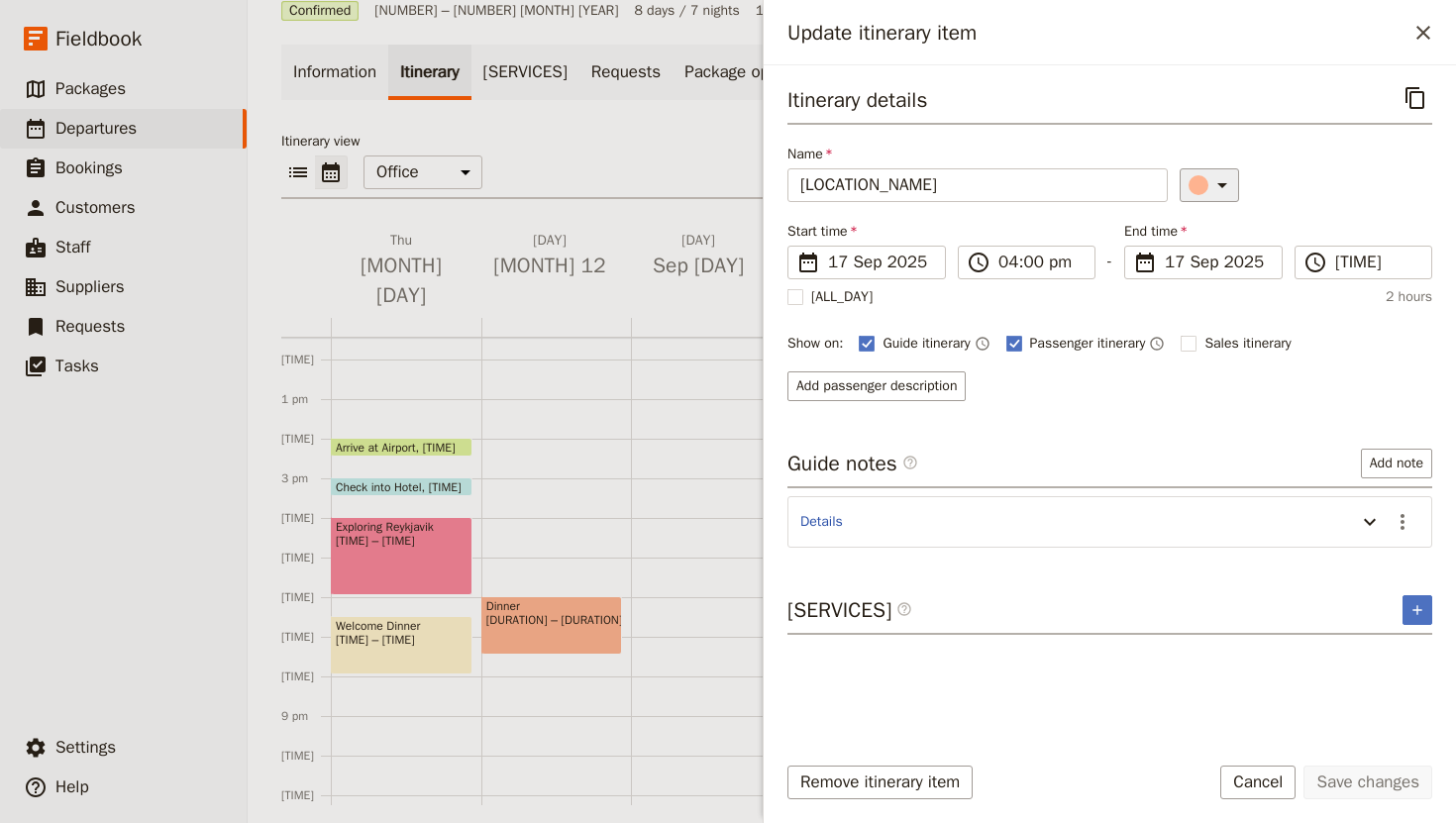 click 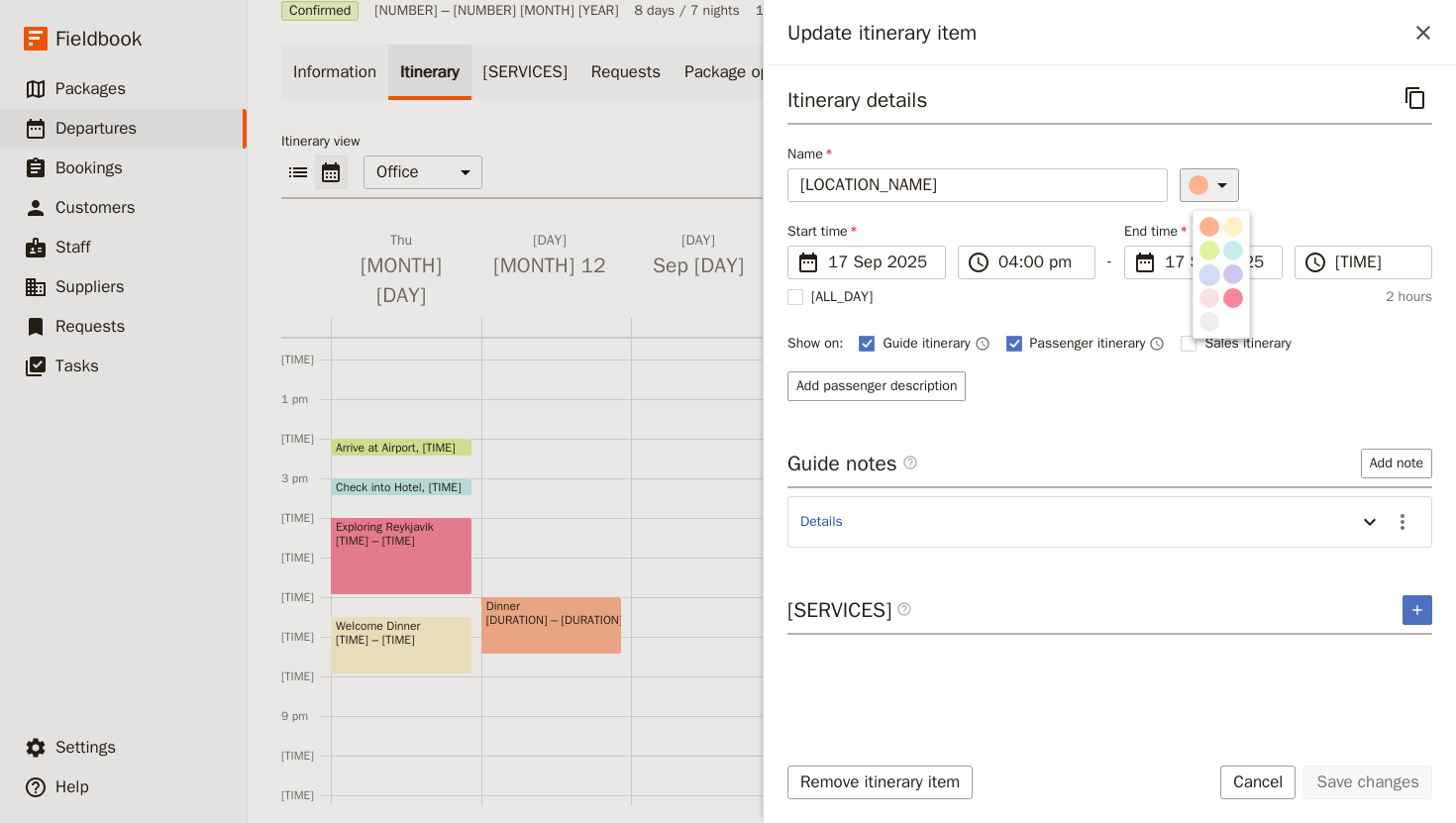 click at bounding box center (1209, 274) 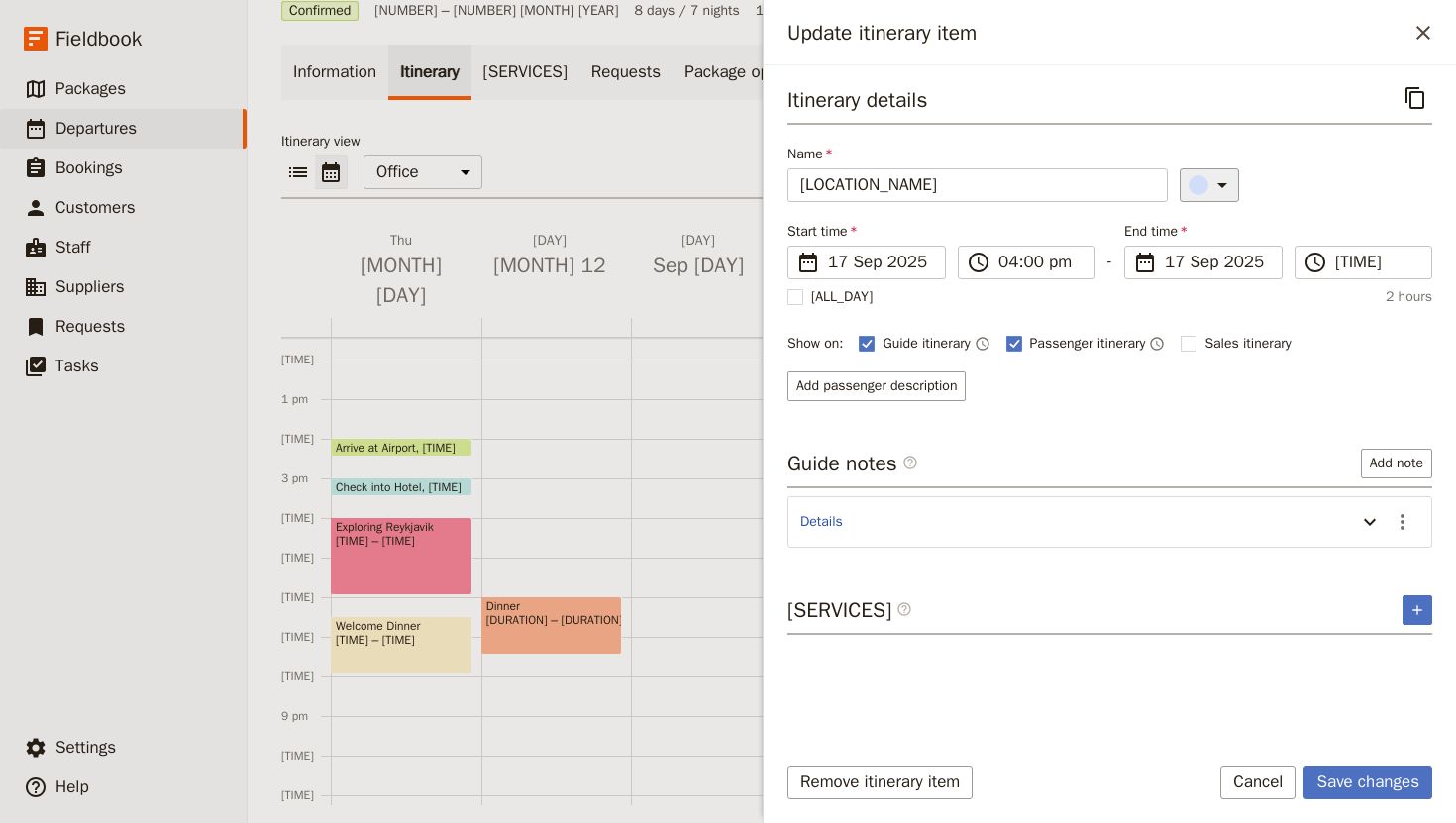 click 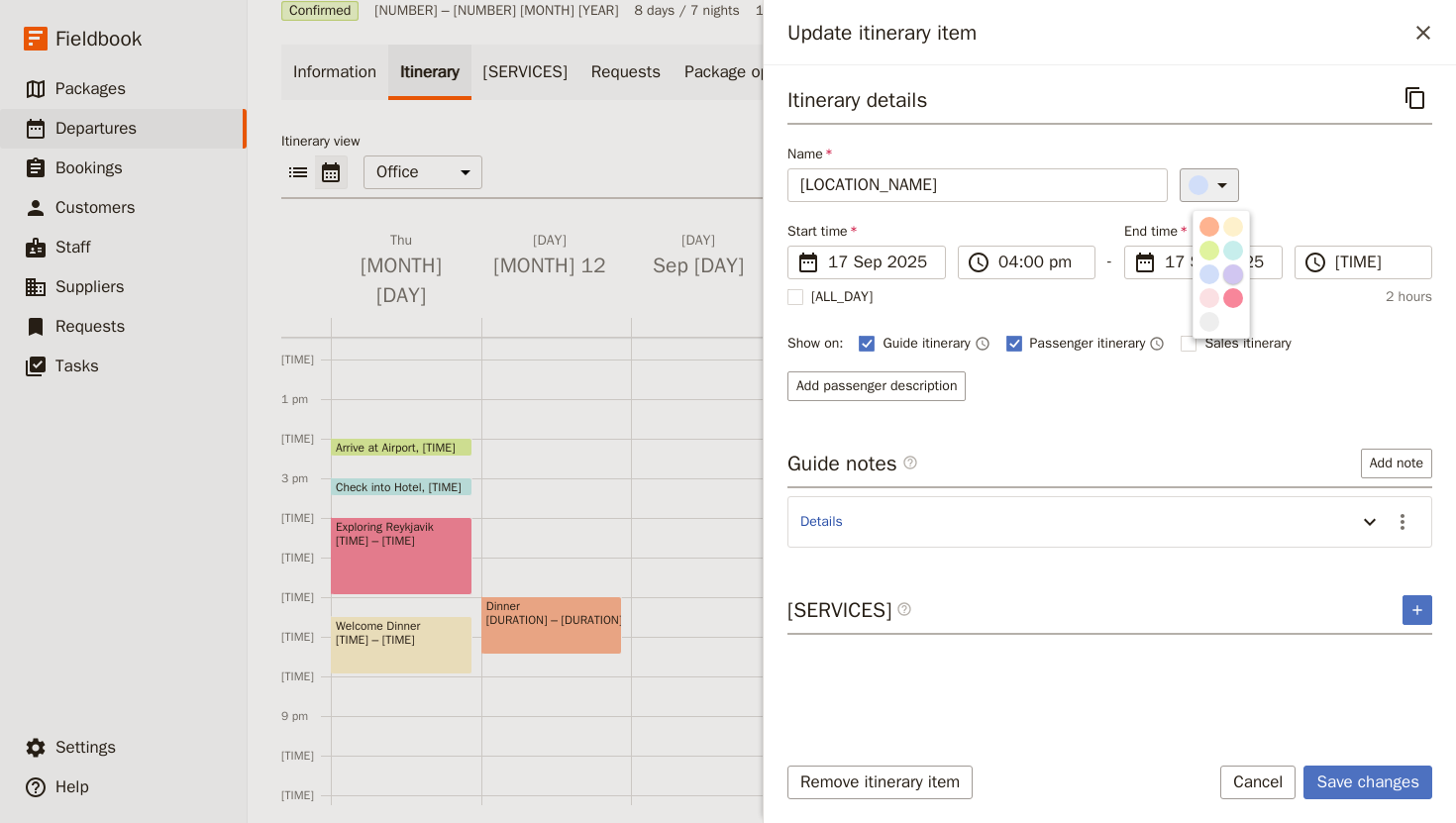 click at bounding box center (1233, 274) 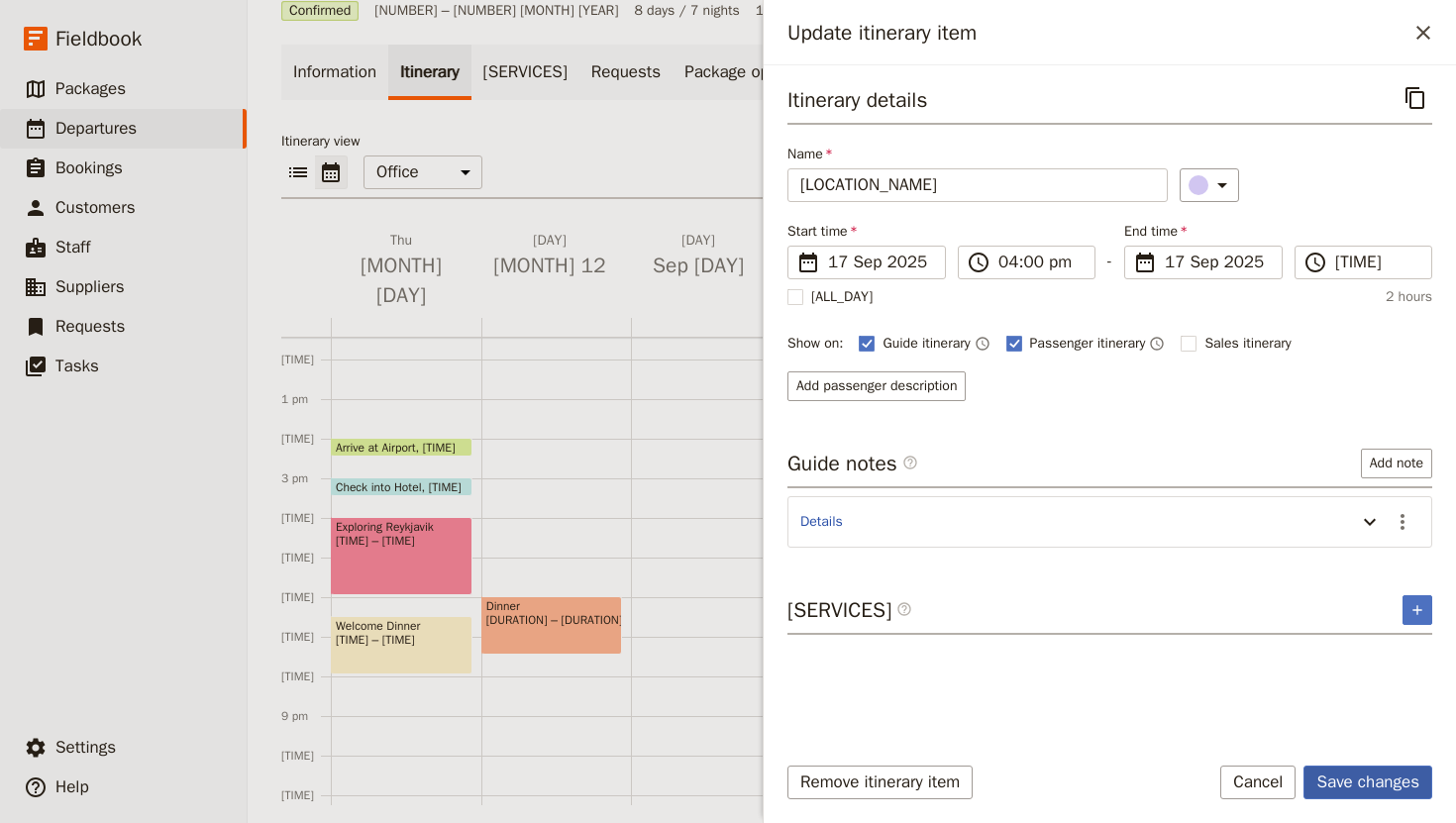 click on "Save changes" at bounding box center (1368, 782) 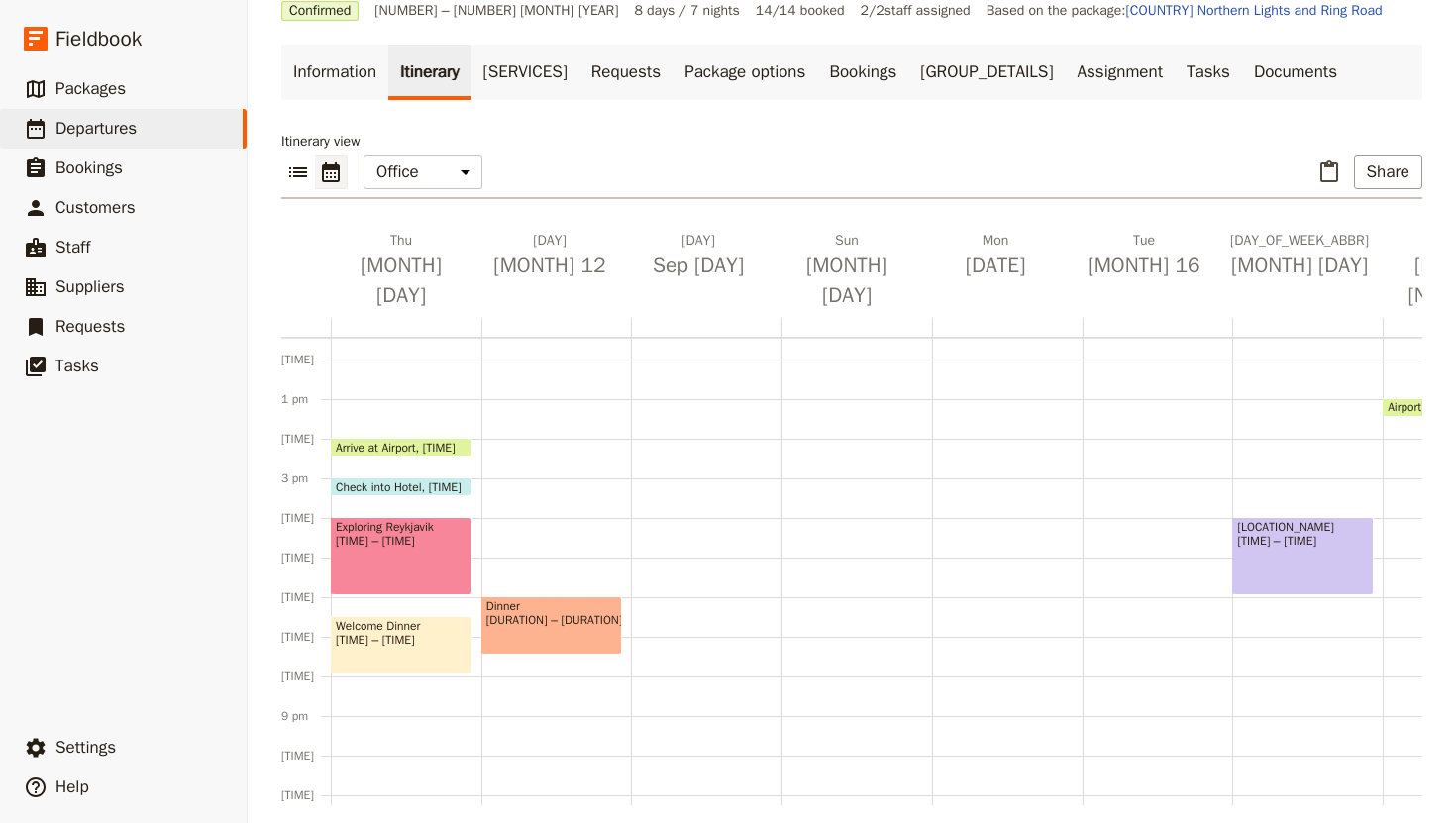 scroll, scrollTop: 0, scrollLeft: 107, axis: horizontal 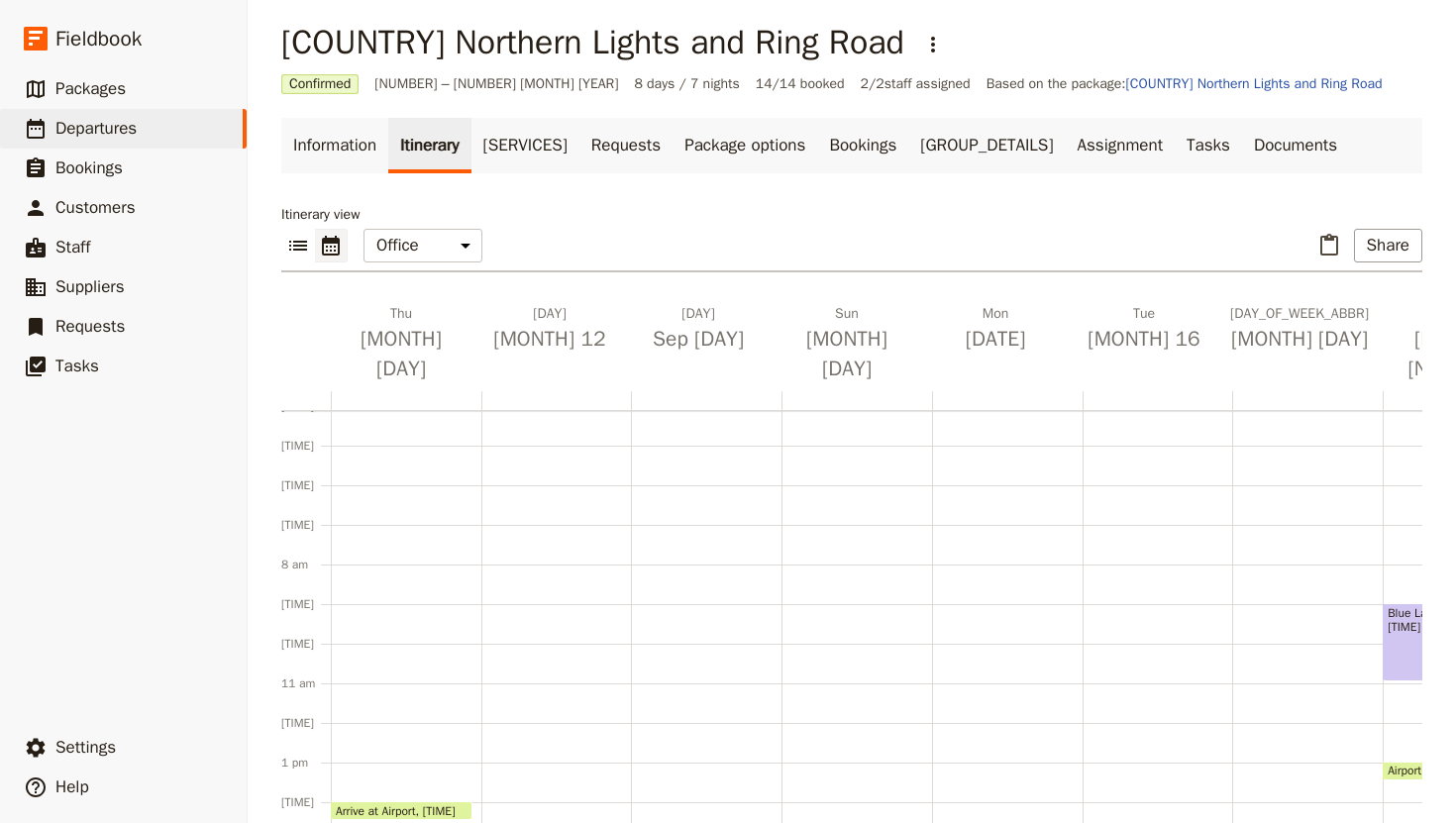 click on "Dinner [TIME] – [TIME]" at bounding box center (557, 723) 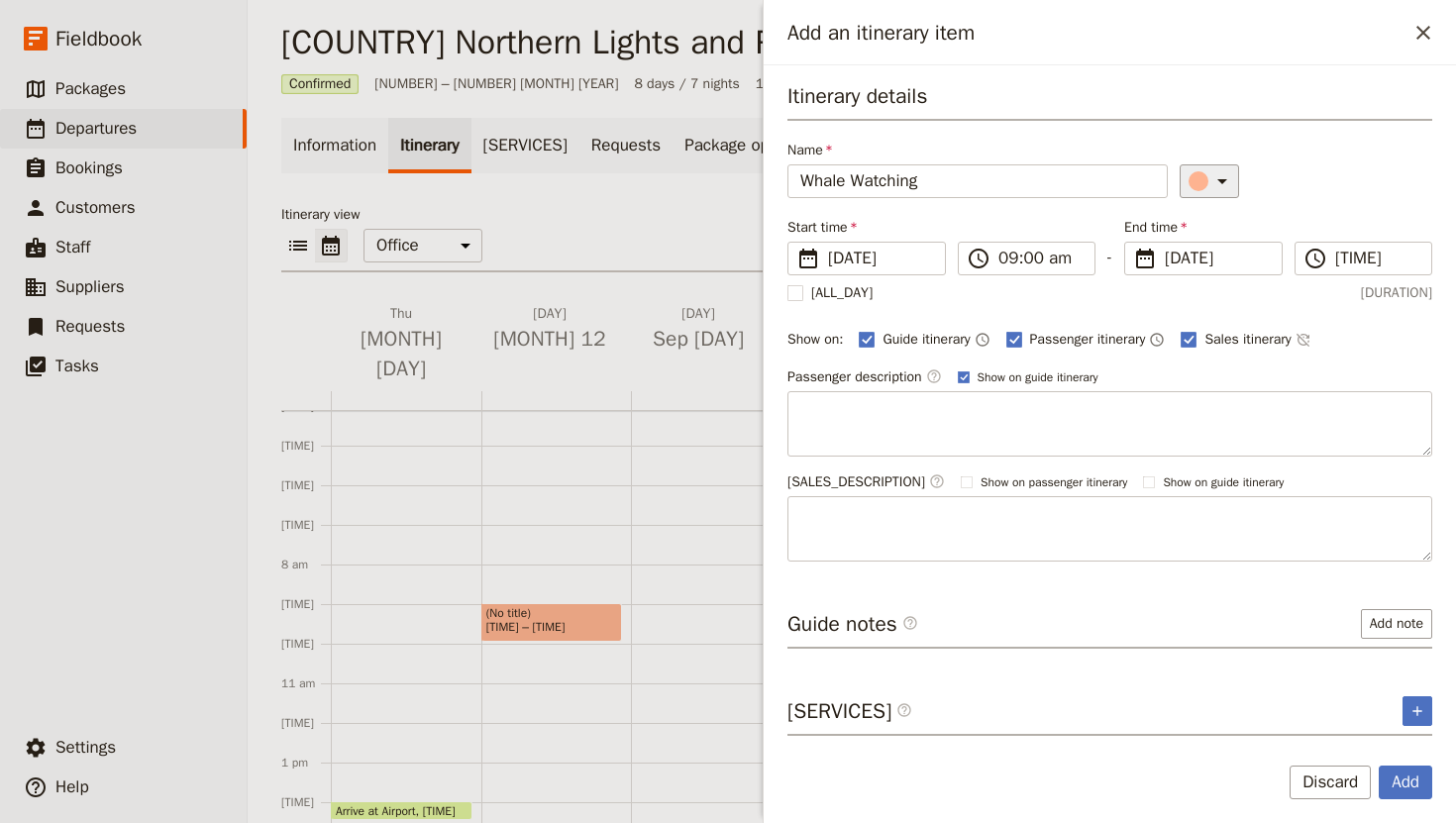 type on "Whale Watching" 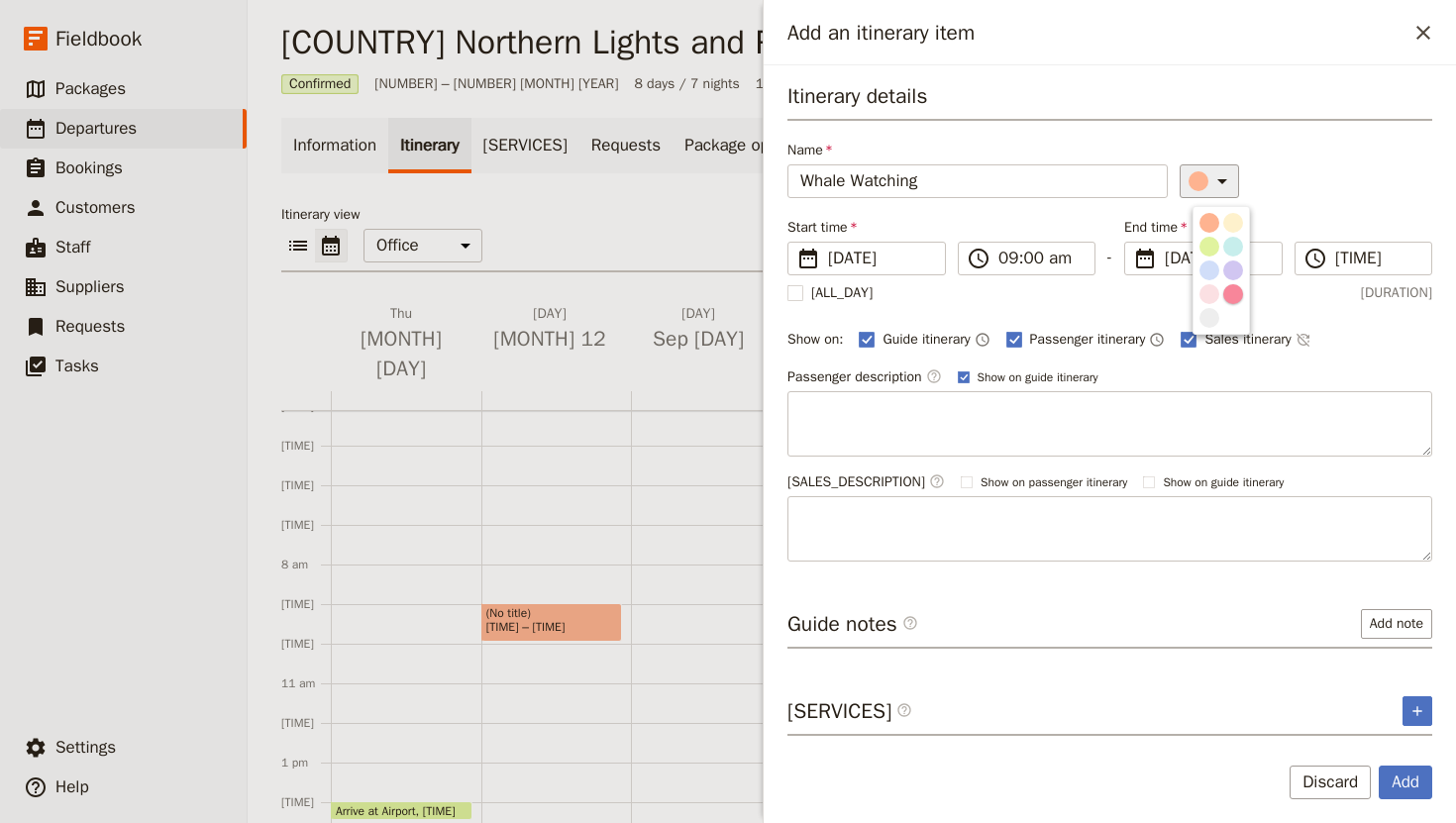 click at bounding box center (1233, 294) 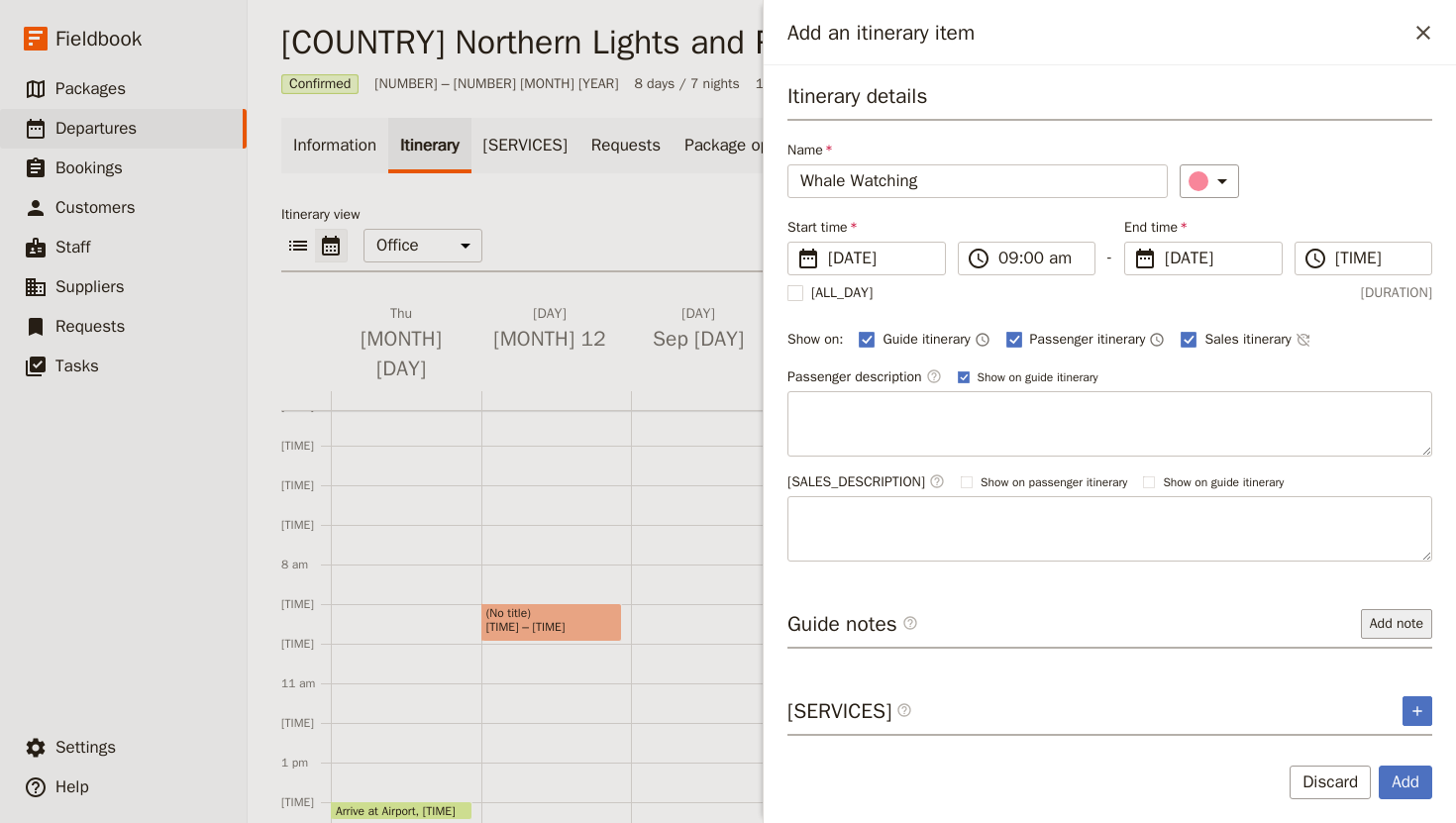 click on "Add note" at bounding box center (1397, 624) 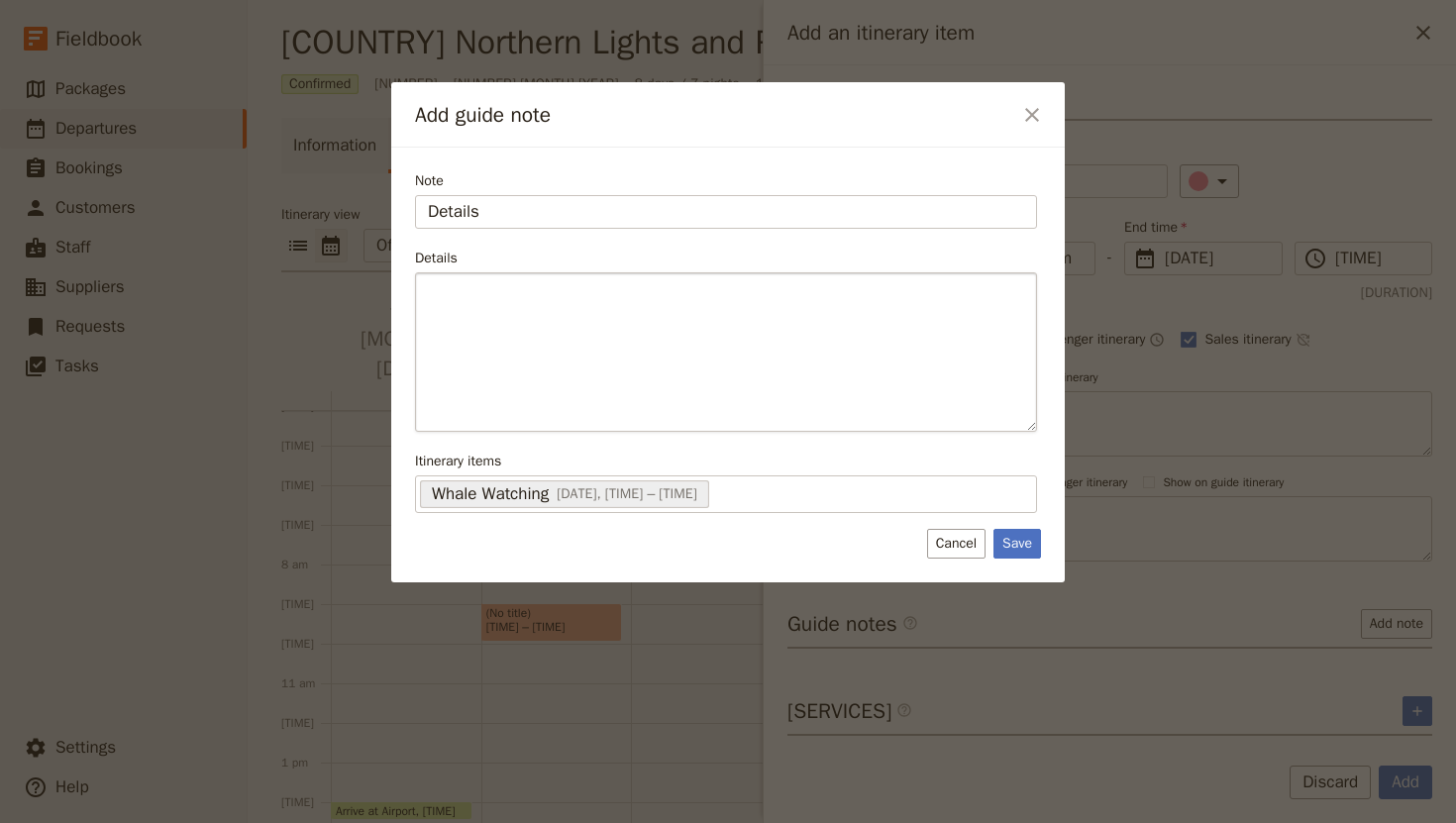 type on "Details" 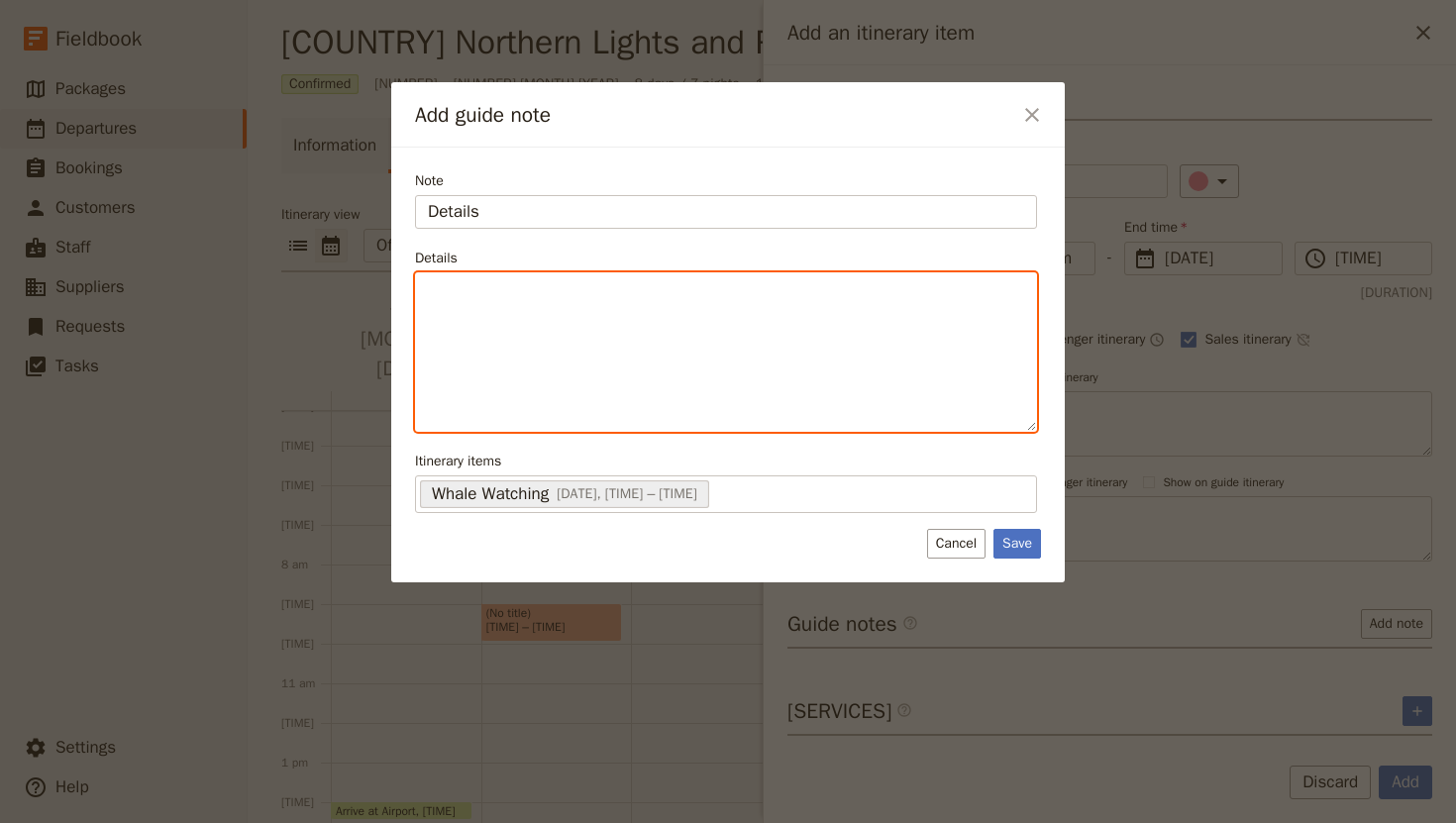 click at bounding box center (726, 291) 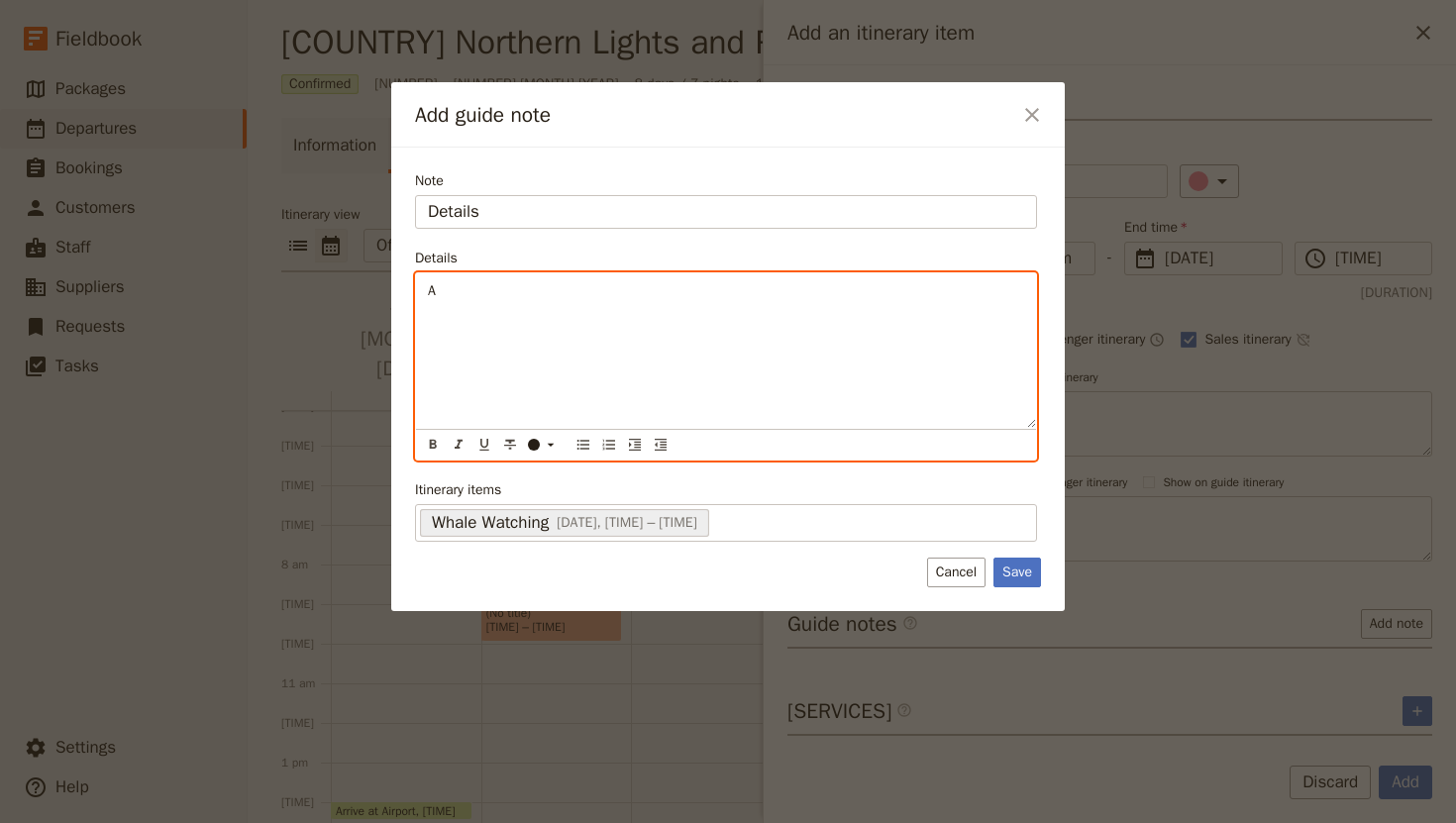 type 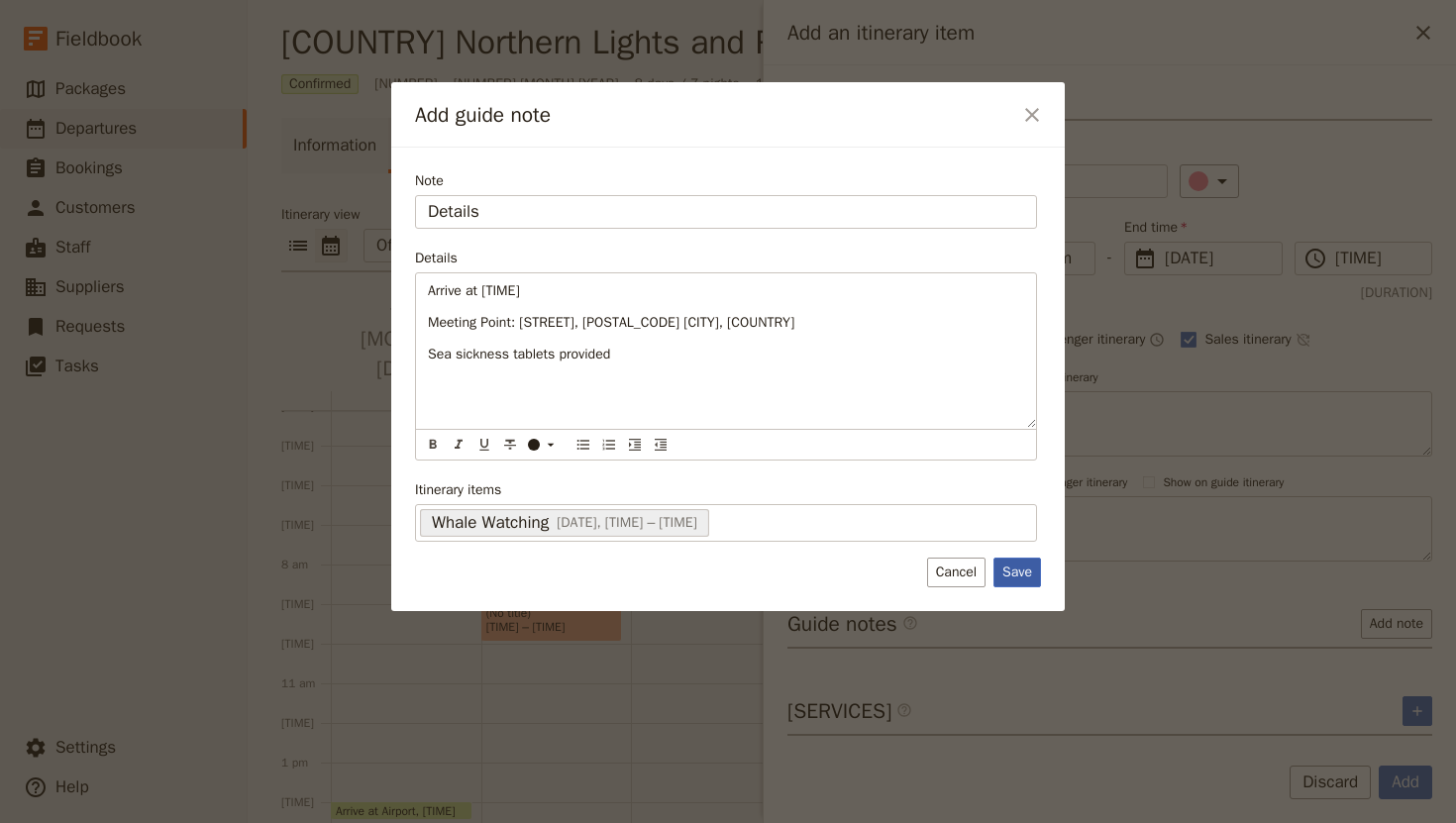 click on "Save" at bounding box center (1017, 572) 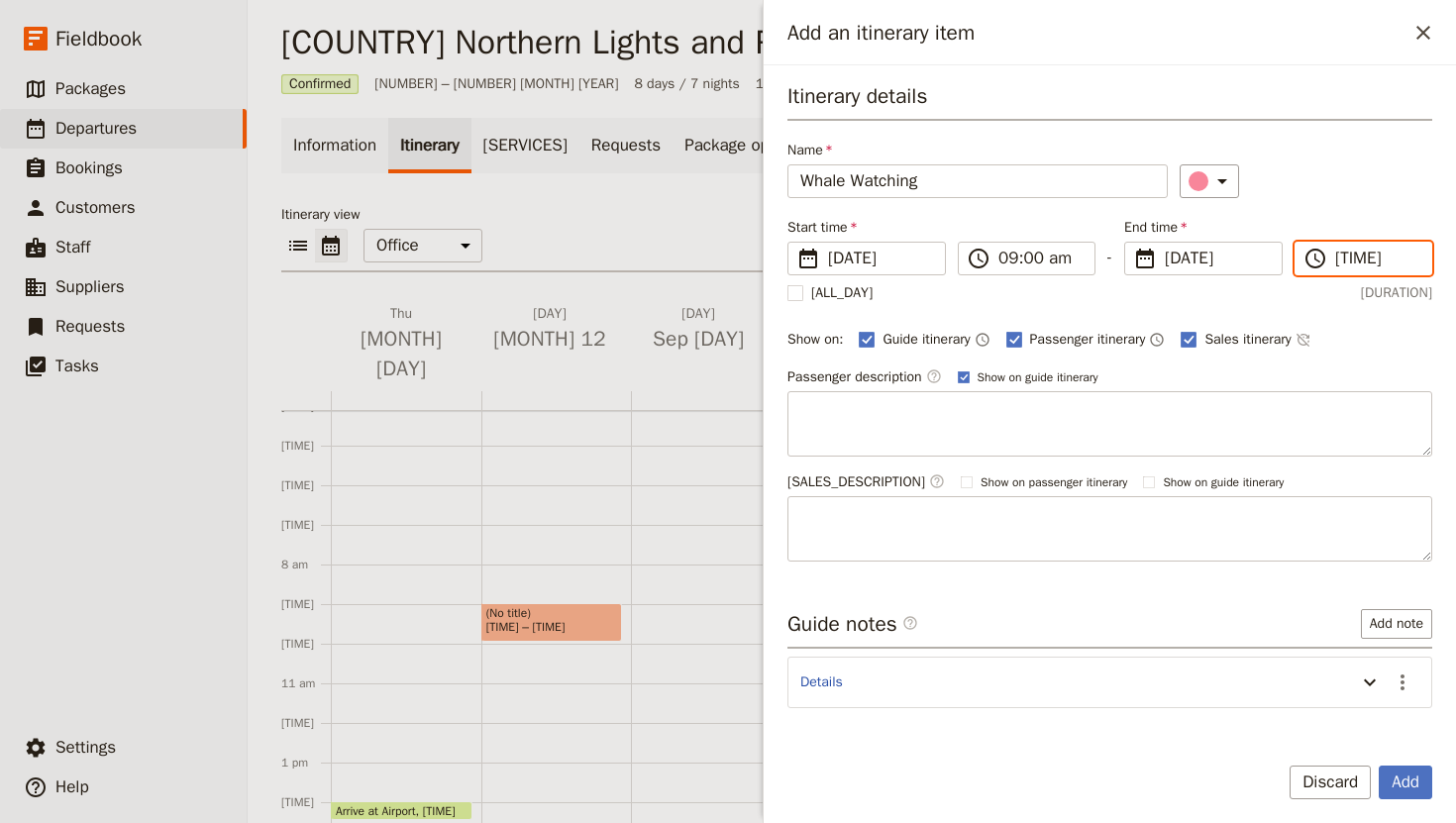 click on "[TIME]" at bounding box center (1377, 258) 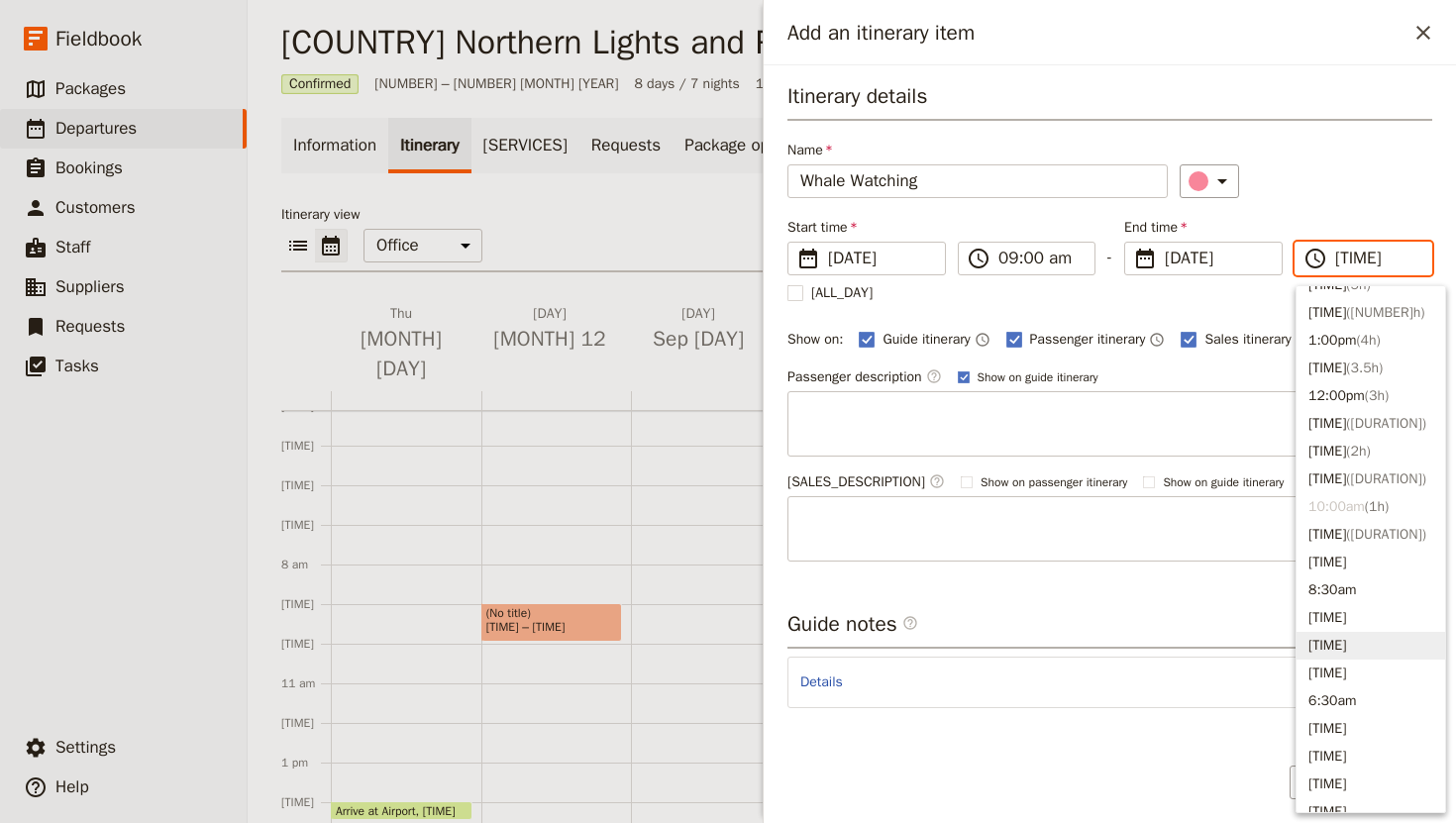 scroll, scrollTop: 529, scrollLeft: 0, axis: vertical 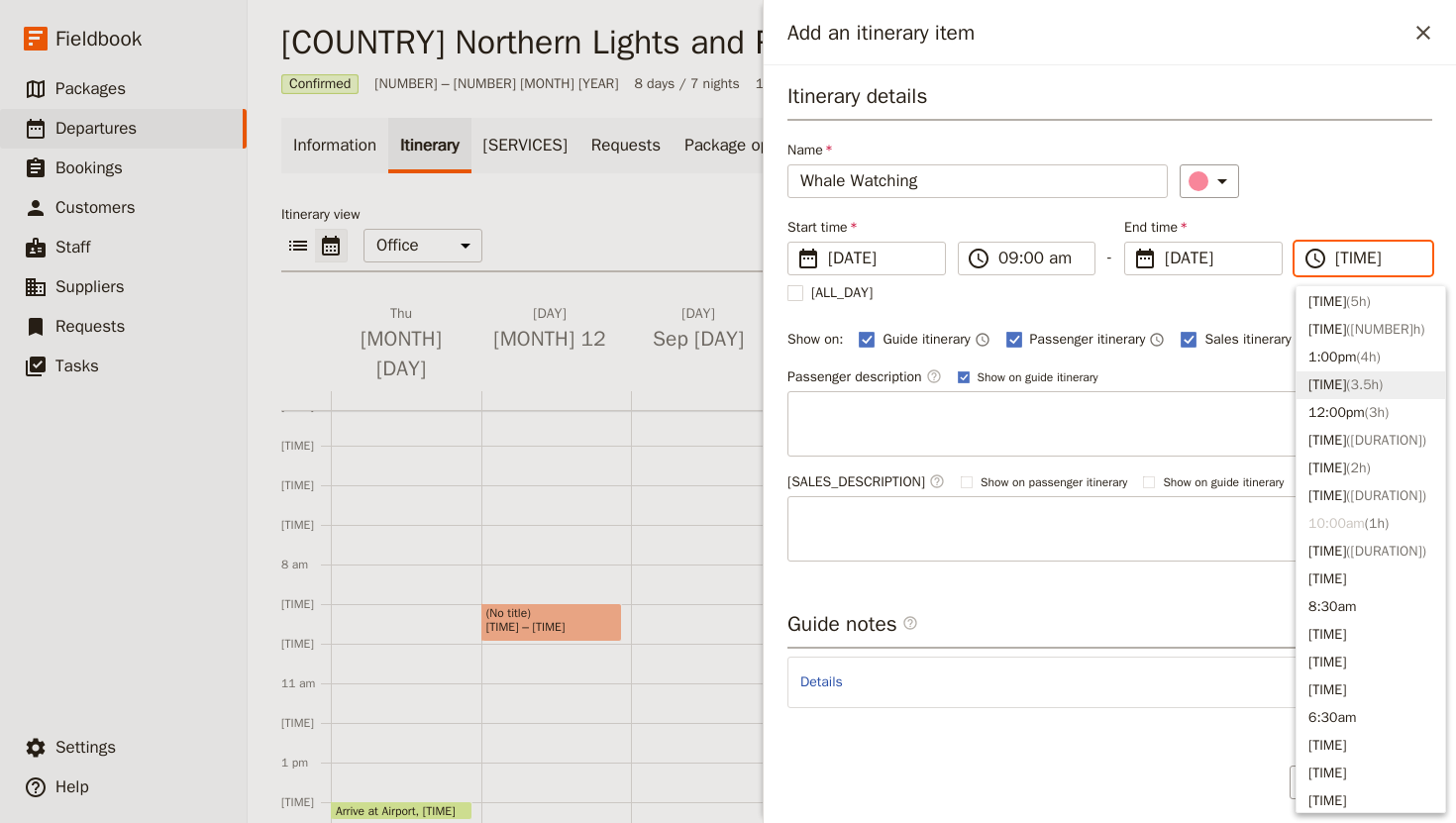 click on "[TIME]  ( [NUMBER]h )" at bounding box center (1371, 385) 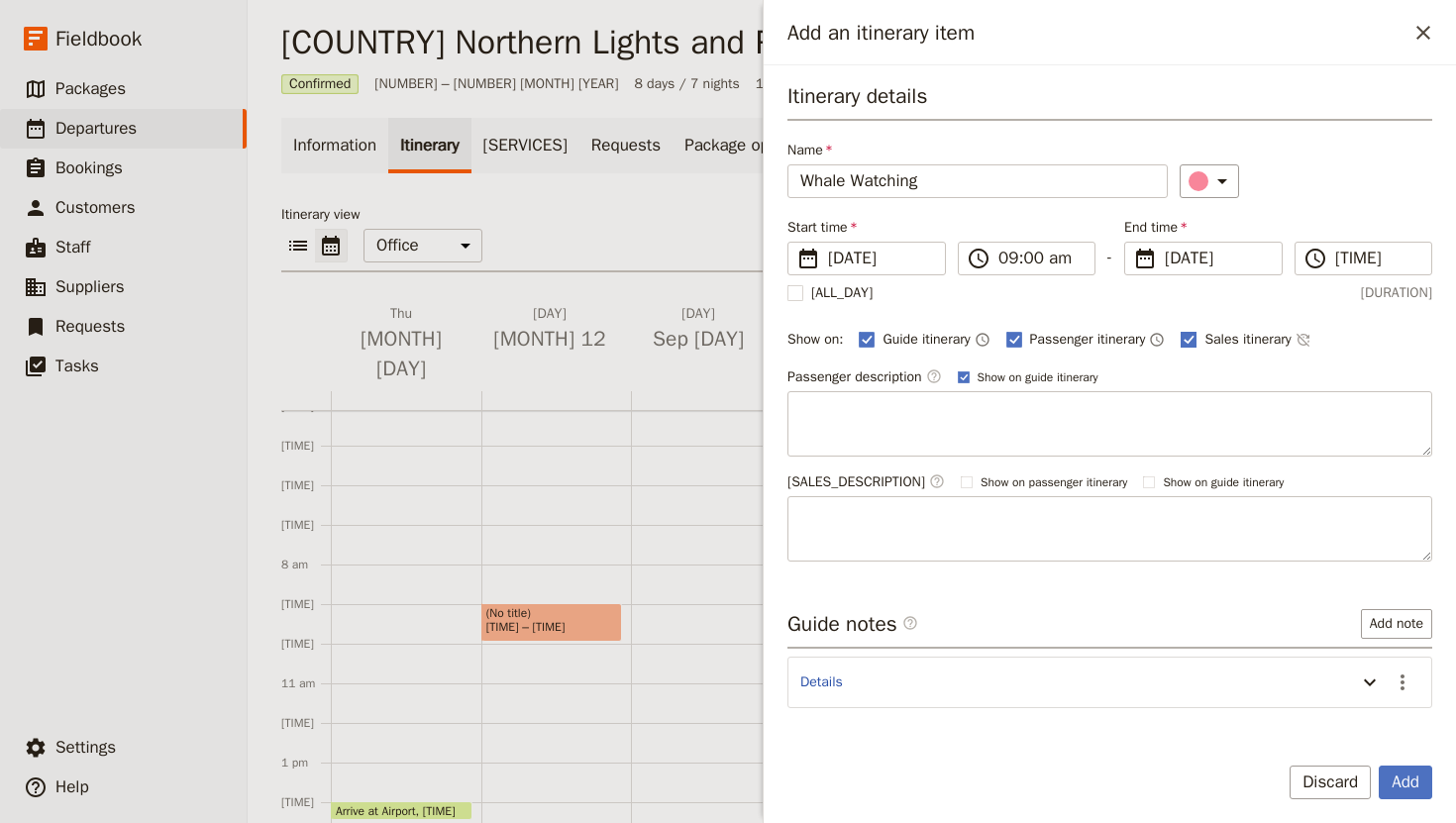 click 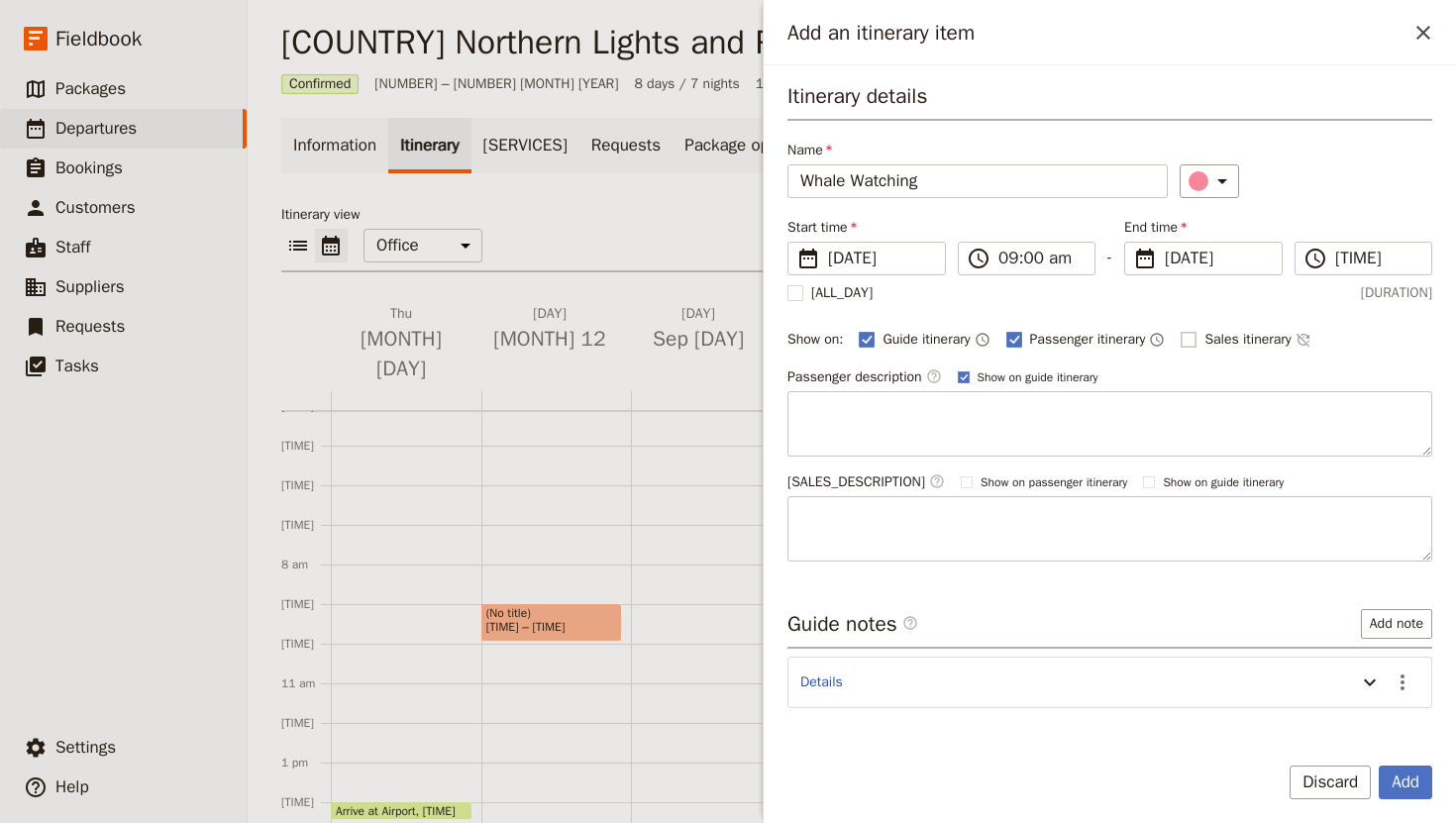 checkbox on "false" 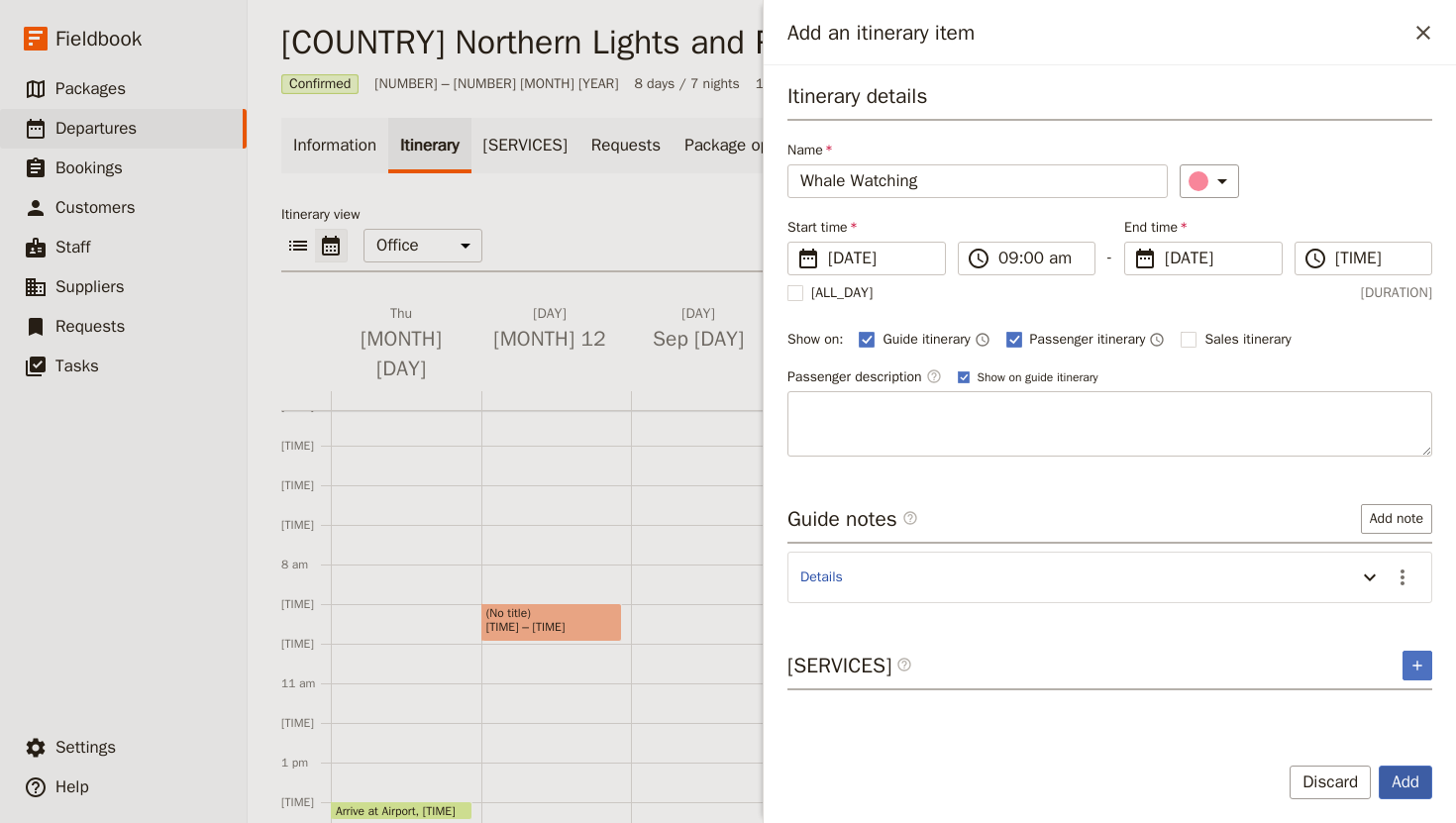 click on "Add" at bounding box center [1405, 782] 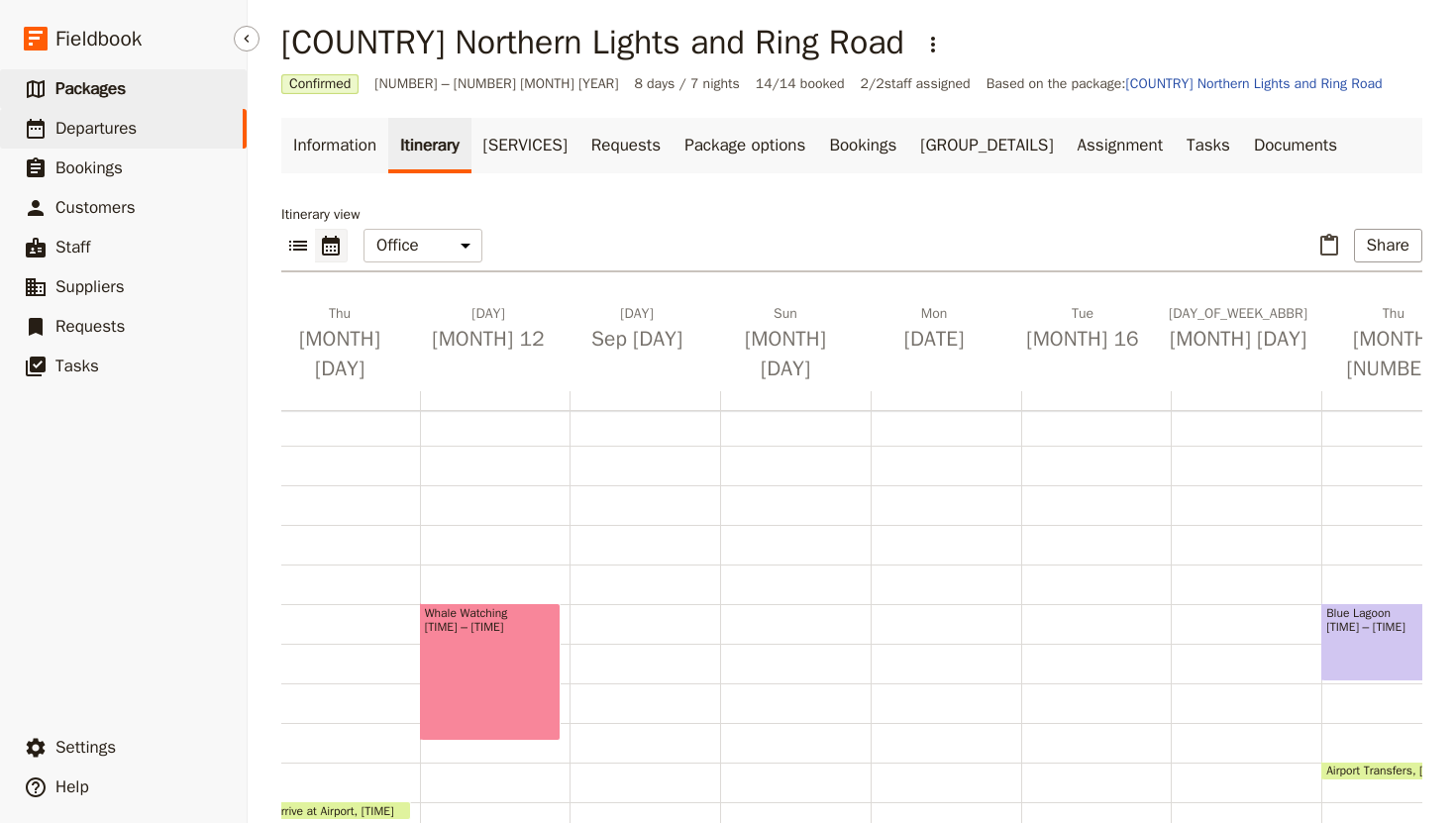 scroll, scrollTop: 0, scrollLeft: 107, axis: horizontal 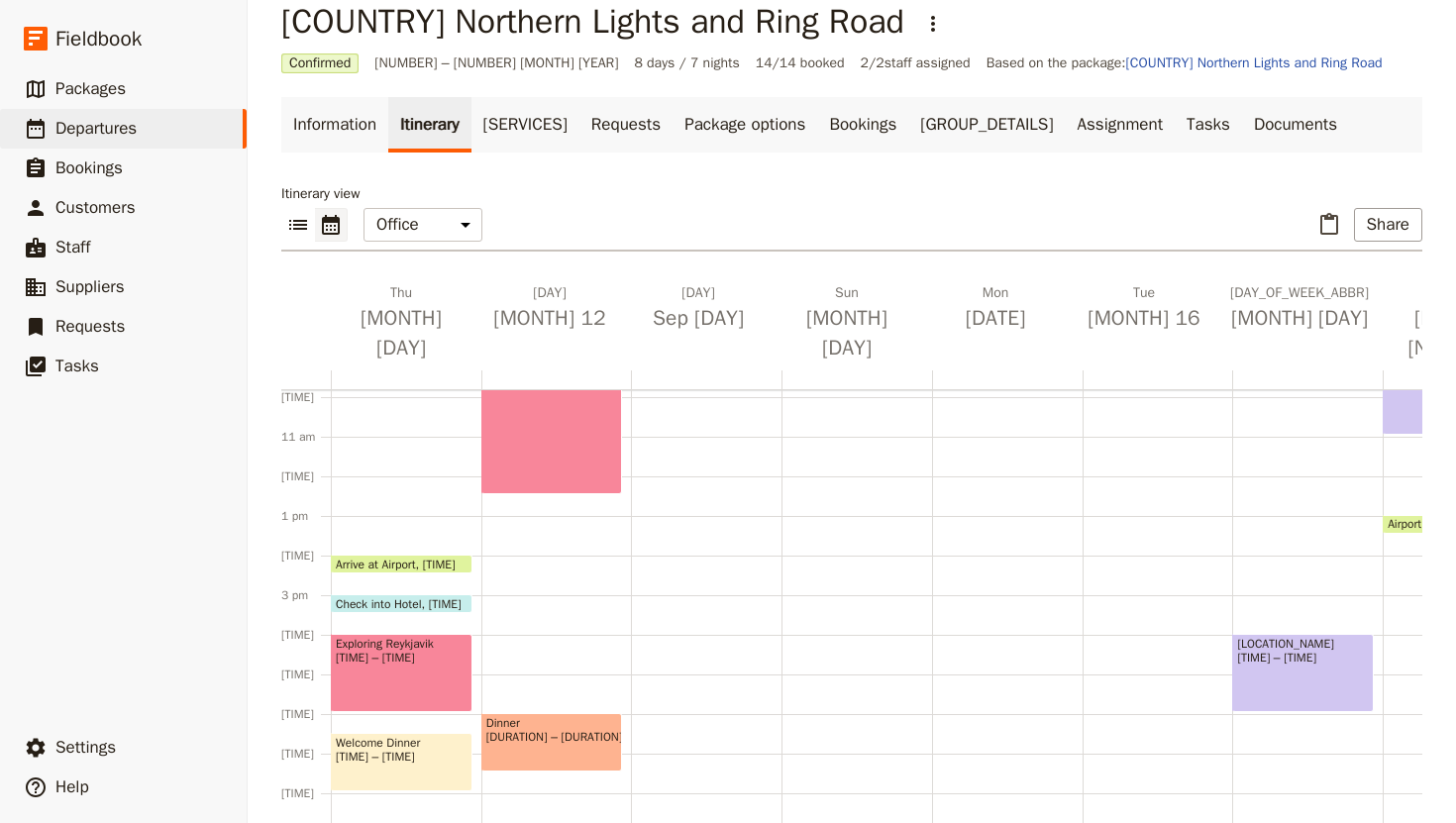 click at bounding box center [1007, 476] 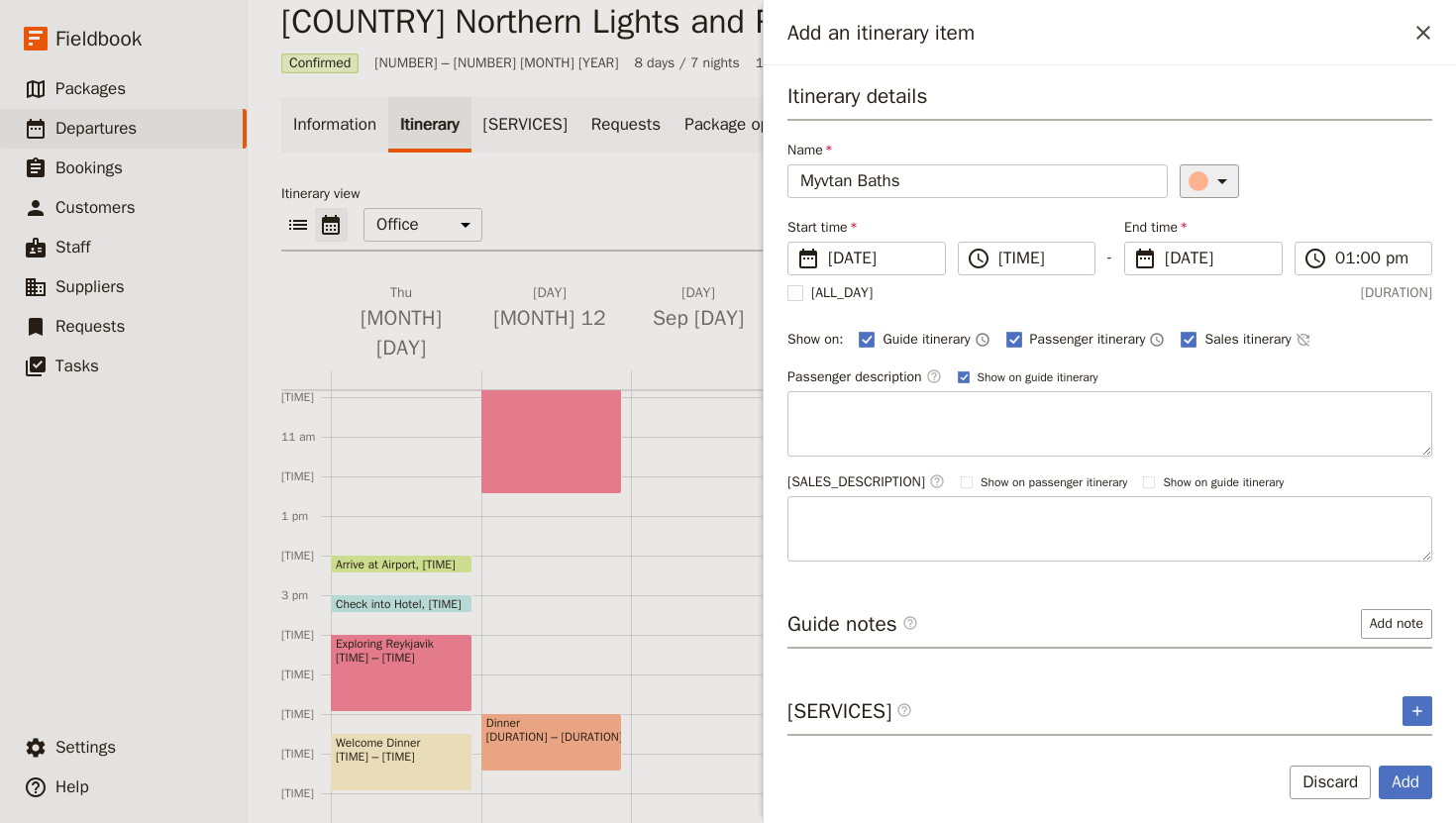 type on "Myvtan Baths" 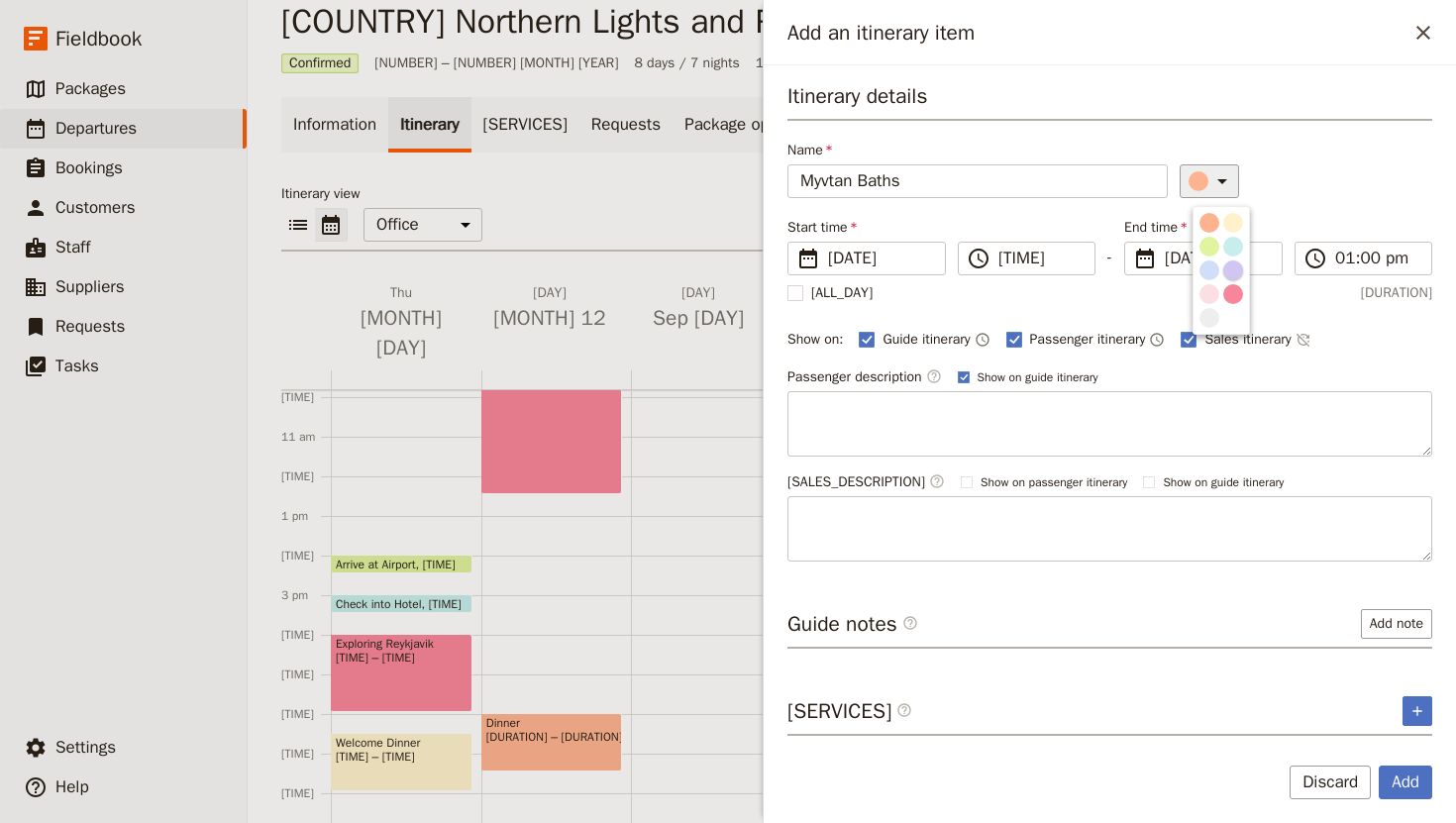 click at bounding box center [1233, 270] 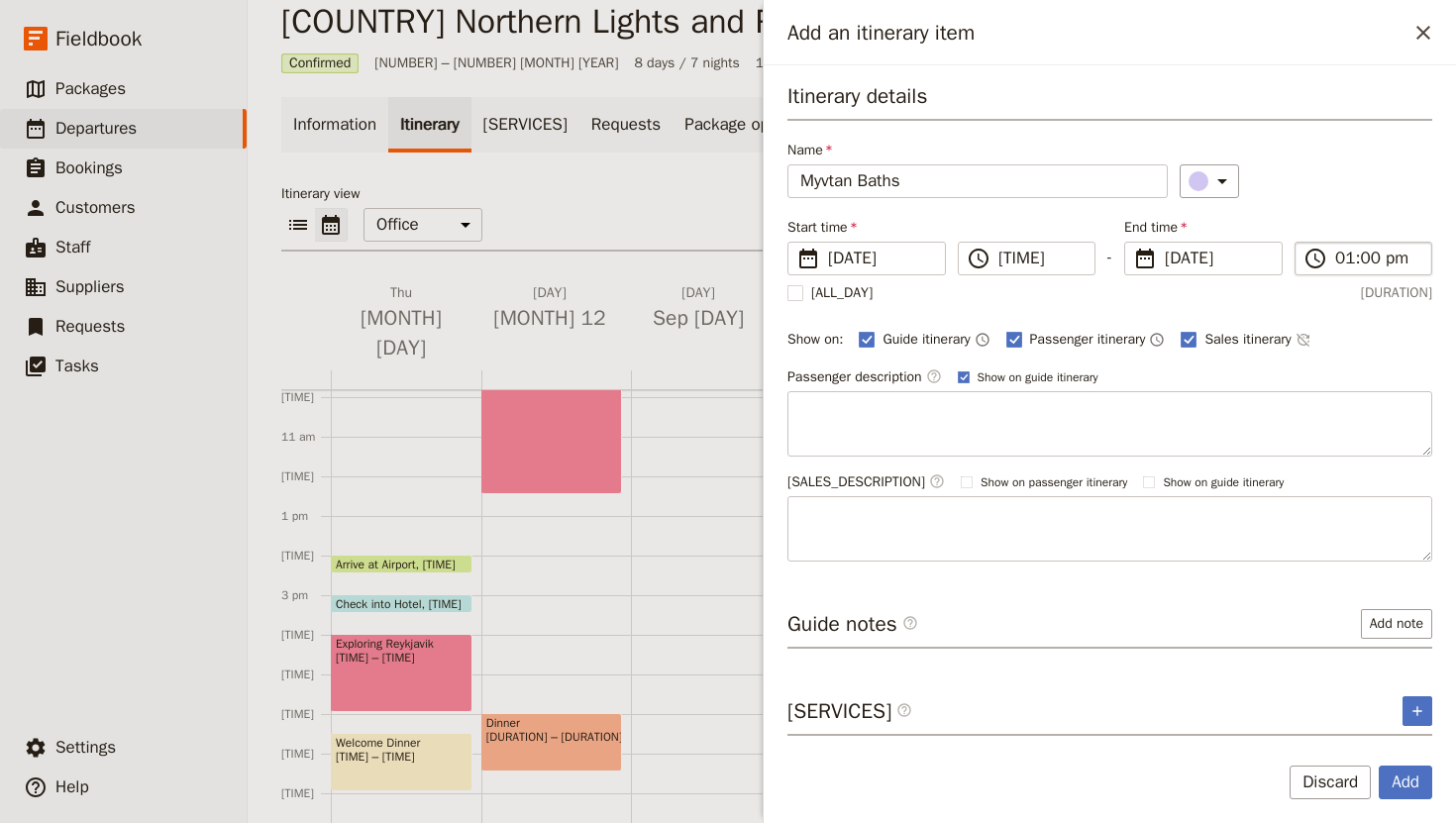 click on "[TIME]" at bounding box center (1363, 258) 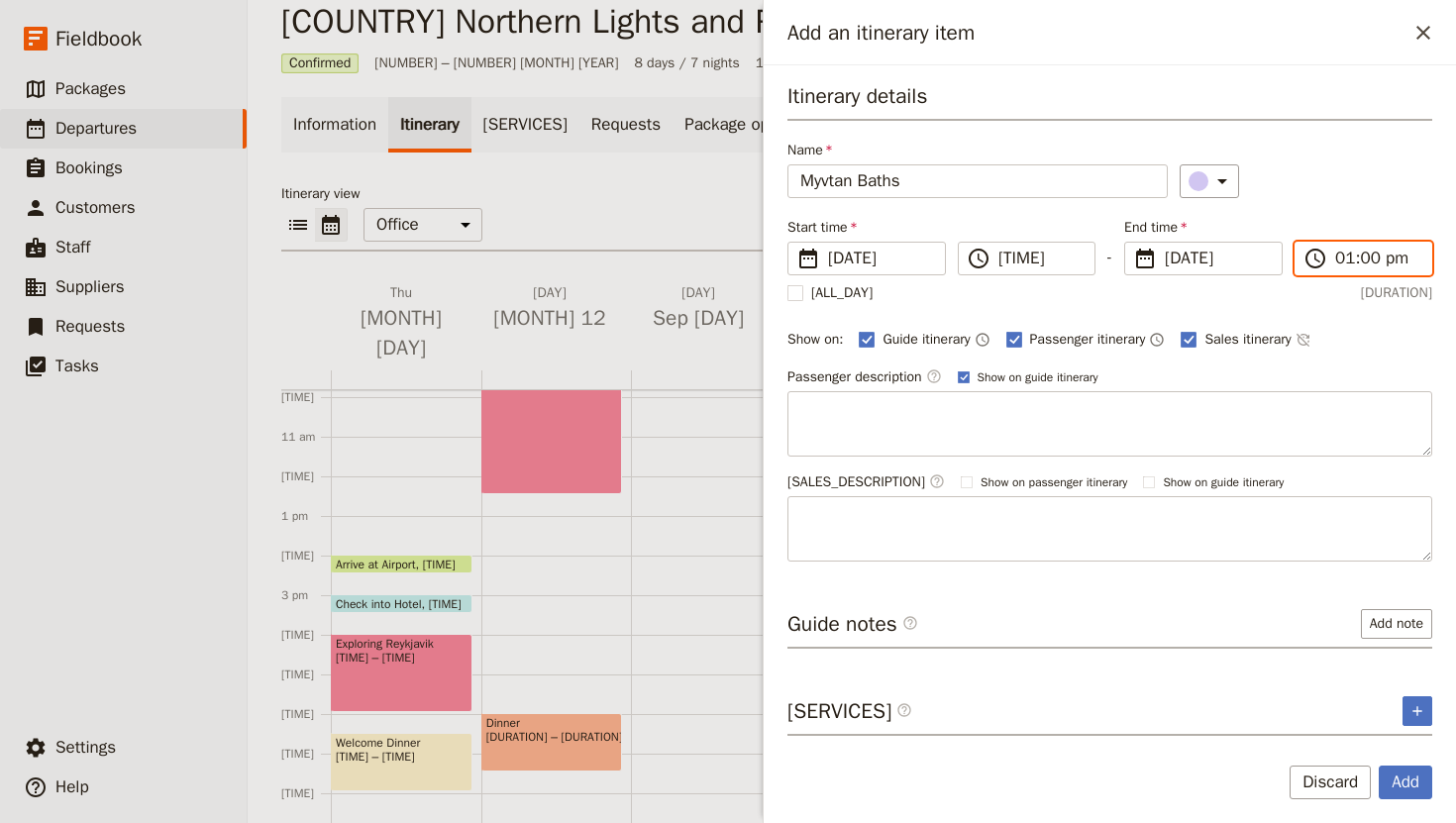 click on "01:00 pm" at bounding box center [1377, 258] 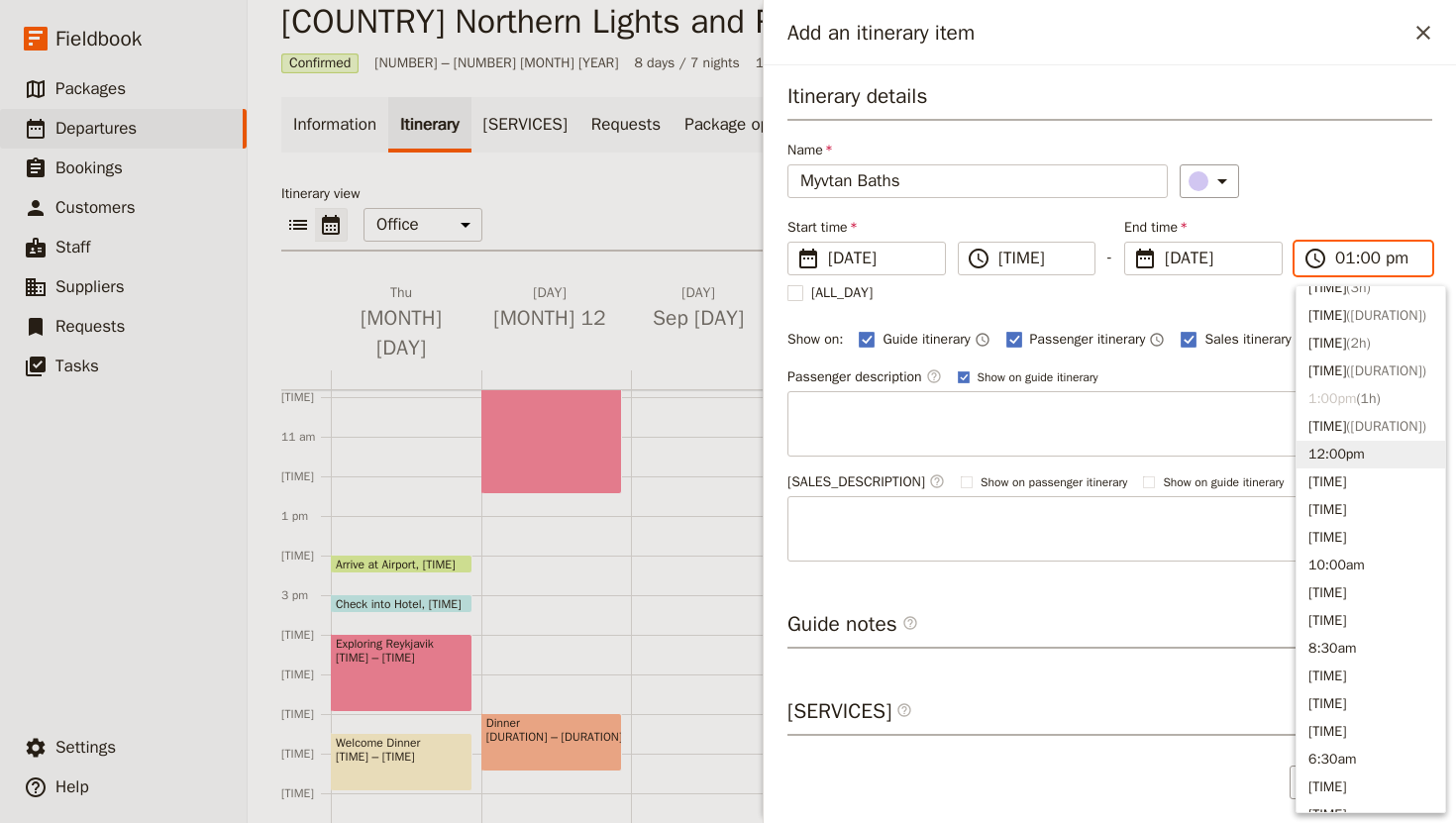 scroll, scrollTop: 468, scrollLeft: 0, axis: vertical 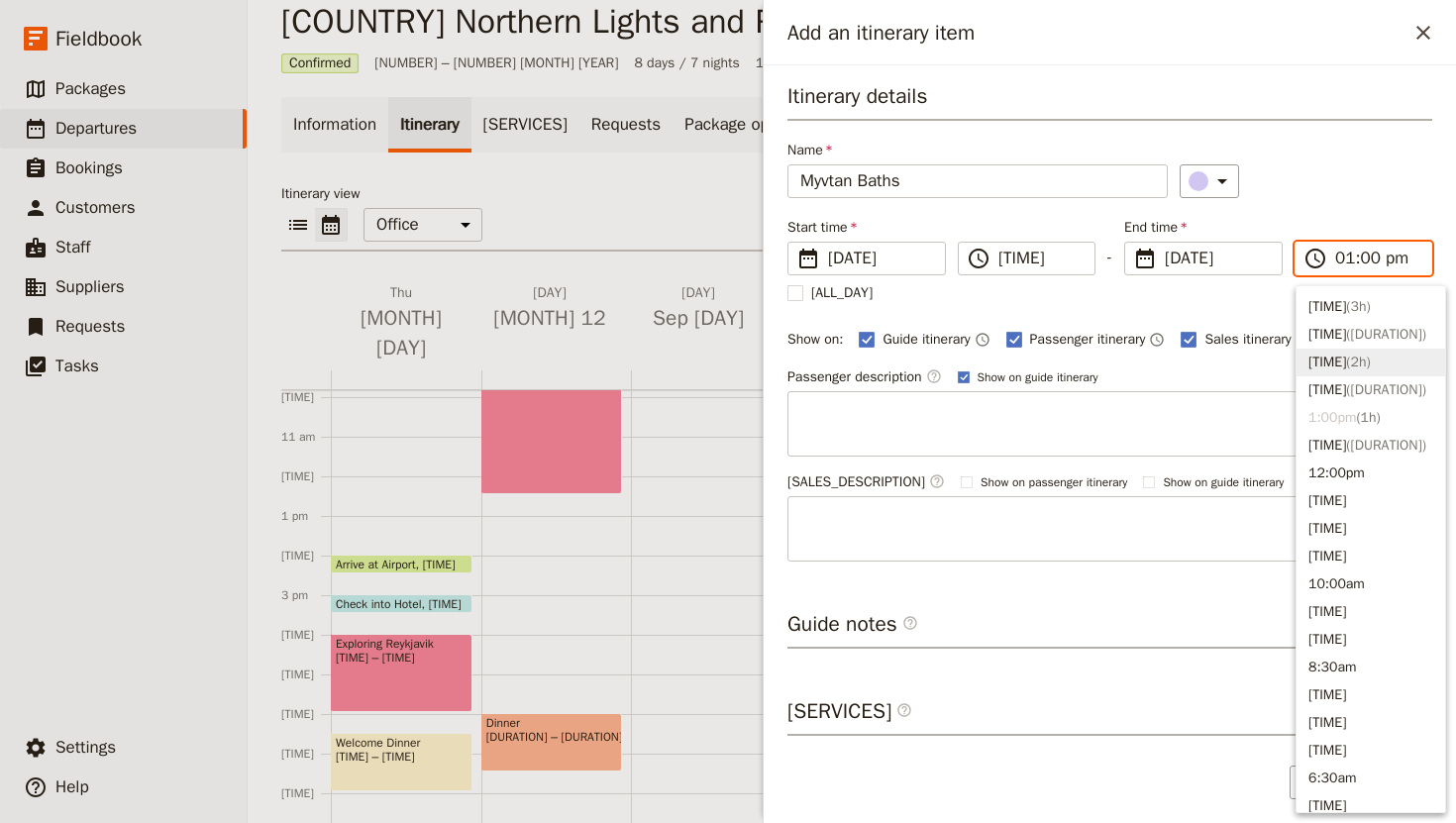 click on "[TIME] ( [DURATION] )" at bounding box center [1371, 362] 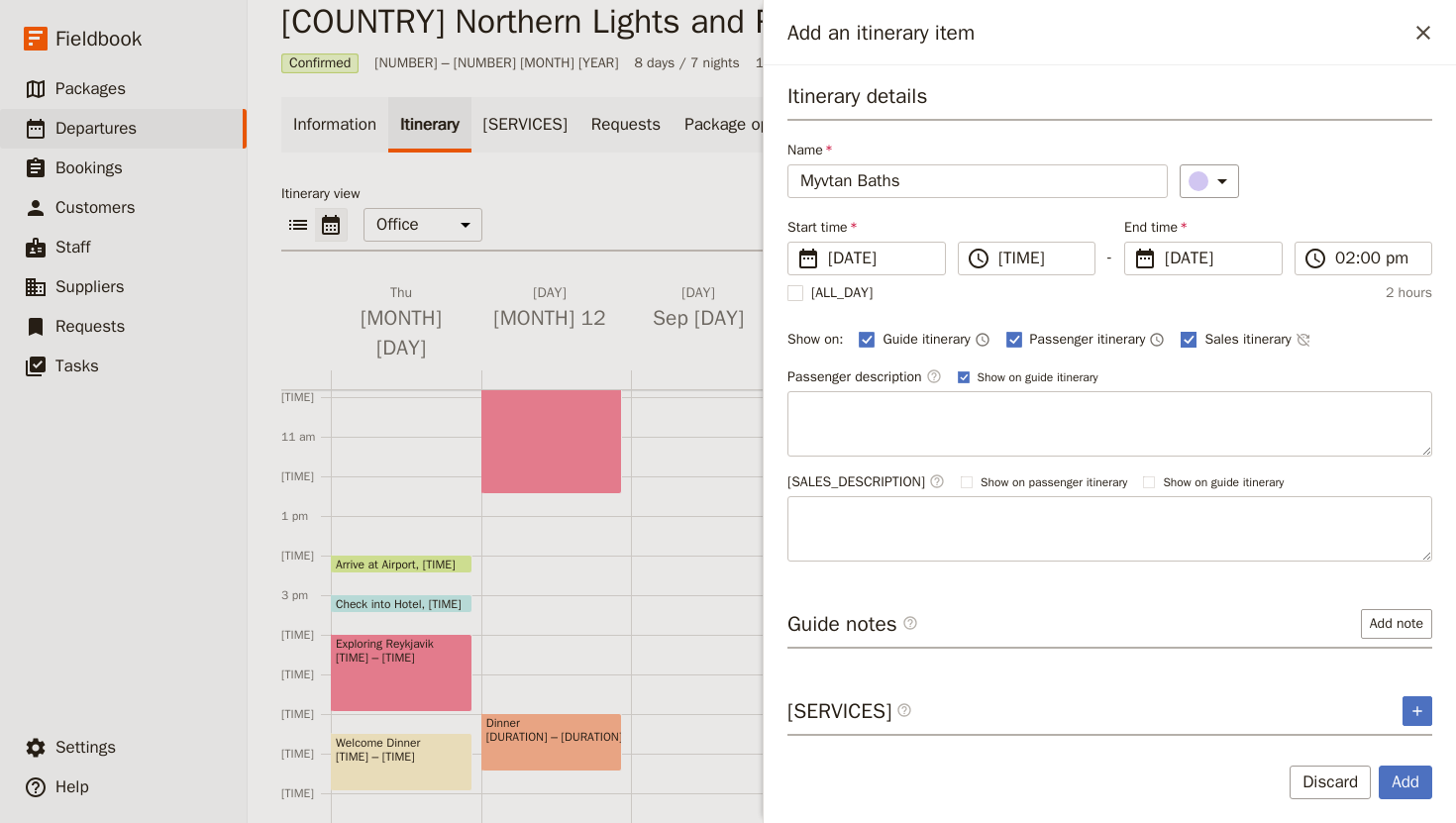 click 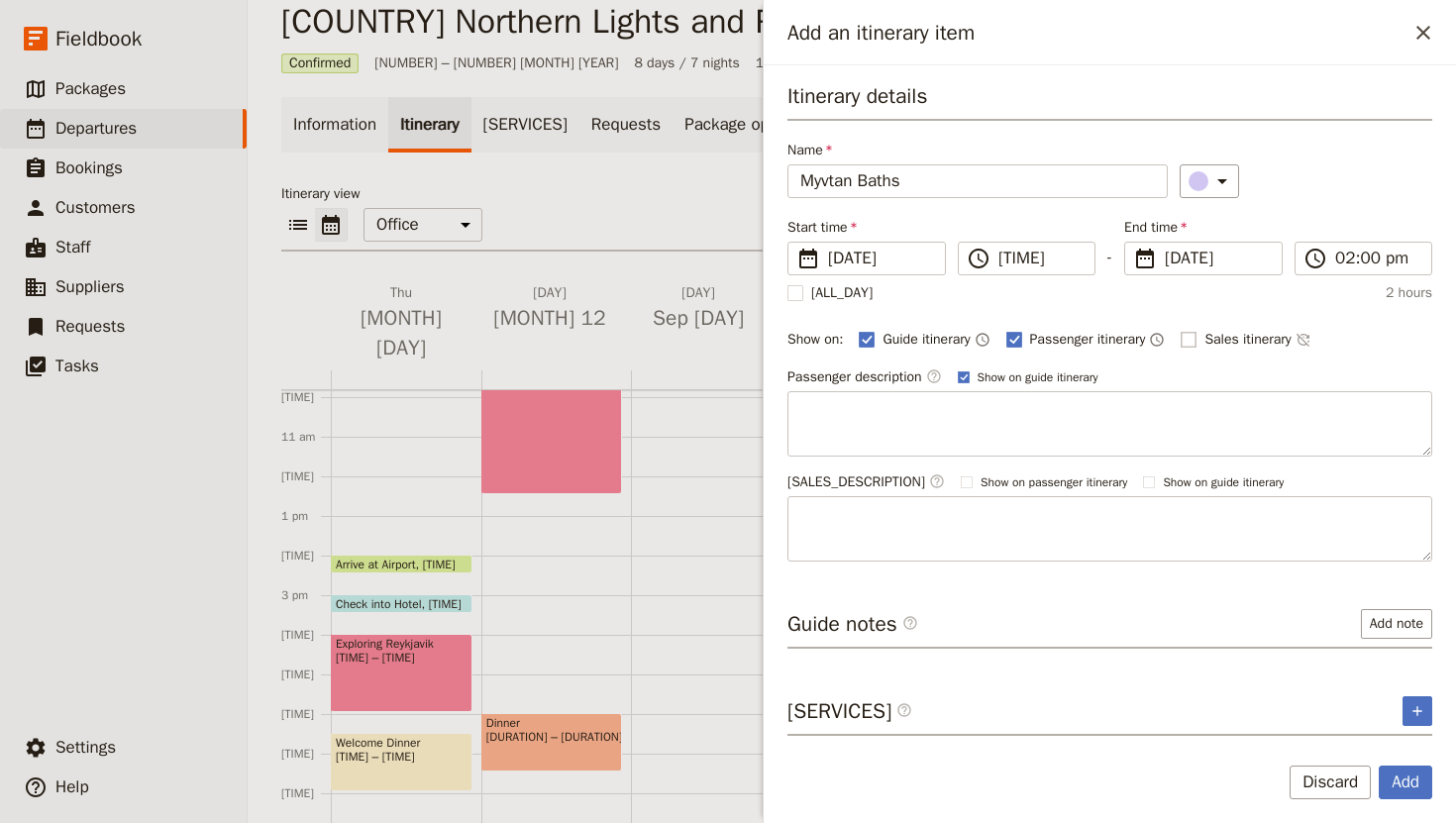 checkbox on "false" 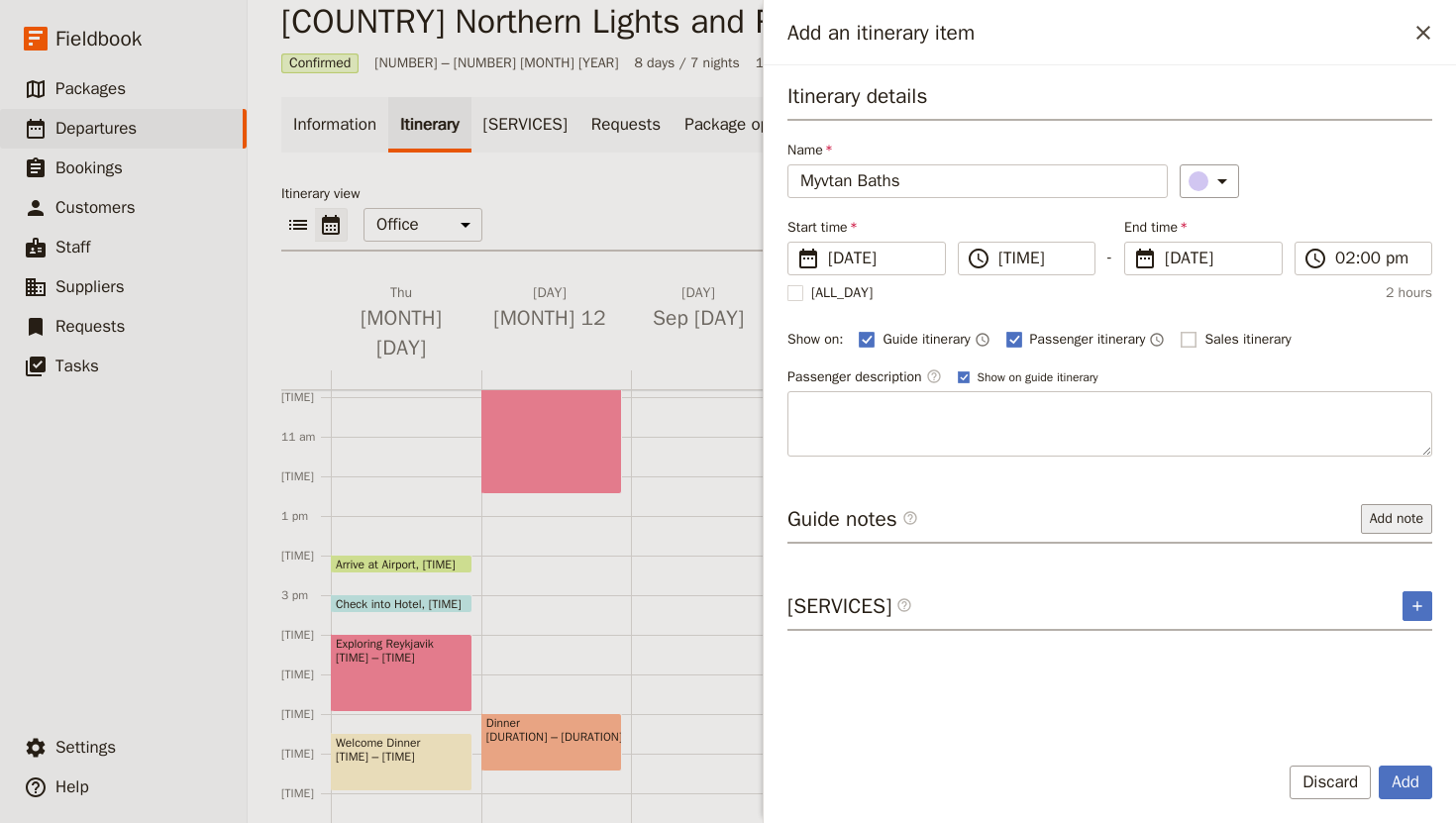 click on "Add note" at bounding box center [1397, 519] 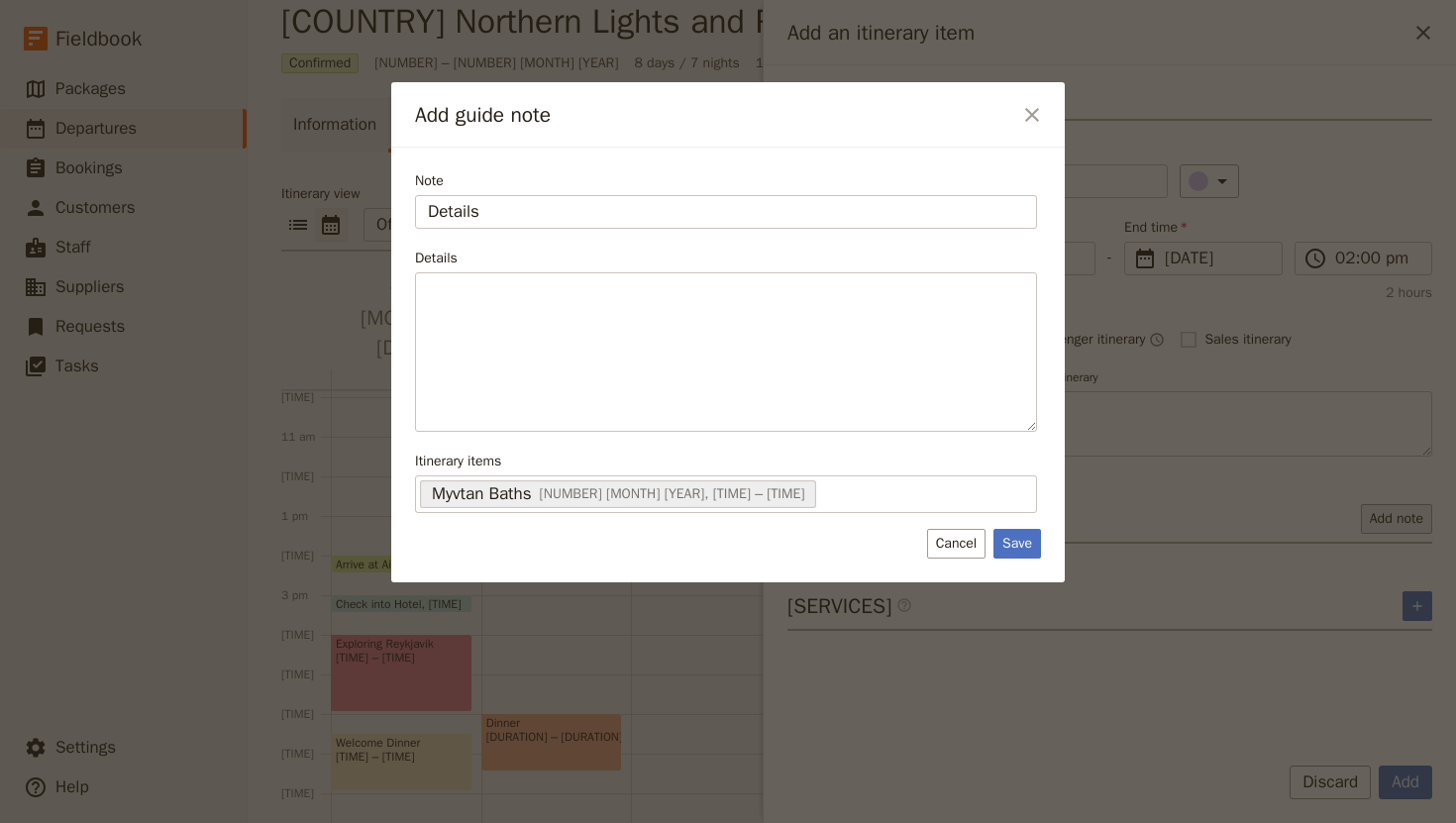 type on "Details" 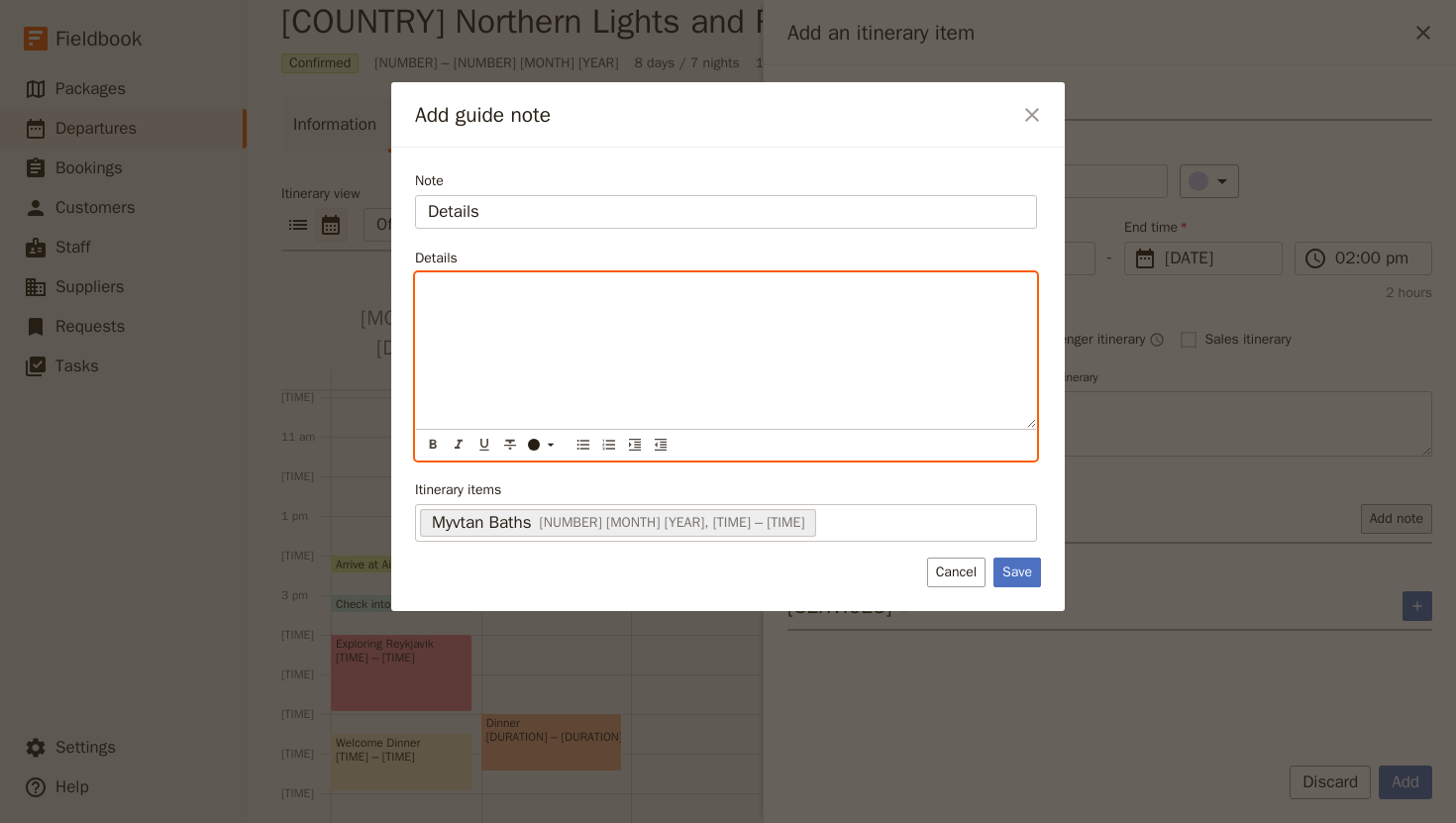 type 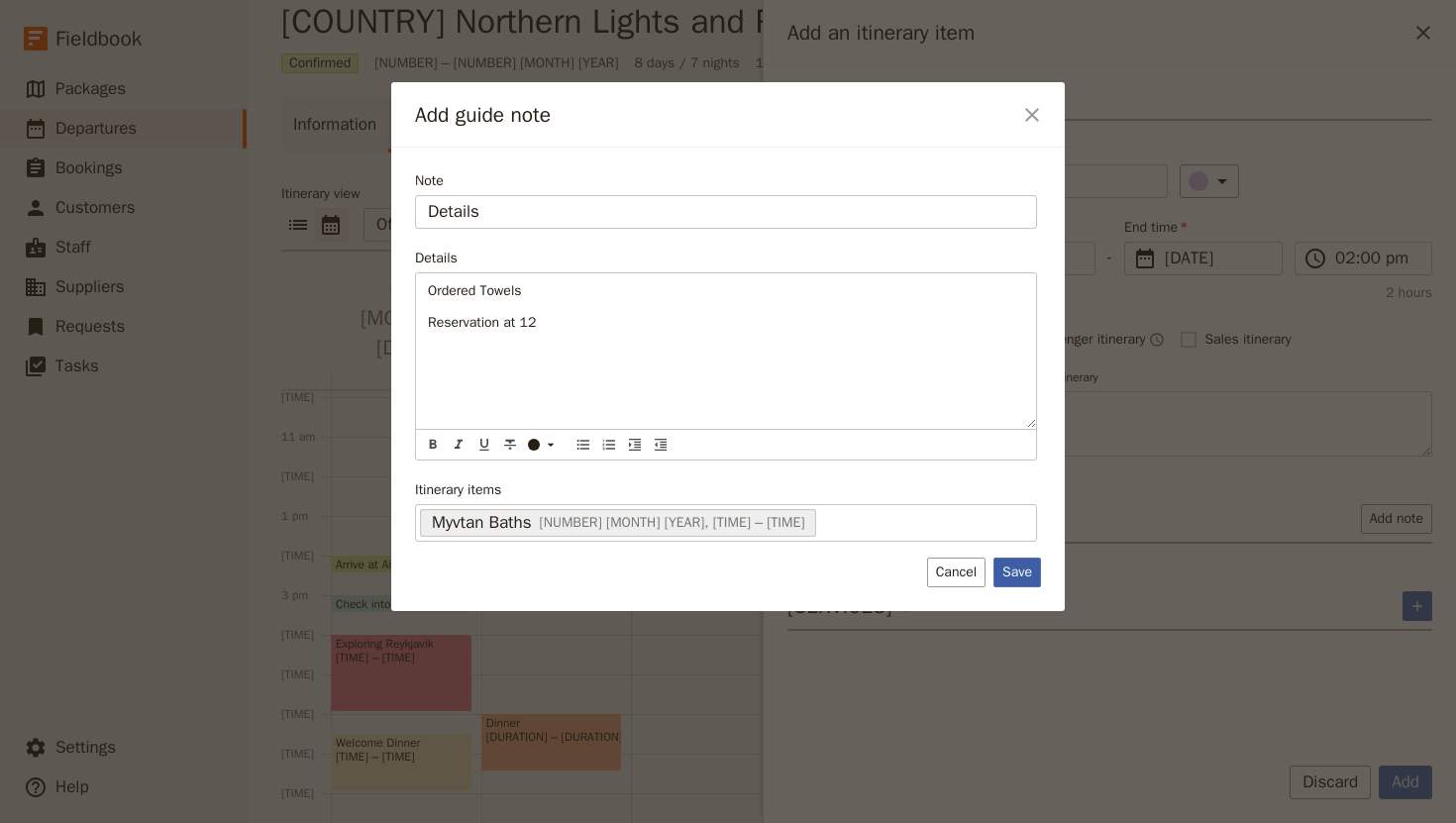 click on "Save" at bounding box center [1017, 572] 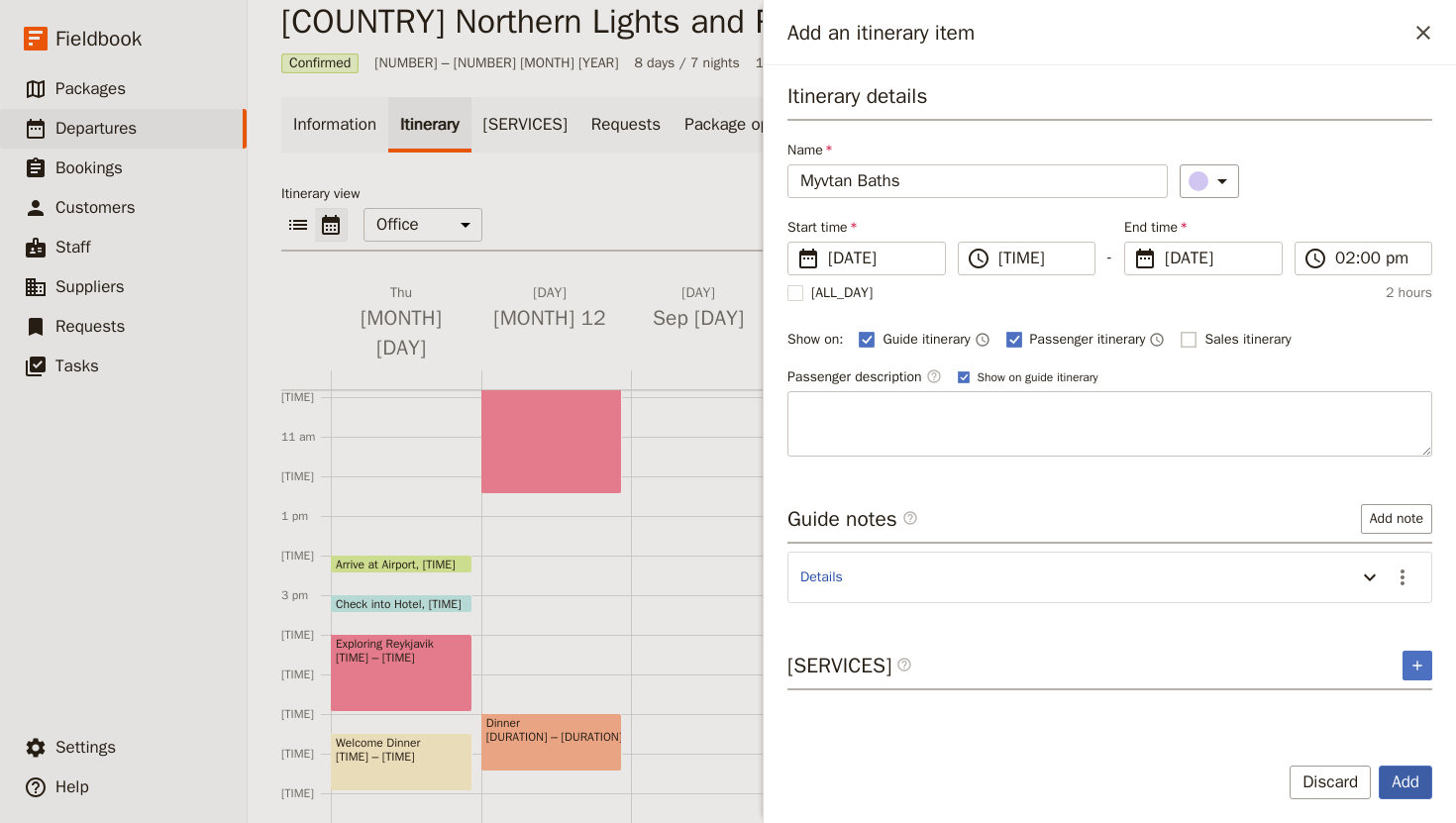 click on "Add" at bounding box center (1405, 782) 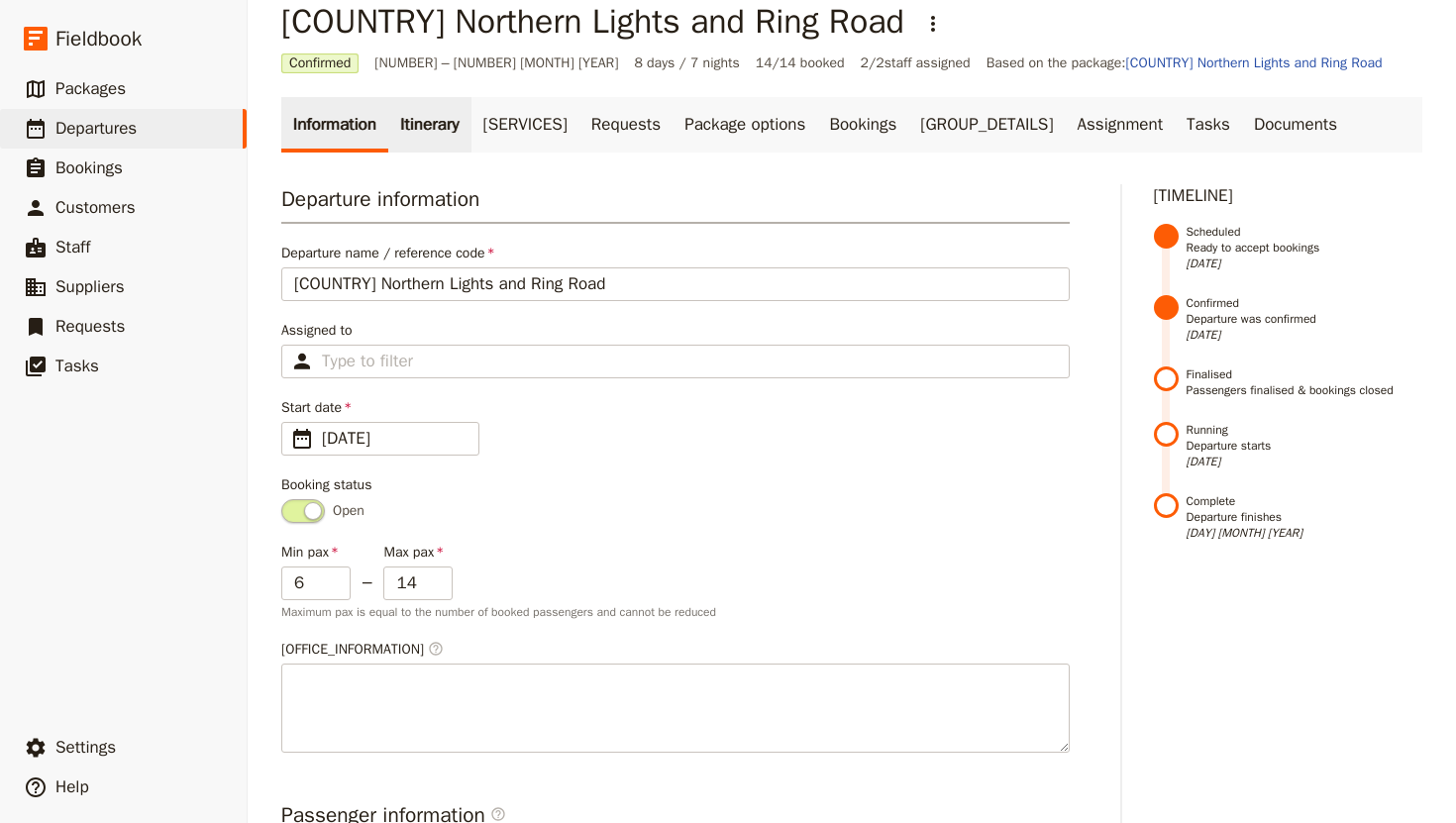 click on "Itinerary" at bounding box center [429, 125] 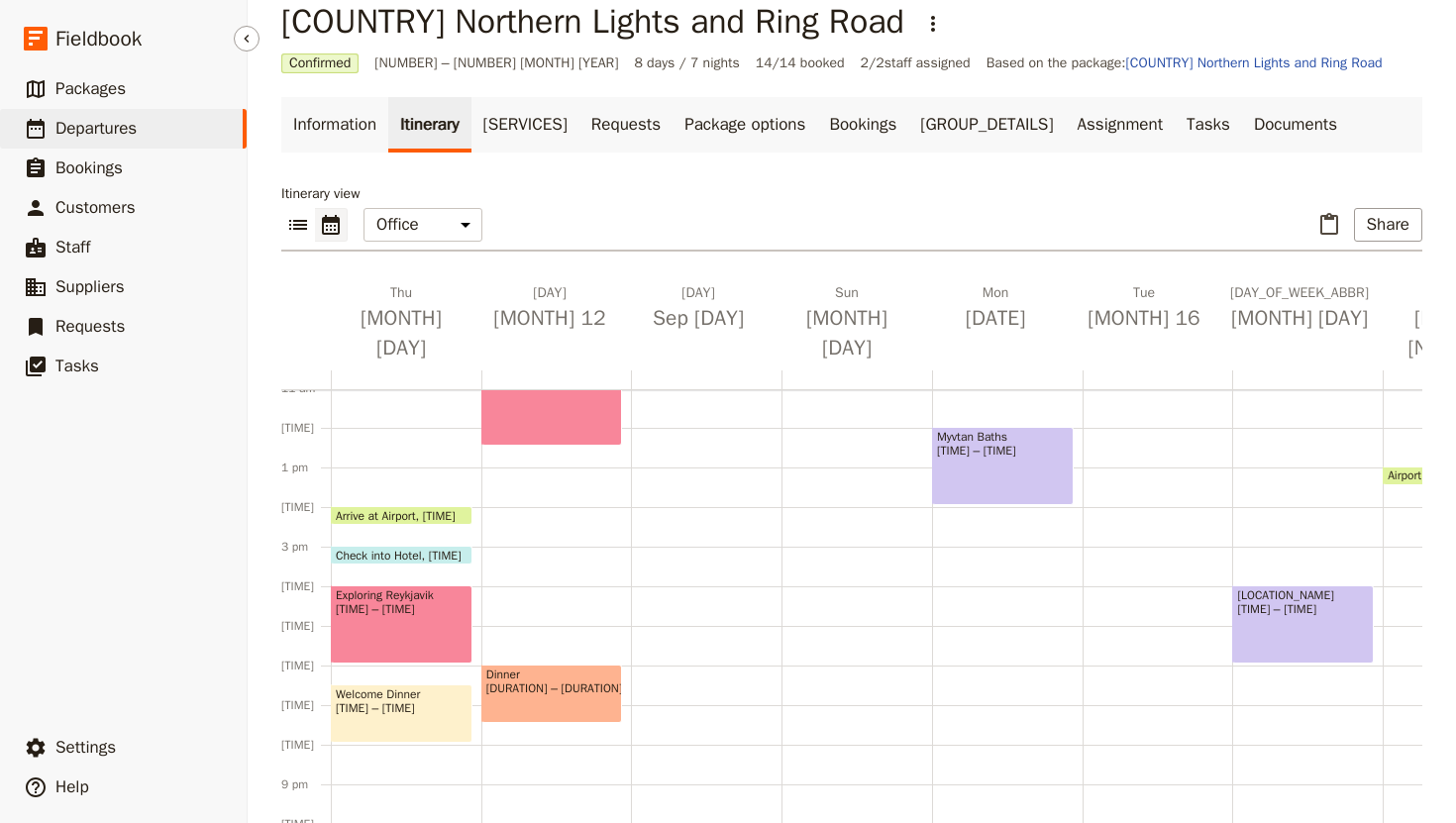 scroll, scrollTop: 454, scrollLeft: 0, axis: vertical 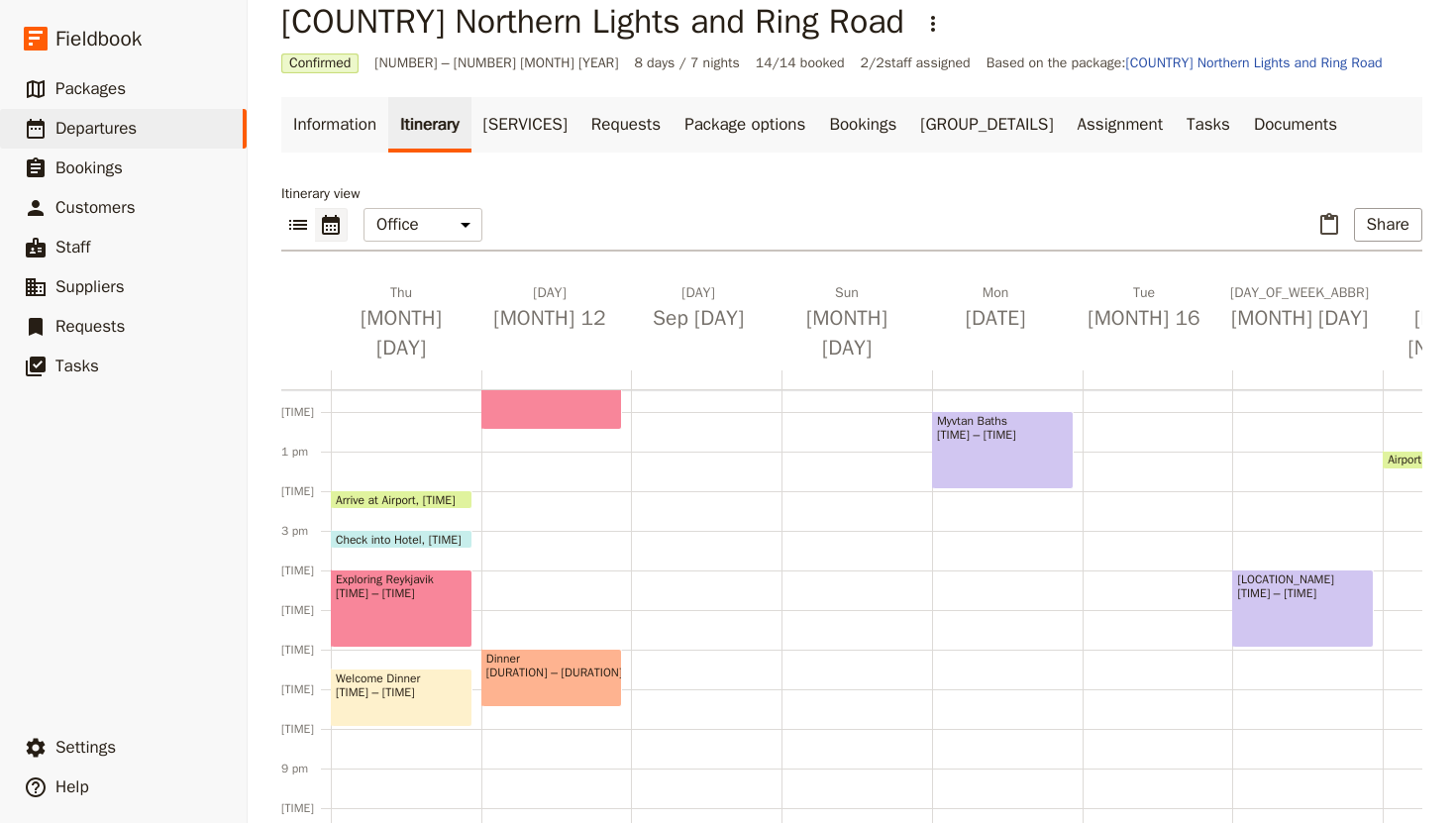 click on "Arrive at Airport" at bounding box center (379, 499) 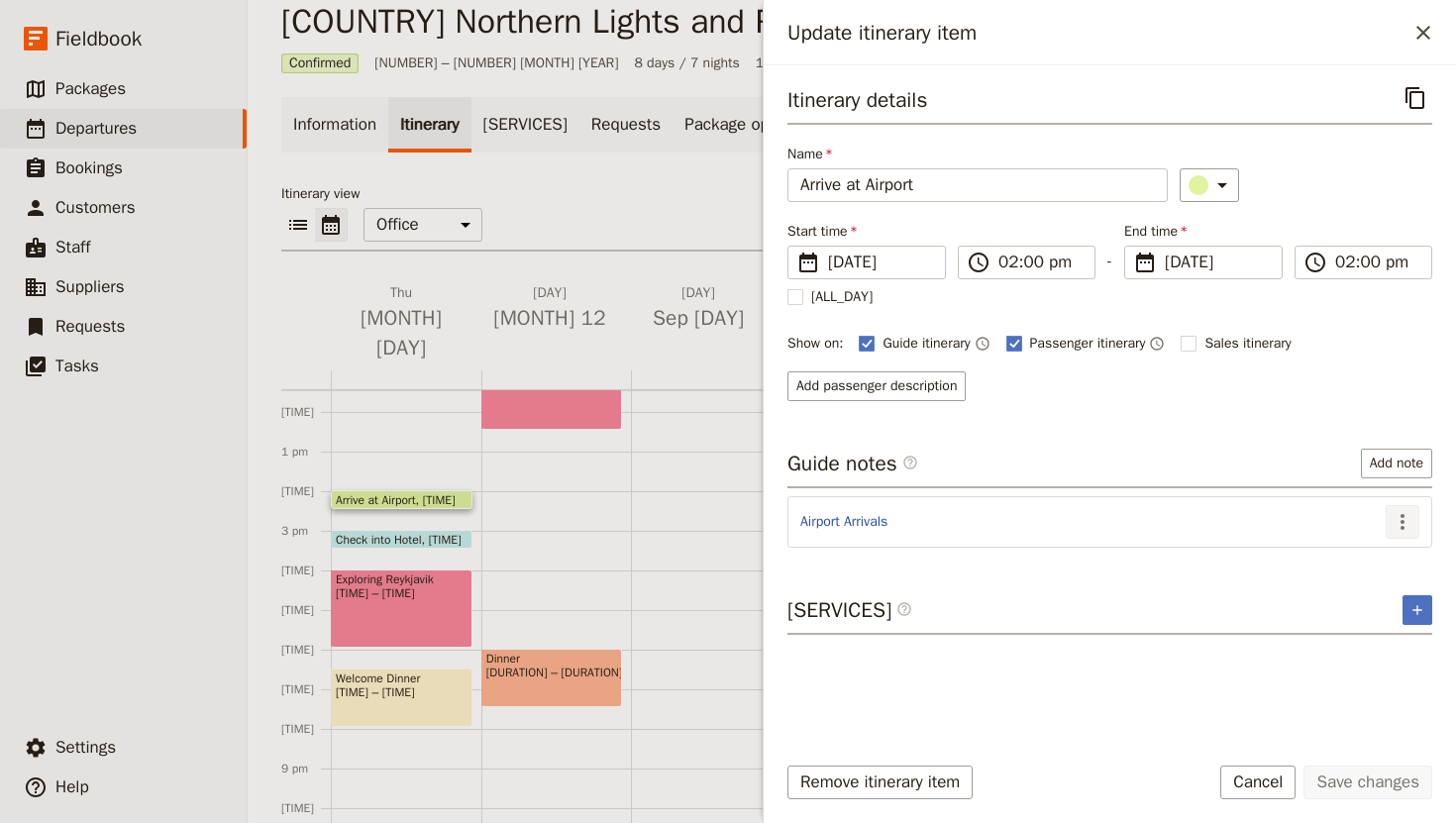 click 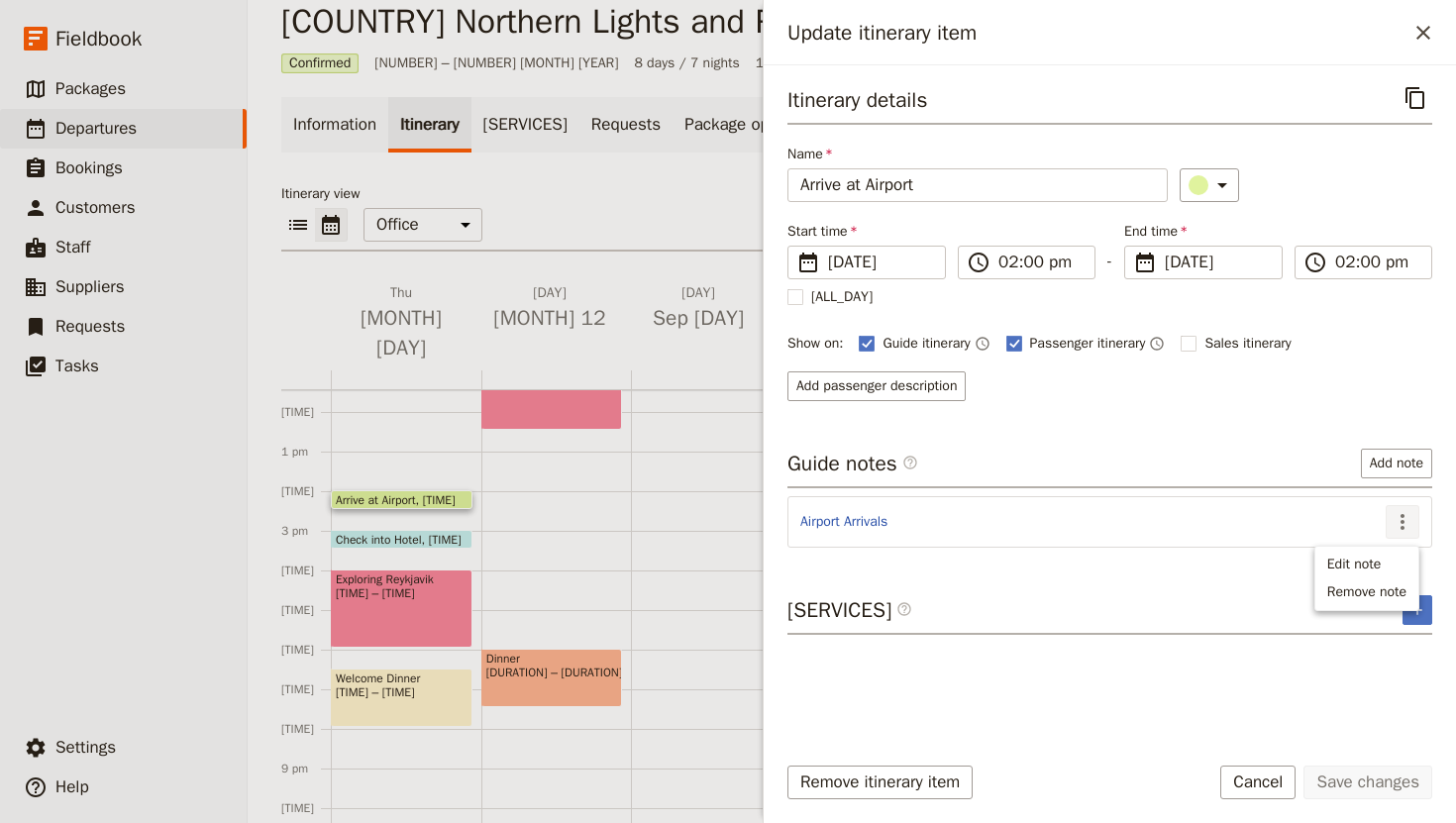 click on "Airport Arrivals" at bounding box center (1092, 524) 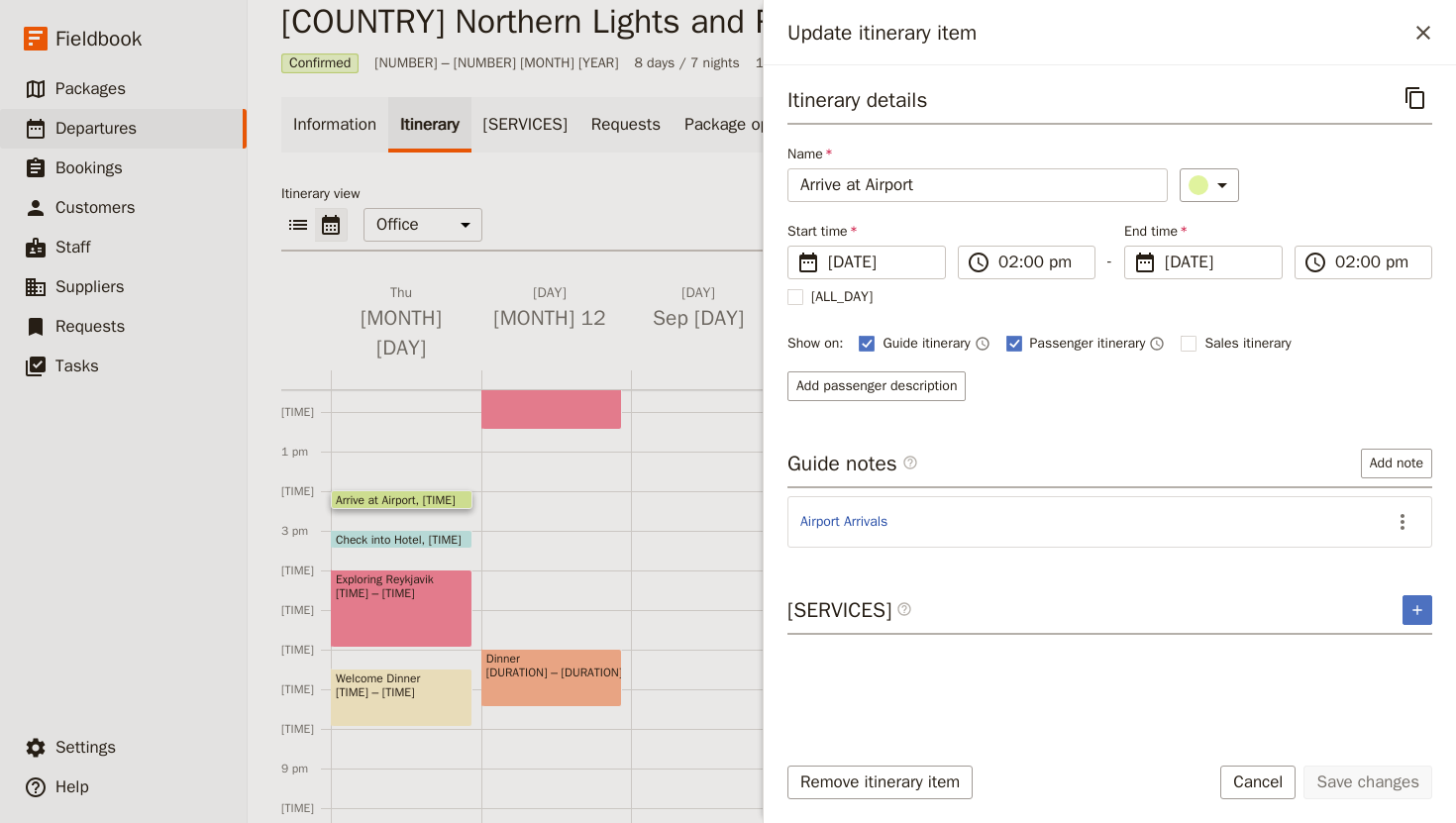 click on "Airport Arrivals" at bounding box center [1092, 524] 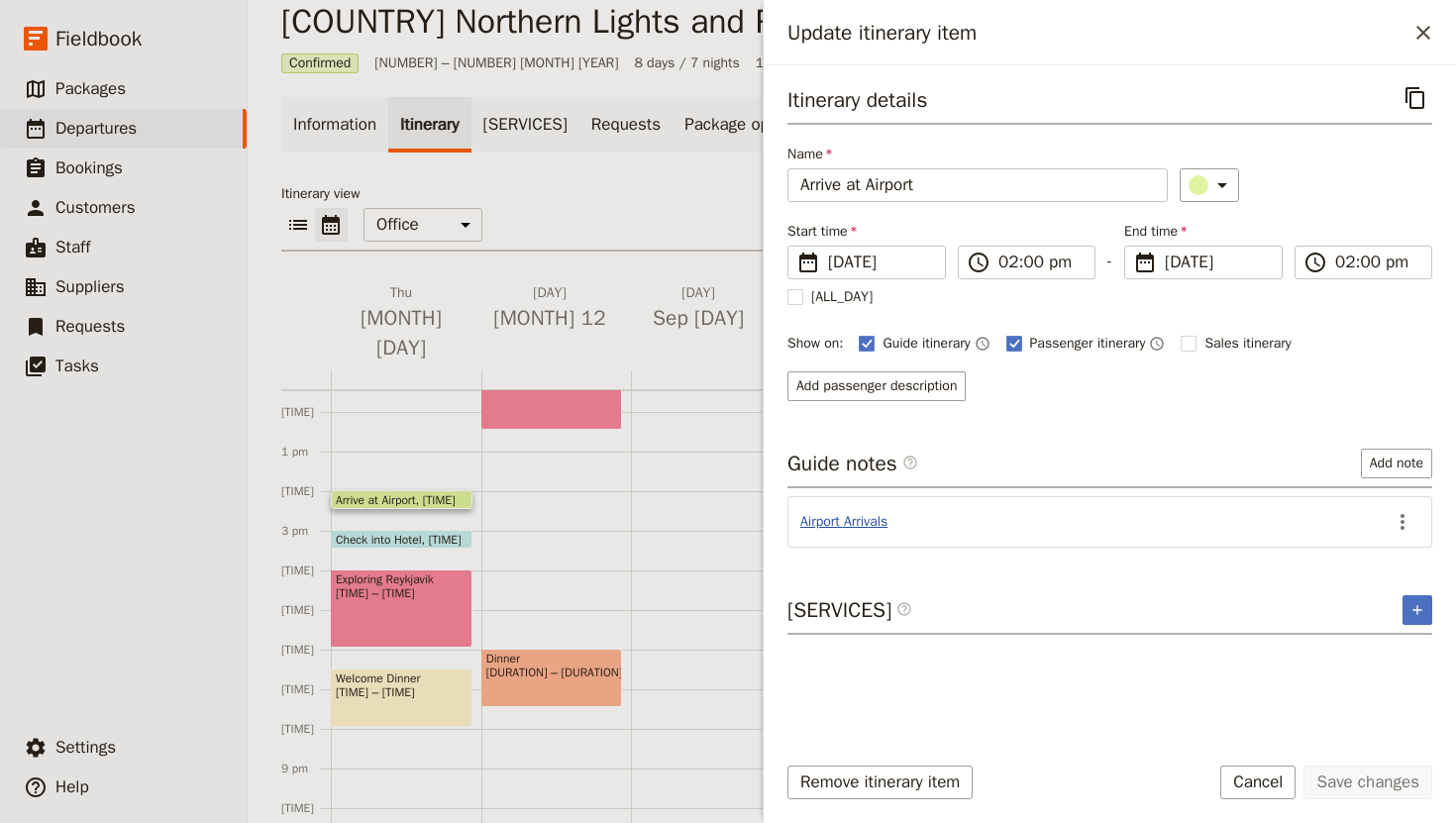 click on "Airport Arrivals" at bounding box center [844, 522] 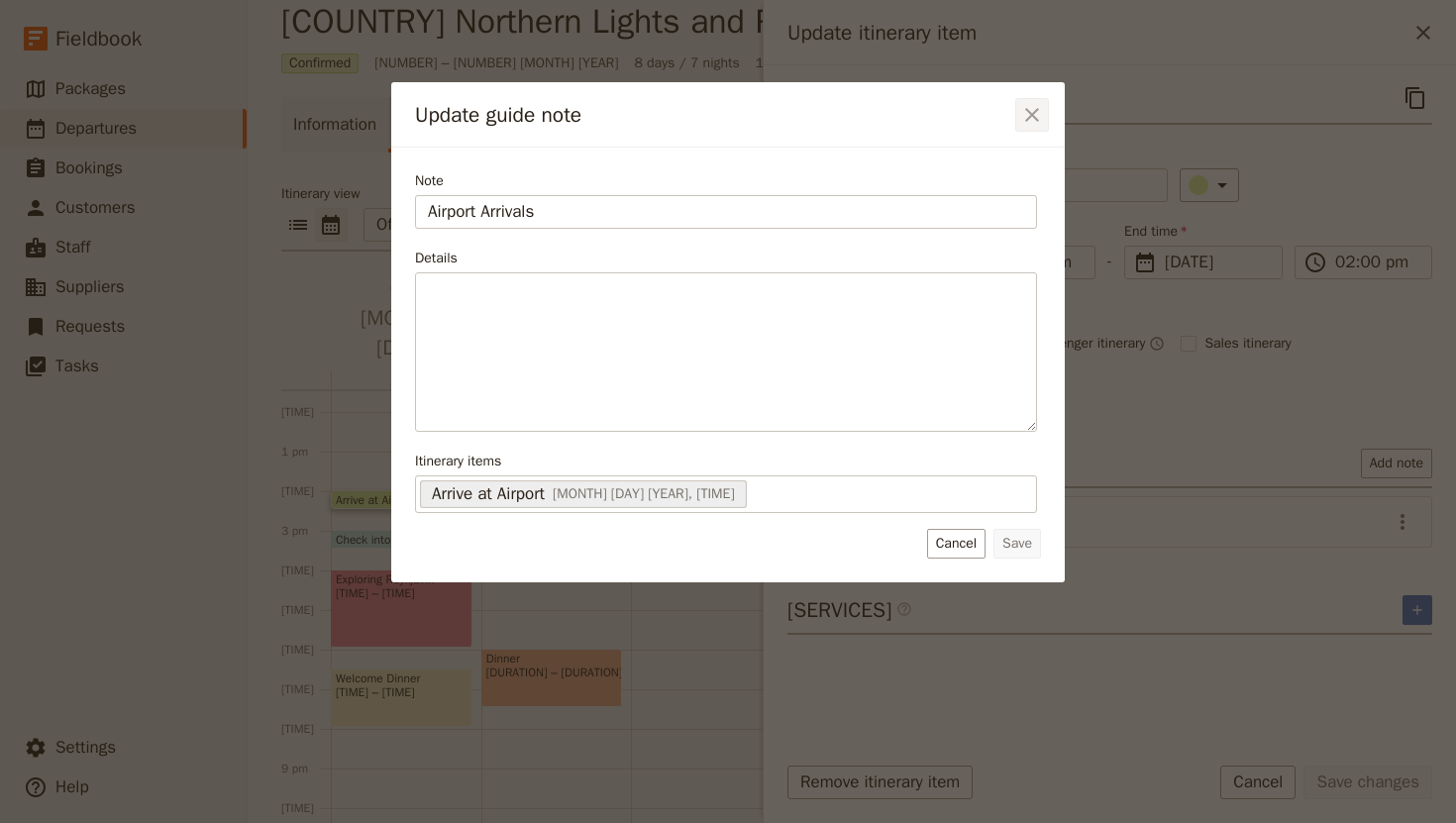 click 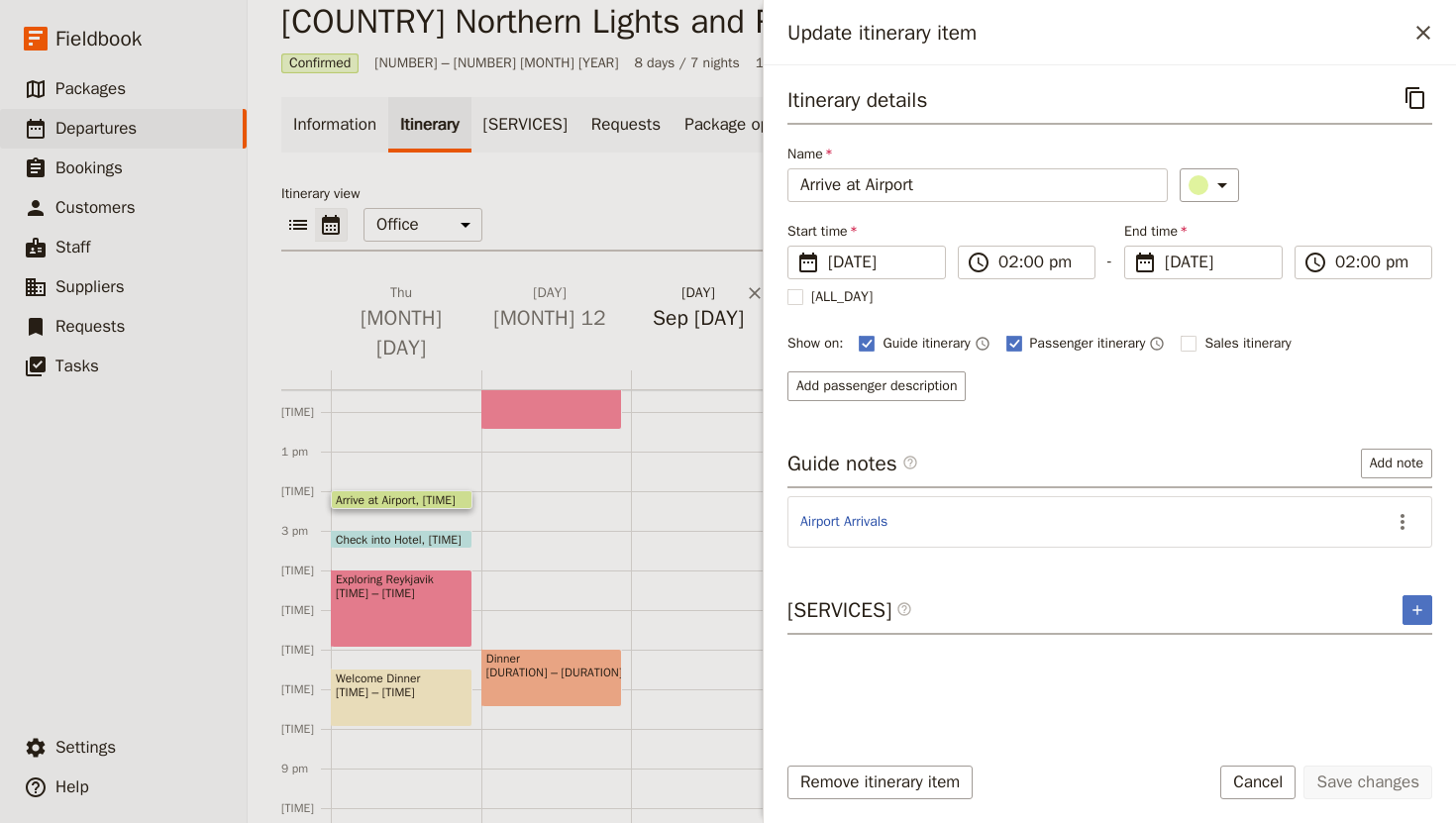 click on "Sep [DAY]" at bounding box center [698, 318] 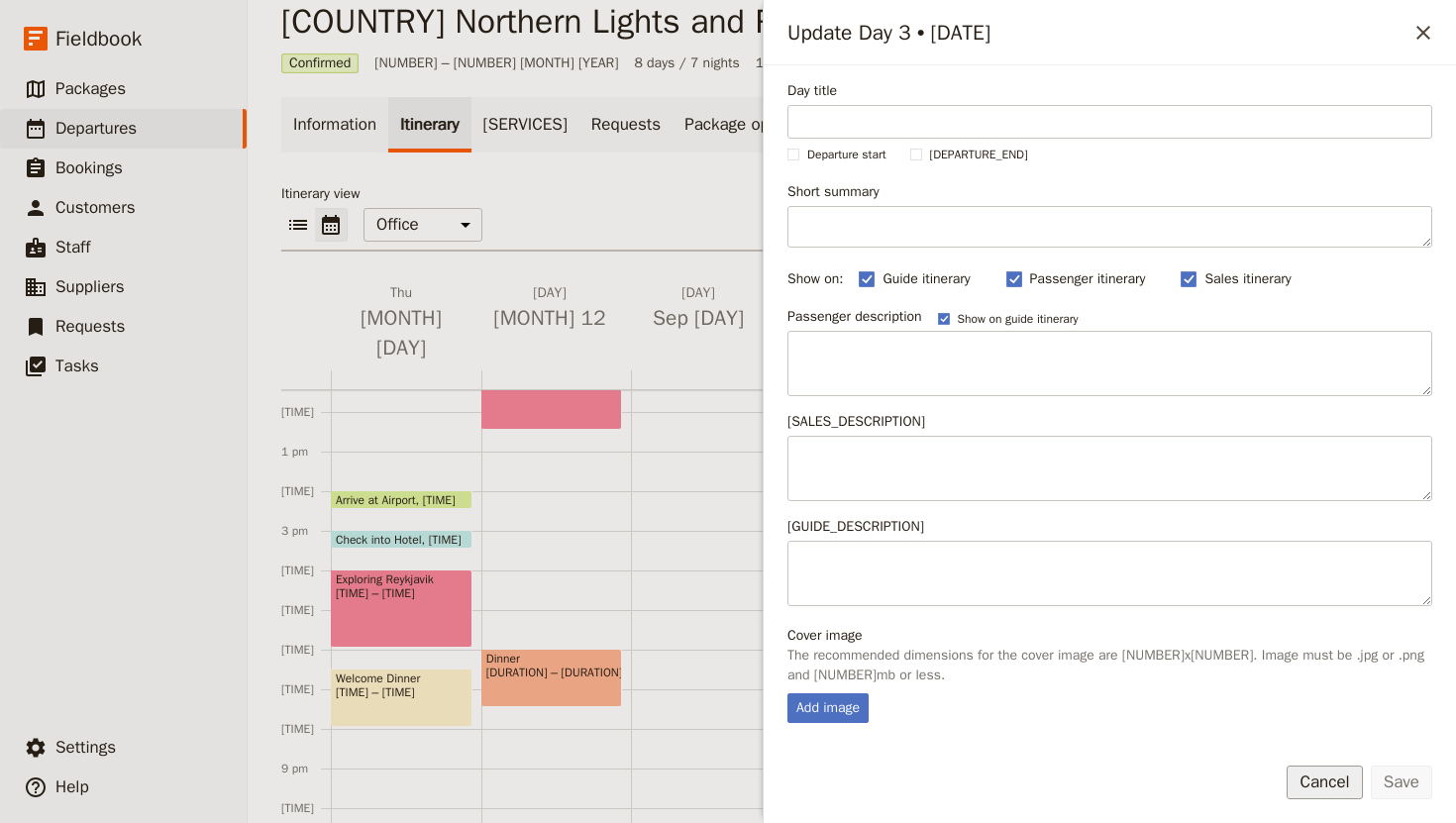 click on "Cancel" at bounding box center [1324, 782] 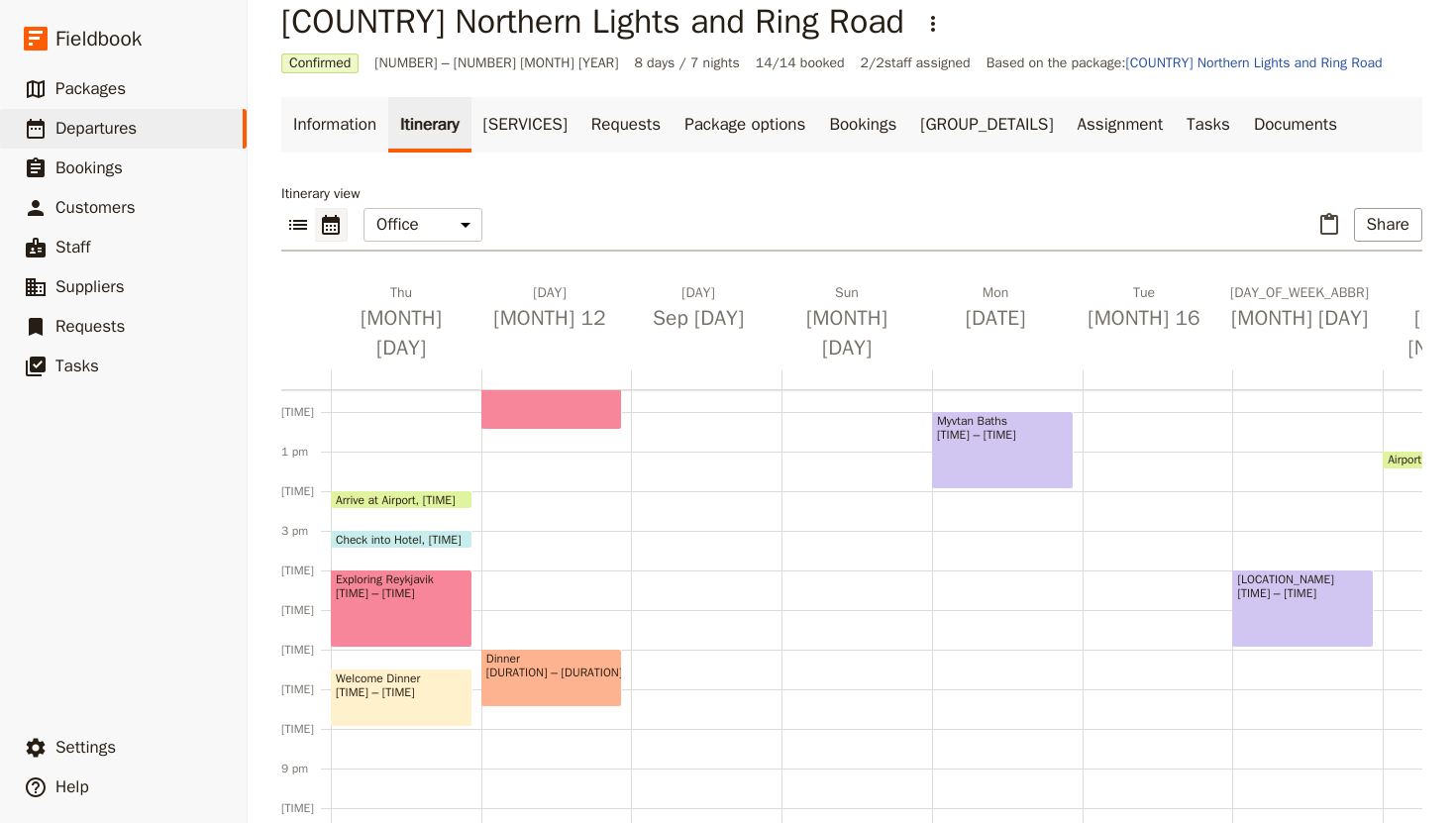 click on "Check into Hotel" at bounding box center (382, 539) 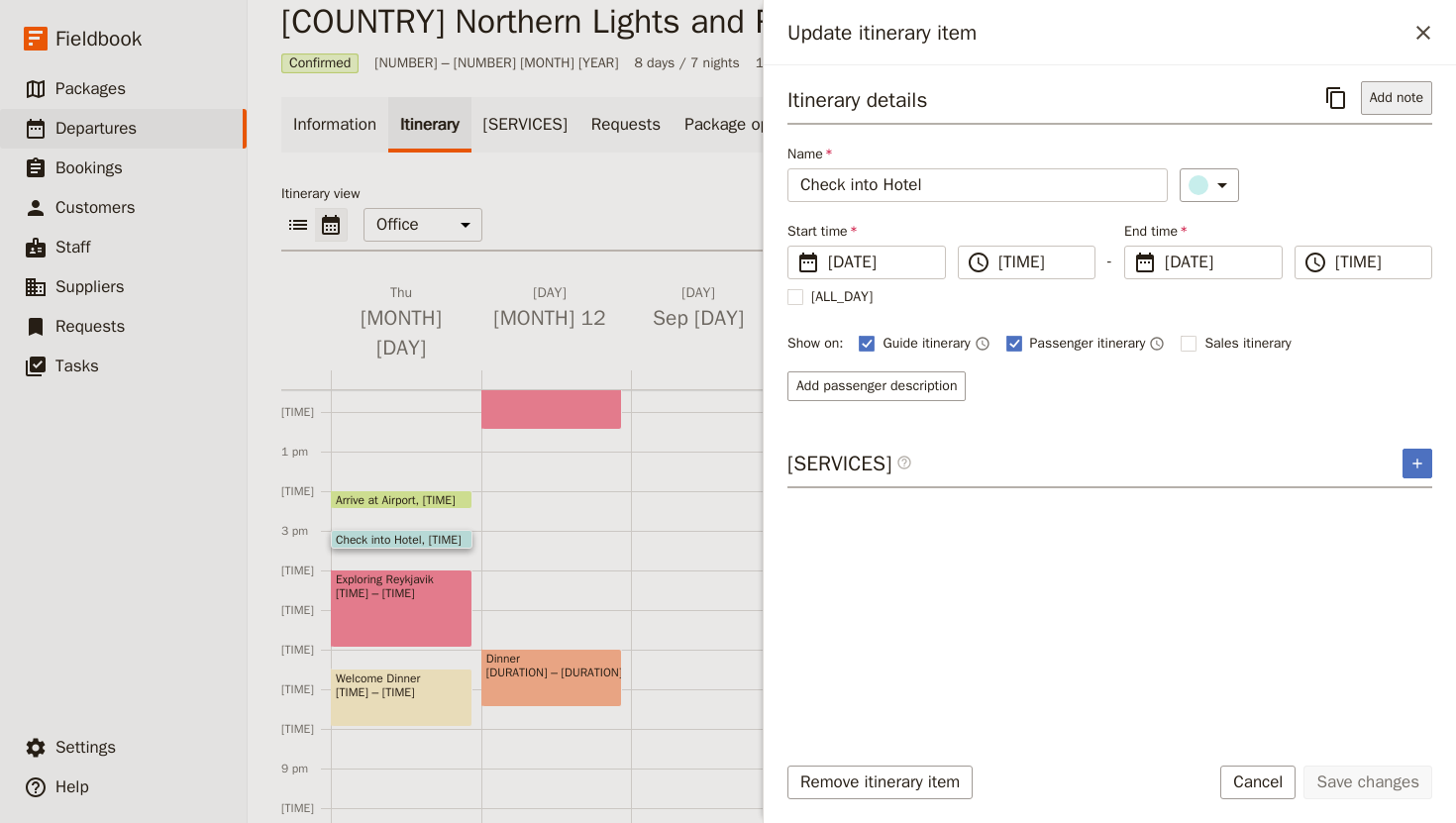 click on "Add note" at bounding box center (1397, 98) 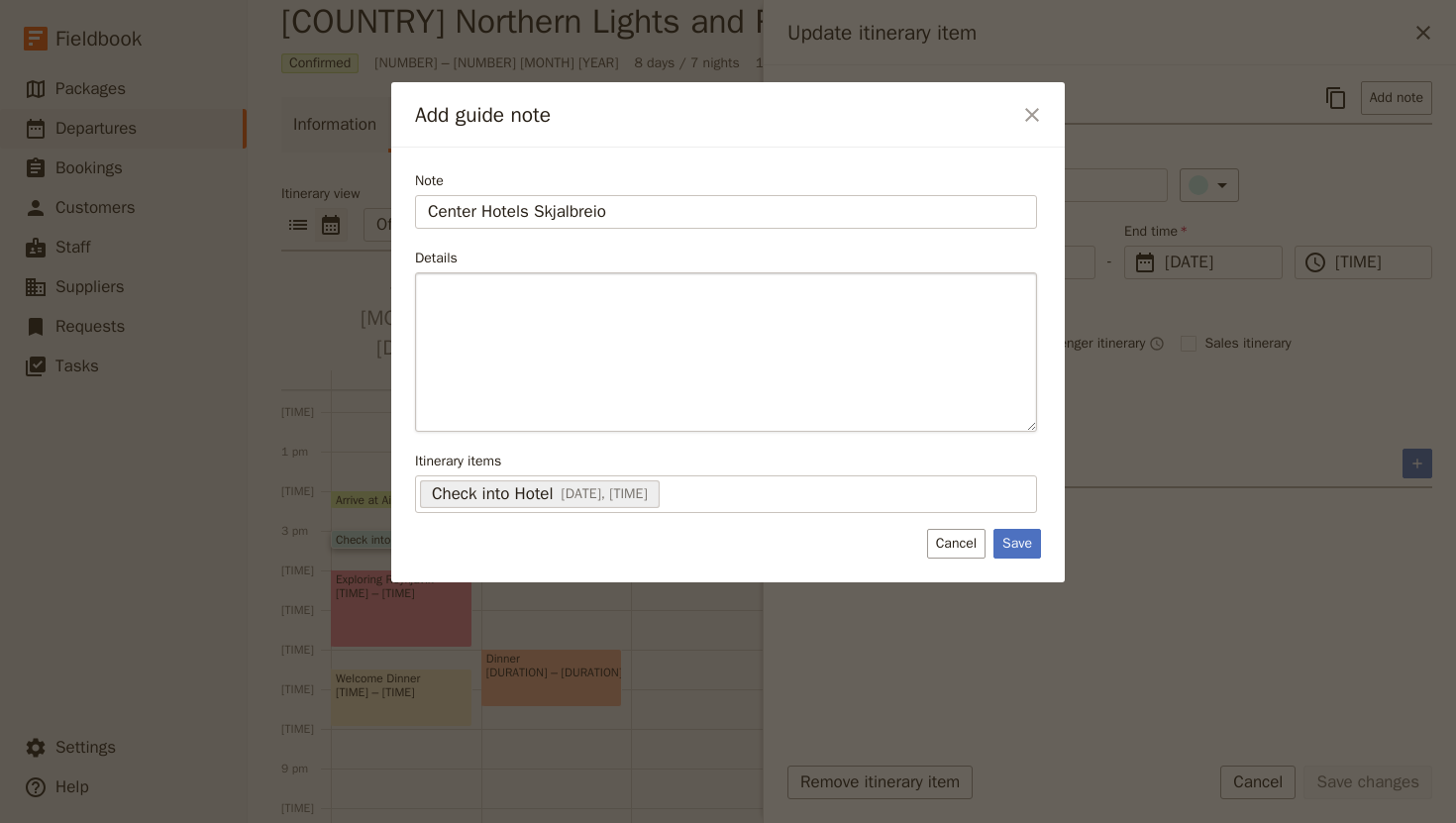 type on "Center Hotels Skjalbreio" 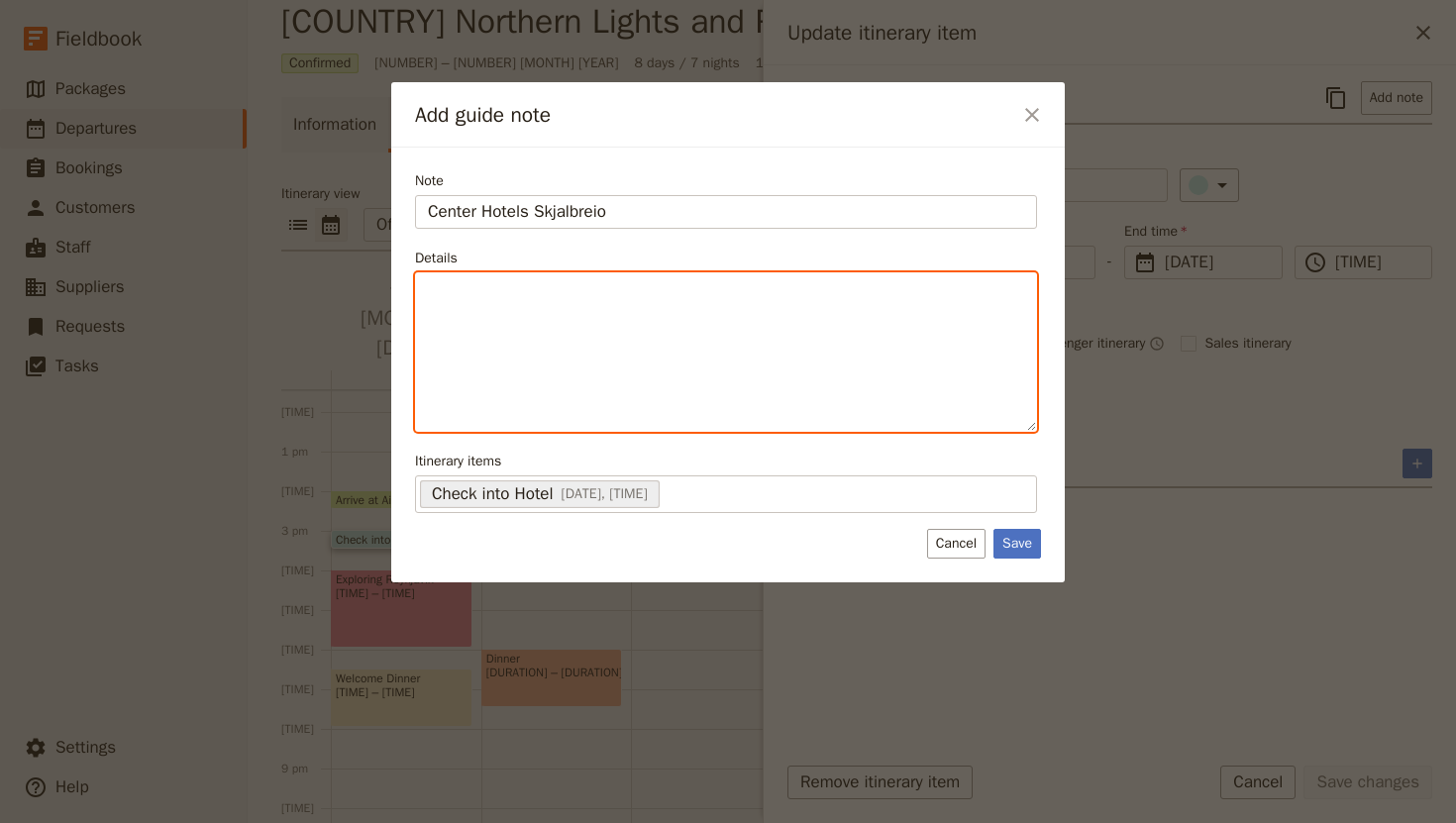 click at bounding box center (726, 291) 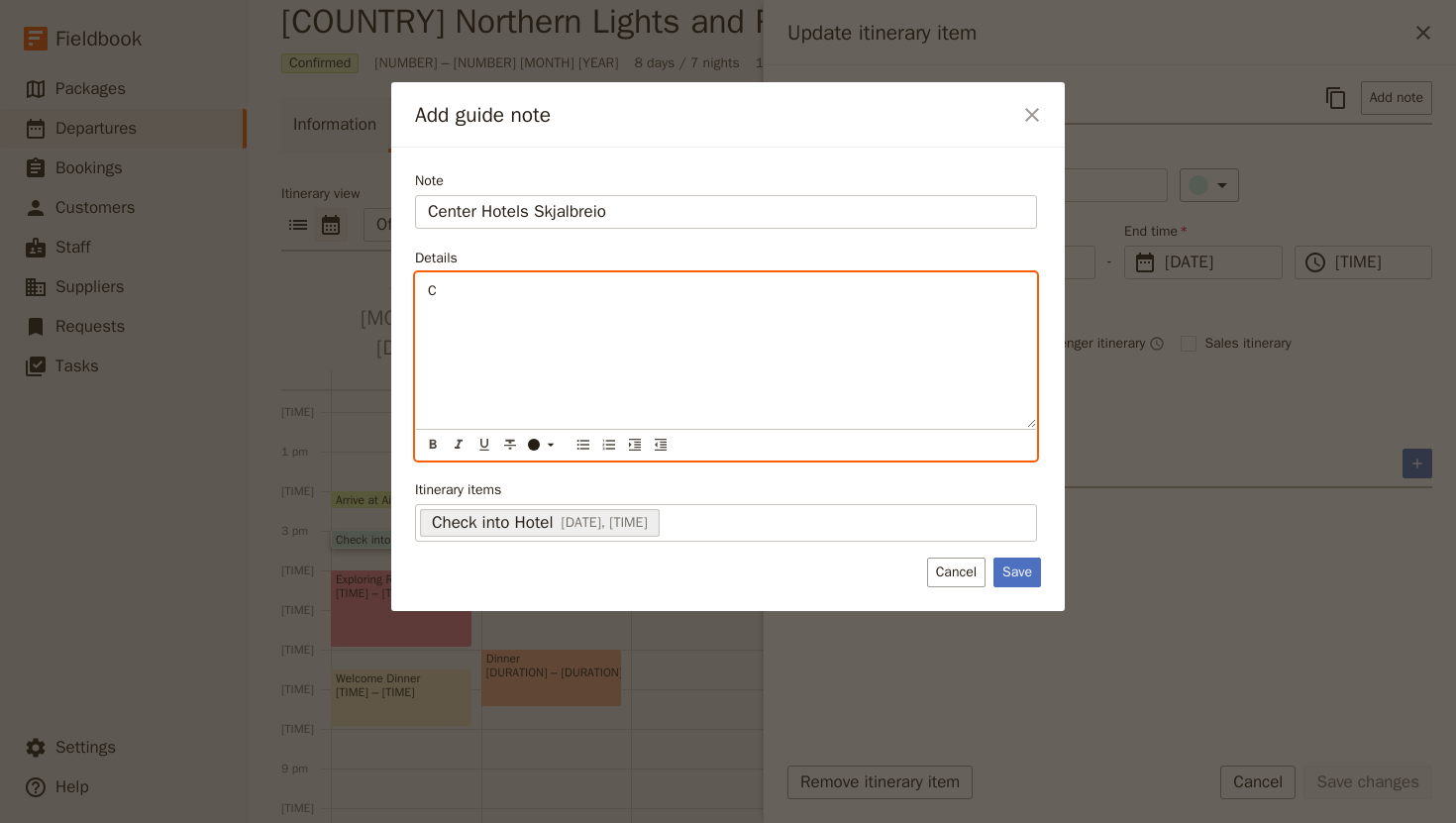 type 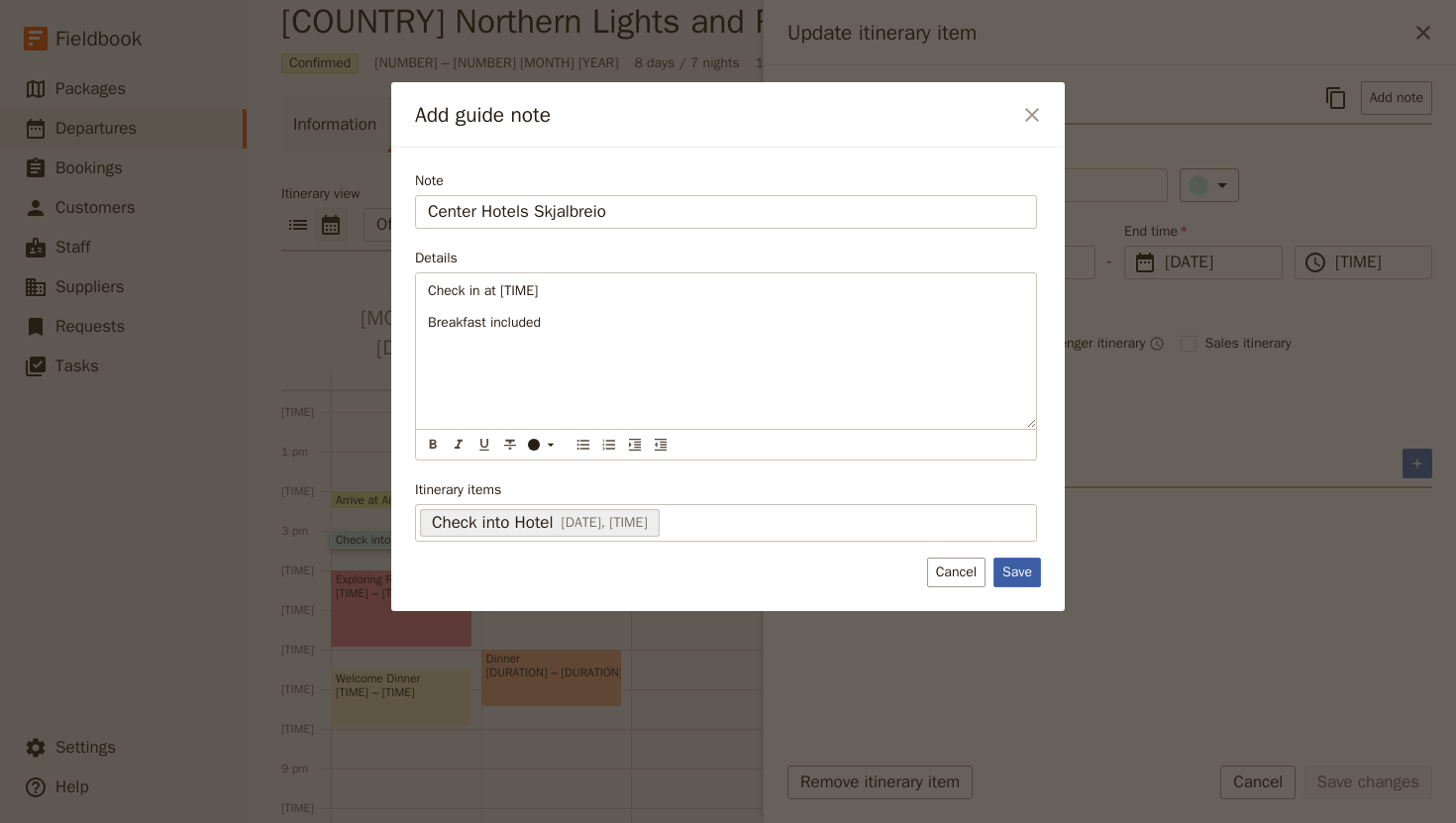 click on "Save" at bounding box center (1017, 572) 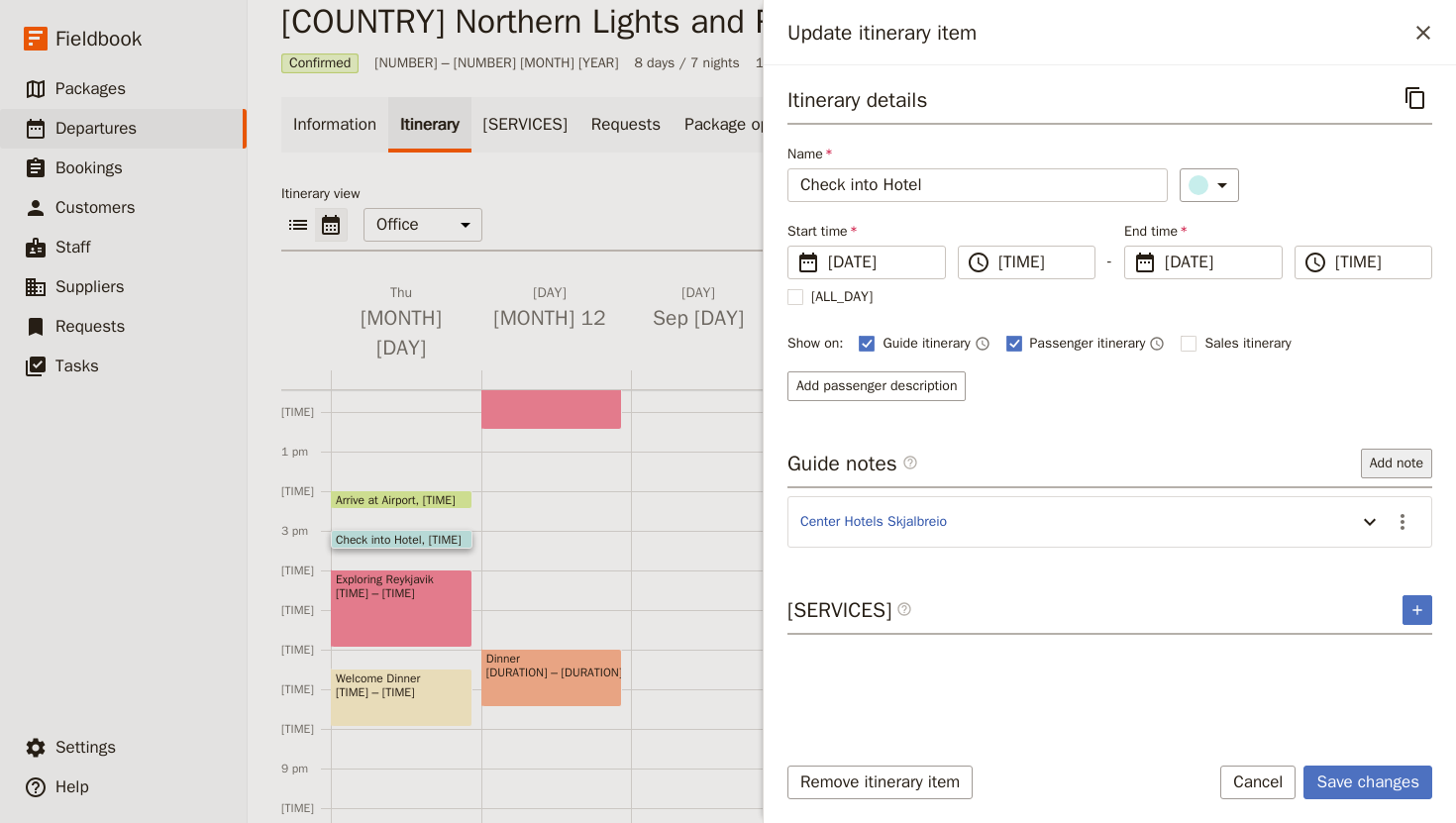 click on "Add note" at bounding box center (1397, 463) 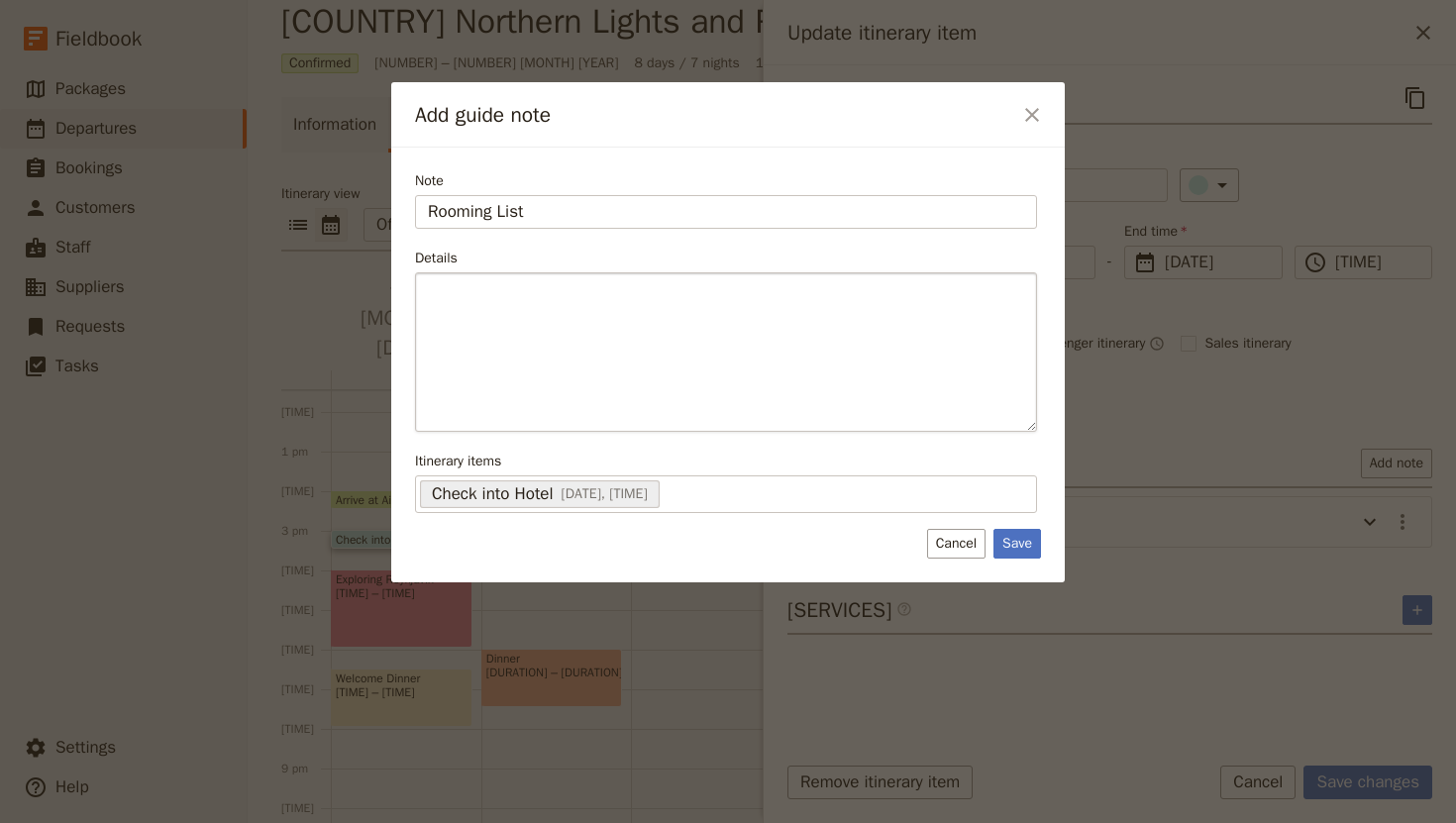 type on "Rooming List" 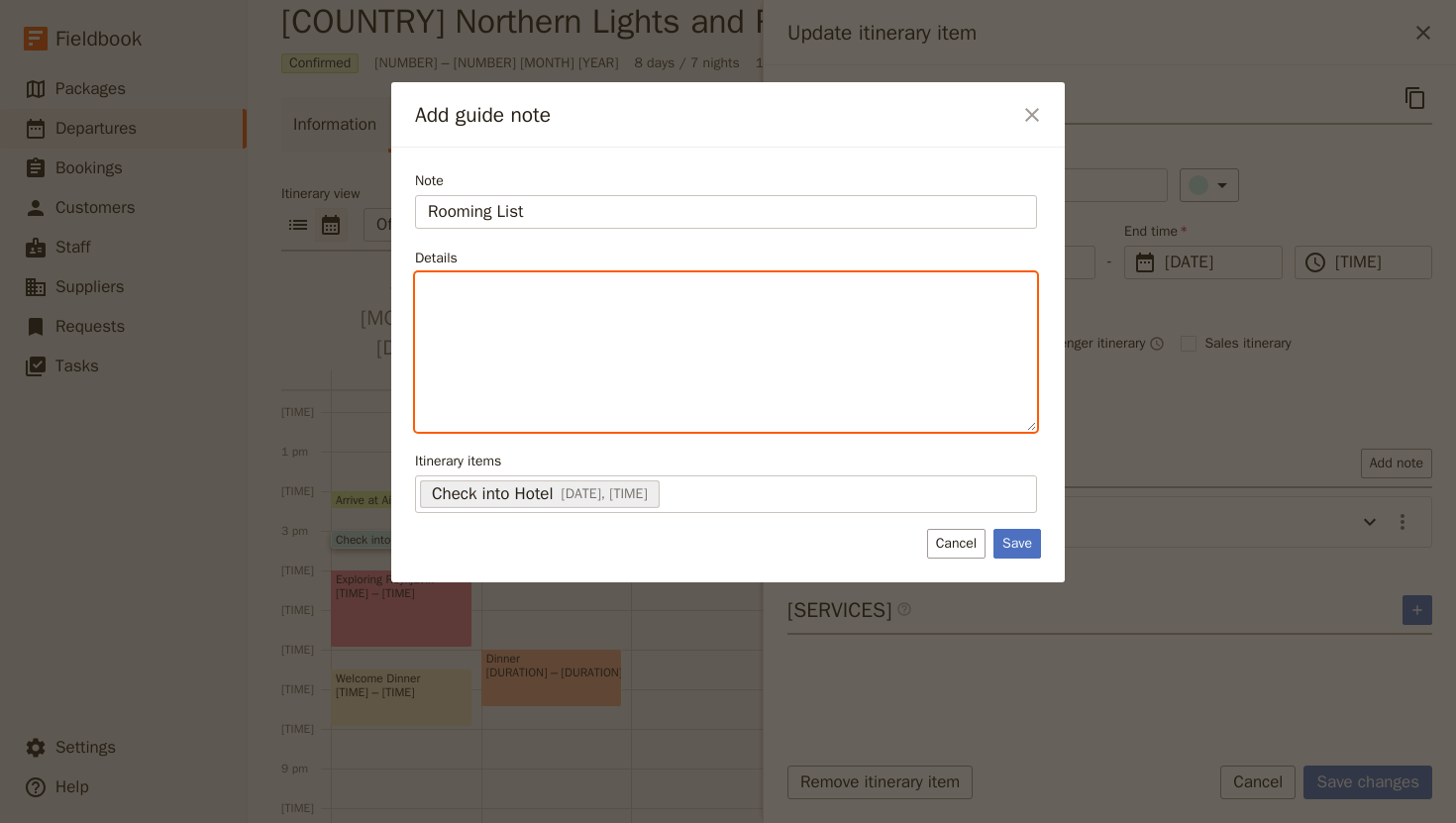 click at bounding box center (726, 352) 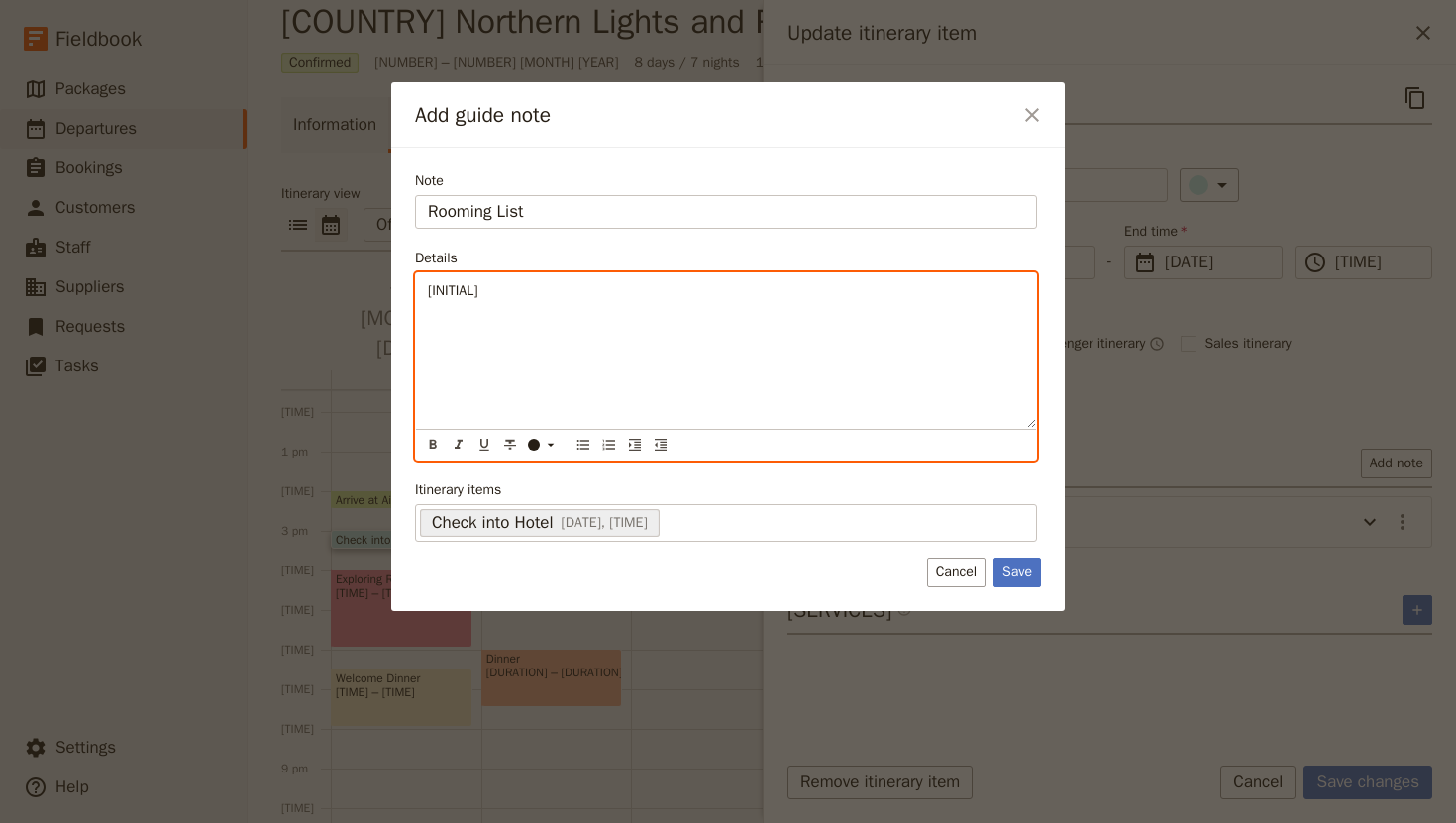 type 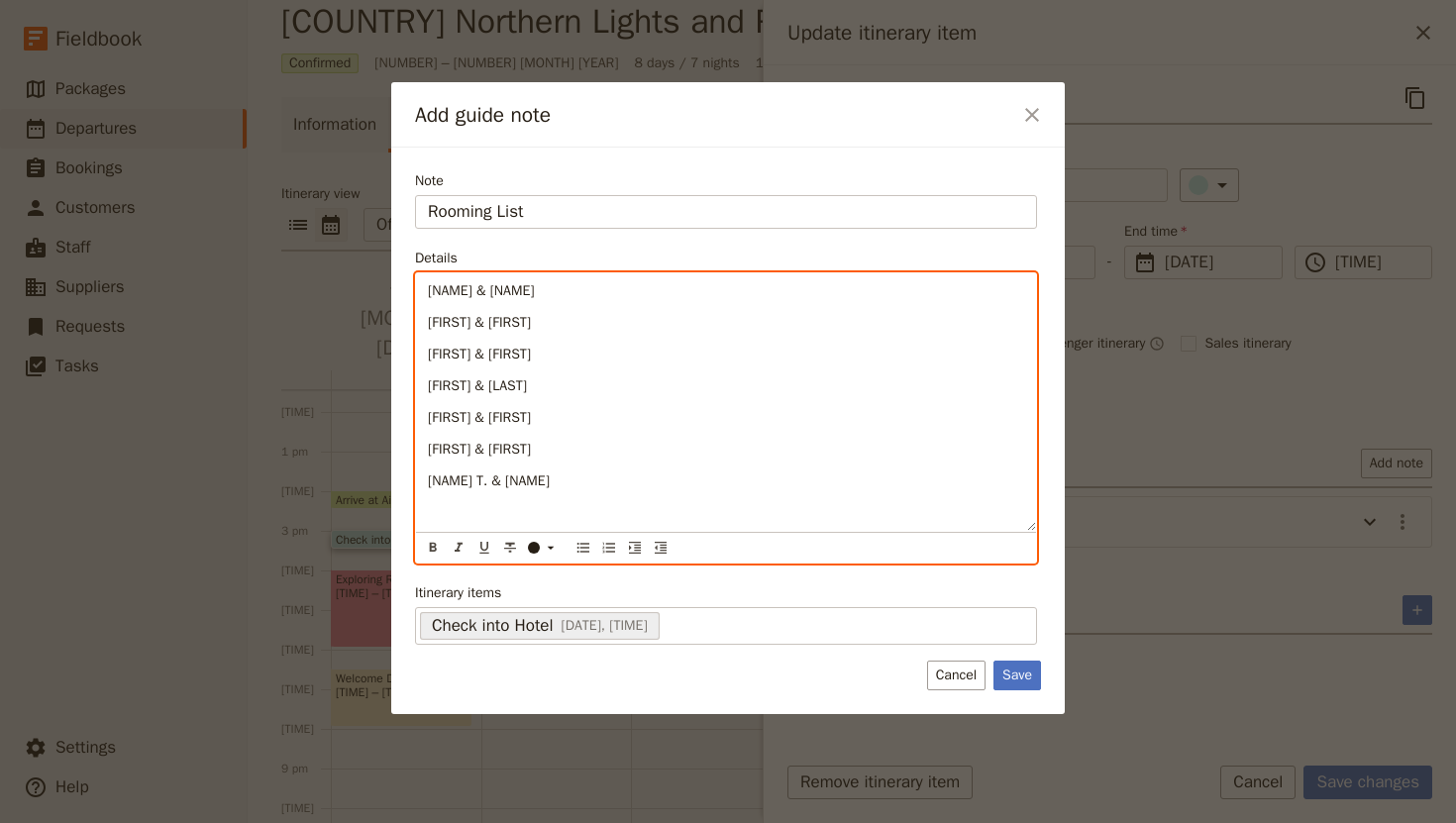 scroll, scrollTop: 0, scrollLeft: 0, axis: both 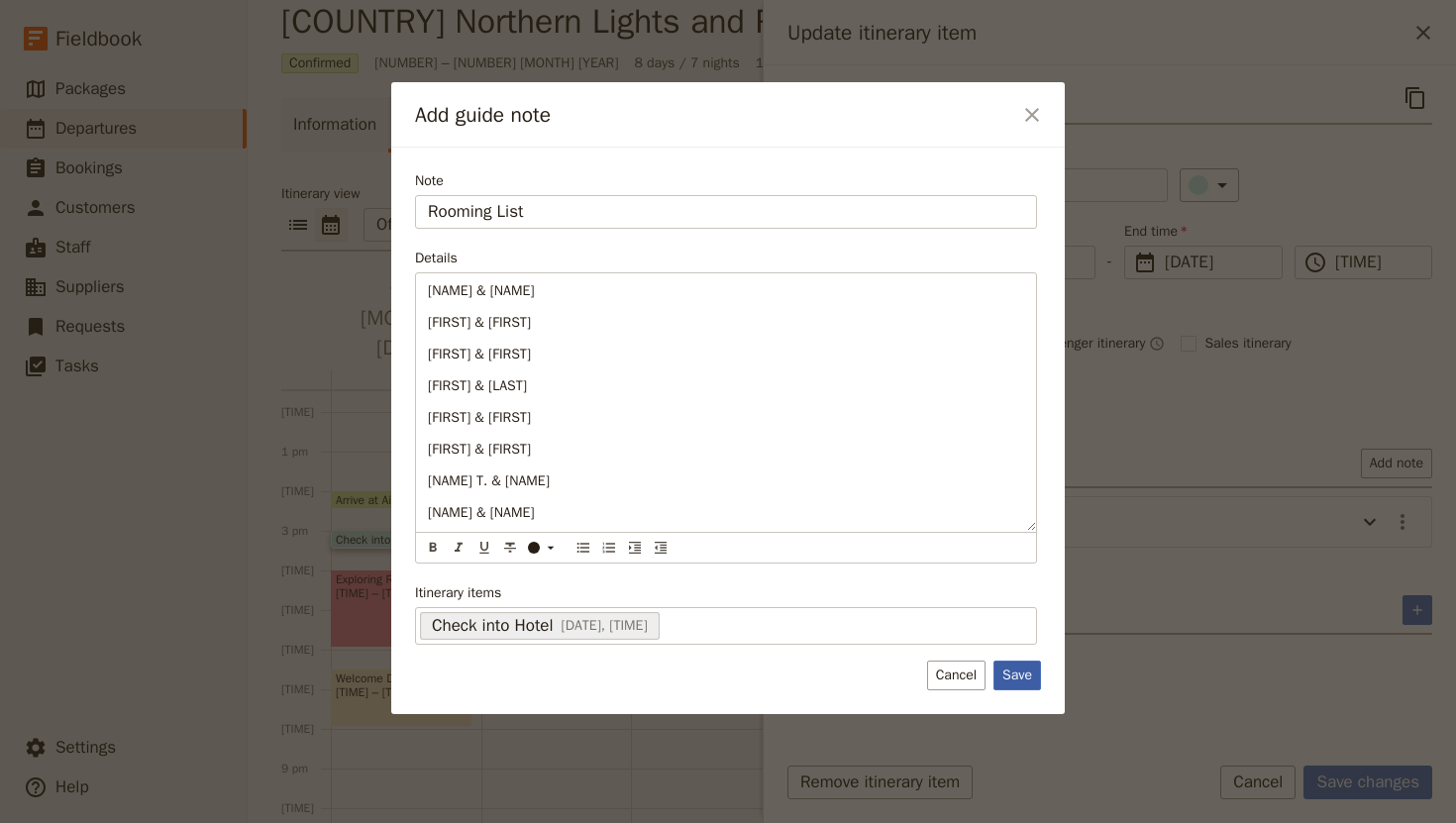 click on "Save" at bounding box center (1017, 675) 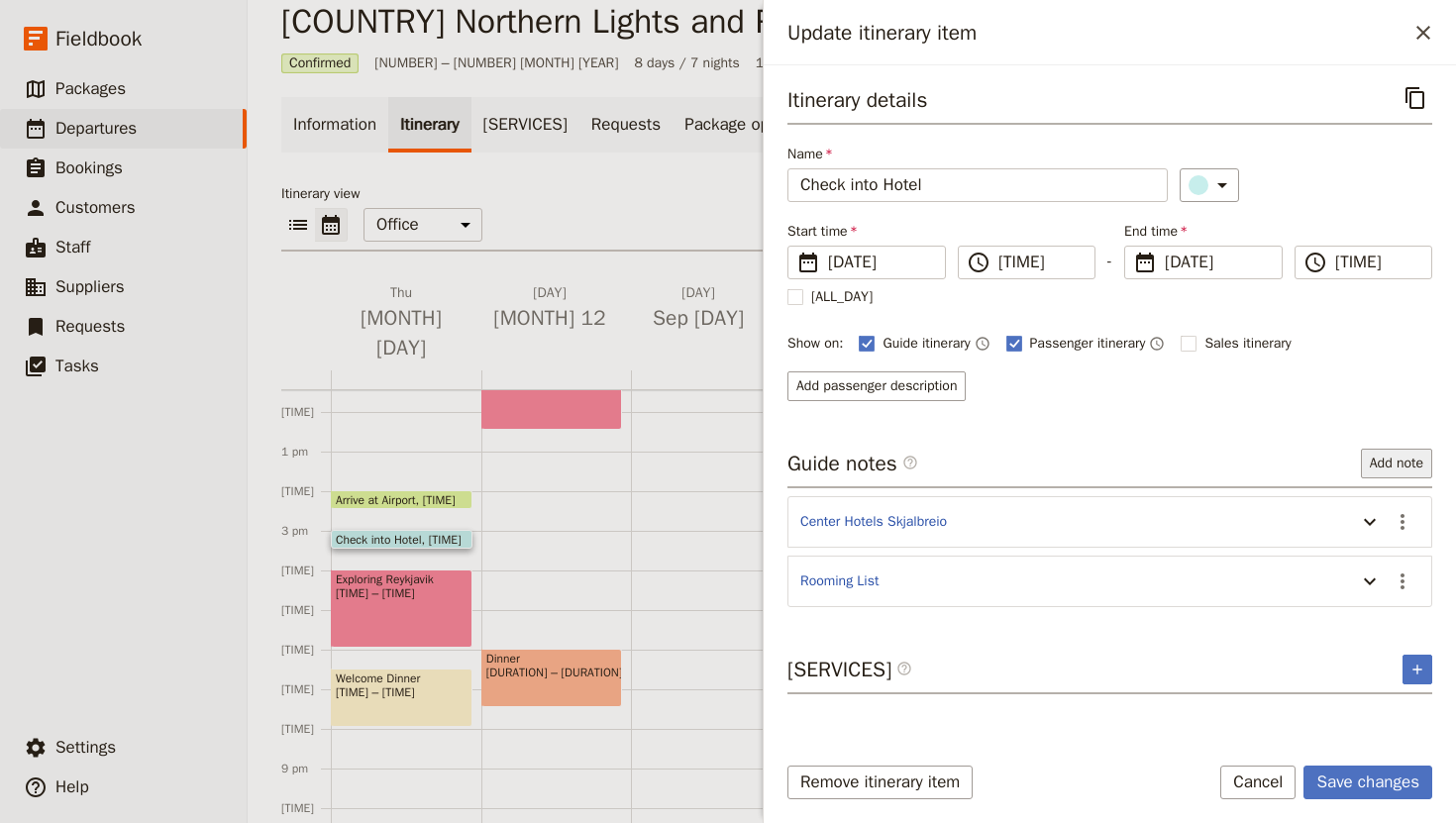 click on "Add note" at bounding box center [1397, 463] 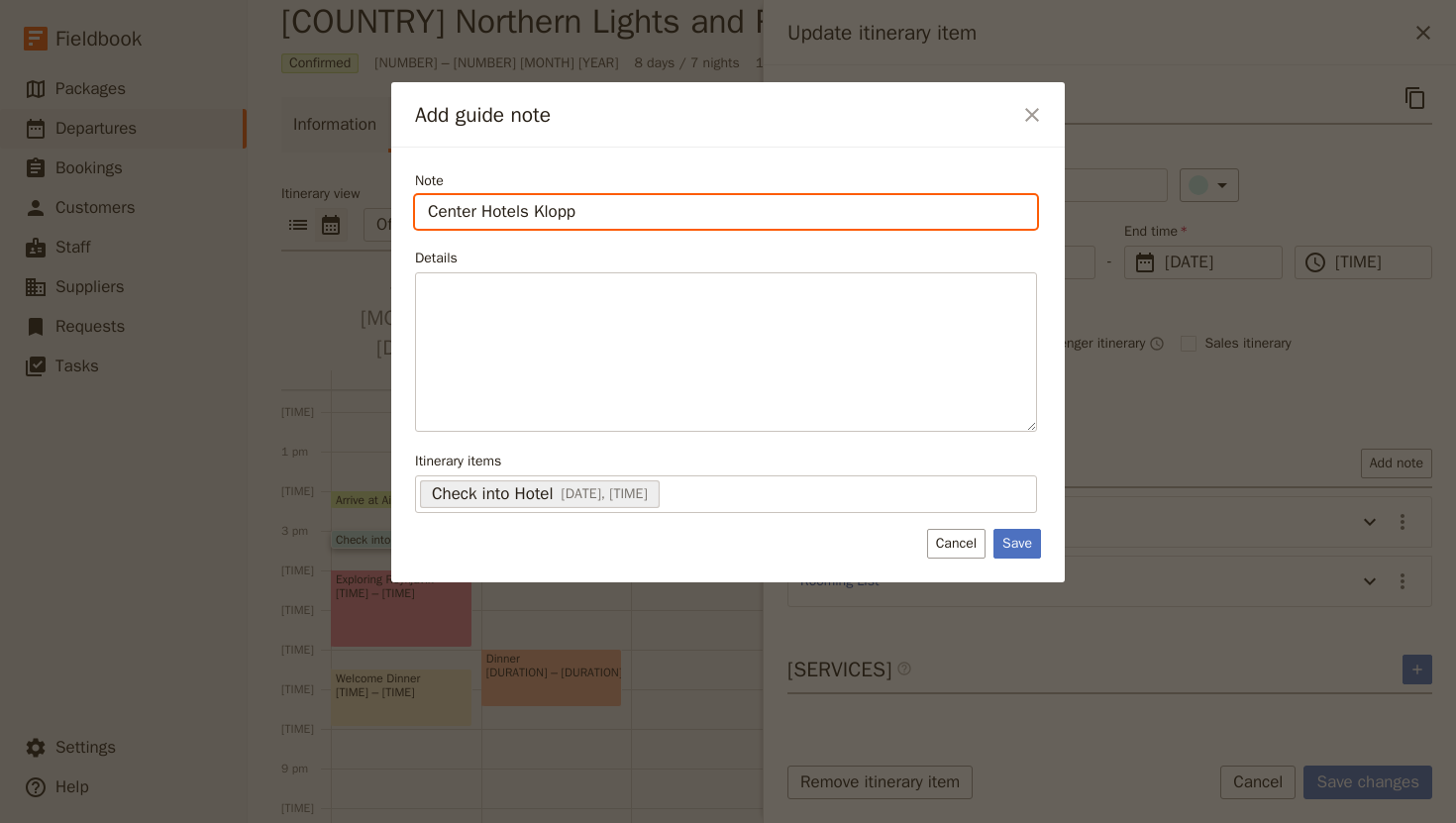 type on "Center Hotels Klopp" 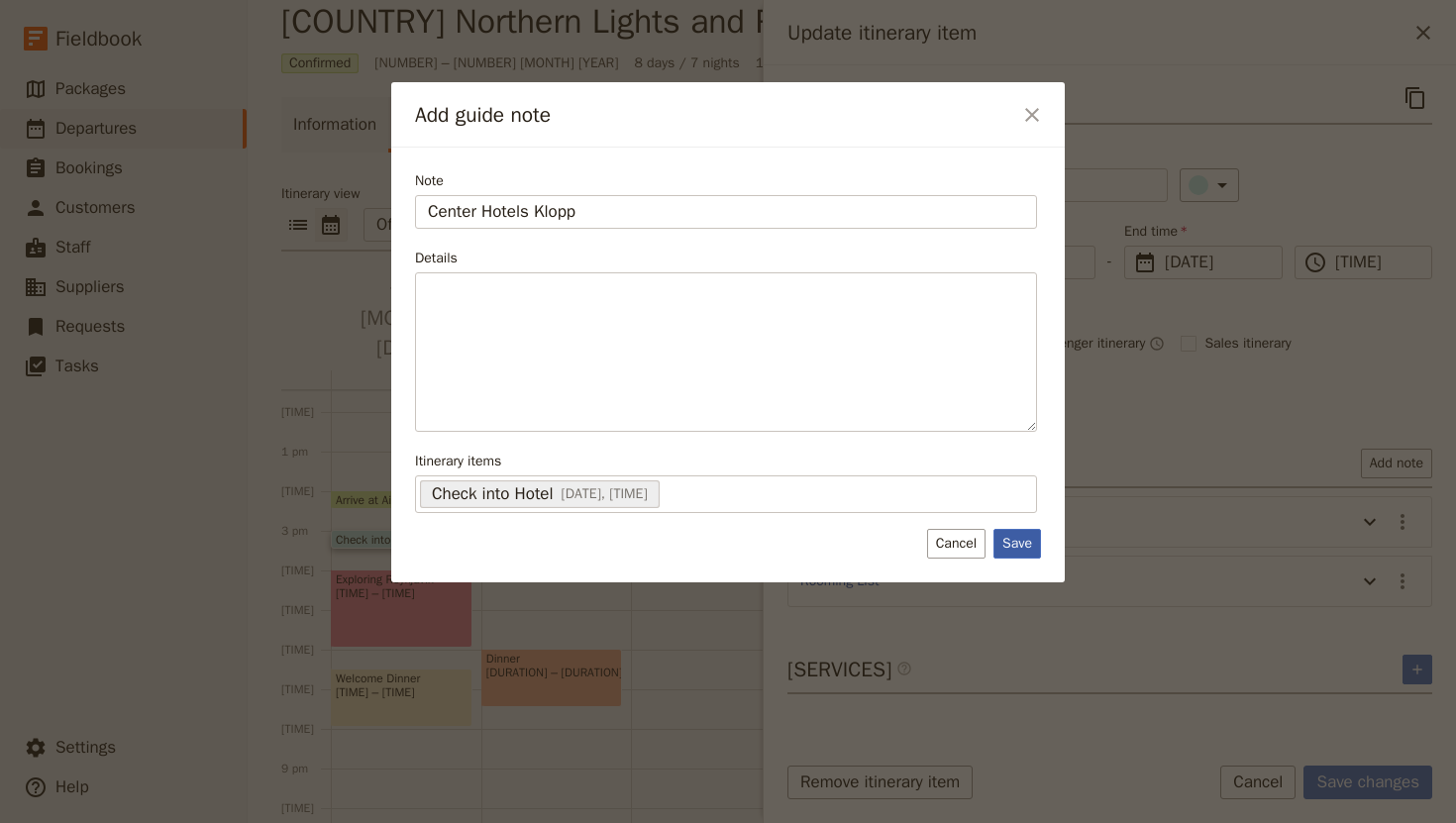 click on "Save" at bounding box center [1017, 544] 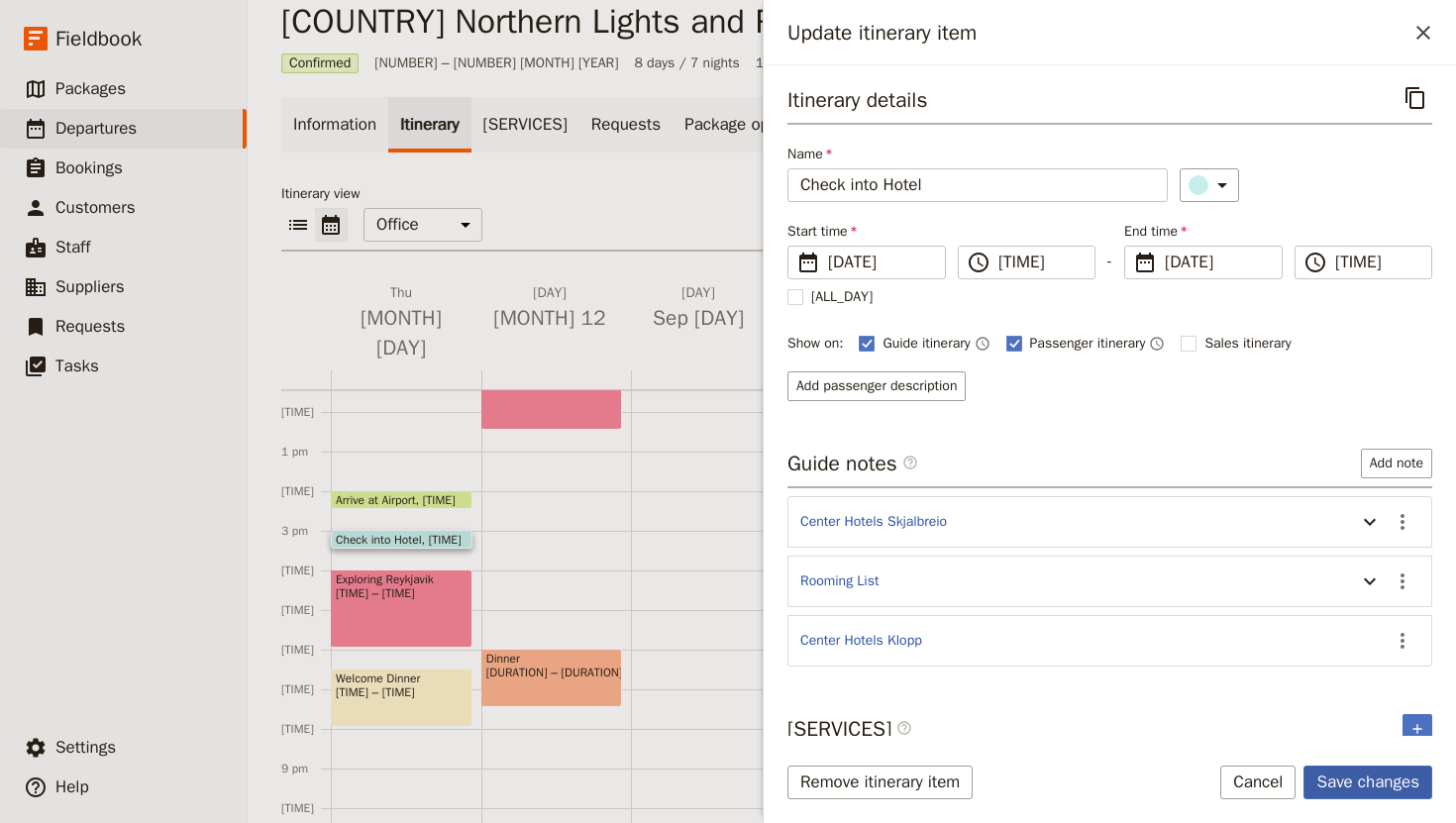 click on "Save changes" at bounding box center [1368, 782] 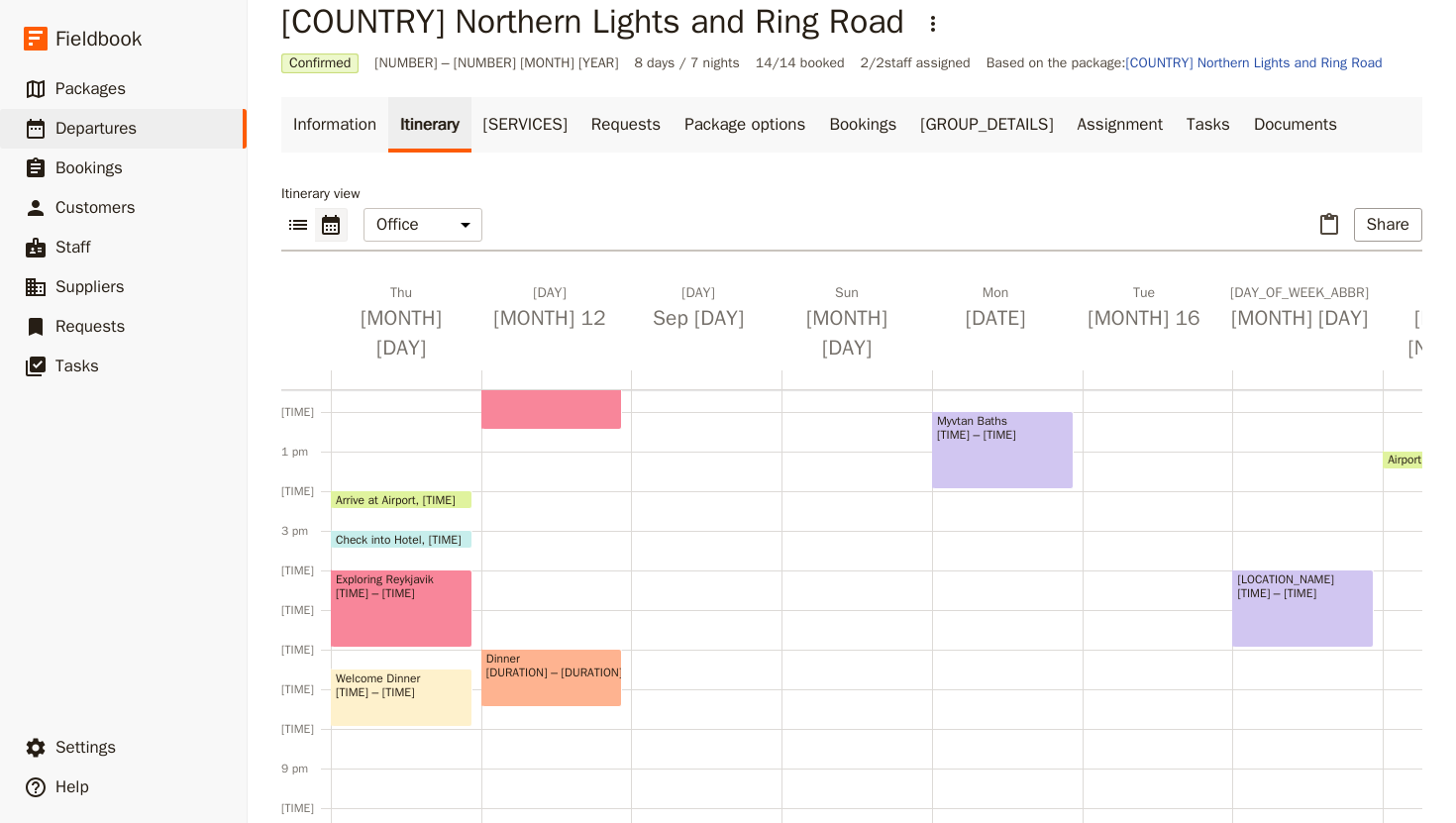 click on "Check into Hotel" at bounding box center (382, 539) 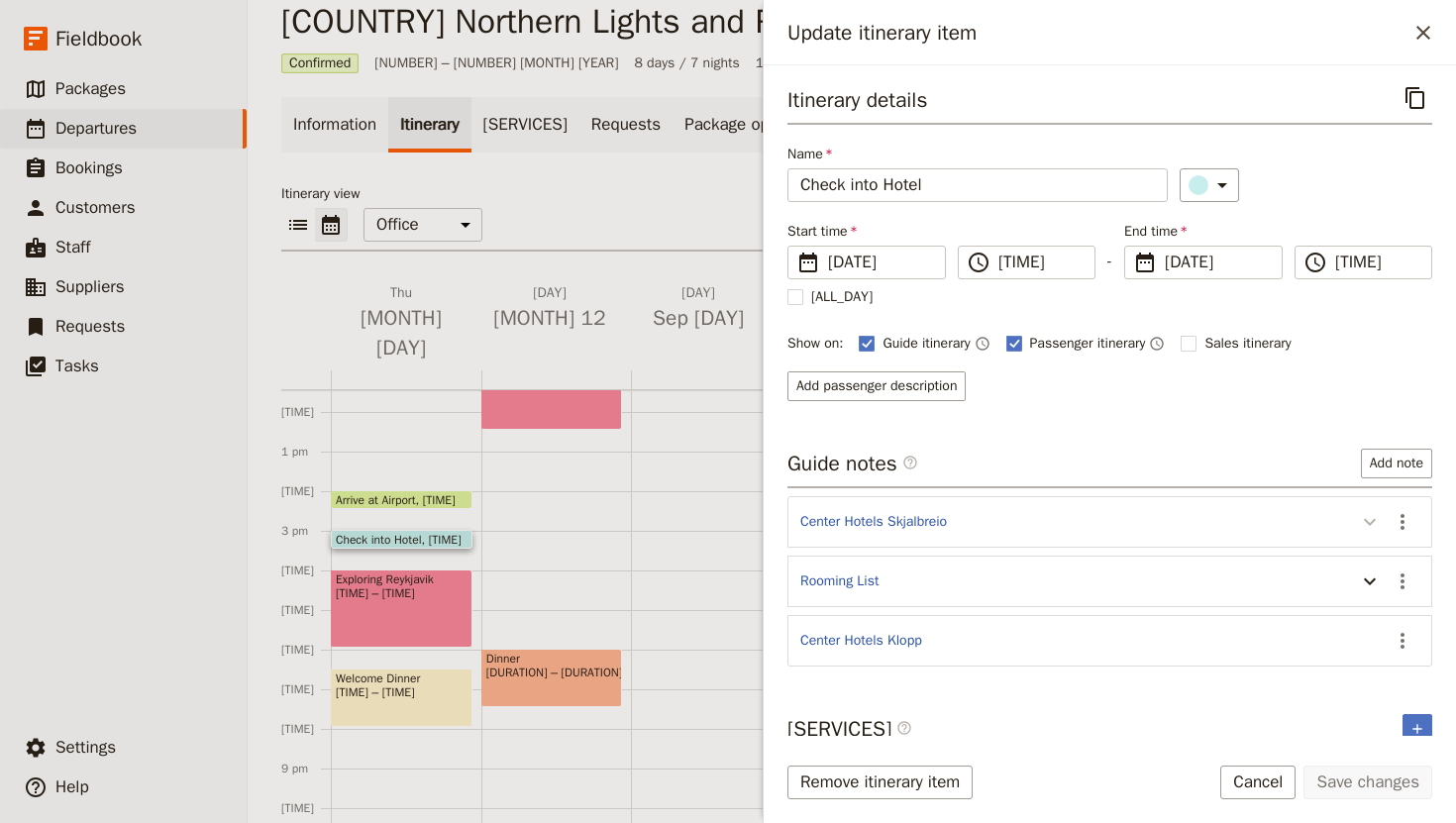 click 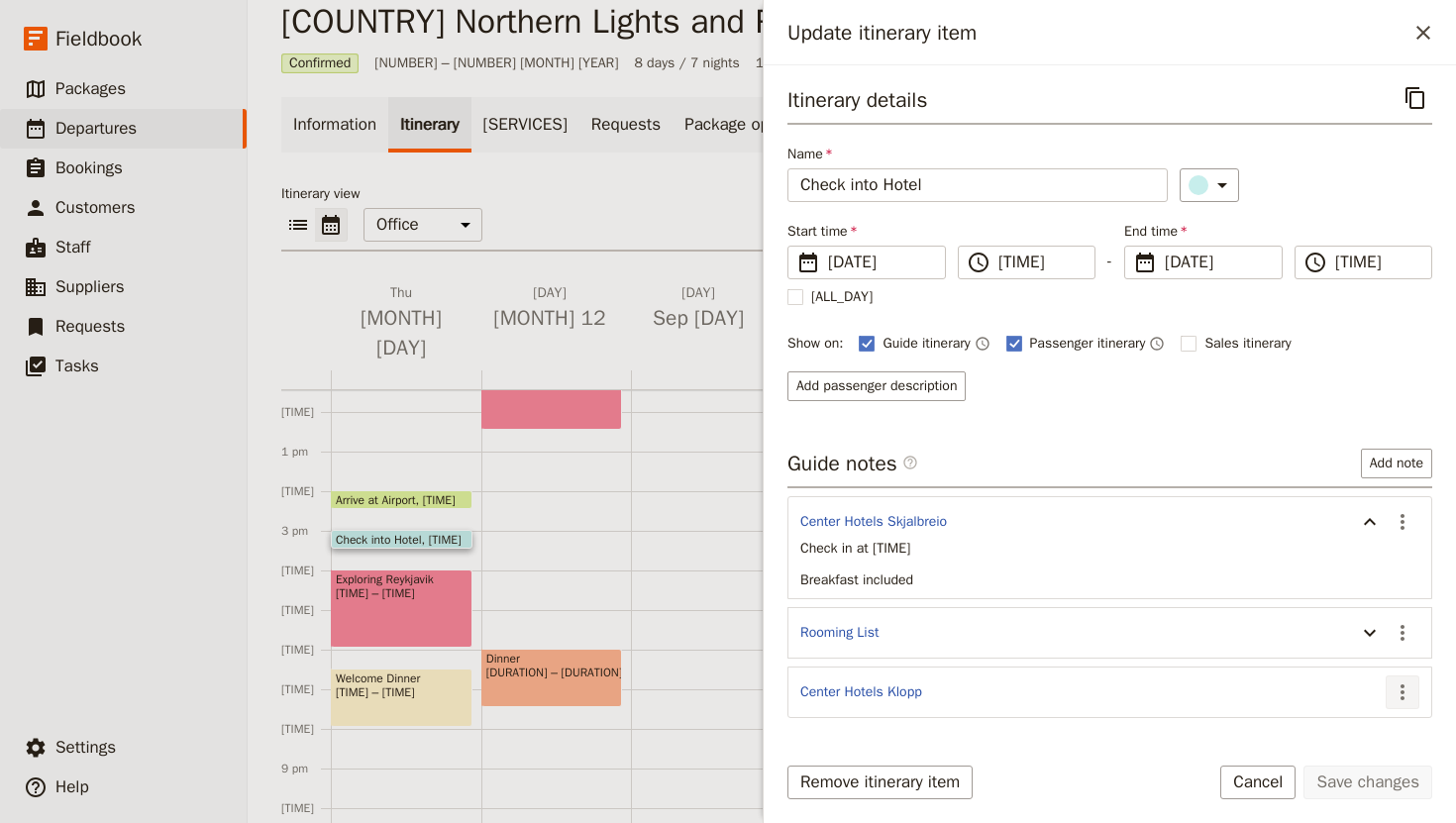click 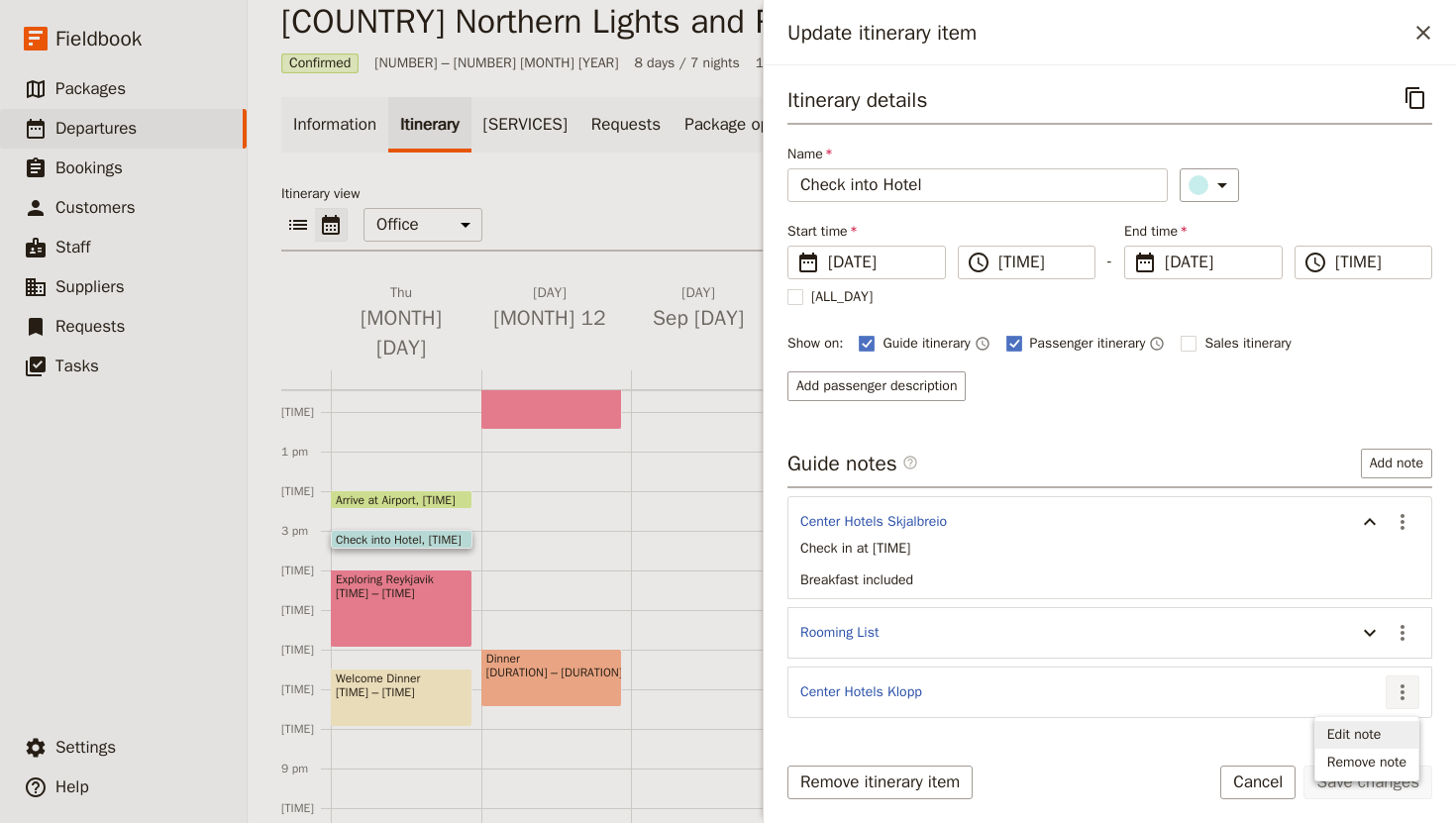click on "Edit note" at bounding box center [1354, 735] 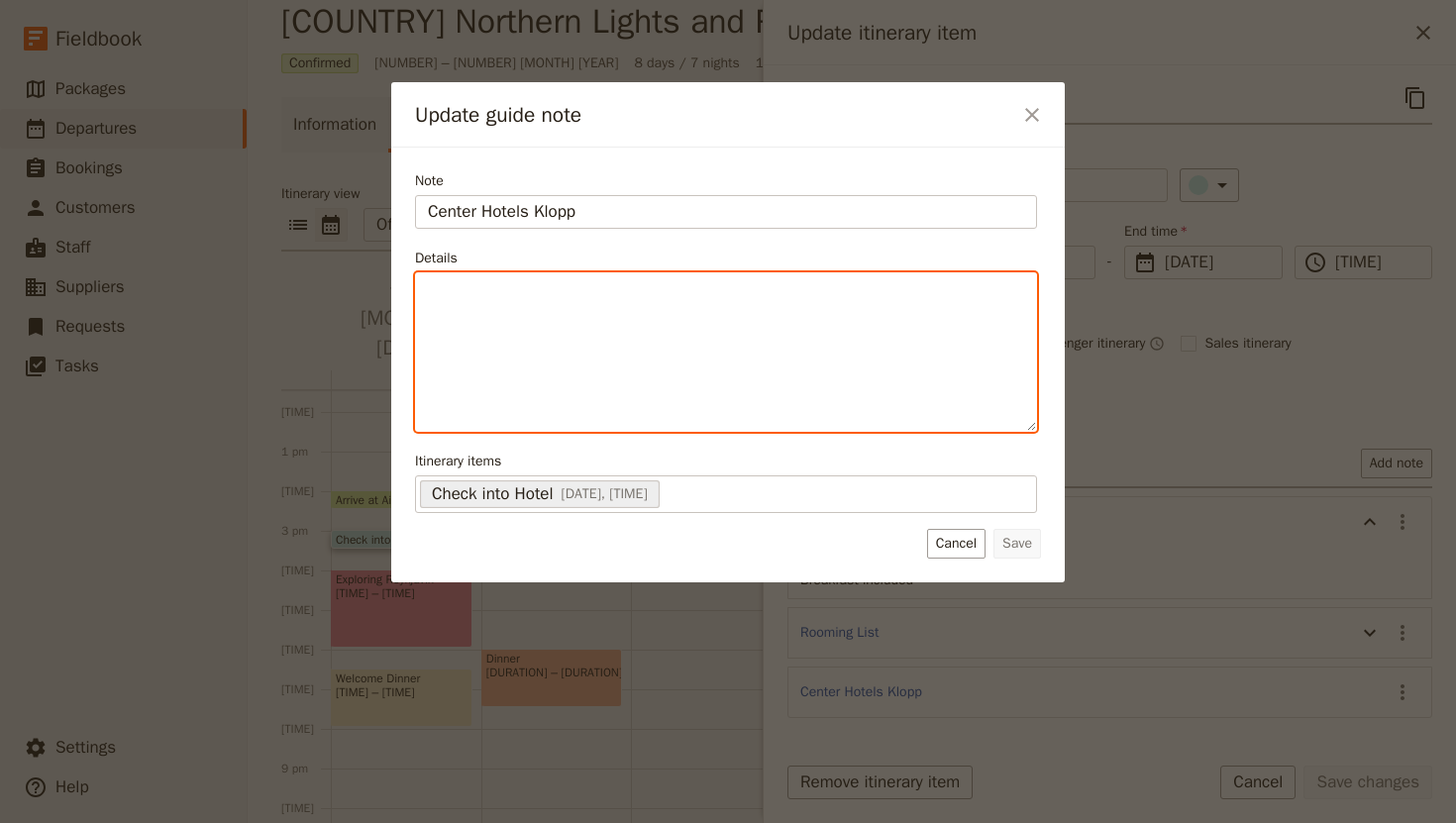 click at bounding box center [726, 352] 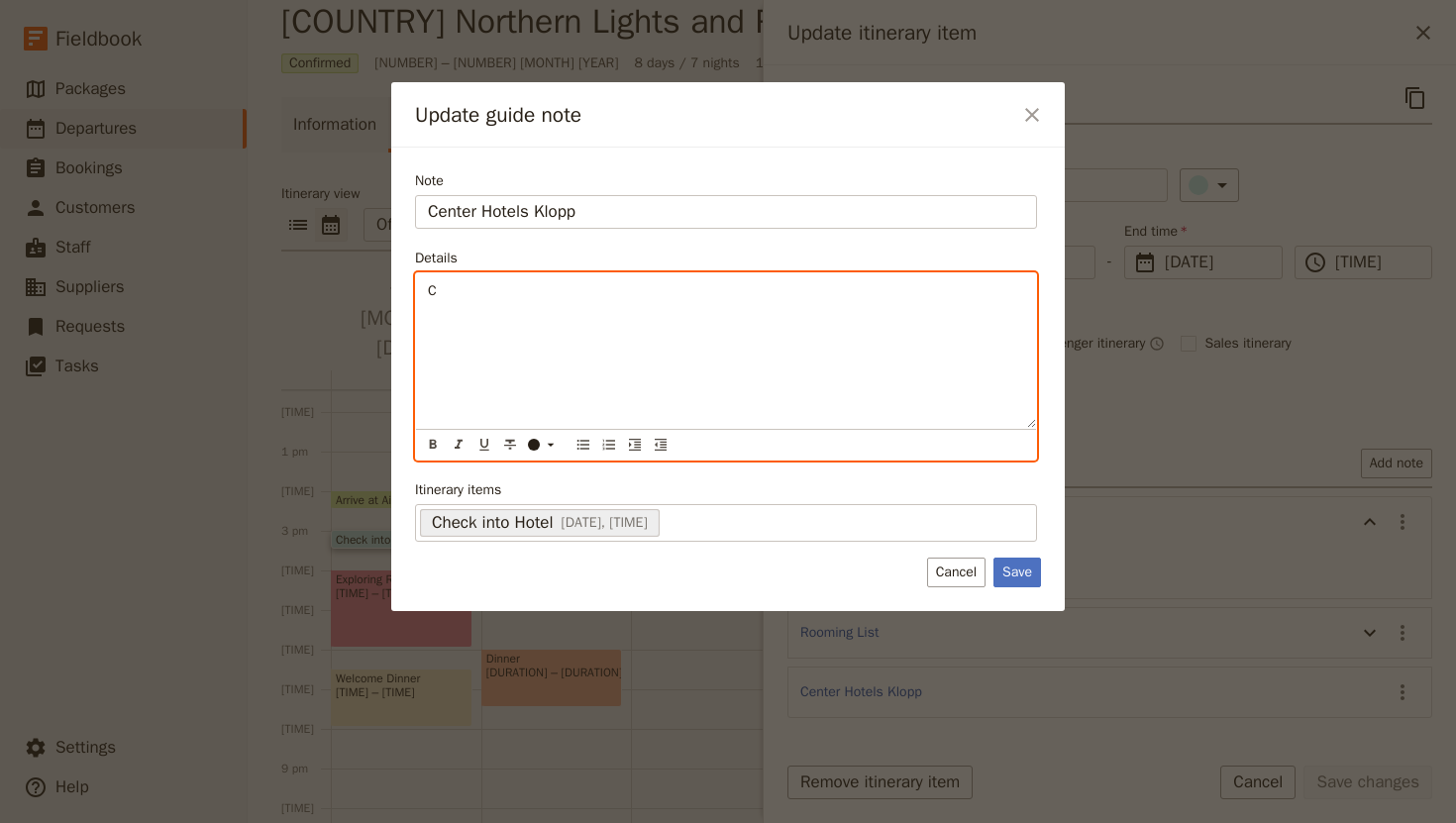 type 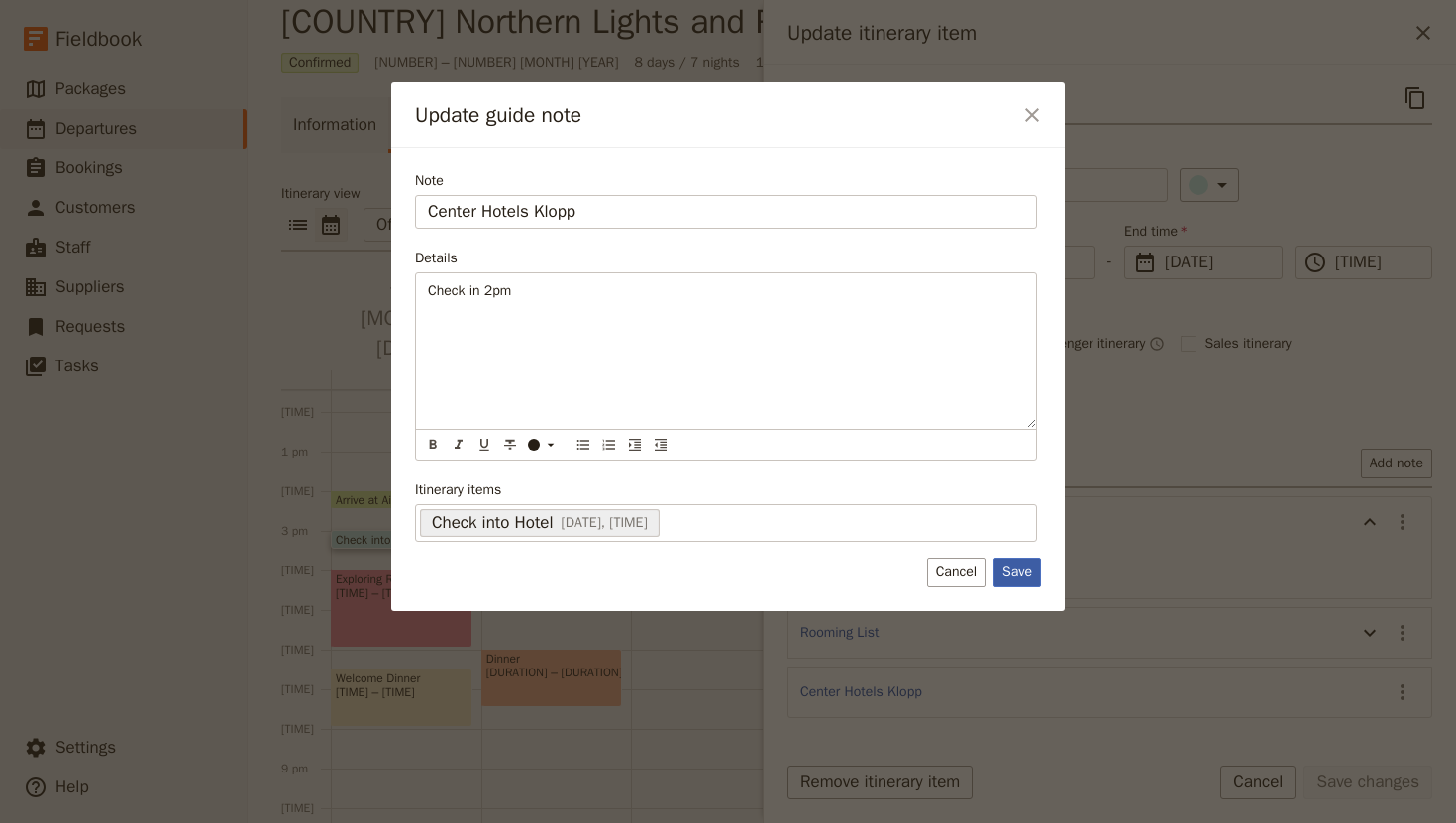 click on "Save" at bounding box center [1017, 572] 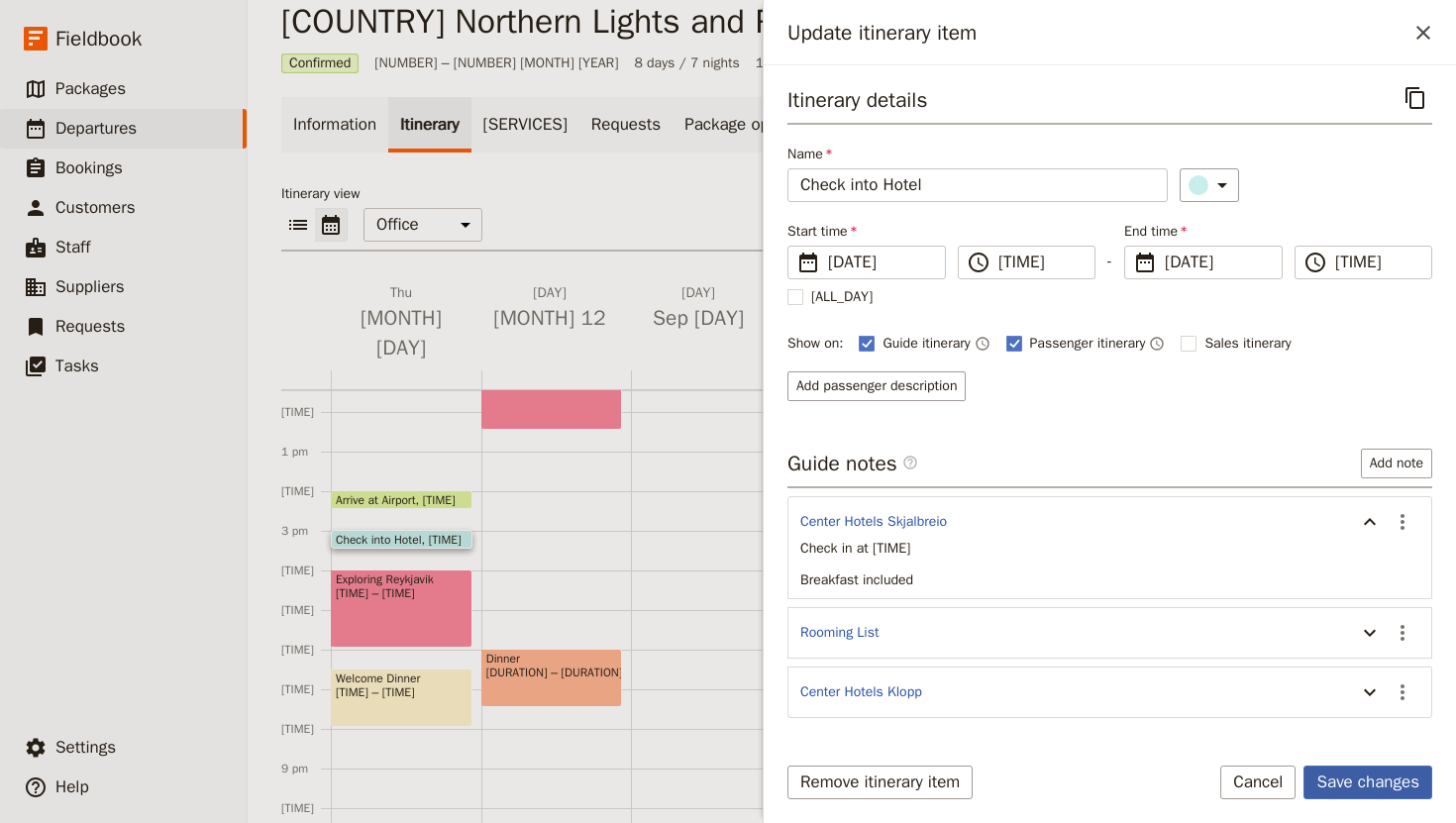 click on "Save changes" at bounding box center [1368, 782] 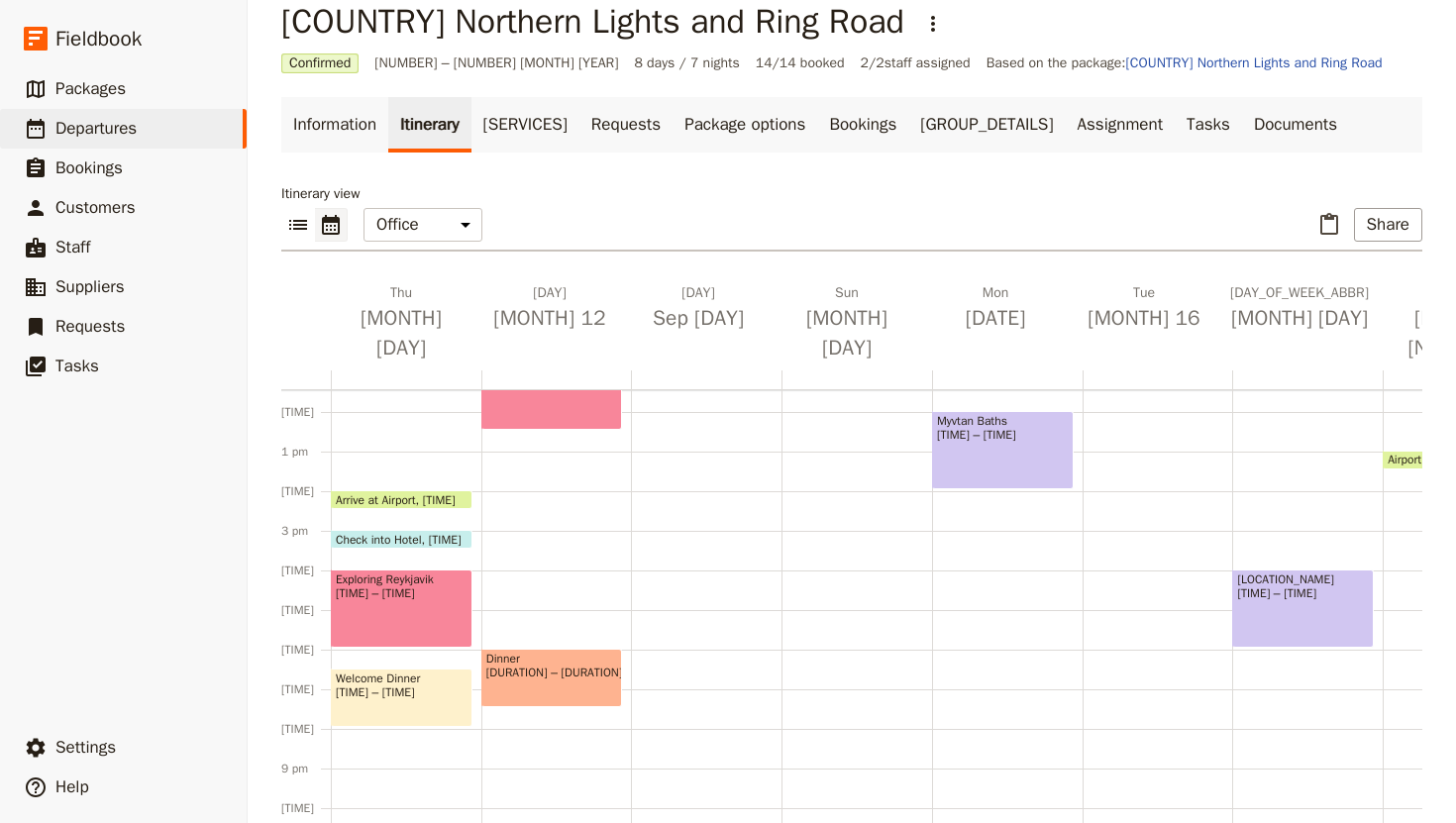 click on "Welcome Dinner [TIME] – [TIME]" at bounding box center (401, 697) 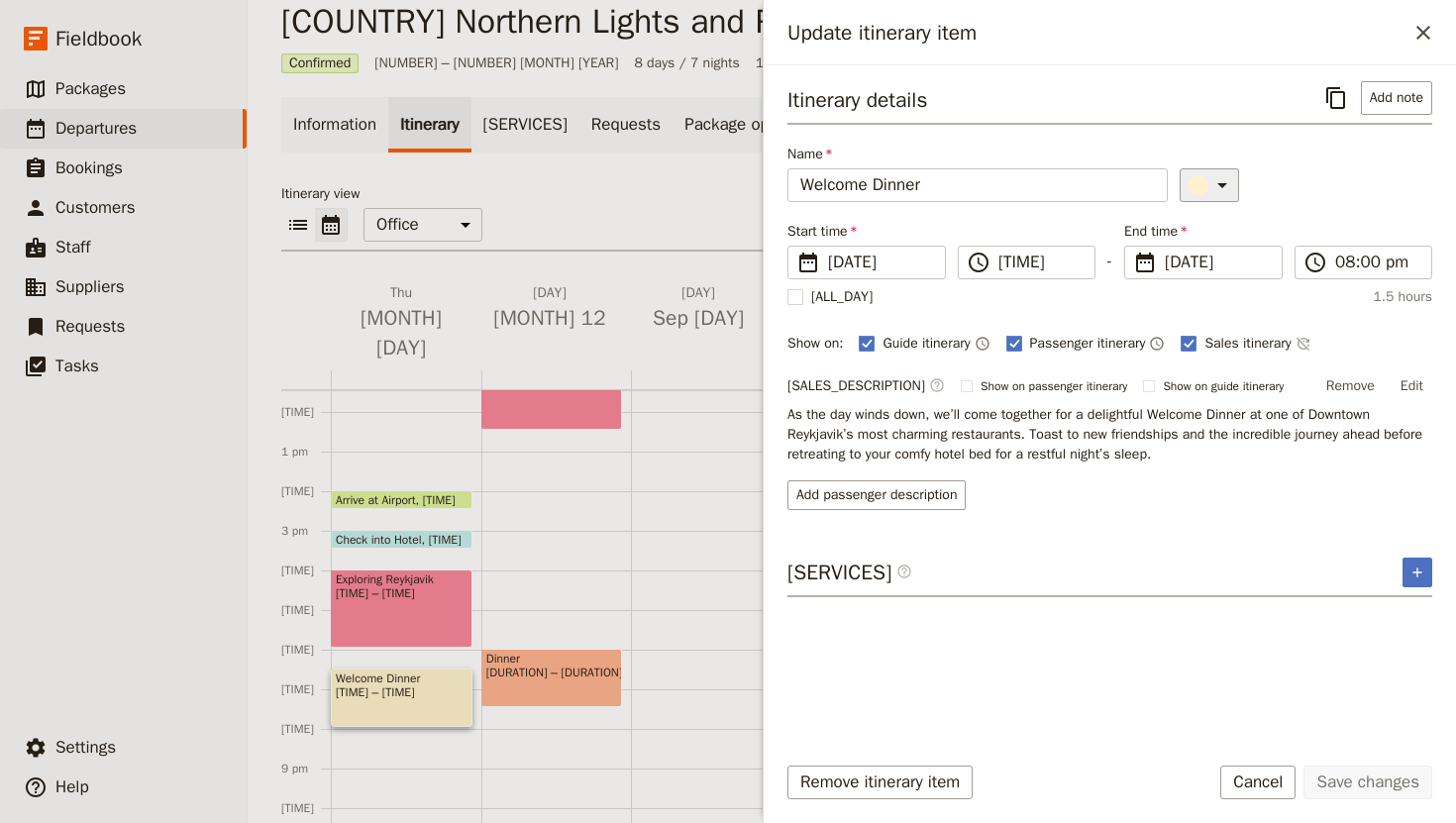 click at bounding box center [1198, 185] 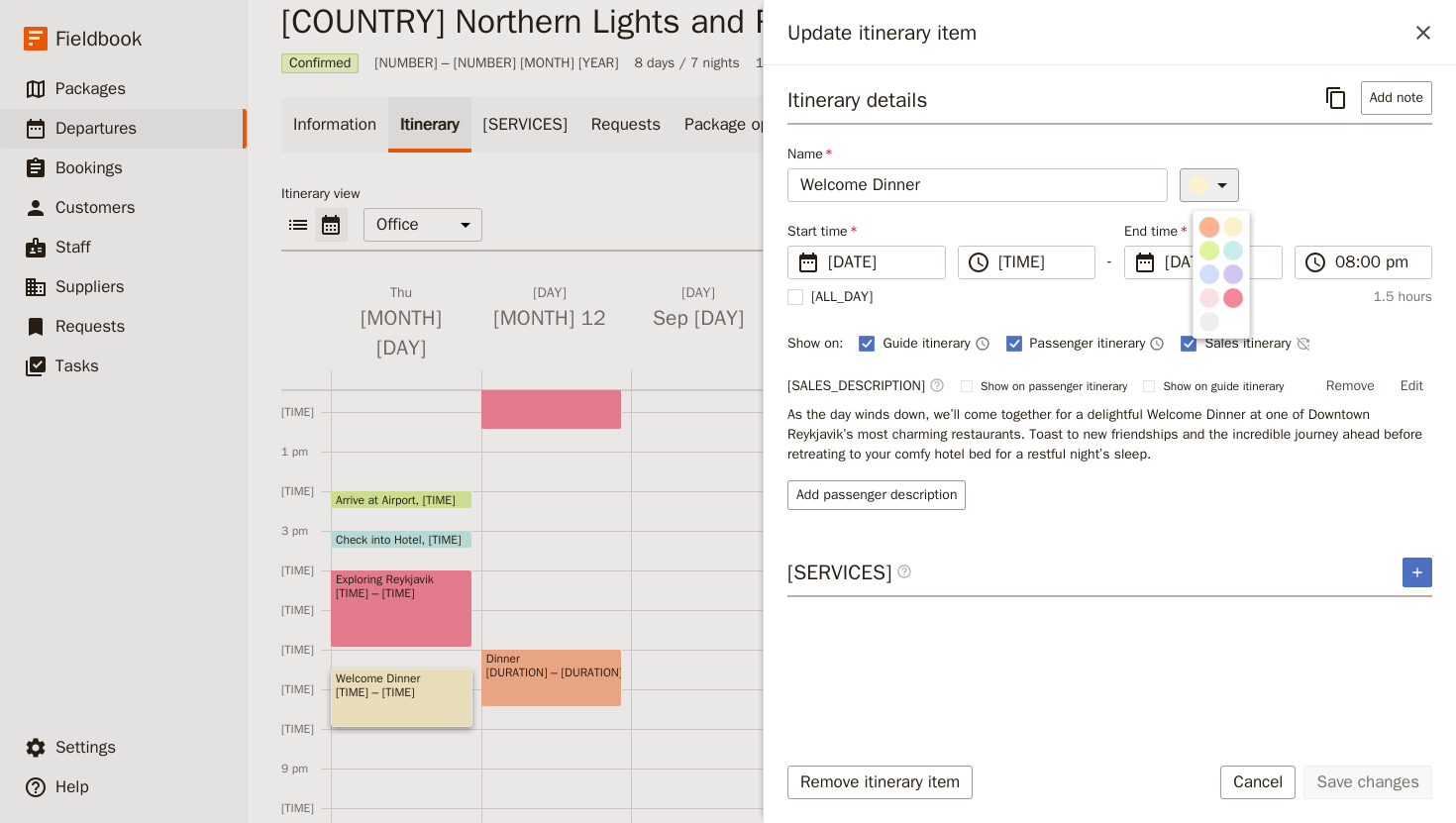 click at bounding box center (1209, 227) 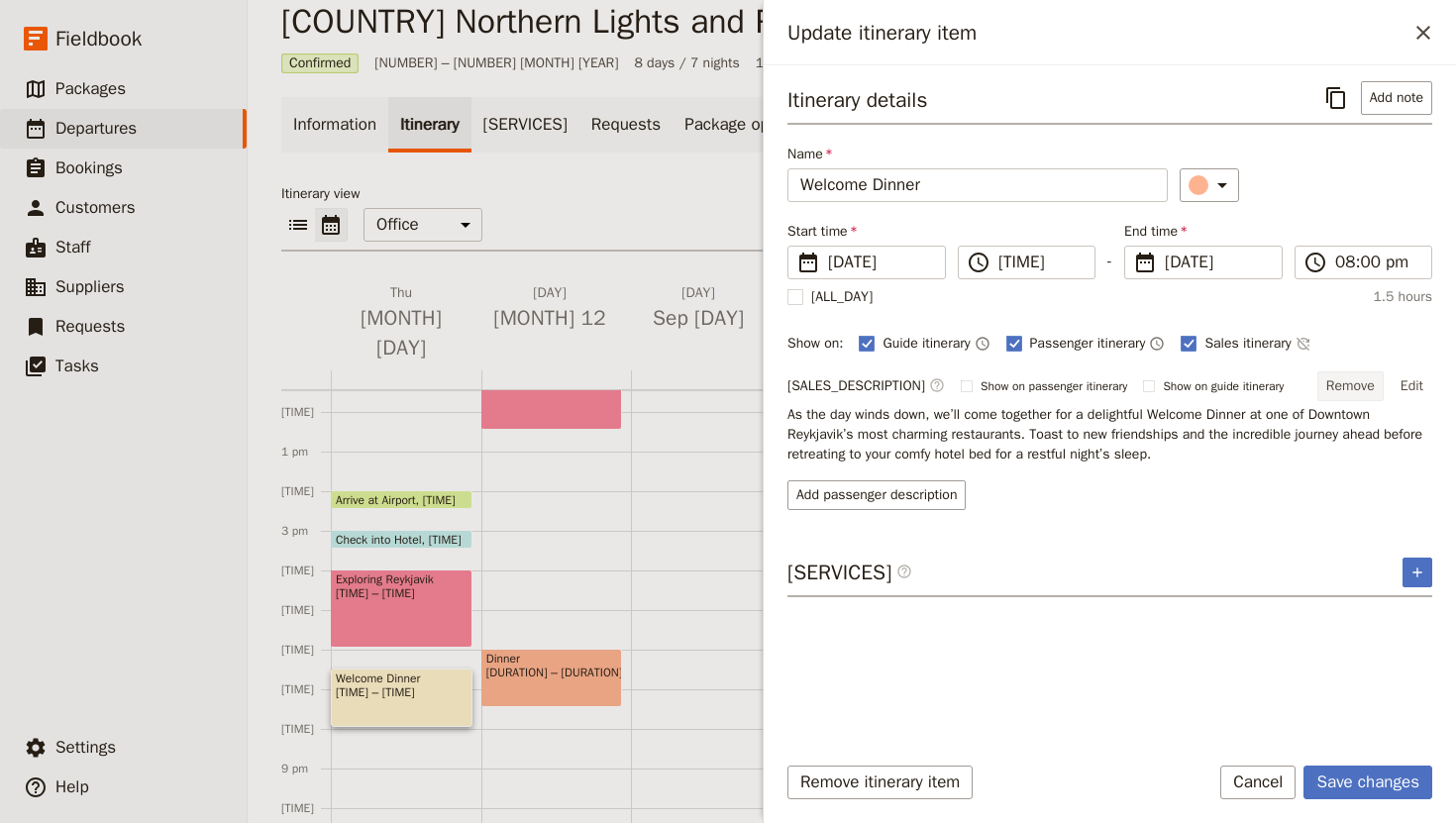 click on "Remove" at bounding box center [1350, 386] 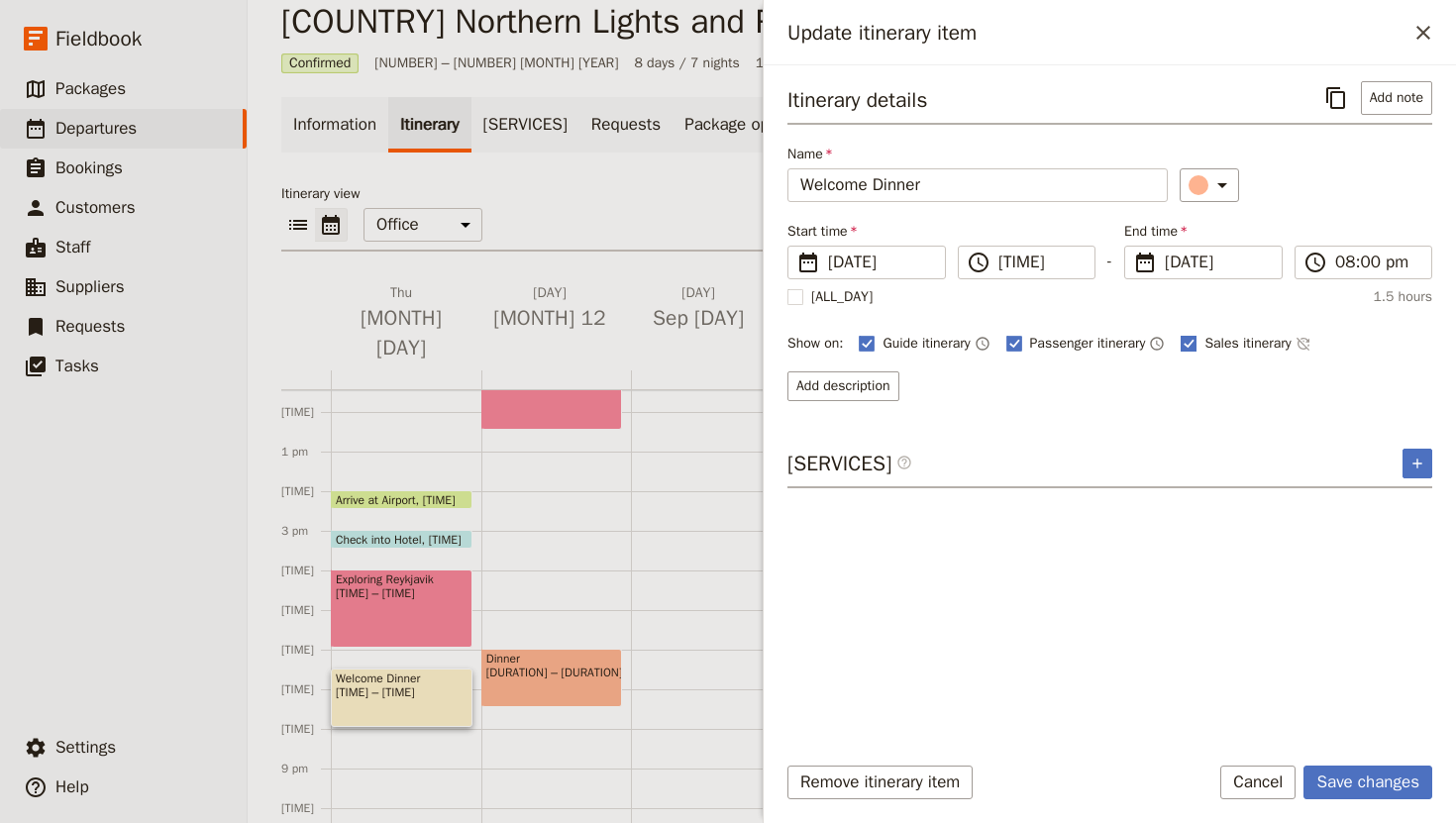 click 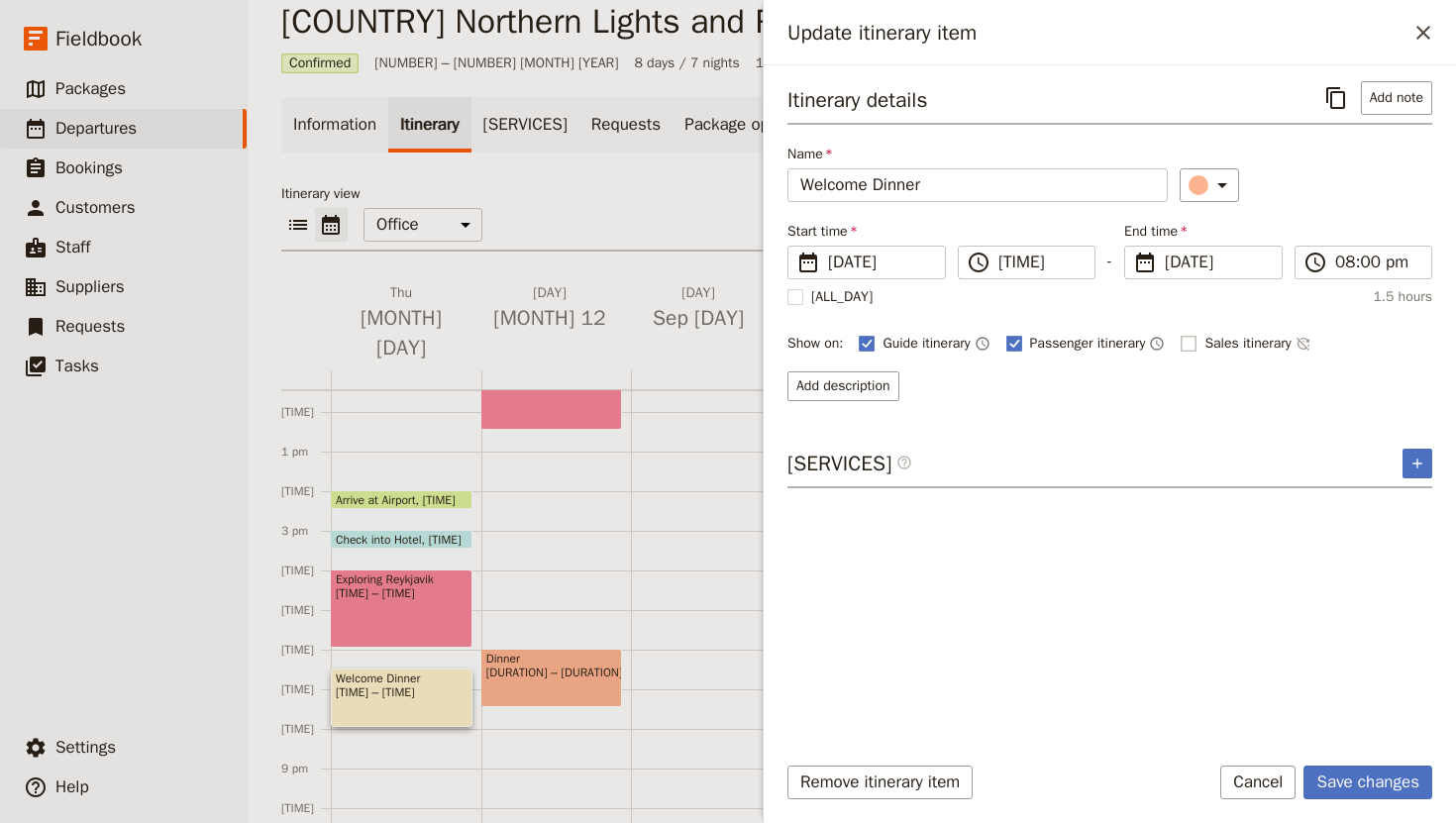 checkbox on "false" 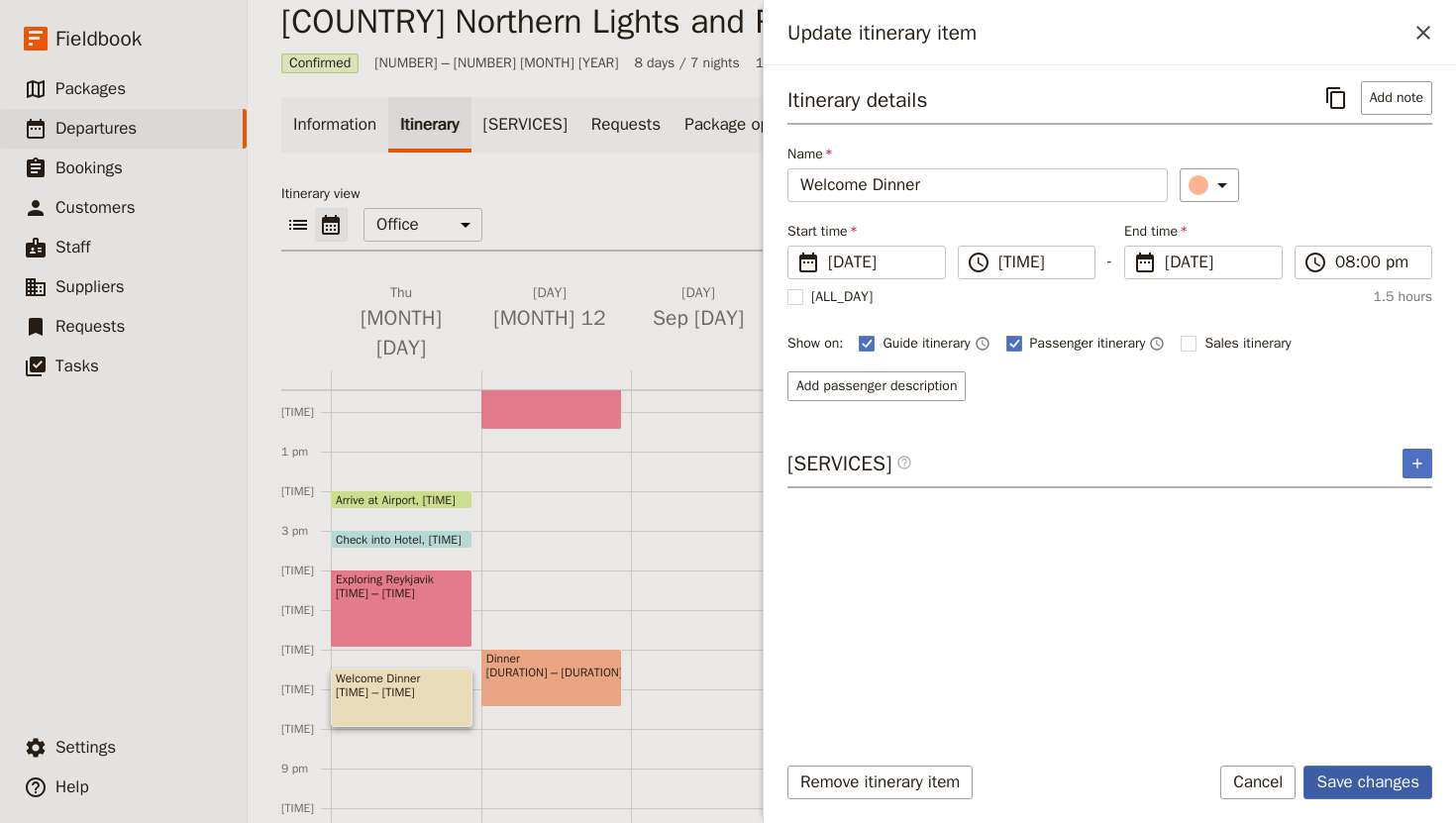 click on "Save changes" at bounding box center [1368, 782] 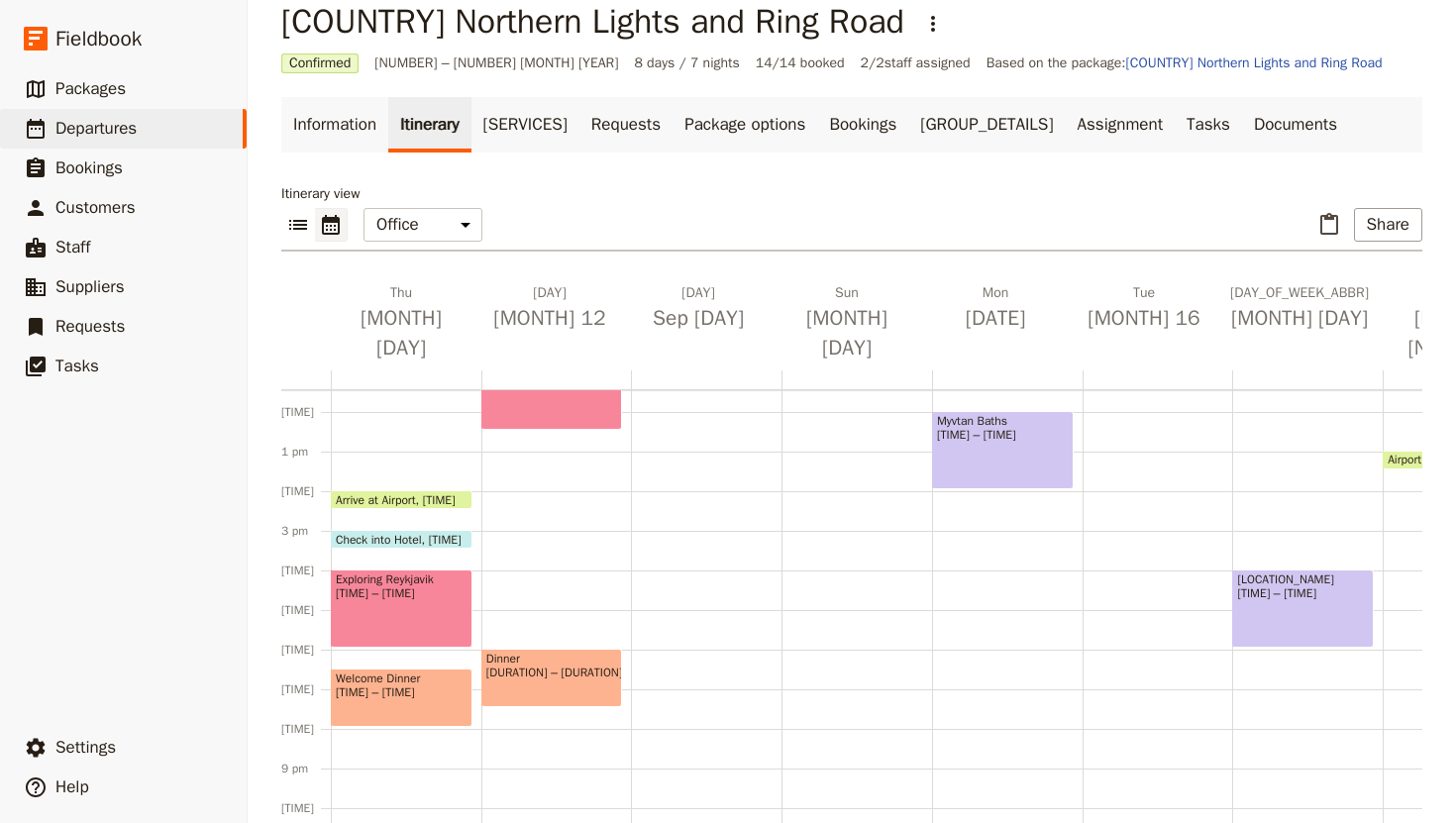 click on "Exploring Reykjavik [TIME]" at bounding box center (401, 608) 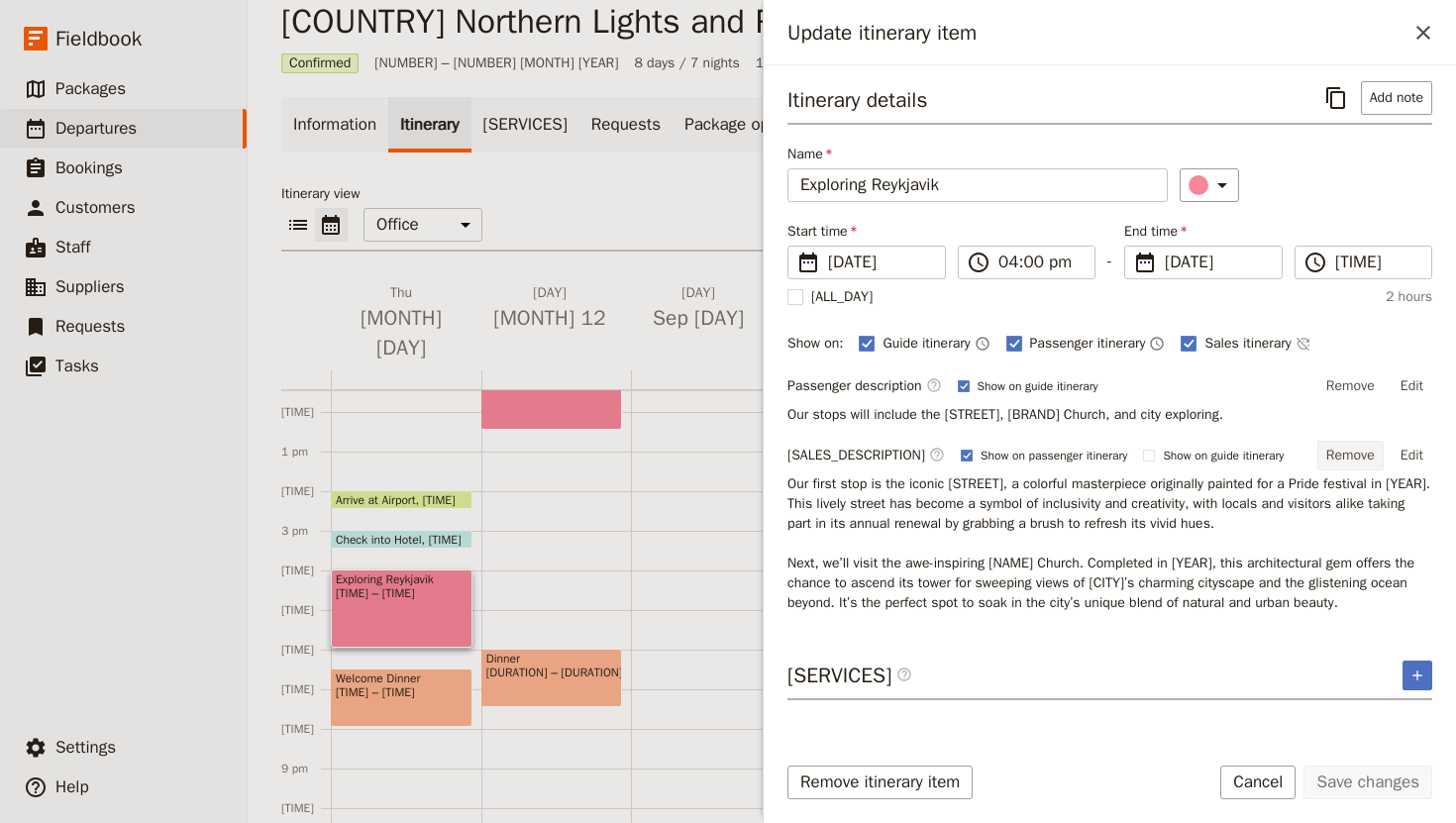 click on "Remove" at bounding box center [1350, 456] 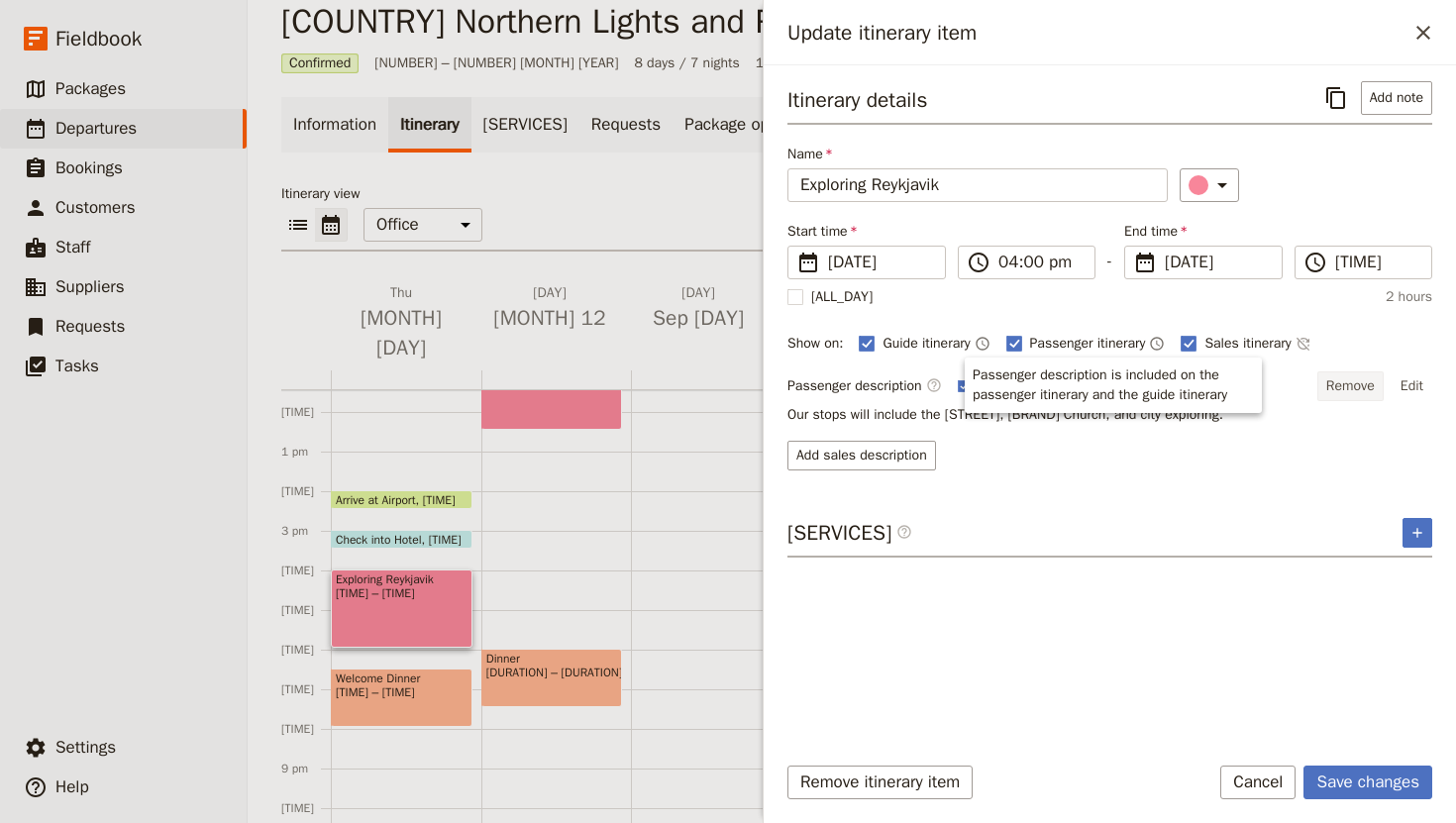 click on "Remove" at bounding box center [1350, 386] 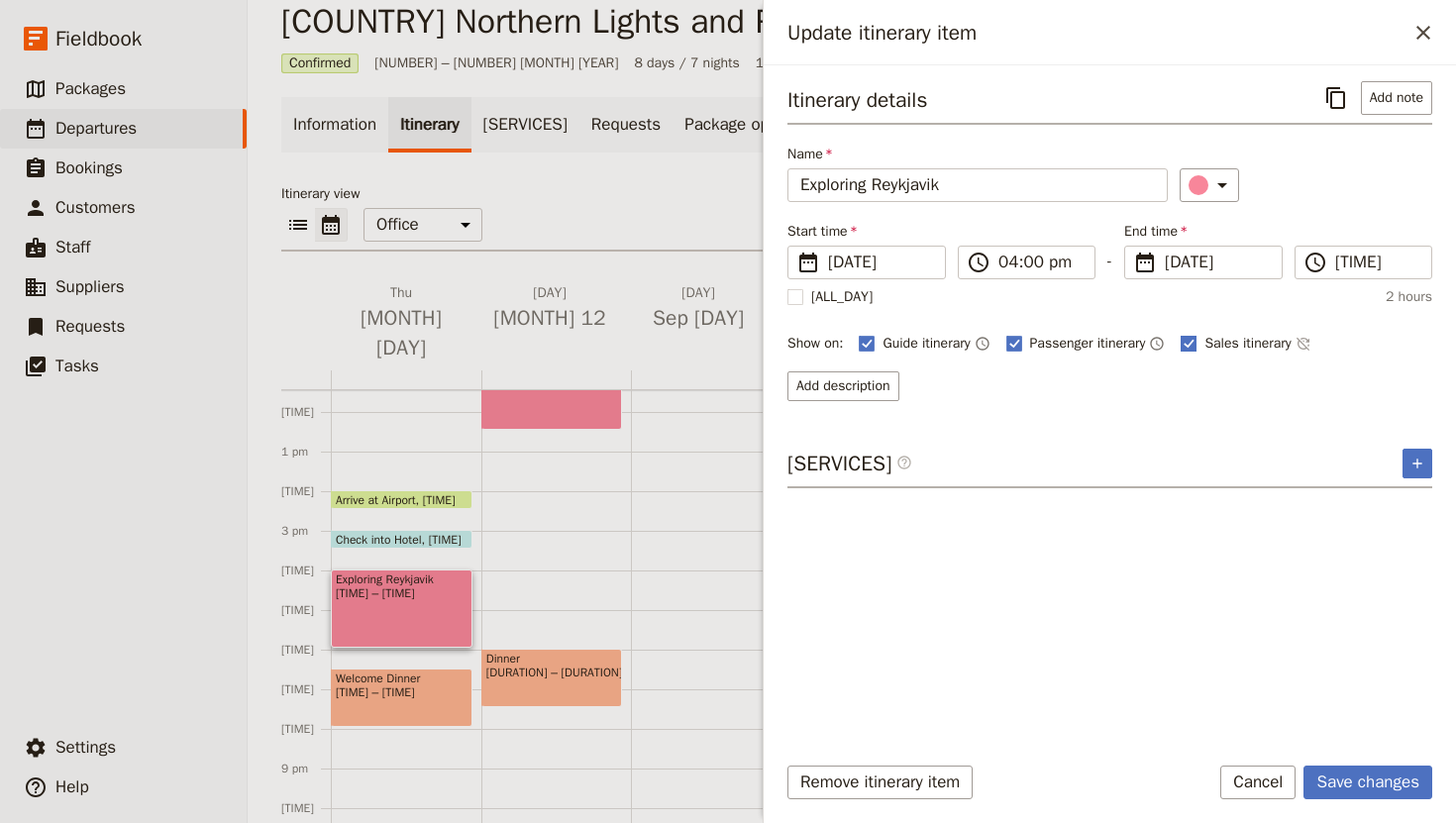 click 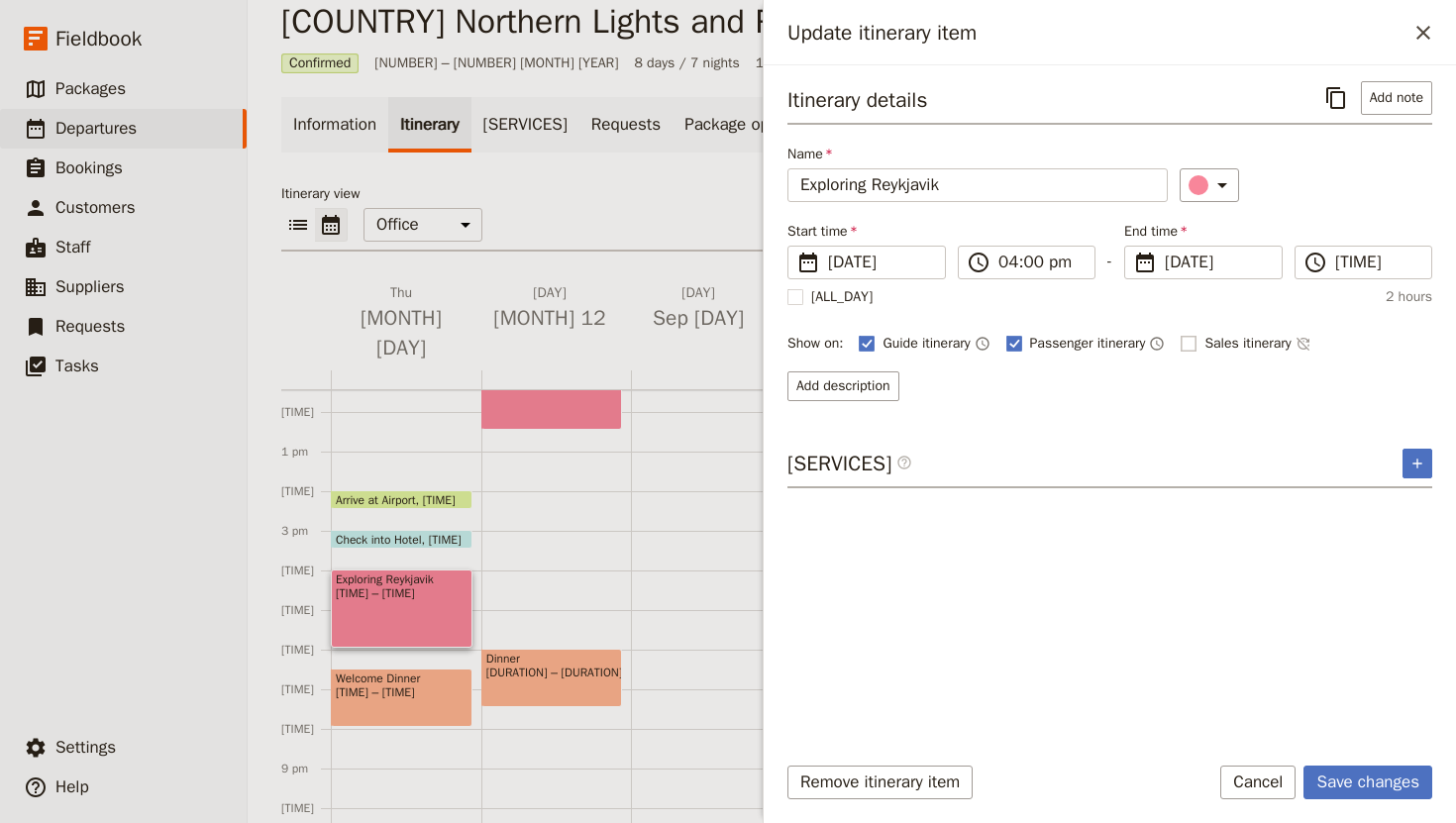 checkbox on "false" 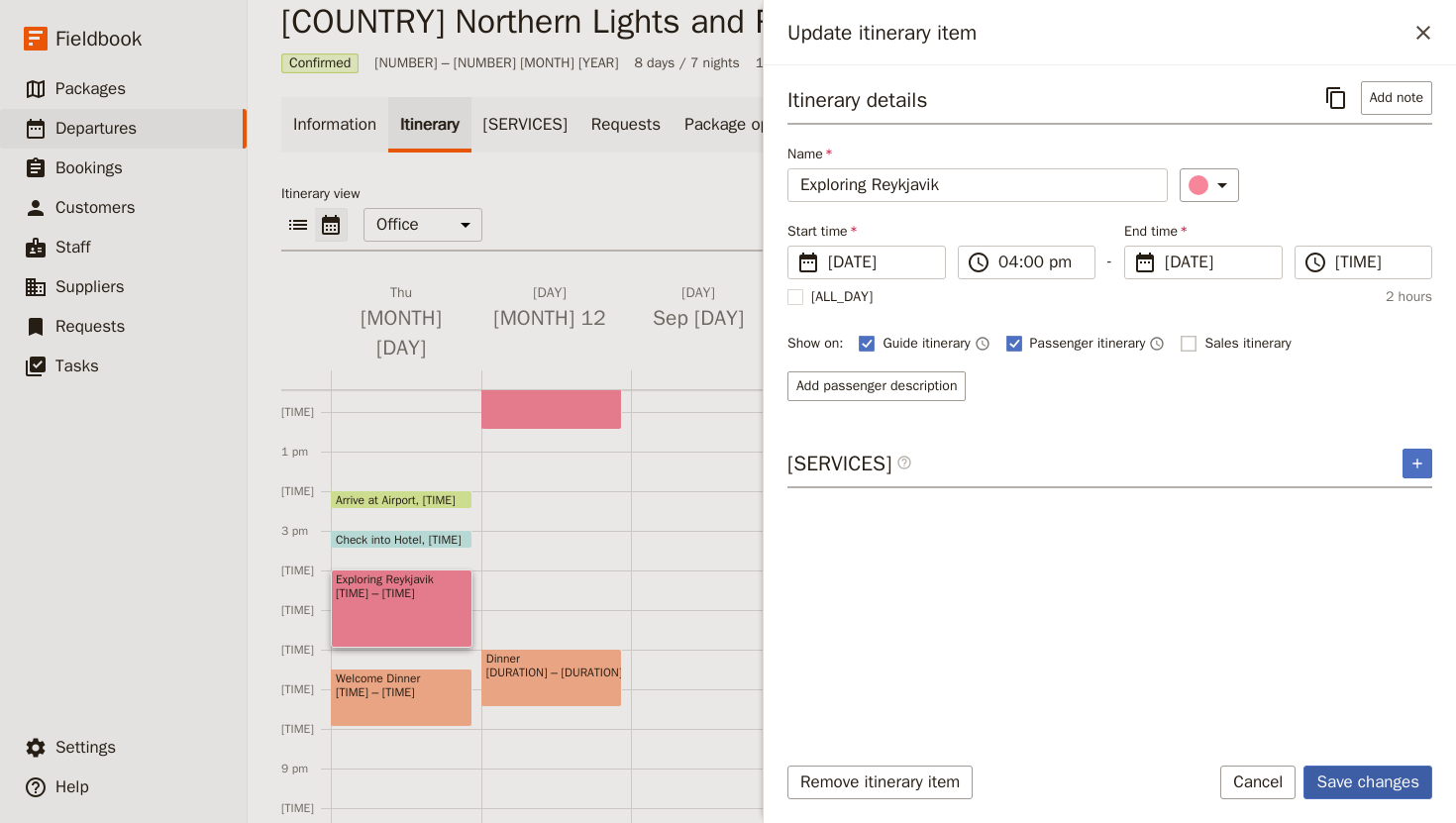 click on "Save changes" at bounding box center [1368, 782] 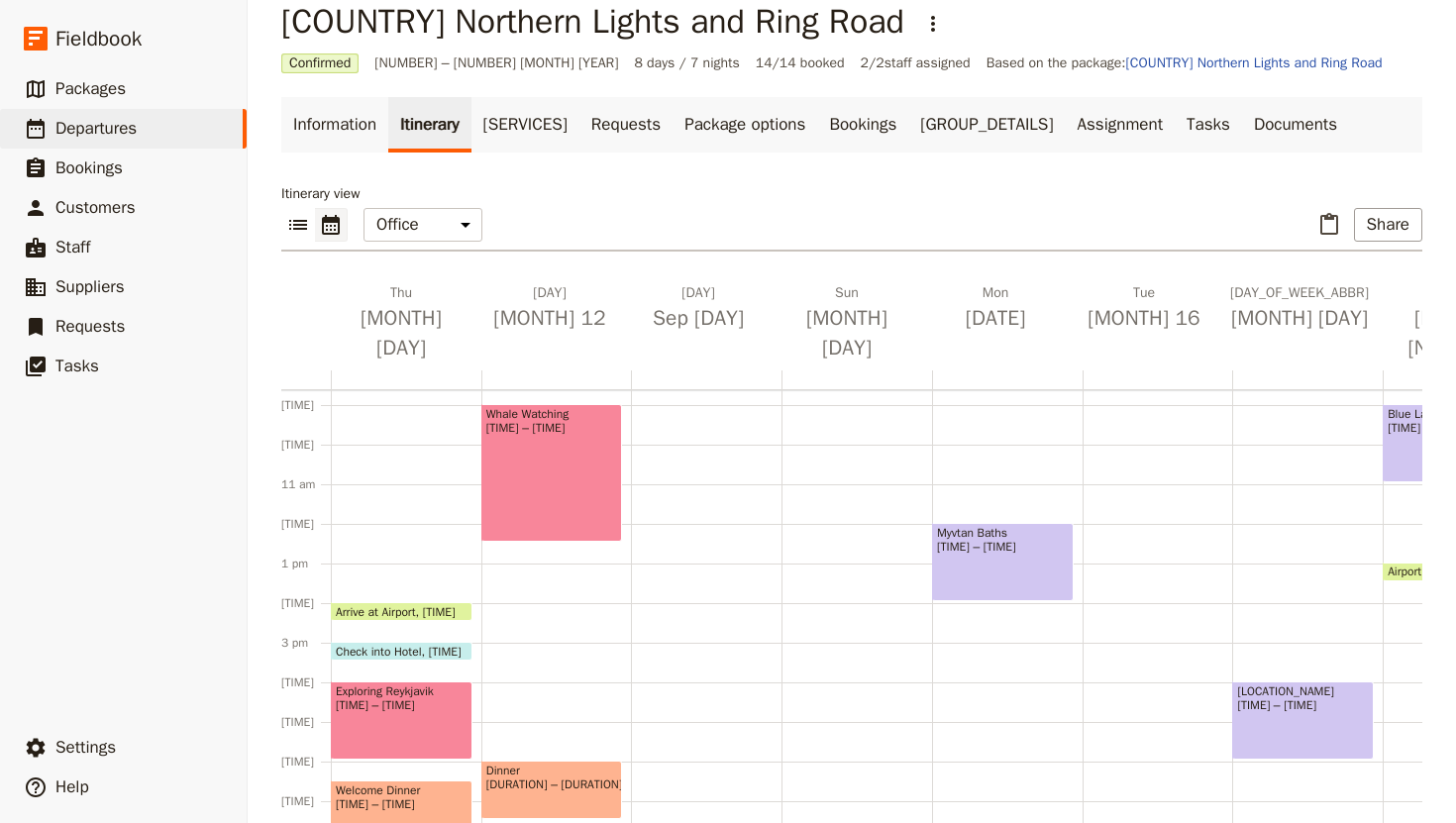 scroll, scrollTop: 344, scrollLeft: 0, axis: vertical 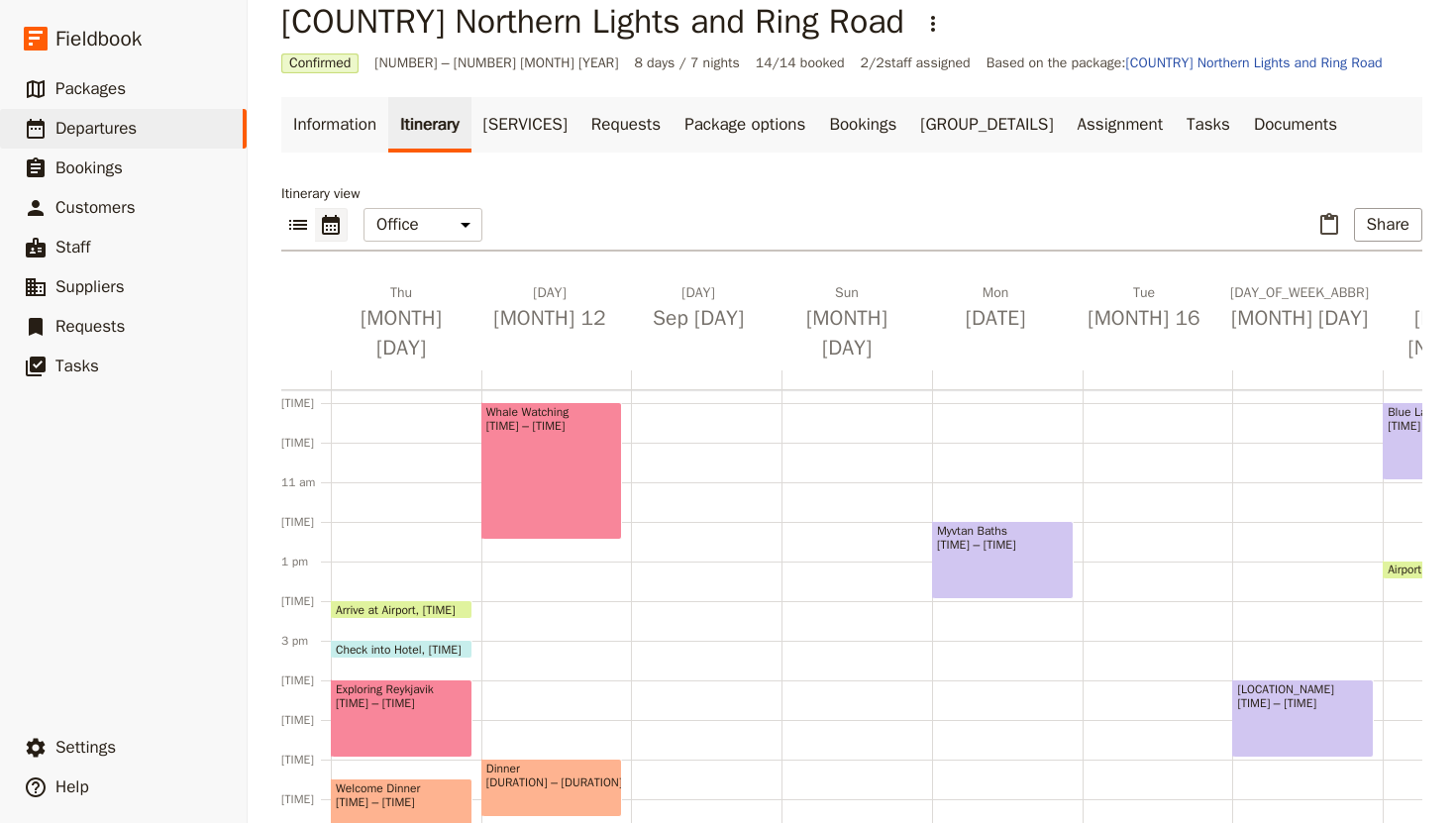 click on "Whale Watc [TIME] – [TIME] Dinner [TIME] – [TIME]" at bounding box center (557, 522) 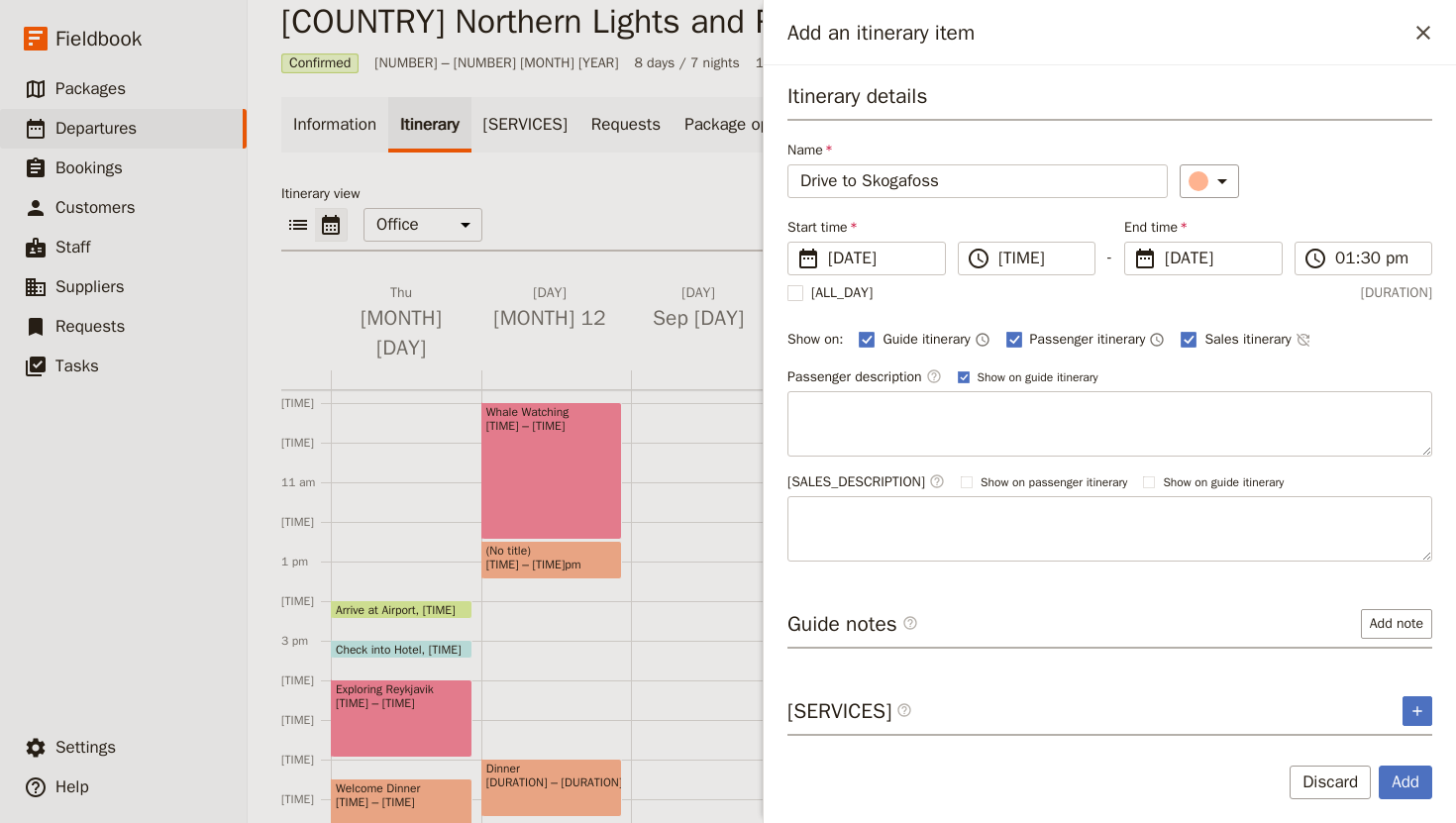 type on "Drive to Skogafoss" 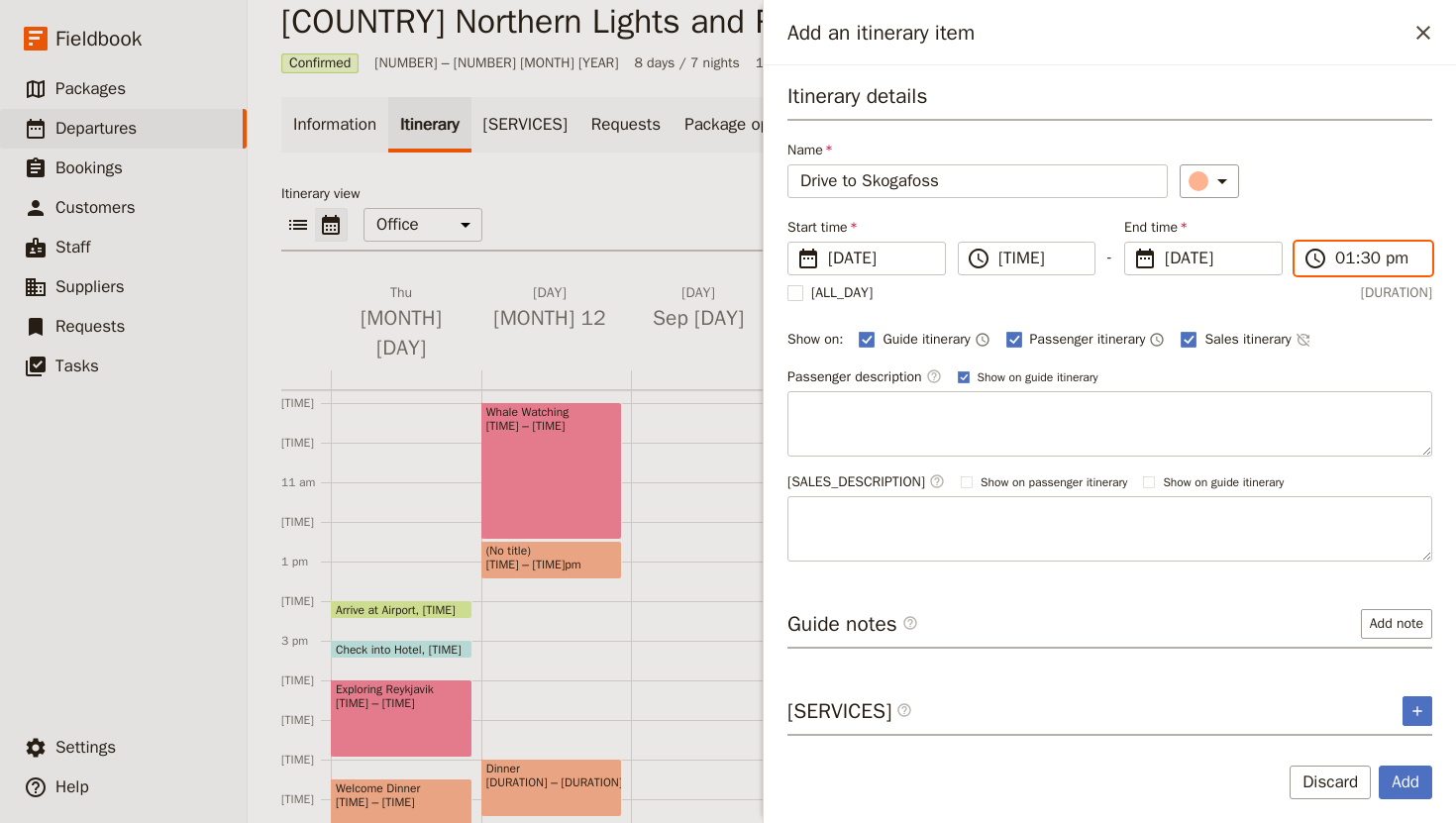 click on "01:30 pm" at bounding box center (1377, 258) 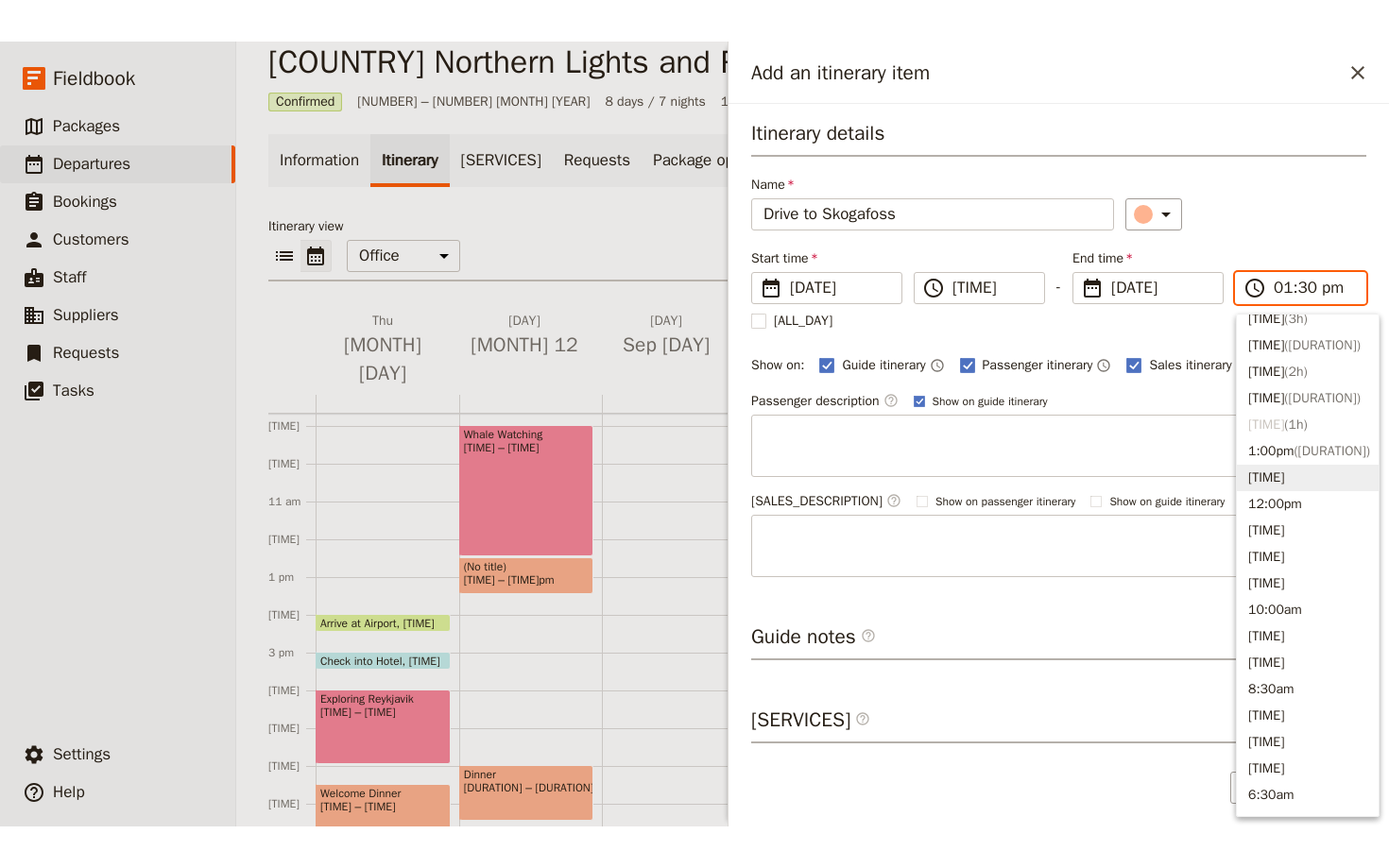 scroll, scrollTop: 384, scrollLeft: 0, axis: vertical 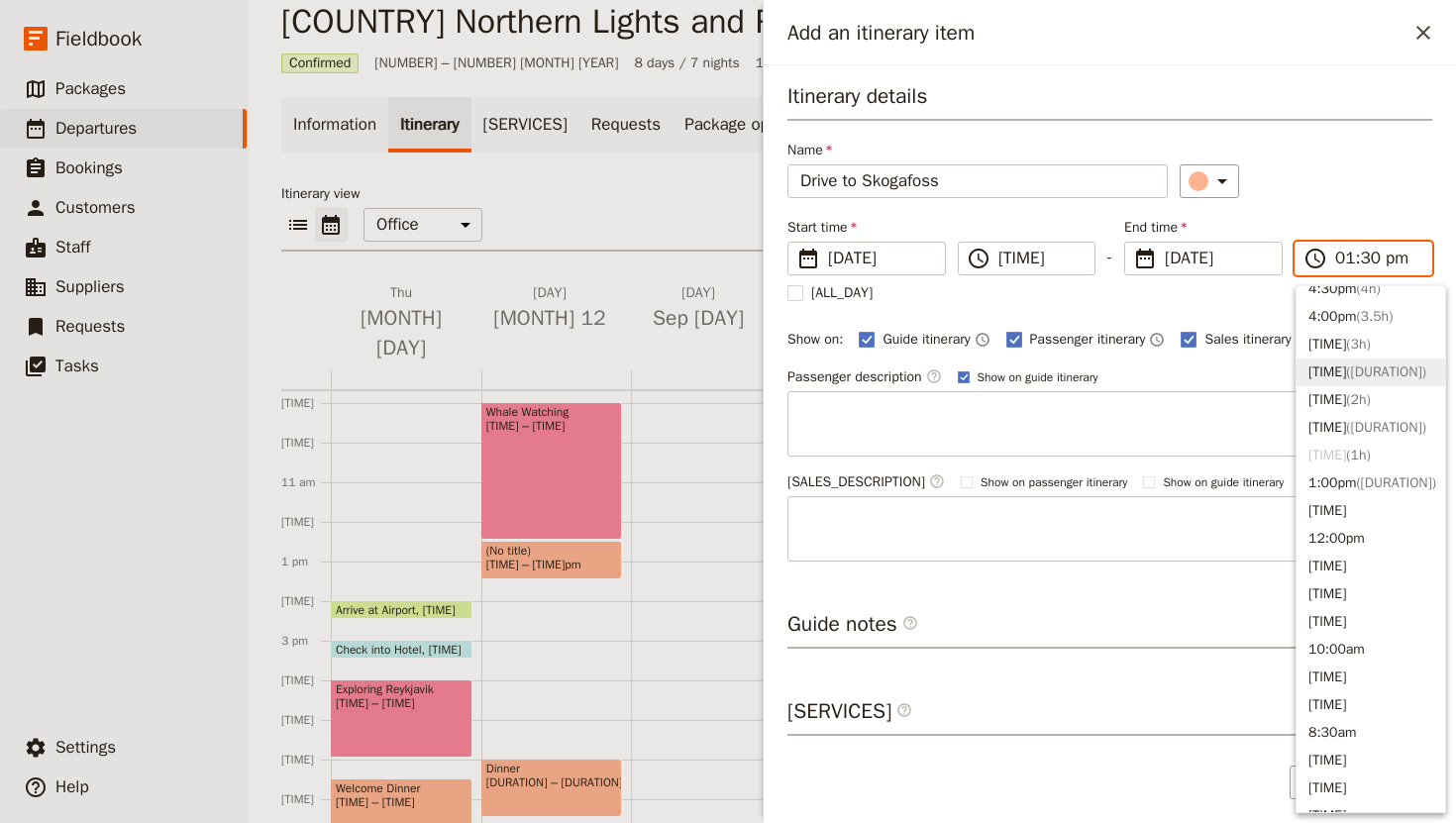 click on "[TIME] ( [DURATION] )" at bounding box center (1371, 372) 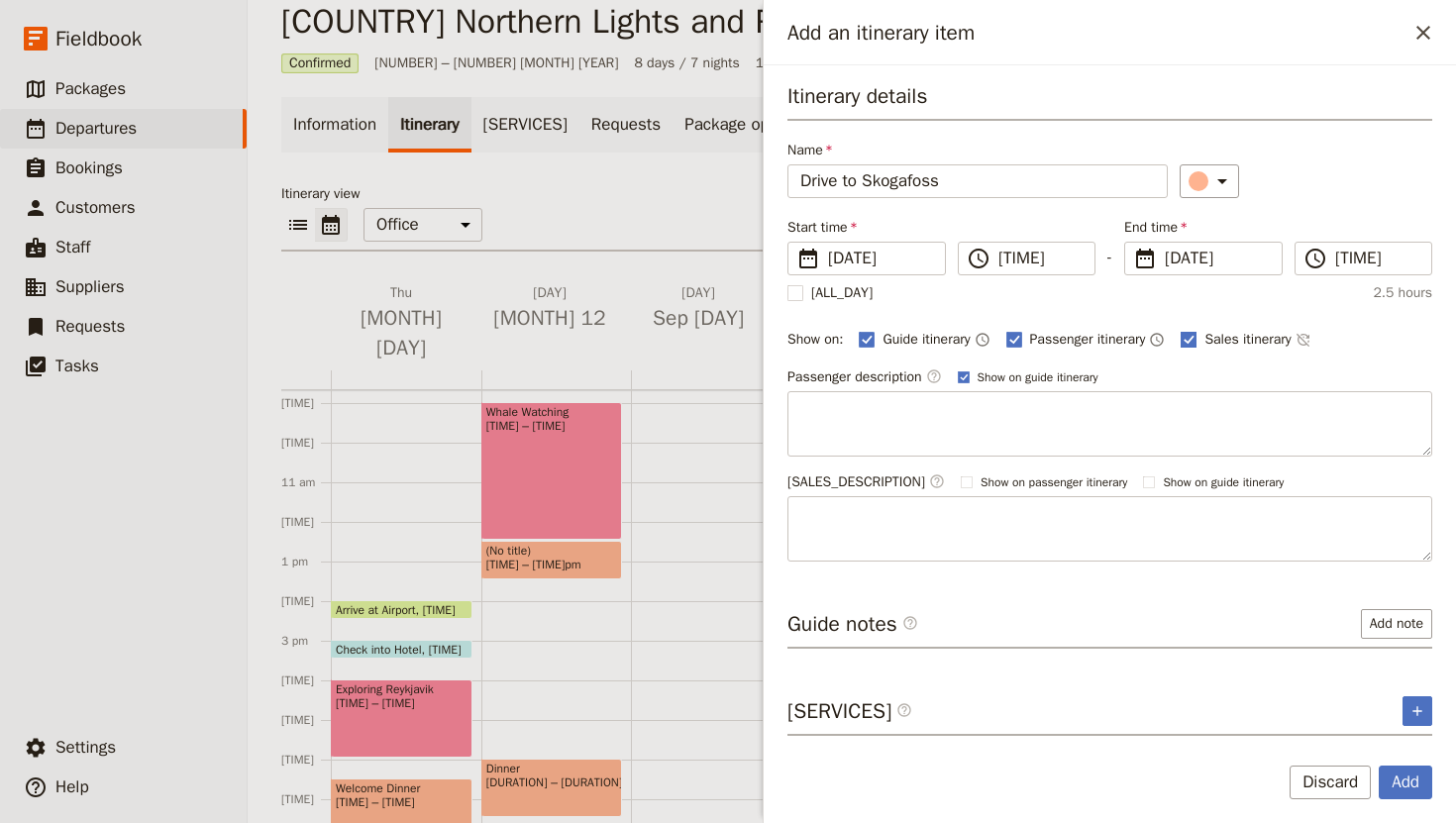 click 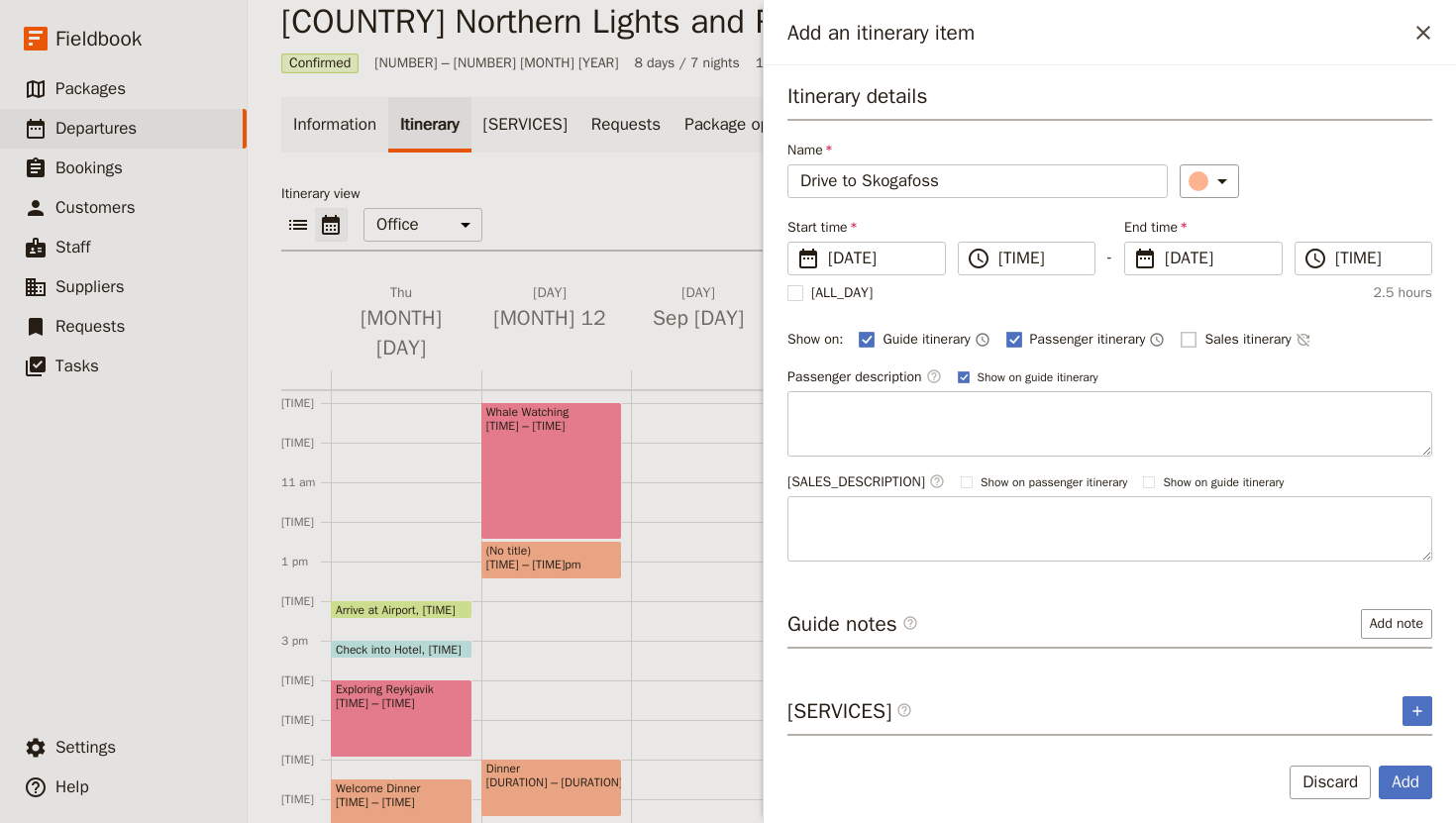 checkbox on "false" 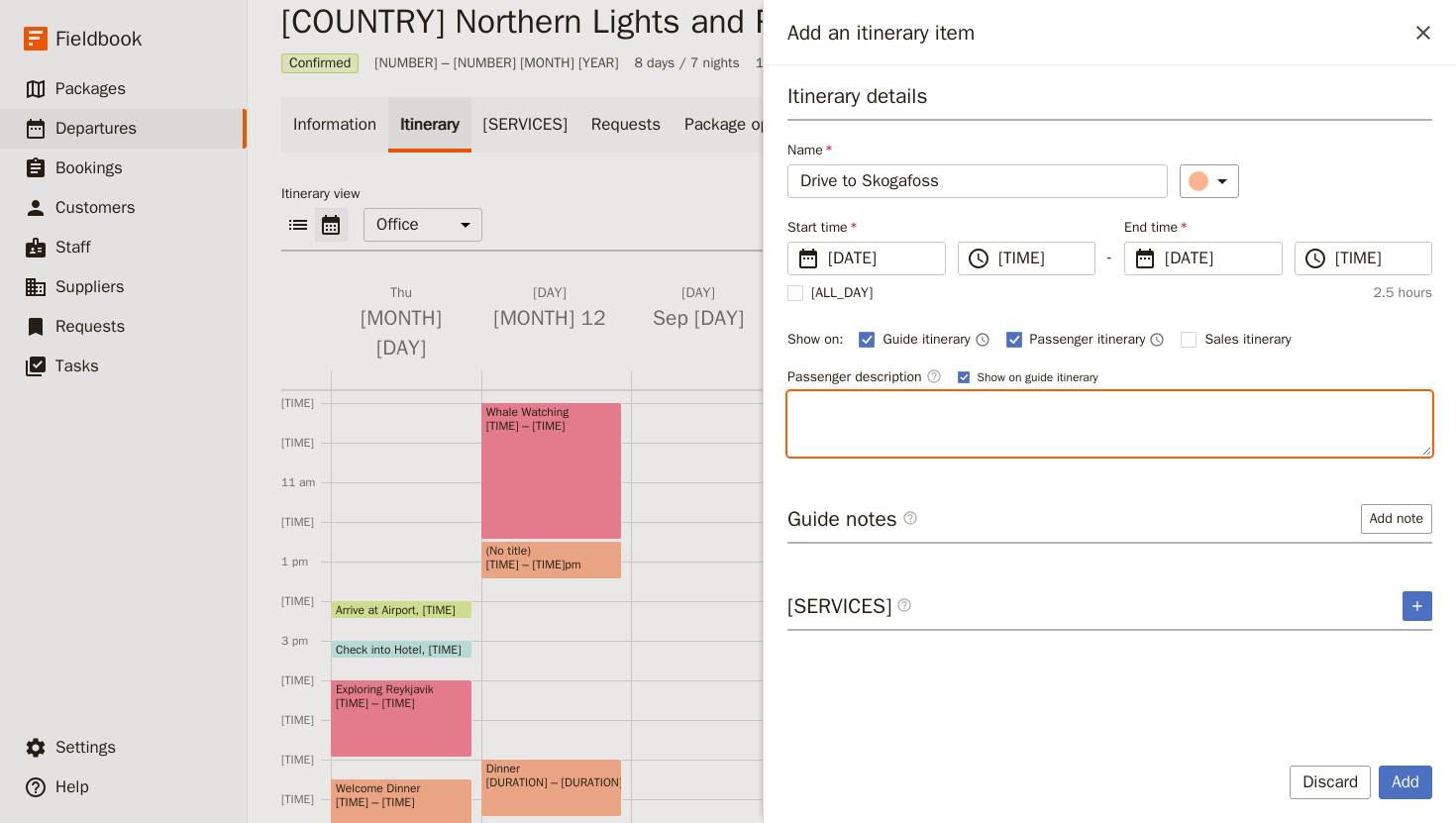 click at bounding box center (1109, 424) 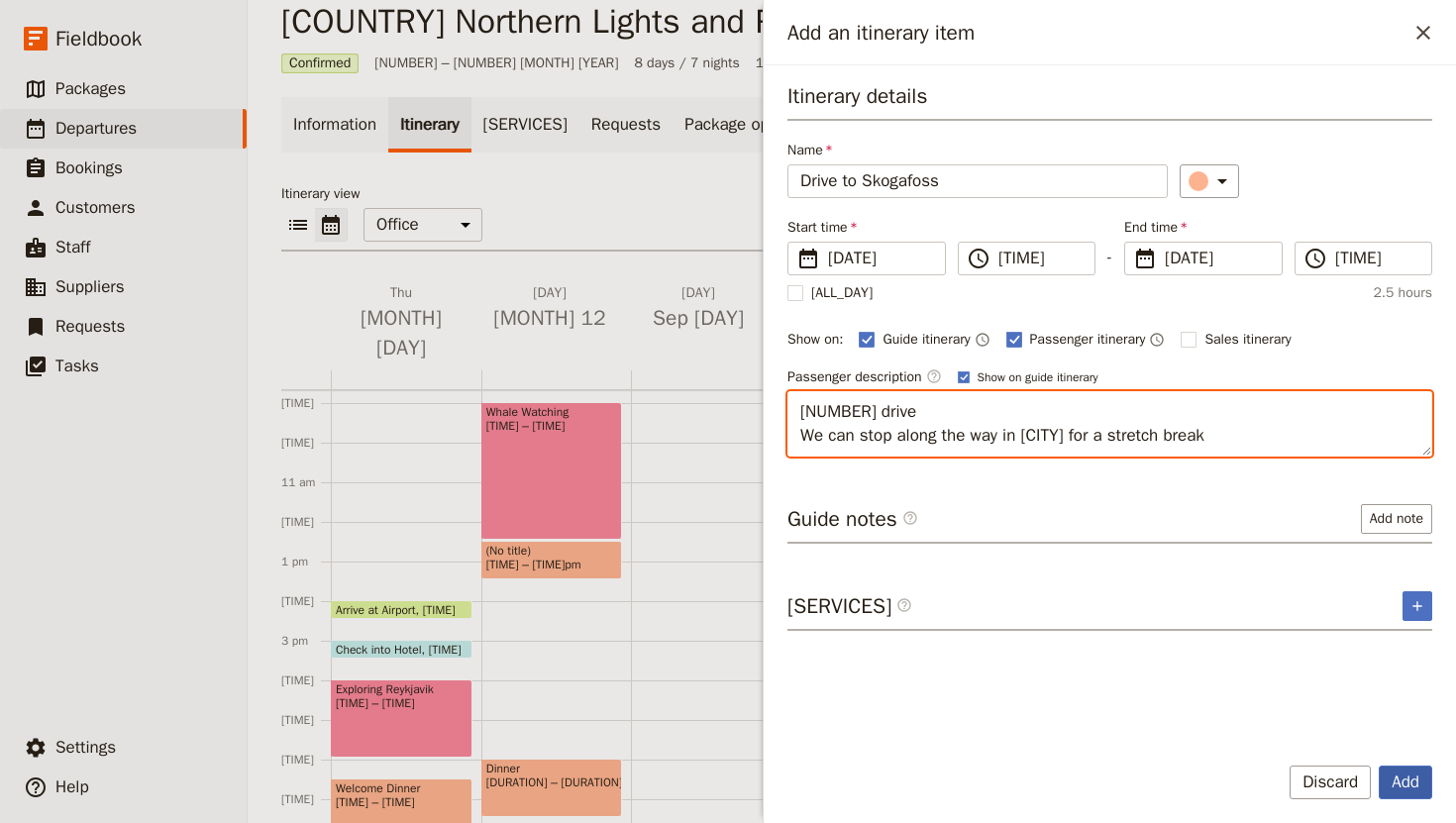 type on "[NUMBER] drive
We can stop along the way in [CITY] for a stretch break" 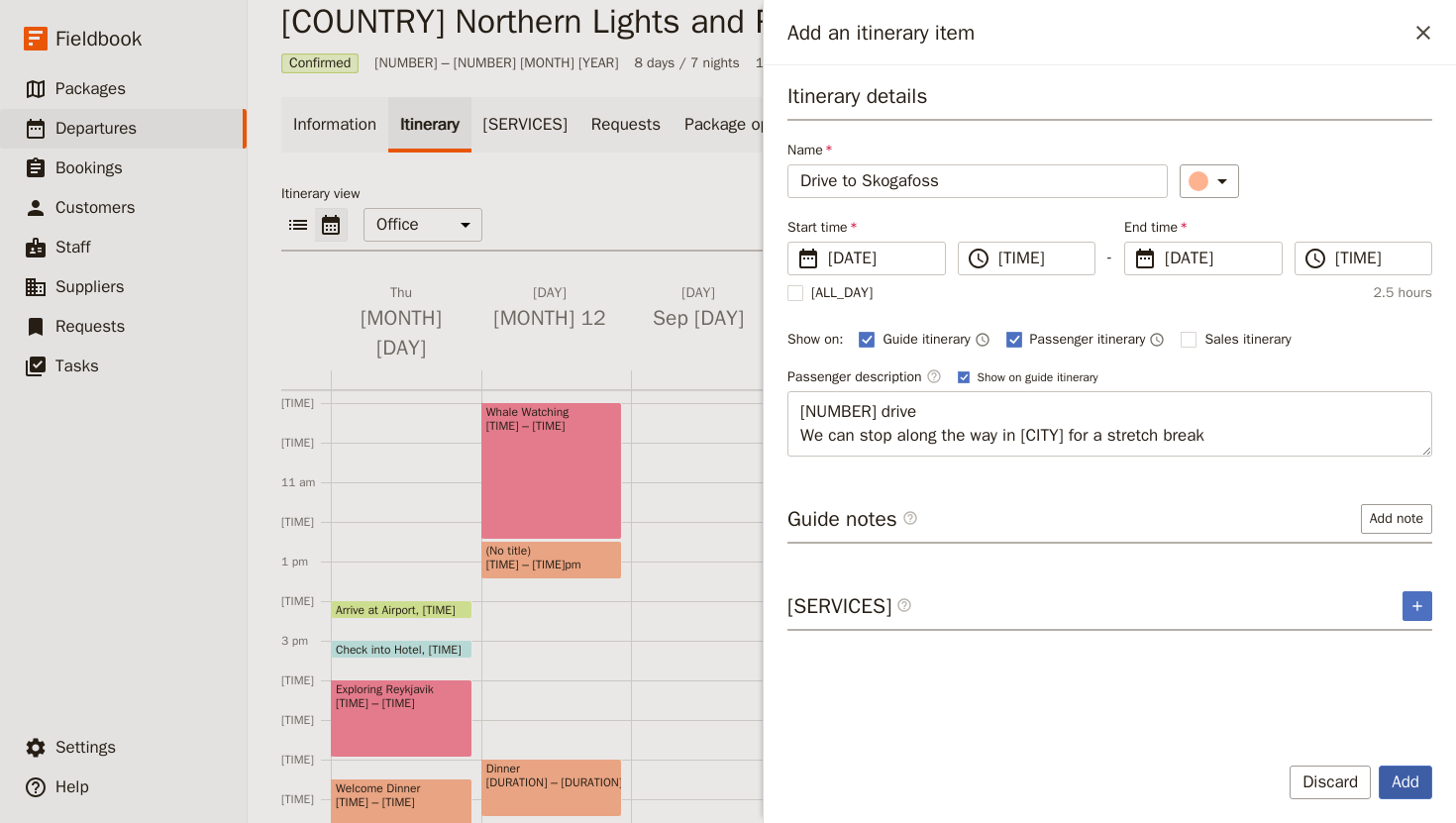 click on "Add" at bounding box center [1405, 782] 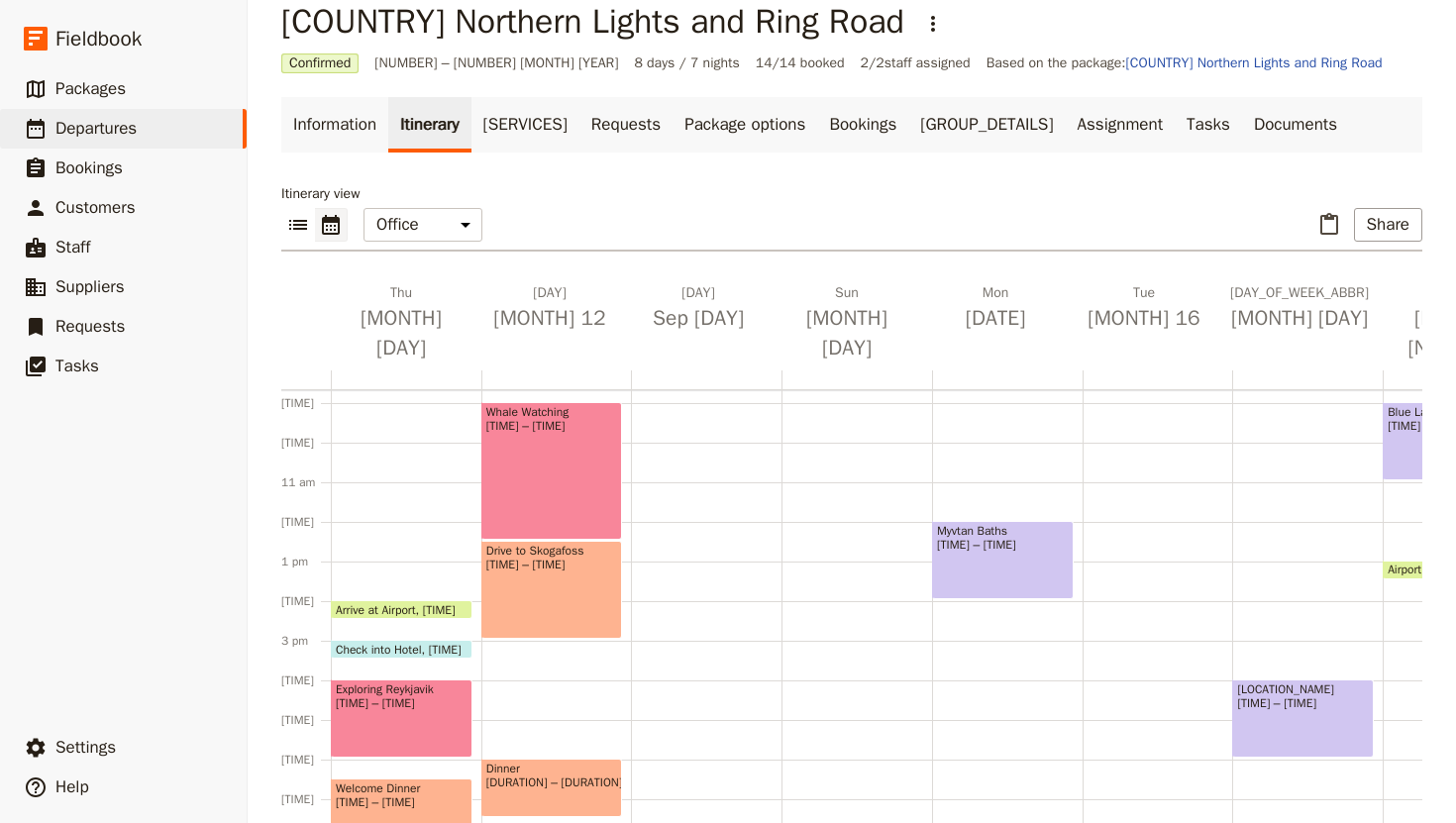 click on "Drive to [LOCATION] [TIME] – [TIME]" at bounding box center (552, 589) 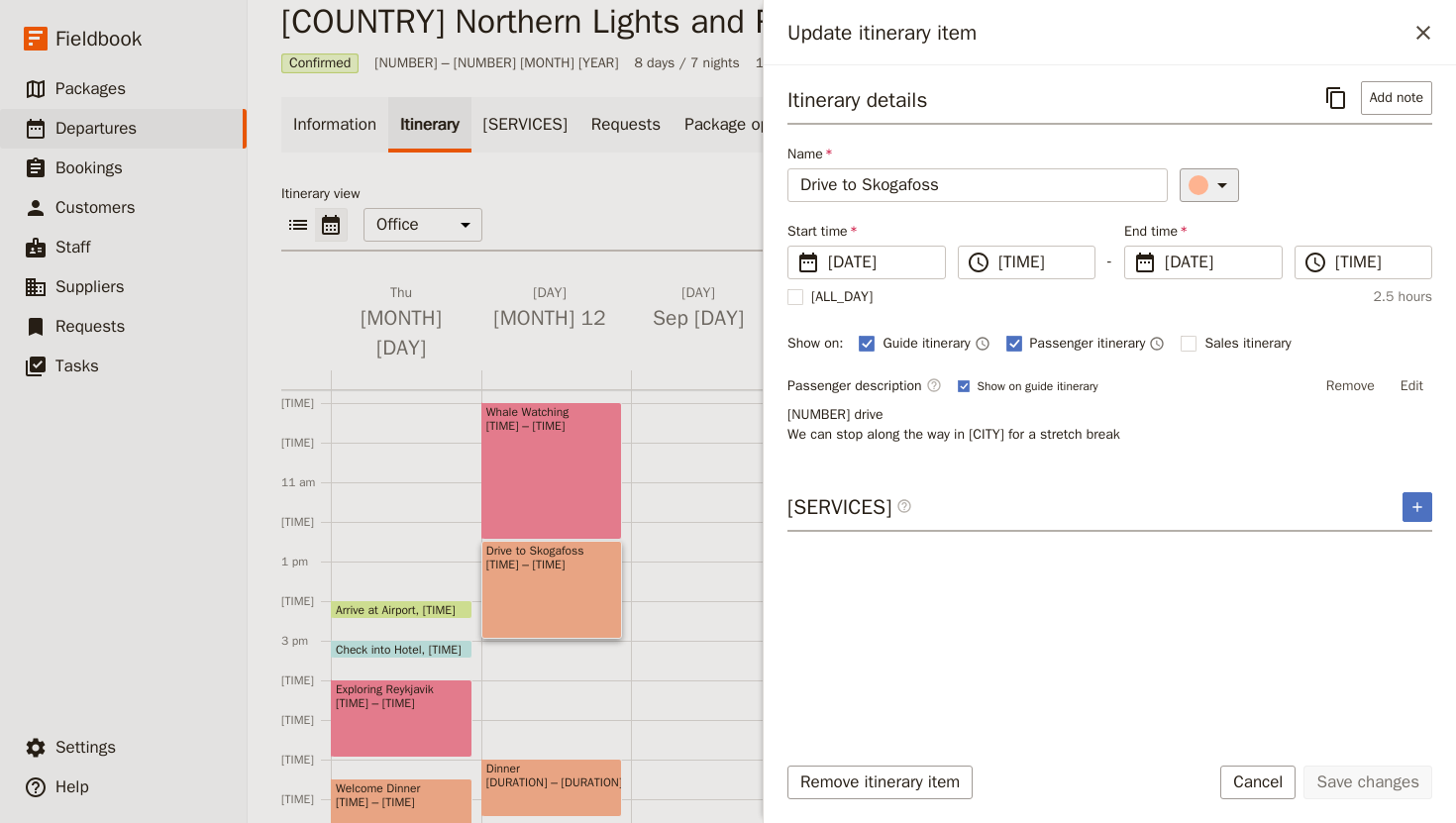 click 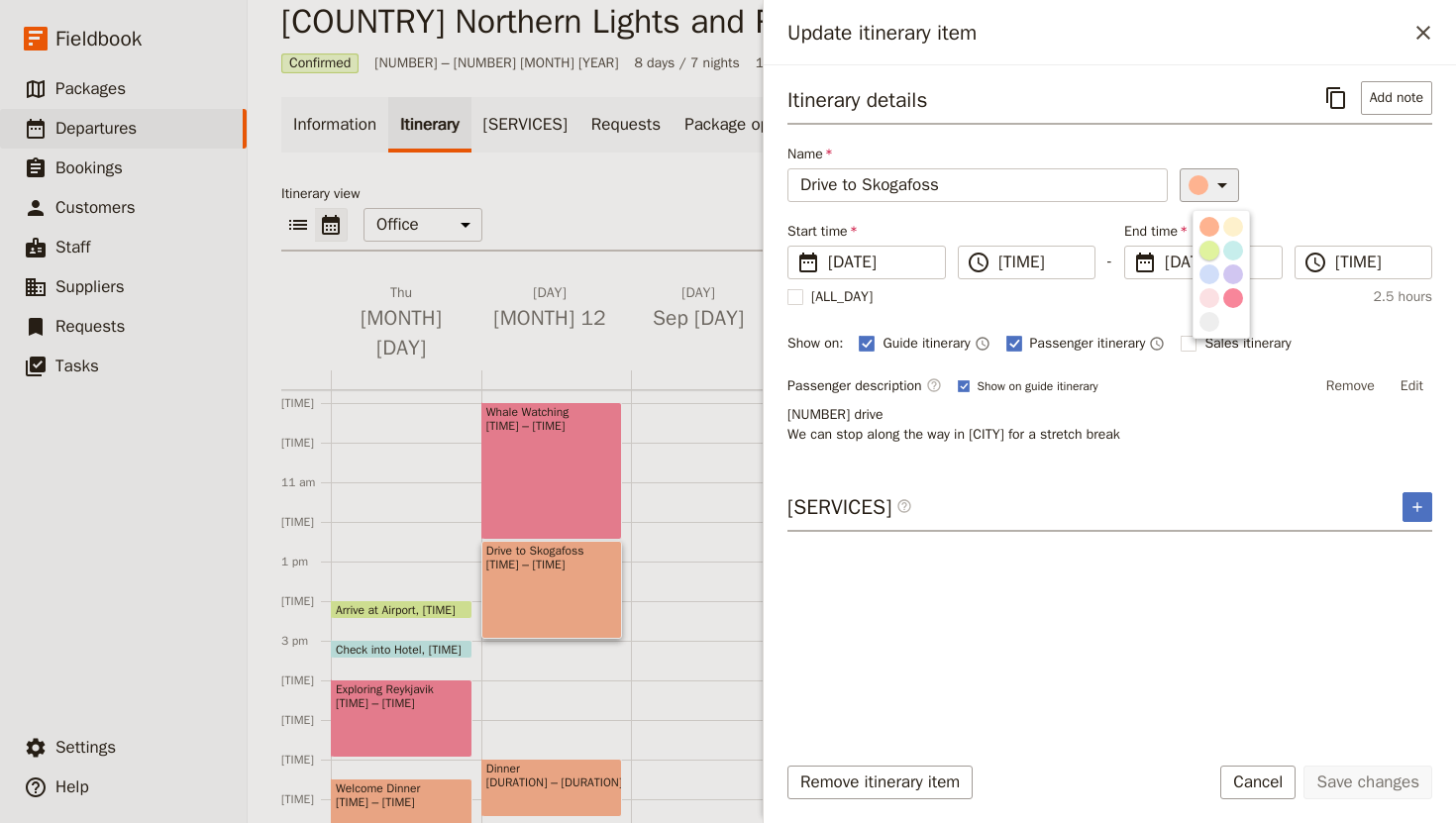 click at bounding box center (1209, 251) 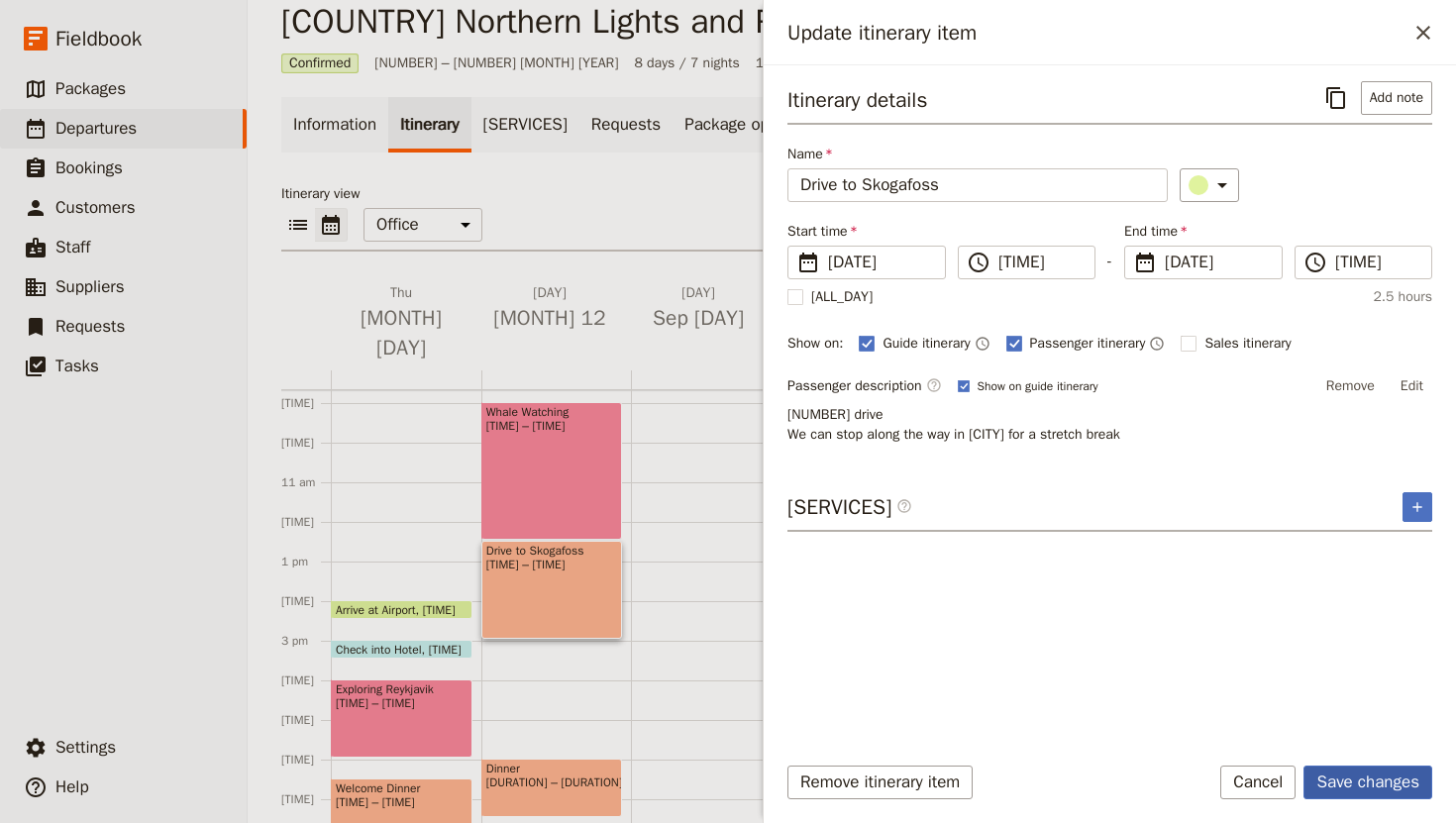 click on "Save changes" at bounding box center (1368, 782) 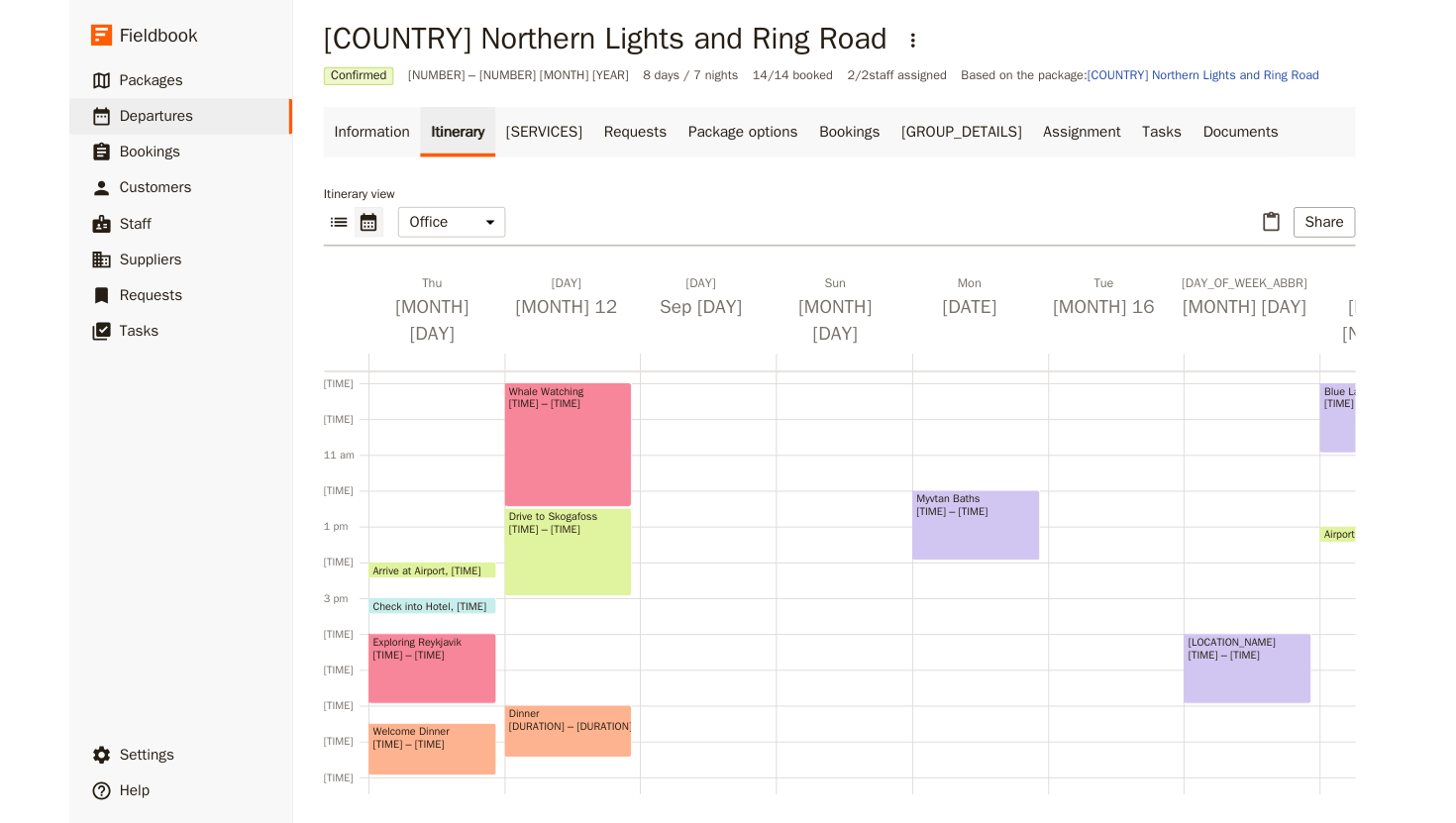 scroll, scrollTop: 30, scrollLeft: 0, axis: vertical 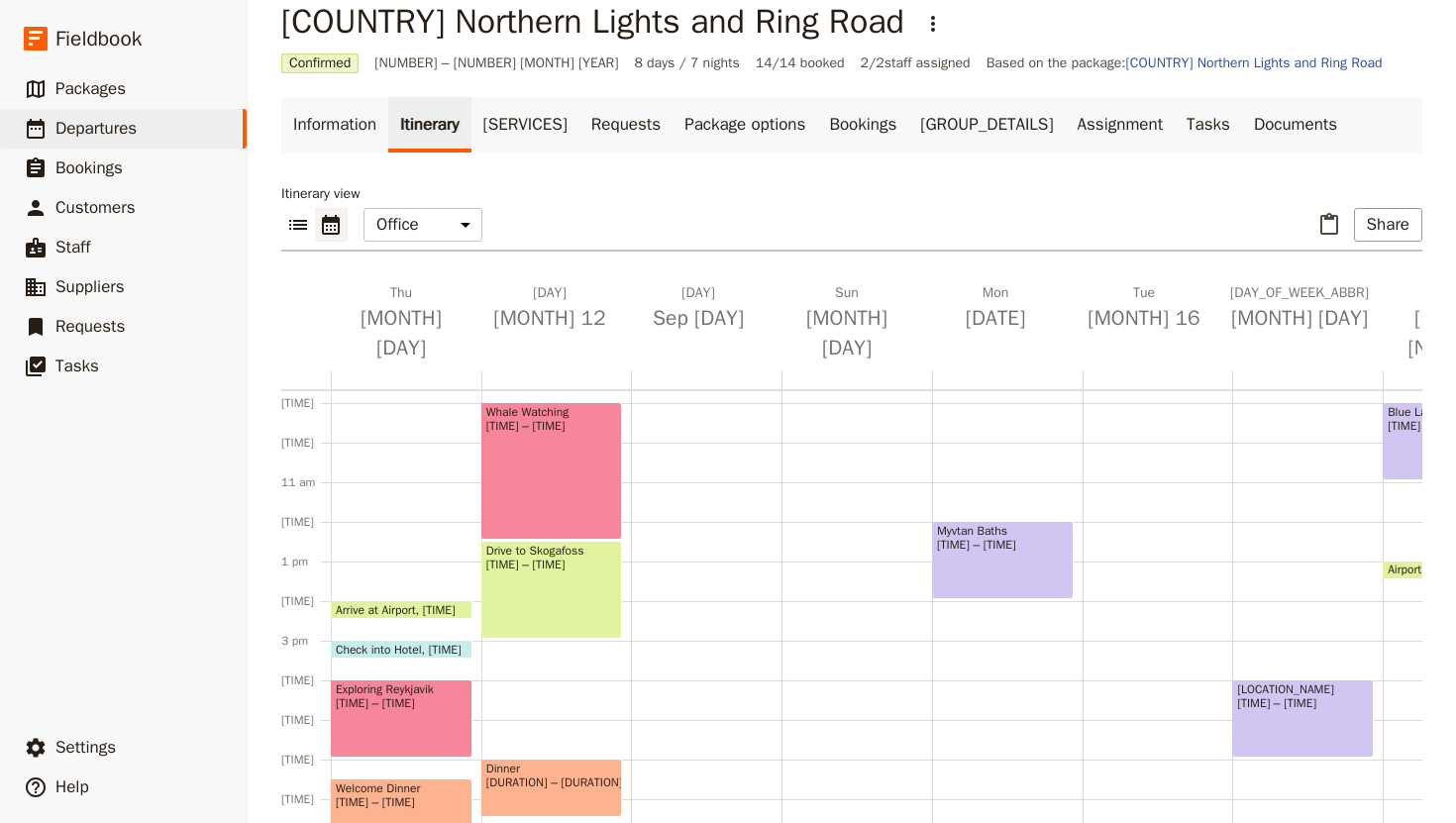 click on "Exploring Reykjavik [TIME]" at bounding box center [401, 718] 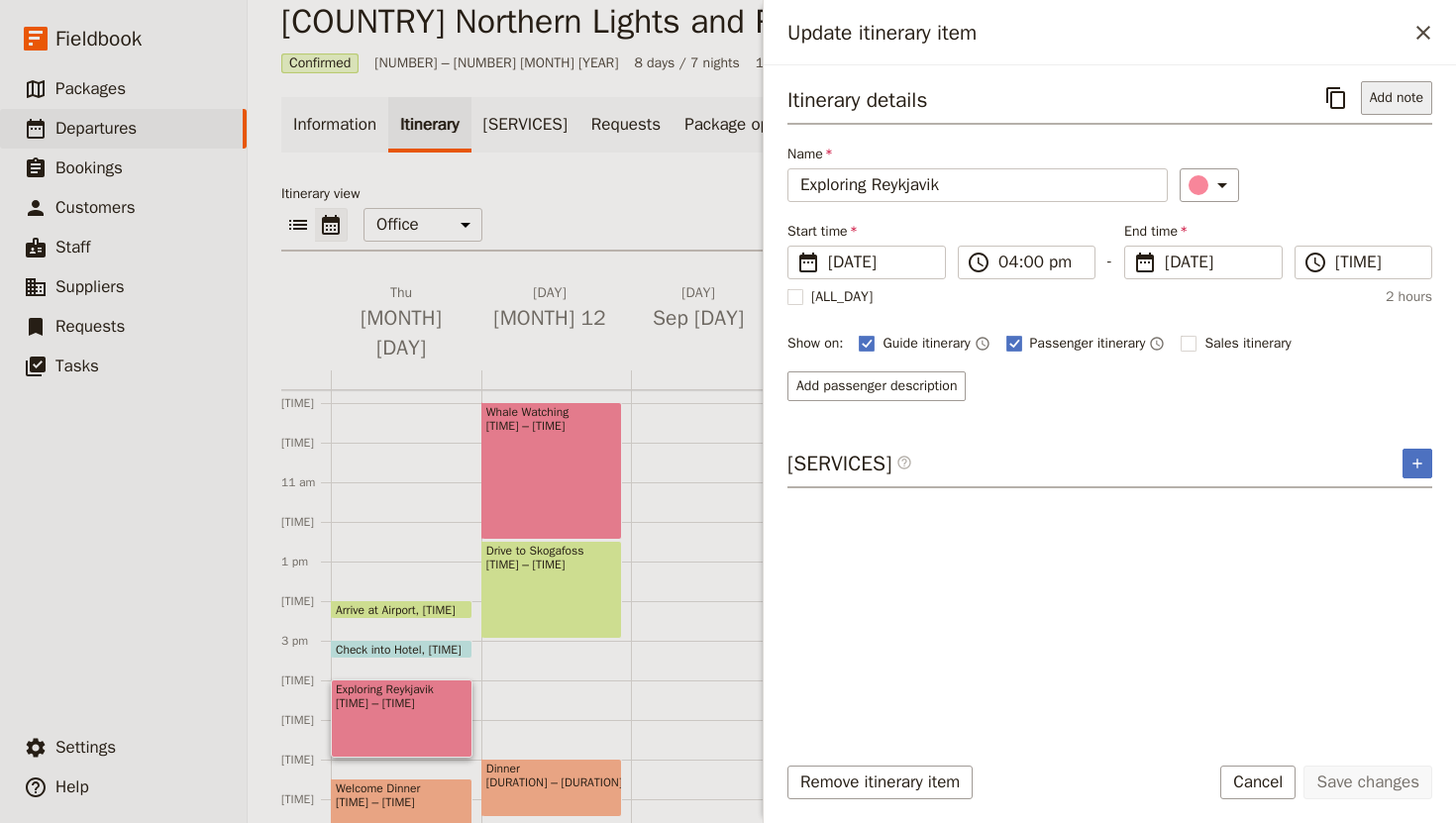 click on "Add note" at bounding box center (1397, 98) 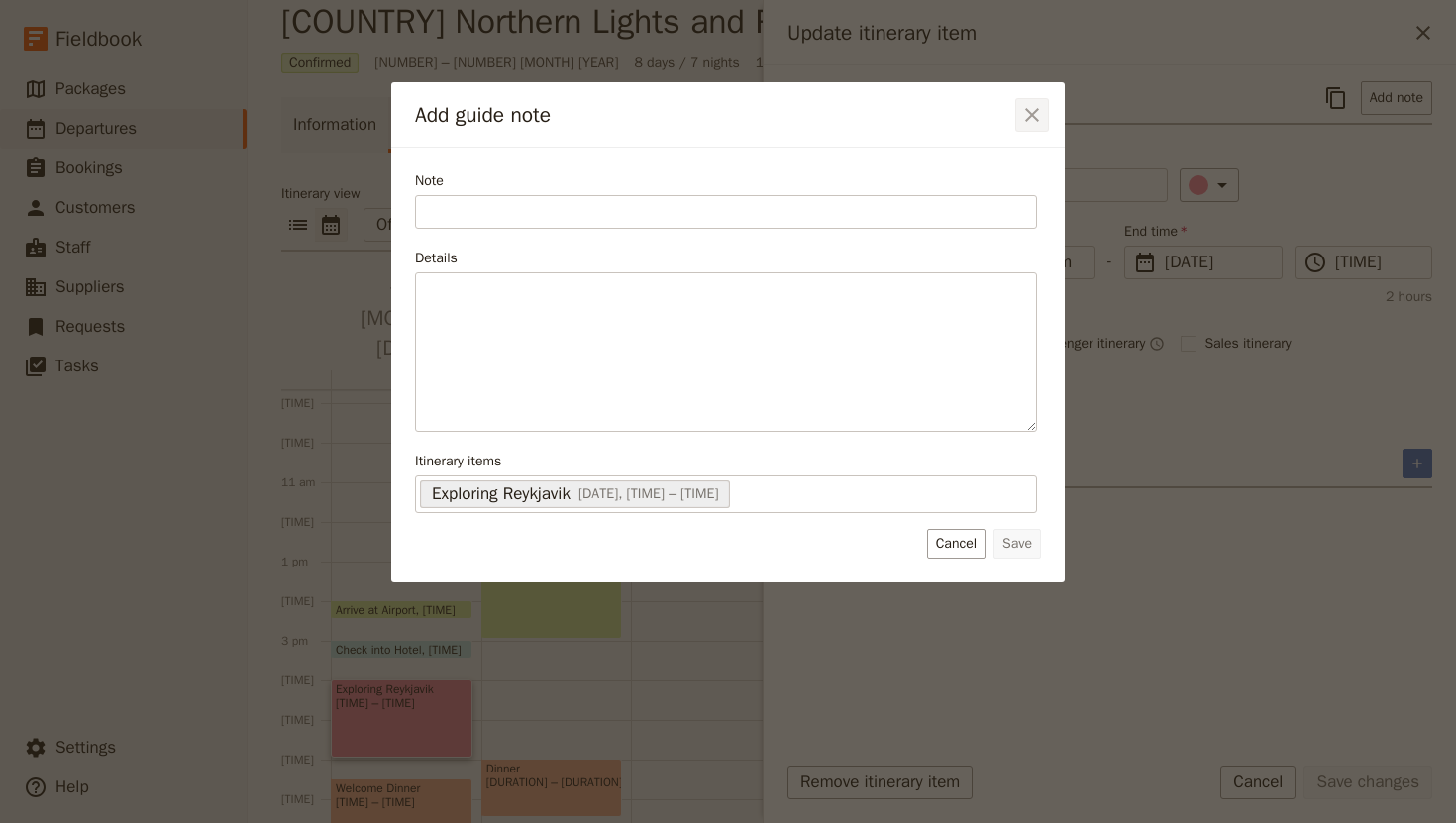 click 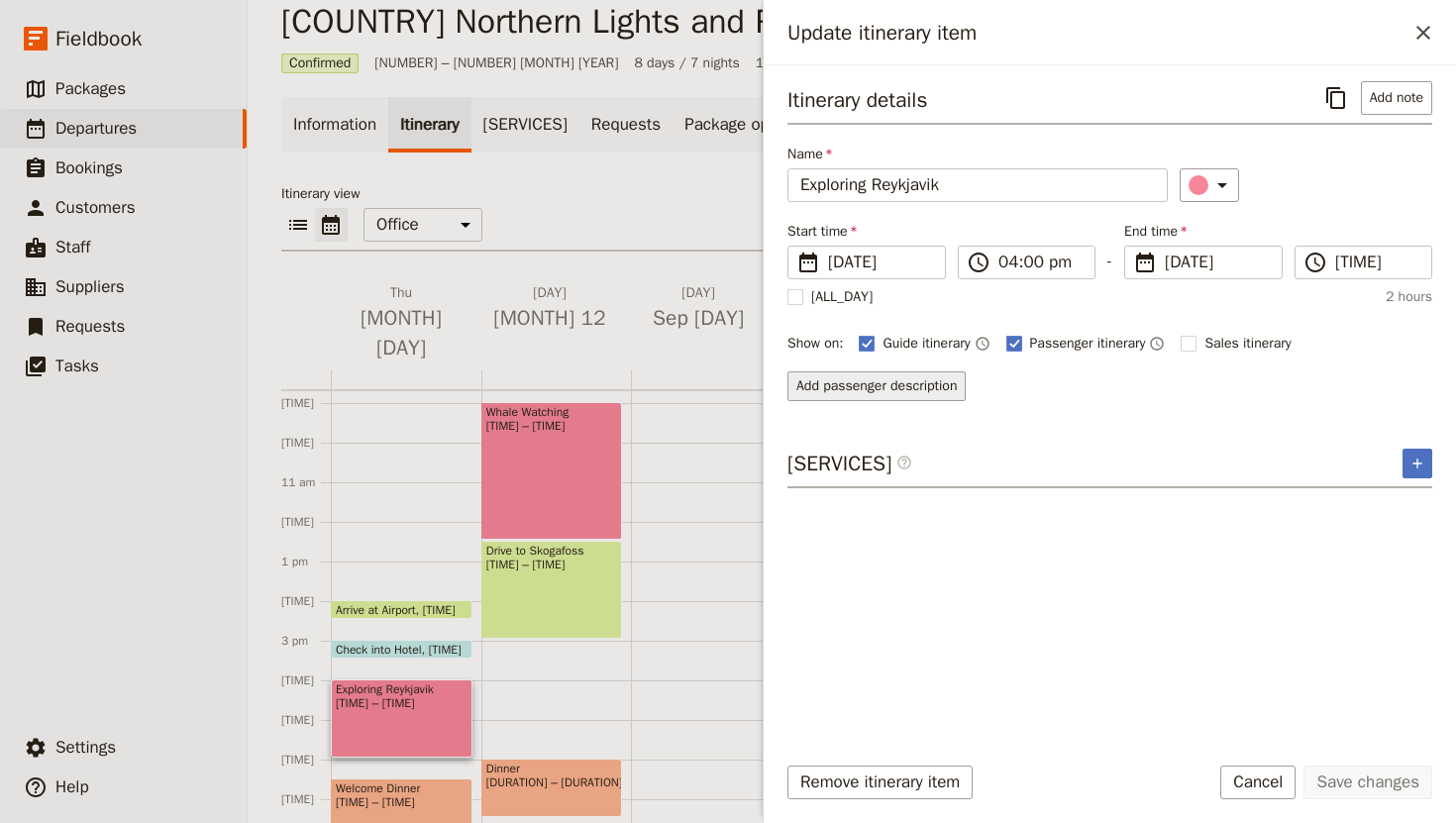 click on "Add passenger description" at bounding box center [877, 386] 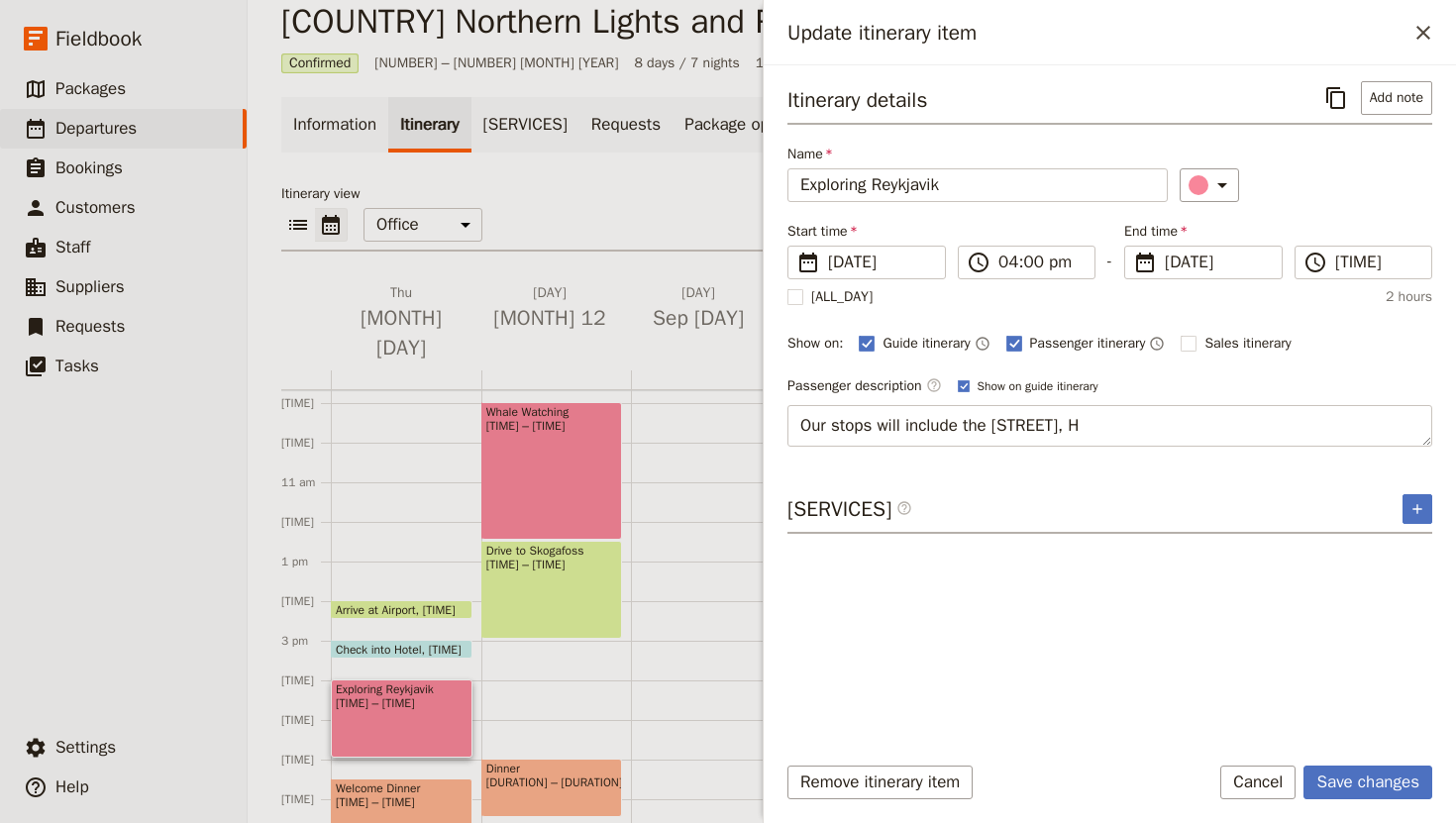 type on "Our stops will include the Rainbow Street," 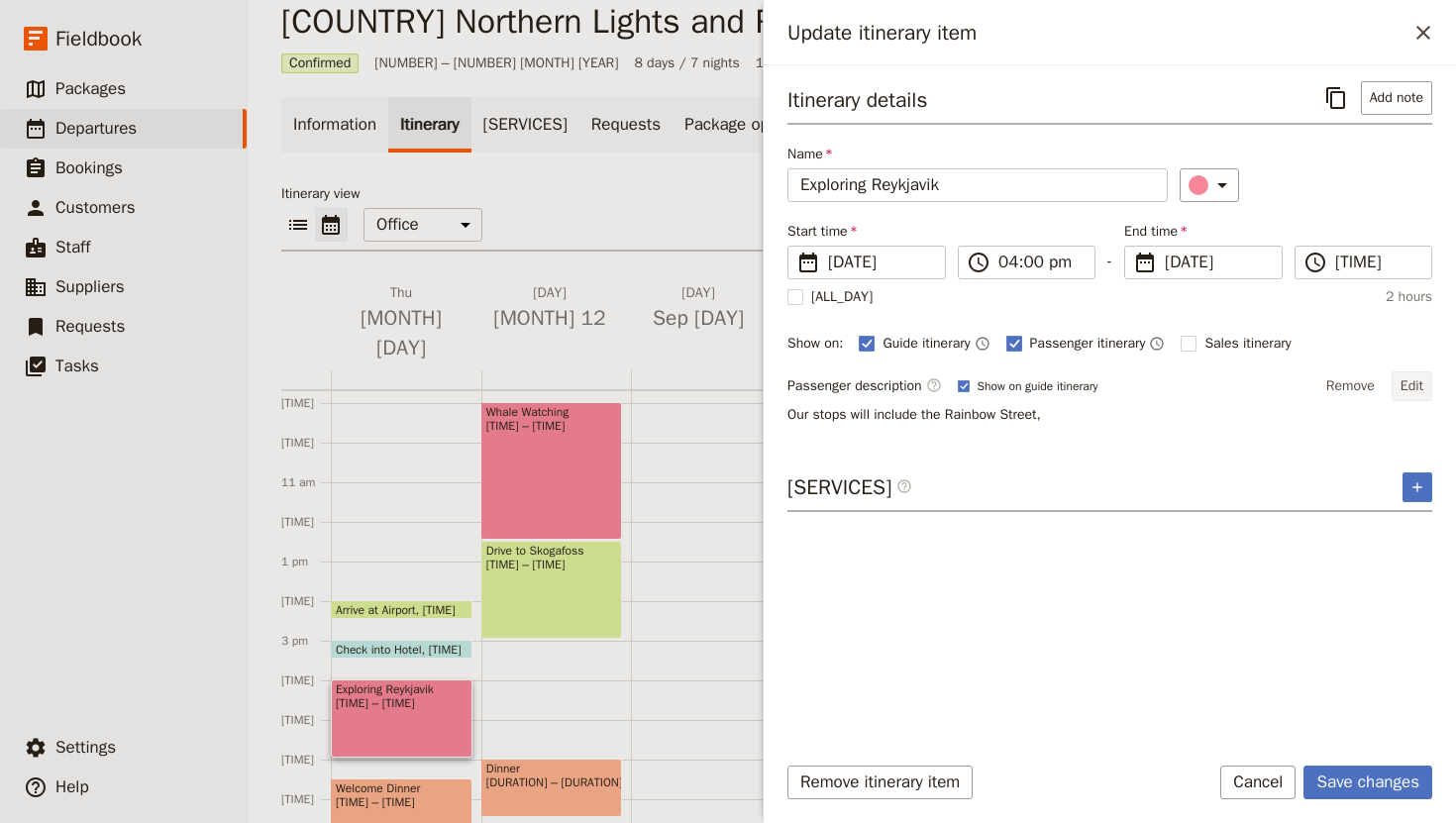 click on "Edit" at bounding box center [1411, 386] 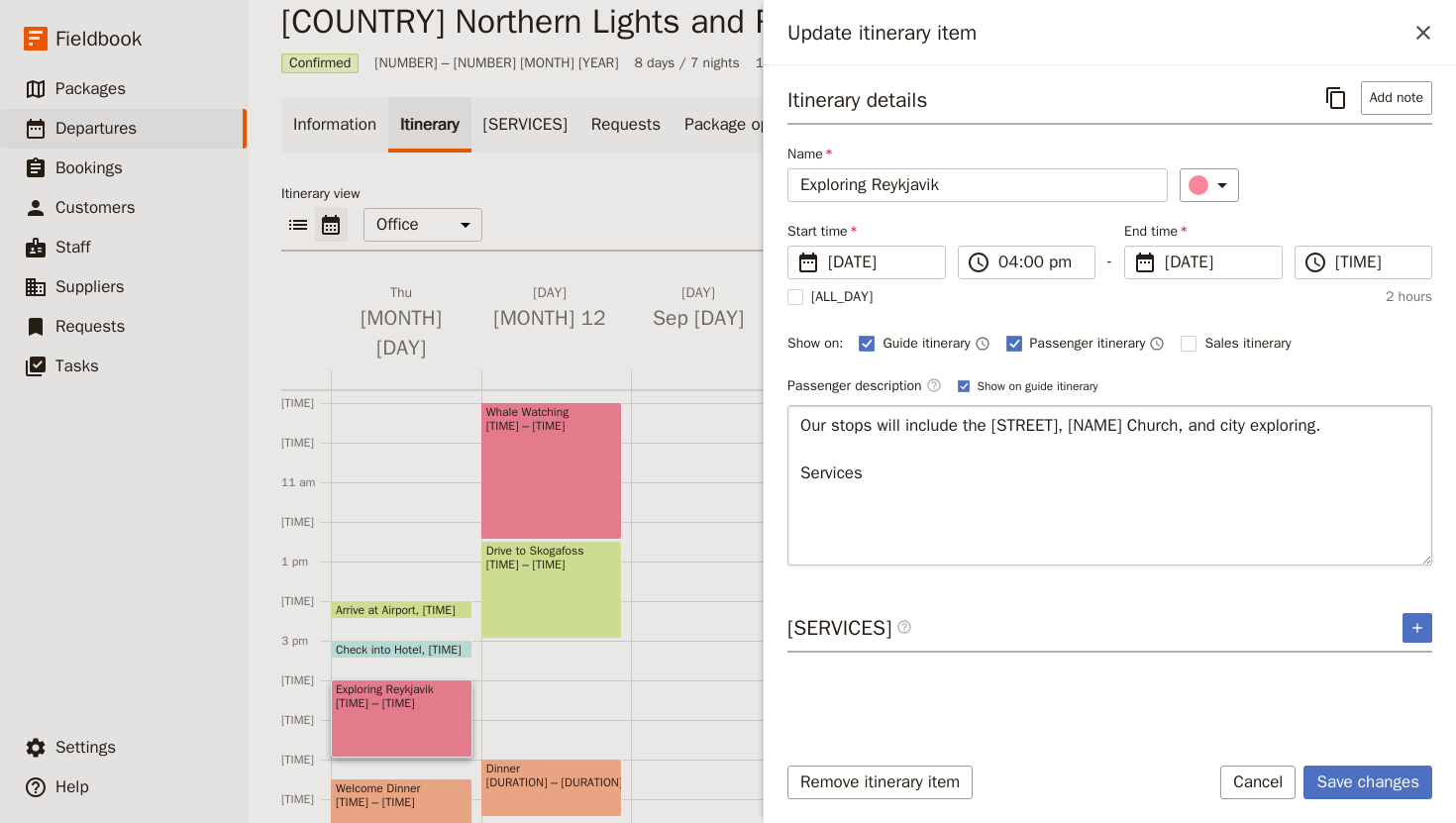 click on "Our stops will include the [STREET], [NAME] Church, and city exploring.
Services
​" at bounding box center (1109, 485) 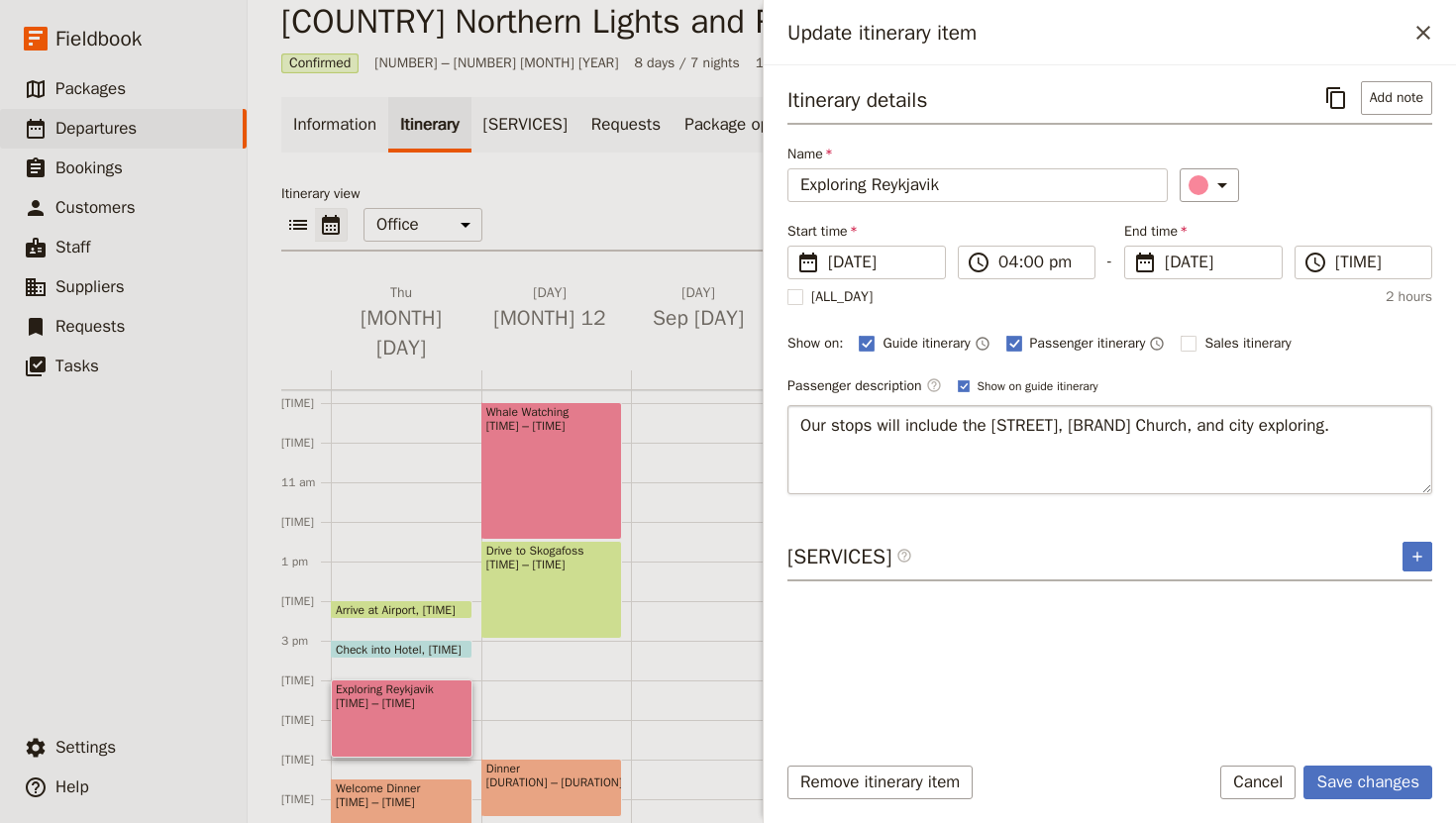 type on "Our stops will include the [STREET], [BRAND] Church, and city exploring." 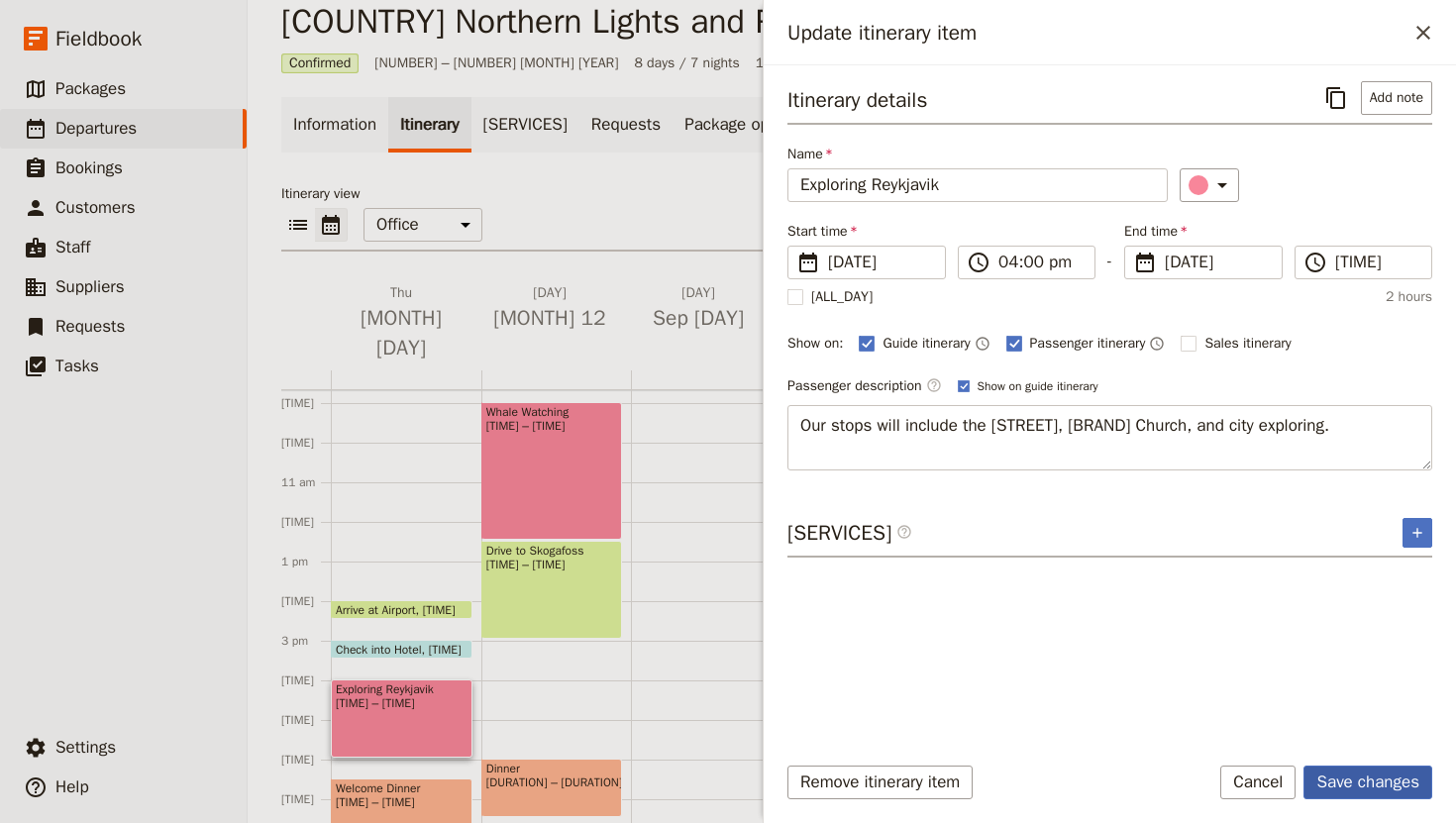 click on "Save changes" at bounding box center (1368, 782) 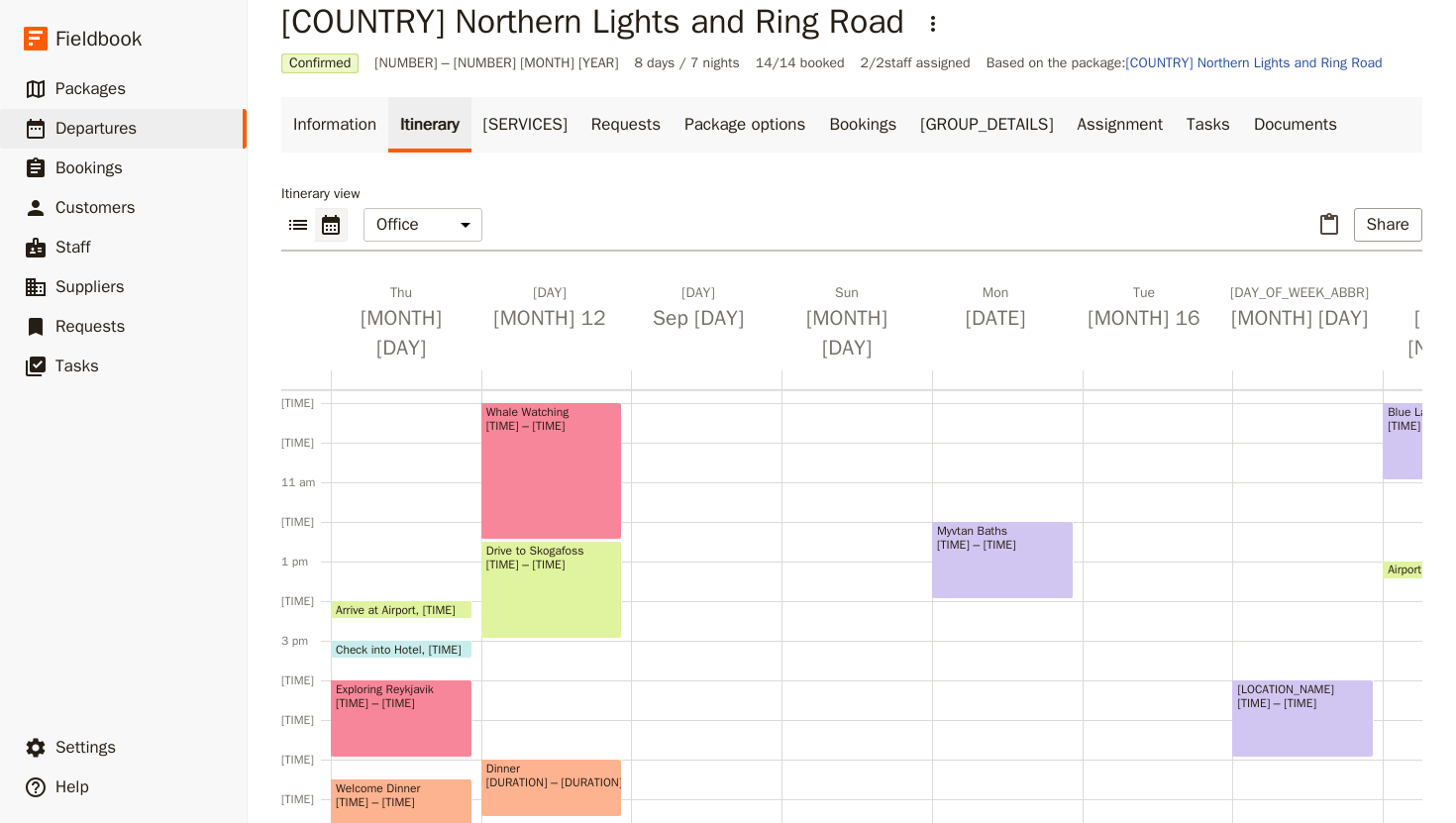 click on "Check into Hotel" at bounding box center [382, 649] 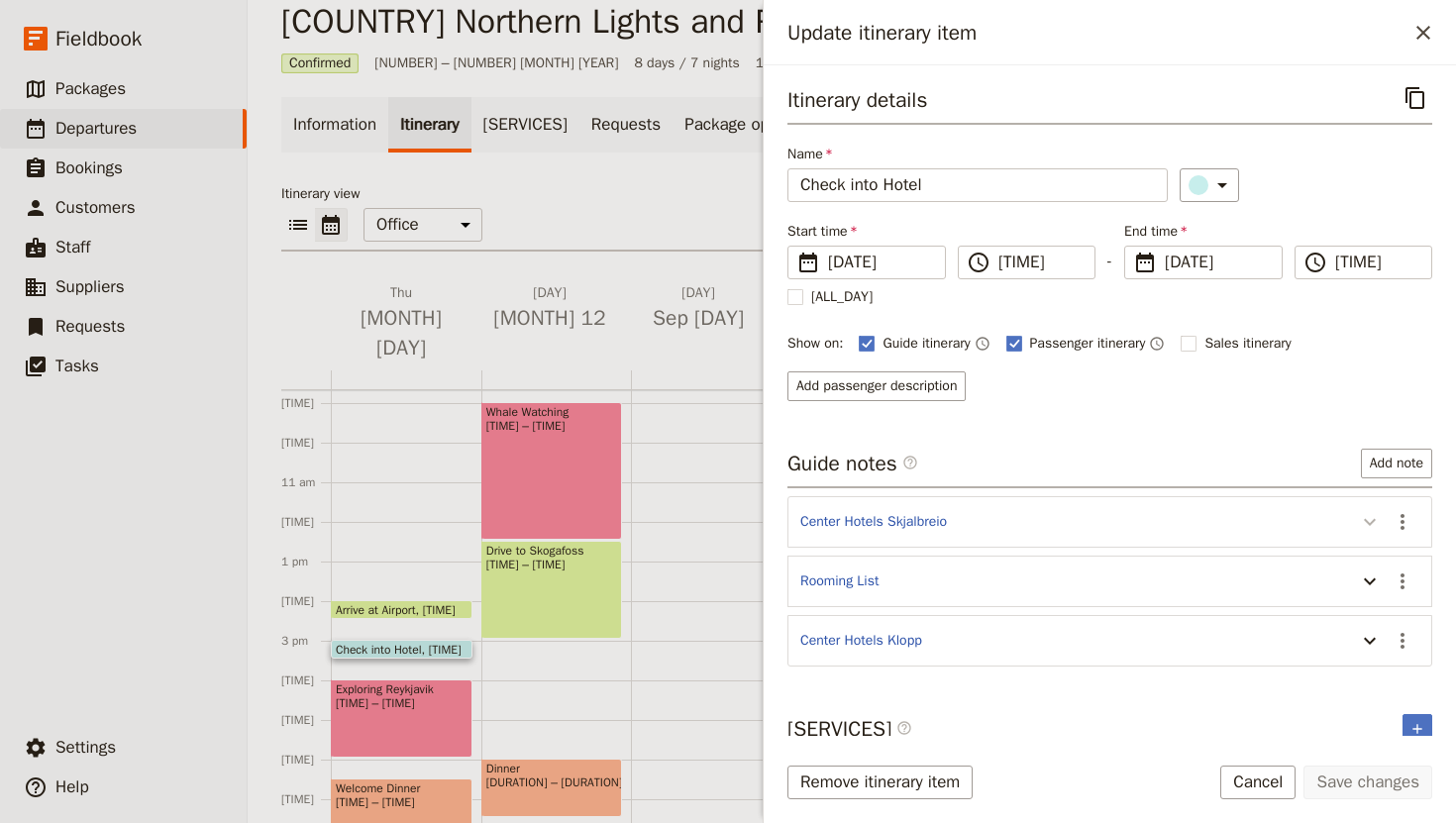 click 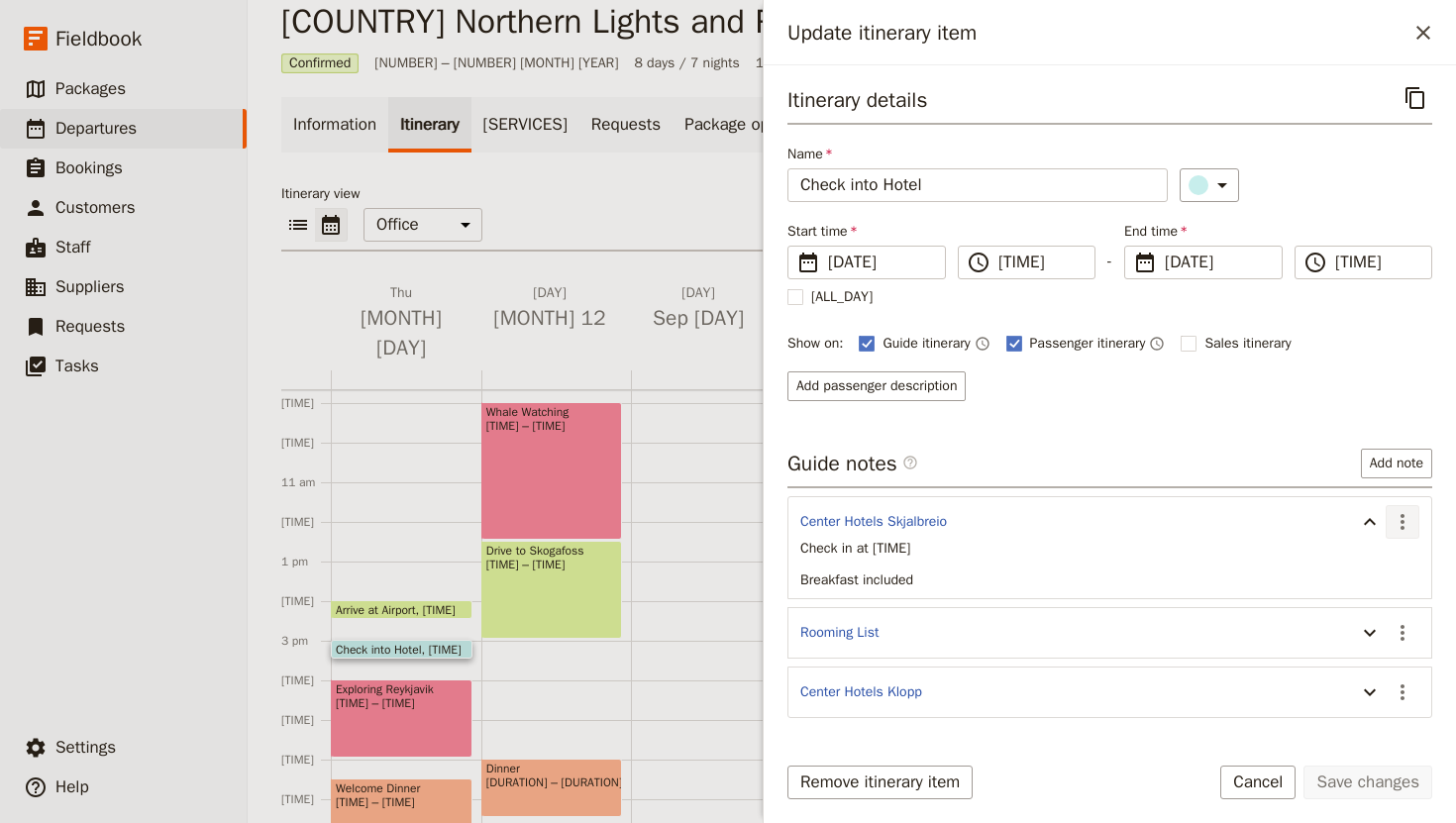 click 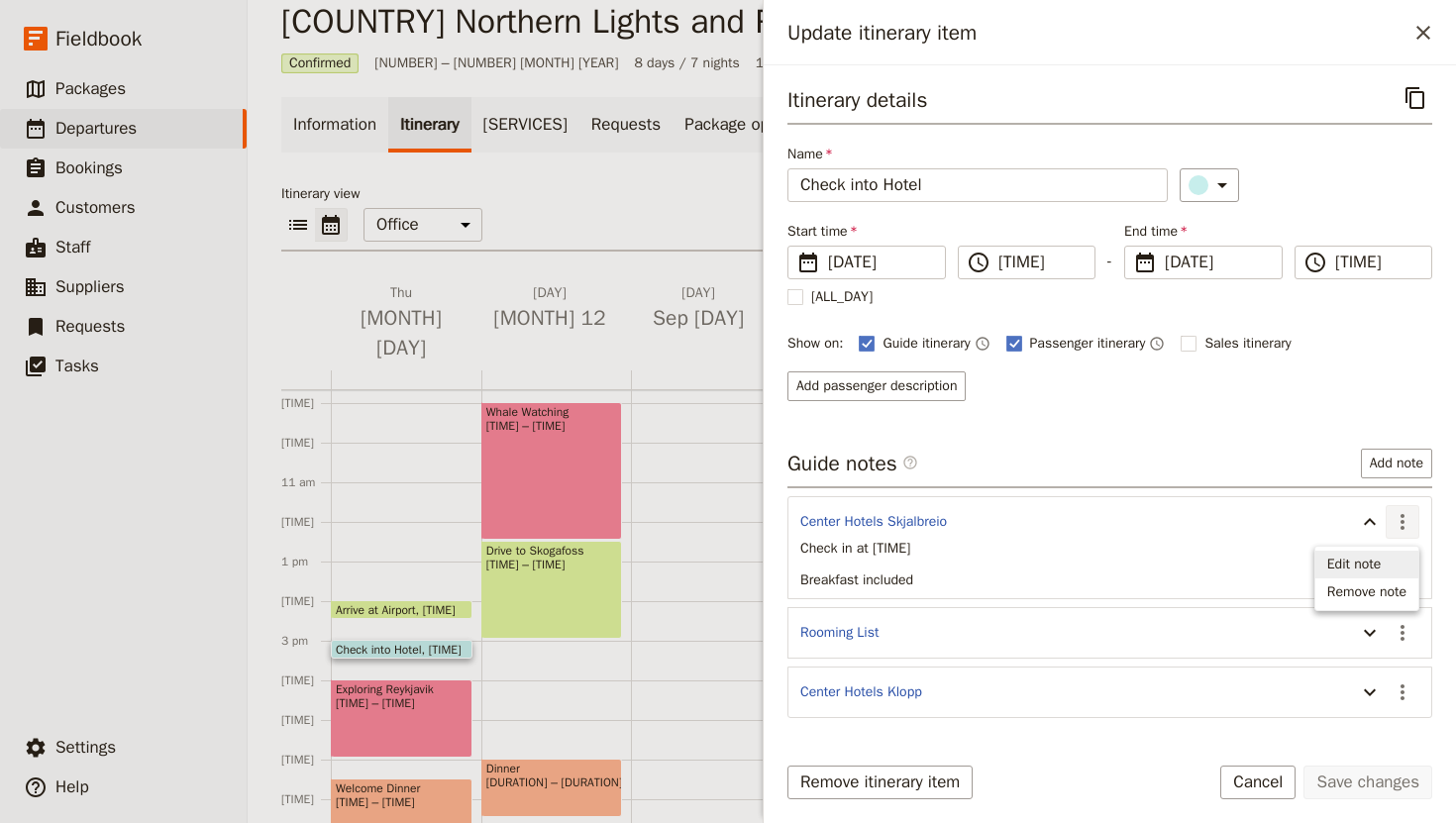 click on "Edit note" at bounding box center (1354, 565) 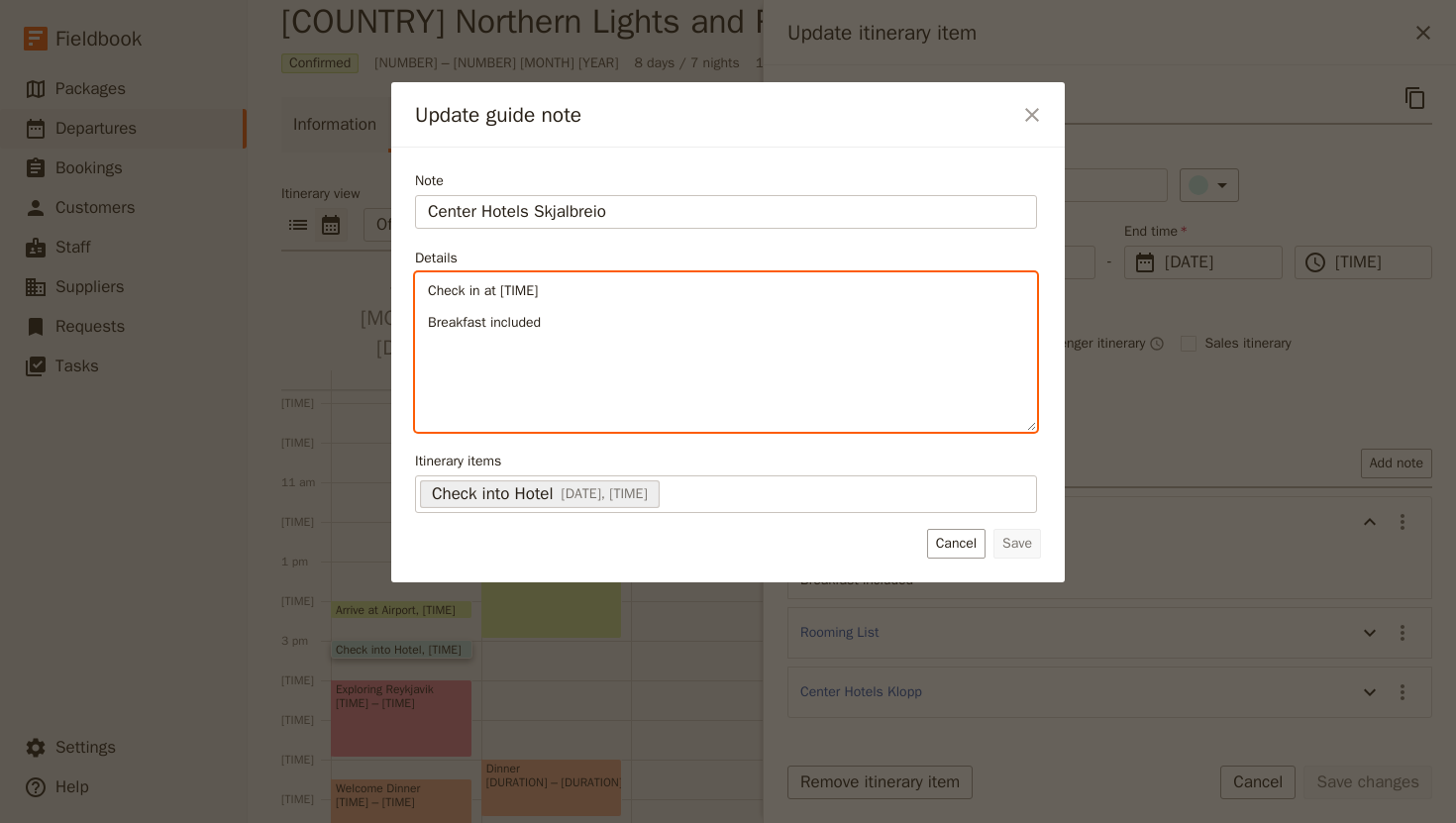 click on "Breakfast included" at bounding box center (726, 323) 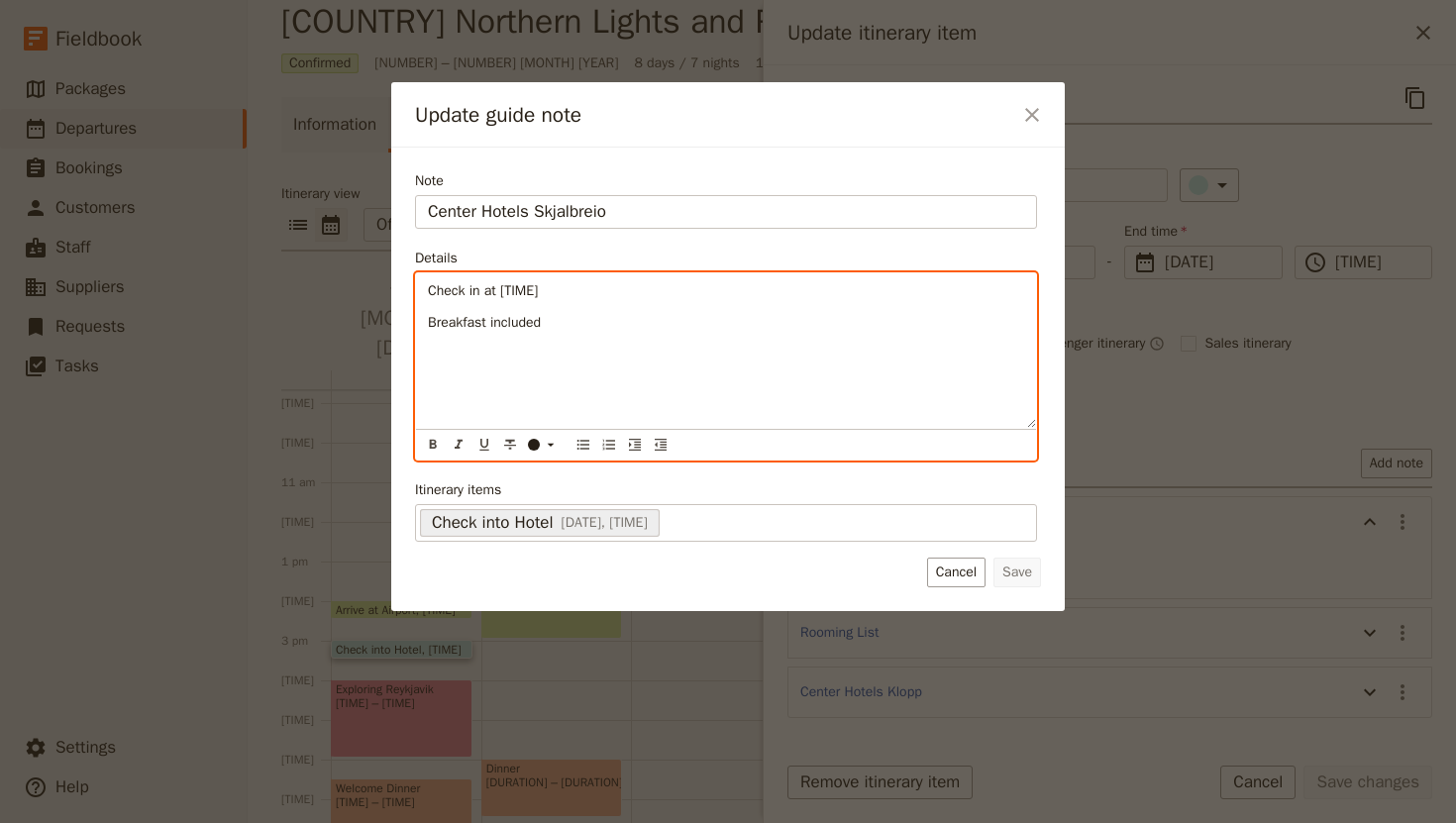 type 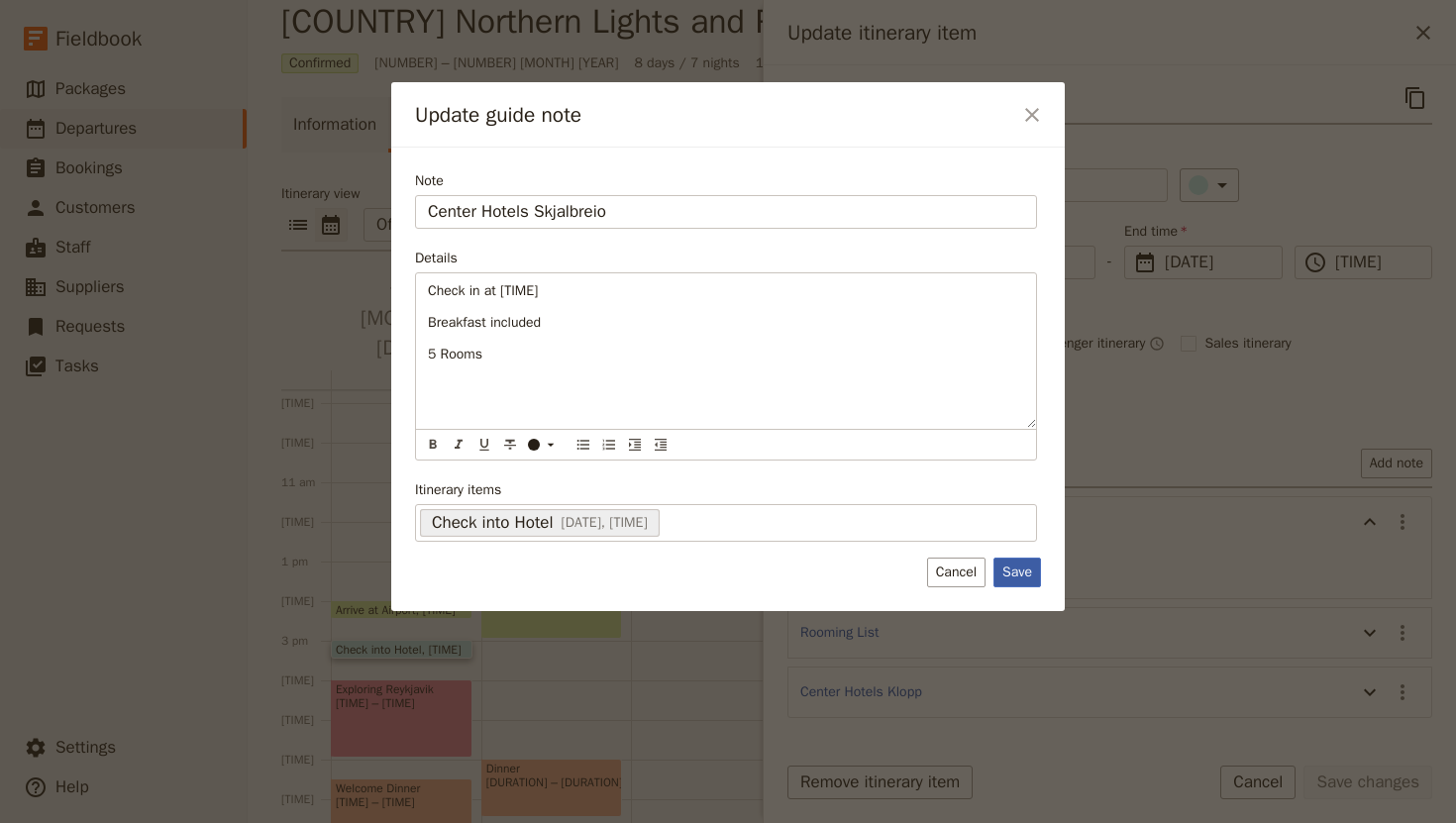 click on "Save" at bounding box center (1017, 572) 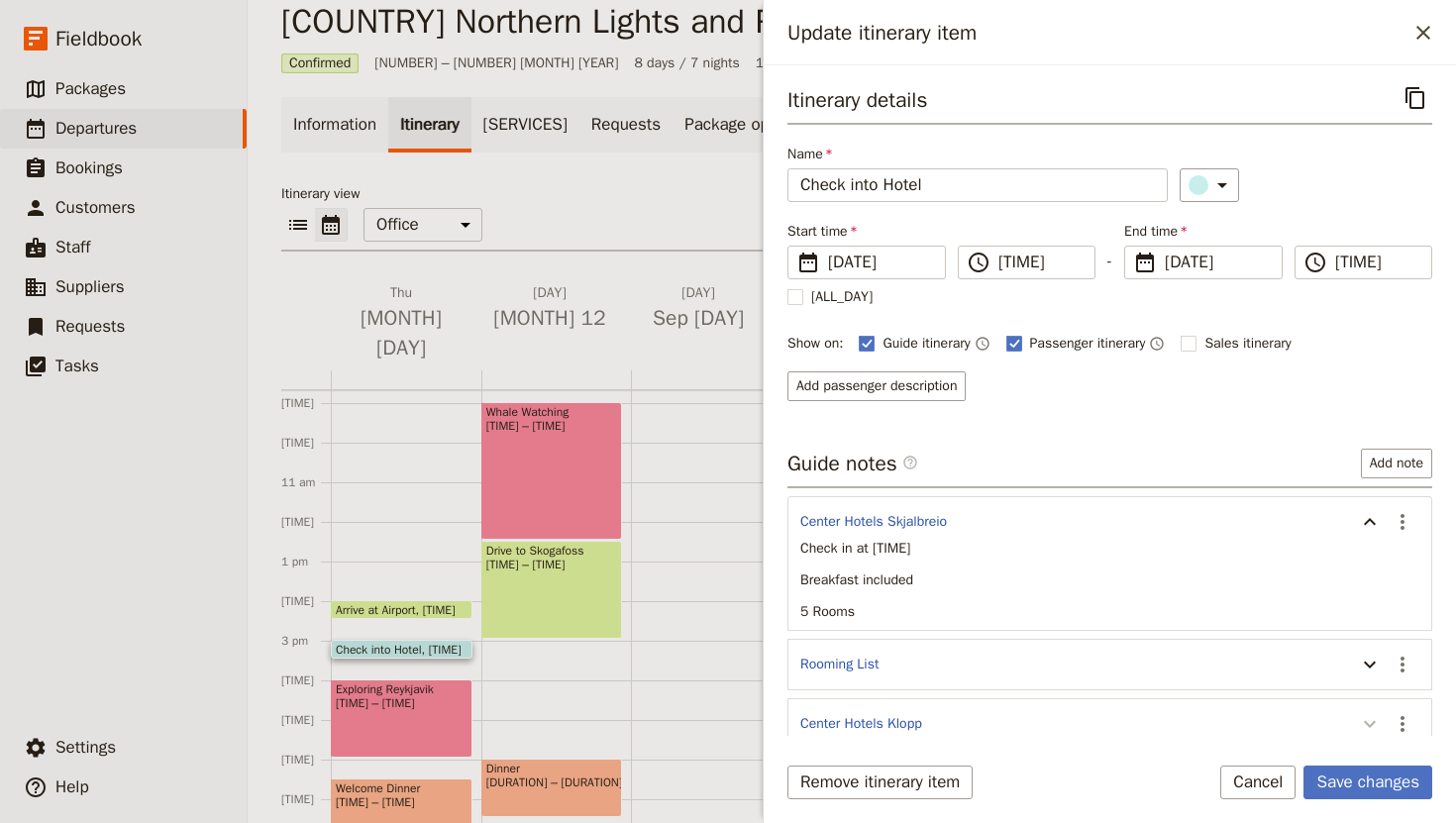 click 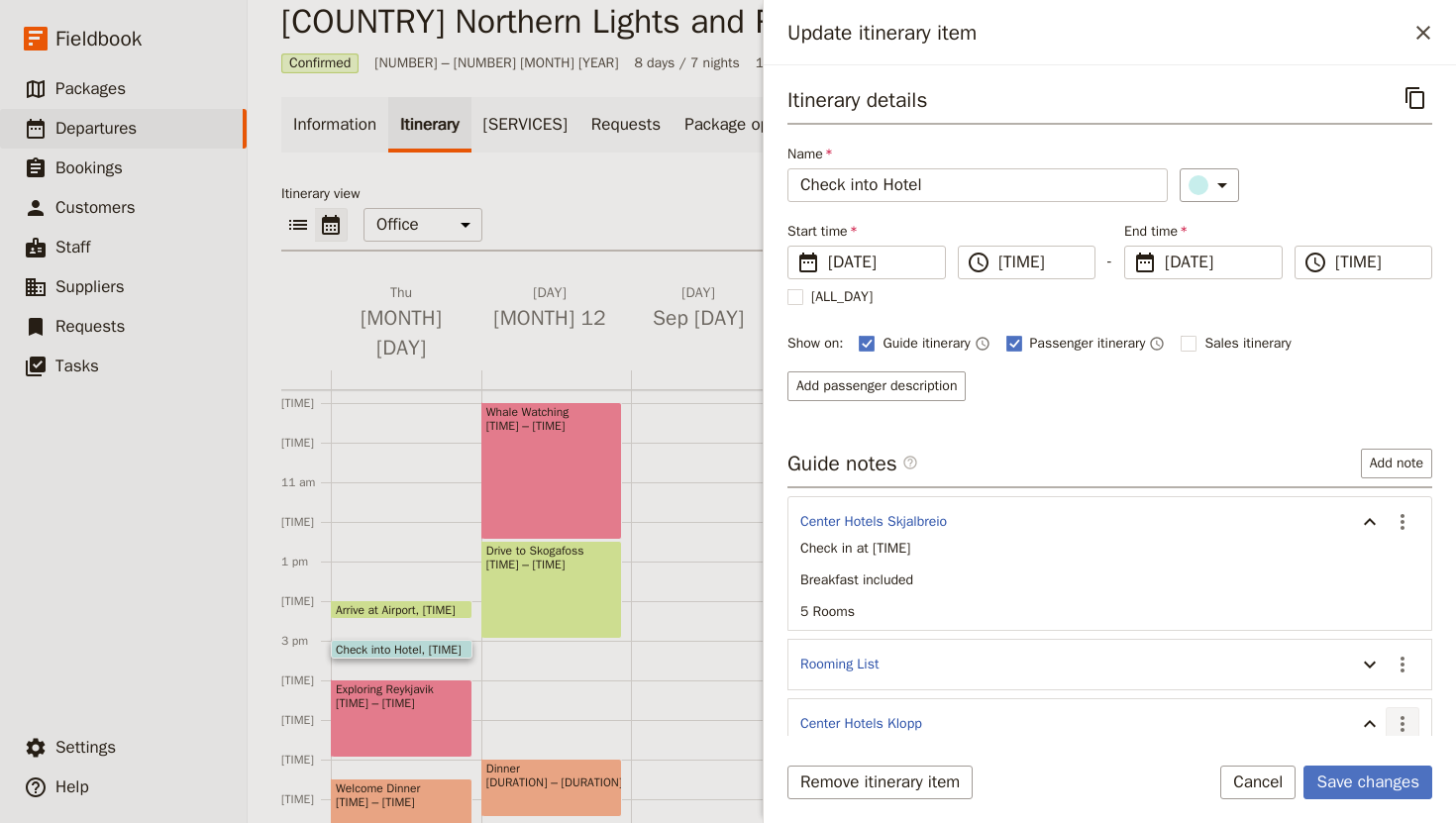 click 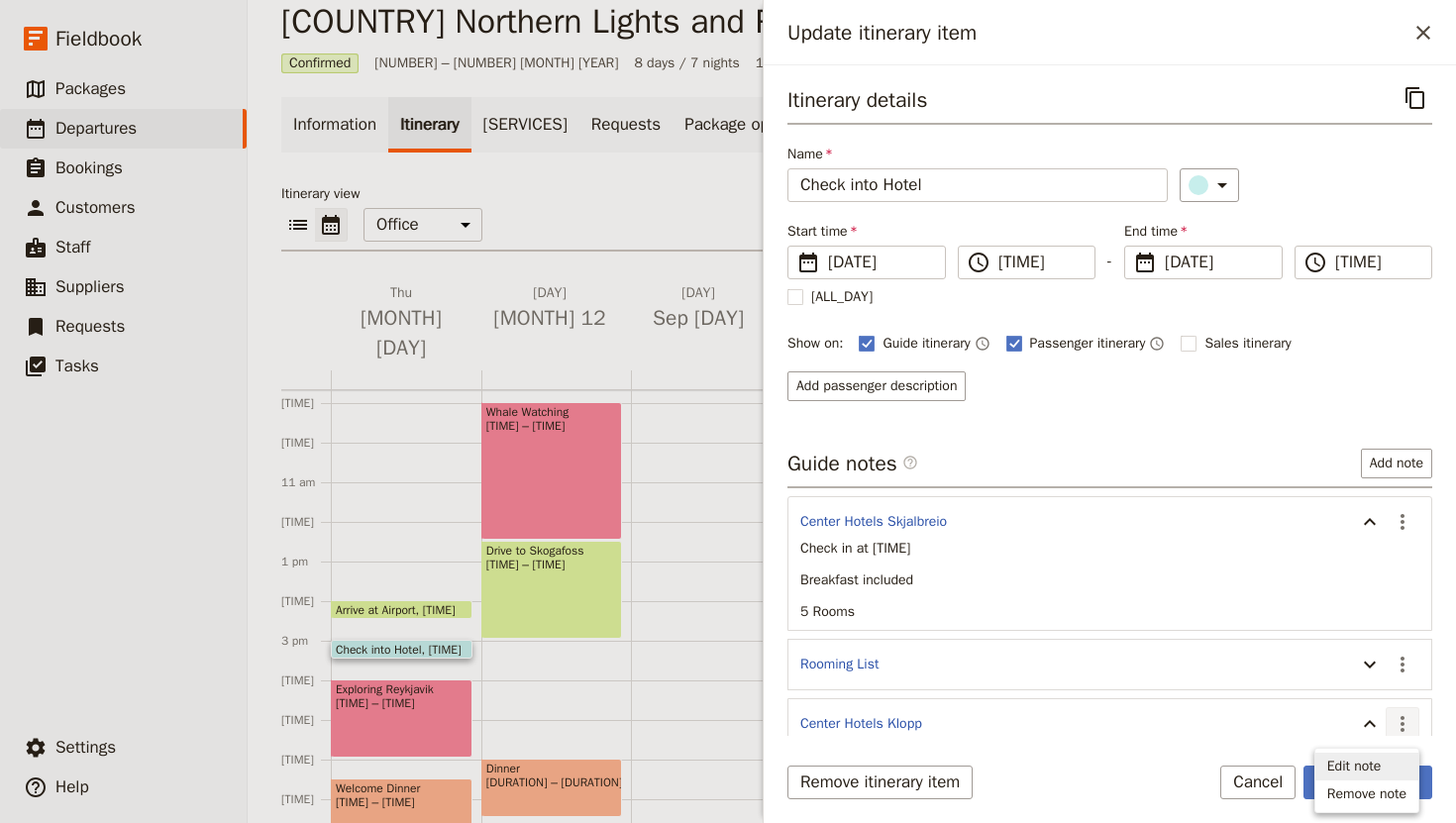 click on "Edit note" at bounding box center (1354, 767) 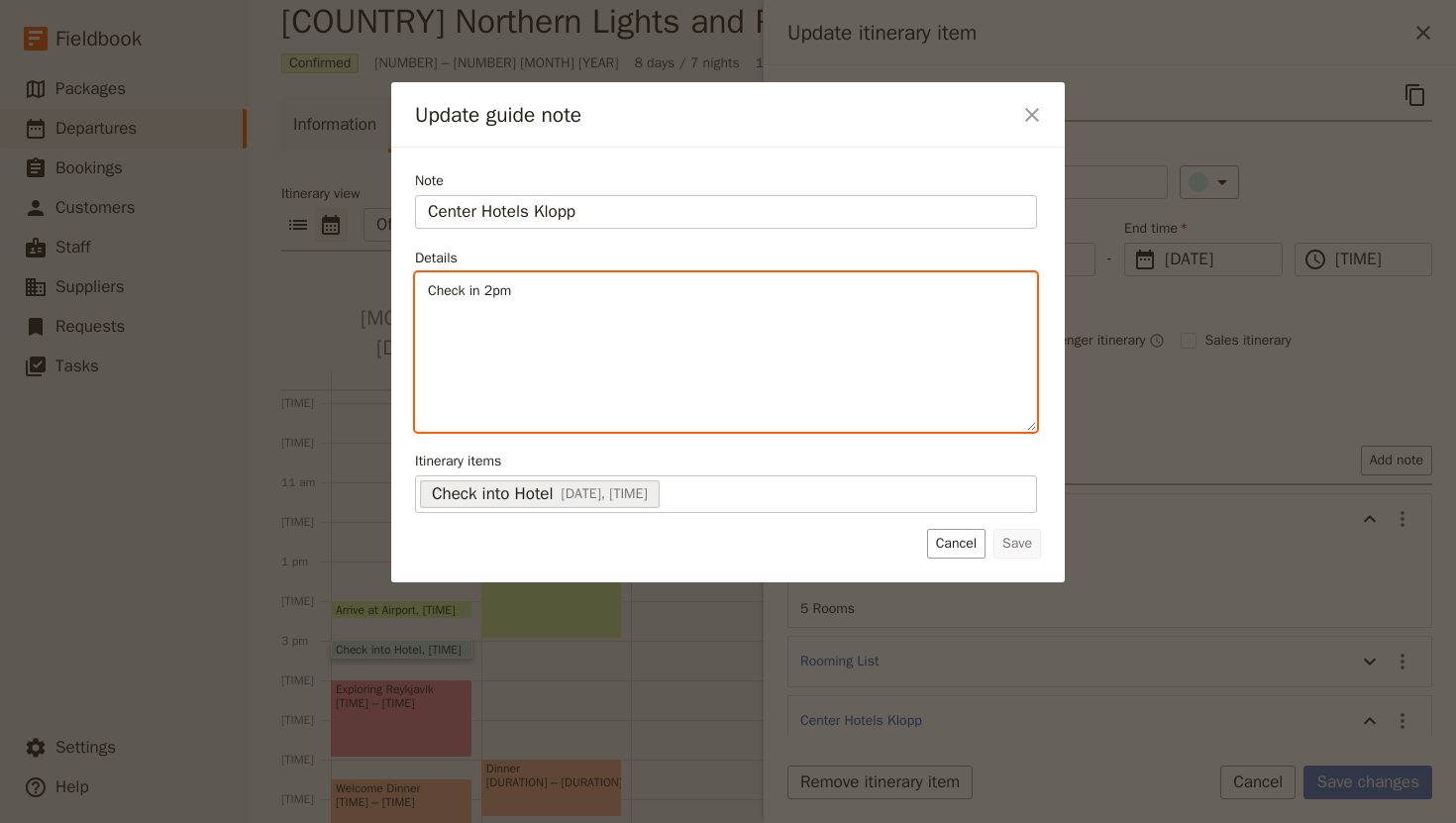 click on "Check in 2pm" at bounding box center [726, 352] 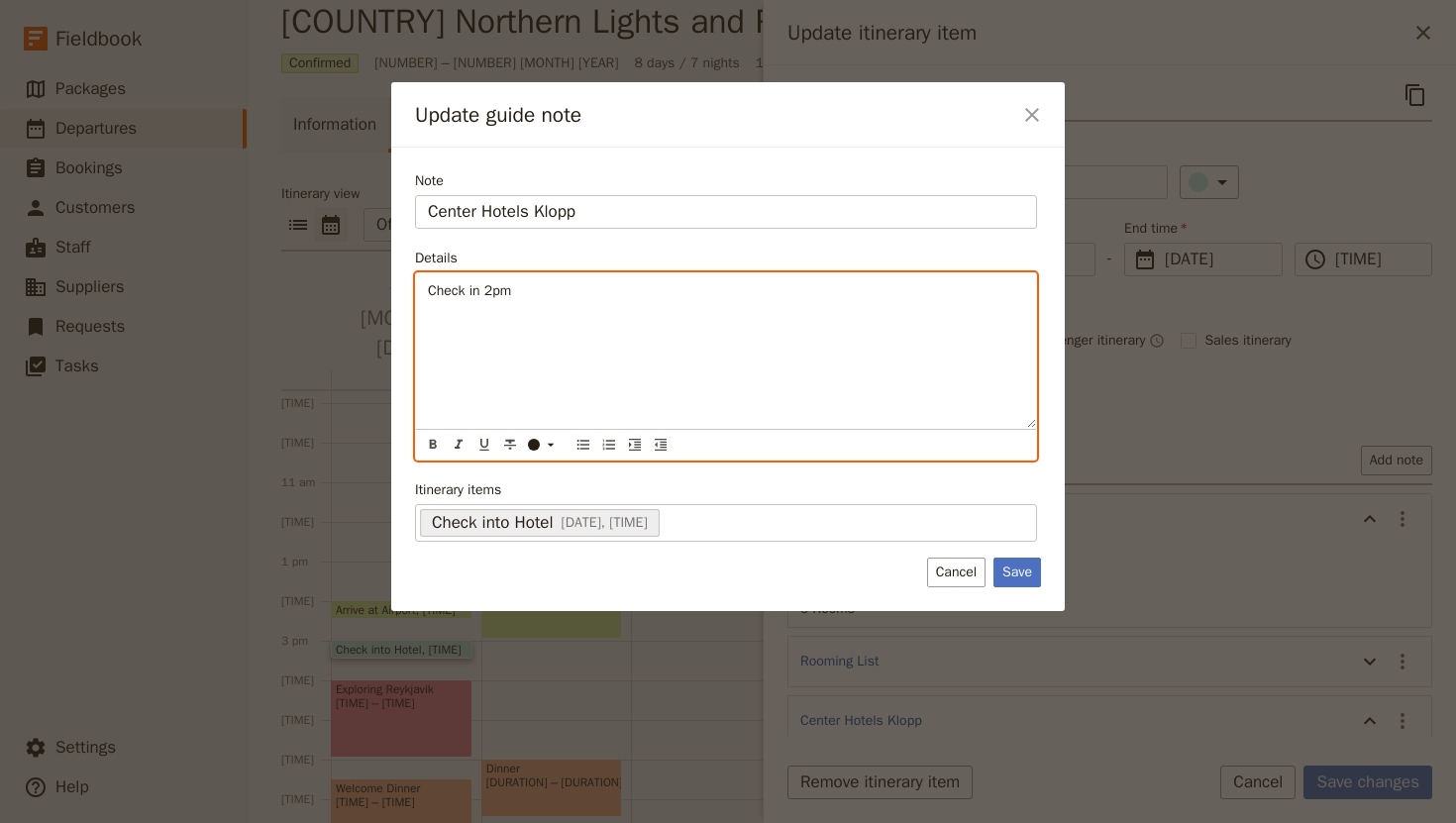 type 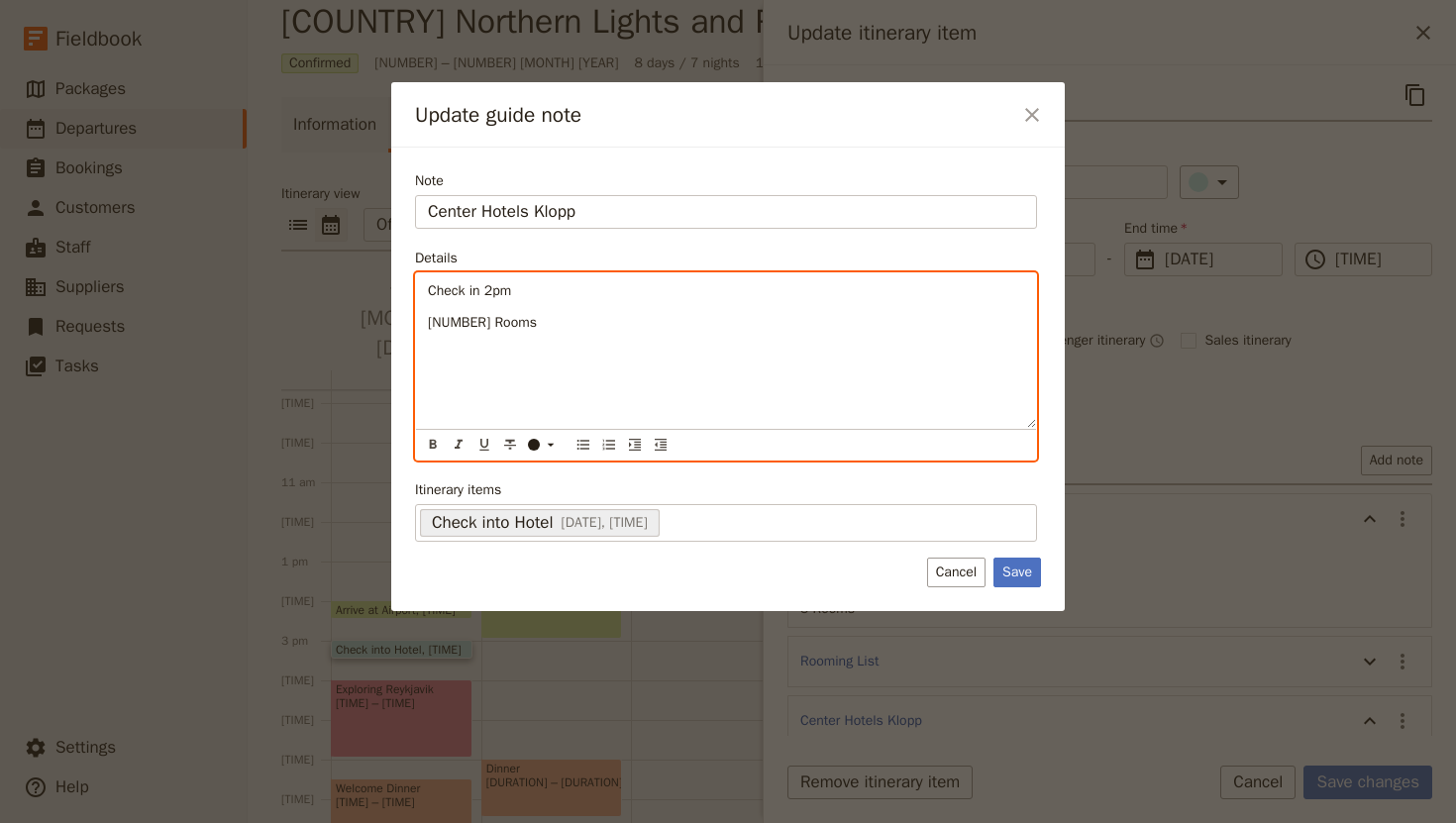 click on "Check in 2pm" at bounding box center (726, 291) 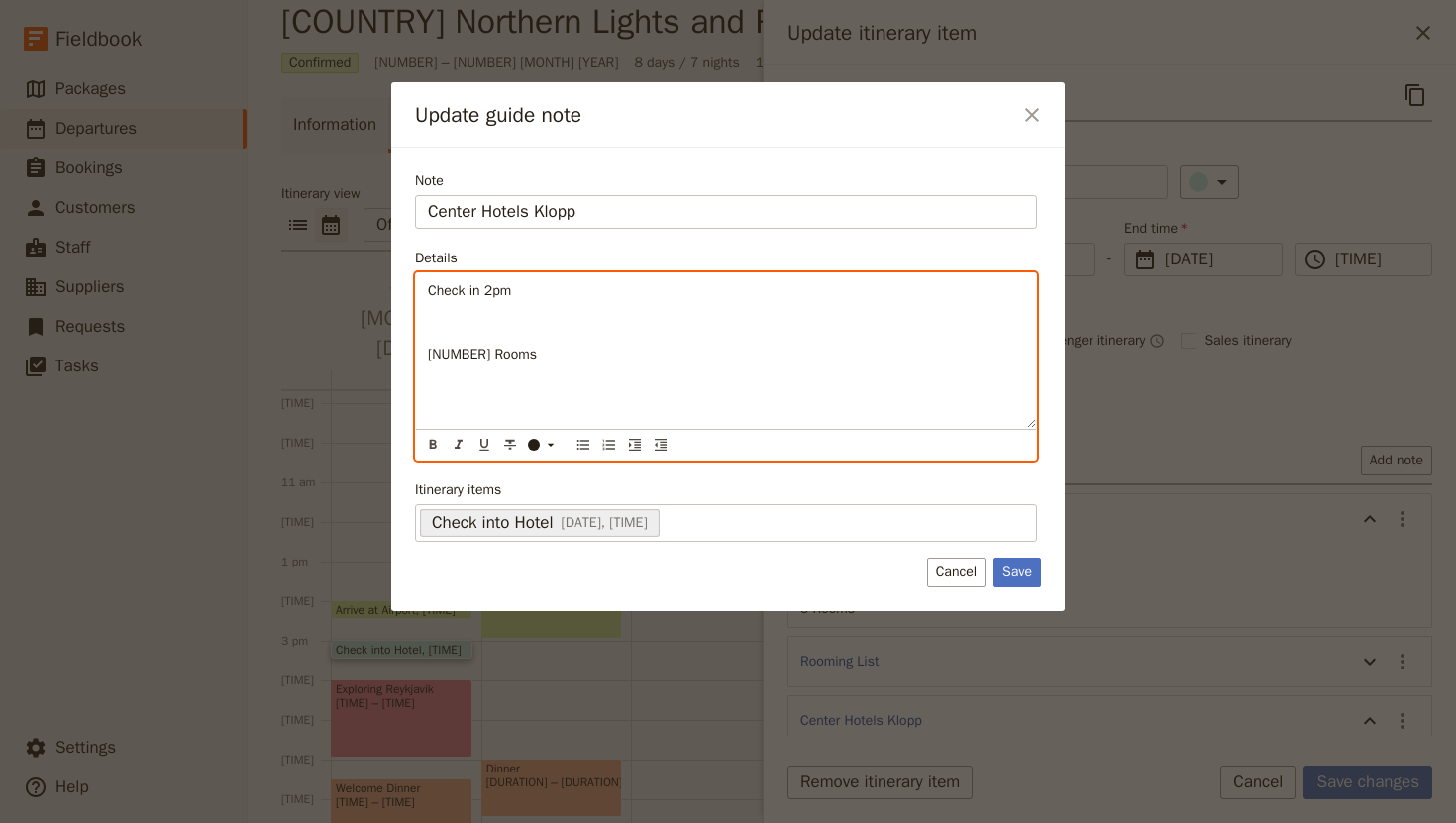 click on "Check in 2pm" at bounding box center [469, 290] 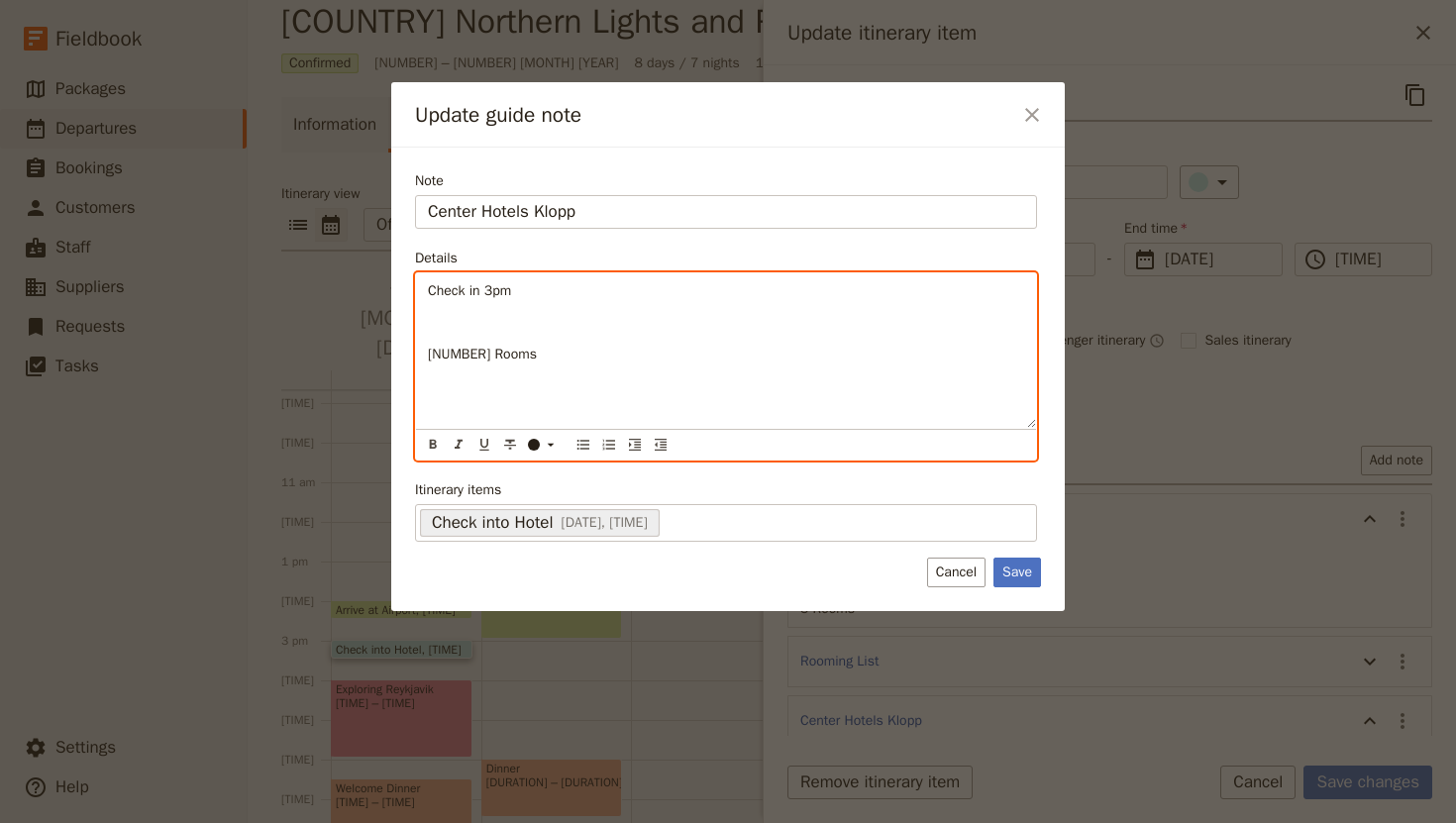 click on "[NUMBER] Rooms" at bounding box center [482, 354] 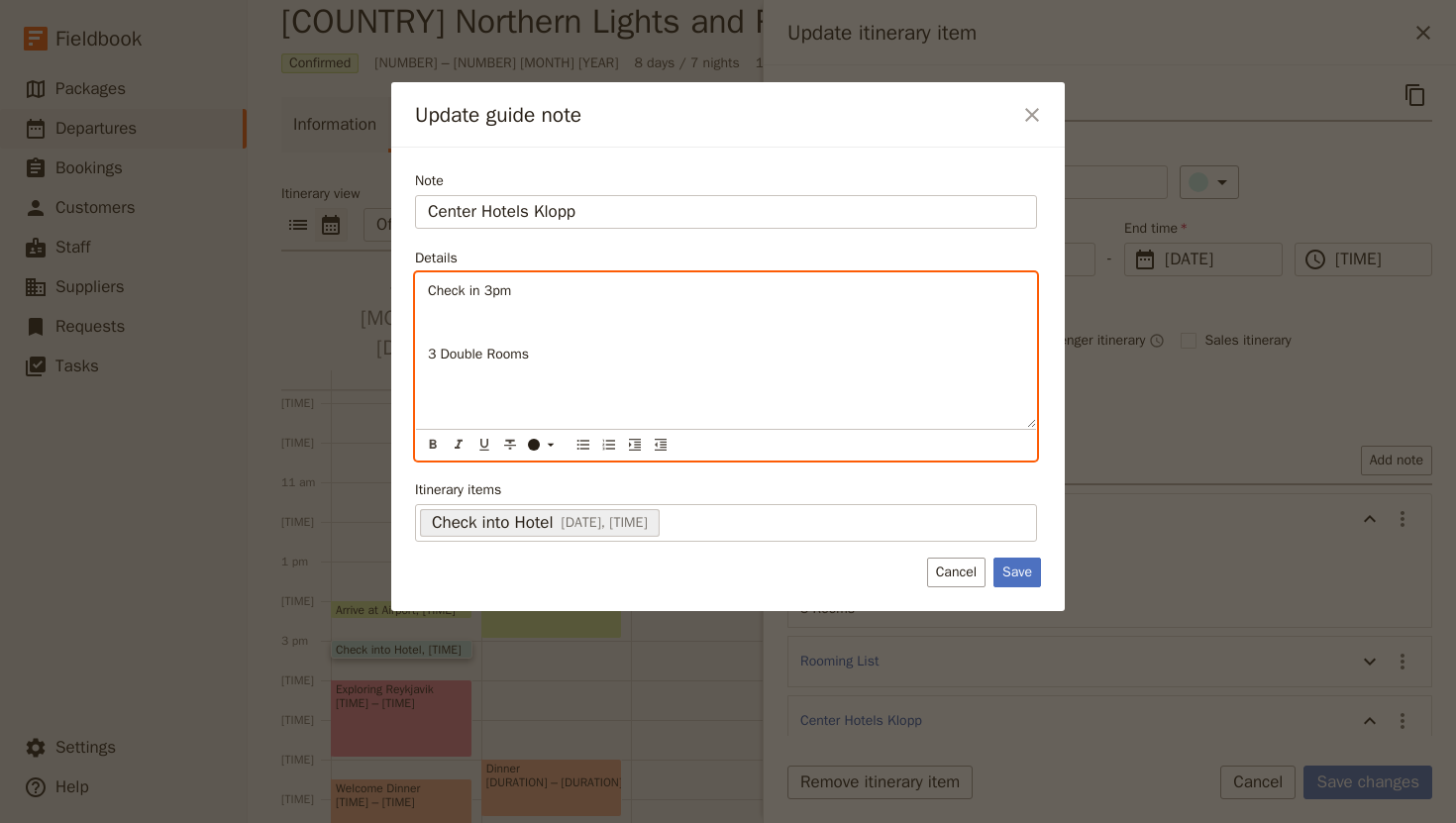 click at bounding box center [726, 323] 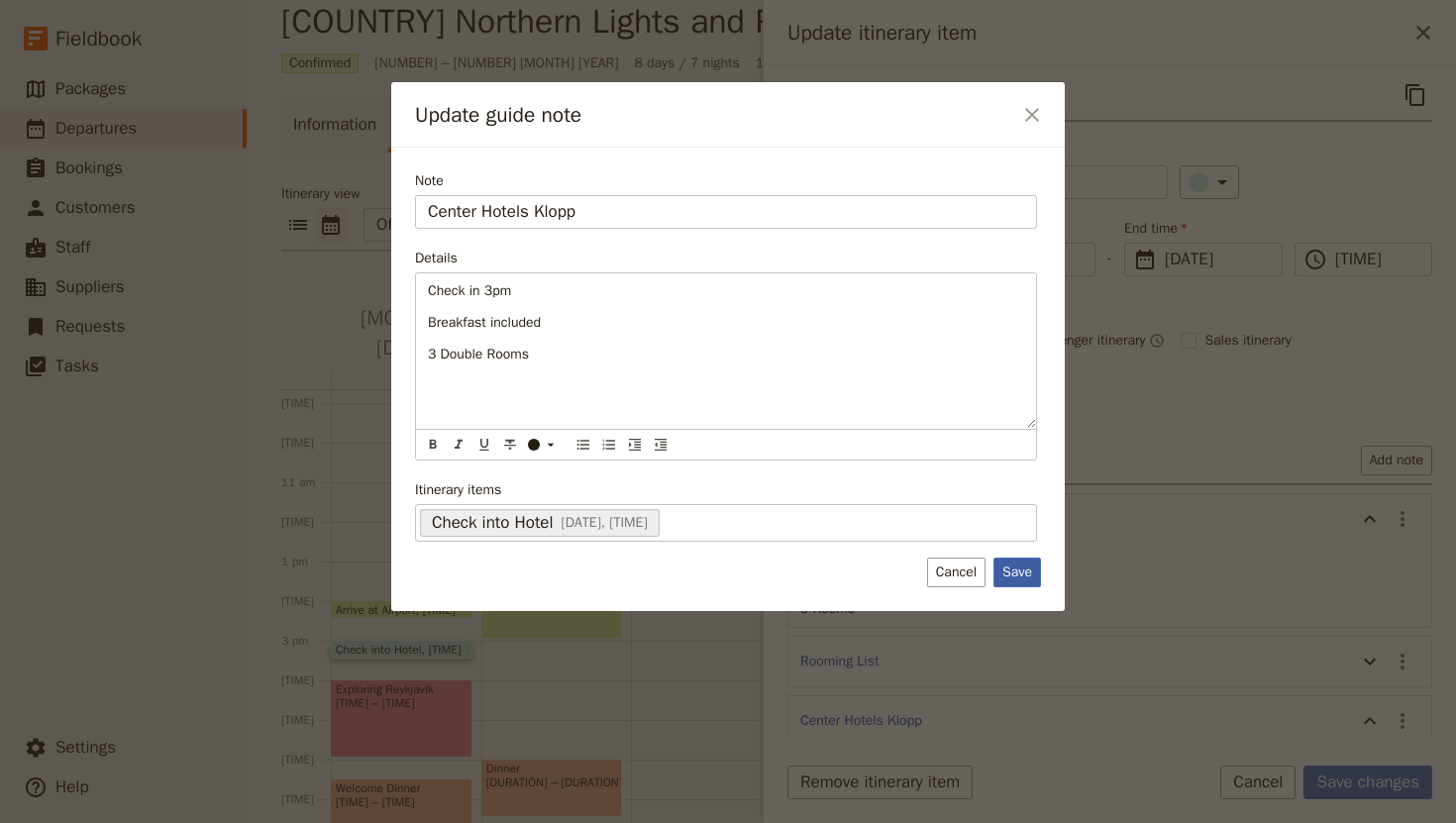 click on "Save" at bounding box center (1017, 572) 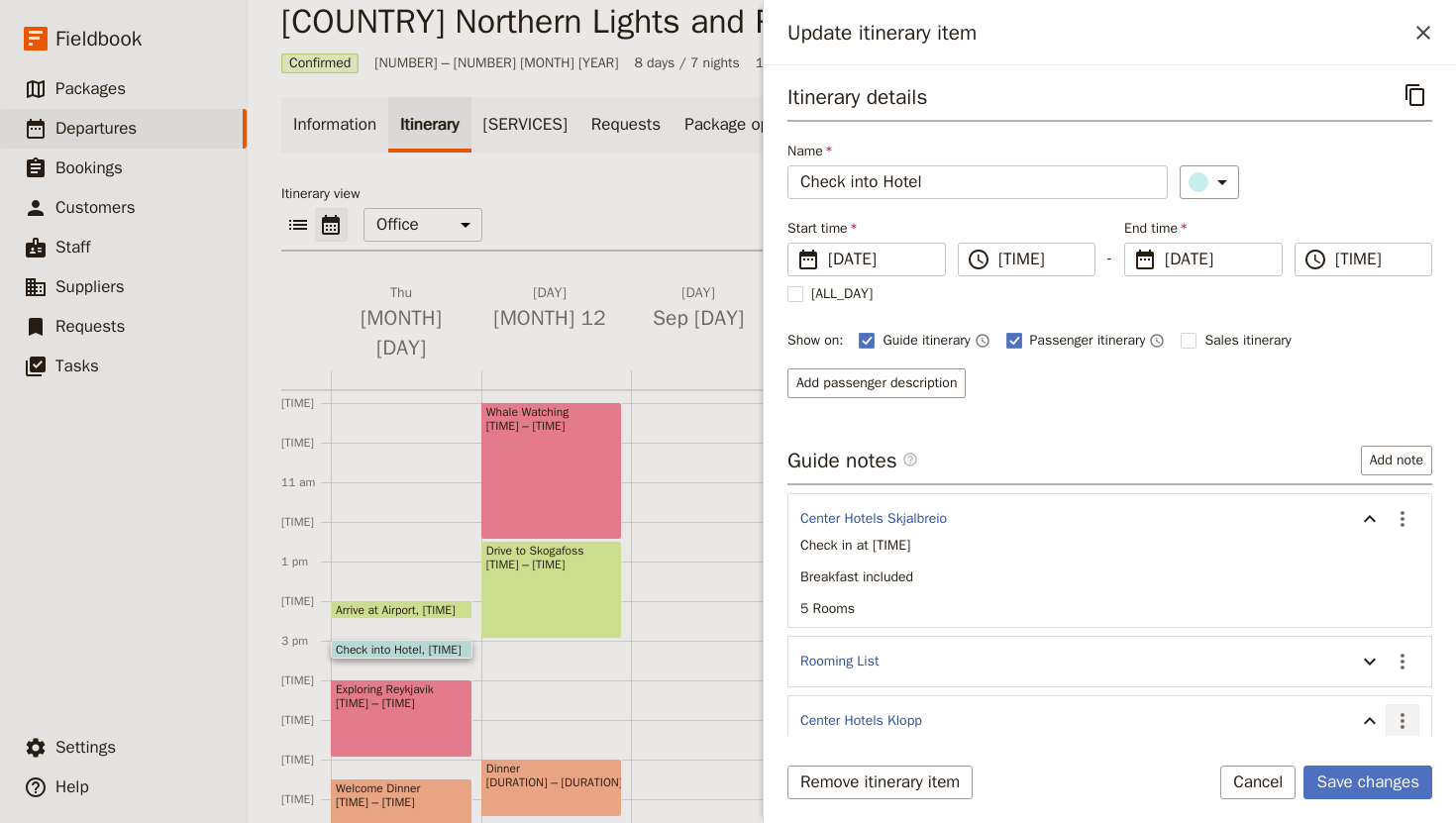 click 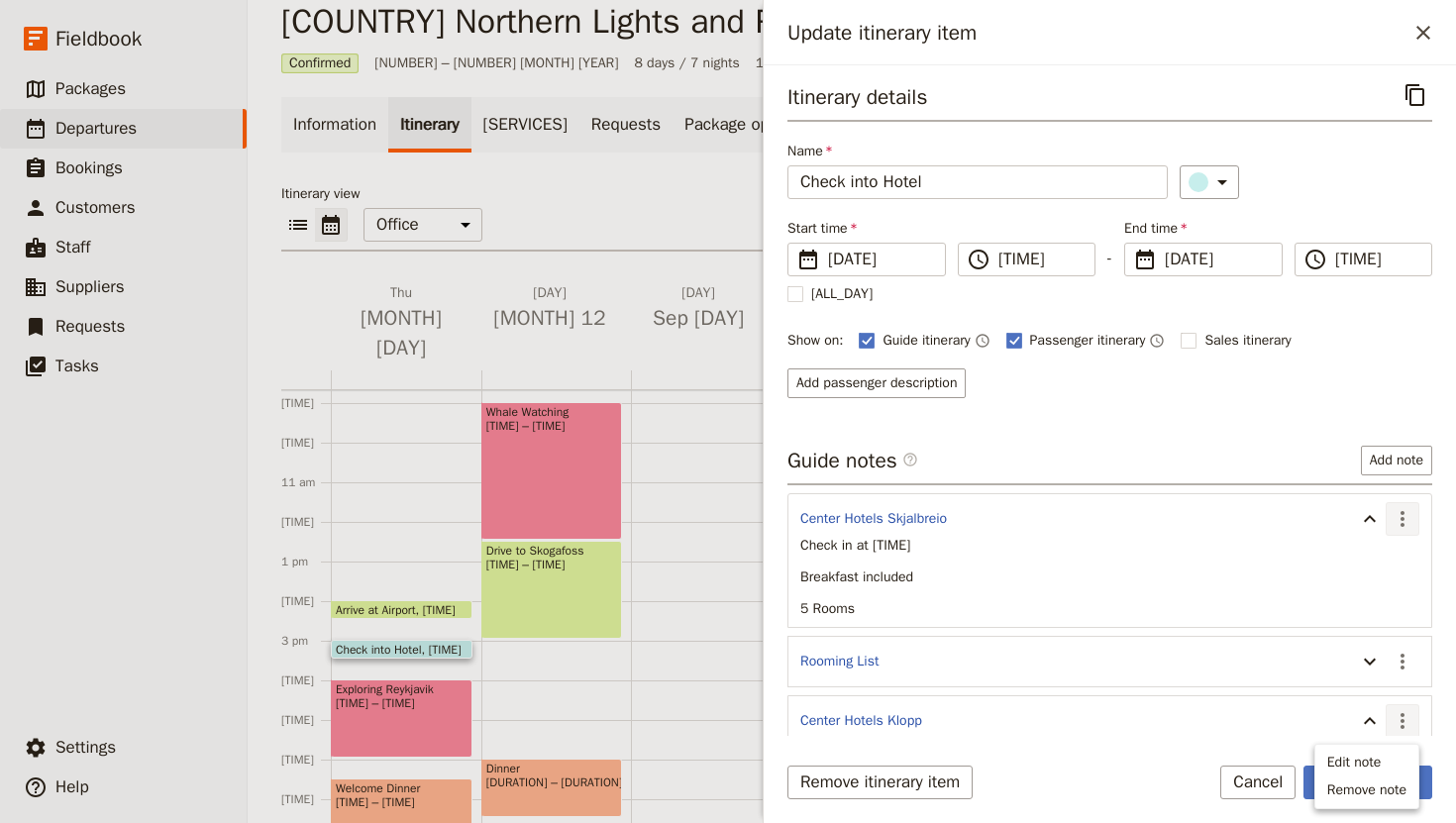 click on "​" at bounding box center [1403, 519] 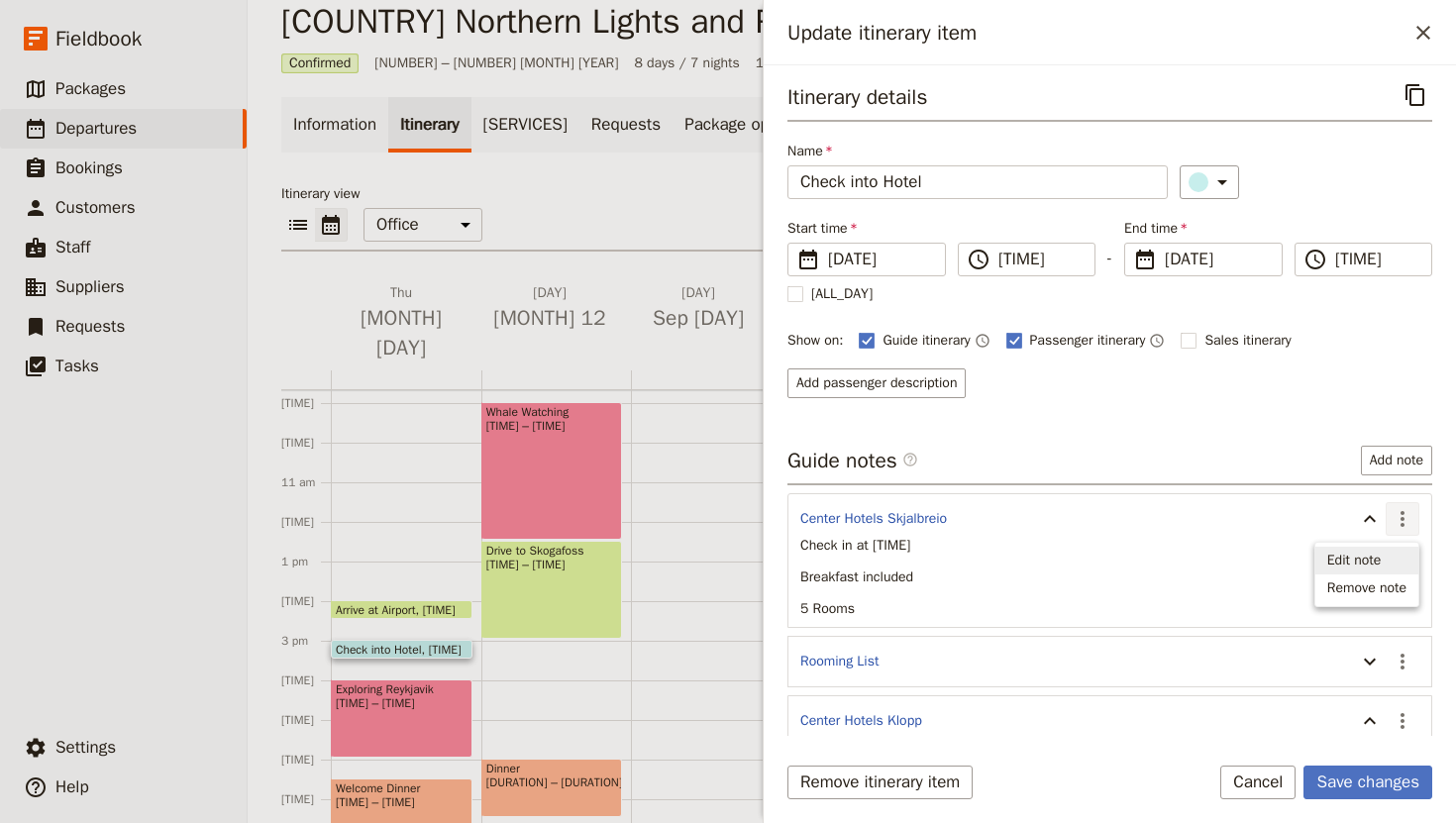 click on "Edit note" at bounding box center [1354, 561] 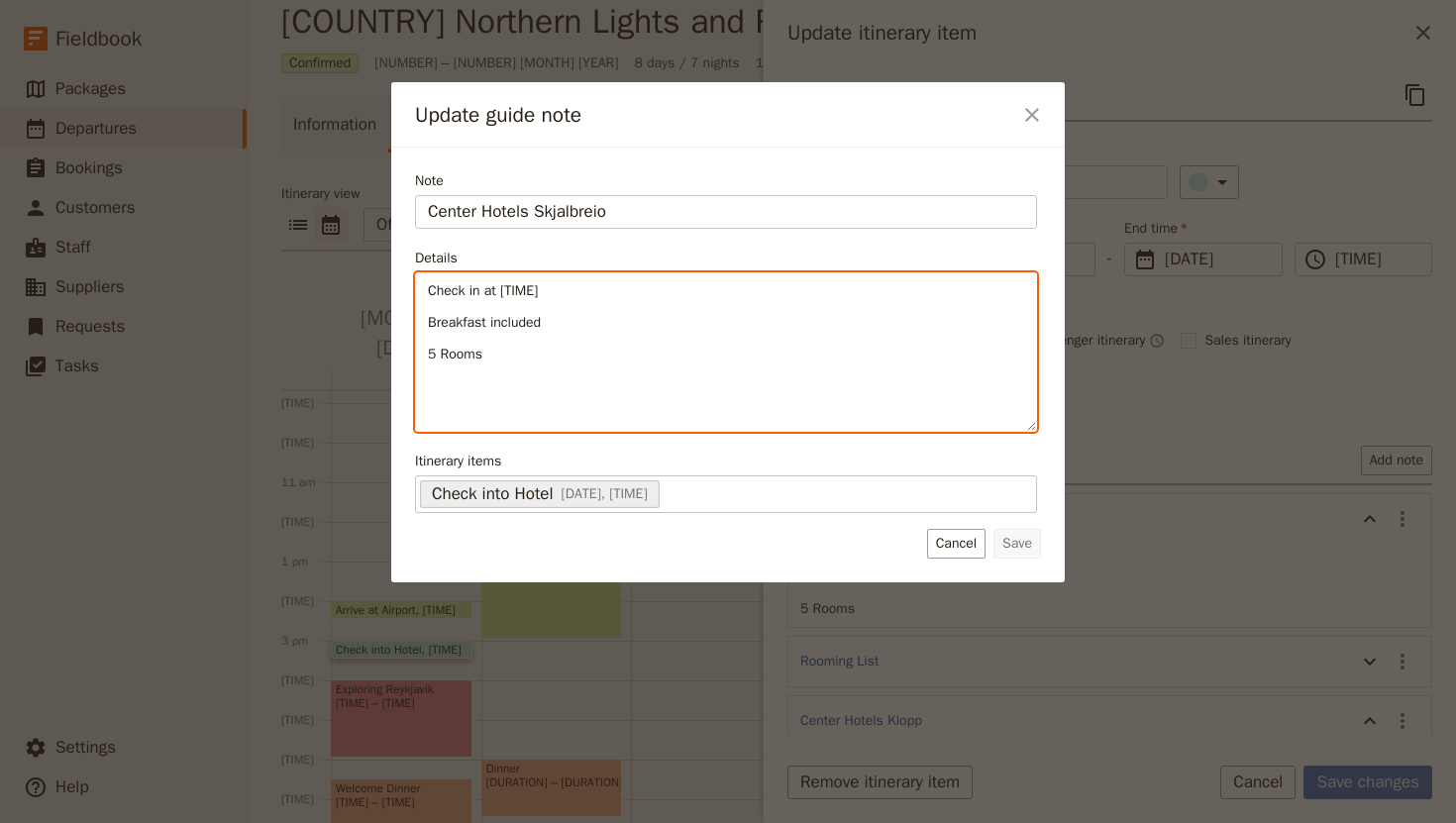 click on "5 Rooms" at bounding box center [726, 355] 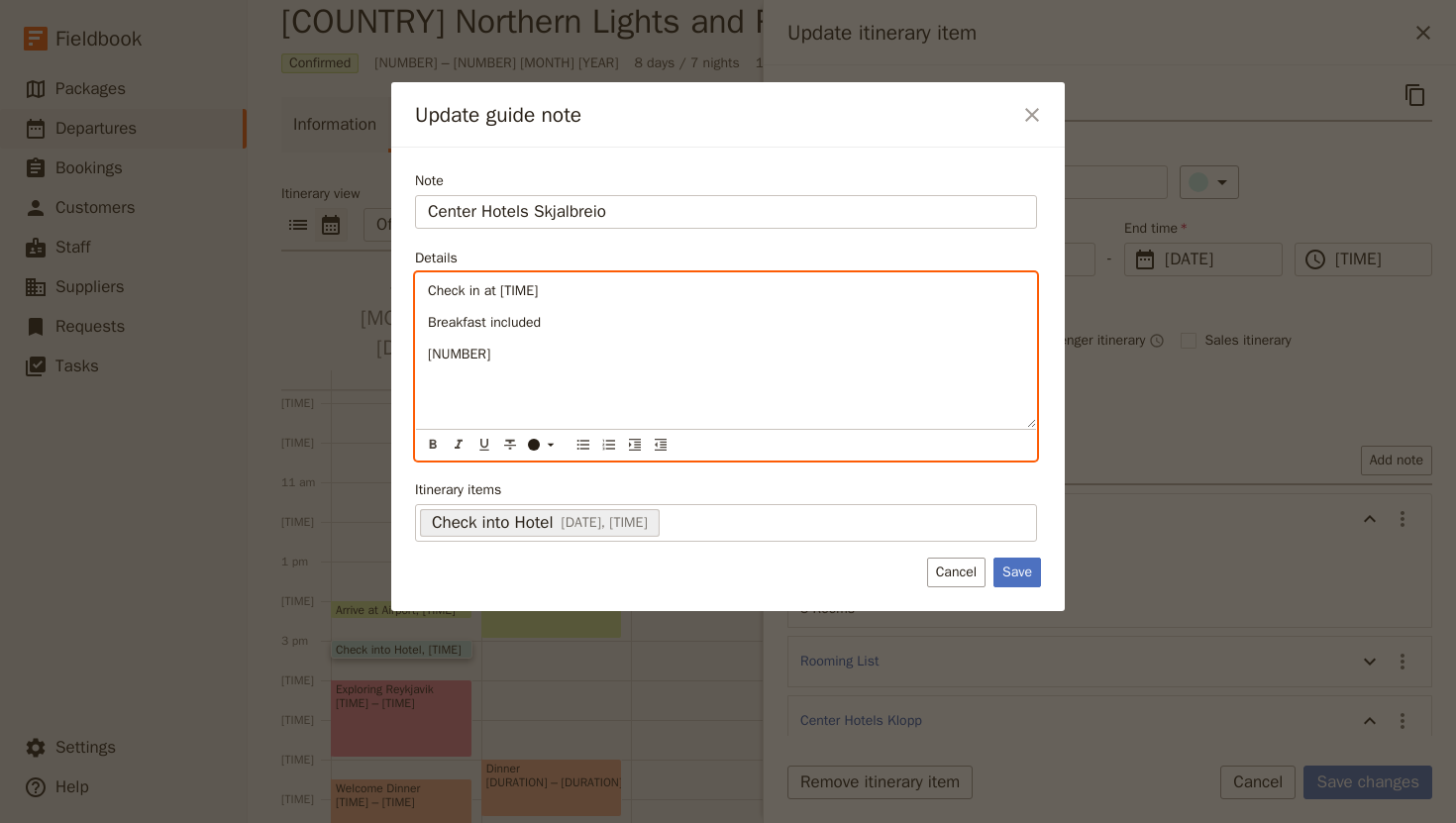 type 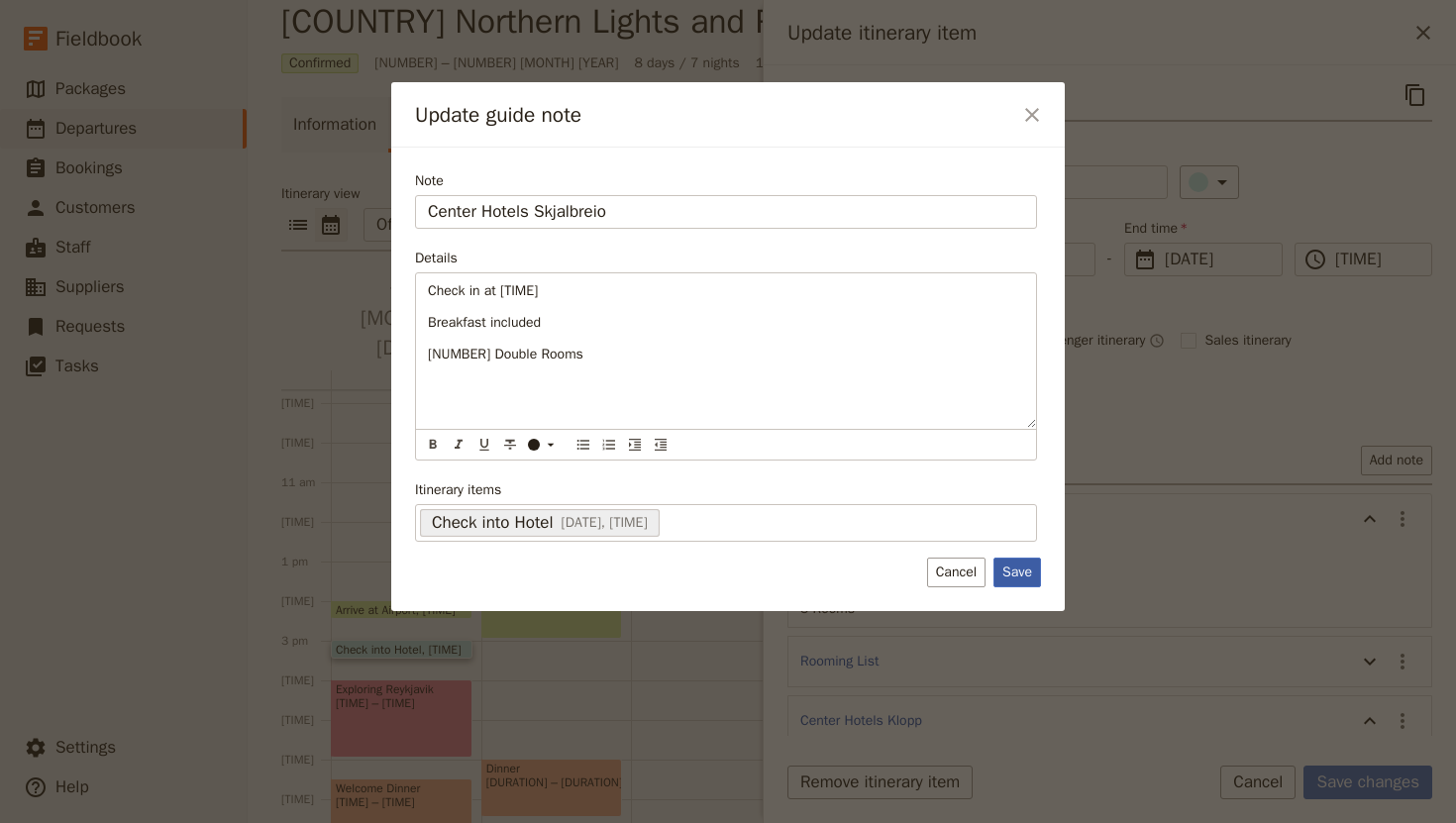 click on "Save" at bounding box center [1017, 572] 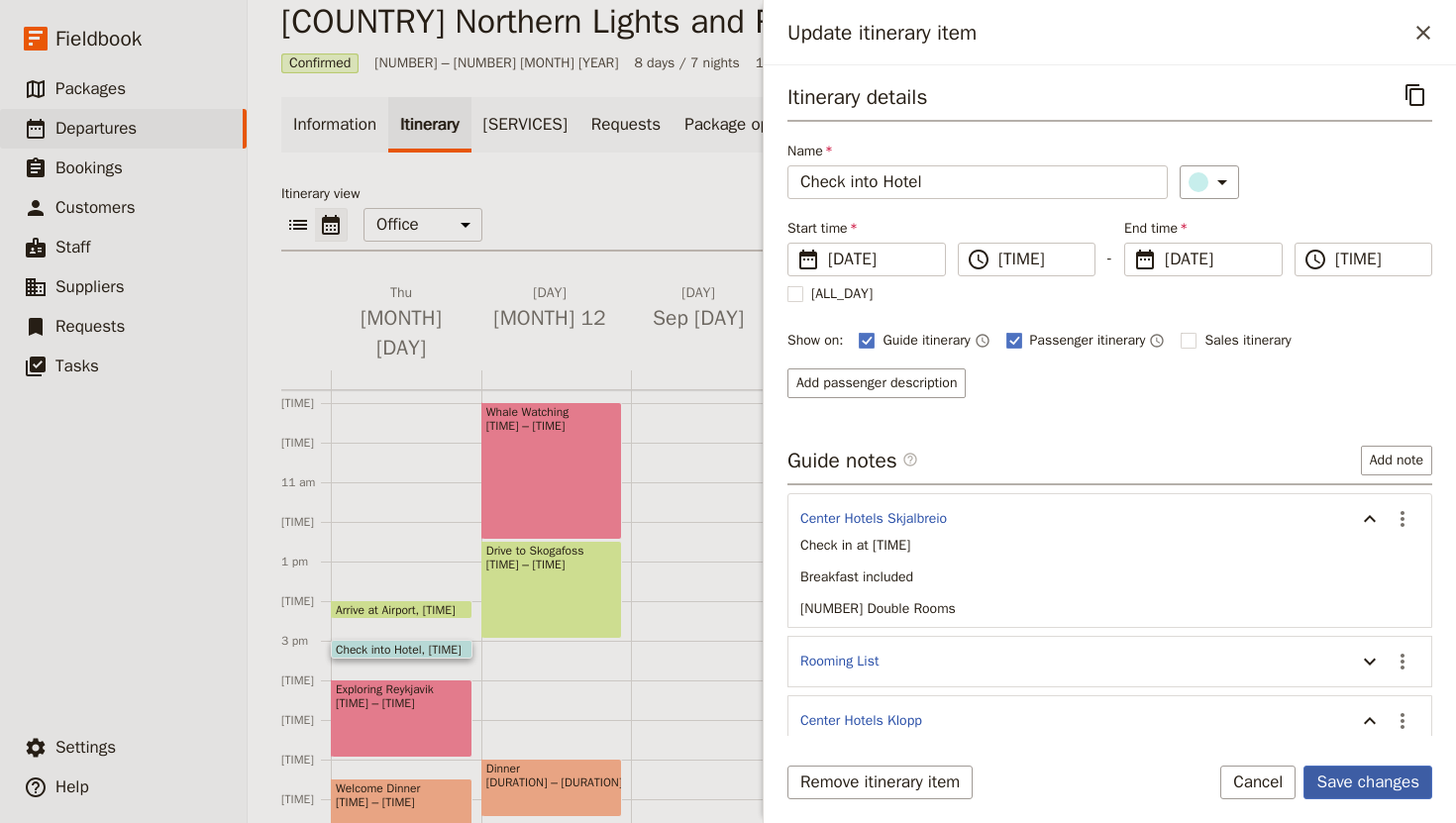 click on "Save changes" at bounding box center [1368, 782] 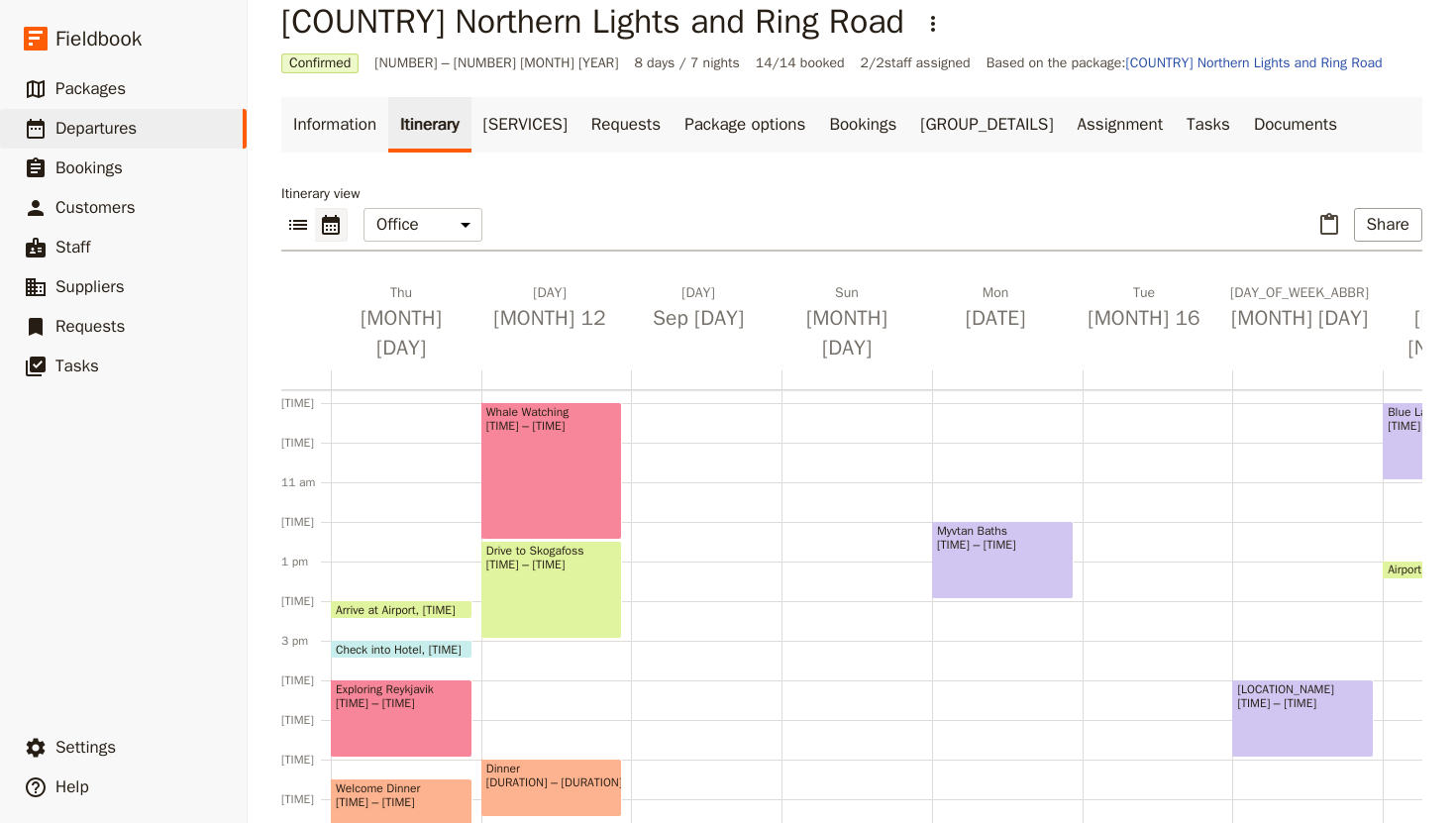 click on "Whale Watching [TIME] – [TIME] Drive to Skogafoss [TIME] – [TIME] Dinner [TIME] – [TIME]" at bounding box center (557, 522) 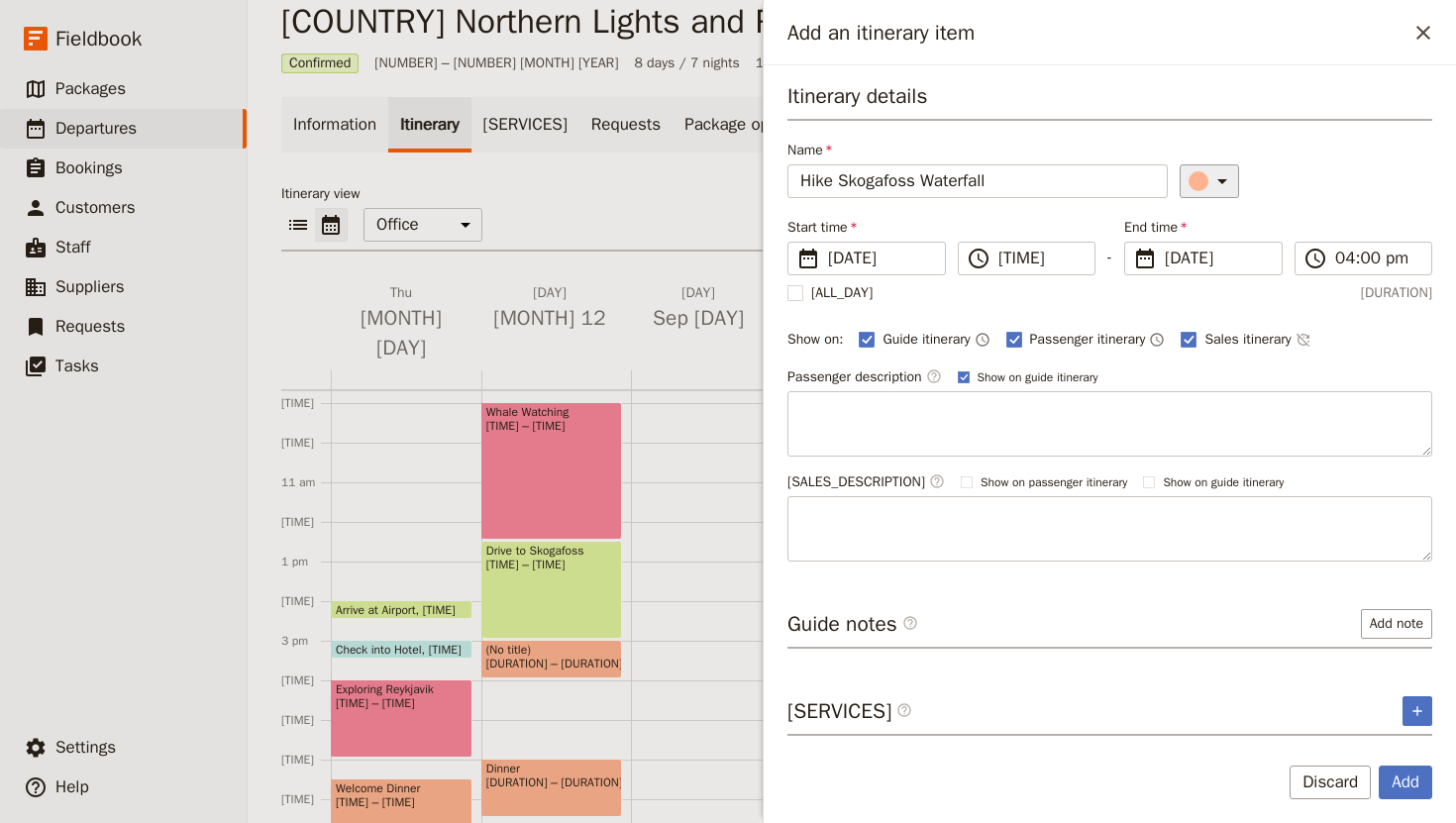 type on "Hike Skogafoss Waterfall" 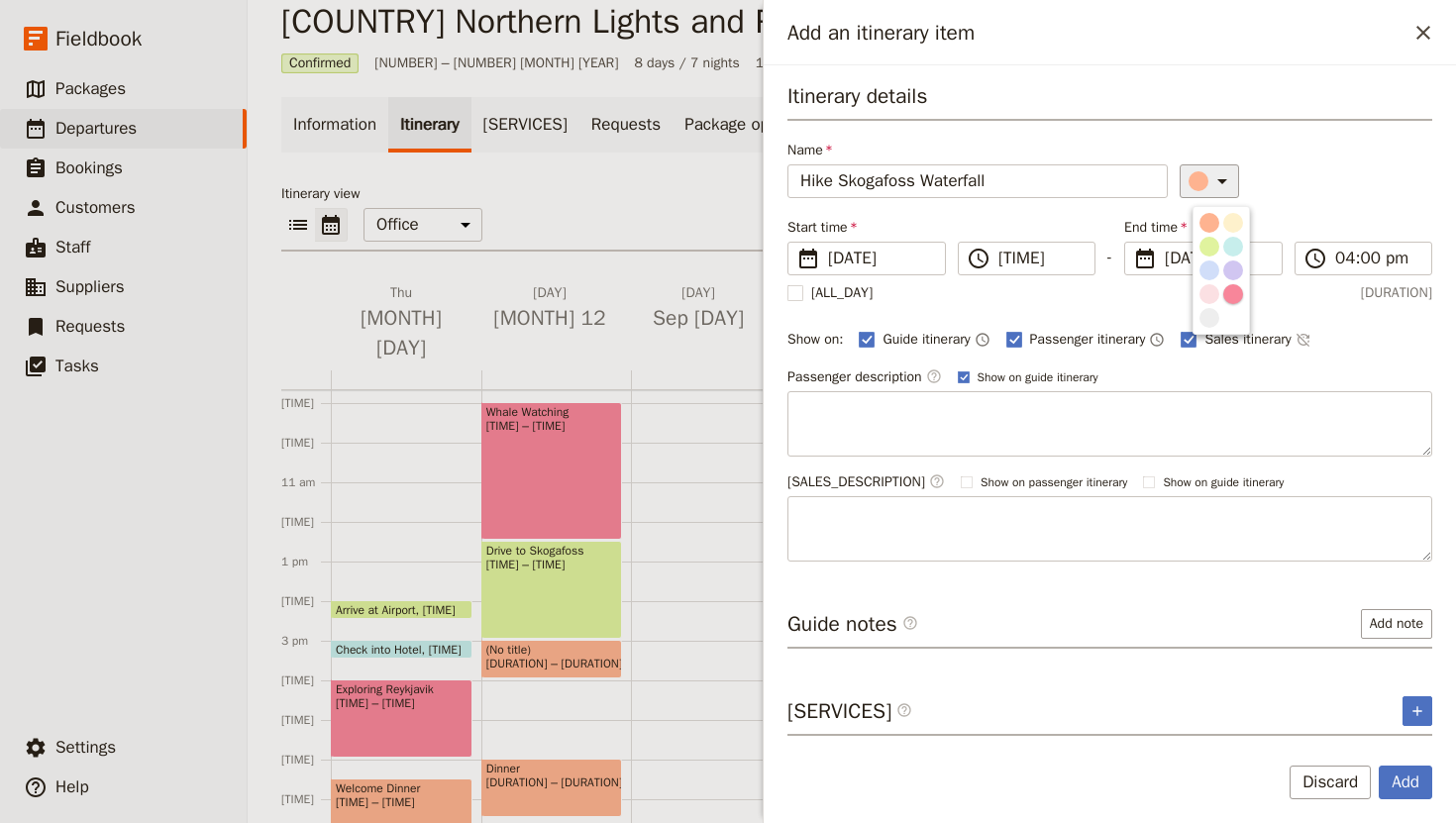 click at bounding box center [1233, 294] 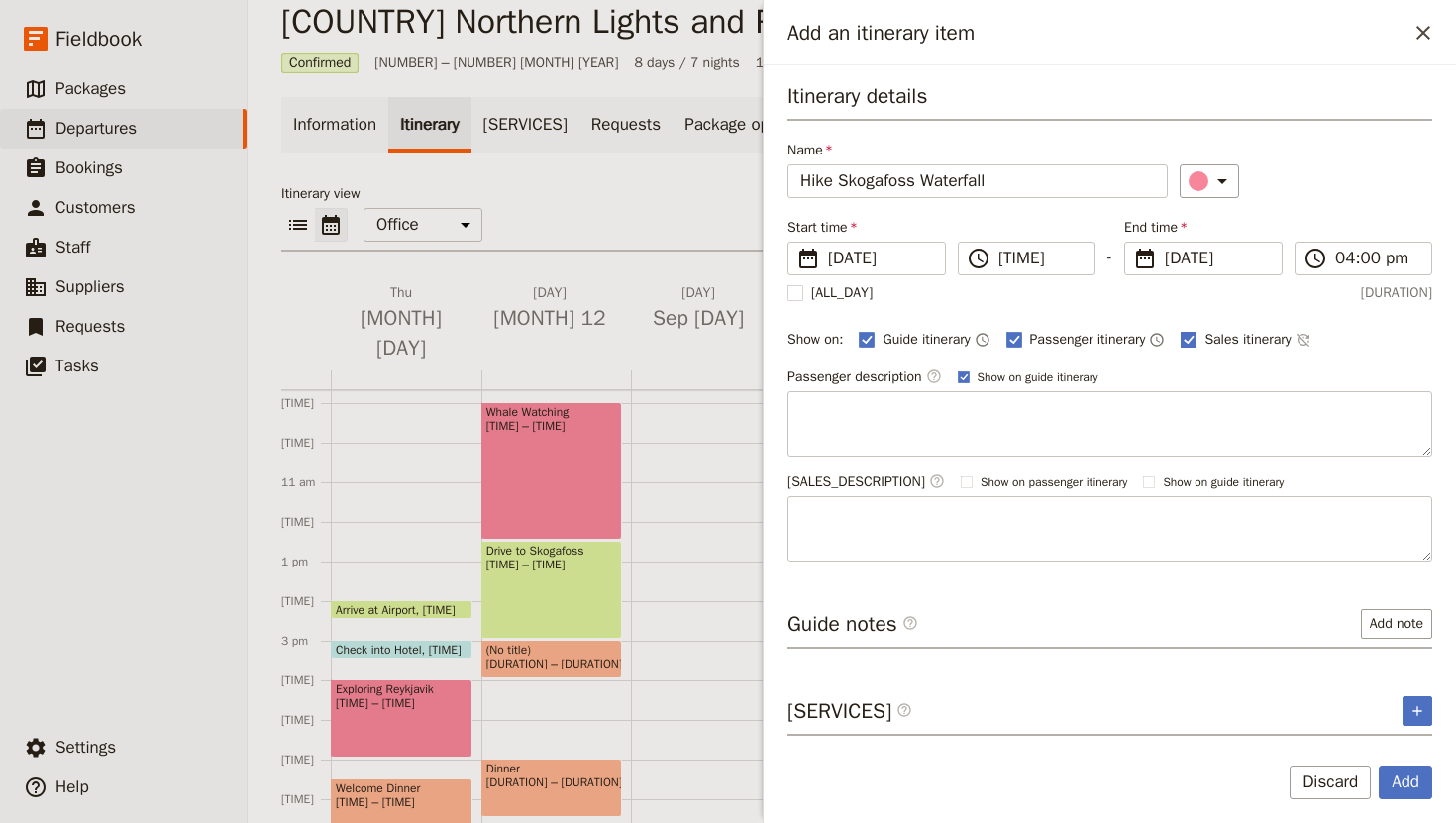 click 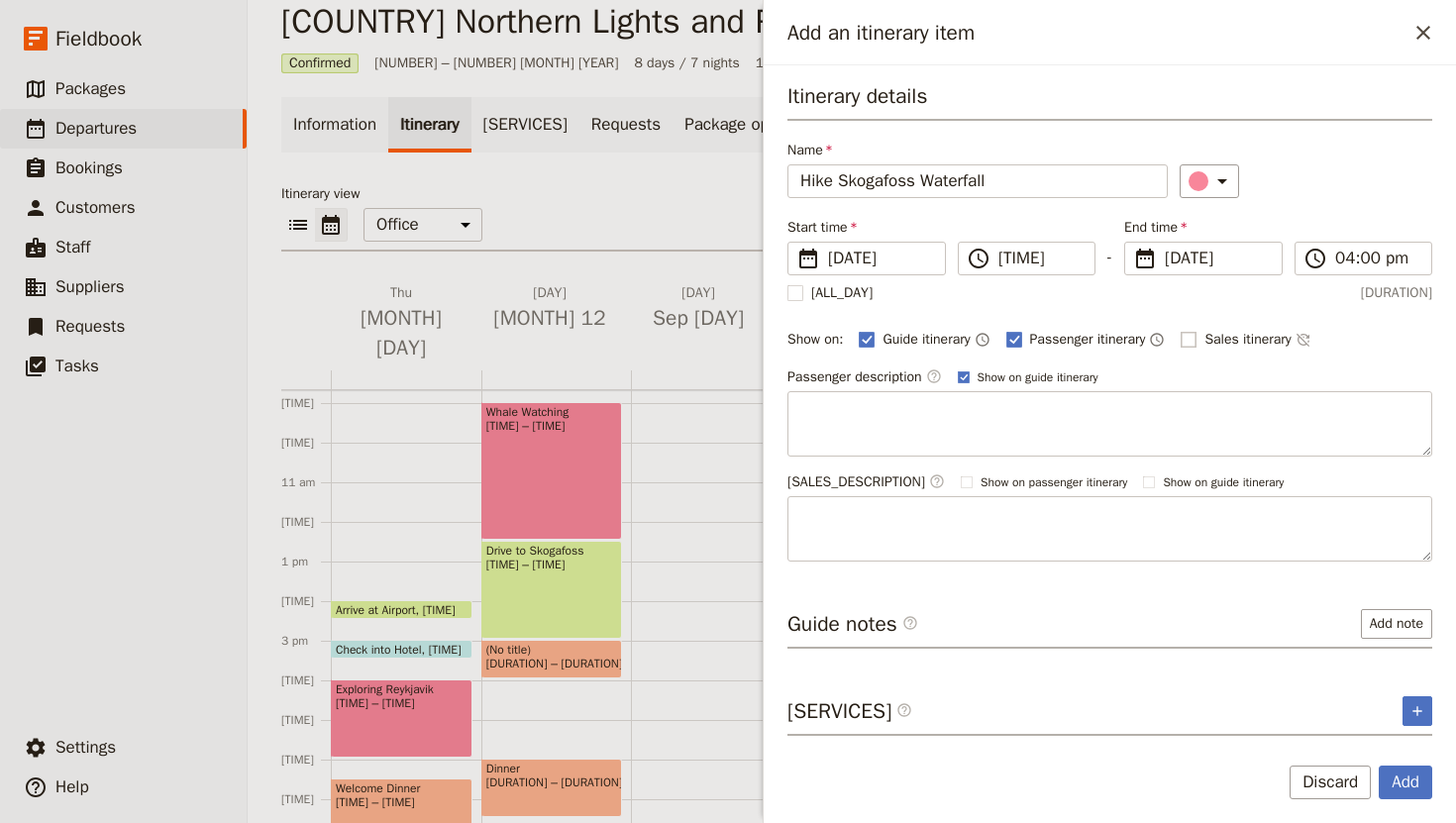 checkbox on "false" 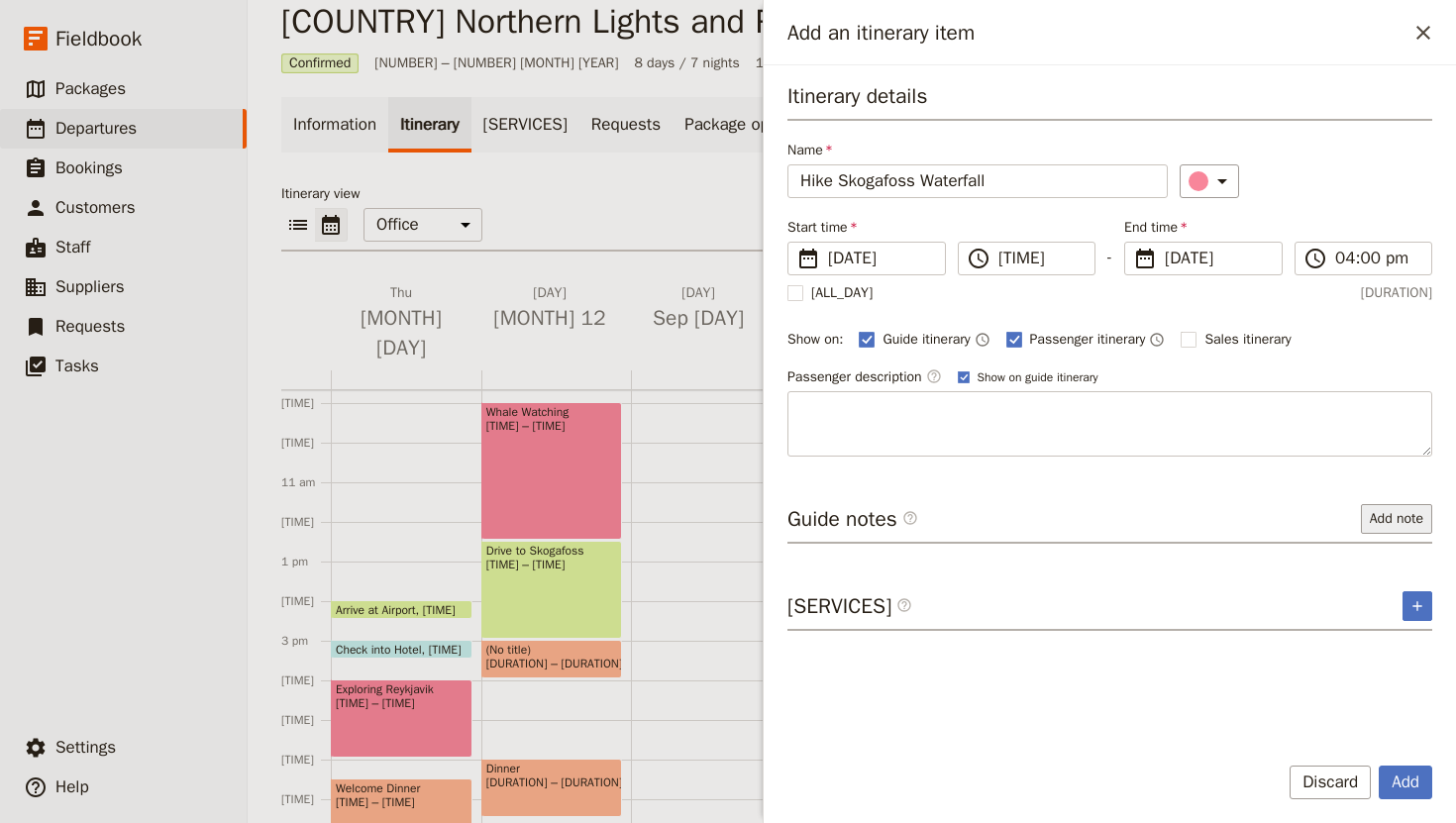 click on "Add note" at bounding box center (1397, 519) 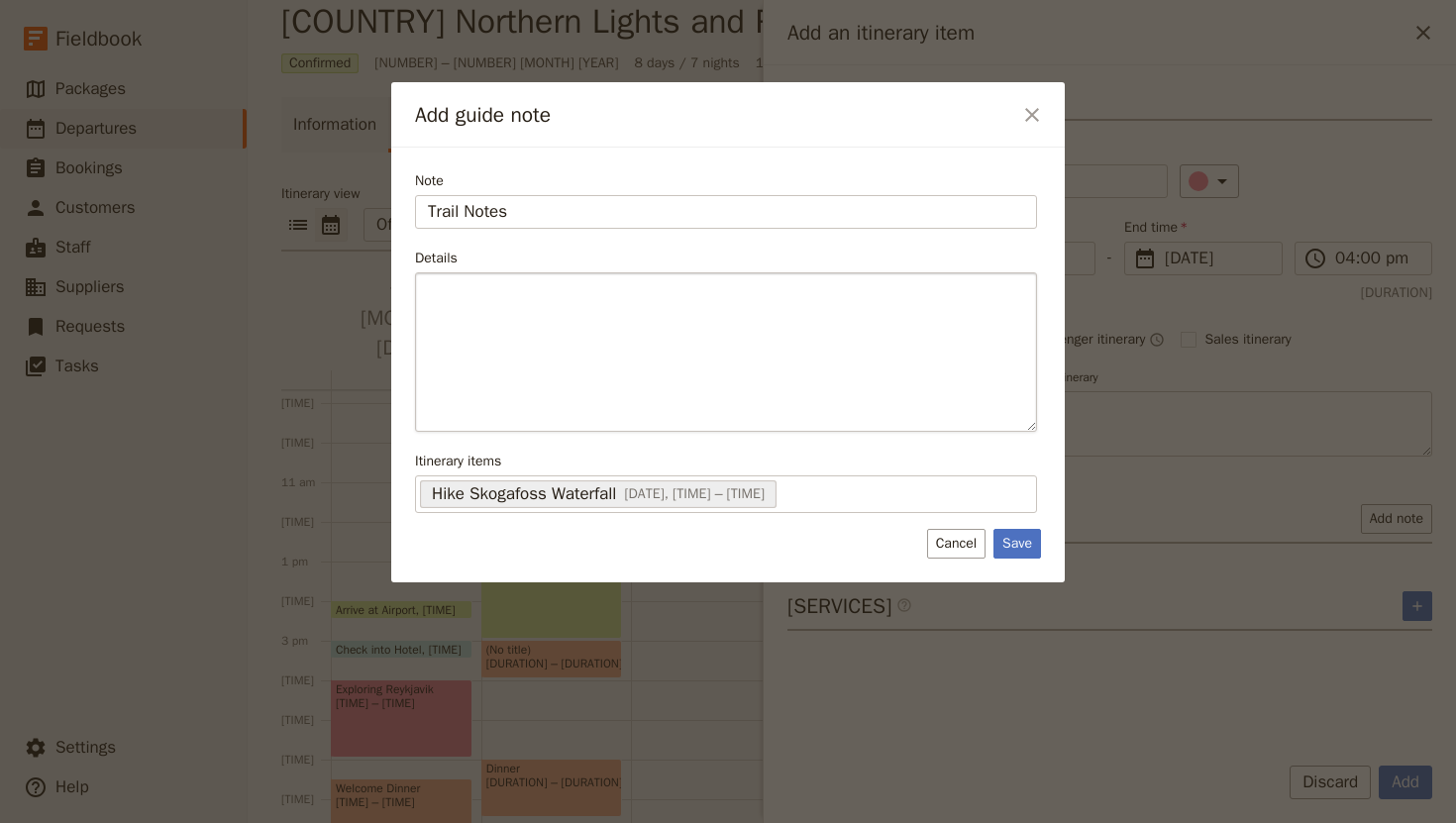 type on "Trail Notes" 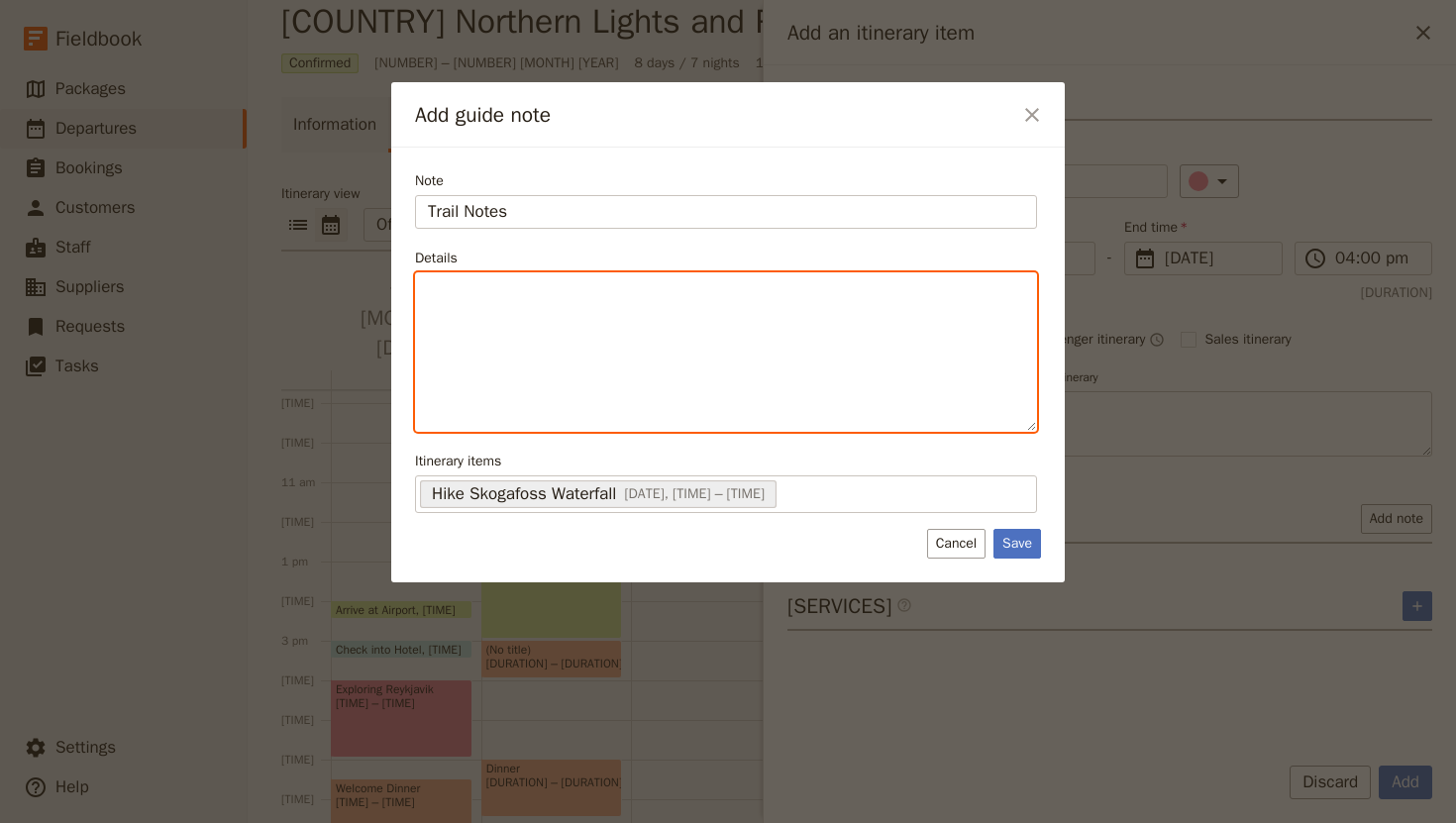 click at bounding box center [726, 291] 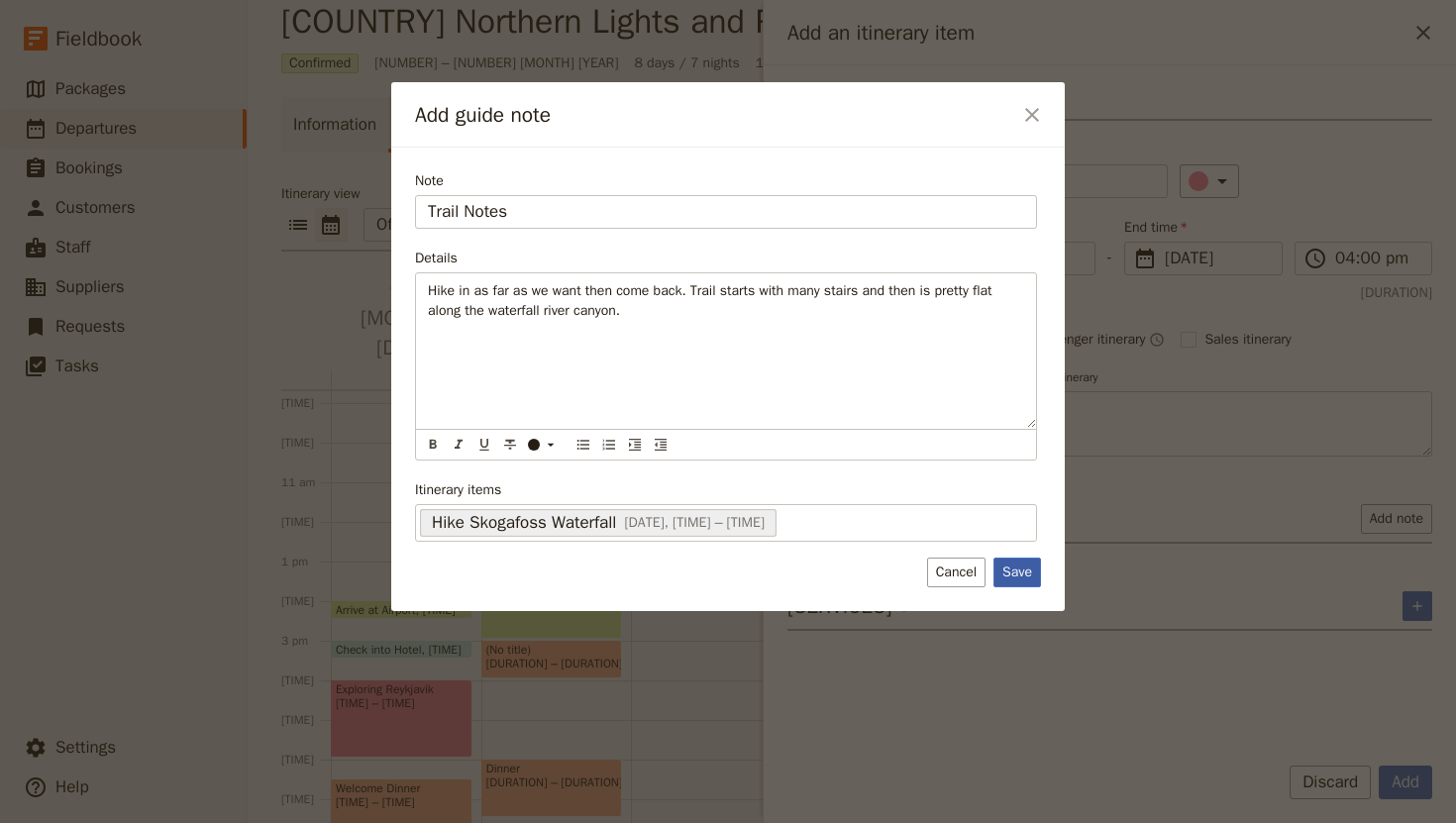 click on "Save" at bounding box center (1017, 572) 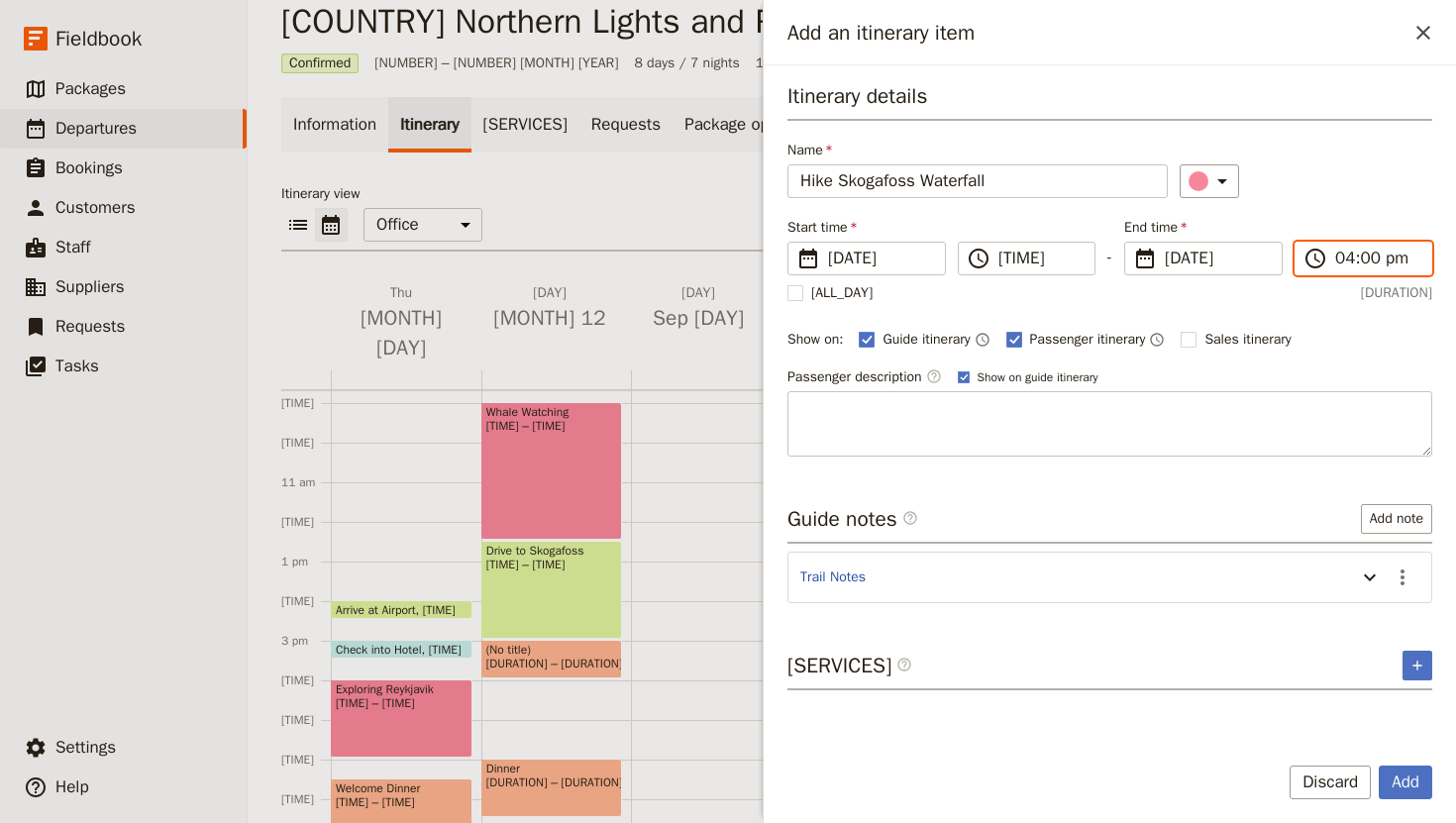 click on "04:00 pm" at bounding box center [1377, 258] 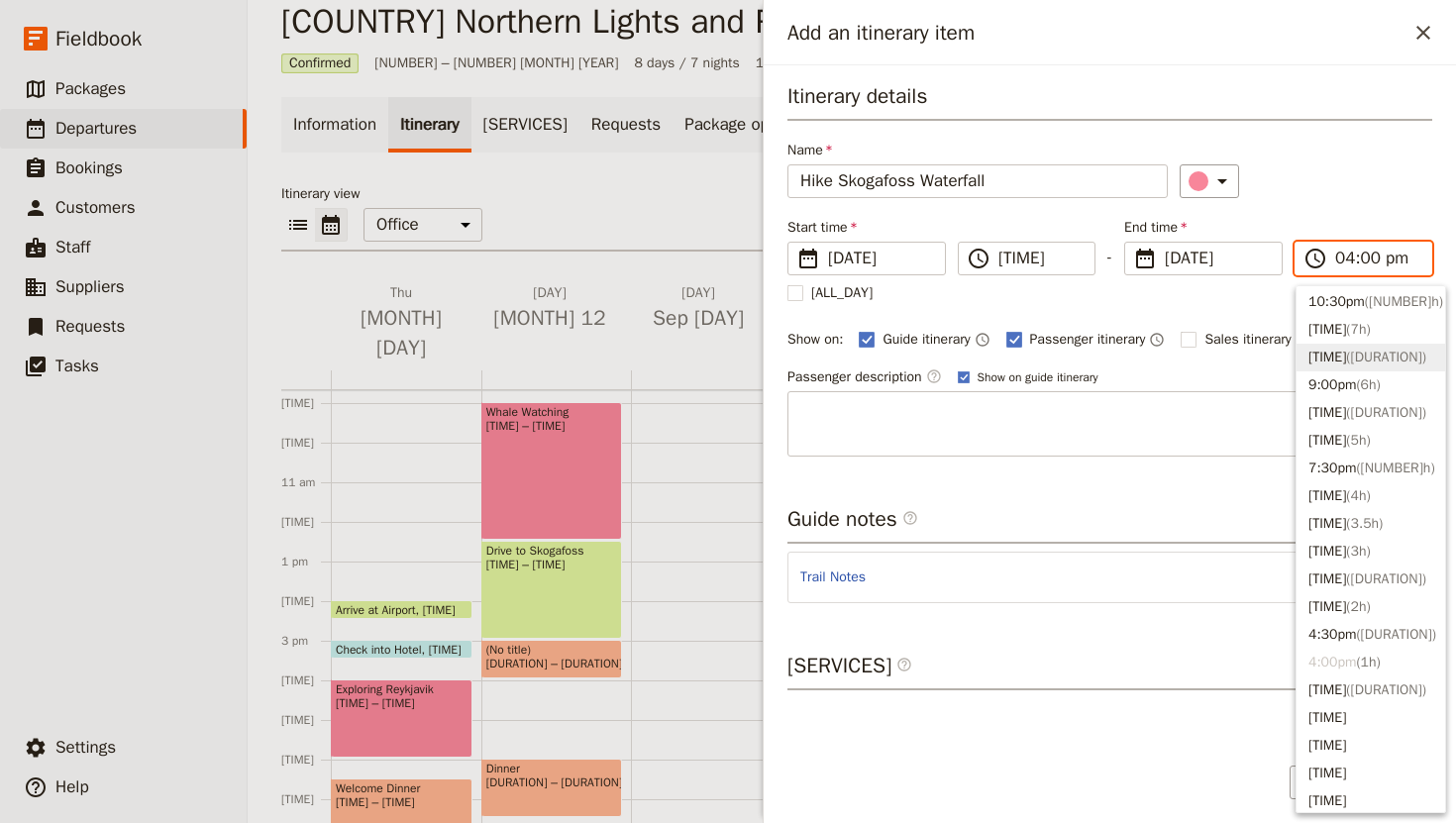 scroll, scrollTop: 60, scrollLeft: 0, axis: vertical 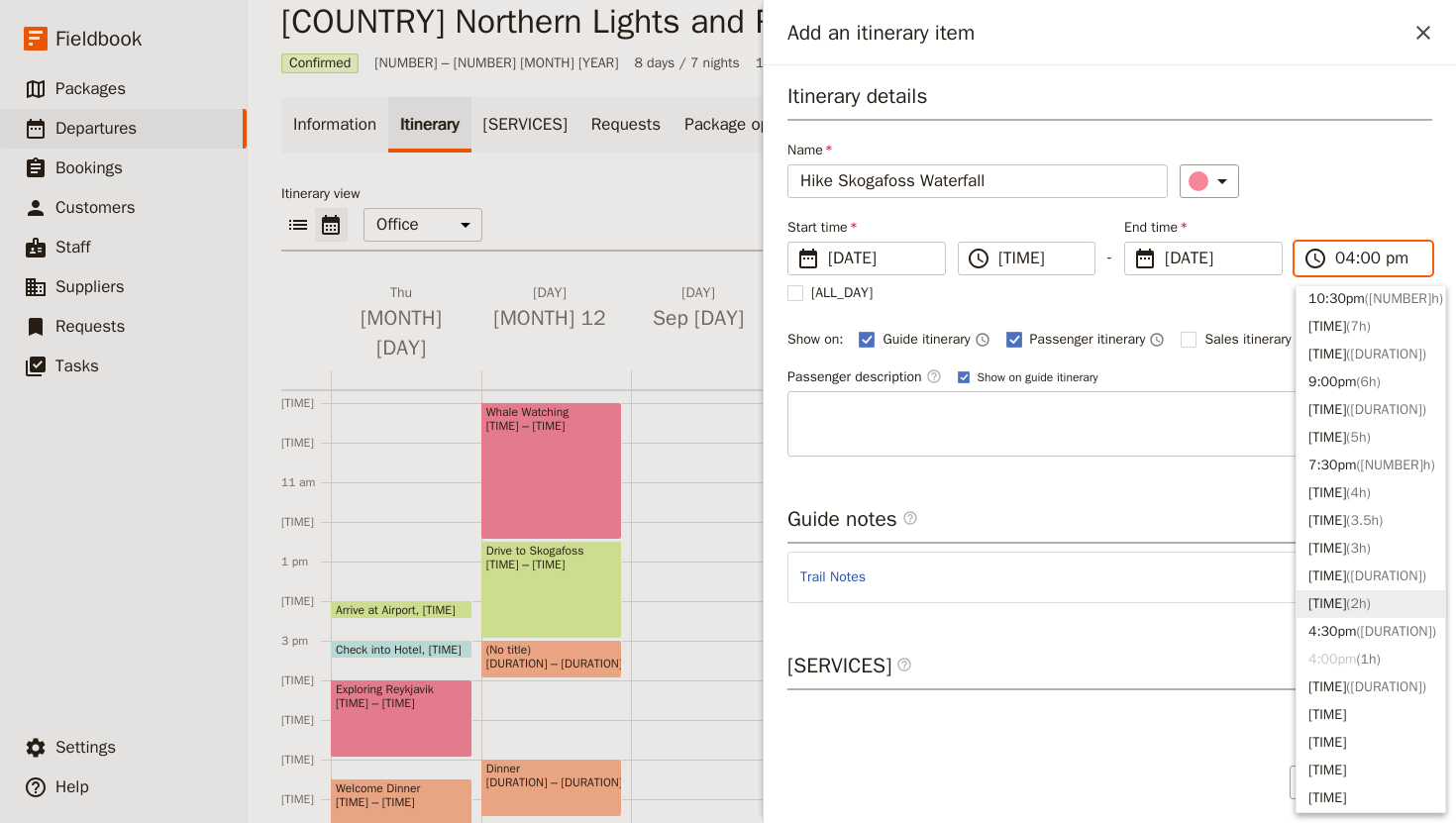click on "( [DURATION] )" at bounding box center (1358, 603) 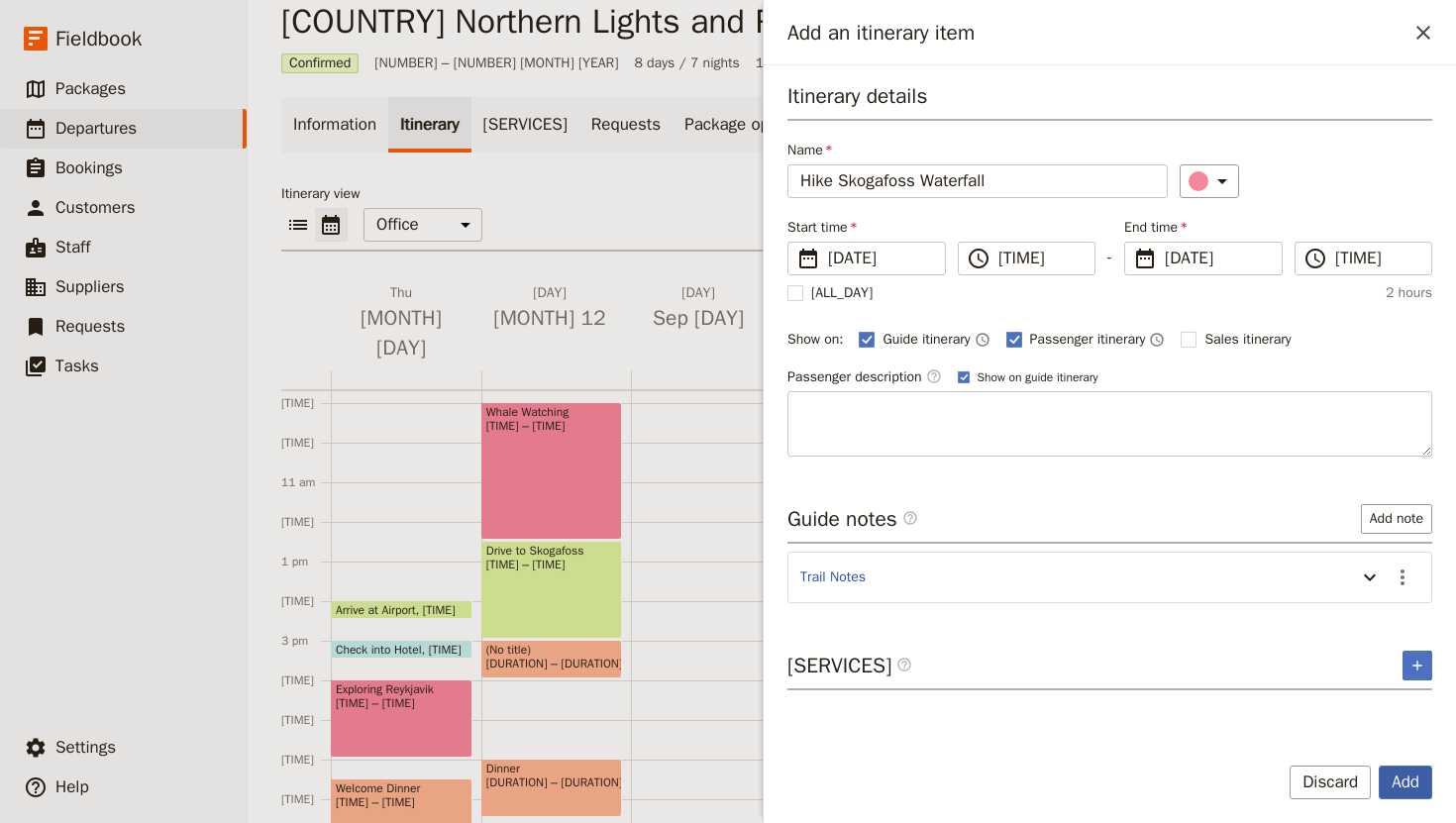 click on "Add" at bounding box center [1405, 782] 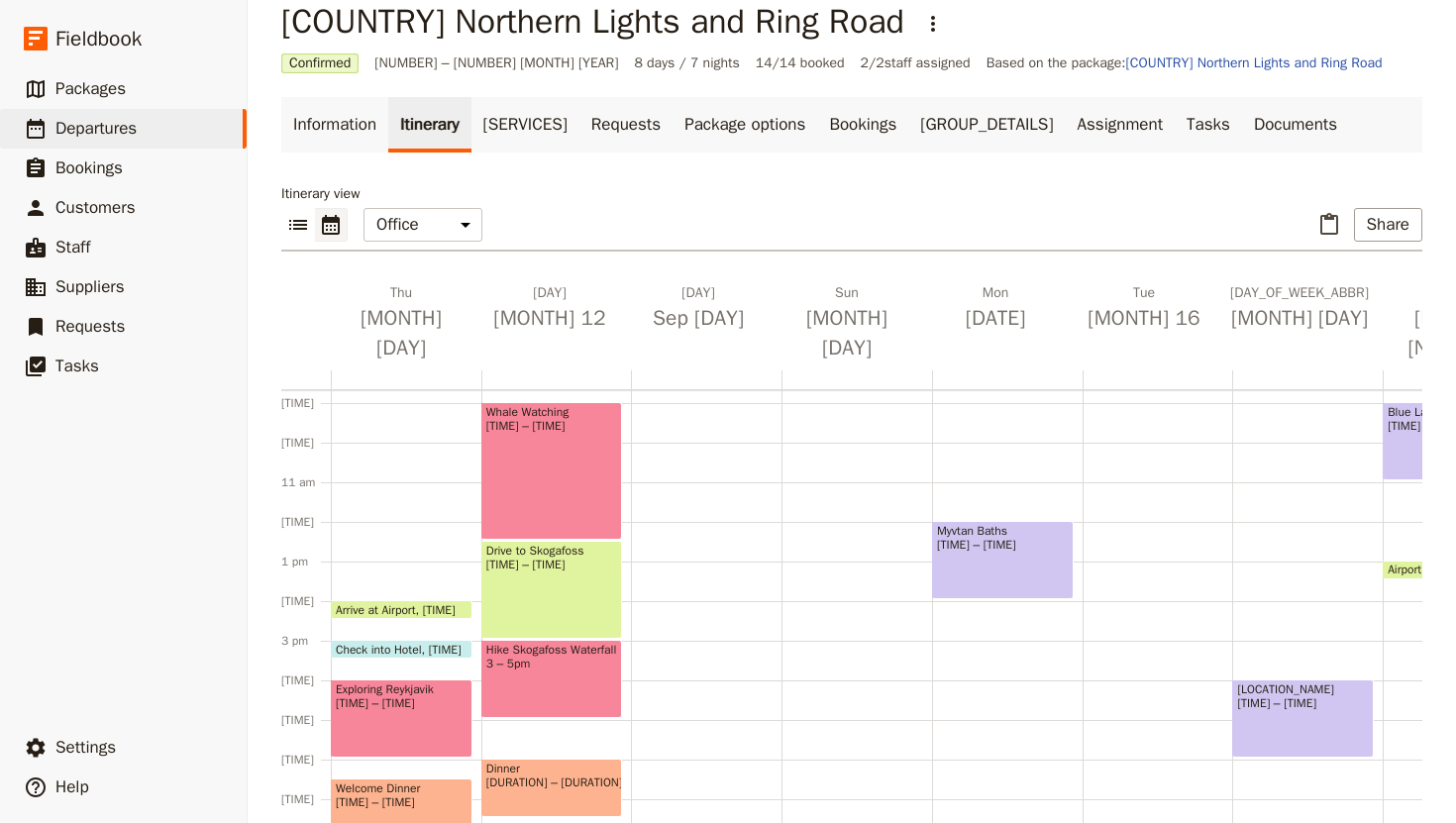 click on "Whale Watching [TIME] – [TIME] Drive to Skogafoss [TIME] – [TIME] Hike Skogafoss Waterfall [TIME] – [TIME] Dinner [TIME] – [TIME]" at bounding box center (557, 522) 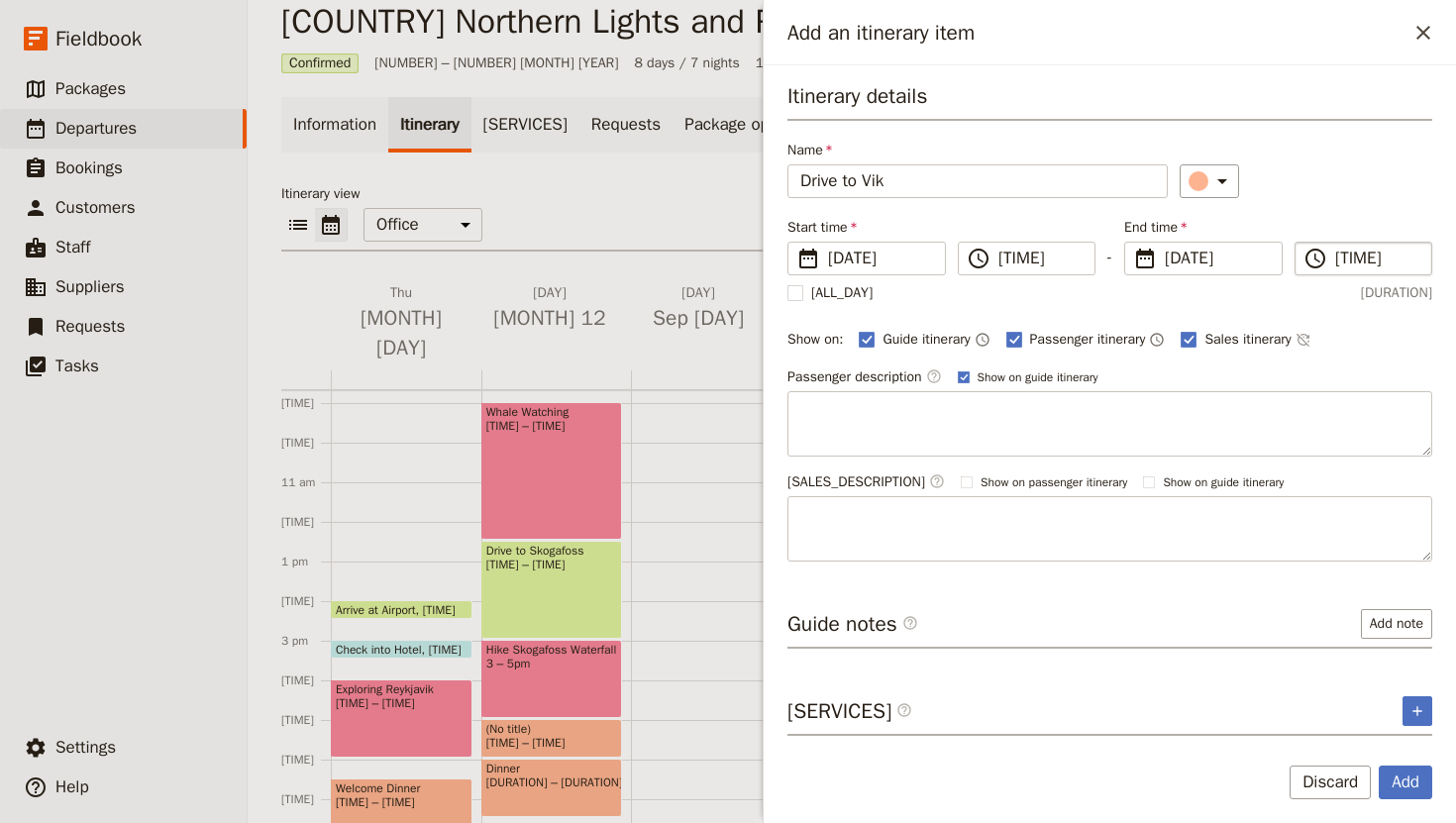 type on "Drive to Vik" 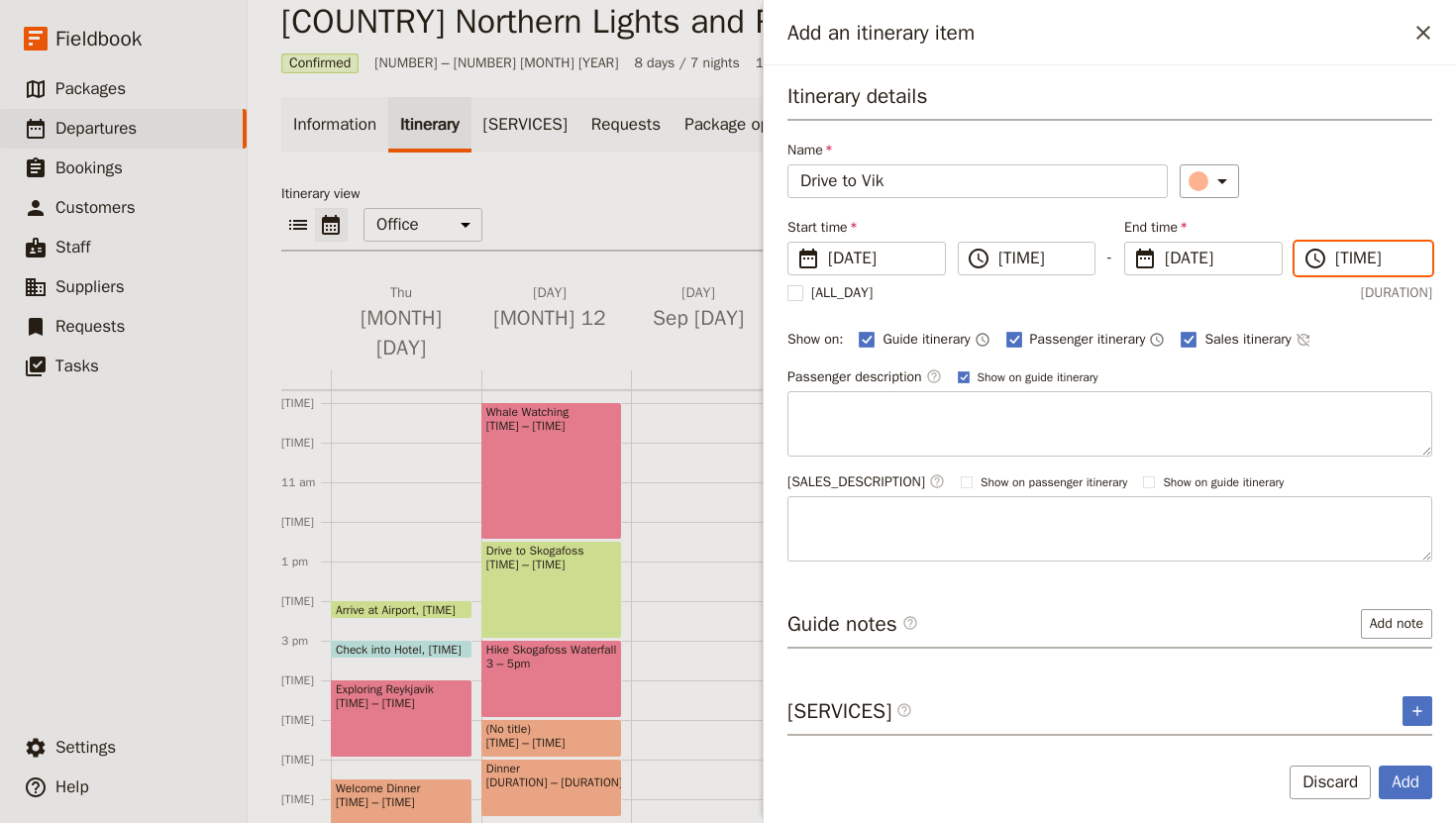 click on "[TIME]" at bounding box center (1377, 258) 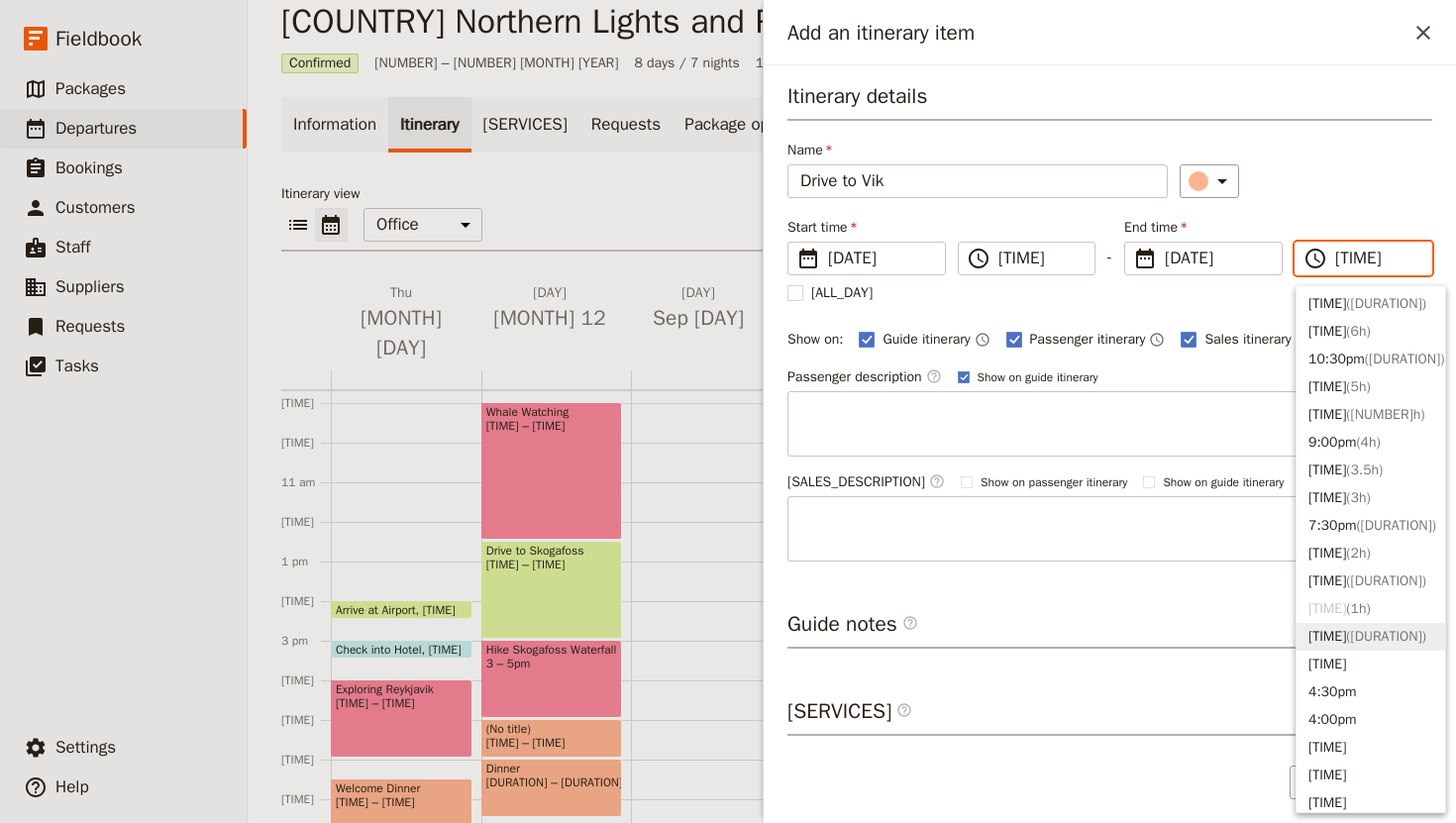 click on "5:30pm  ( 0.5h )" at bounding box center (1371, 637) 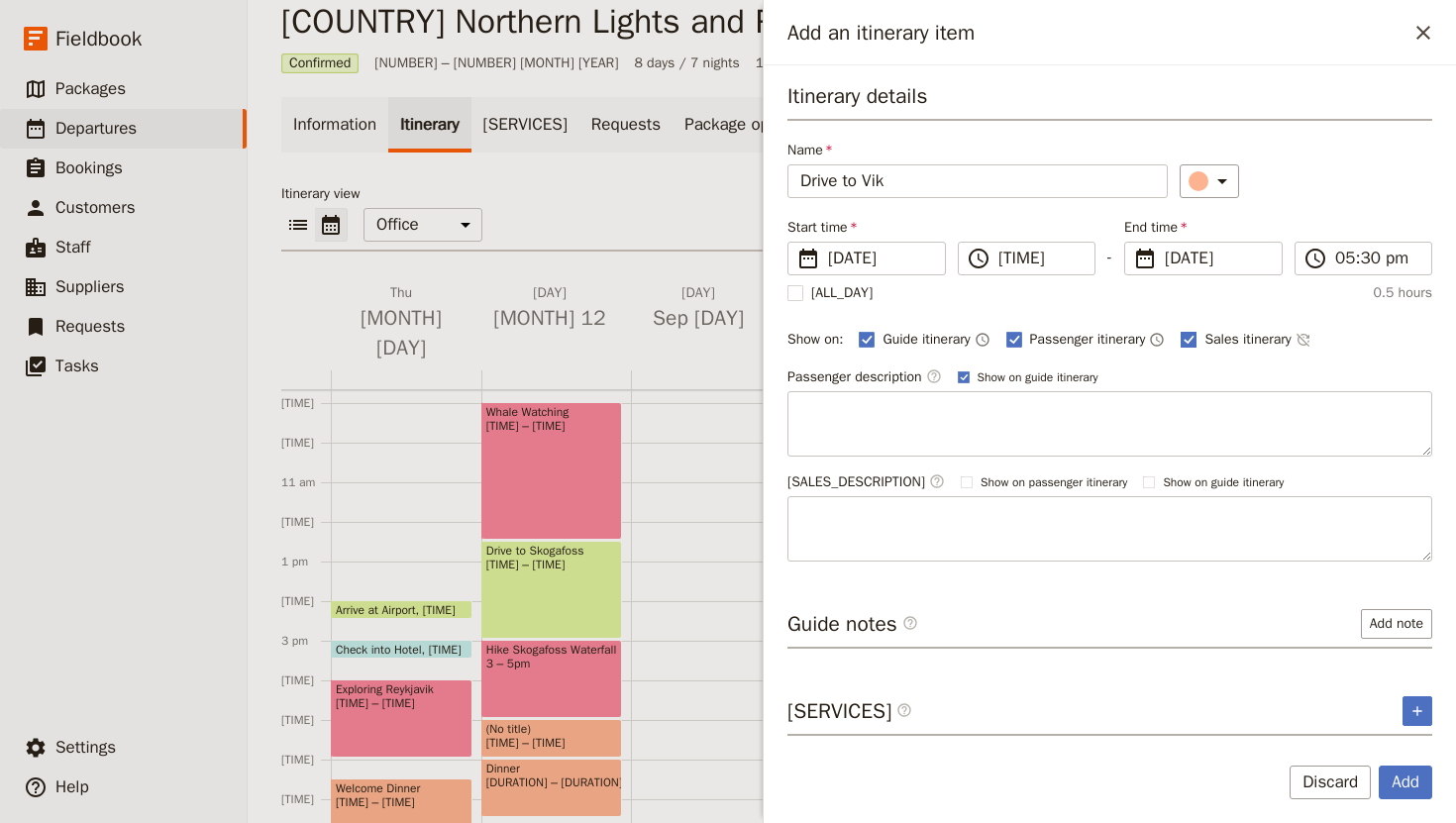 click 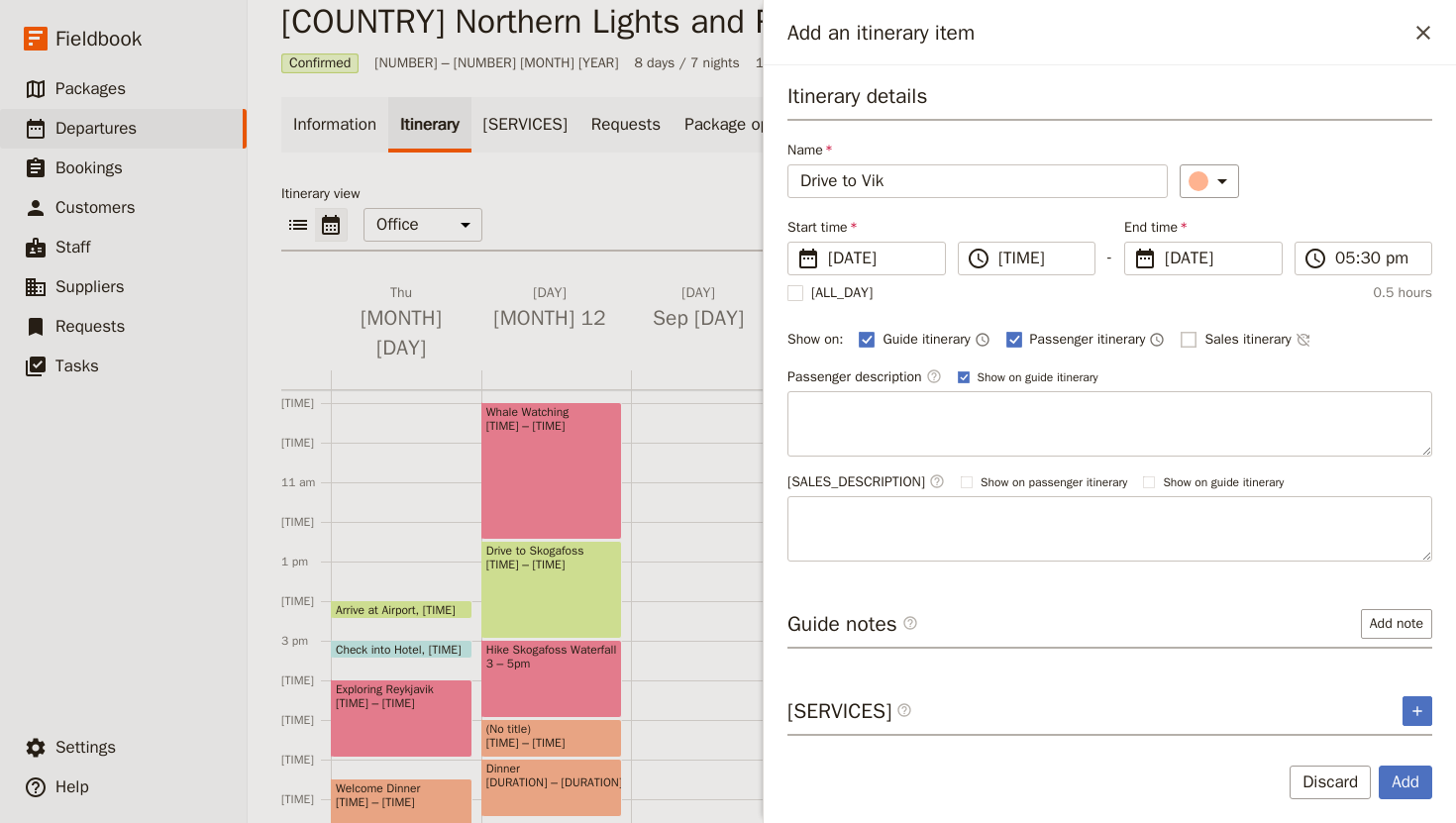 checkbox on "false" 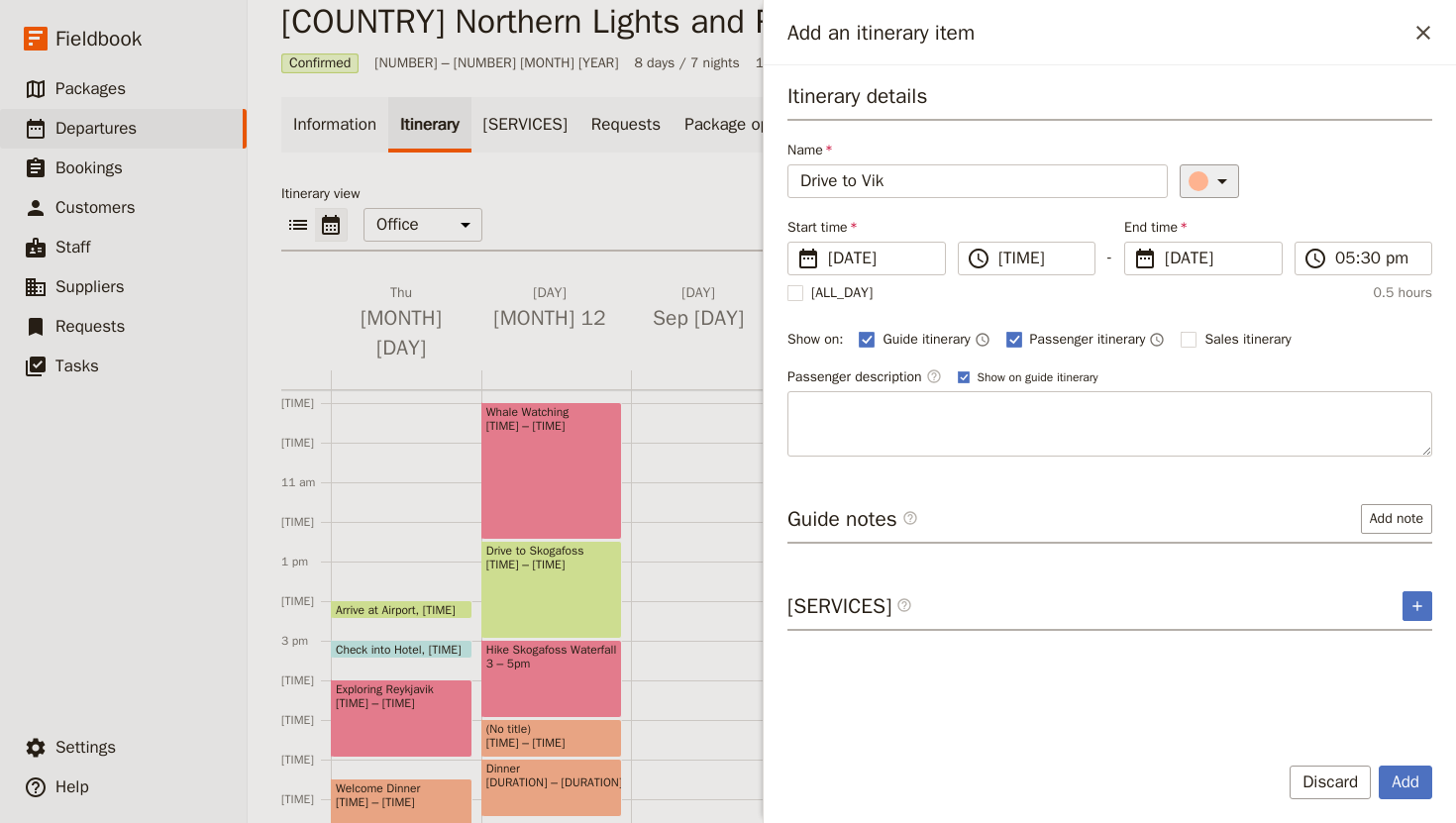 click 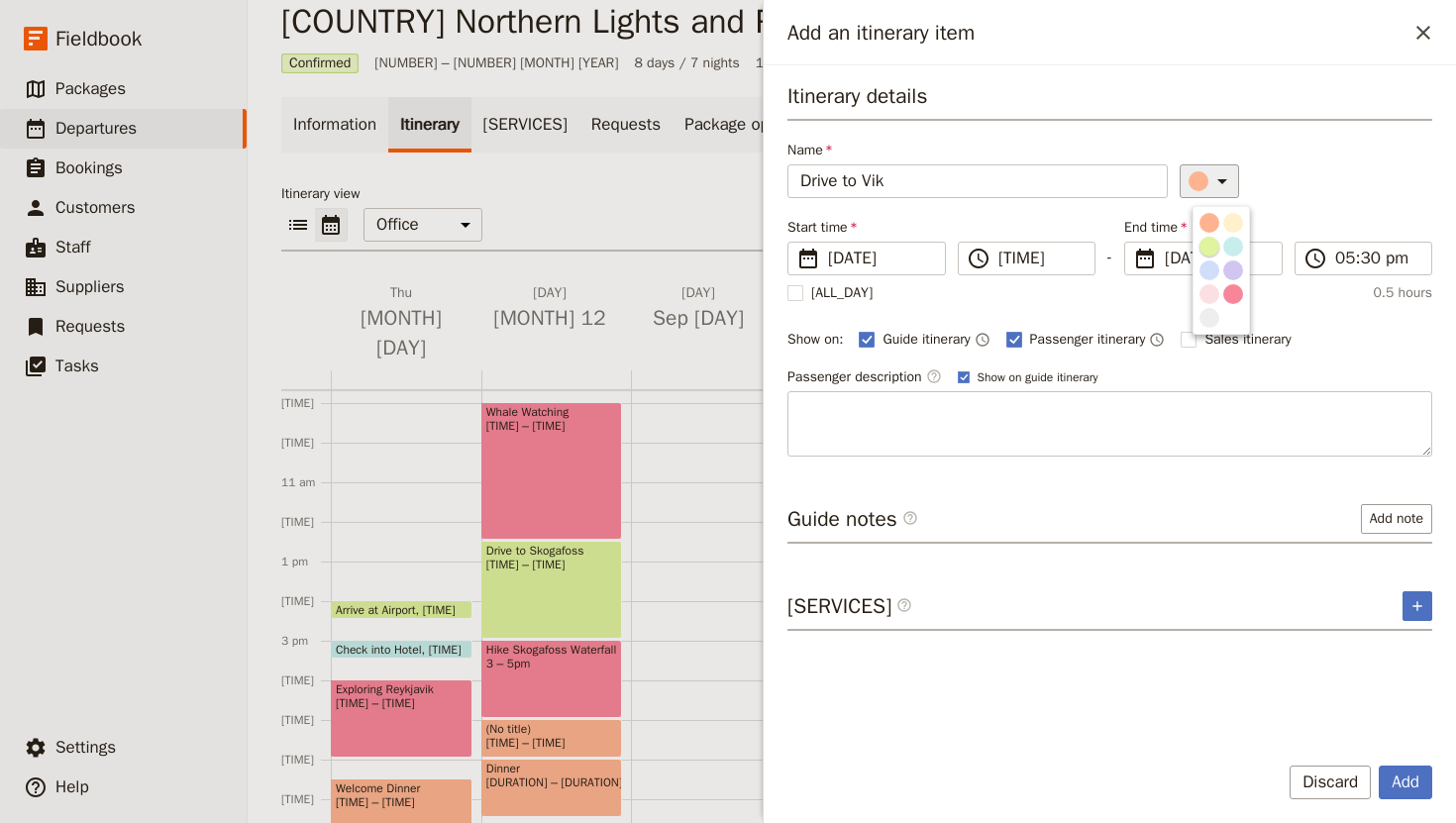click at bounding box center (1209, 247) 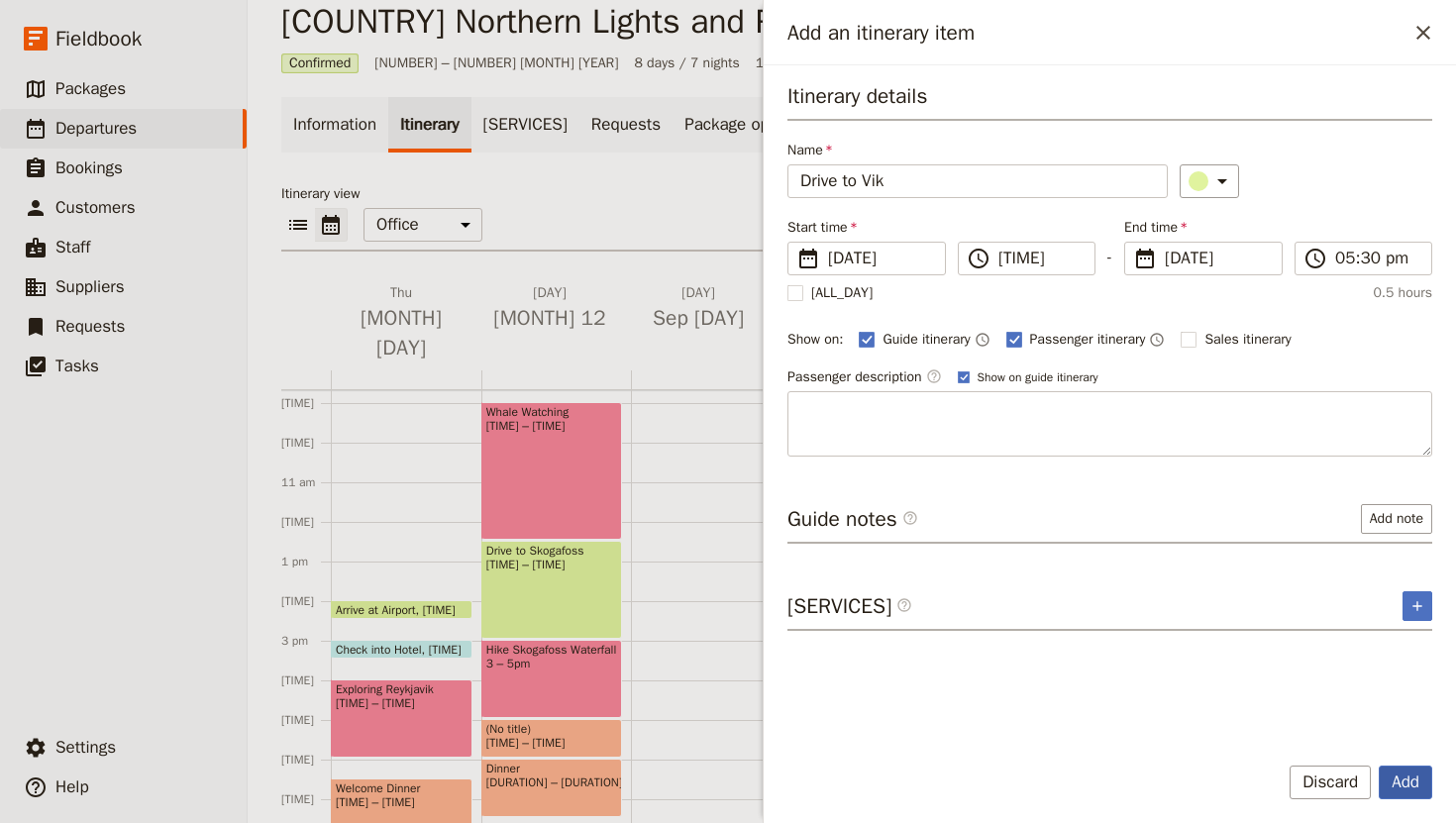 click on "Add" at bounding box center (1405, 782) 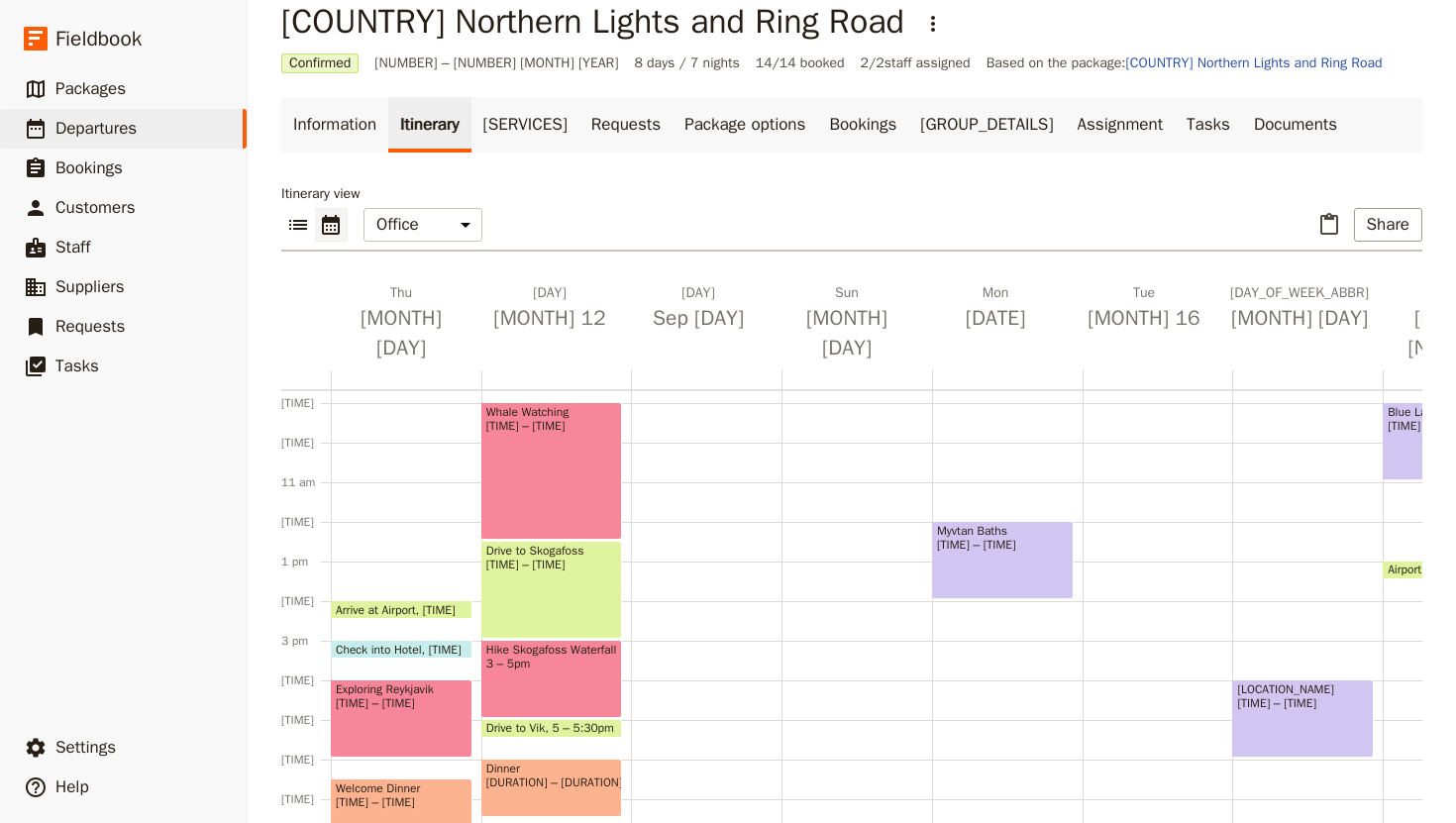click on "Whale Watching [TIME] – [TIME] Drive to Skogafoss [TIME] – [TIME] Hike Skogafoss Waterfall [TIME] – [TIME] Drive to Vik [TIME] – [TIME] Dinner [TIME] – [TIME]" at bounding box center (557, 522) 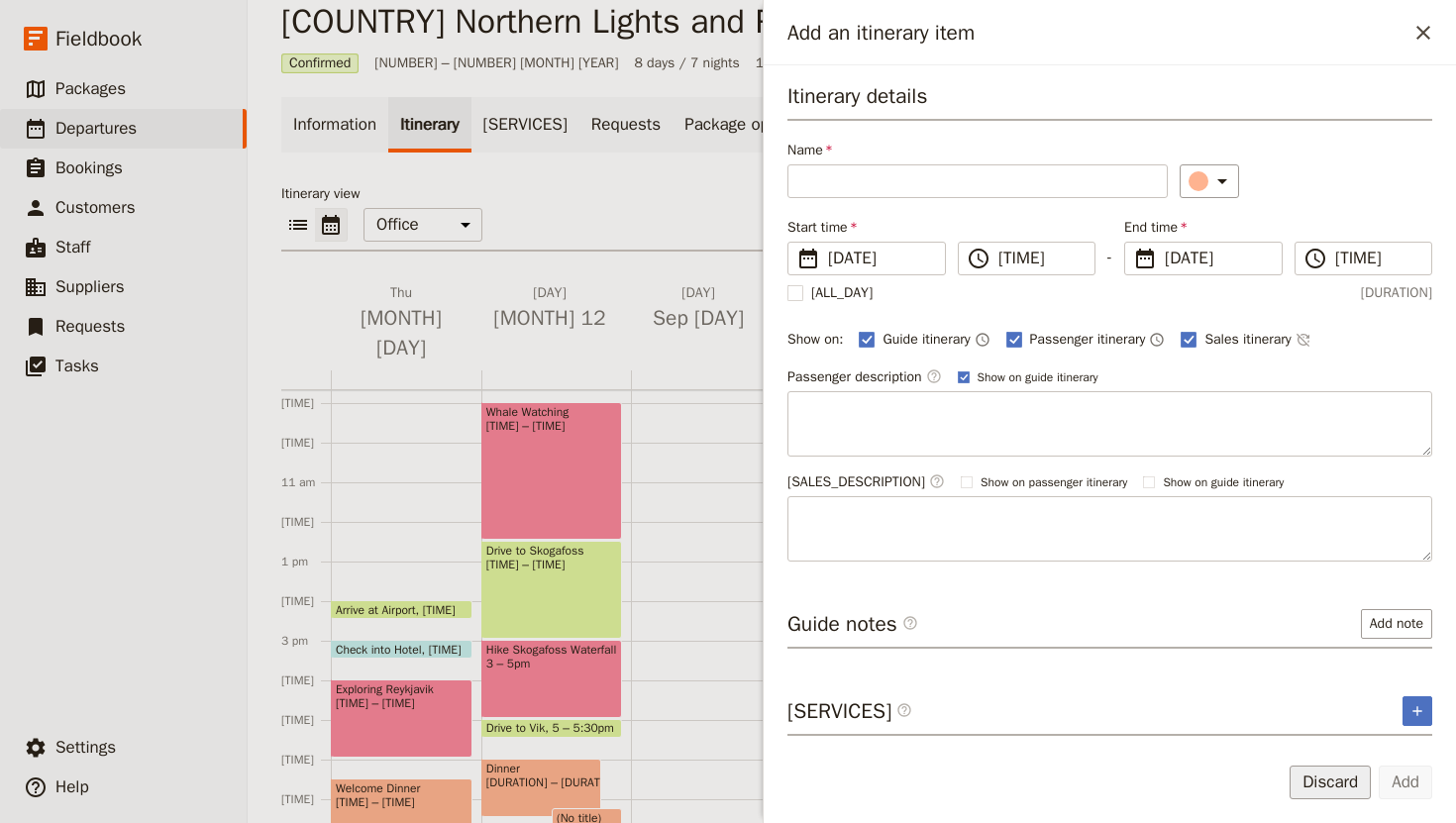 click on "Discard" at bounding box center [1330, 782] 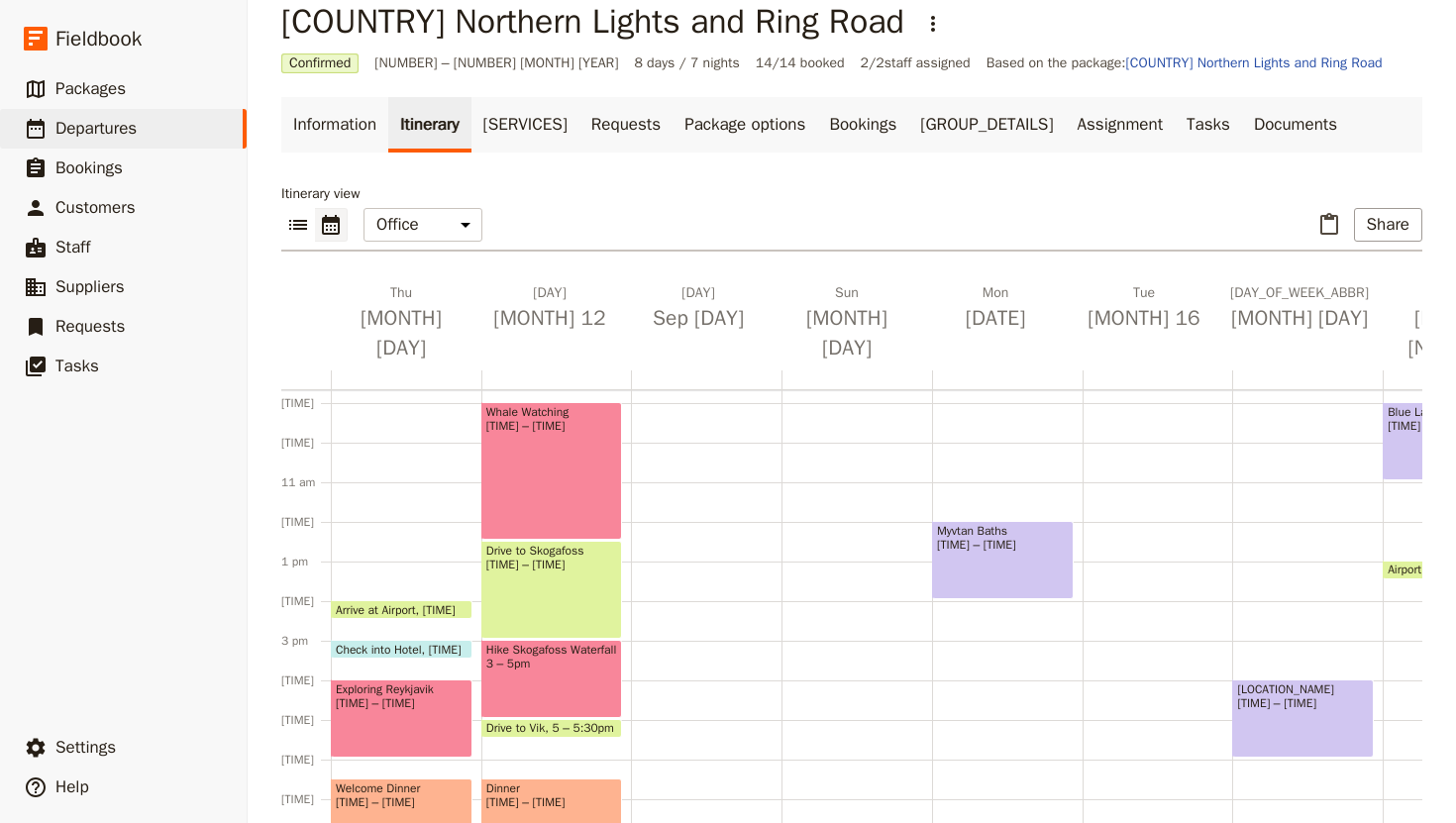 click on "Whale Watching [TIME] – [TIME] Drive to Skogafoss [TIME] – [TIME] Hike Skogafoss Waterfall [TIME] – [TIME] Drive to Vik [TIME] – [TIME] Dinner [TIME] – [TIME]" at bounding box center [557, 522] 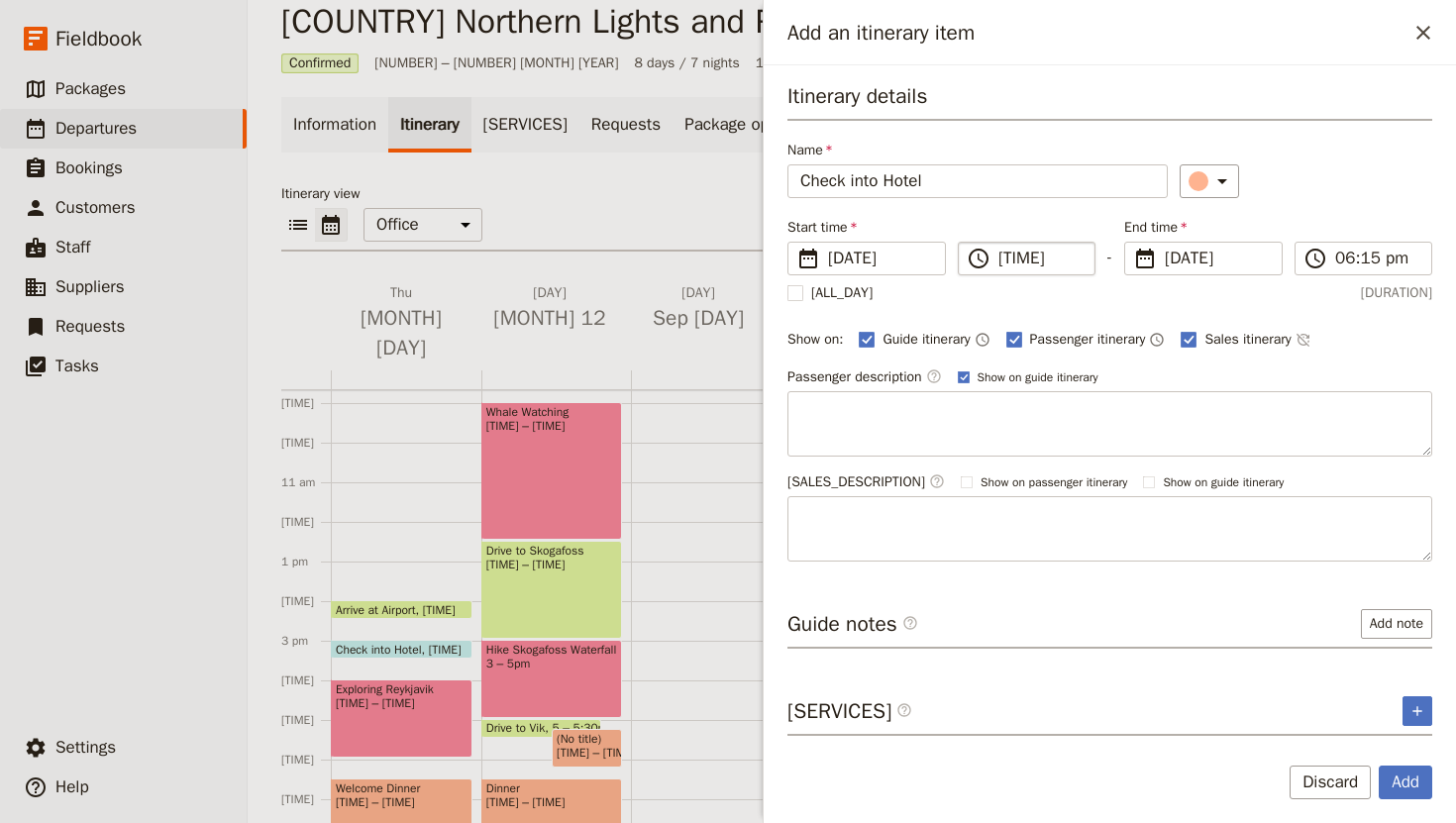 type on "Check into Hotel" 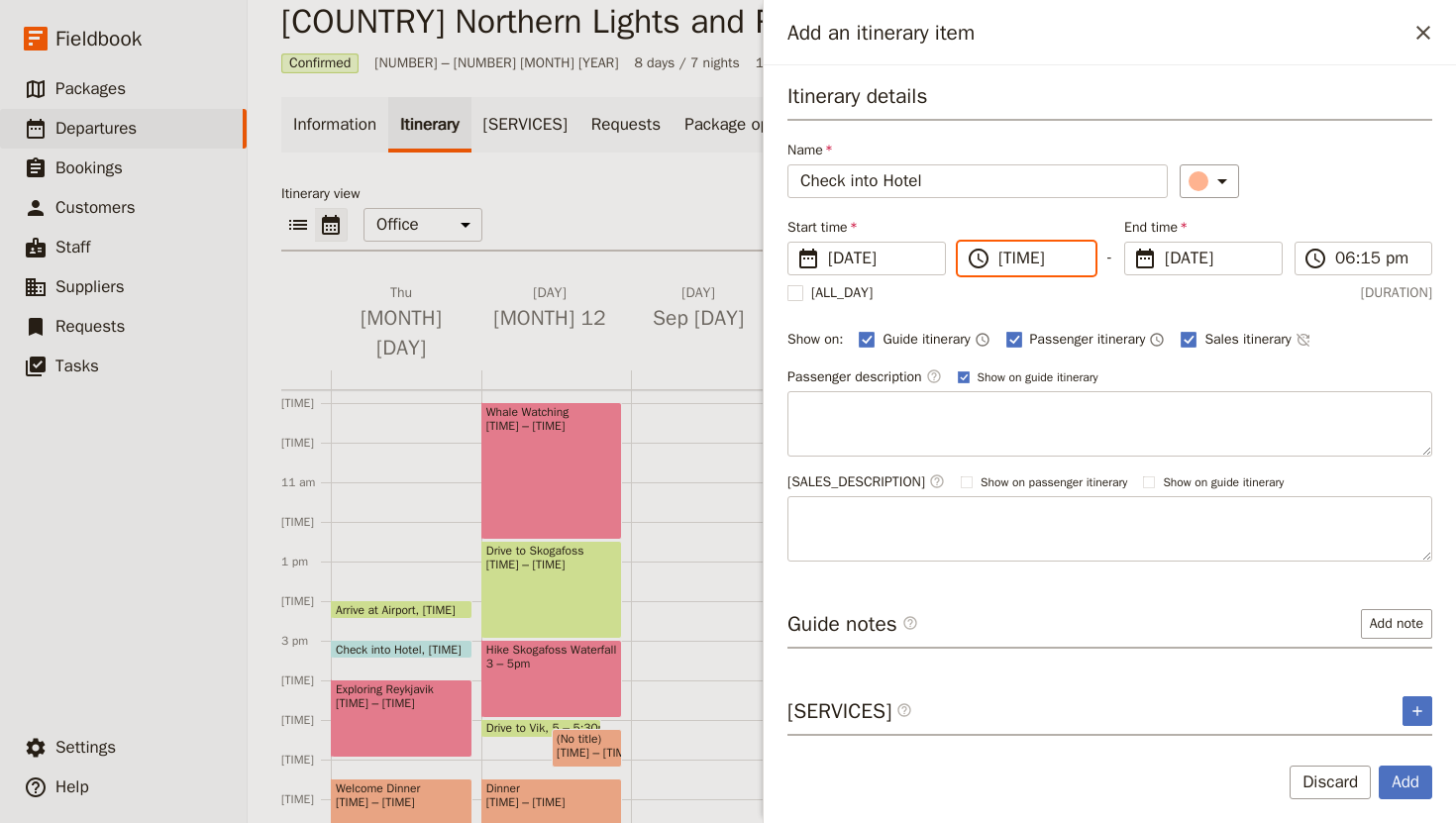click on "[TIME]" at bounding box center (1040, 258) 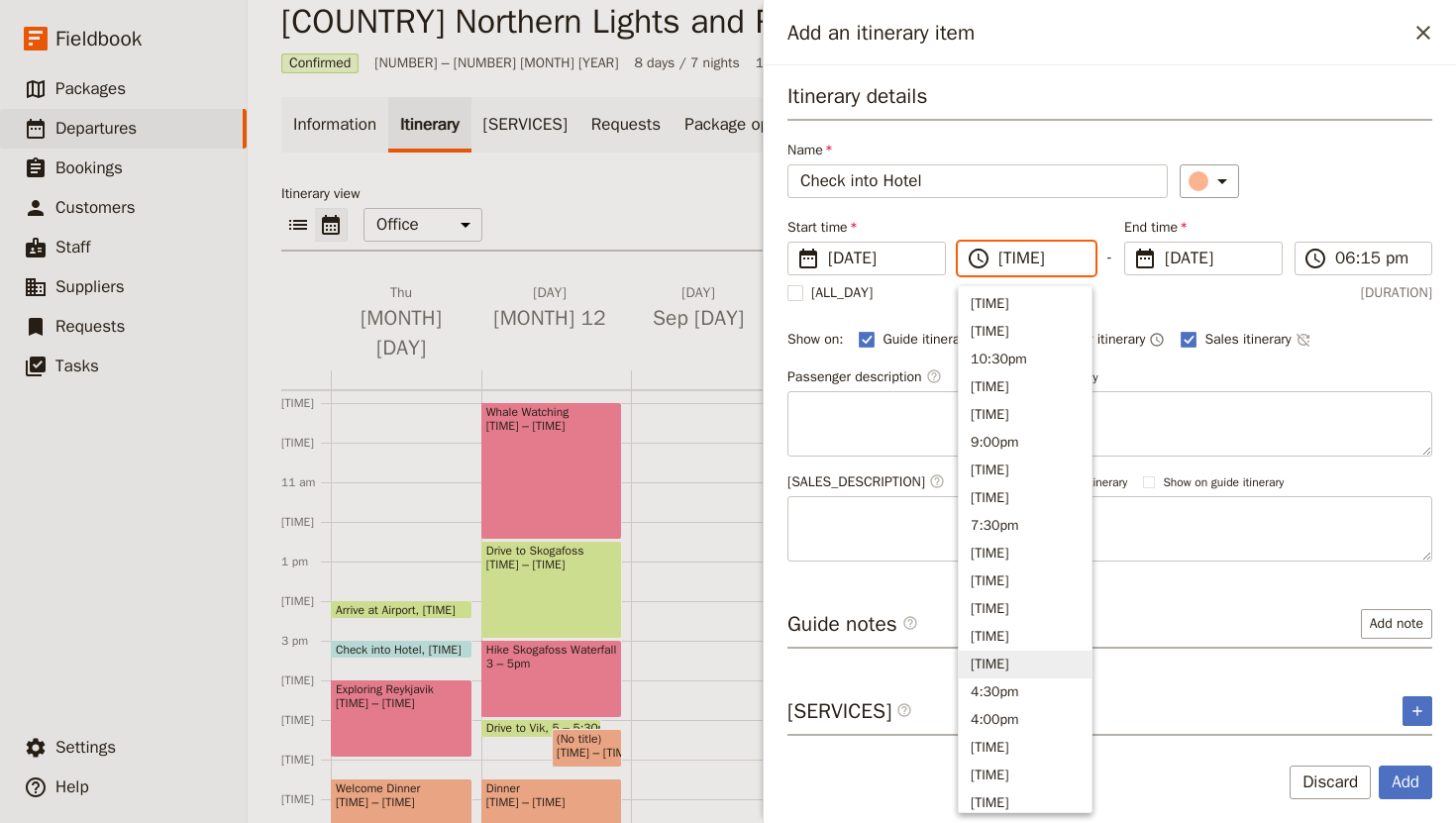 click on "[TIME]" at bounding box center (1025, 665) 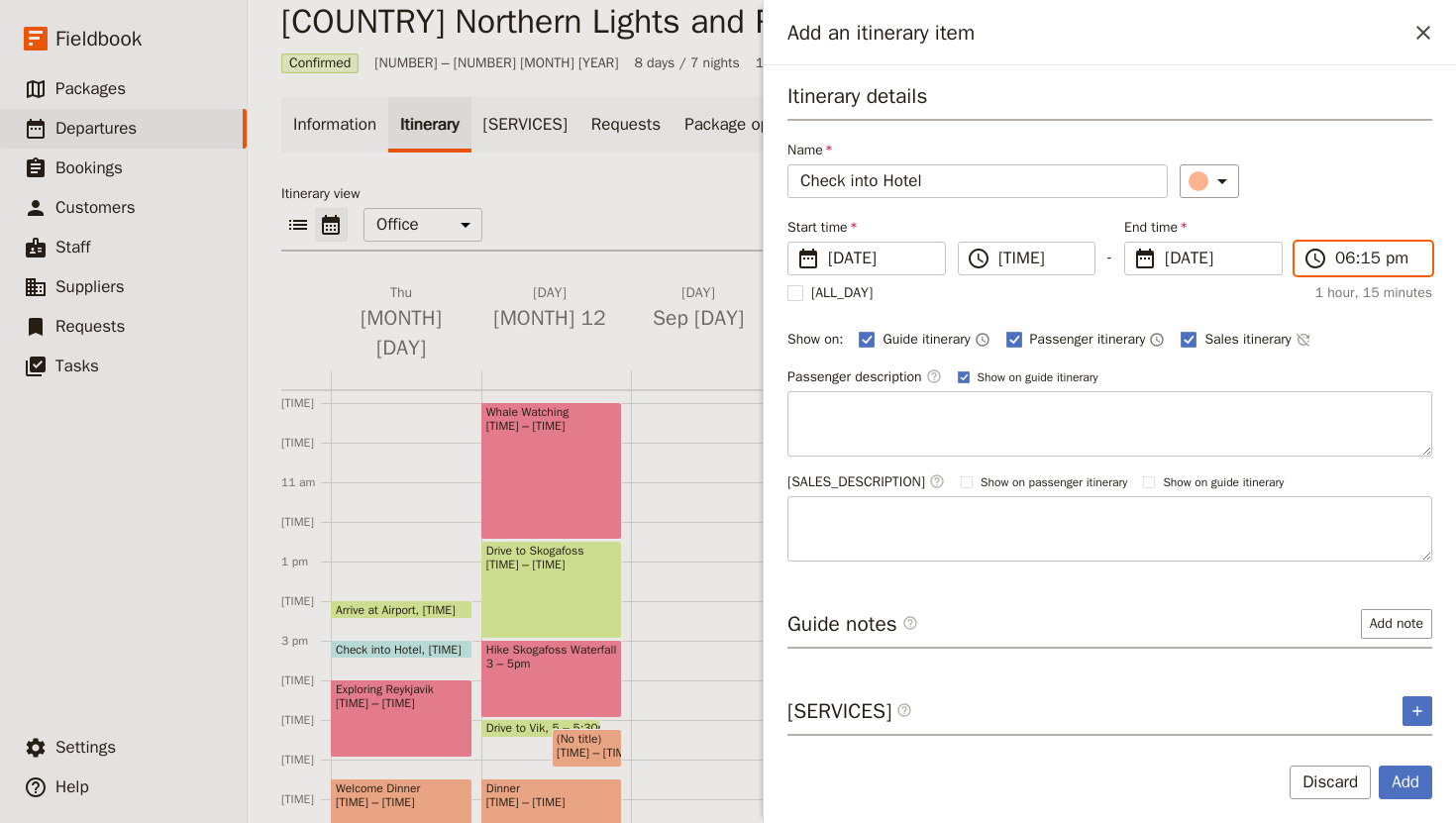 click on "06:15 pm" at bounding box center [1377, 258] 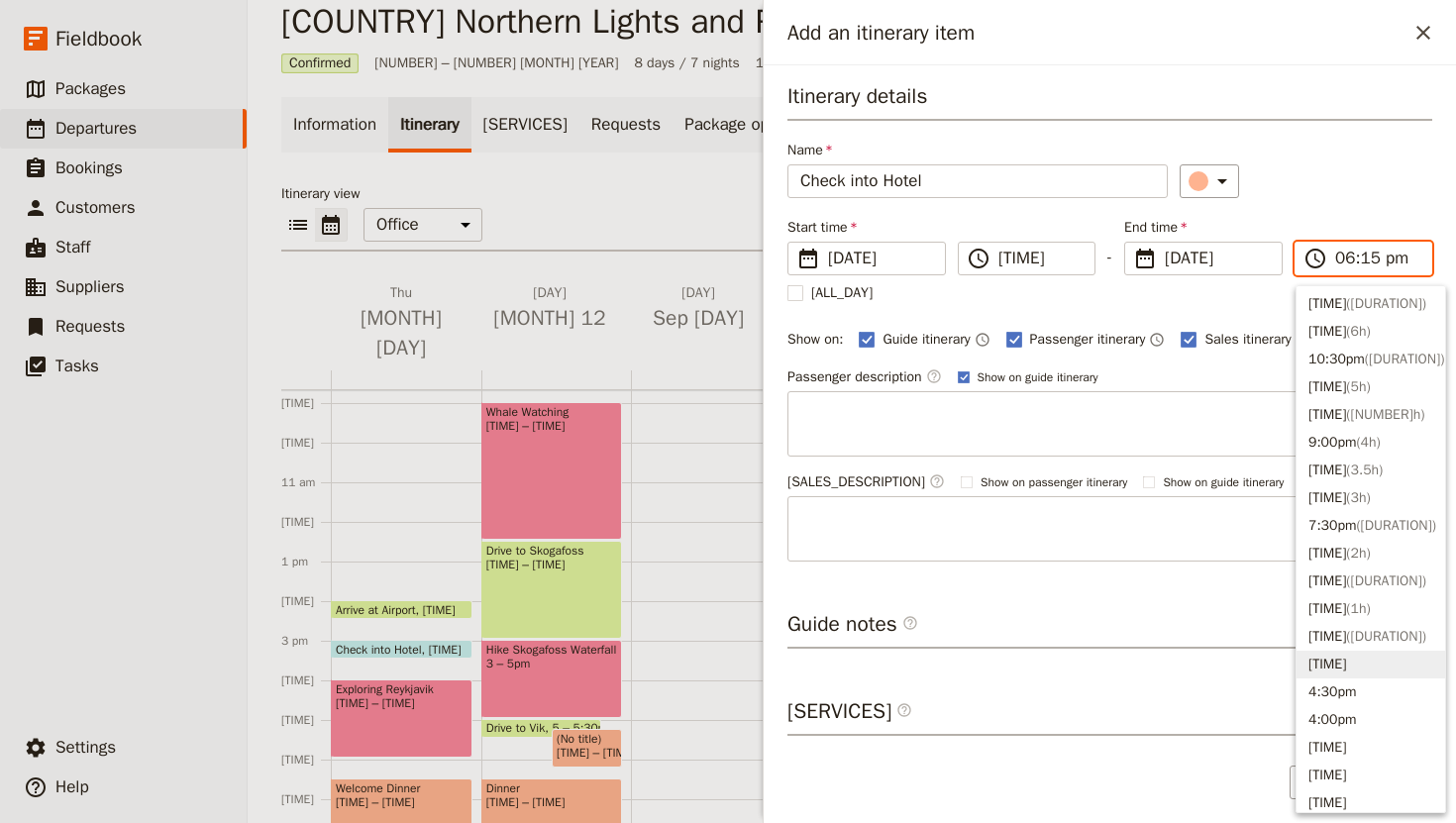 click on "[TIME]" at bounding box center [1371, 665] 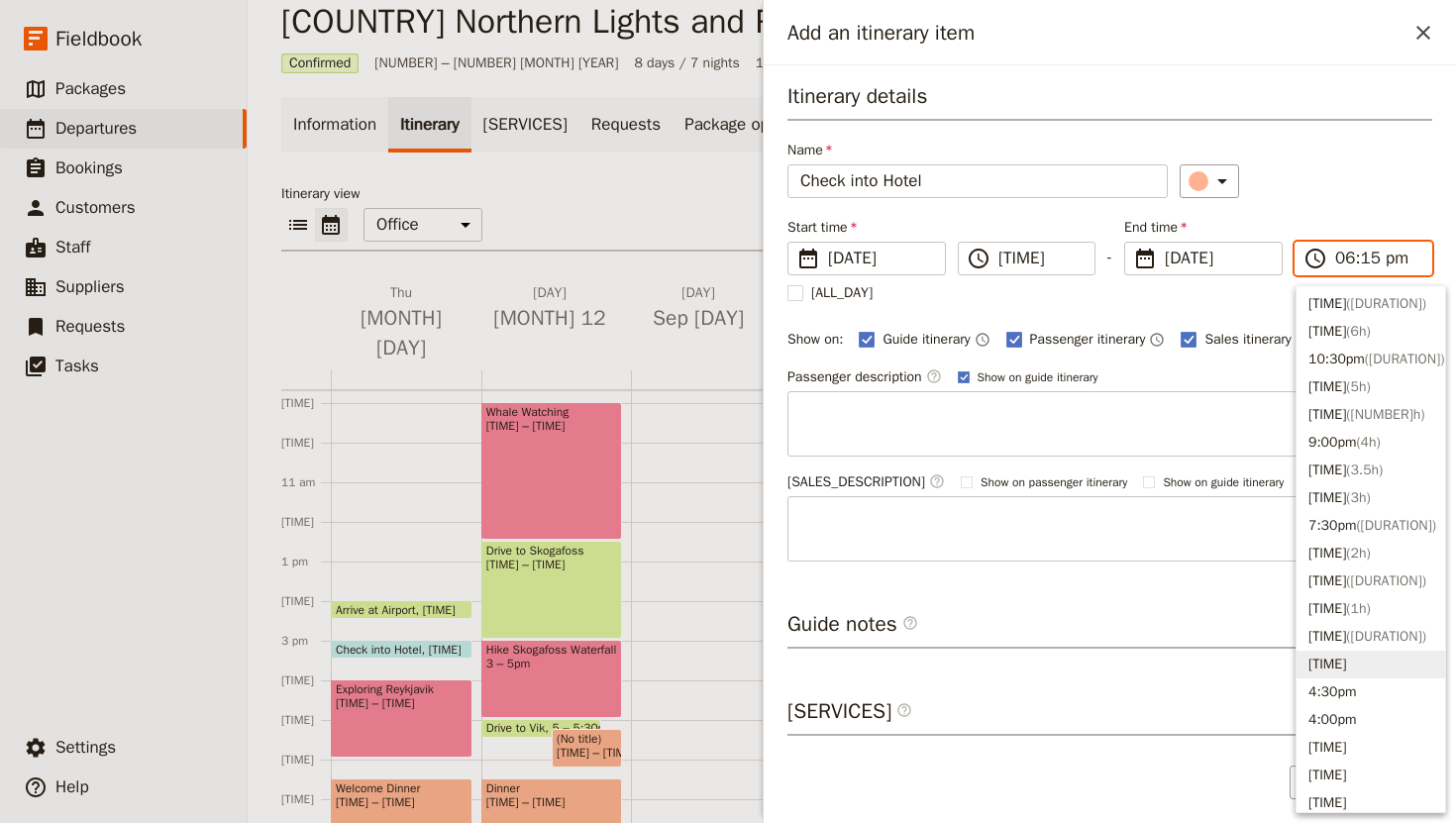 type on "[TIME]" 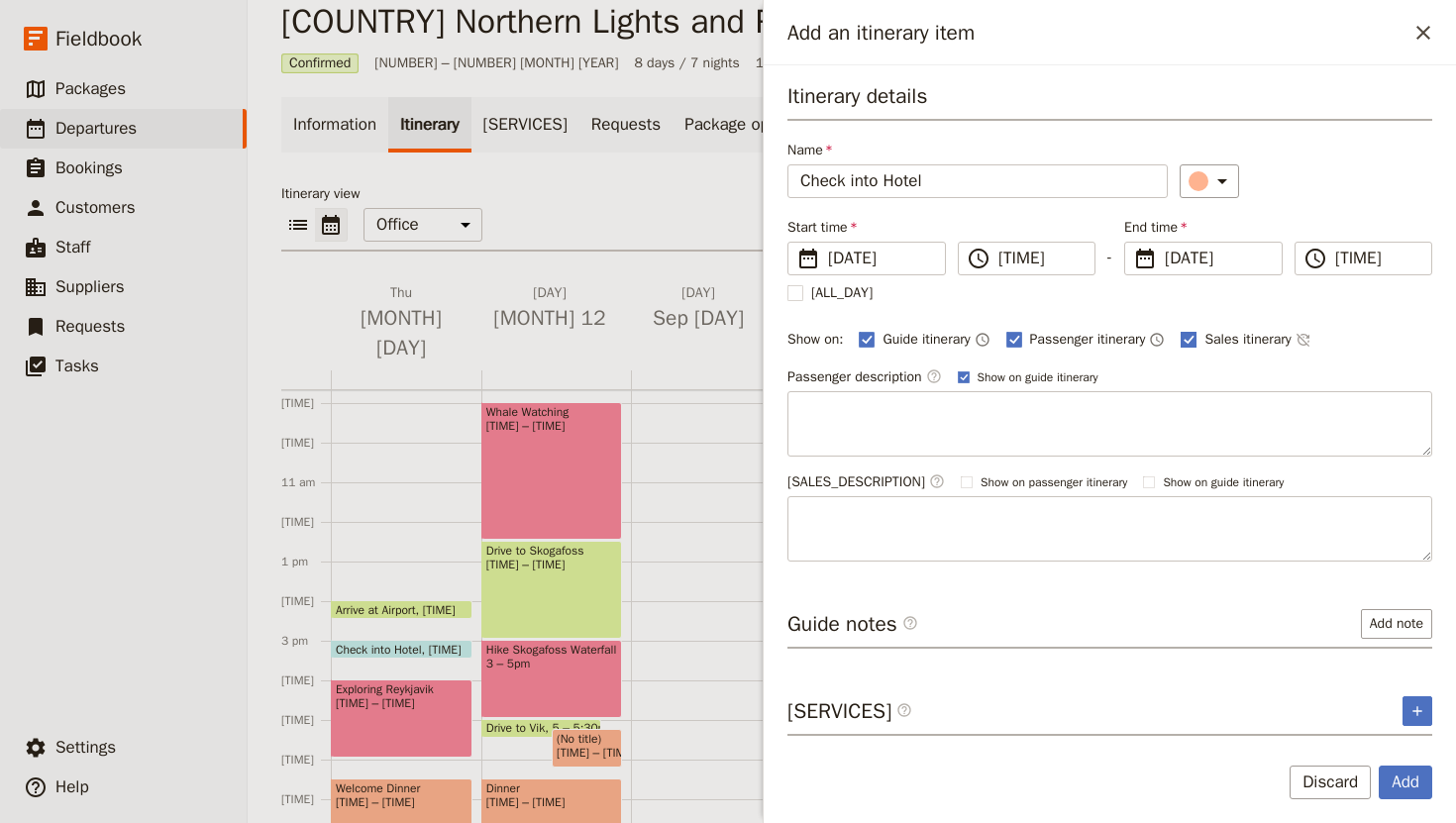 click 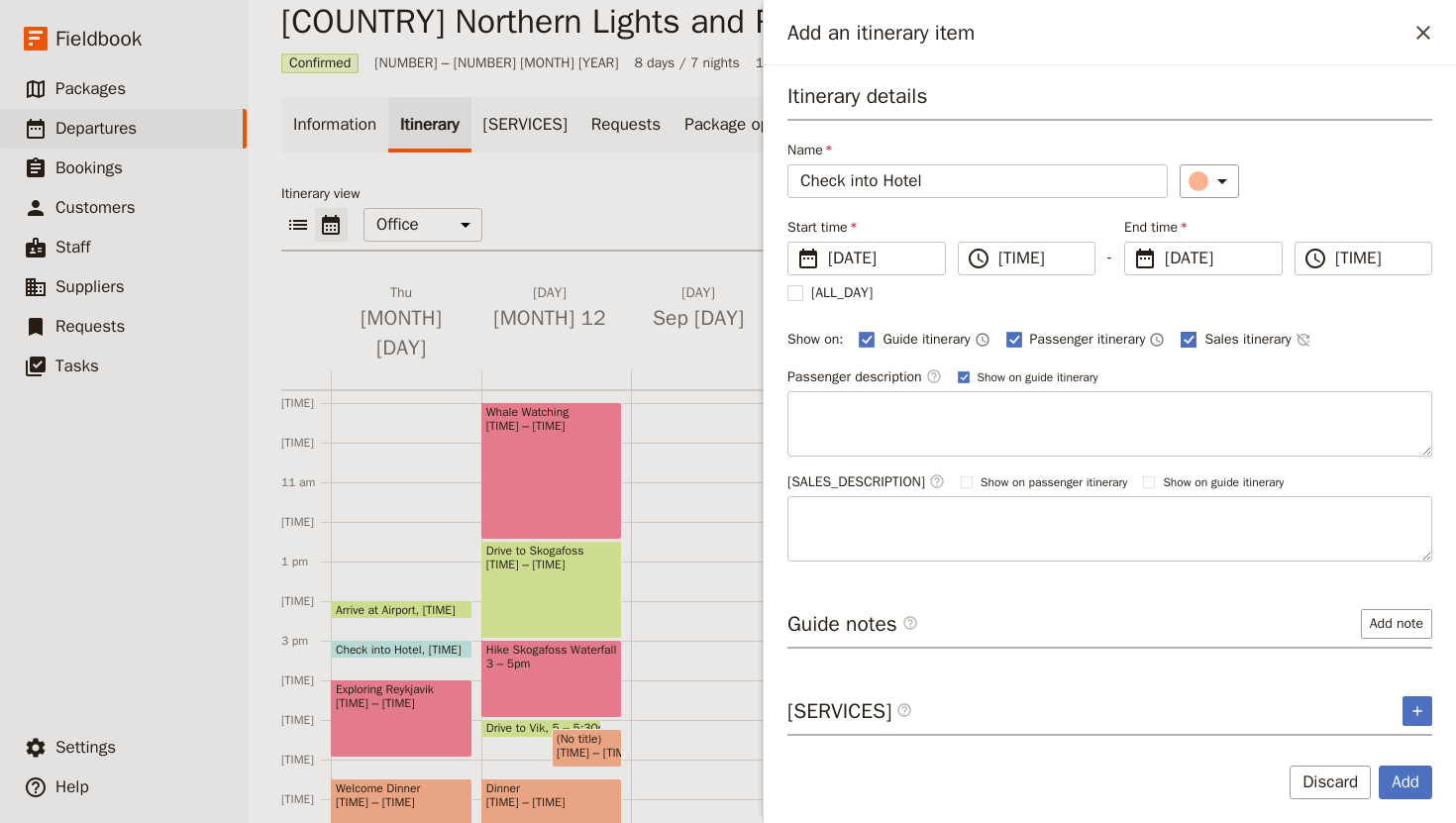 click on "Sales itinerary" at bounding box center [1180, 329] 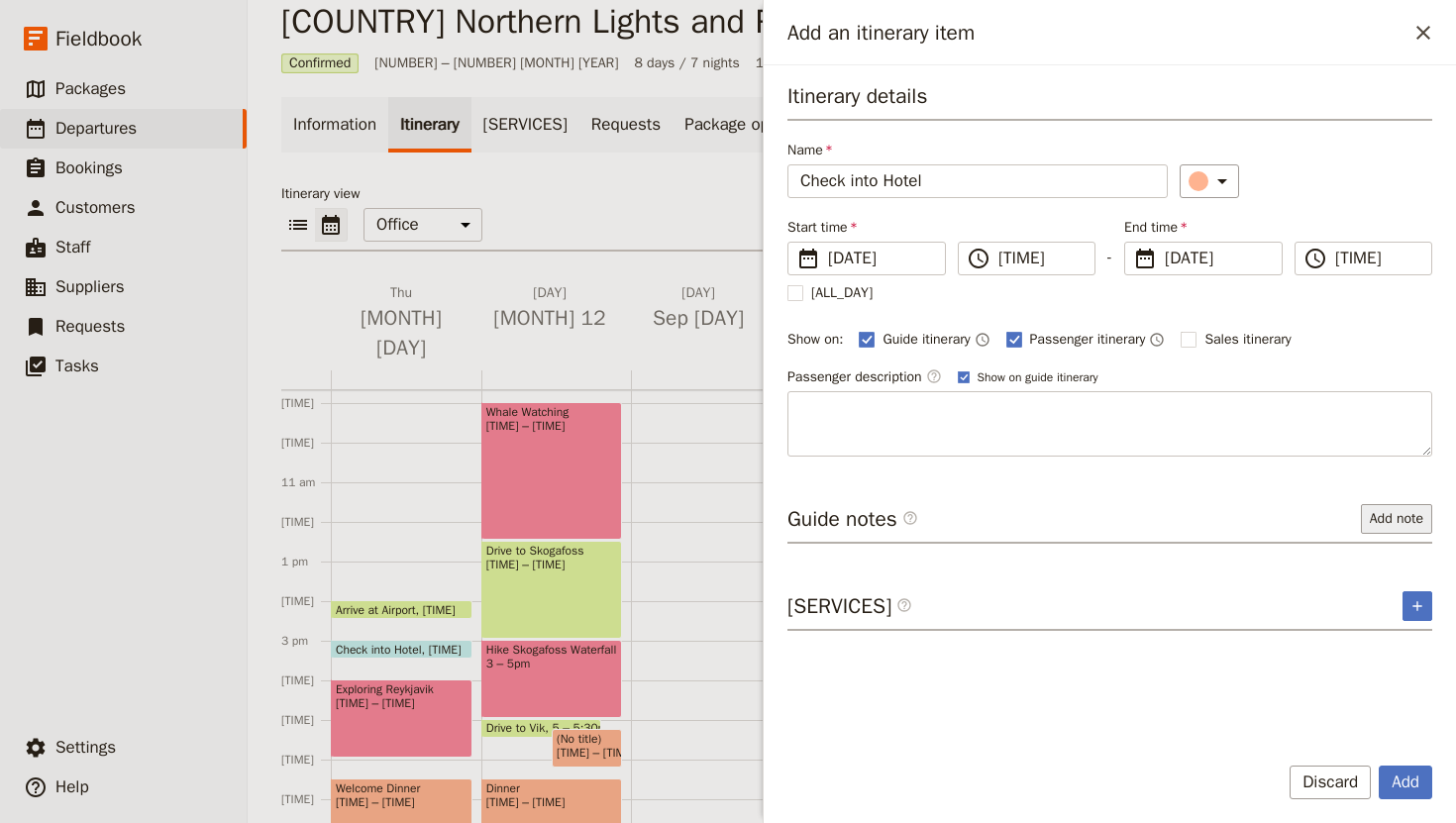 click on "Add note" at bounding box center [1397, 519] 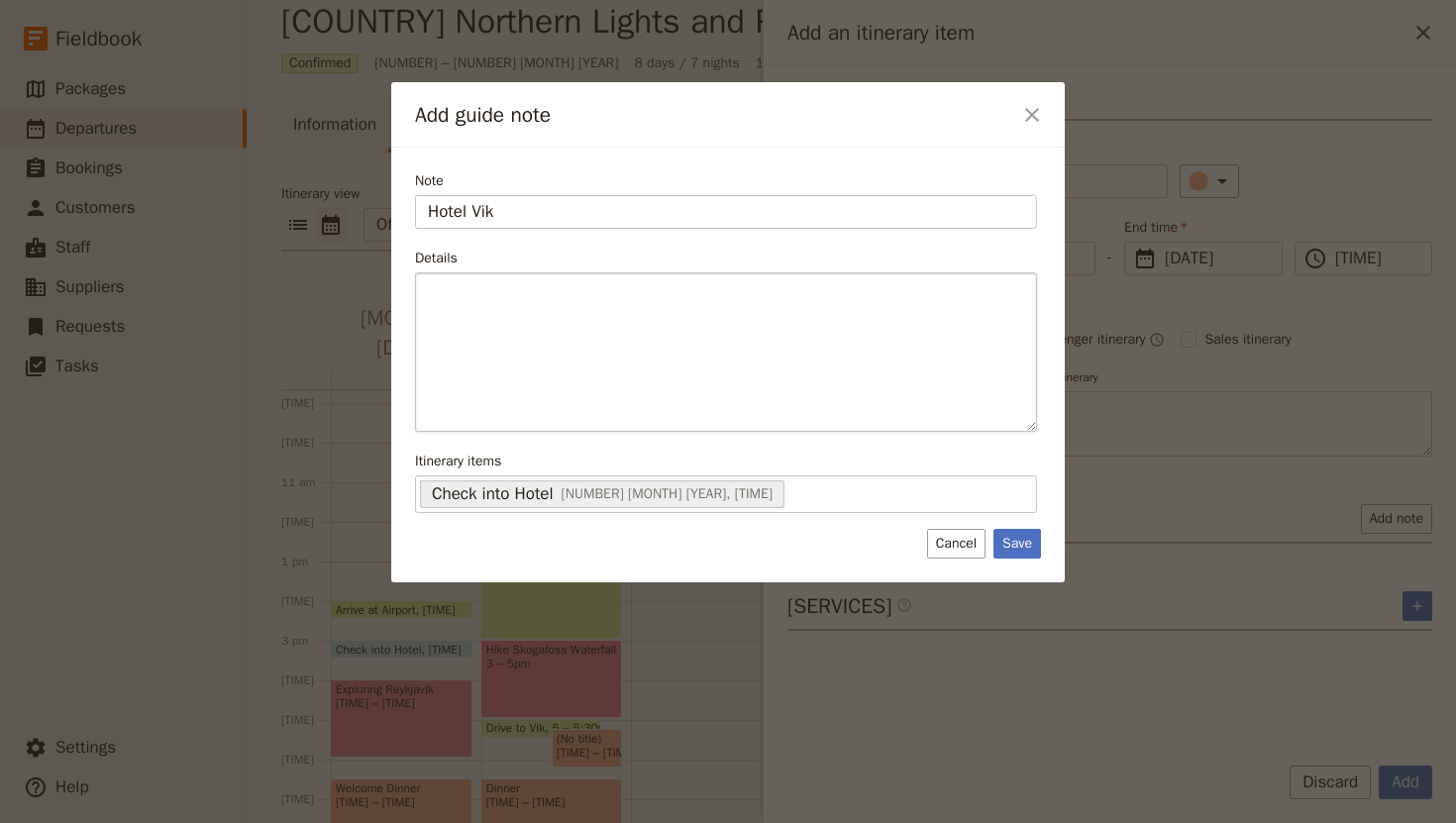 type on "Hotel Vik" 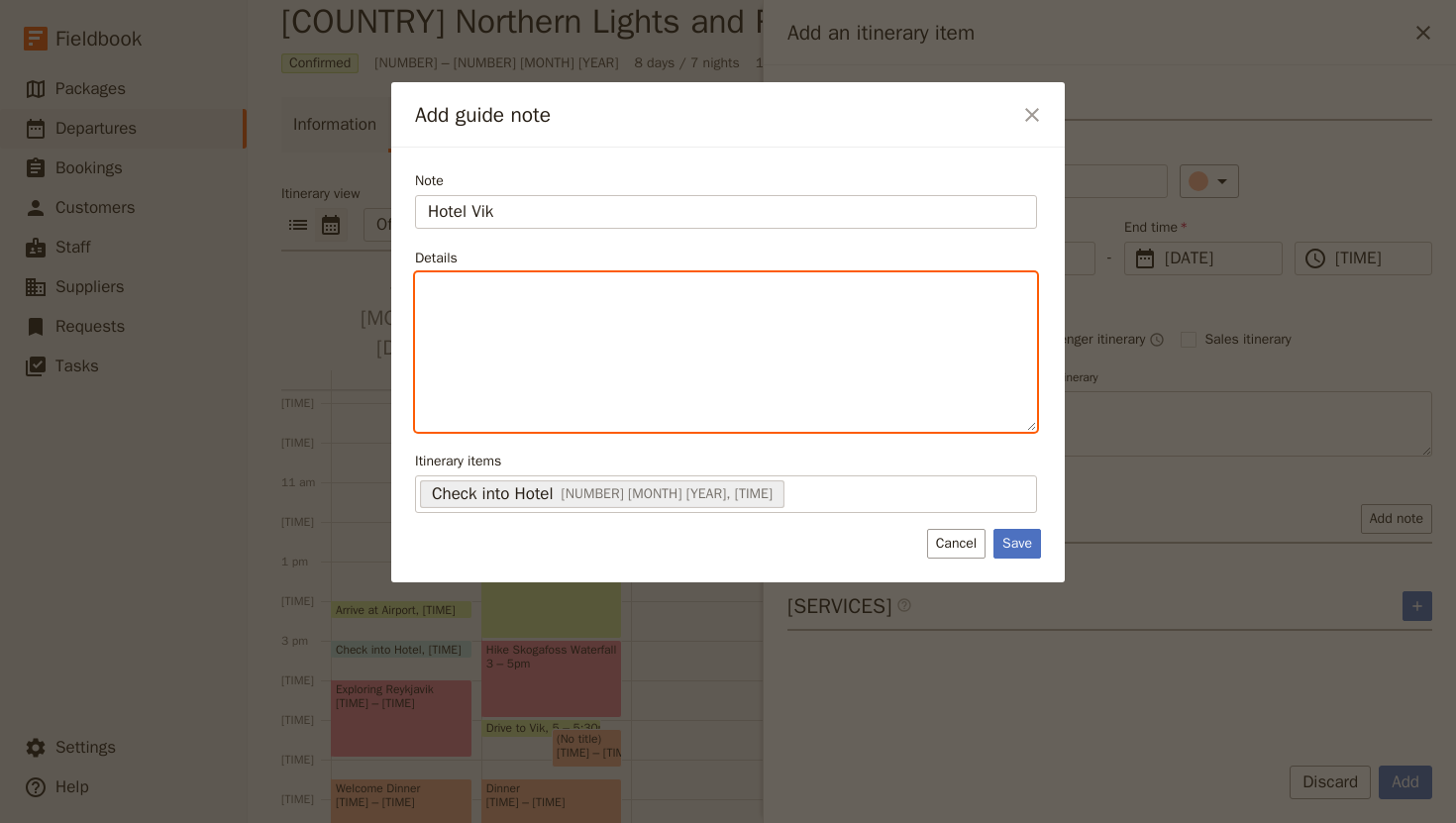 click at bounding box center (726, 352) 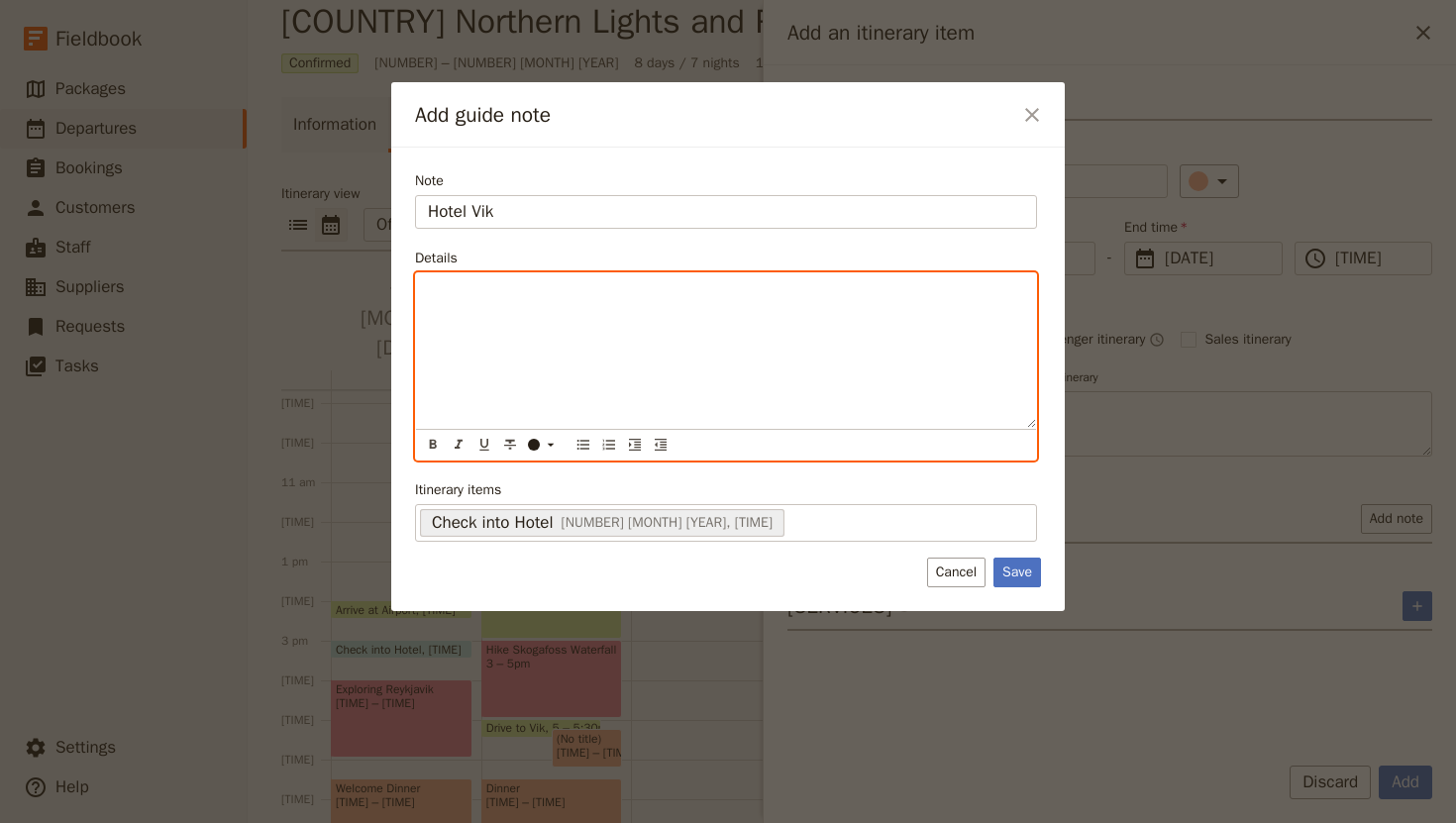 type 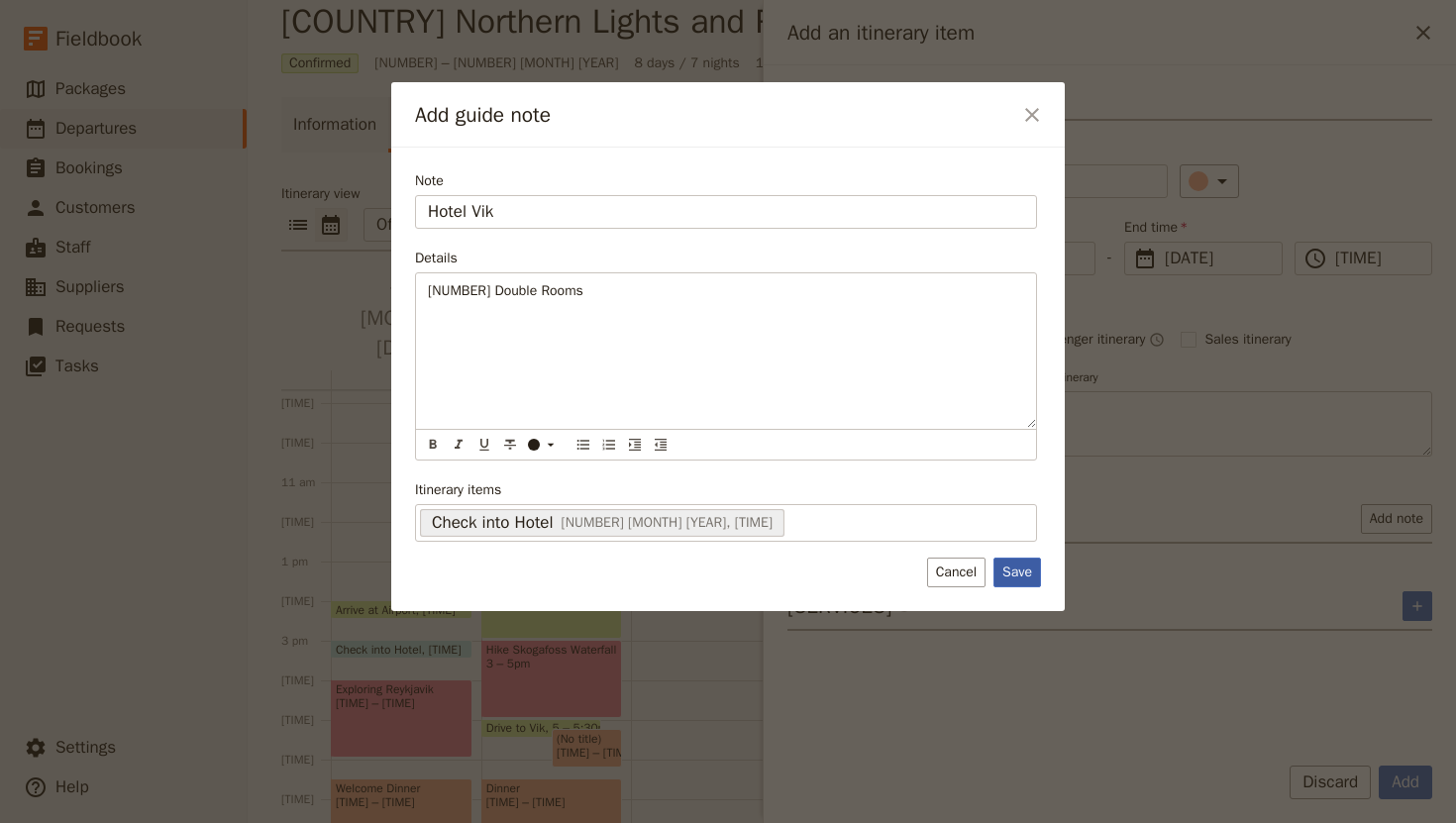 click on "Save" at bounding box center (1017, 572) 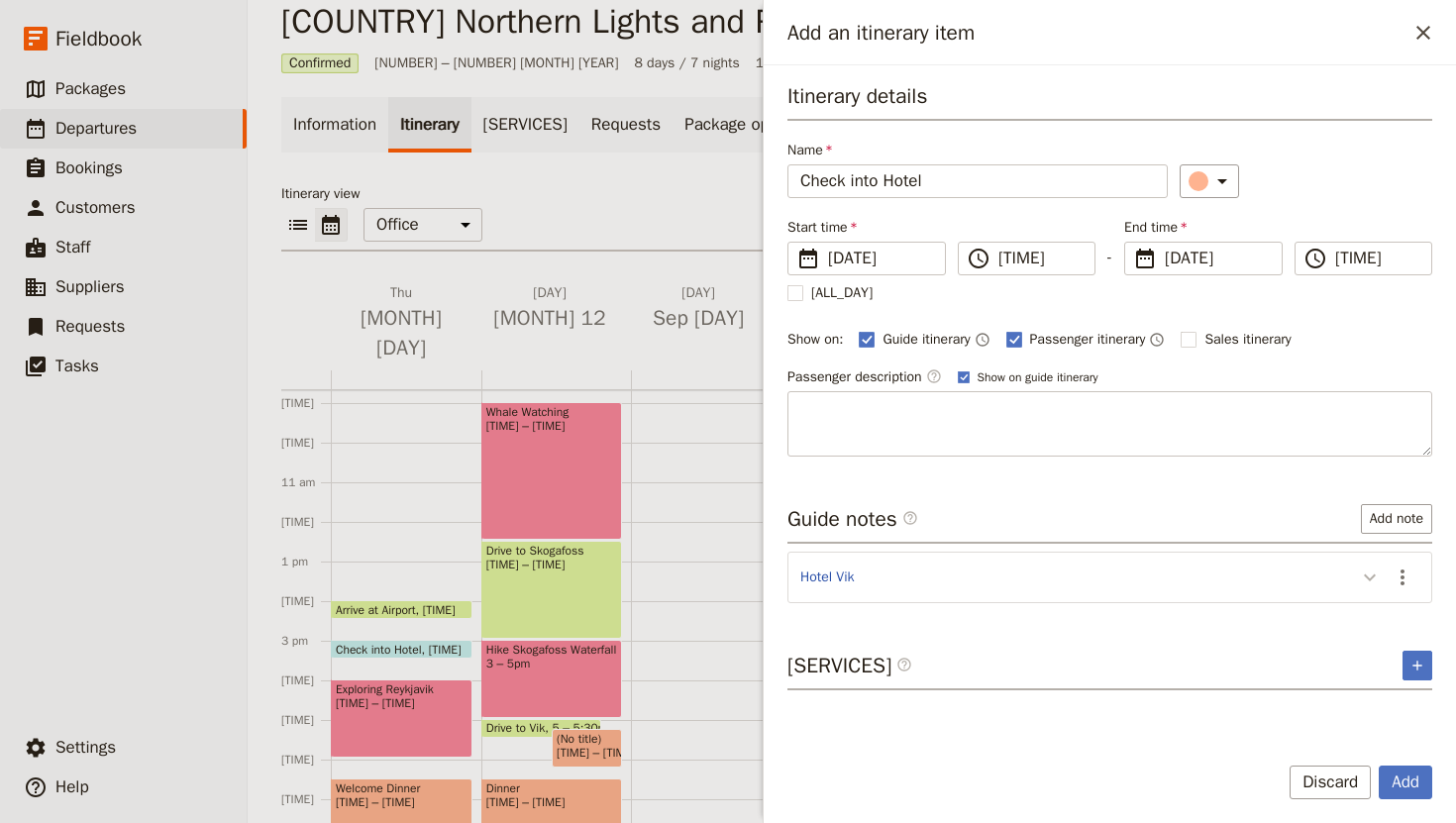 click 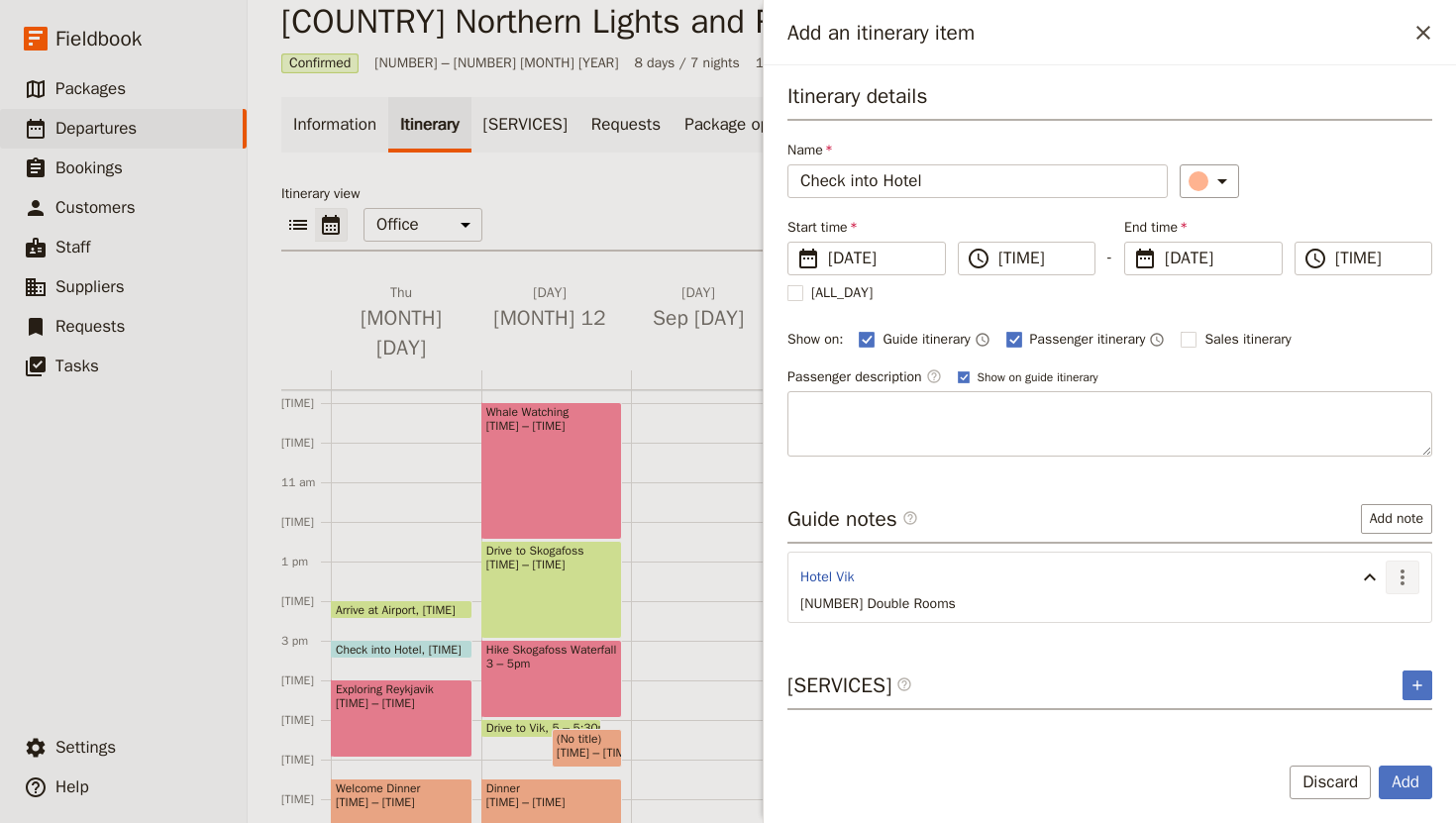 click 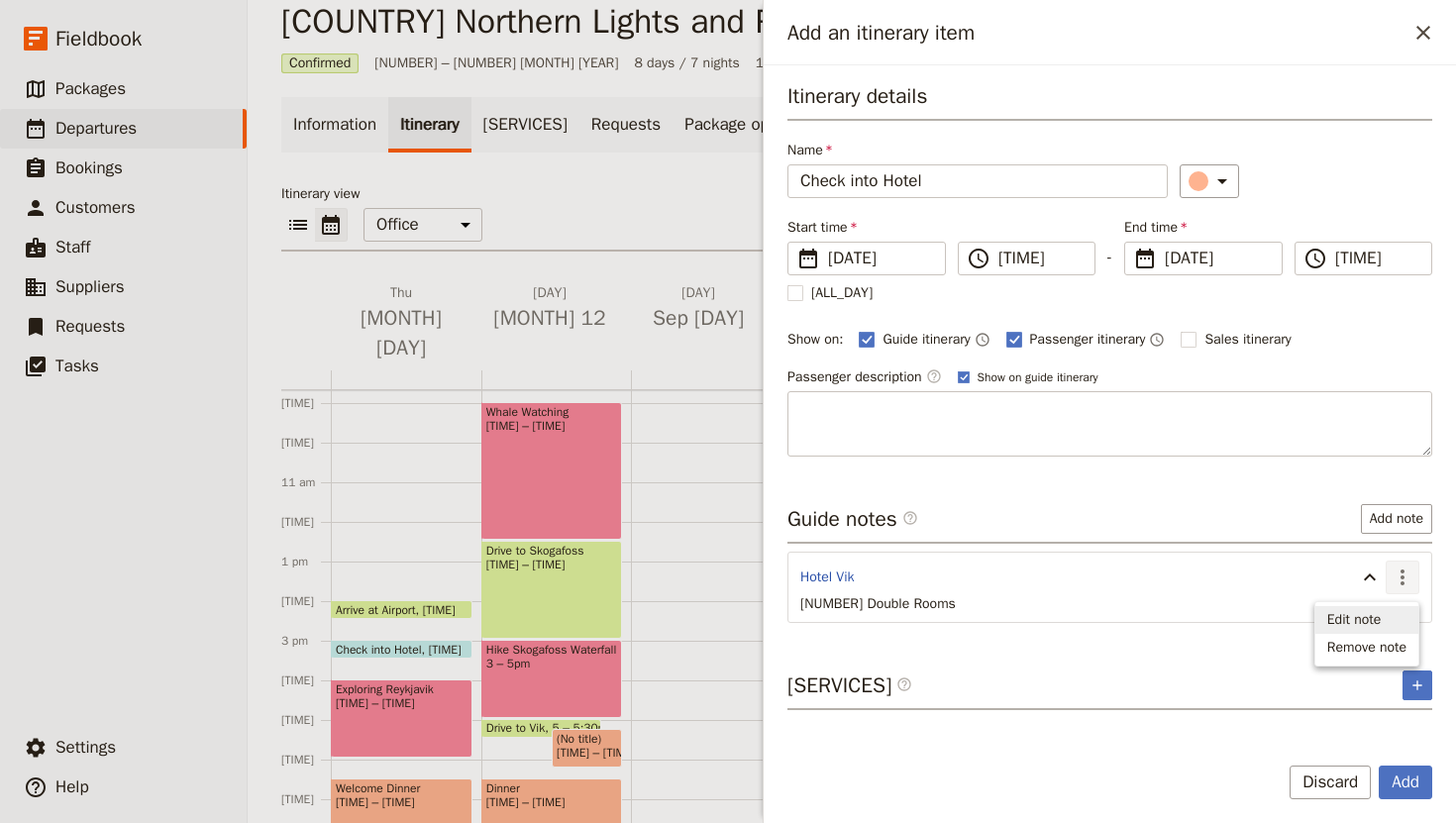 click on "Edit note" at bounding box center (1354, 620) 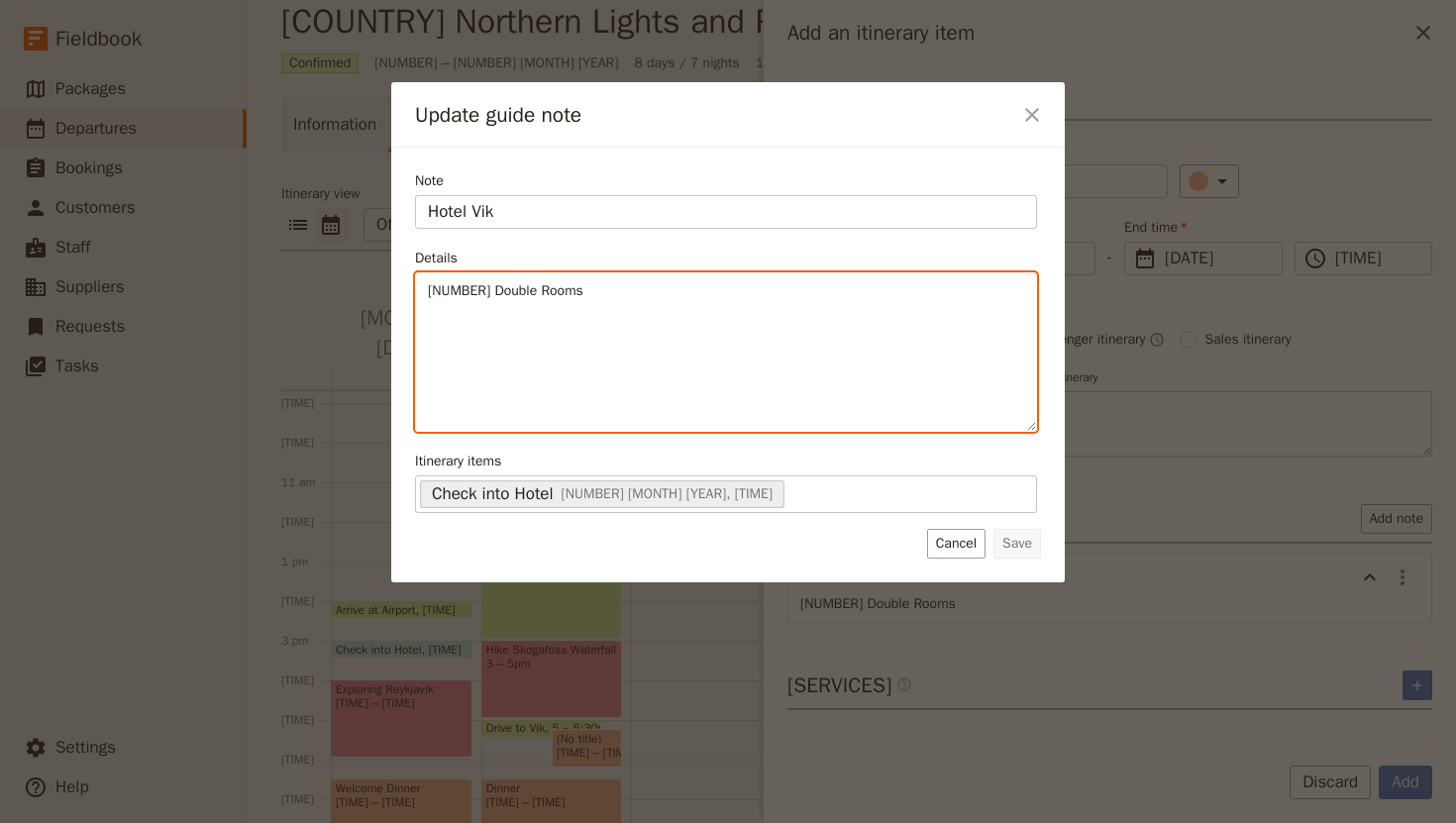 click on "[NUMBER] Double Rooms" at bounding box center (505, 290) 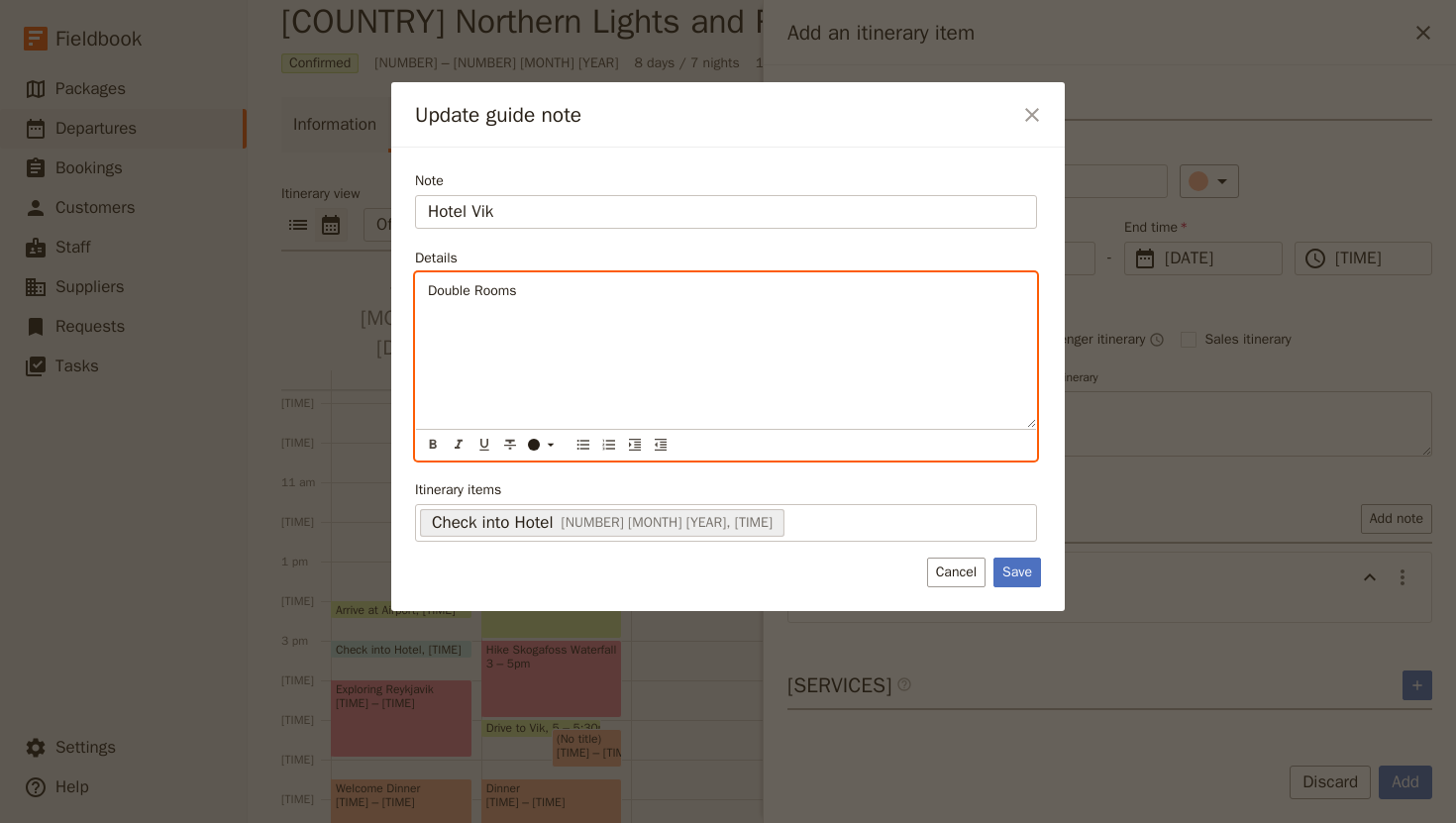 type 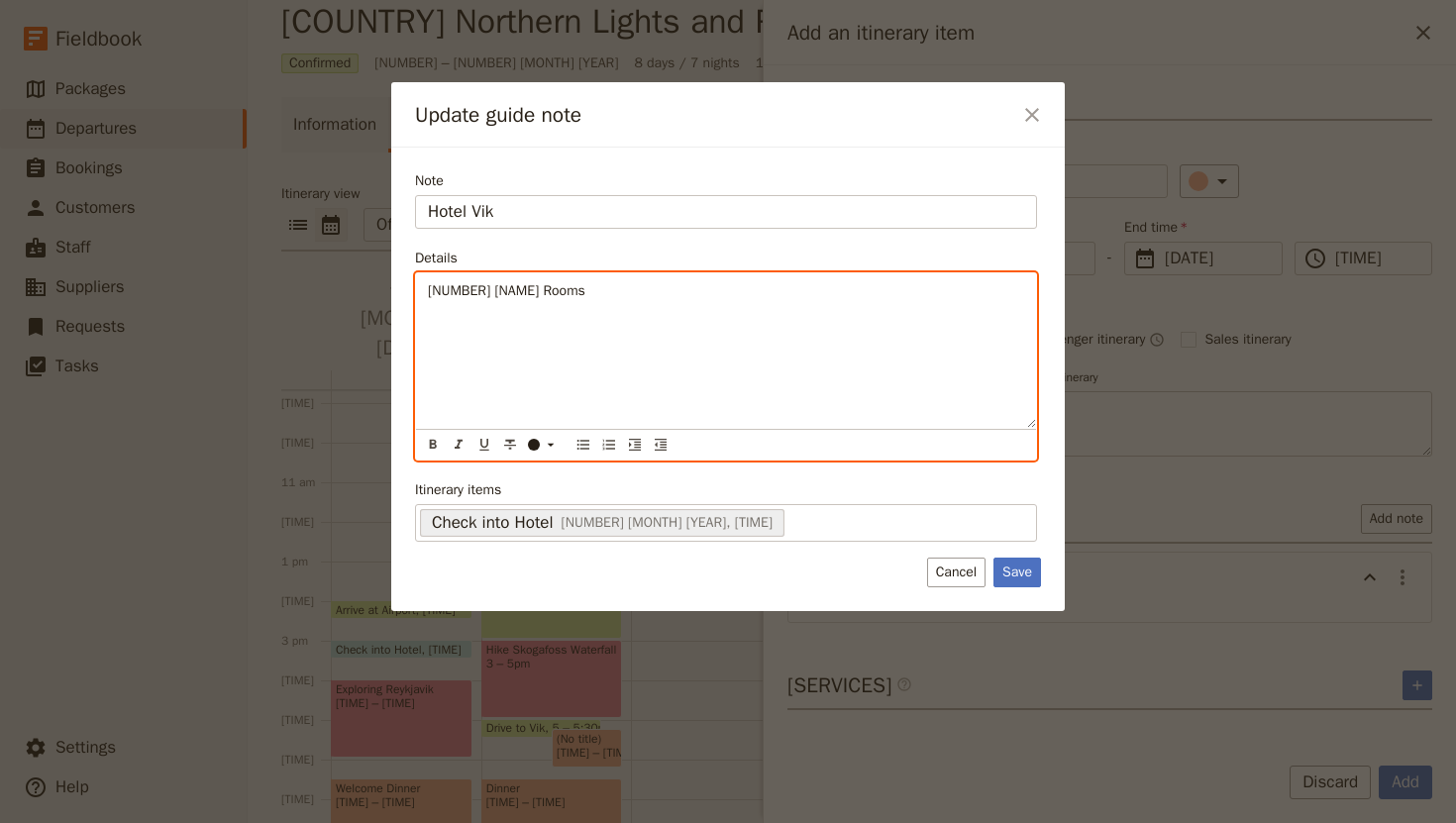click on "[NUMBER] [NAME] Rooms" at bounding box center (726, 291) 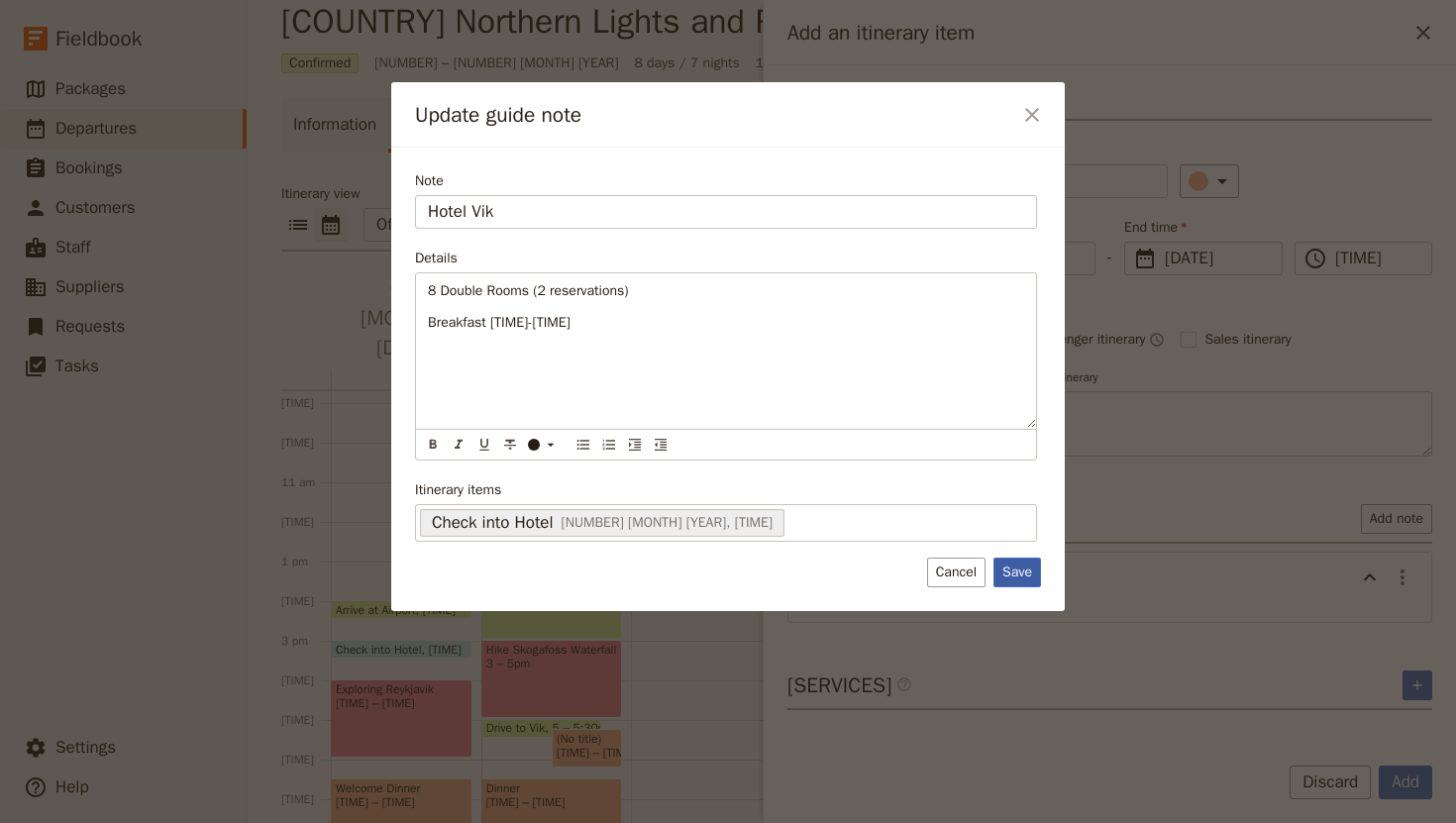 click on "Save" at bounding box center (1017, 572) 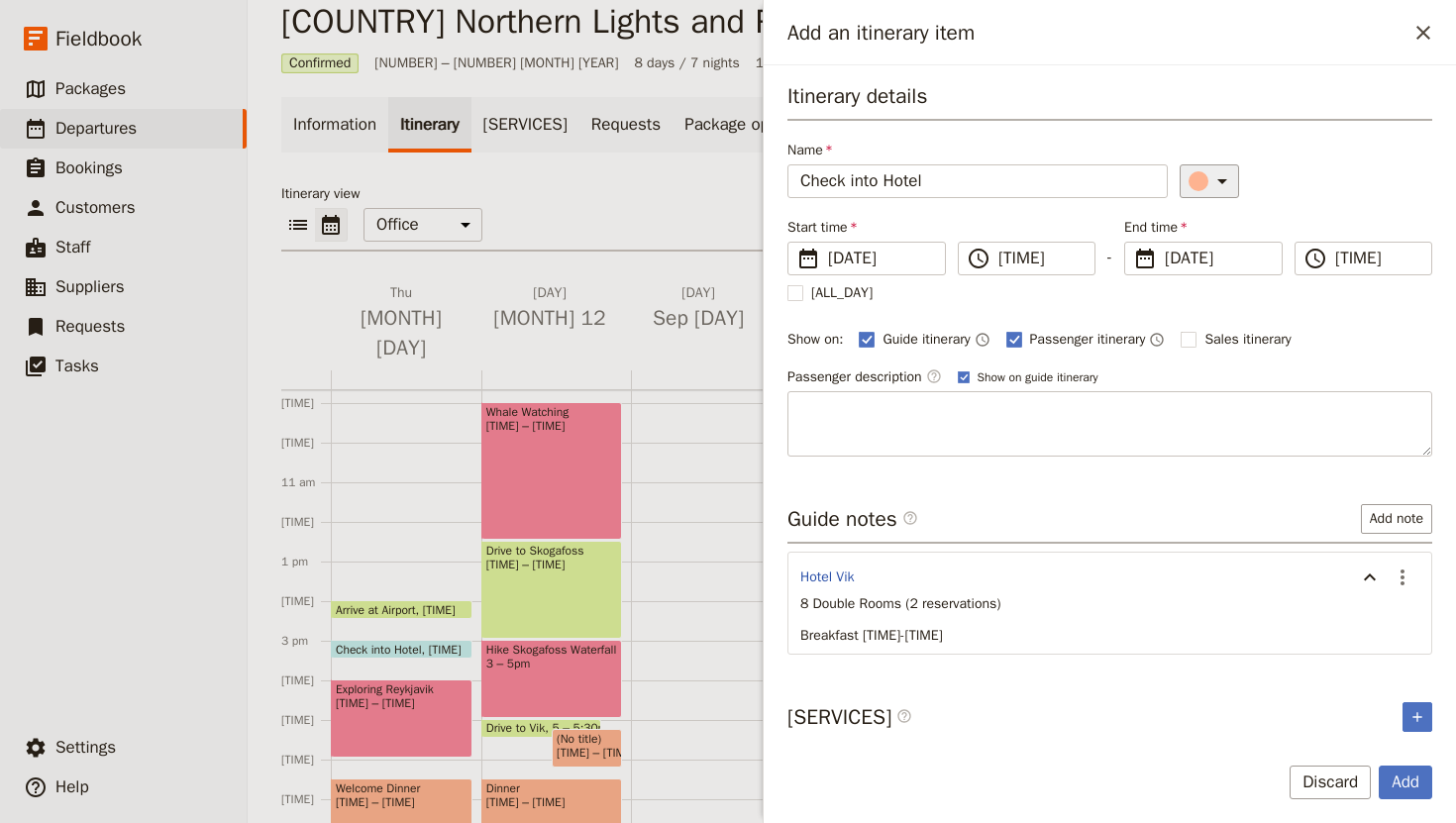 click 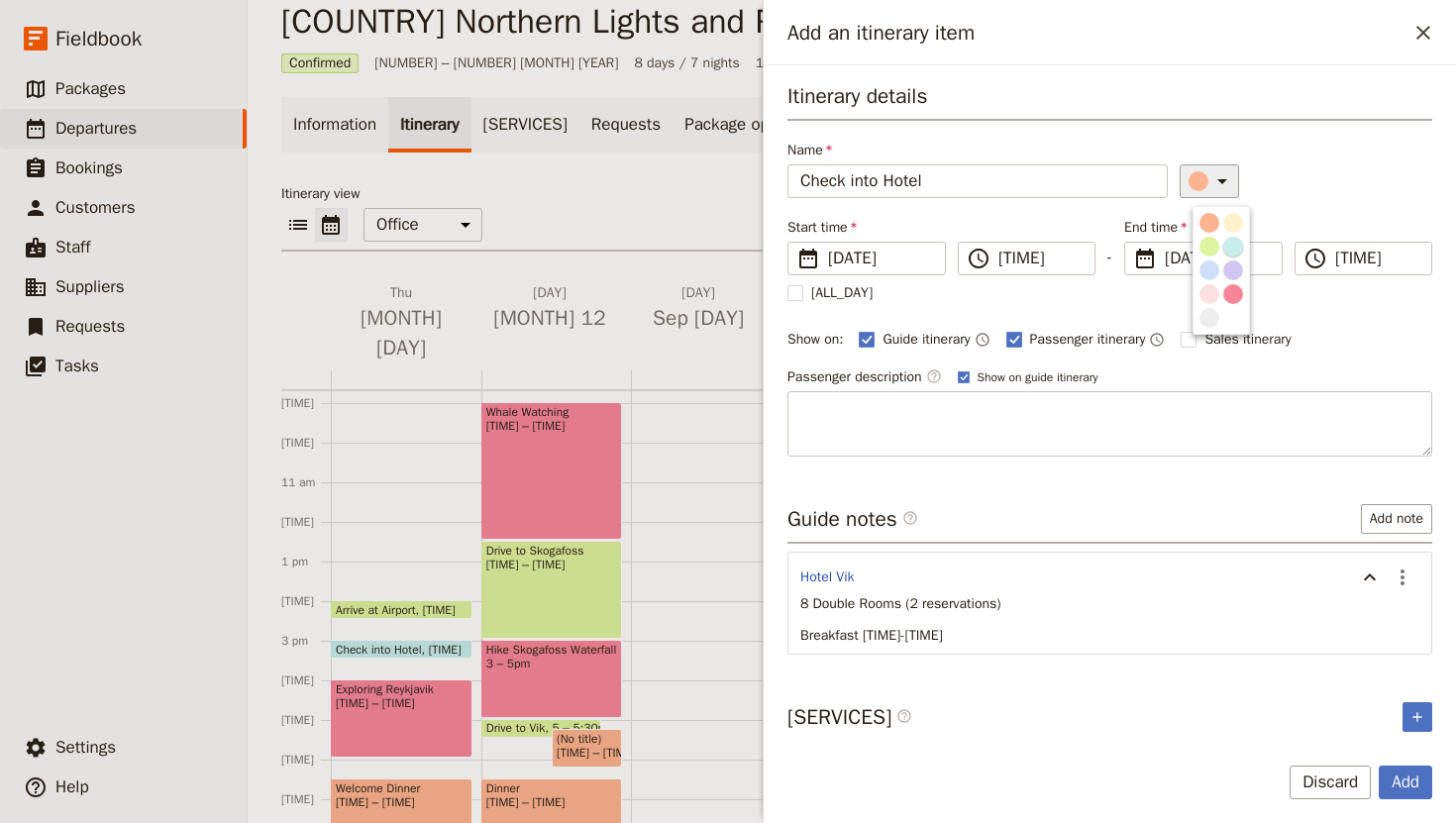 click at bounding box center (1233, 247) 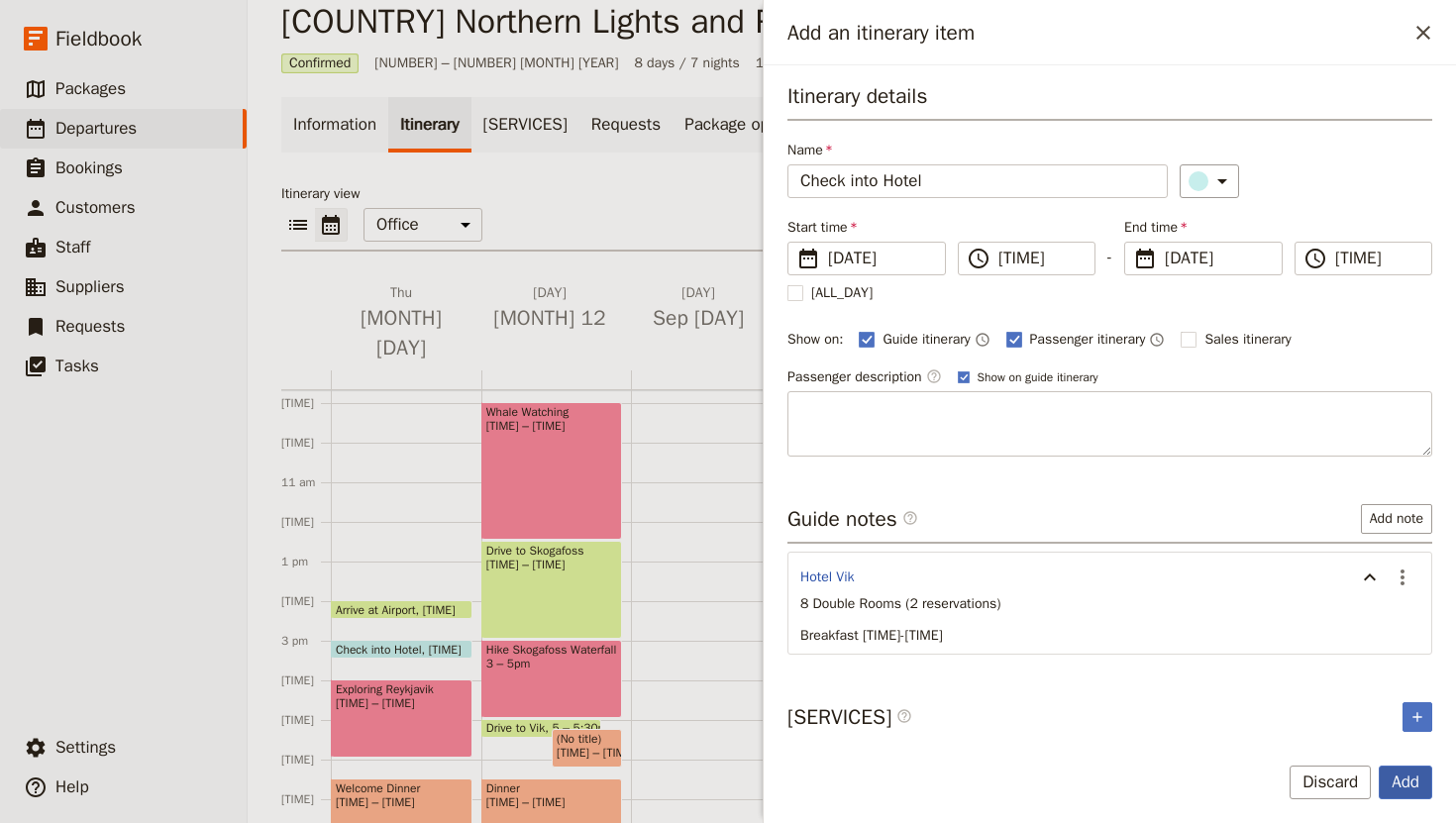 click on "Add" at bounding box center [1405, 782] 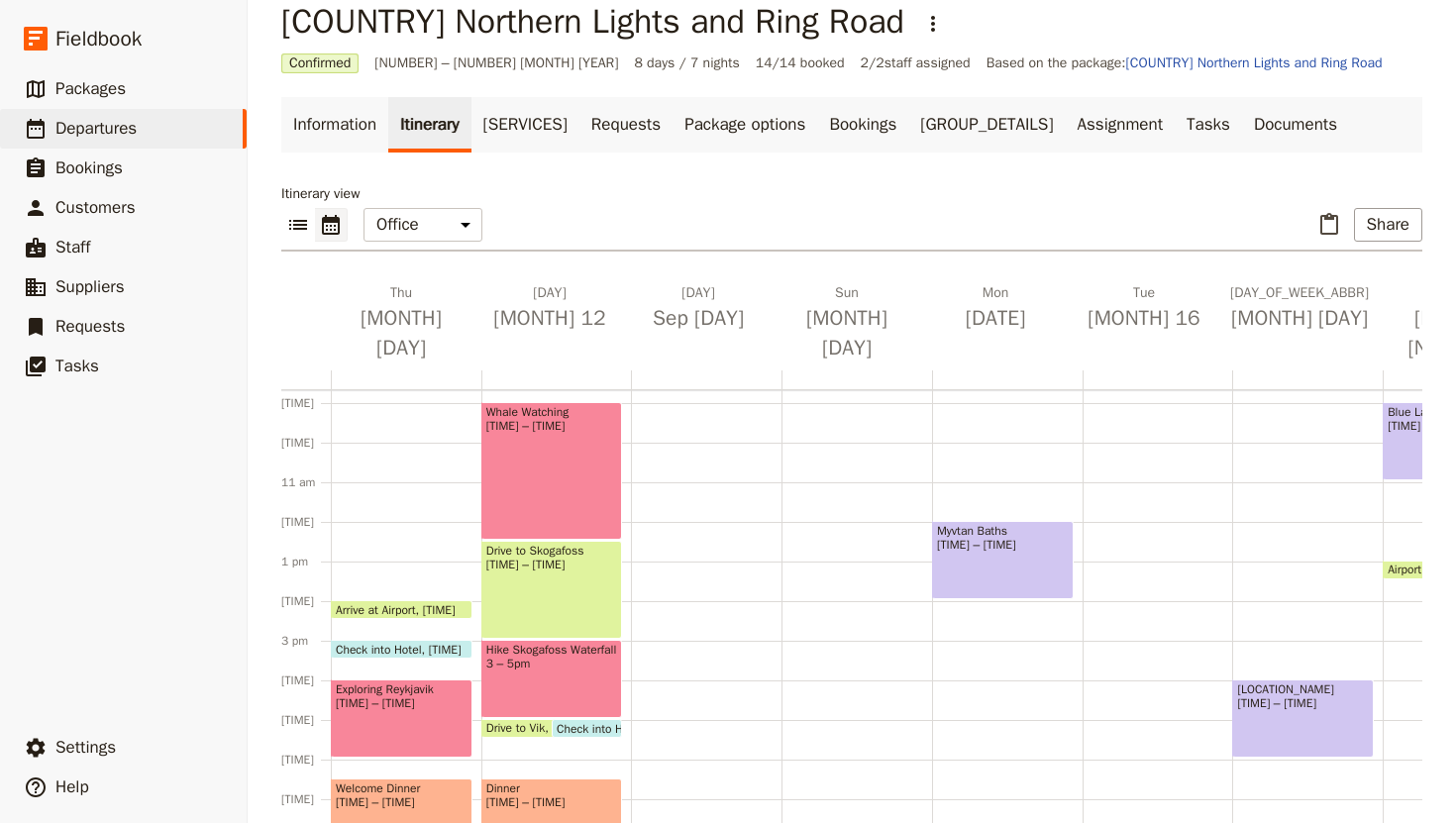 click on "Check into Hotel" at bounding box center [603, 728] 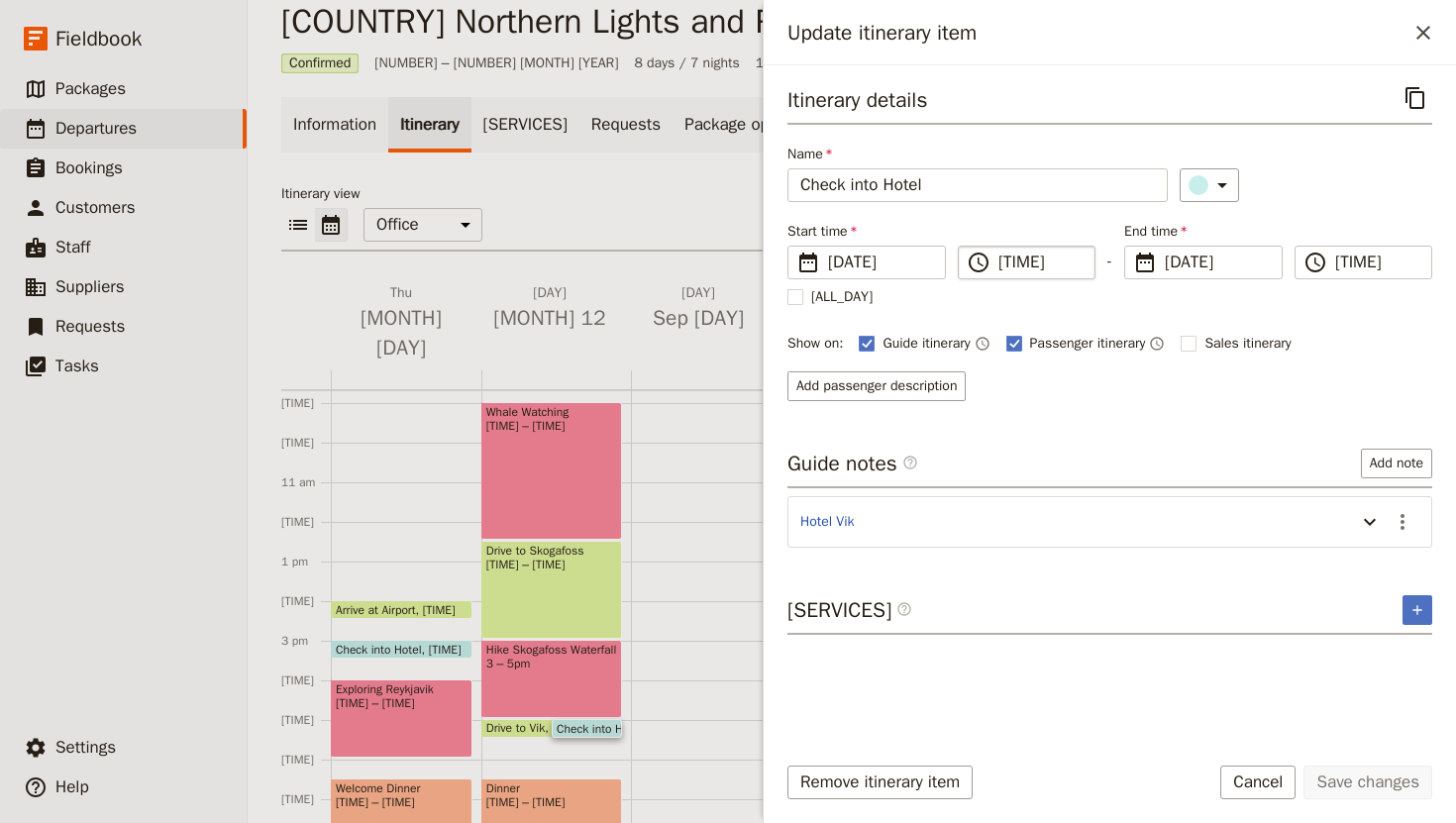click on "​ [TIME]" at bounding box center (1026, 262) 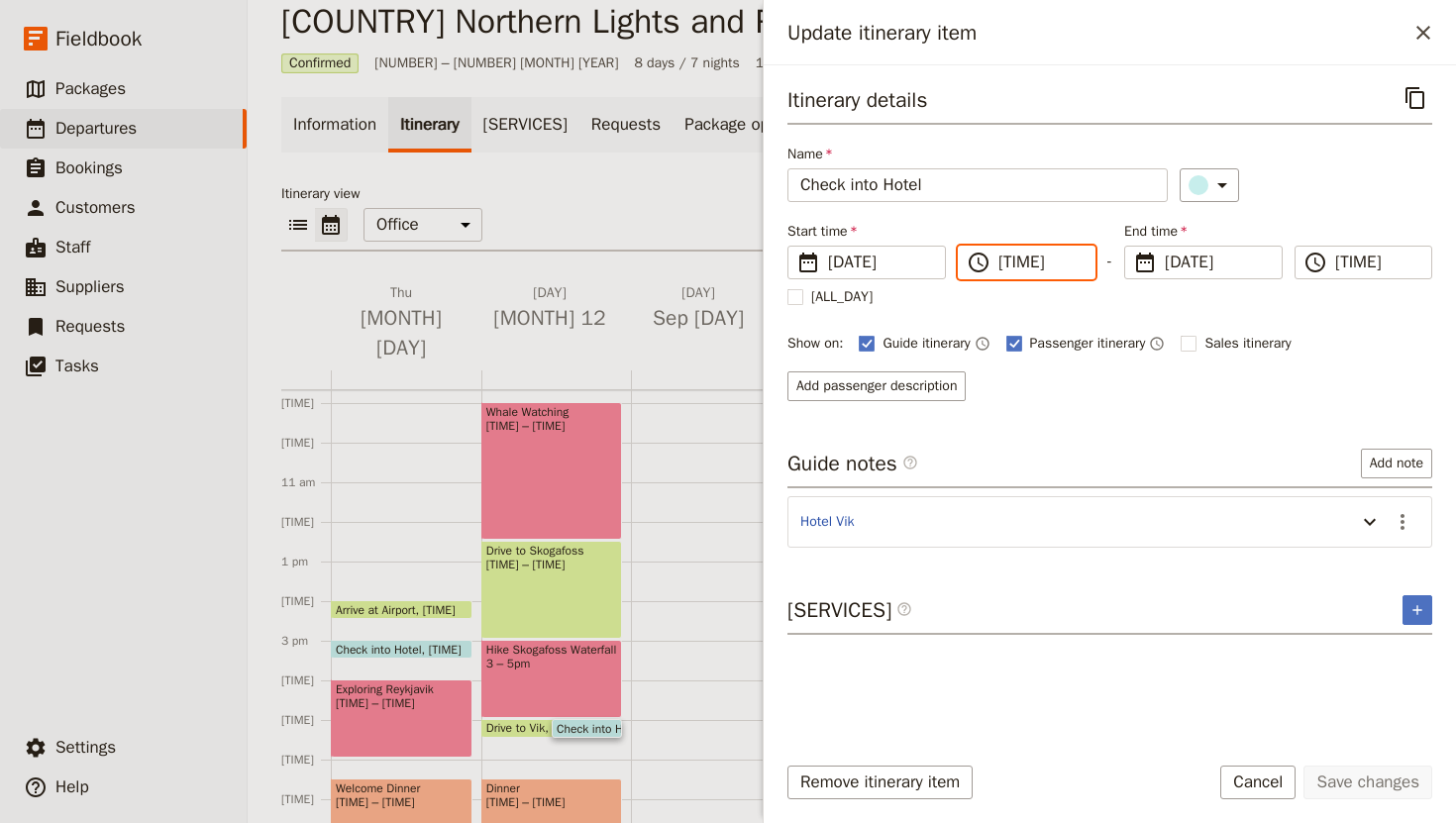 click on "[TIME]" at bounding box center [1040, 262] 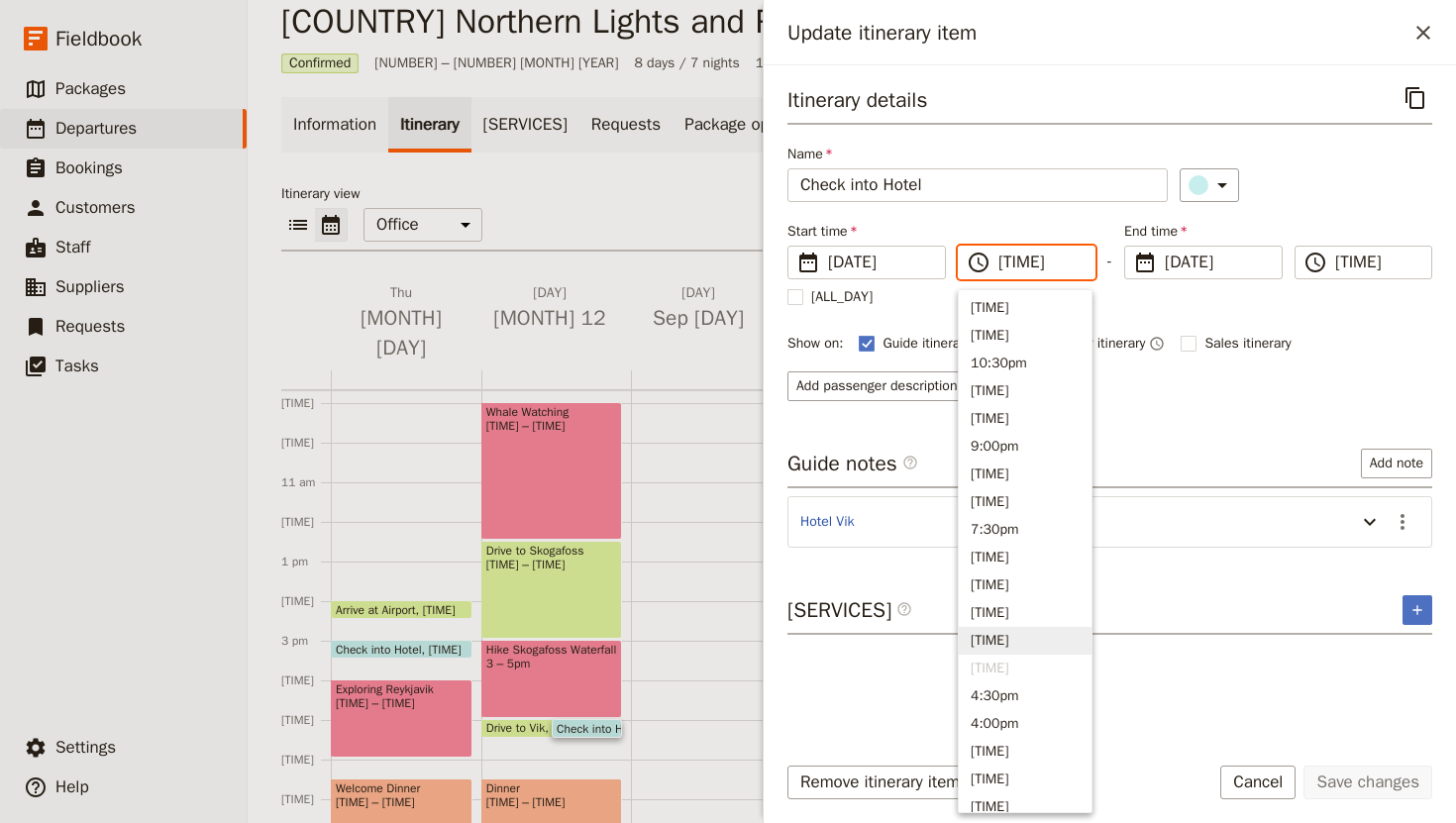 click on "[TIME]" at bounding box center [1025, 641] 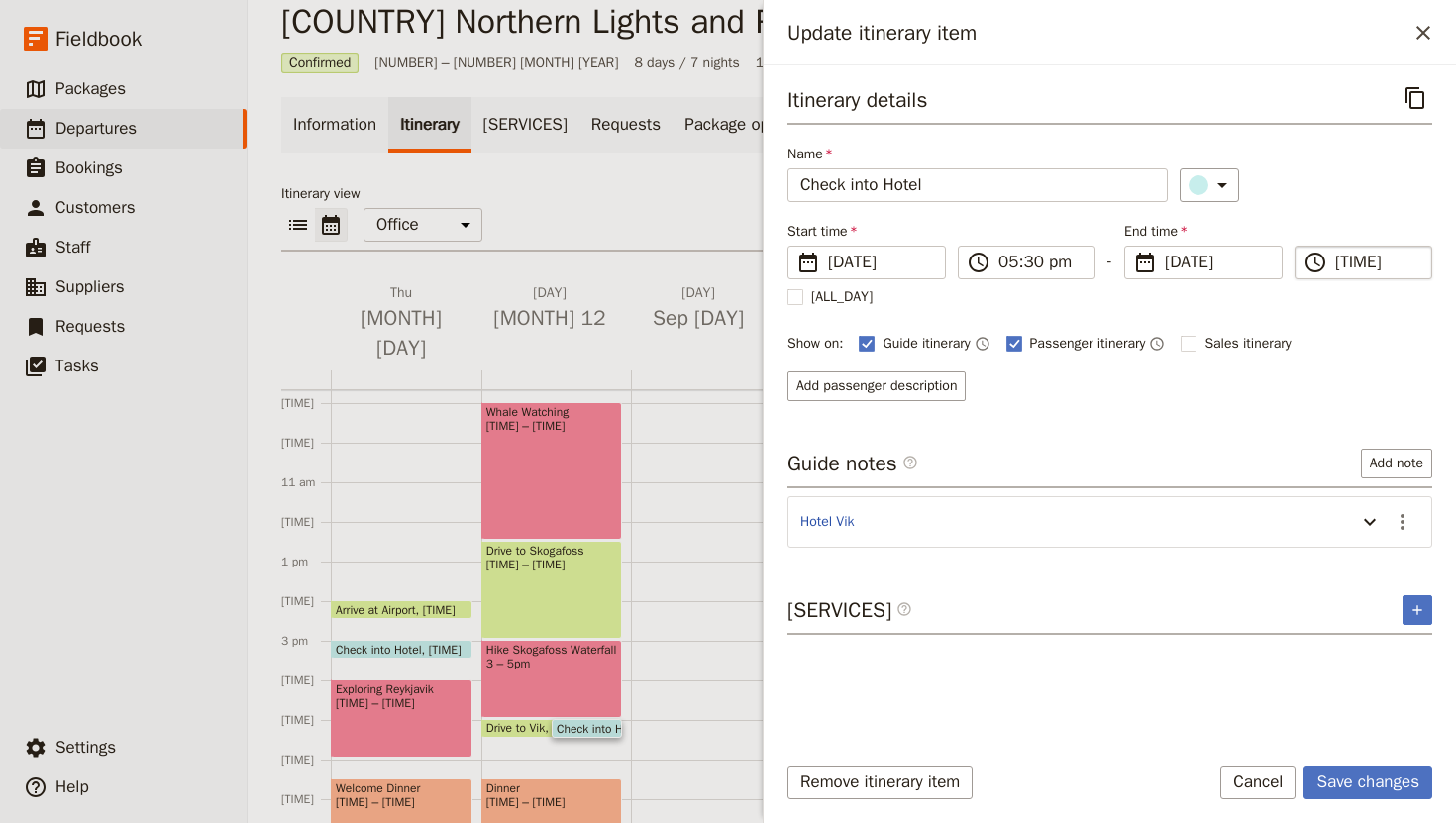 click on "[TIME]" at bounding box center [1377, 262] 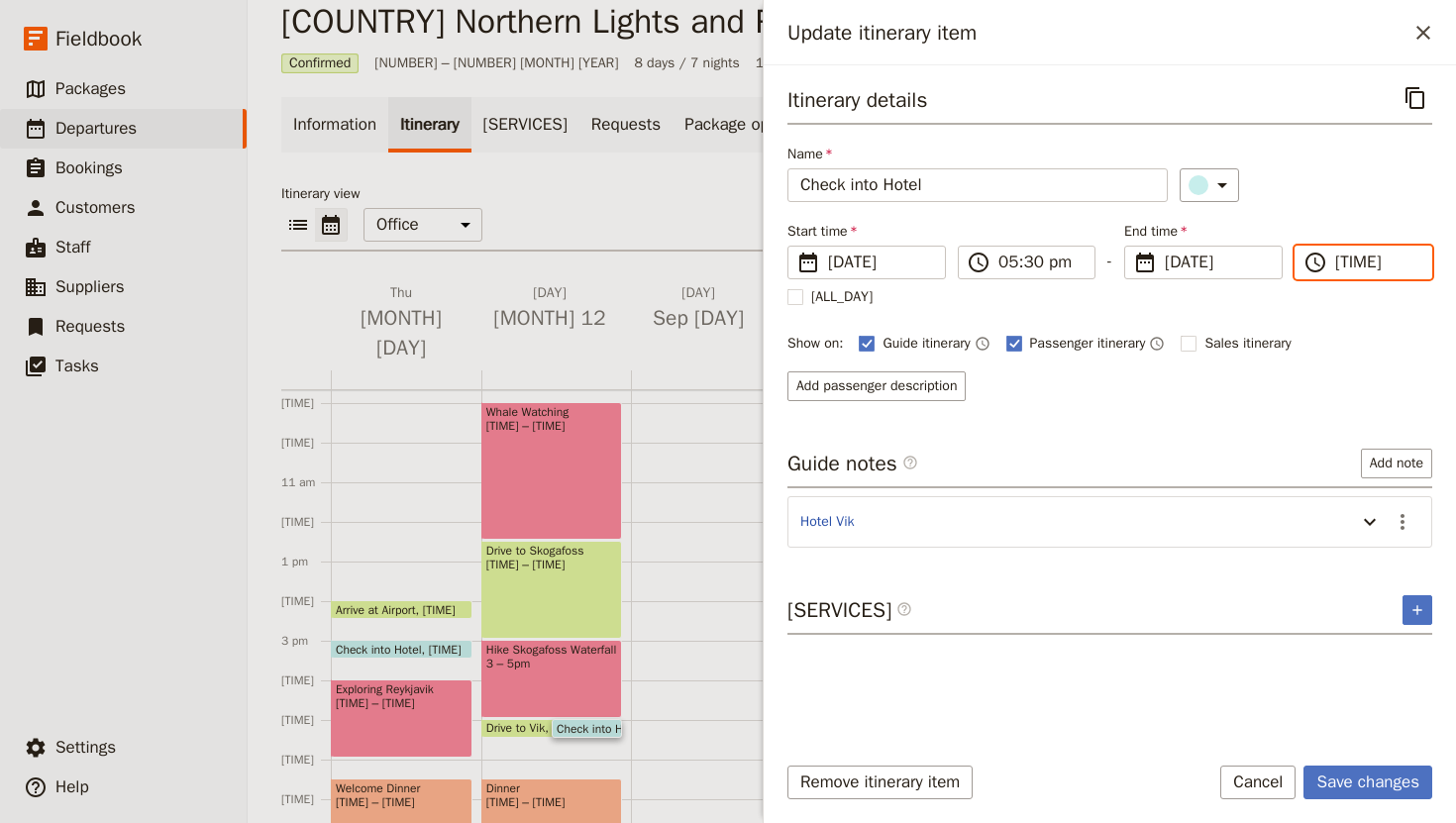 type on "05:30 pm" 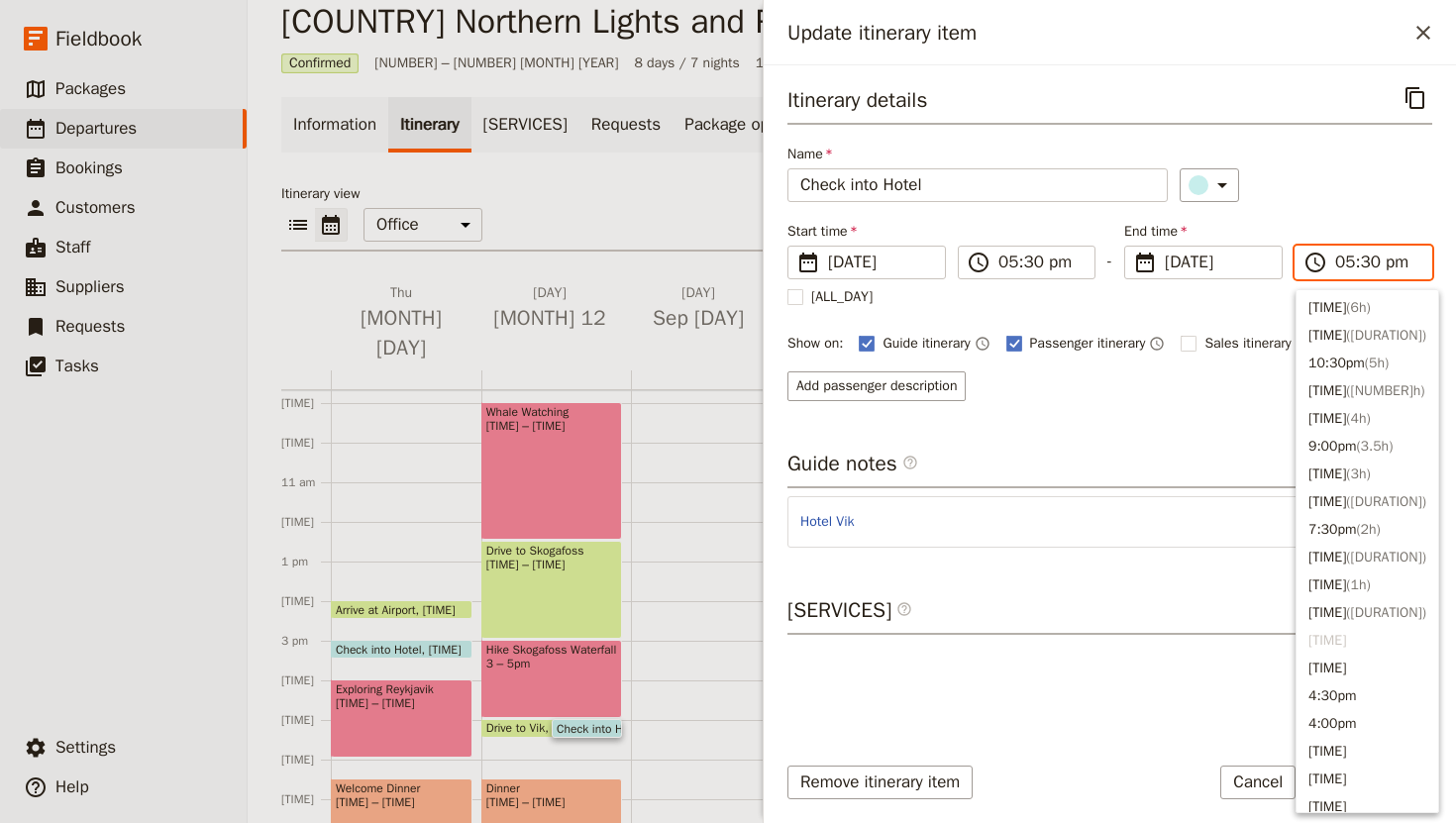 click on "[TIME]" at bounding box center (1367, 641) 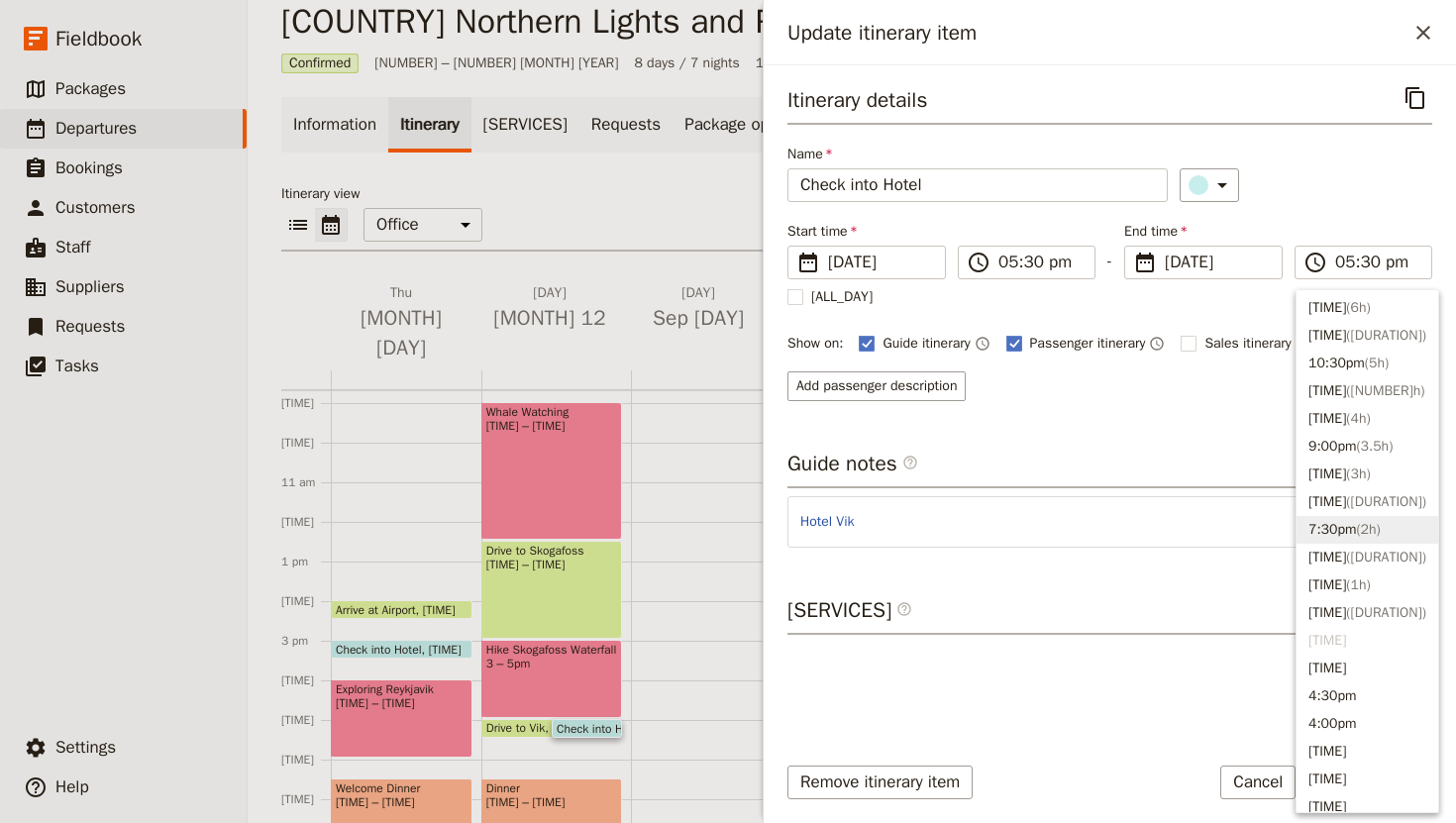 click on "Guide notes ​ Add note" at bounding box center (1109, 468) 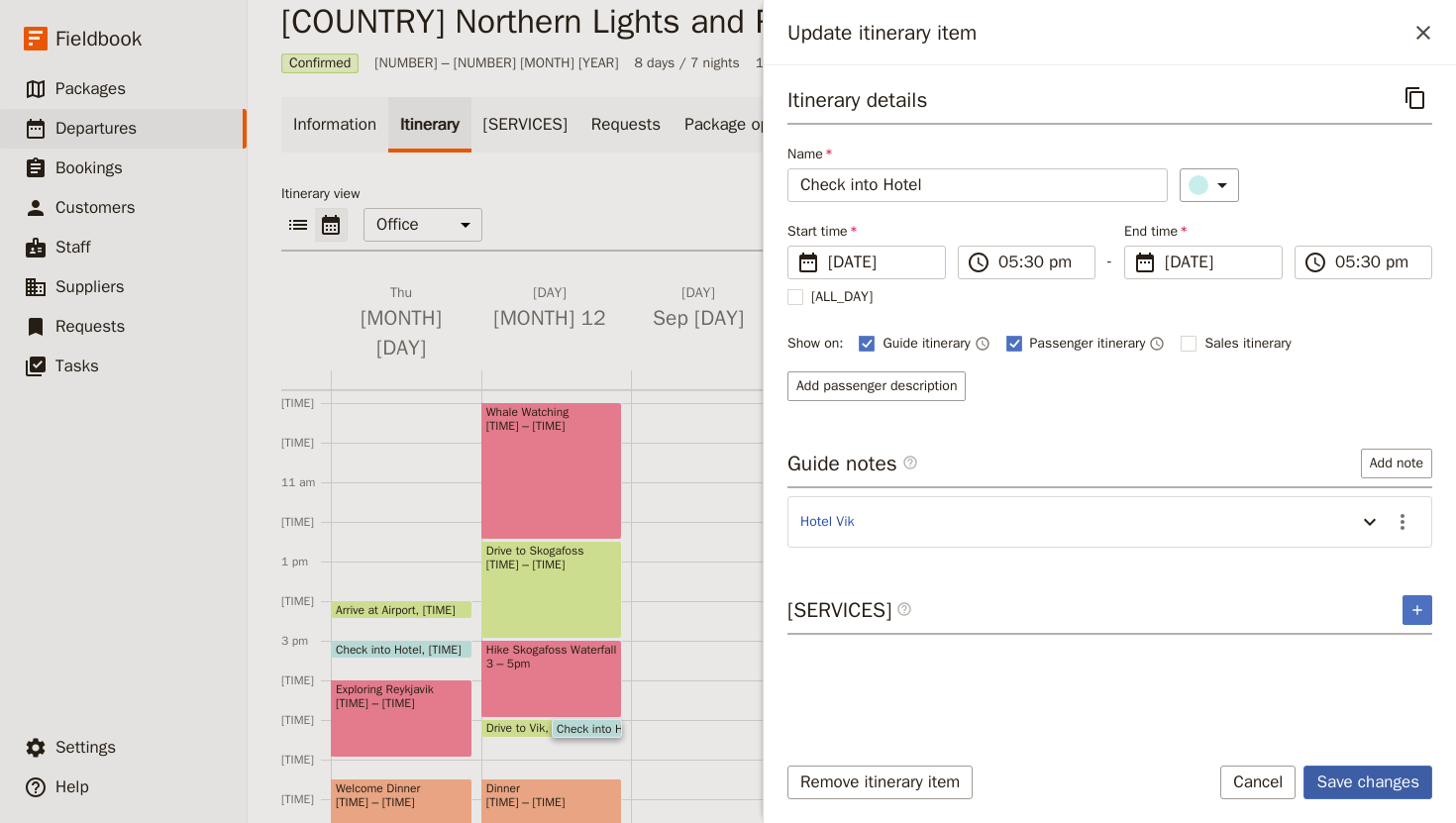 click on "Save changes" at bounding box center (1368, 782) 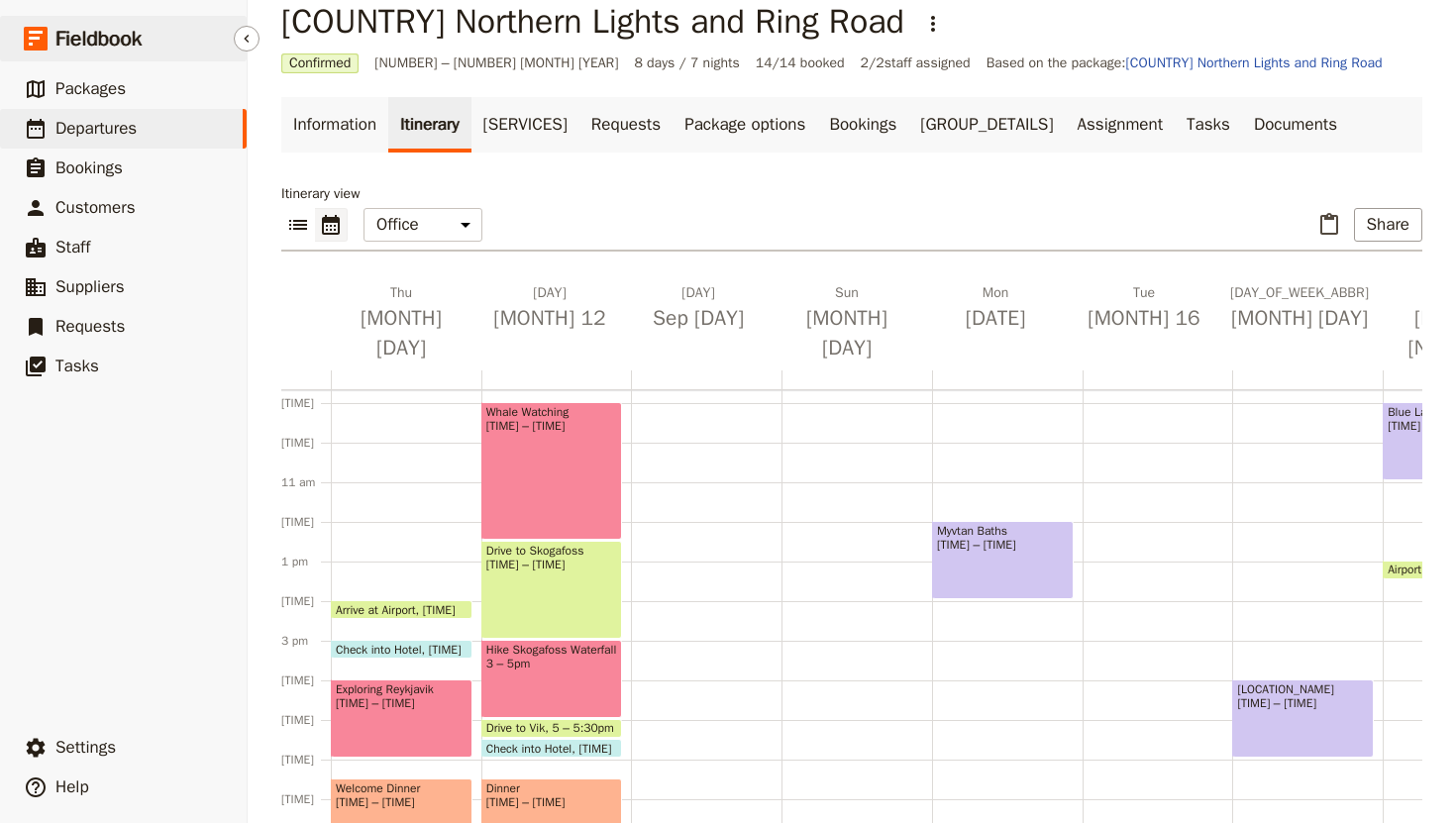 scroll, scrollTop: 454, scrollLeft: 0, axis: vertical 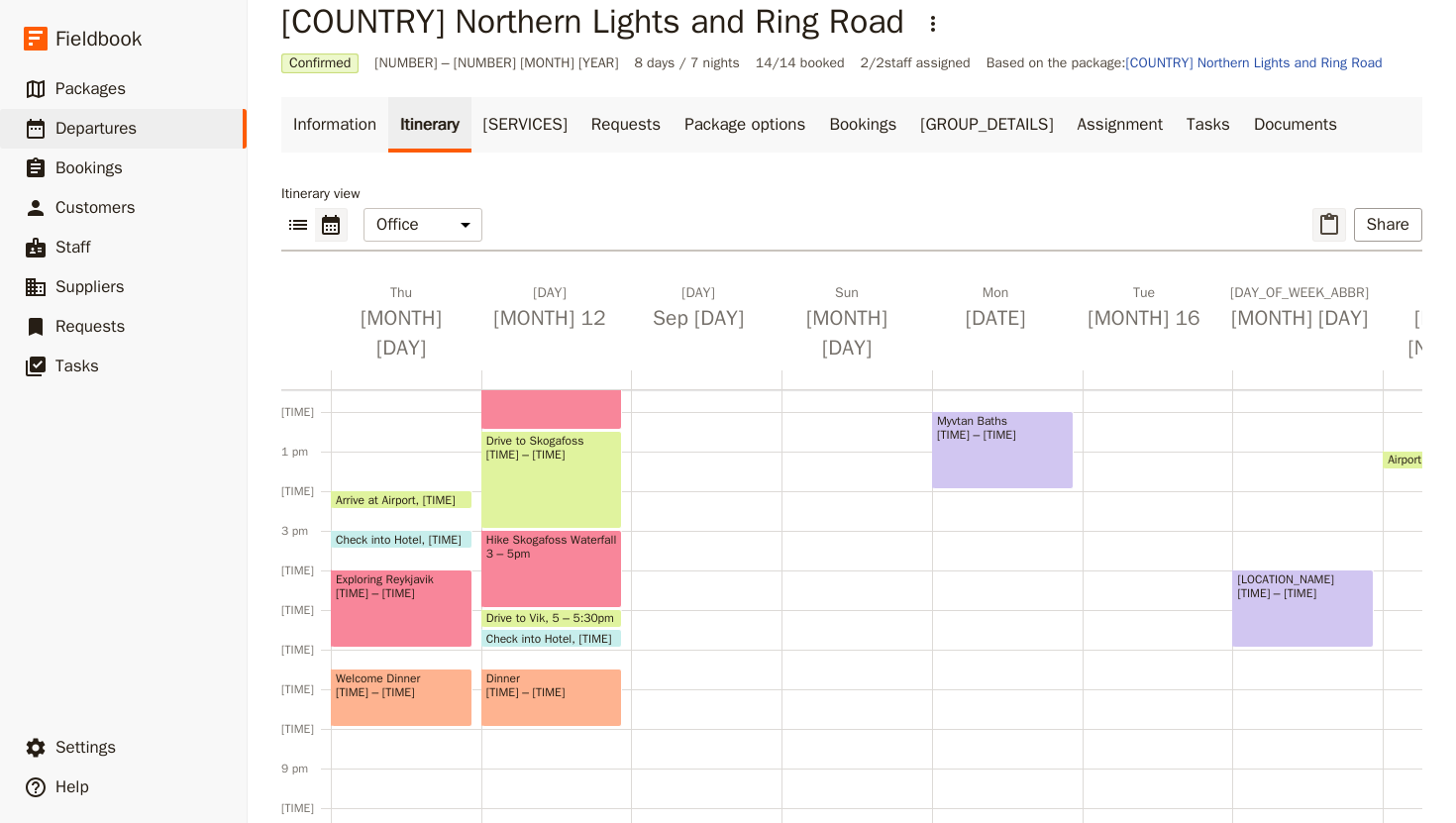 click 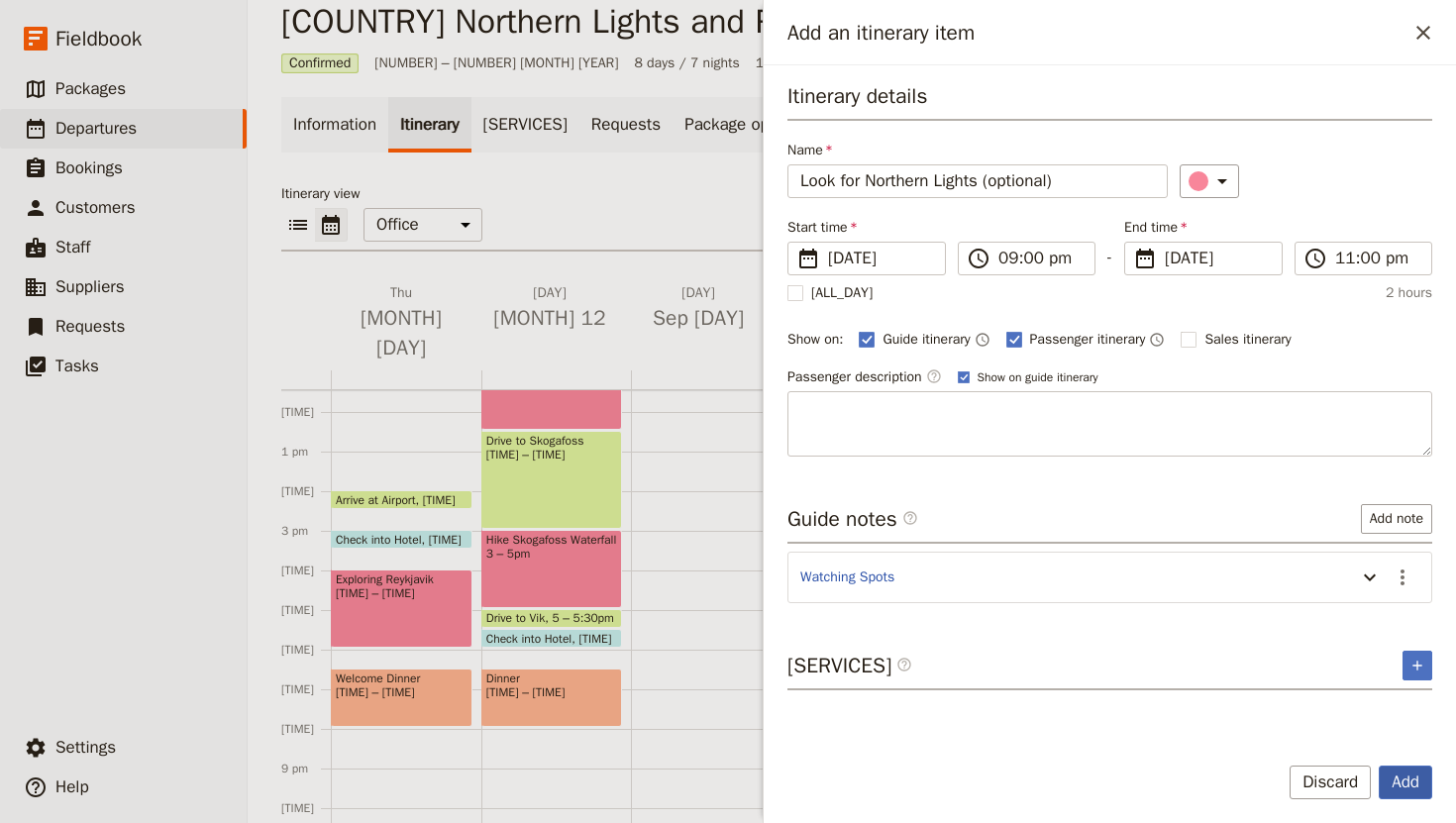 click on "Add" at bounding box center (1405, 782) 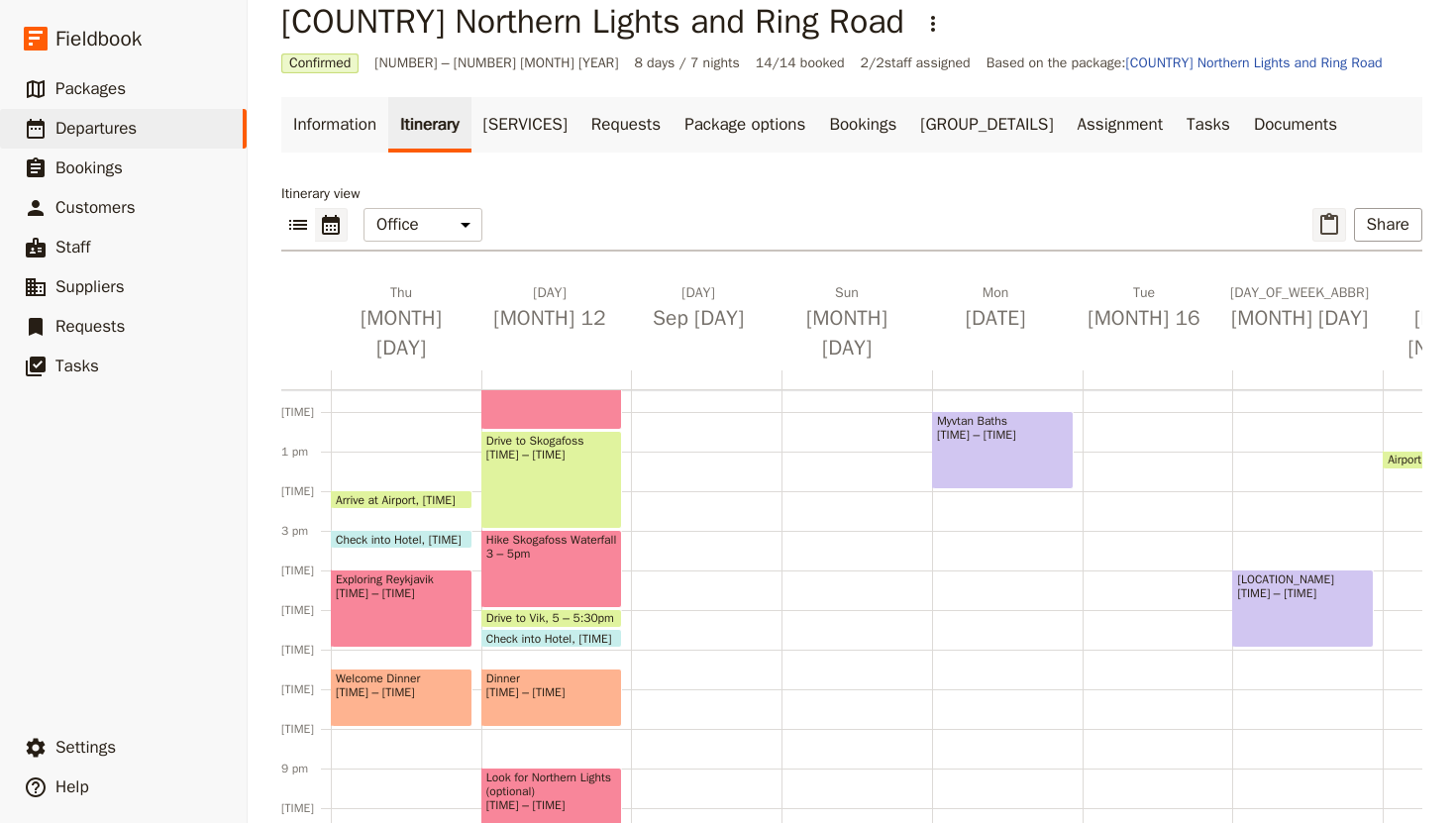 click 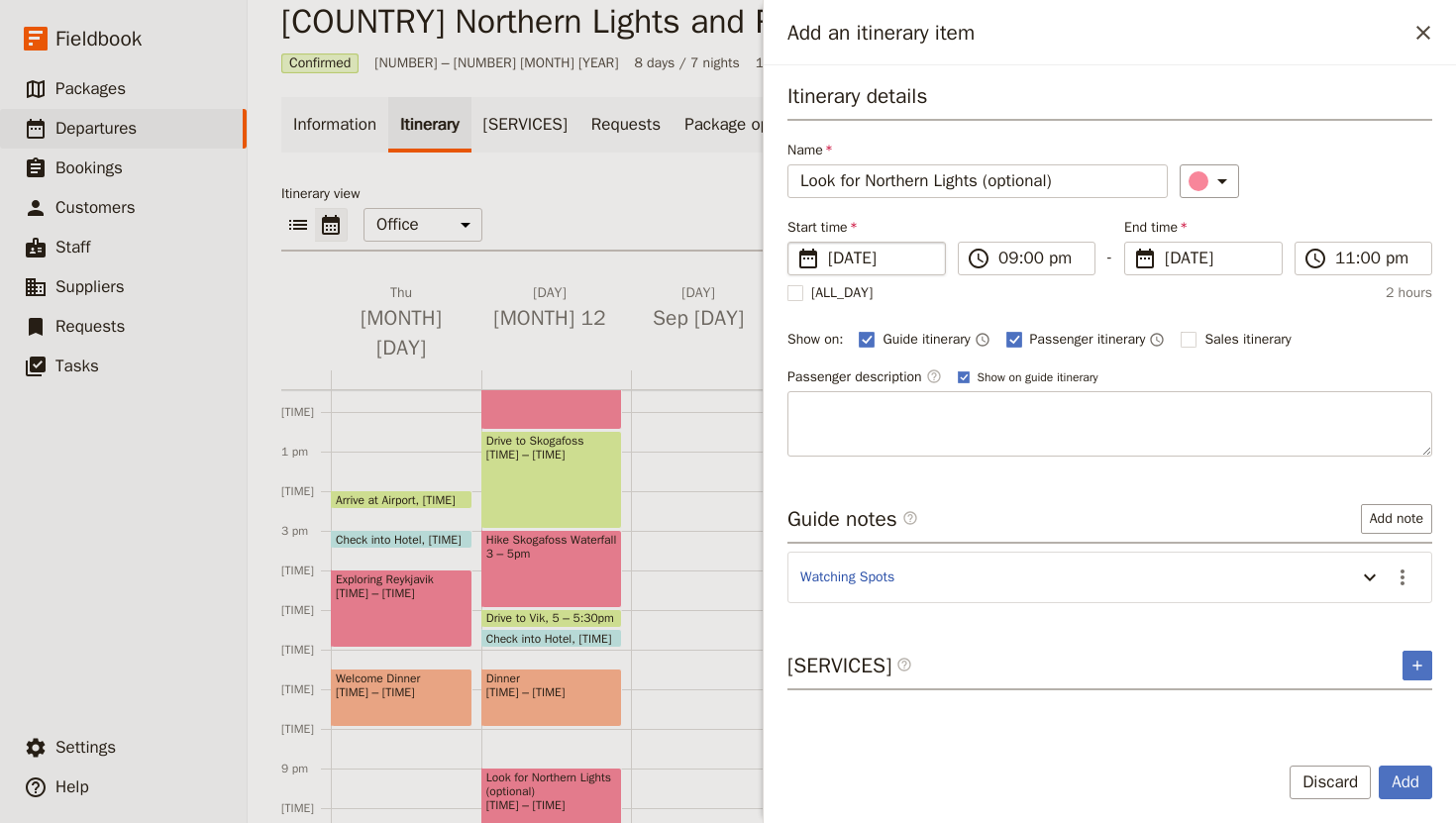 click on "[DATE]" at bounding box center [881, 258] 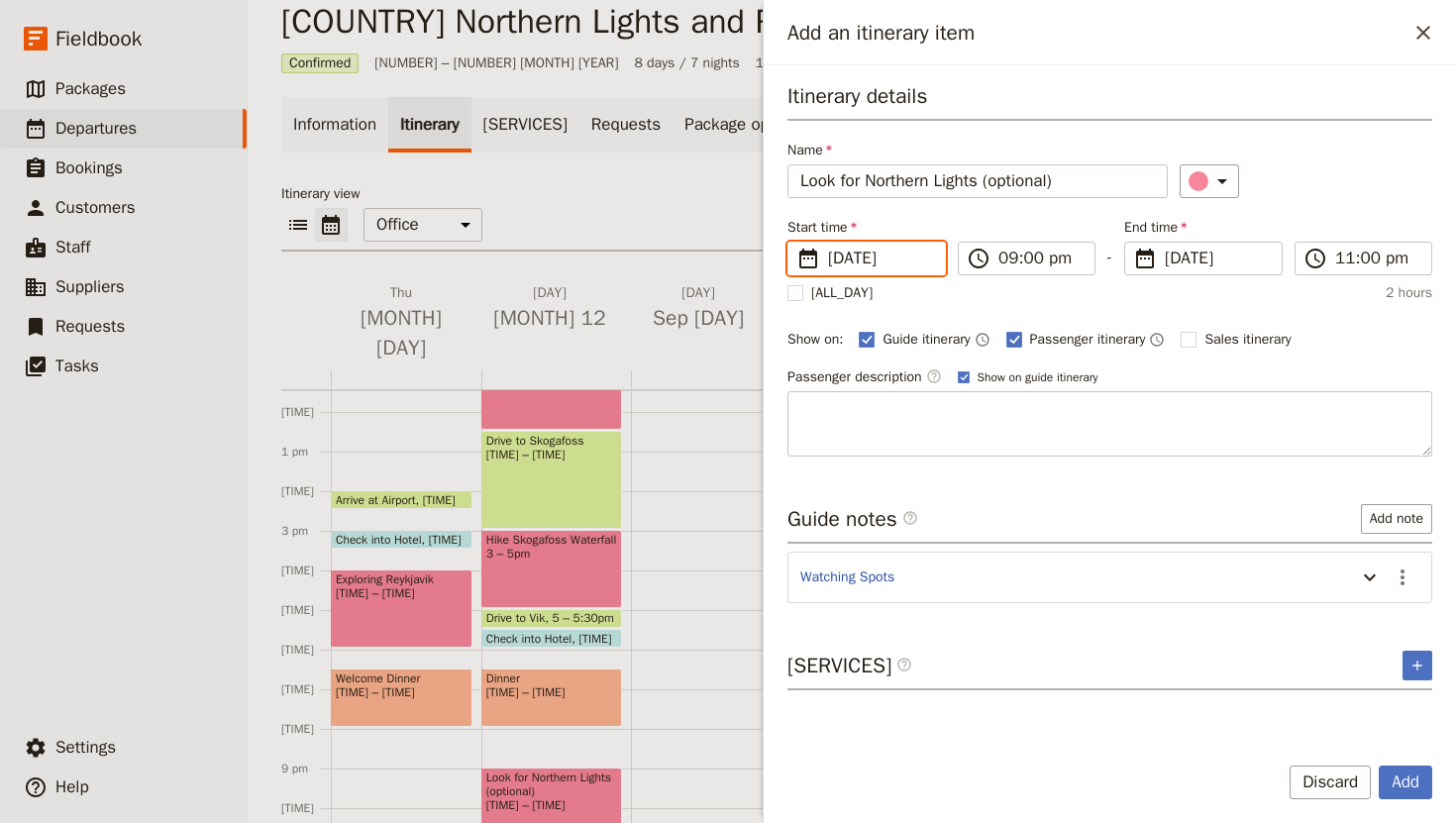 click on "[DATE]" at bounding box center [795, 242] 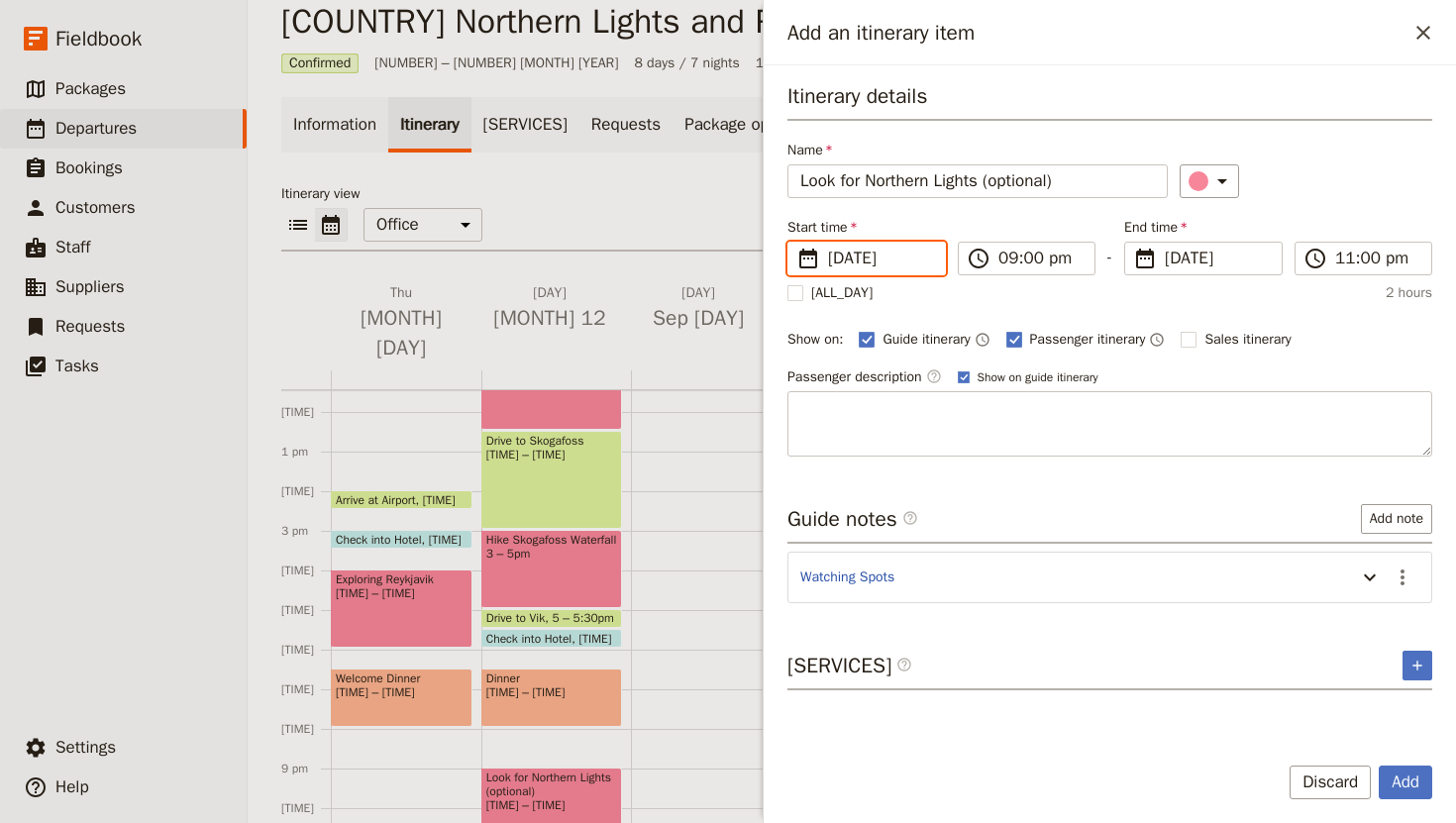 scroll, scrollTop: 0, scrollLeft: 0, axis: both 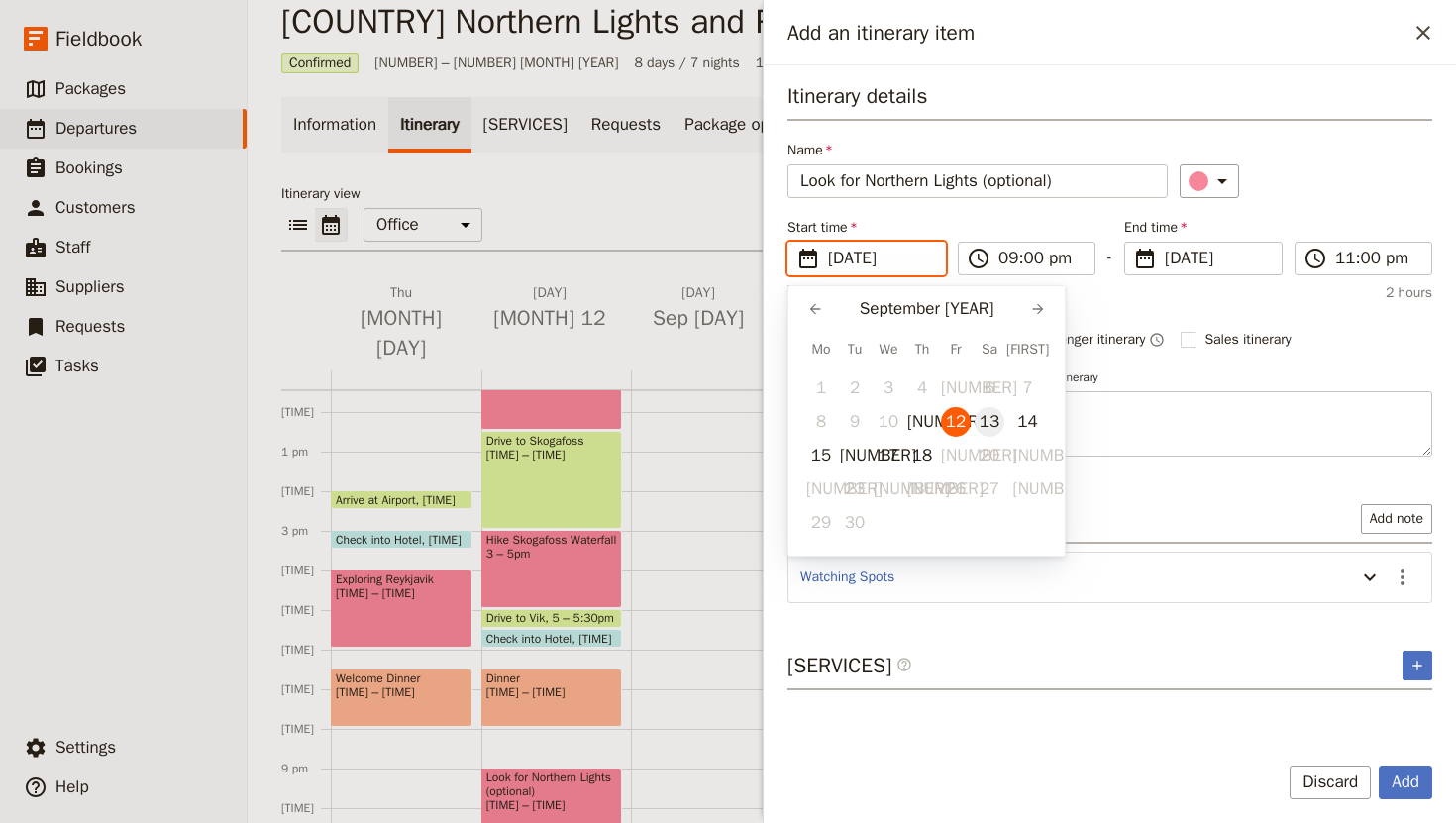 click on "13" at bounding box center [989, 422] 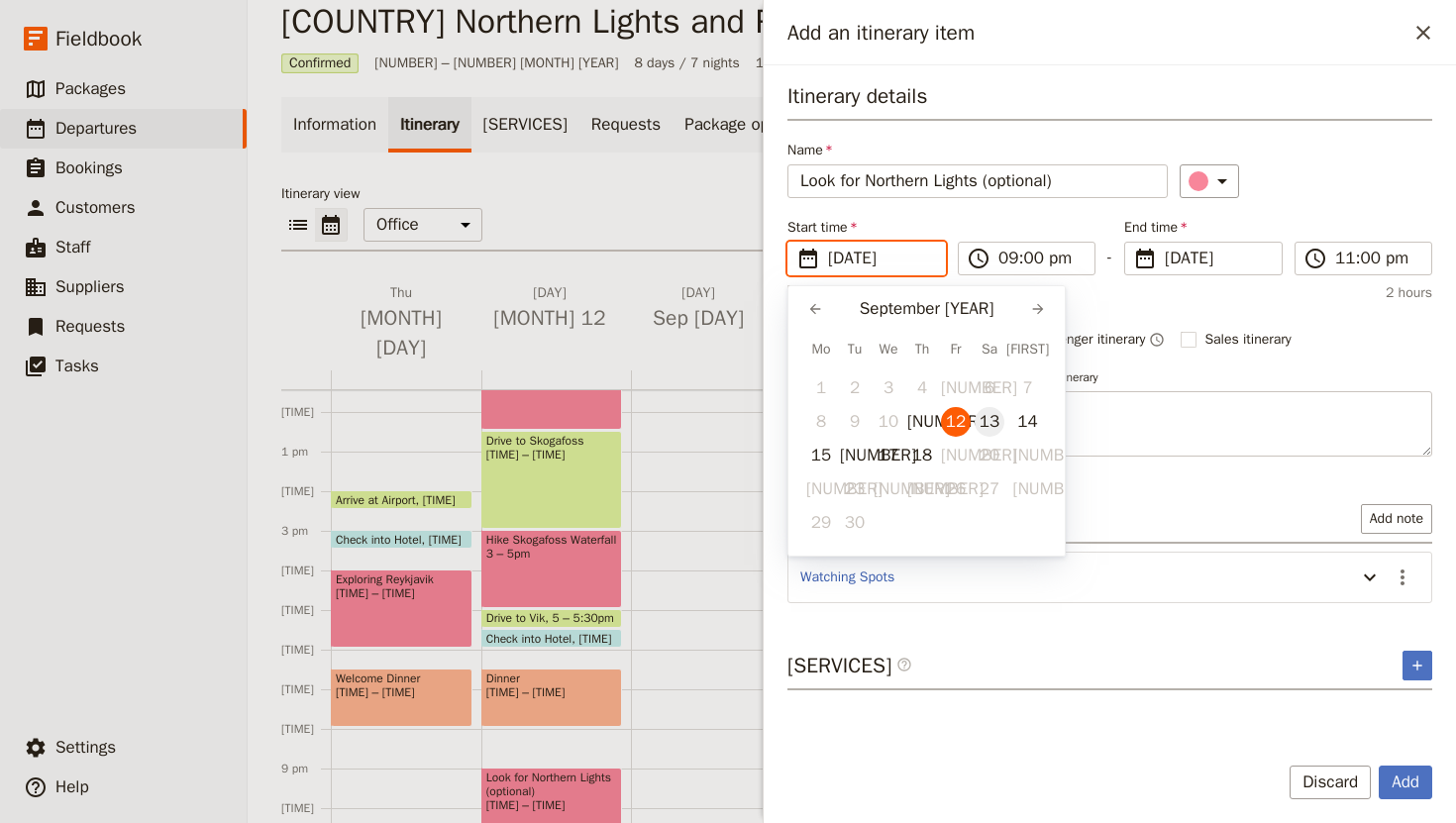 type on "[DAY]/[MONTH]/[YEAR]" 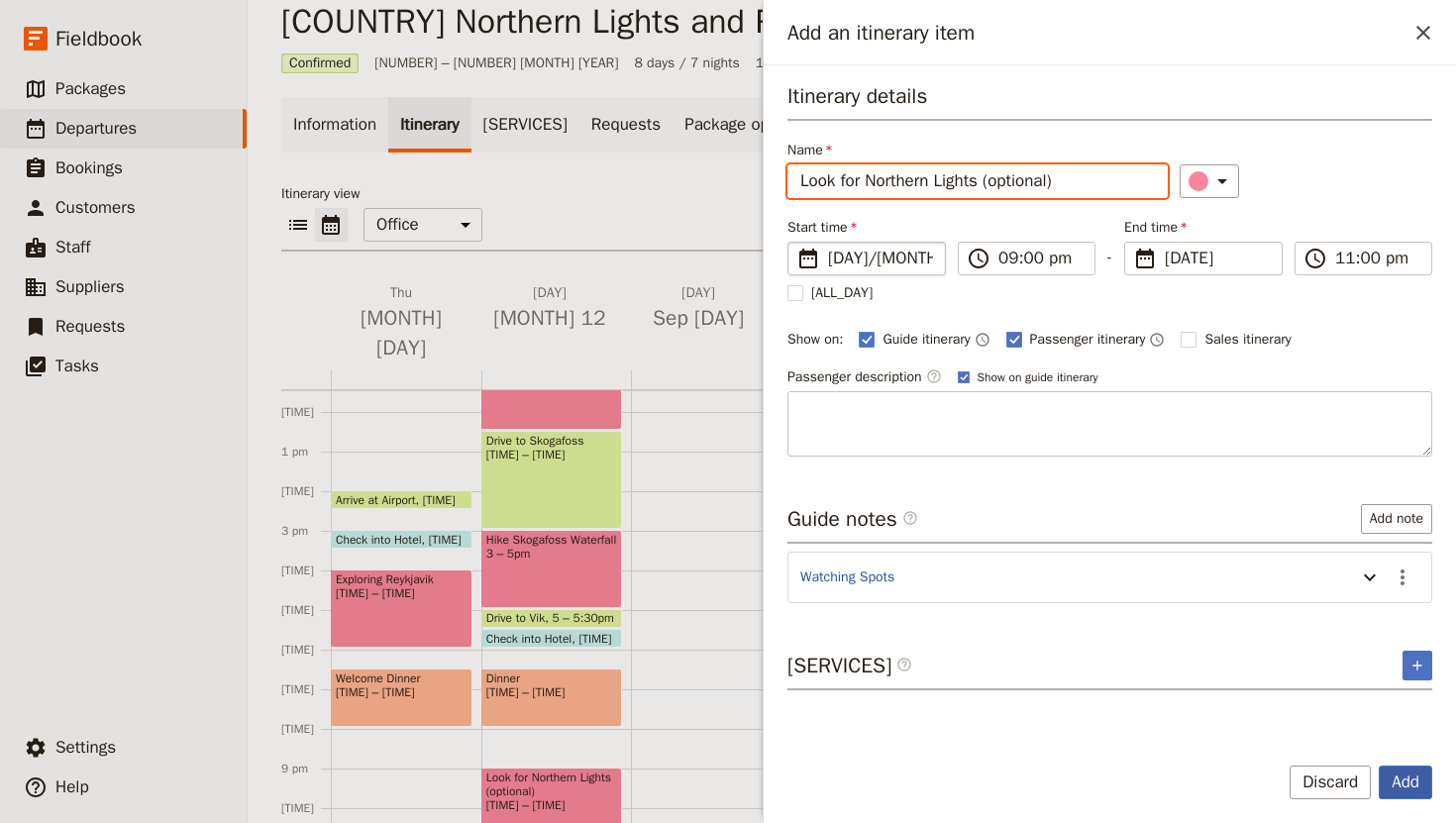 click on "Add" at bounding box center [1405, 782] 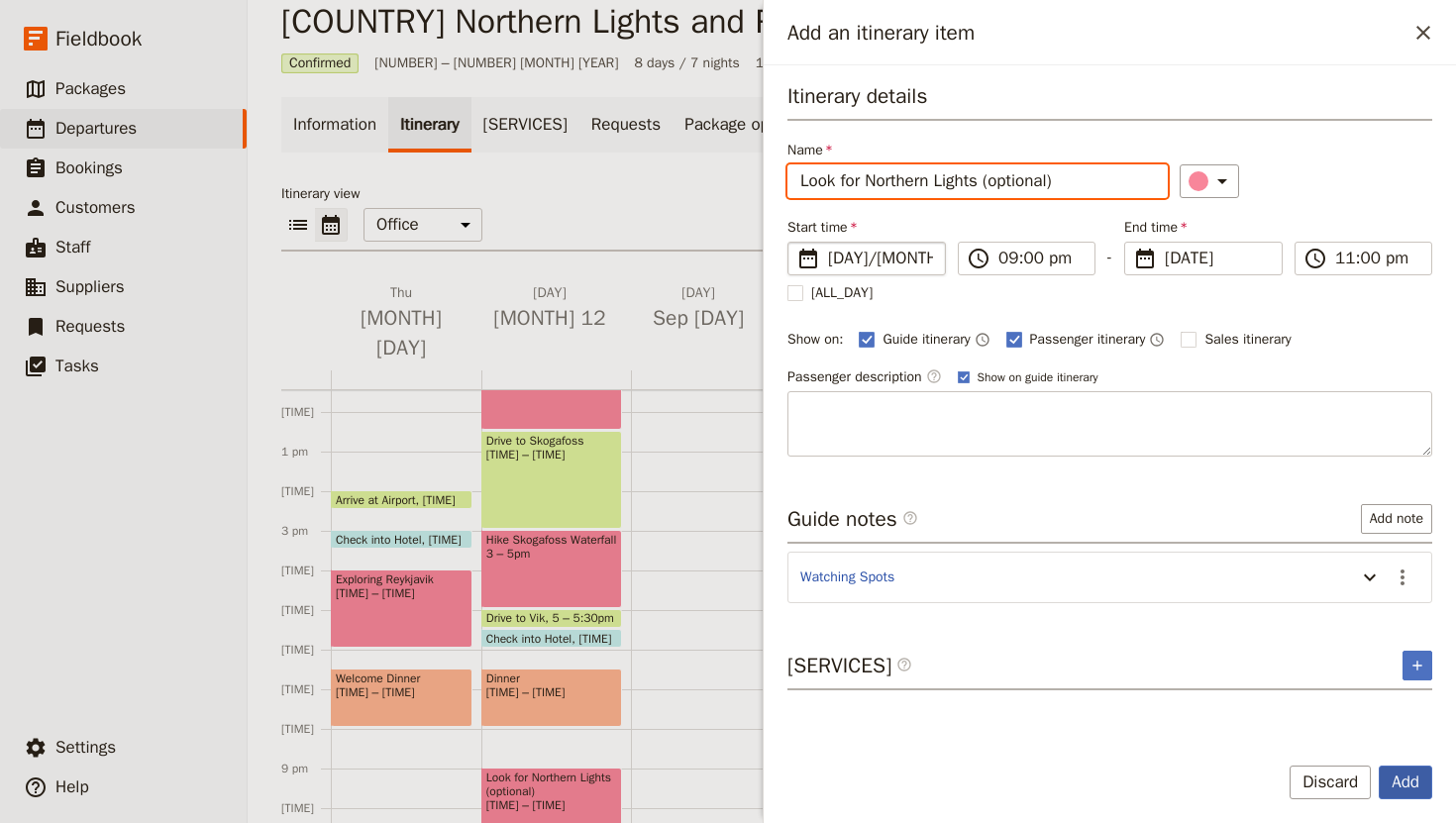 type on "[DAY]/[MONTH]/[YEAR]" 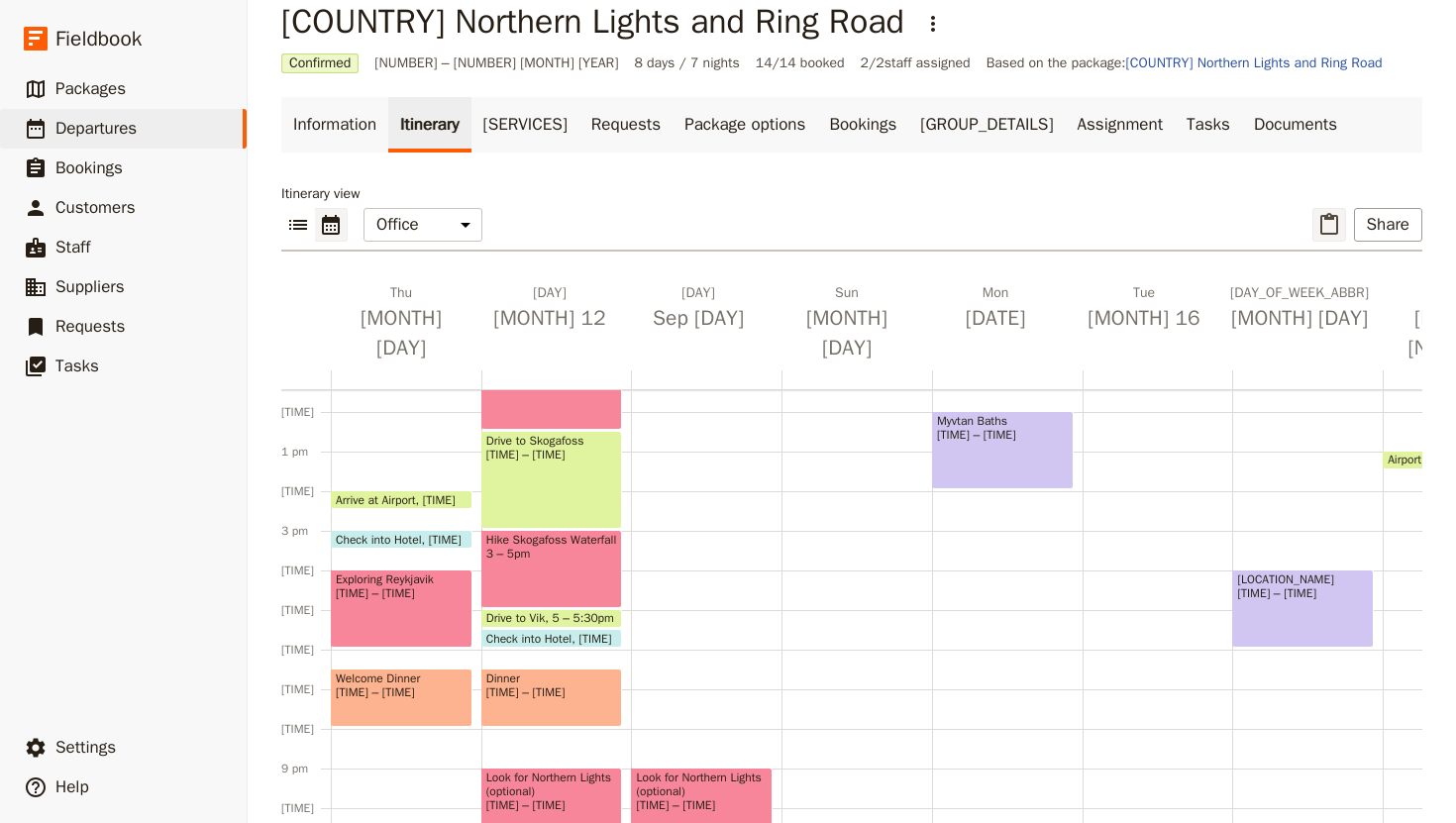 click 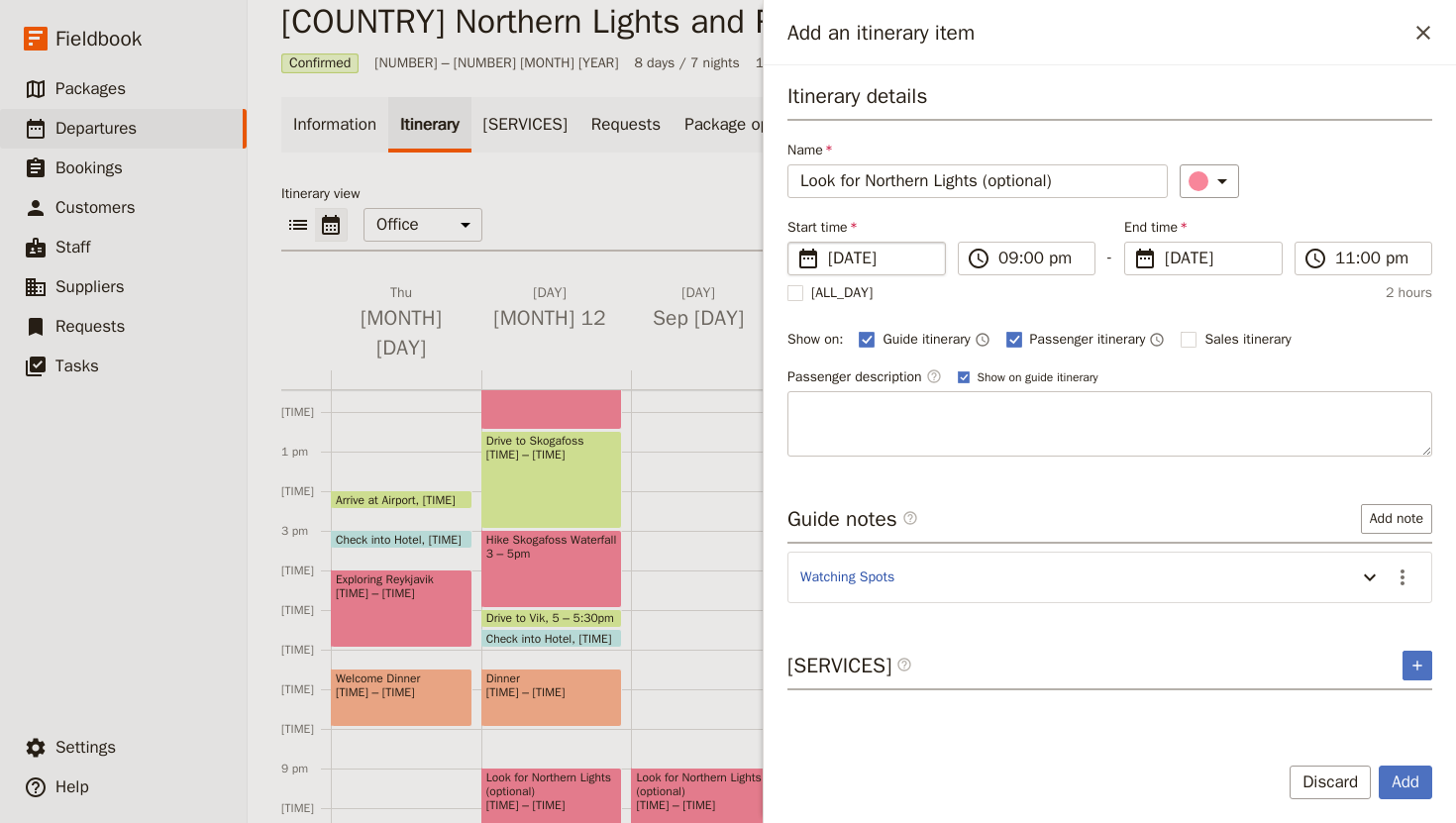 click on "[DATE]" at bounding box center (881, 258) 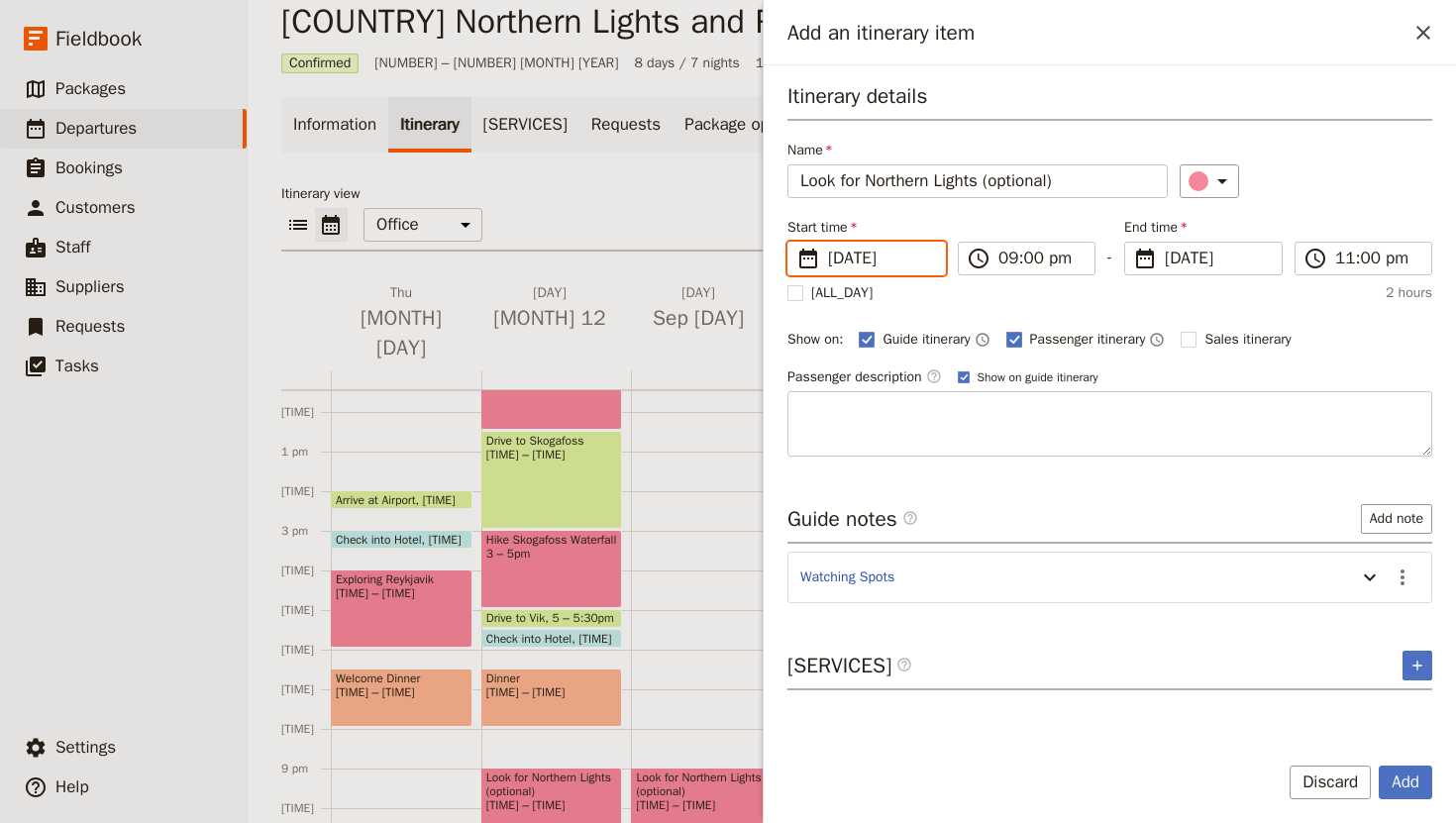 click on "[DATE]" at bounding box center [795, 242] 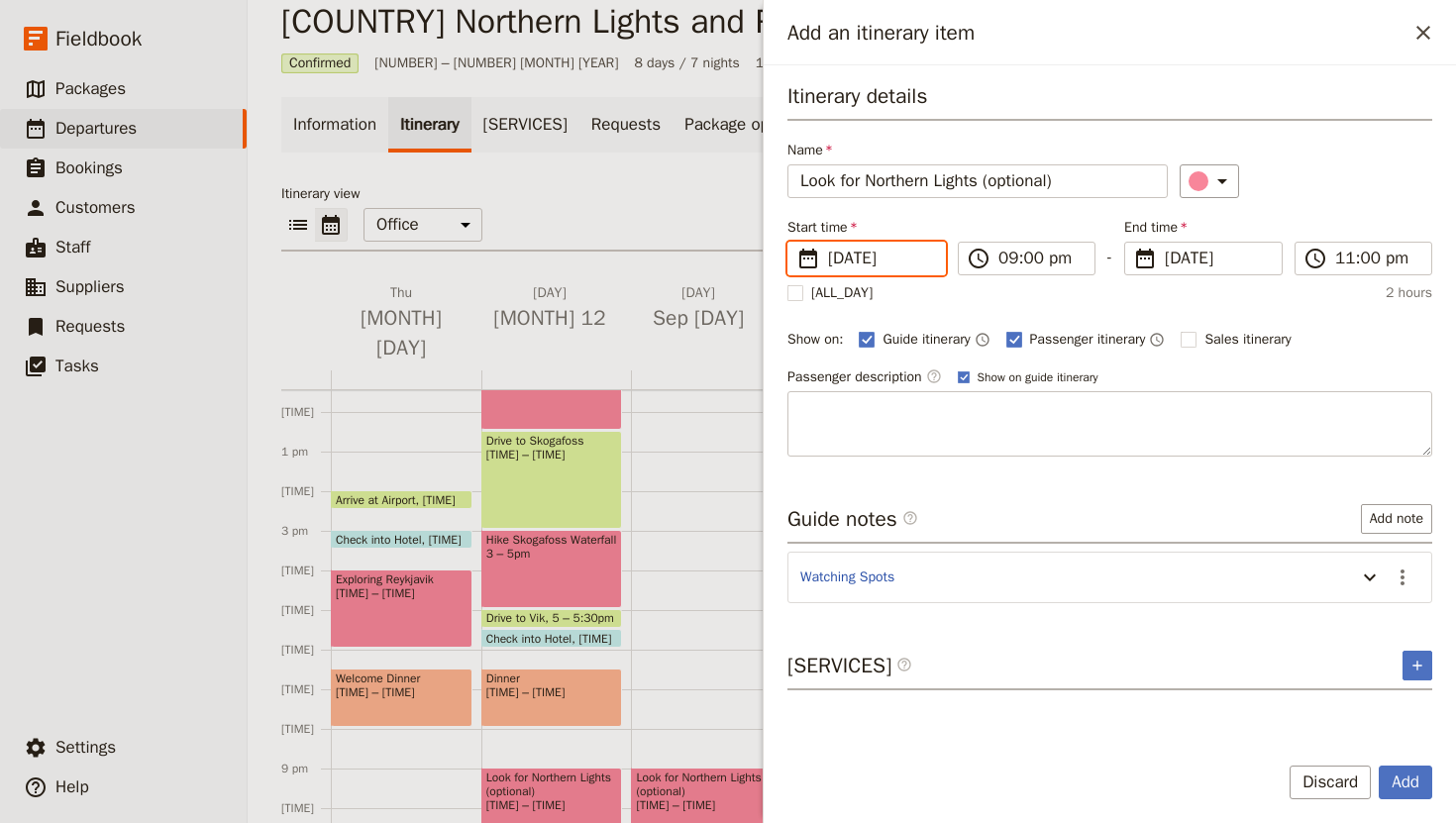 scroll, scrollTop: 0, scrollLeft: 0, axis: both 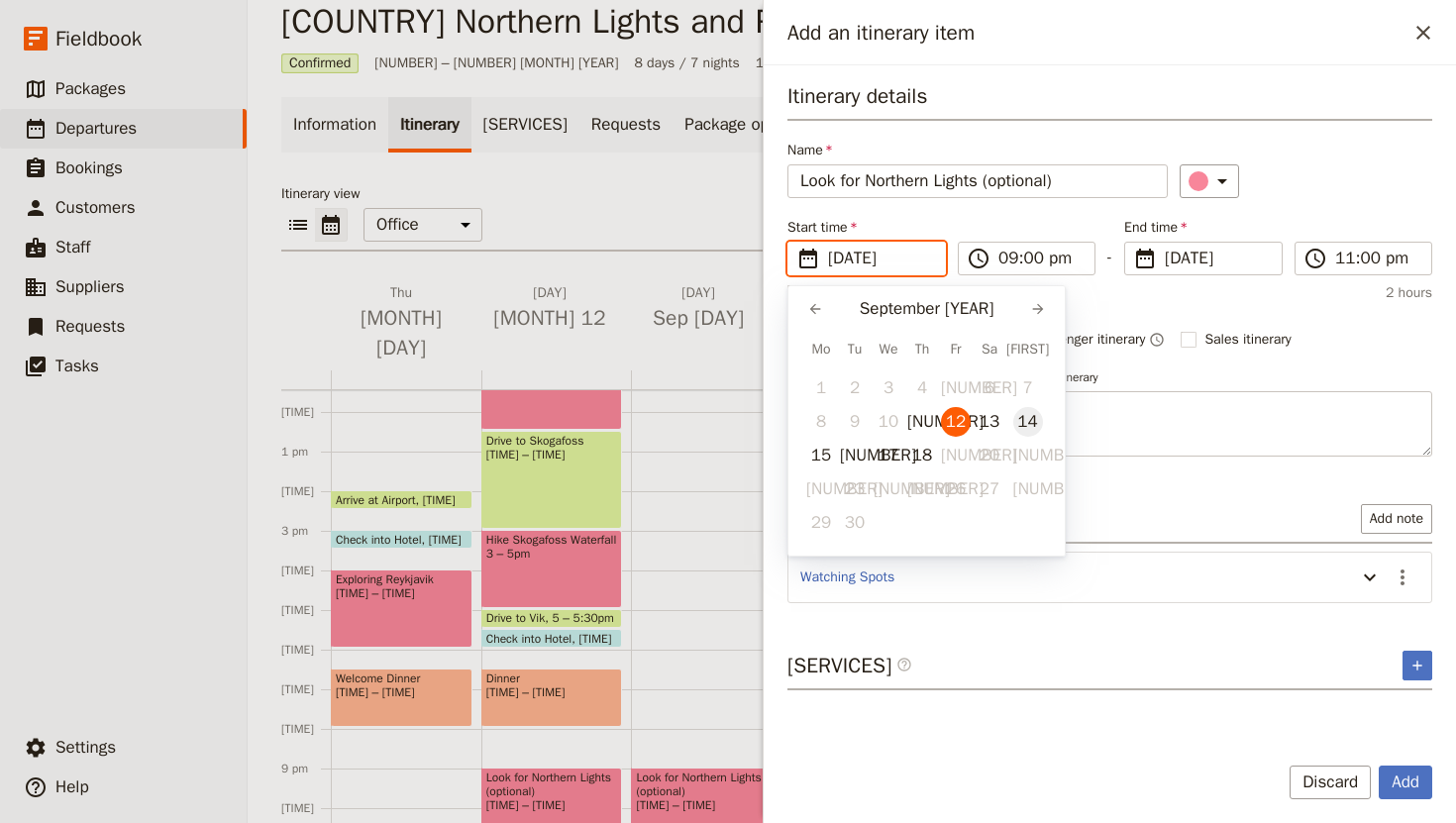 click on "14" at bounding box center (1028, 422) 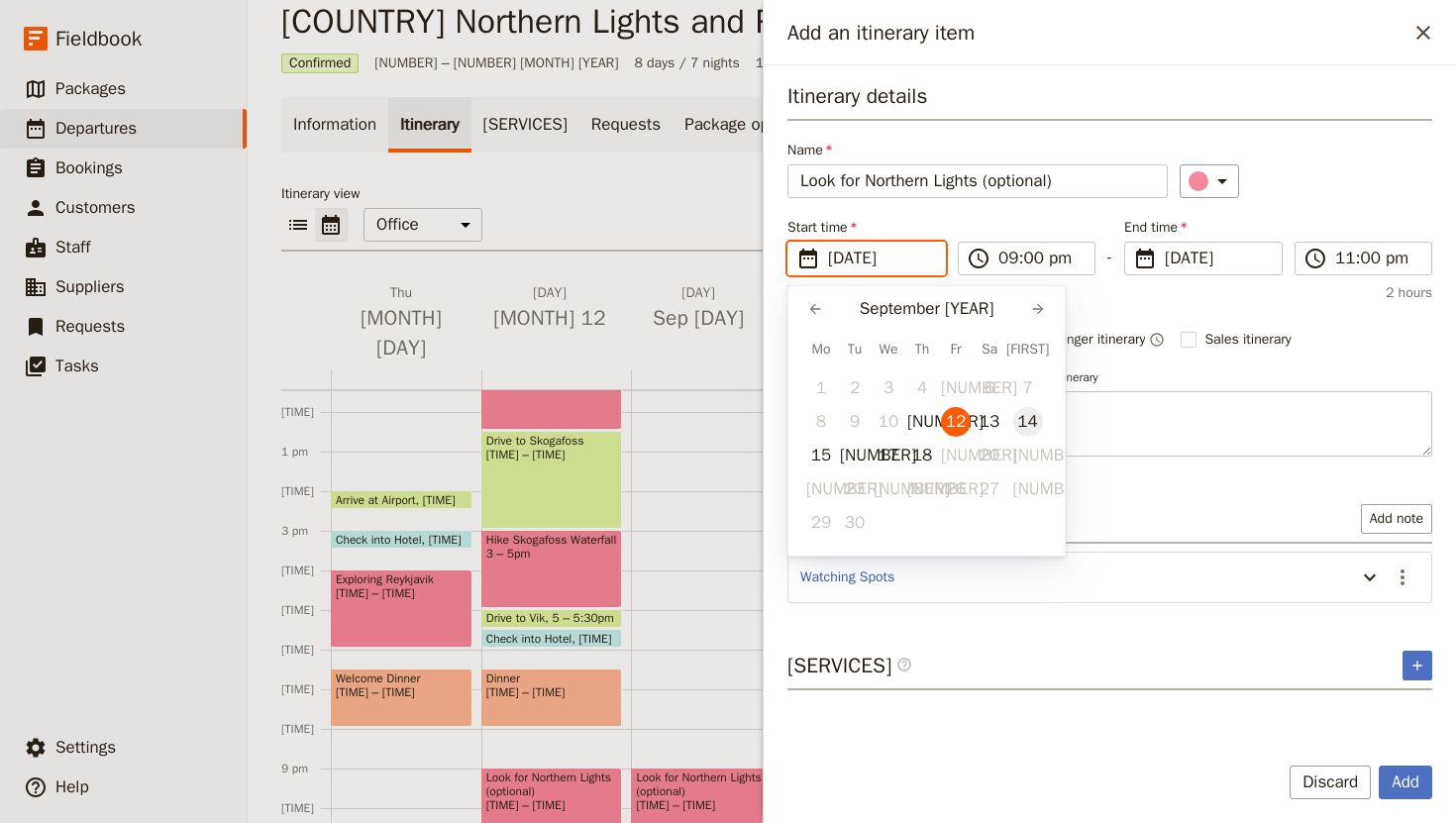 type on "[DAY]/[MONTH]/[YEAR]" 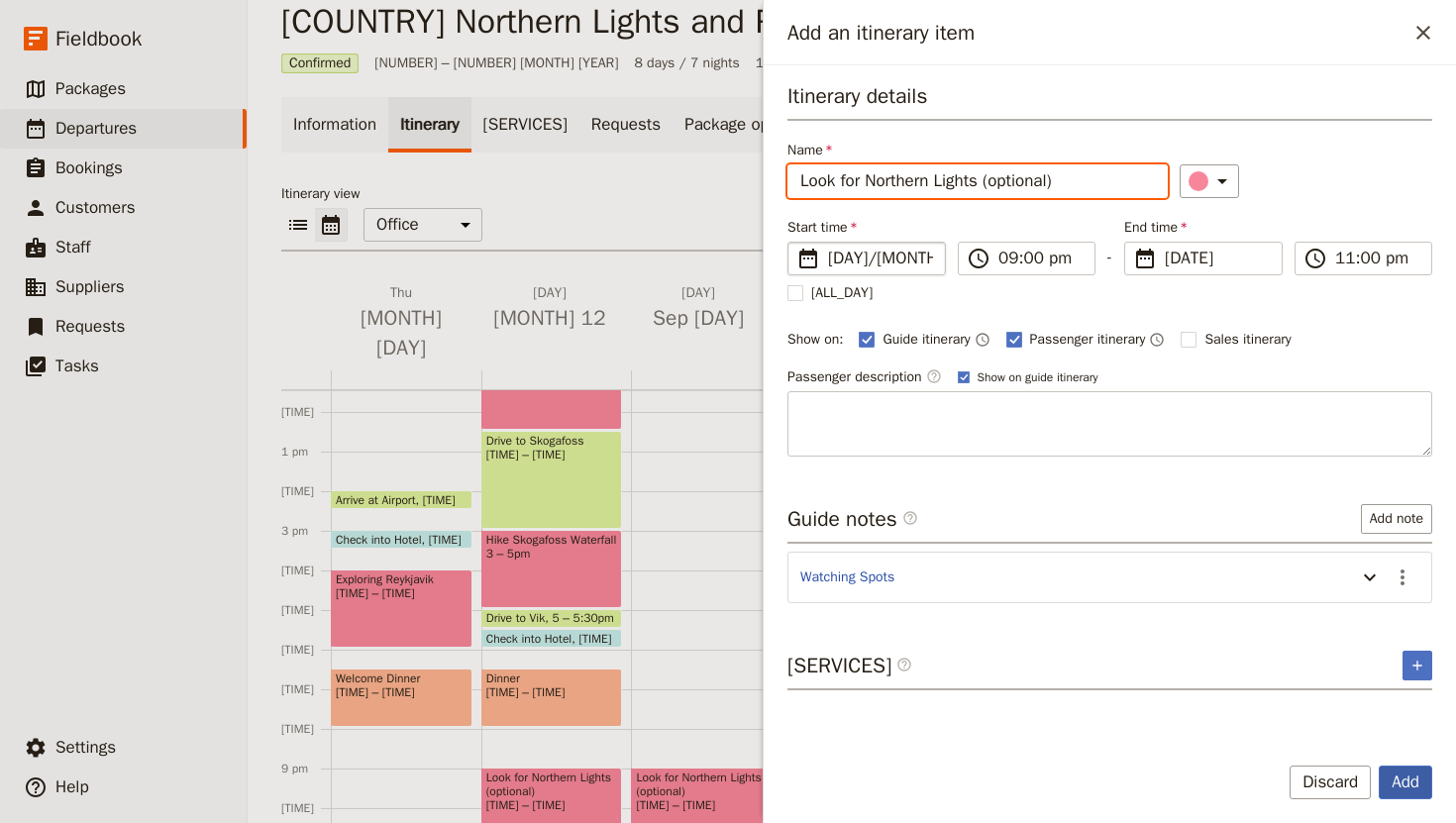 click on "Add" at bounding box center [1405, 782] 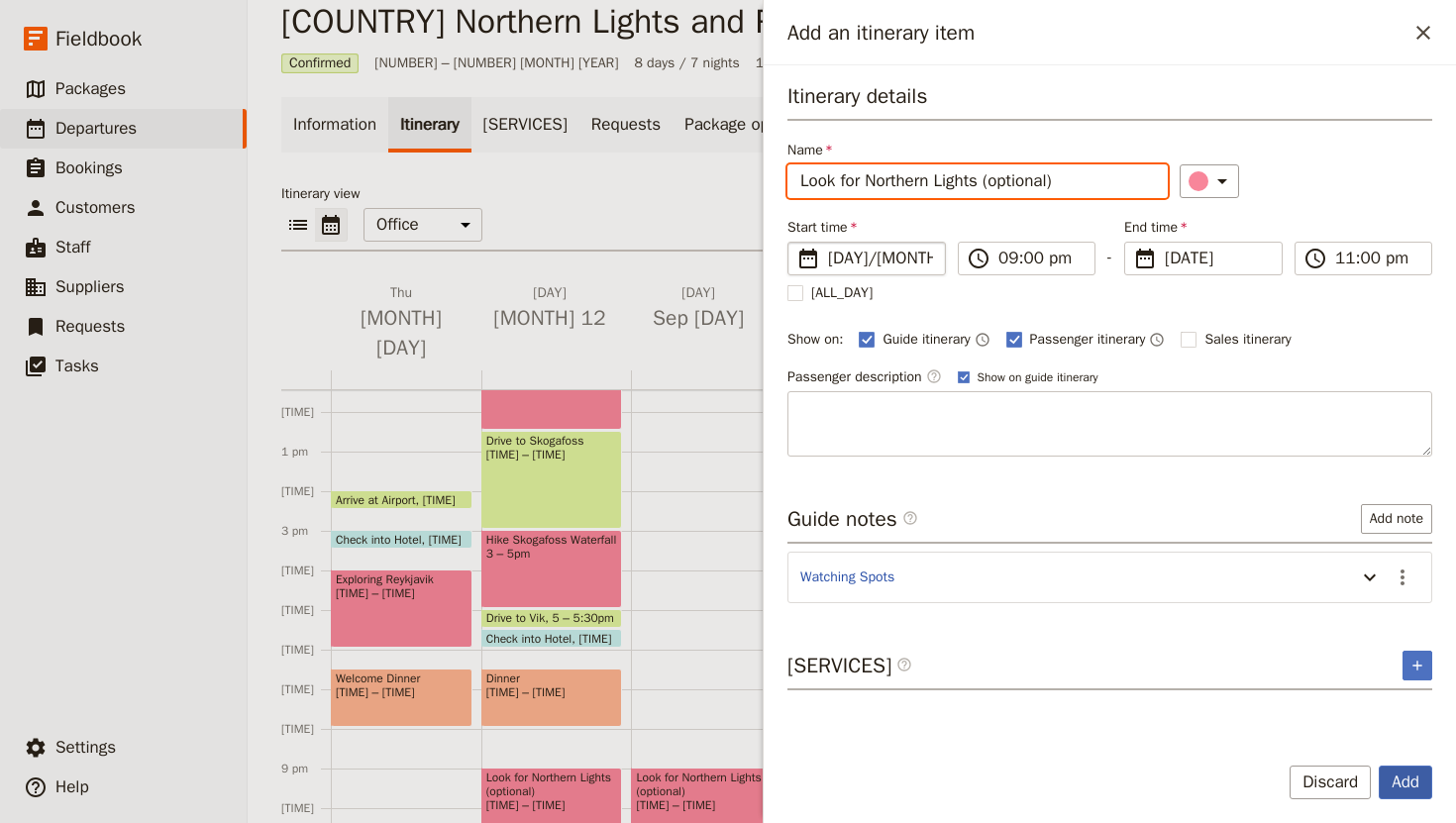 type on "[DAY]/[MONTH]/[YEAR]" 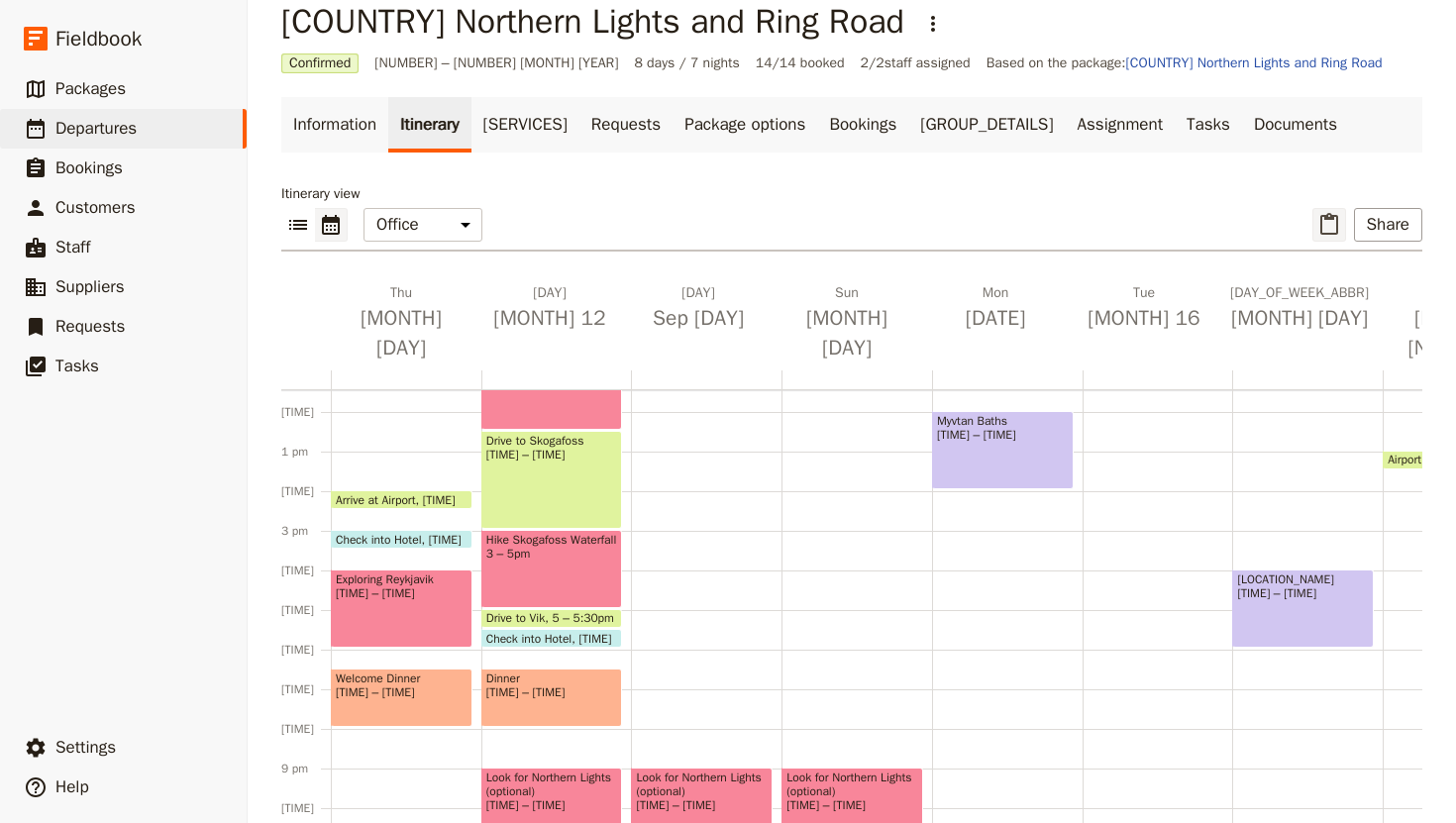 click 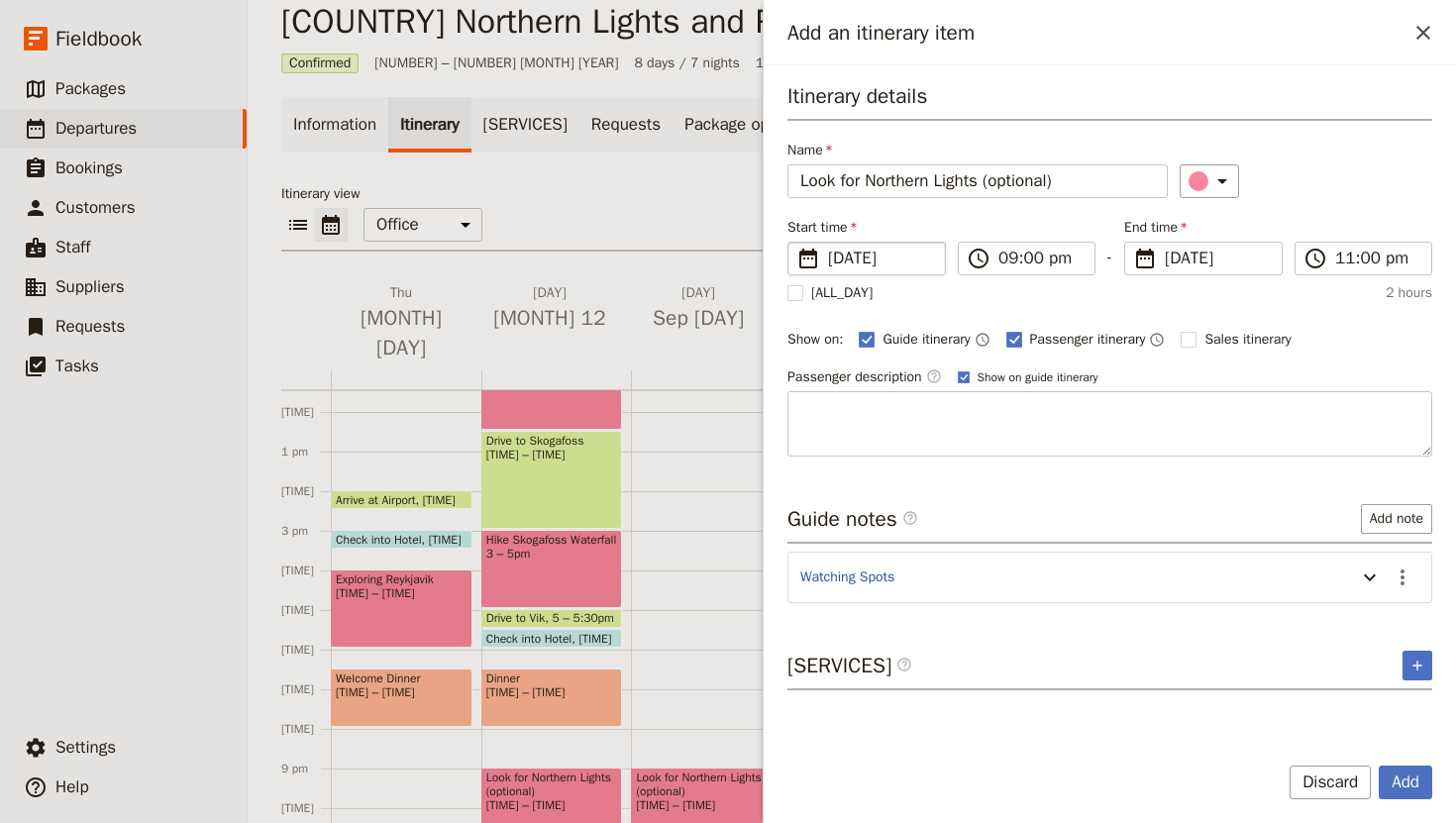 click on "​" at bounding box center [808, 258] 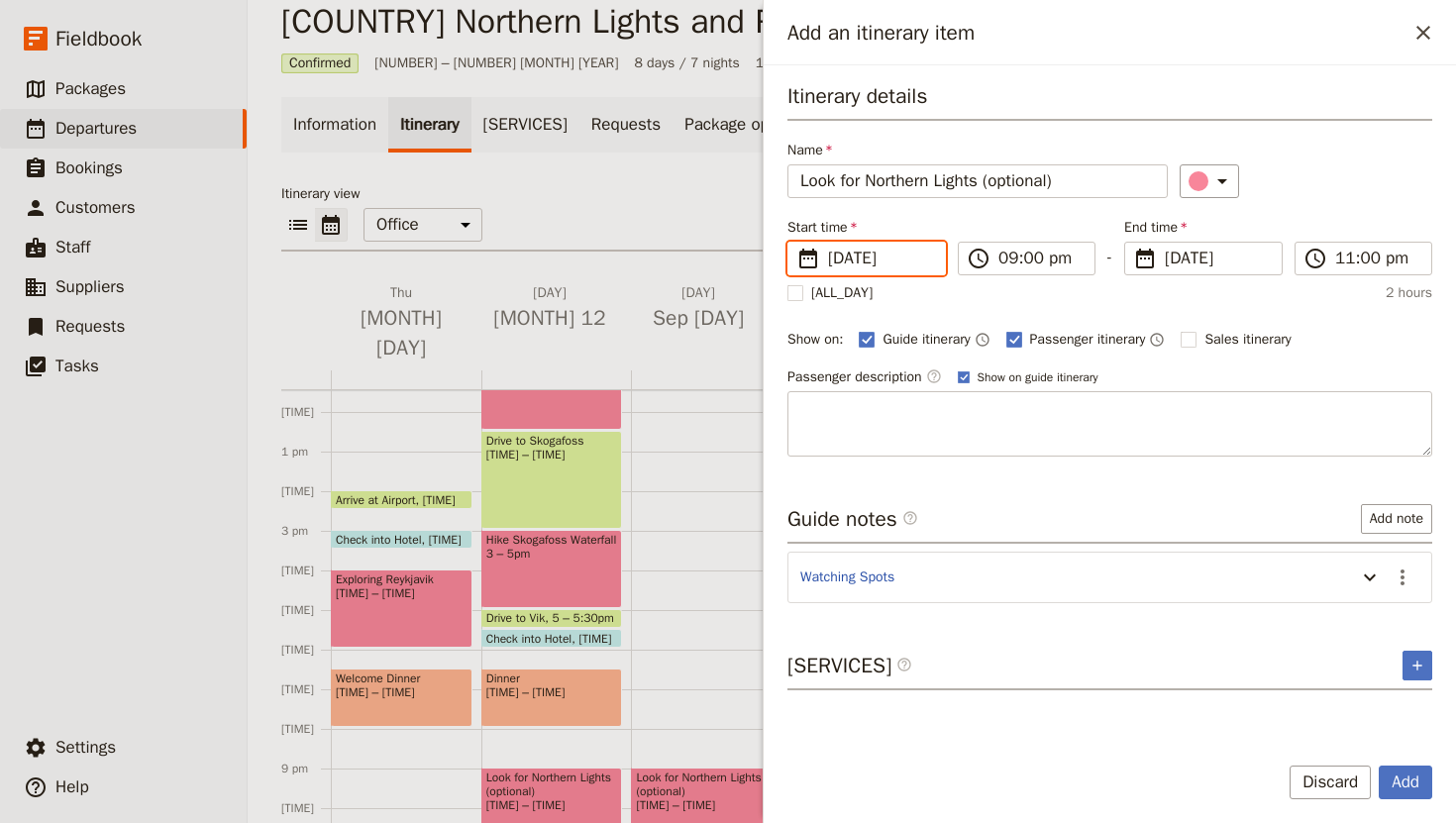 click on "[DATE]" at bounding box center [795, 242] 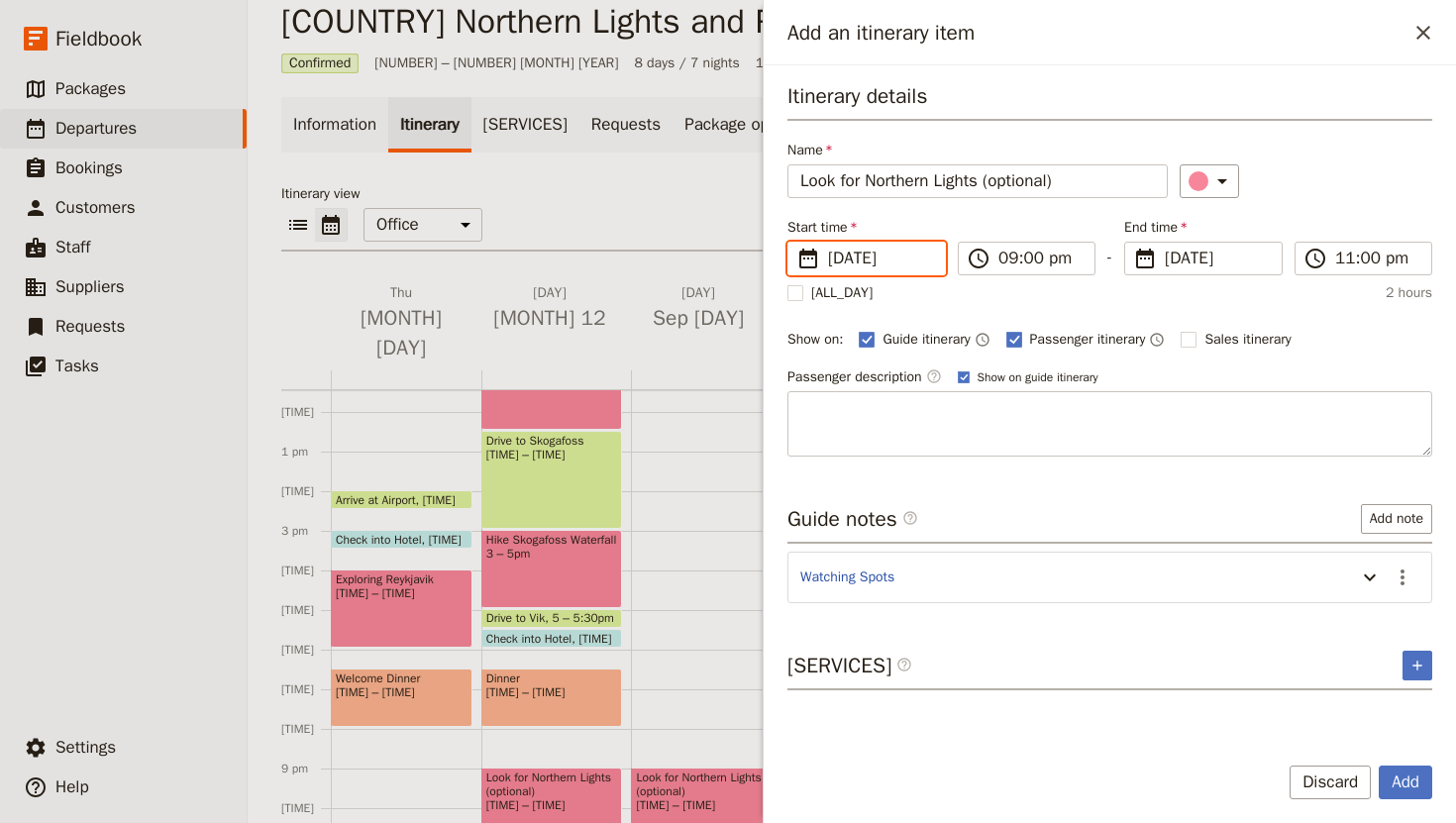 scroll, scrollTop: 0, scrollLeft: 0, axis: both 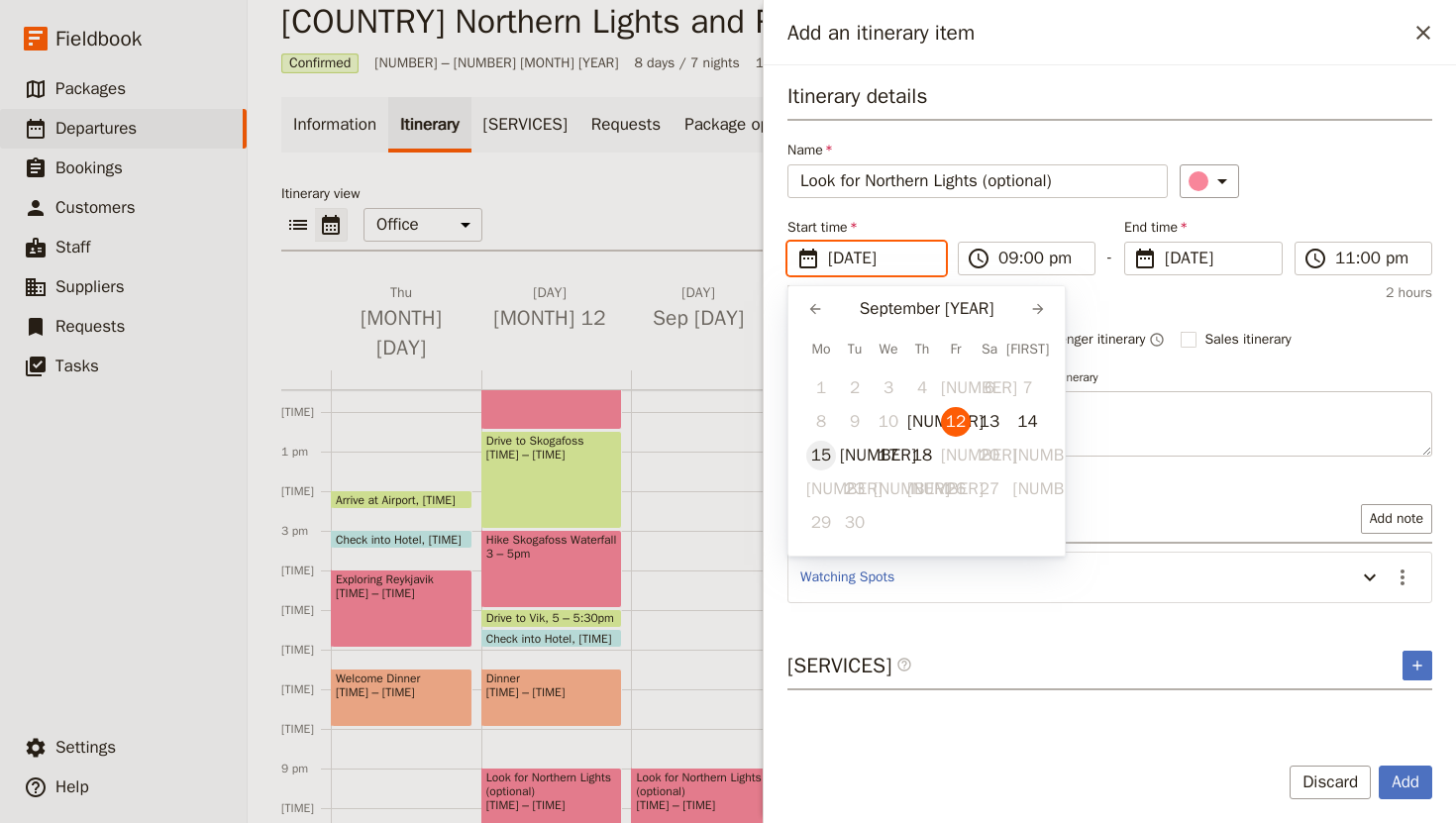 click on "15" at bounding box center [821, 456] 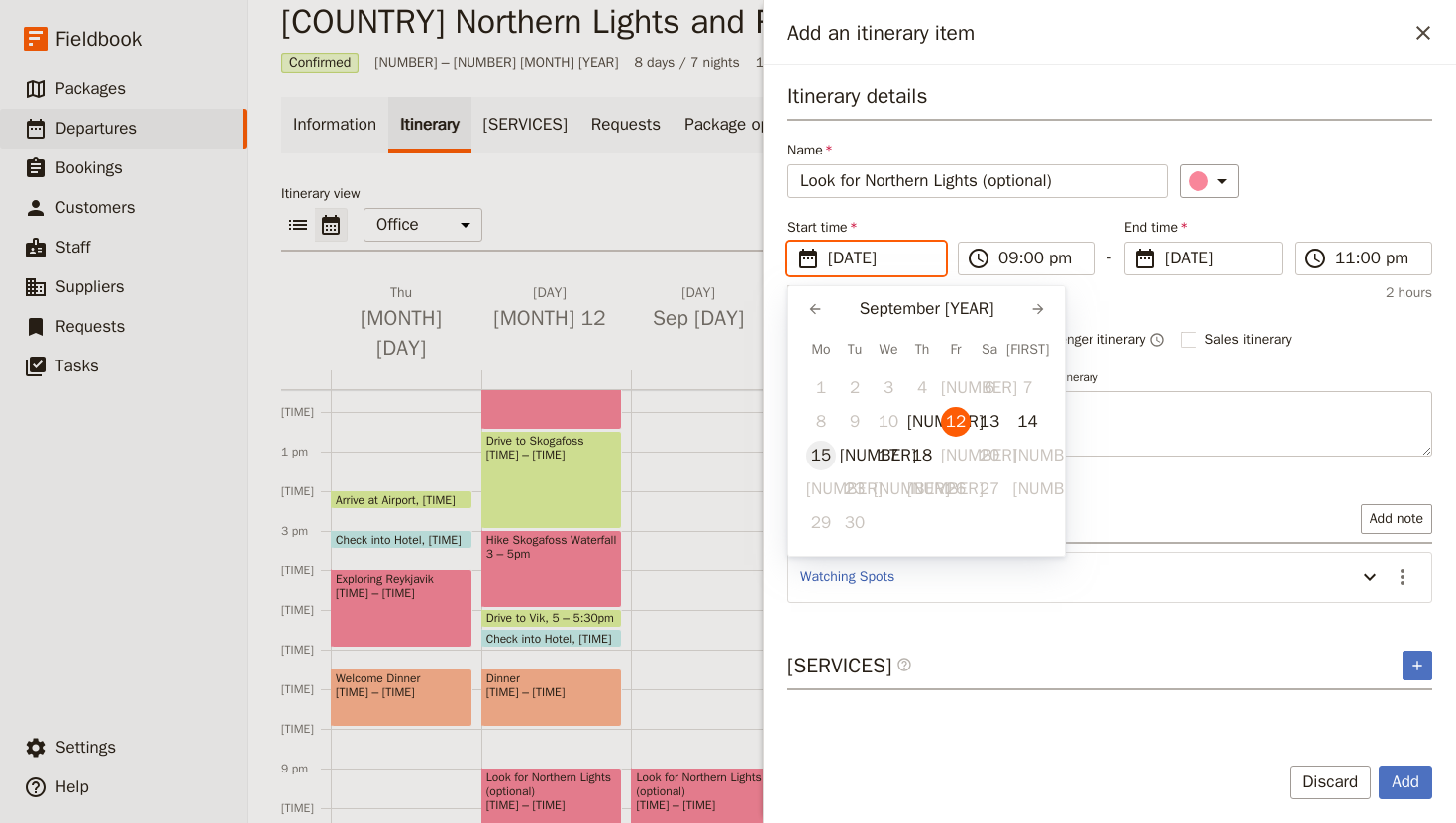 type on "[DAY]/[MONTH]/[YEAR]" 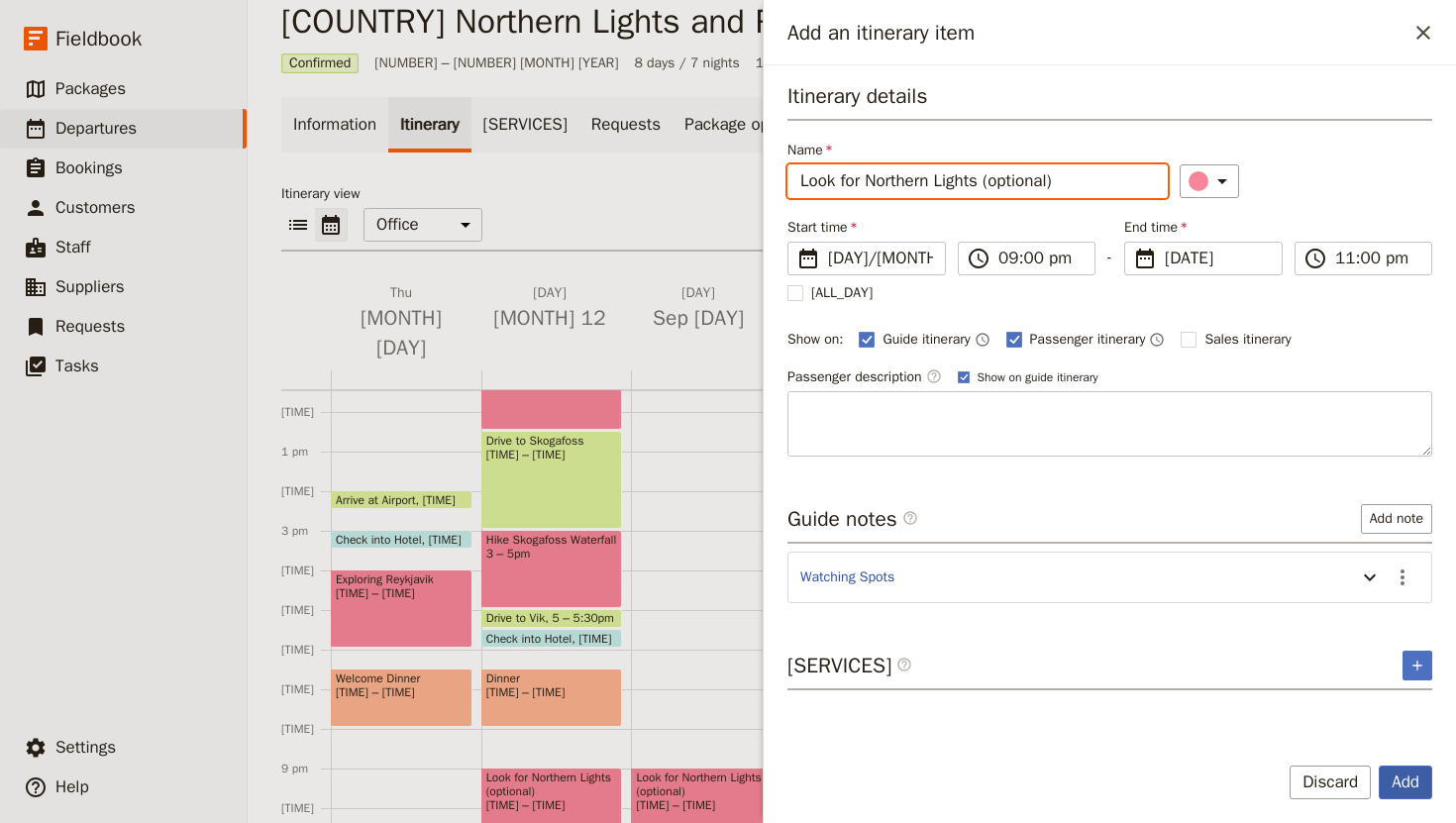 click on "Add" at bounding box center [1405, 782] 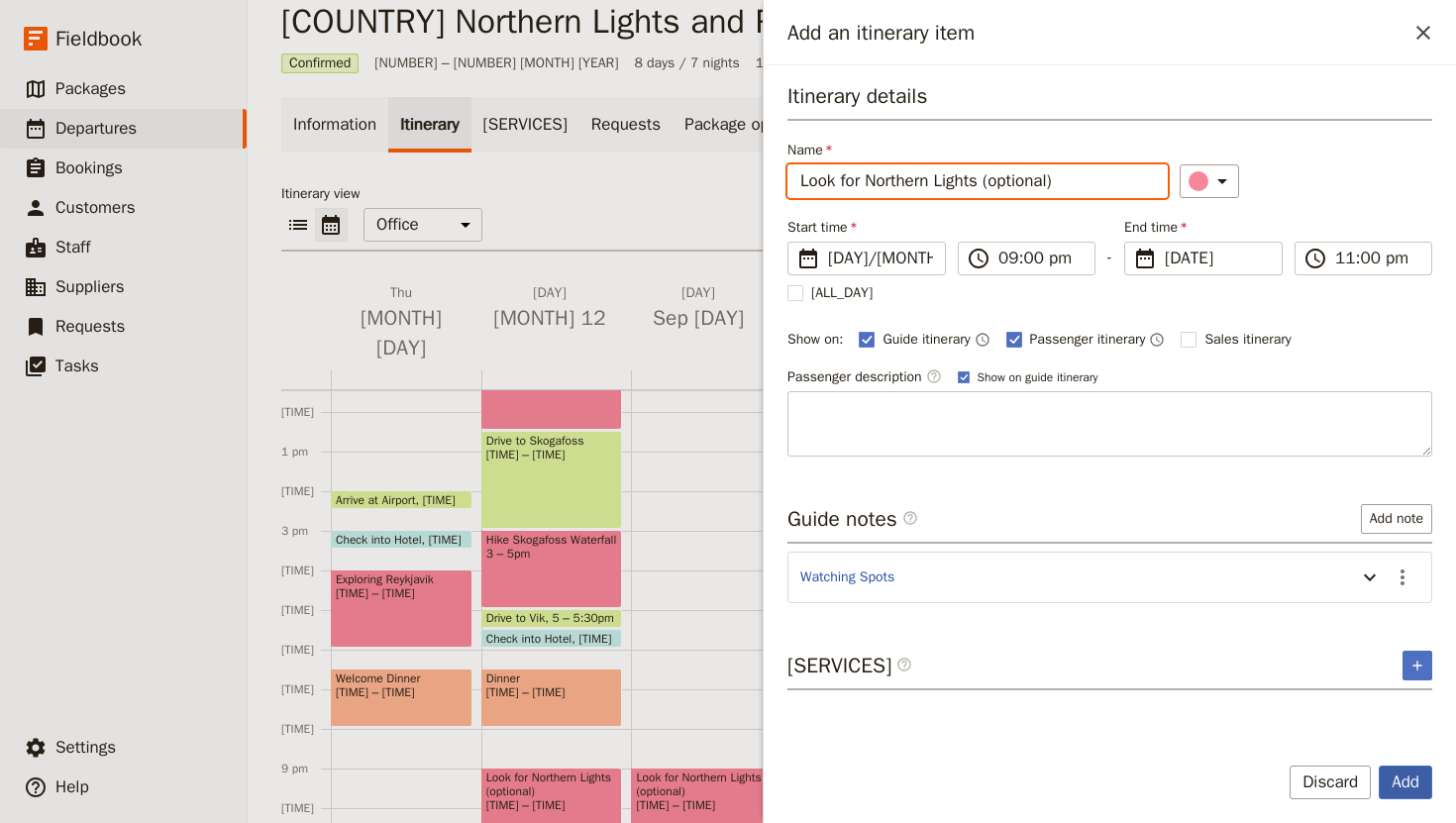 type on "[DAY]/[MONTH]/[YEAR]" 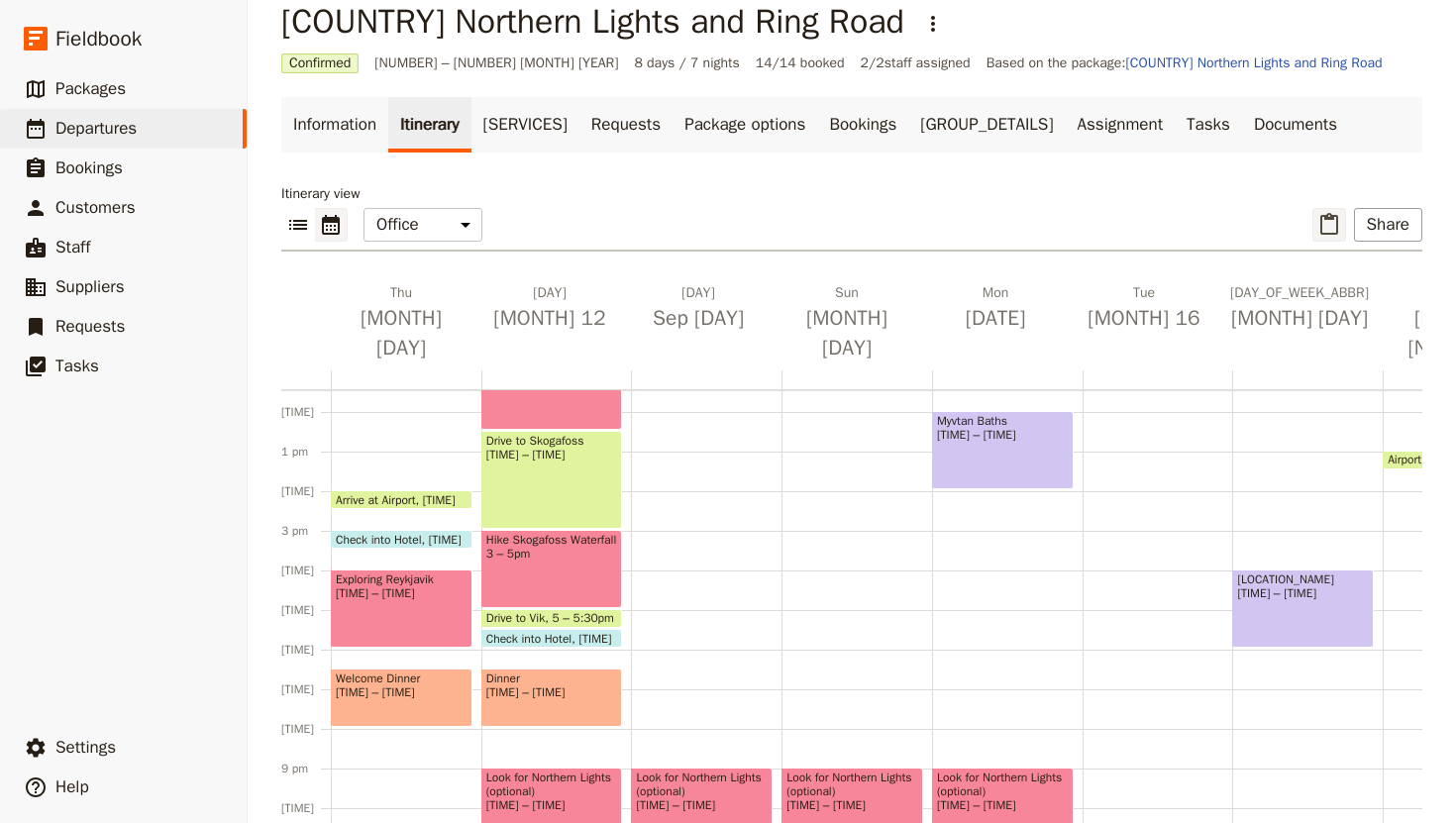 click 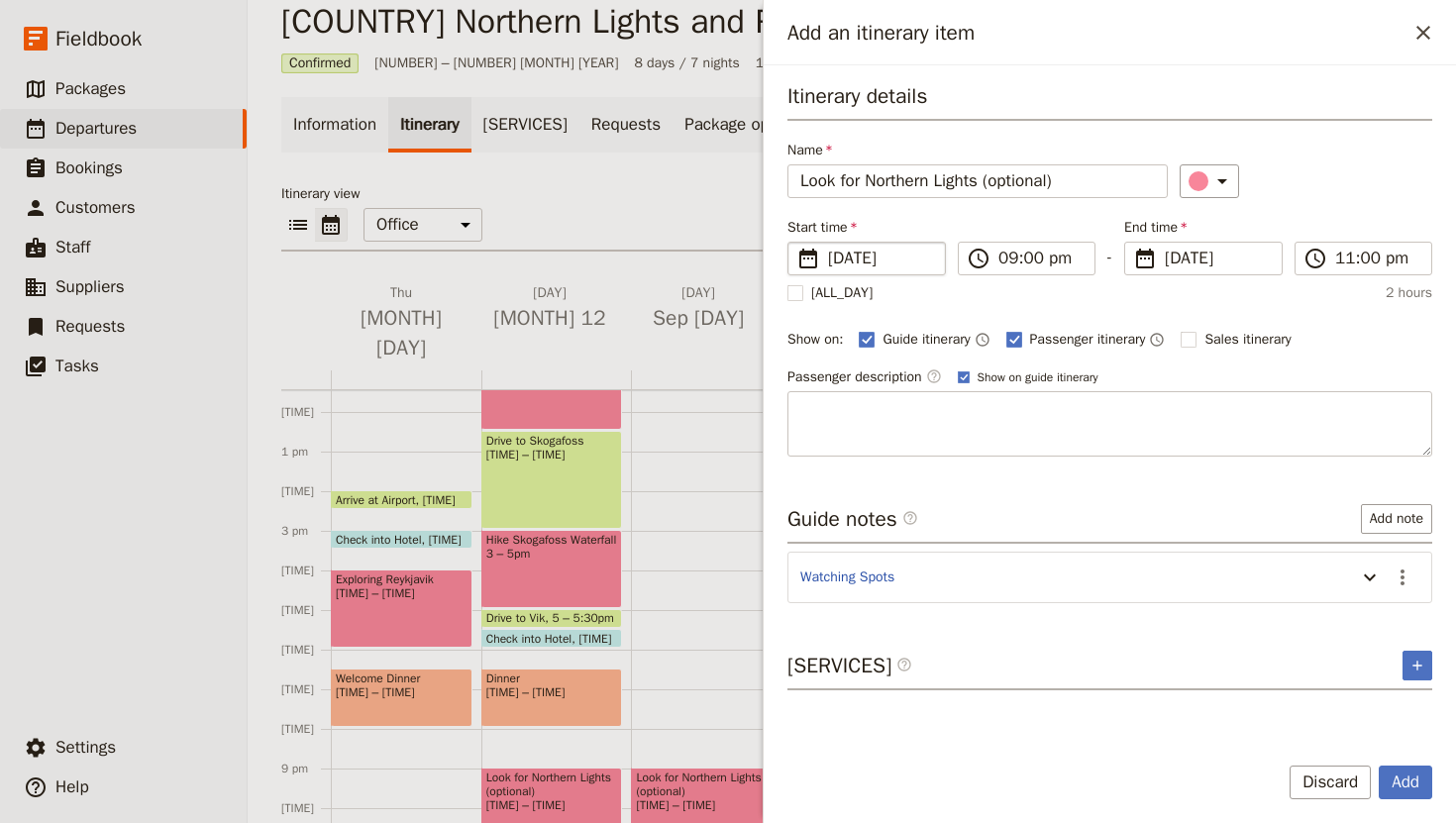 click on "[DATE]" at bounding box center (881, 258) 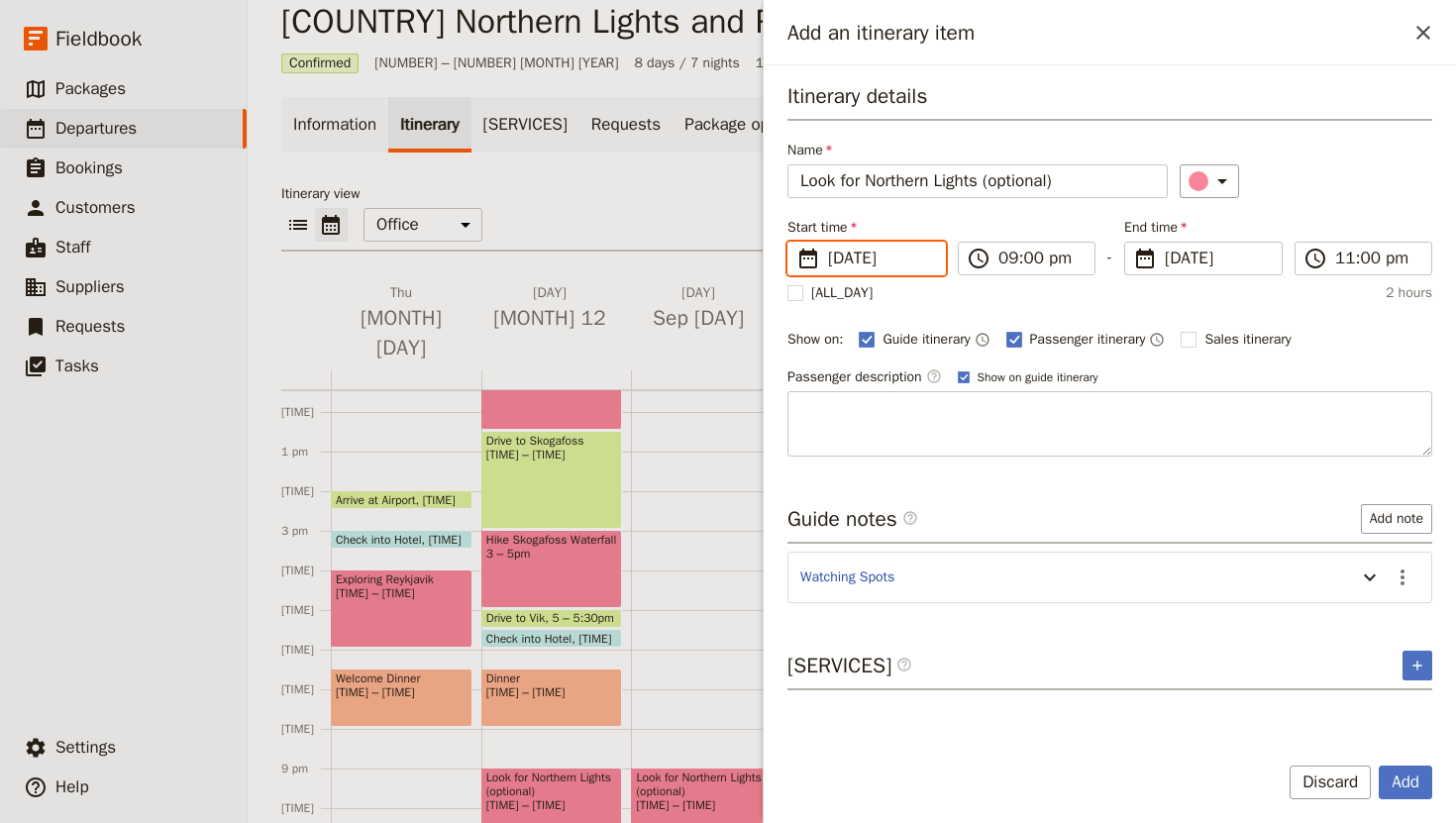 click on "[DATE]" at bounding box center (795, 242) 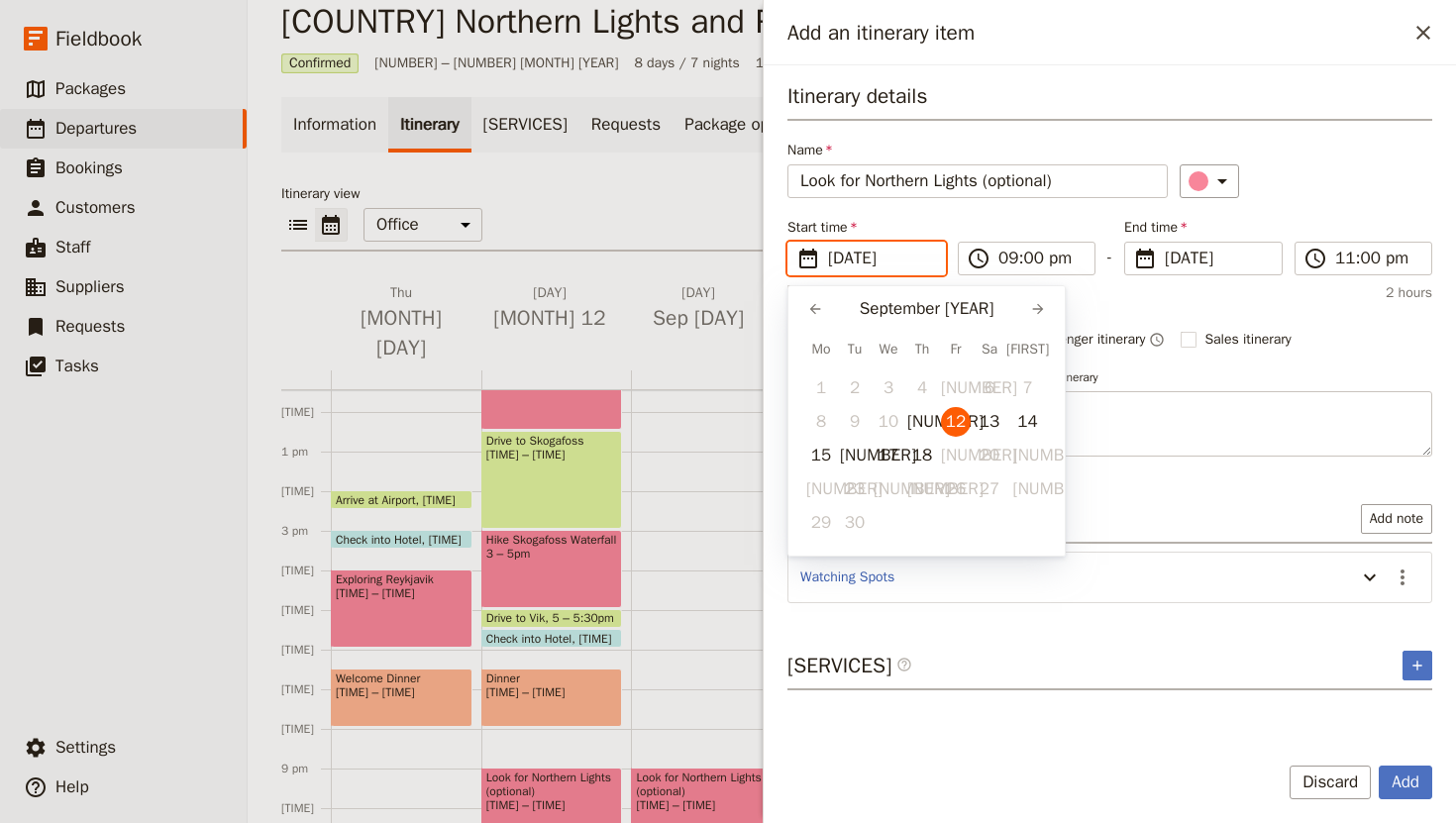 scroll, scrollTop: 0, scrollLeft: 0, axis: both 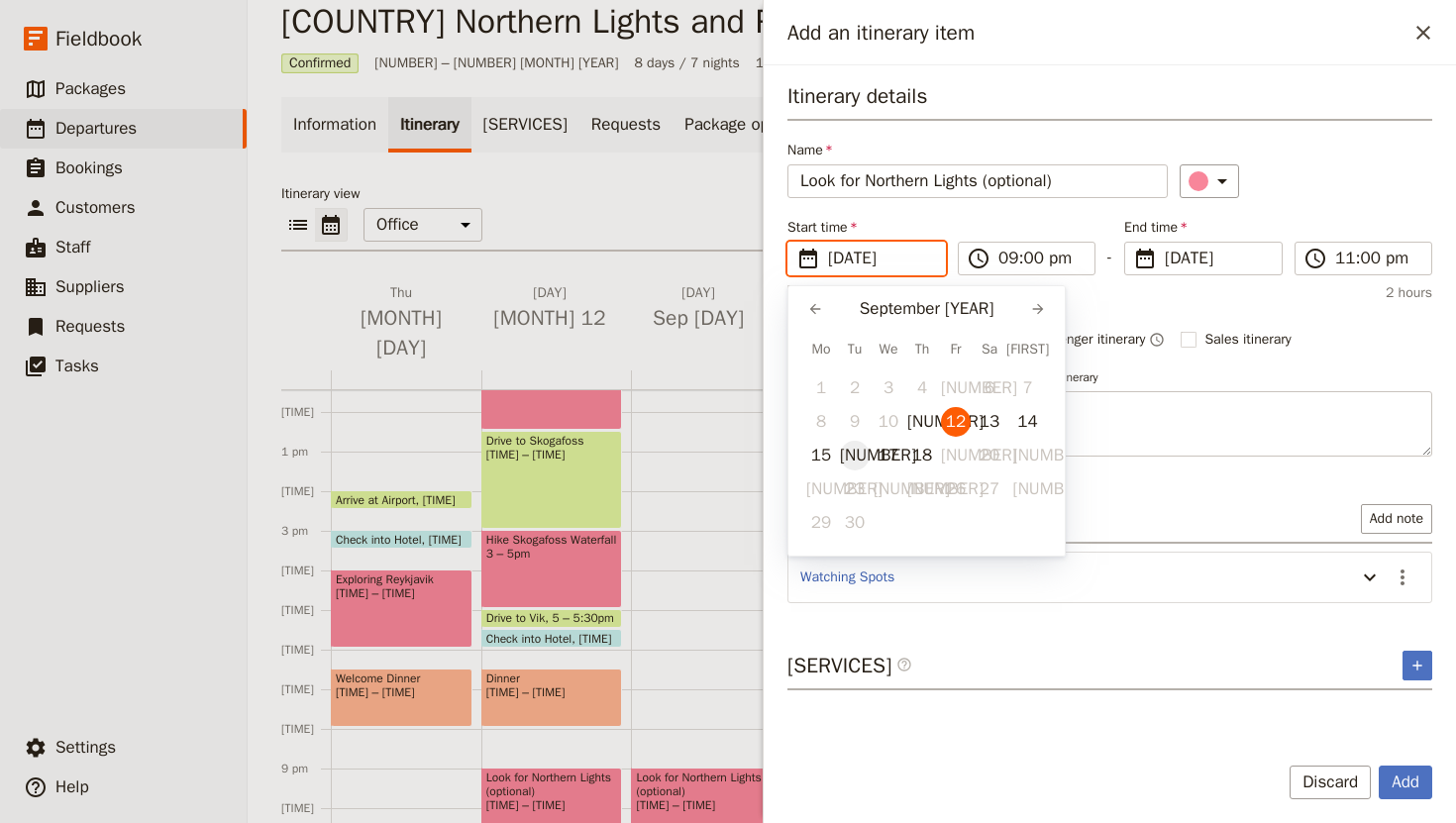 click on "[NUMBER]" at bounding box center [855, 456] 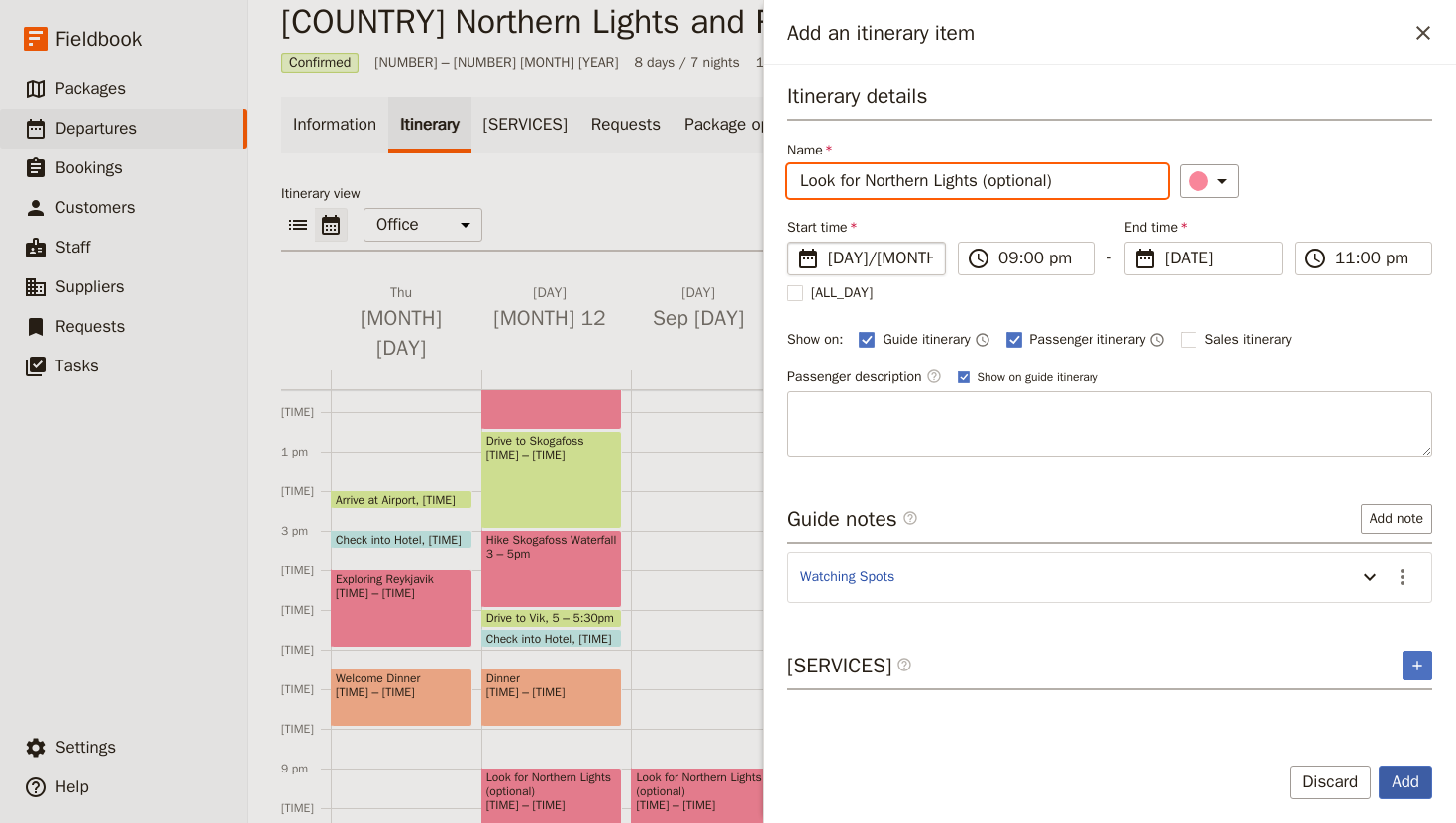 click on "Add" at bounding box center (1405, 782) 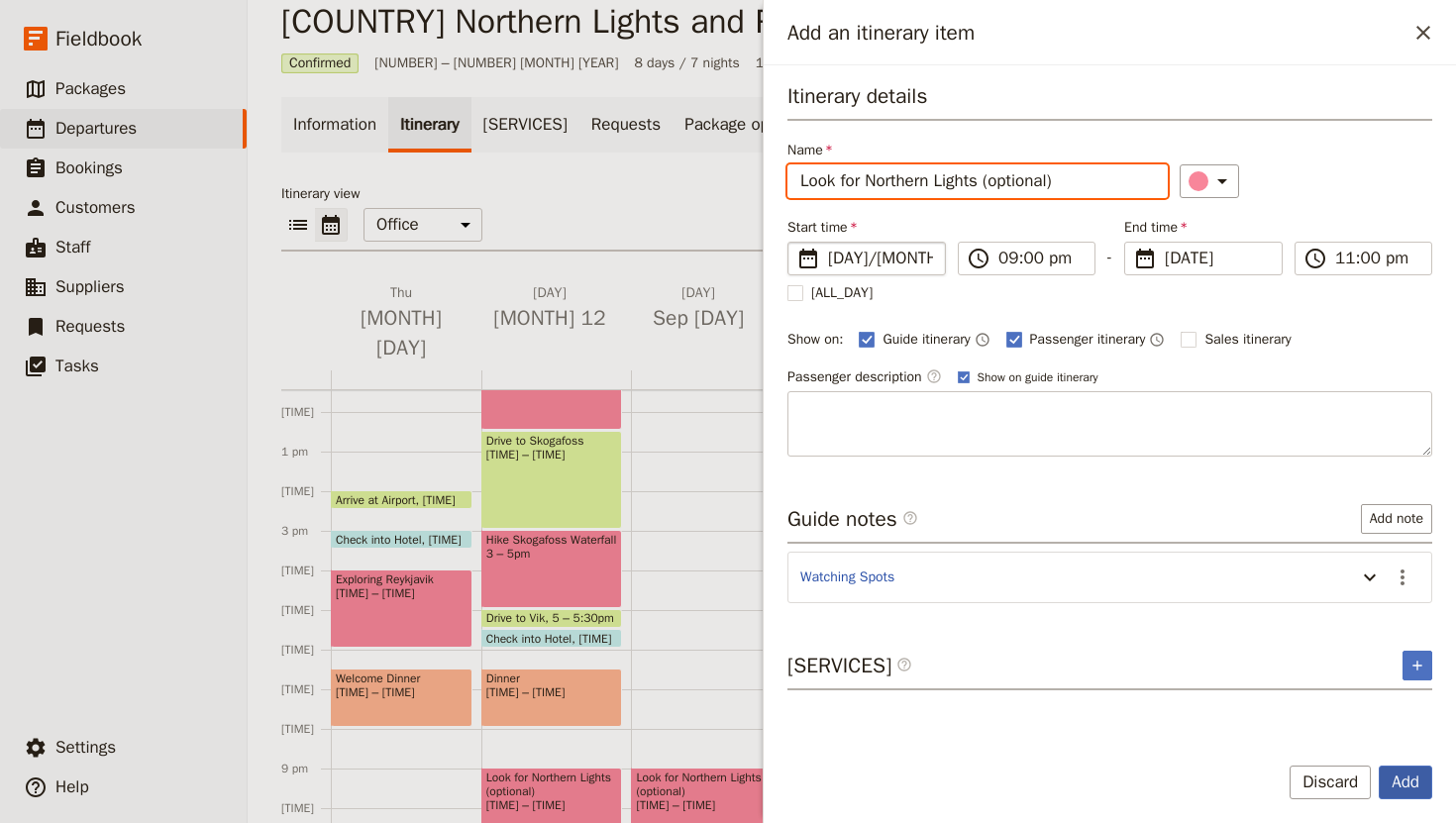 type on "[DAY]/[MONTH]/[YEAR]" 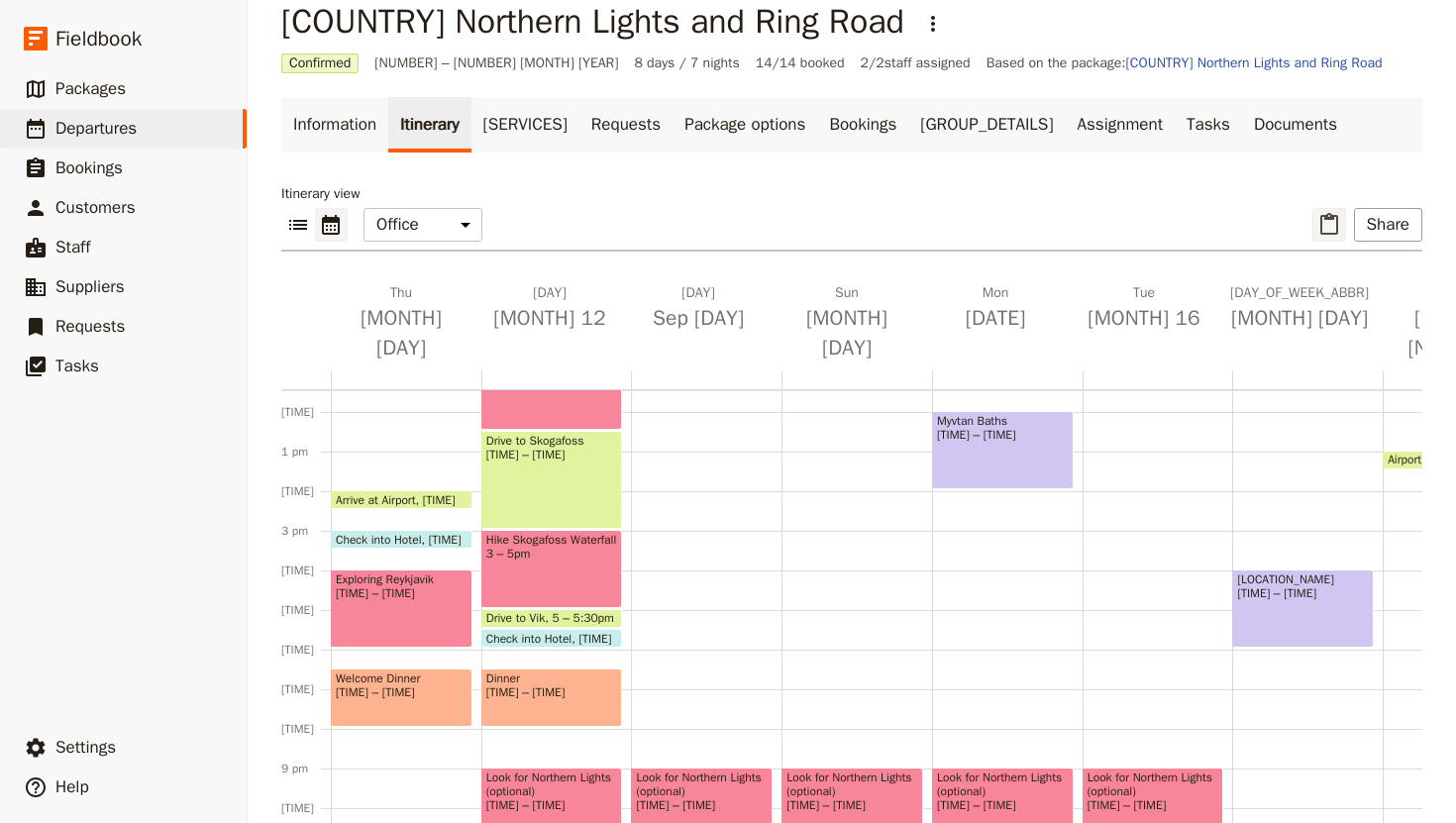 click 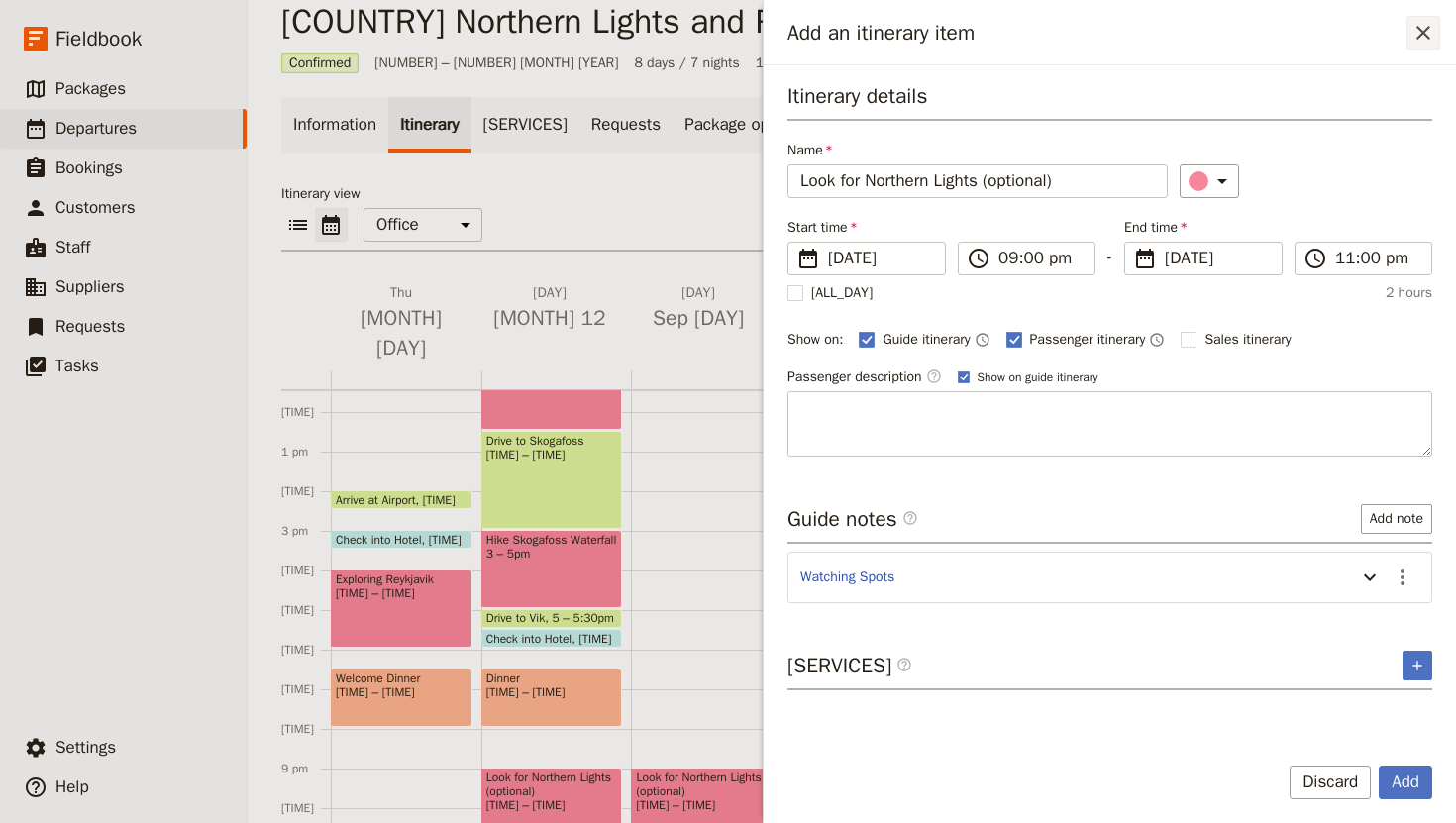 click 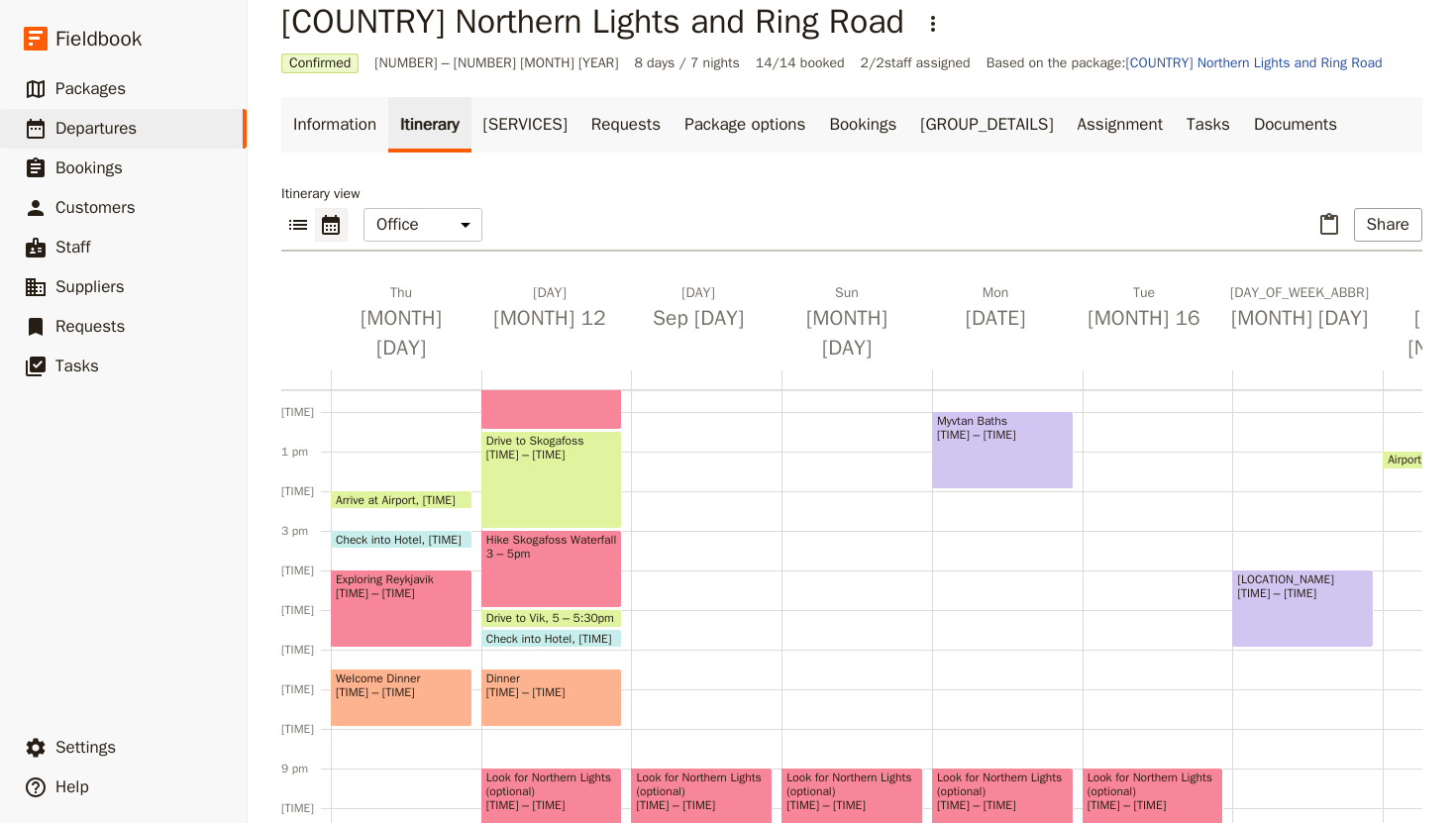 click on "[TIME] – [TIME]" at bounding box center [701, 805] 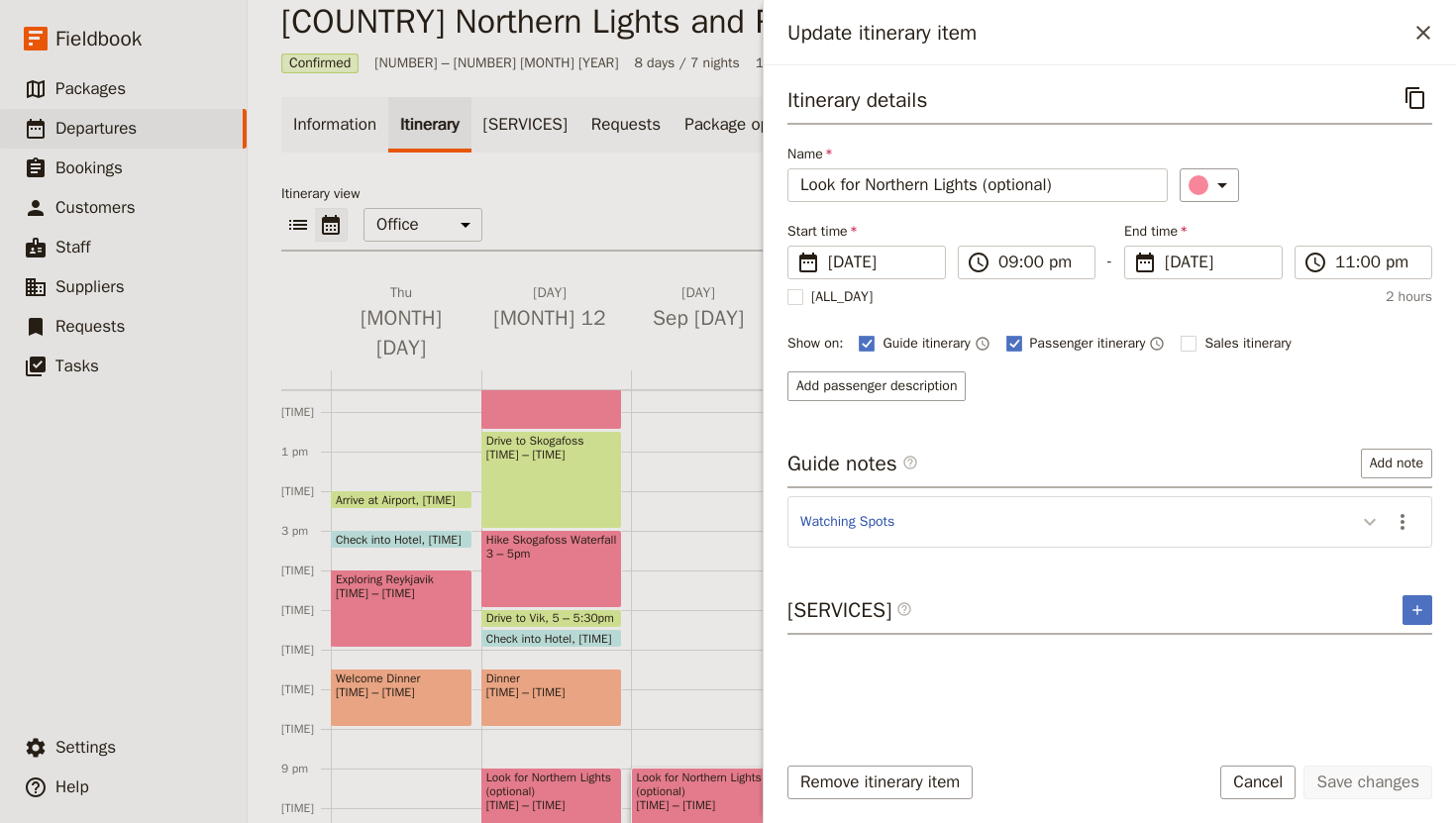 click 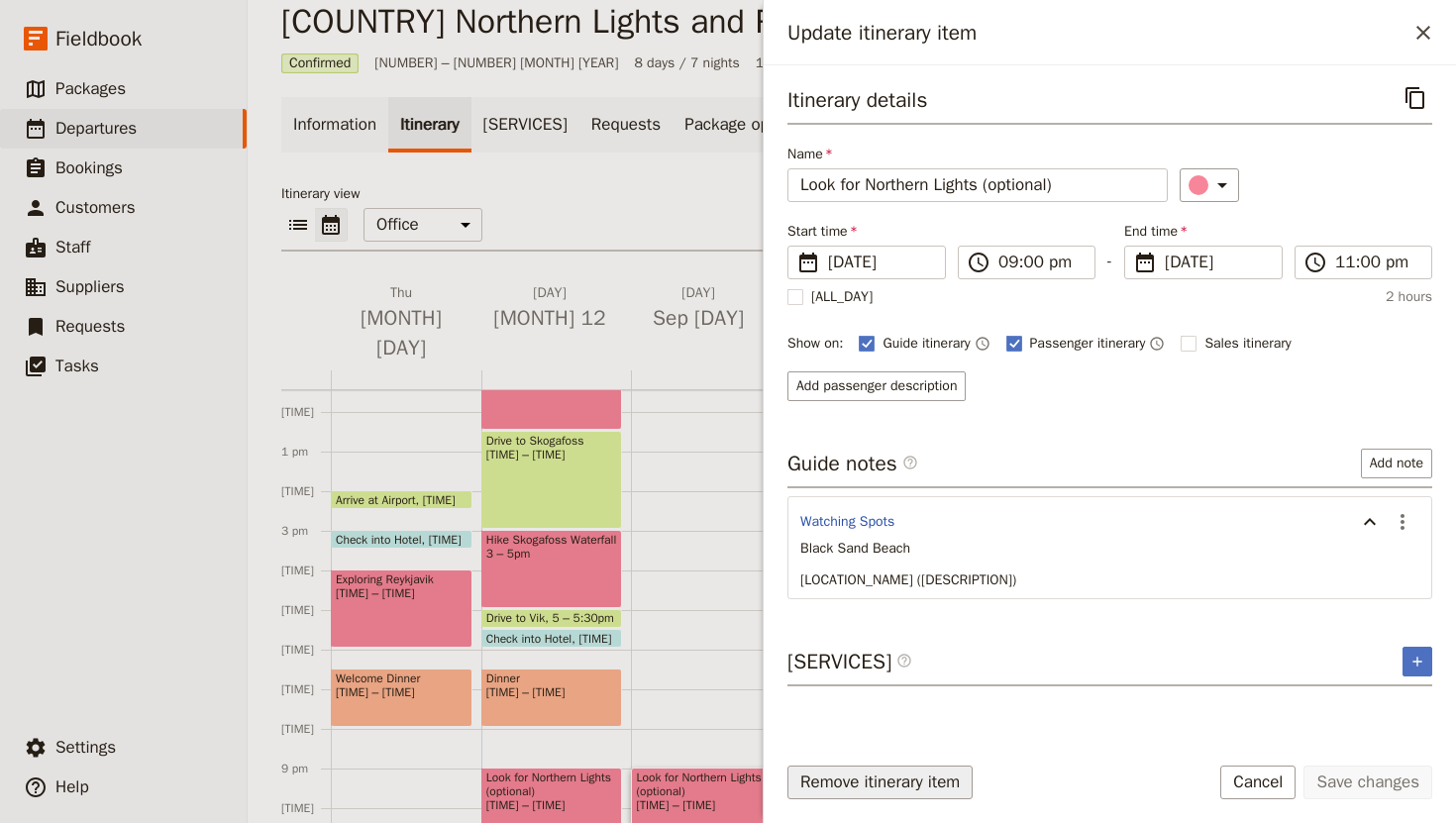 click on "Remove itinerary item" at bounding box center (880, 782) 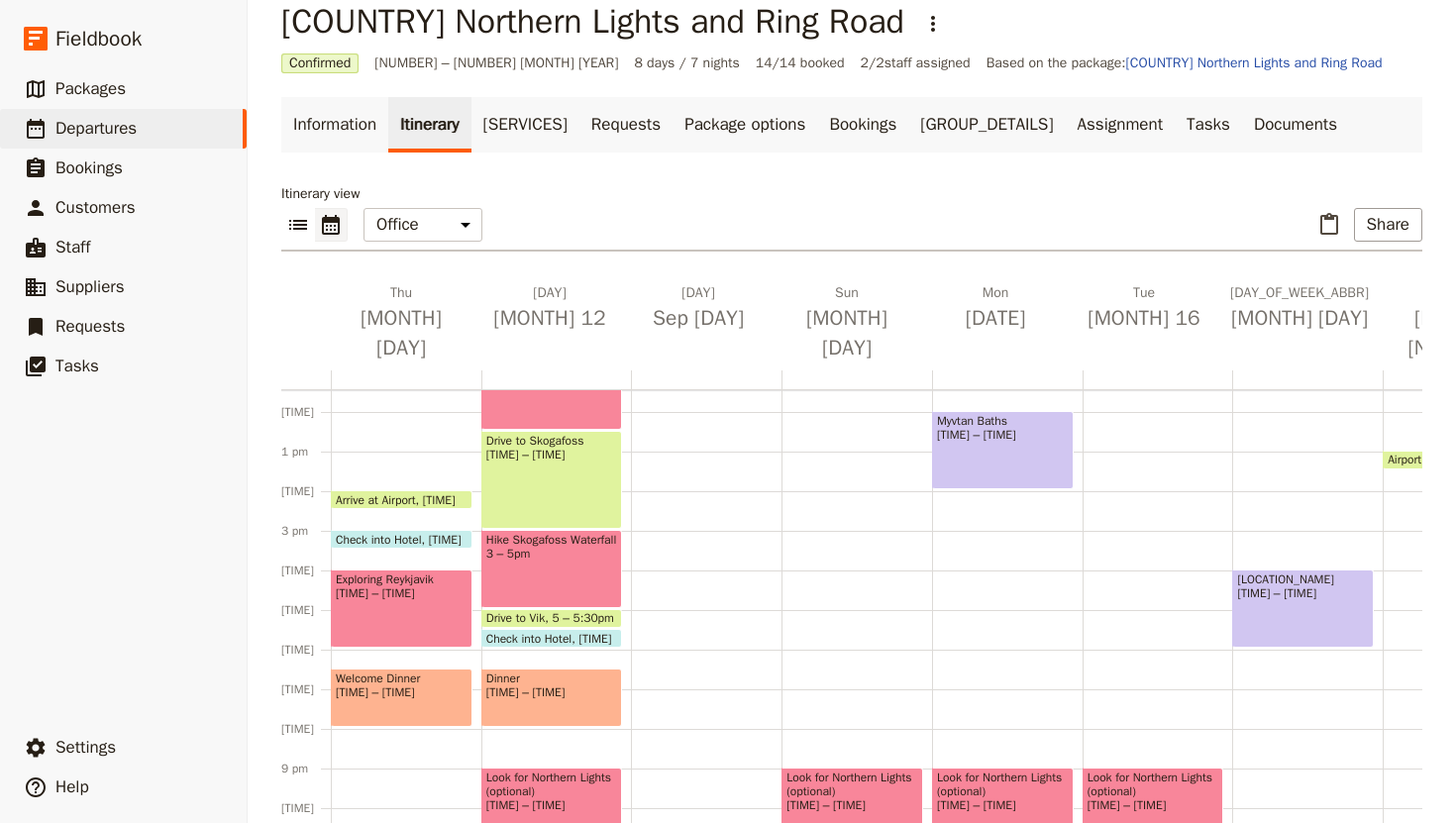 click on "[TIME] – [TIME]" at bounding box center (852, 805) 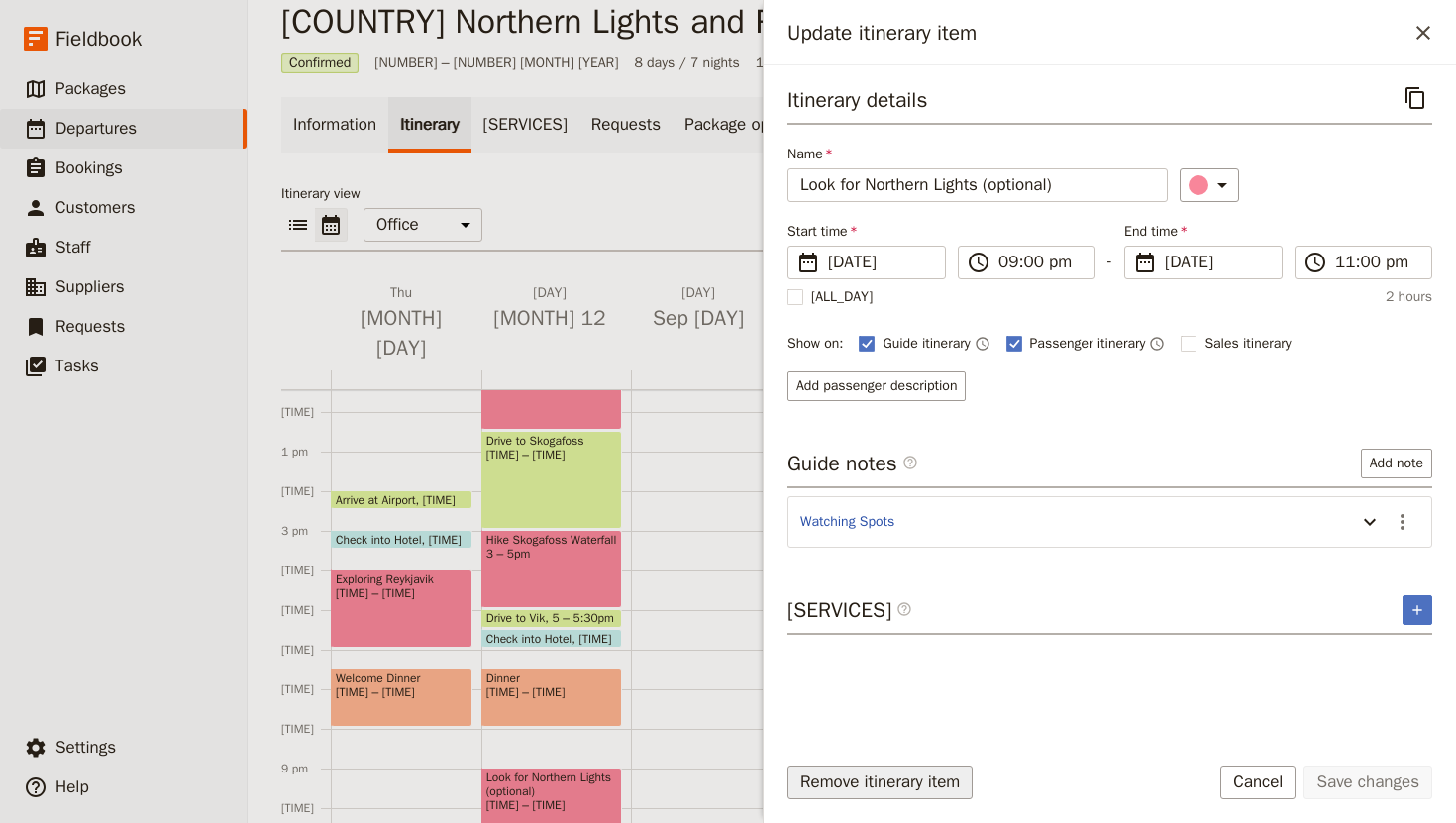 click on "Remove itinerary item" at bounding box center (880, 782) 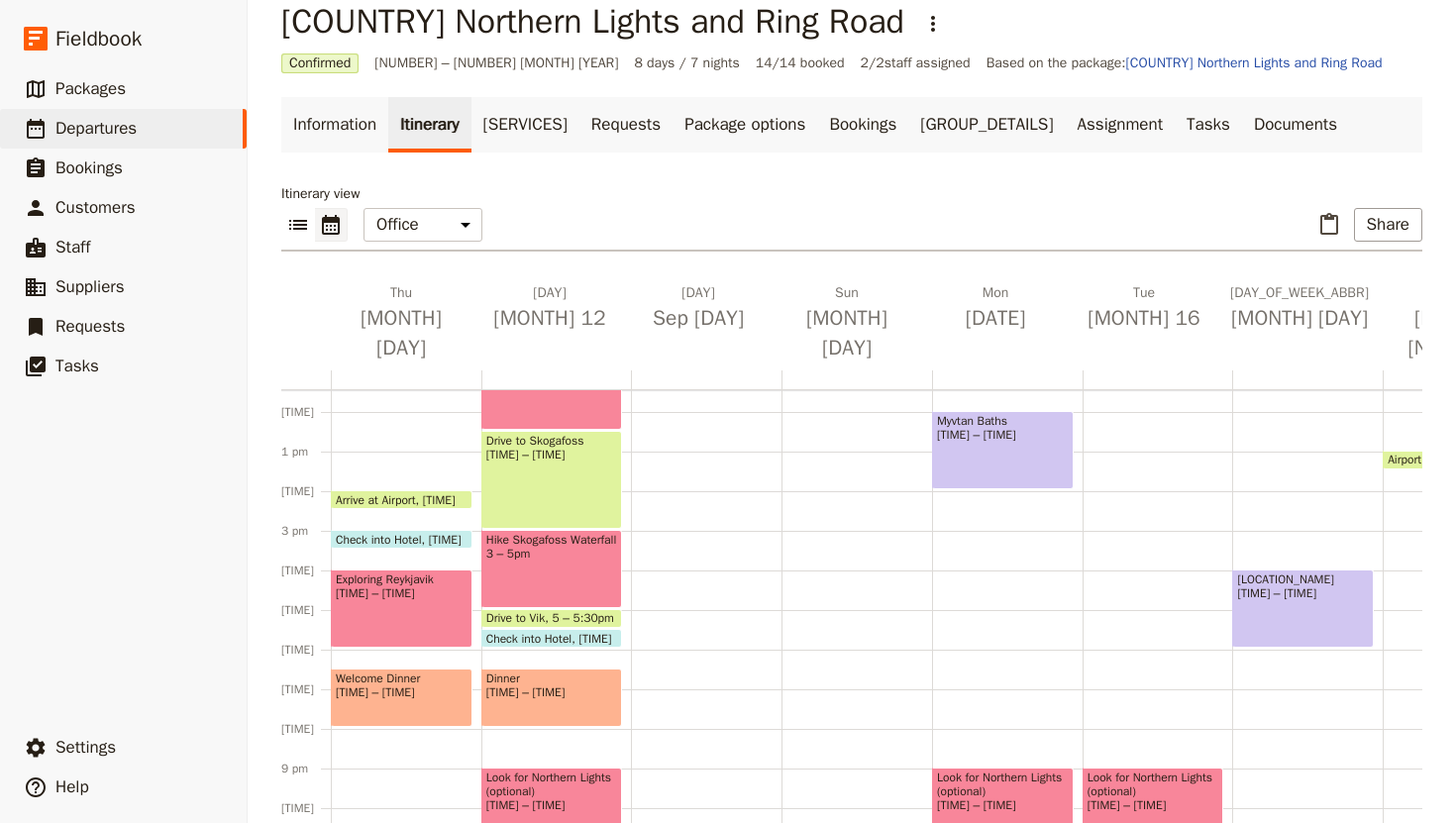 click on "Look for Northern Lights (optional)" at bounding box center [1002, 784] 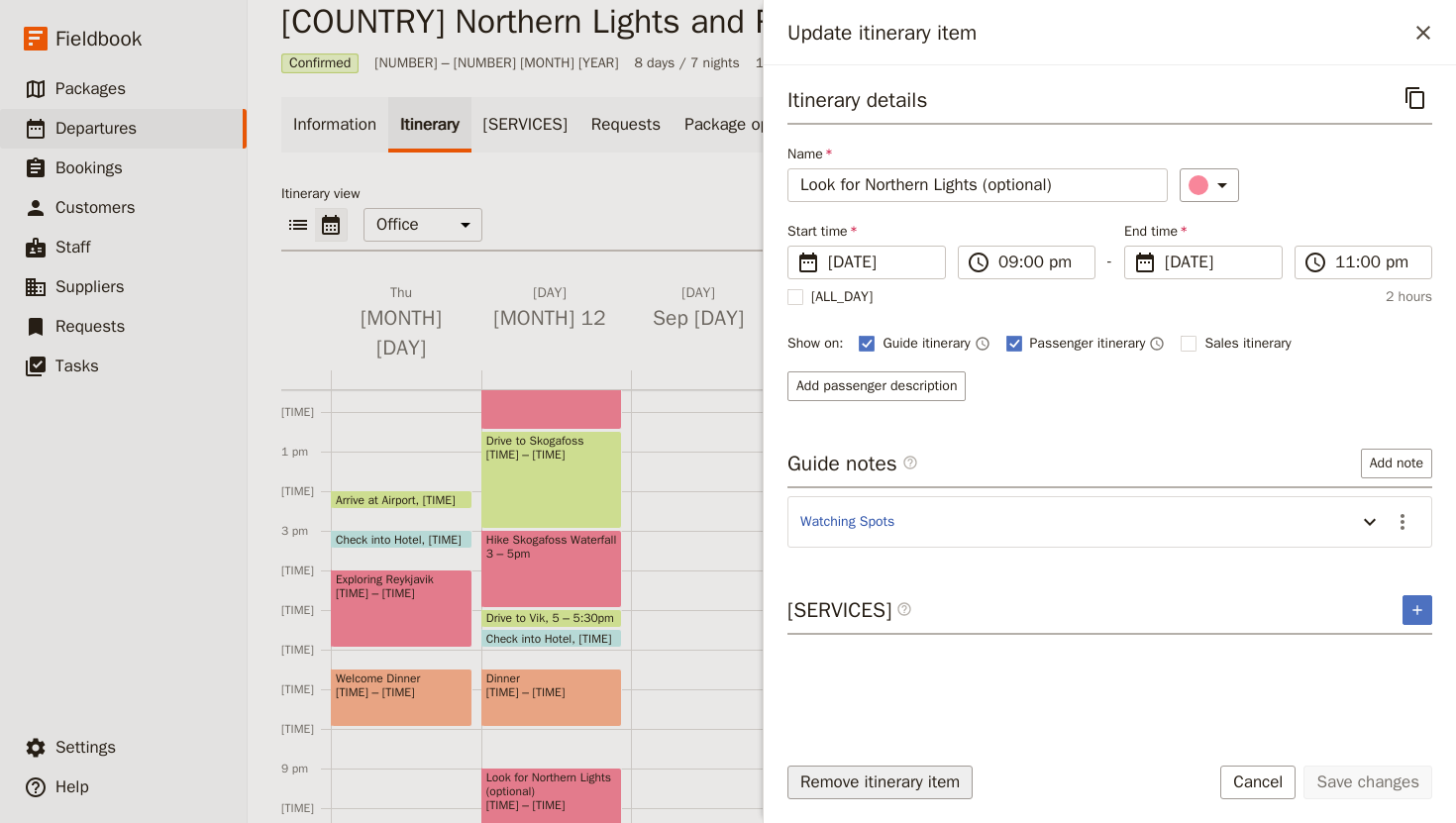 click on "Remove itinerary item" at bounding box center (880, 782) 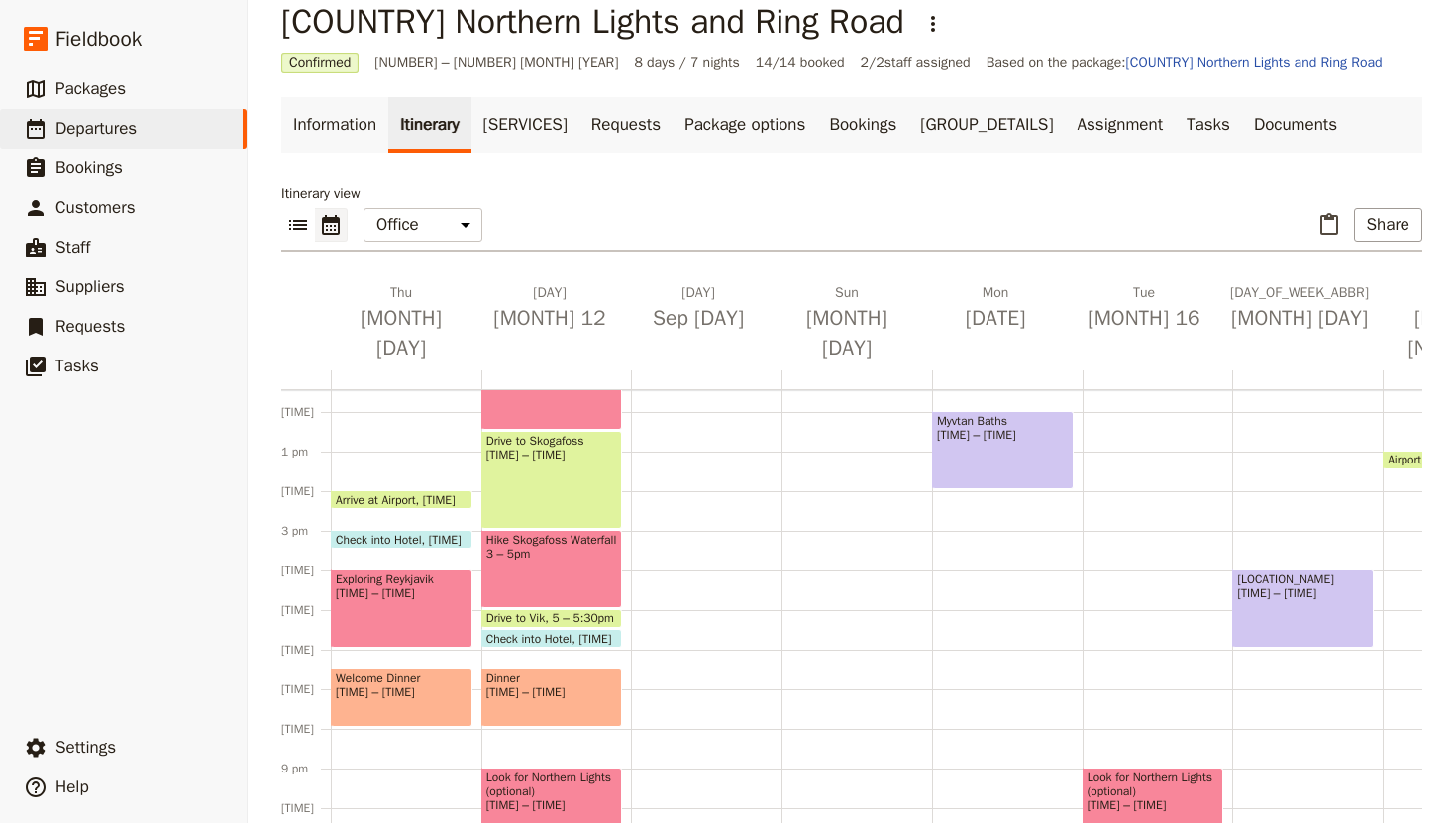 click on "[TIME] – [TIME]" at bounding box center (1153, 805) 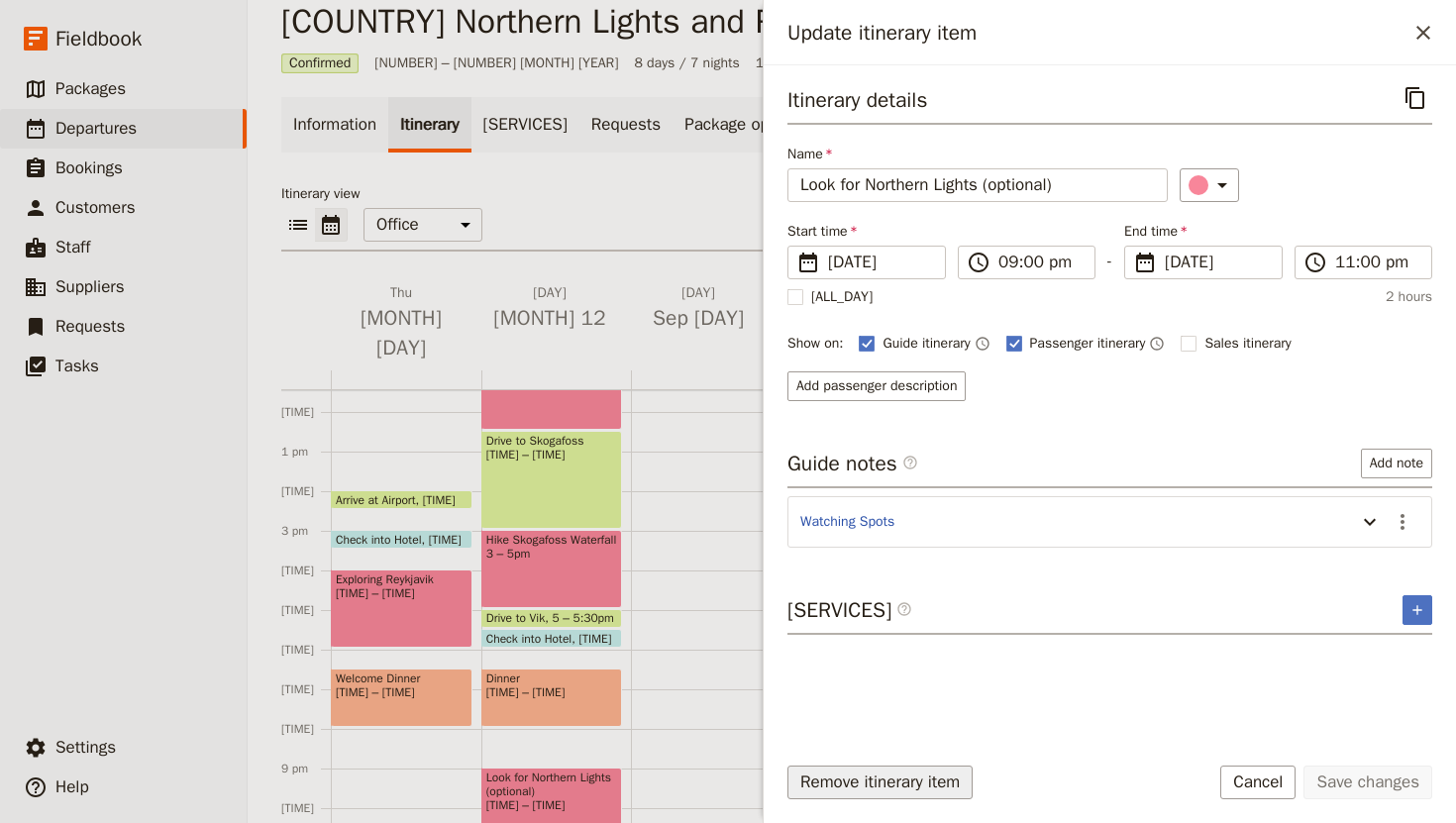click on "Remove itinerary item" at bounding box center [880, 782] 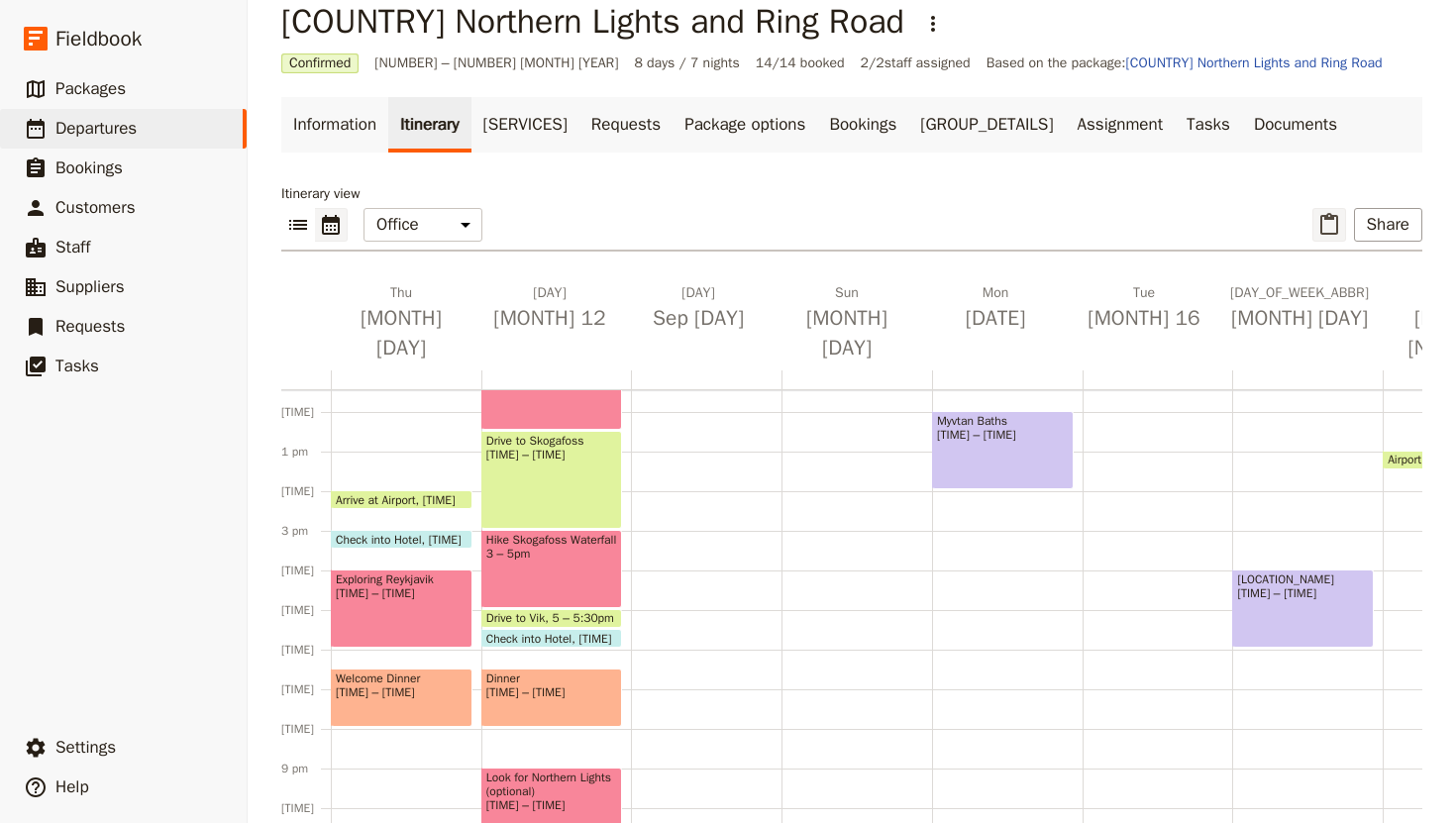 click 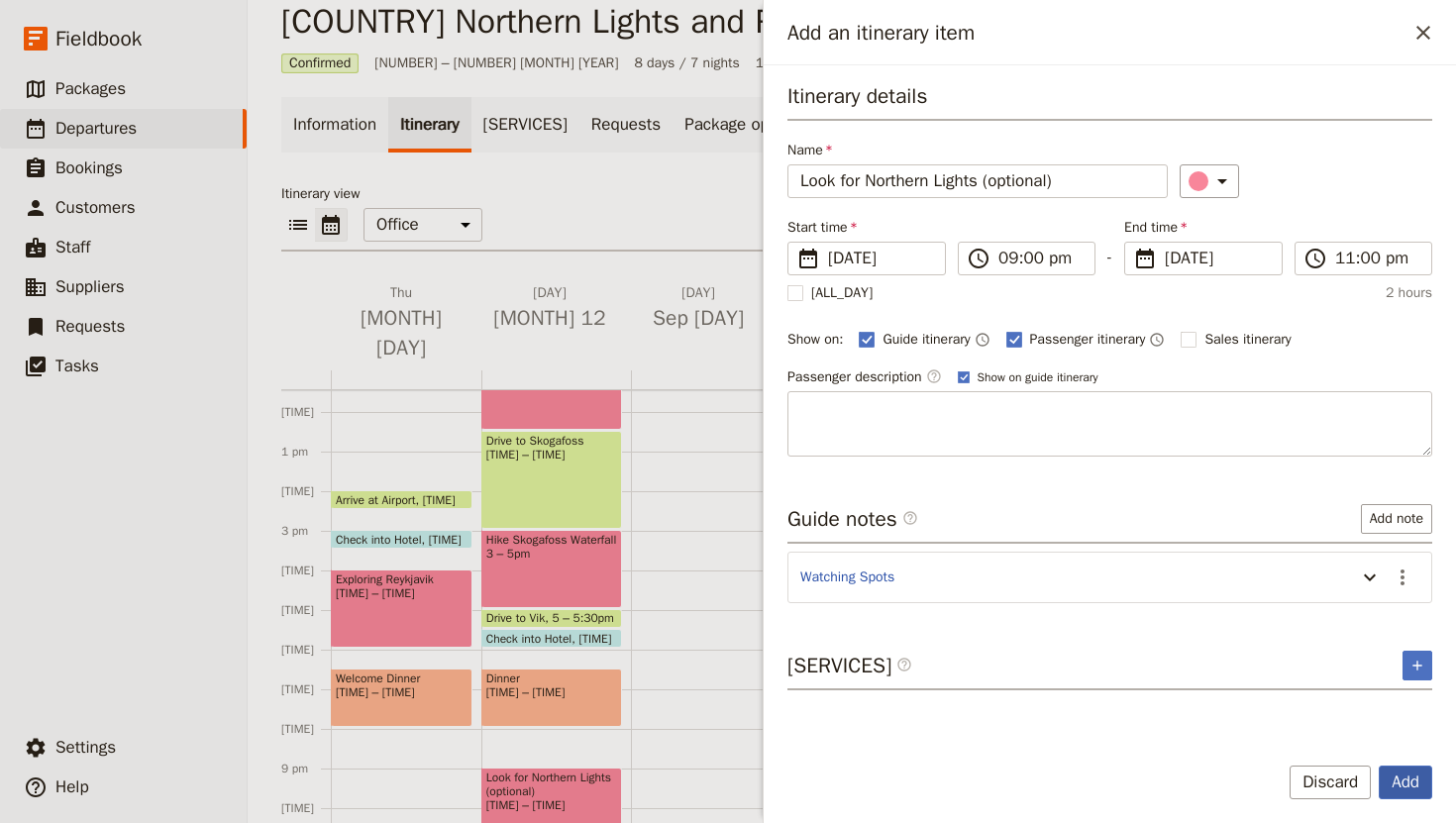 click on "Add" at bounding box center (1405, 782) 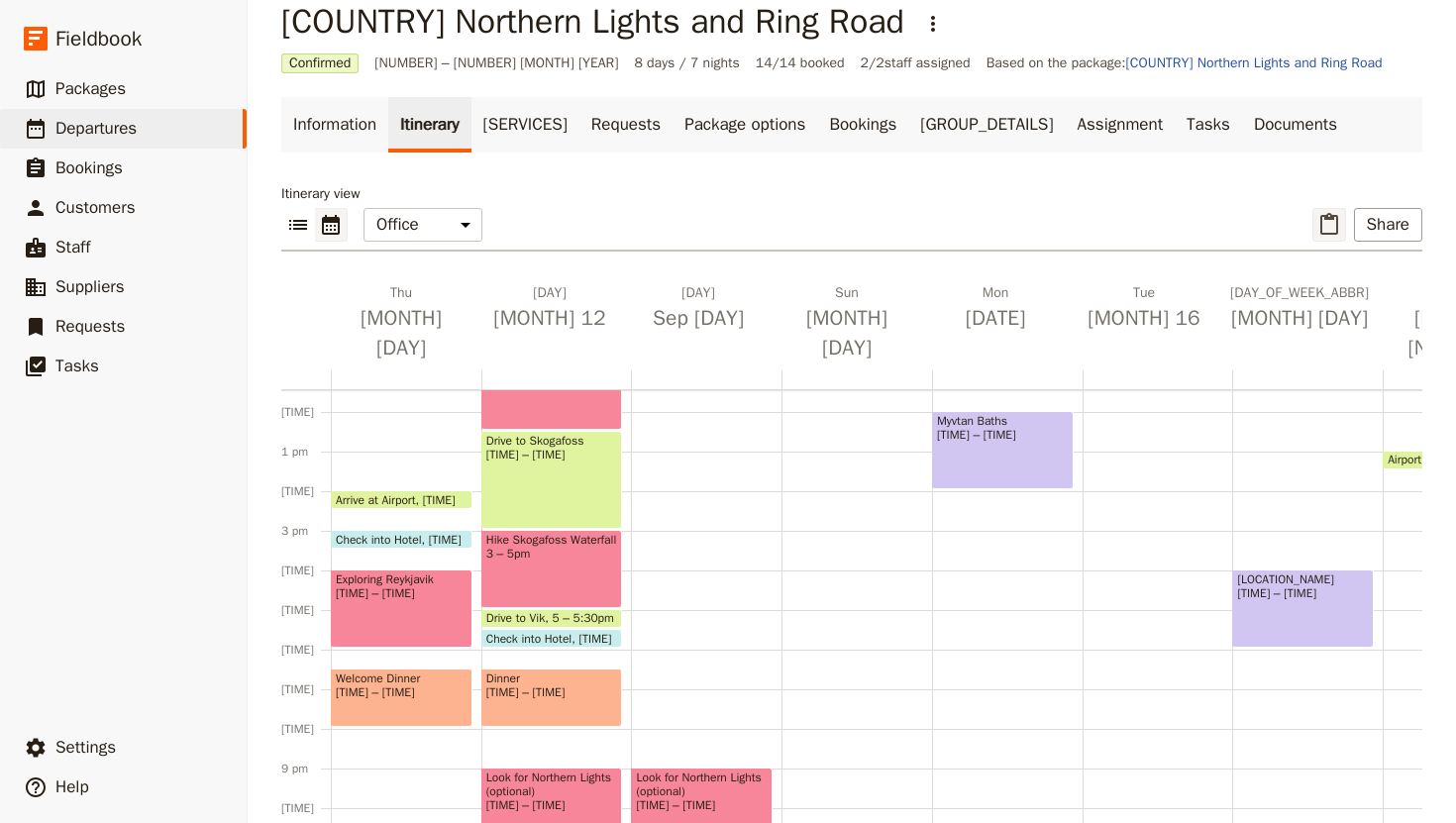 click 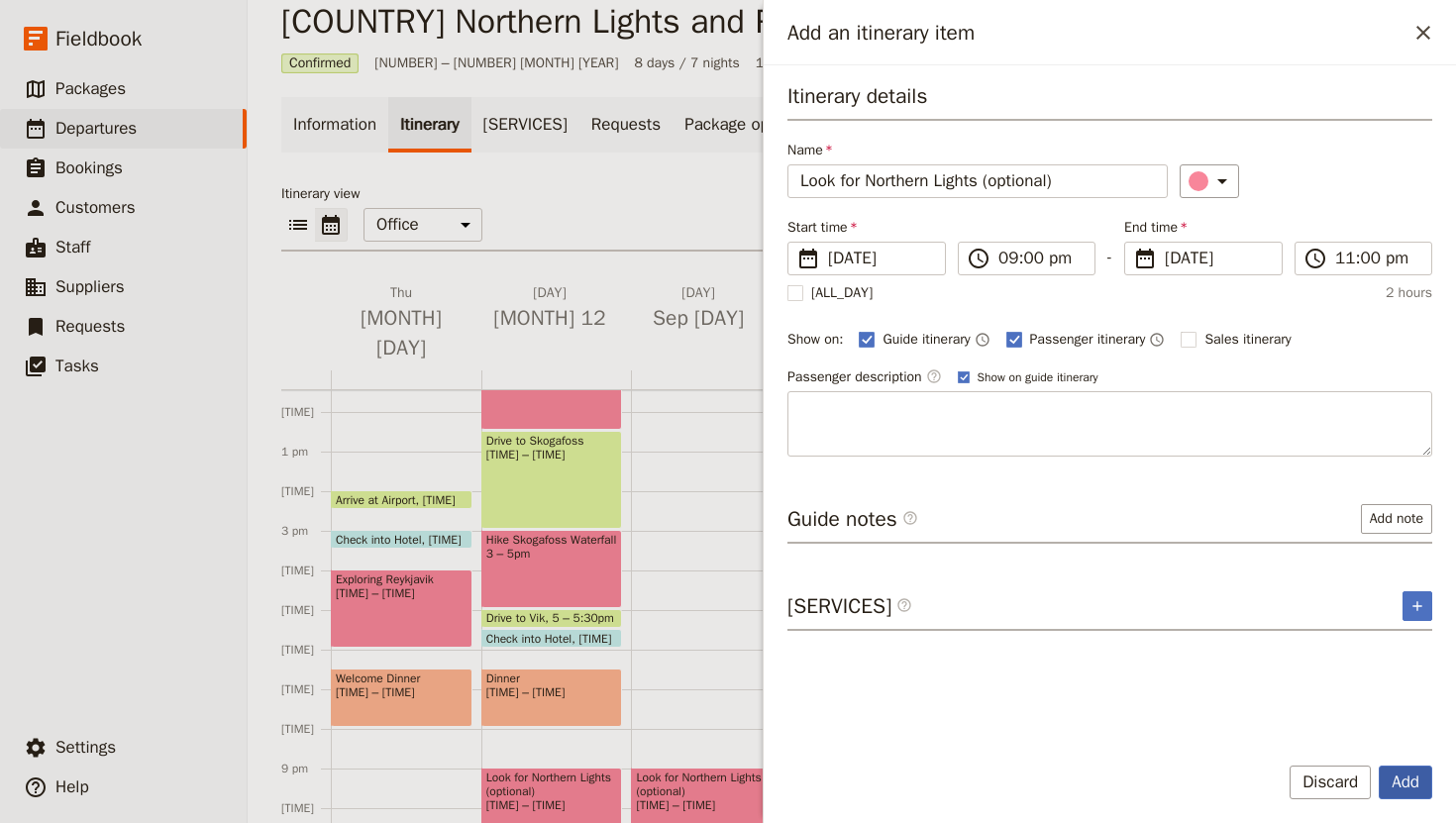 click on "Add" at bounding box center [1405, 782] 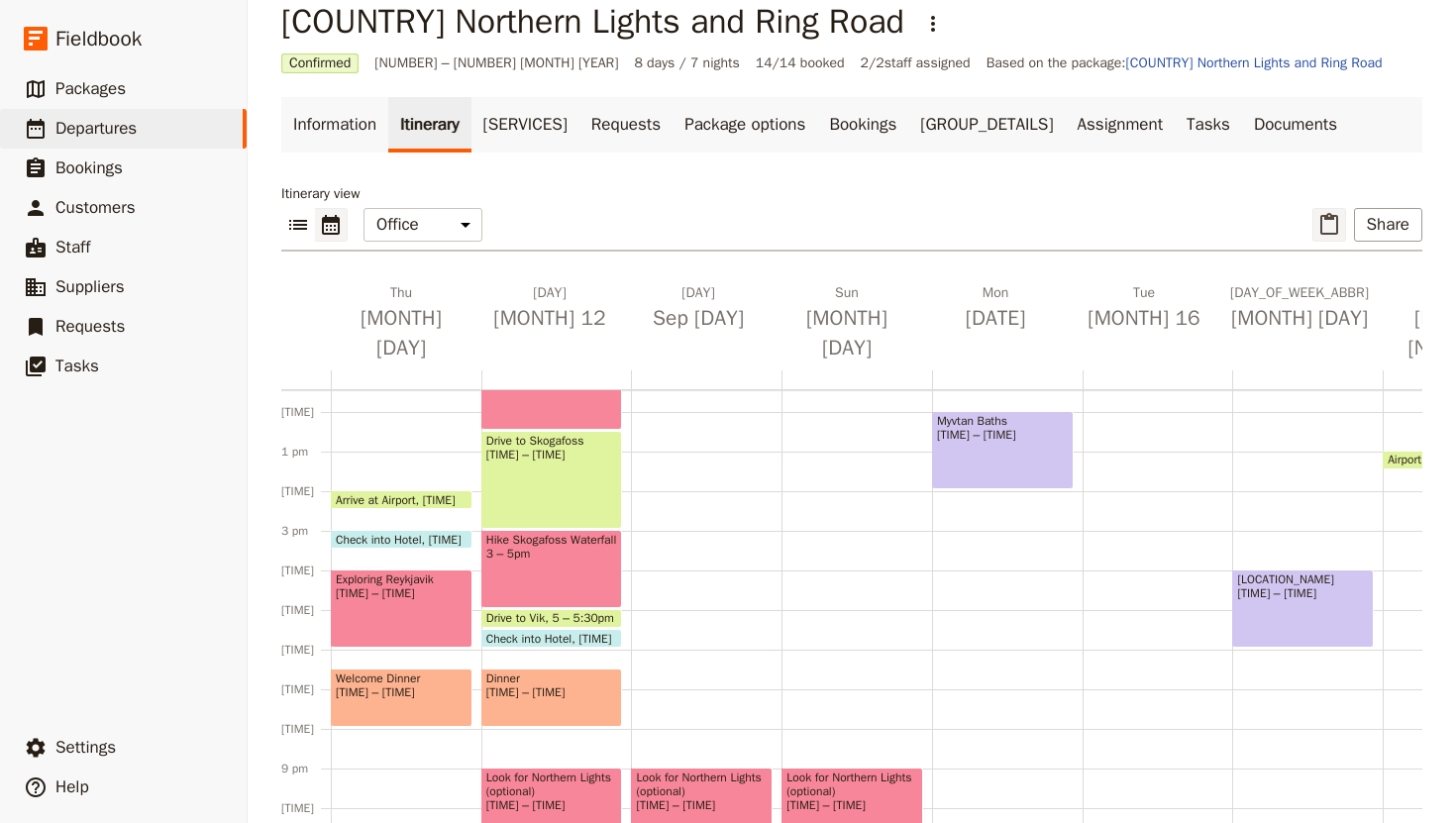 click 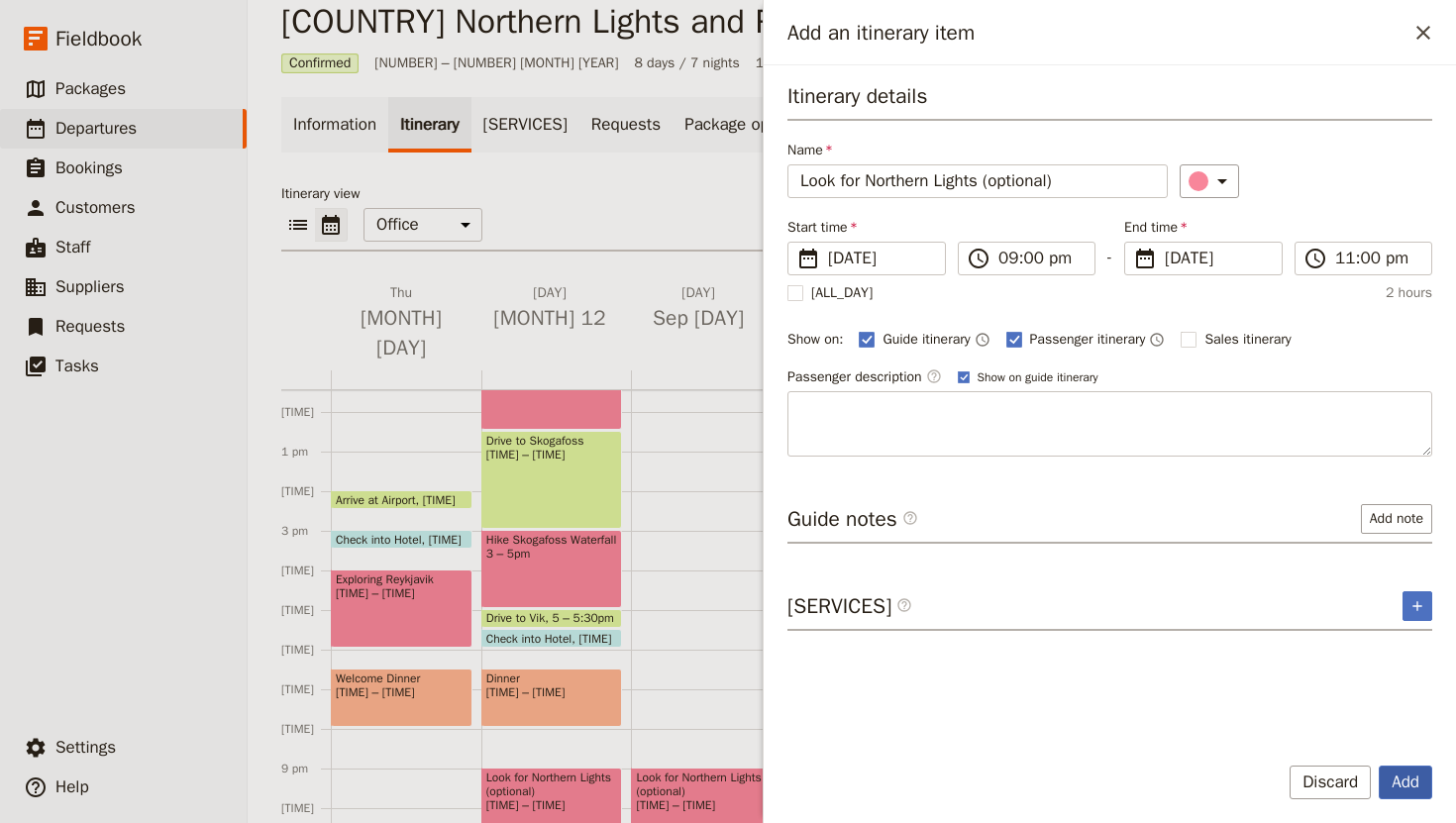click on "Add" at bounding box center [1405, 782] 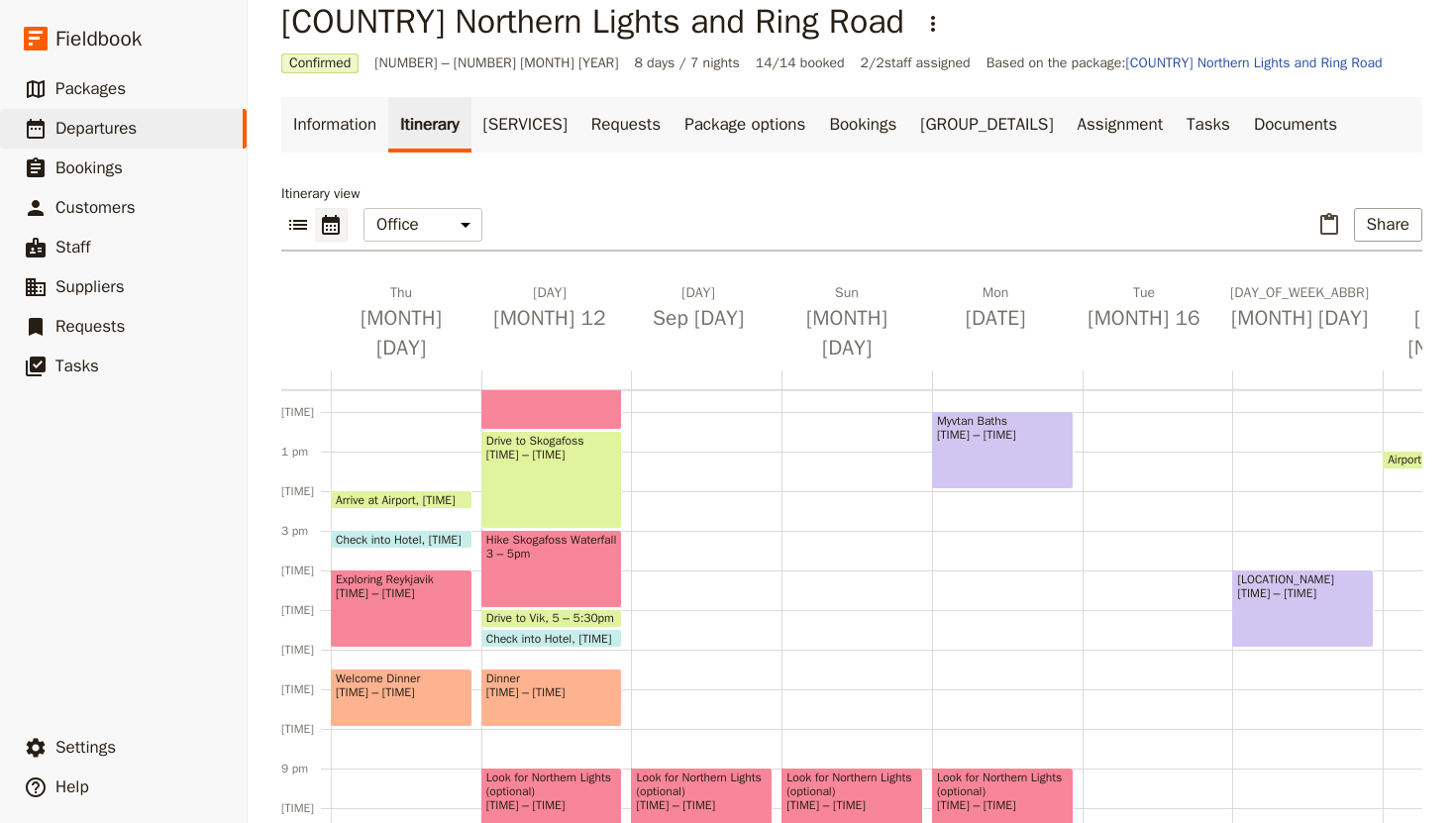 click on "Look for Northern Lights (optional) [TIME]" at bounding box center (1002, 806) 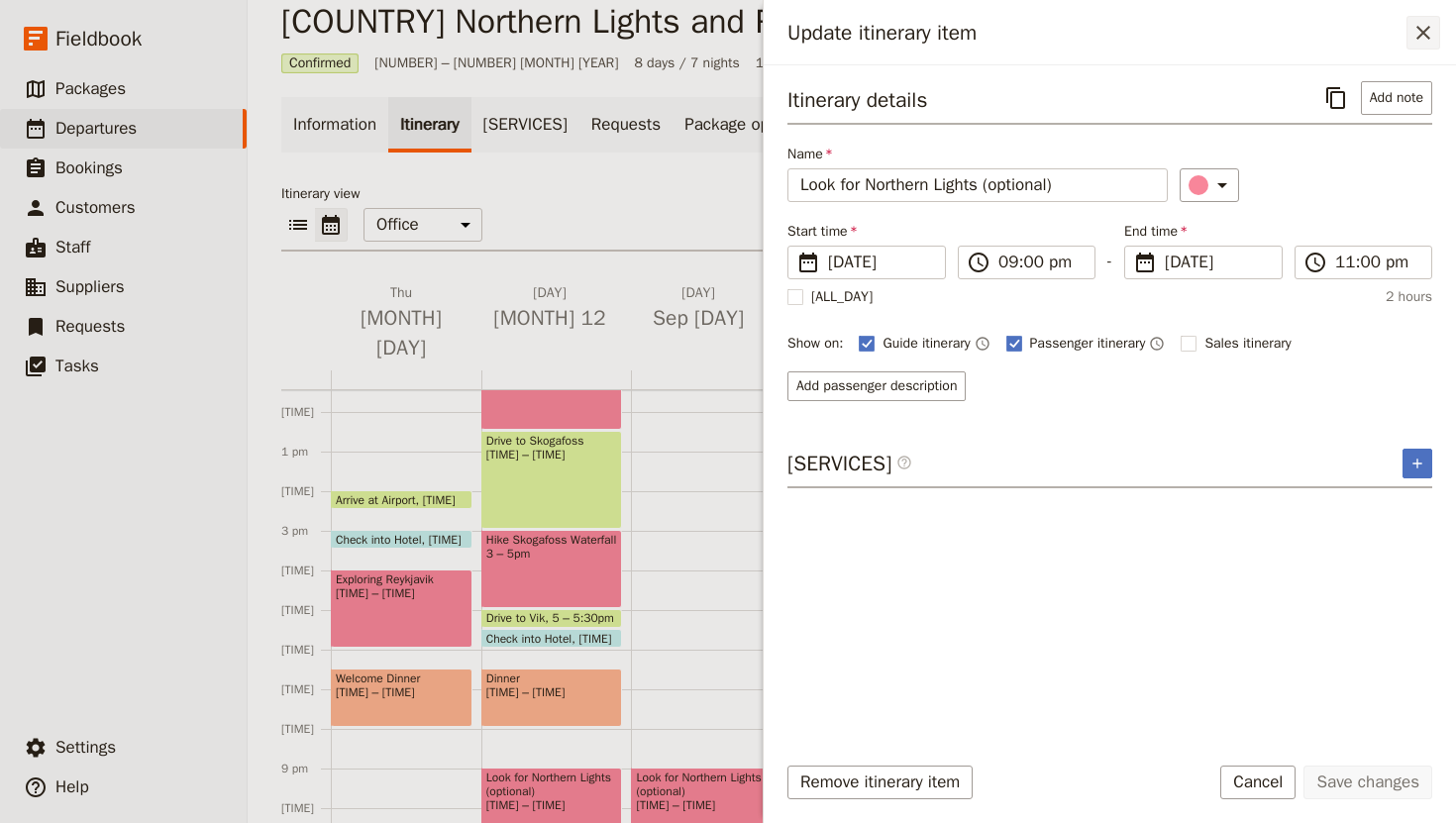 click 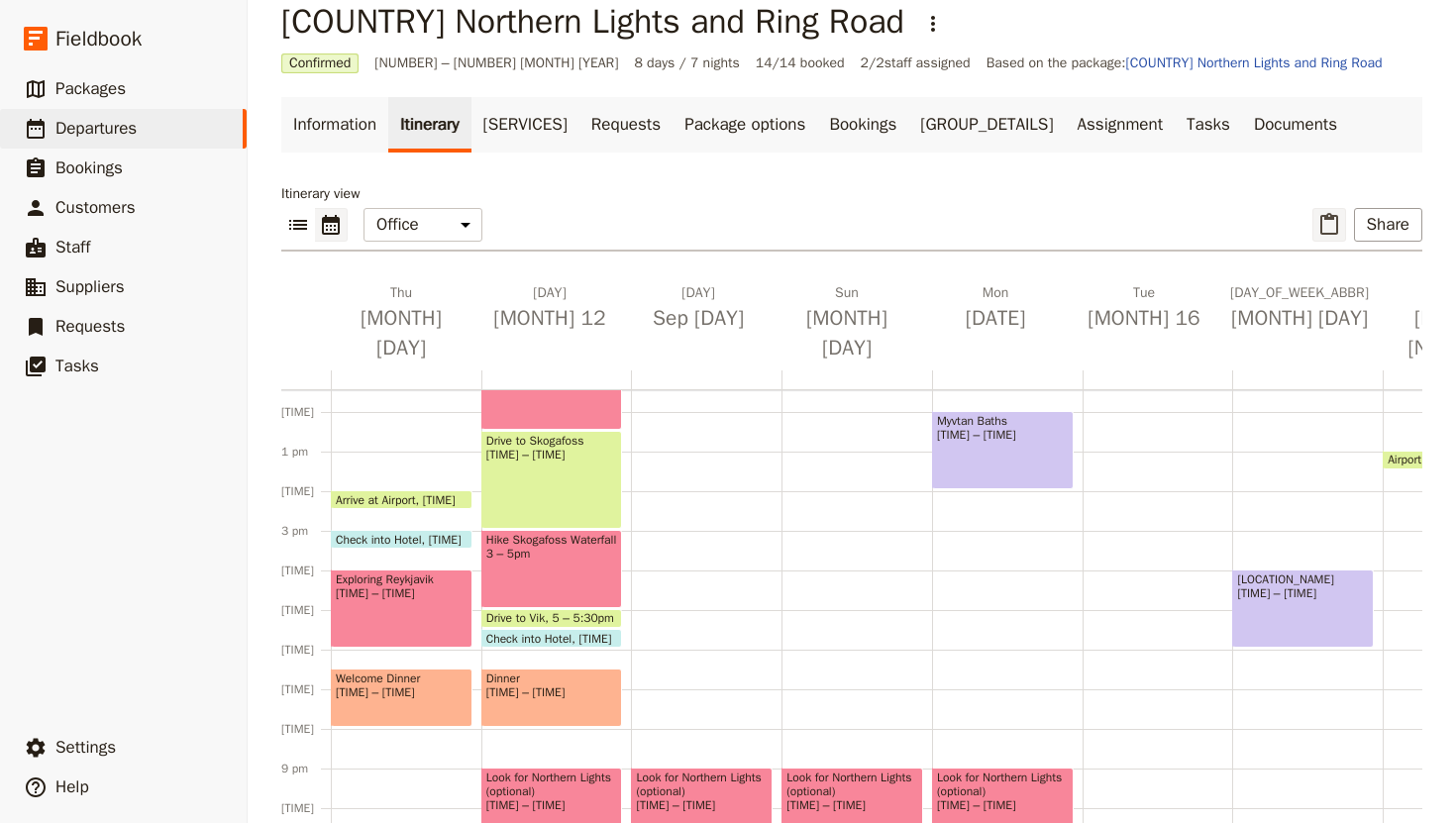 click 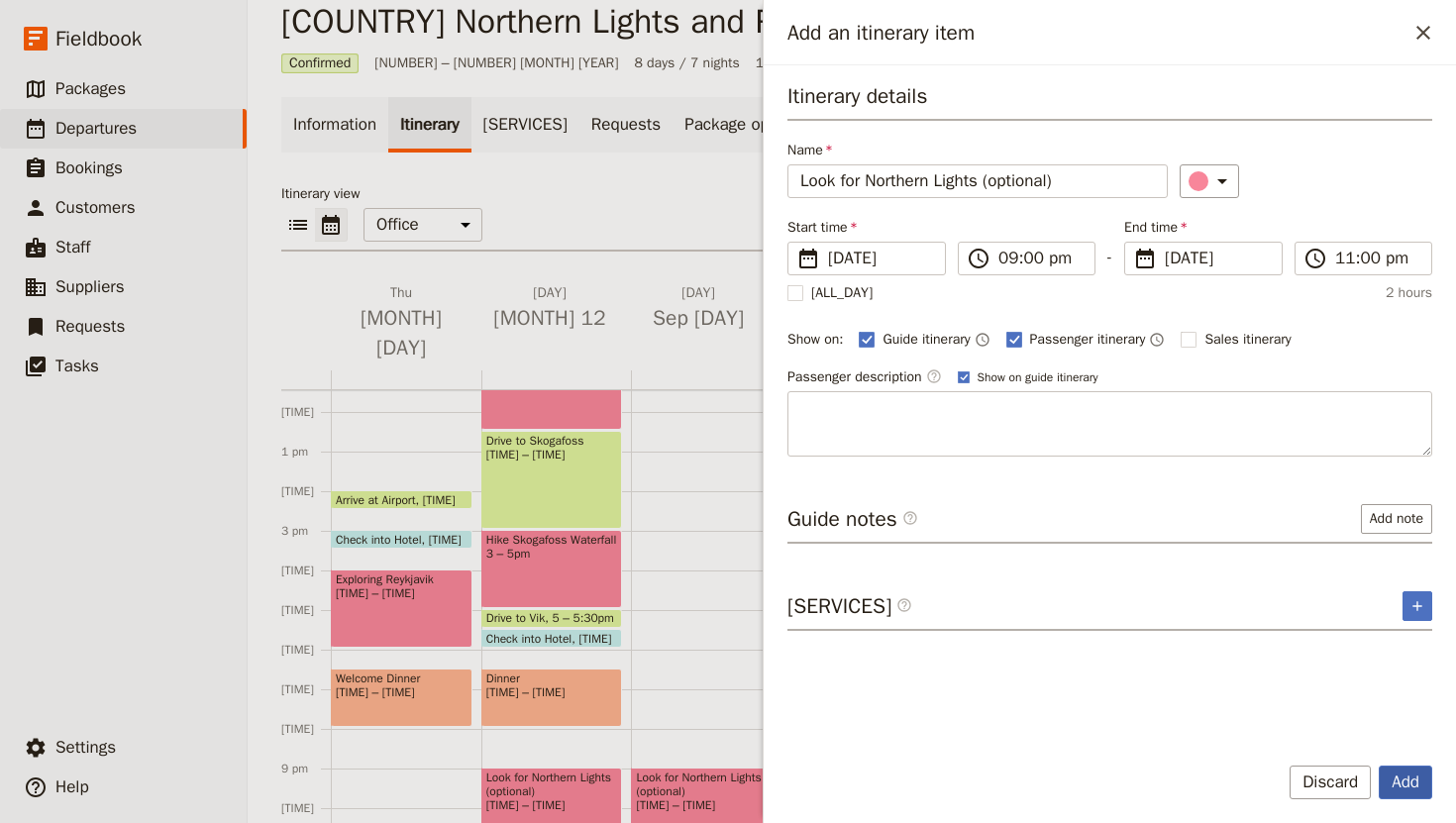 click on "Add" at bounding box center [1405, 782] 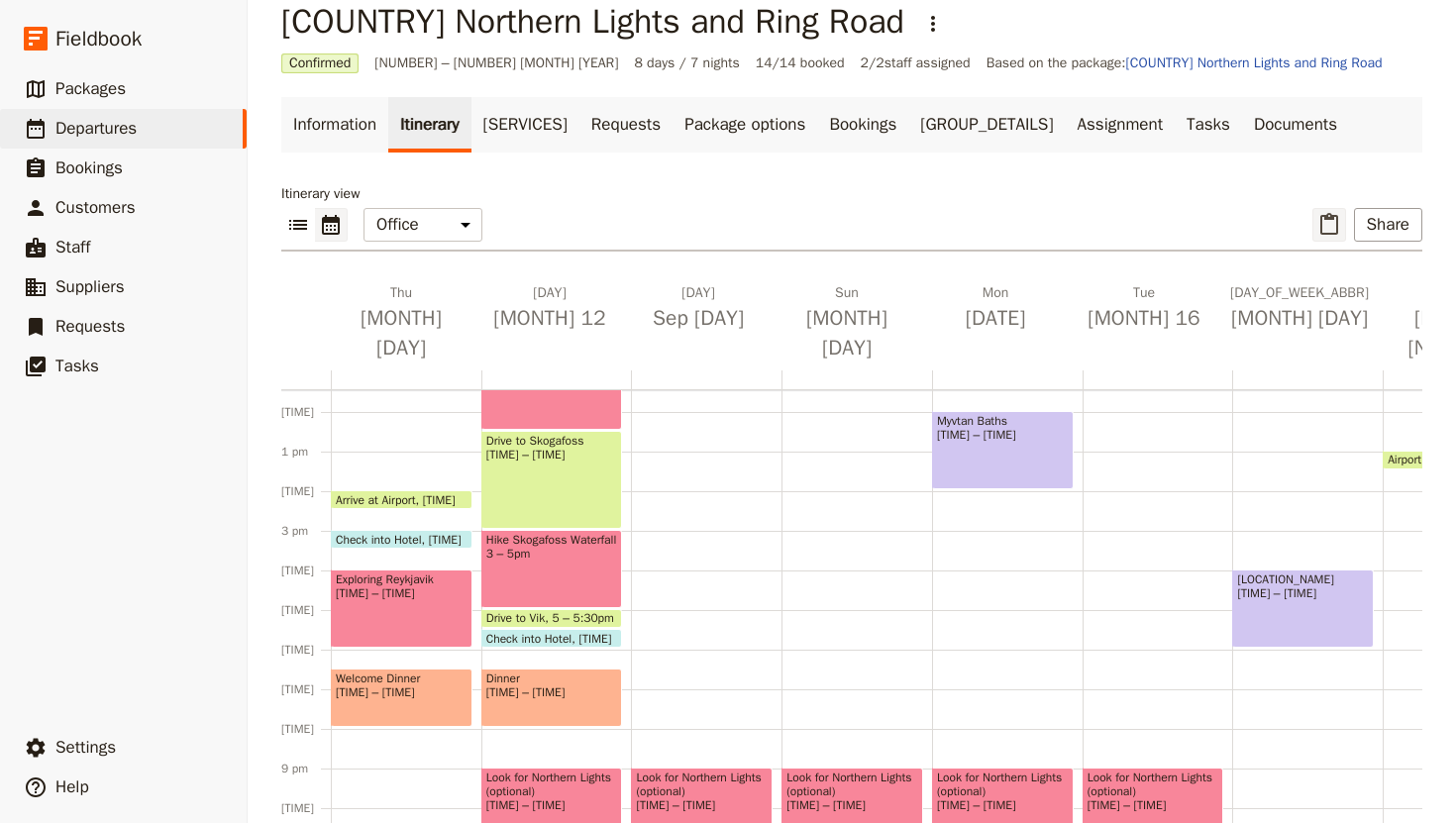 click 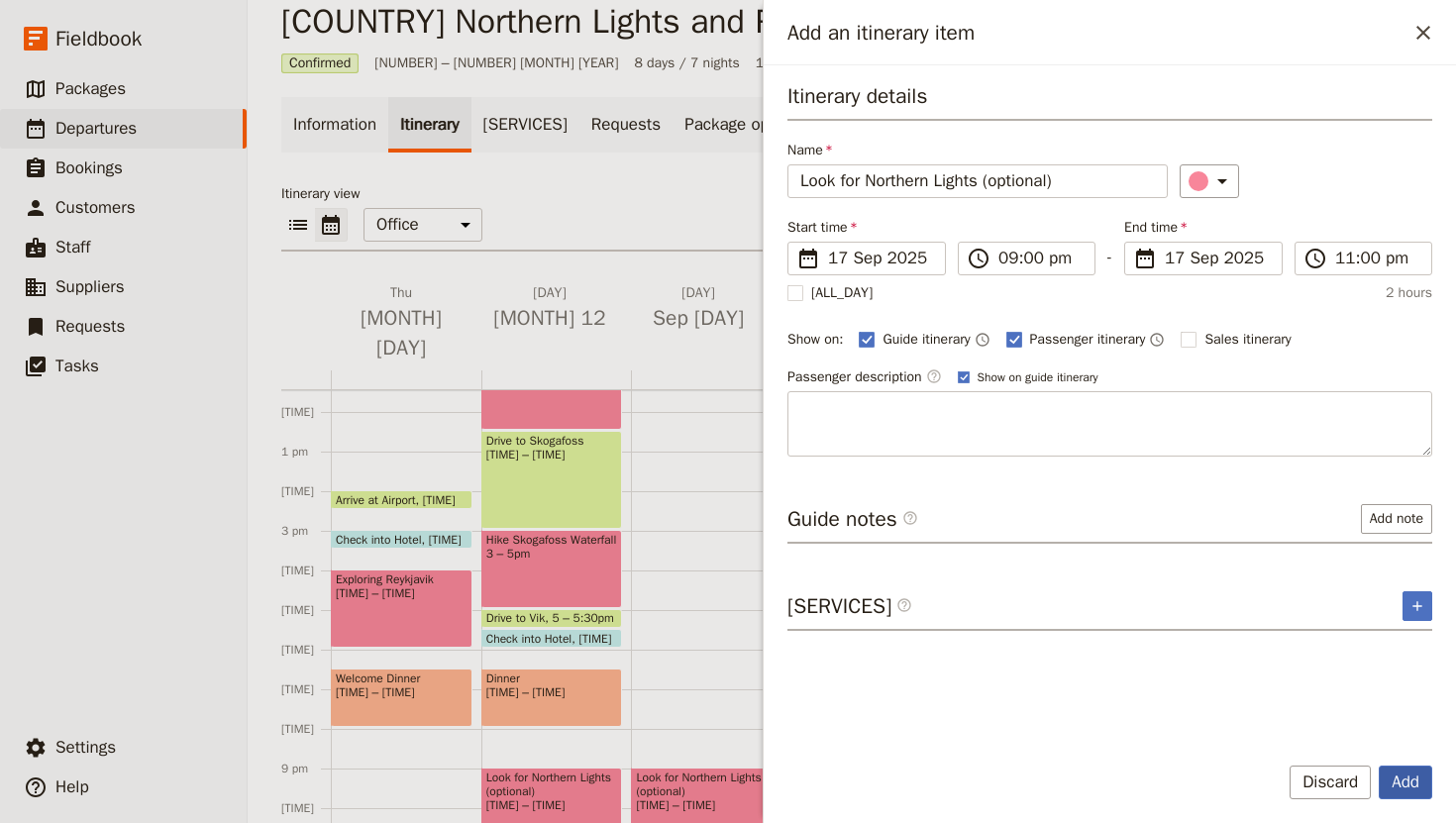 click on "Add" at bounding box center (1405, 782) 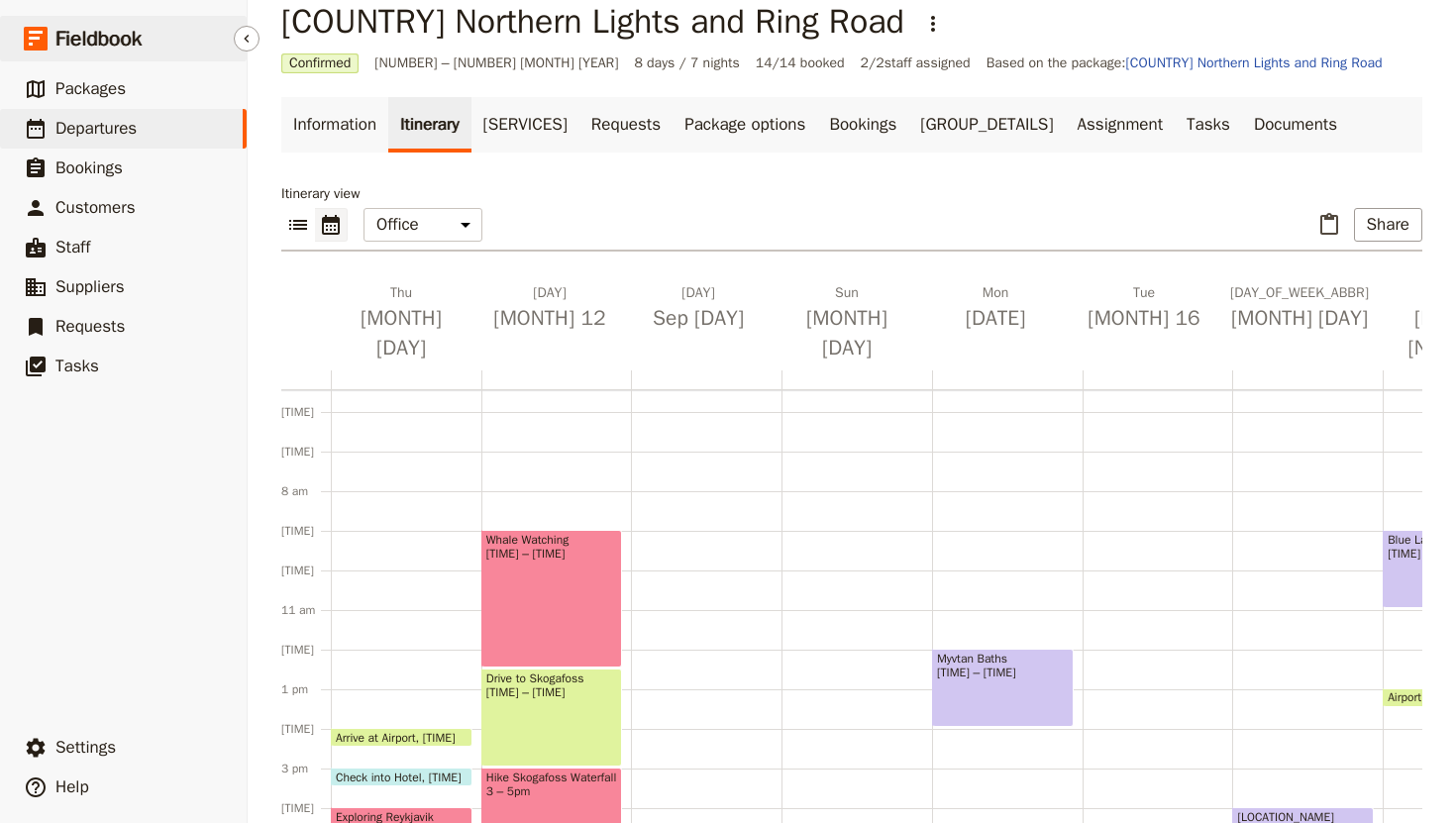 scroll, scrollTop: 208, scrollLeft: 0, axis: vertical 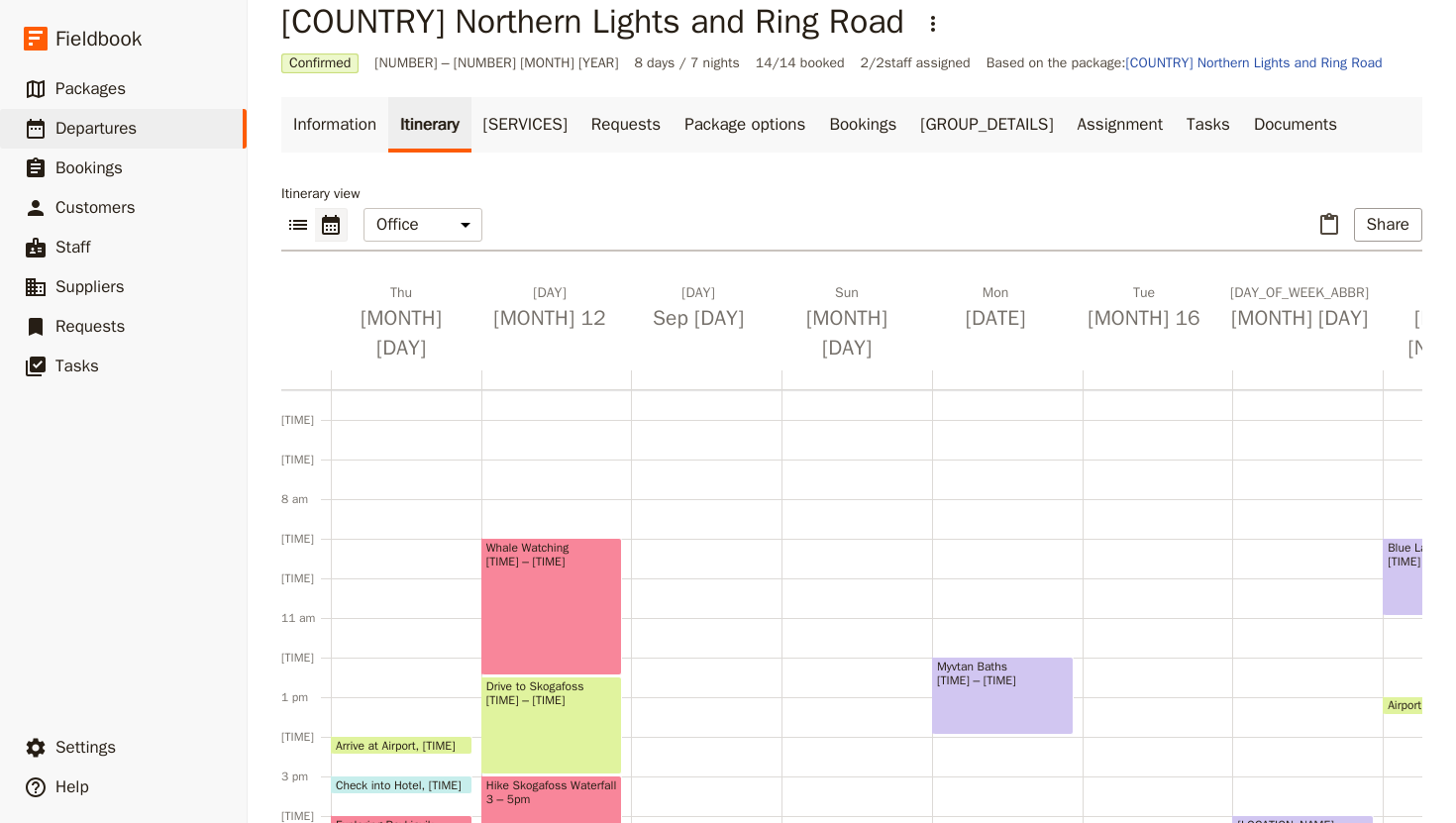 click on "Whale Watching [TIME] – [TIME] Drive to Skogafoss [TIME] – [TIME] Hike Skogafoss Waterfall [TIME] – [TIME] Drive to Vik [TIME] – [TIME] Check into Hotel [TIME] Dinner [TIME] – [TIME] Look for Northern Lights (optional) [TIME] – [TIME]" at bounding box center (557, 658) 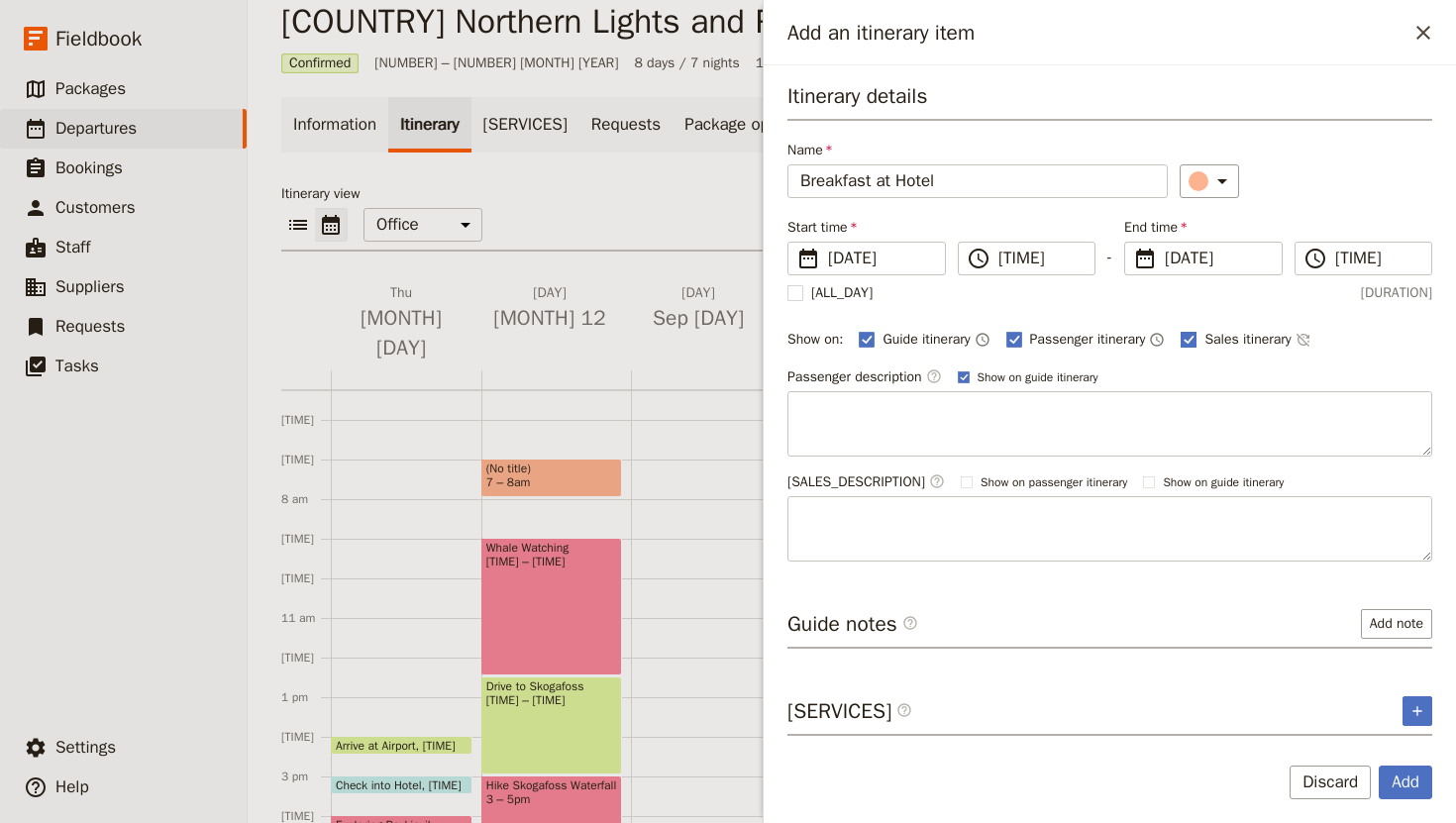 type on "Breakfast at Hotel" 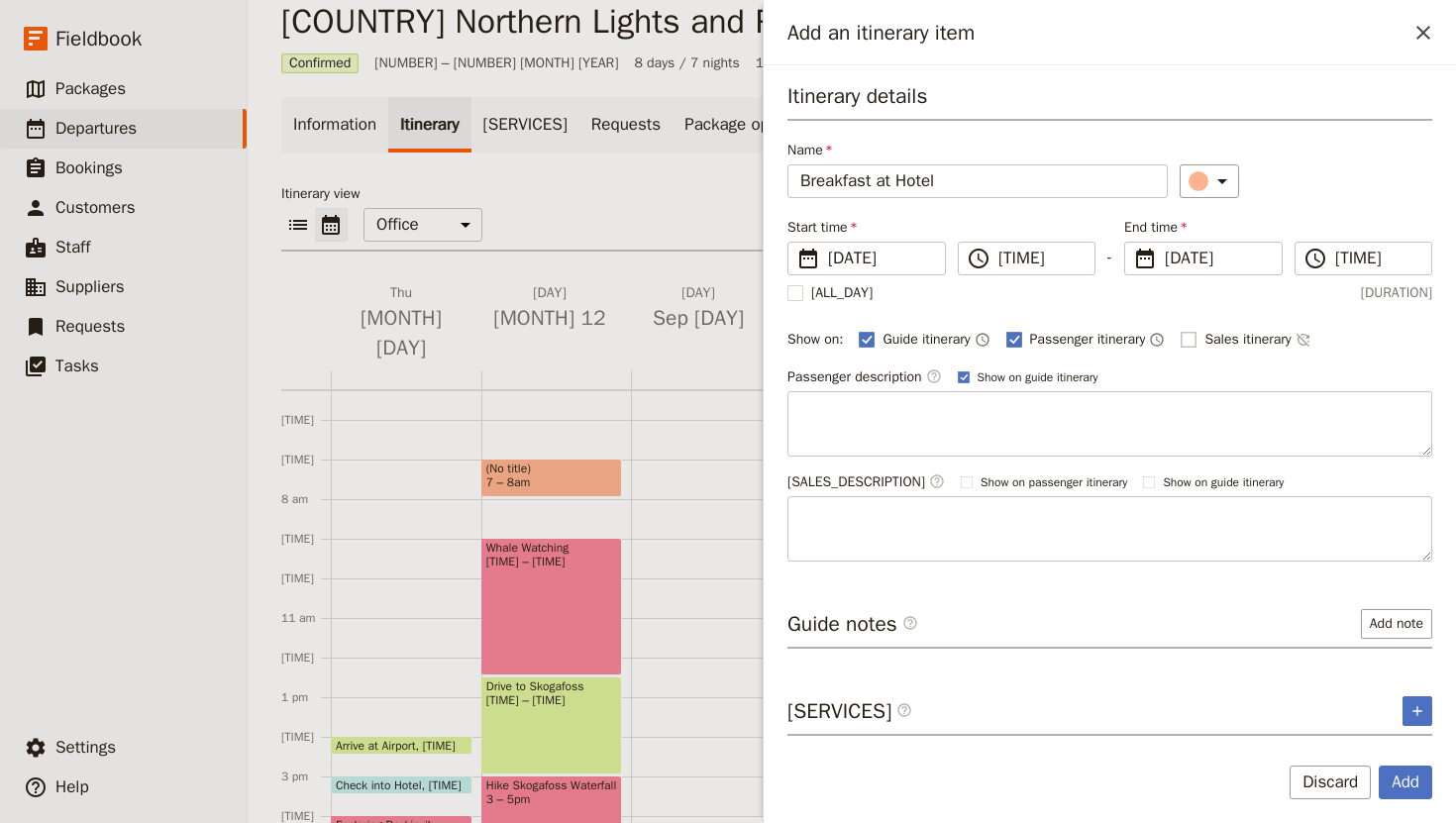checkbox on "false" 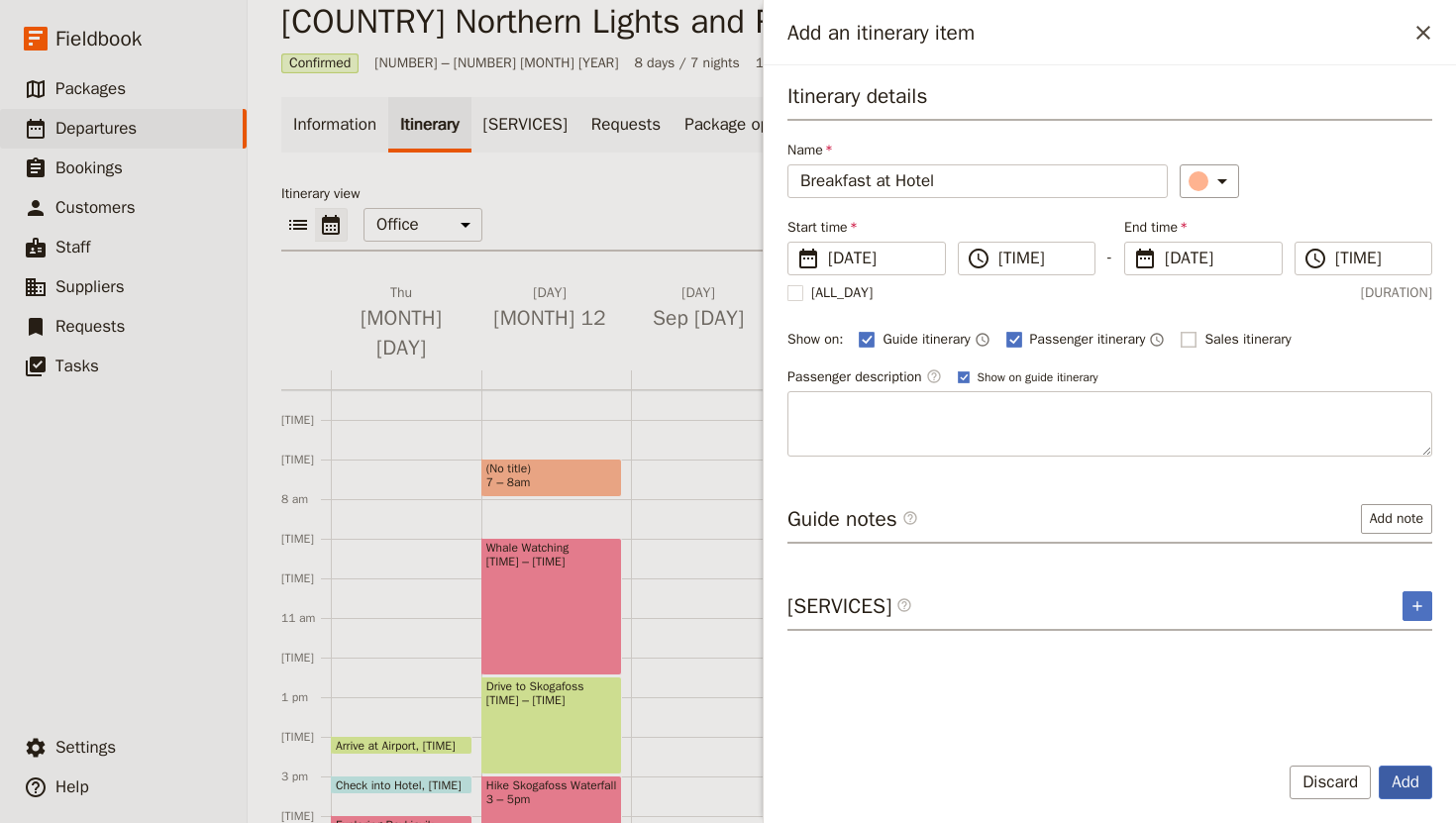 click on "Add" at bounding box center (1405, 782) 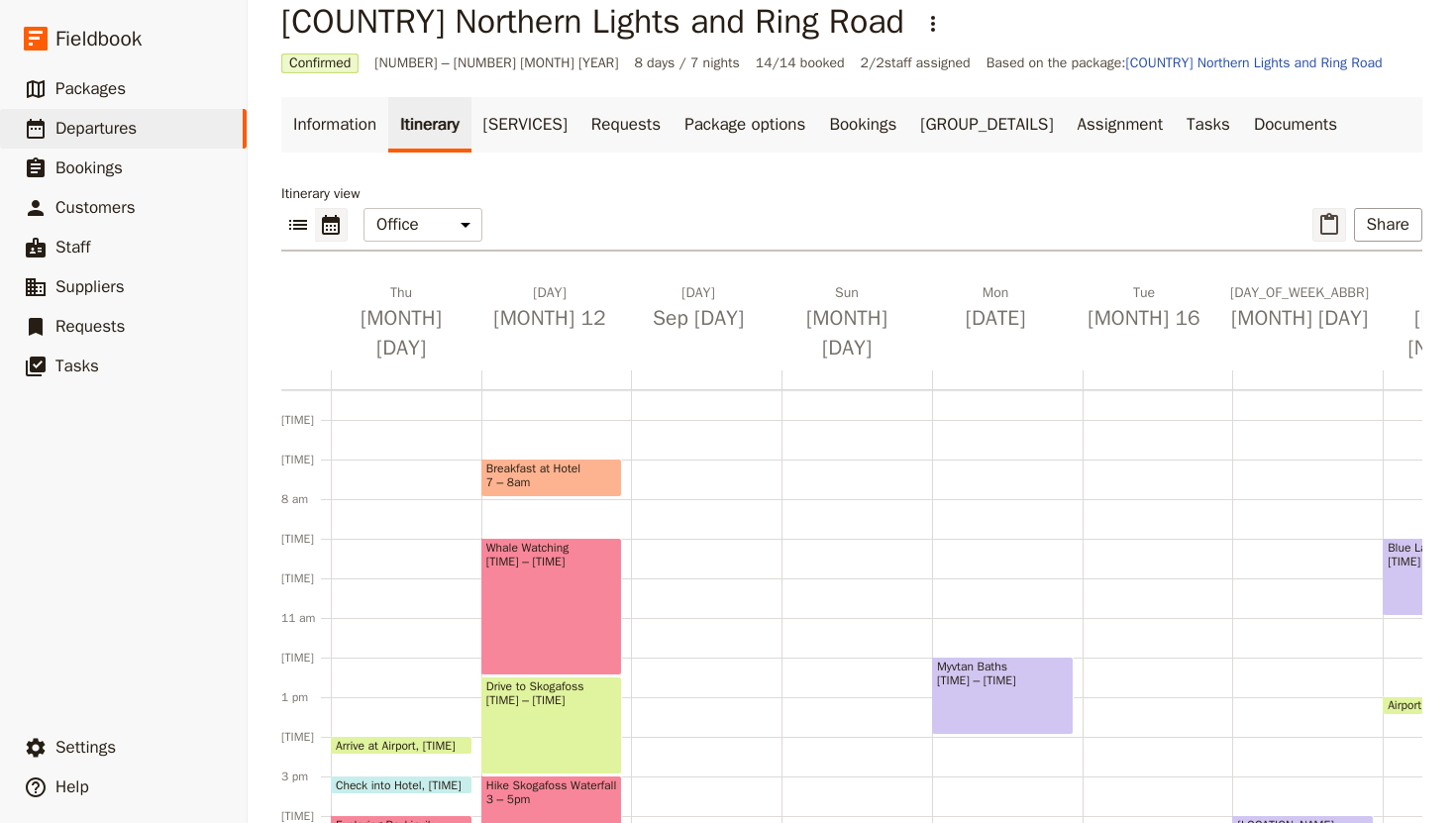 click 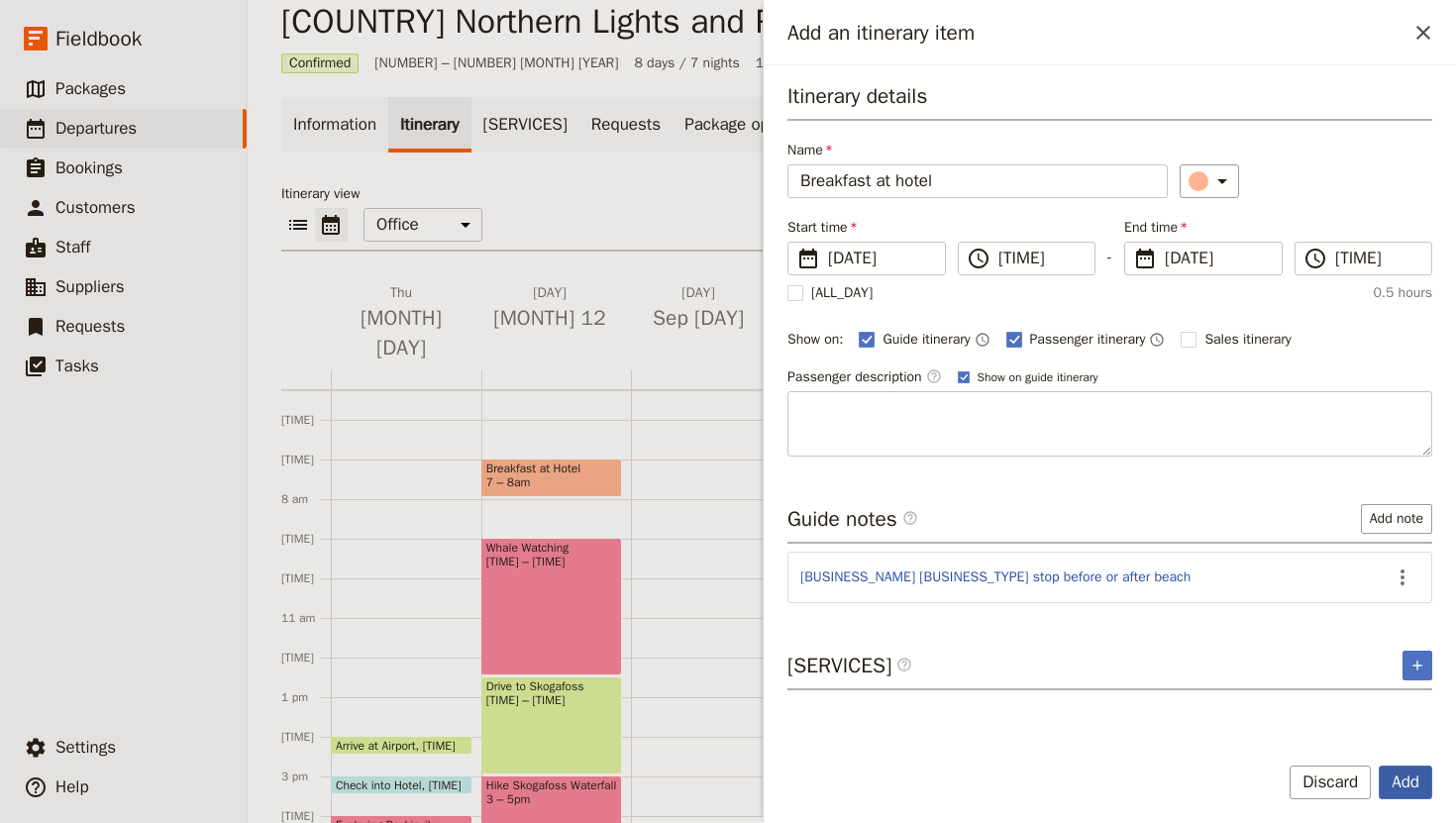 click on "Add" at bounding box center [1405, 782] 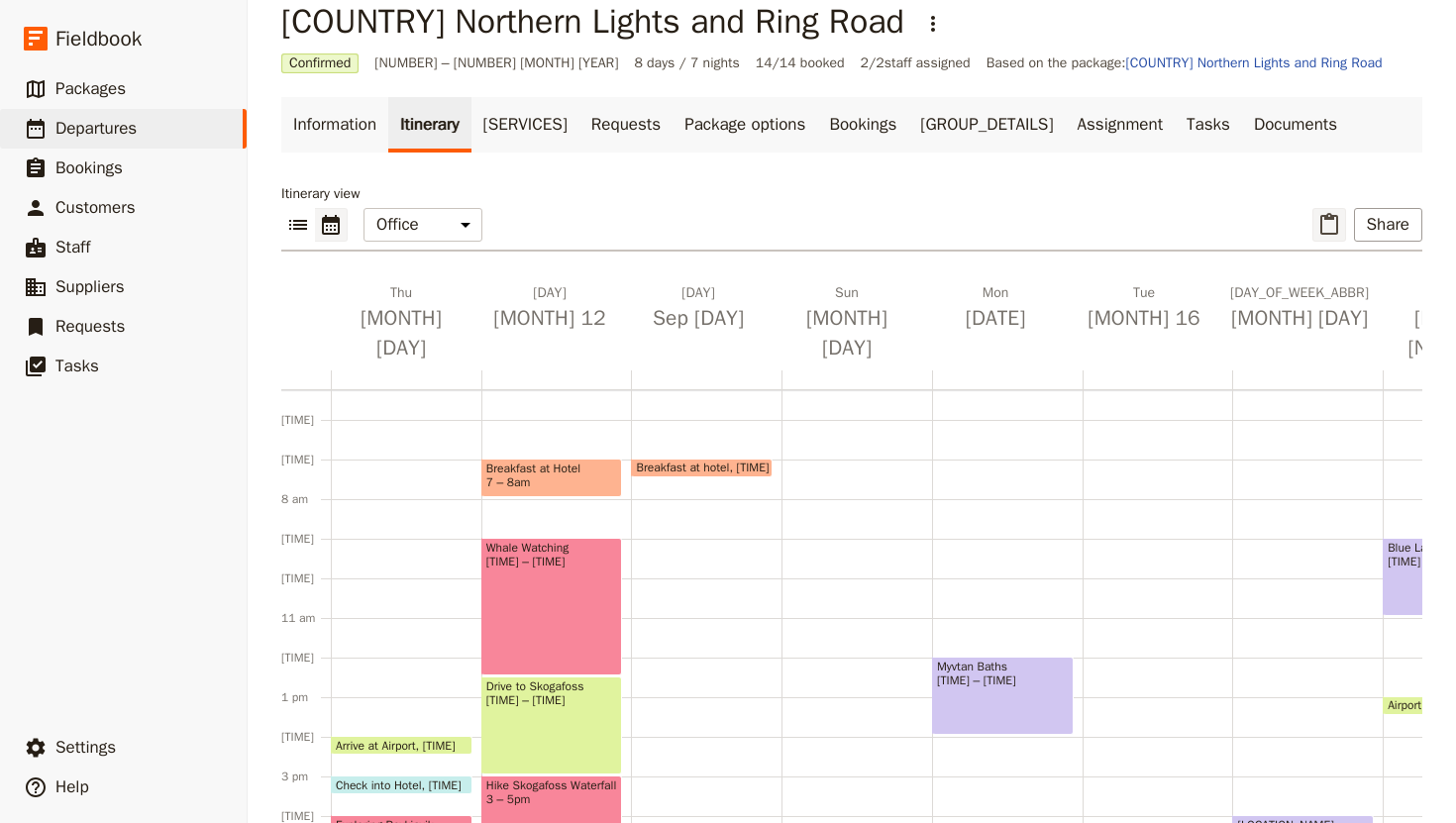 click on "​" at bounding box center (1329, 225) 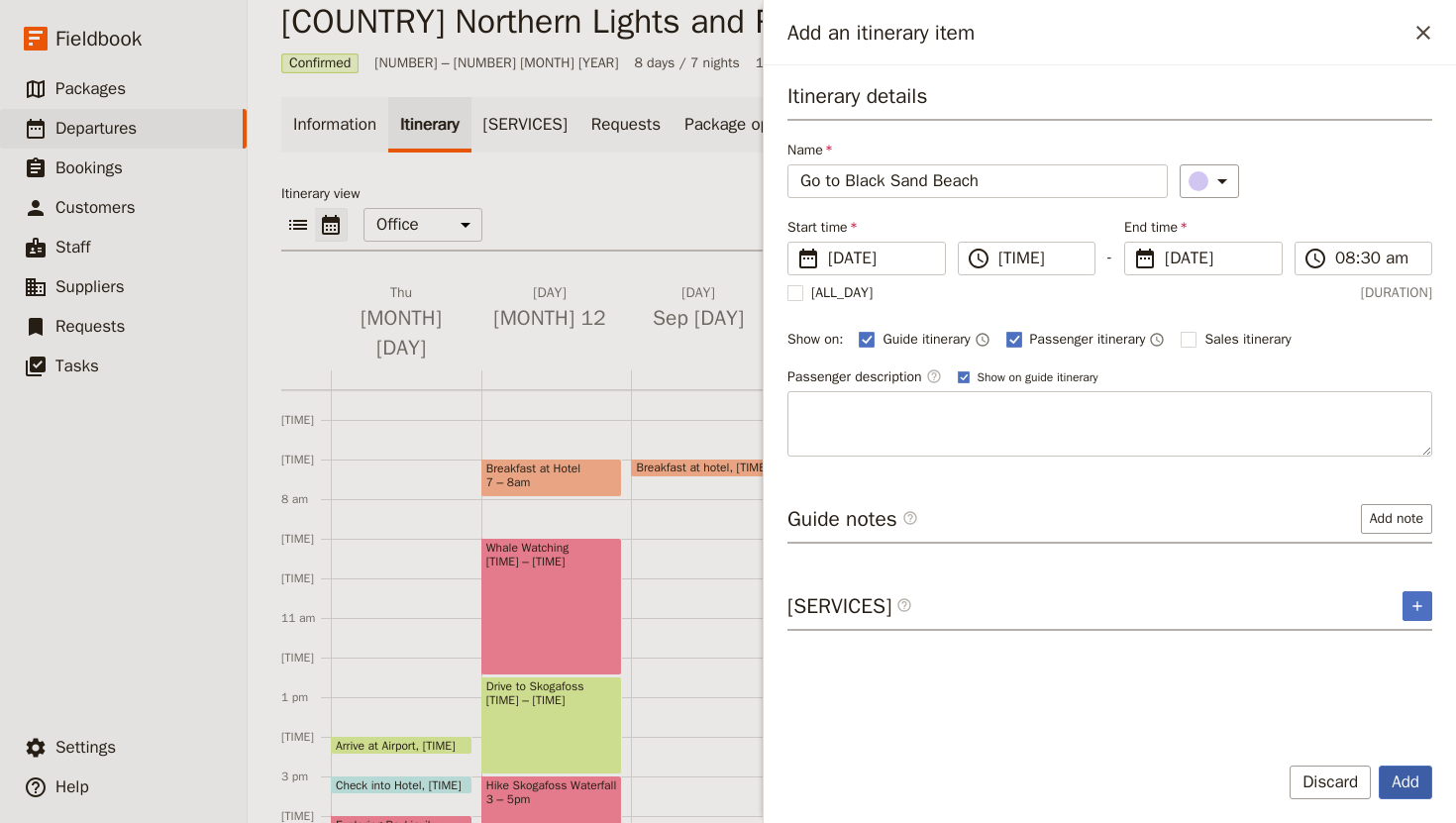 click on "Add" at bounding box center (1405, 782) 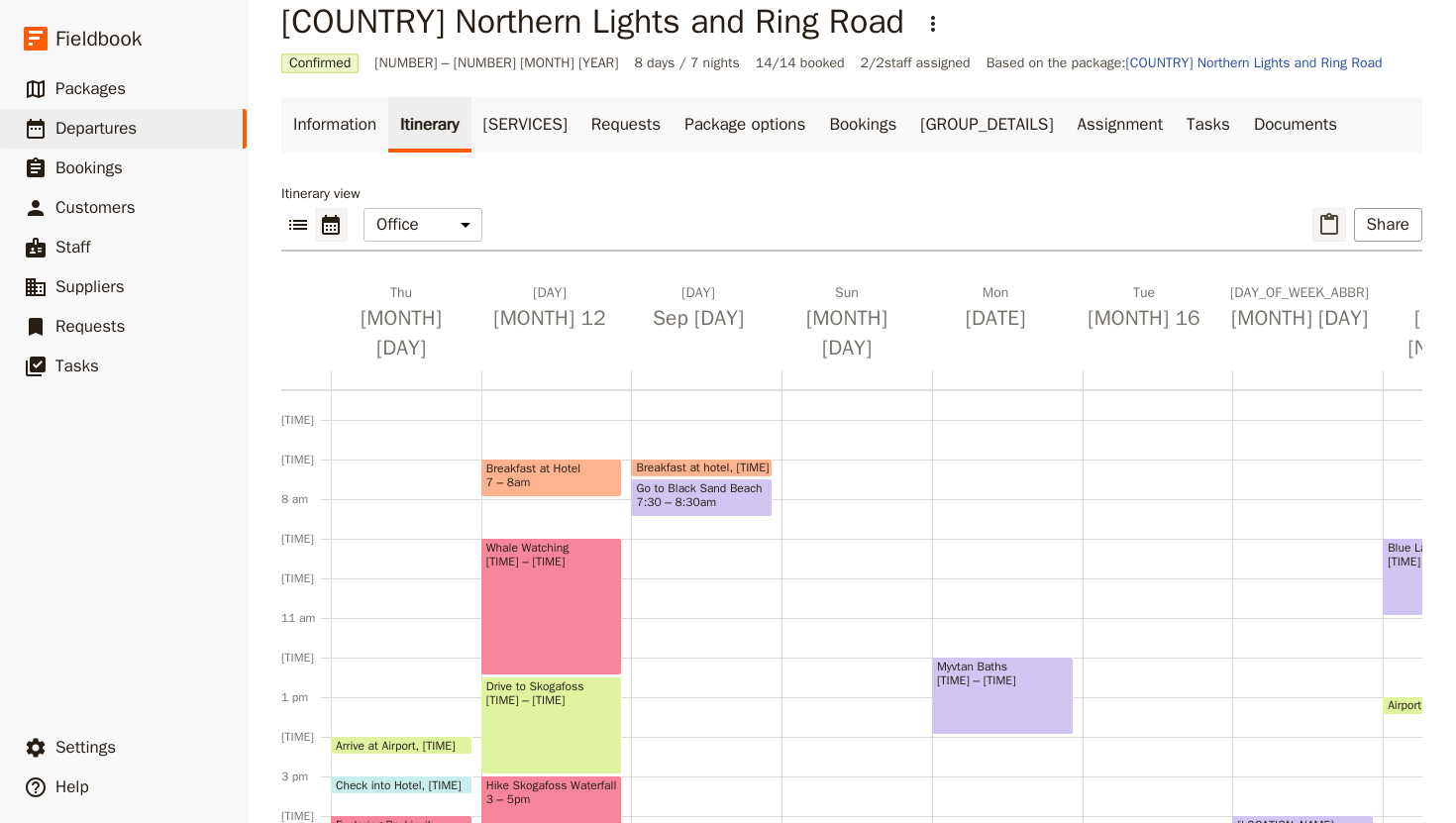 click 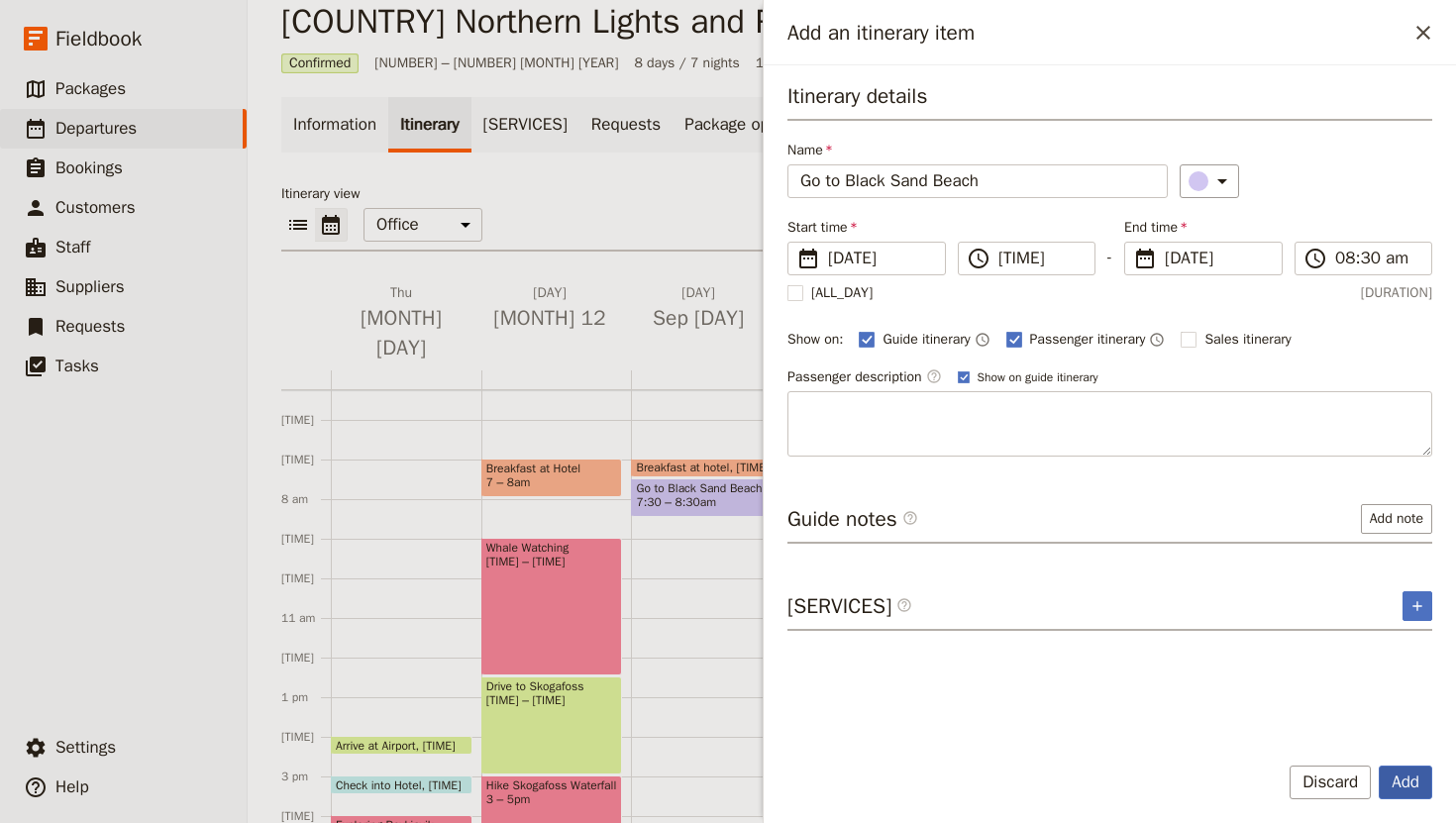 click on "Add" at bounding box center [1405, 782] 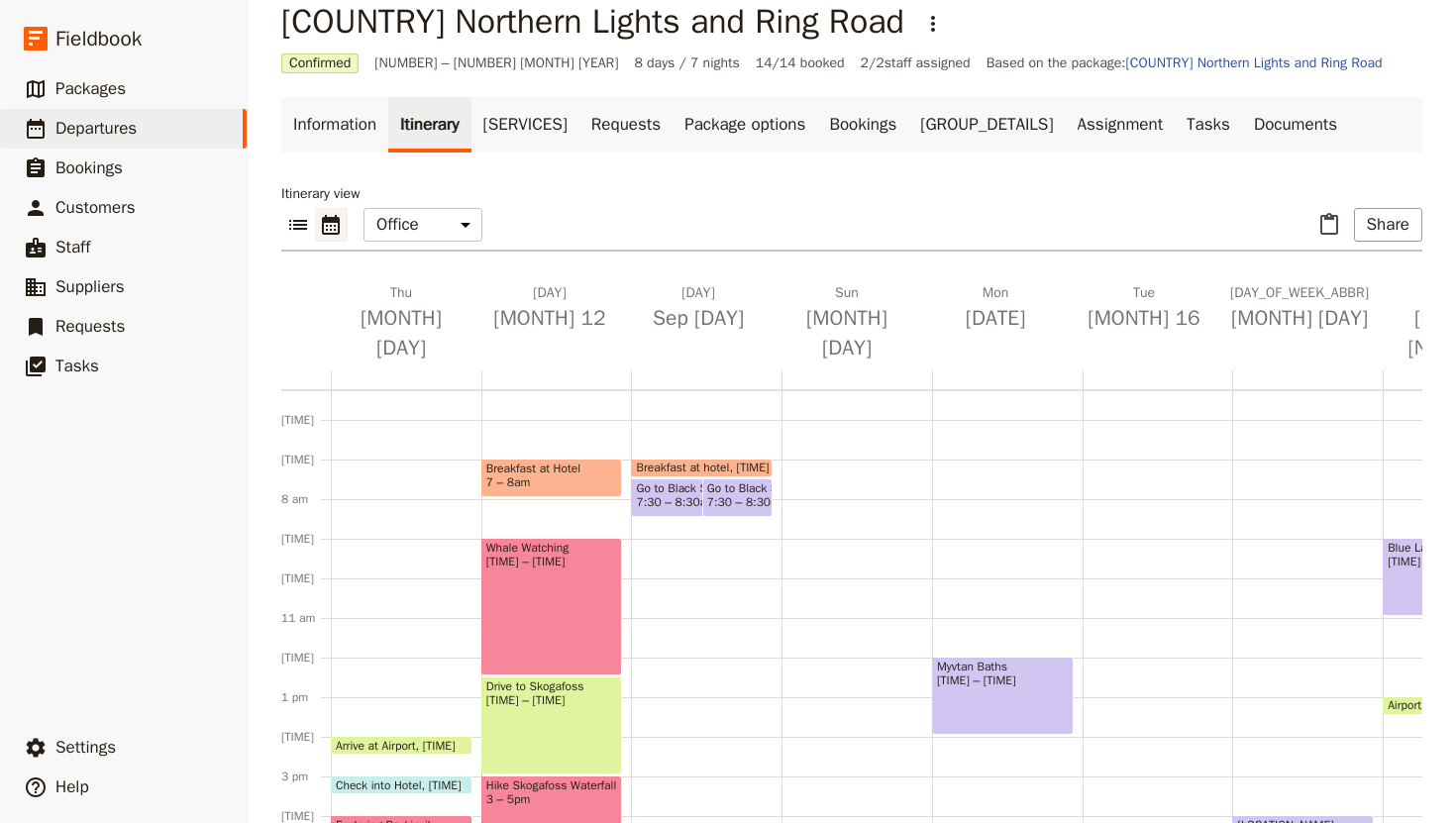 click on "7:30 – 8:30am" at bounding box center [747, 502] 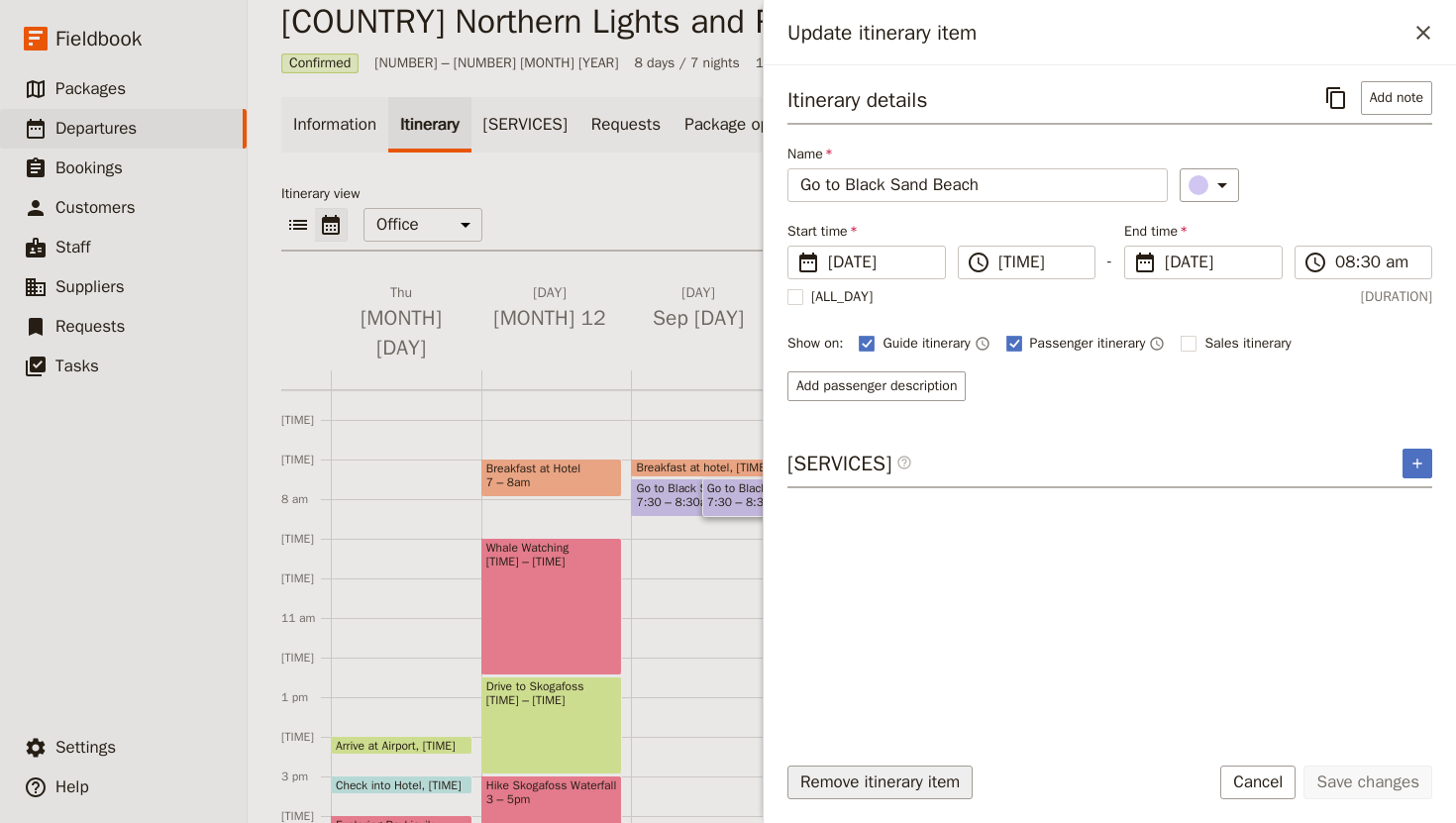 click on "Remove itinerary item" at bounding box center [880, 782] 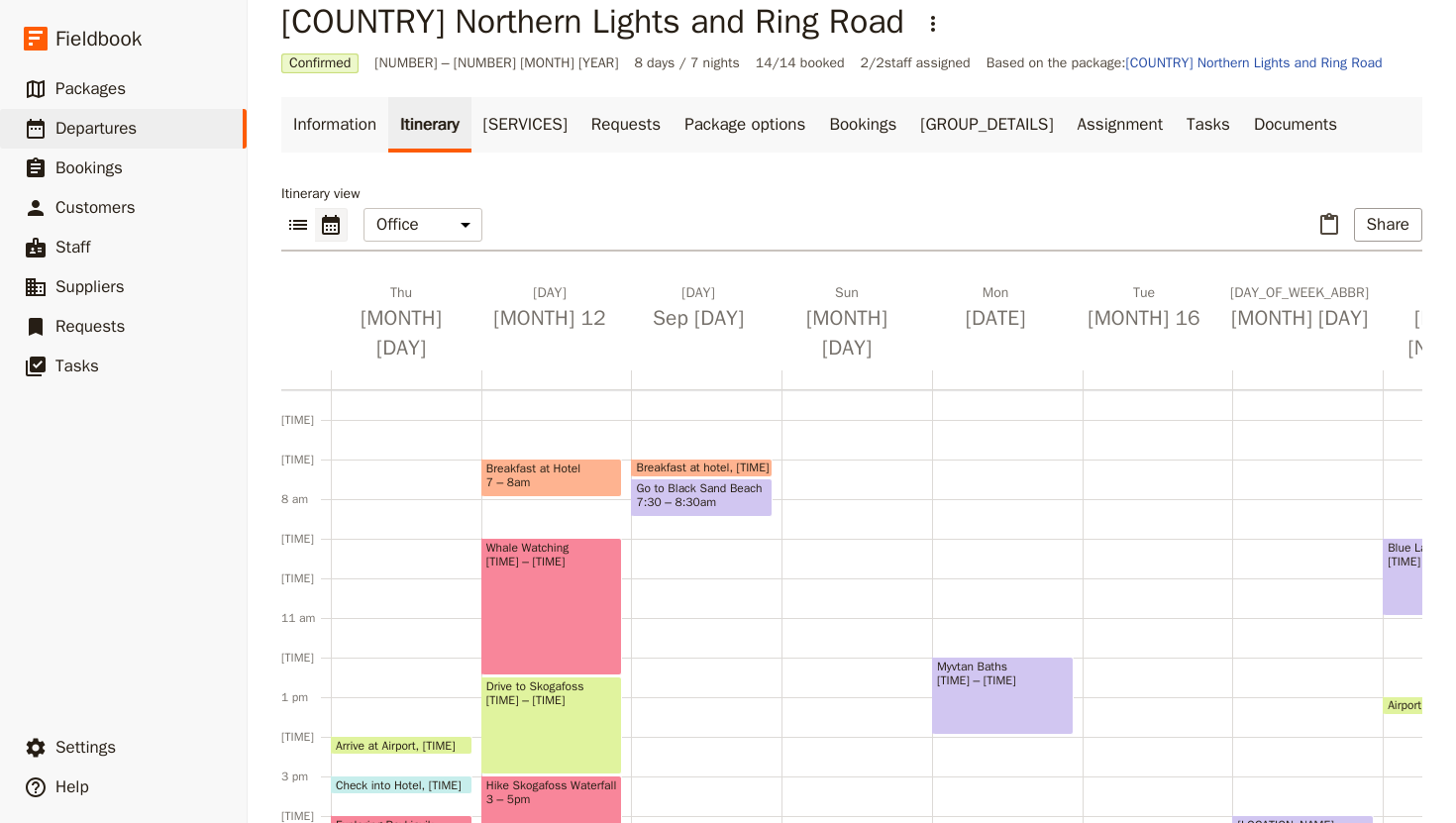 scroll, scrollTop: 454, scrollLeft: 0, axis: vertical 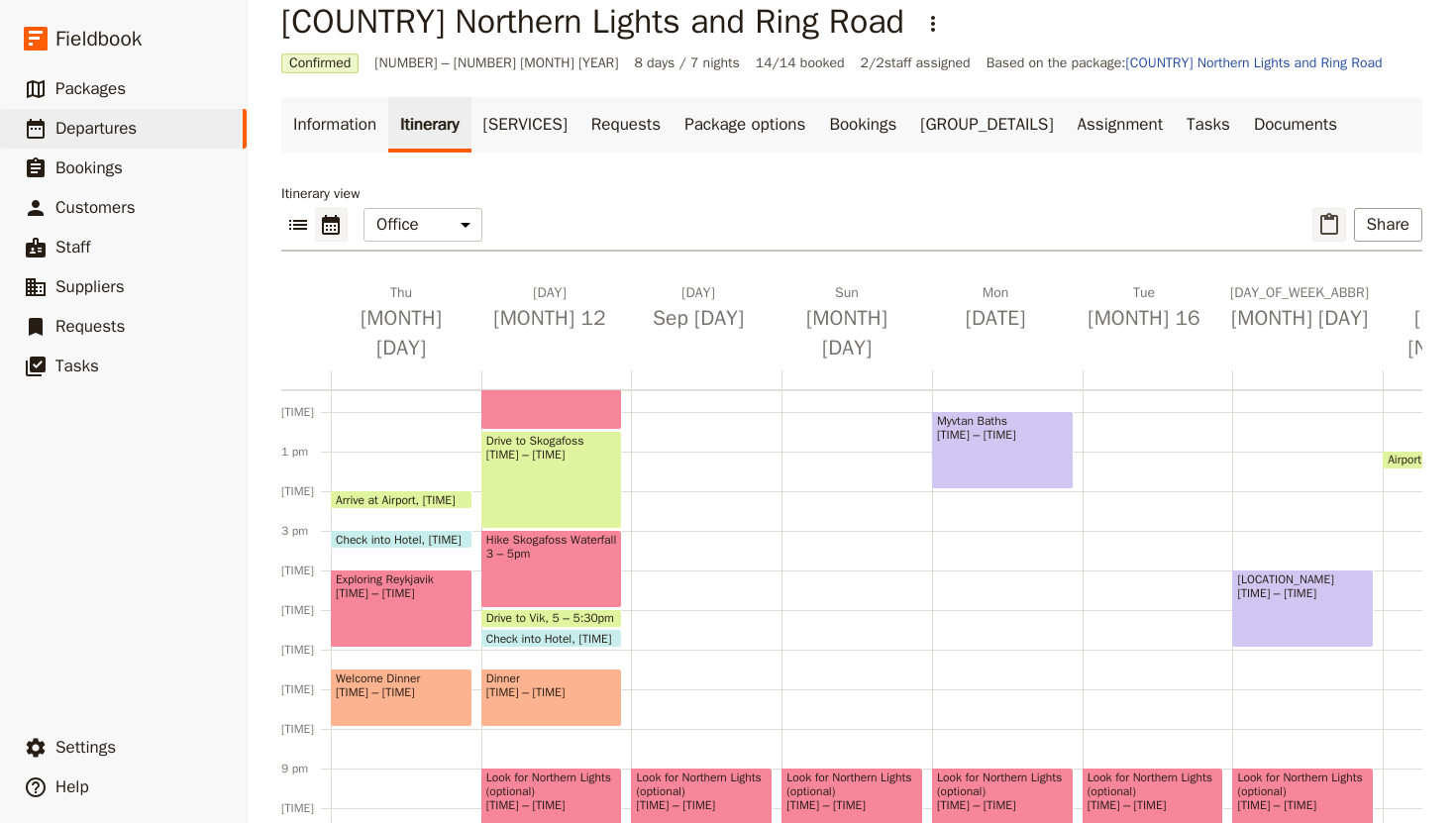 click 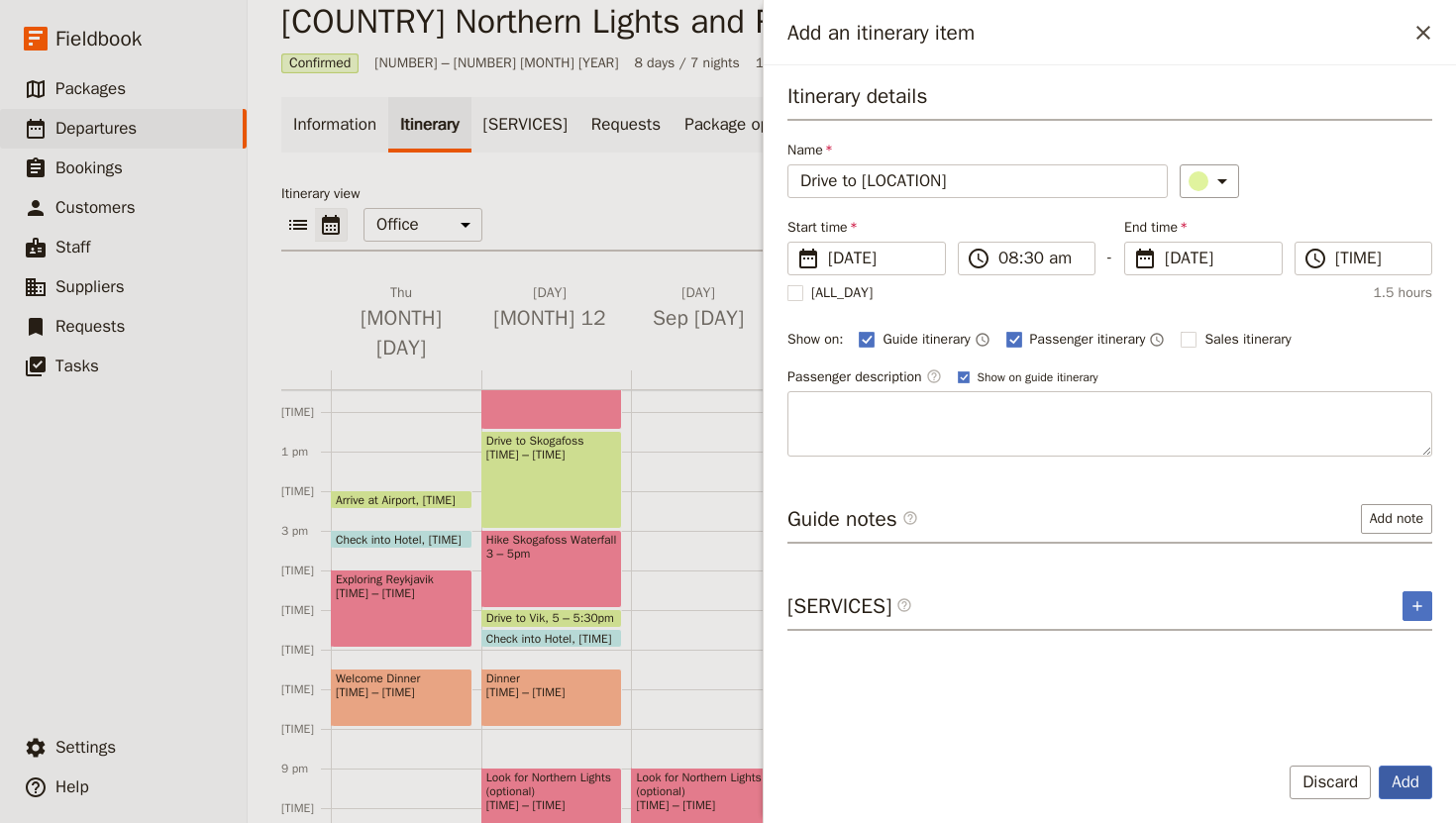 click on "Add" at bounding box center (1405, 782) 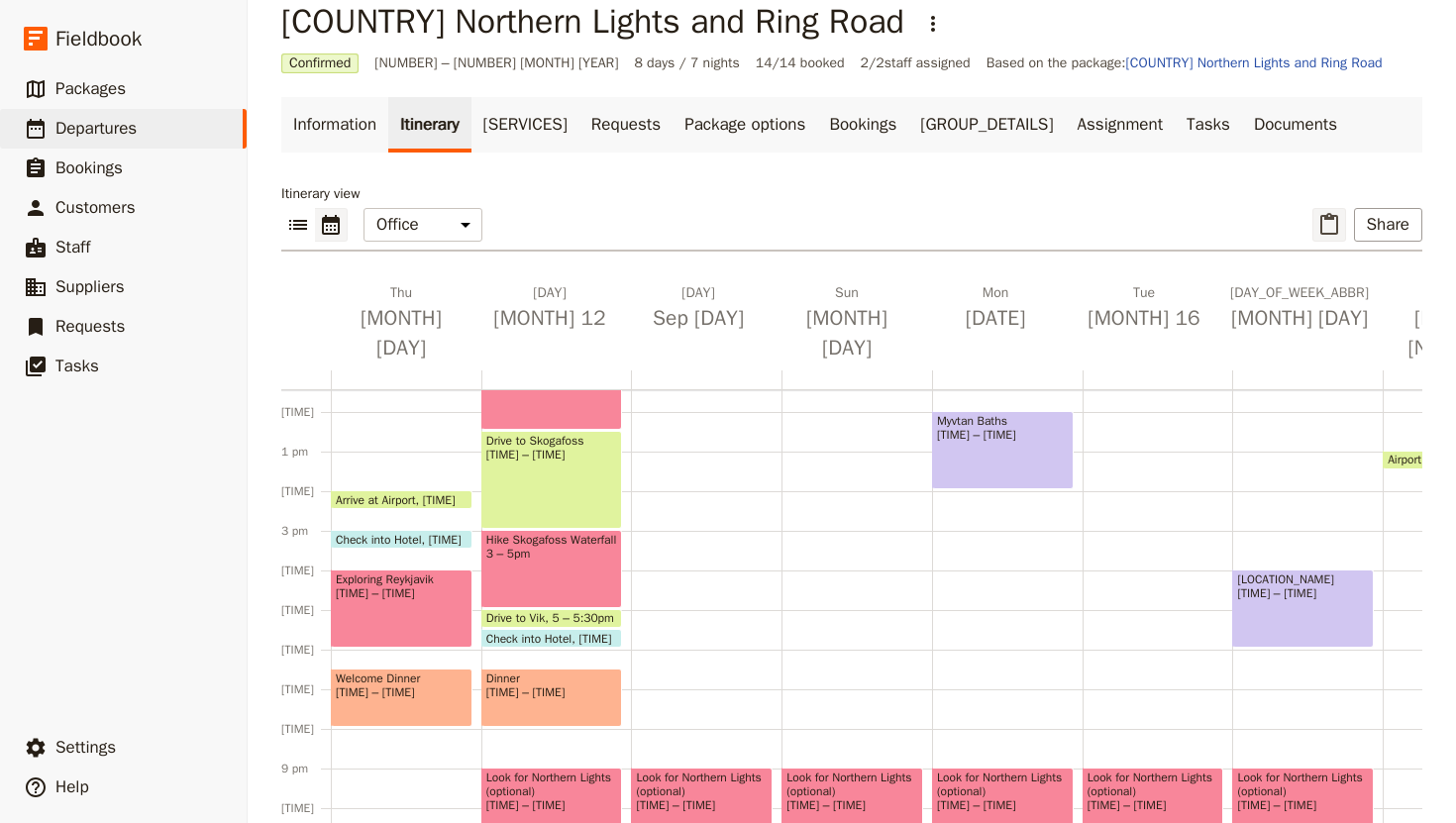 click 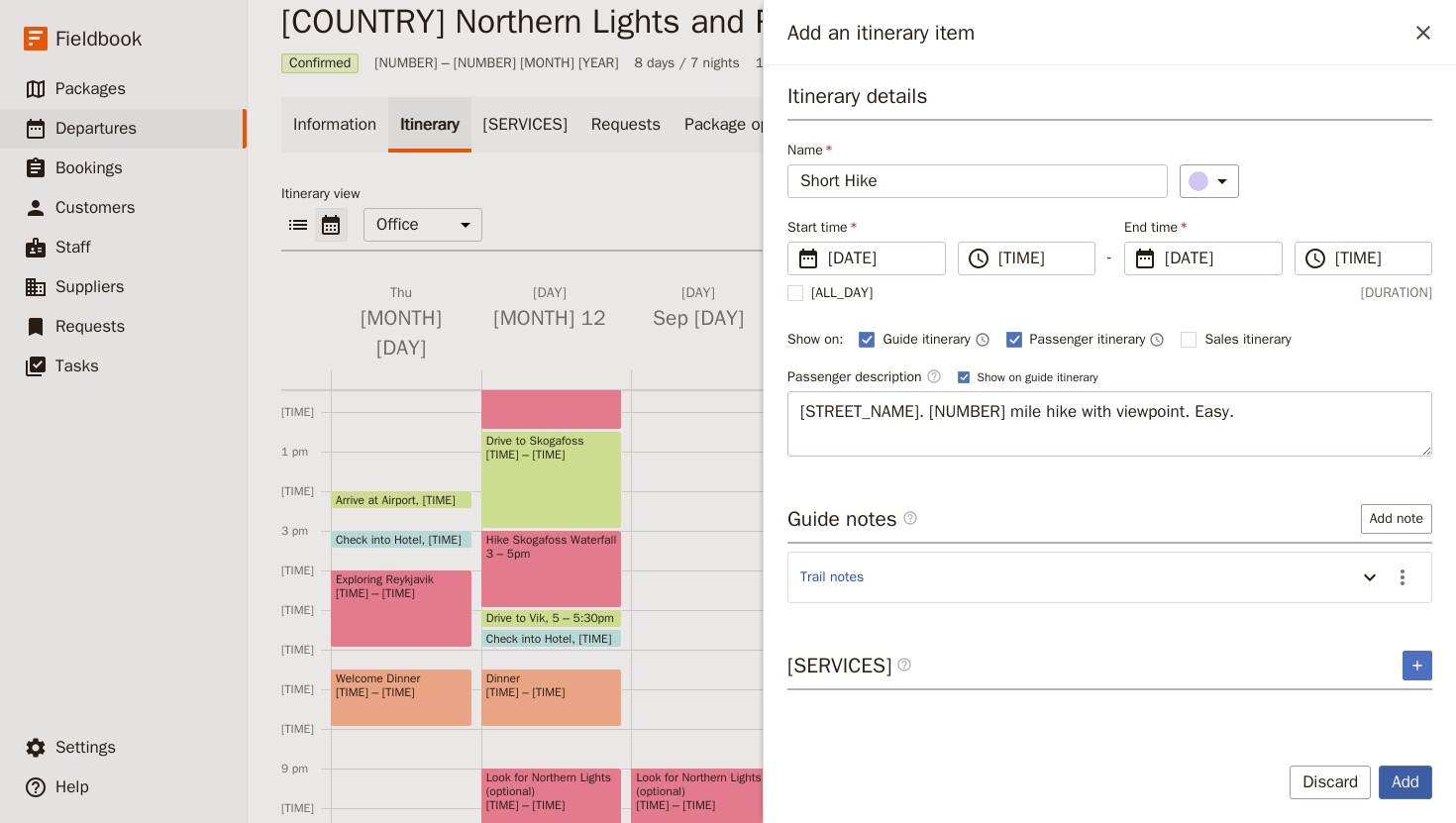 click on "Add" at bounding box center (1405, 782) 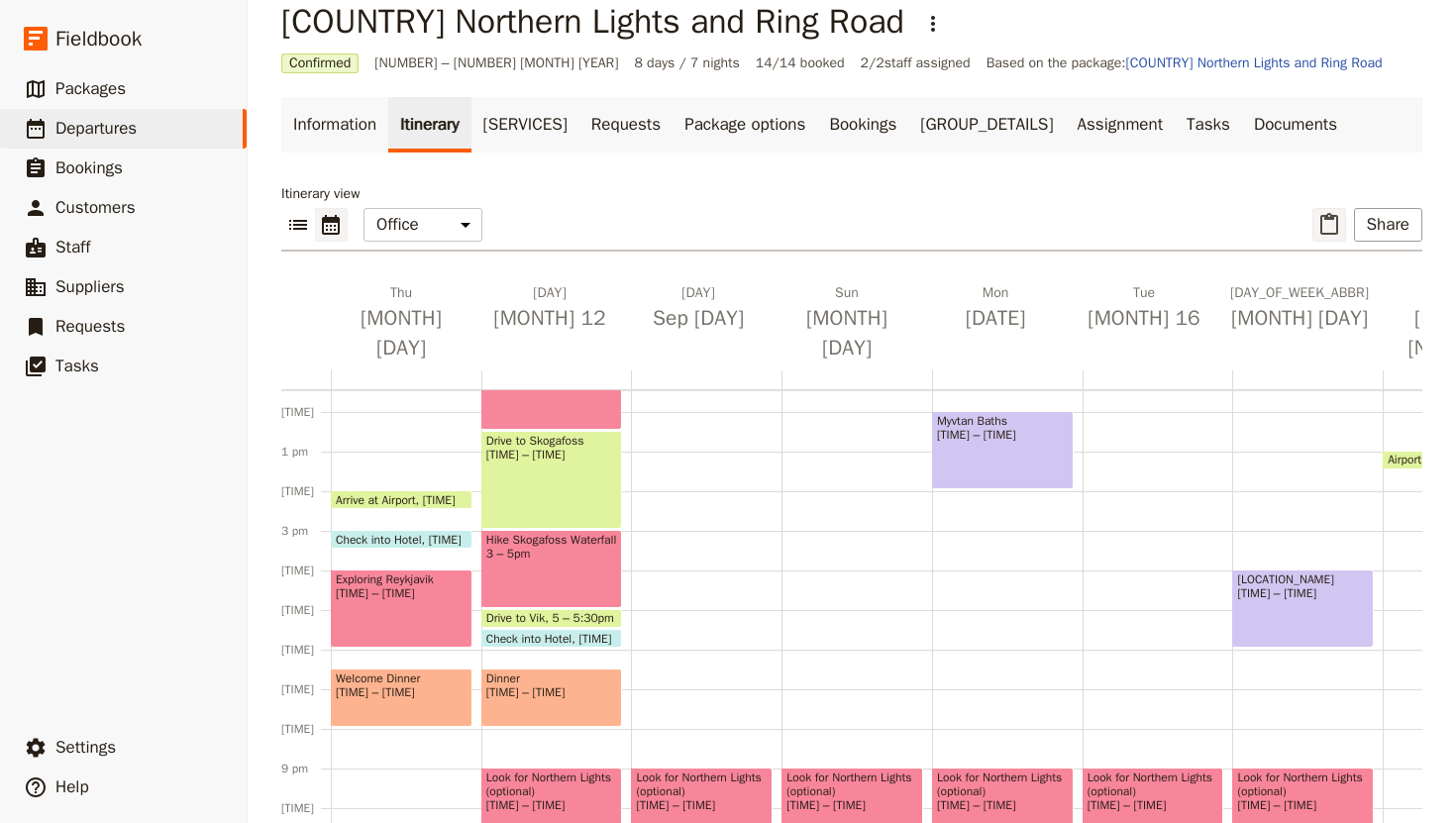 click 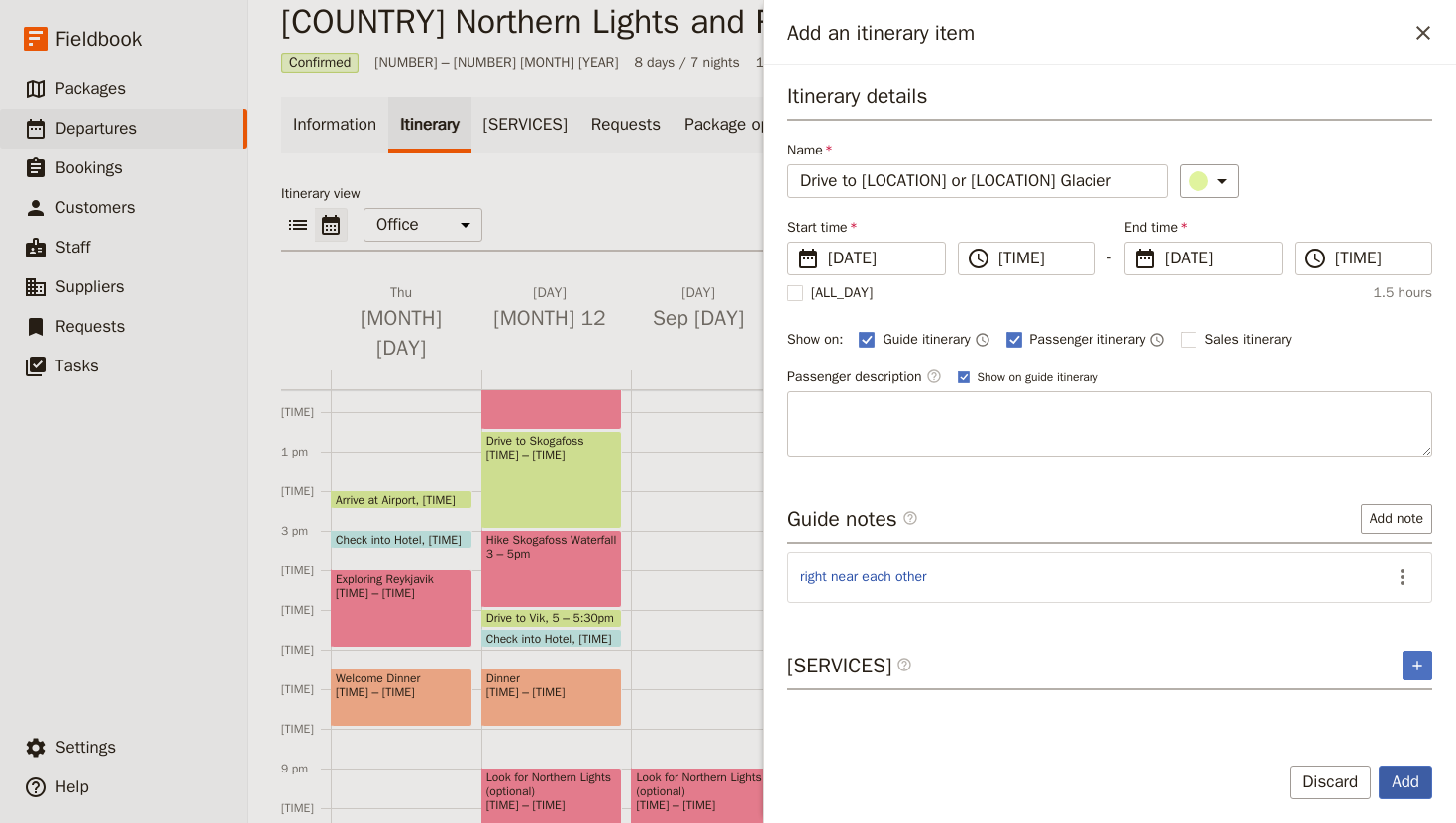 click on "Add" at bounding box center [1405, 782] 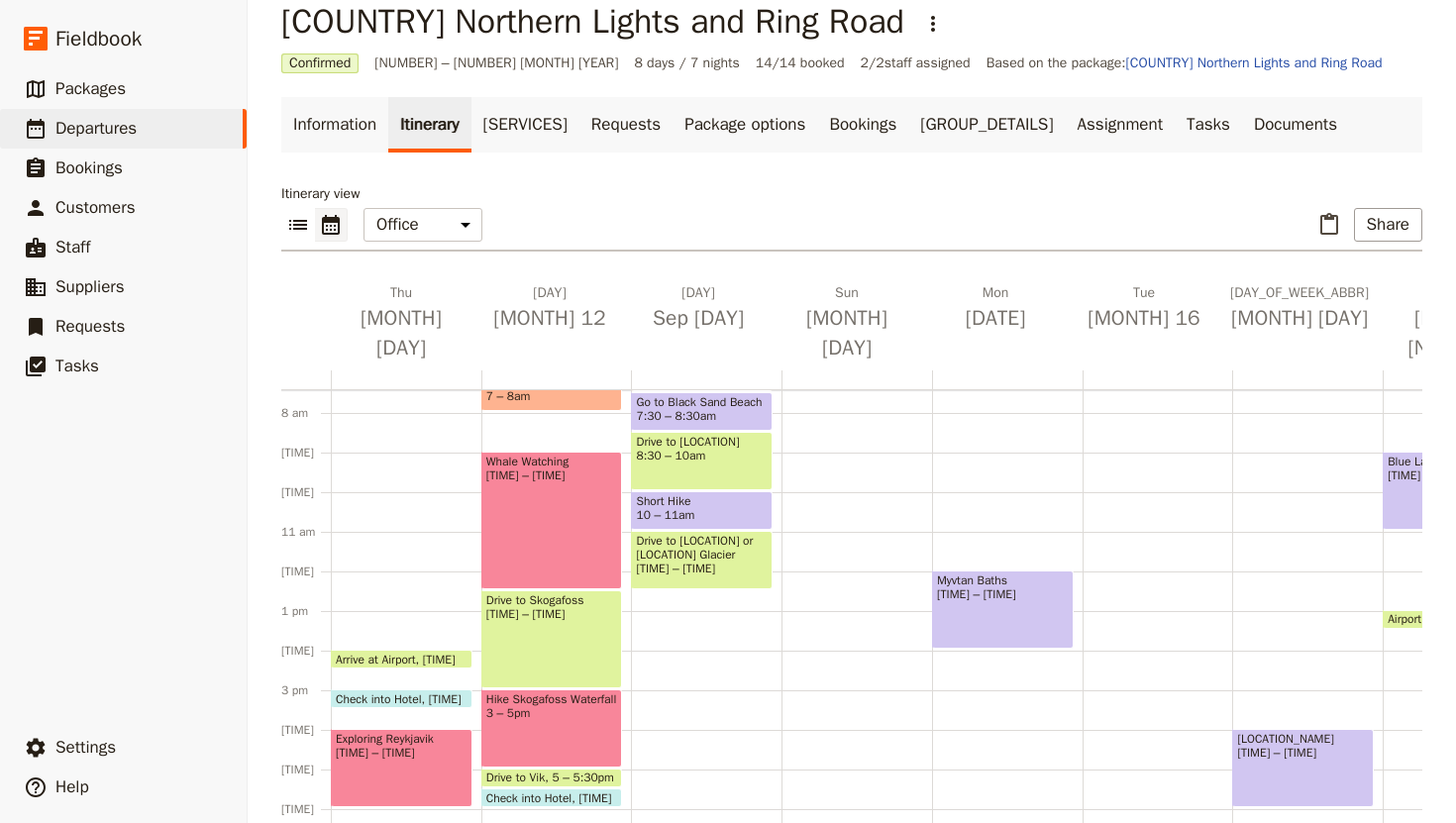 scroll, scrollTop: 316, scrollLeft: 0, axis: vertical 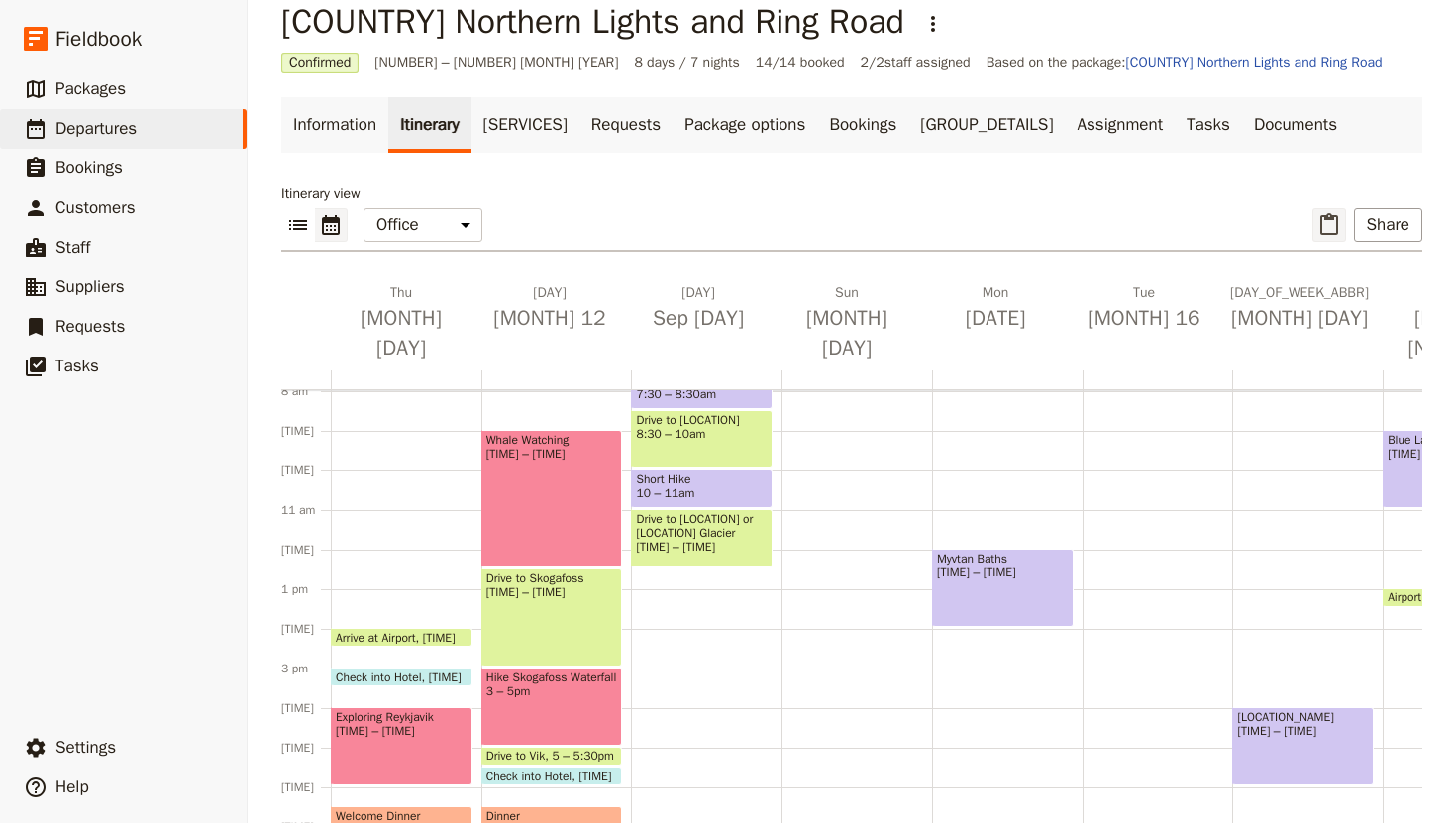 click on "​" at bounding box center (1329, 225) 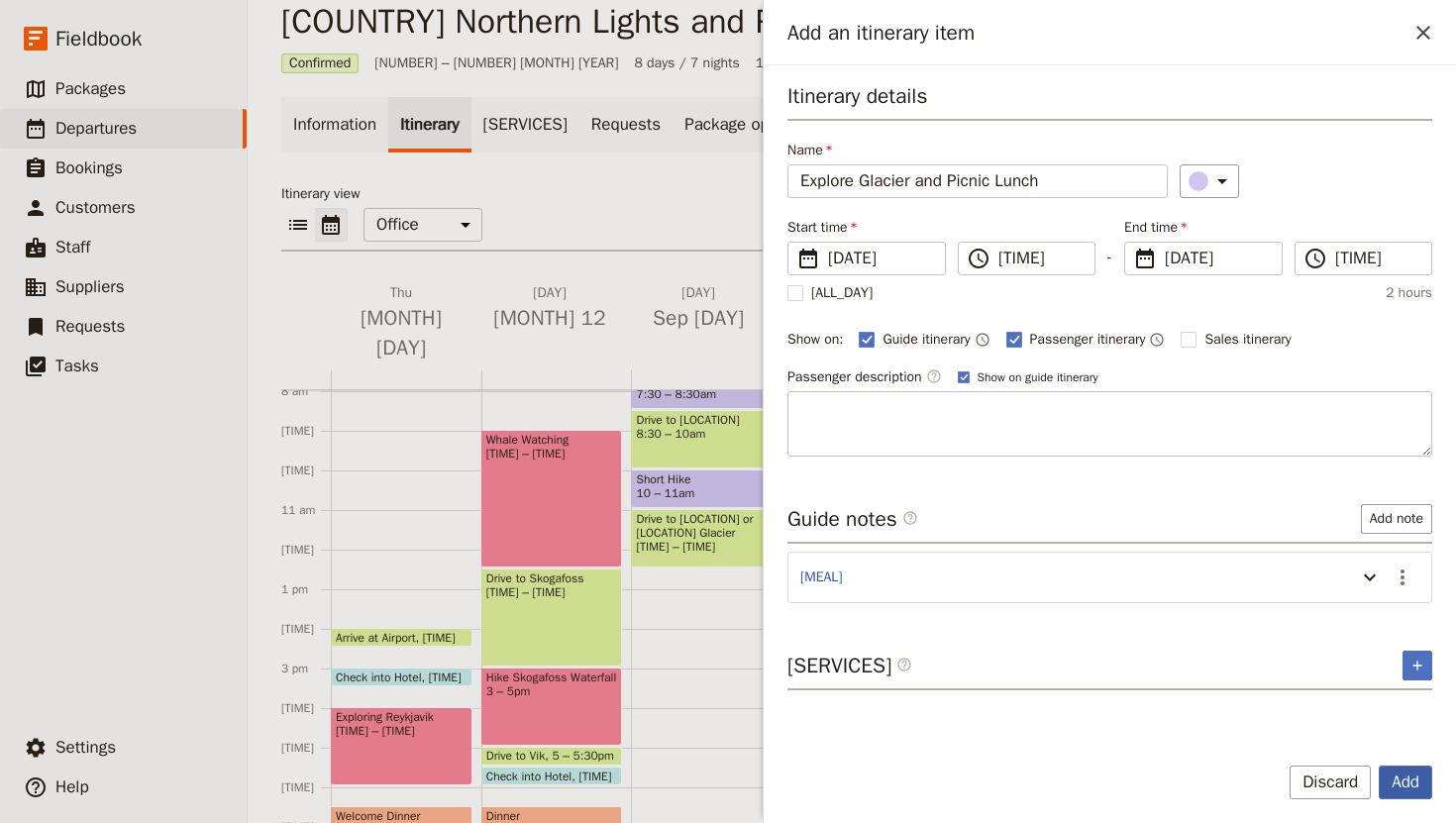 click on "Add" at bounding box center [1405, 782] 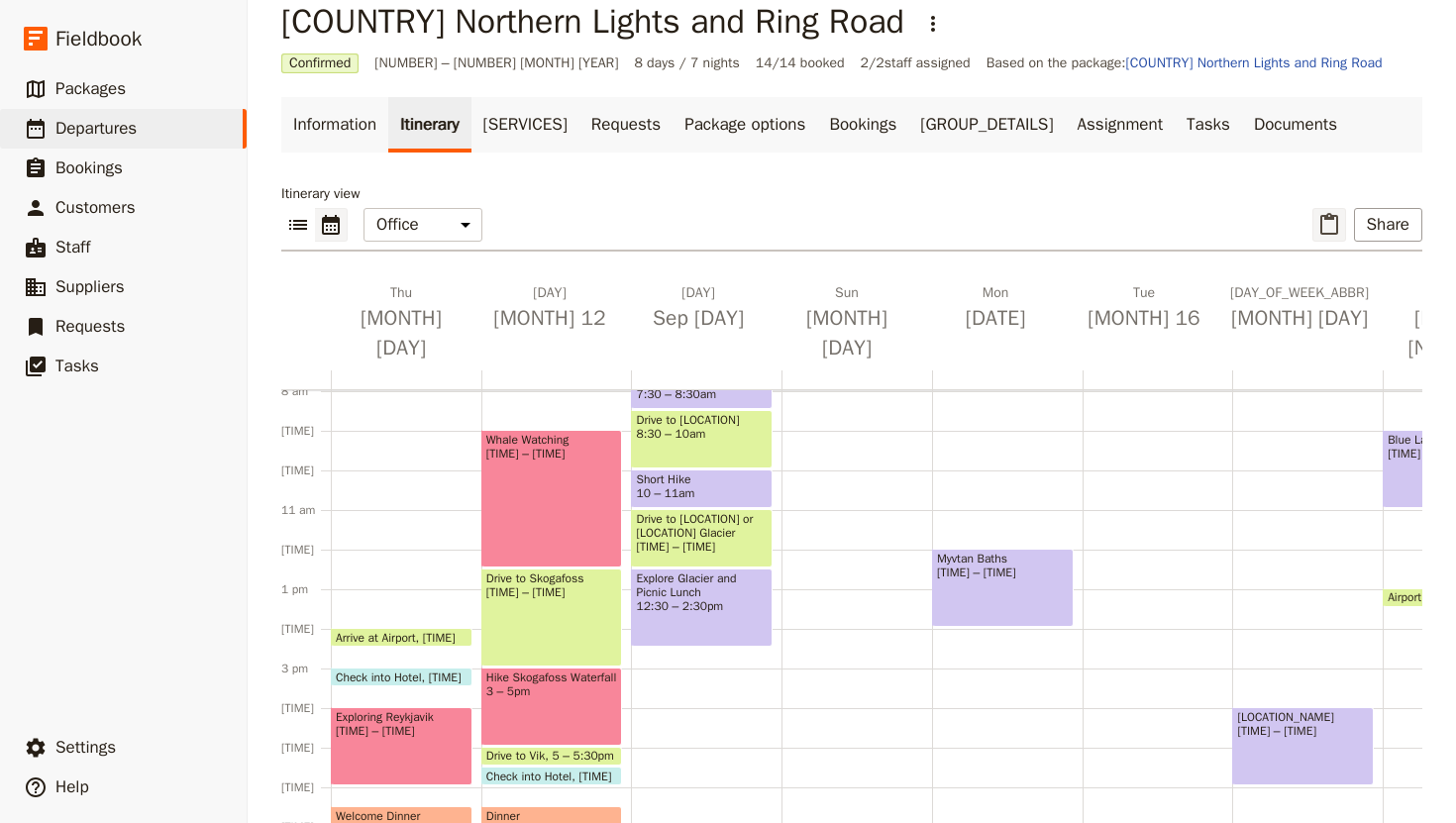click 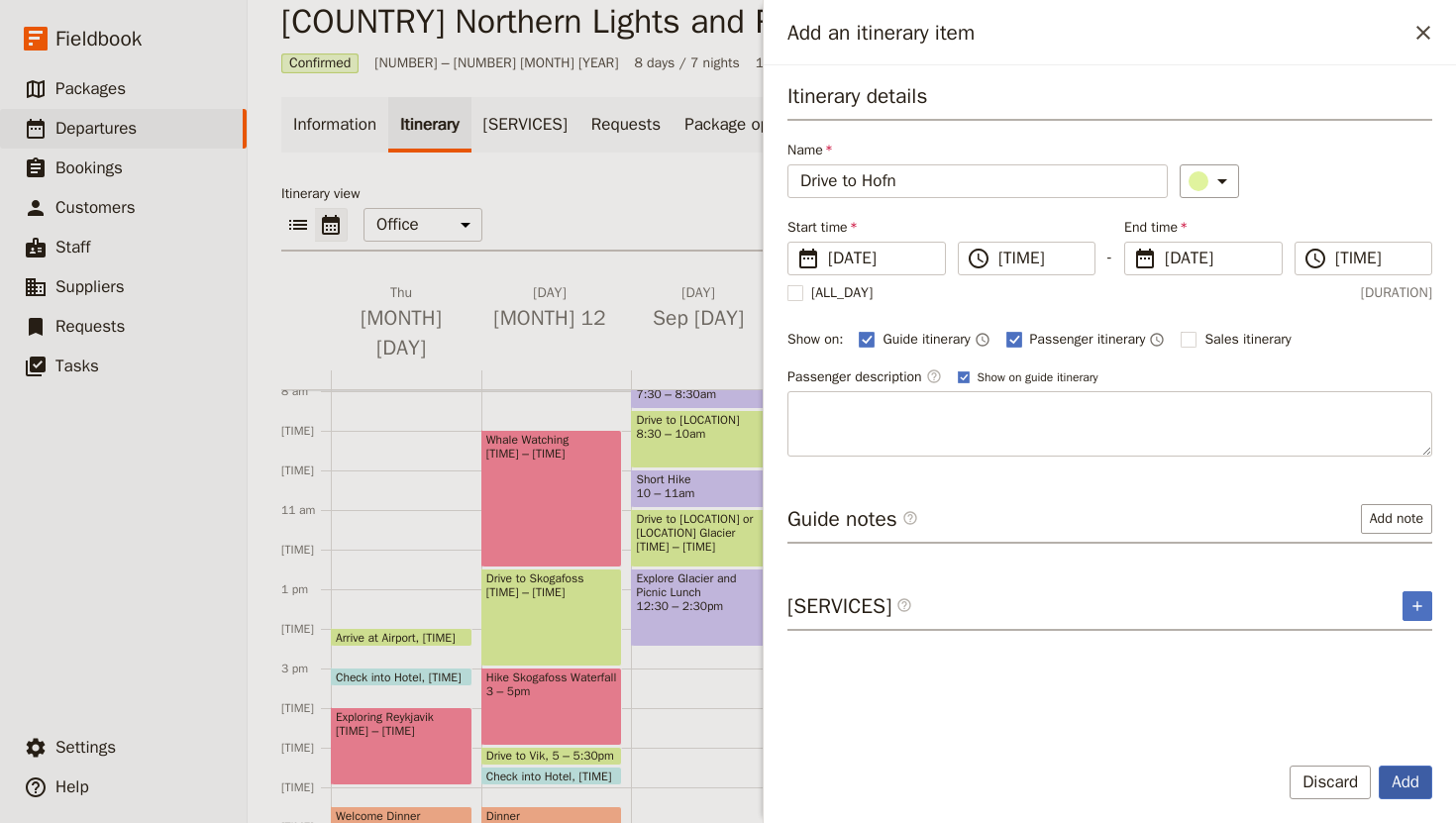 click on "Add" at bounding box center (1405, 782) 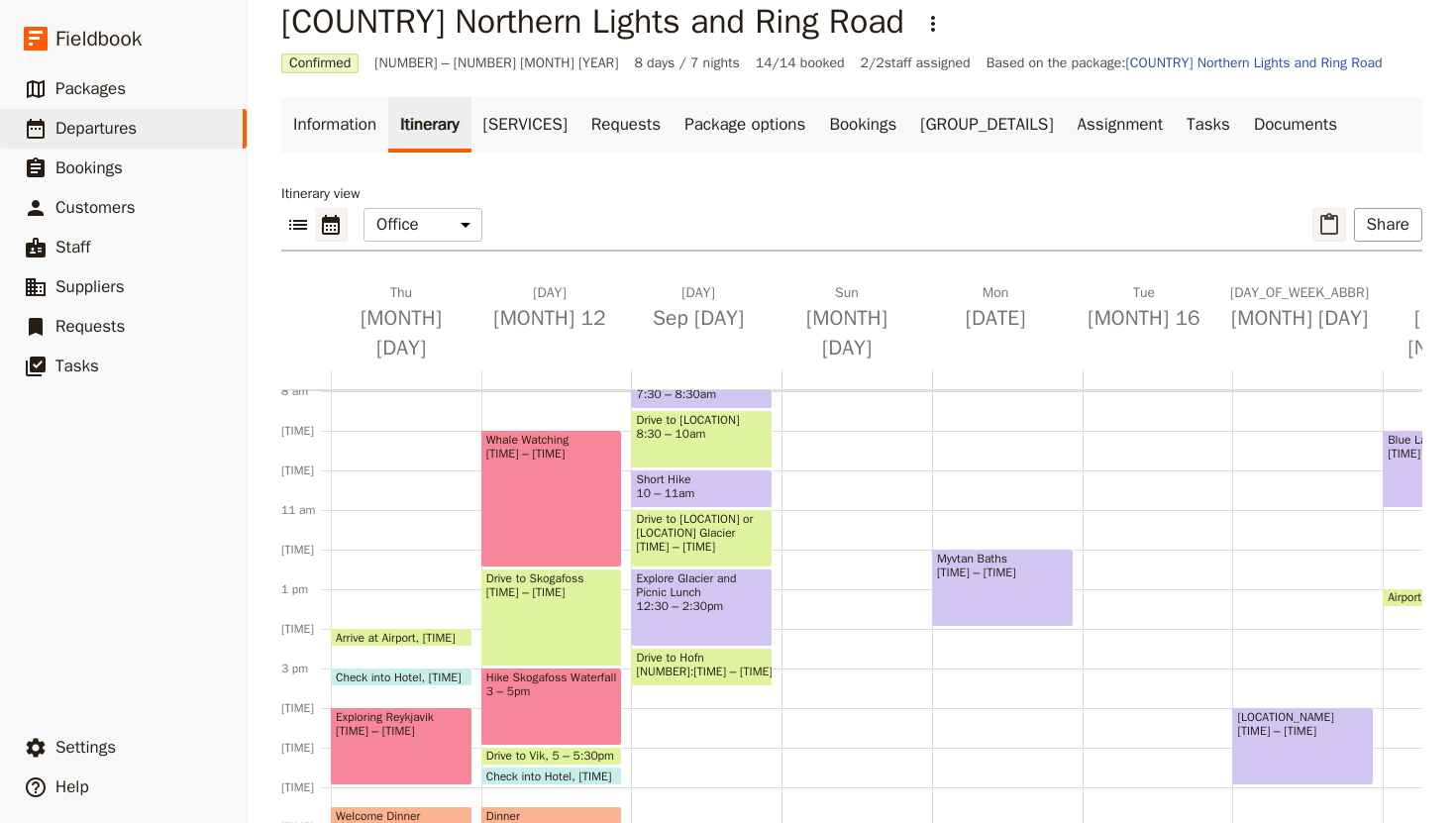 click 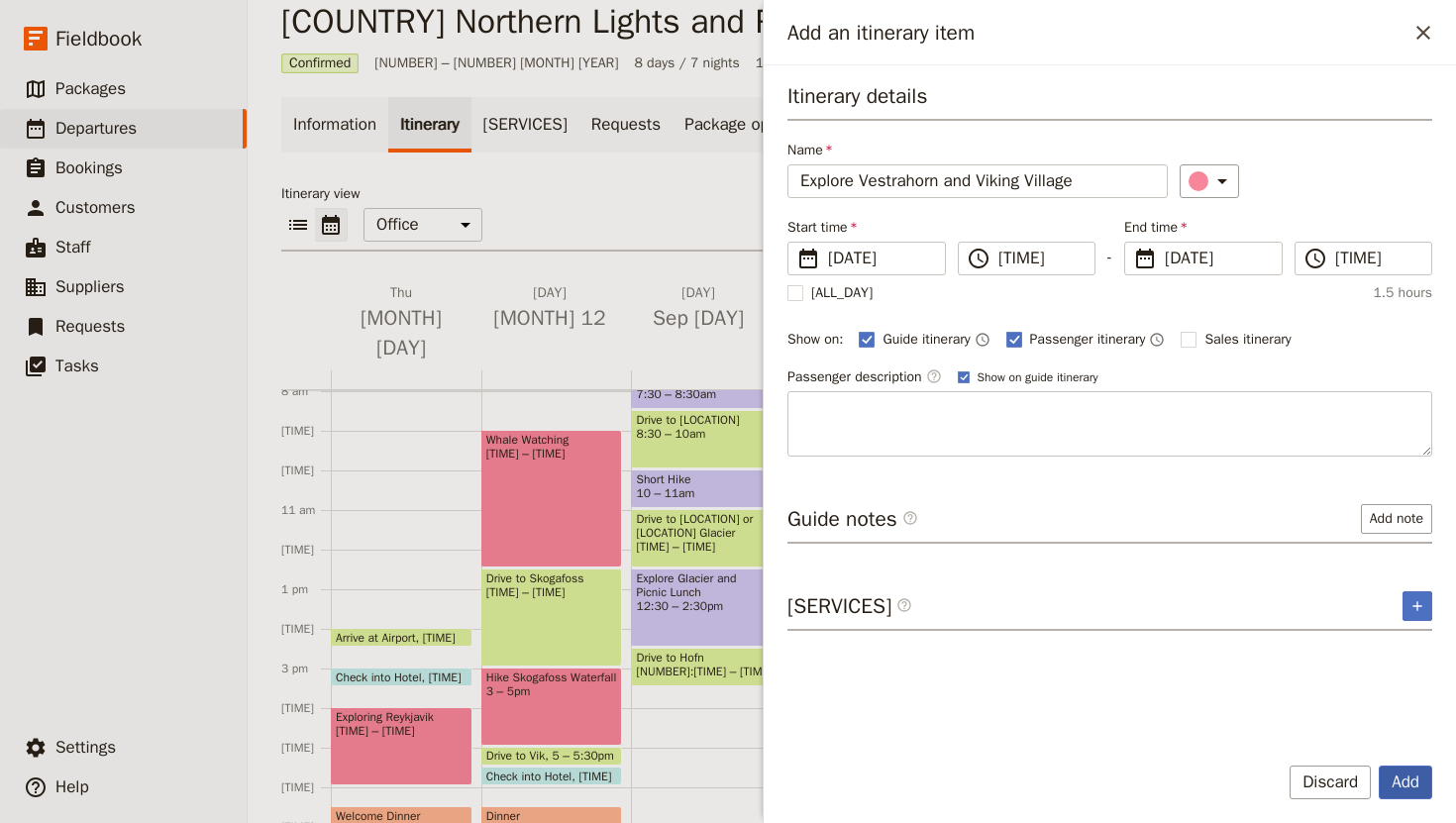 click on "Add" at bounding box center (1405, 782) 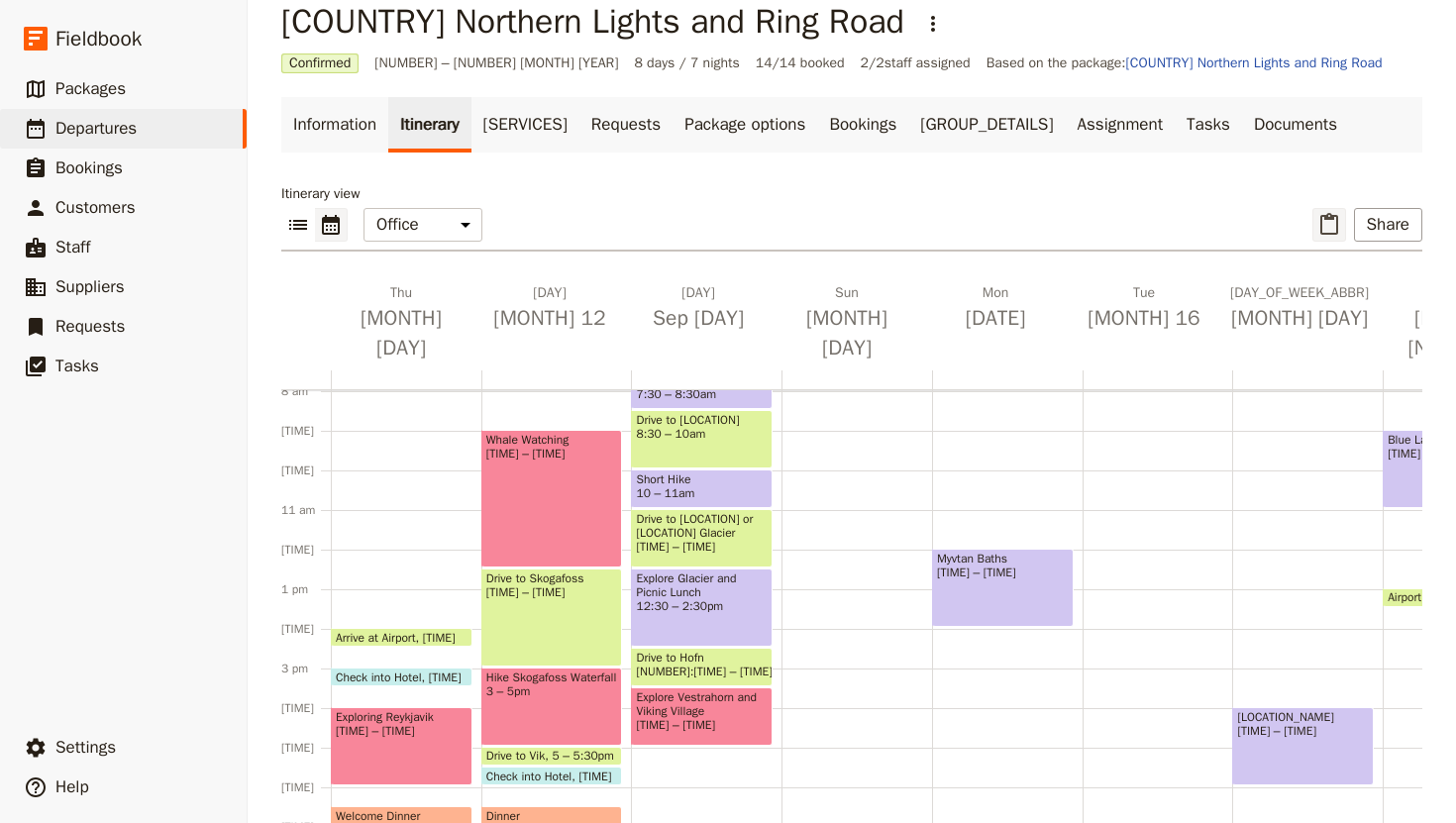 click 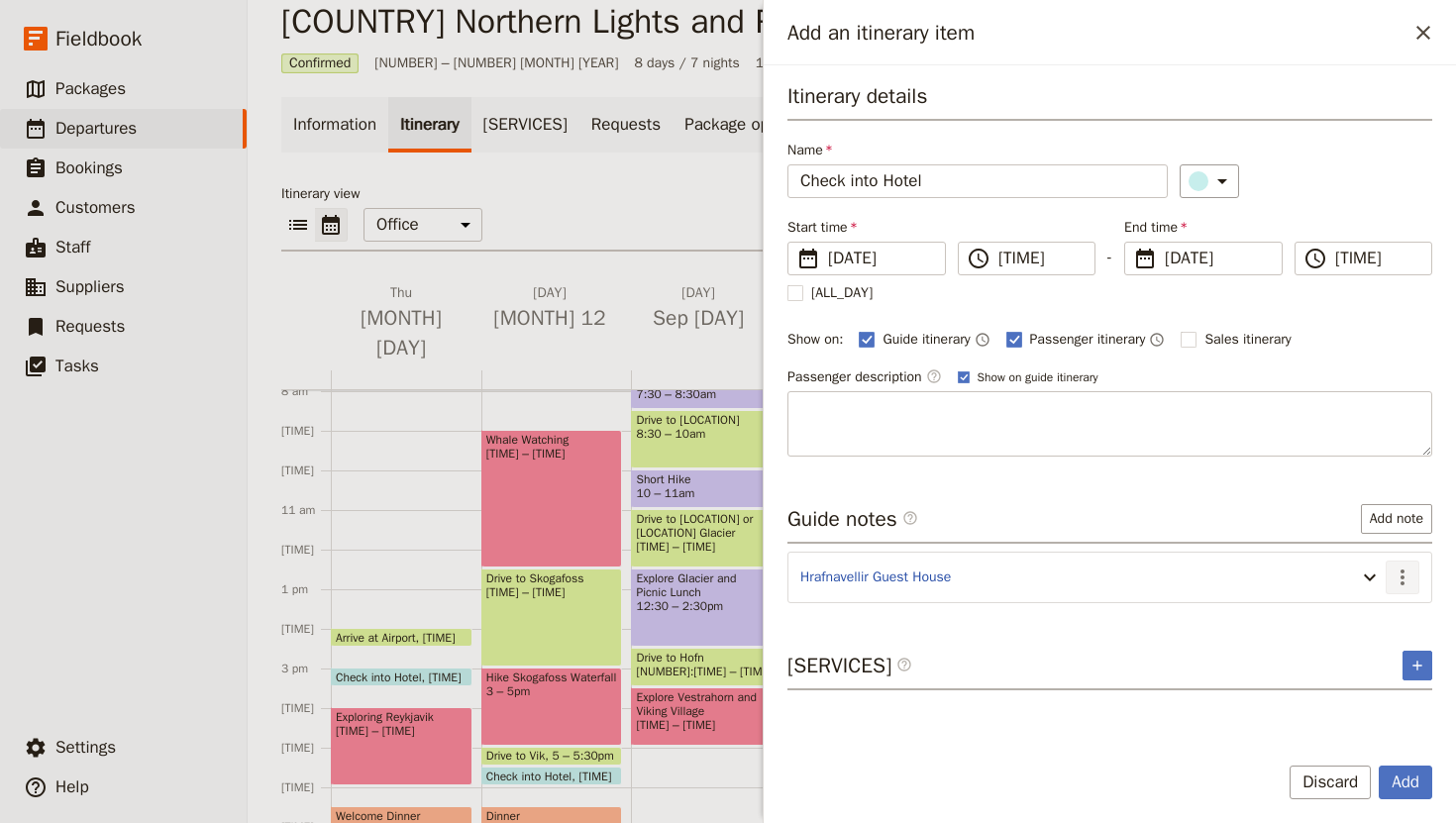 click 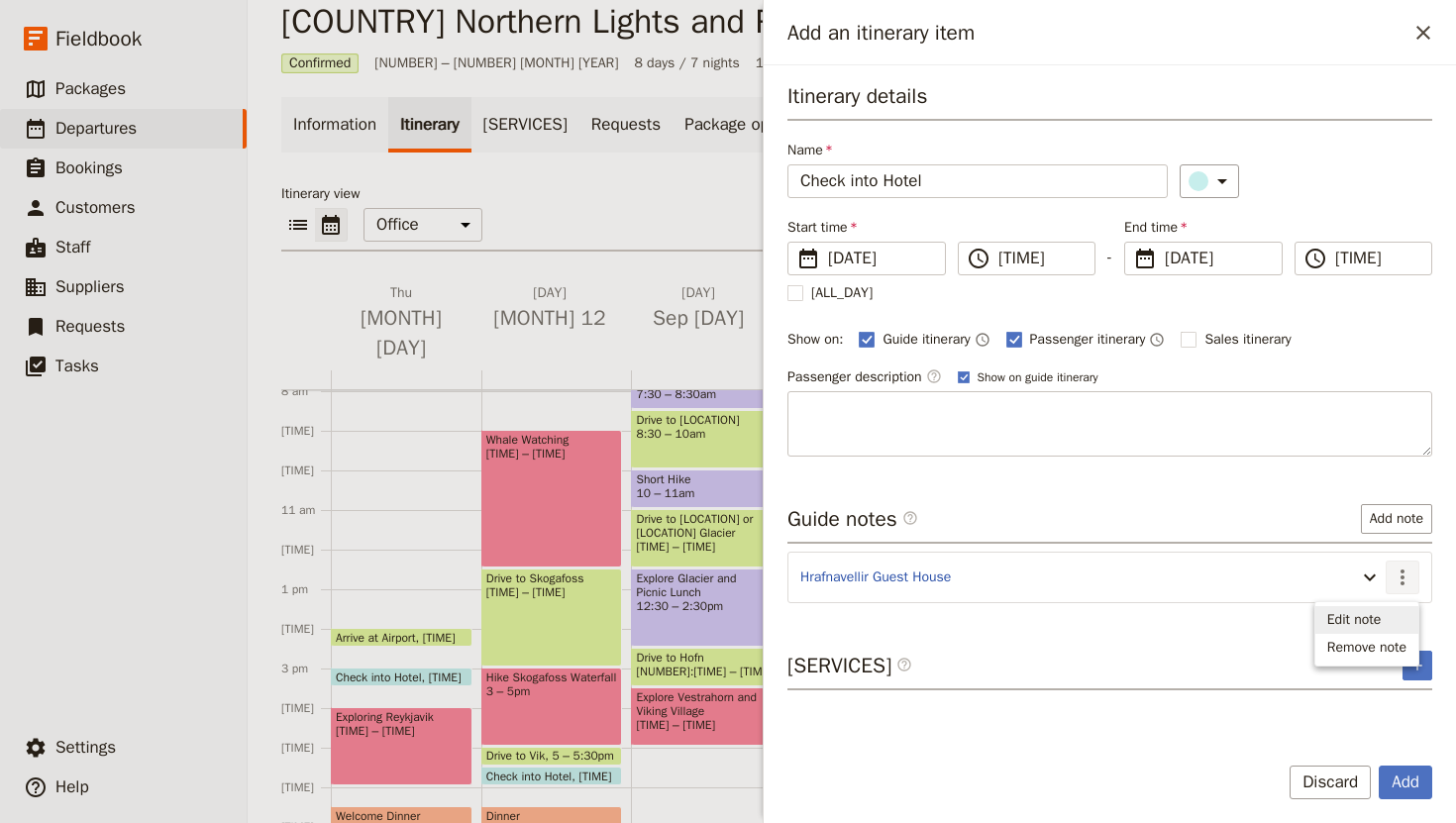 click on "Edit note" at bounding box center (1354, 620) 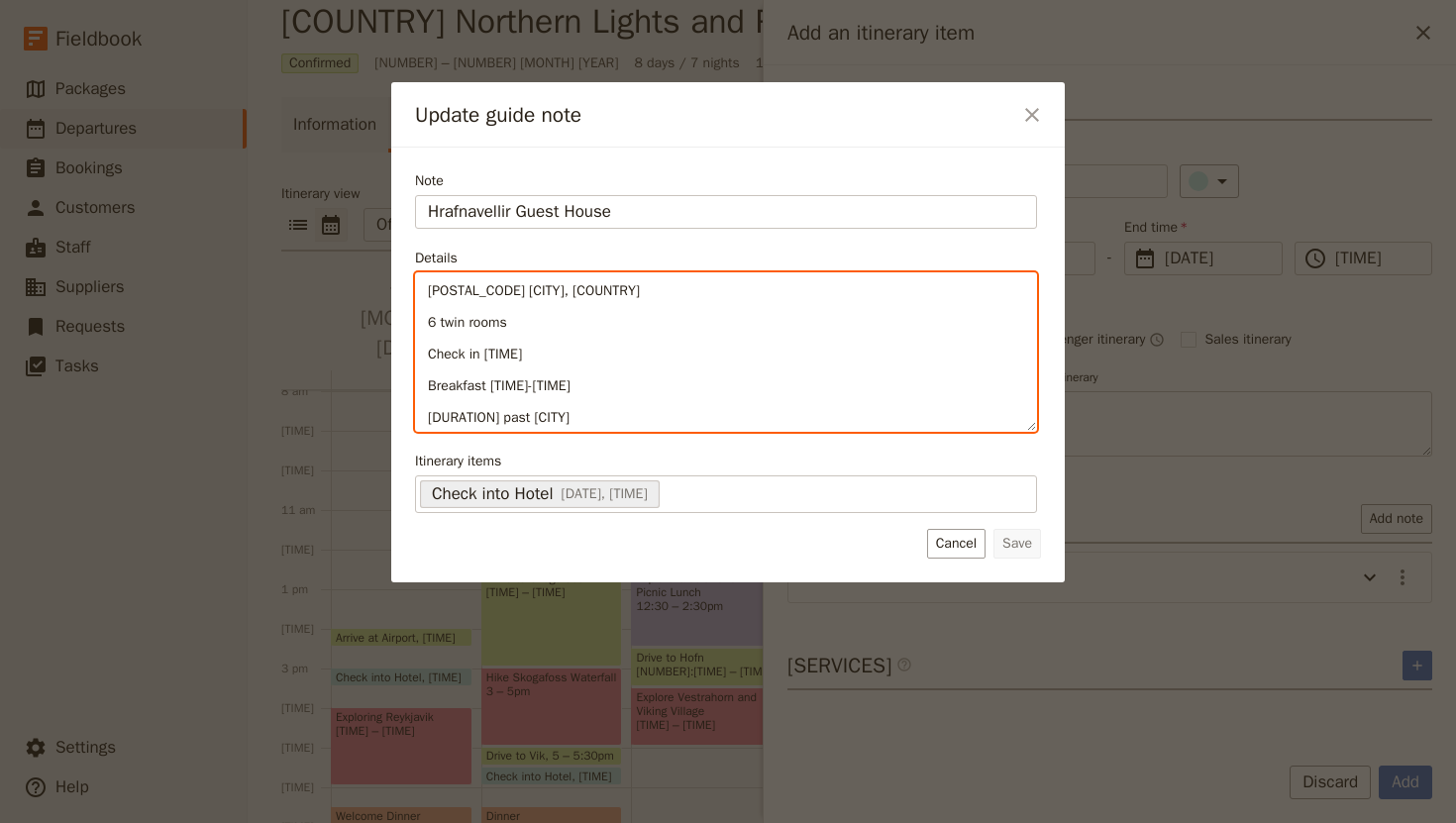 click on "6 twin rooms" at bounding box center (468, 322) 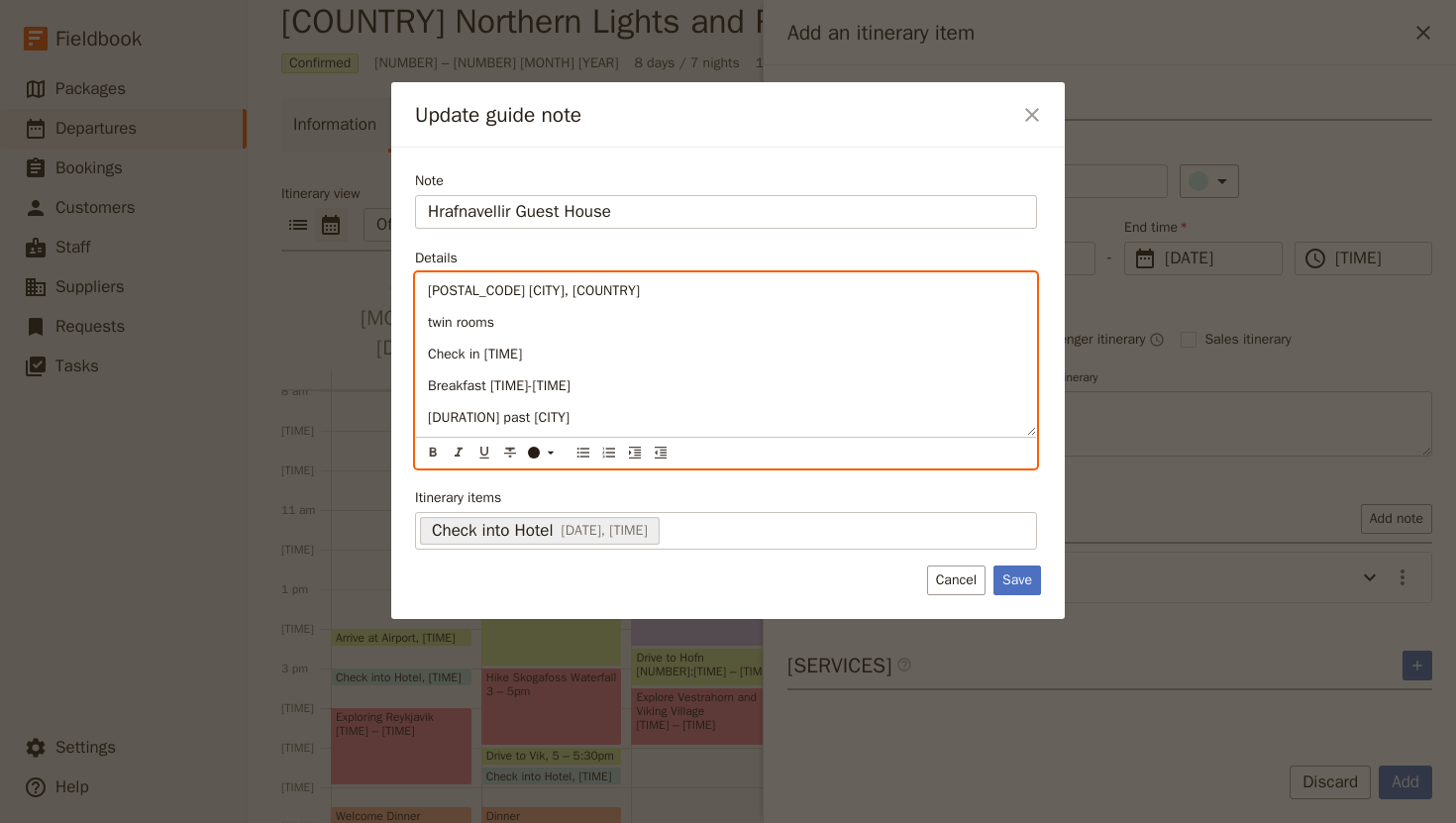 type 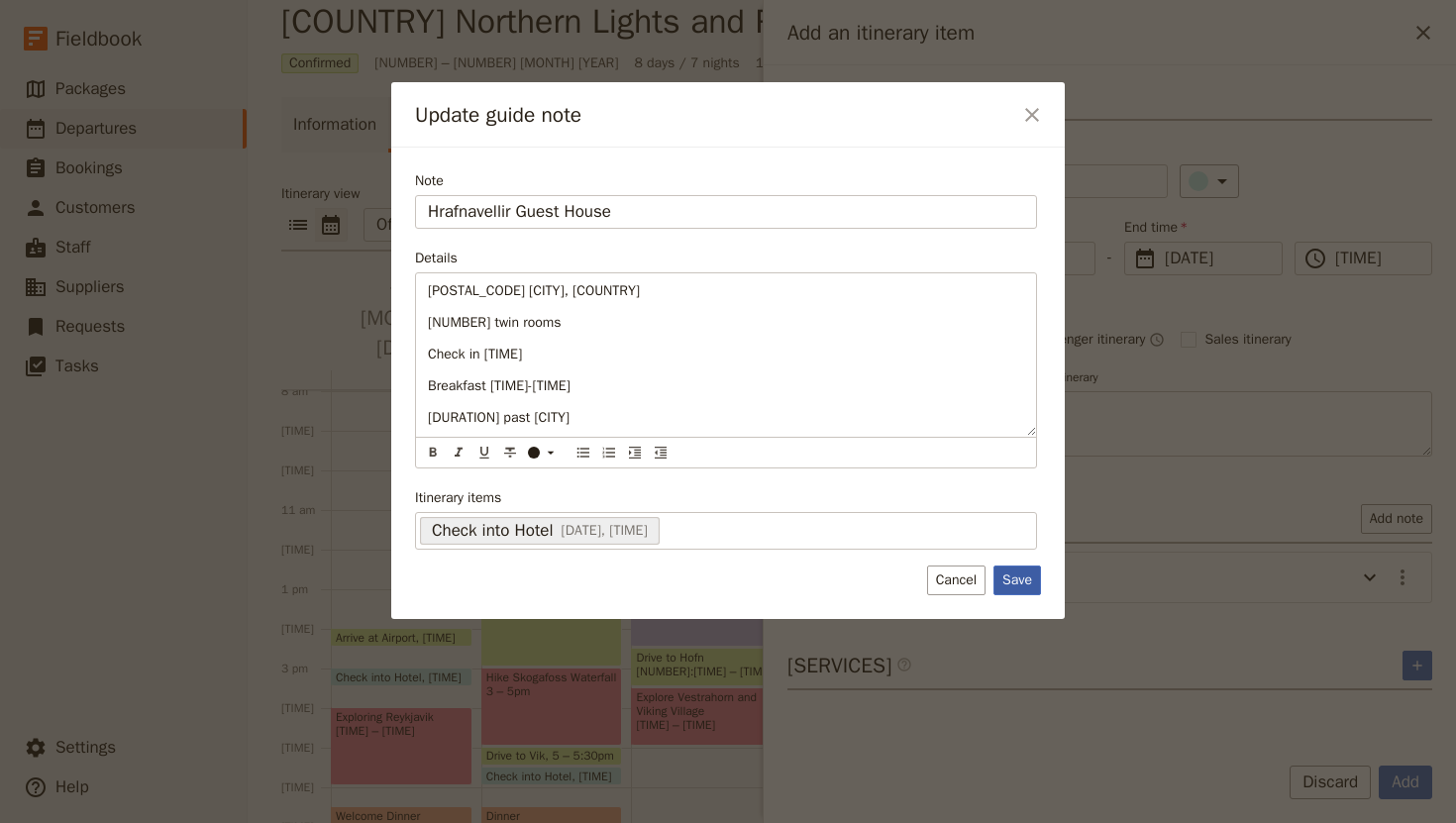 click on "Save" at bounding box center [1017, 580] 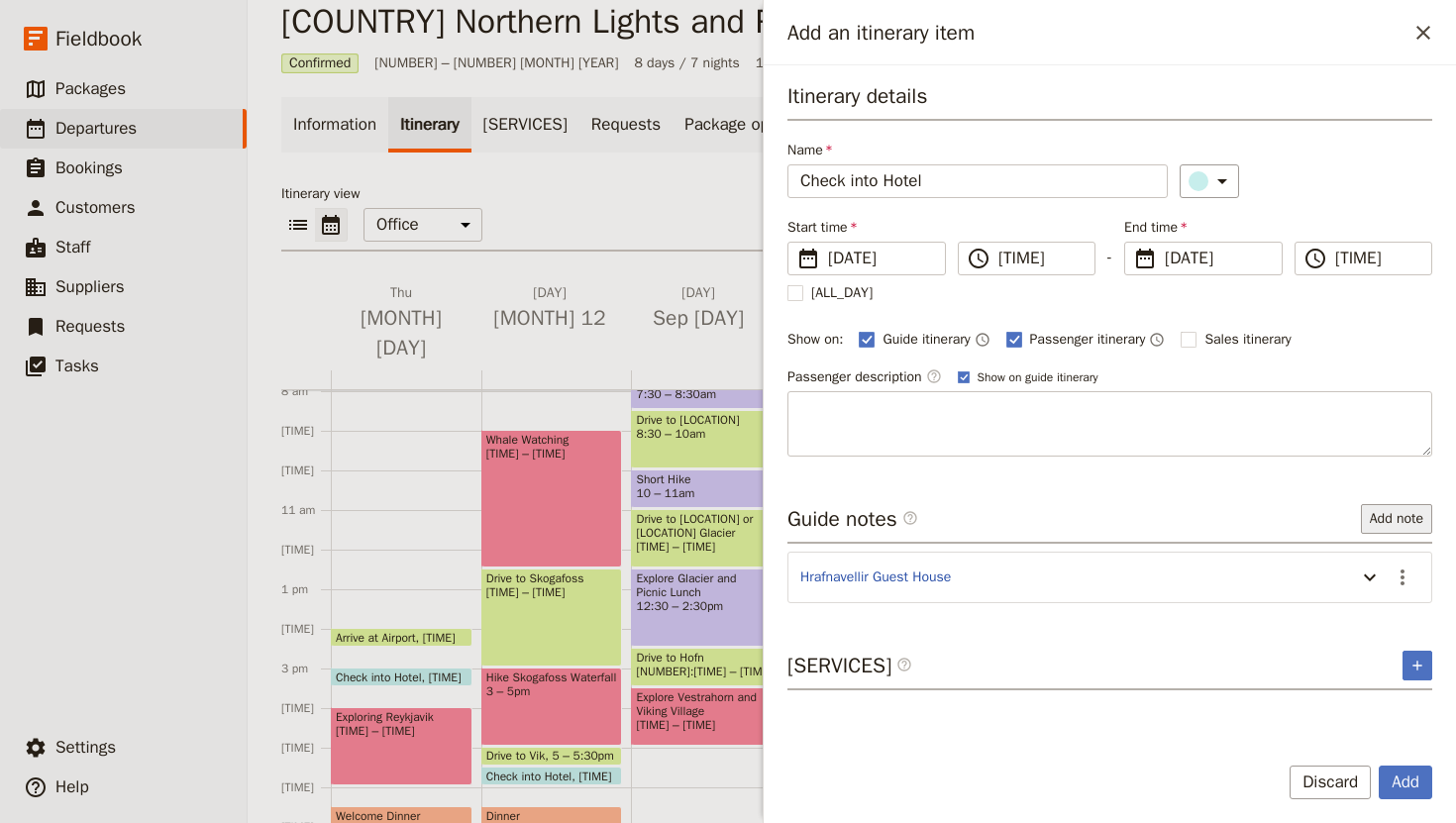click on "Add note" at bounding box center (1397, 519) 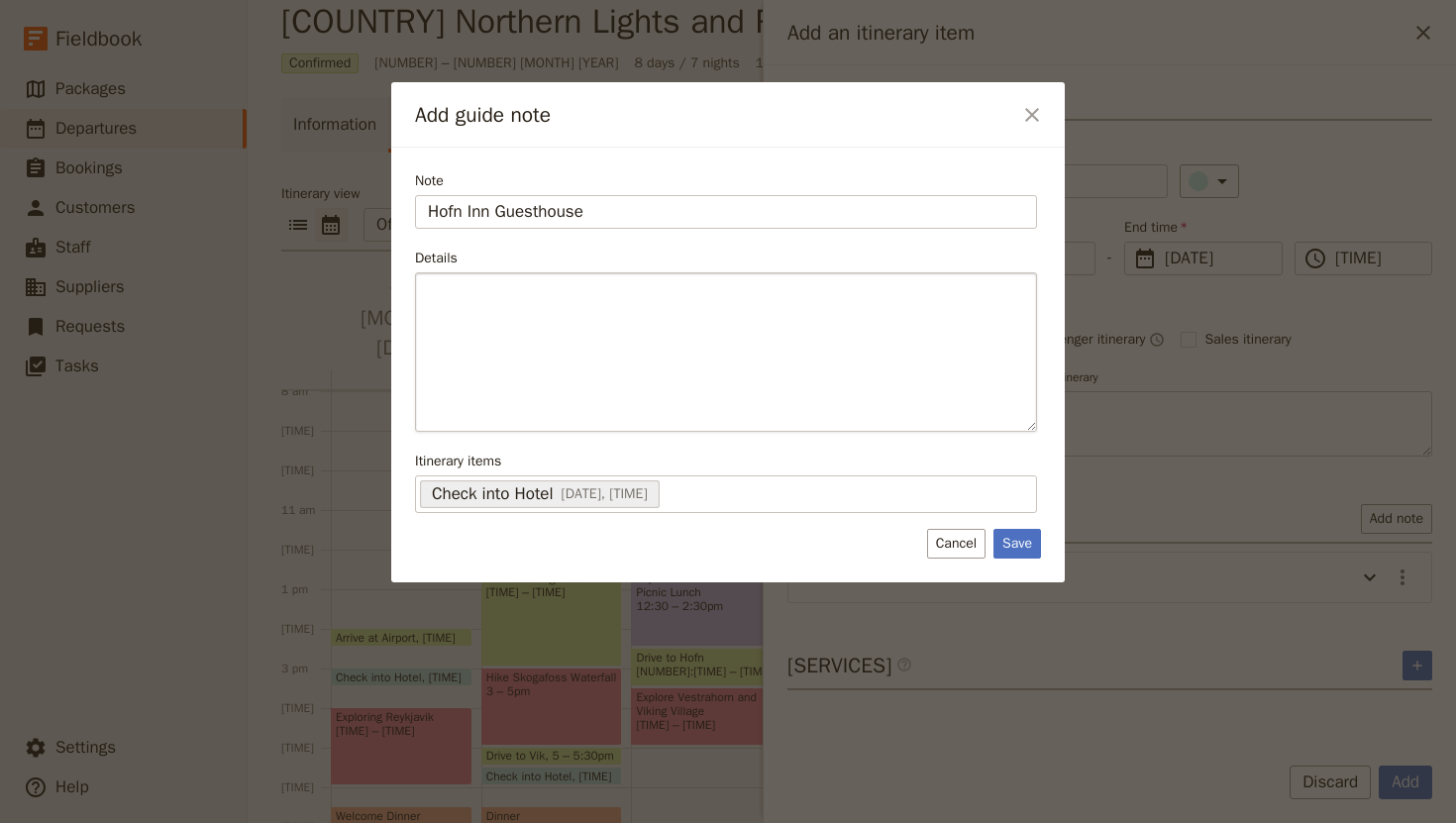 type on "Hofn Inn Guesthouse" 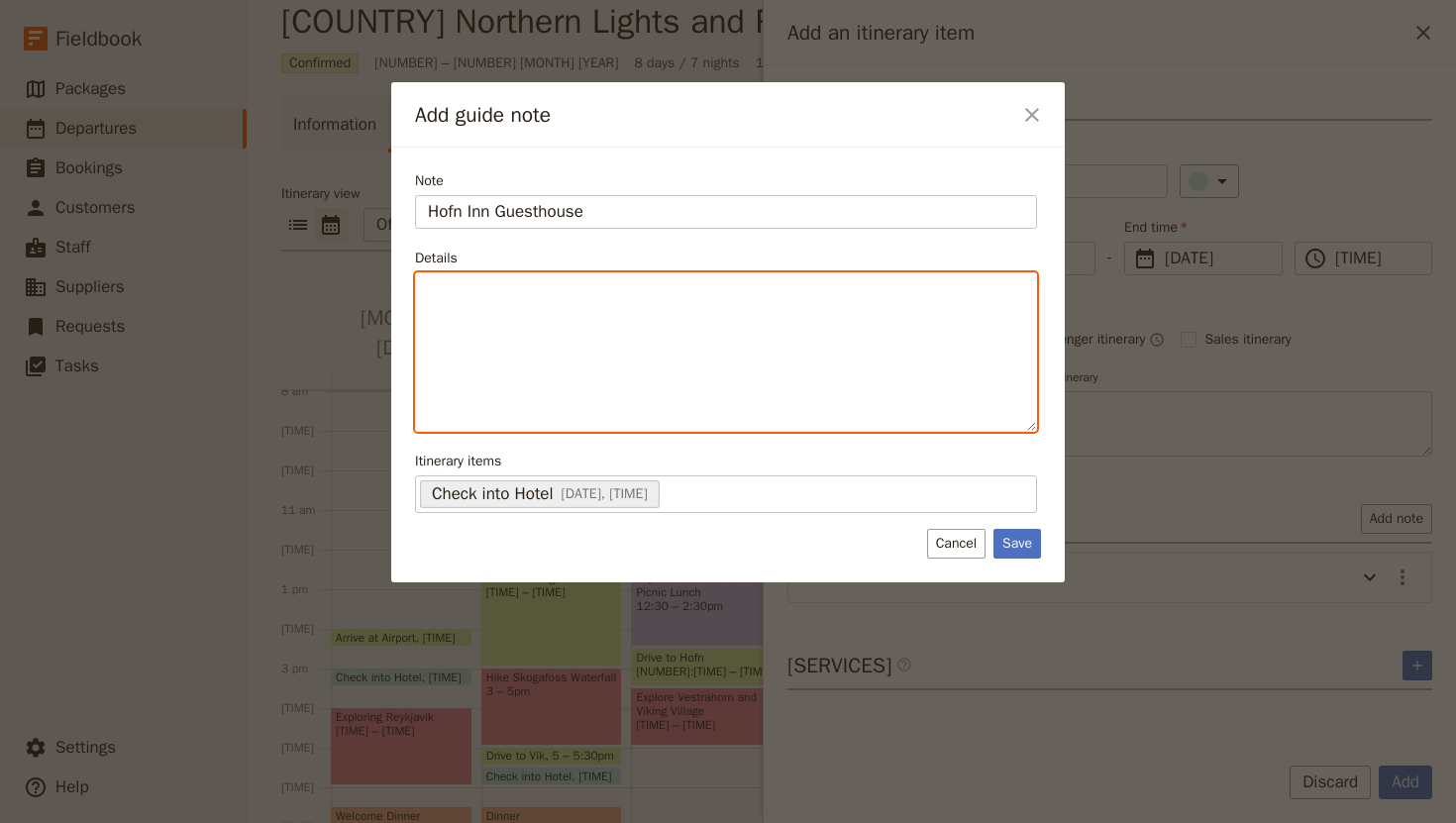 click at bounding box center (726, 291) 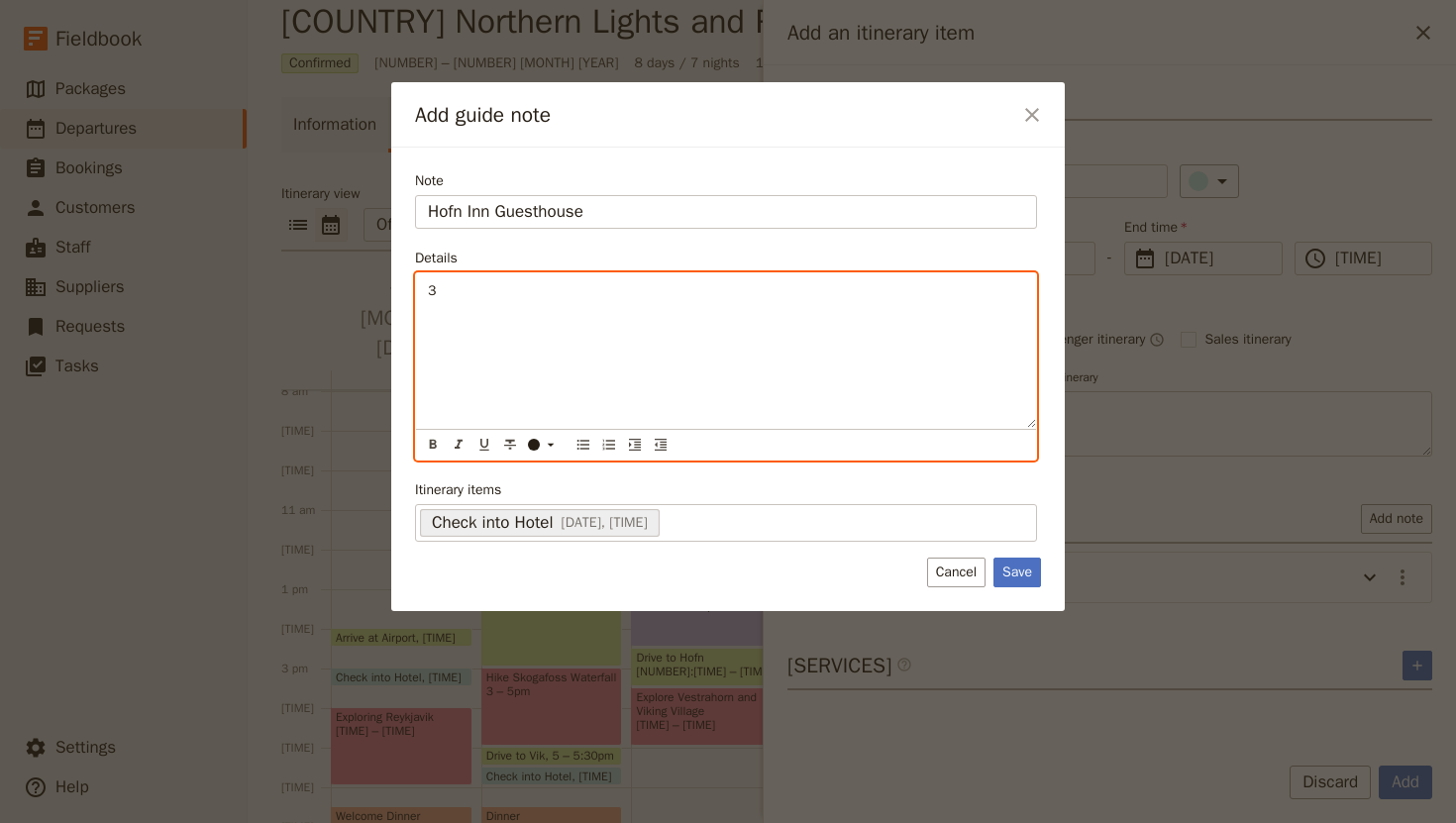 type 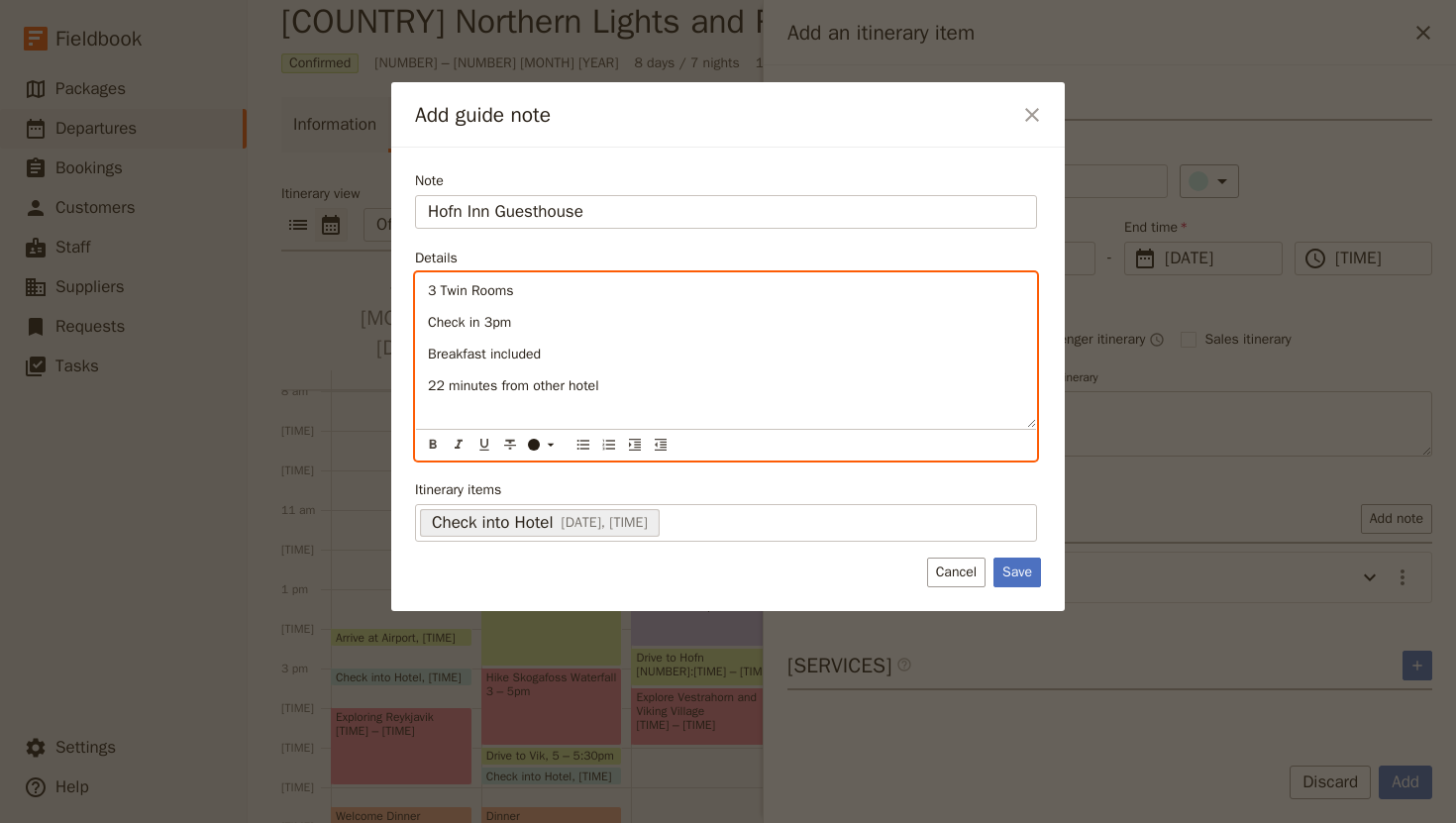 click on "Breakfast included" at bounding box center [726, 355] 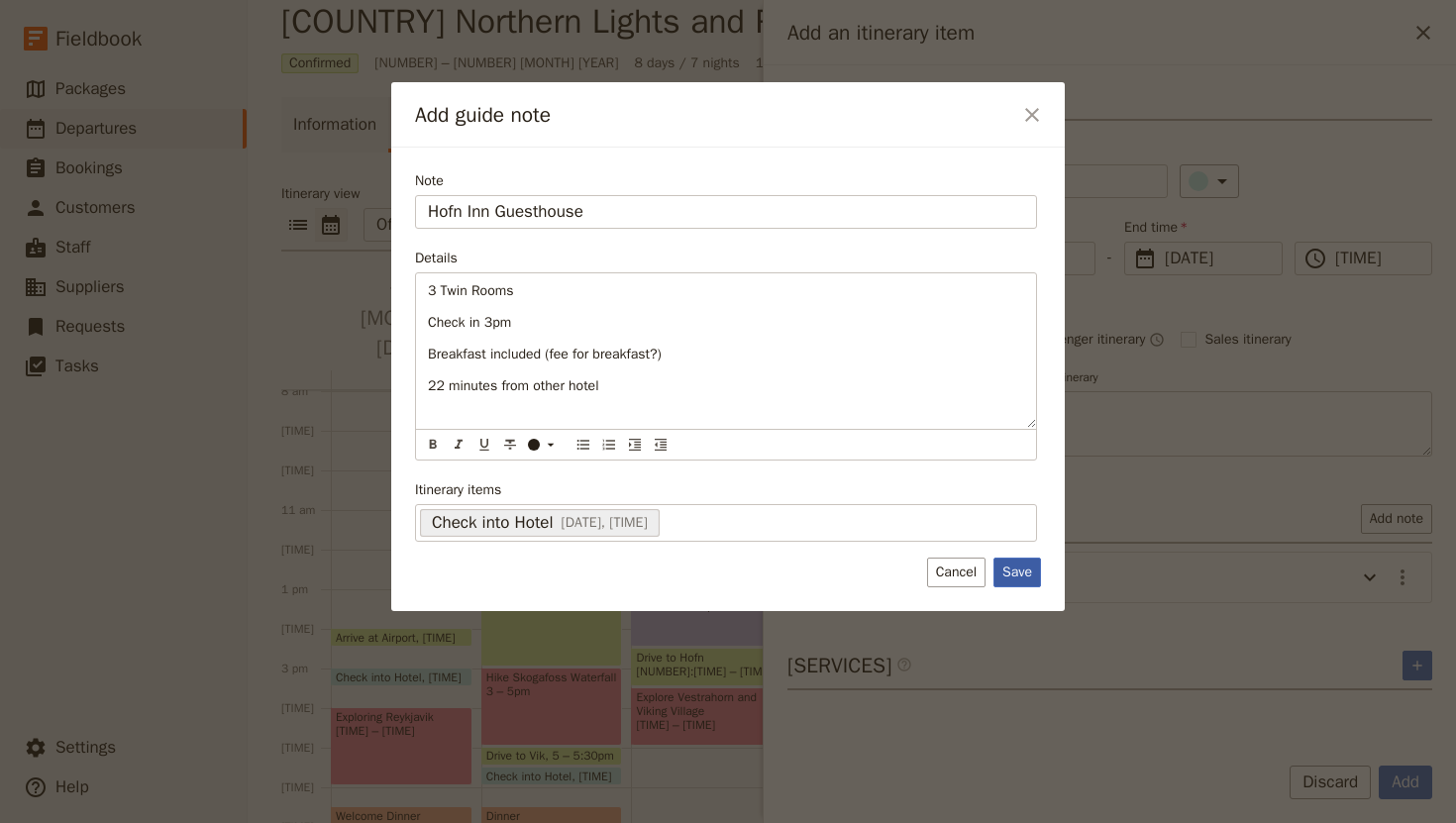 click on "Save" at bounding box center (1017, 572) 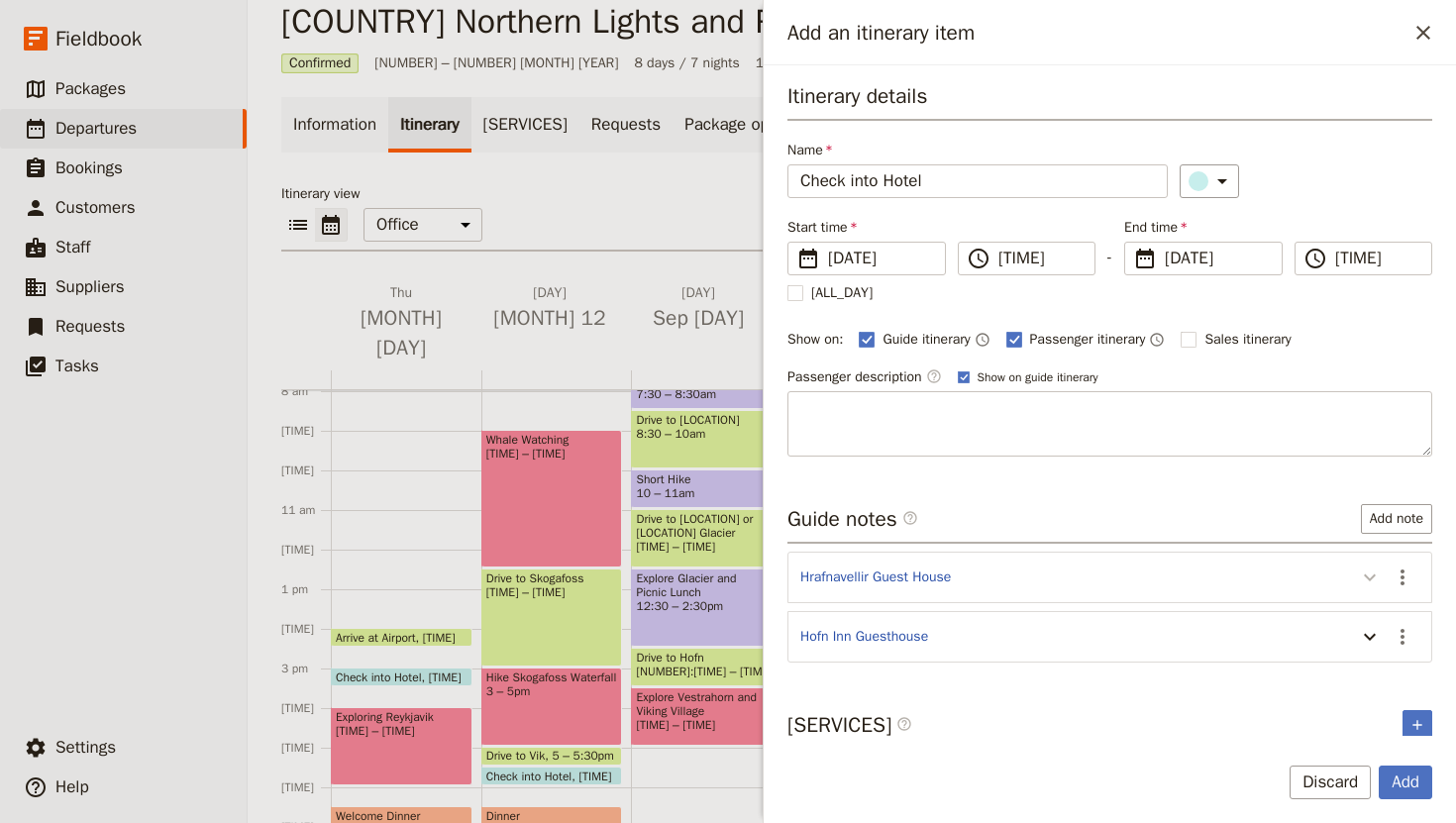 click 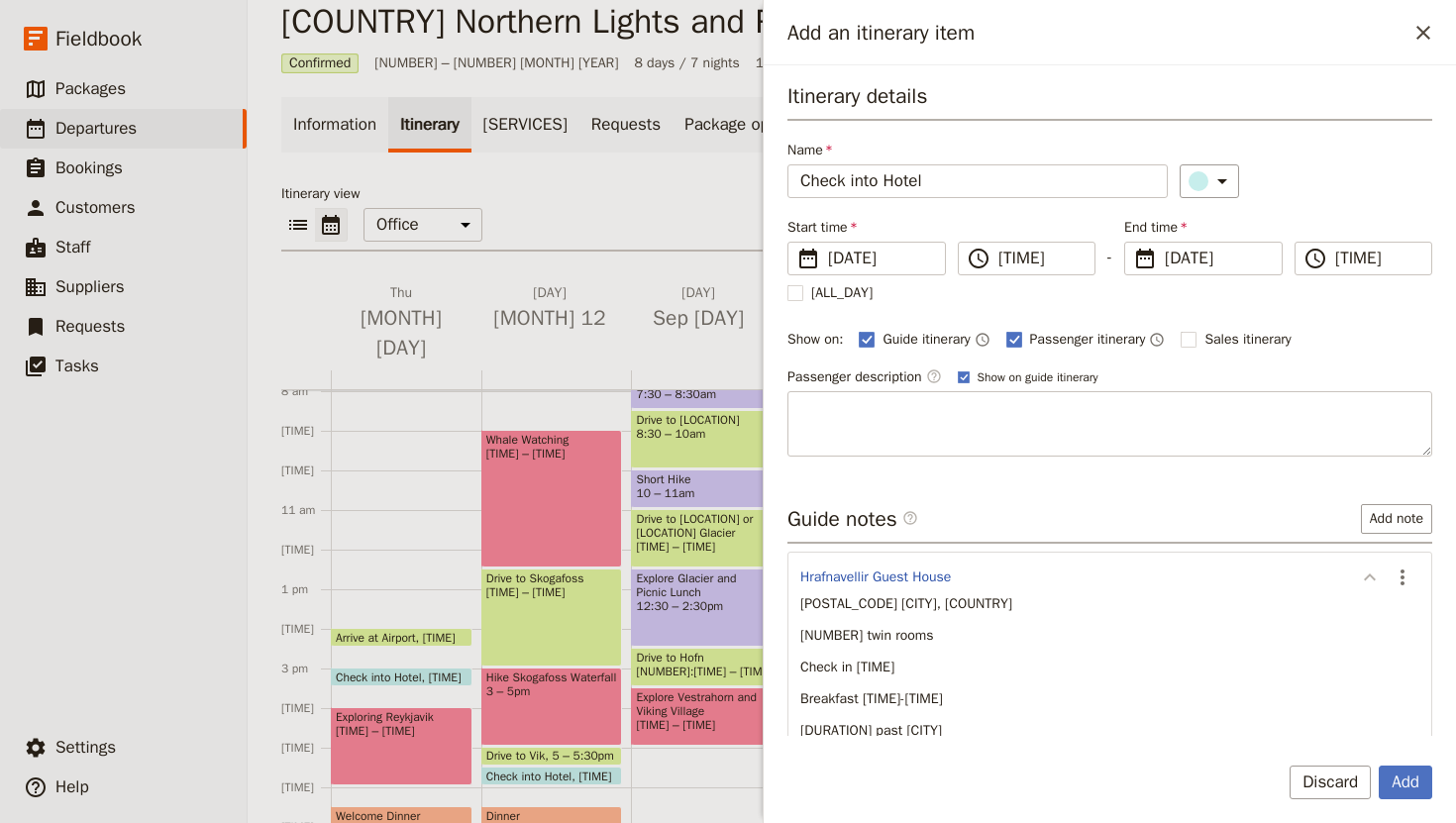 click 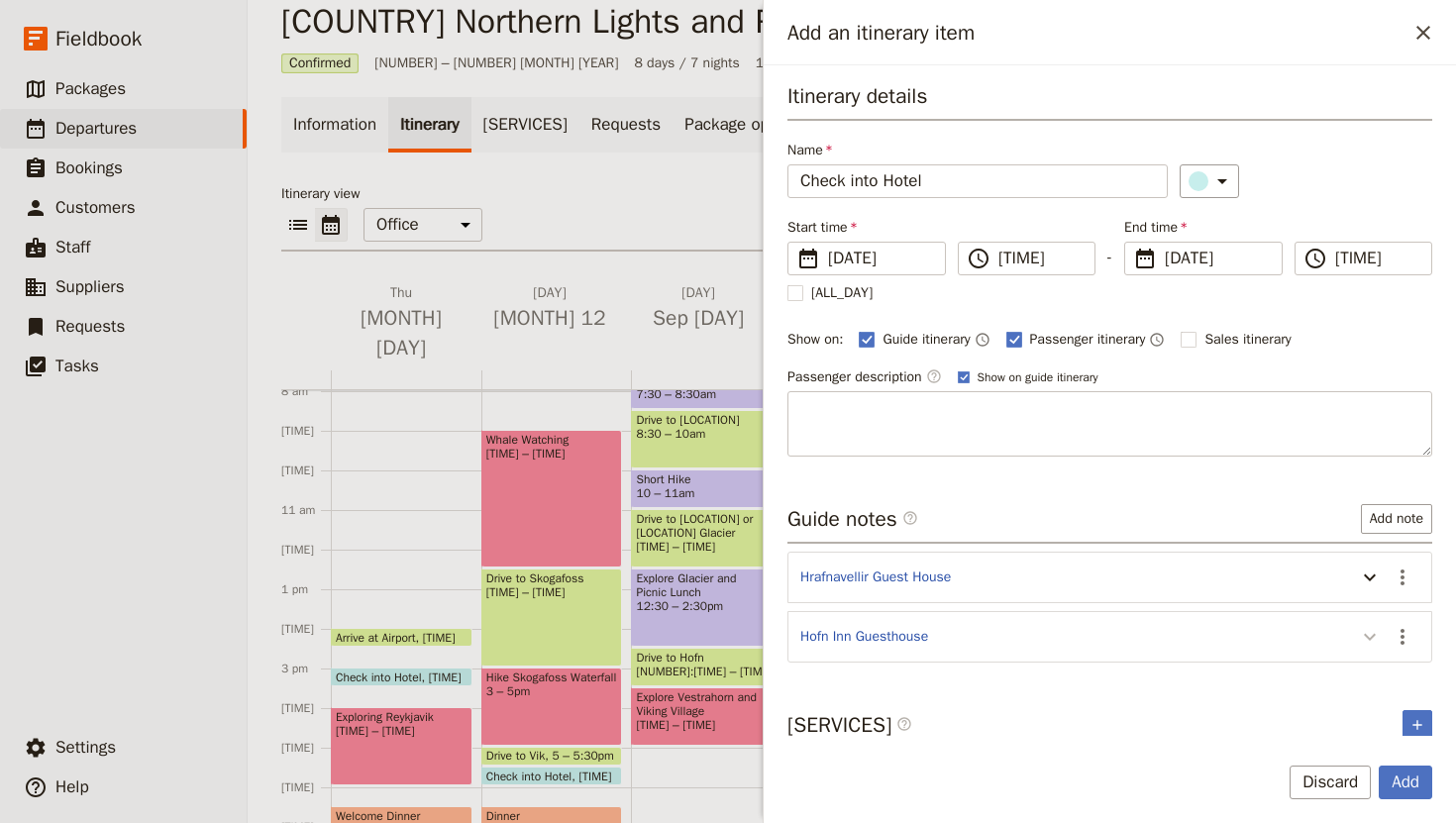 click 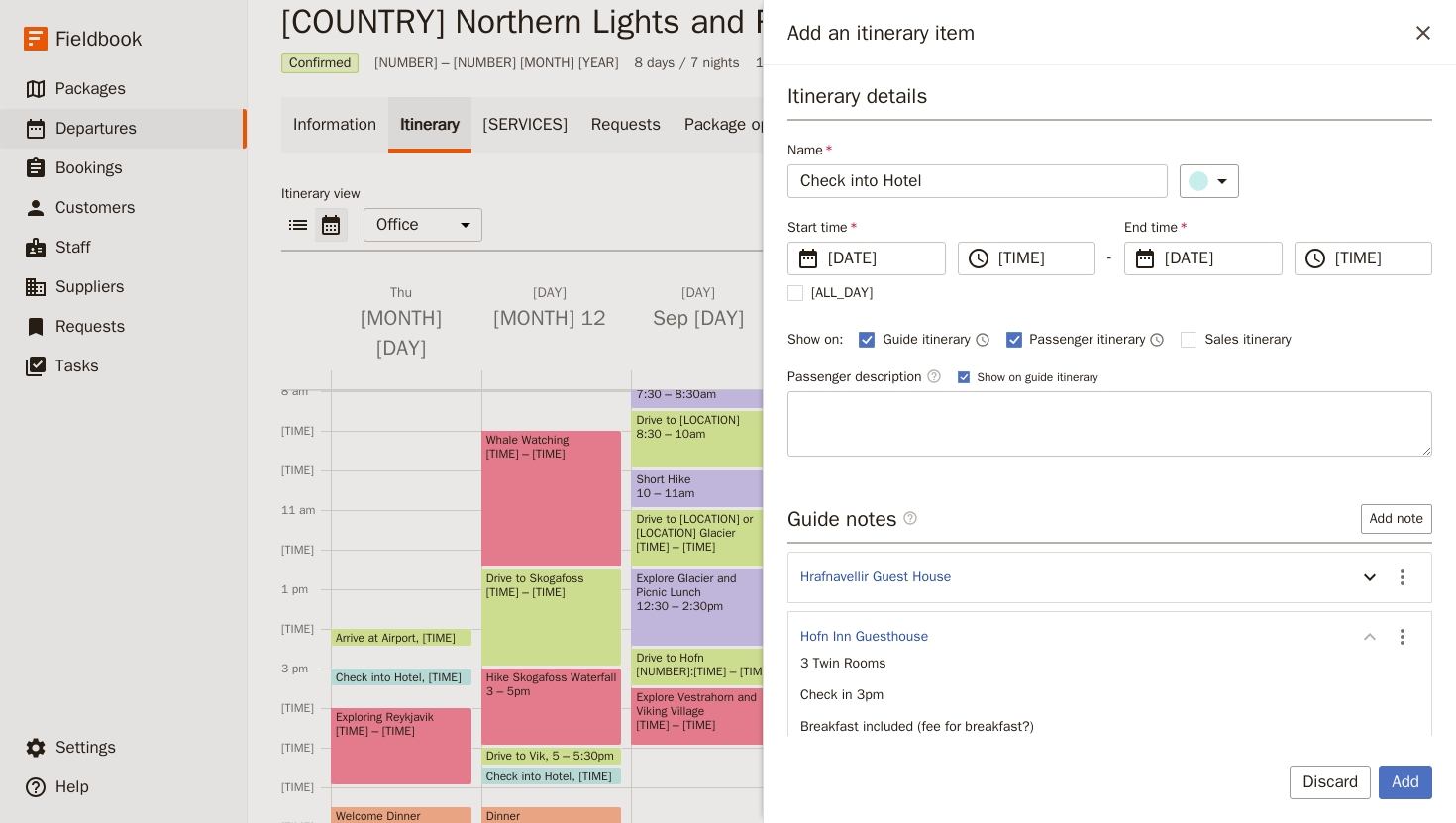 click 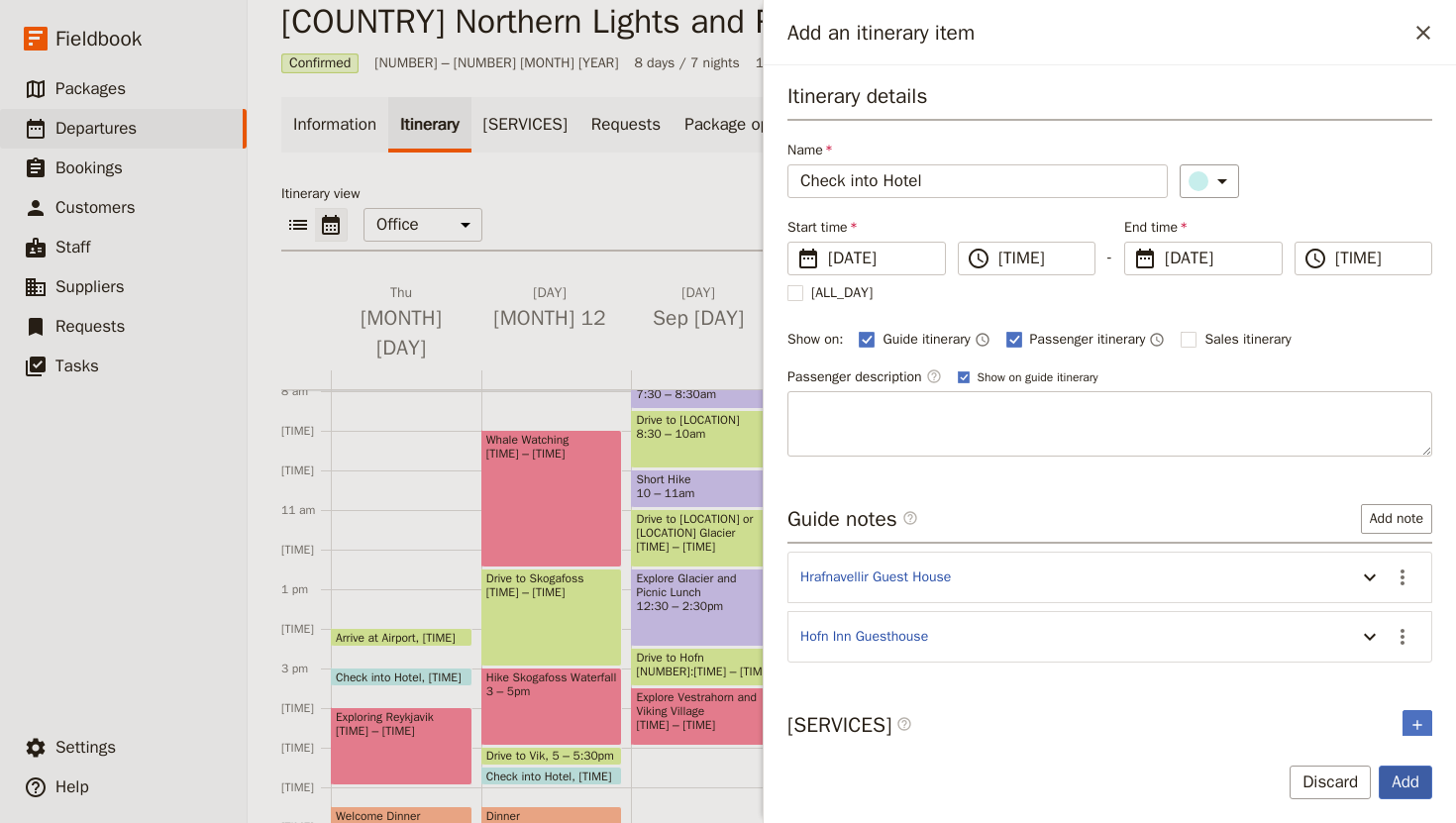 click on "Add" at bounding box center [1405, 782] 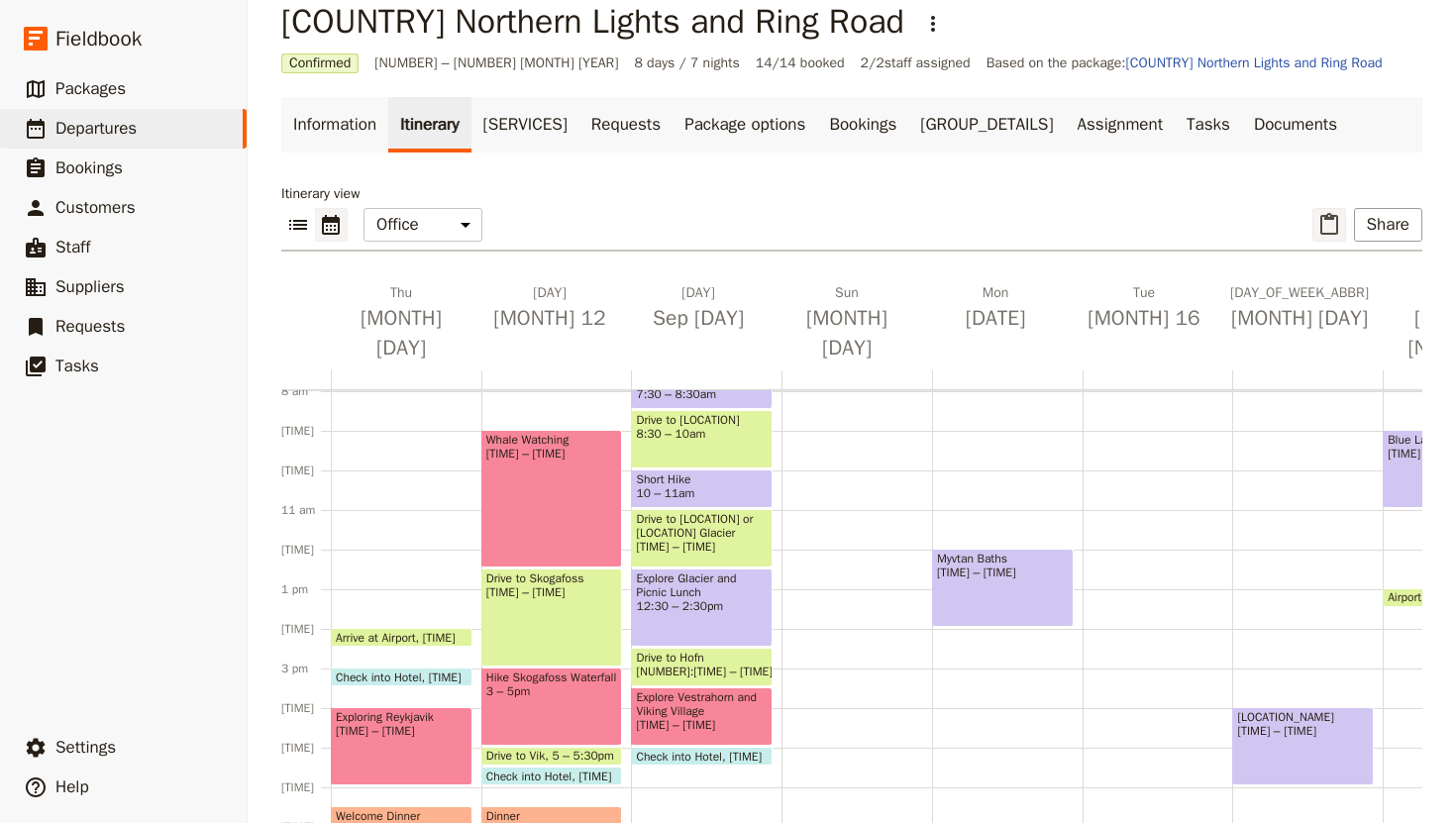 click 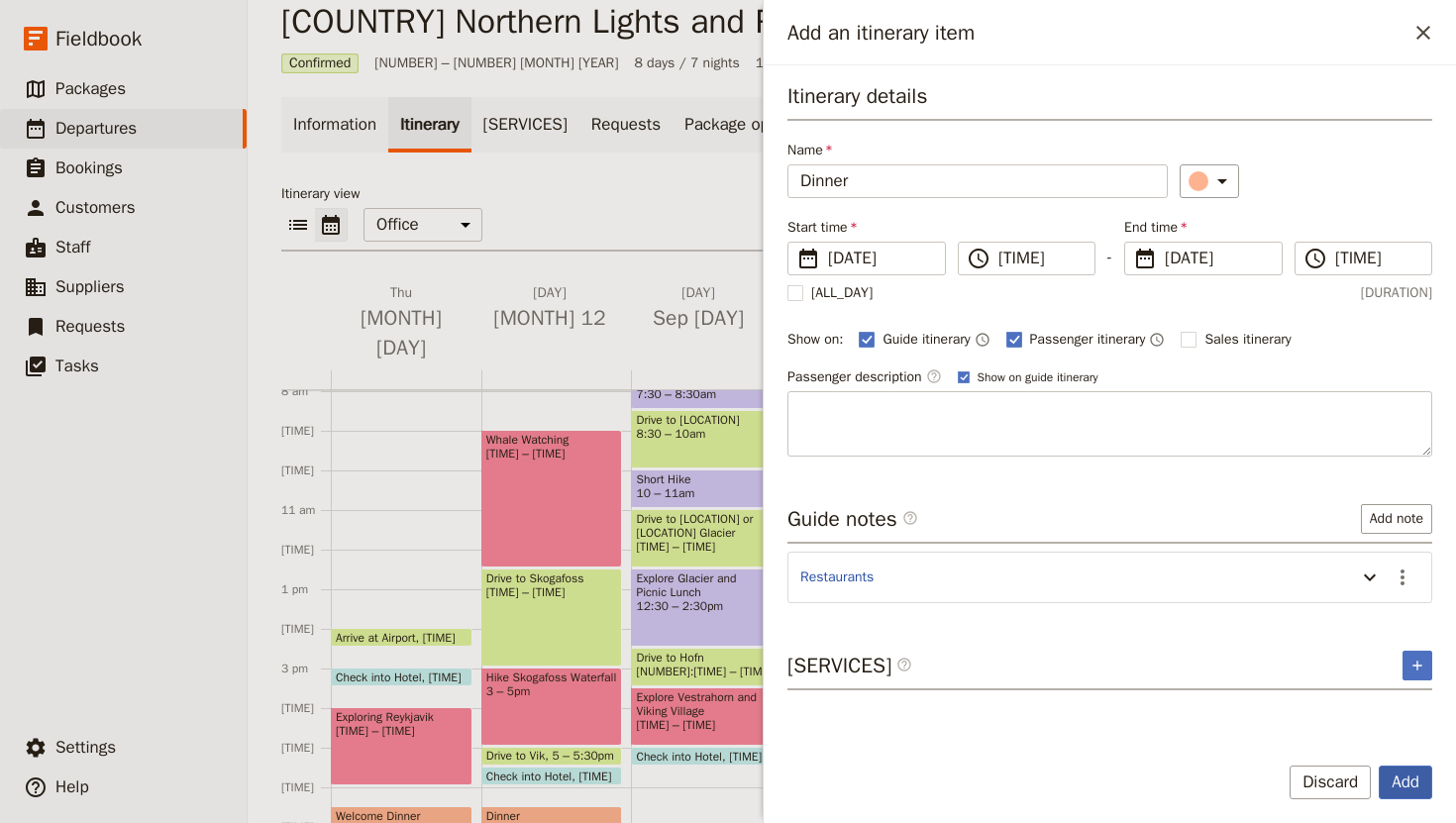 click on "Add" at bounding box center [1405, 782] 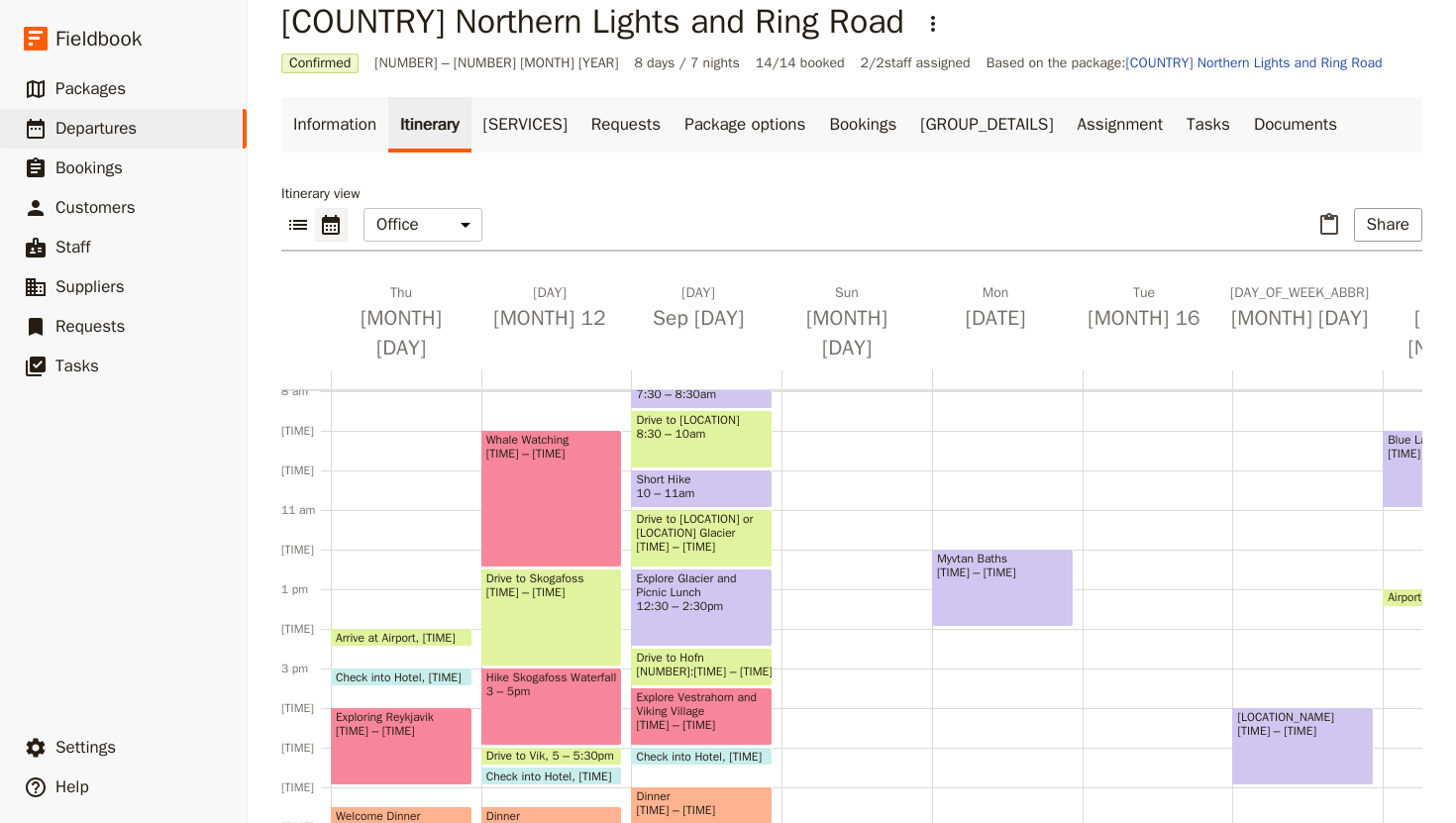 click on "Drive to [LOCATION] [TIME] – [TIME]" at bounding box center (552, 617) 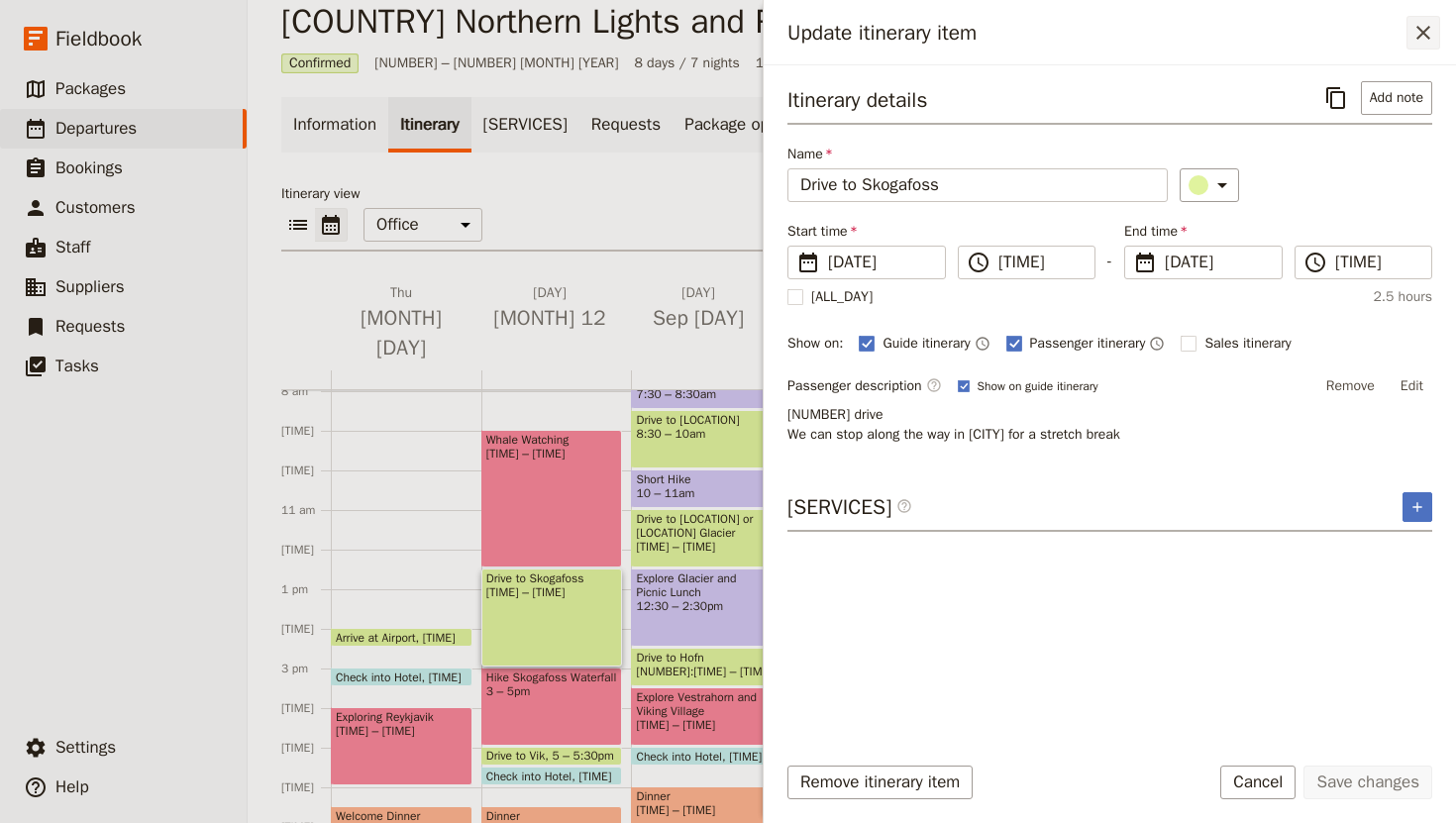 click 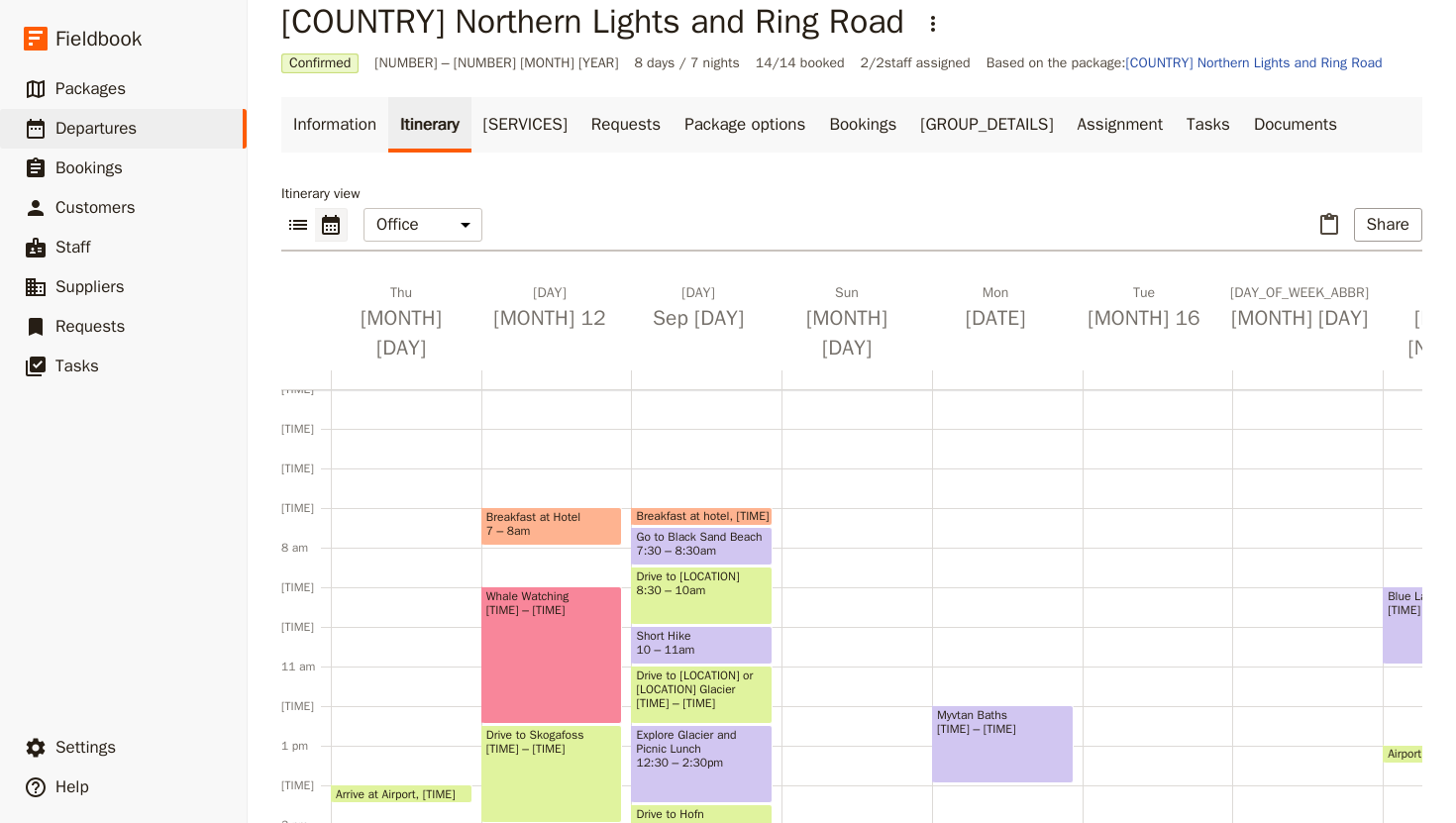 scroll, scrollTop: 154, scrollLeft: 0, axis: vertical 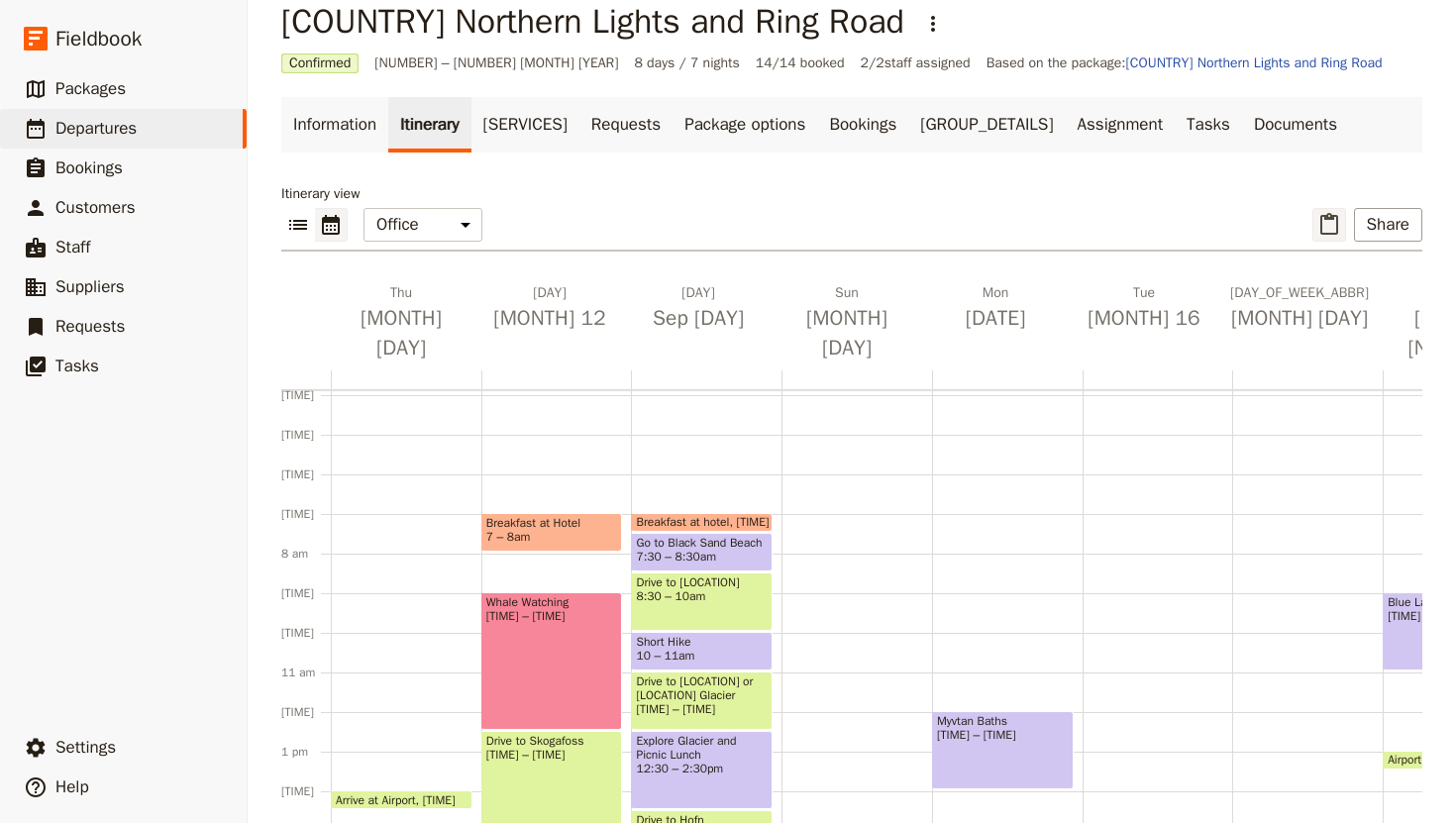 click 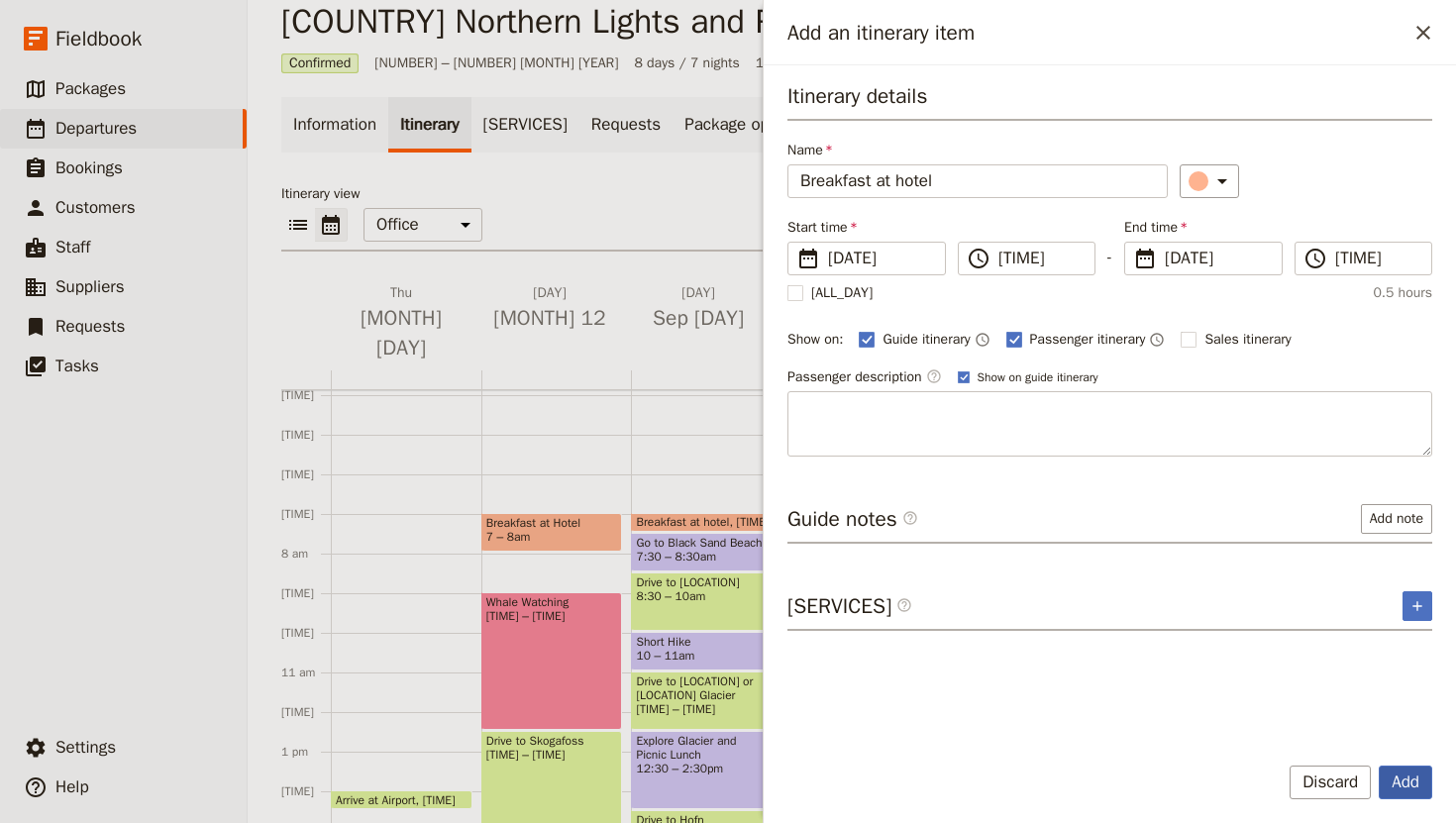 click on "Add" at bounding box center (1405, 782) 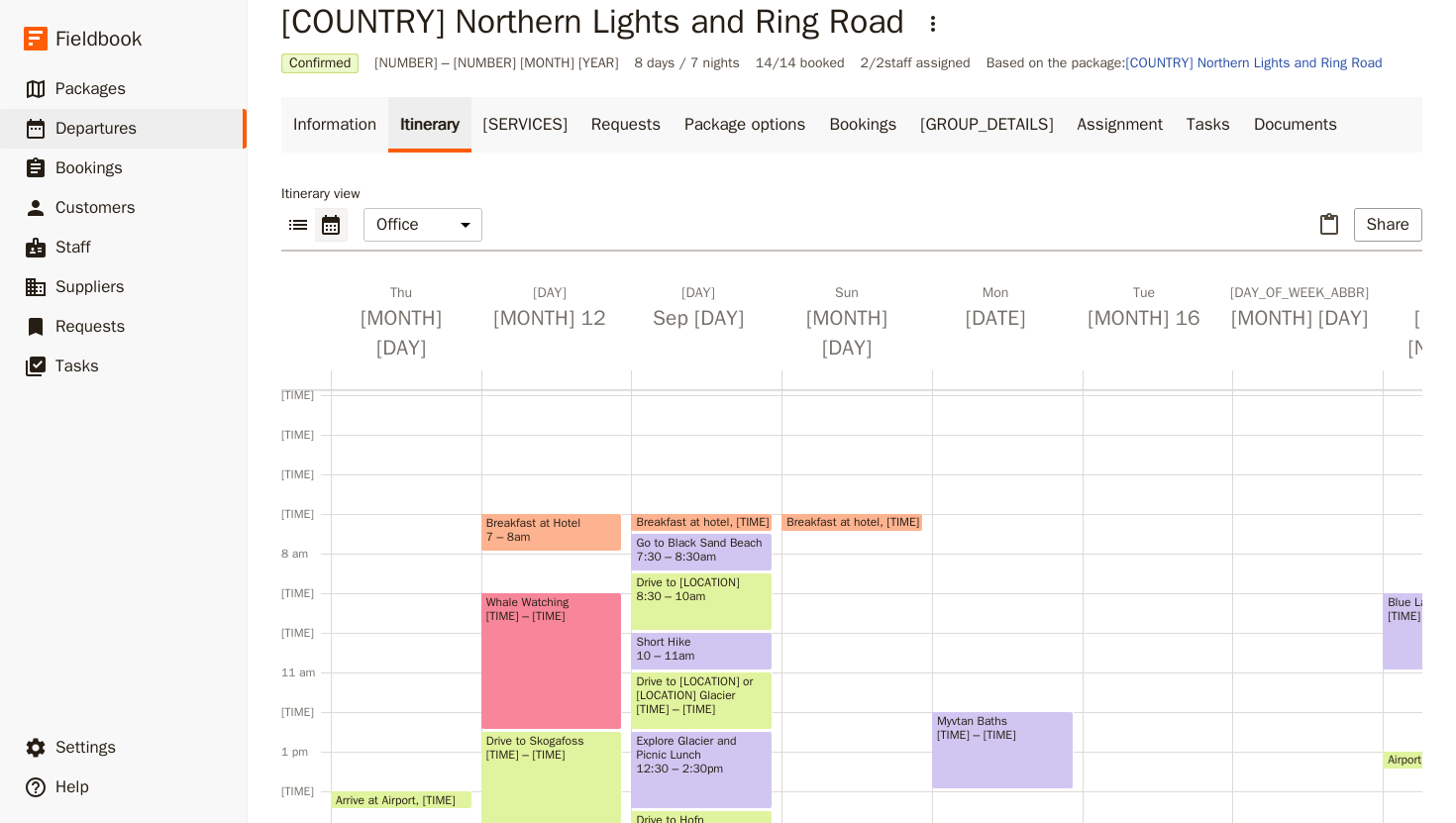 click on "​ ​ Office Guide Passenger Sales ​ Share" at bounding box center [852, 230] 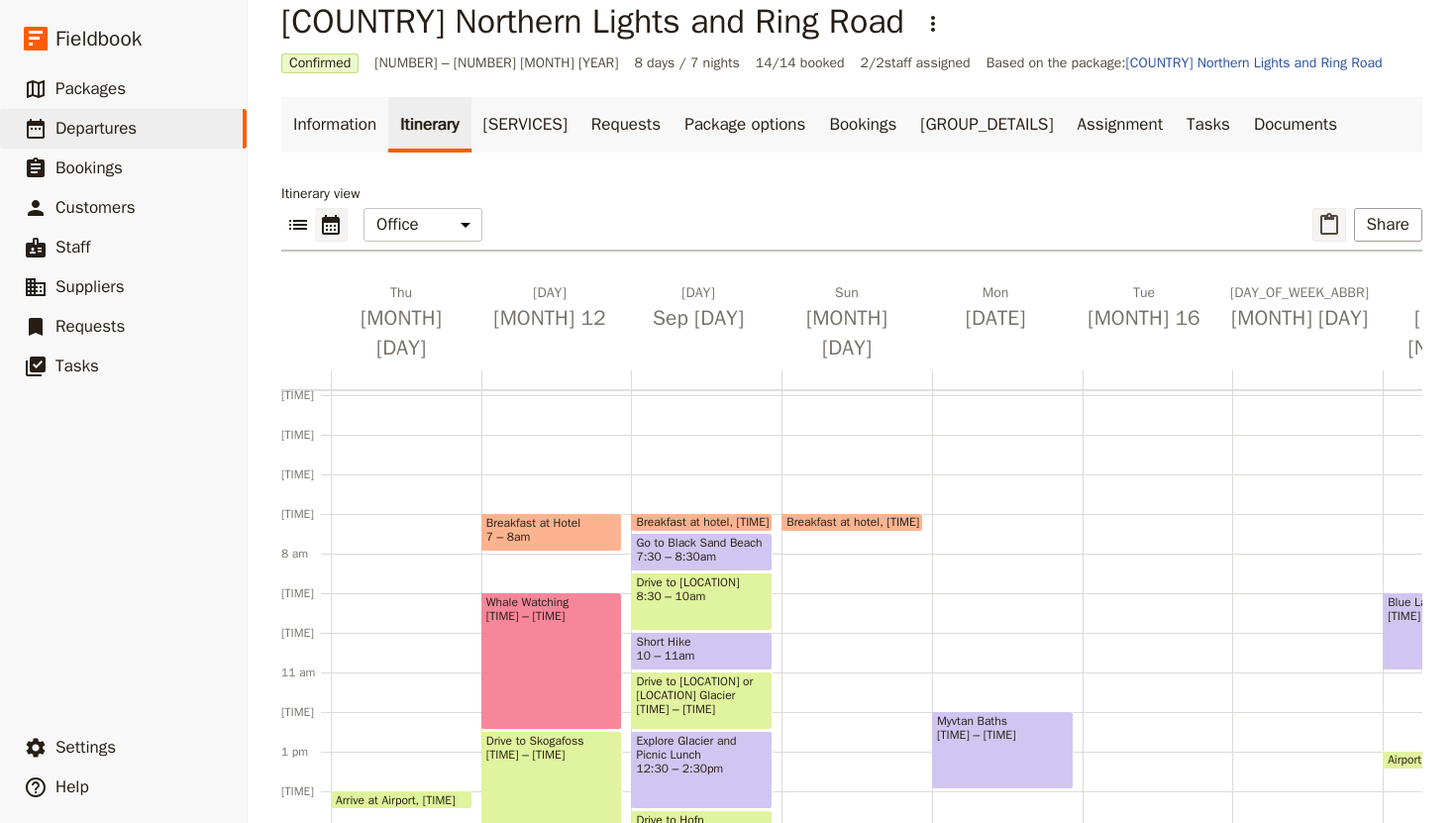 click 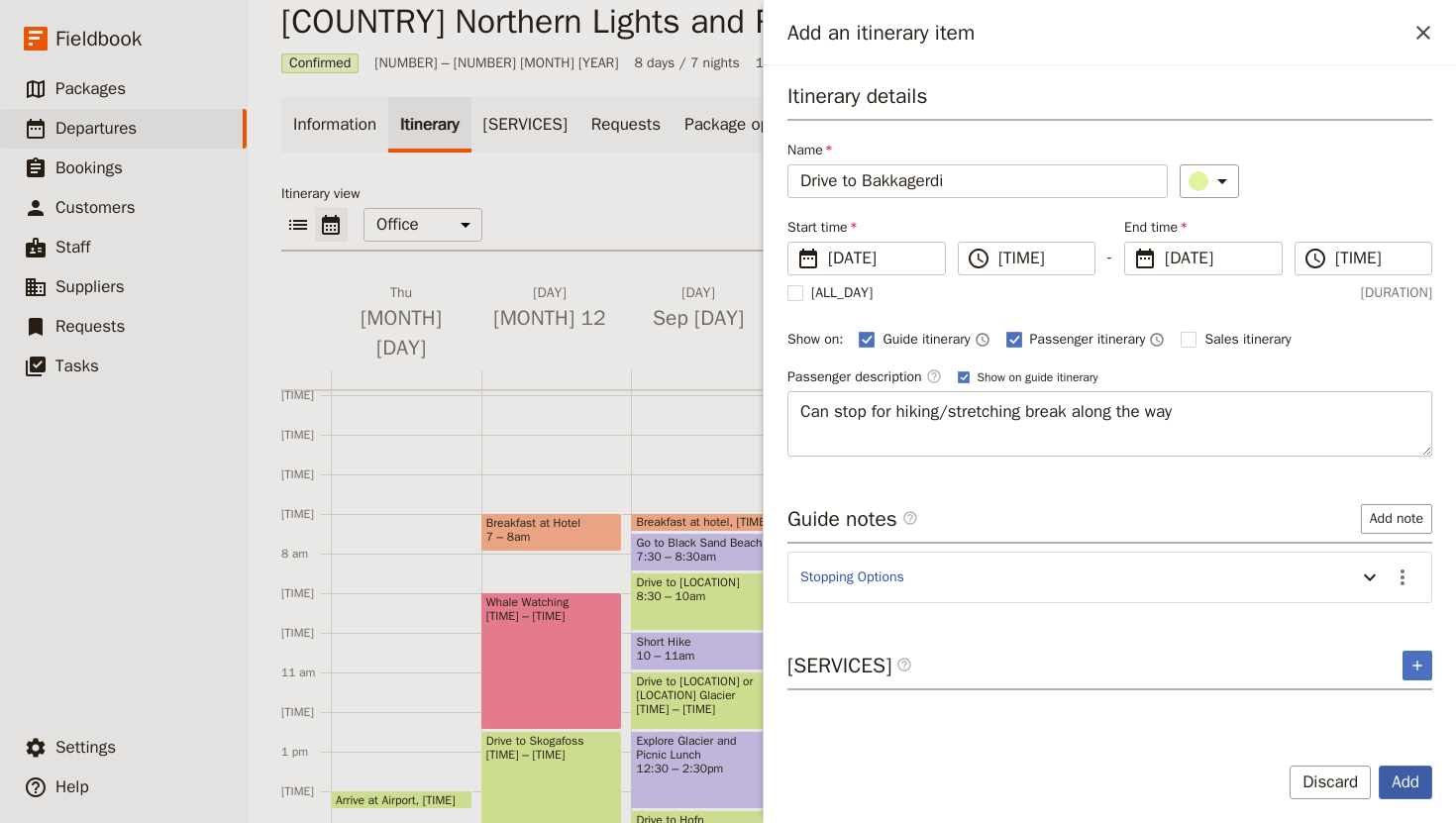 click on "Add" at bounding box center (1405, 782) 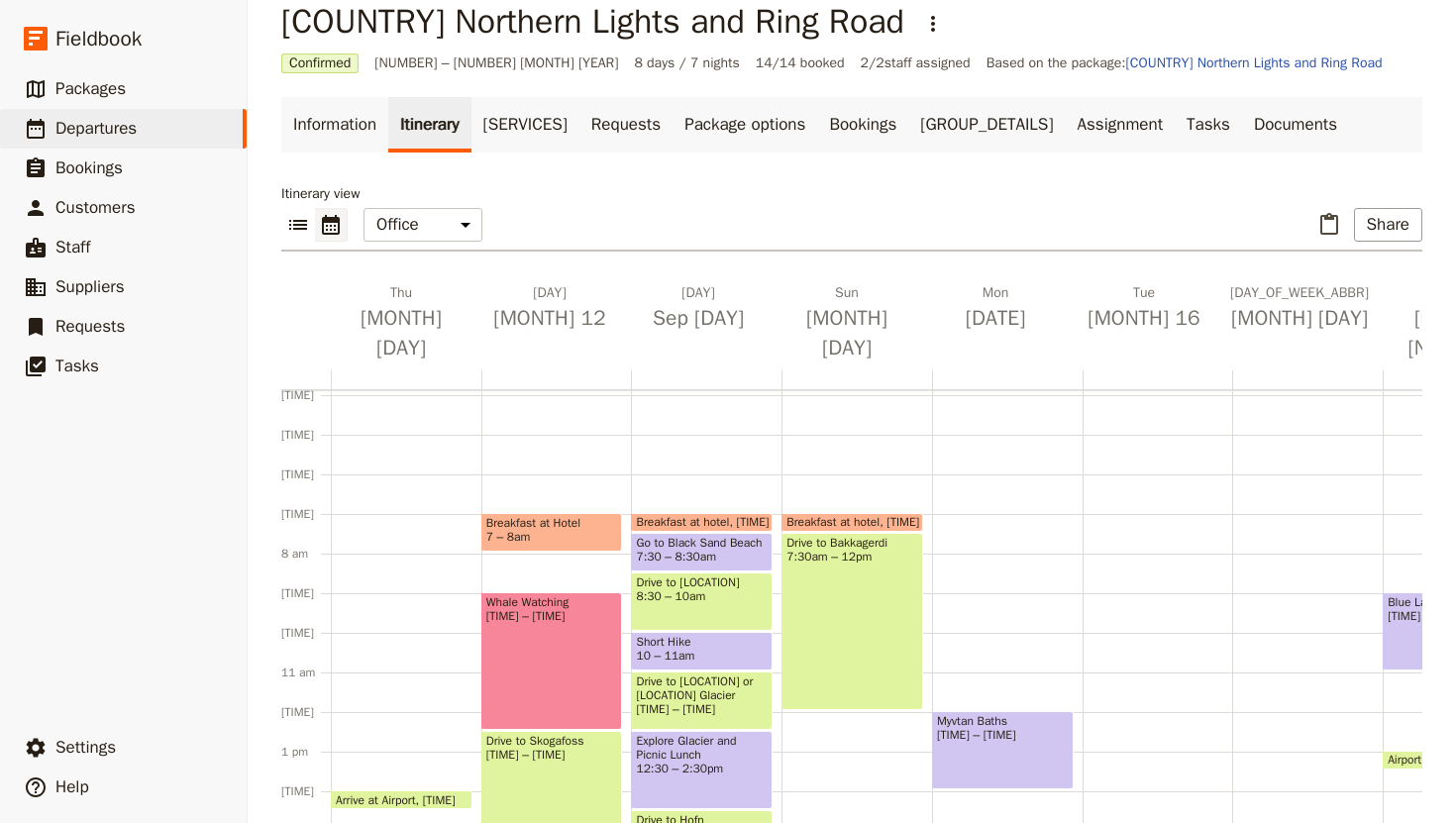 type 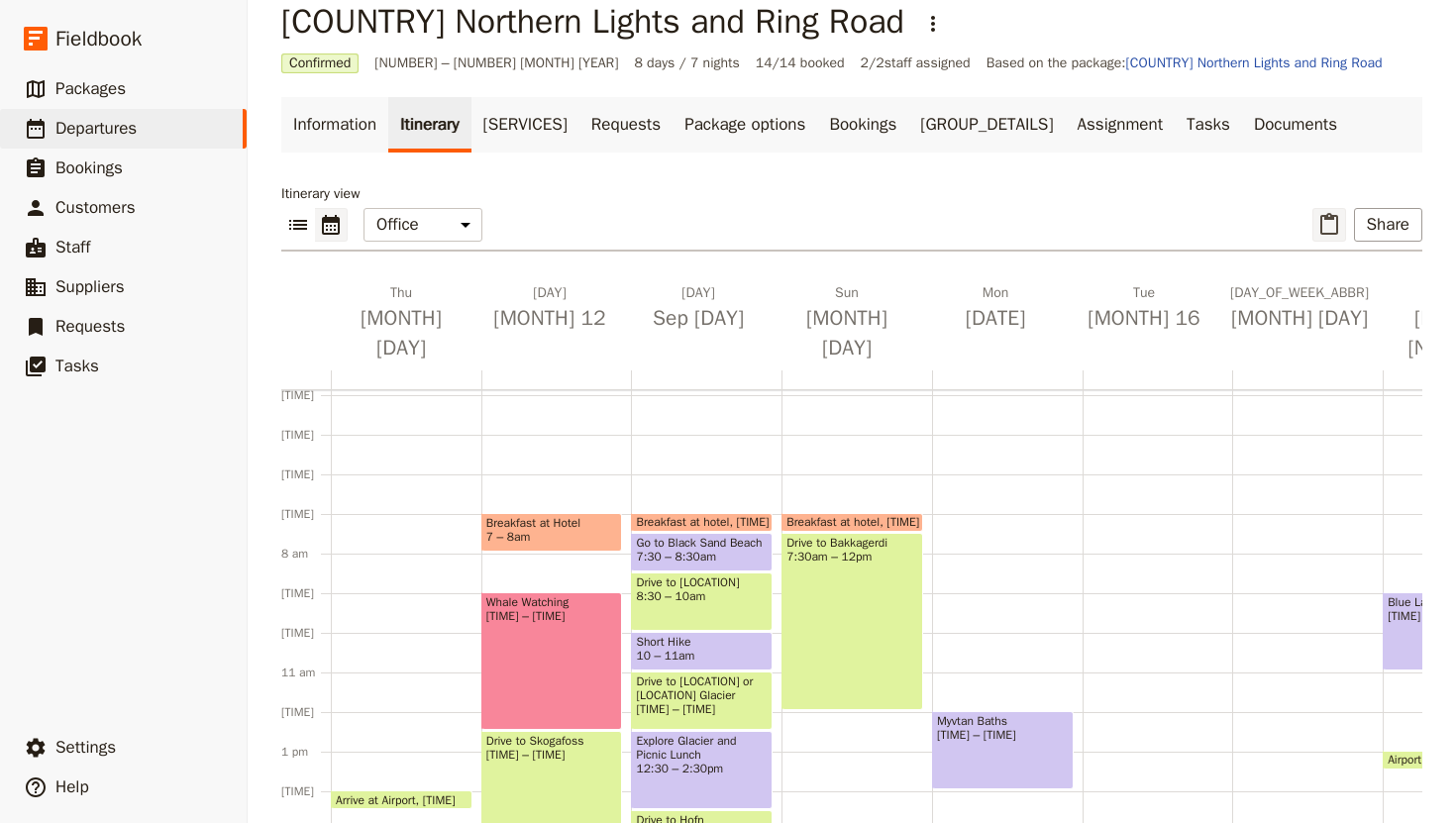 click 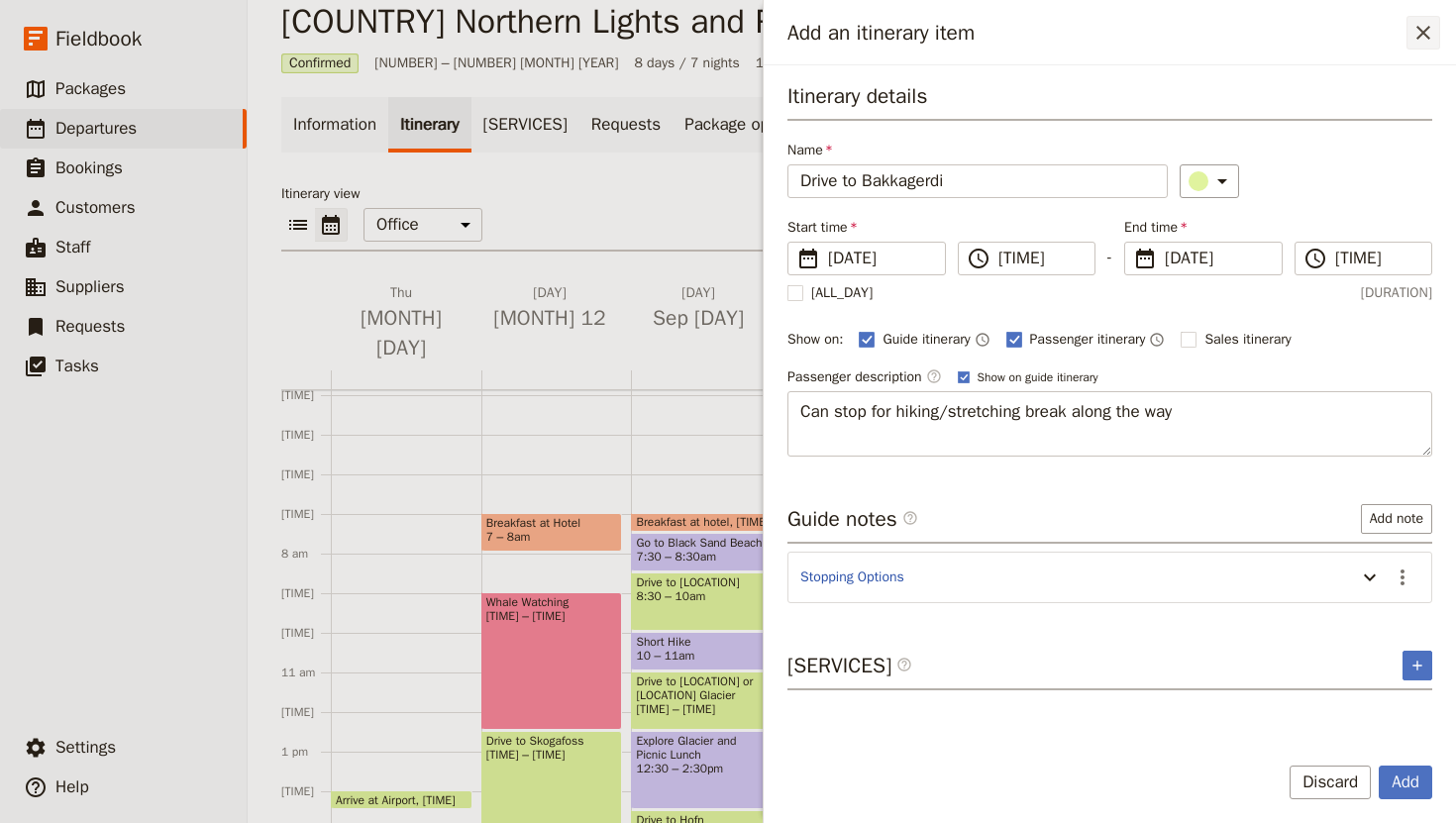 click 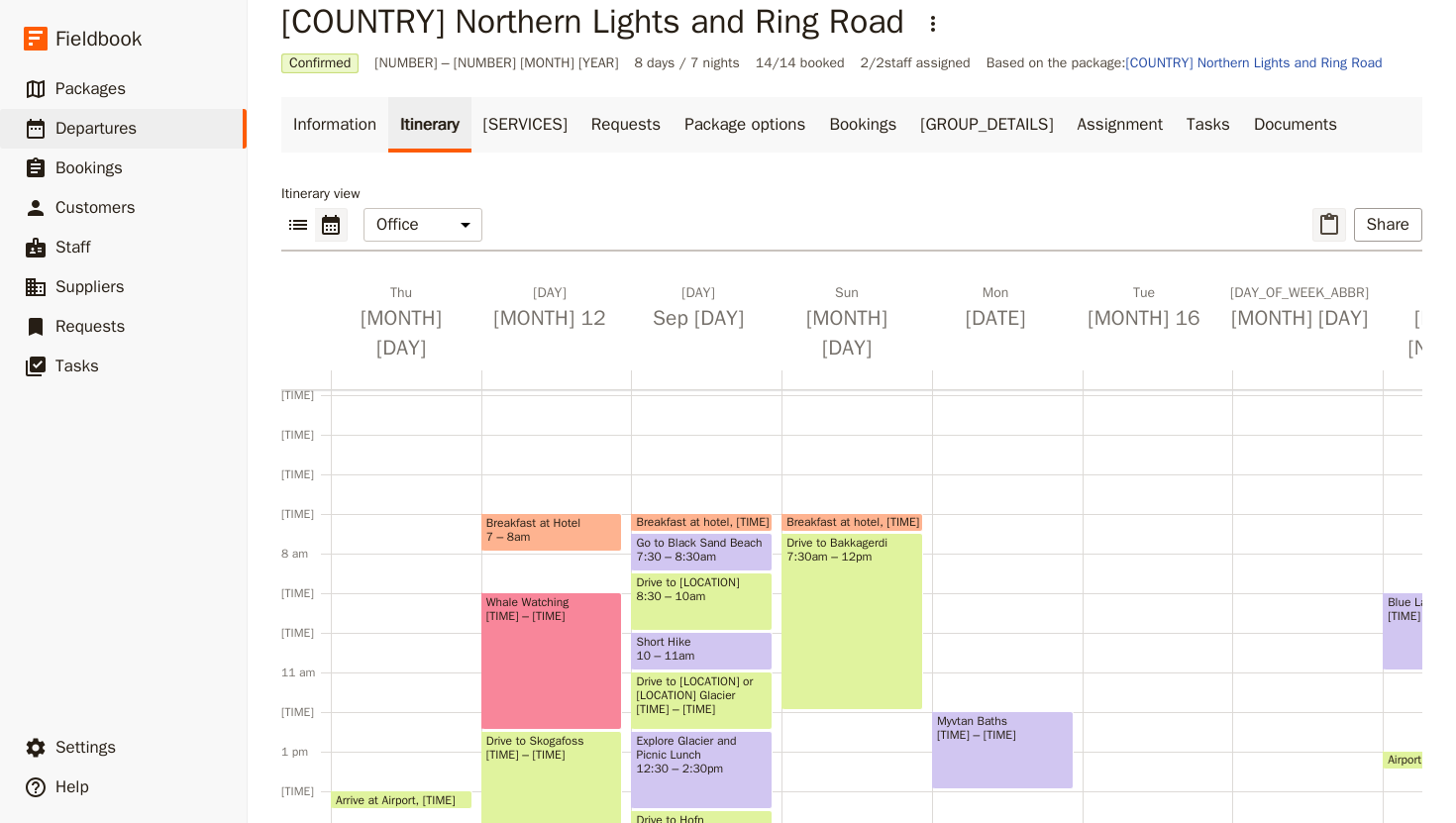 click 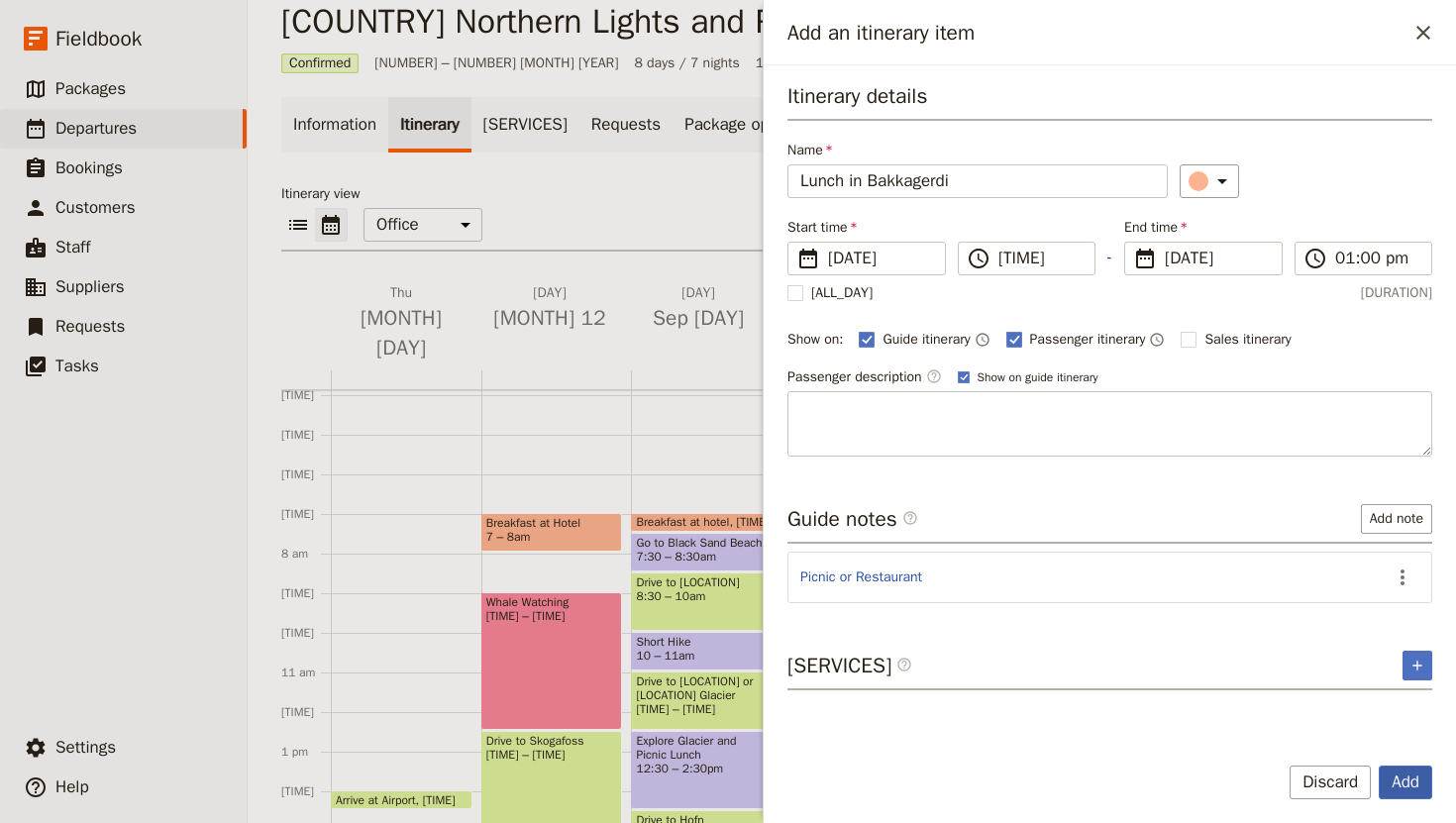 click on "Add" at bounding box center [1405, 782] 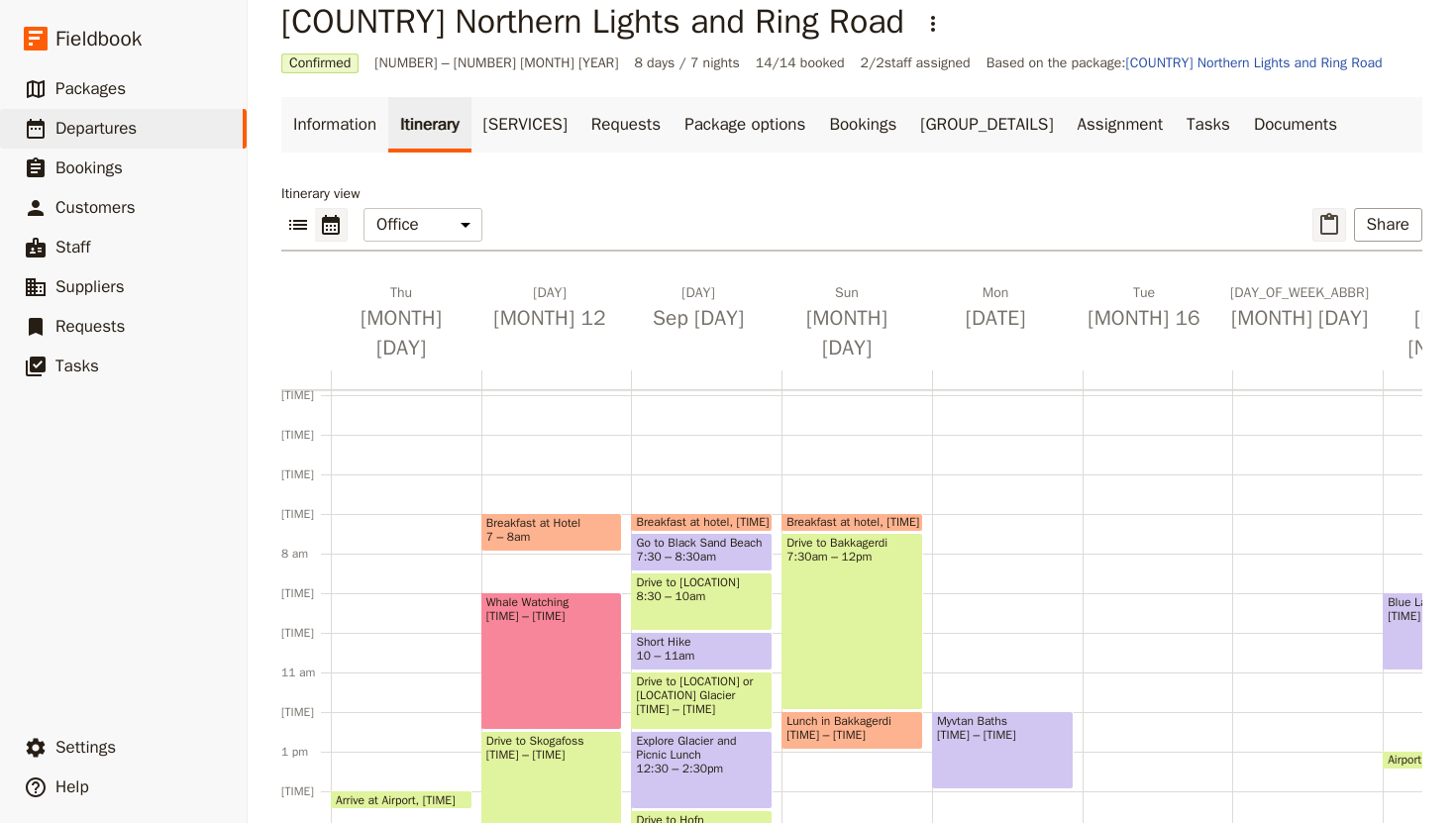 click 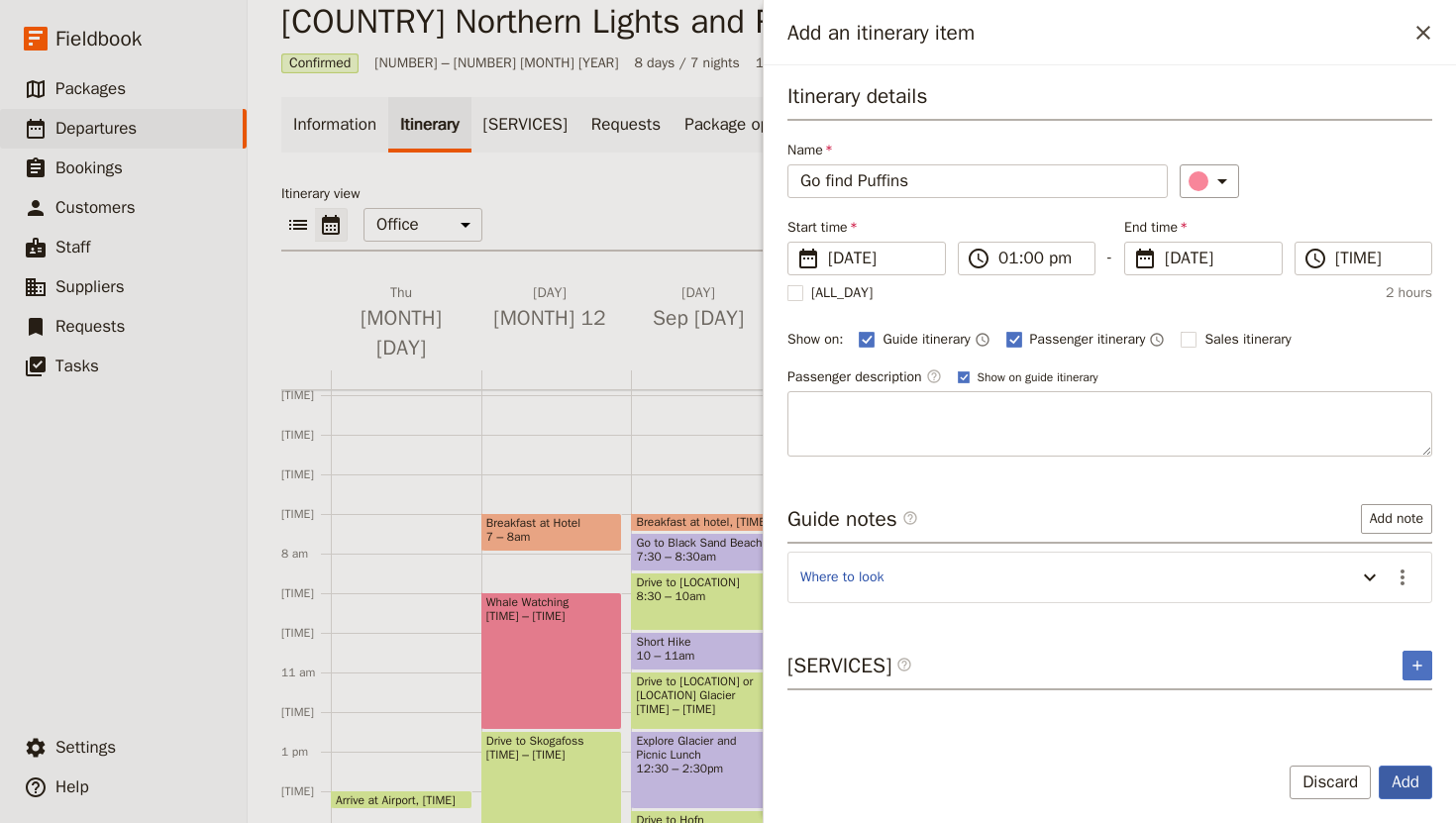 click on "Add" at bounding box center (1405, 782) 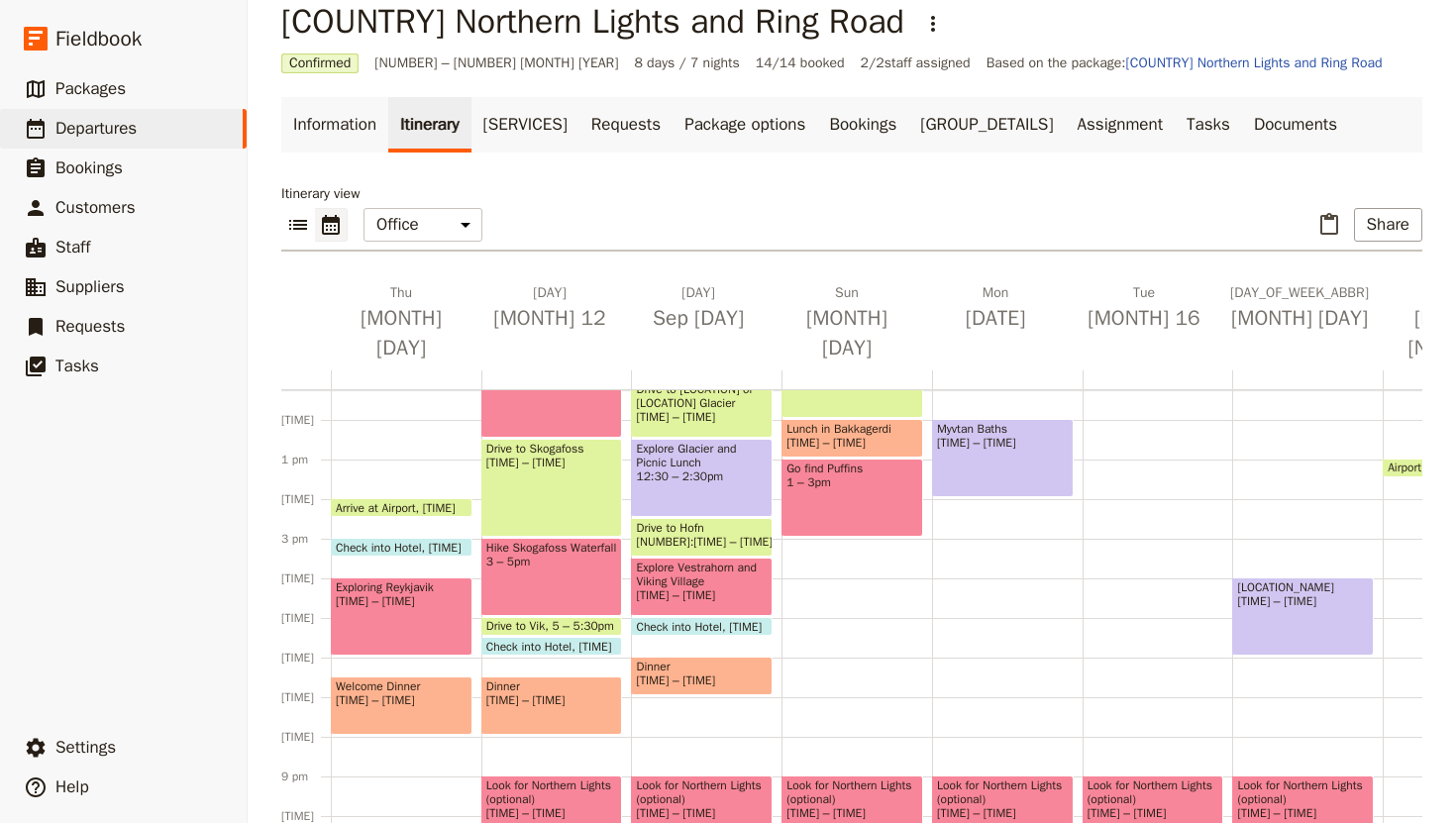 scroll, scrollTop: 454, scrollLeft: 0, axis: vertical 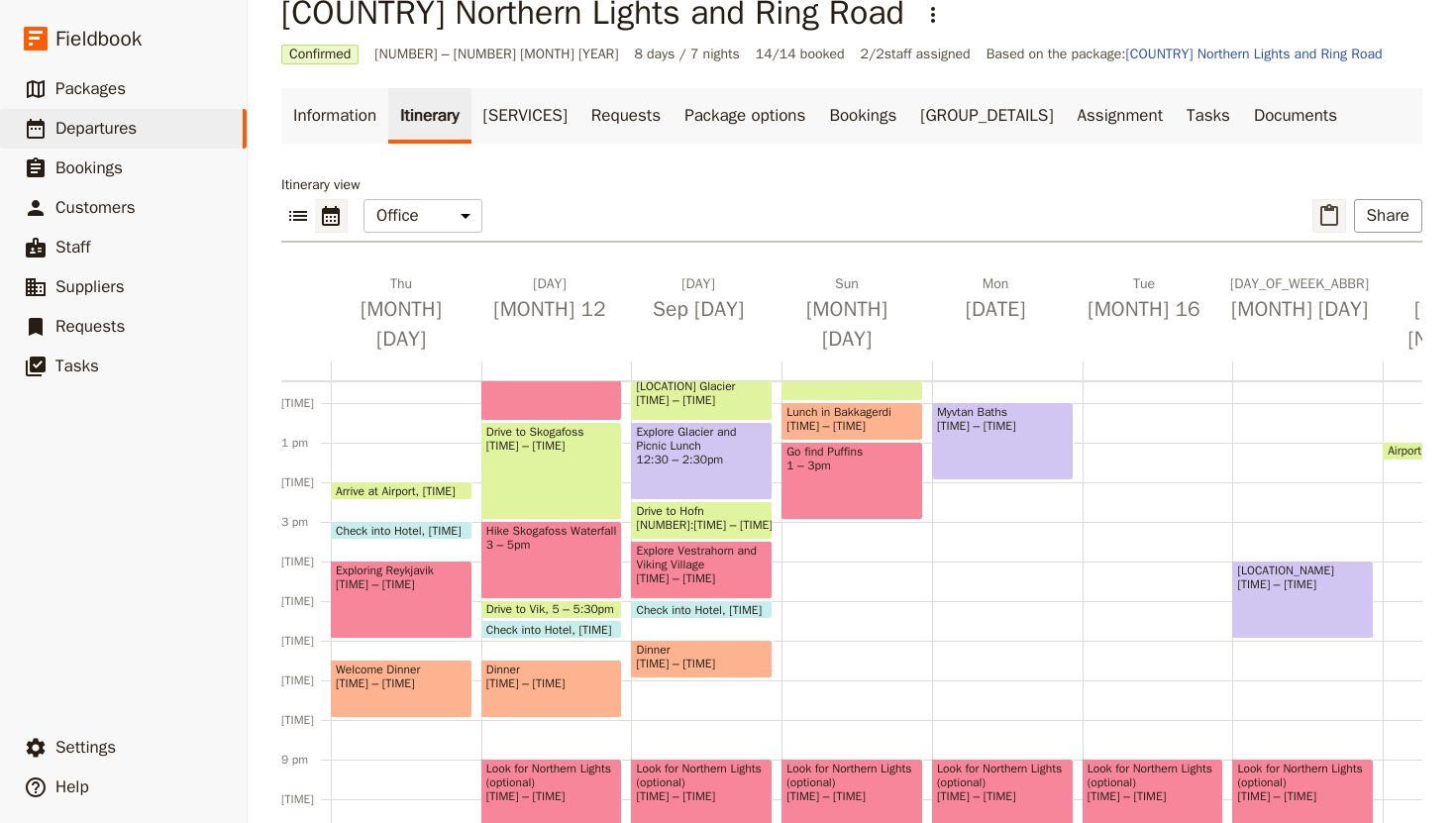 click 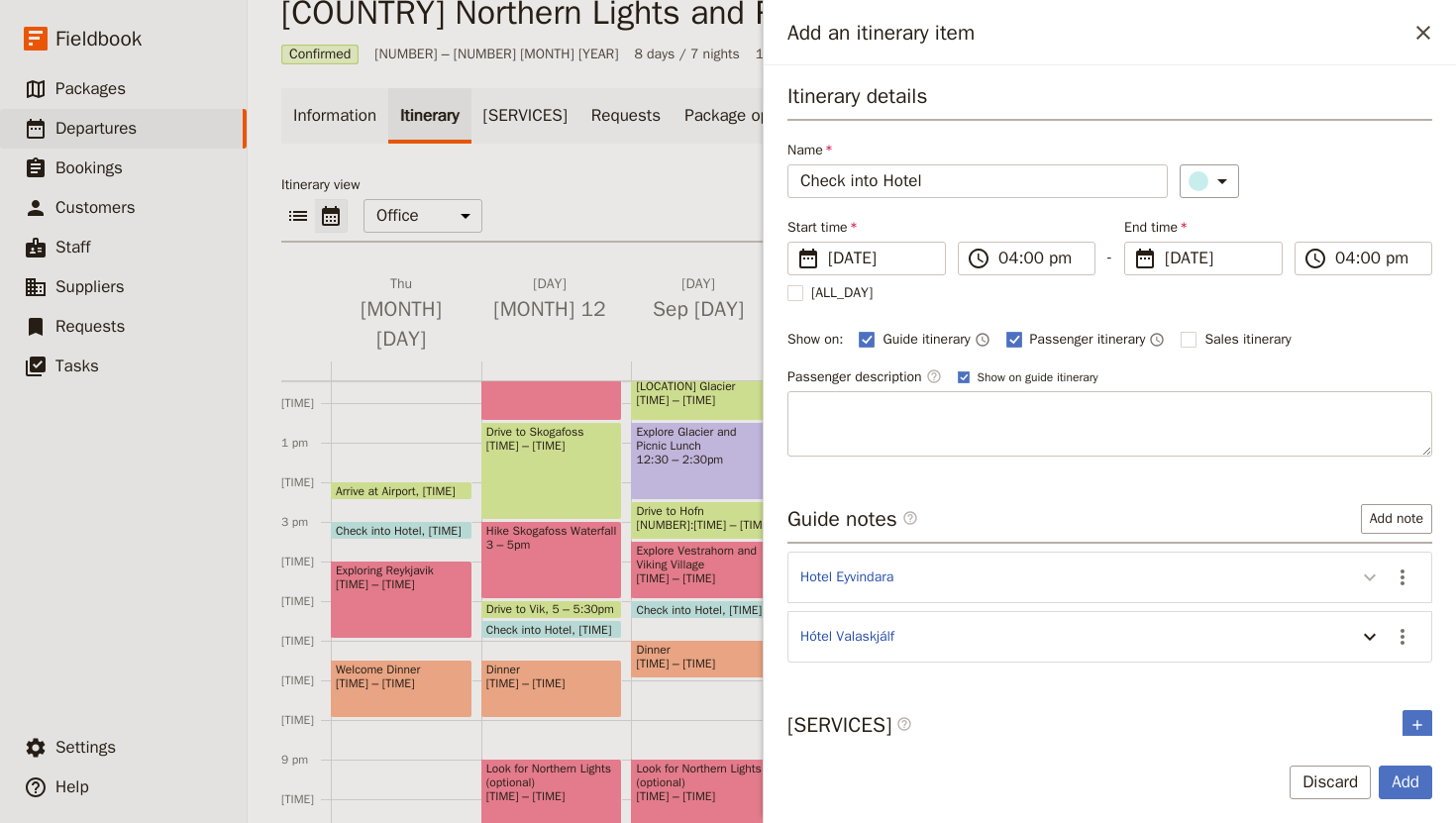 click 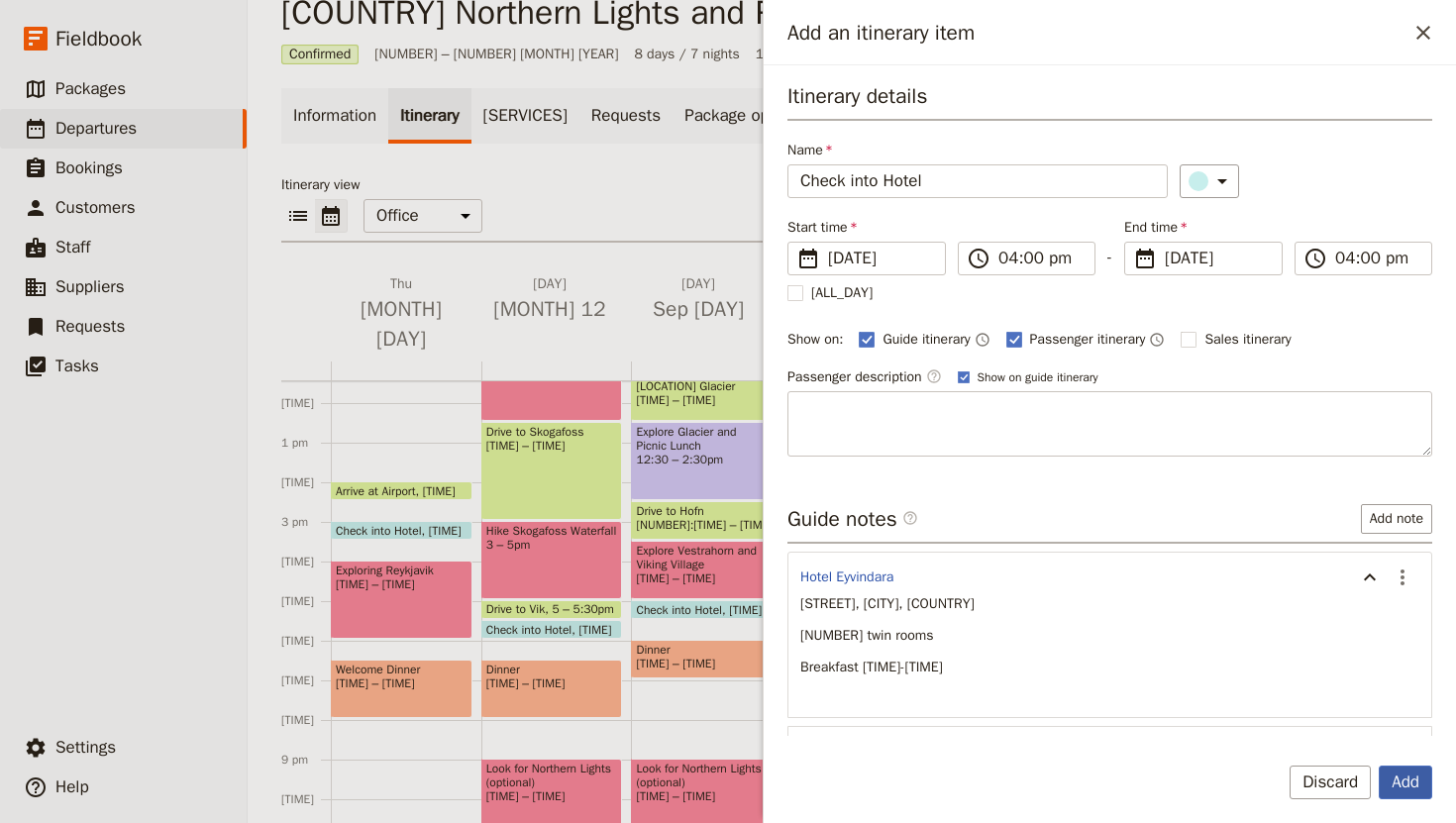 click on "Add" at bounding box center [1405, 782] 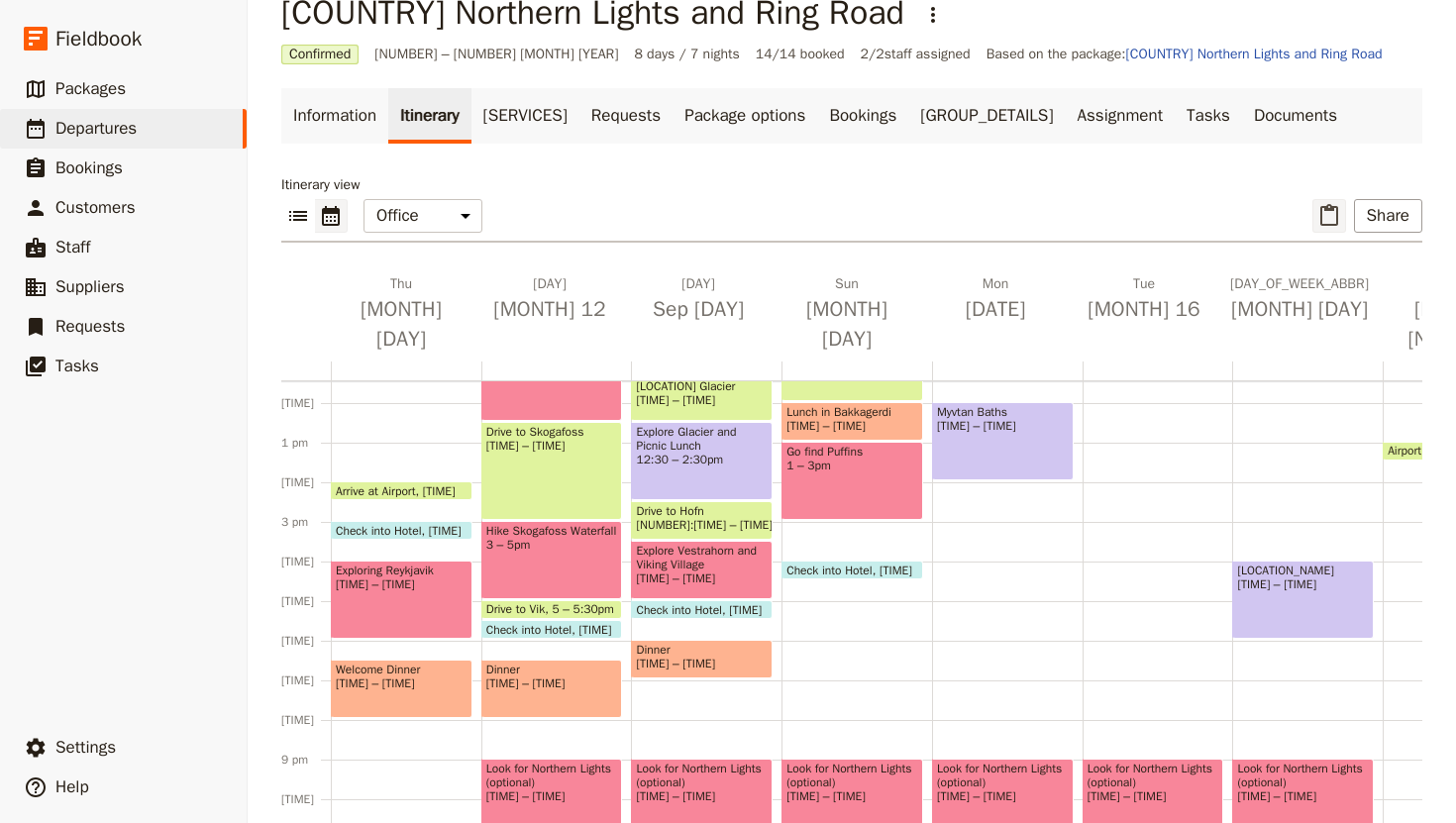 click on "​" at bounding box center (1329, 216) 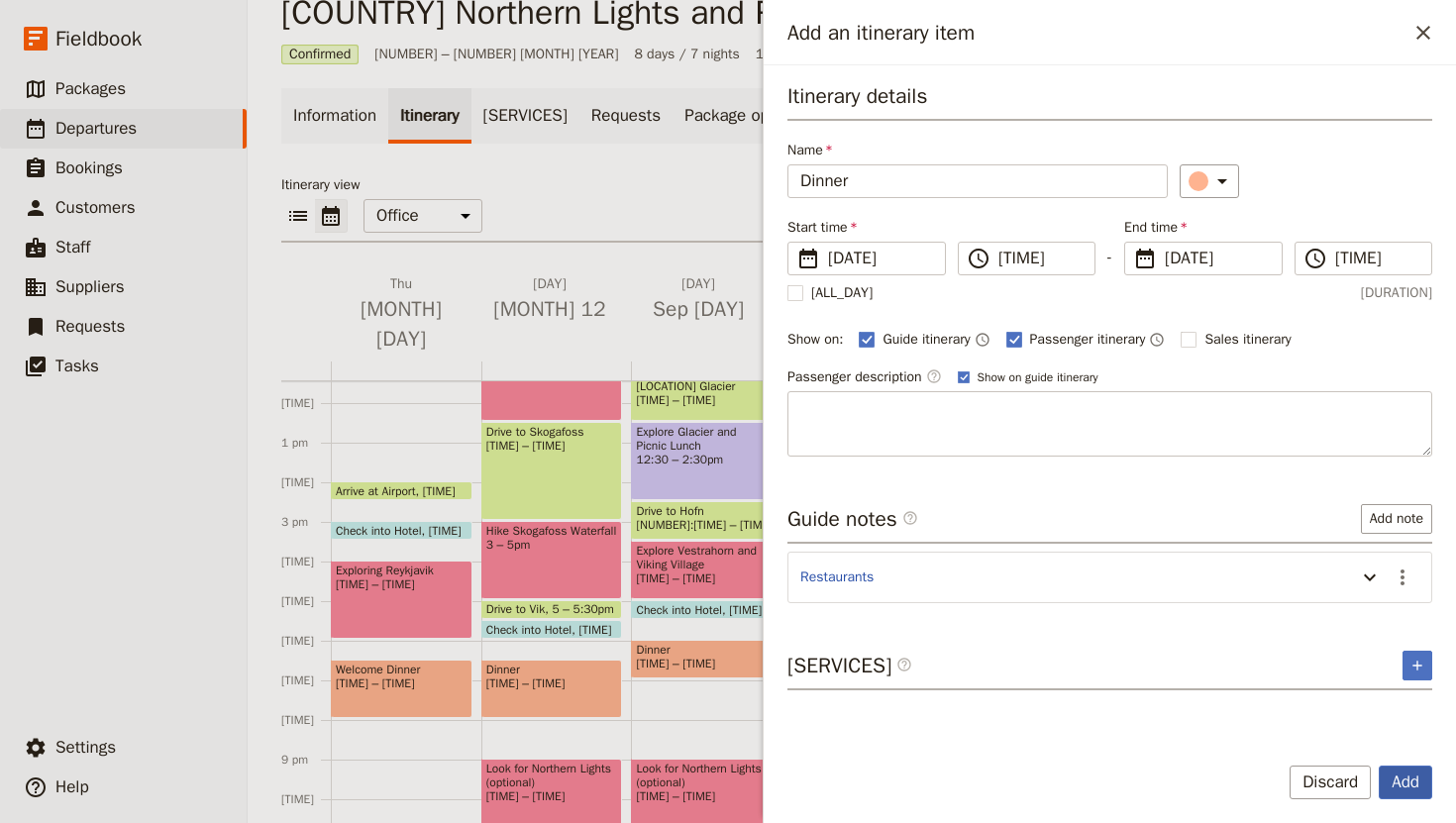 click on "Add" at bounding box center [1405, 782] 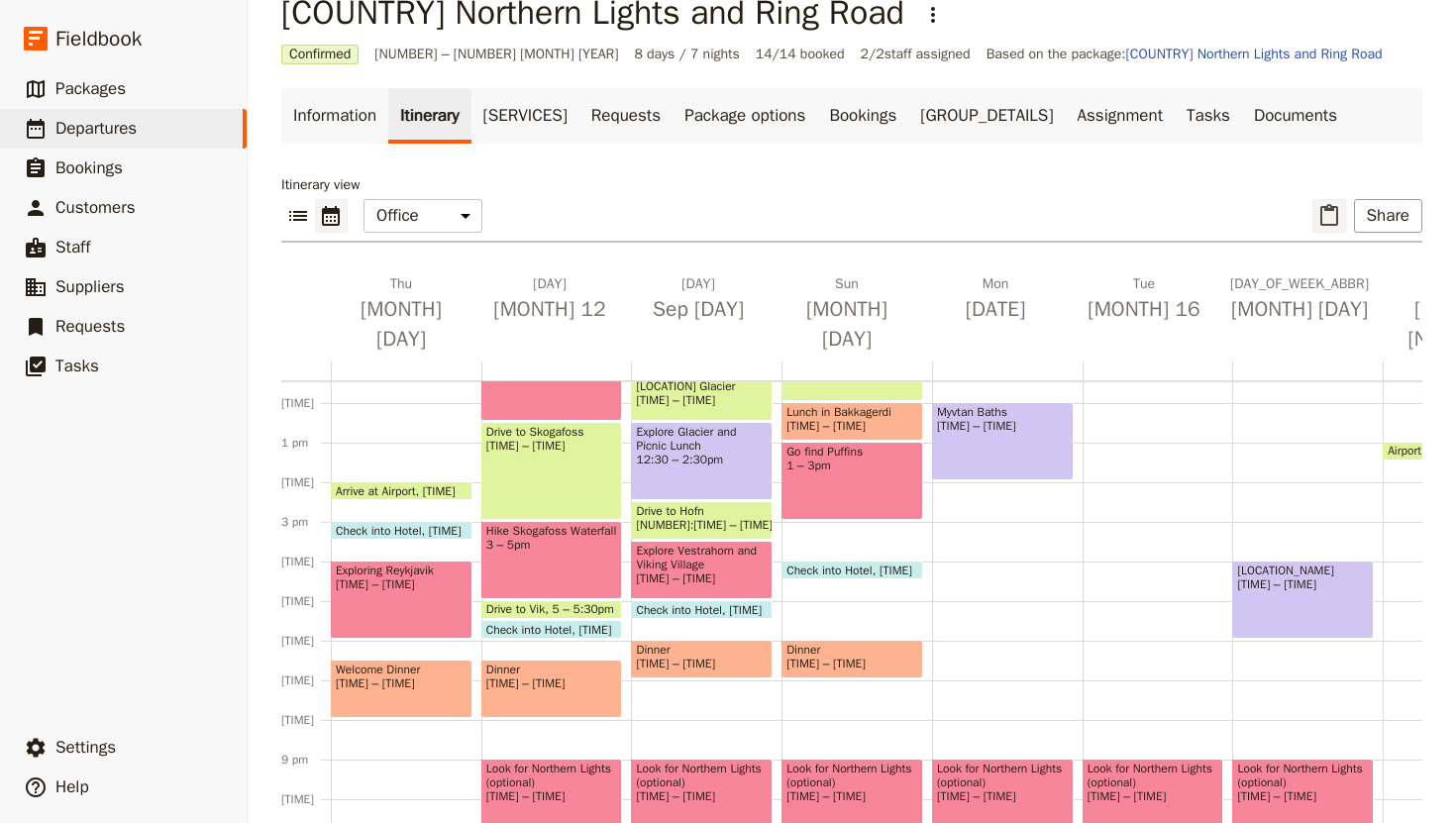 click 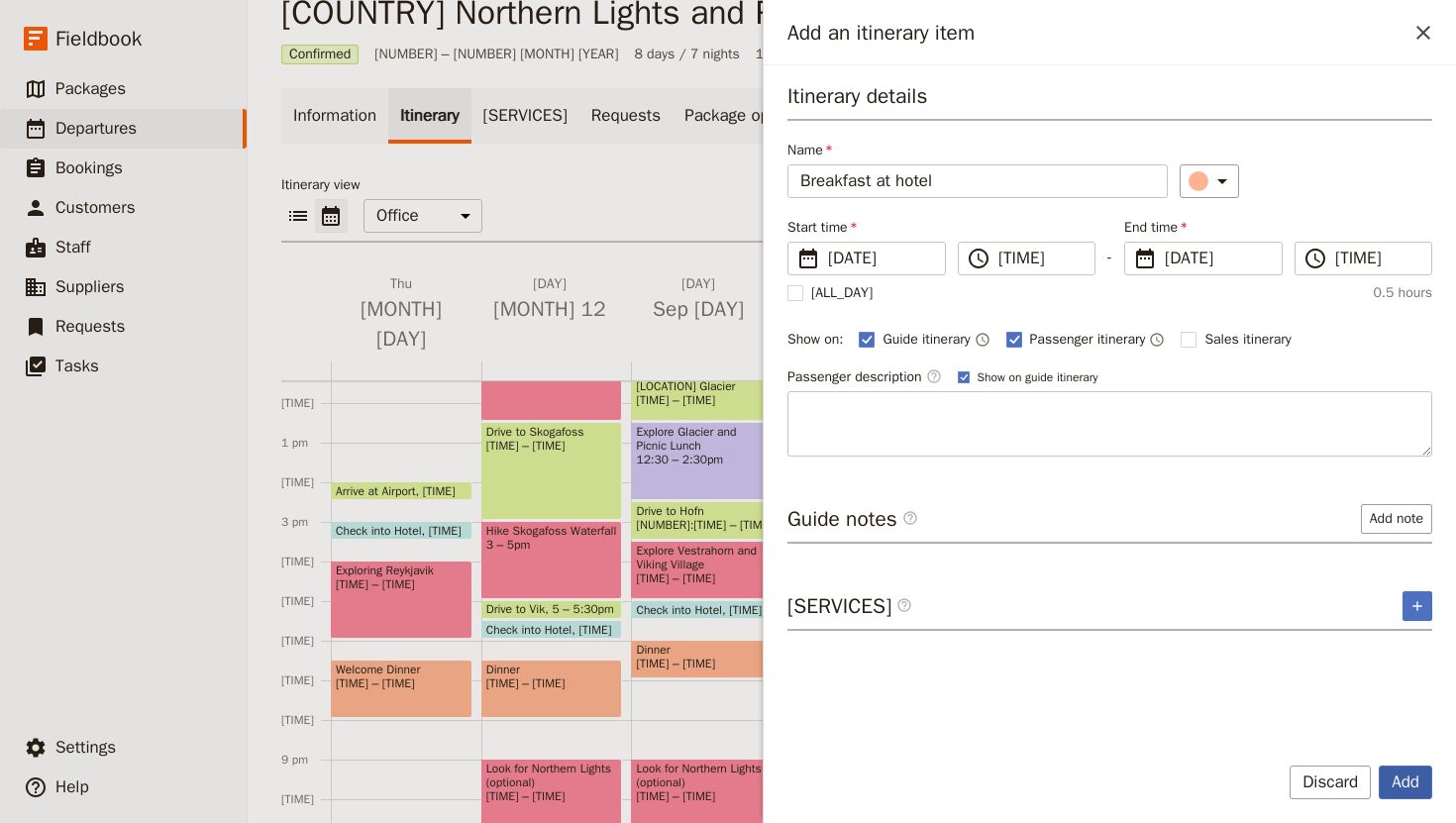 click on "Add" at bounding box center (1405, 782) 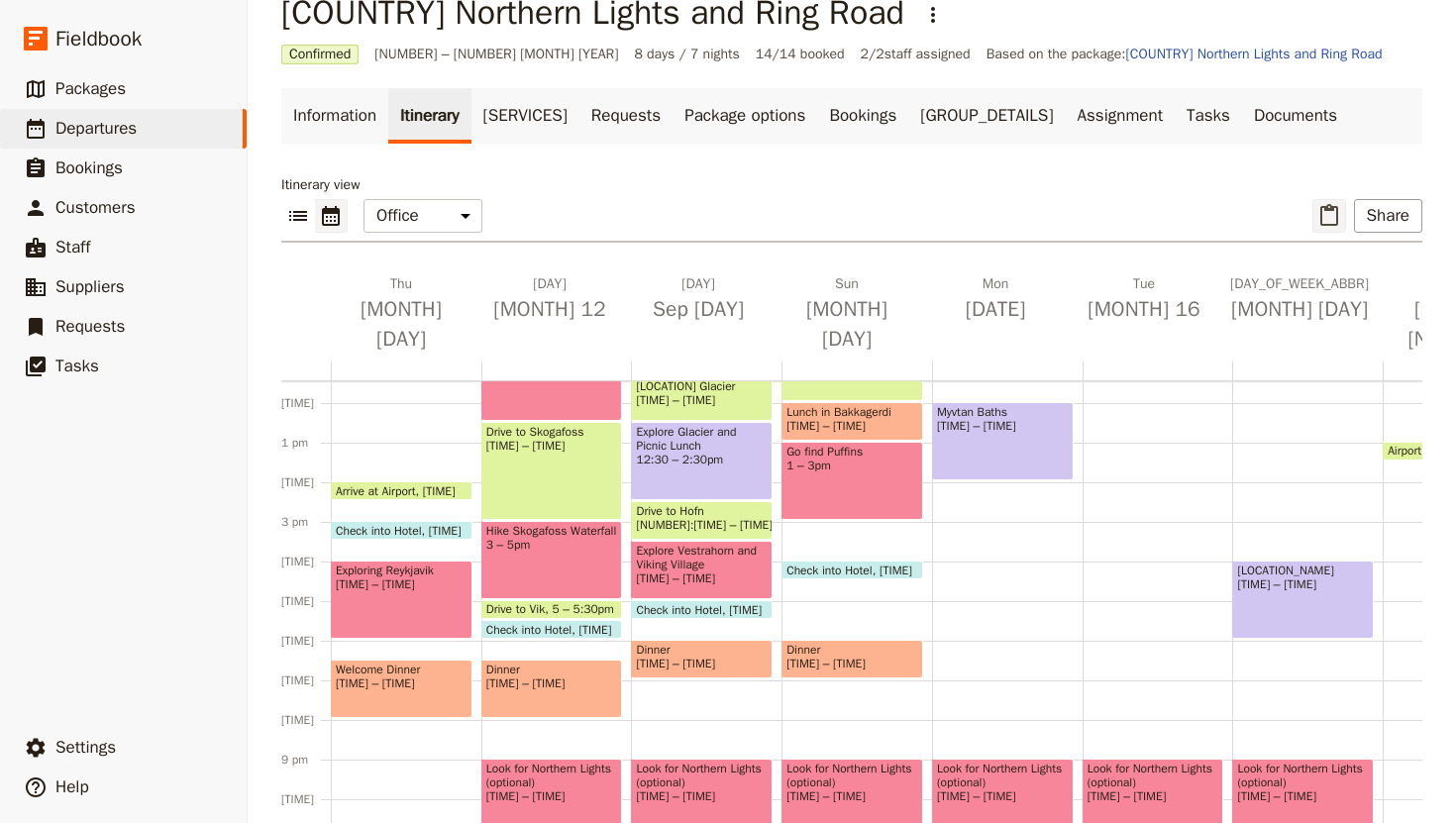 click 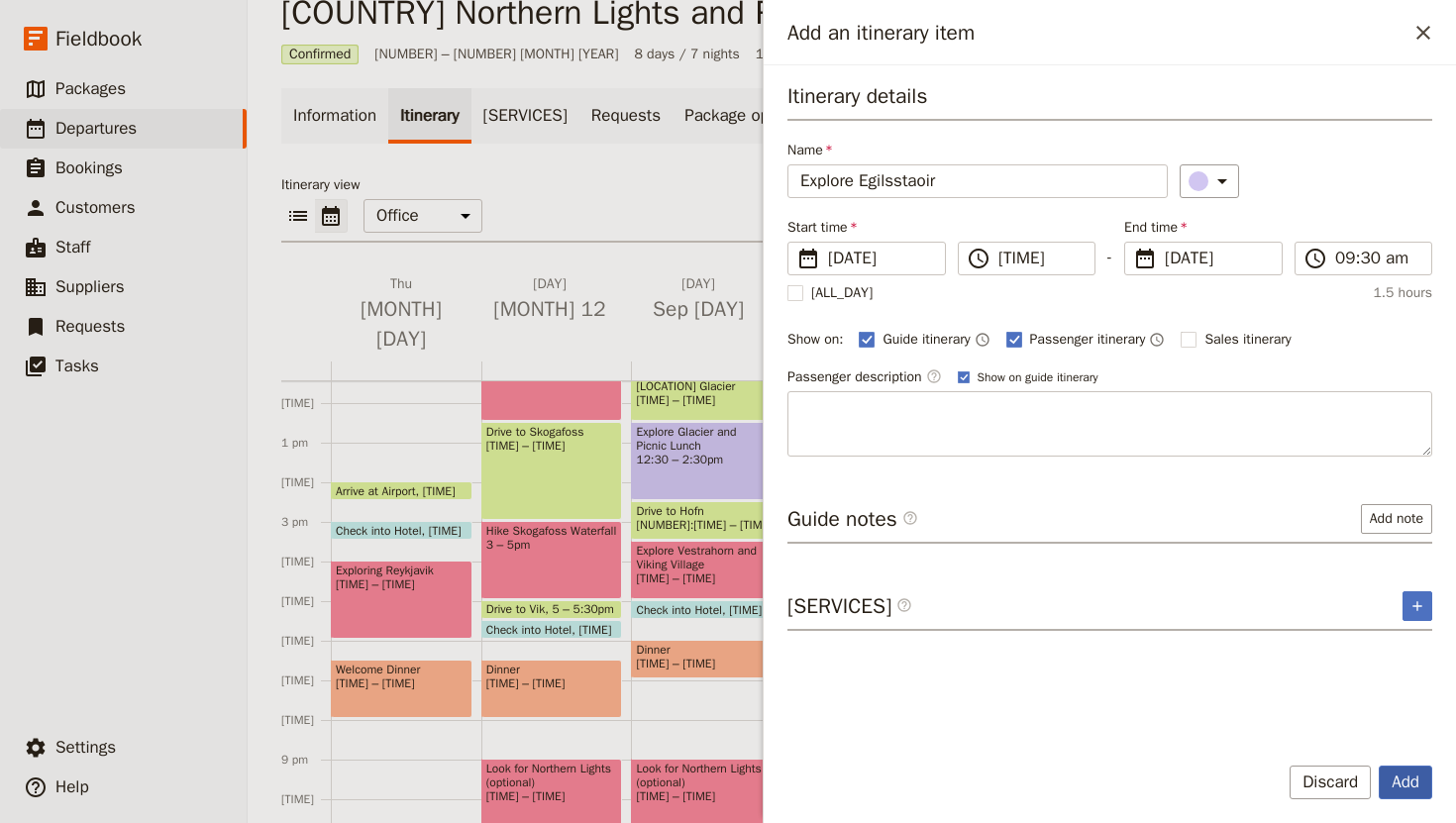 click on "Add" at bounding box center [1405, 782] 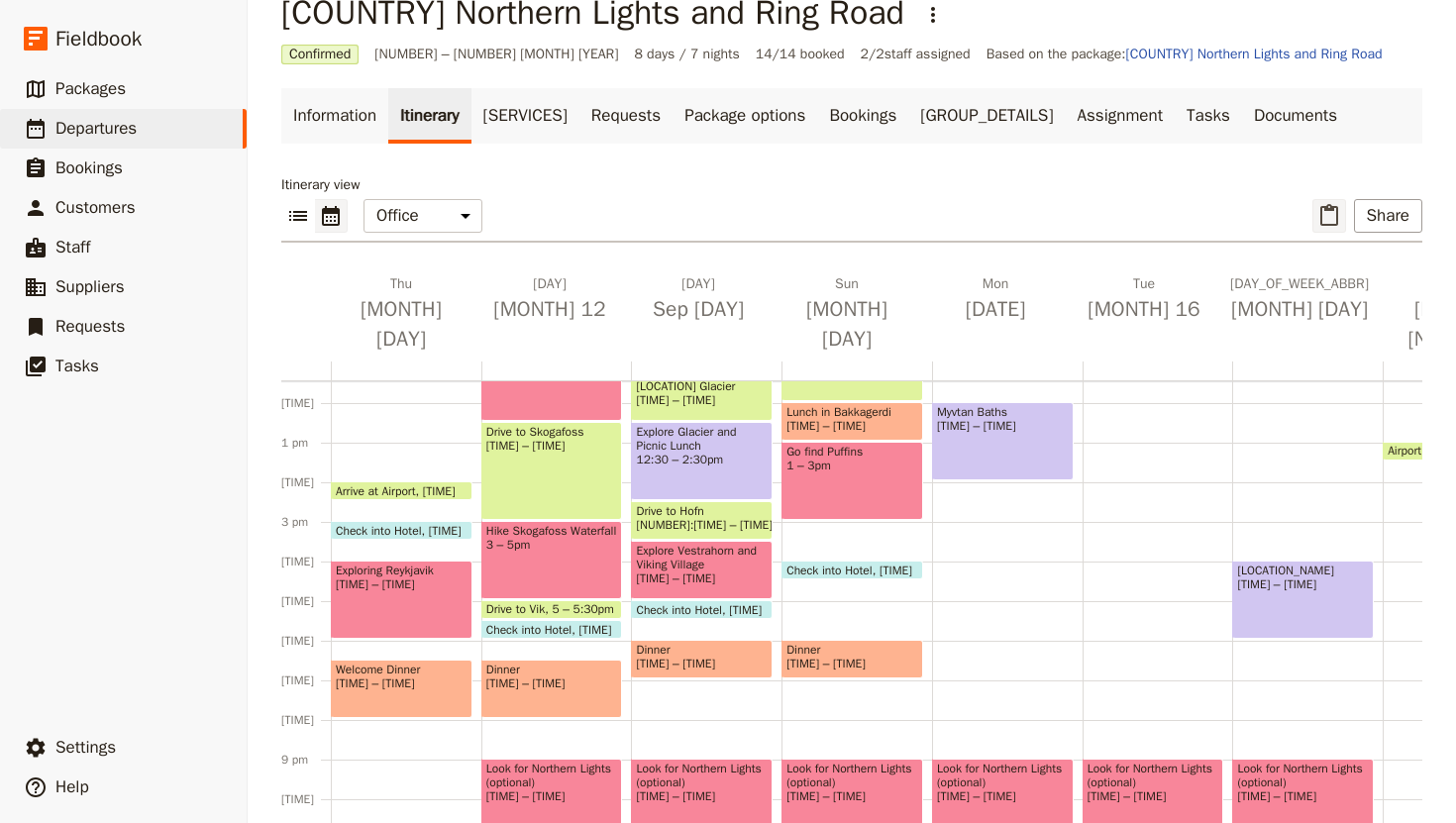 click on "​" at bounding box center (1329, 216) 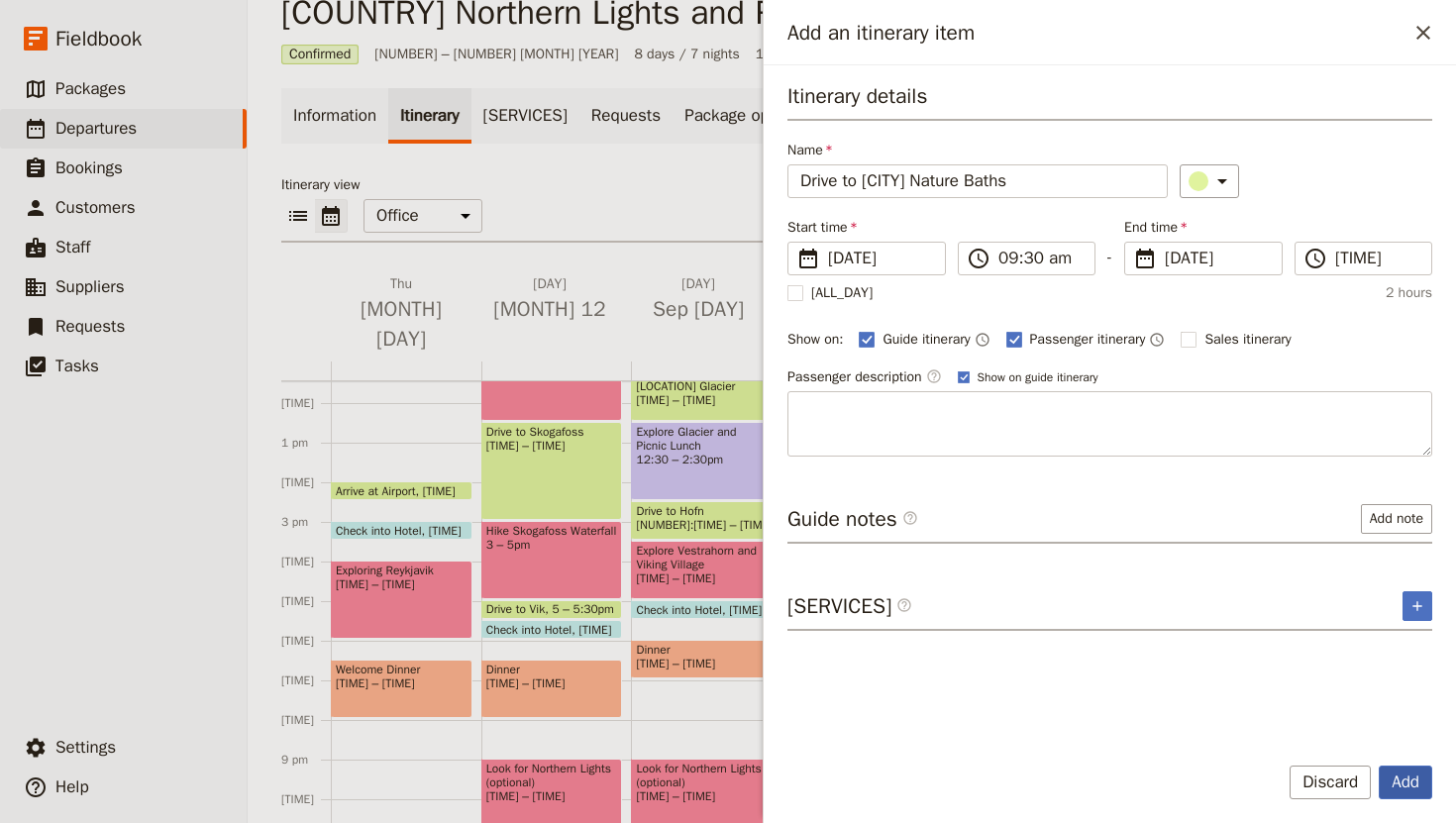 click on "Add" at bounding box center (1405, 782) 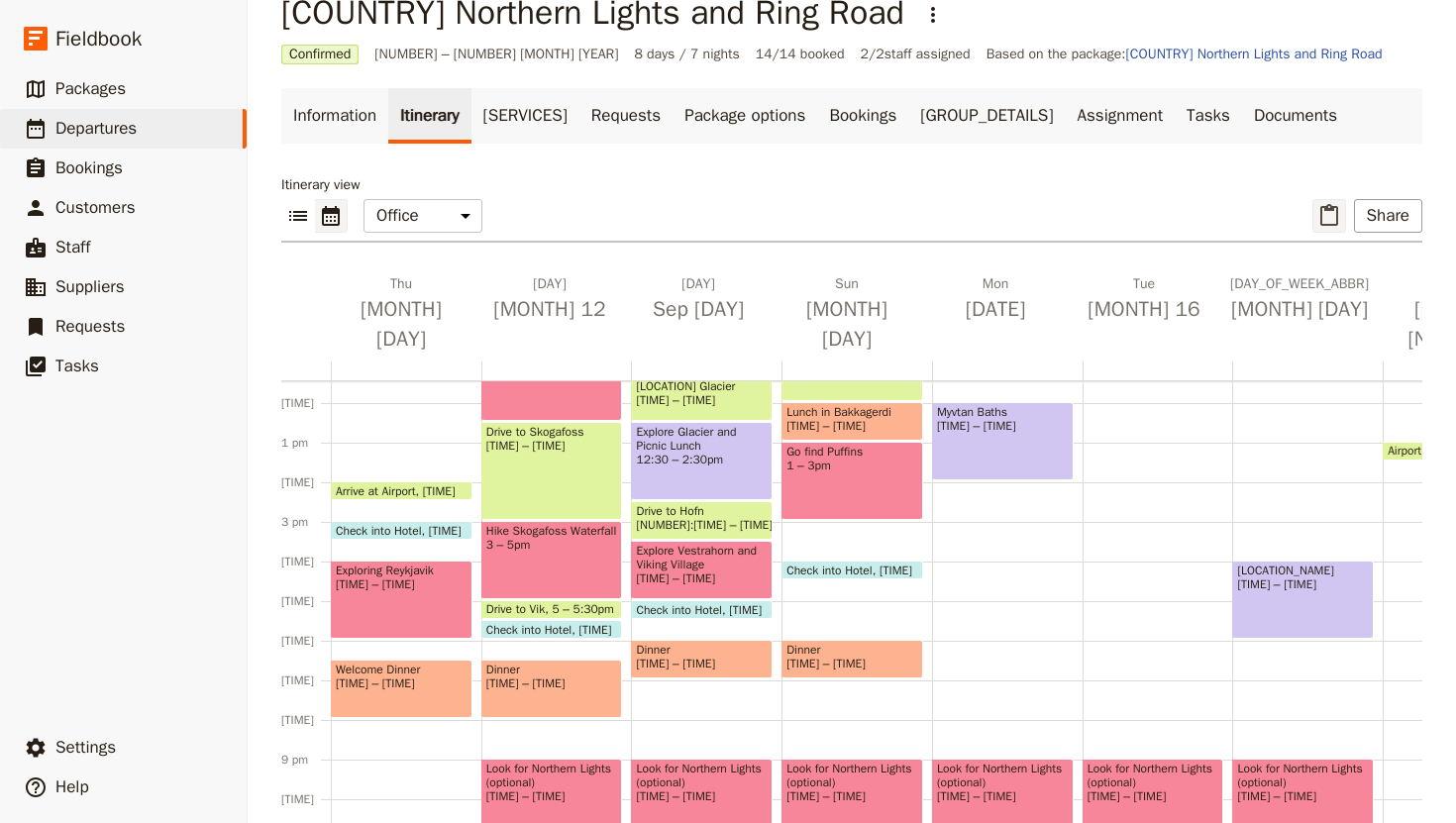 click on "​" at bounding box center [1329, 216] 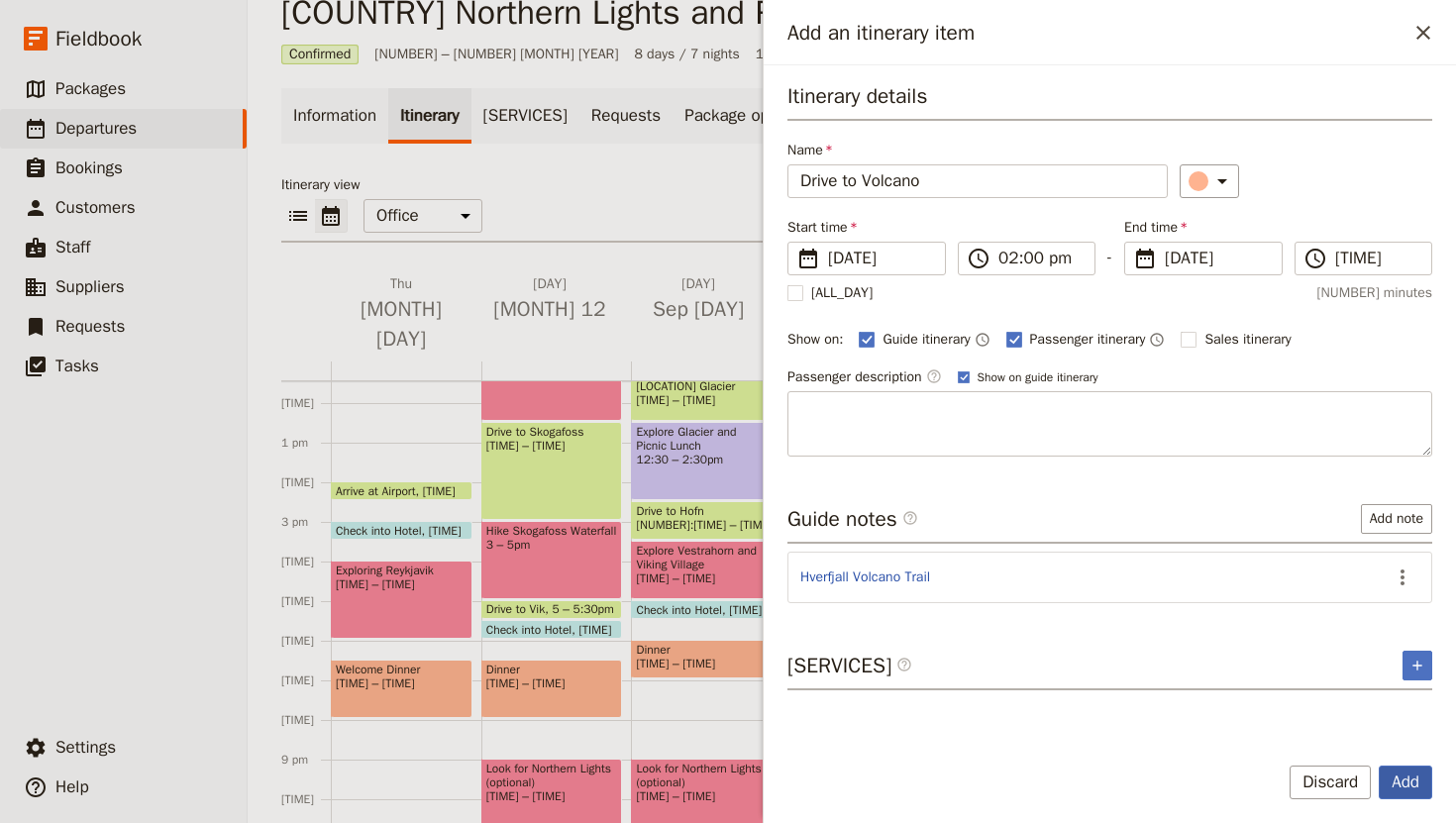 click on "Add" at bounding box center [1405, 782] 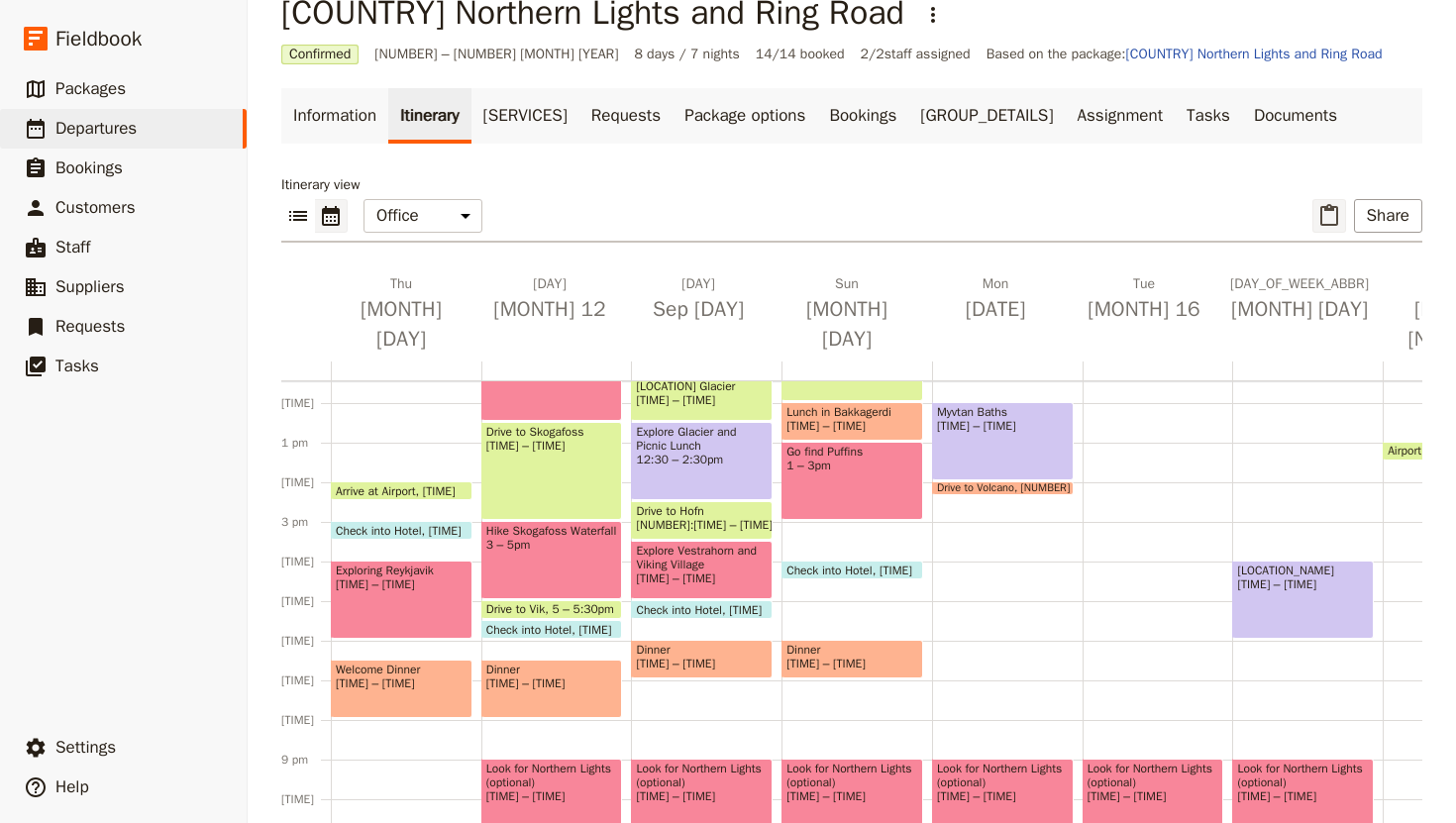 click 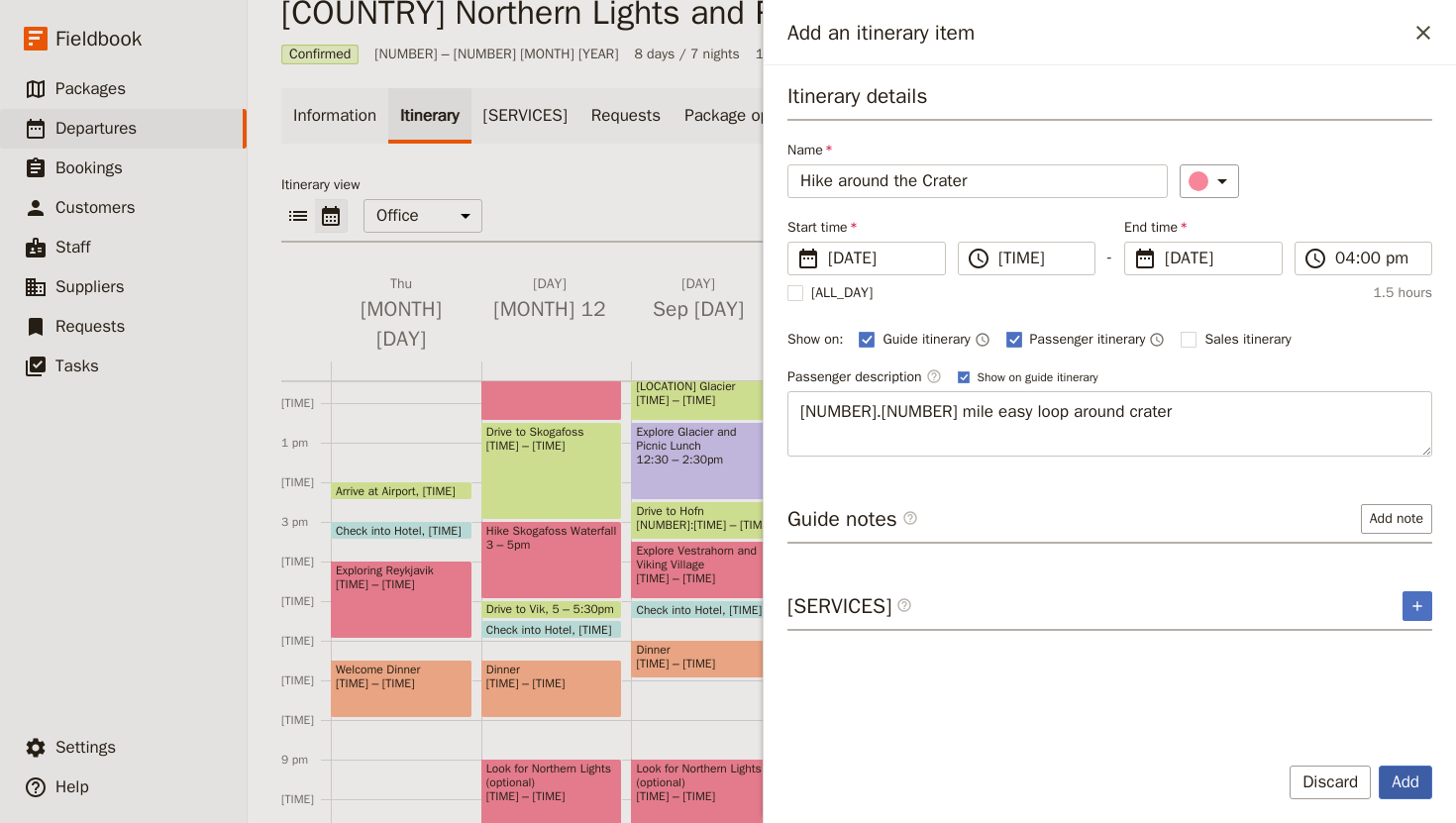 click on "Add" at bounding box center [1405, 782] 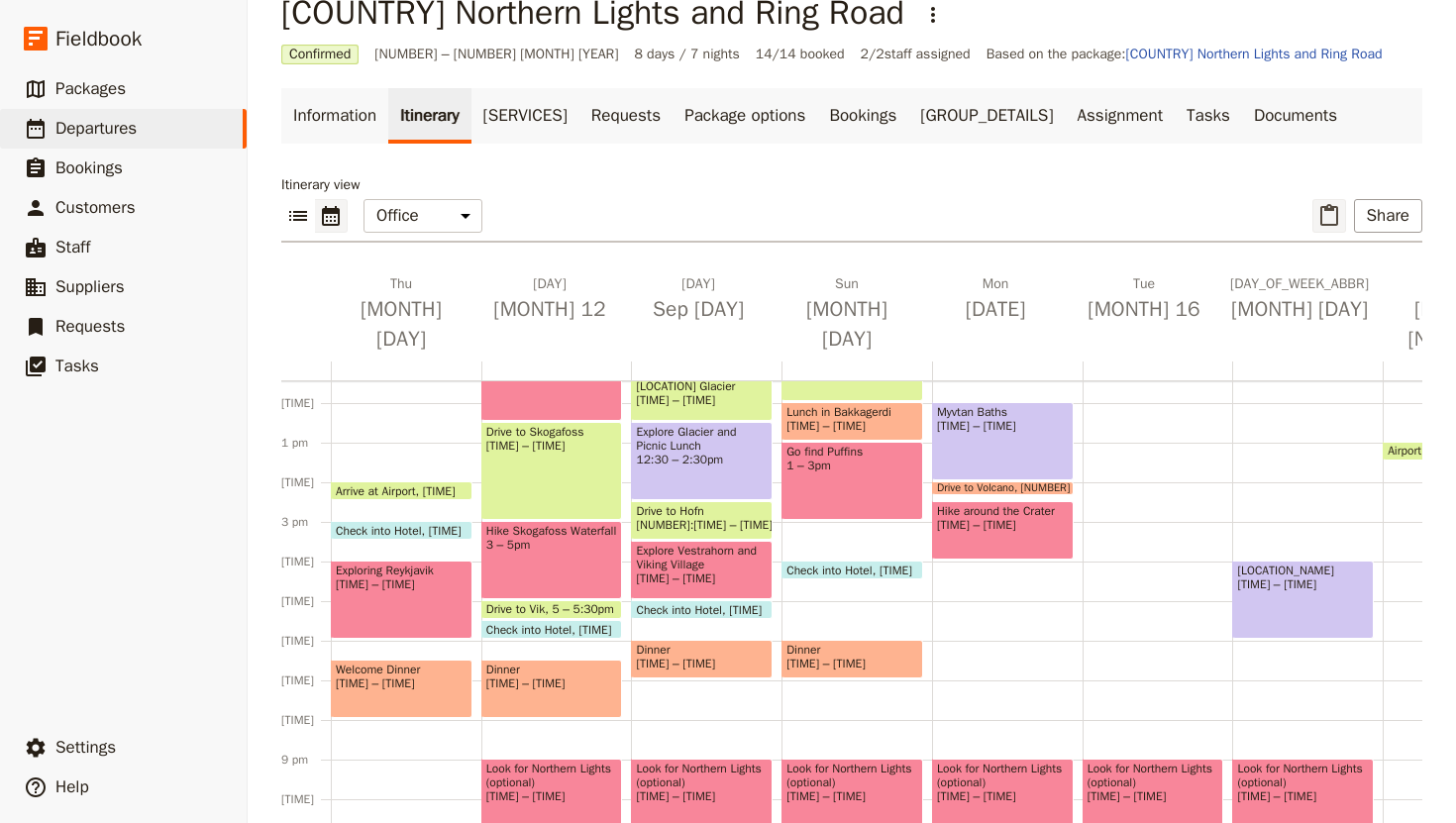 click 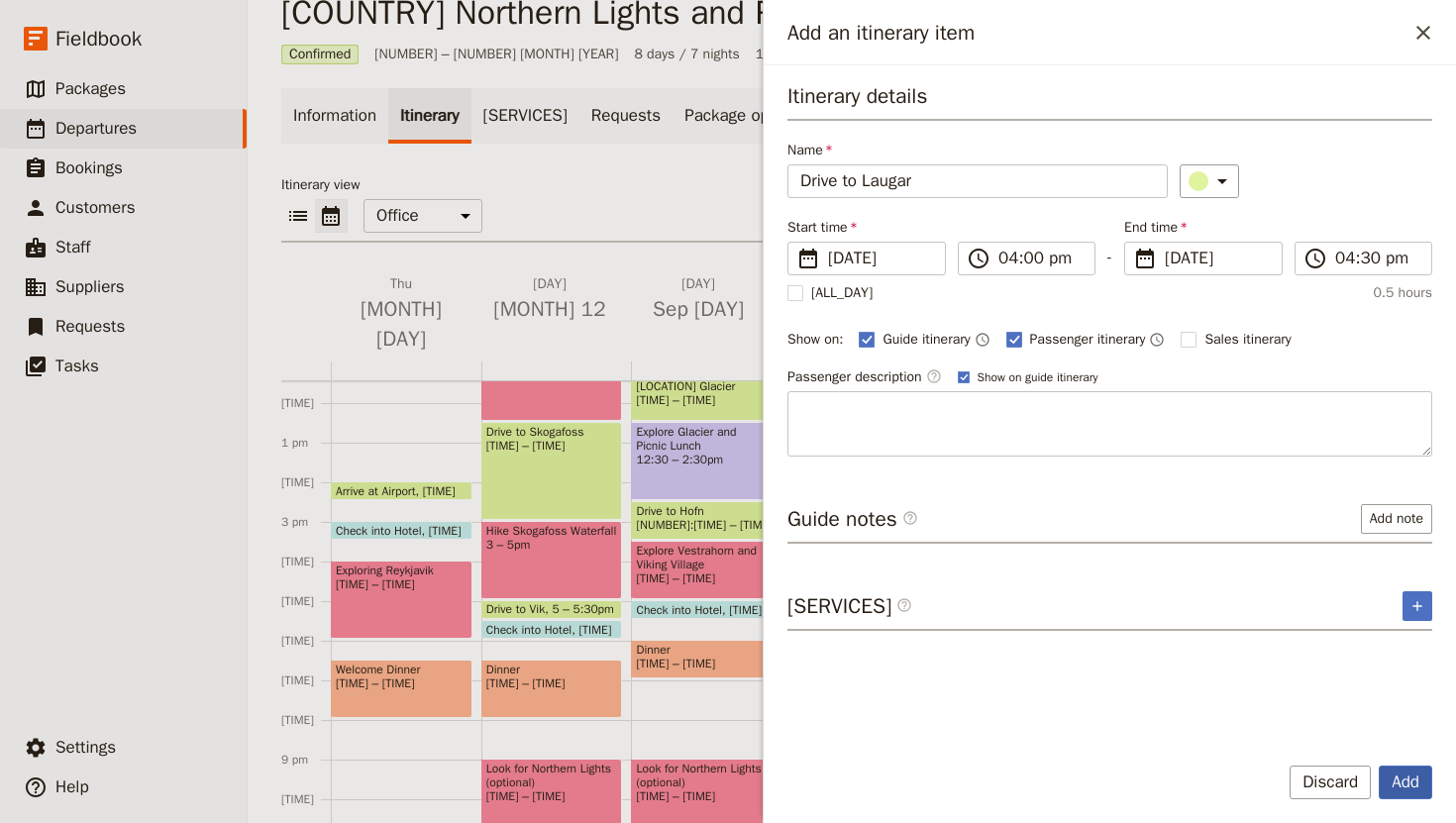 click on "Add" at bounding box center (1405, 782) 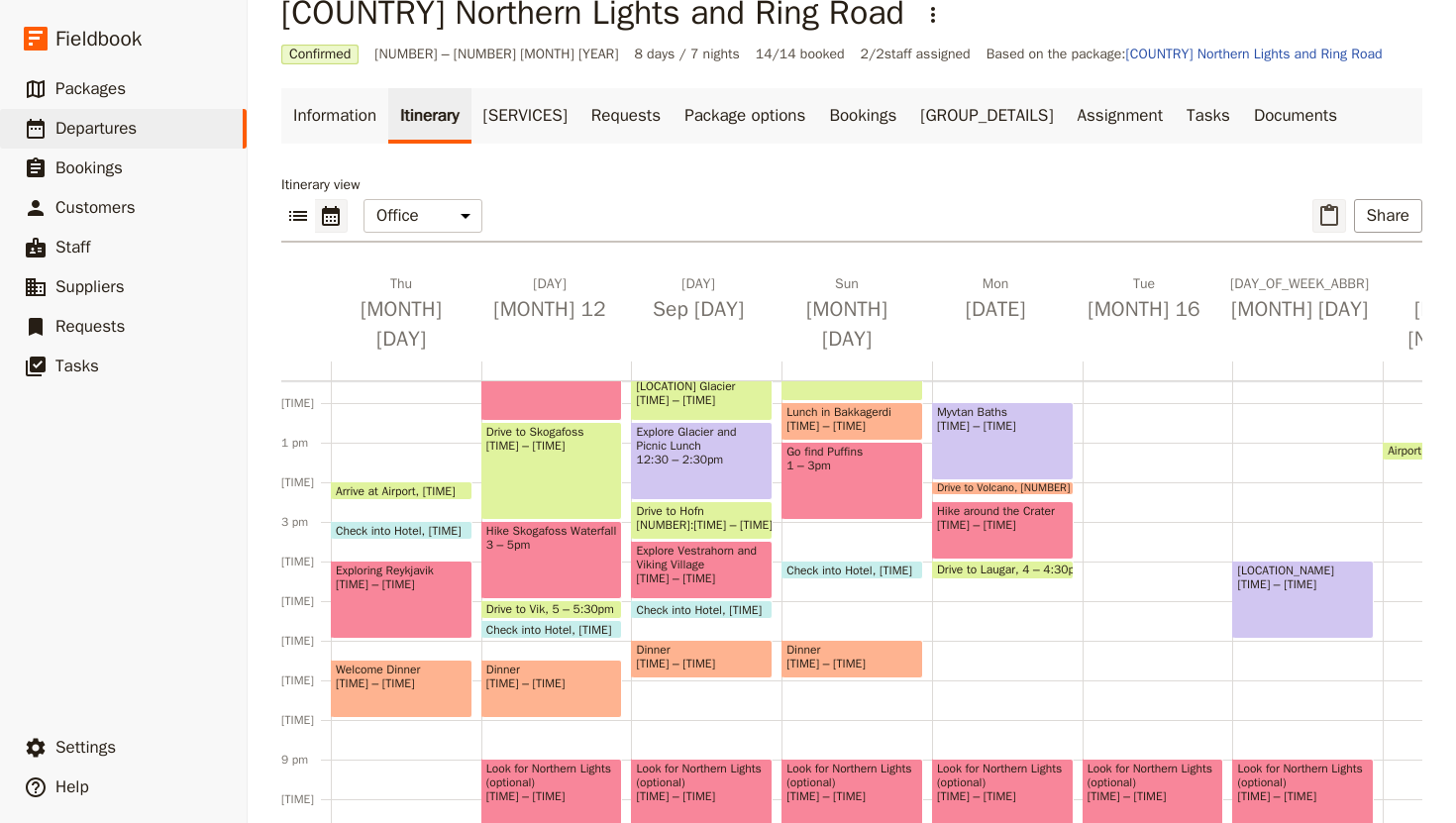 click 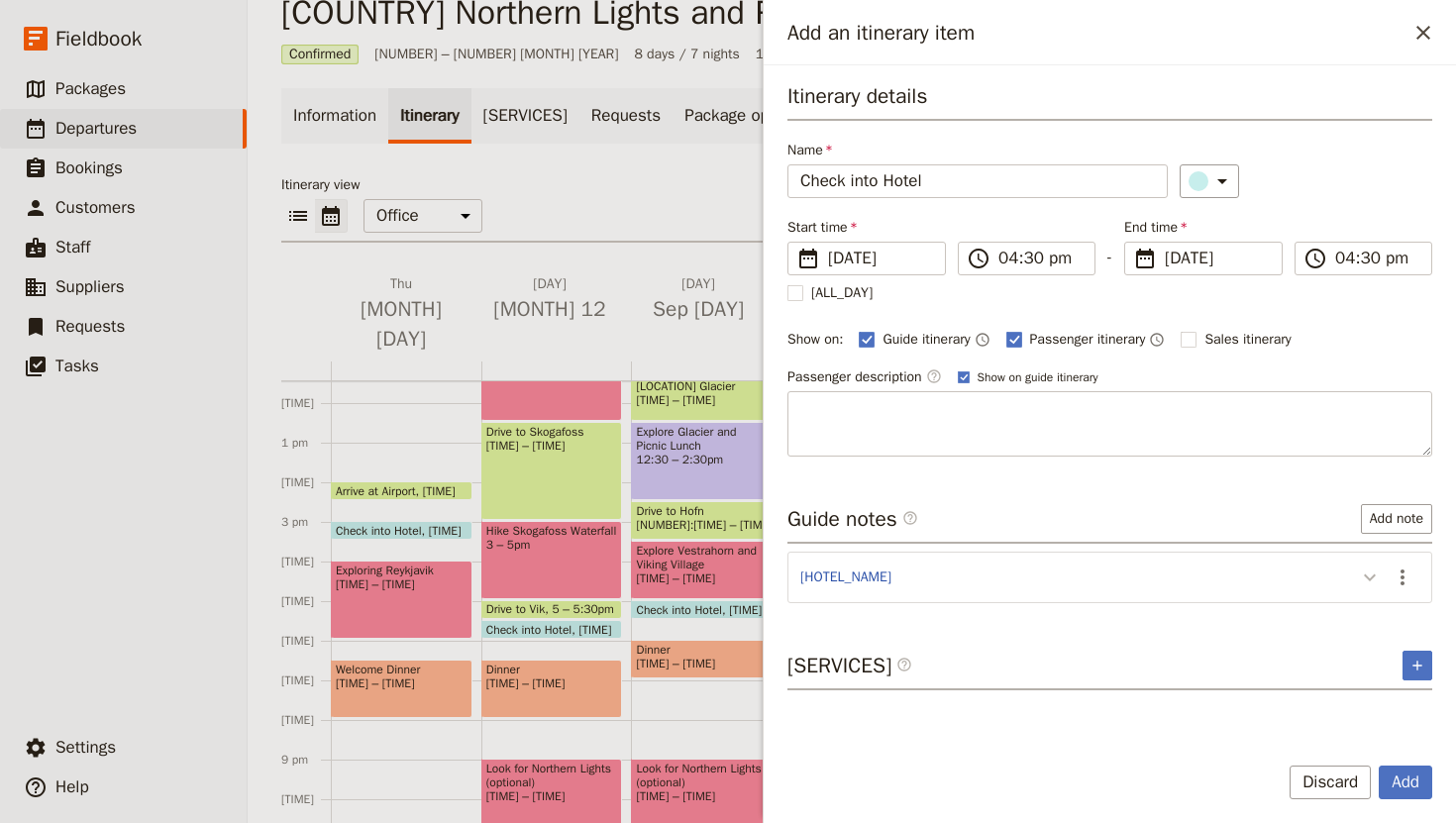 click 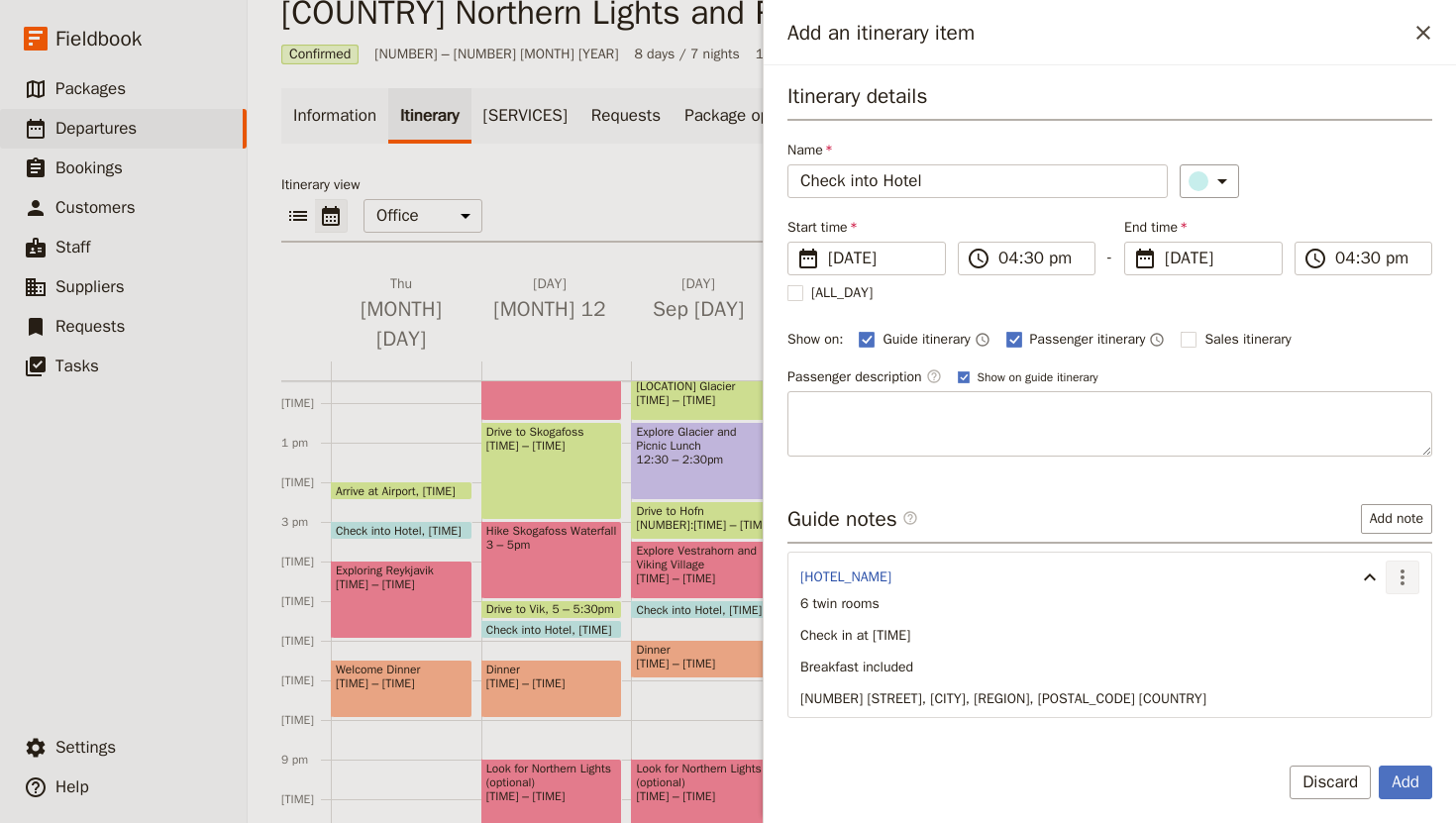 click 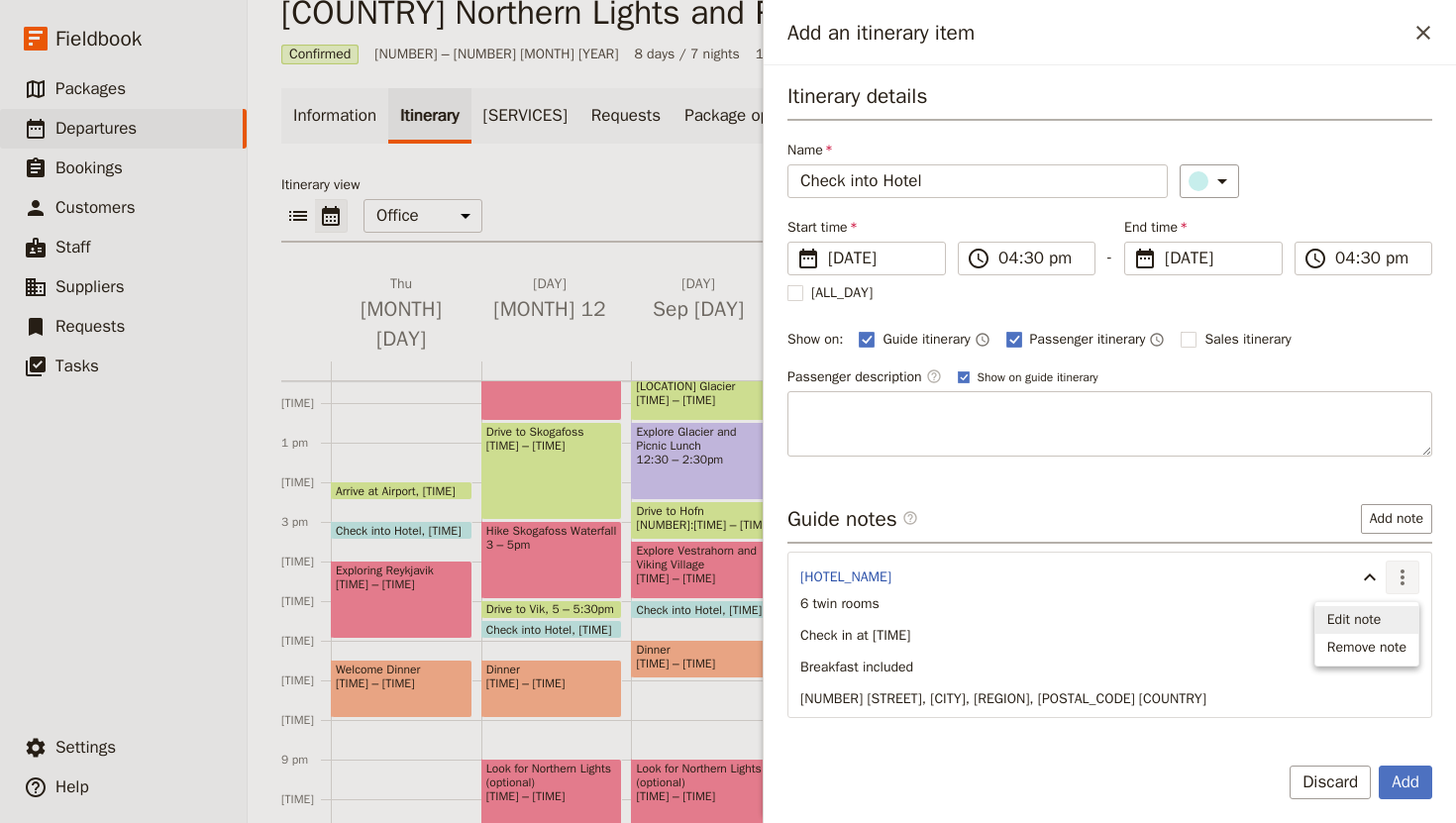 click on "Edit note" at bounding box center (1354, 620) 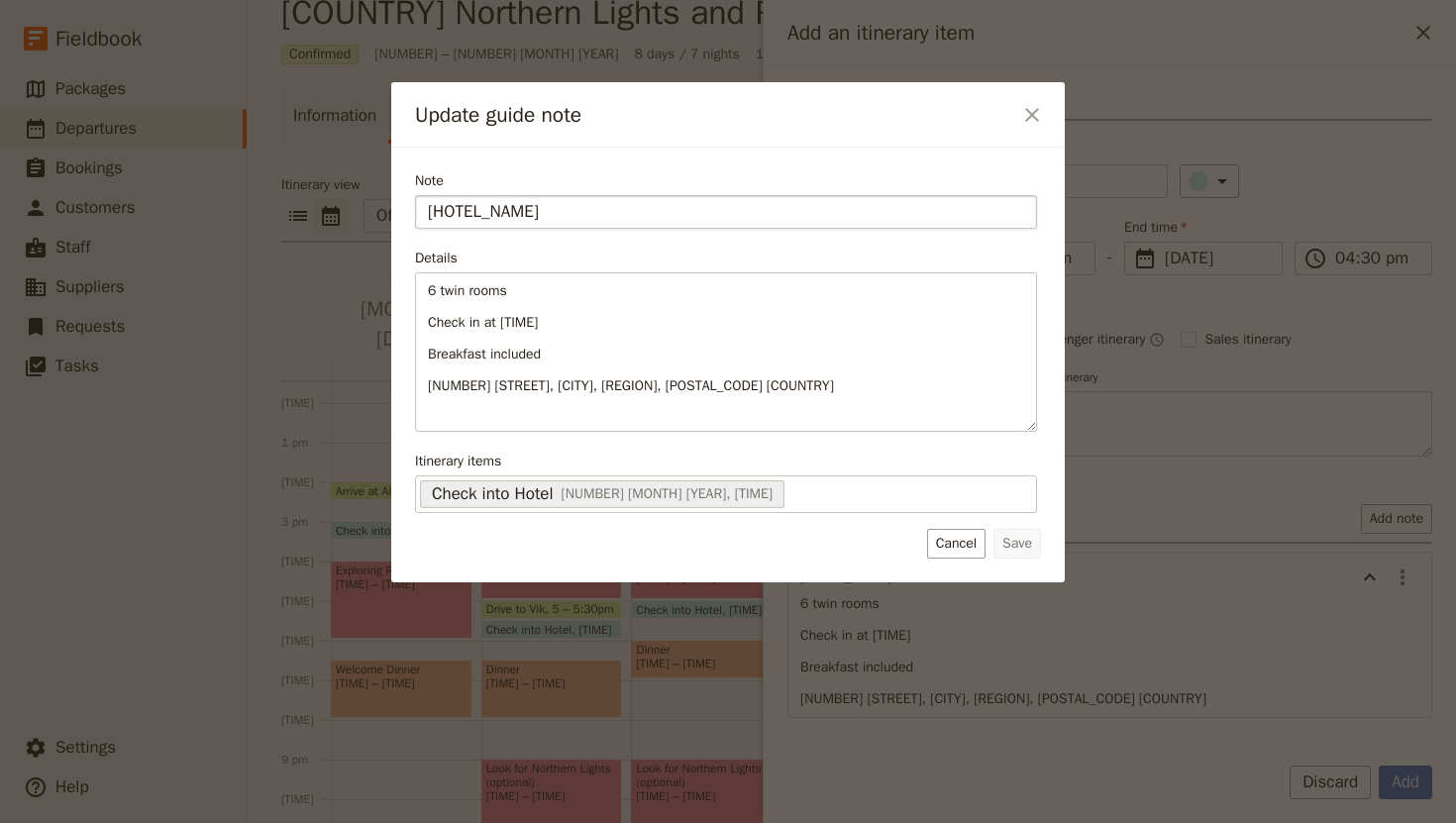 click on "[HOTEL_NAME]" at bounding box center (726, 212) 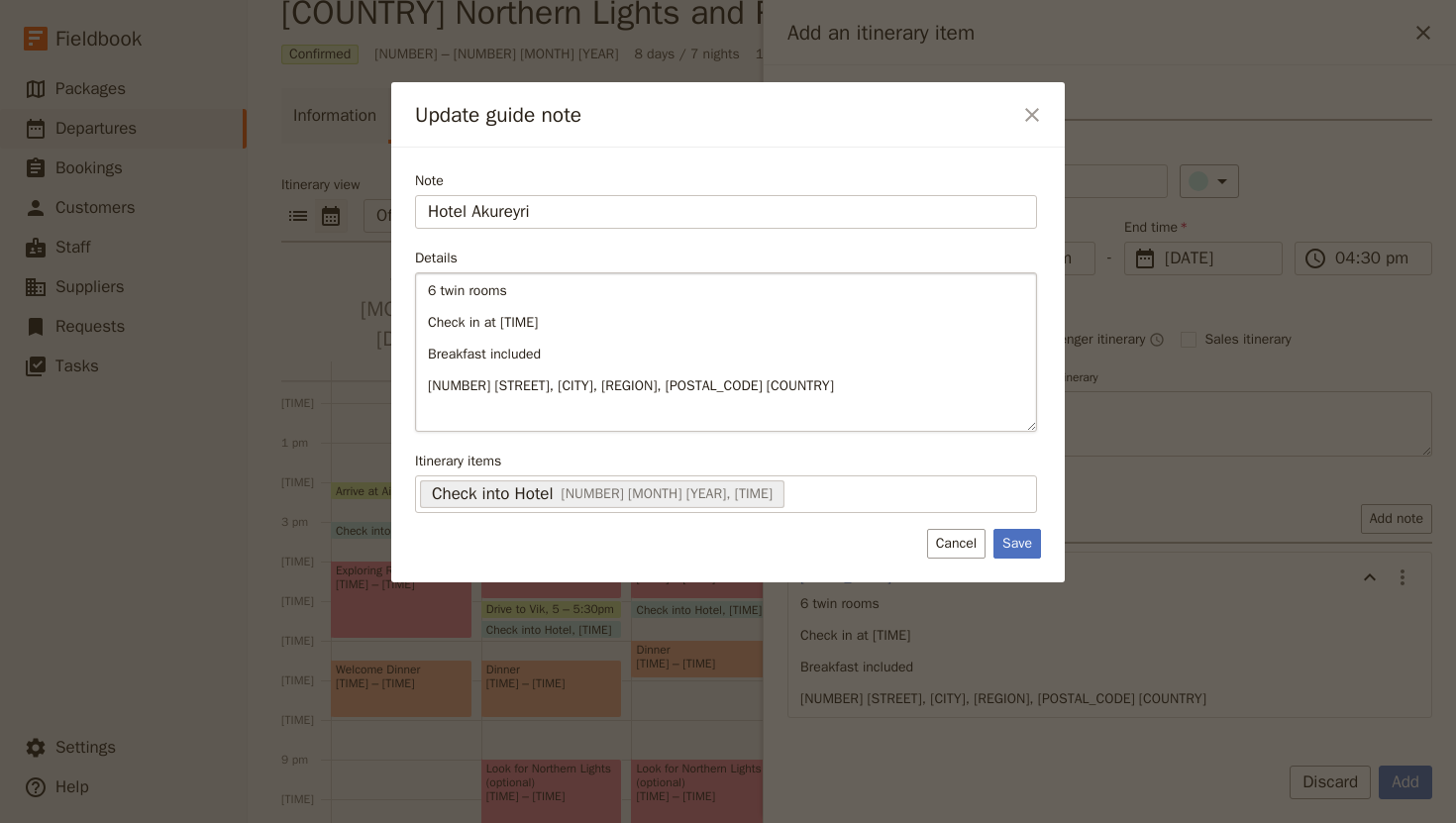 type on "Hotel Akureyri" 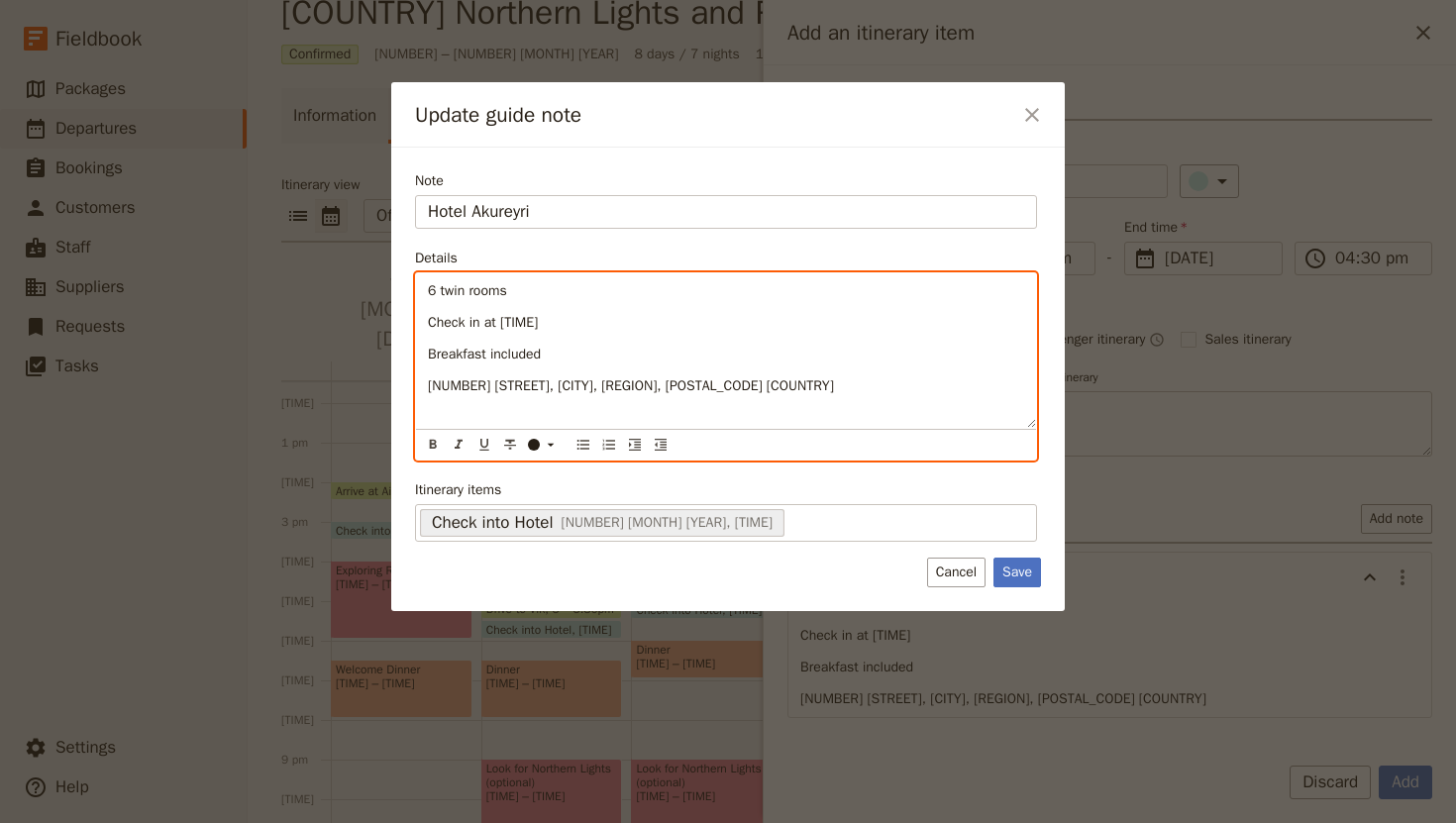 drag, startPoint x: 859, startPoint y: 388, endPoint x: 411, endPoint y: 281, distance: 460.60069 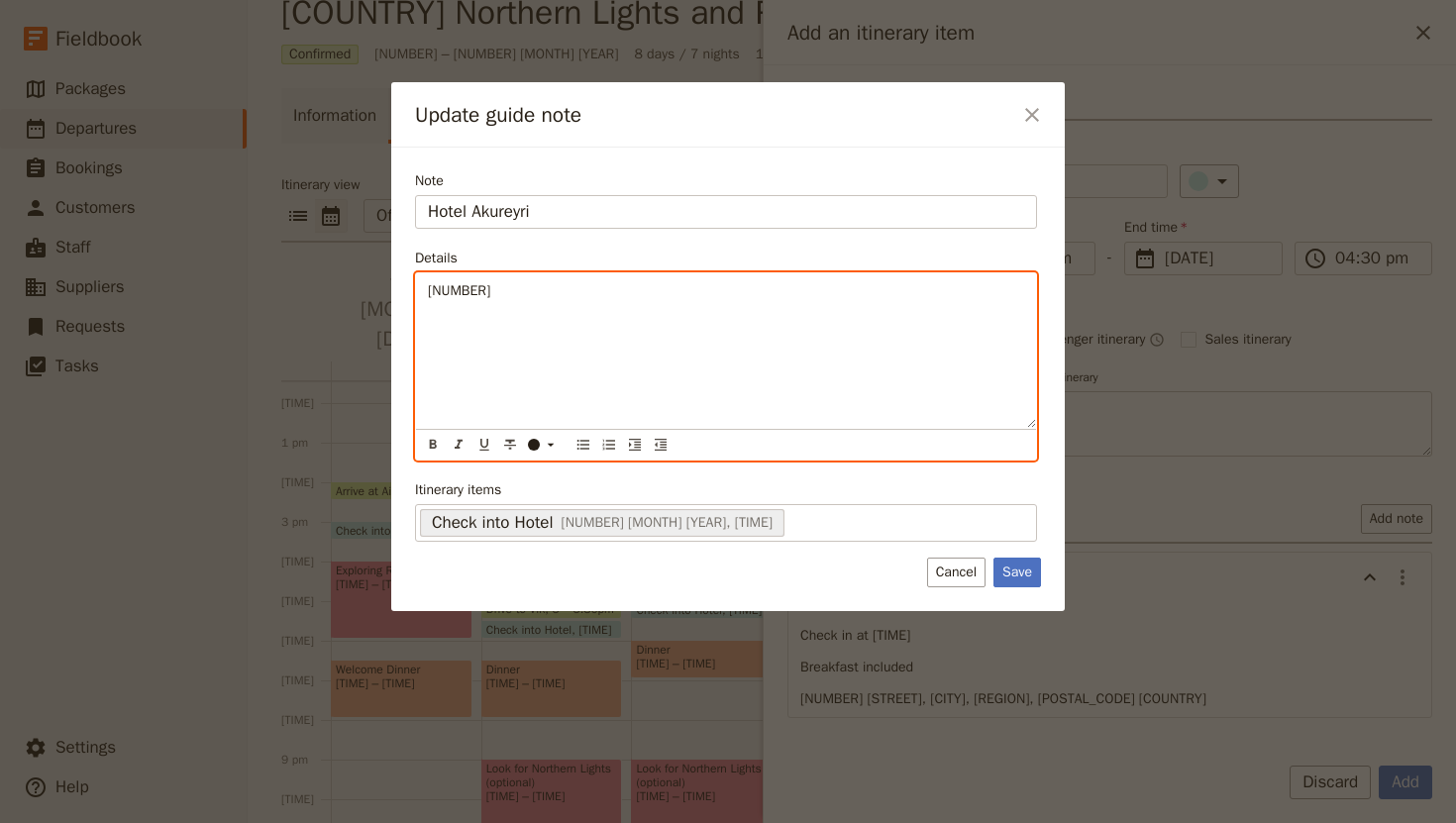type 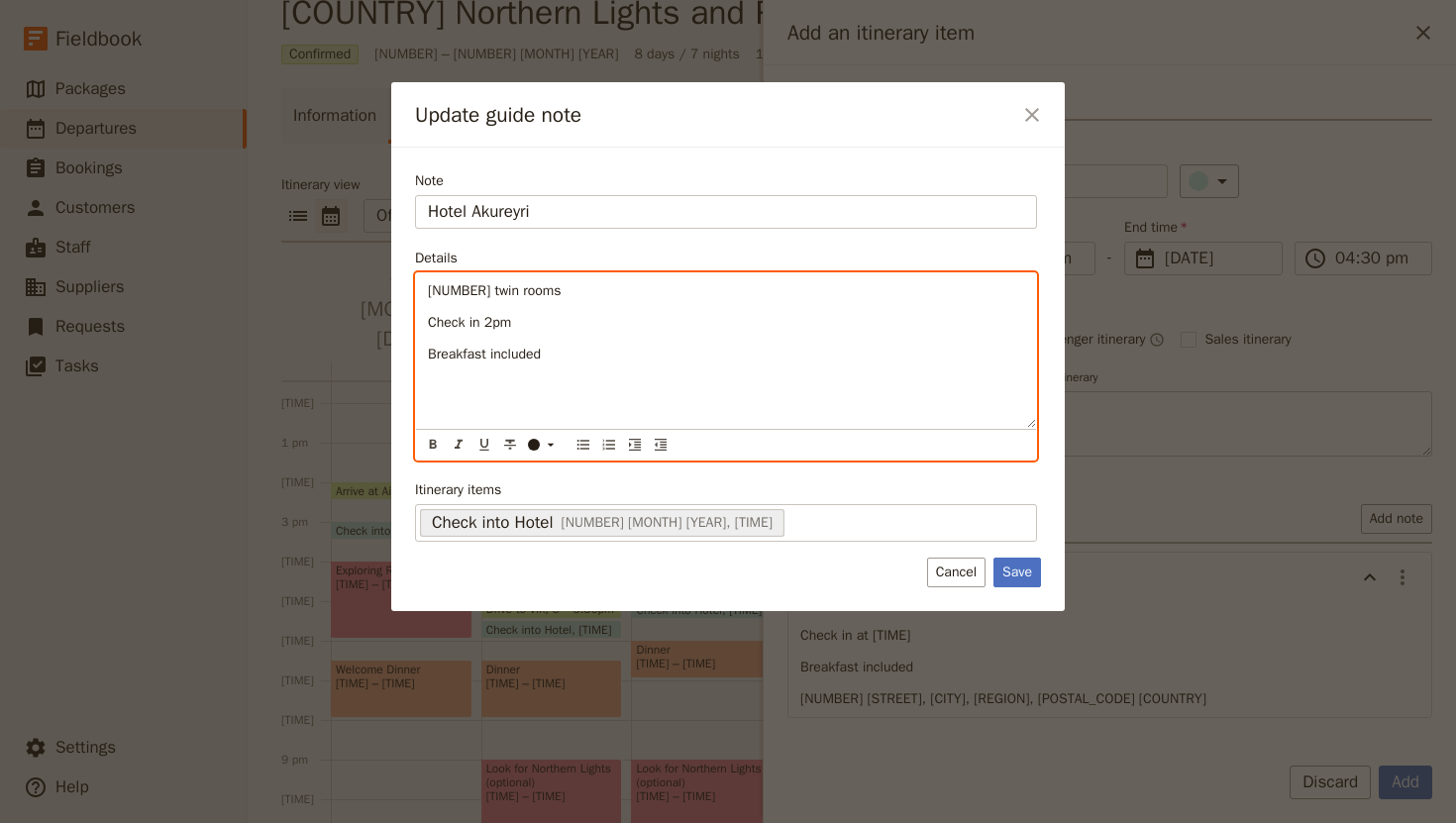 click on "[NUMBER] twin rooms" at bounding box center (494, 290) 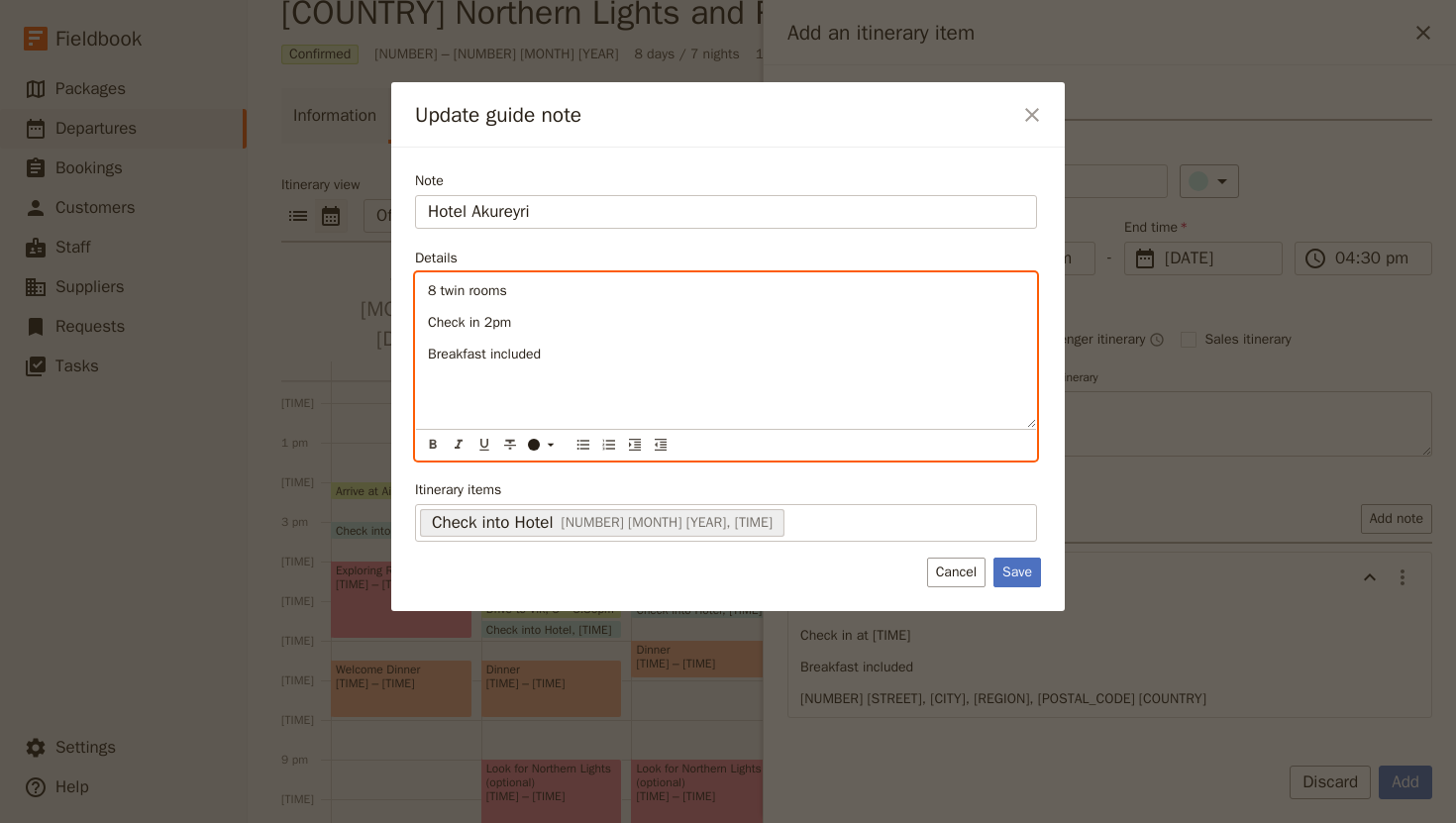 click on "8 twin rooms" at bounding box center [726, 291] 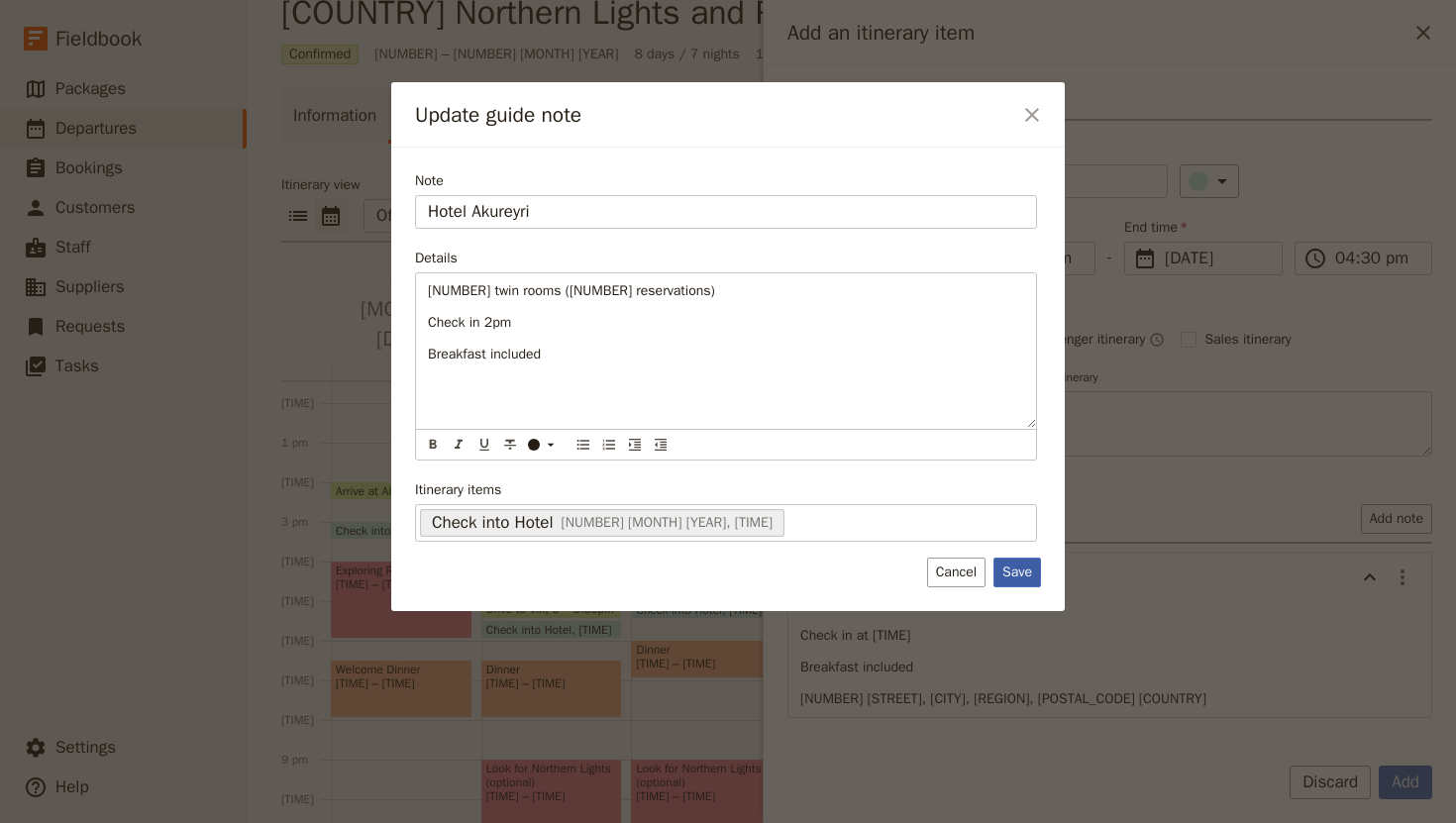 click on "Save" at bounding box center (1017, 572) 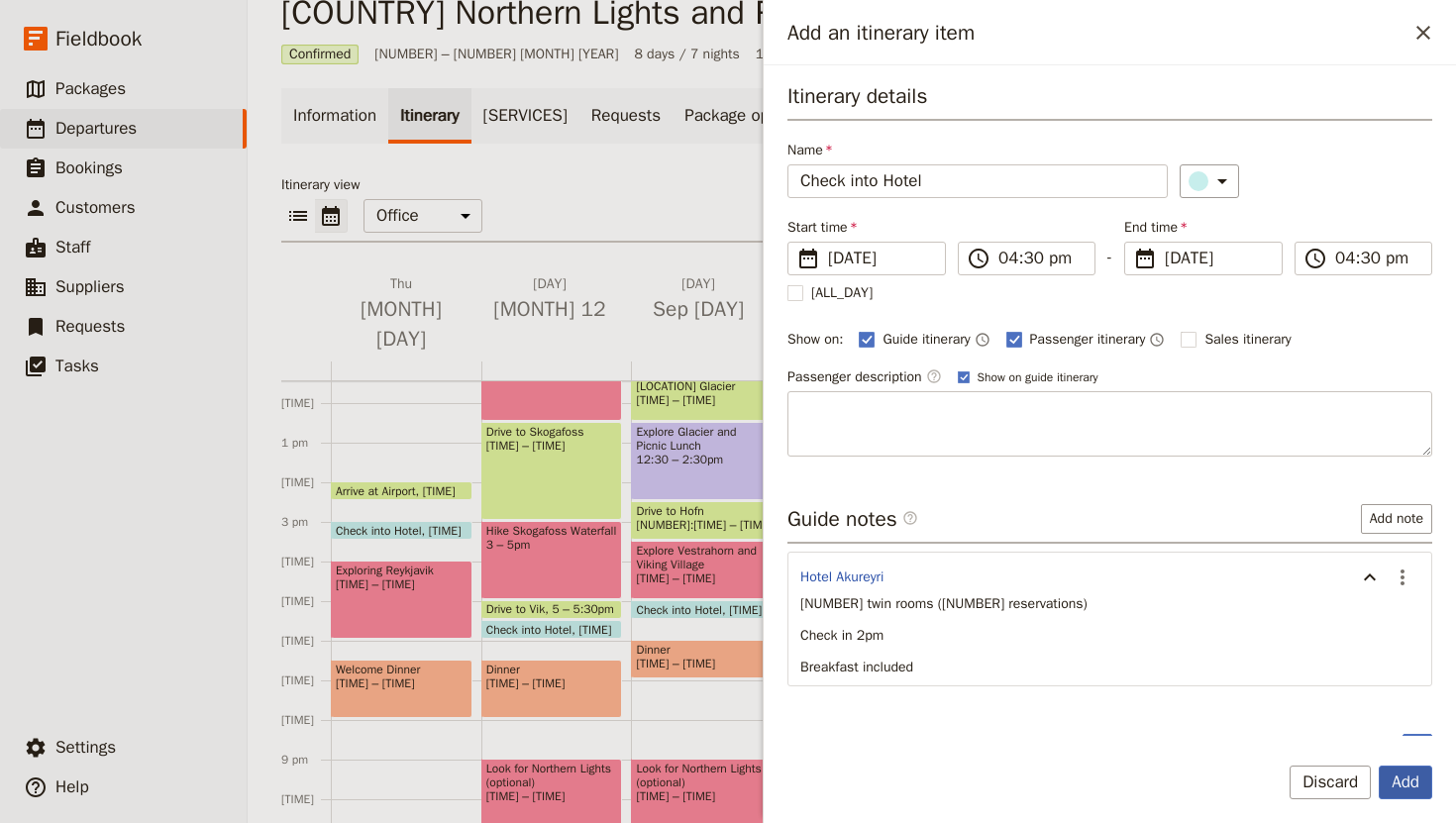 click on "Add" at bounding box center [1405, 782] 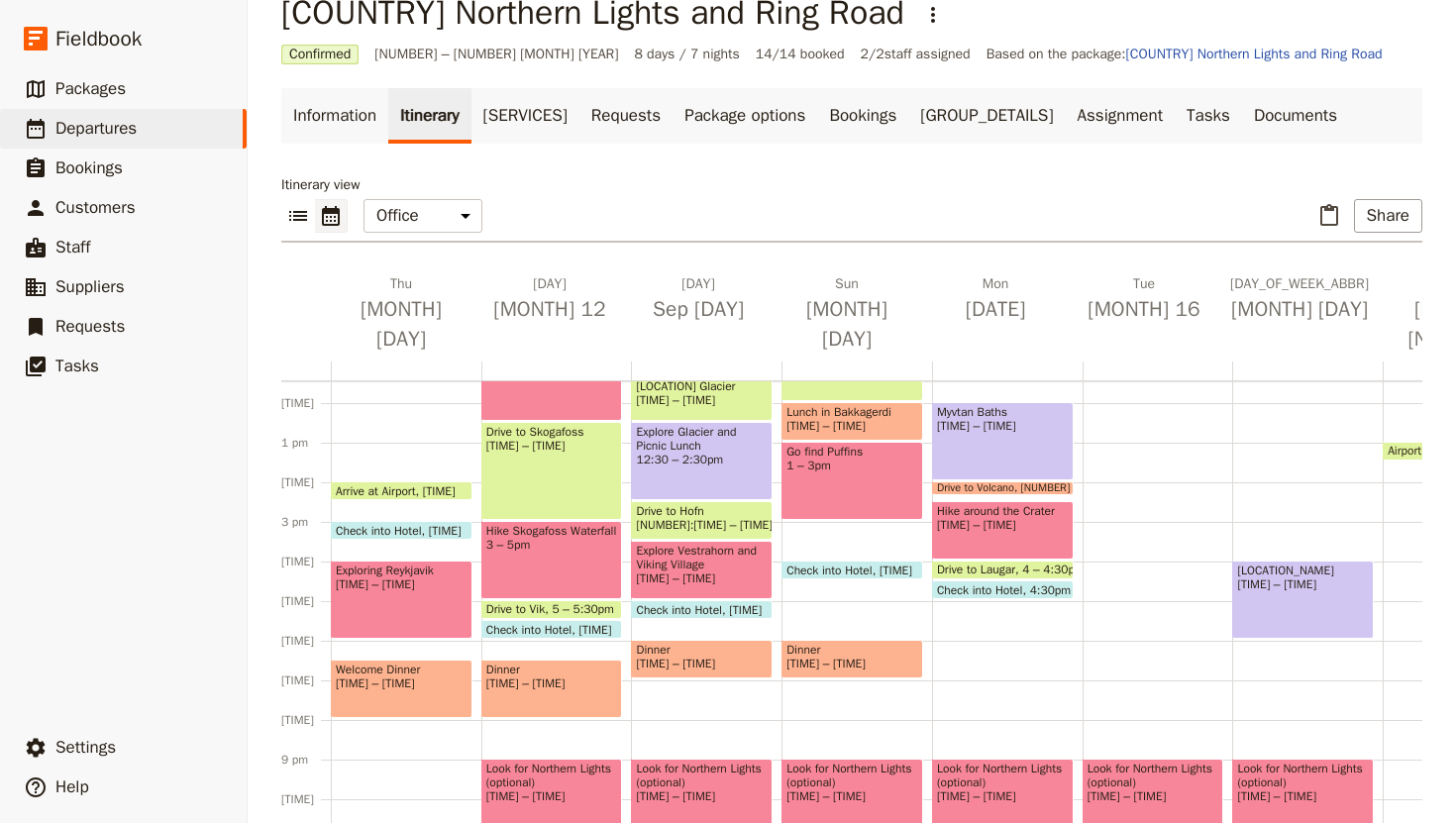 click at bounding box center [852, 574] 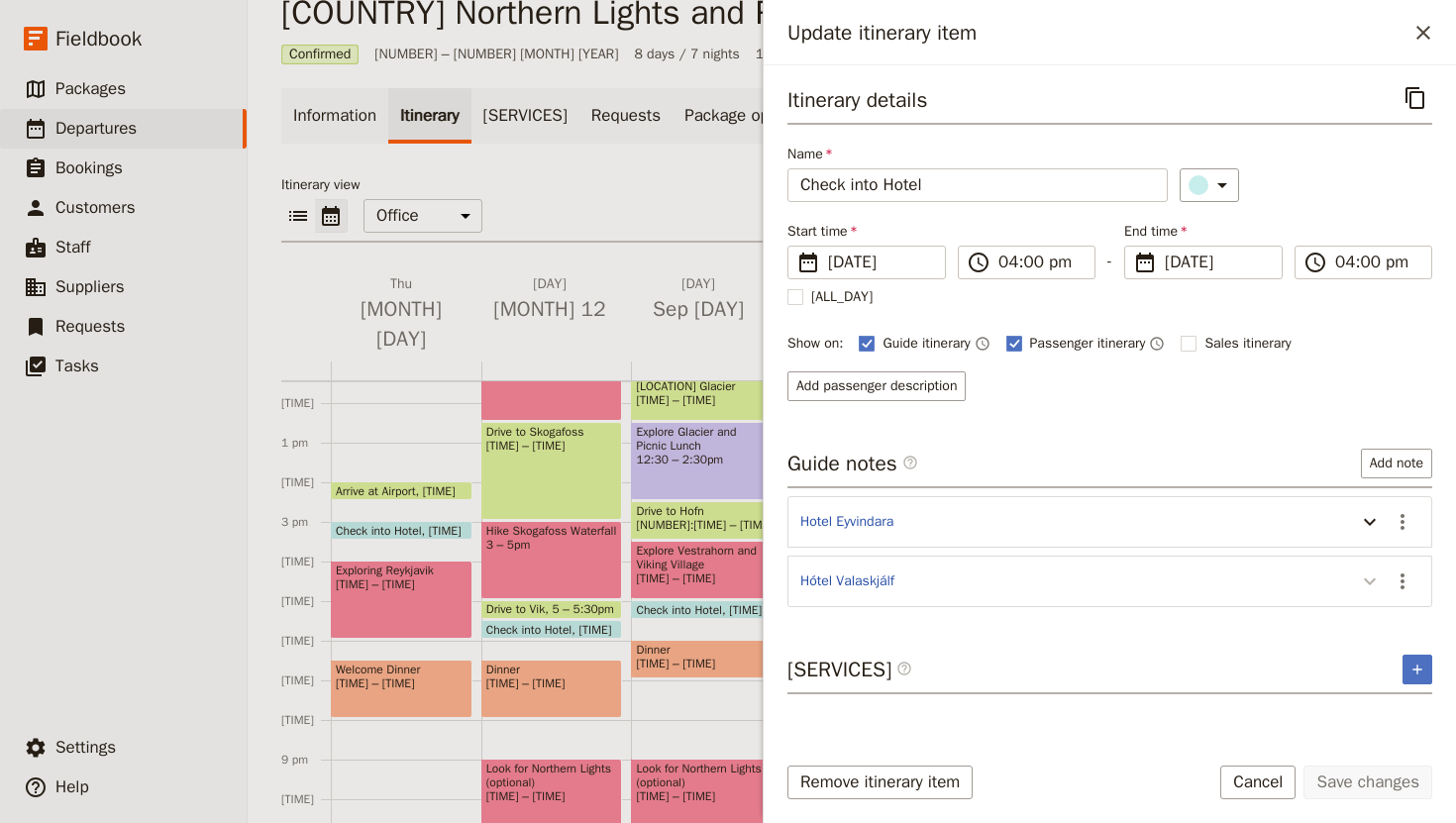 click 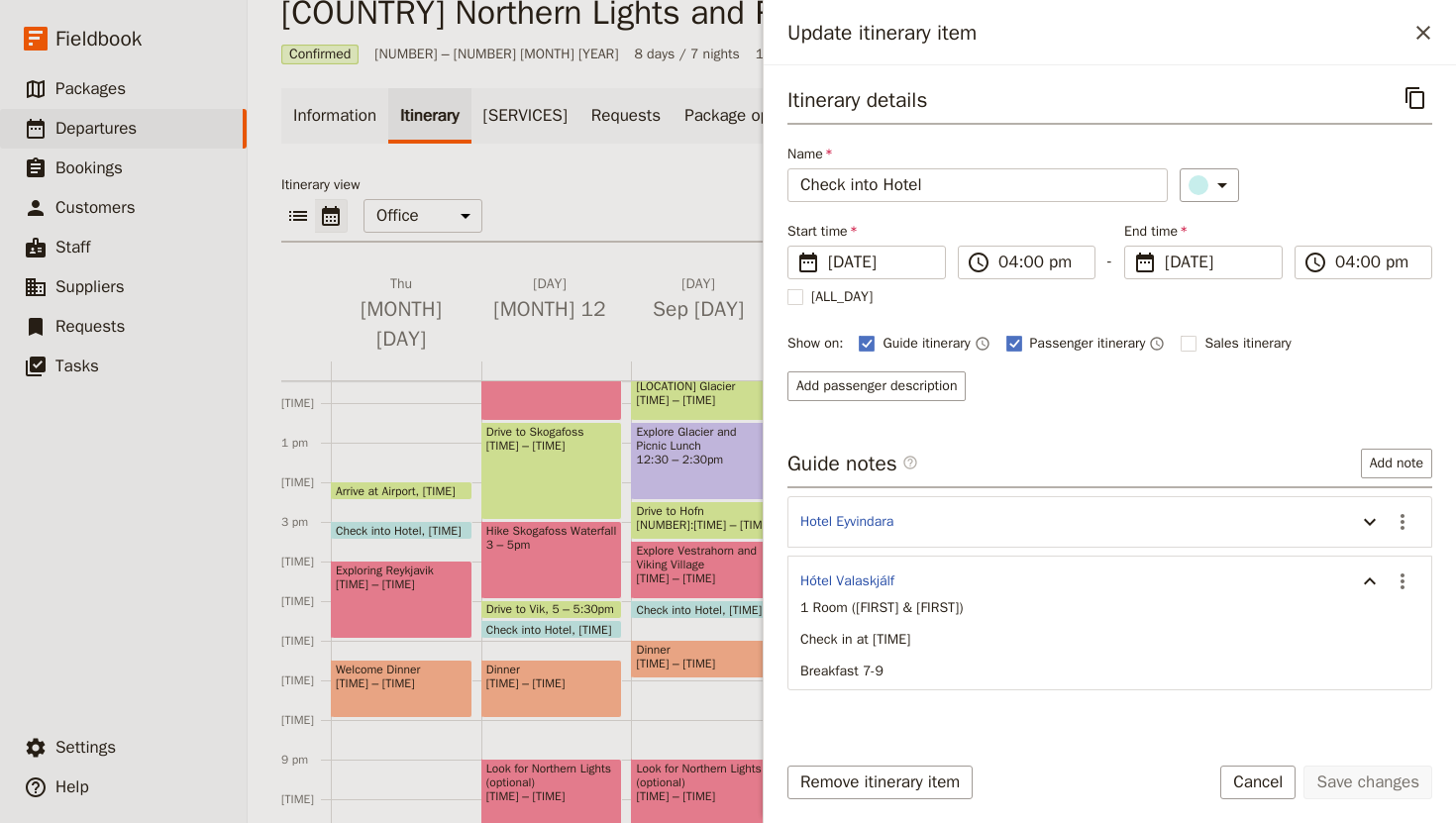 click on "Hótel Valaskjálf" at bounding box center [1073, 583] 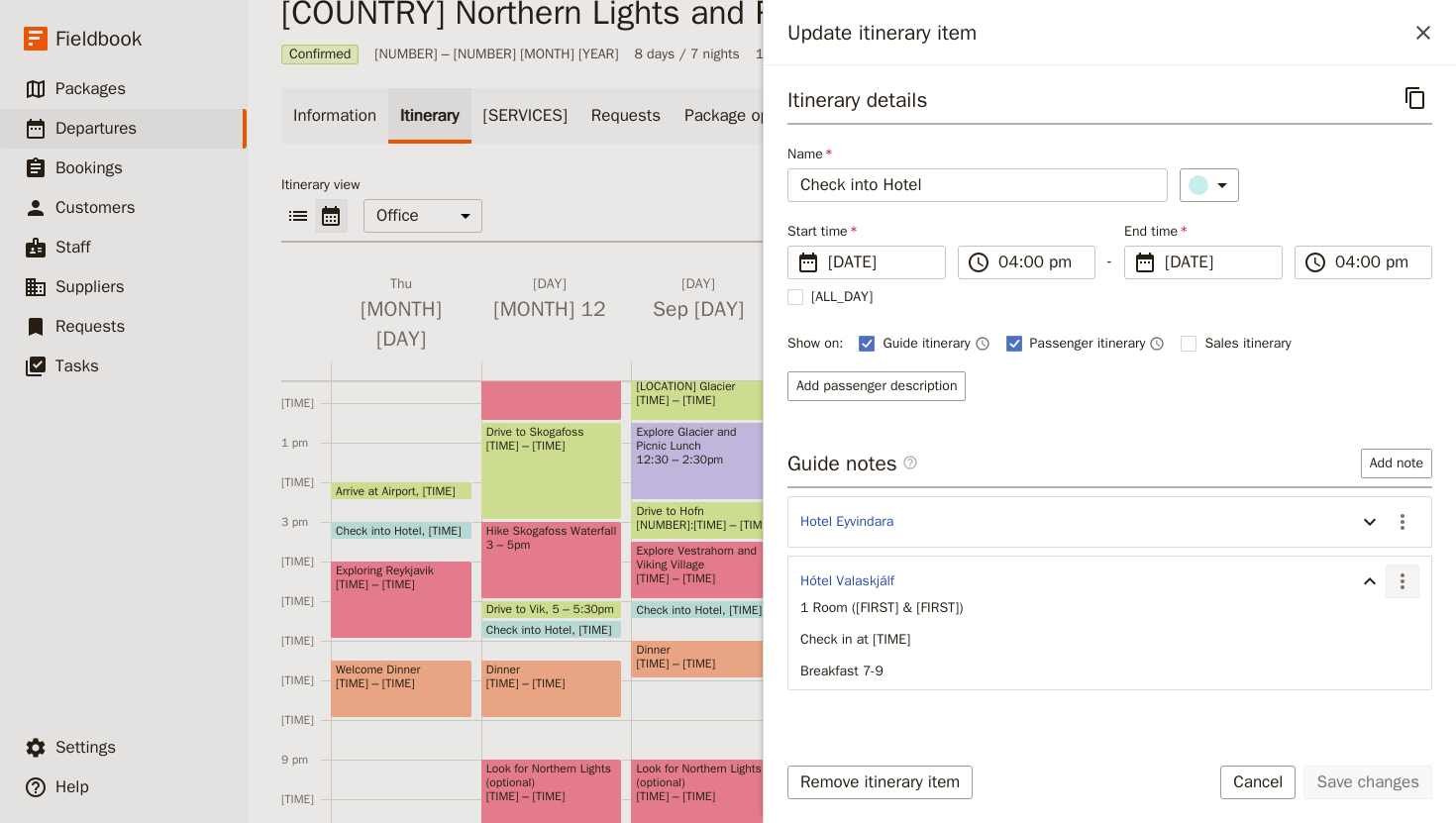 click 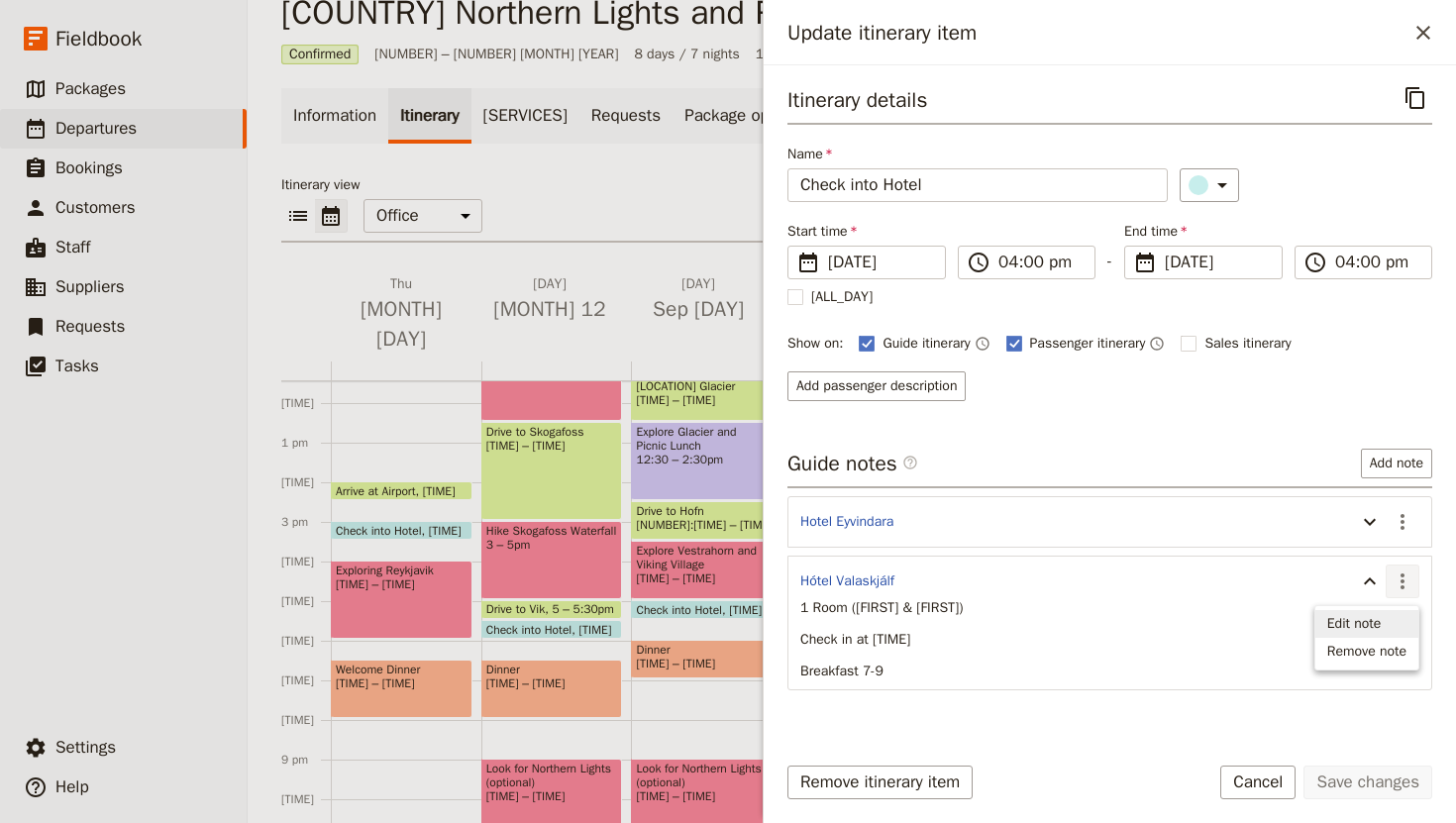 click on "Edit note" at bounding box center [1354, 624] 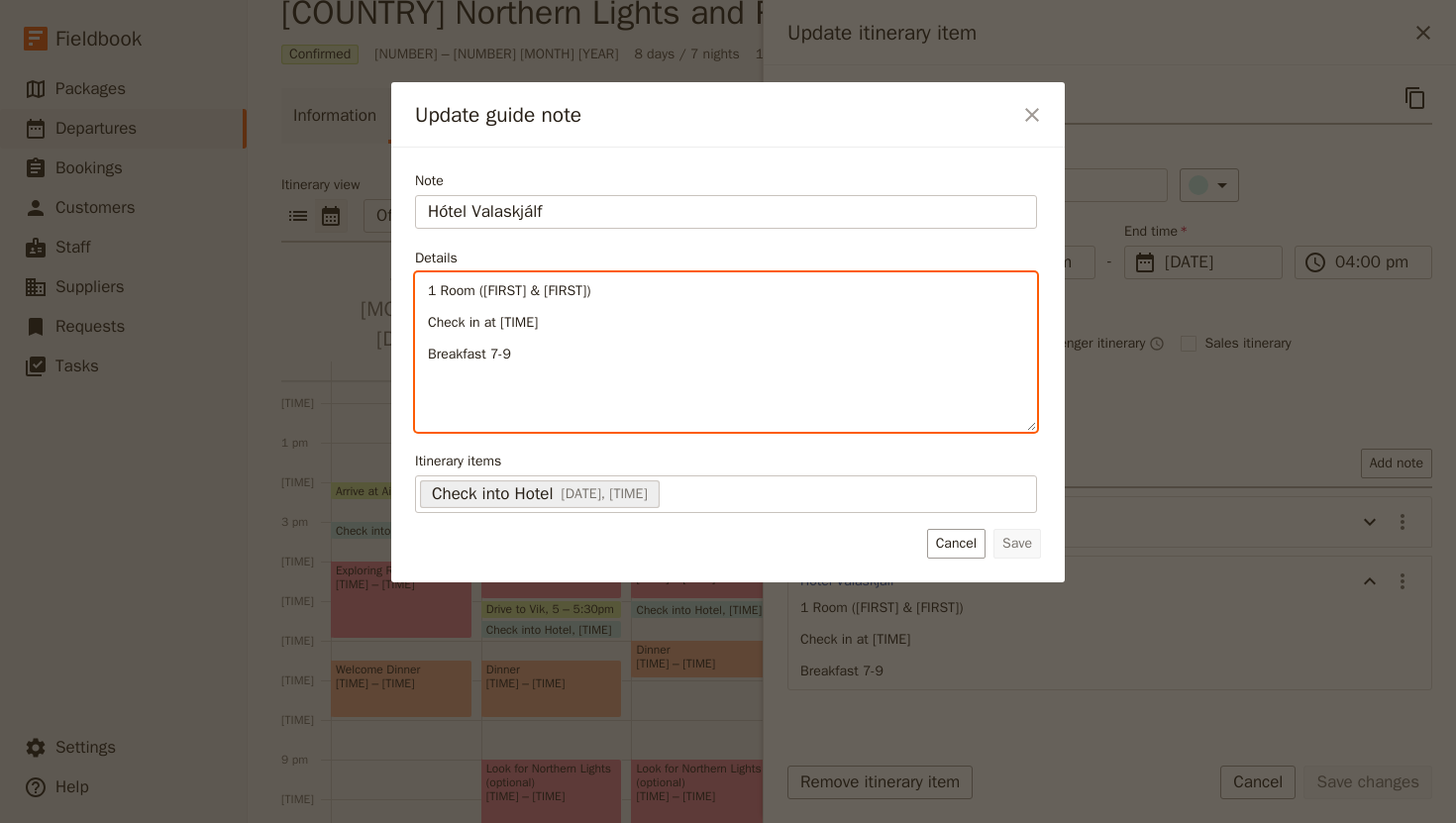 click on "1 Room ([FIRST] & [FIRST])" at bounding box center (726, 291) 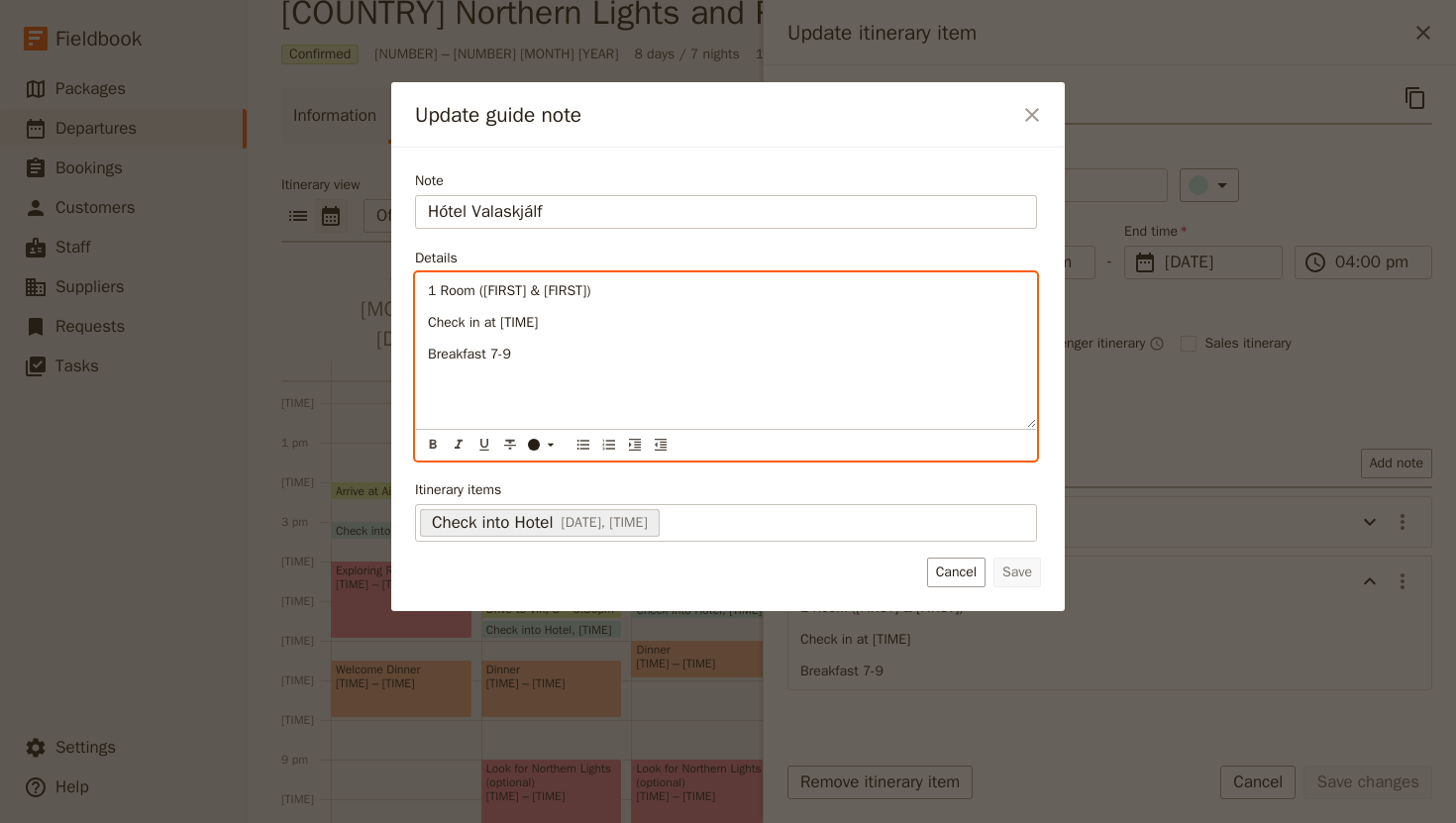click on "1 Room ([FIRST] & [FIRST])" at bounding box center (726, 291) 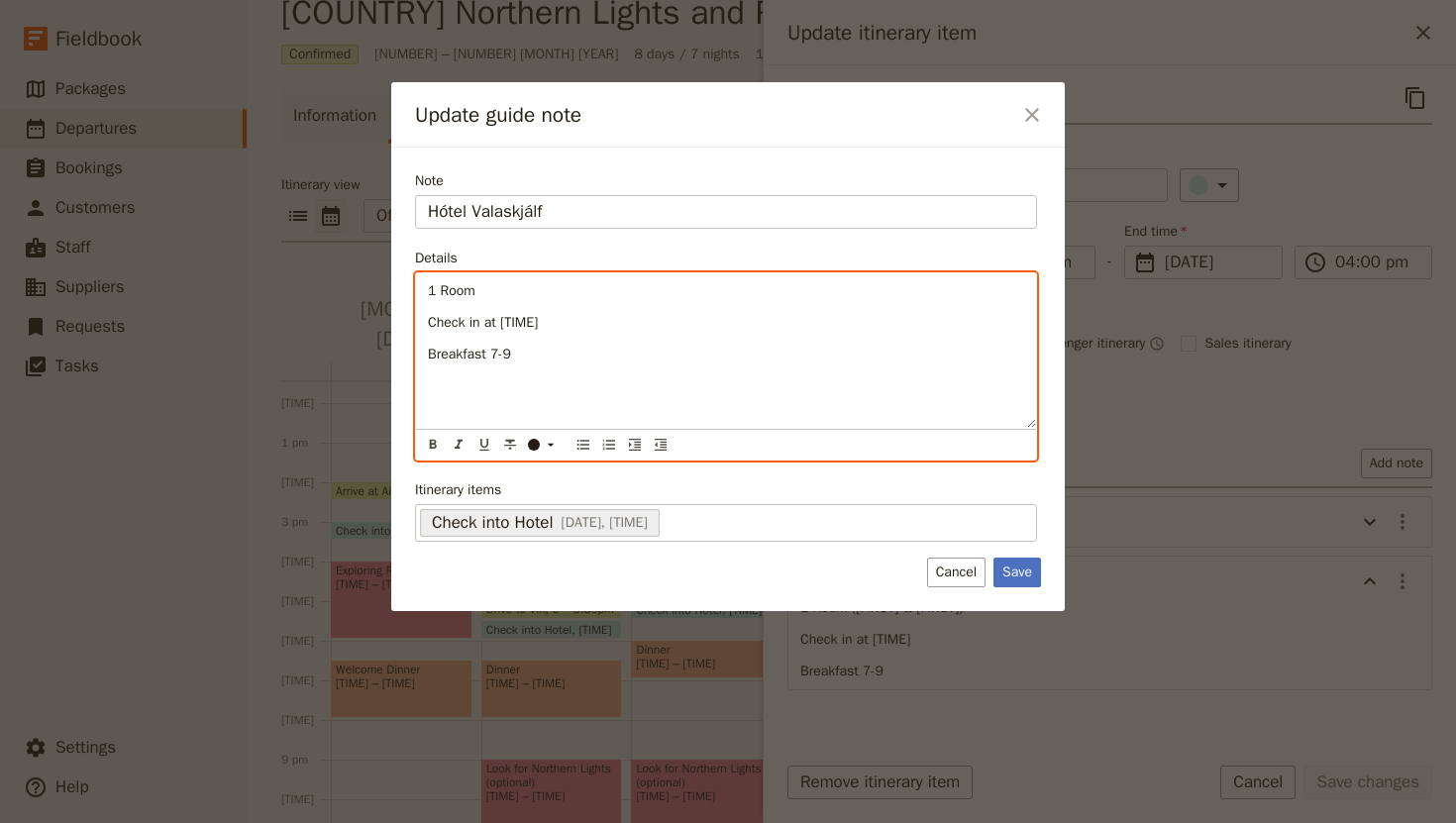 click on "1 Room" at bounding box center [452, 290] 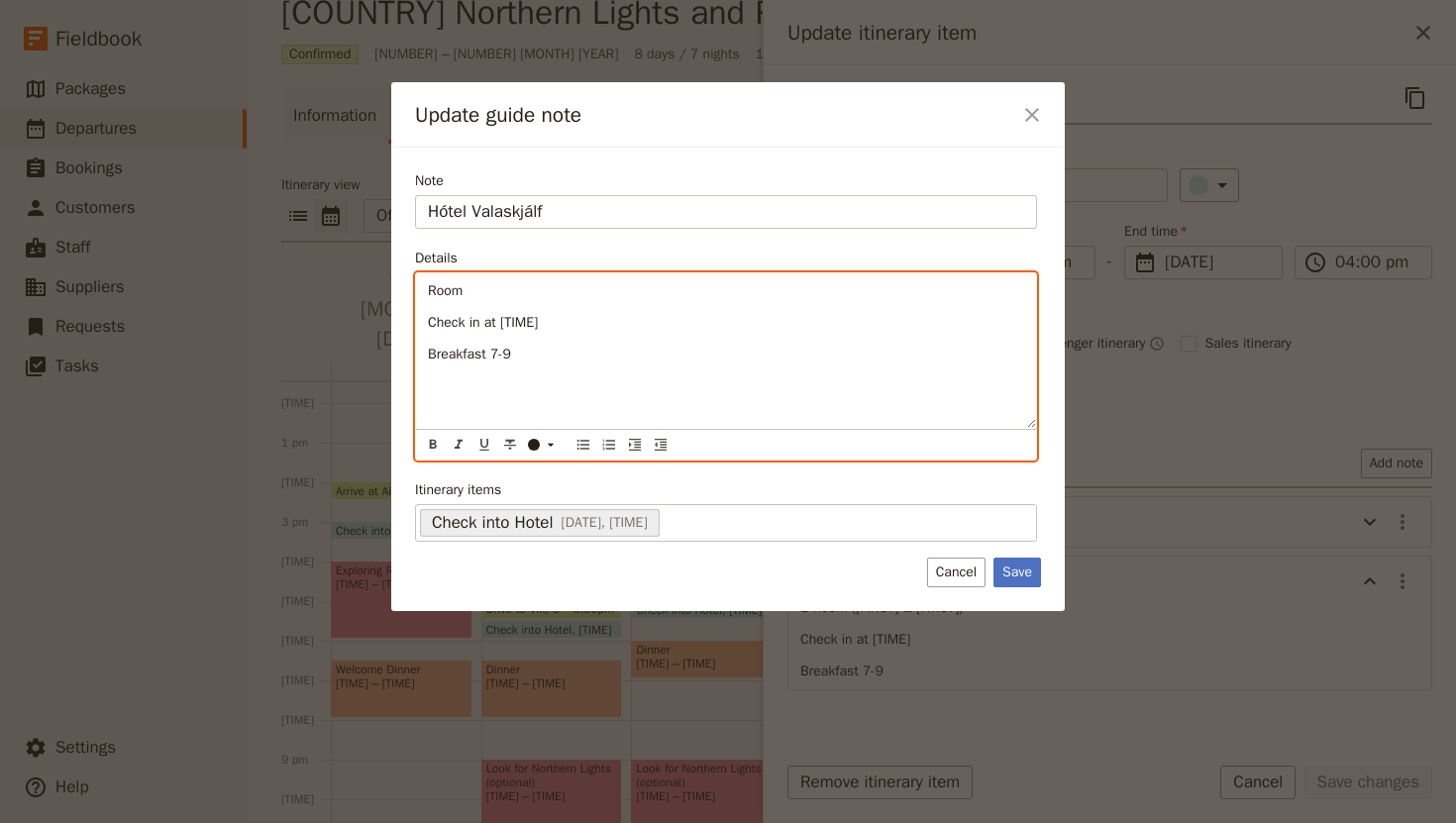 type 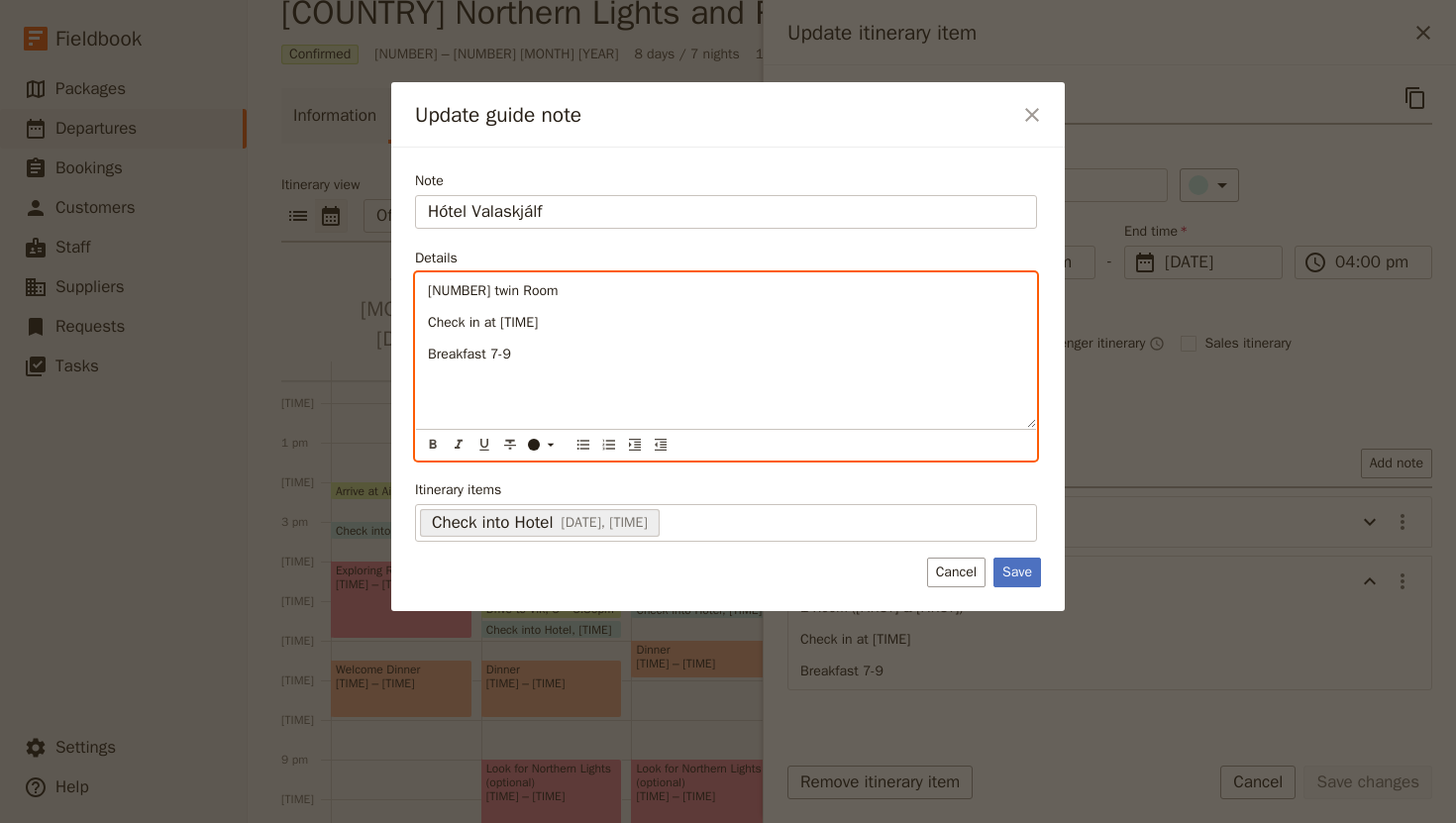 click on "[NUMBER] twin Room" at bounding box center (492, 290) 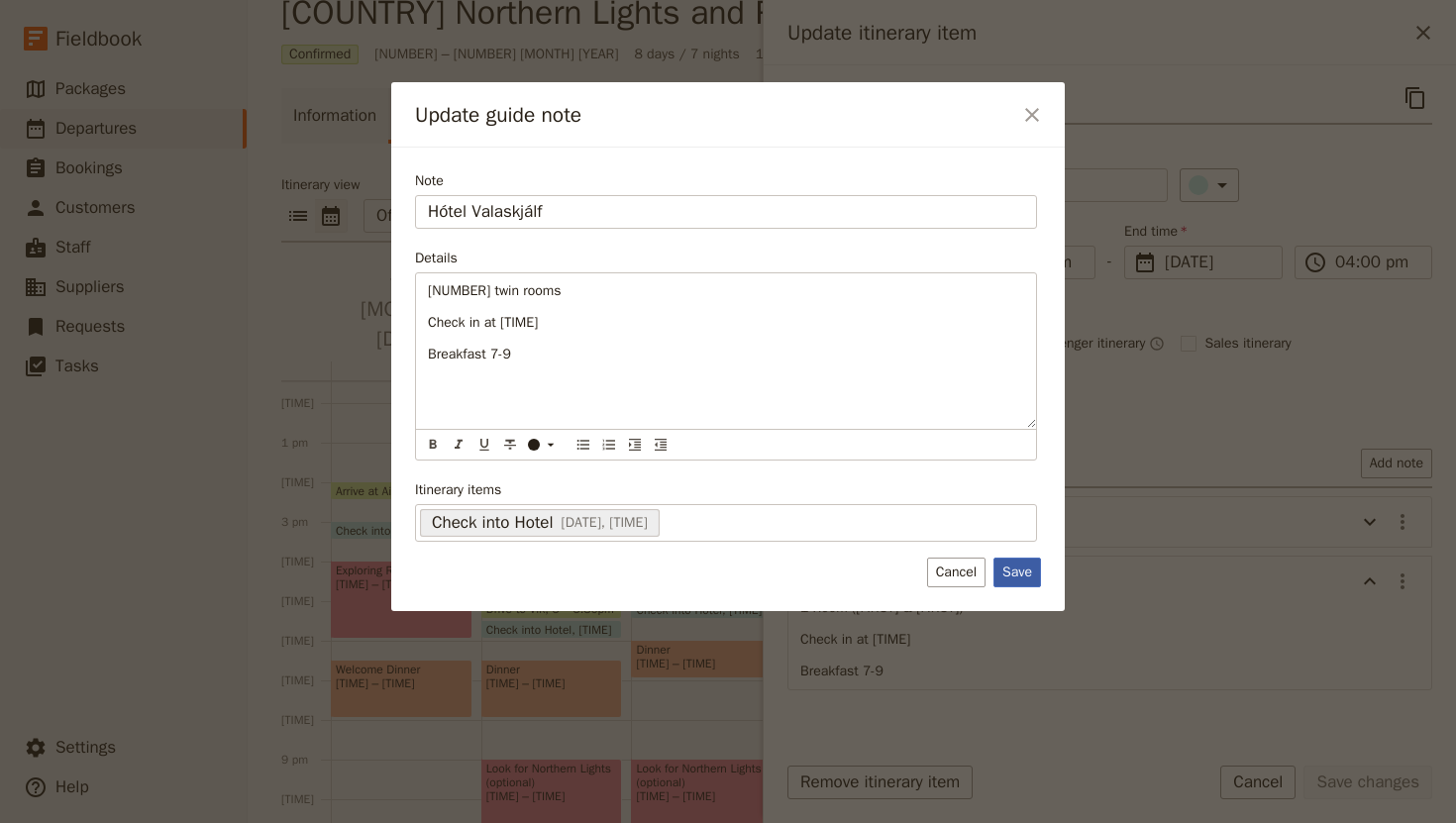 click on "Save" at bounding box center [1017, 572] 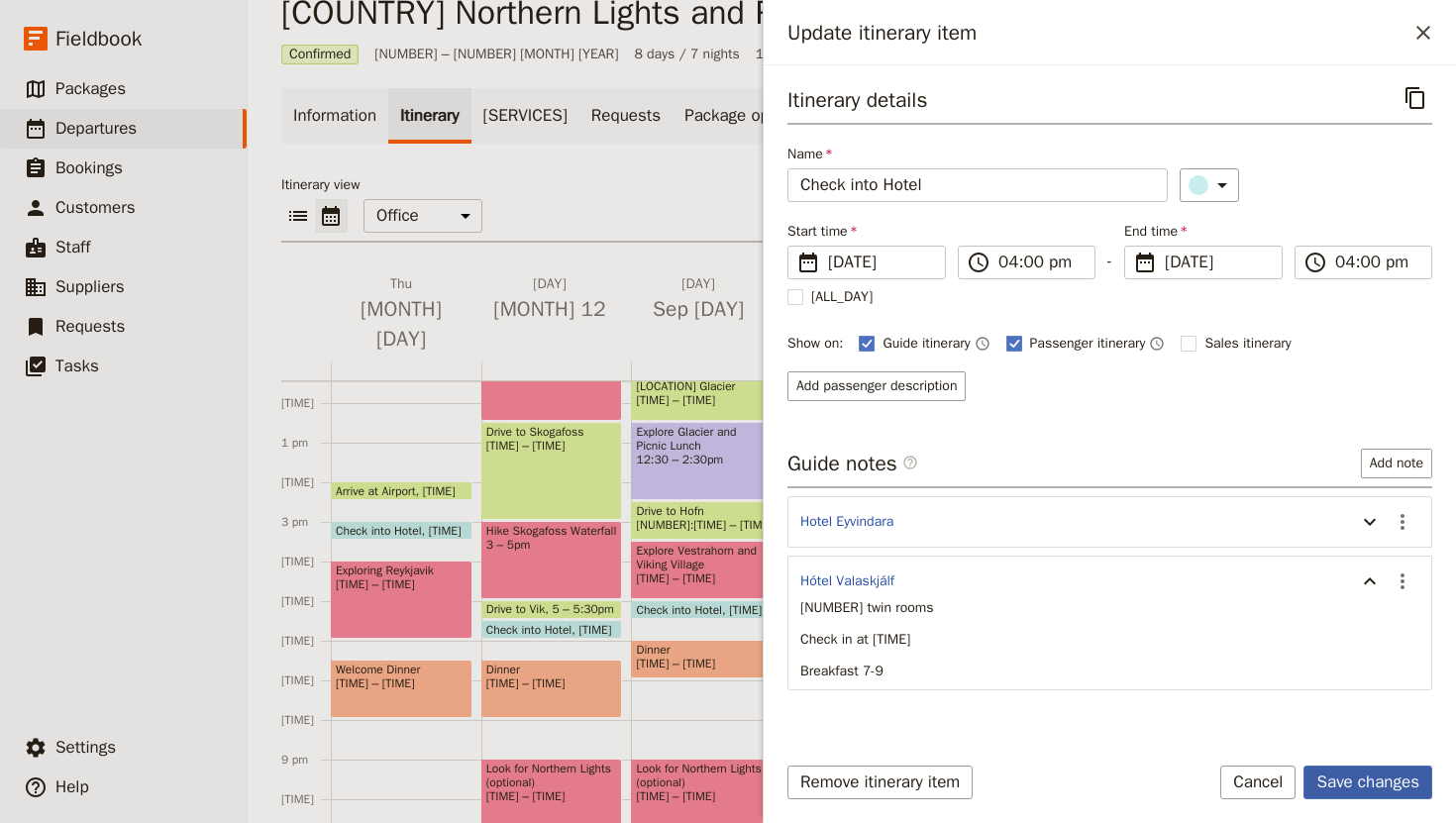 click on "Save changes" at bounding box center [1368, 782] 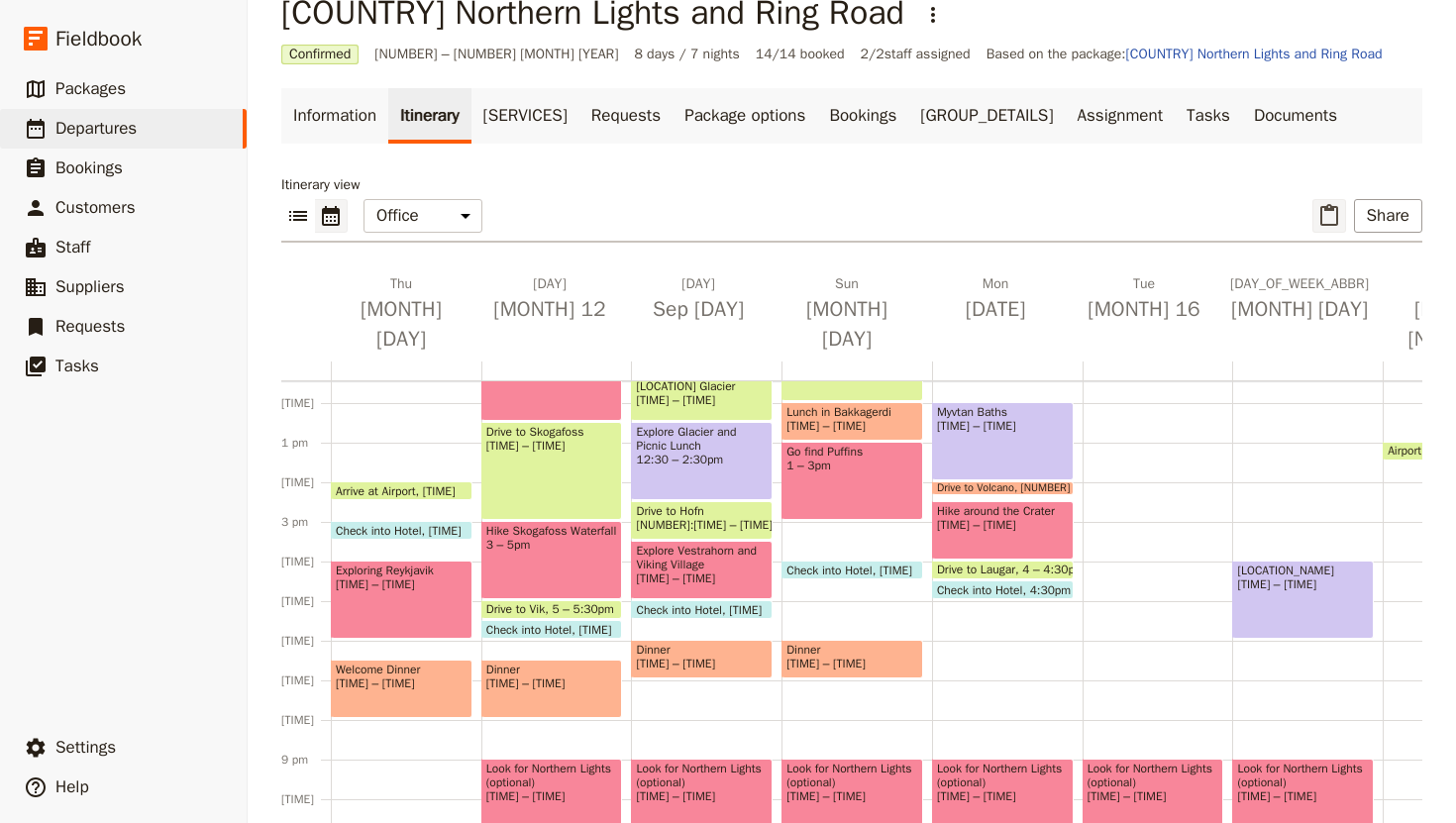 click 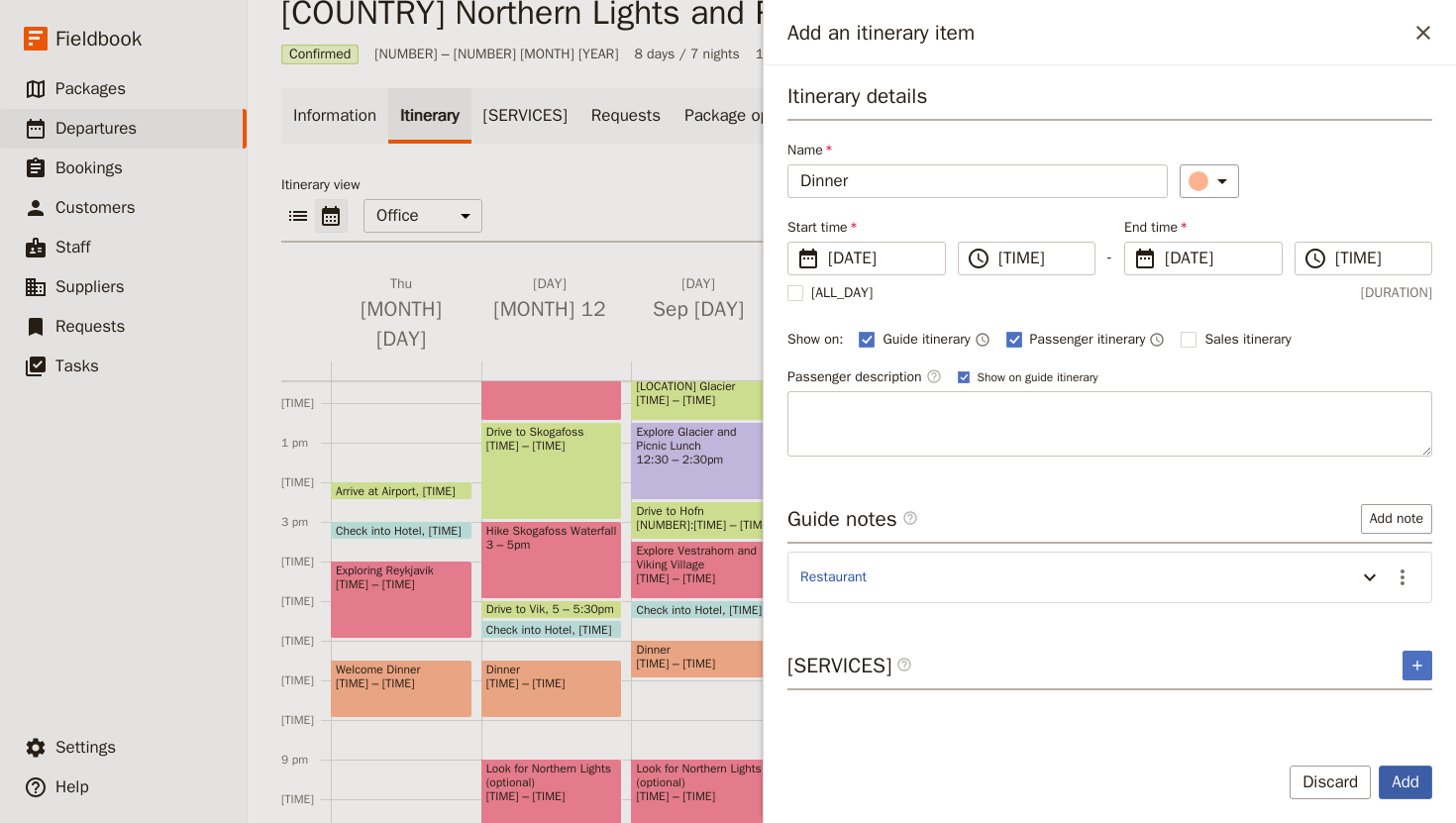 click on "Add" at bounding box center [1405, 782] 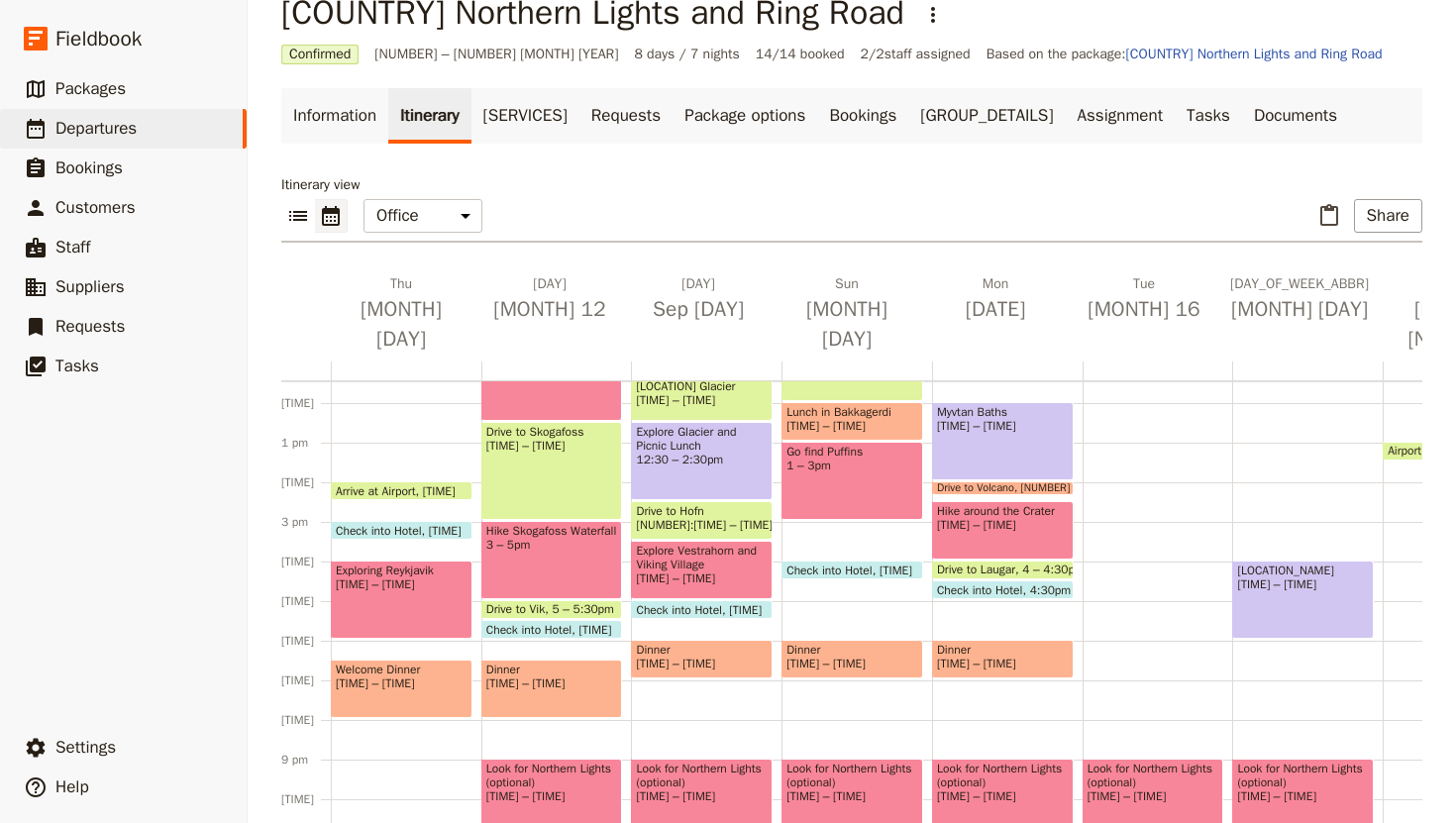 scroll, scrollTop: 96, scrollLeft: 0, axis: vertical 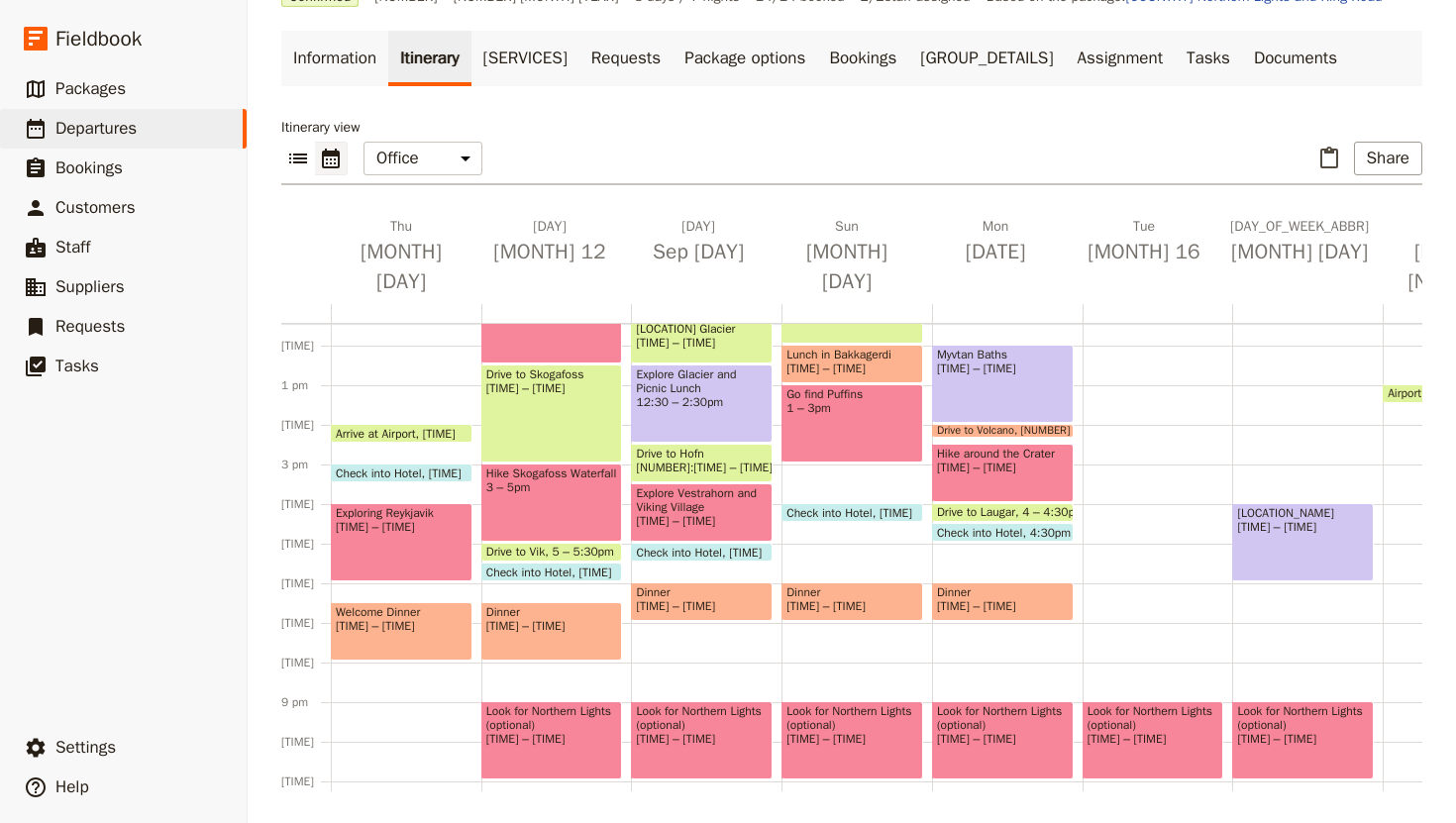 click on "Check into Hotel" at bounding box center [984, 532] 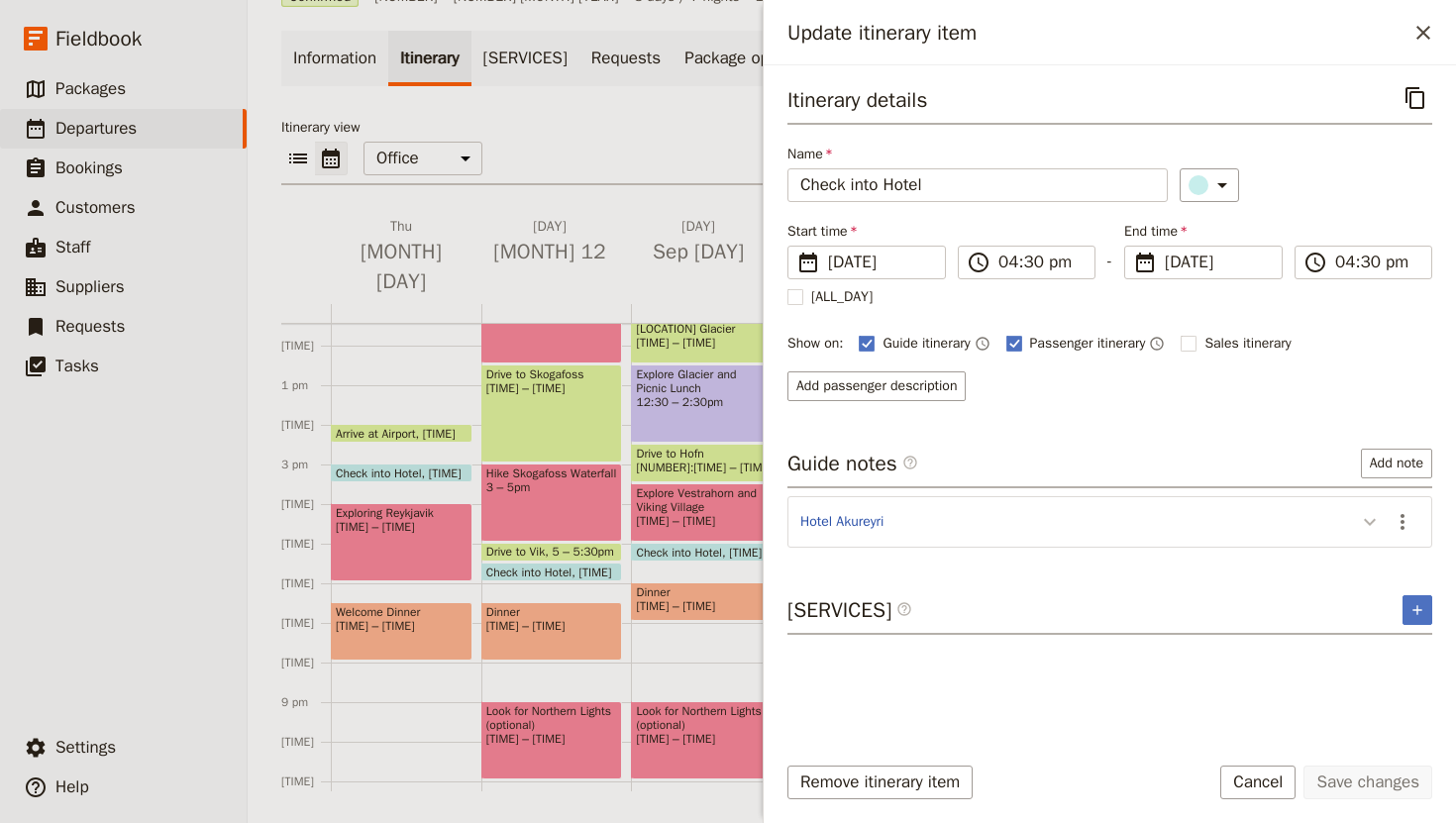 click 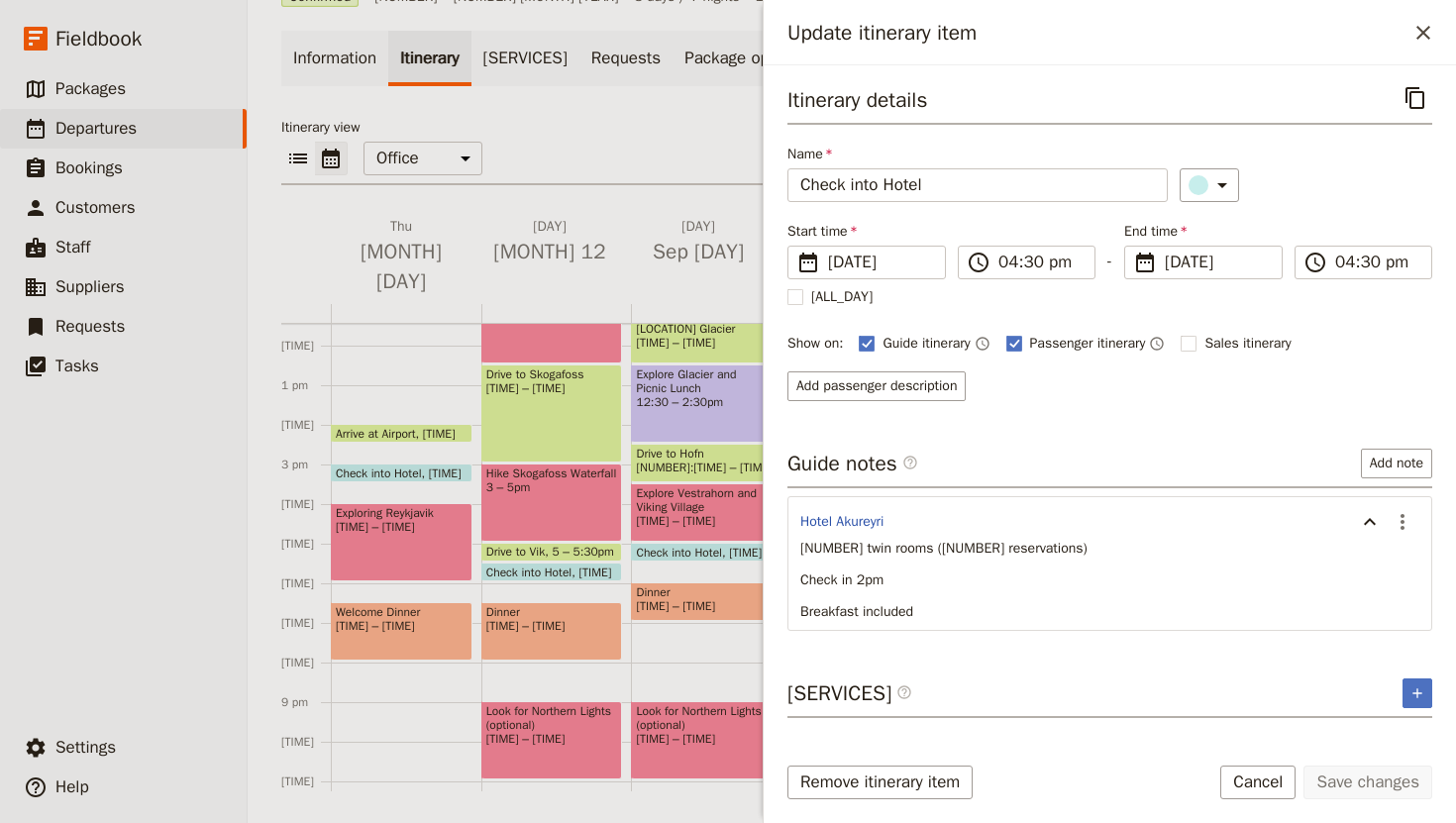 click on "Breakfast included" at bounding box center [1109, 612] 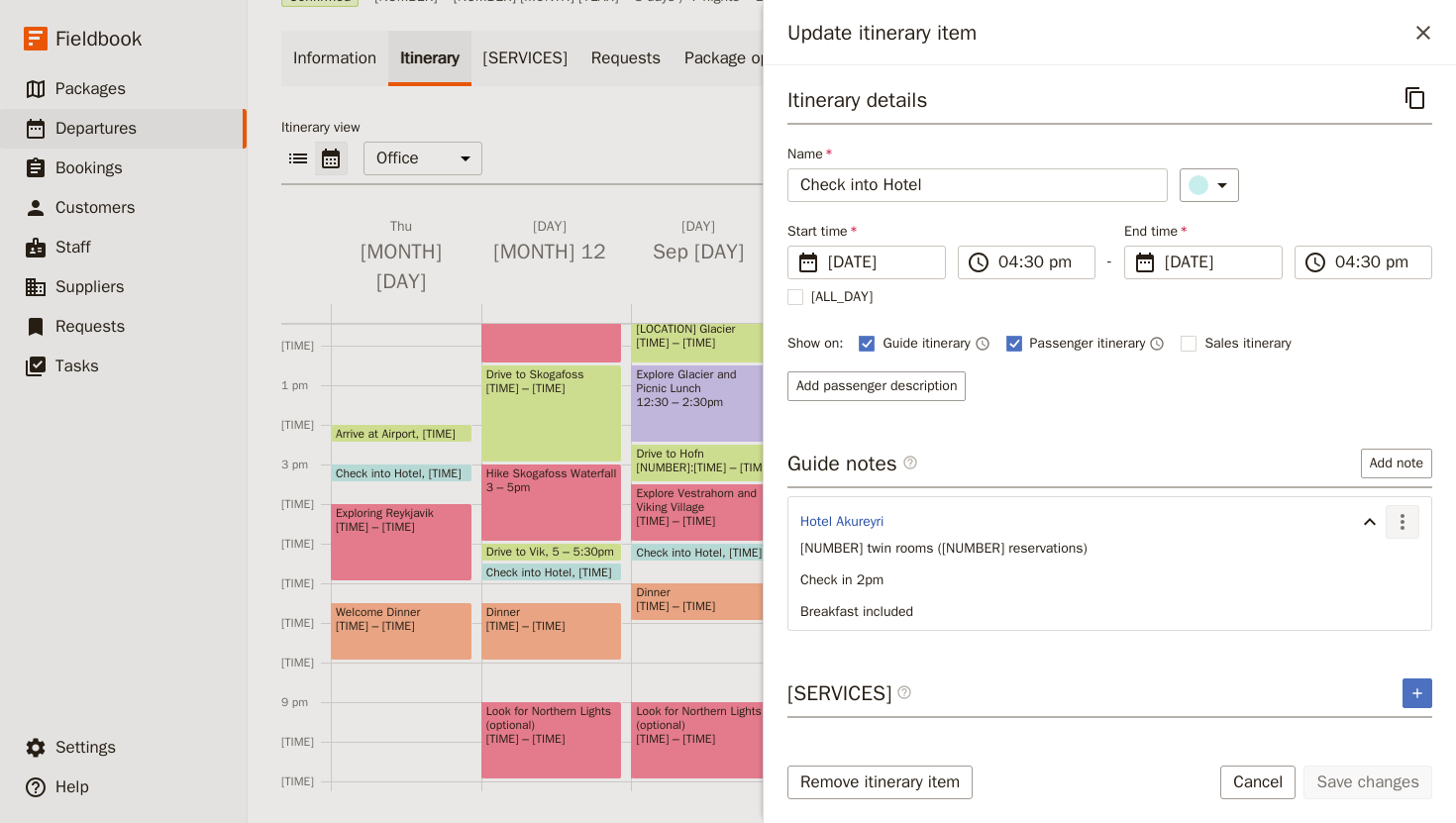click 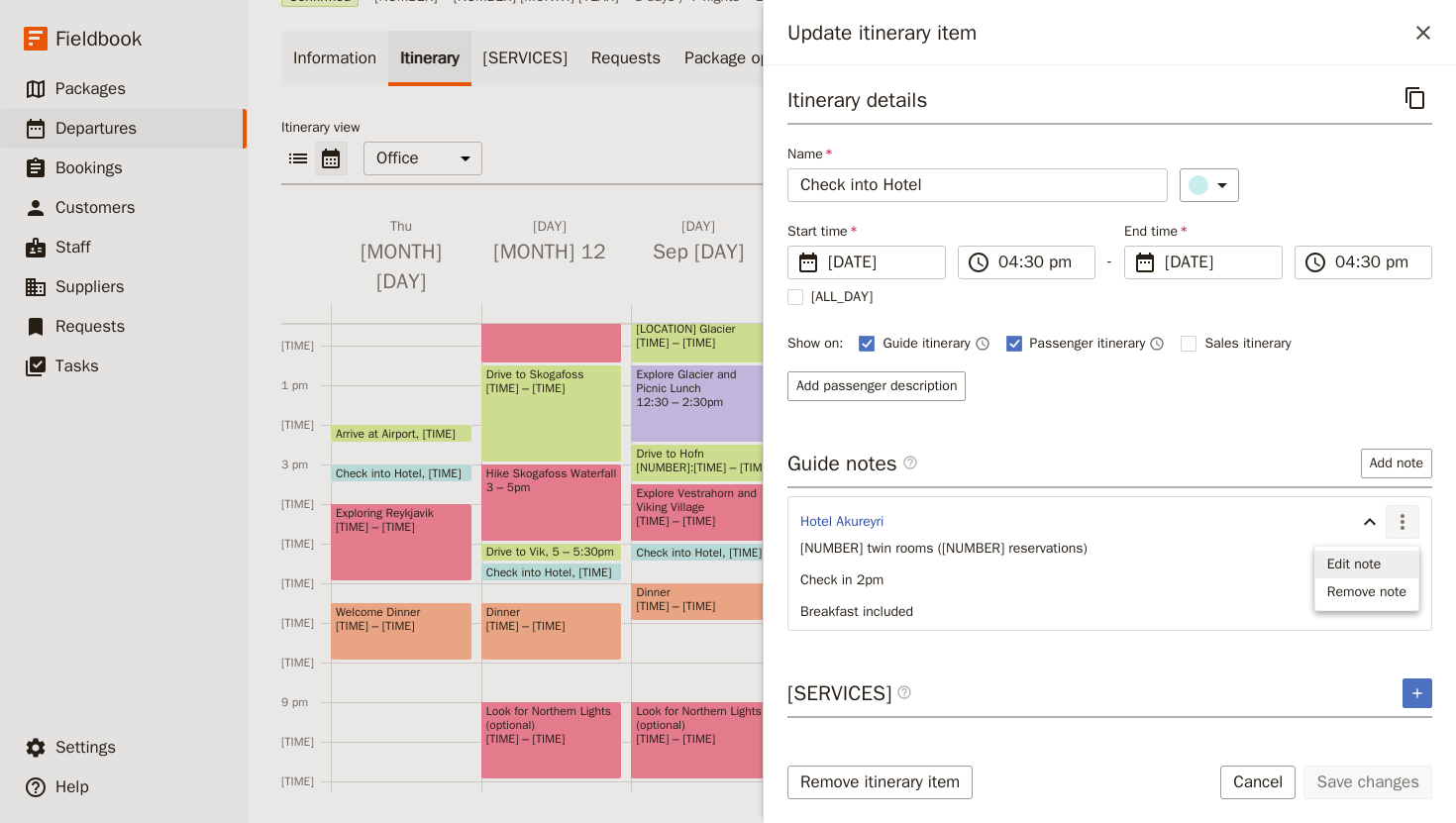 click on "Edit note" at bounding box center [1367, 565] 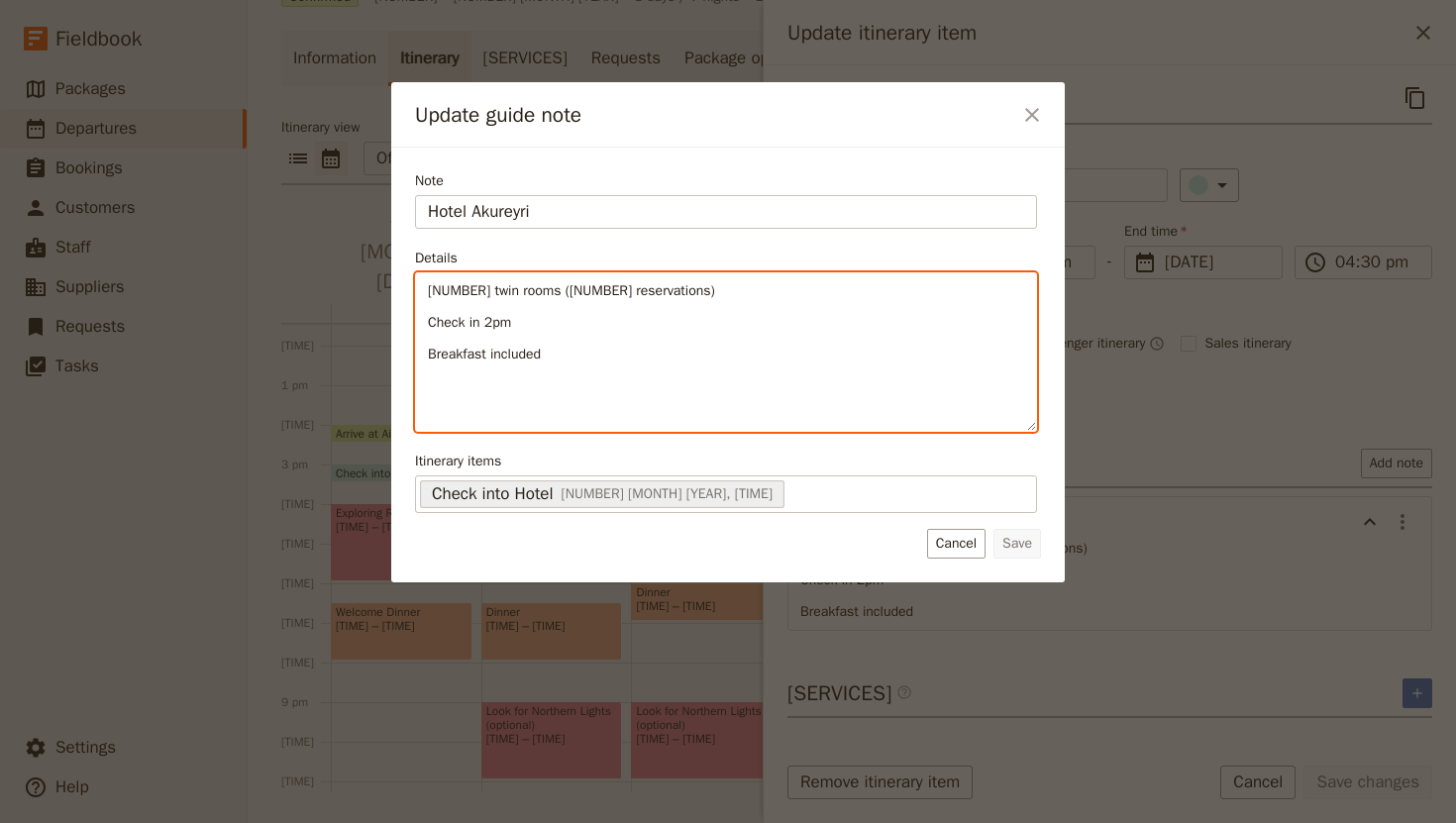 click on "Breakfast included" at bounding box center [726, 355] 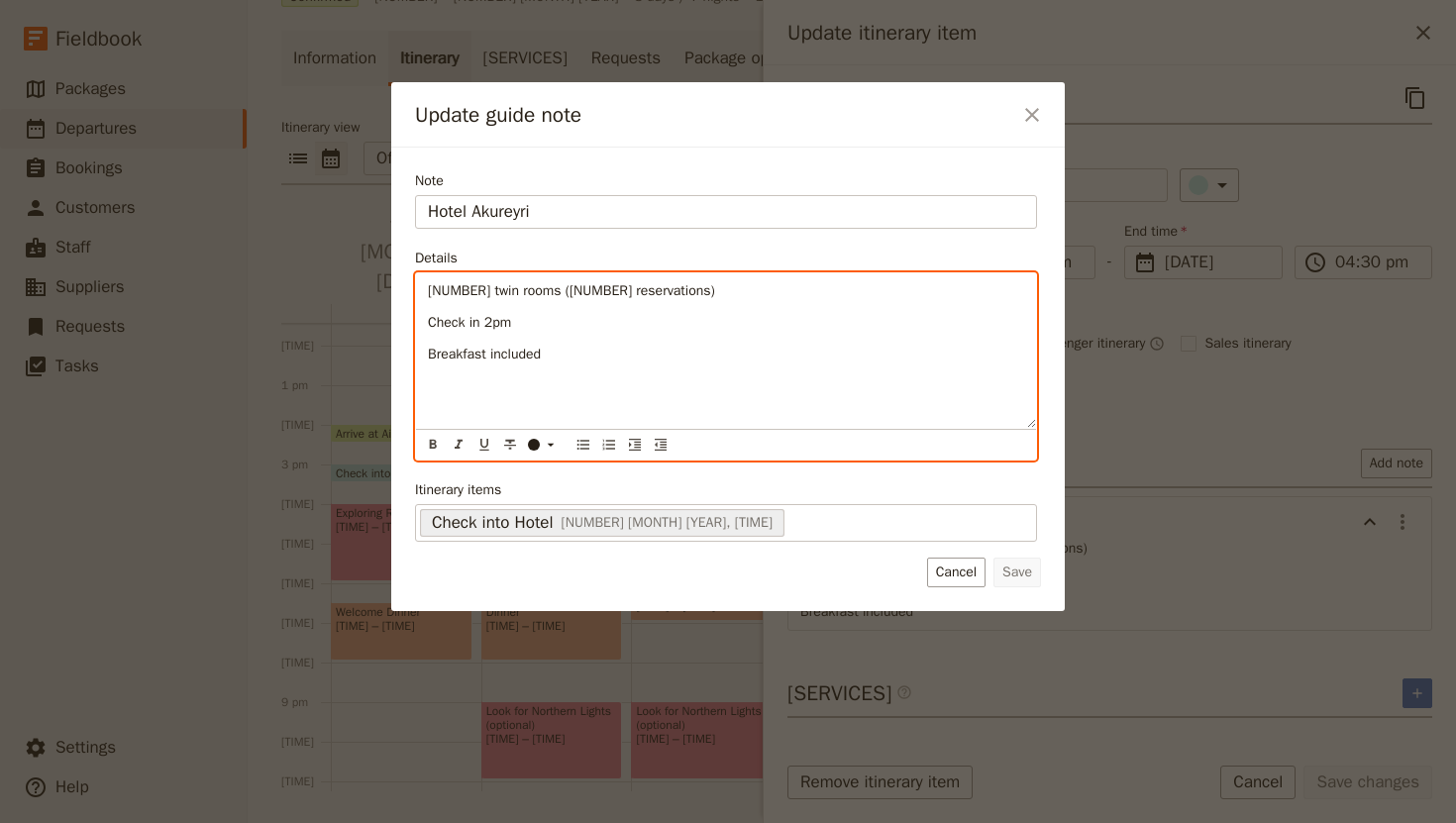 type 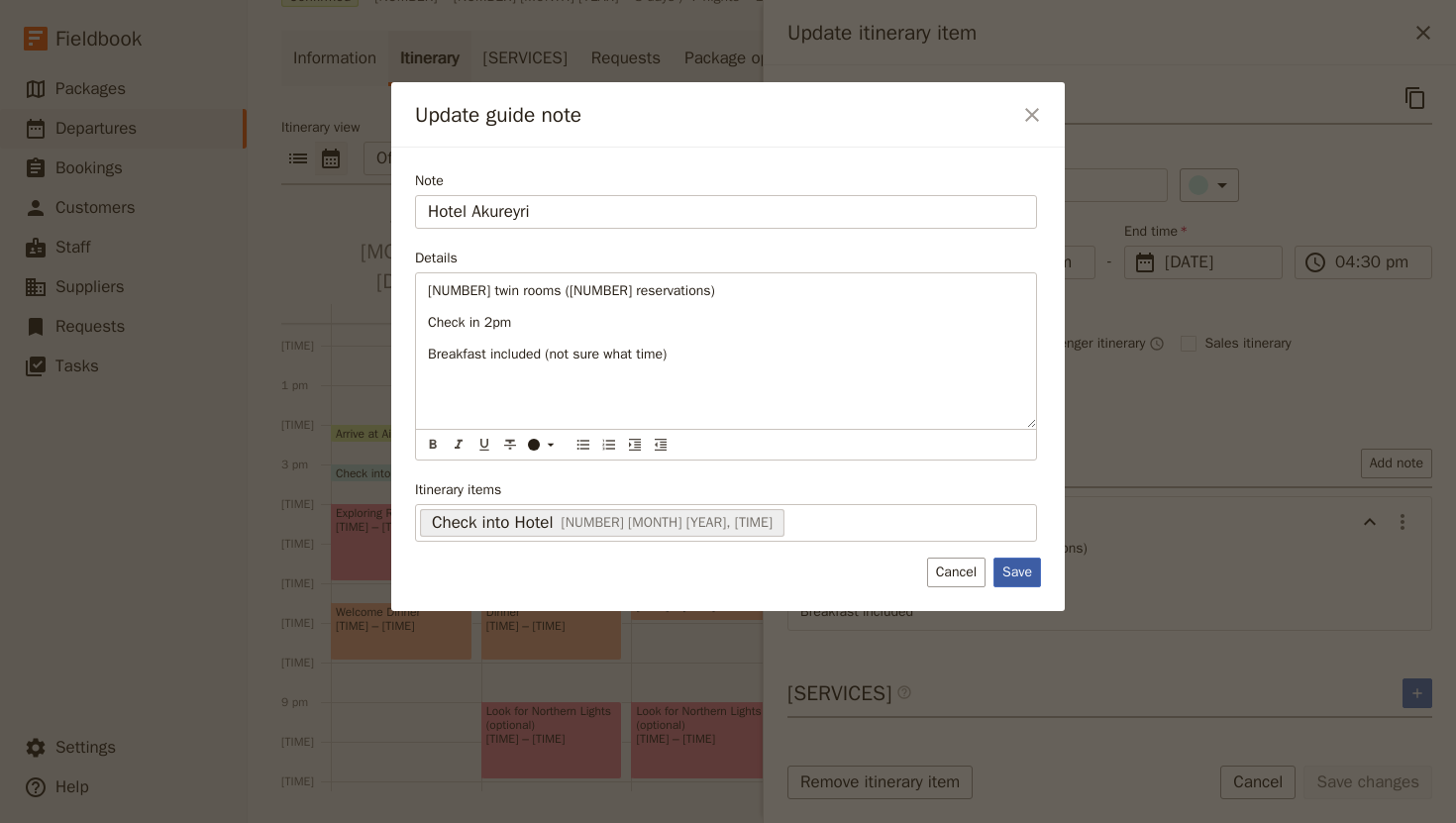 click on "Save" at bounding box center (1017, 572) 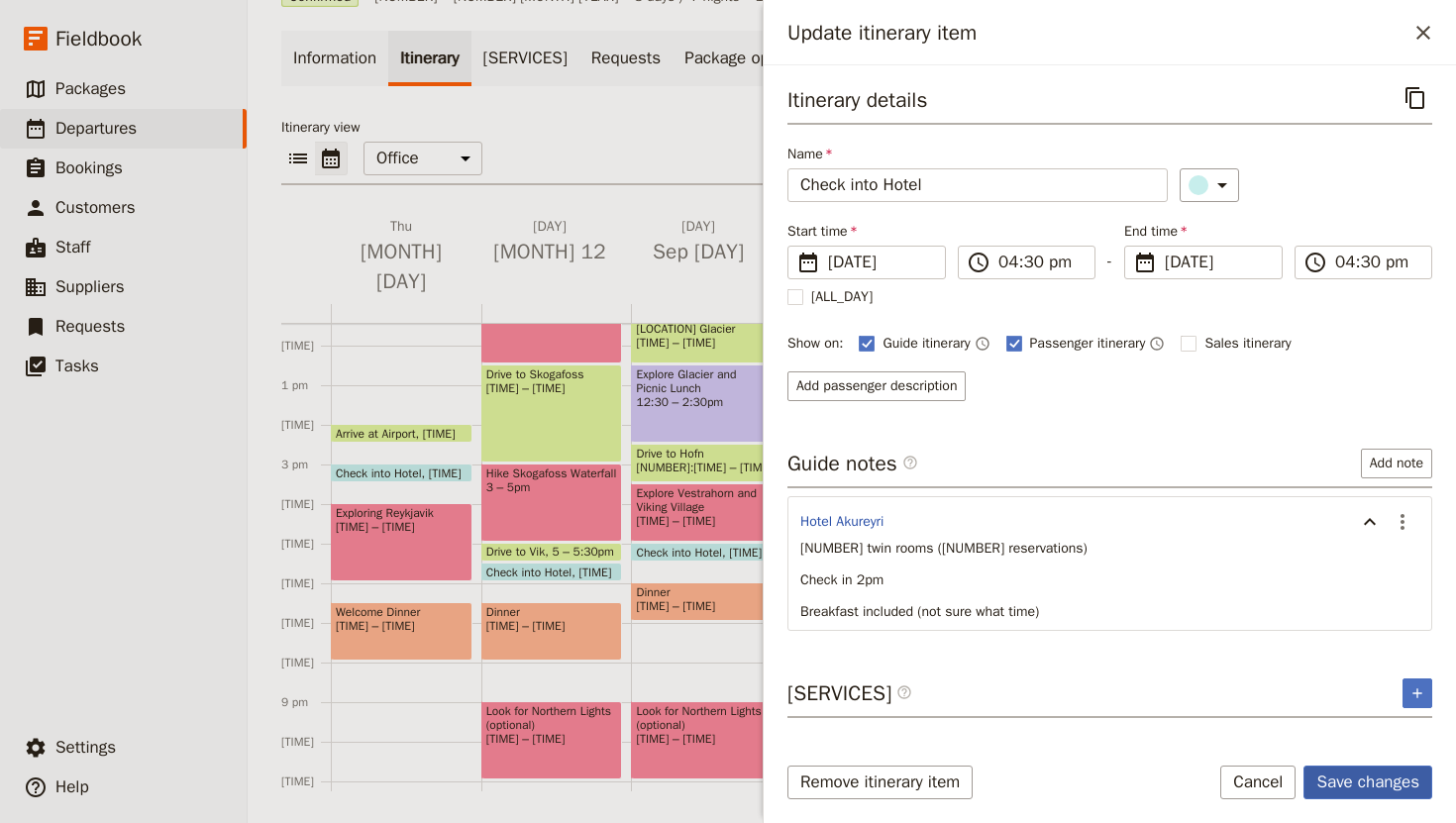 click on "Save changes" at bounding box center (1368, 782) 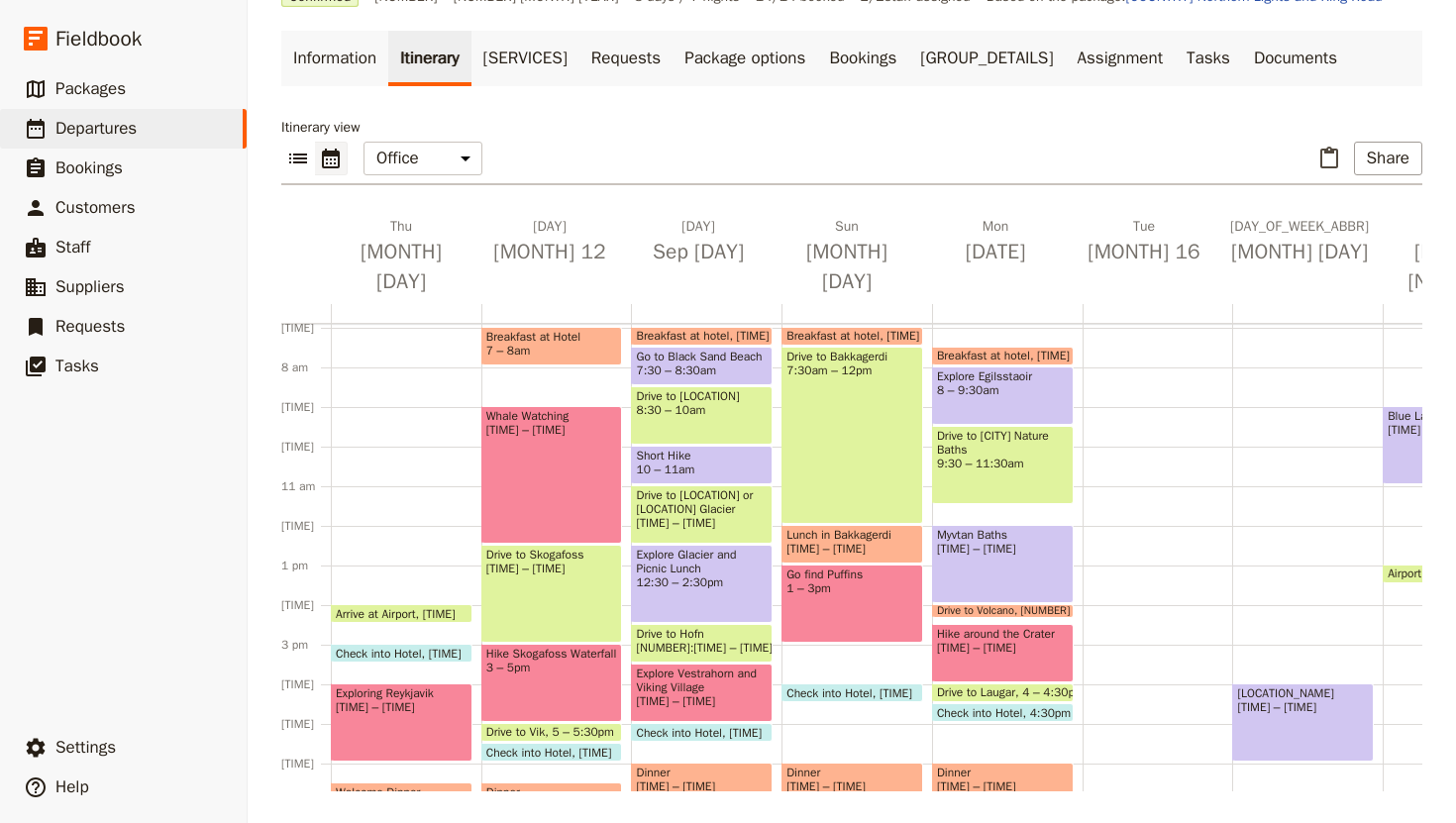 scroll, scrollTop: 279, scrollLeft: 0, axis: vertical 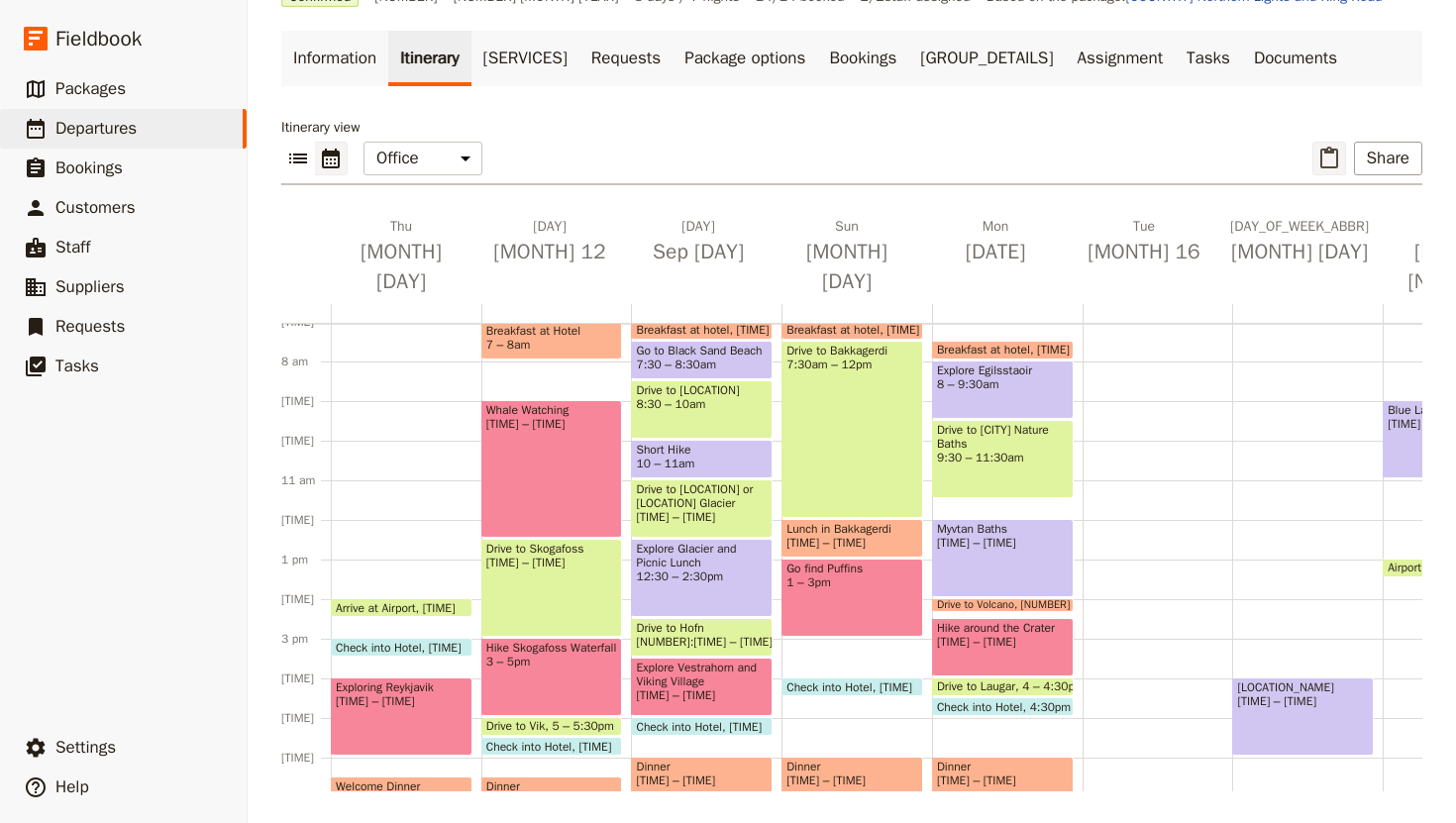 click 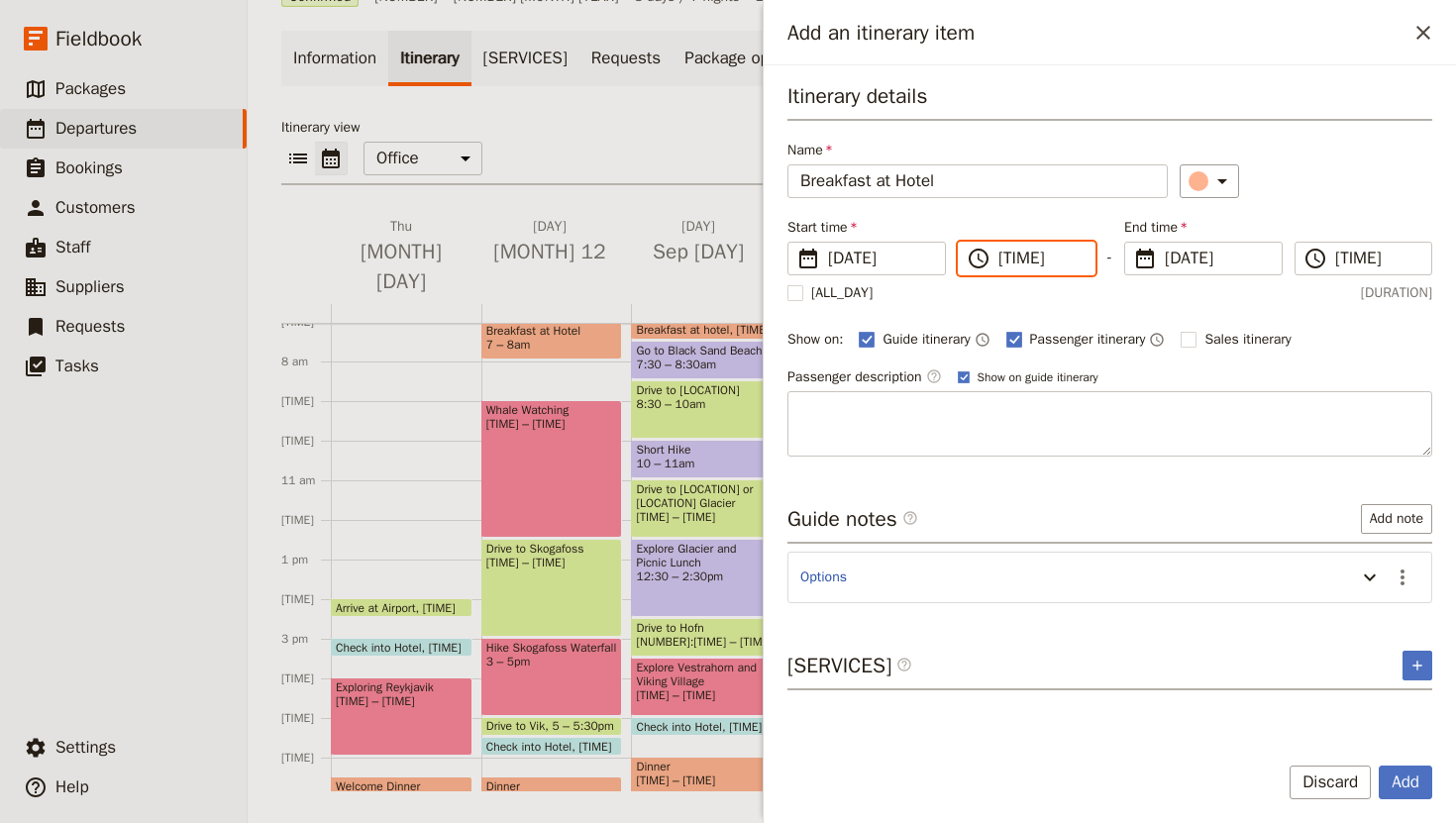 click on "[TIME]" at bounding box center (1040, 258) 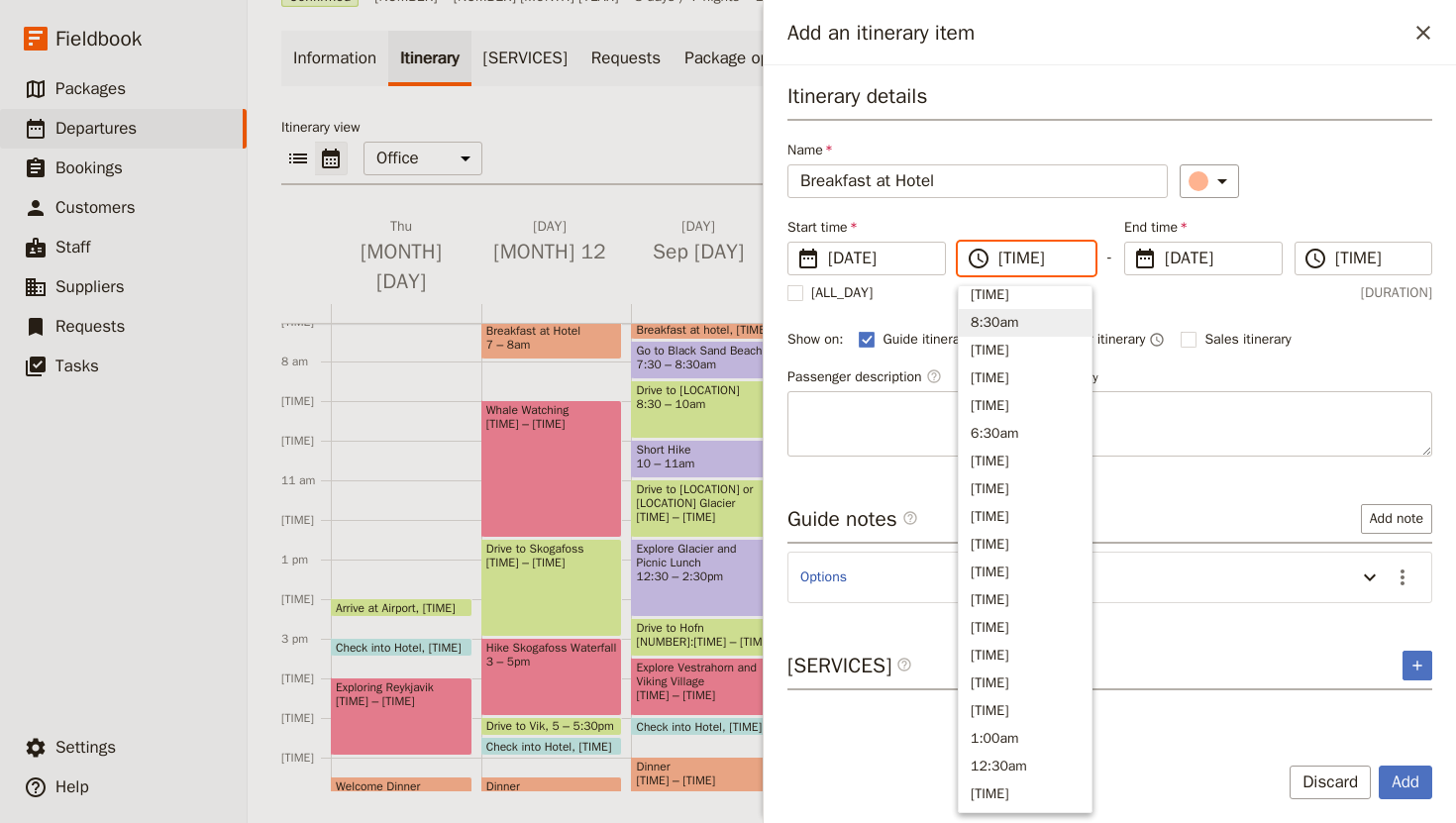 scroll, scrollTop: 809, scrollLeft: 0, axis: vertical 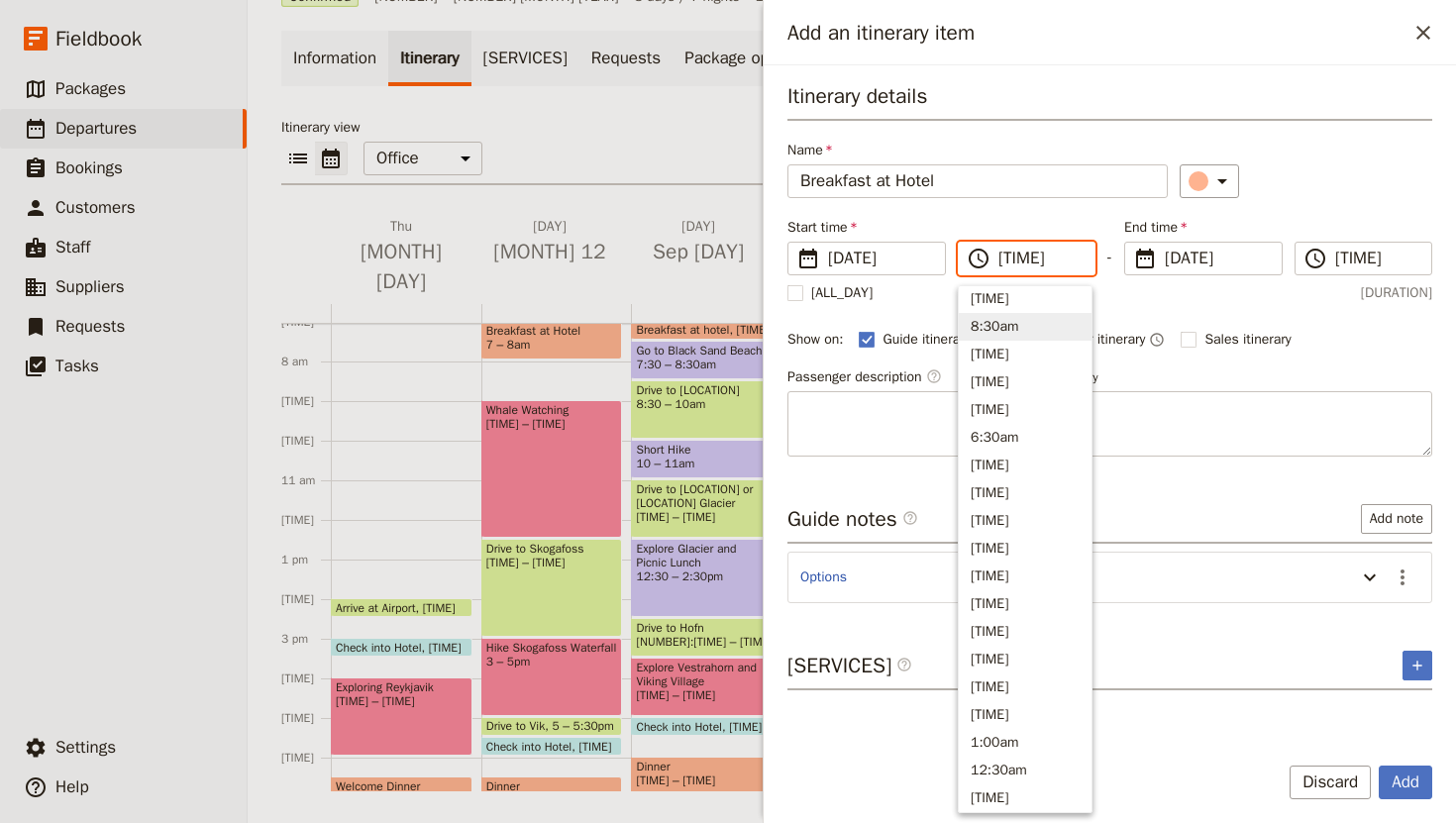 click on "8:30am" at bounding box center [1025, 327] 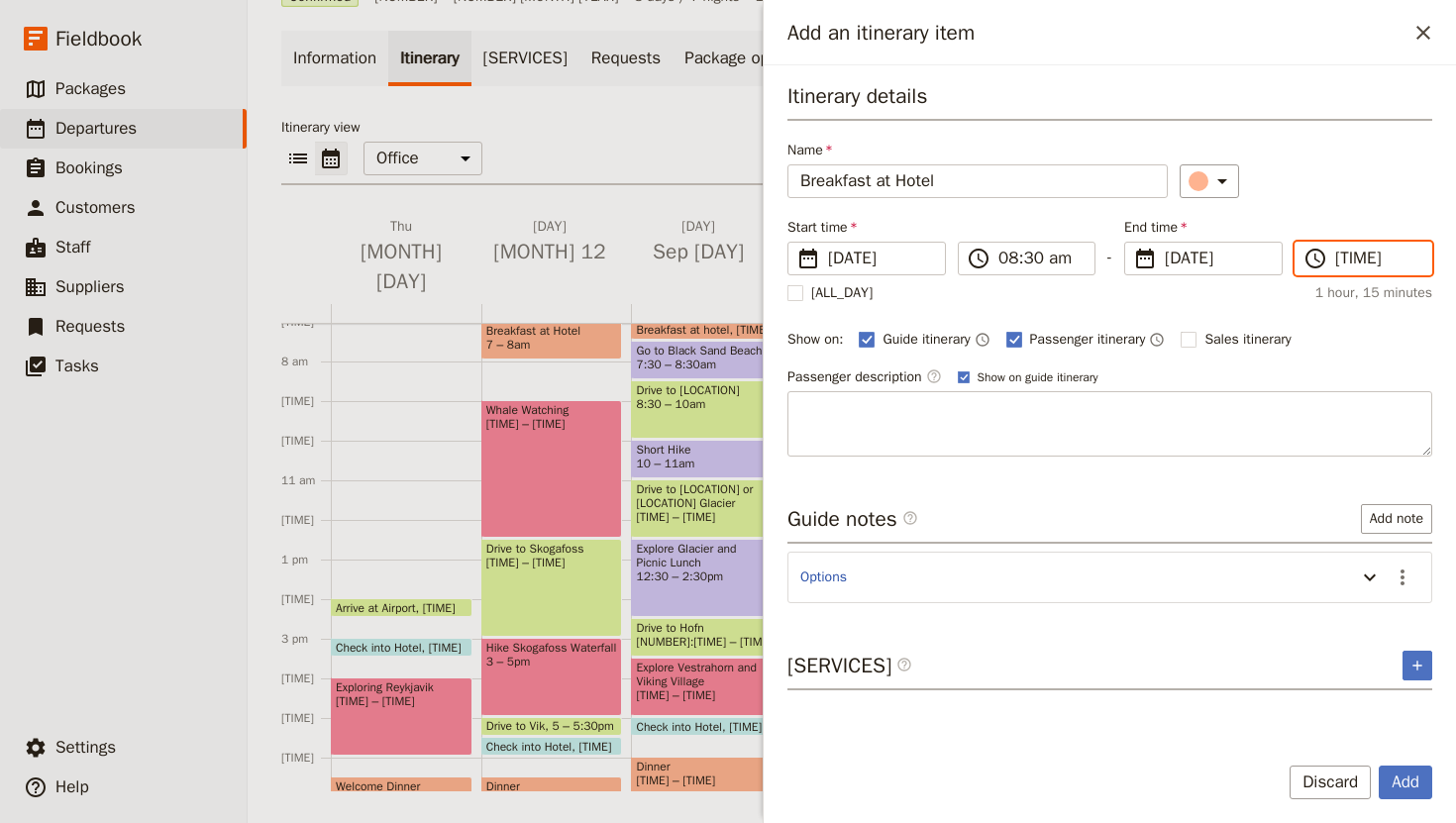 click on "[TIME]" at bounding box center (1377, 258) 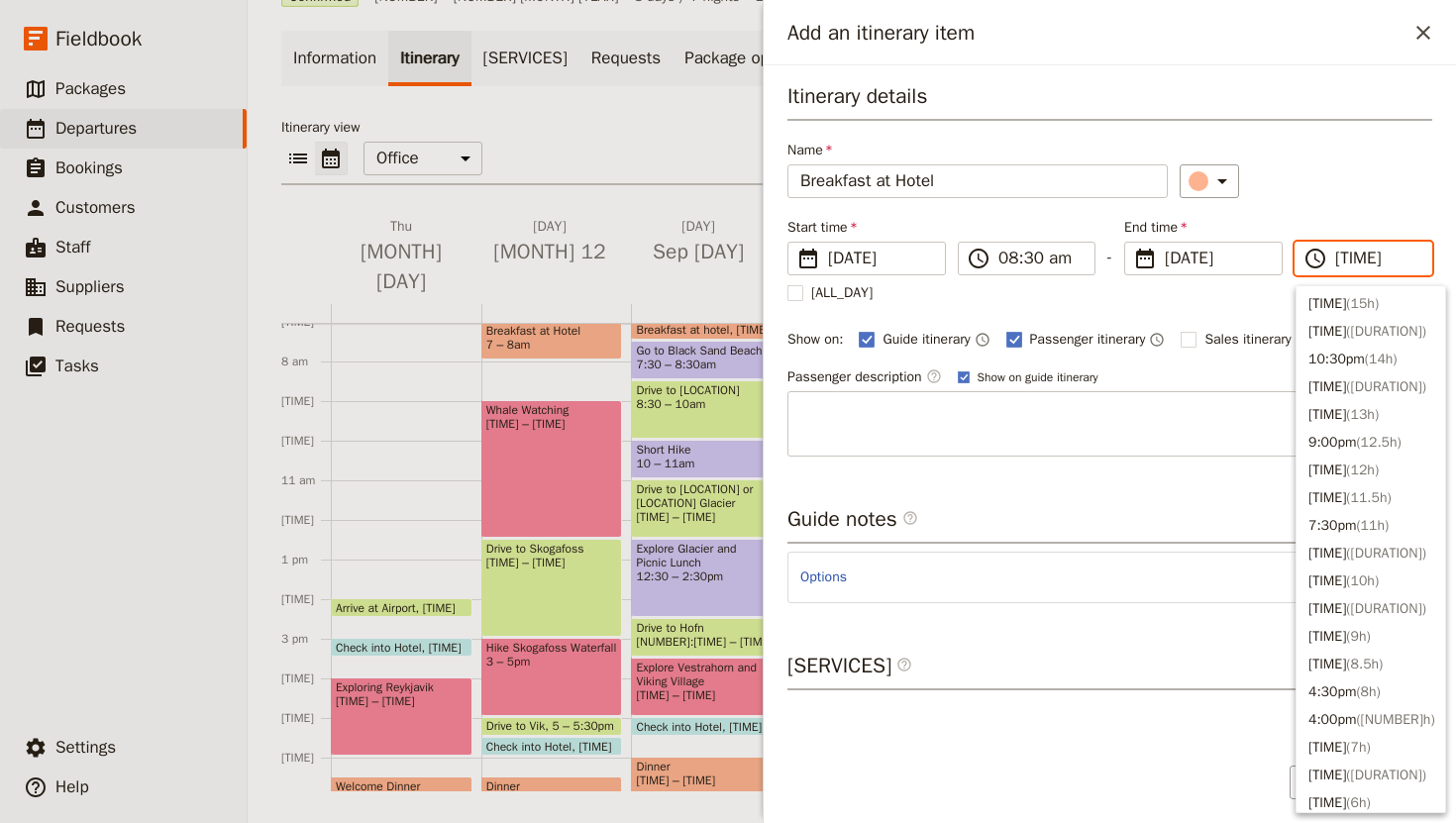 scroll, scrollTop: 780, scrollLeft: 0, axis: vertical 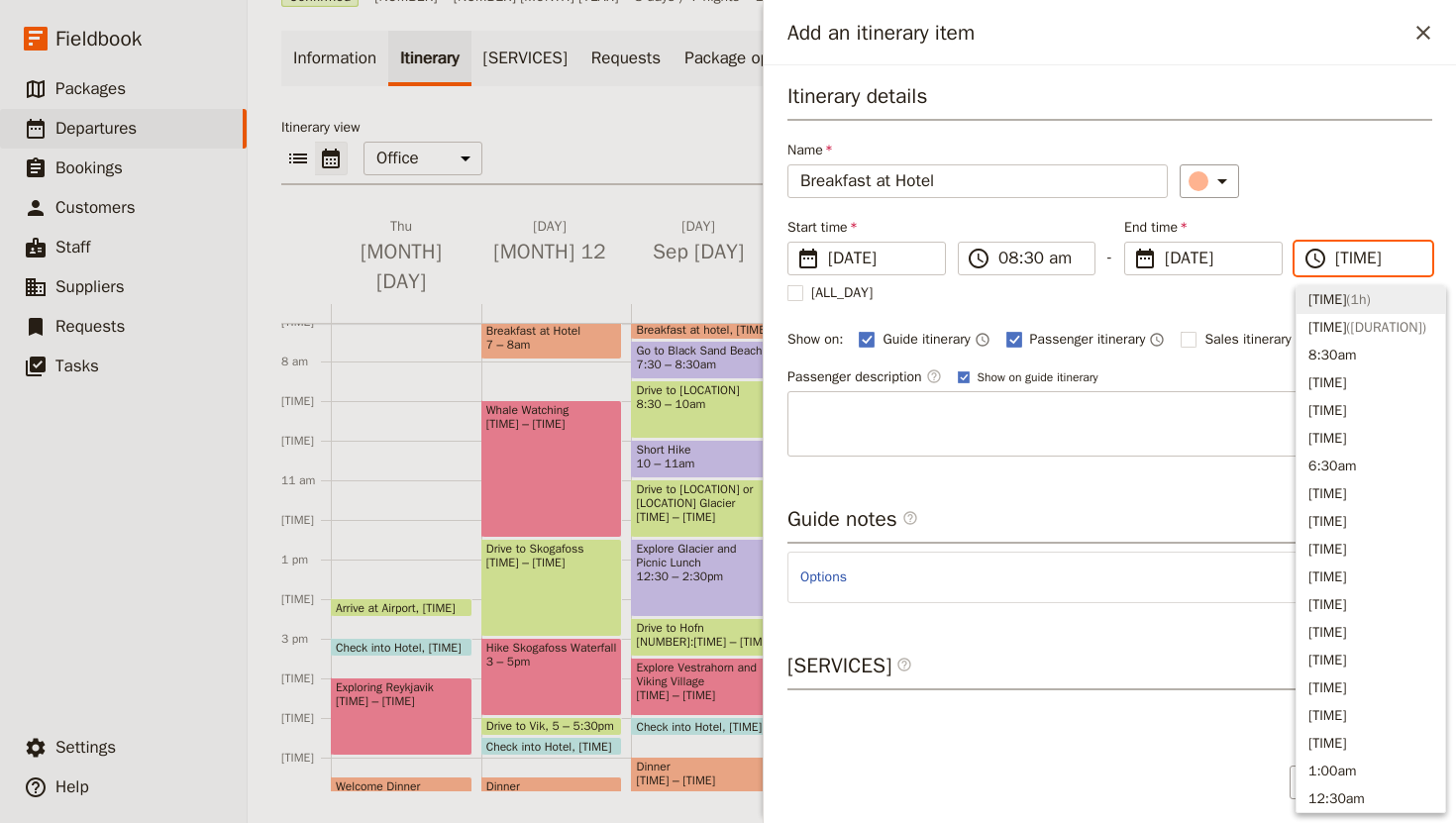 click on "[TIME] ( [DURATION] )" at bounding box center [1371, 300] 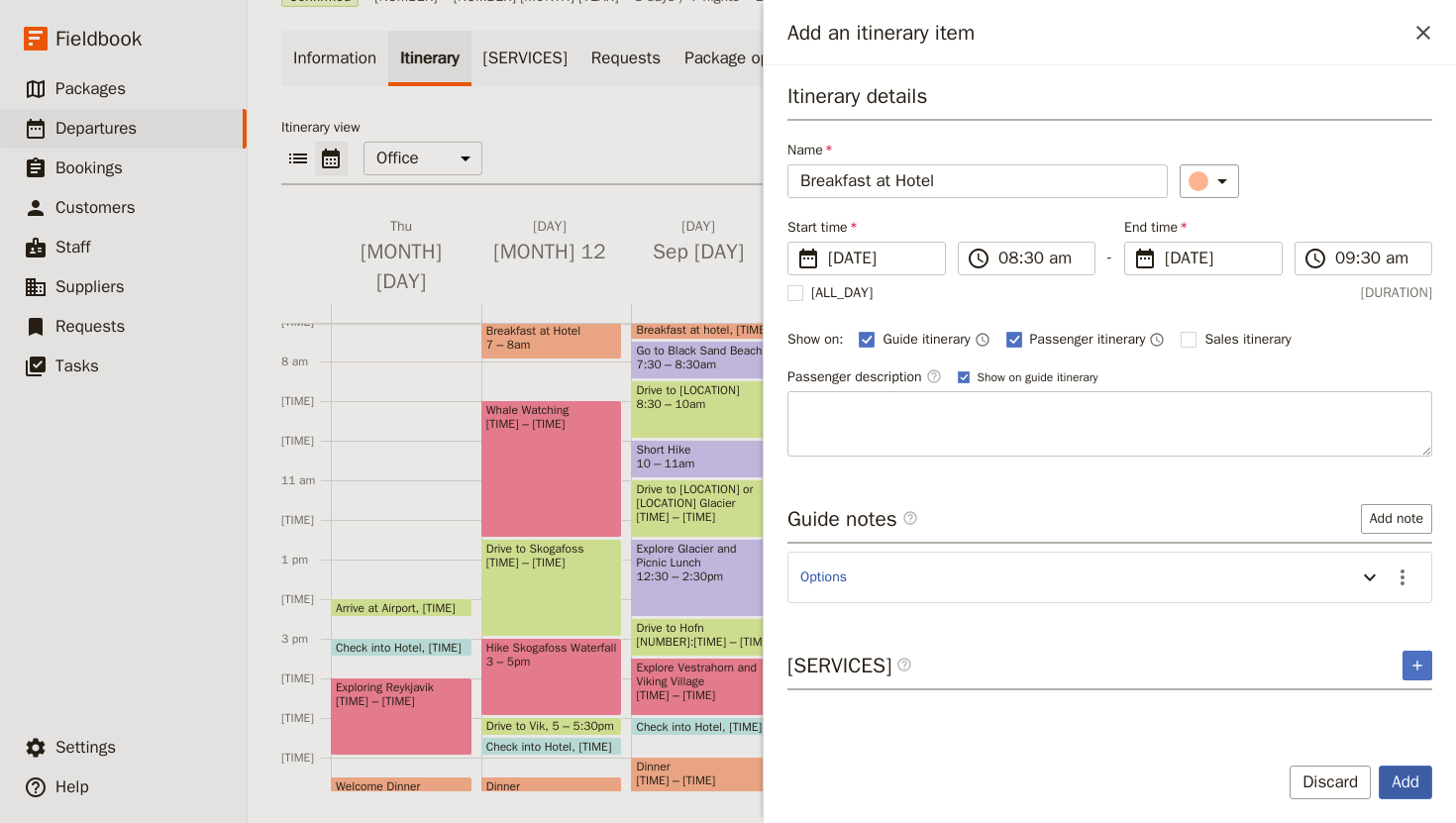 click on "Add" at bounding box center (1405, 782) 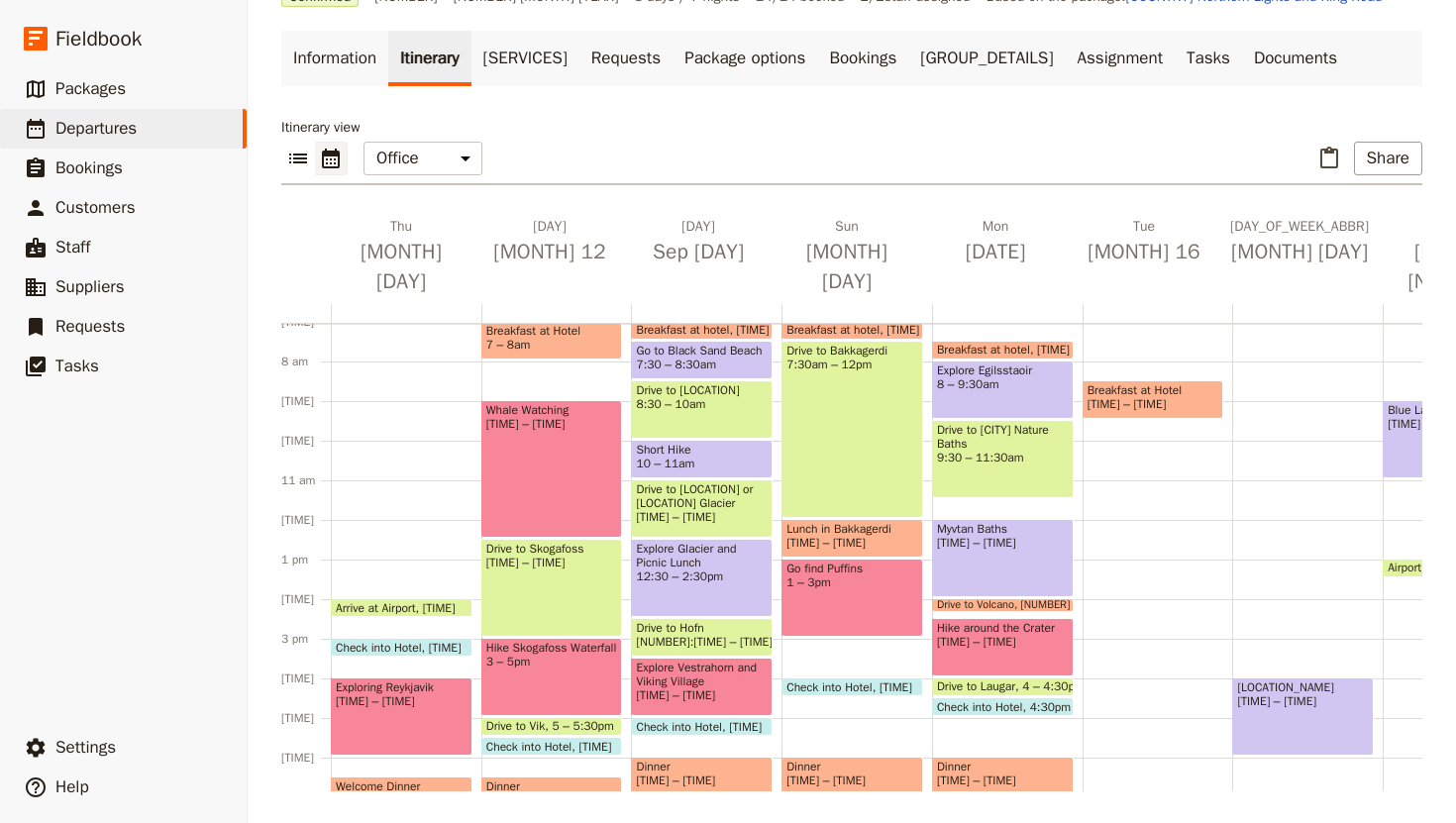 click on "Breakfast at Hotel" at bounding box center [1153, 390] 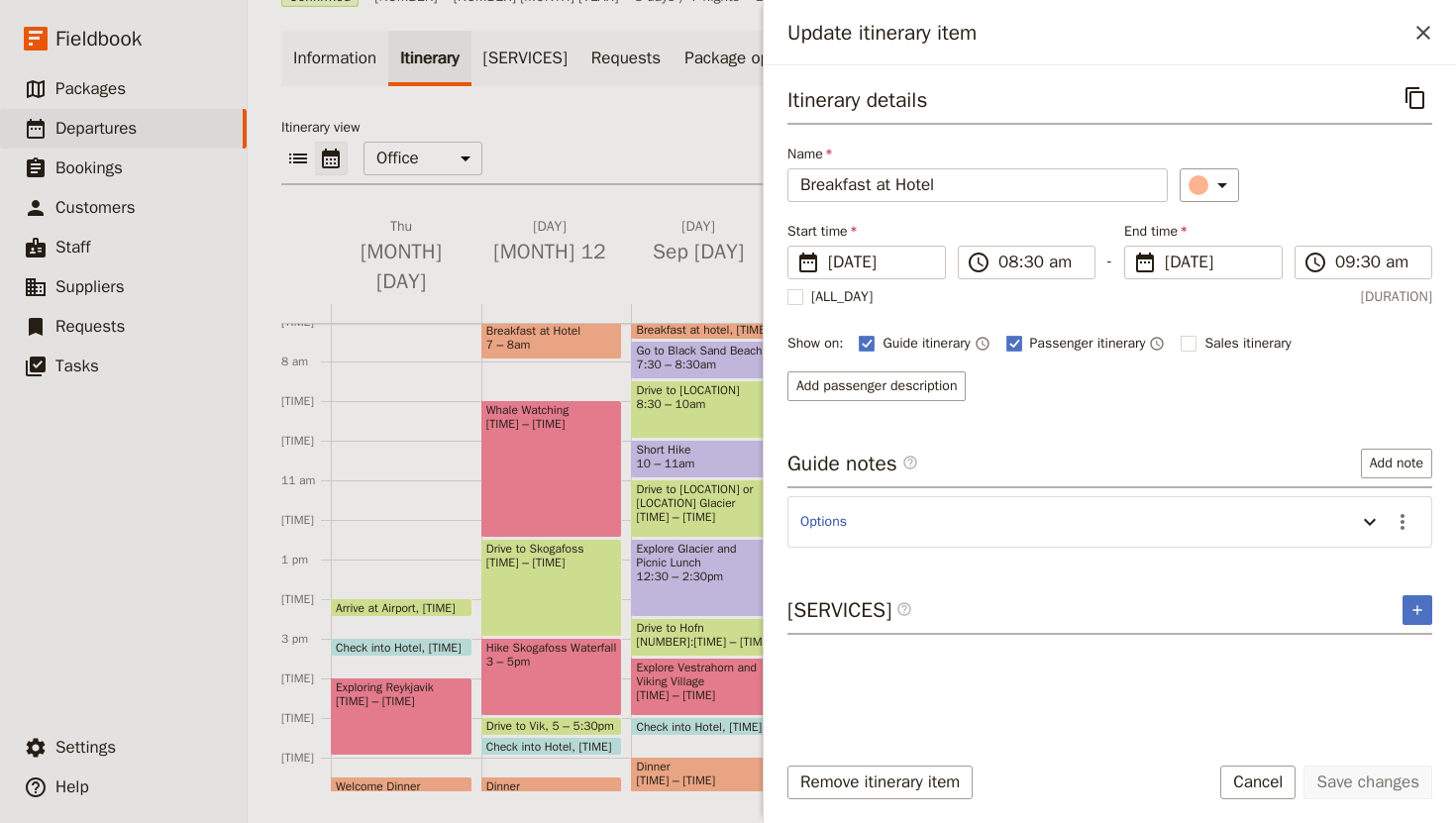 click on "Options" at bounding box center (1073, 524) 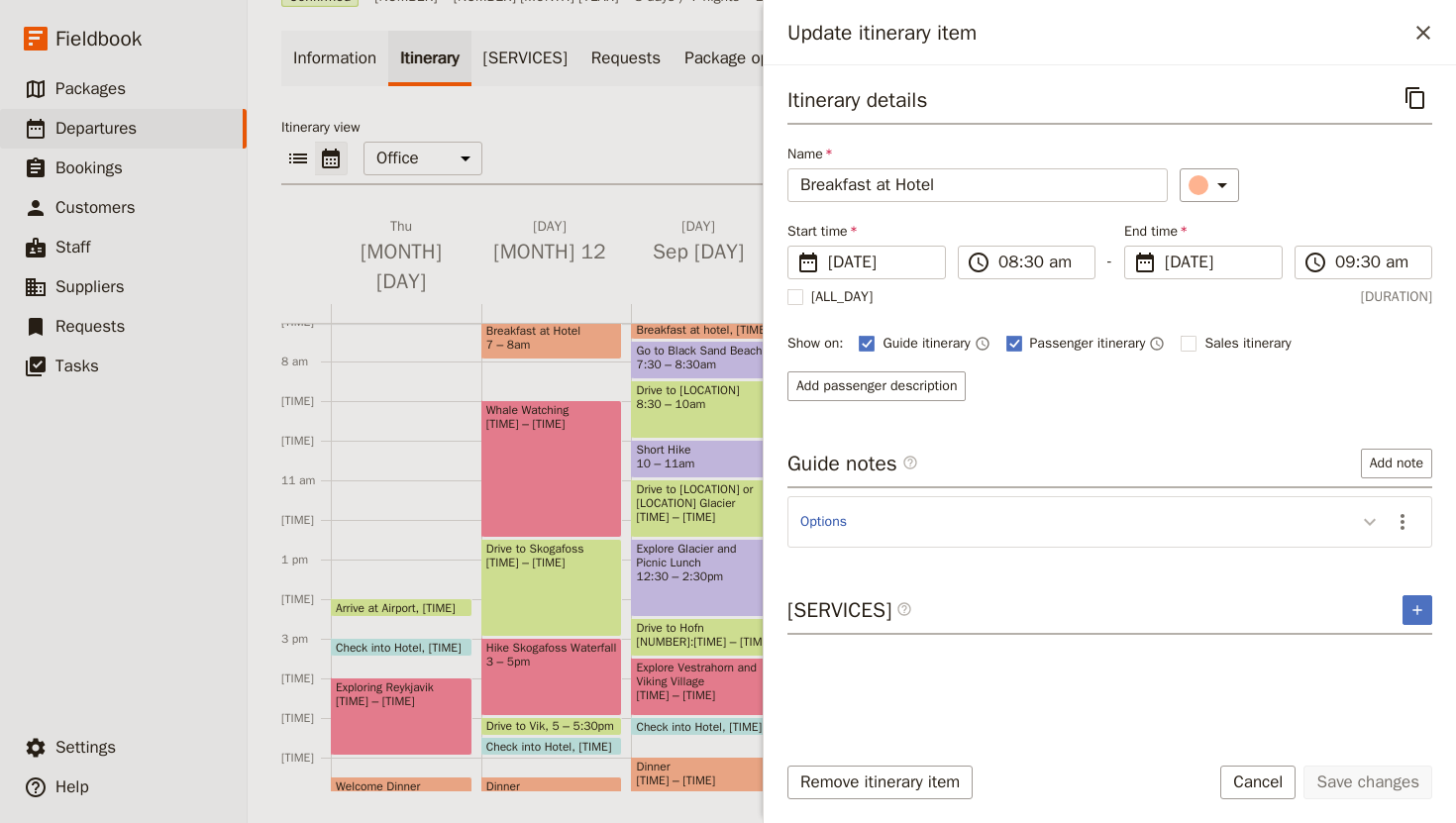 click 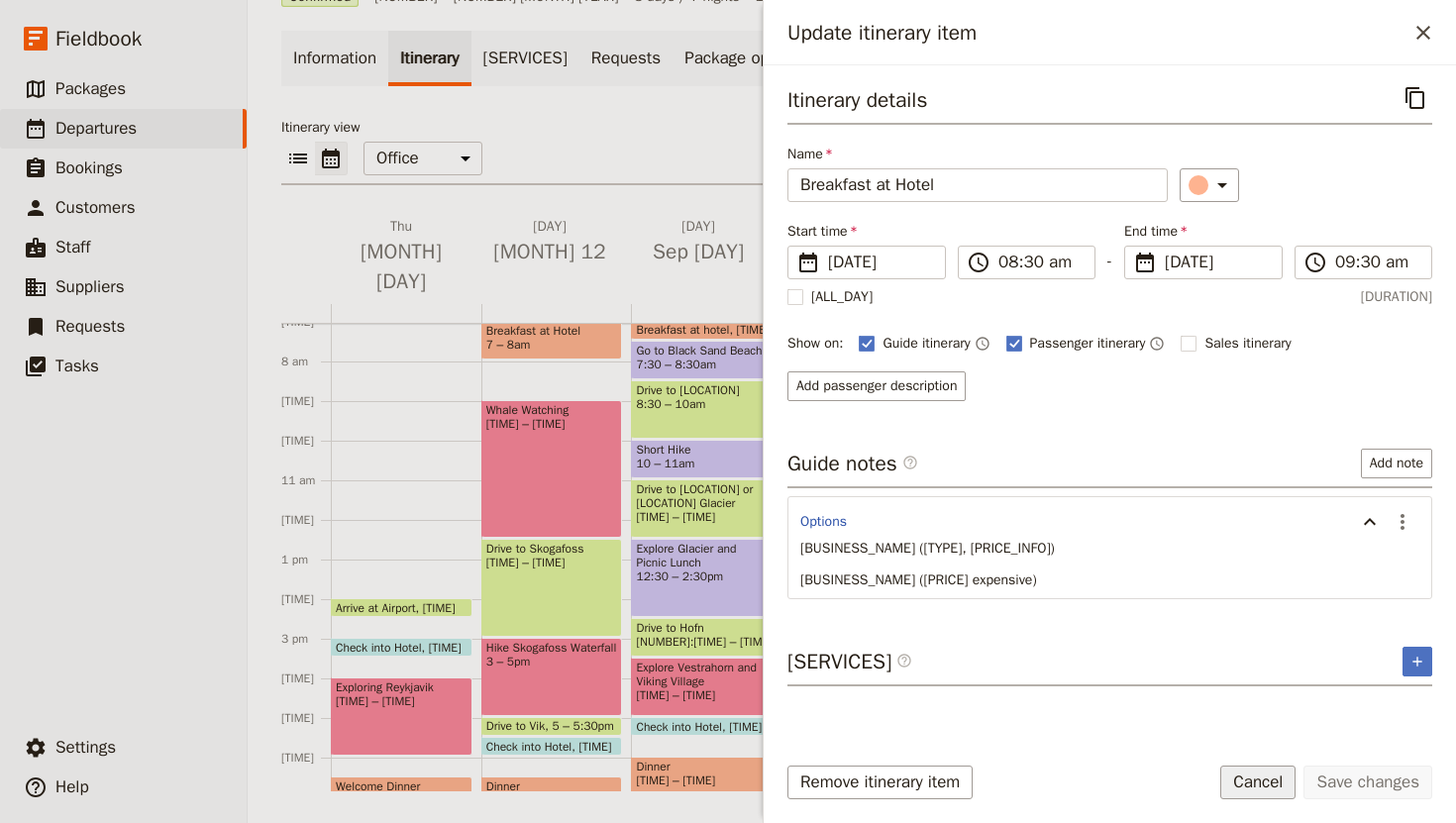 click on "Cancel" at bounding box center [1258, 782] 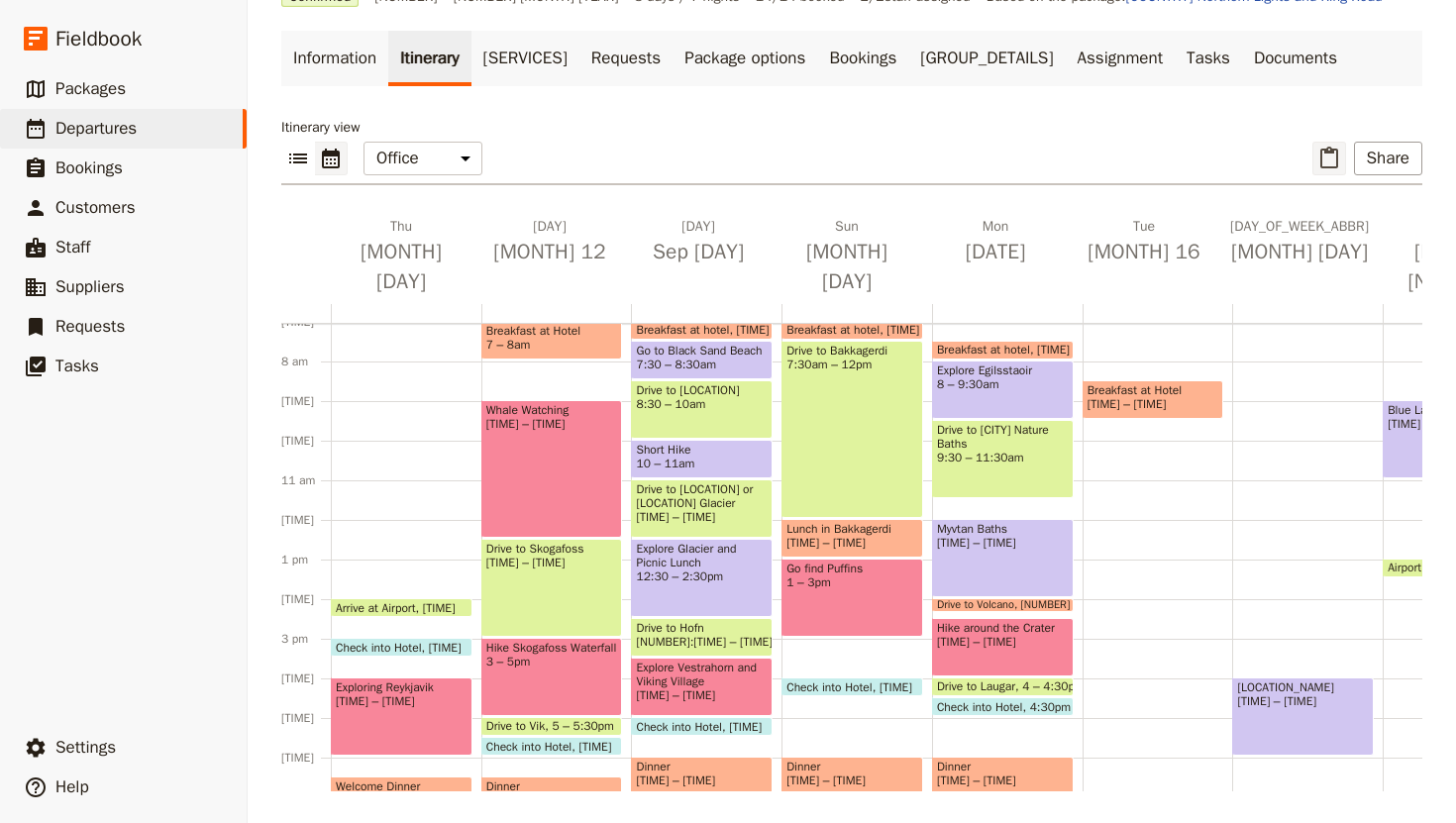 click 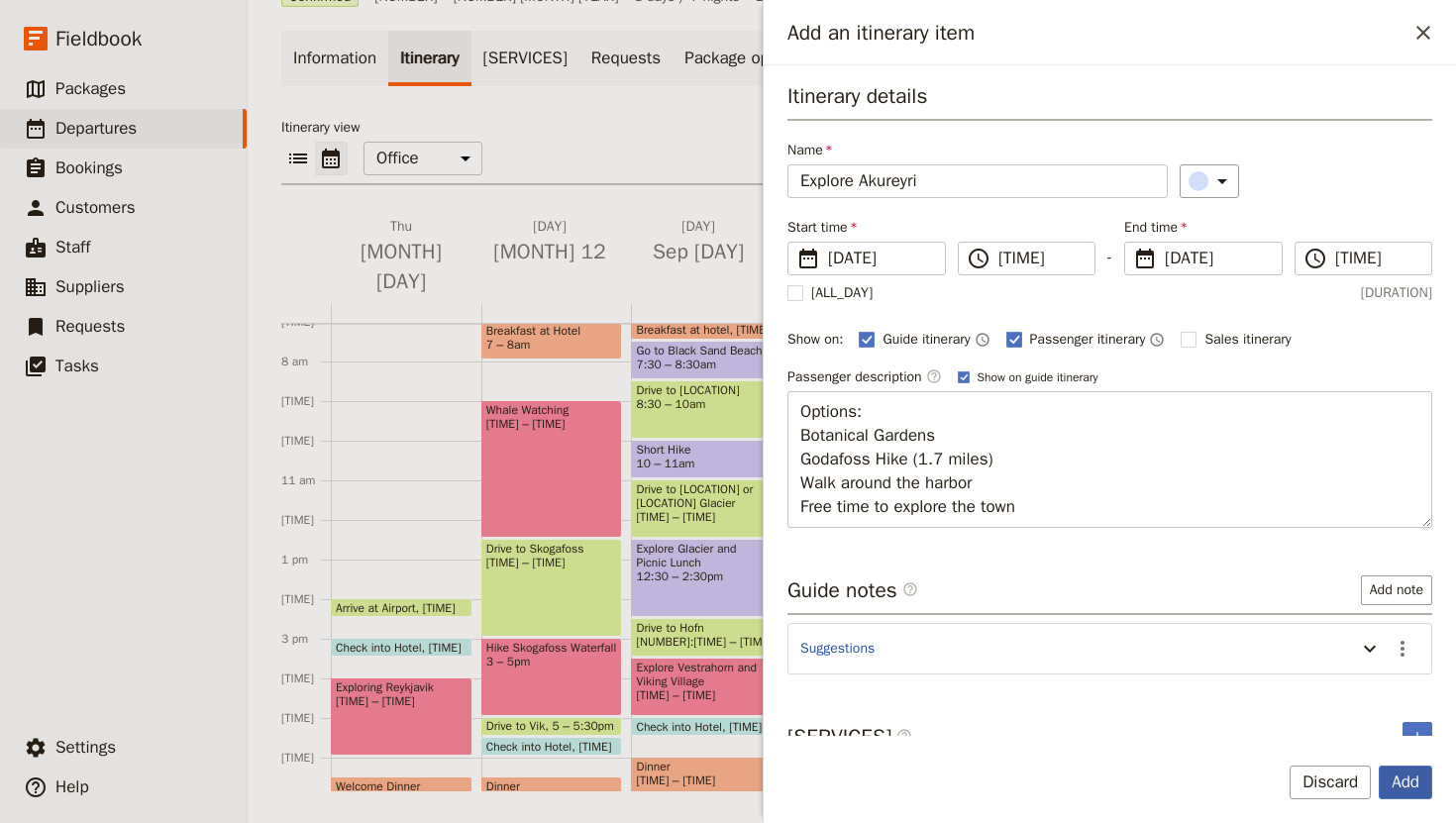 click on "Add" at bounding box center [1405, 782] 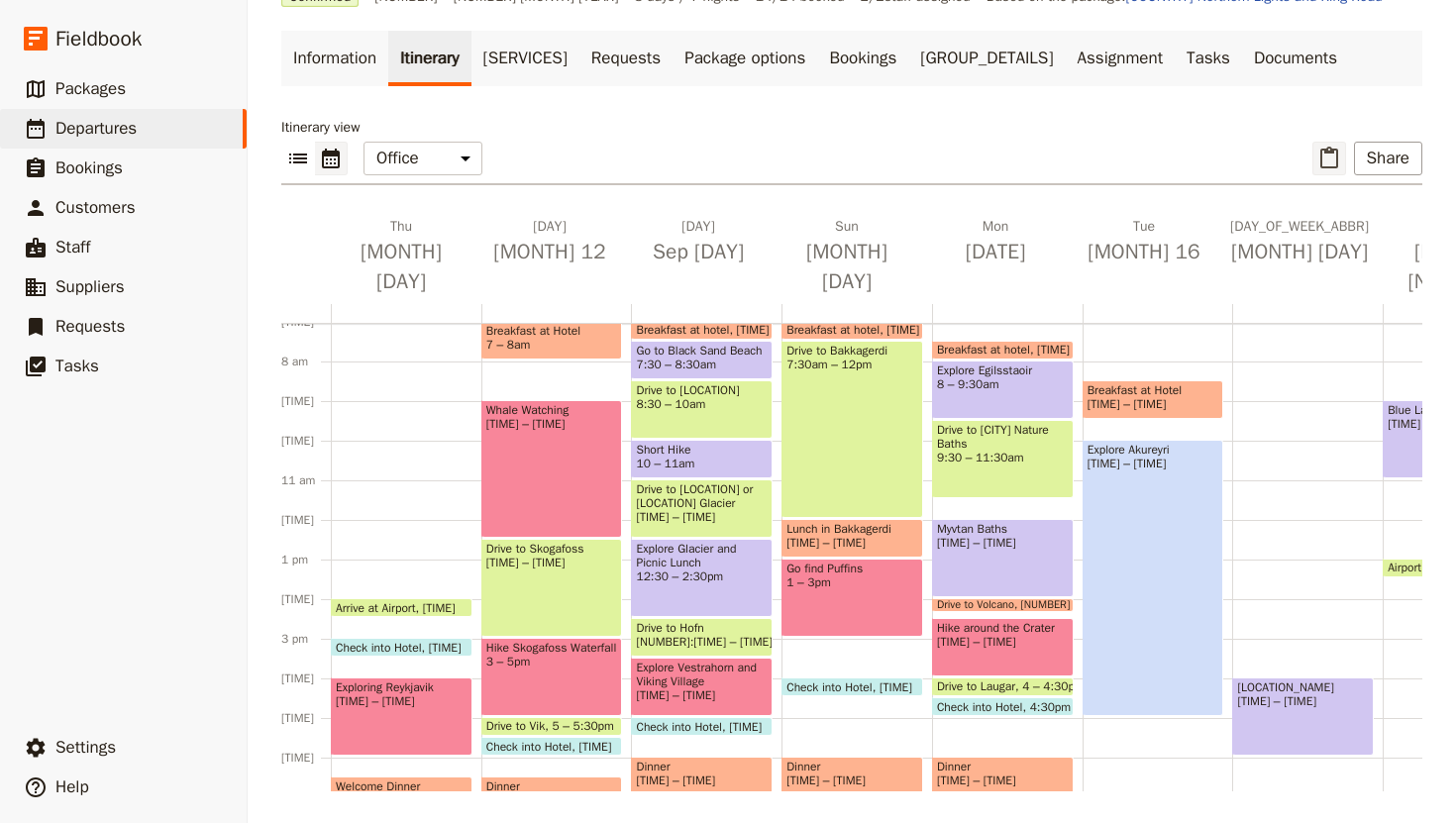 click 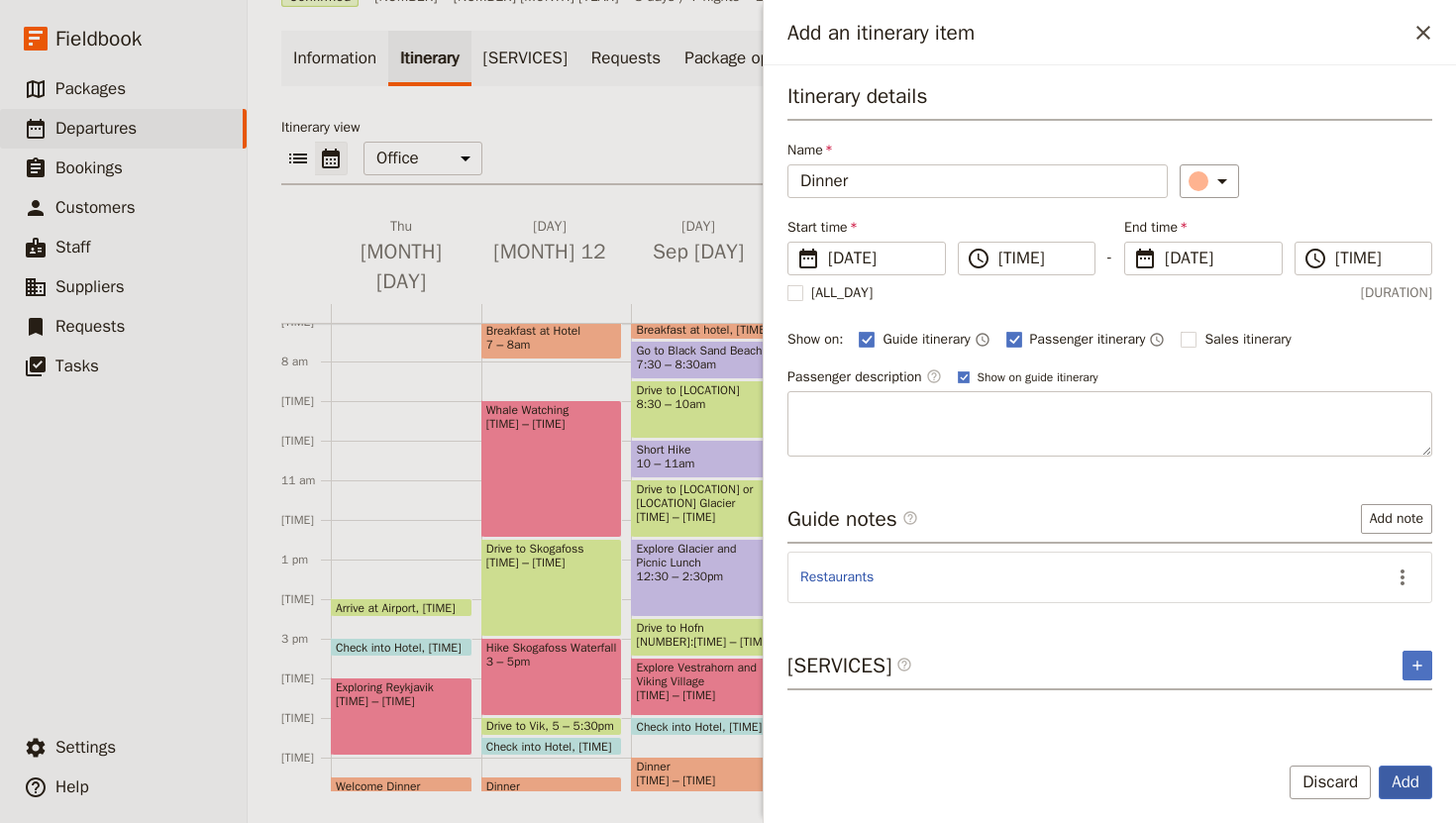 click on "Add" at bounding box center (1405, 782) 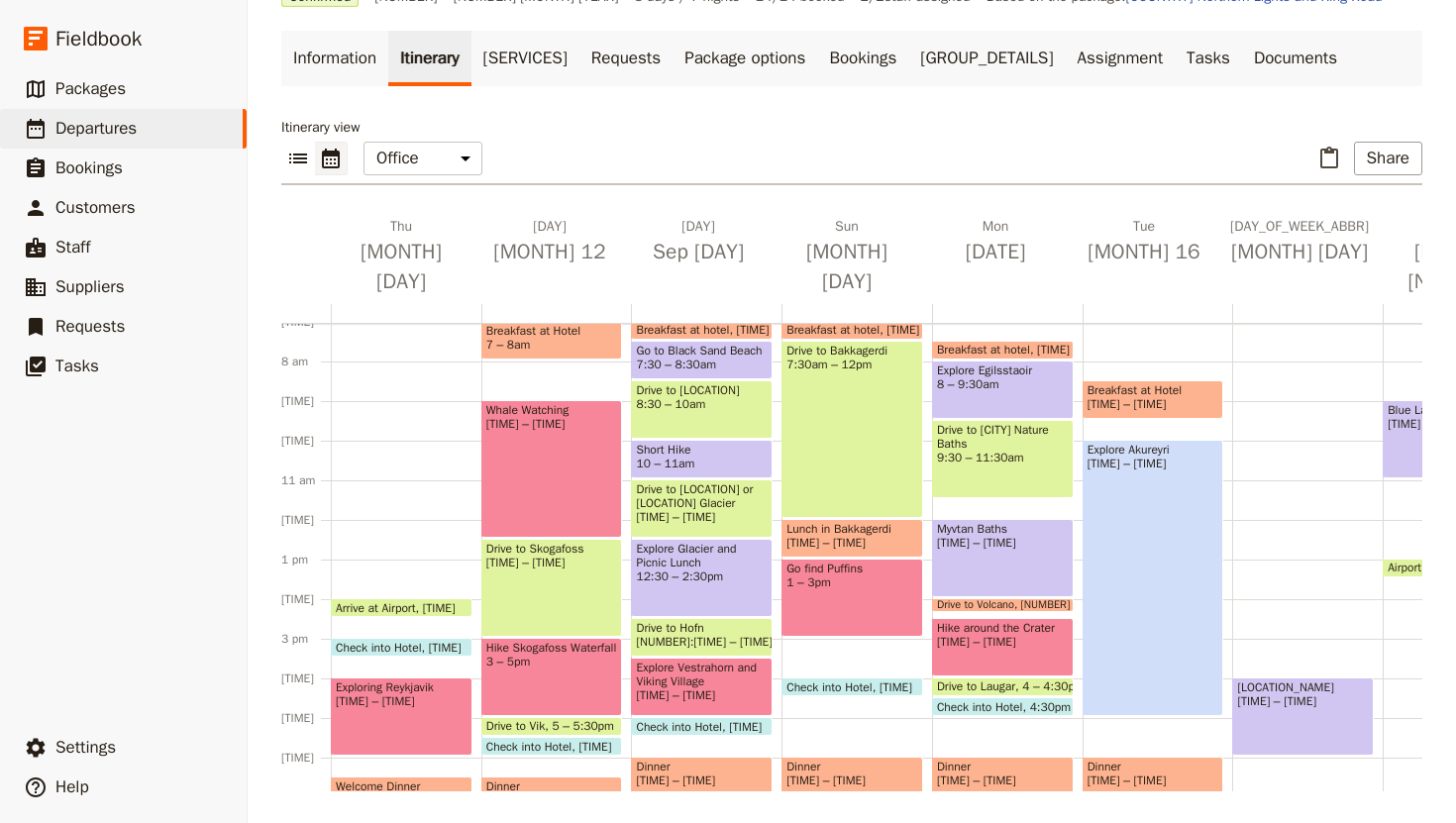 scroll, scrollTop: 442, scrollLeft: 0, axis: vertical 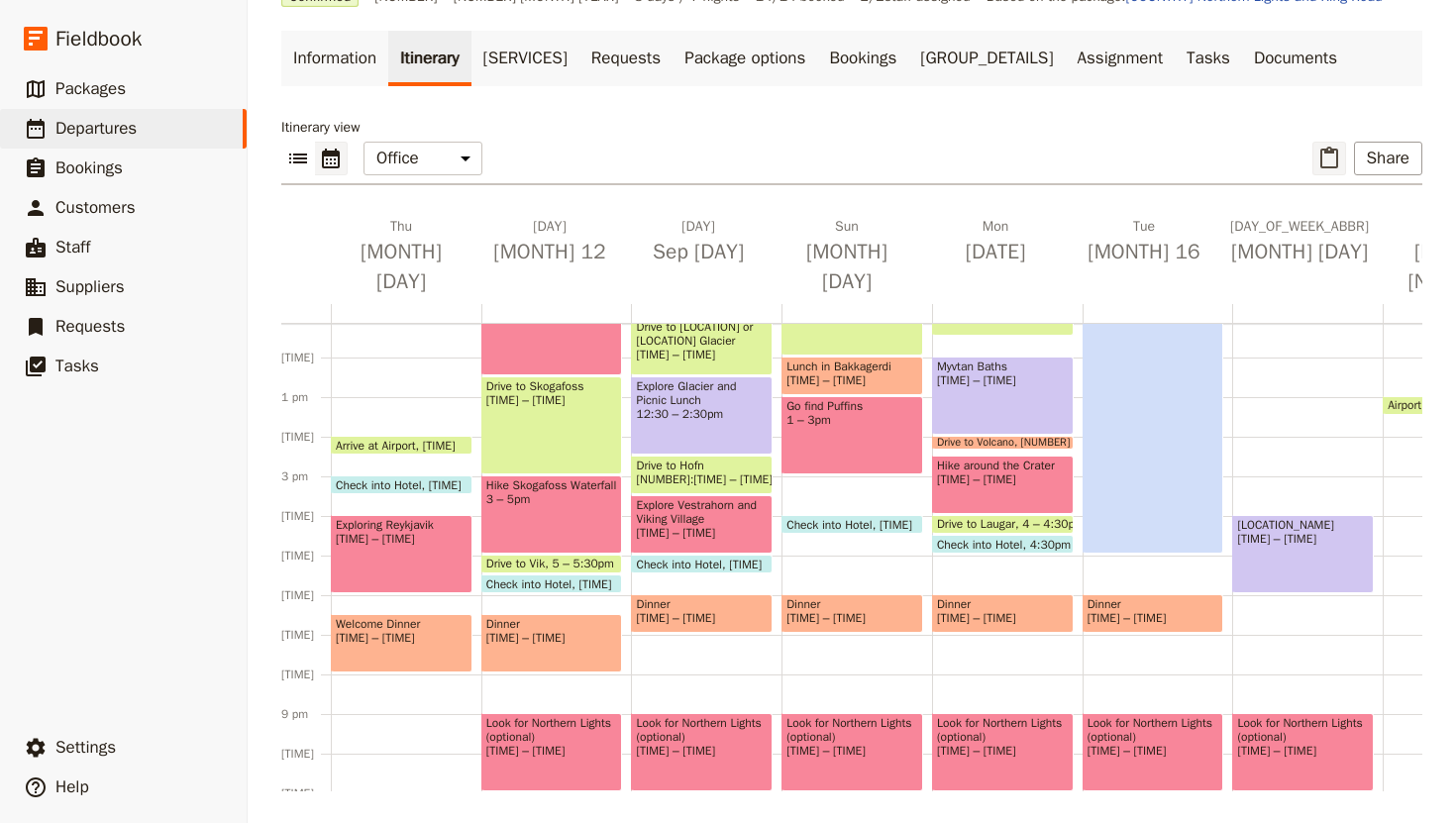 click 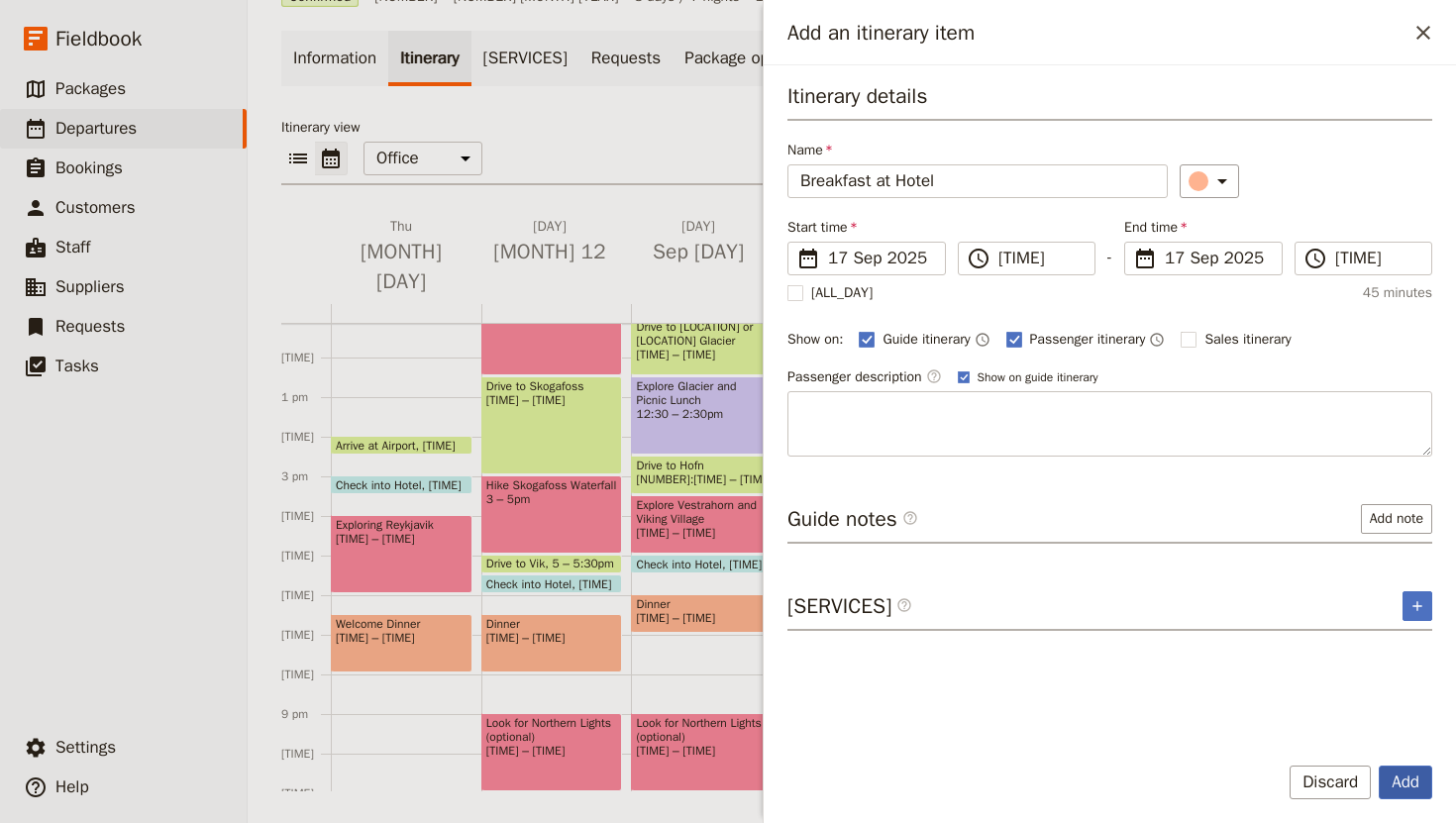 click on "Add" at bounding box center [1405, 782] 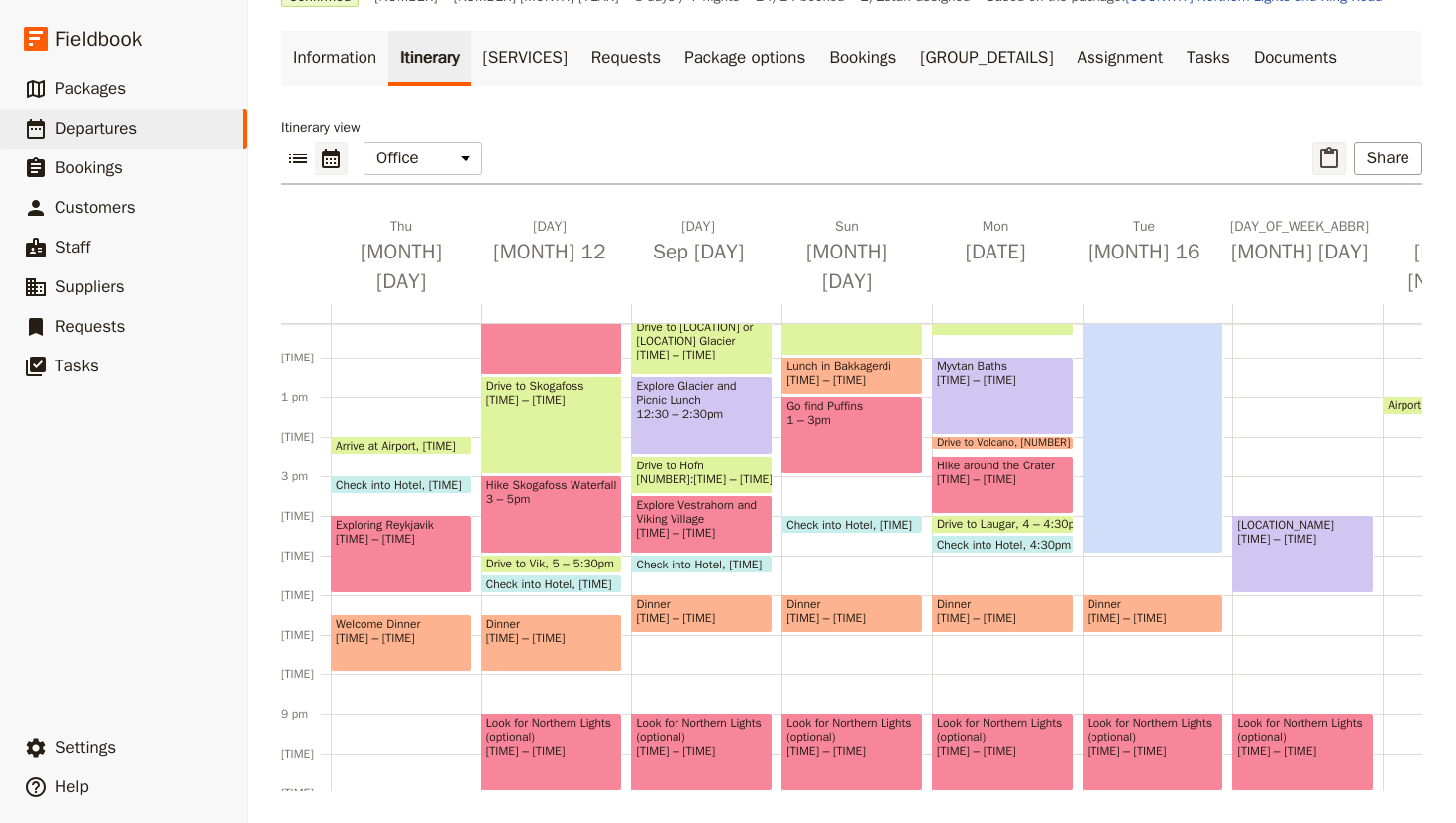 click 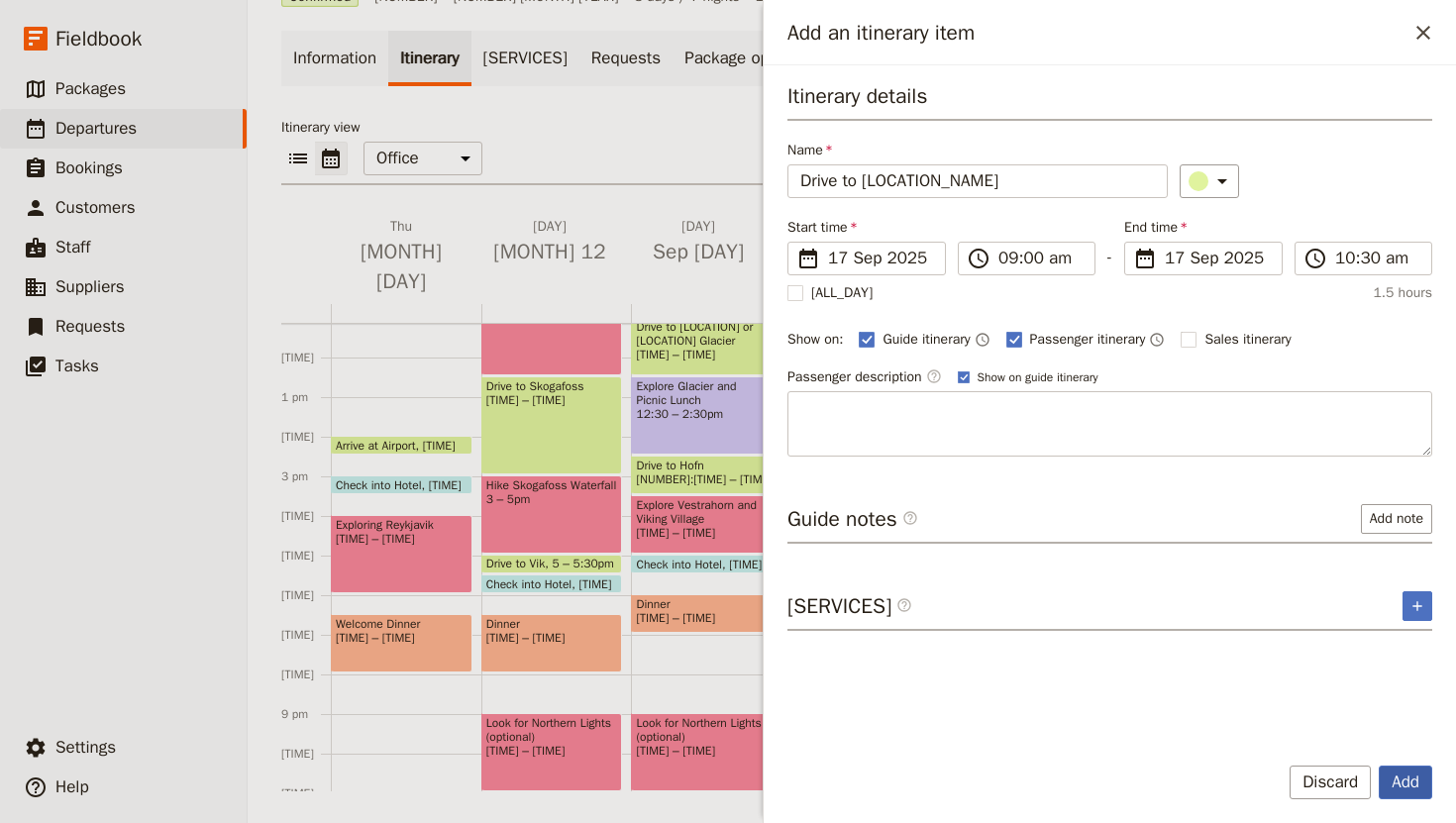 click on "Add" at bounding box center (1405, 782) 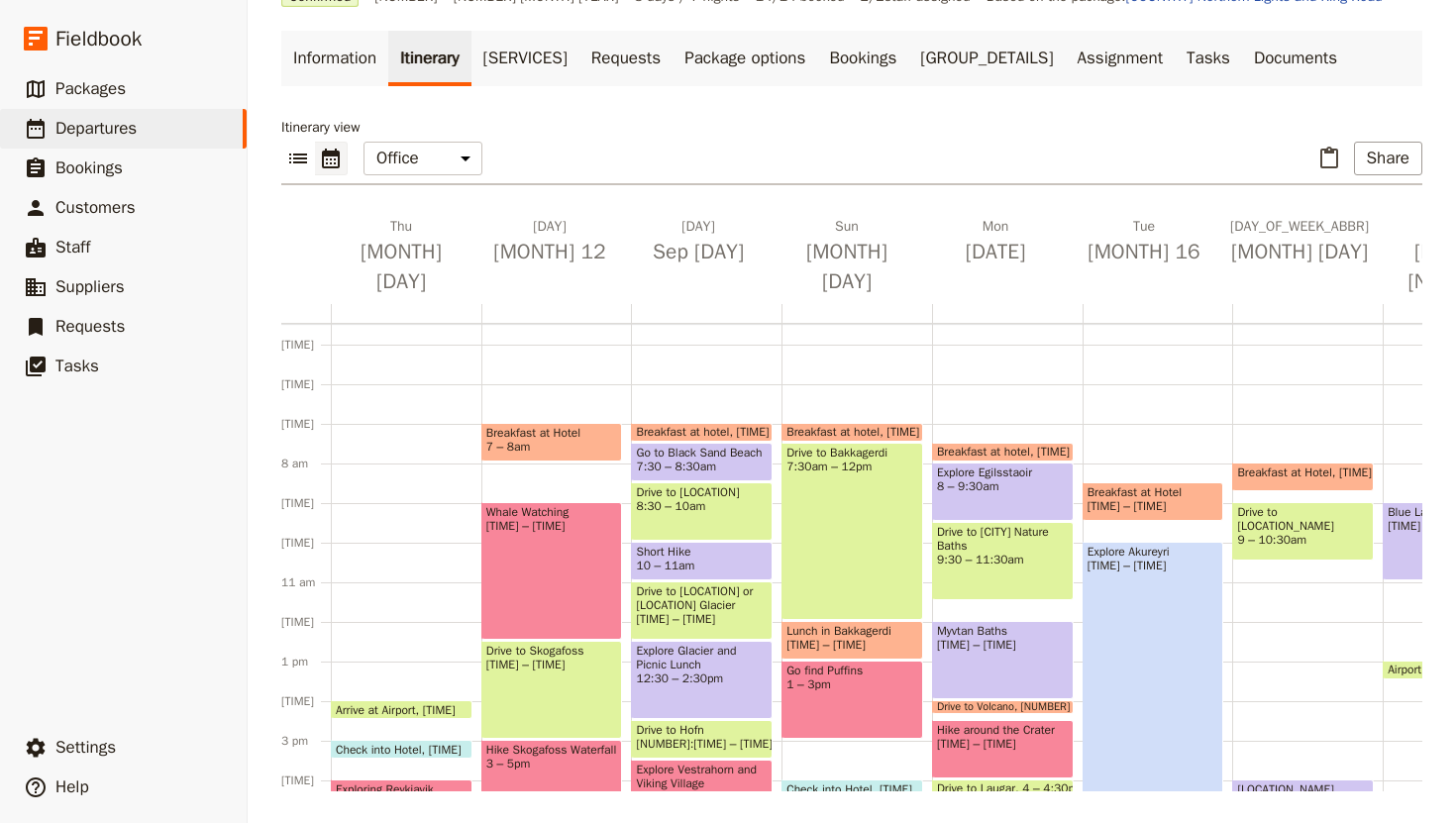 scroll, scrollTop: 182, scrollLeft: 0, axis: vertical 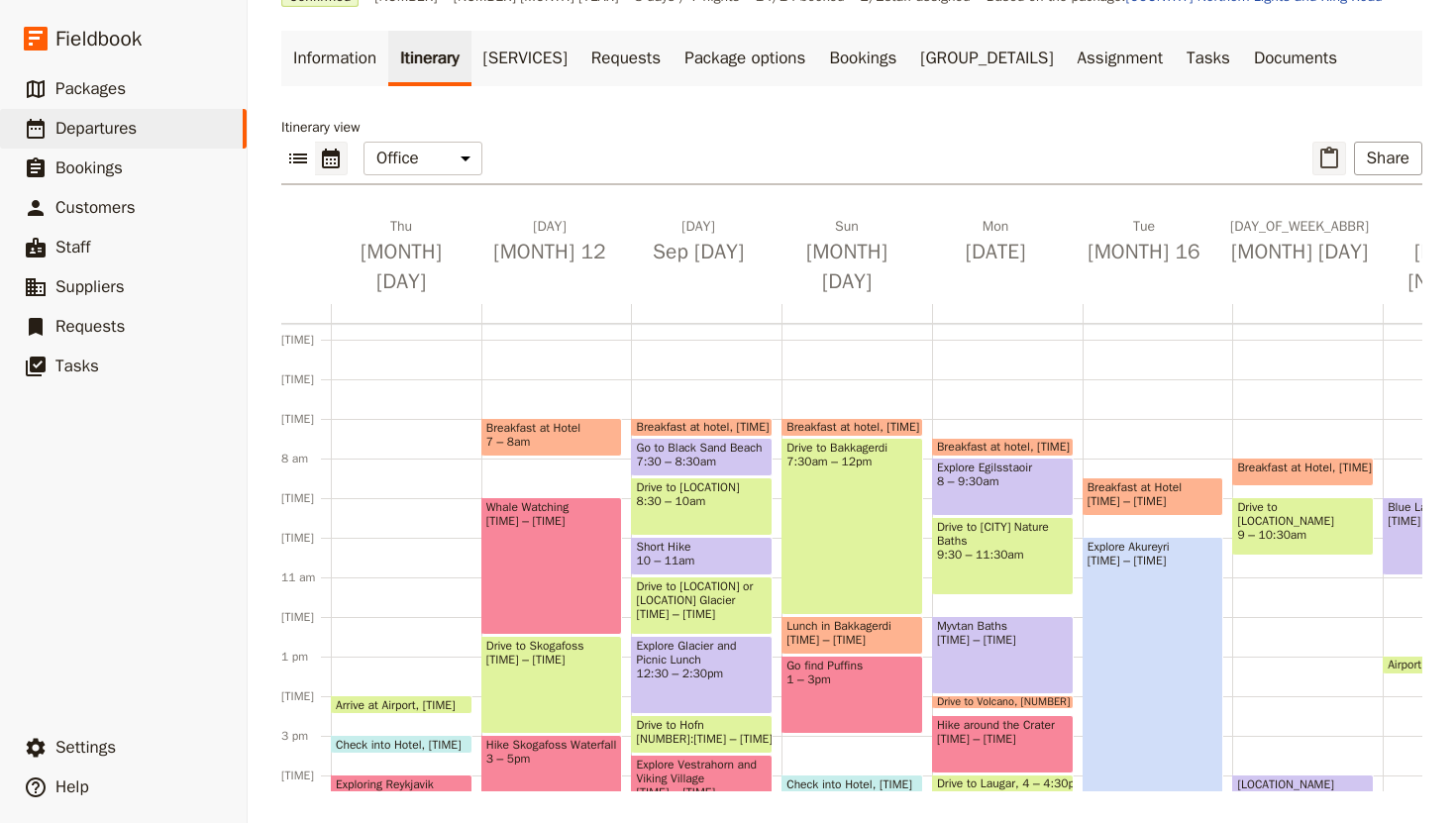 click 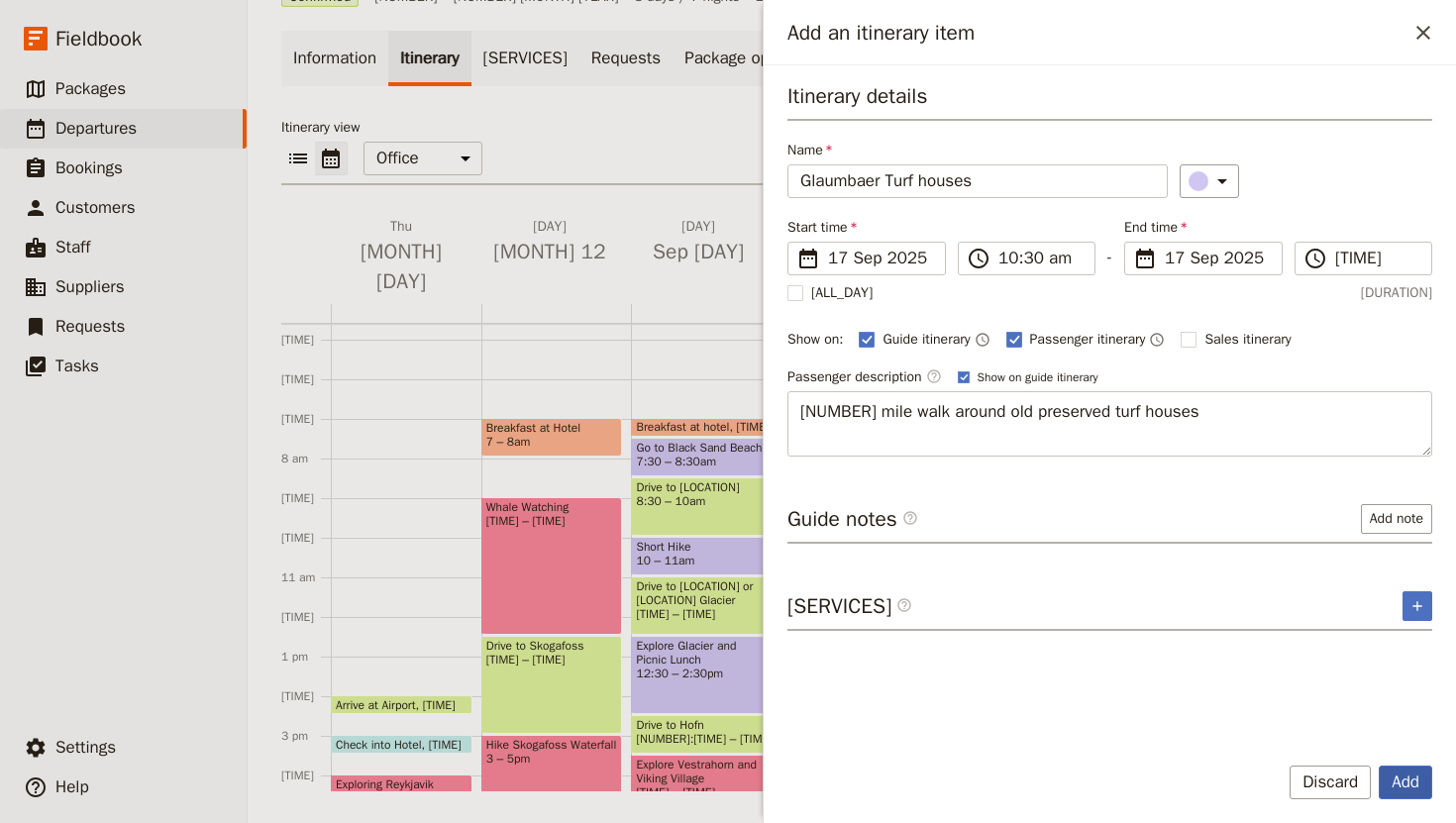 click on "Add" at bounding box center (1405, 782) 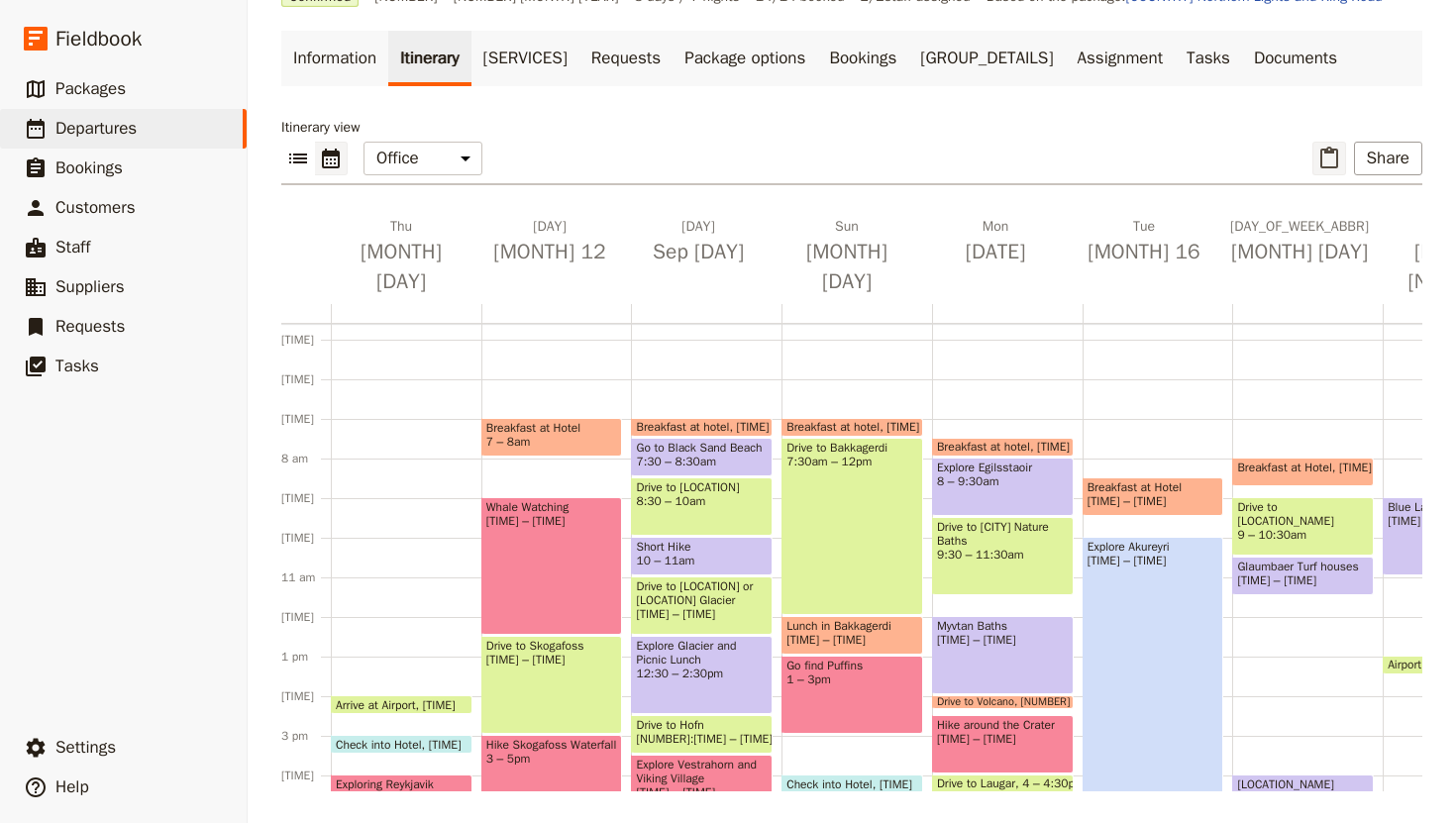 click 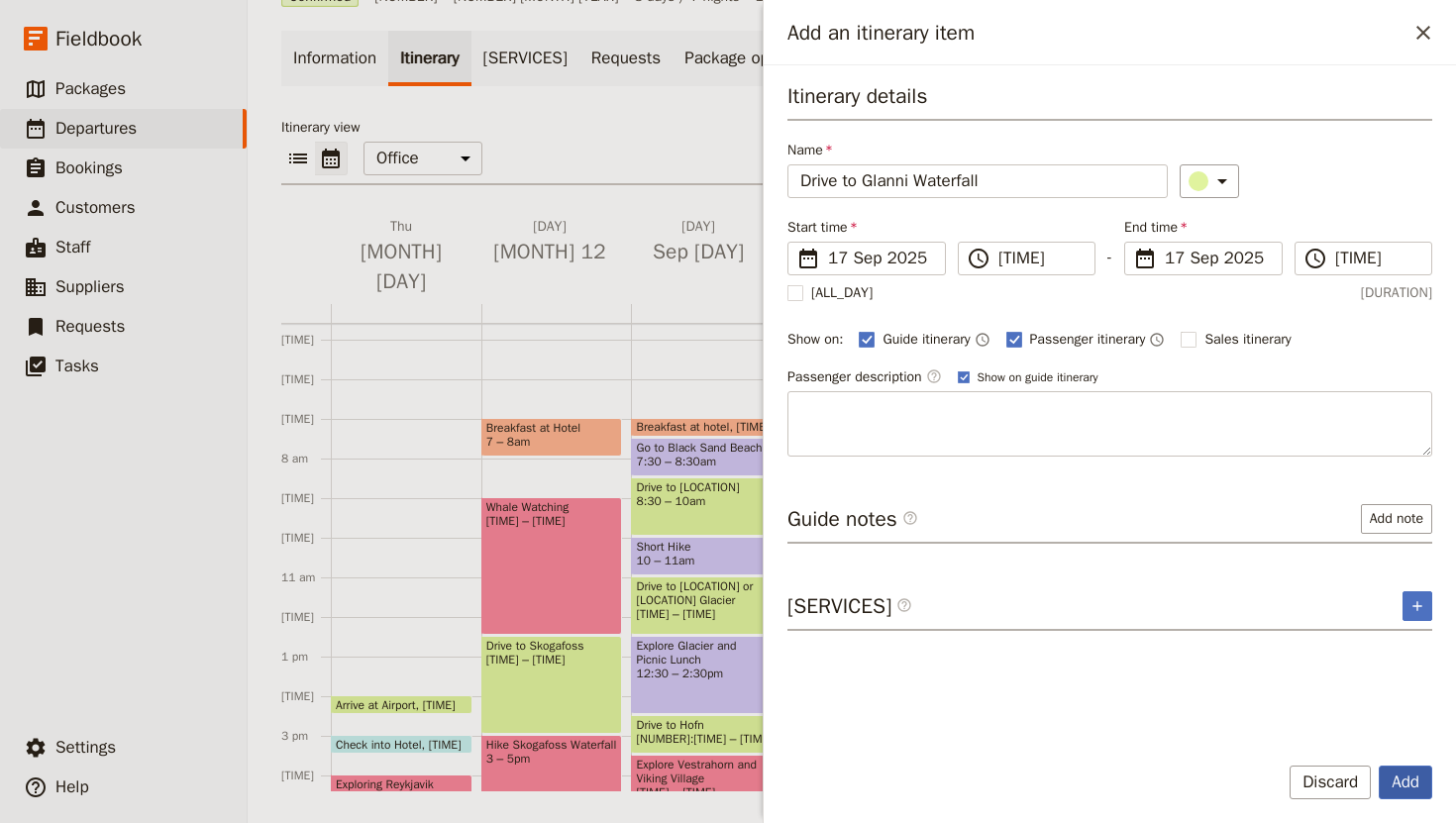click on "Add" at bounding box center [1405, 782] 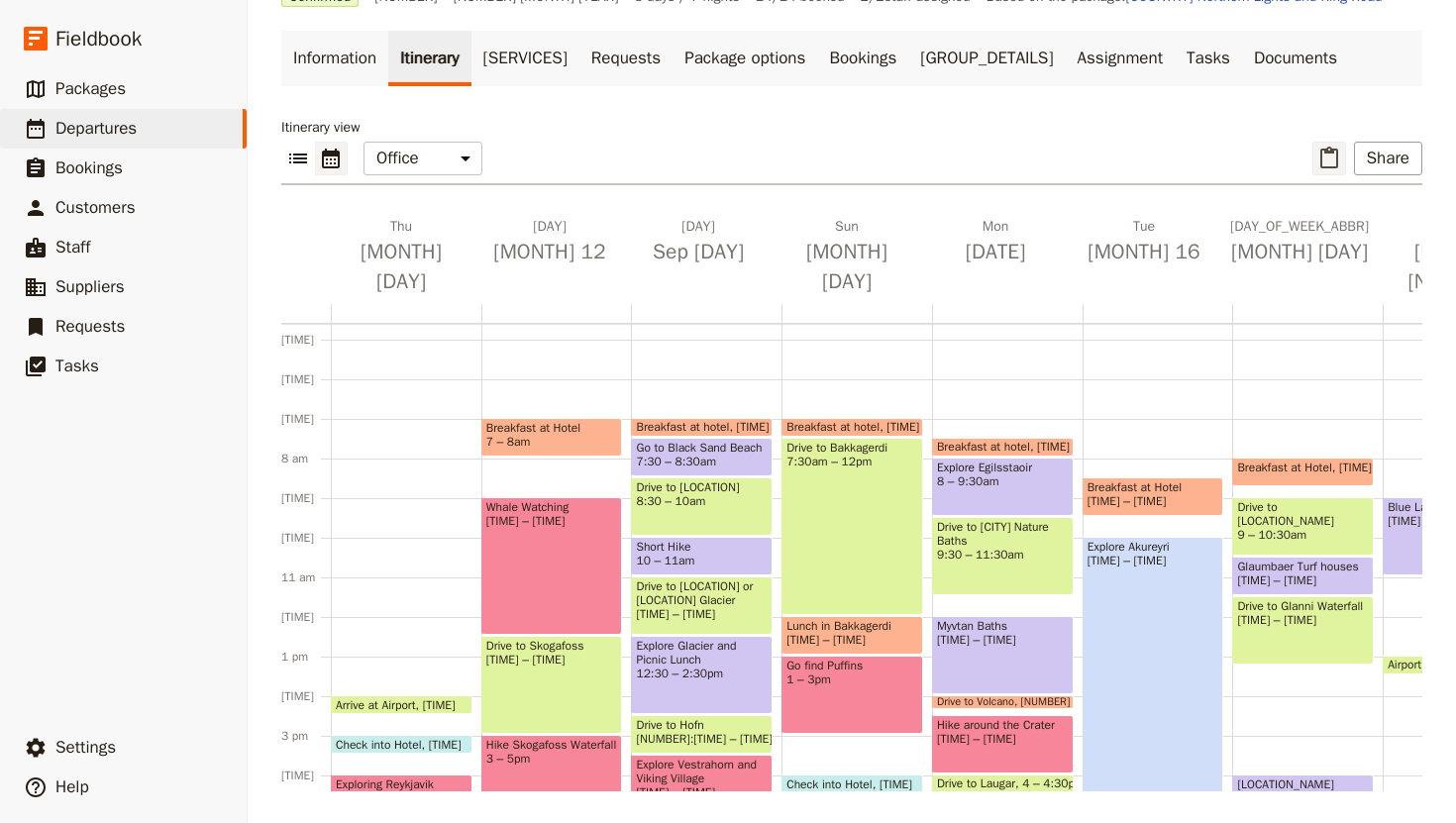 click 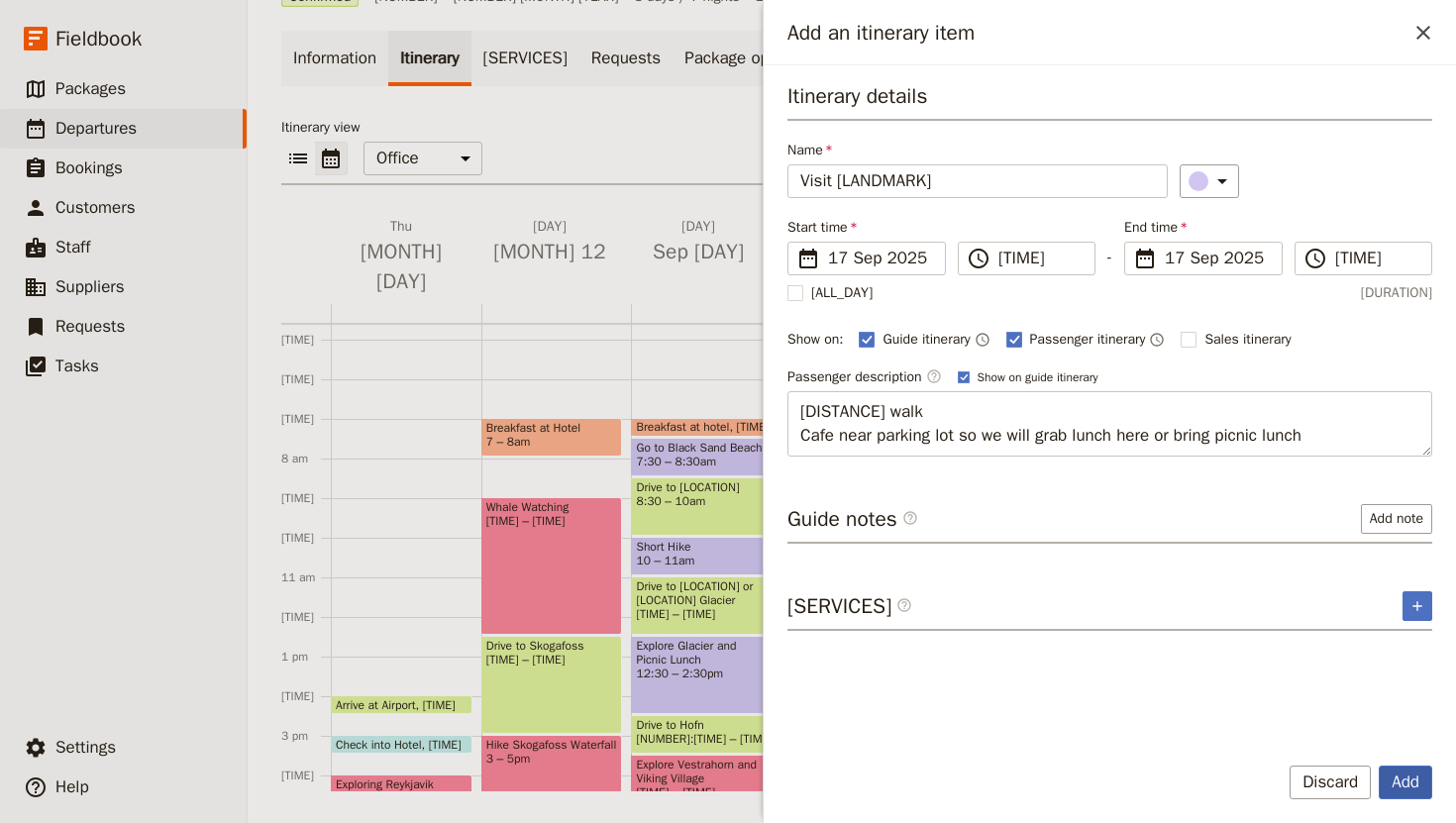 click on "Add" at bounding box center (1405, 782) 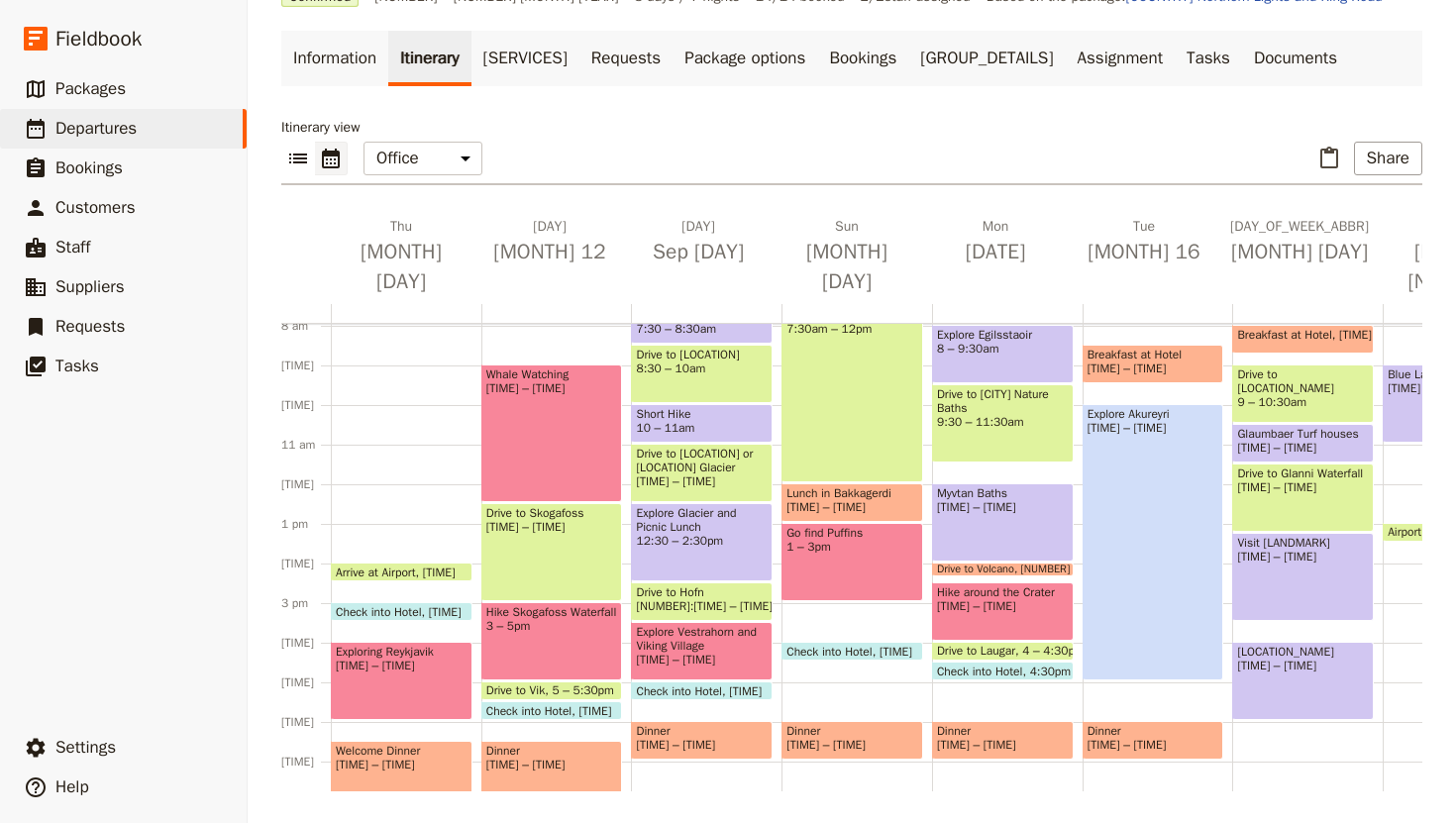 scroll, scrollTop: 318, scrollLeft: 0, axis: vertical 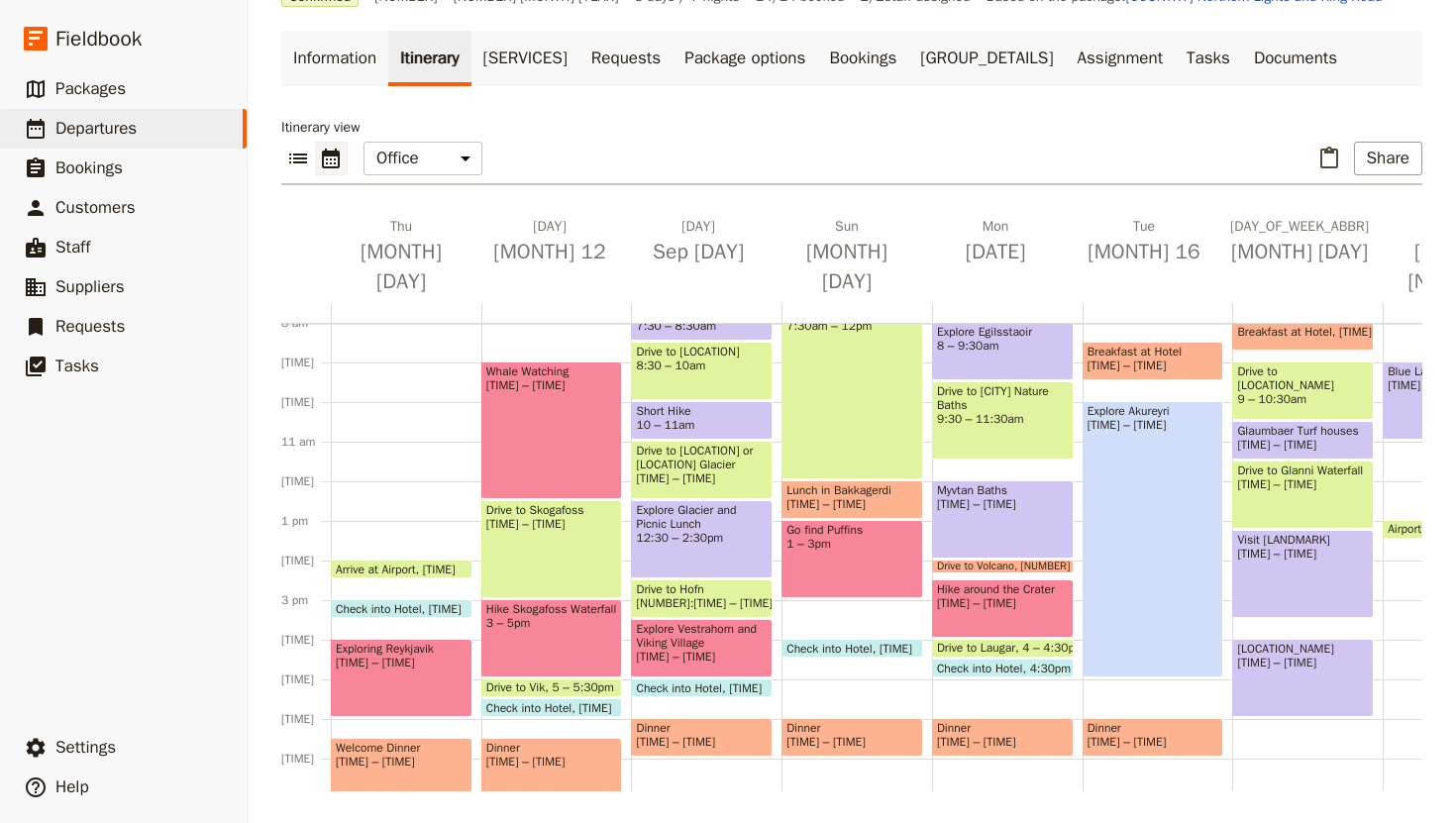 click on "Visit Glanni Waterfall 1:15 – 3:30pm" at bounding box center [1302, 573] 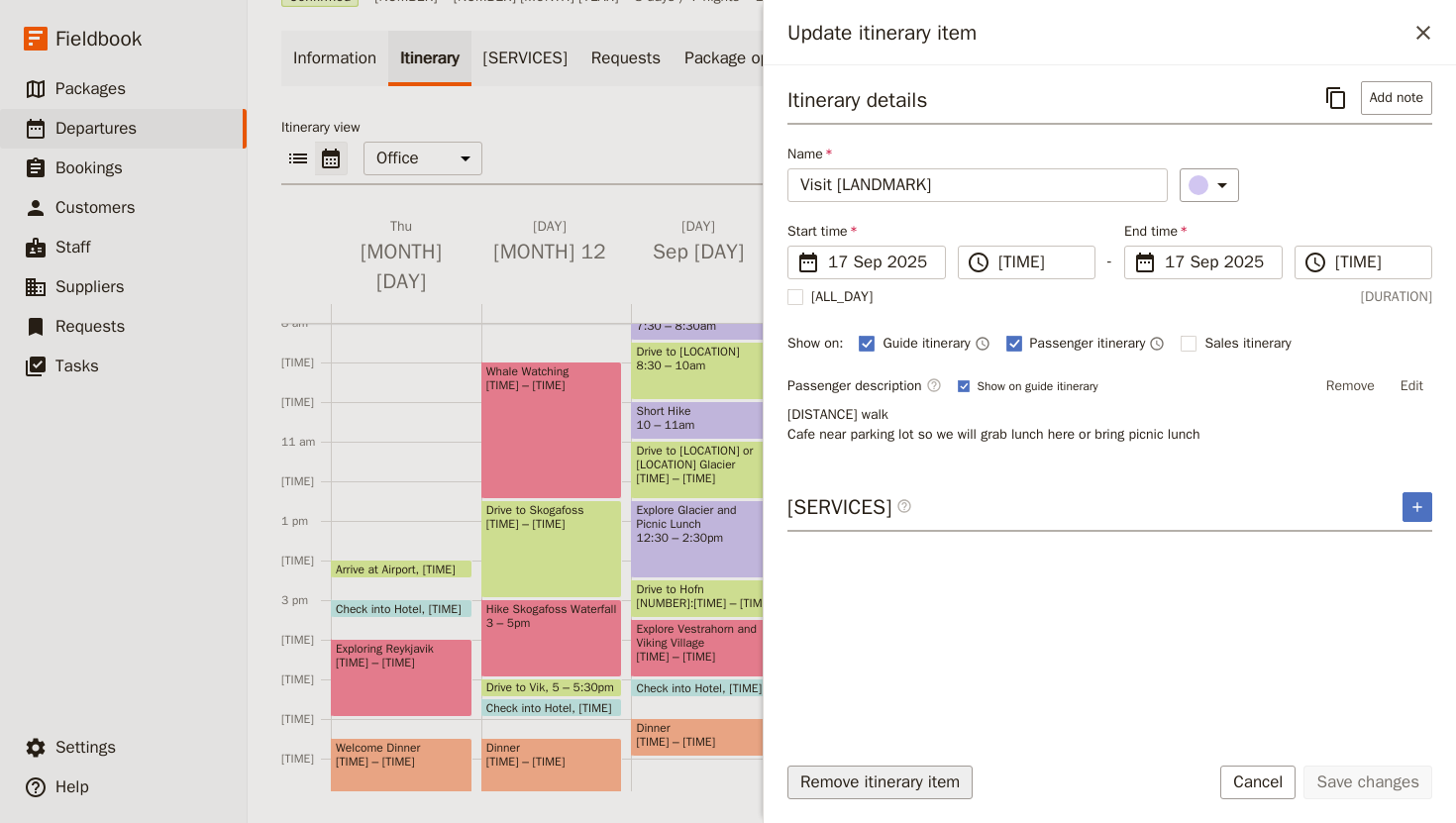 click on "Remove itinerary item" at bounding box center [880, 782] 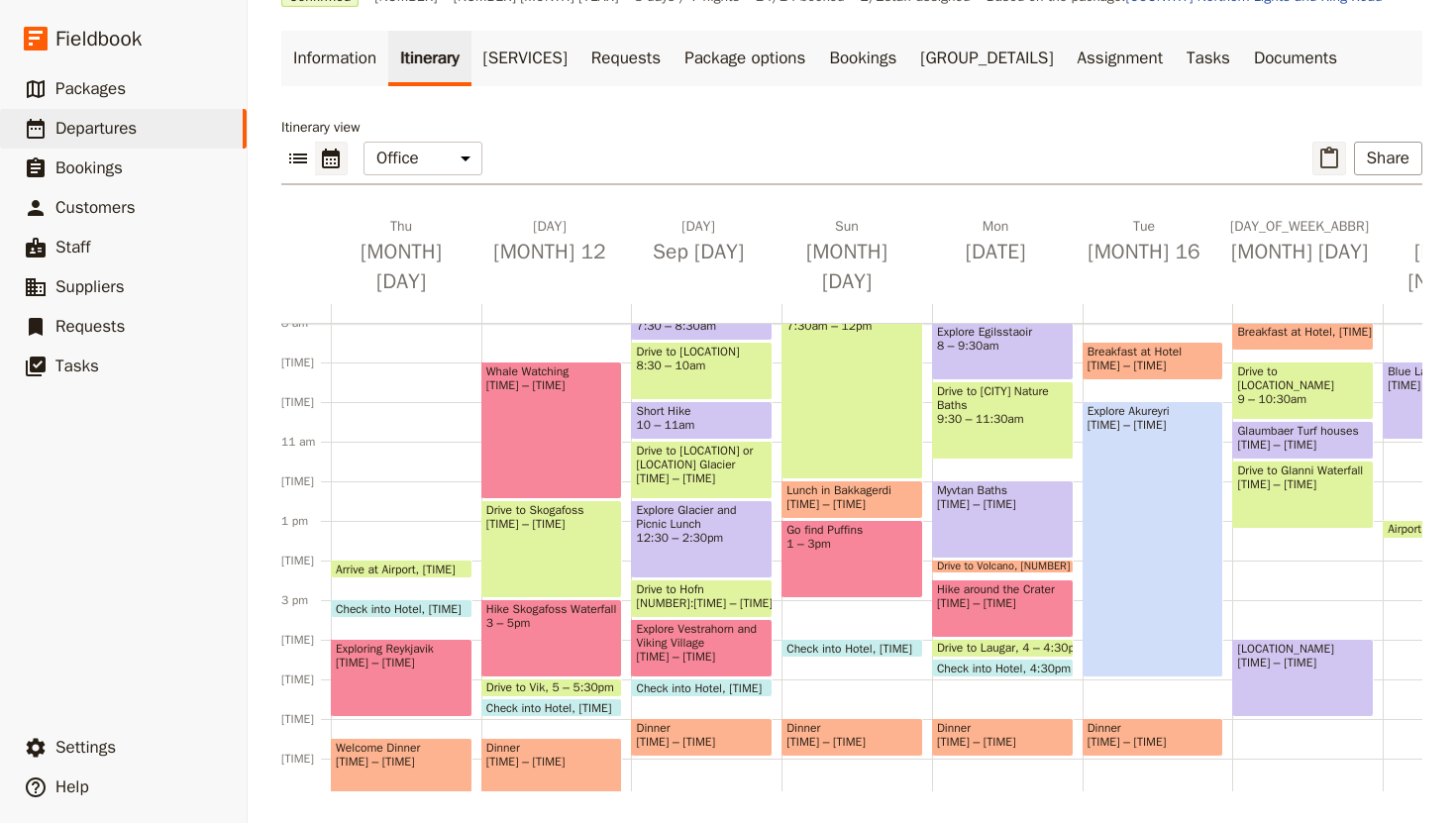 click 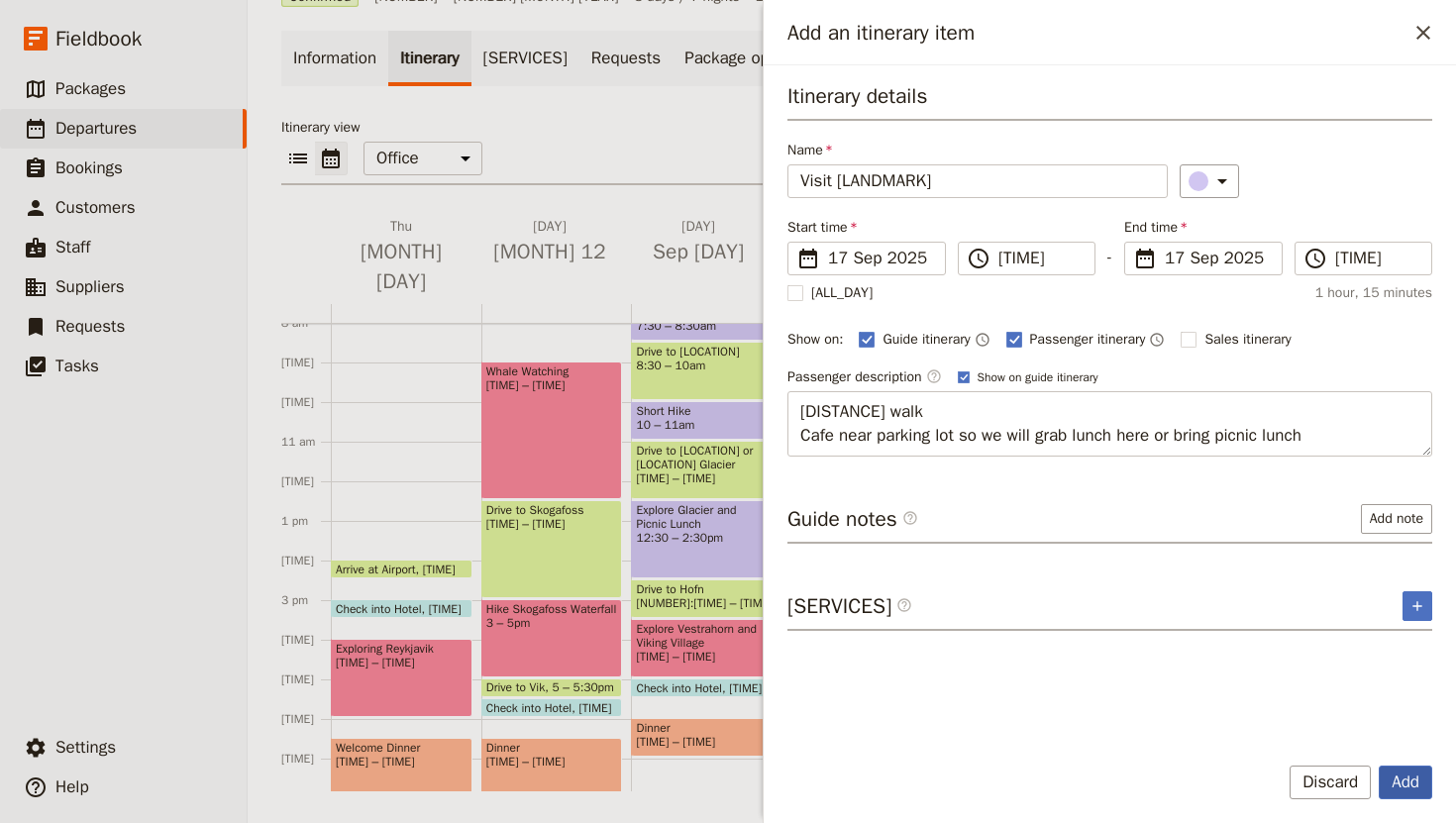 click on "Add" at bounding box center (1405, 782) 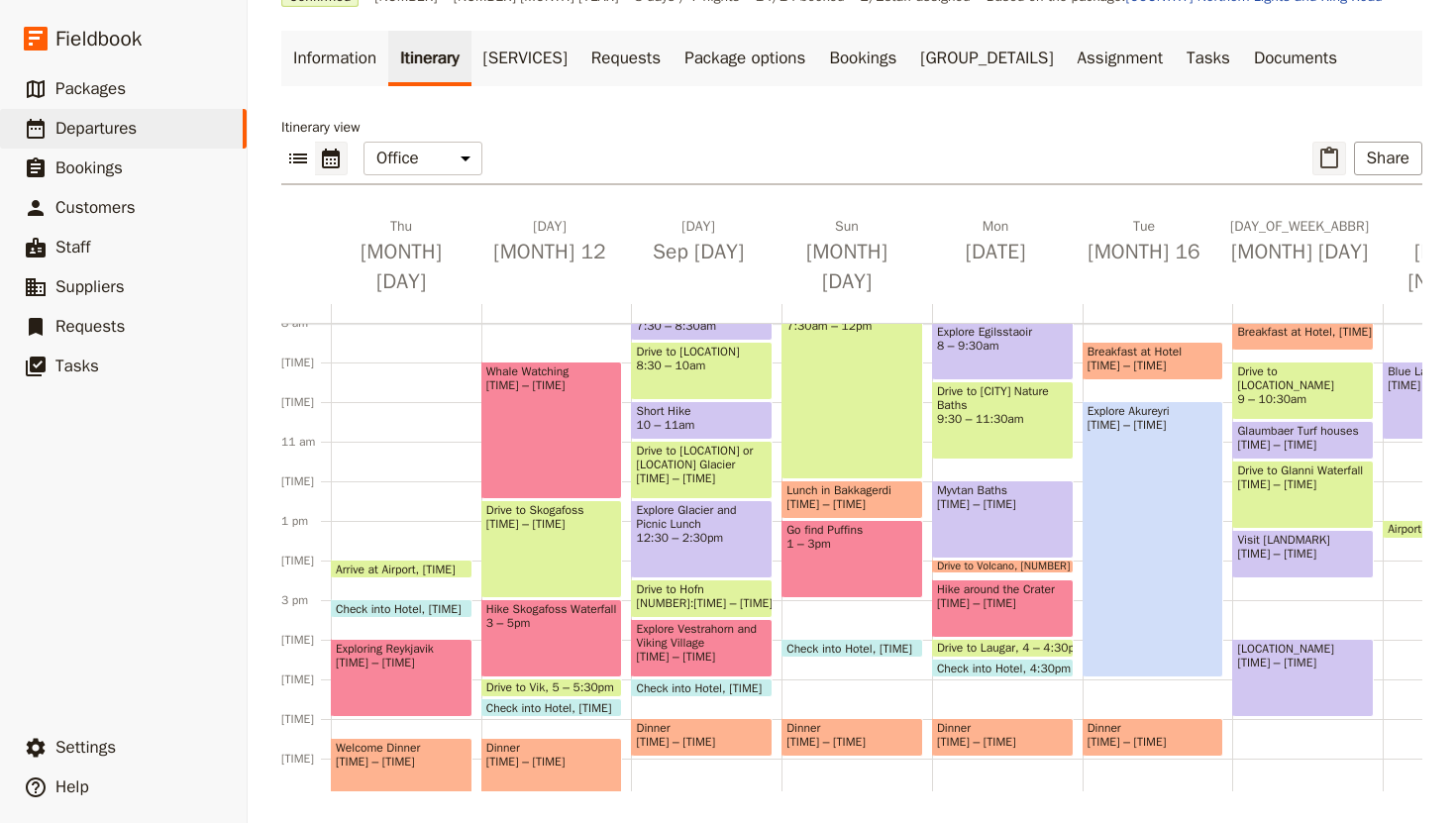 click 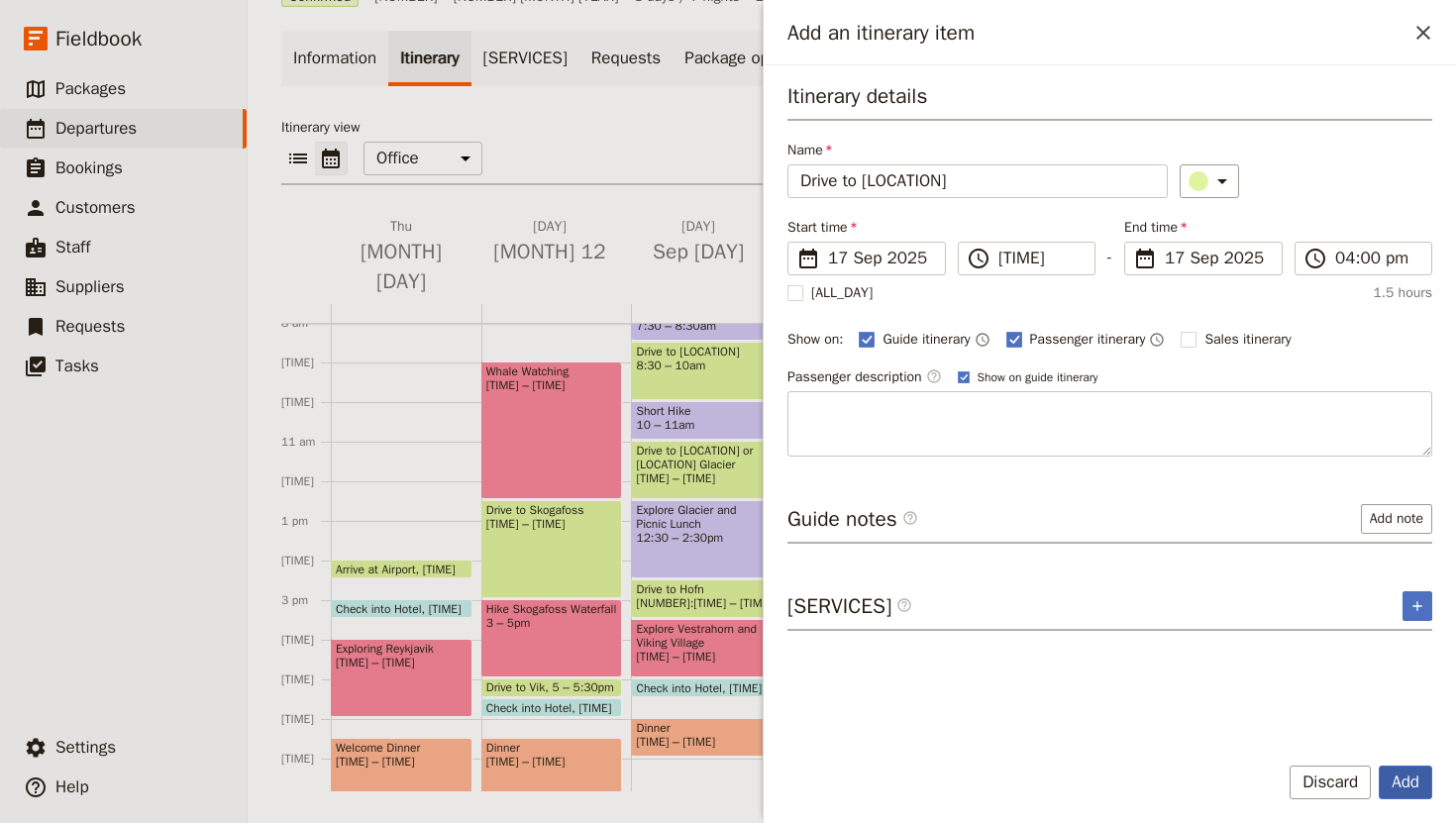 click on "Add" at bounding box center [1405, 782] 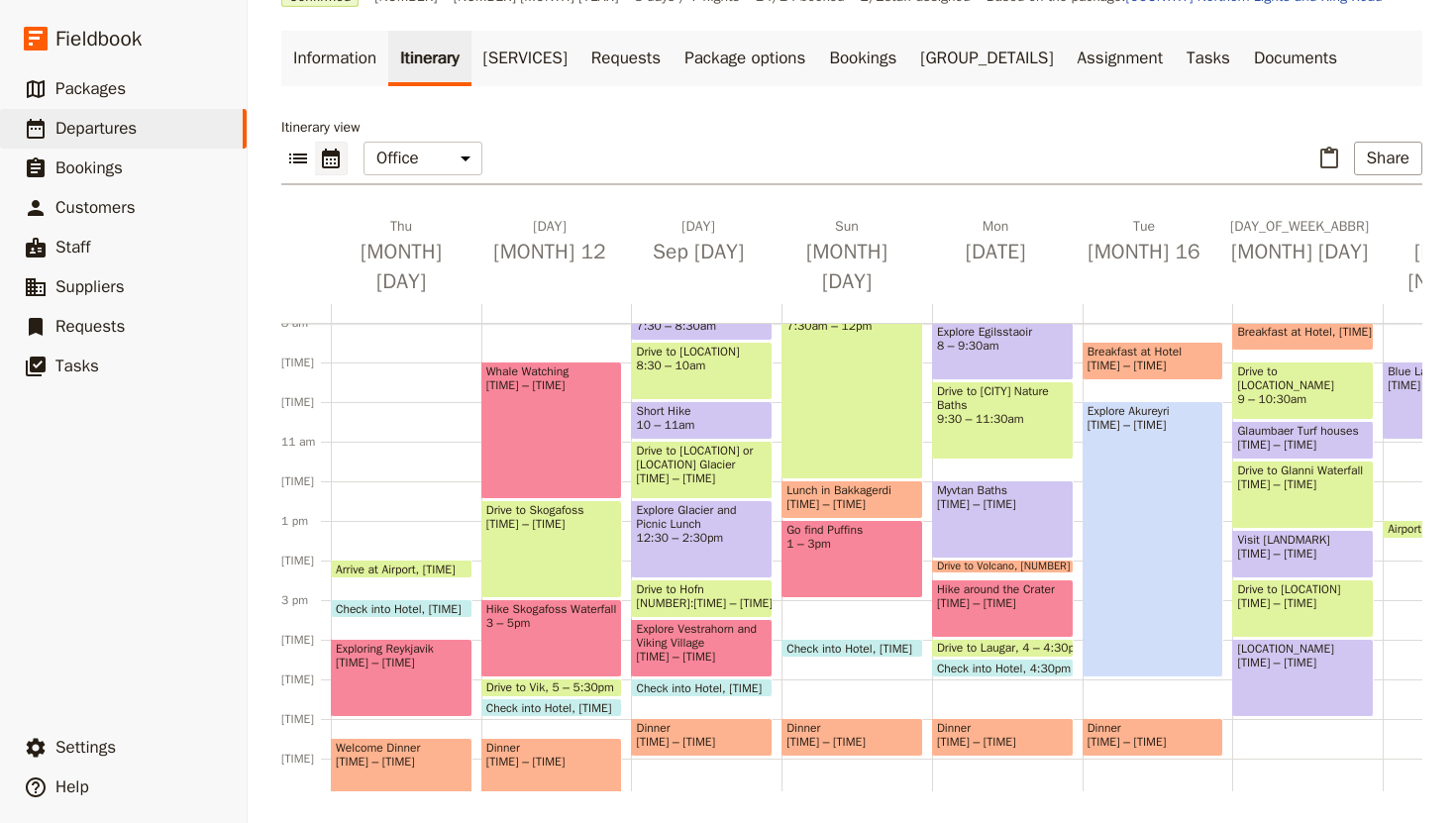 click on "Sky Lagoon [TIME]" at bounding box center (1302, 677) 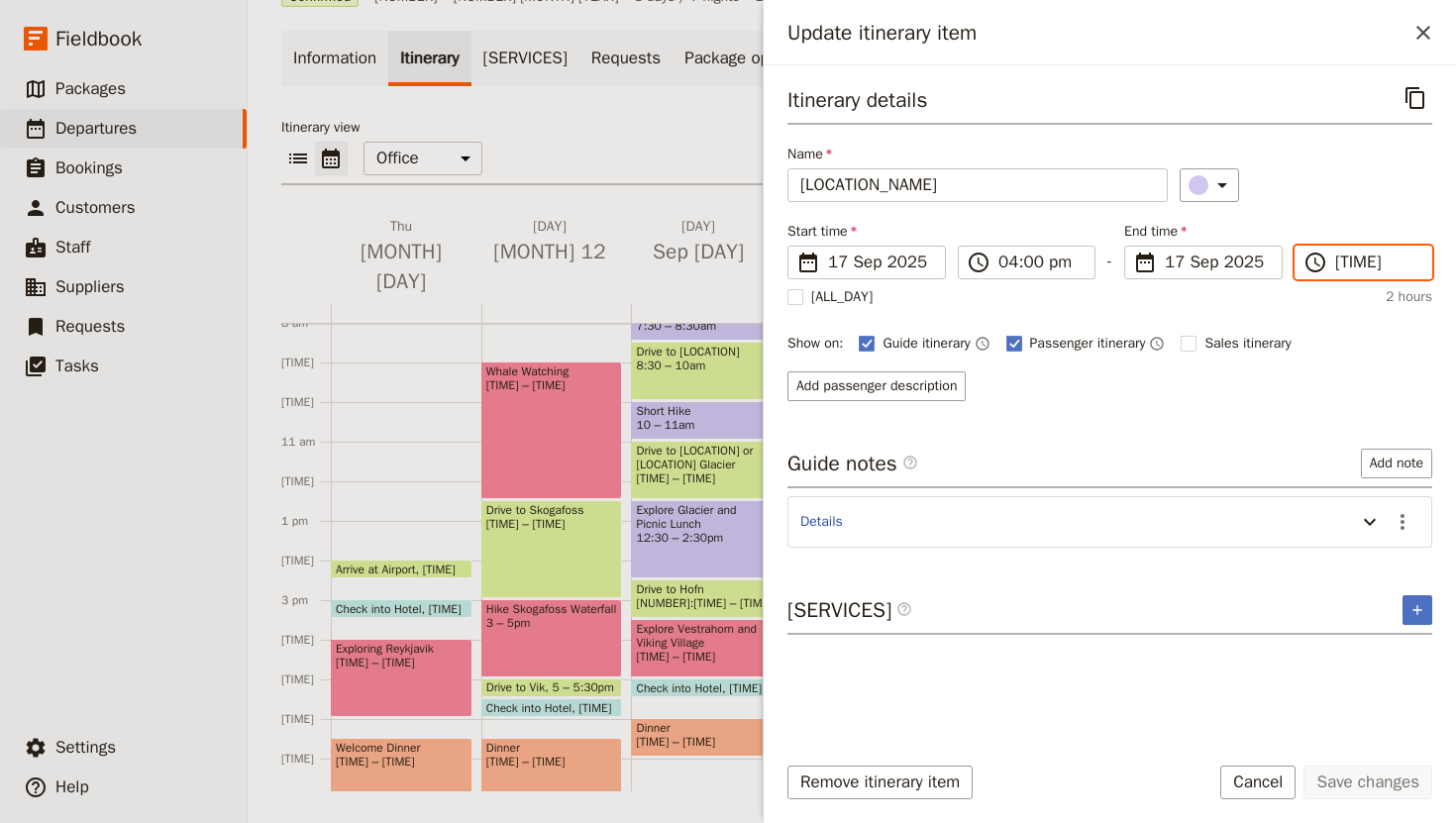 click on "[TIME]" at bounding box center [1377, 262] 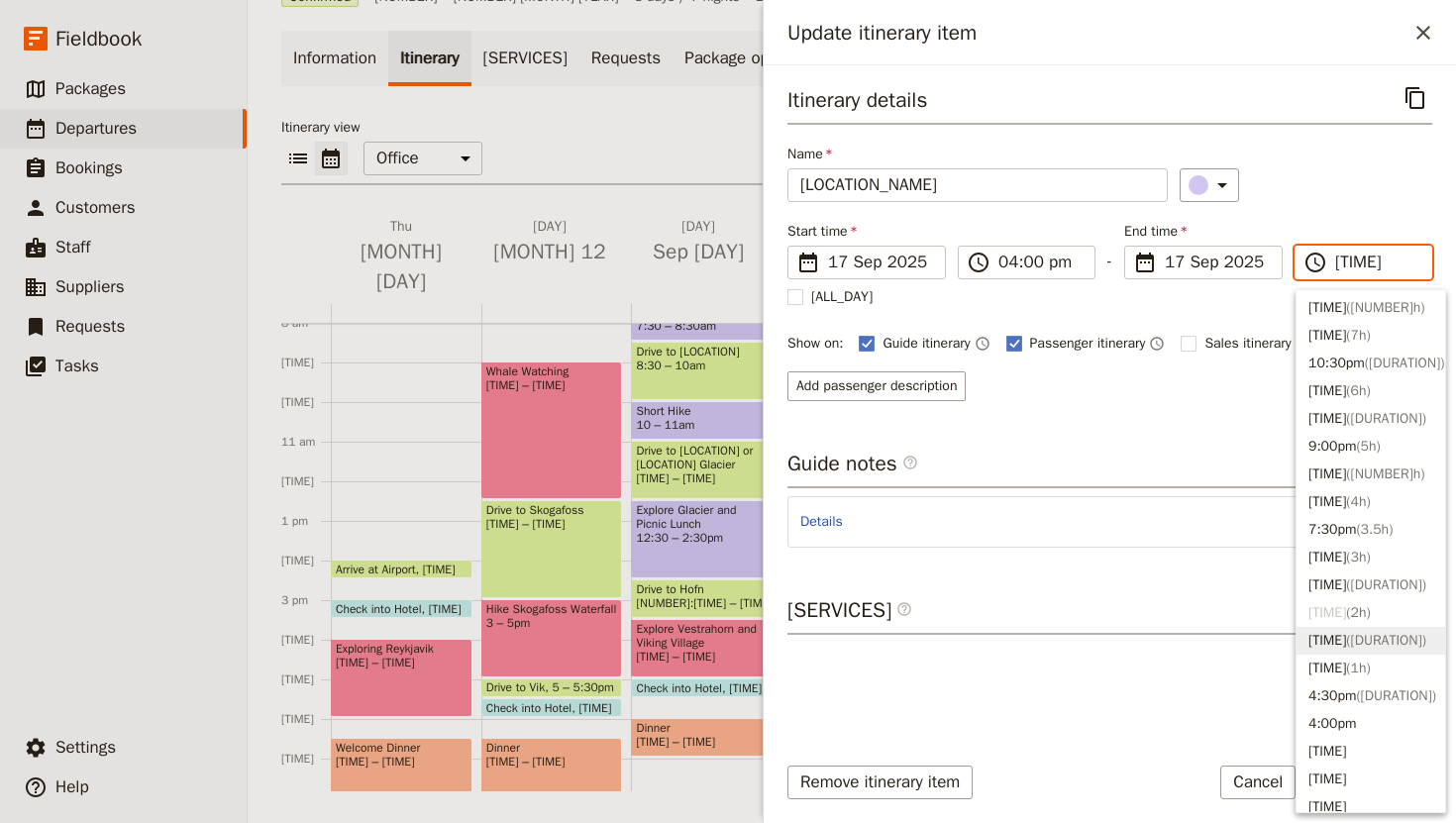 click on "[TIME] ( [DURATION] )" at bounding box center [1371, 641] 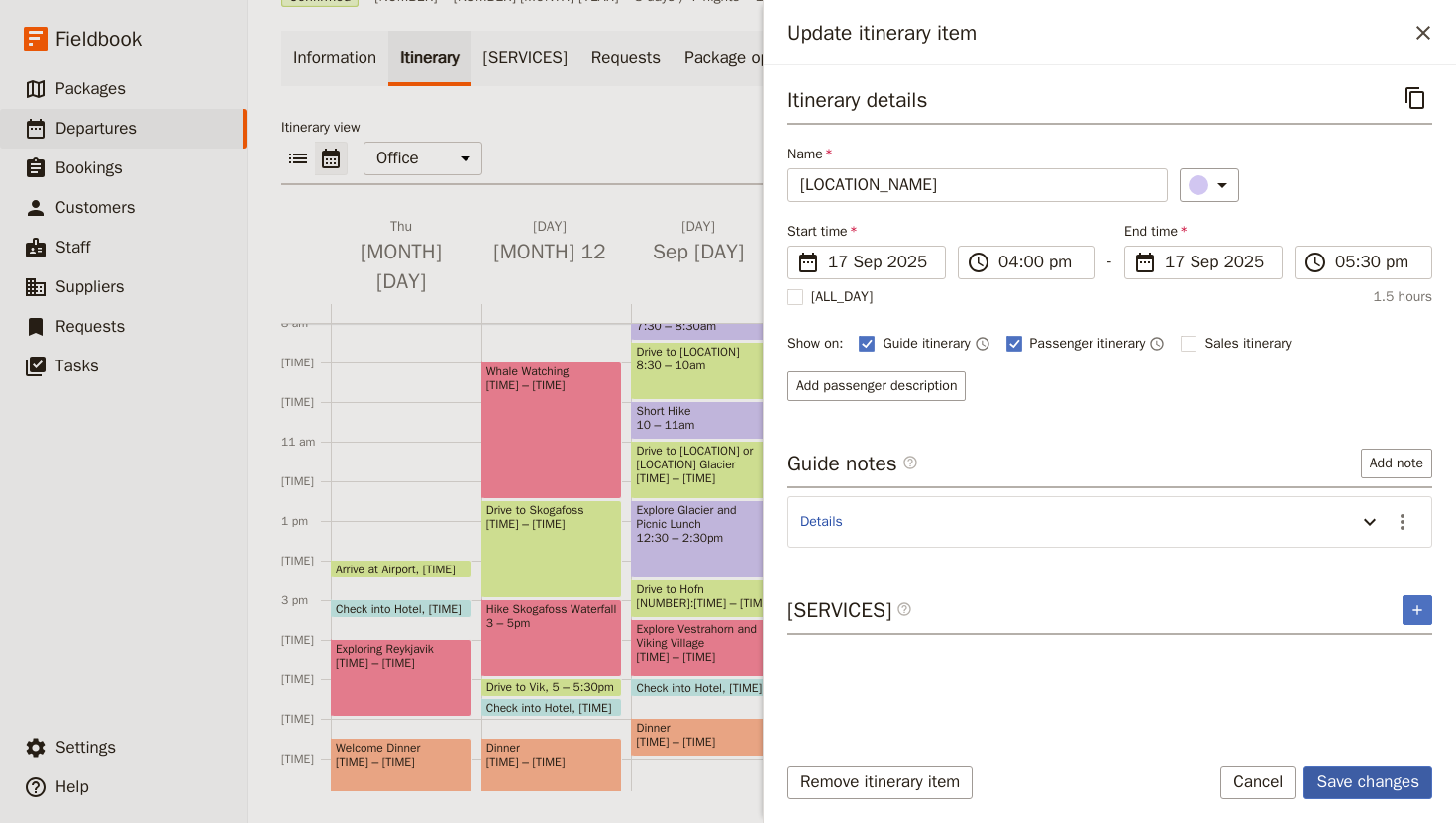 click on "Save changes" at bounding box center (1368, 782) 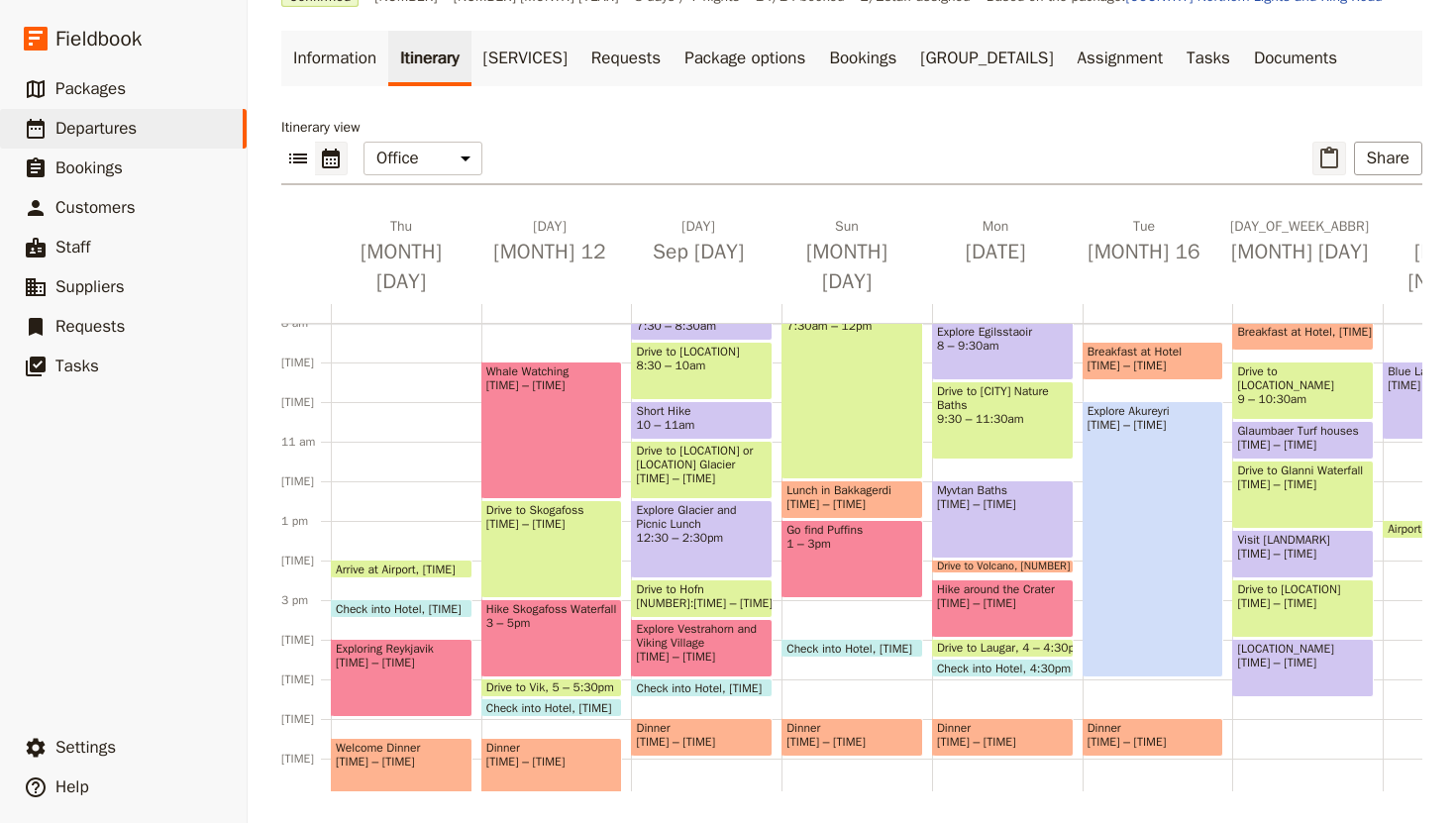 click 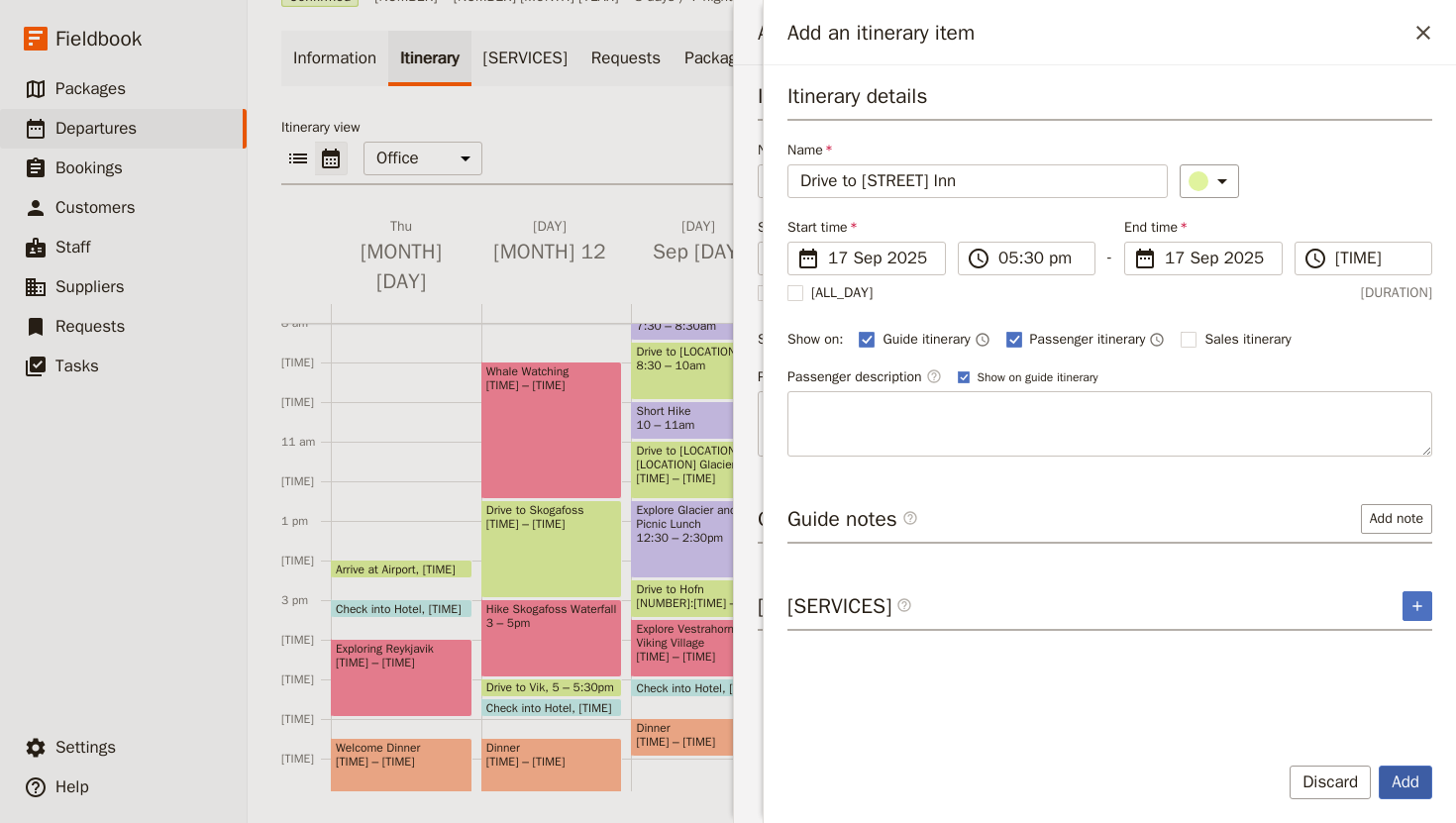 click on "Add" at bounding box center [1405, 782] 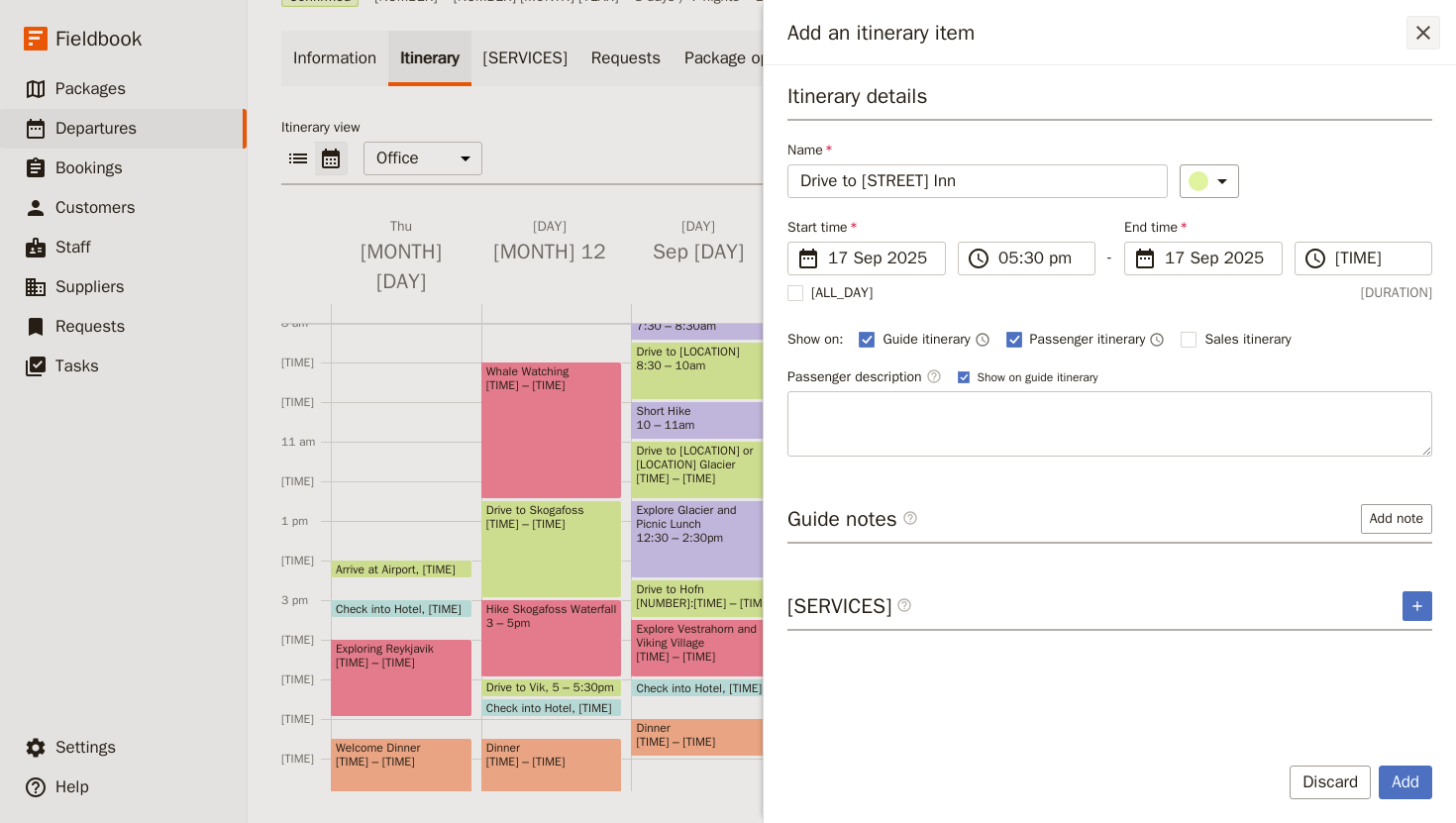 click 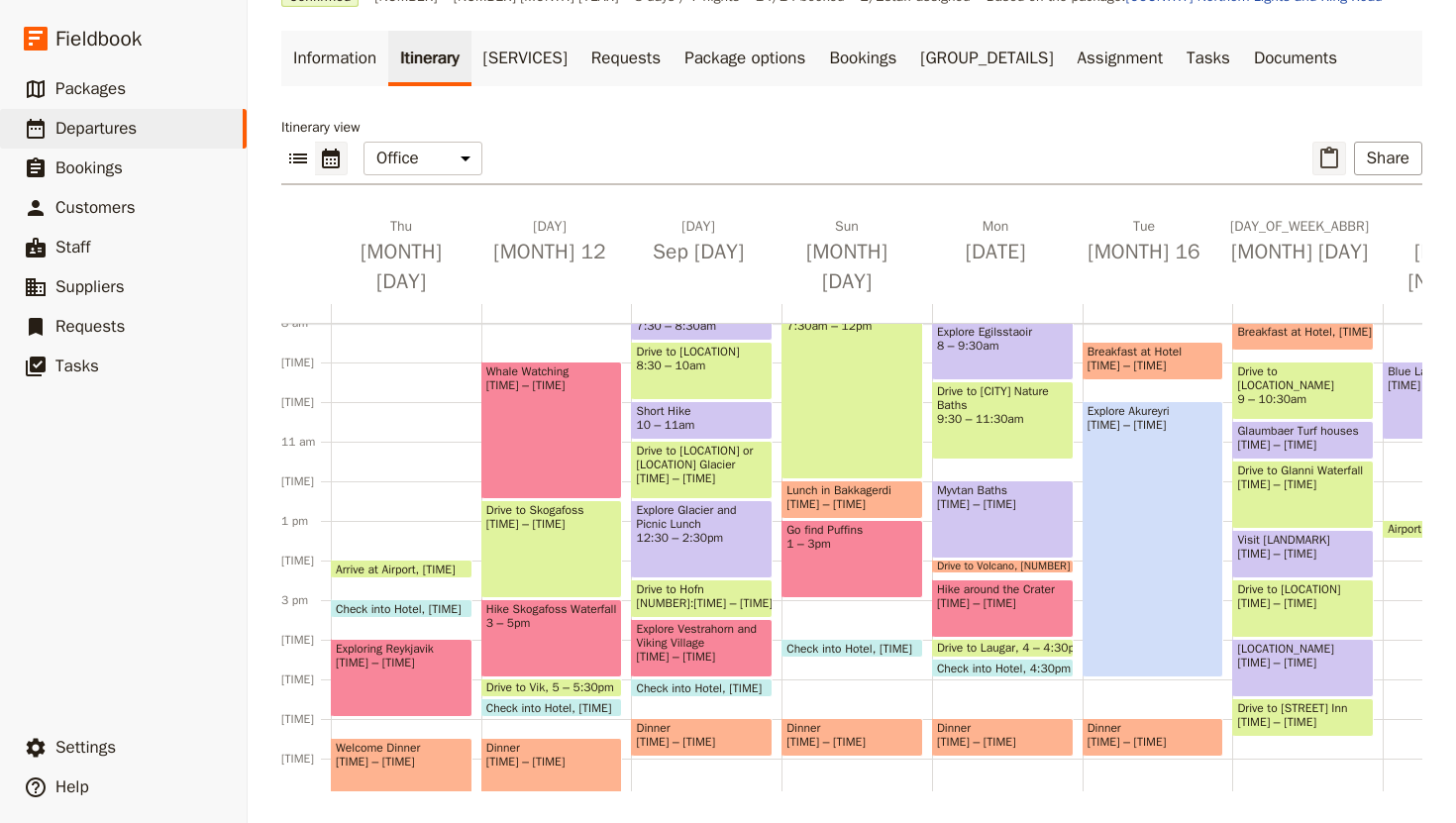 click 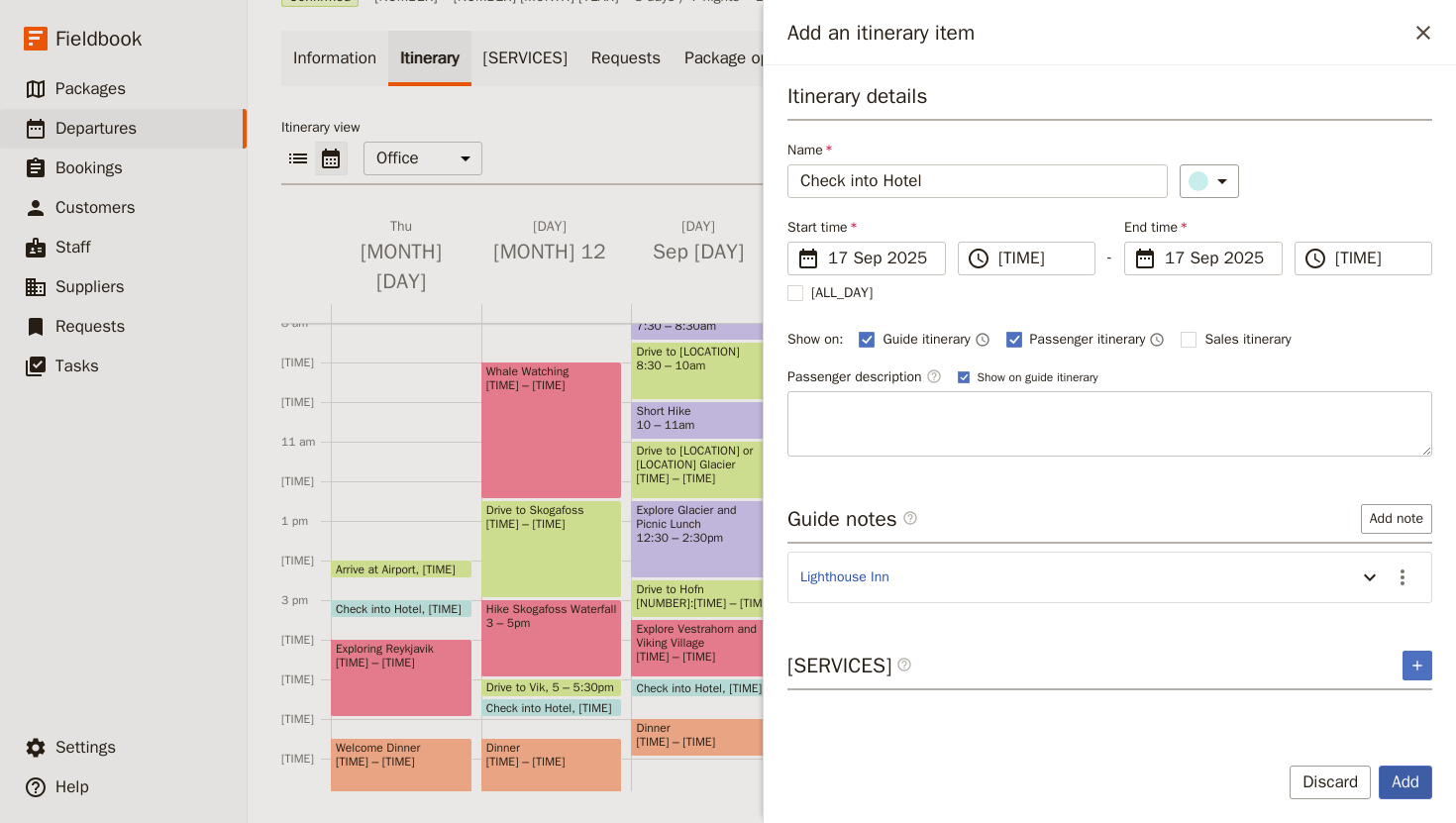 click on "Add" at bounding box center (1405, 782) 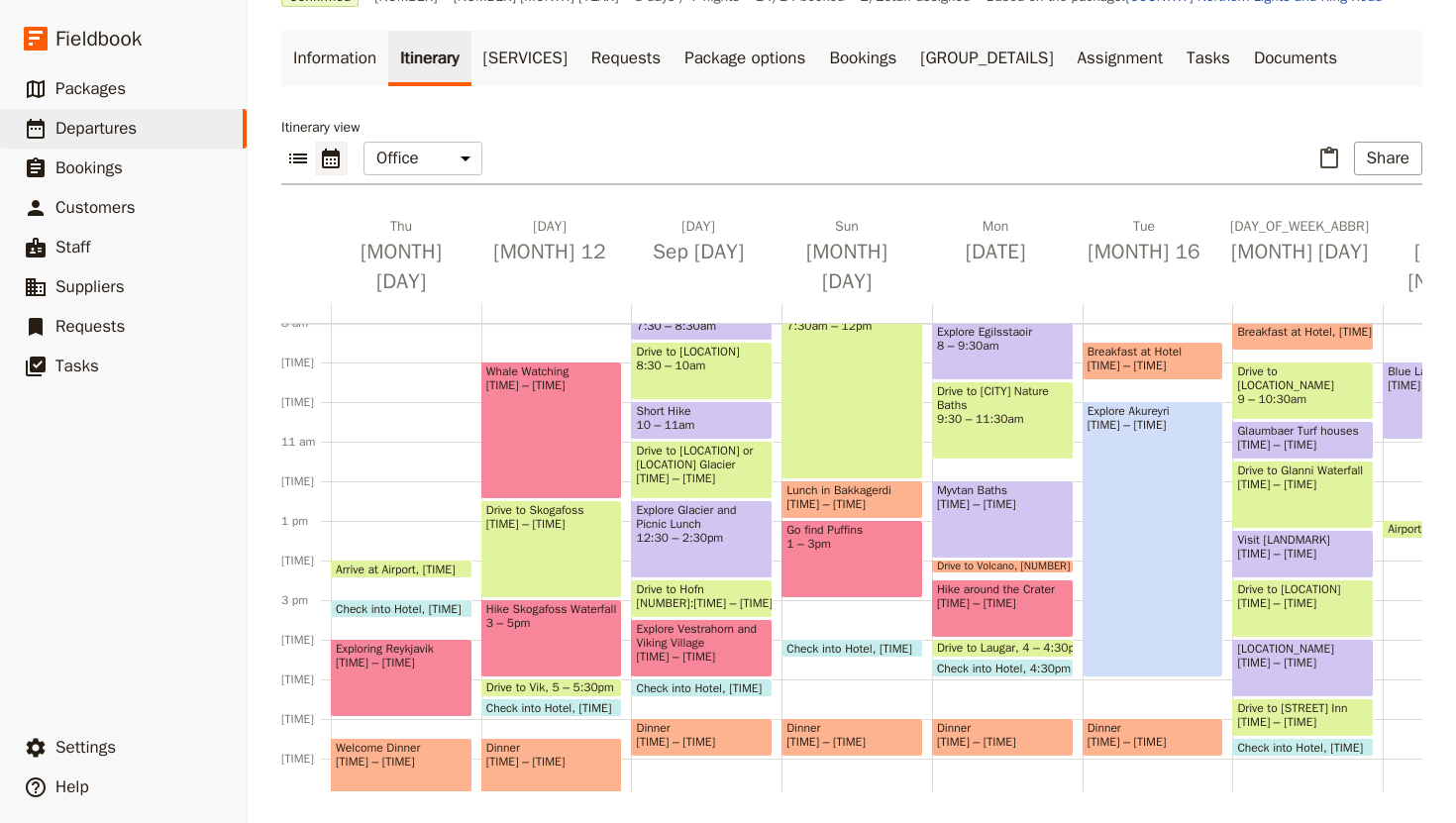 click on "Check into Hotel" at bounding box center [1284, 747] 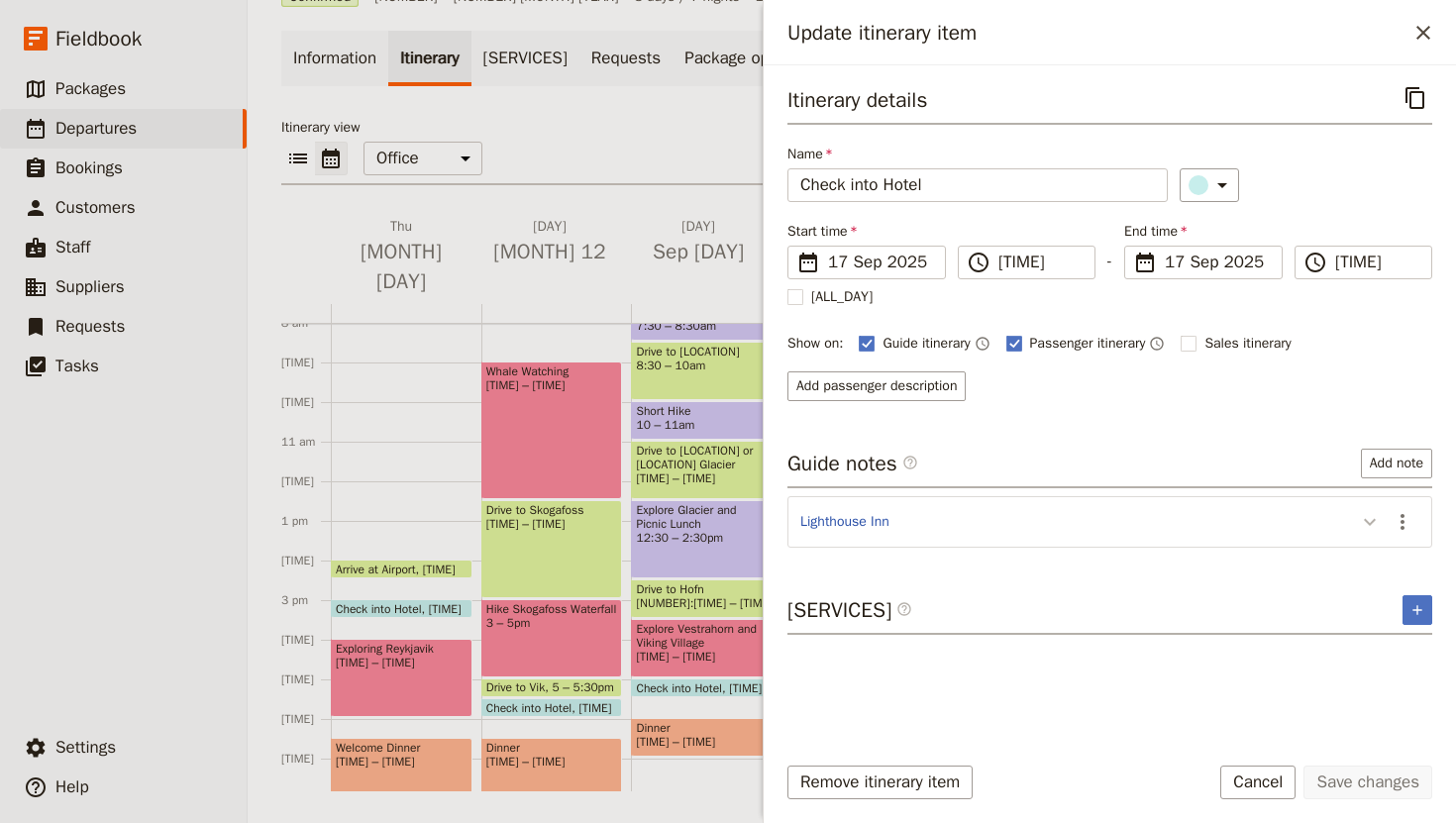 click 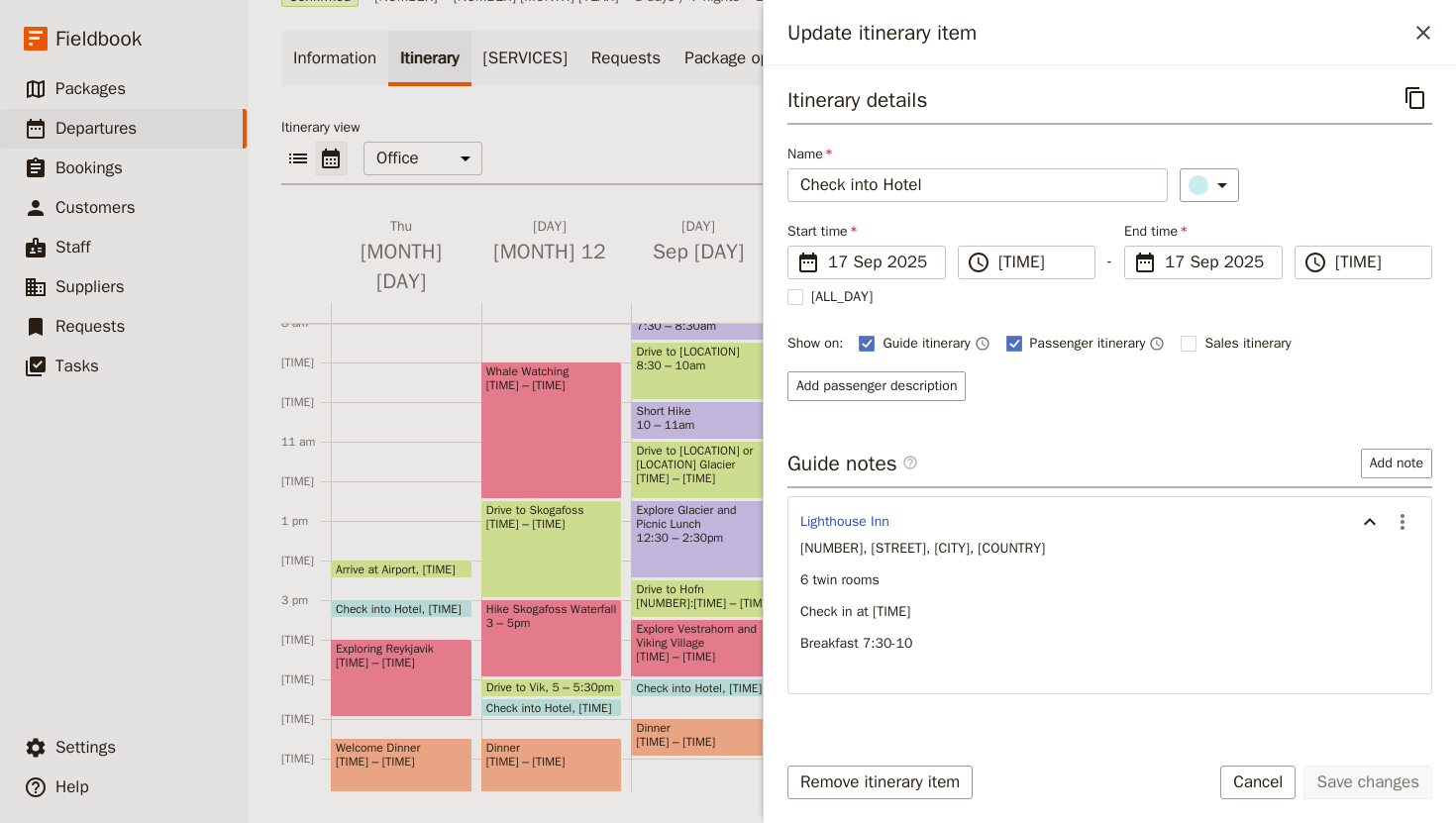 click on "[NUMBER], [STREET] [NUMBER], [COUNTRY] [NUMBER] twin rooms Check in at [TIME] Breakfast [TIME]-[TIME]" at bounding box center (1109, 612) 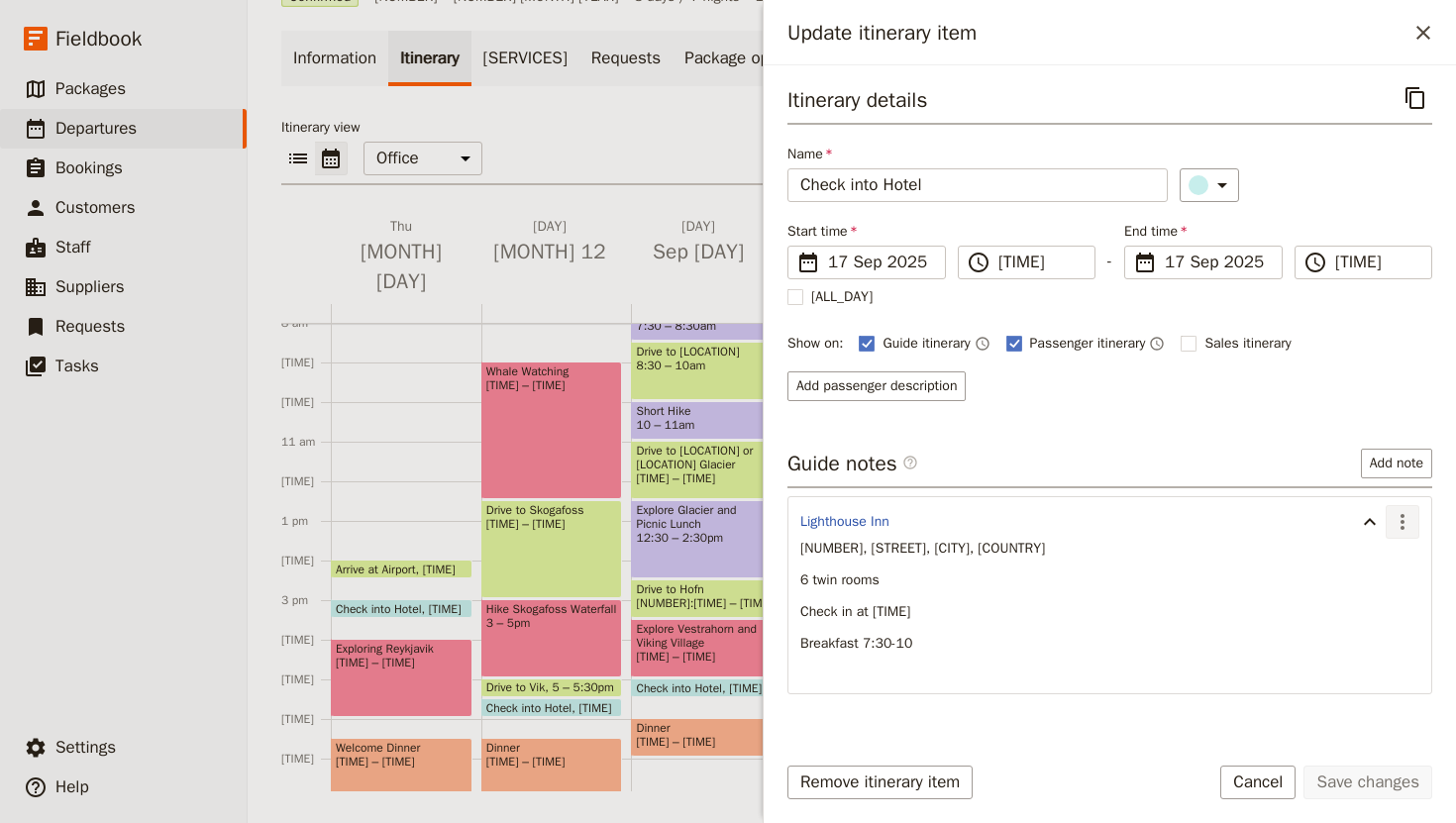 click 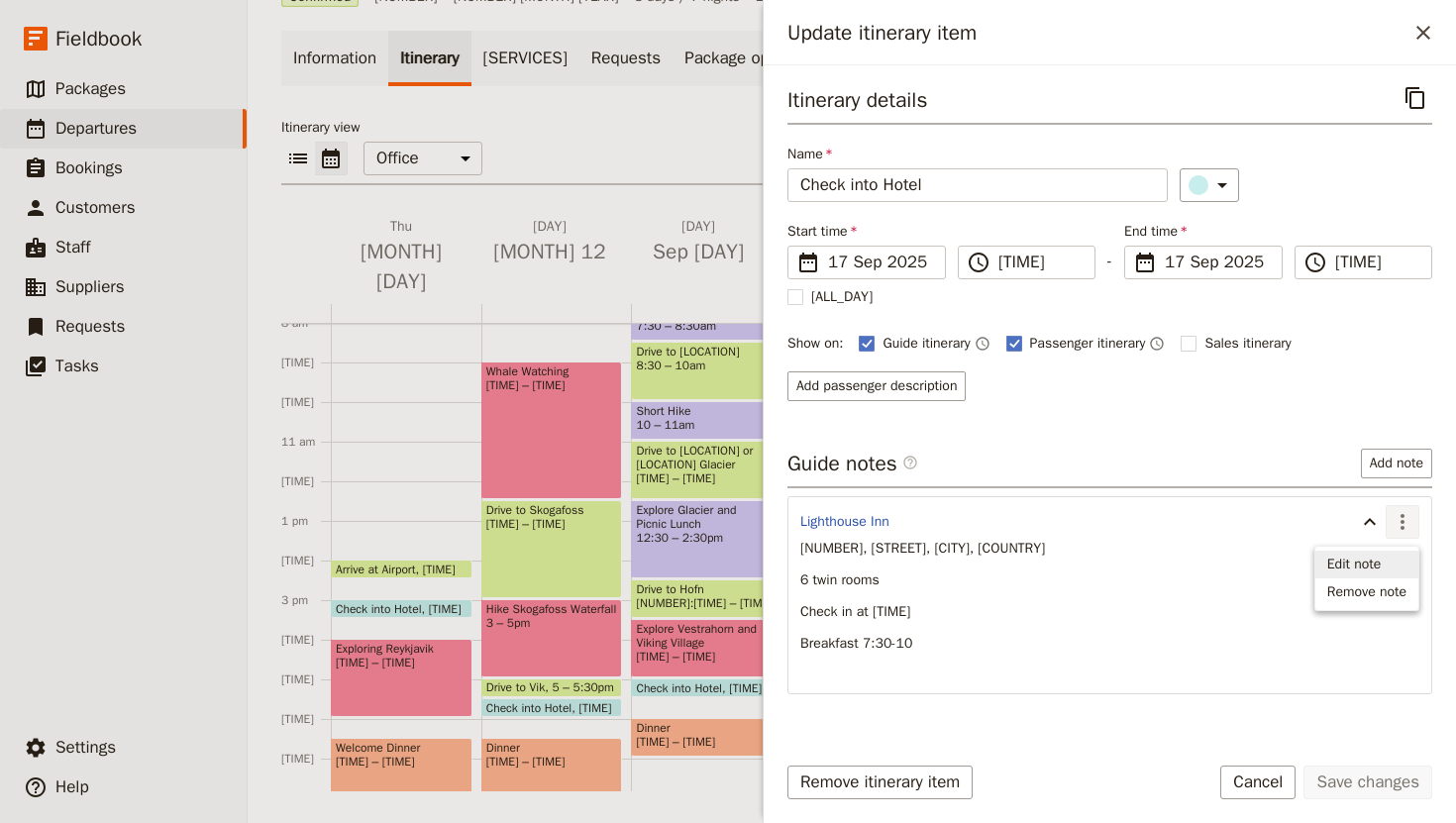 click on "Edit note" at bounding box center [1354, 565] 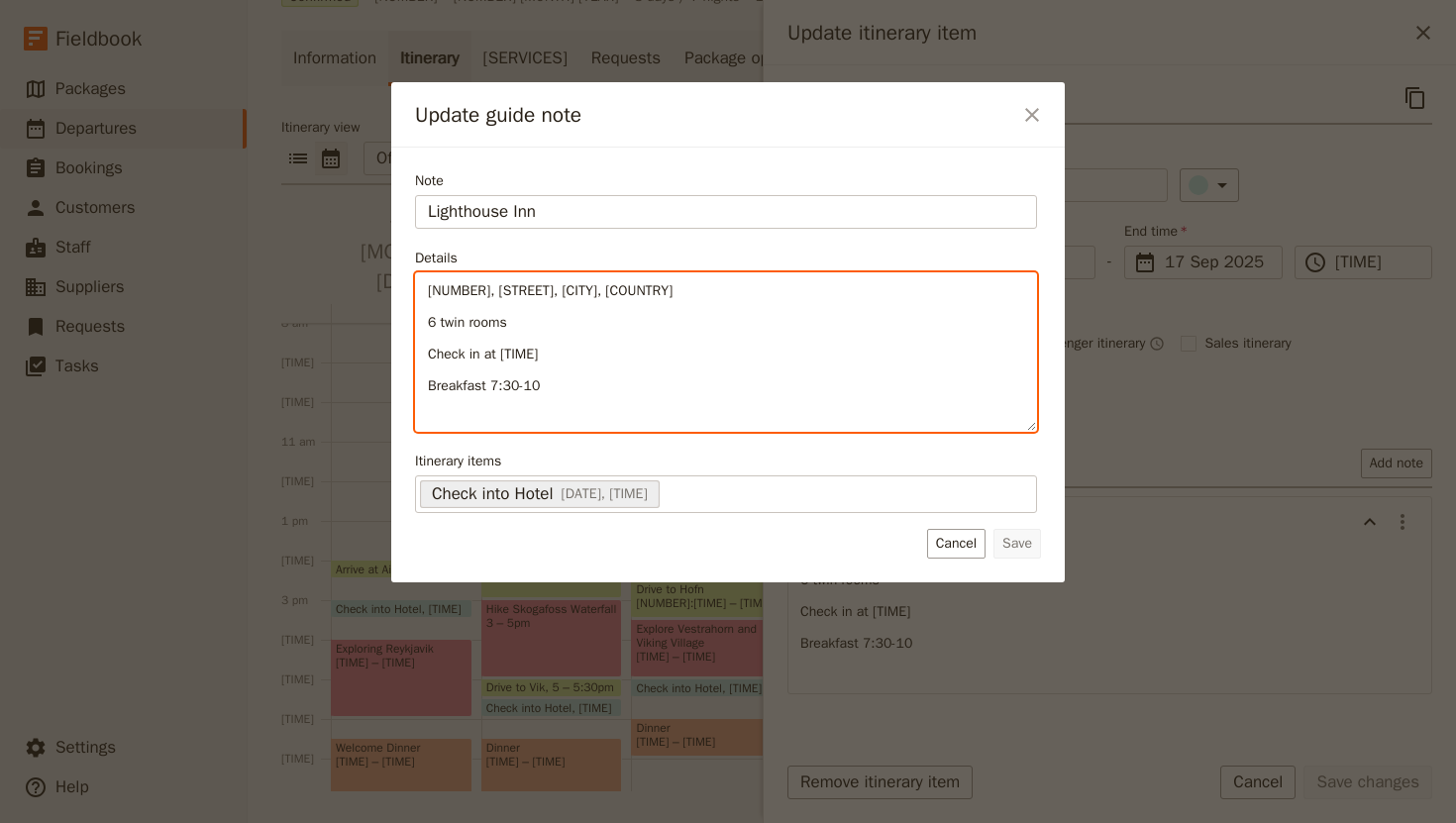 click on "6 twin rooms" at bounding box center [468, 322] 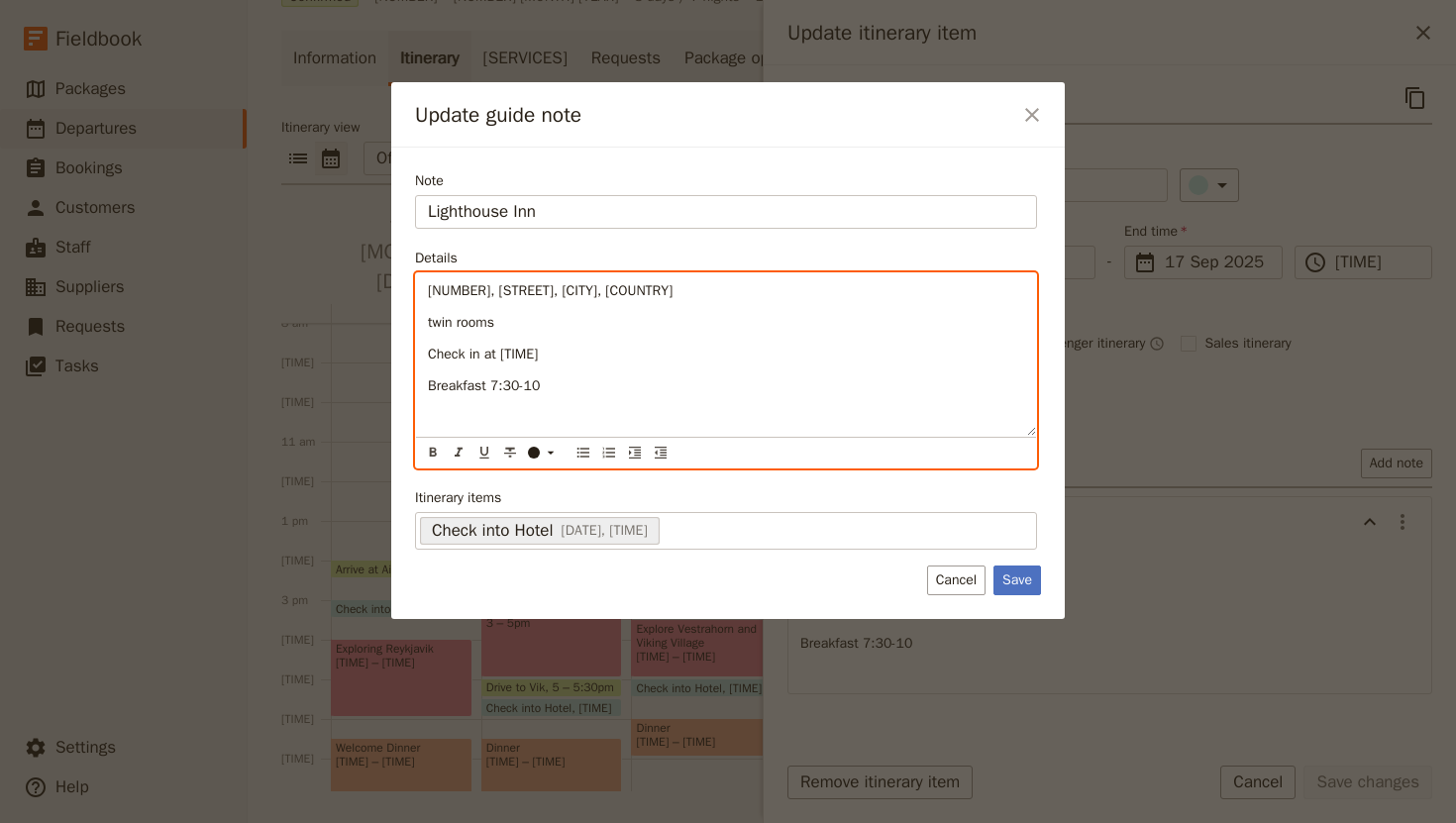 type 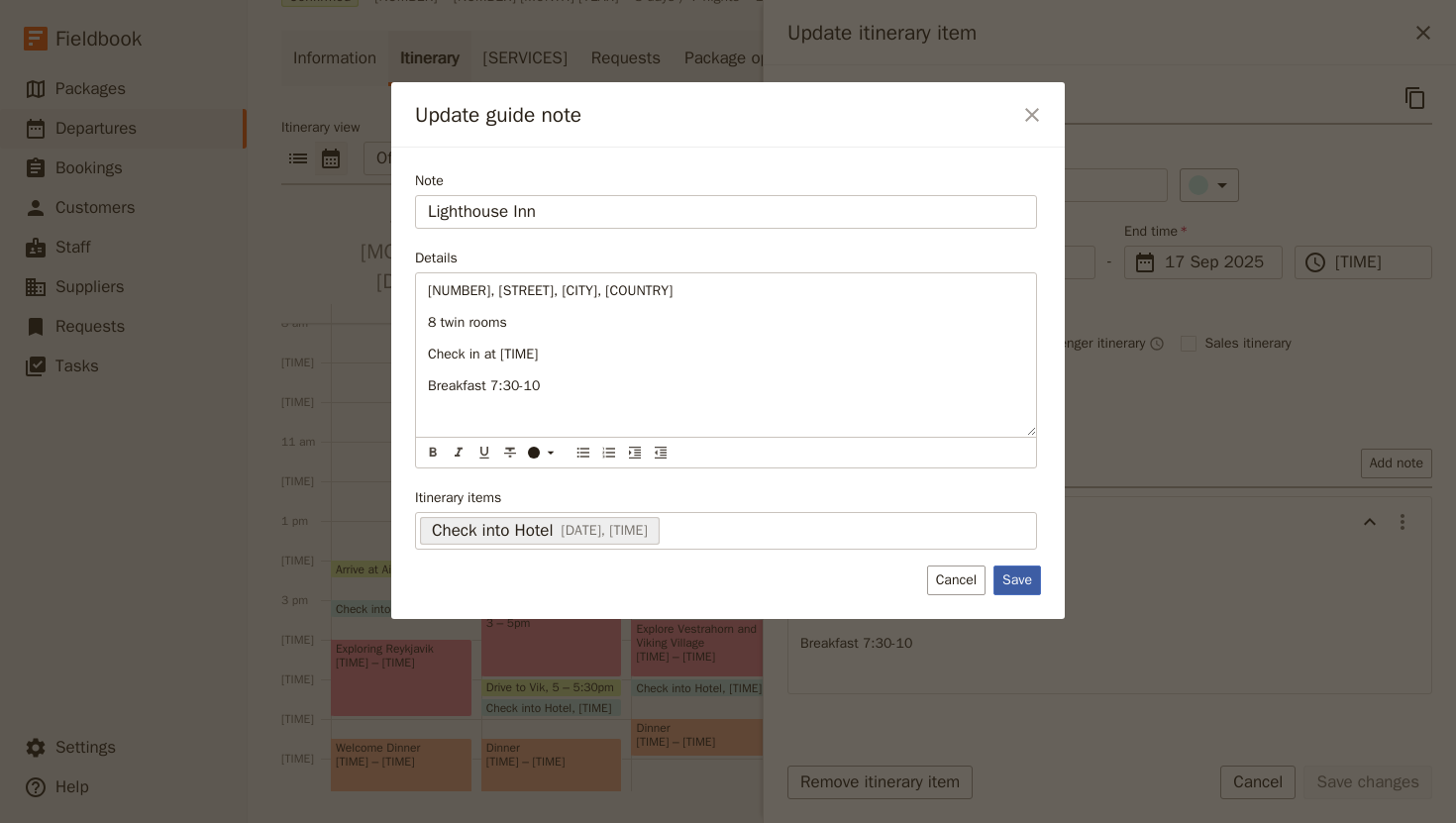 click on "Save" at bounding box center [1017, 580] 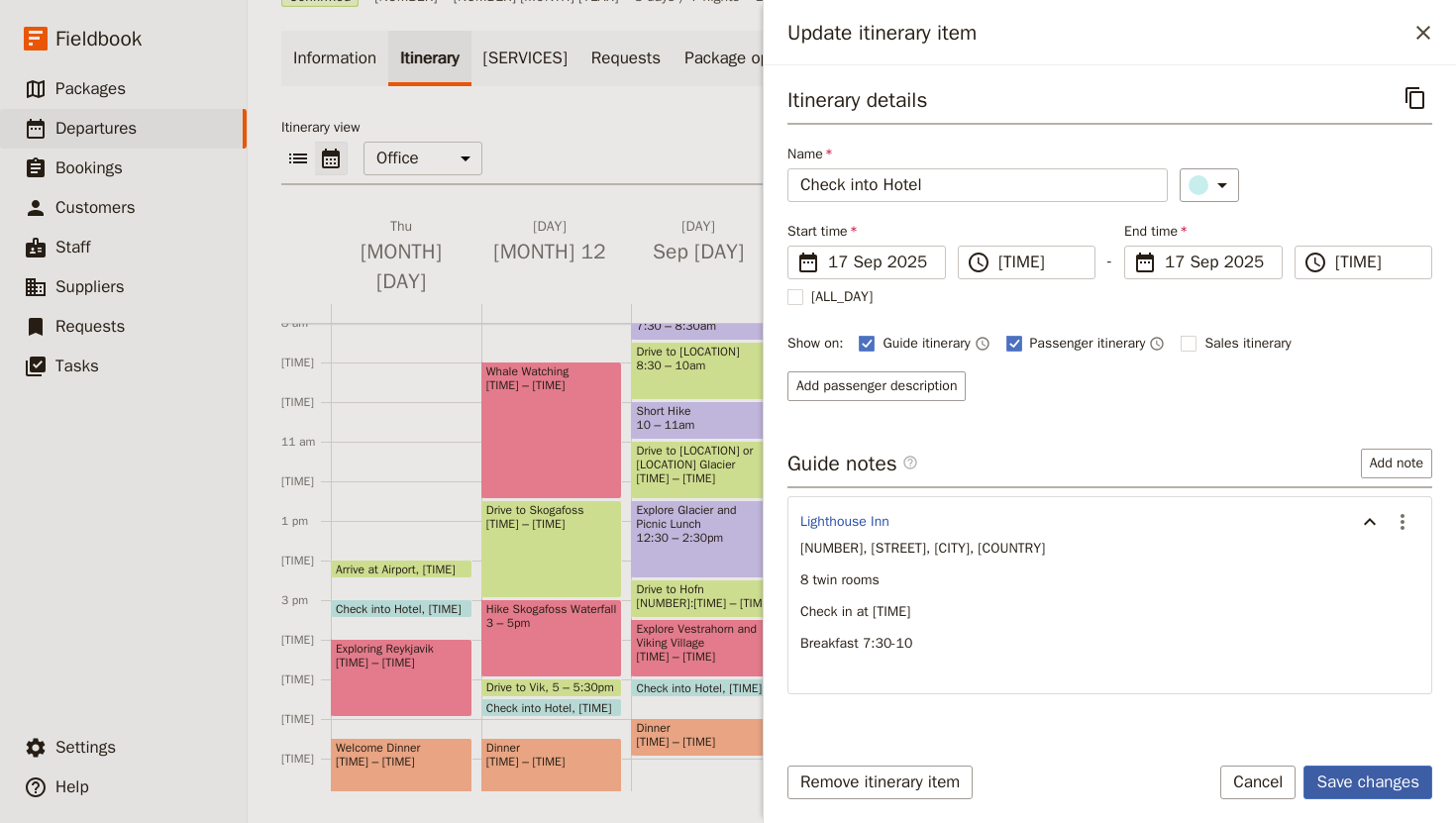 click on "Save changes" at bounding box center [1368, 782] 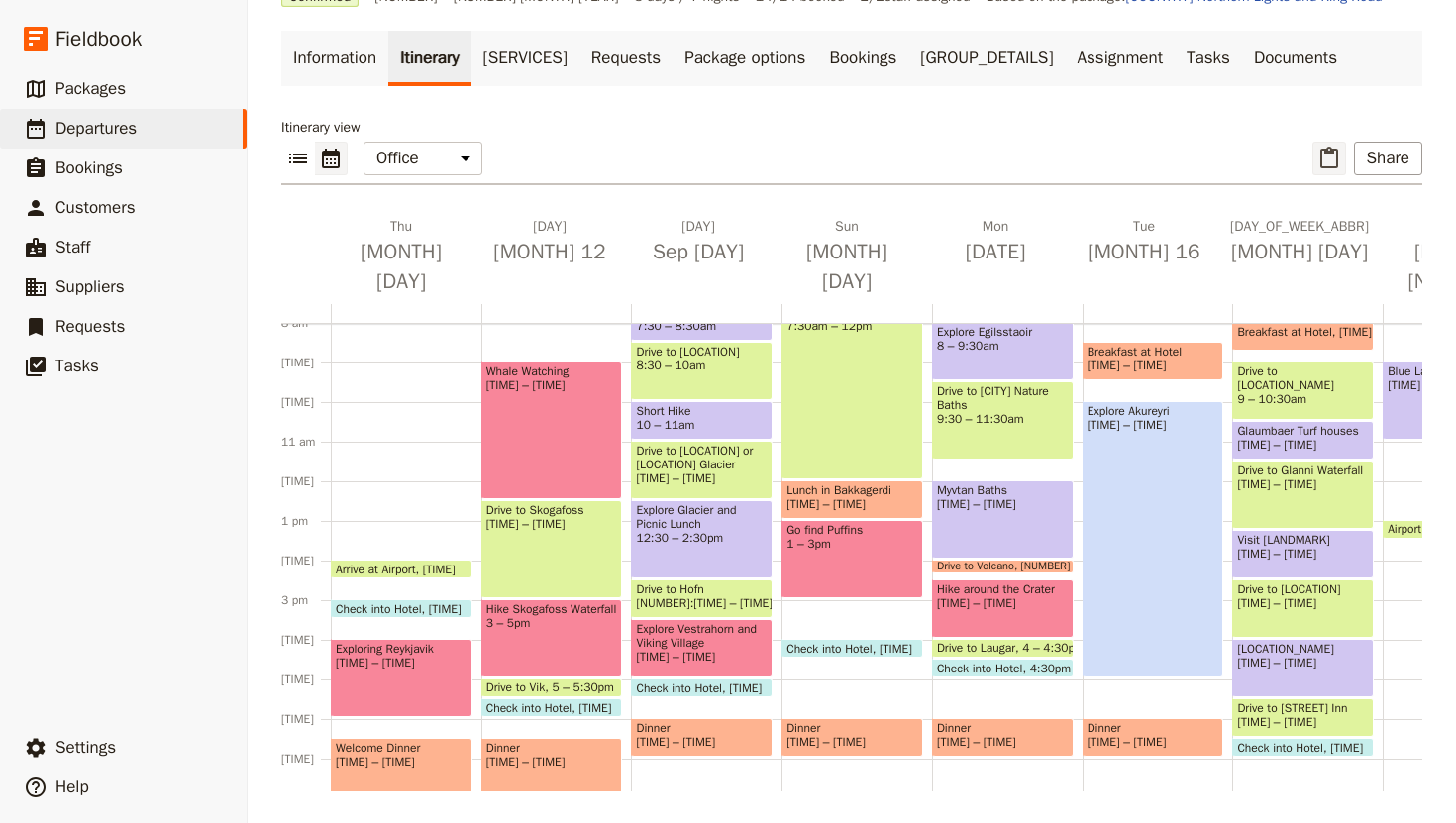 click on "​" at bounding box center (1329, 158) 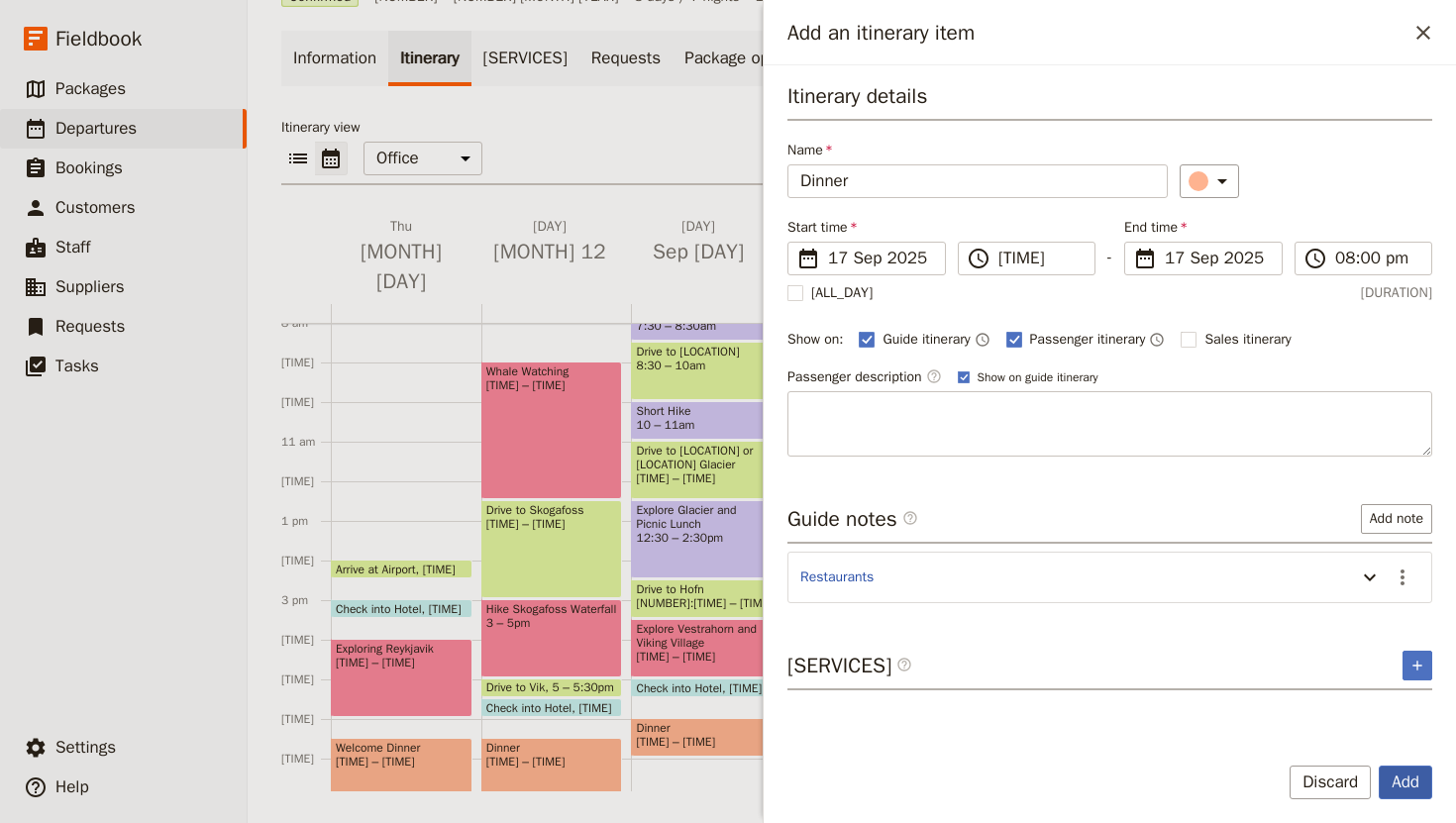 click on "Add" at bounding box center (1405, 782) 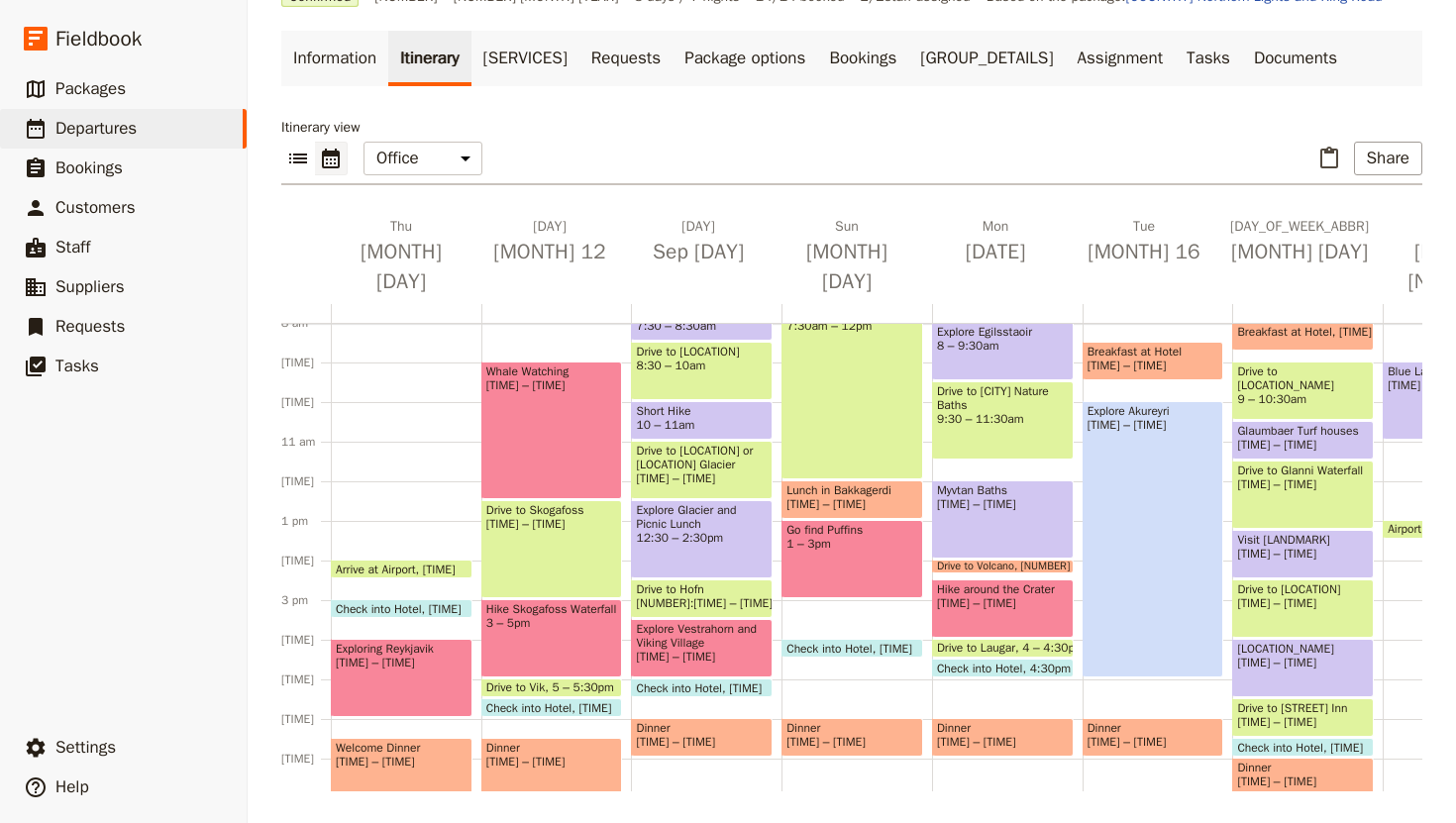 scroll, scrollTop: 317, scrollLeft: 0, axis: vertical 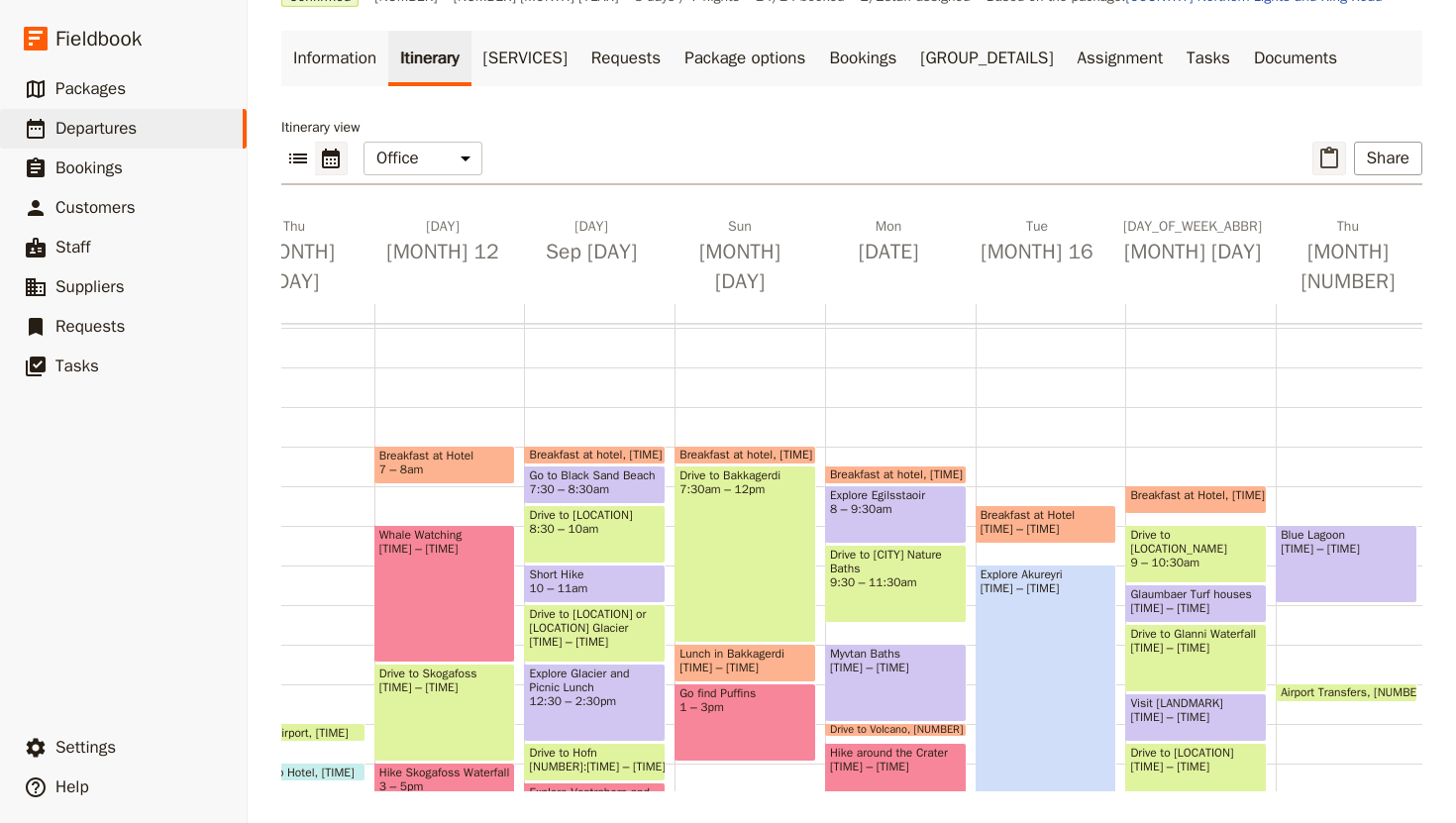 click 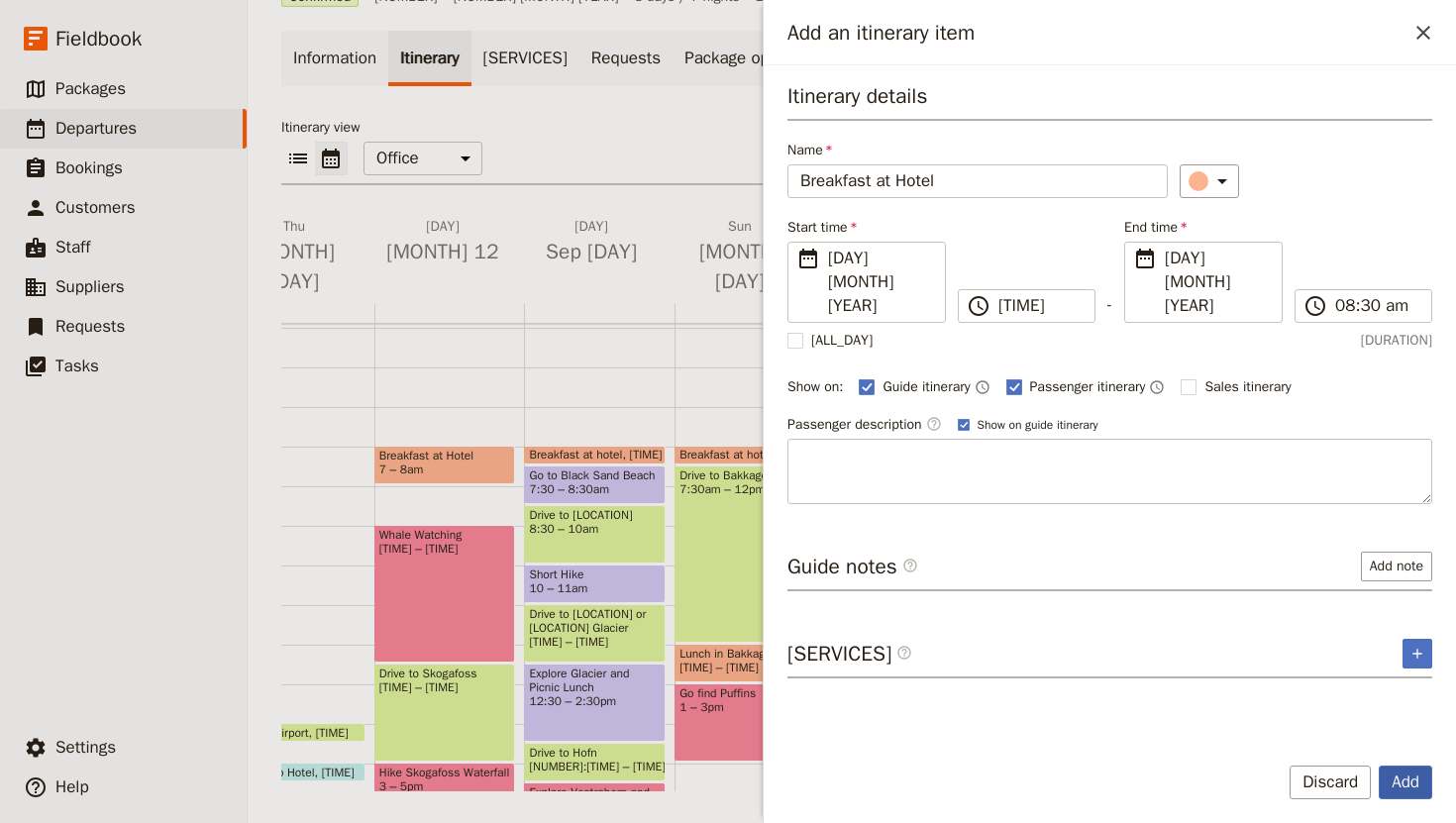 click on "Add" at bounding box center (1405, 782) 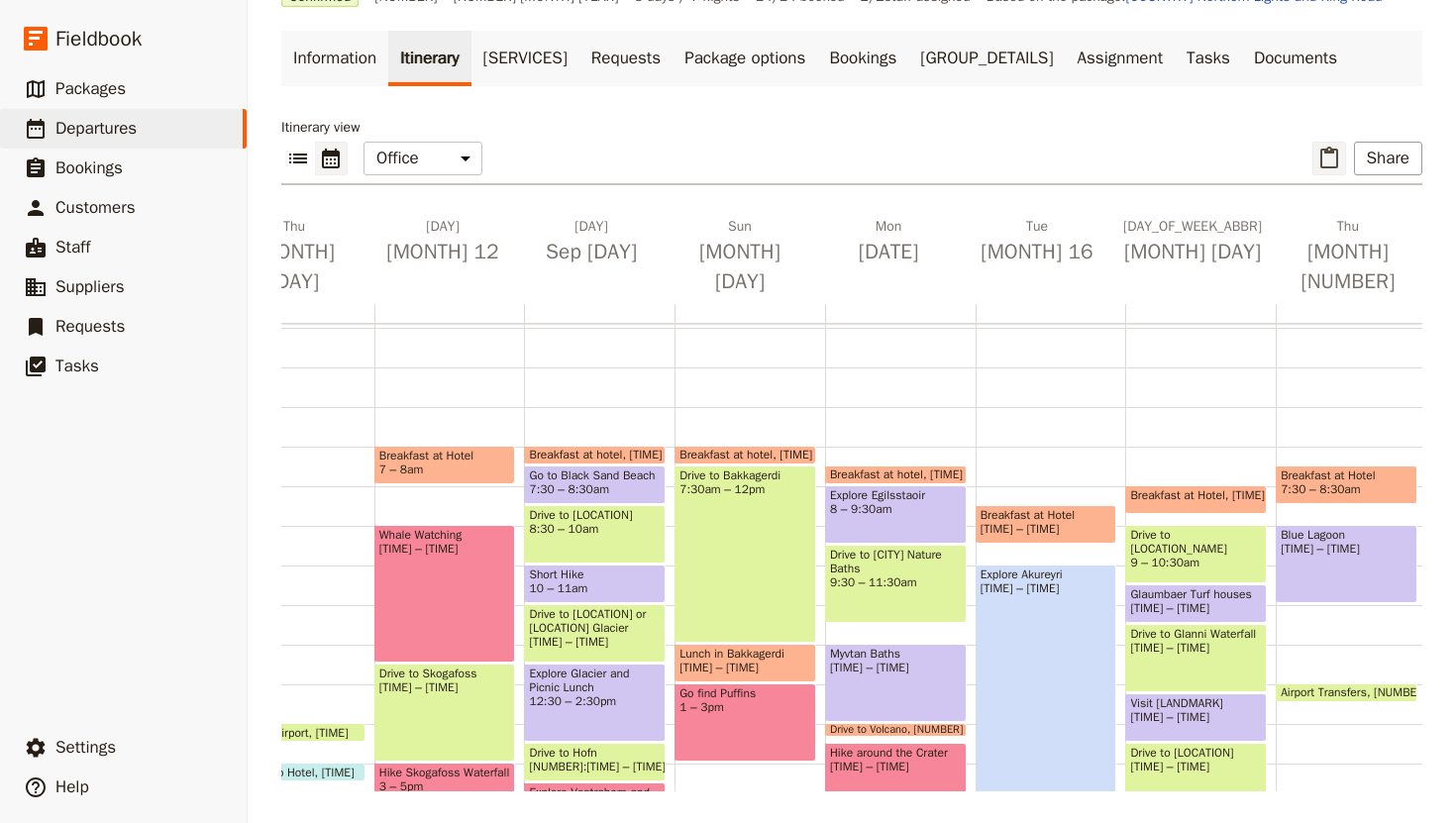 click 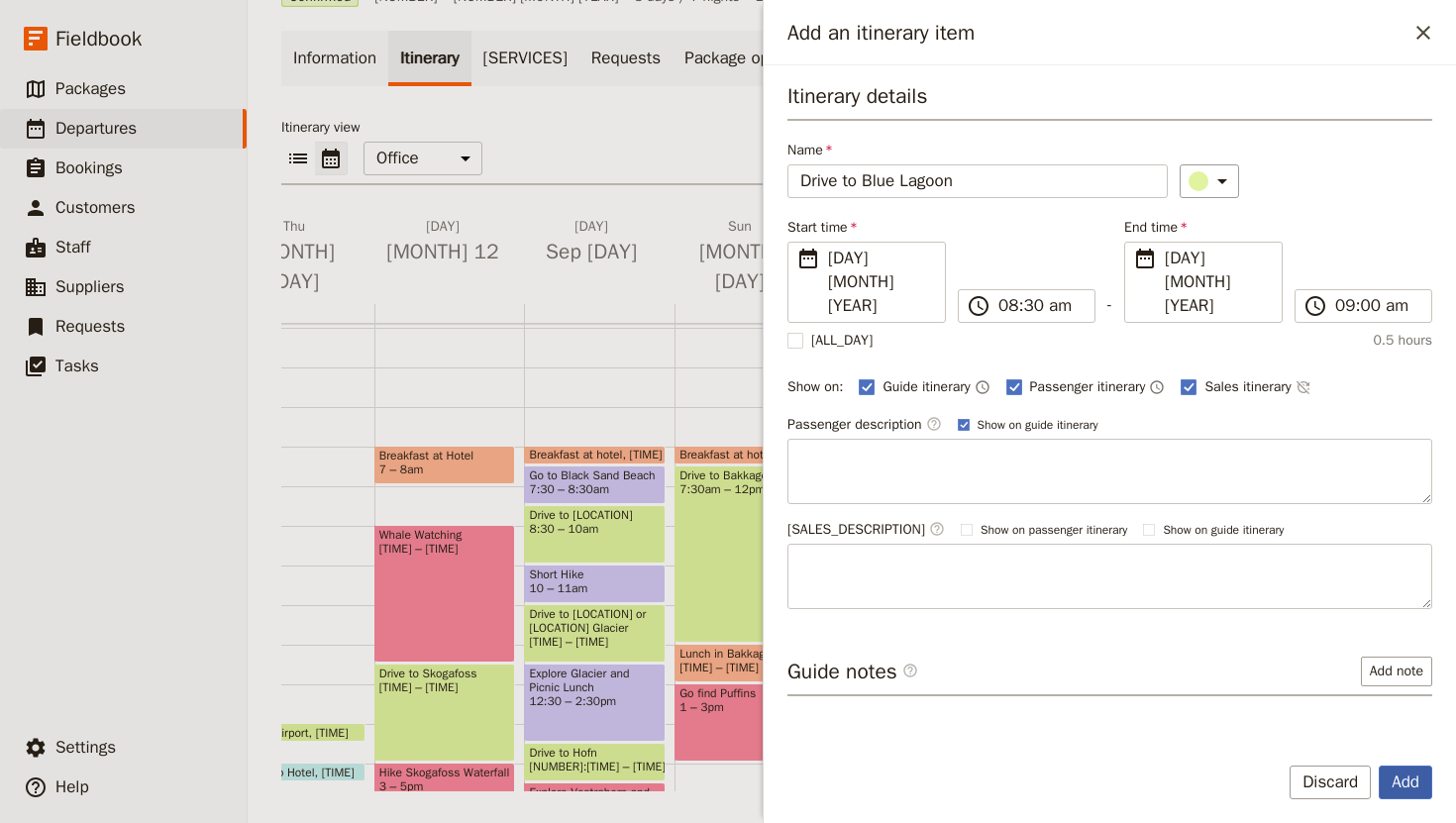 click on "Add" at bounding box center [1405, 782] 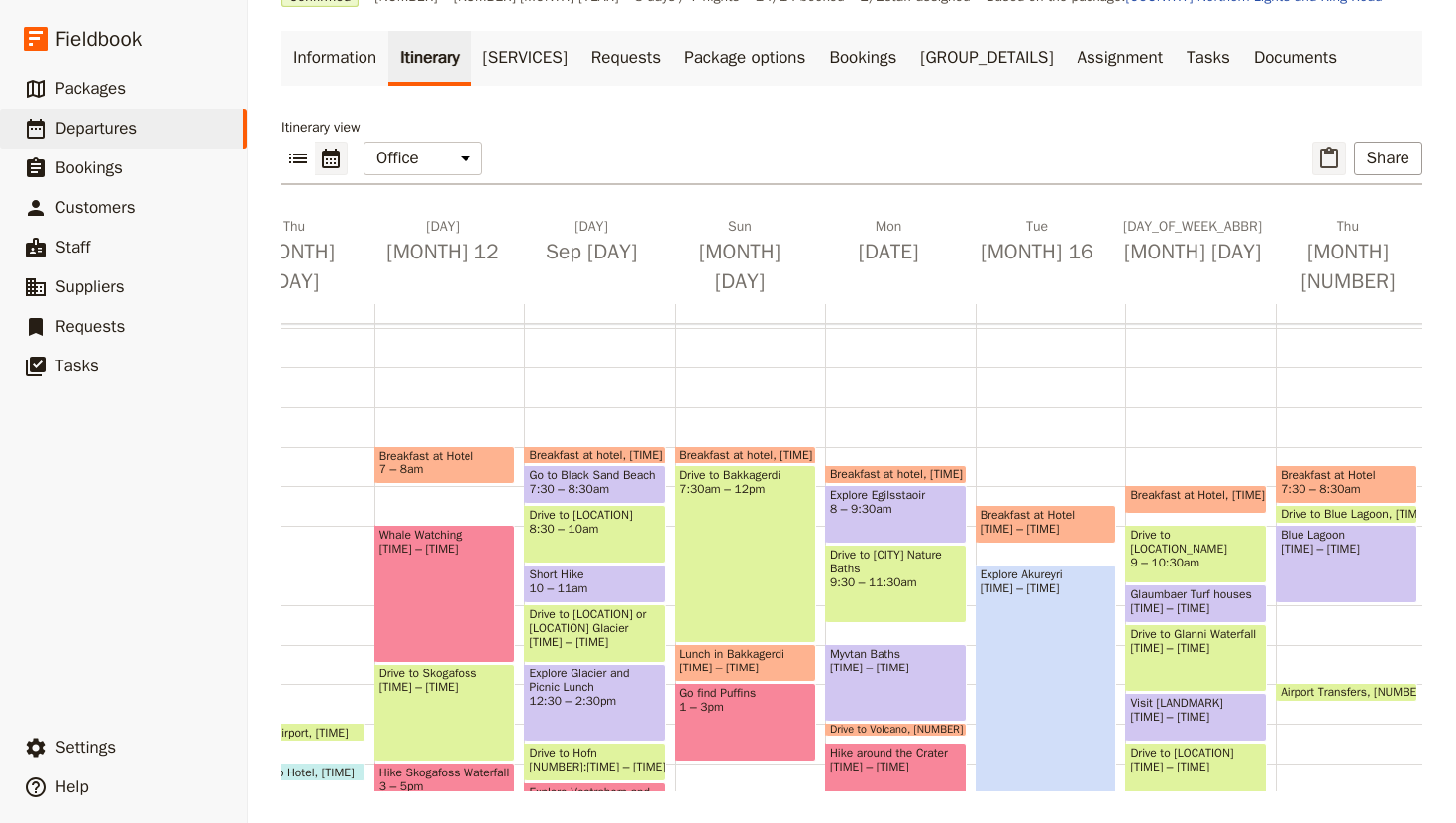 click on "​" at bounding box center (1329, 158) 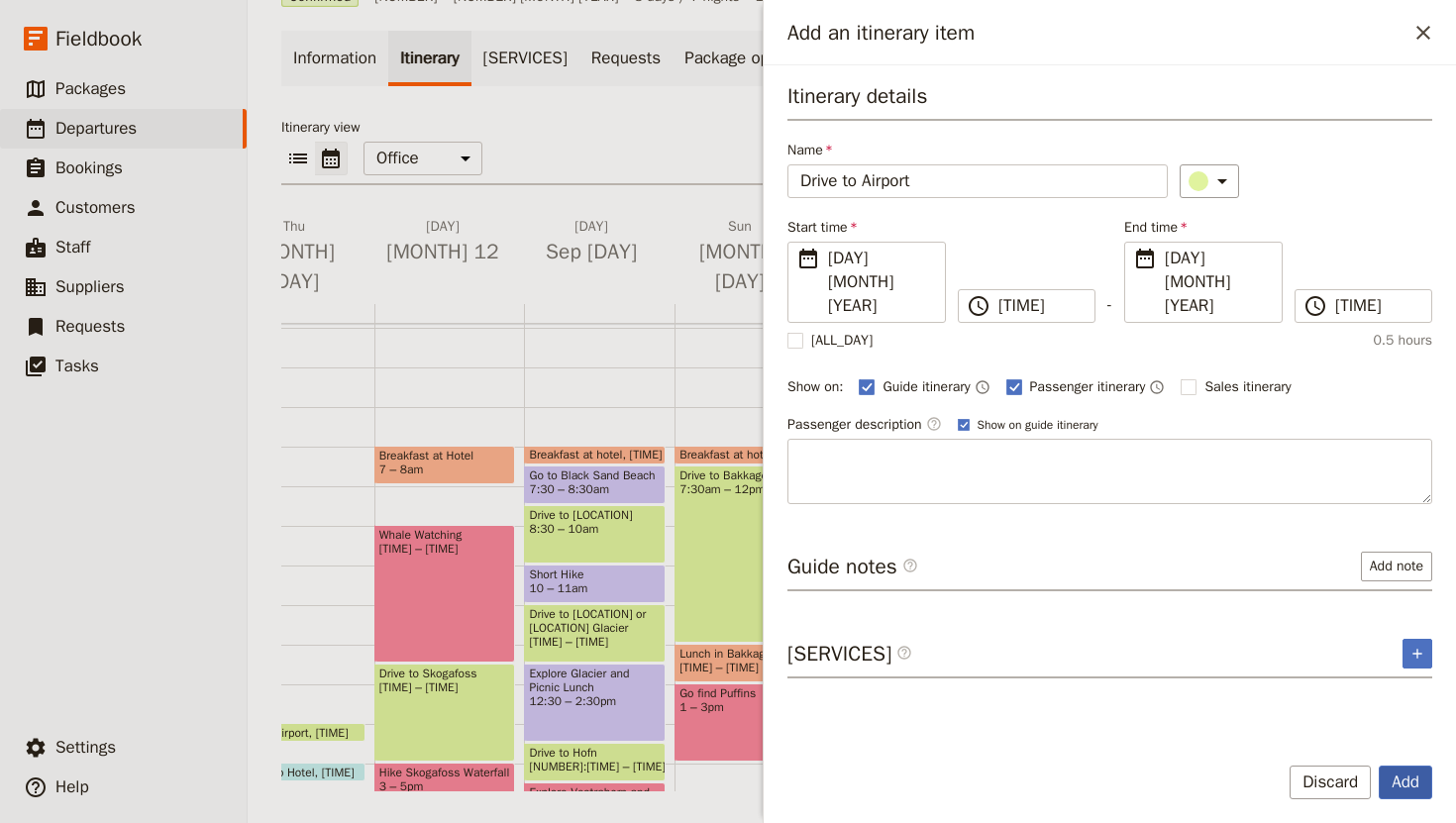 click on "Add" at bounding box center (1405, 782) 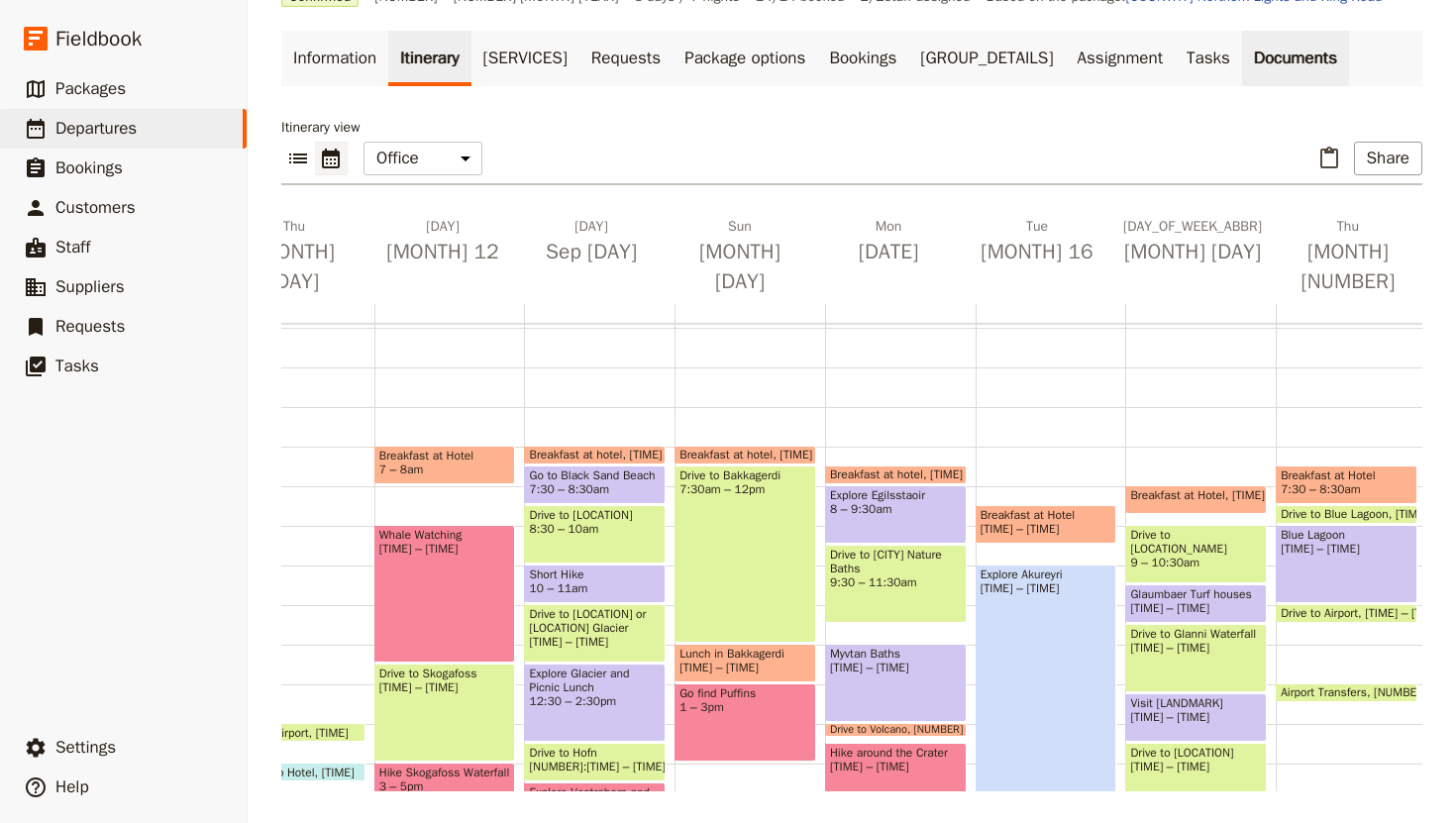 click on "Documents" at bounding box center [1296, 58] 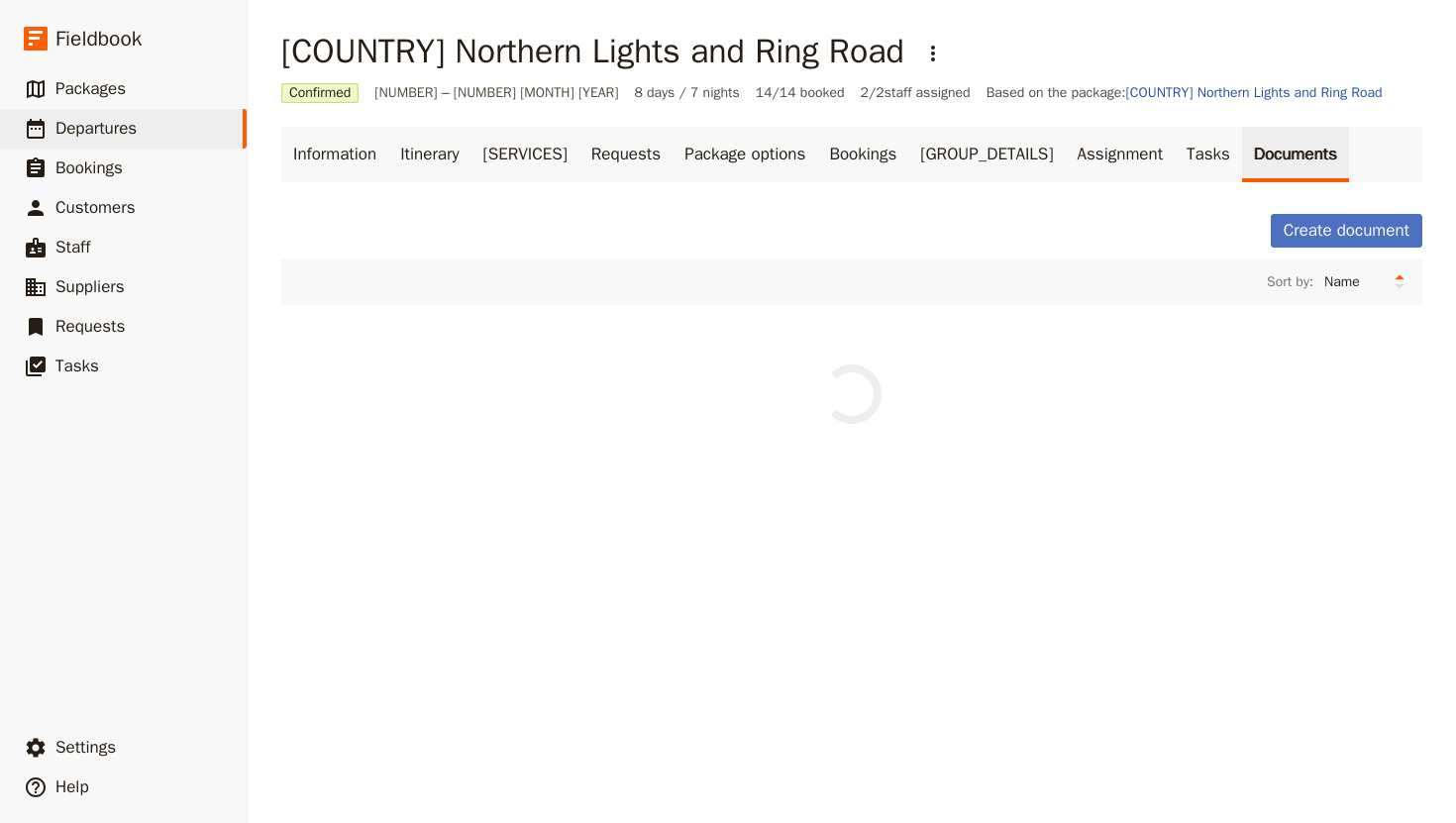 scroll, scrollTop: 0, scrollLeft: 0, axis: both 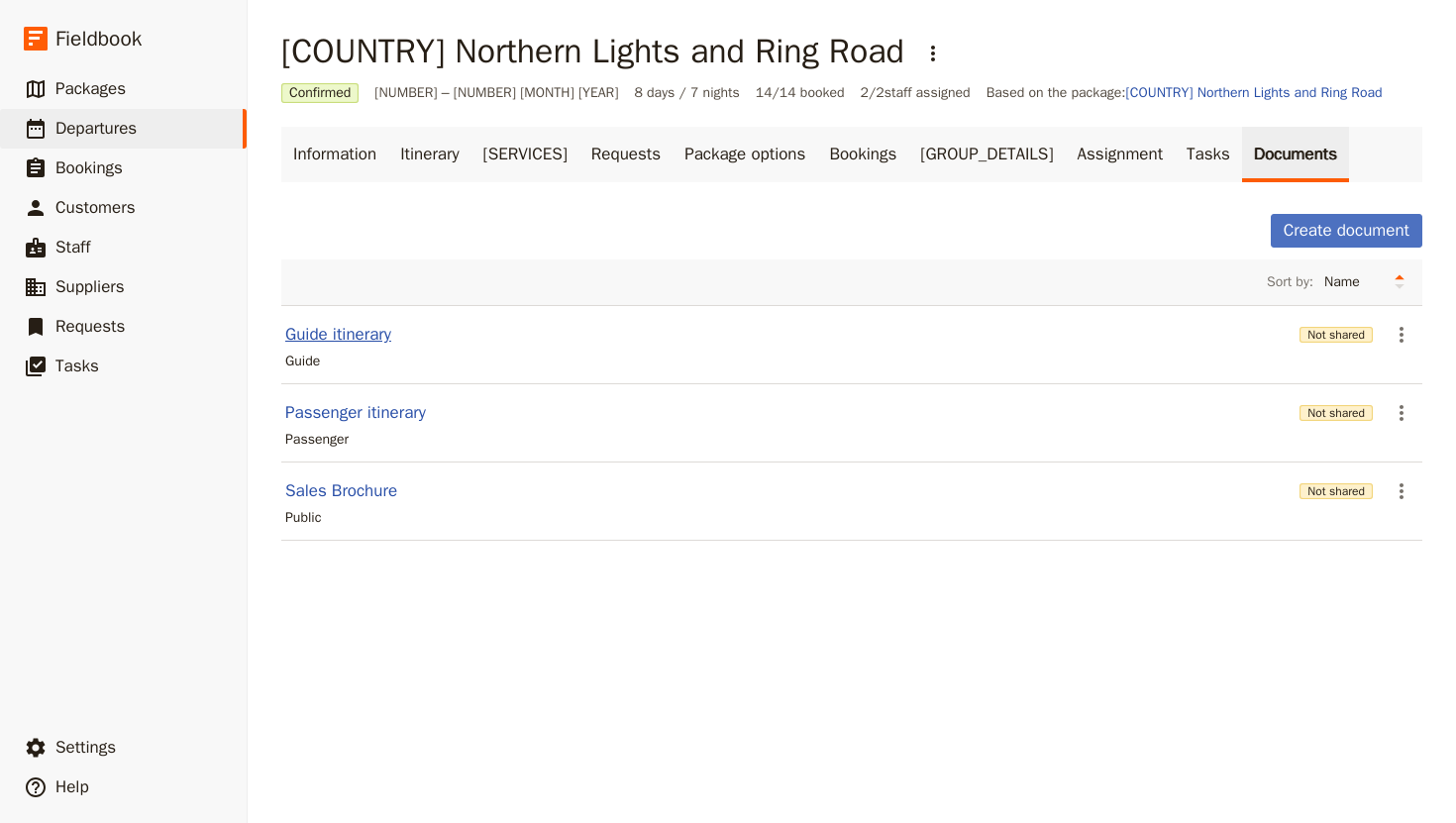 click on "Guide itinerary" at bounding box center [338, 335] 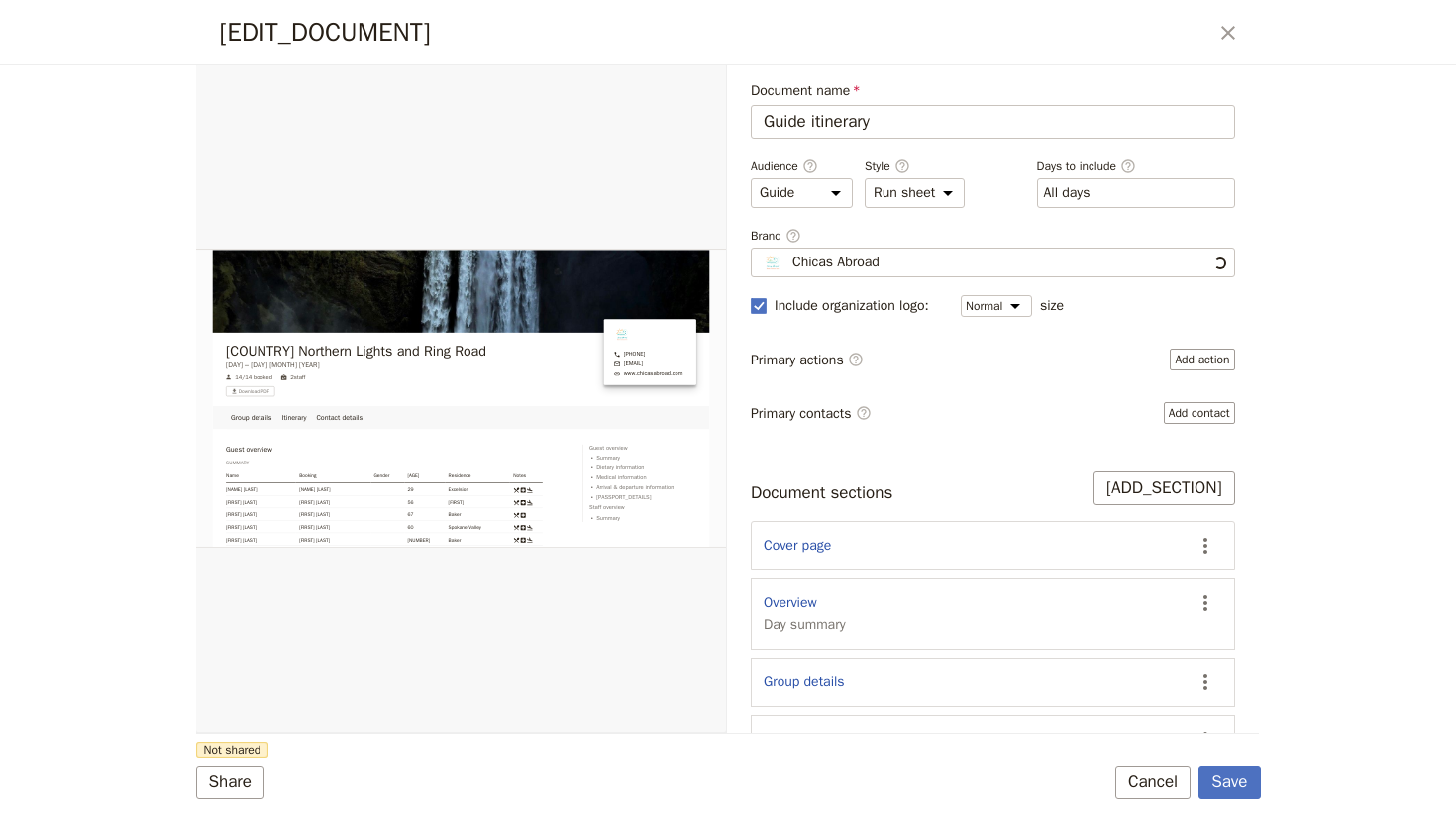 scroll, scrollTop: 0, scrollLeft: 0, axis: both 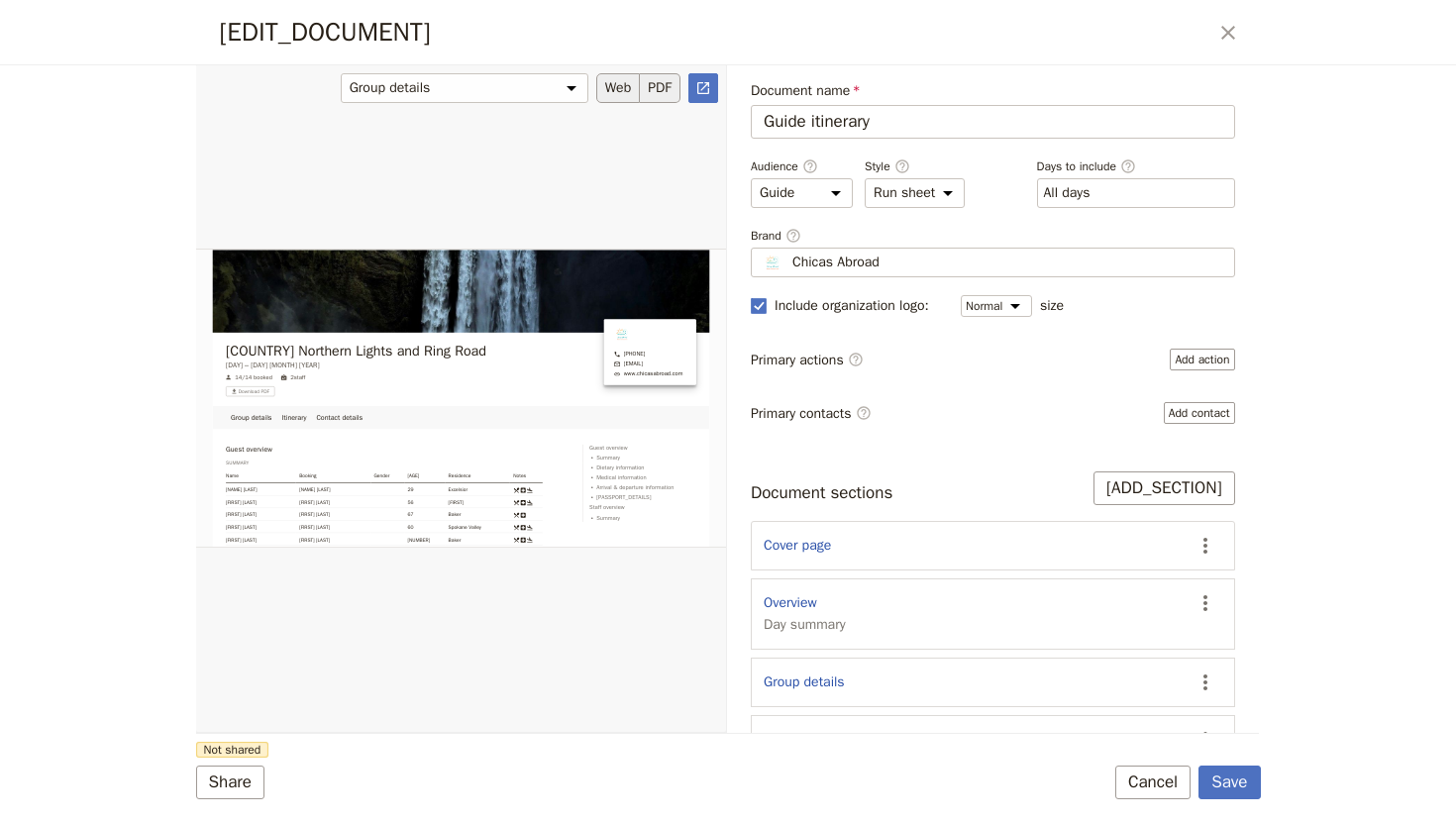 click on "PDF" at bounding box center (660, 88) 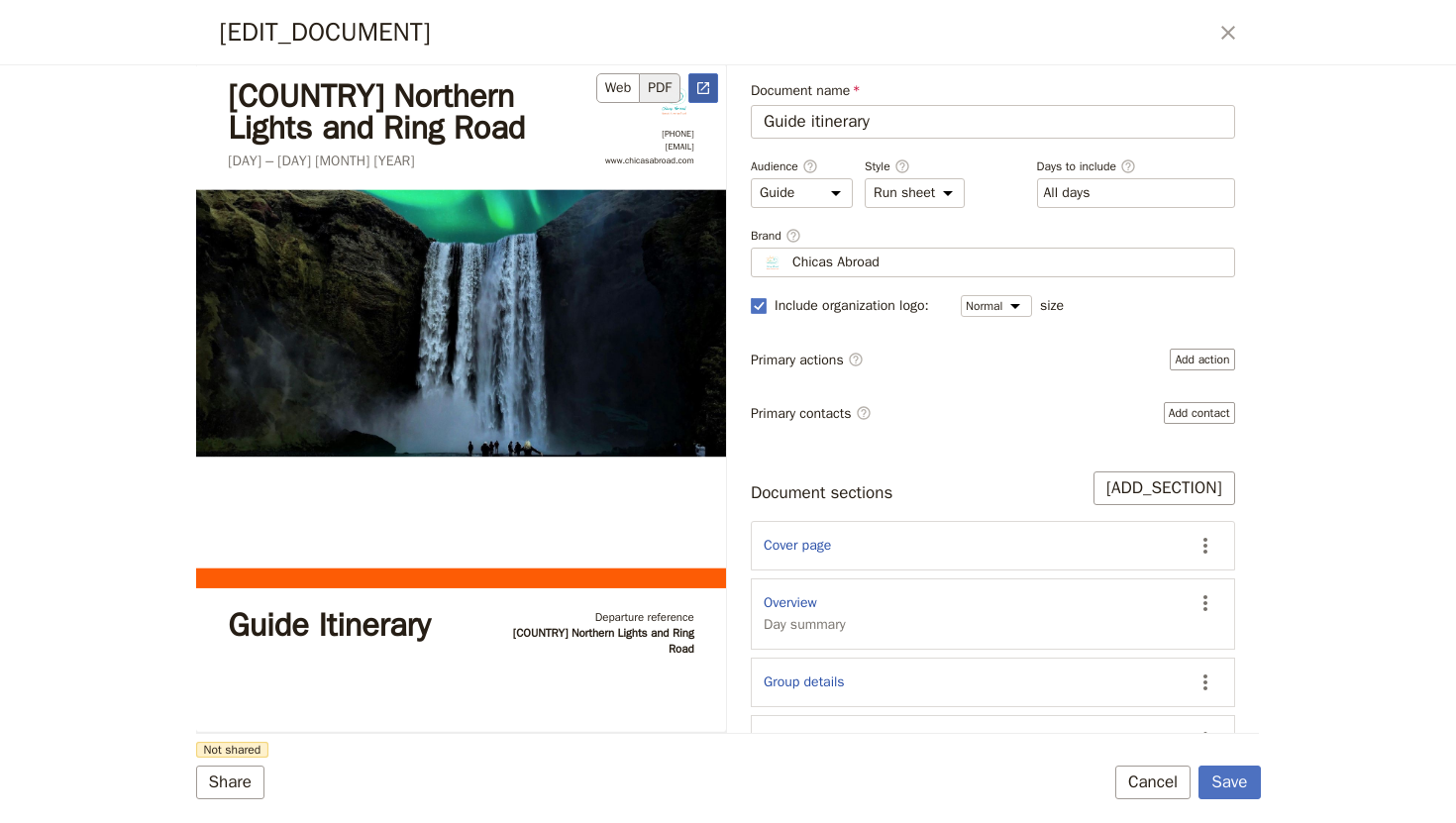 click 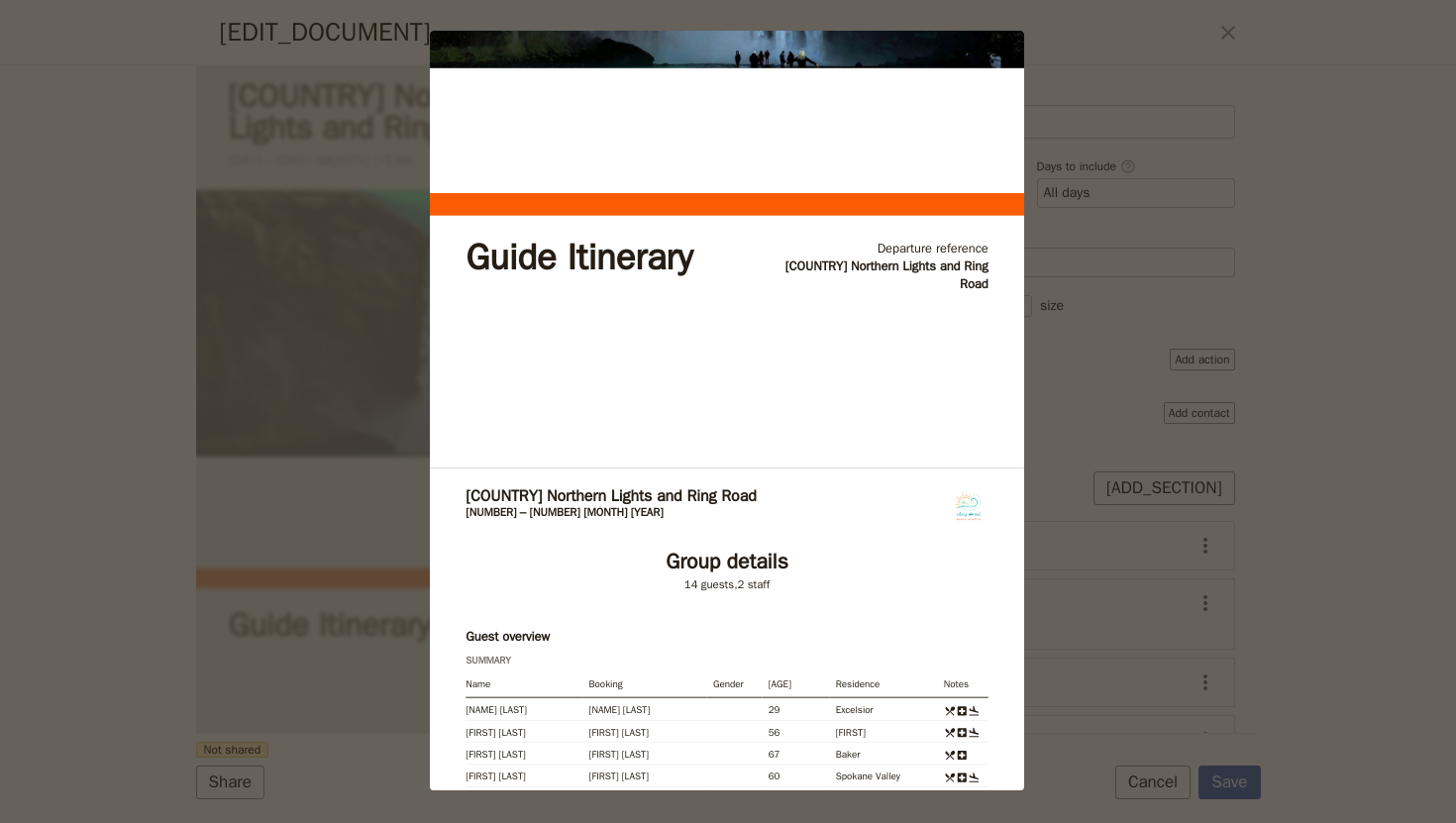 scroll, scrollTop: 0, scrollLeft: 0, axis: both 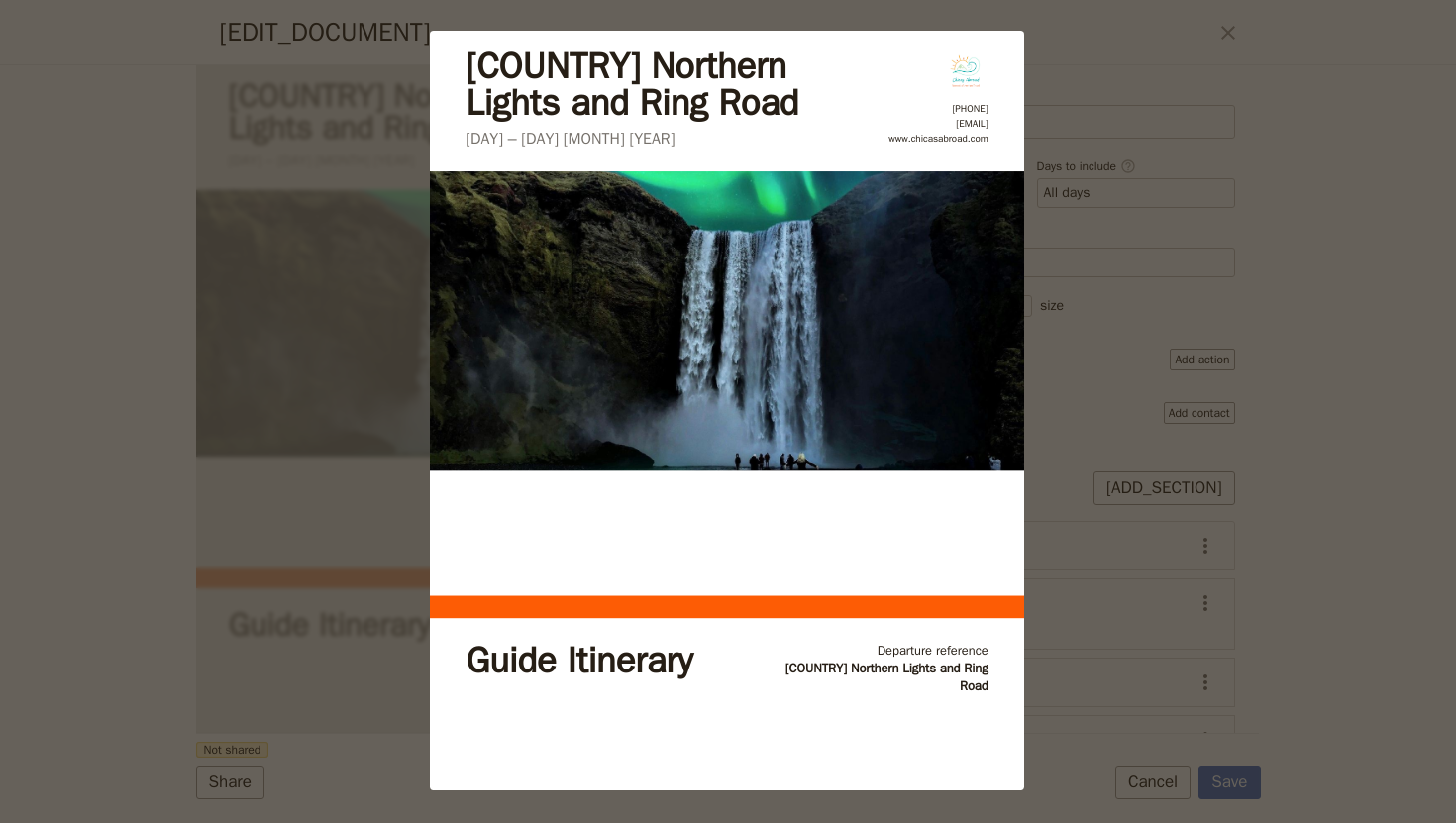 click on "[AIRLINE] Northern Lights and Ring Road [DATE_RANGE] +[PHONE] [EMAIL] [URL] Guide Itinerary Departure reference   [AIRLINE] Northern Lights and Ring Road [AIRLINE] Northern Lights and Ring Road [DATE_RANGE] Group details [NUMBER]   guests ,  [NUMBER]   staff Guest overview Summary Name Booking Gender [AGE] Residence Notes [NAME] [NAME] [AGE] Excelsior [NAME] [NAME] [AGE] Logan [NAME] [NAME] [AGE] Baker [NAME] [NAME] [AGE] [CITY]  [NAME] [NAME] [AGE] Baker [NAME] [NAME] [AGE] [CITY] [NAME] [NAME] [AGE] Excelsior  [NAME] [NAME] [AGE] [CITY] [NAME] [NAME] [AGE] [CITY] [NAME] [NAME] FEMALE [AGE] [CITY], [COUNTRY] [NAME] [NAME] [AGE] [CITY] [NAME] [NAME] [AGE] [CITY] Dietary information Name Dietary information [NAME] n/a" at bounding box center [728, 411] 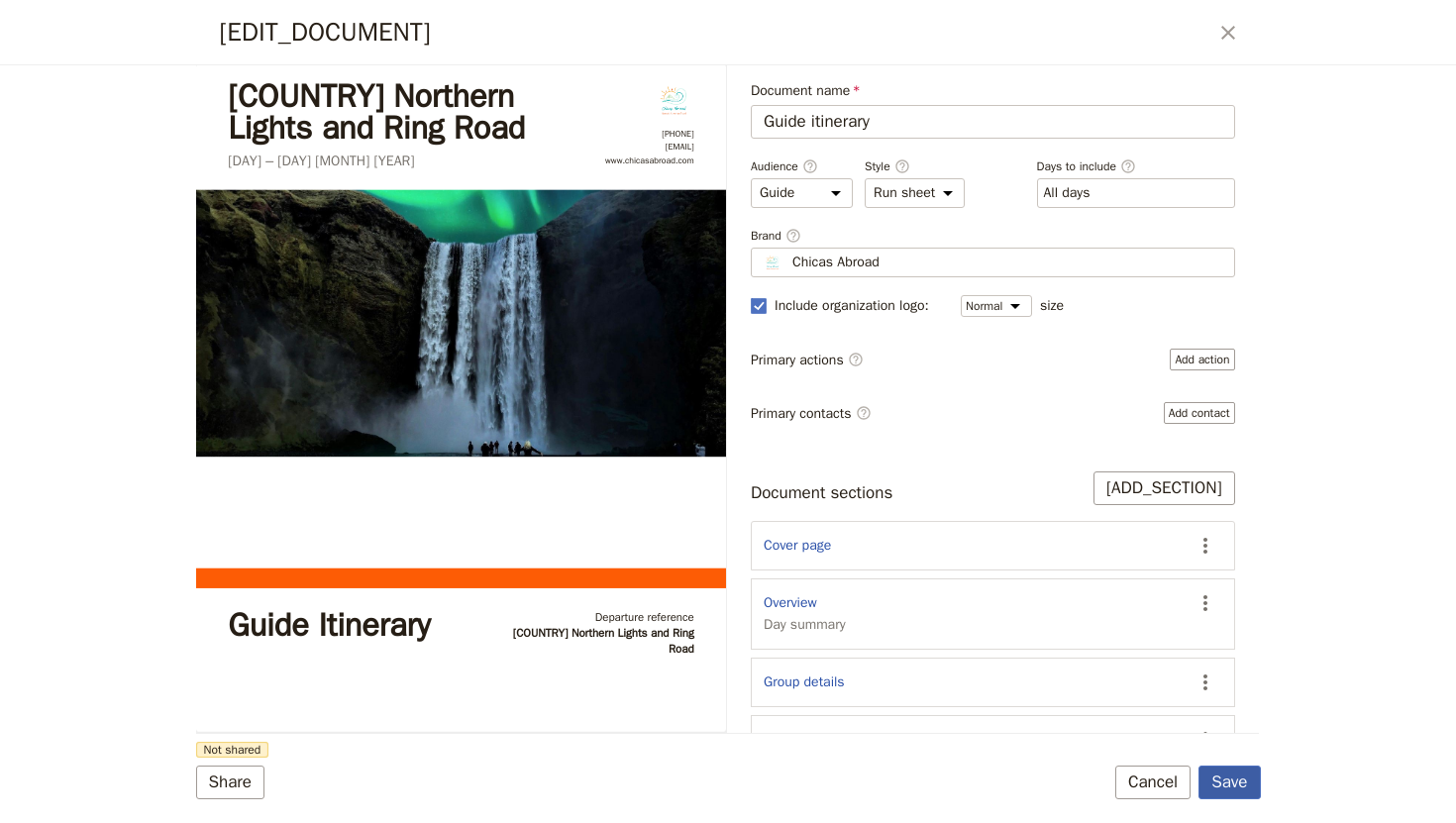 click on "Save" at bounding box center (1229, 782) 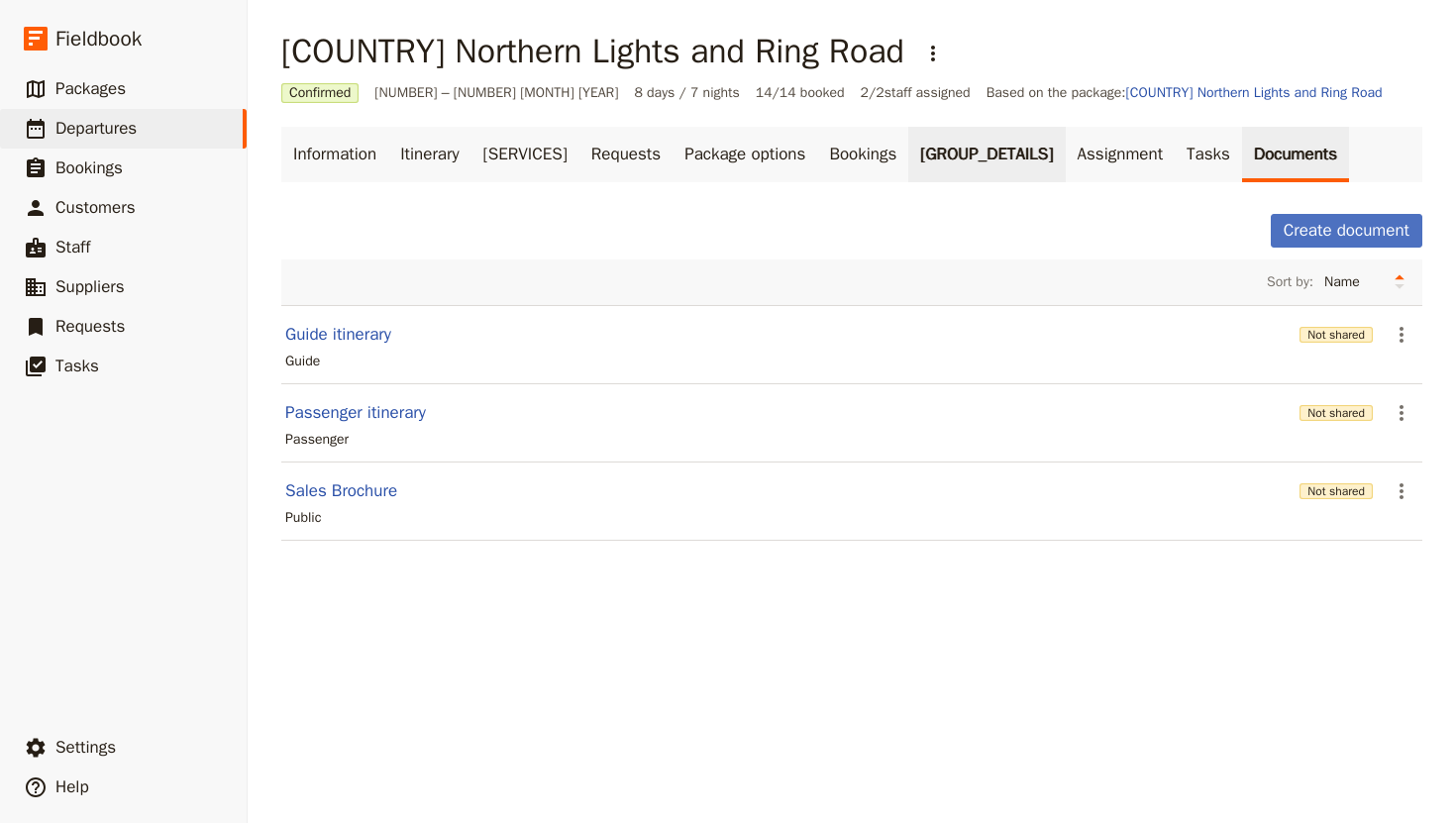 click on "[GROUP_DETAILS]" at bounding box center (987, 154) 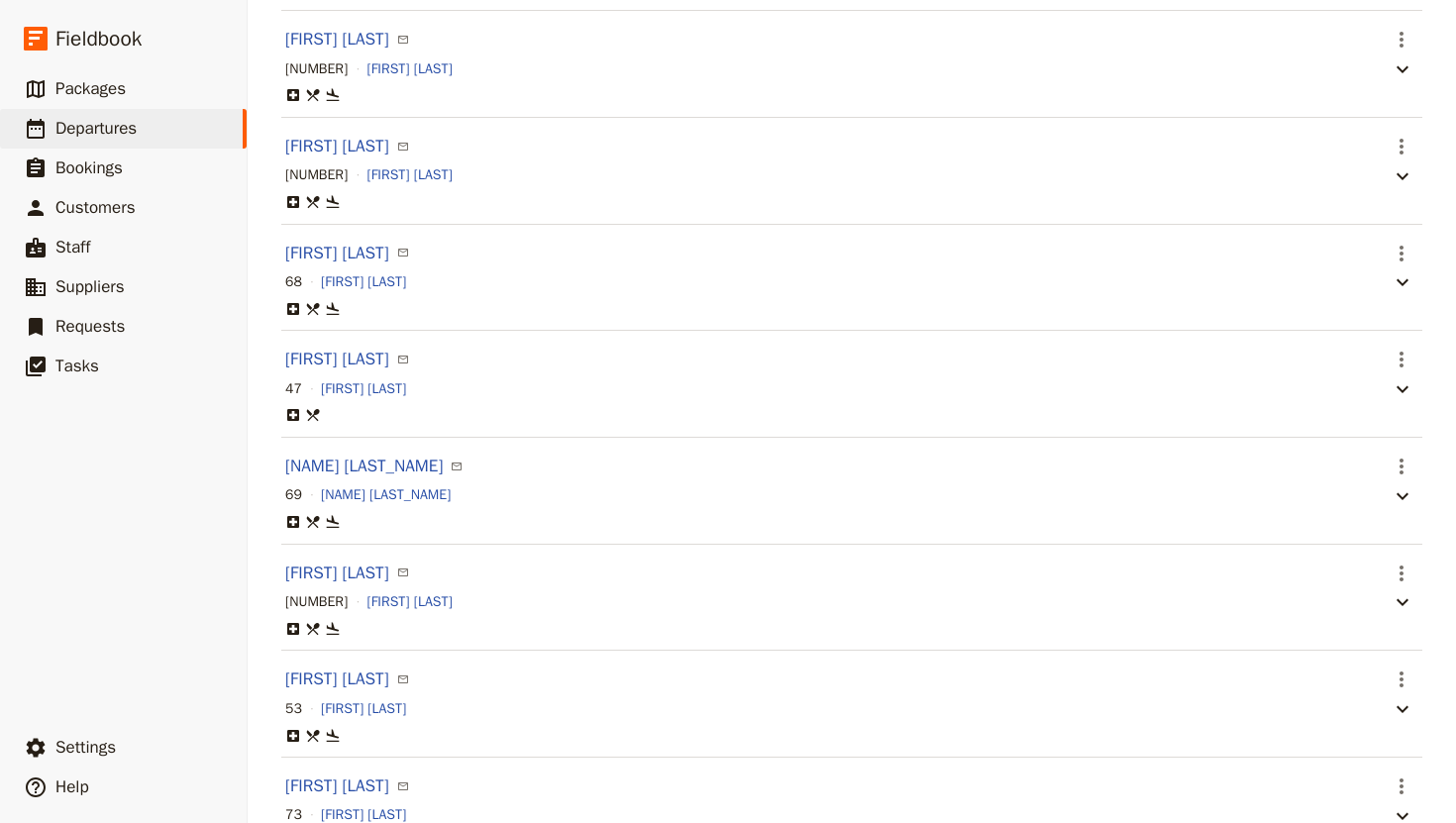 scroll, scrollTop: 1037, scrollLeft: 0, axis: vertical 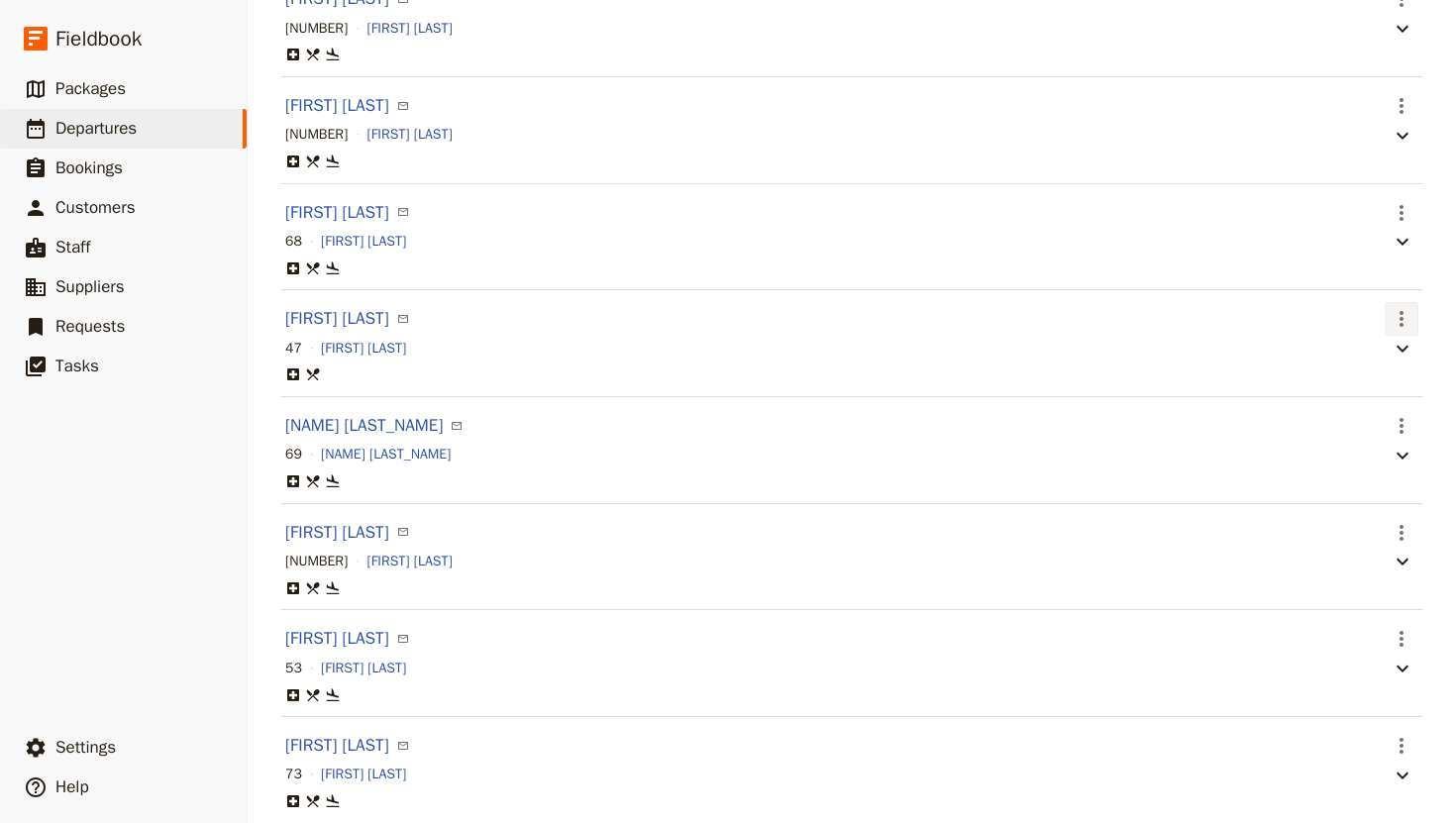 click 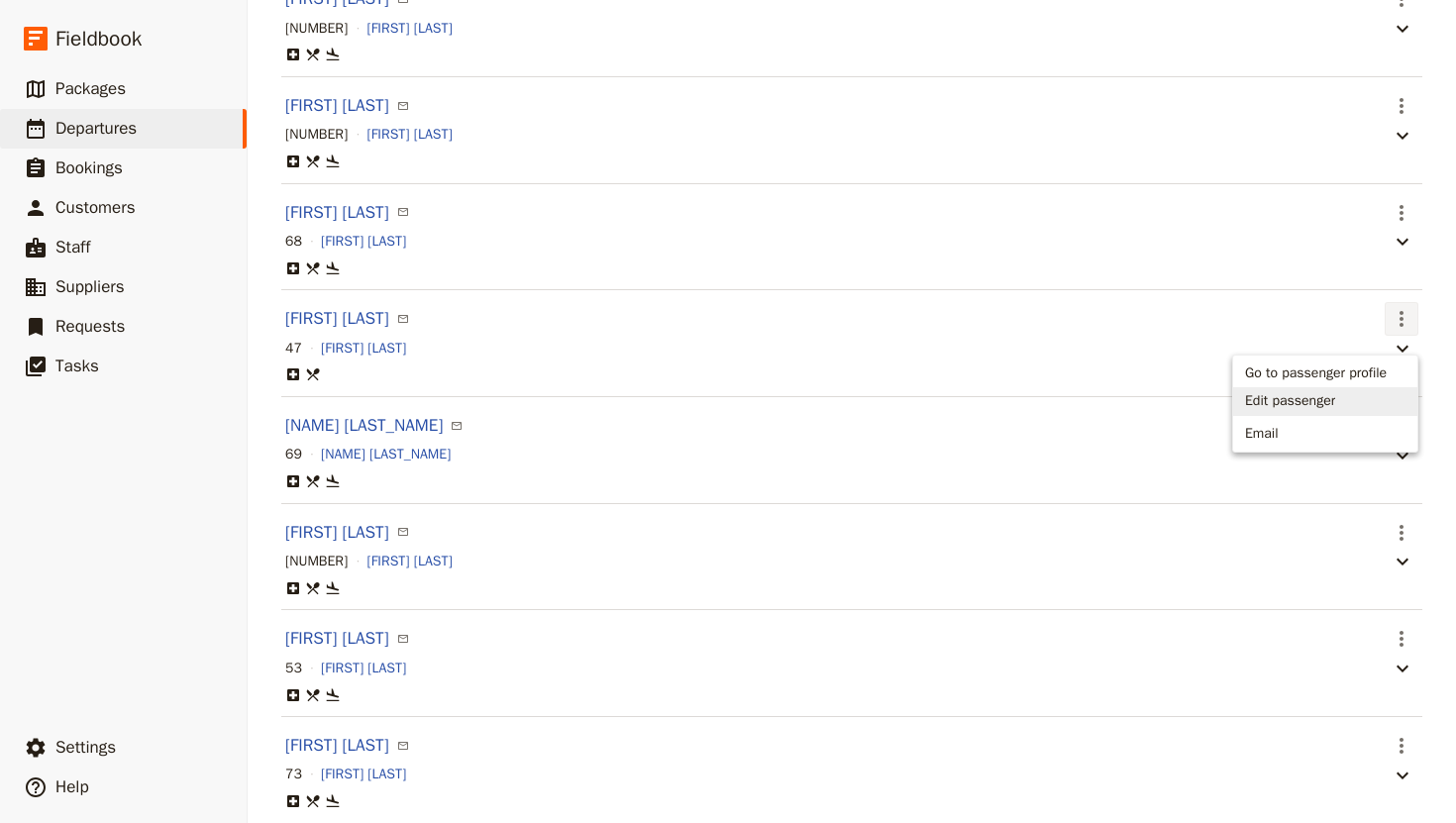 click on "Edit passenger" at bounding box center [1290, 401] 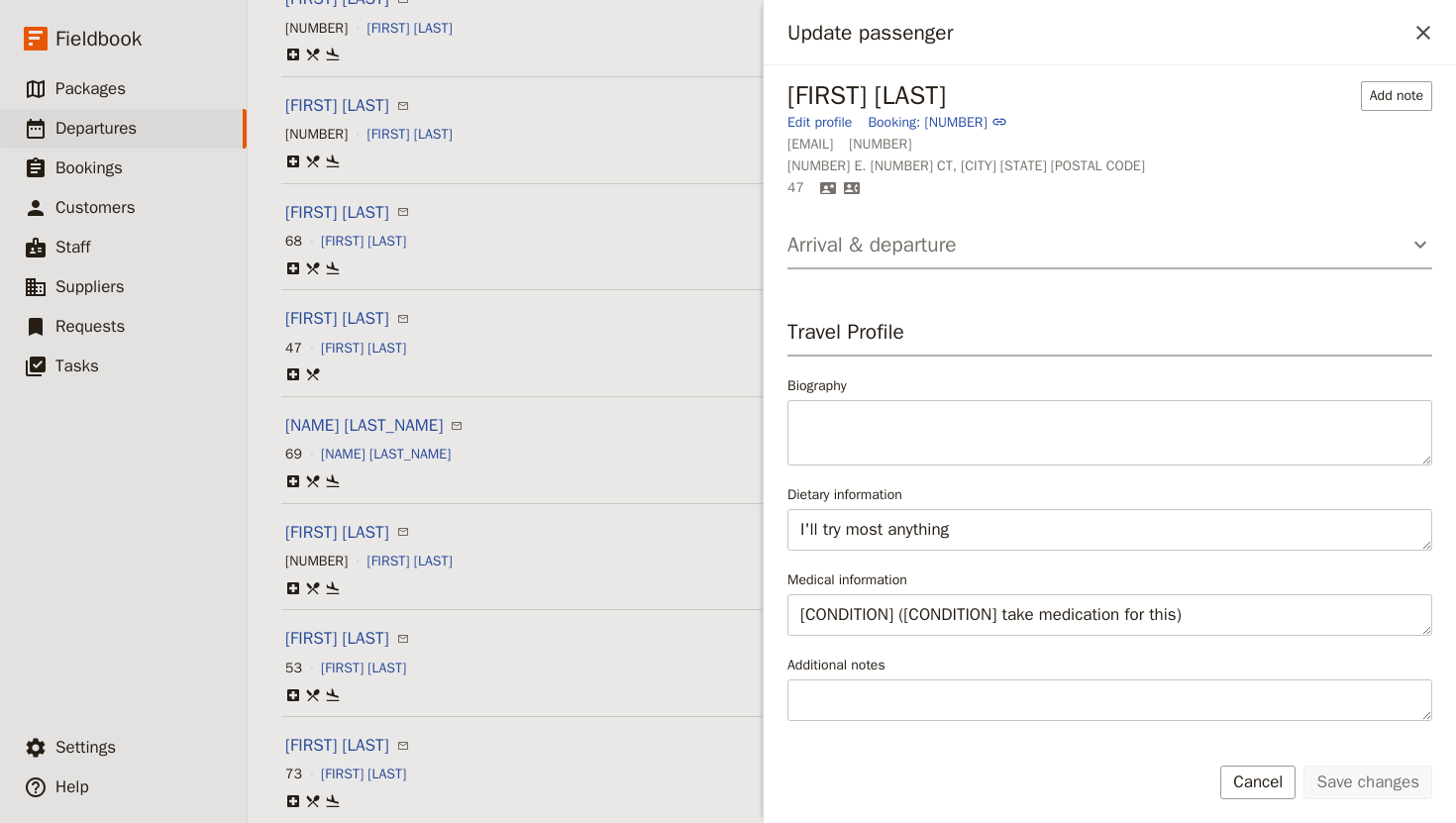 click on "Arrival & departure" at bounding box center [872, 245] 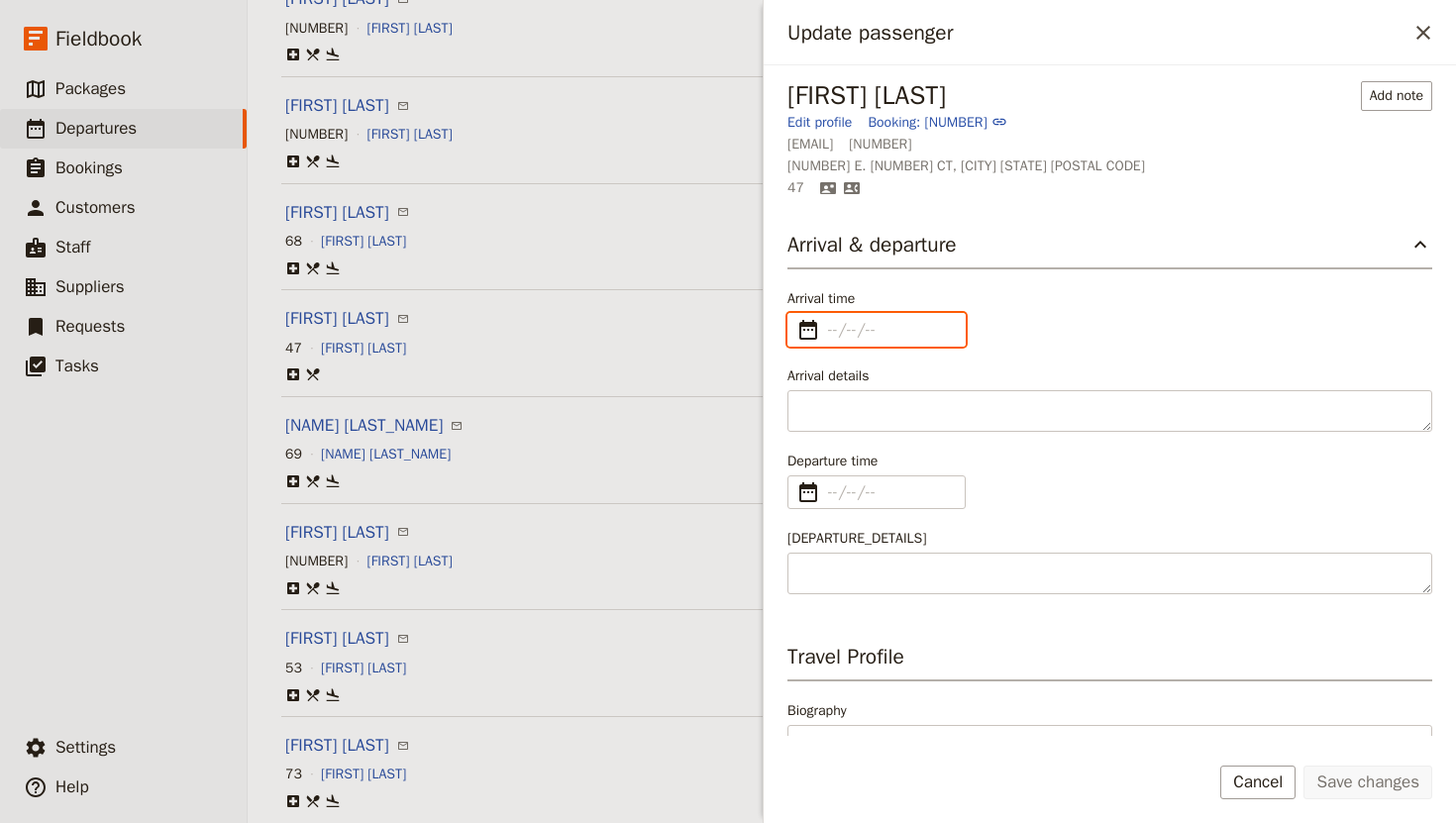 click on "Arrival time ​" at bounding box center [890, 330] 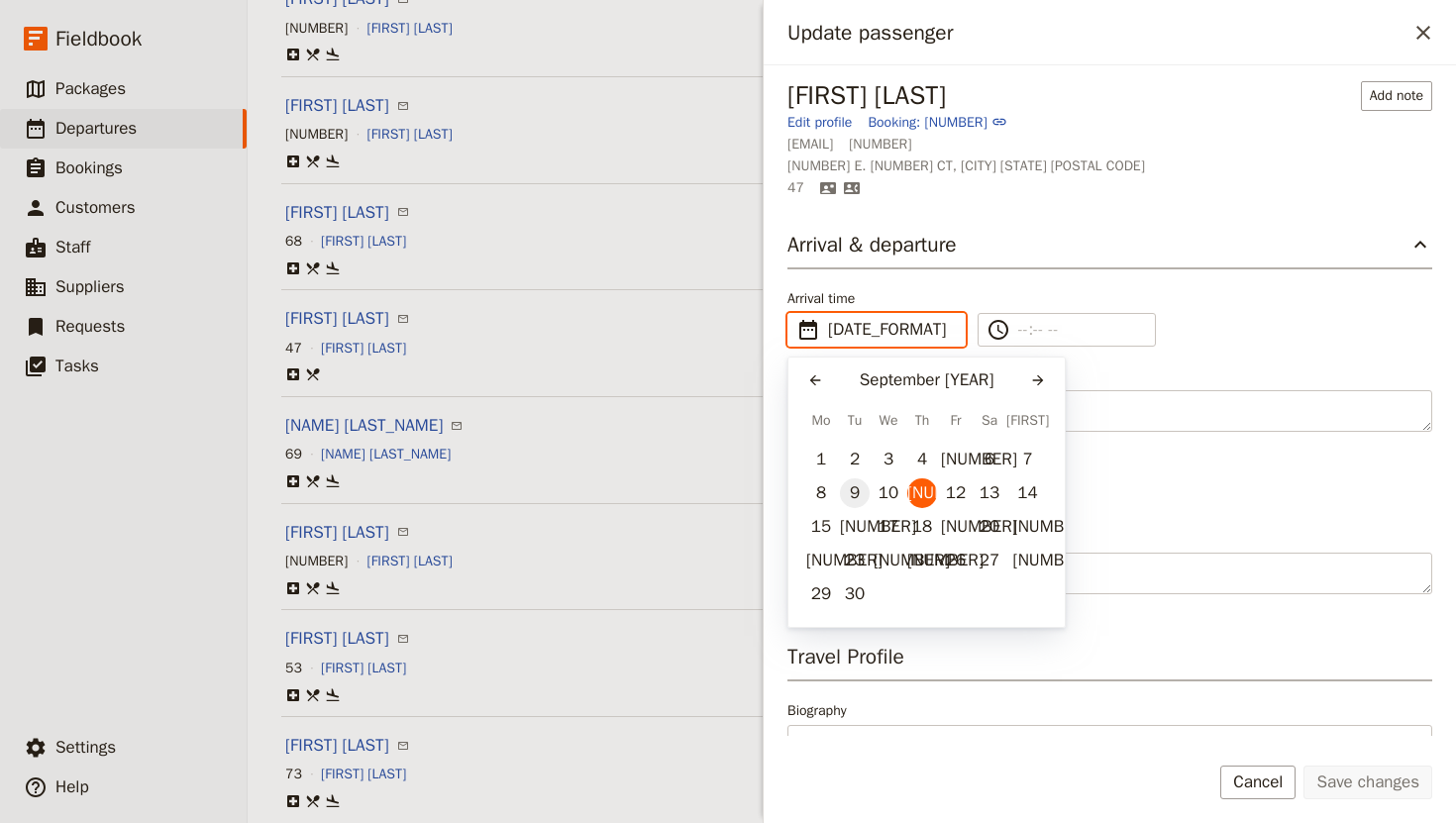 click on "9" at bounding box center [855, 493] 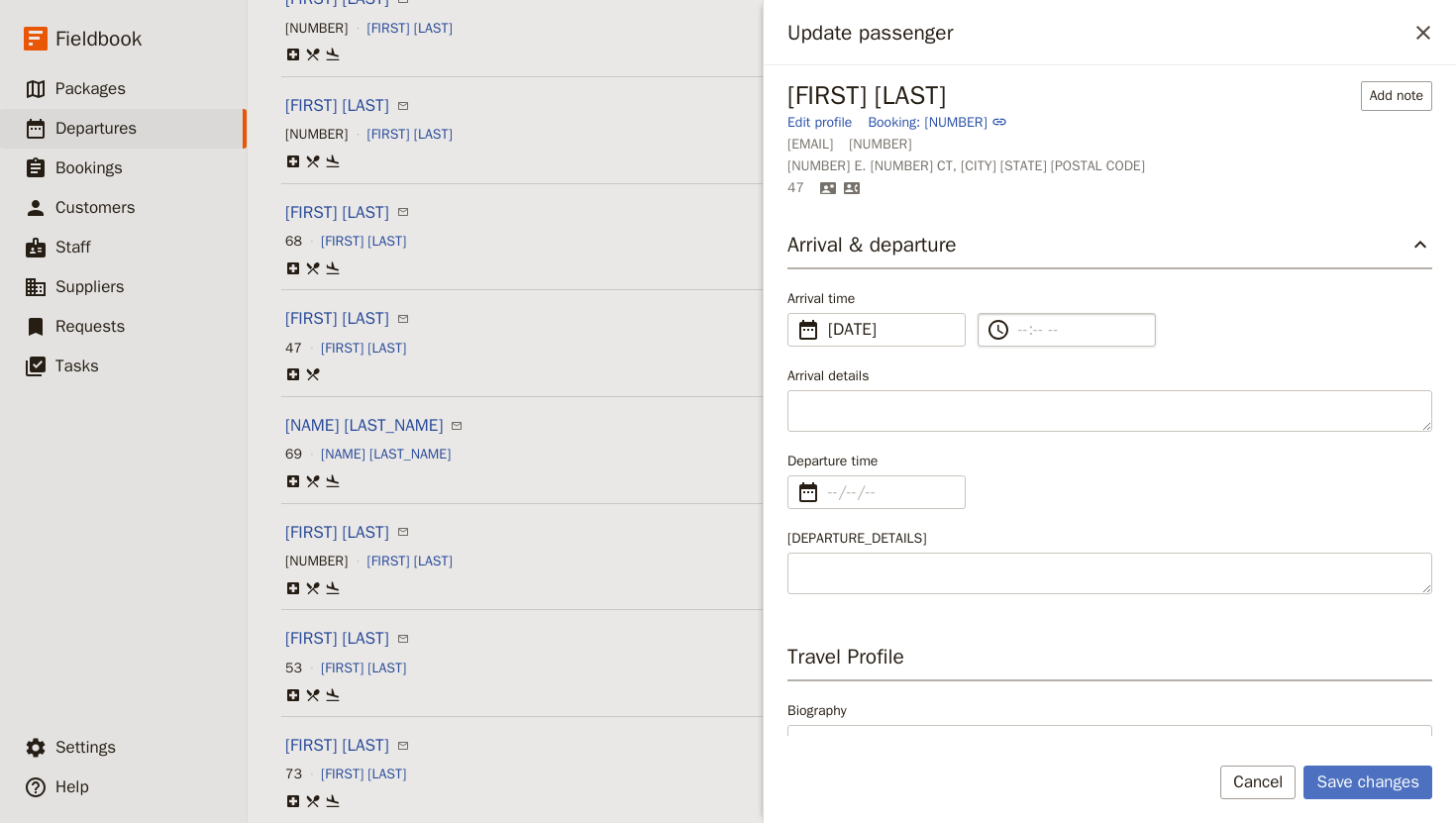 click on "​" at bounding box center [1081, 330] 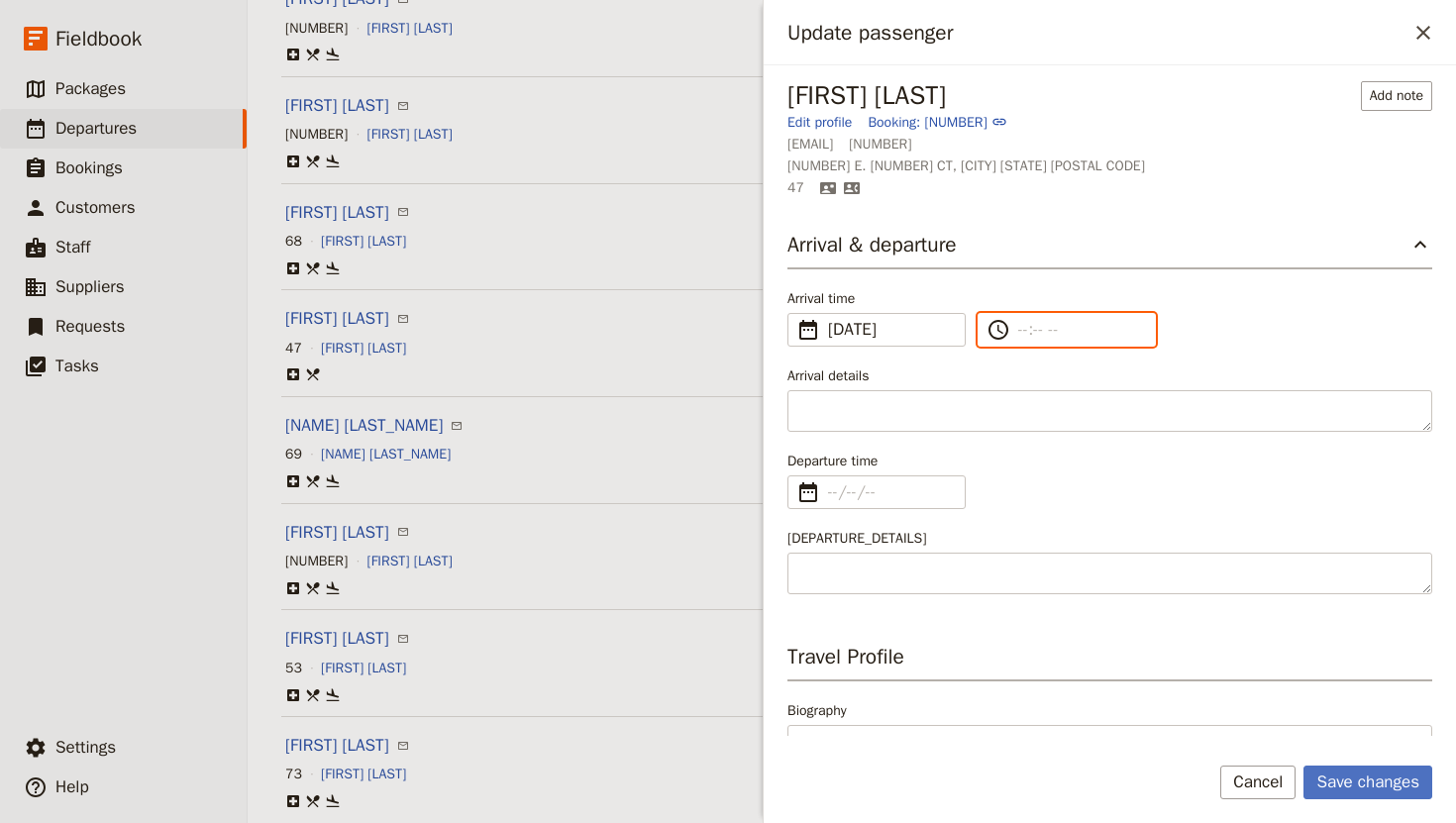 type on "[TIME] [TIME]" 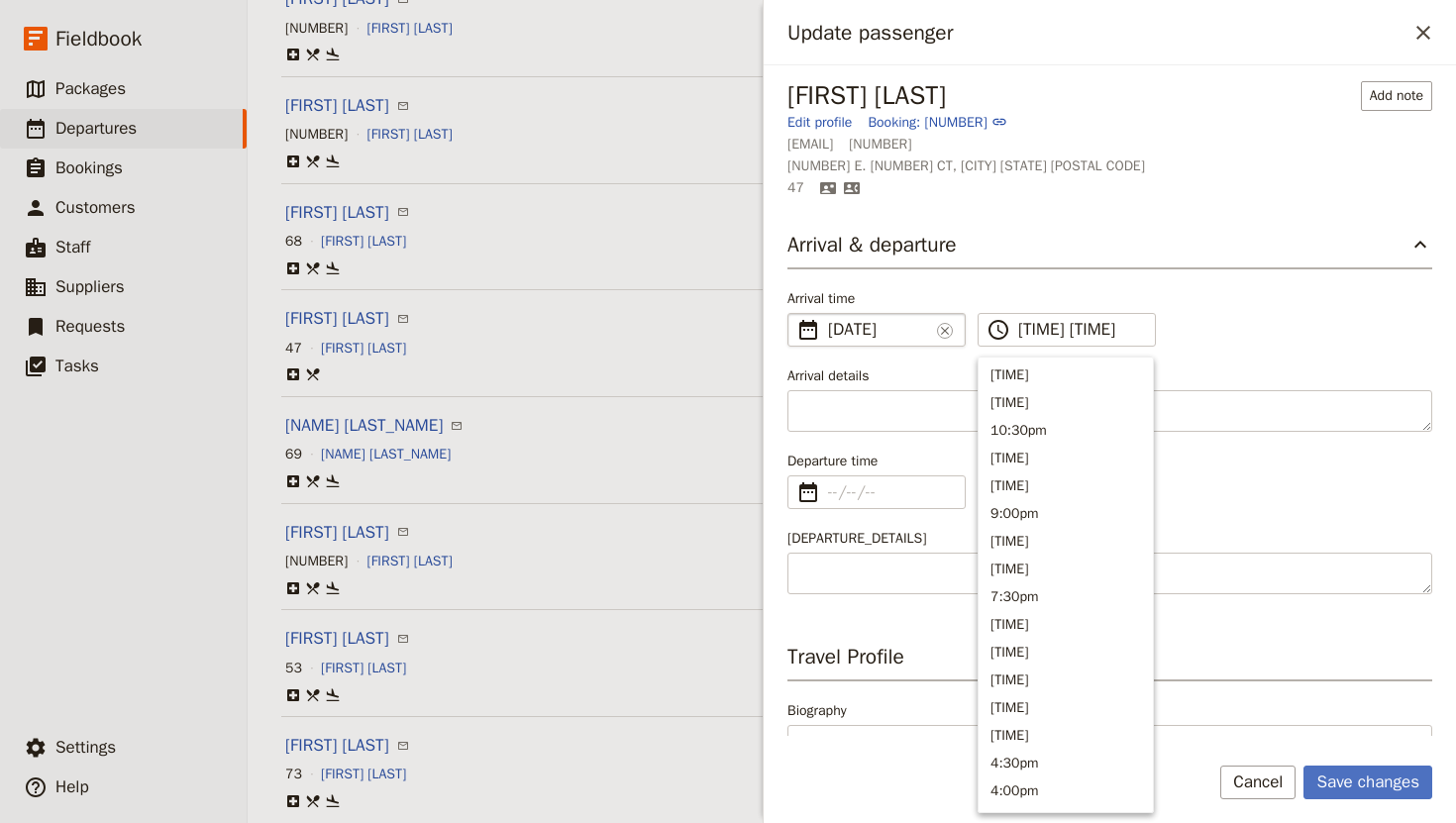 click on "[DATE]" at bounding box center (879, 330) 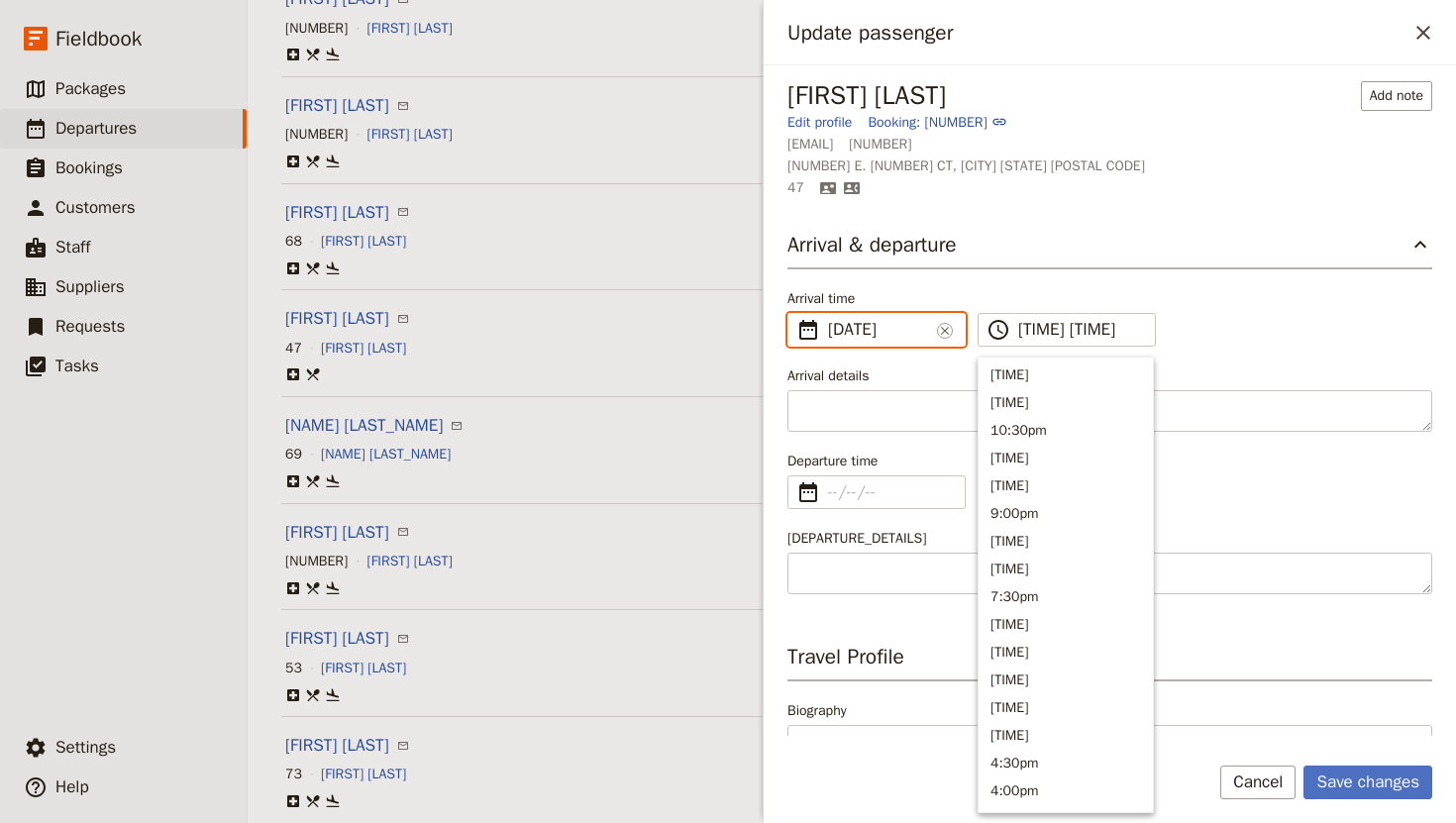 type 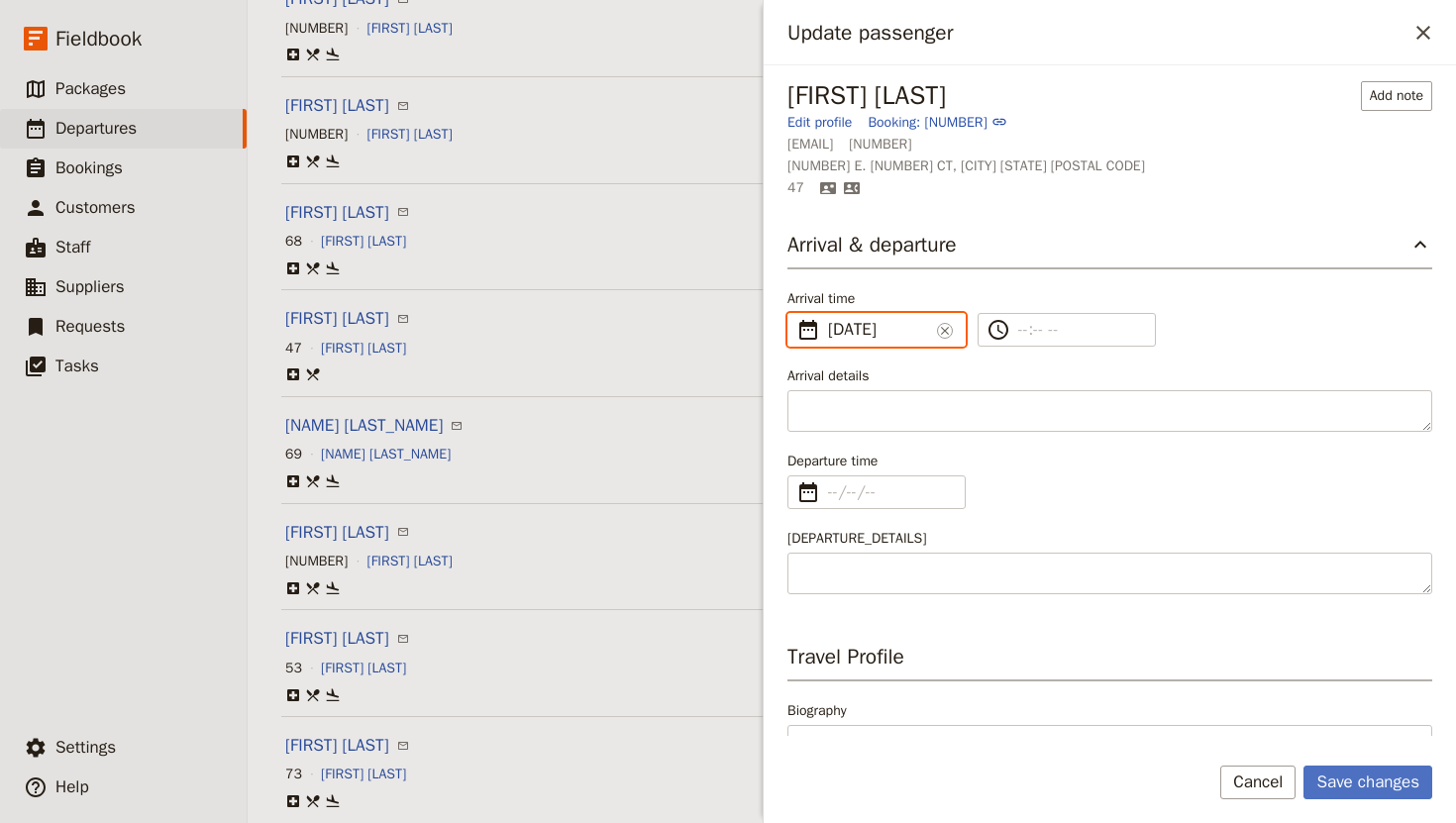 click on "[DATE]" at bounding box center [879, 330] 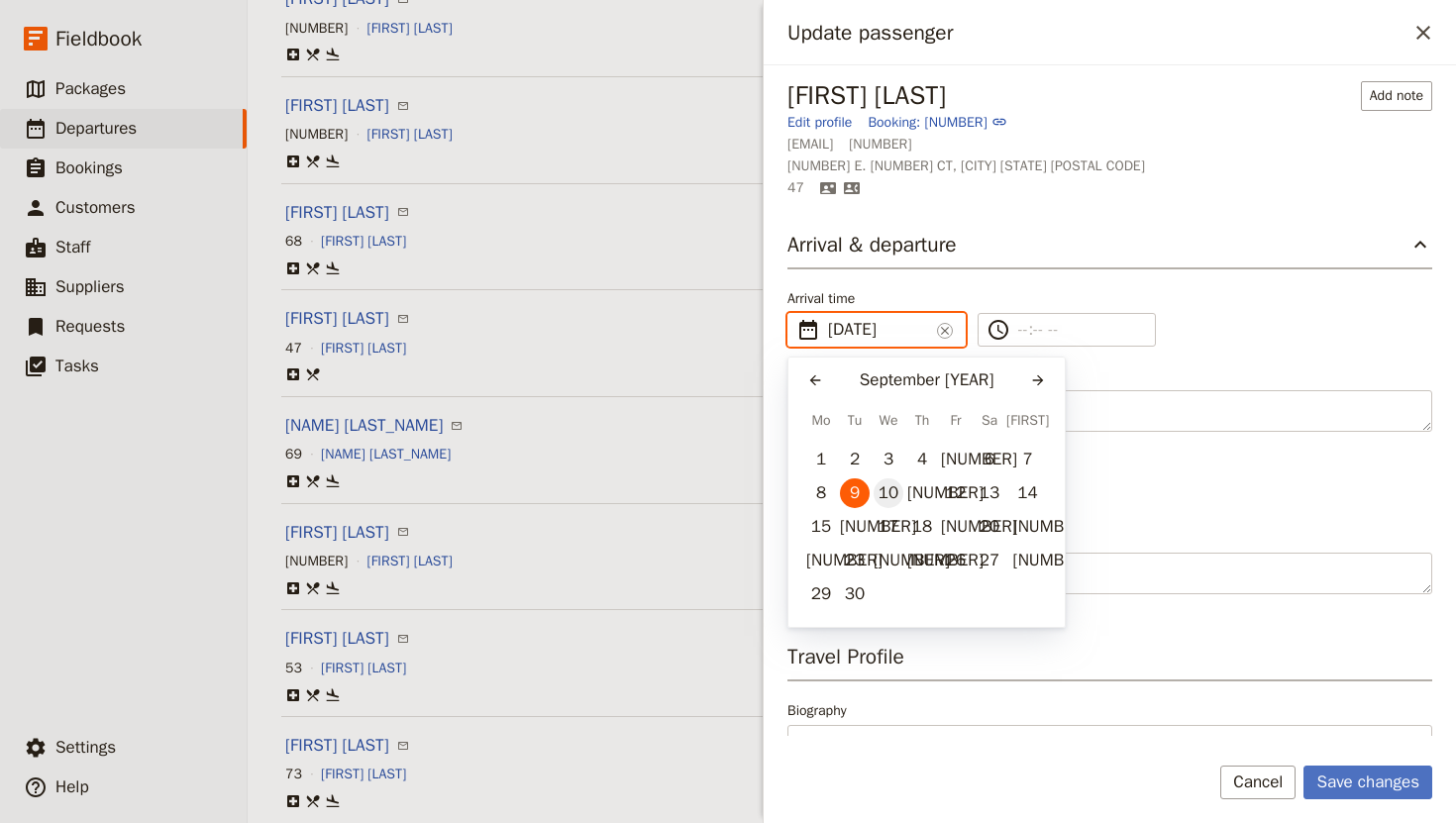 click on "10" at bounding box center (888, 493) 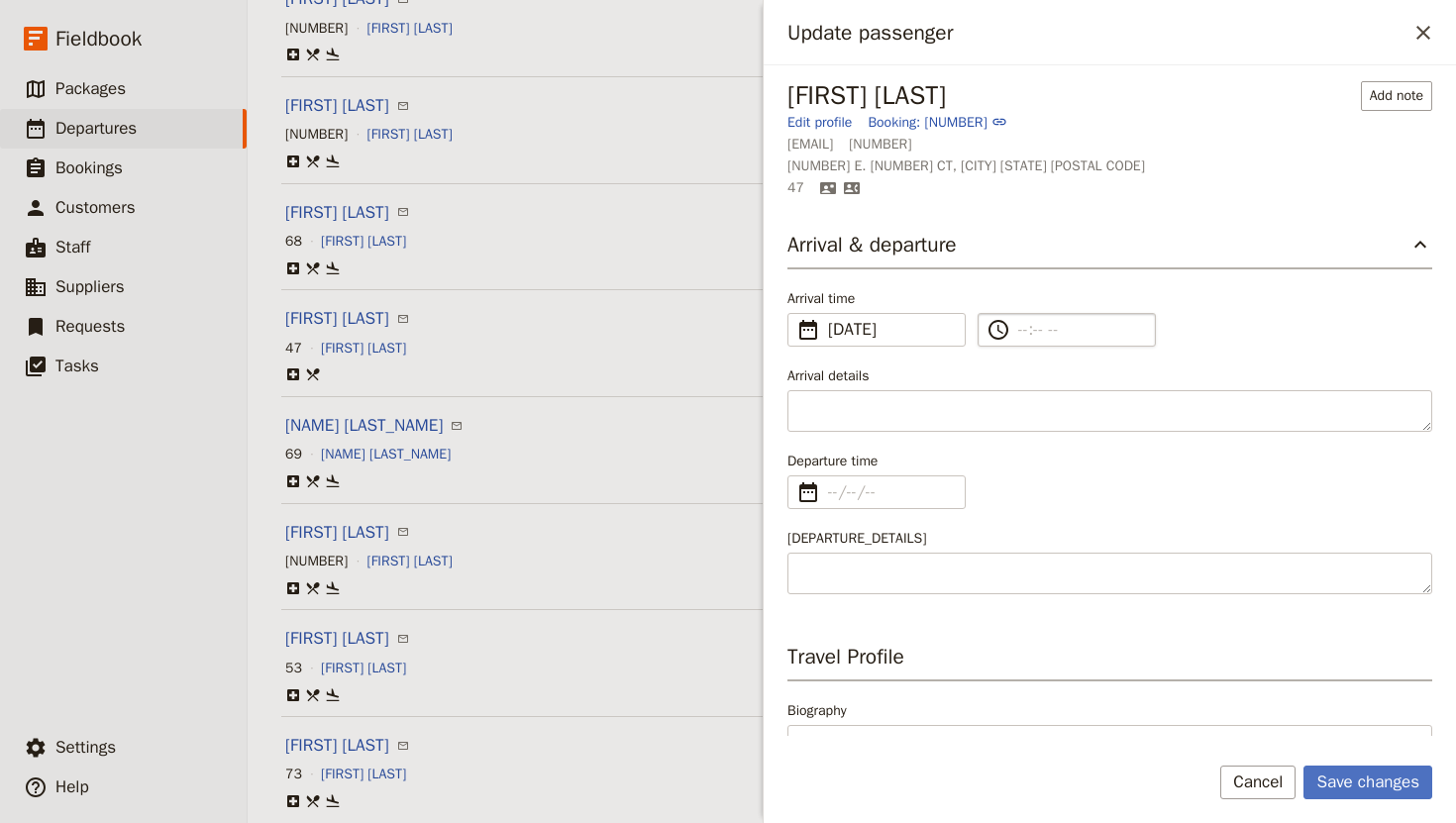 click on "​" at bounding box center (1081, 330) 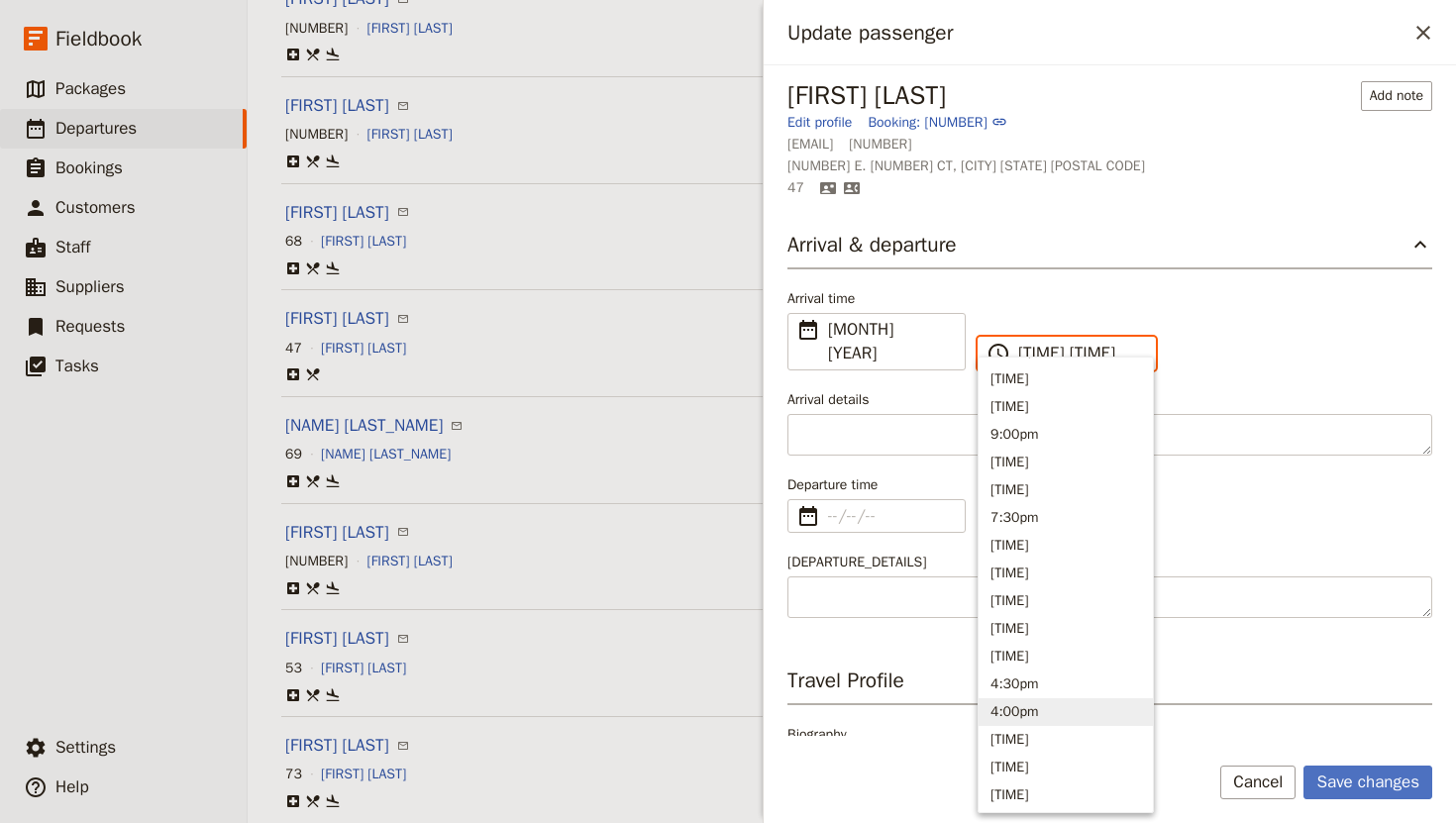 scroll, scrollTop: 121, scrollLeft: 0, axis: vertical 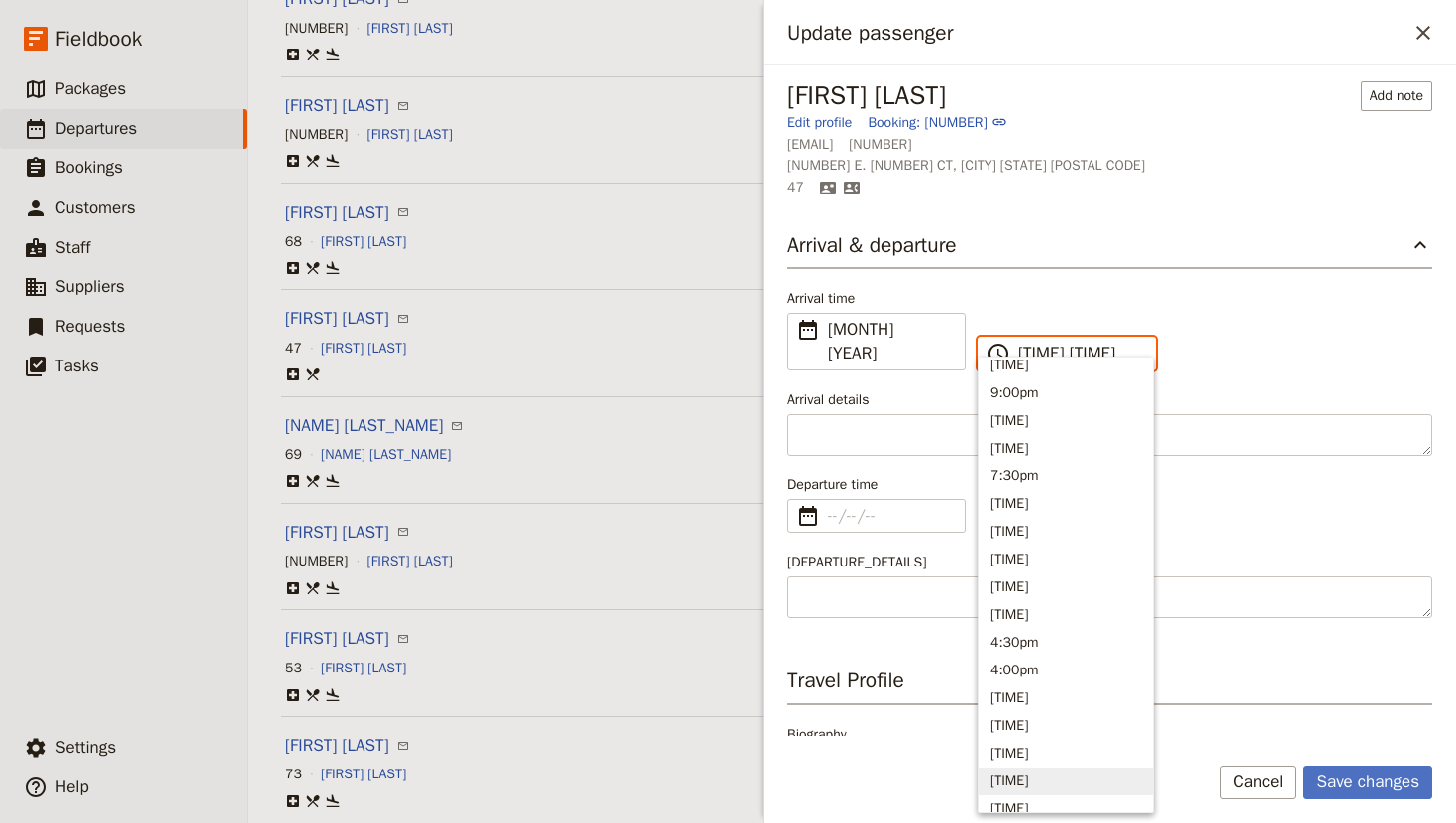 click on "[TIME]" at bounding box center (1066, 781) 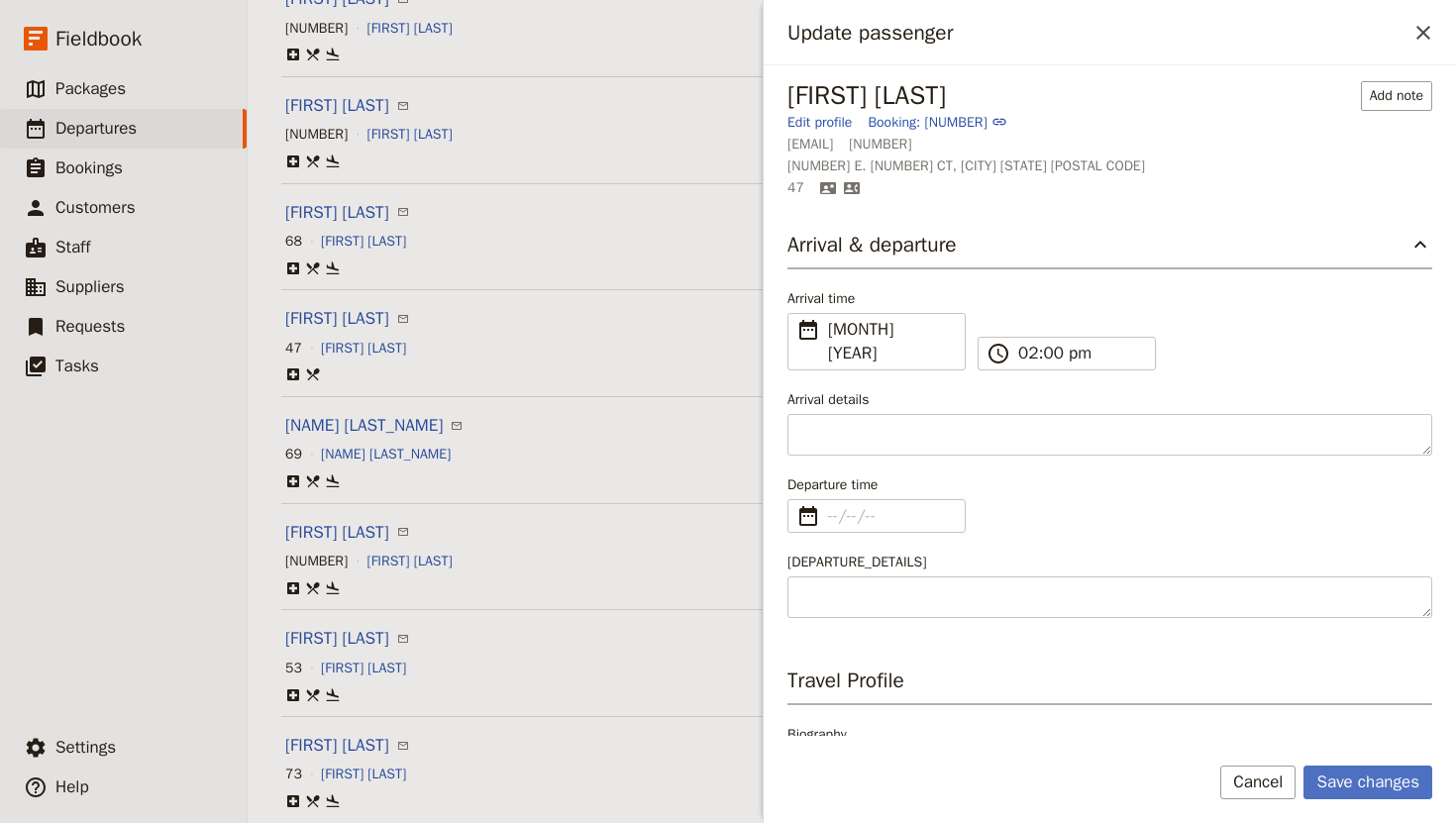 click on "Arrival & departure Arrival time ​ [DATE] [DATE] ​ [DATE] [TIME] ​ [TIME] ​ Arrival details Departure time ​ Departure details" at bounding box center [1109, 424] 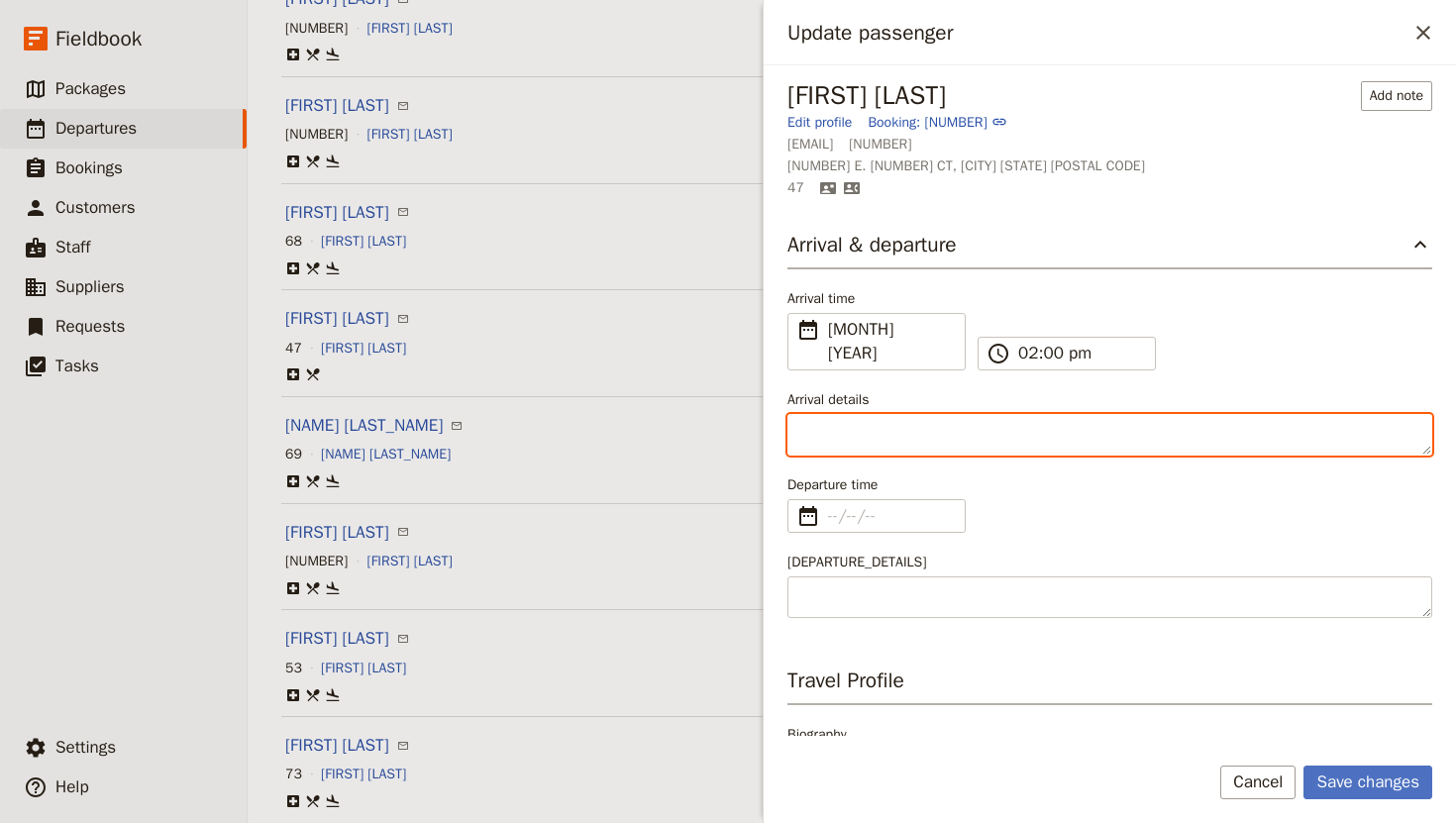 click on "Arrival details" at bounding box center (1109, 435) 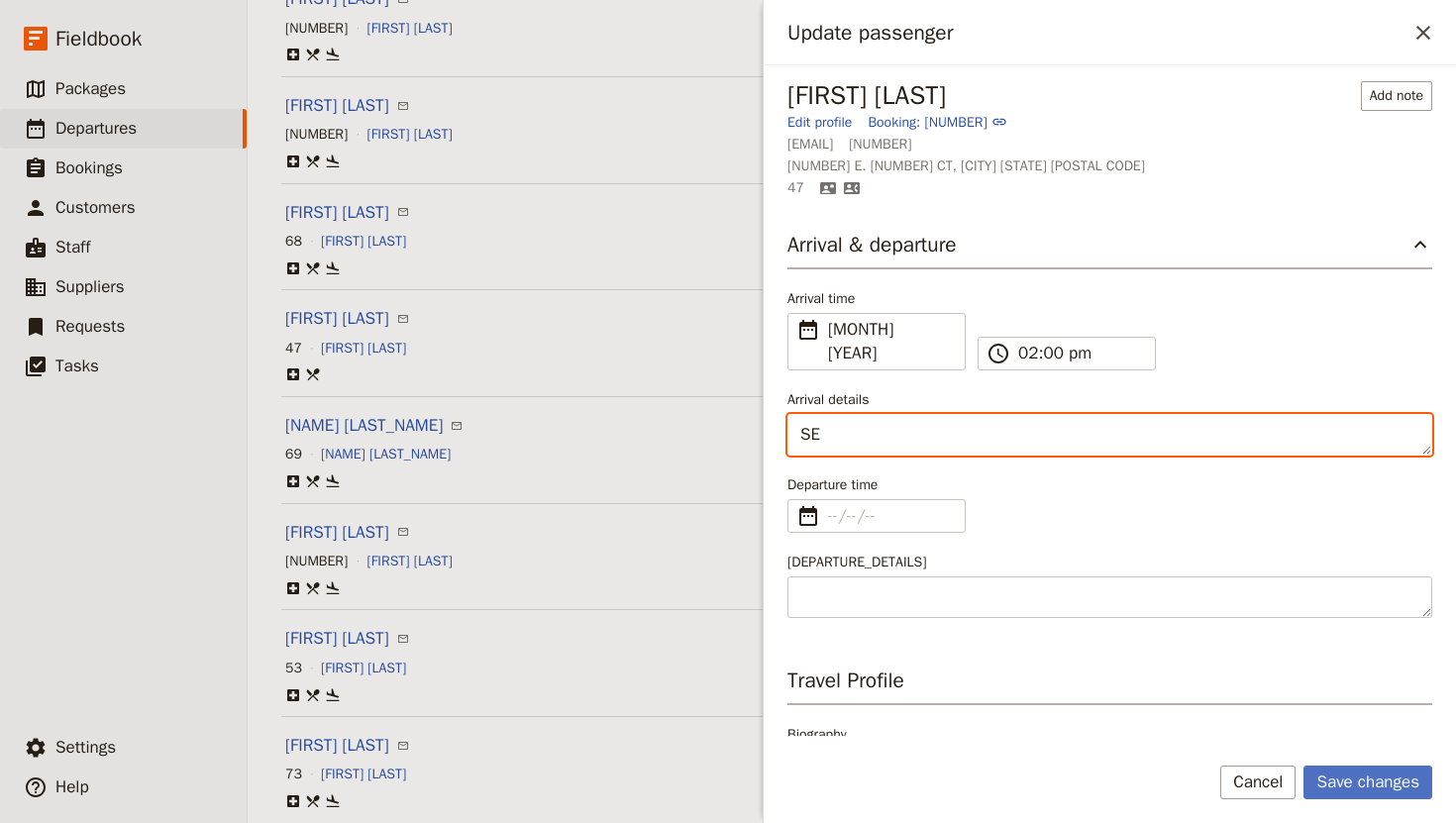 type on "S" 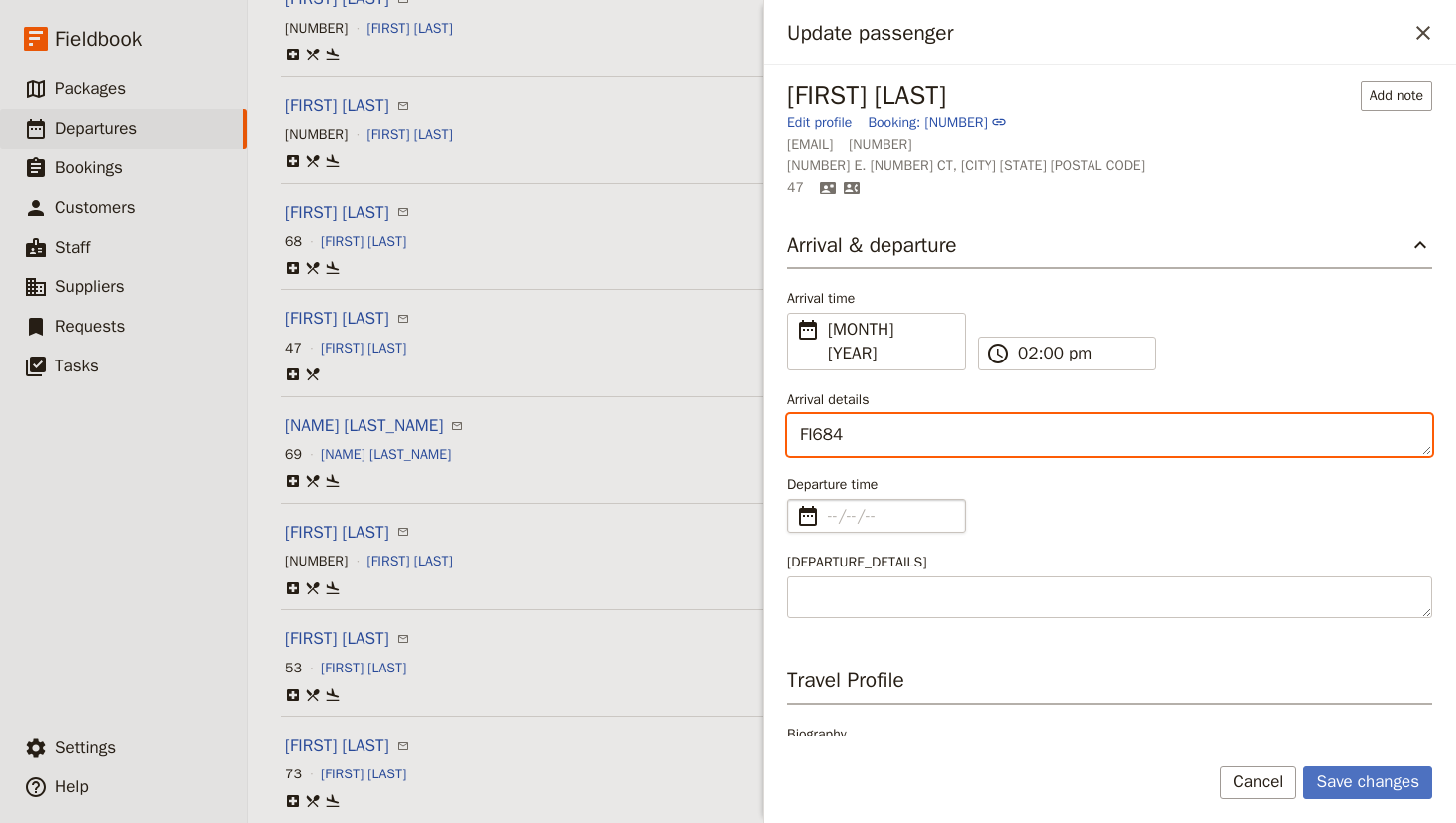type on "FI684" 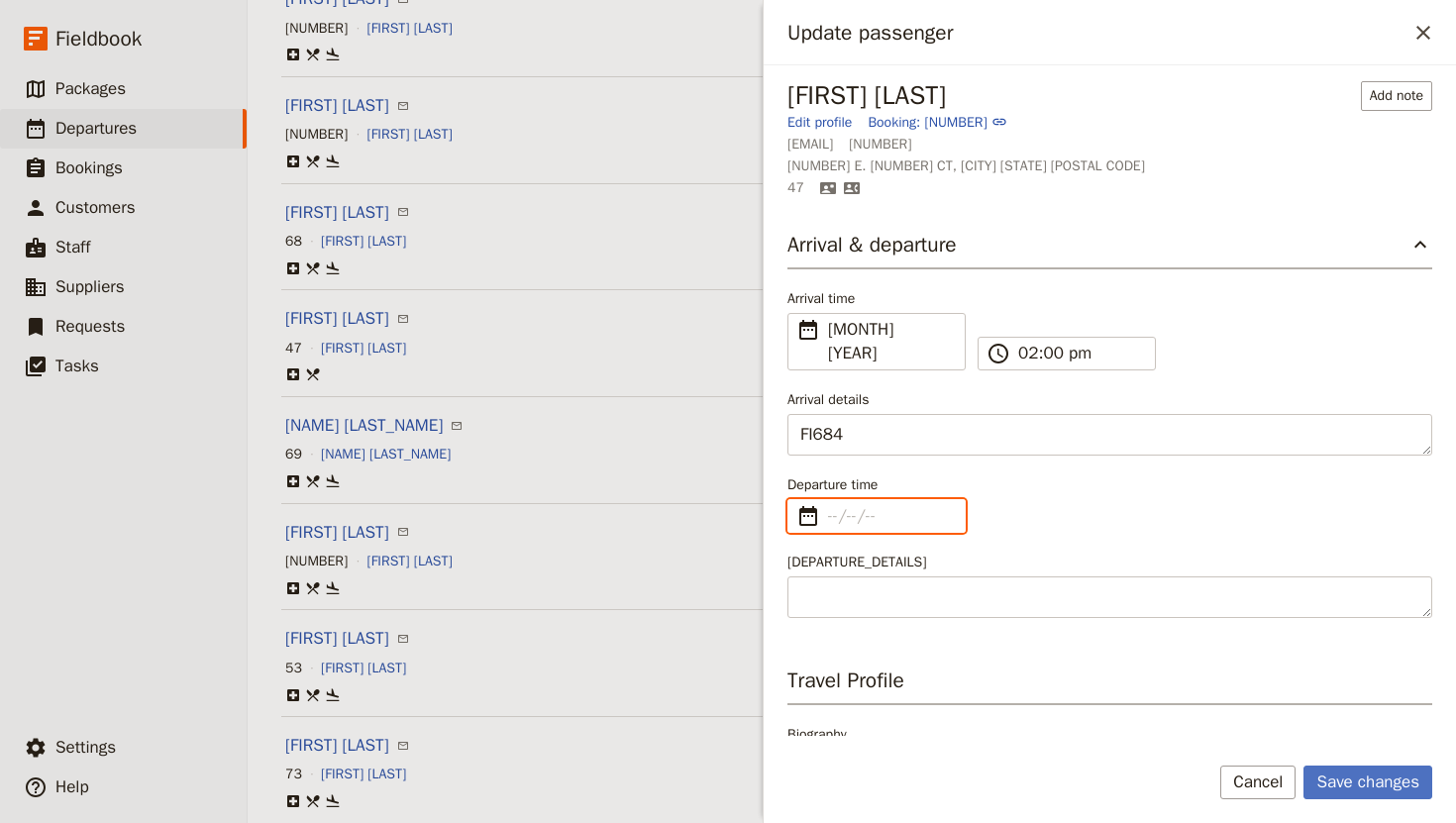 click on "Departure time ​" at bounding box center [890, 516] 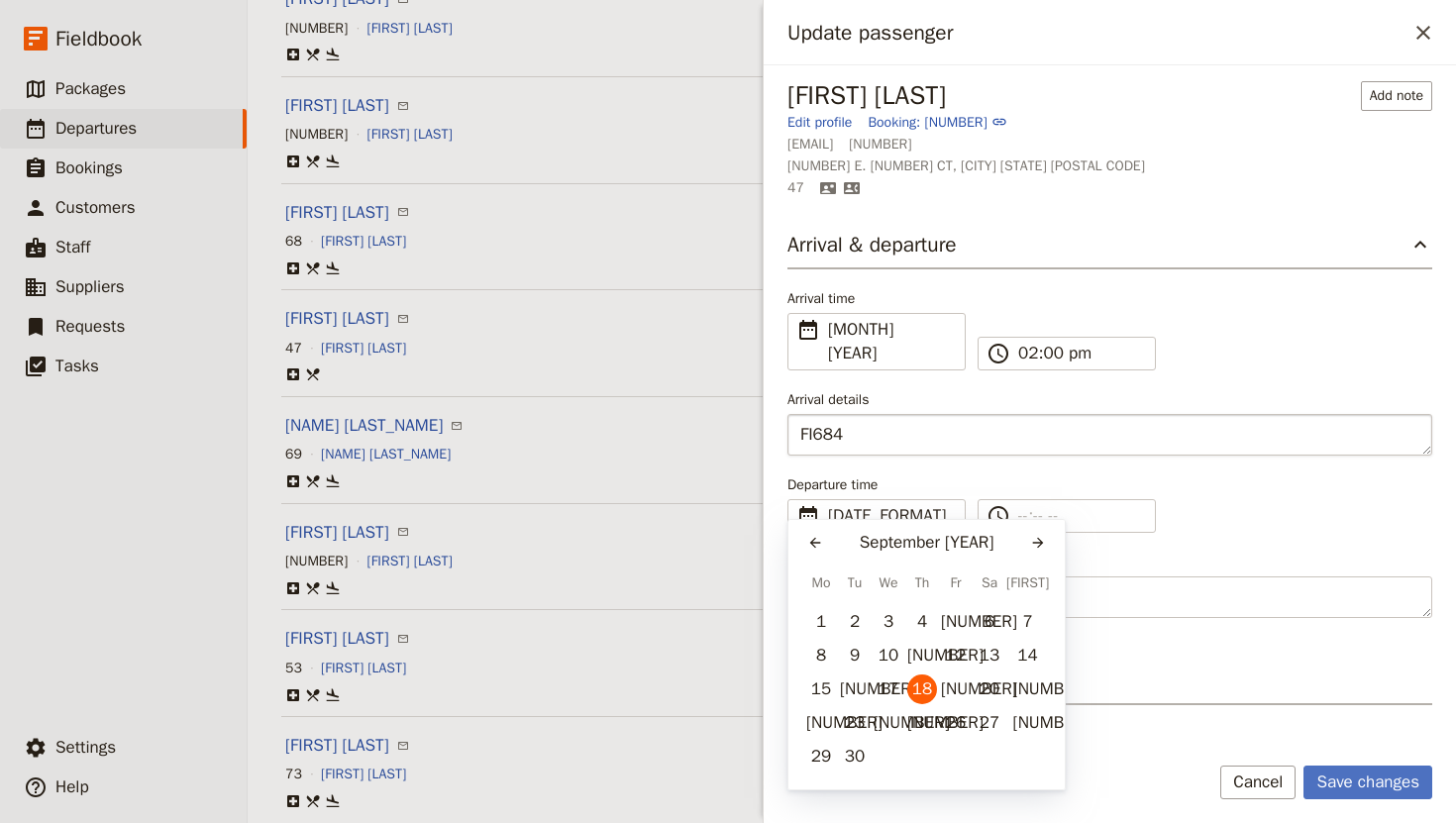 click on "FI684" at bounding box center (1109, 435) 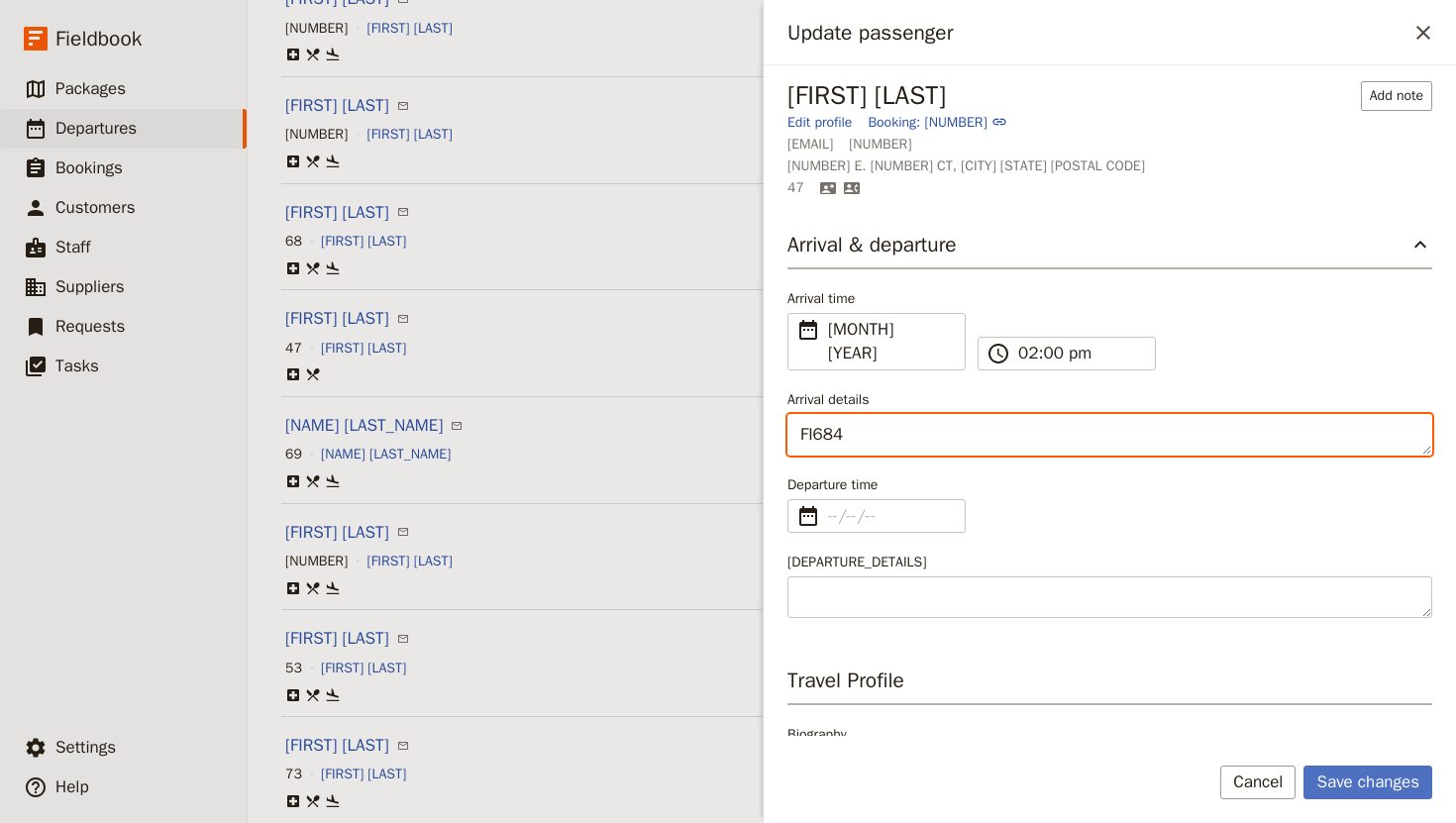 click on "FI684" at bounding box center [1109, 435] 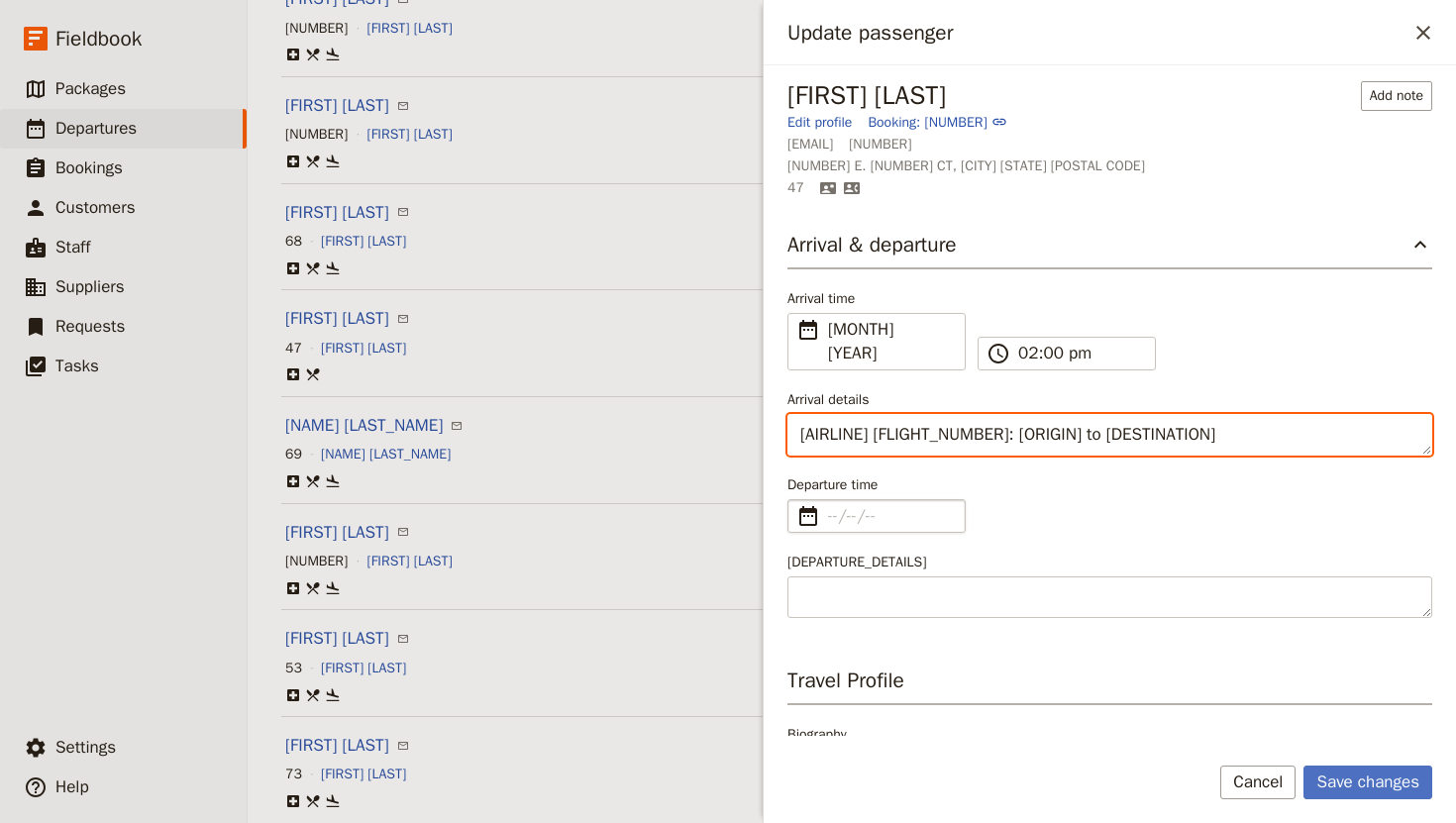 type on "[AIRLINE] [FLIGHT_NUMBER]: [ORIGIN] to [DESTINATION]" 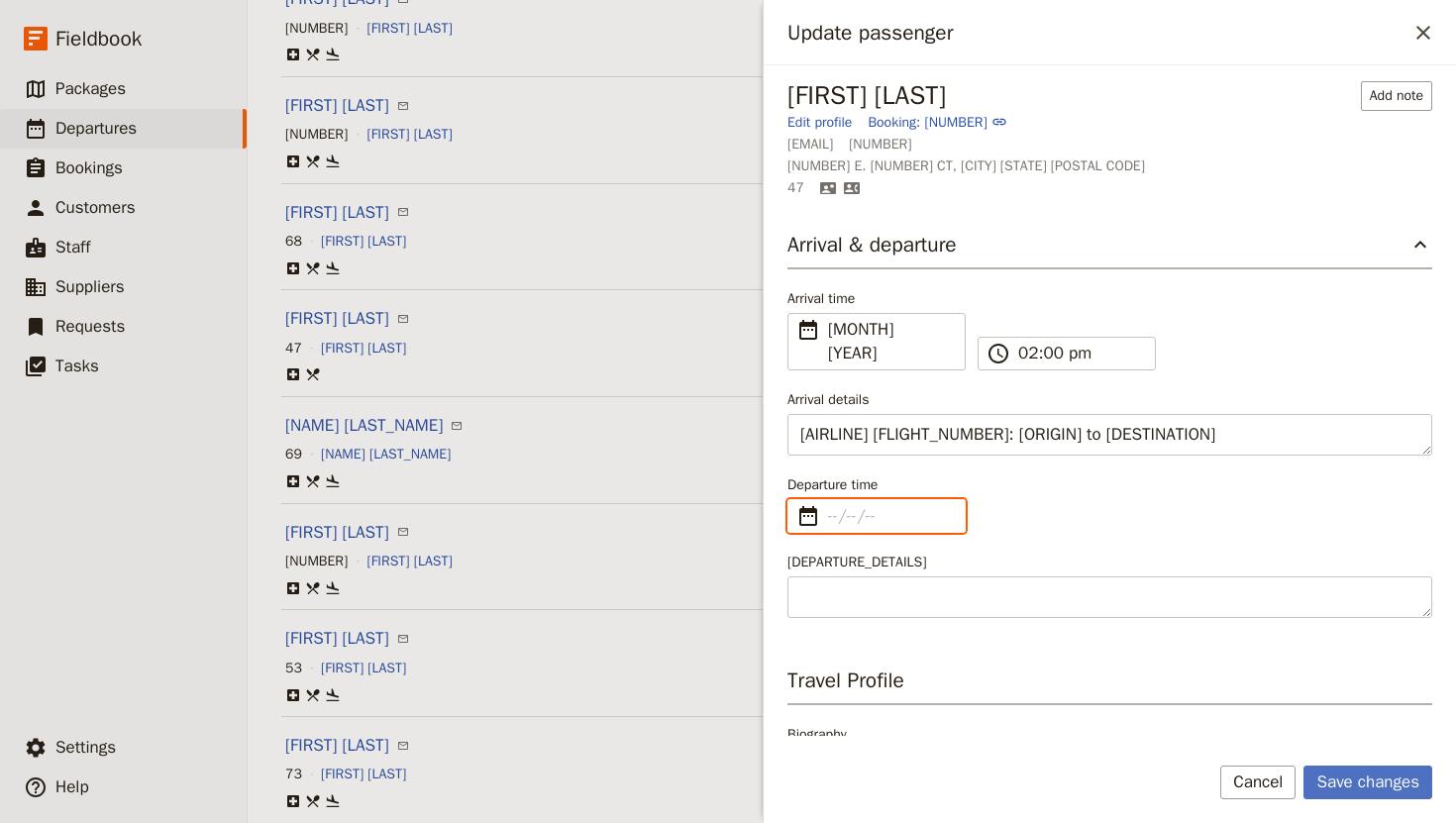 click on "Departure time ​" at bounding box center [890, 516] 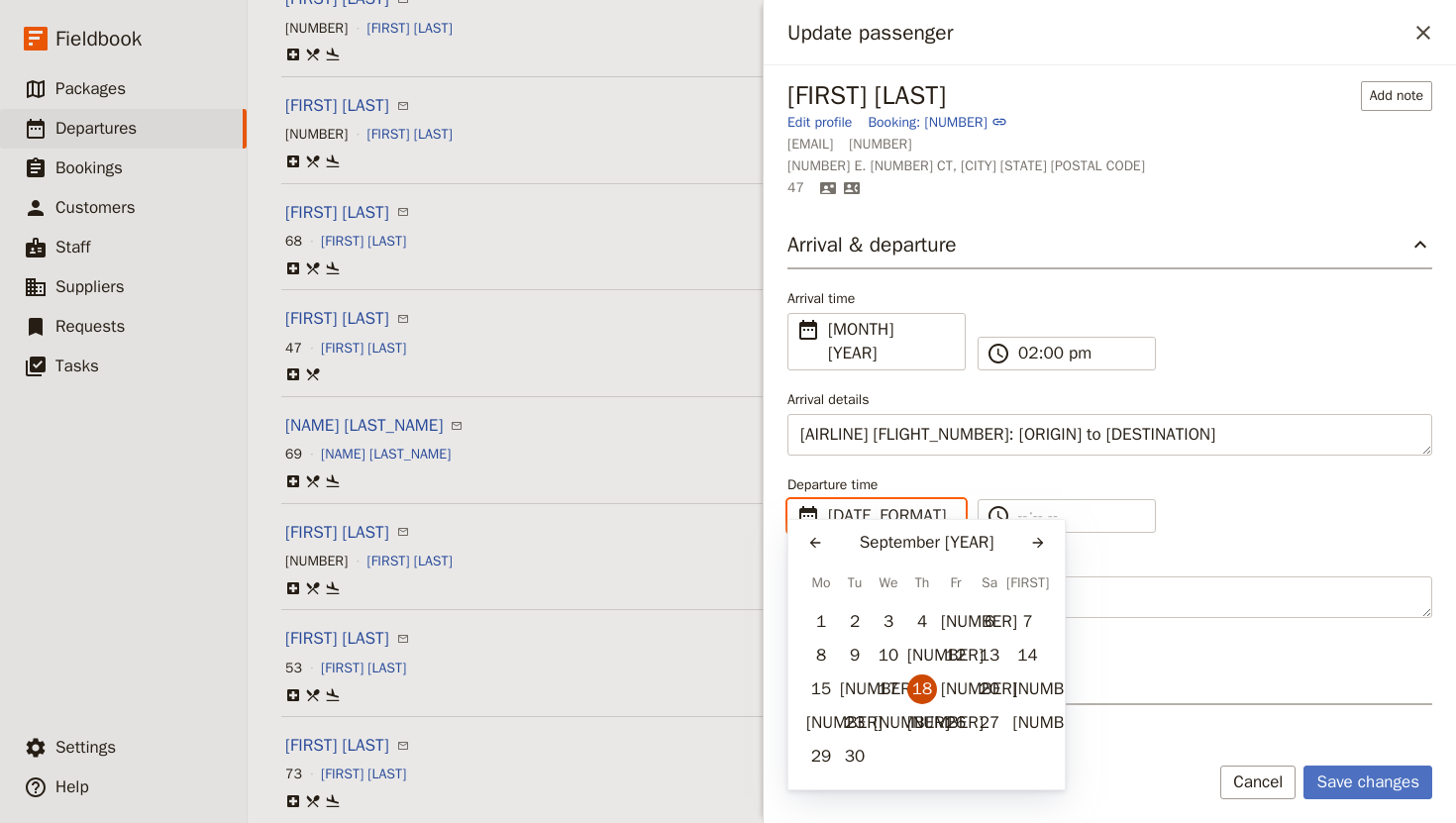 click on "18" at bounding box center [922, 689] 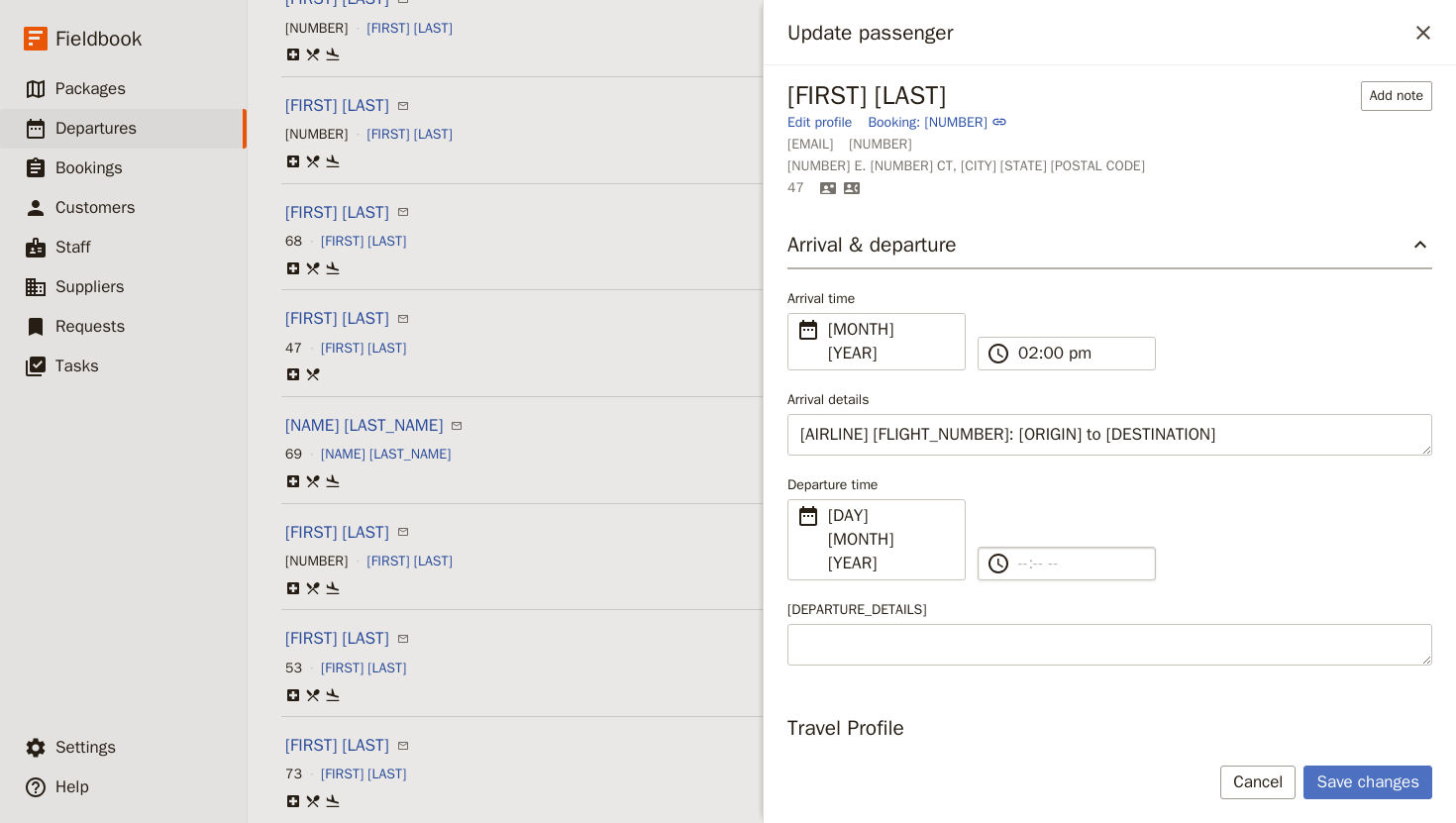 click on "​" at bounding box center [1081, 564] 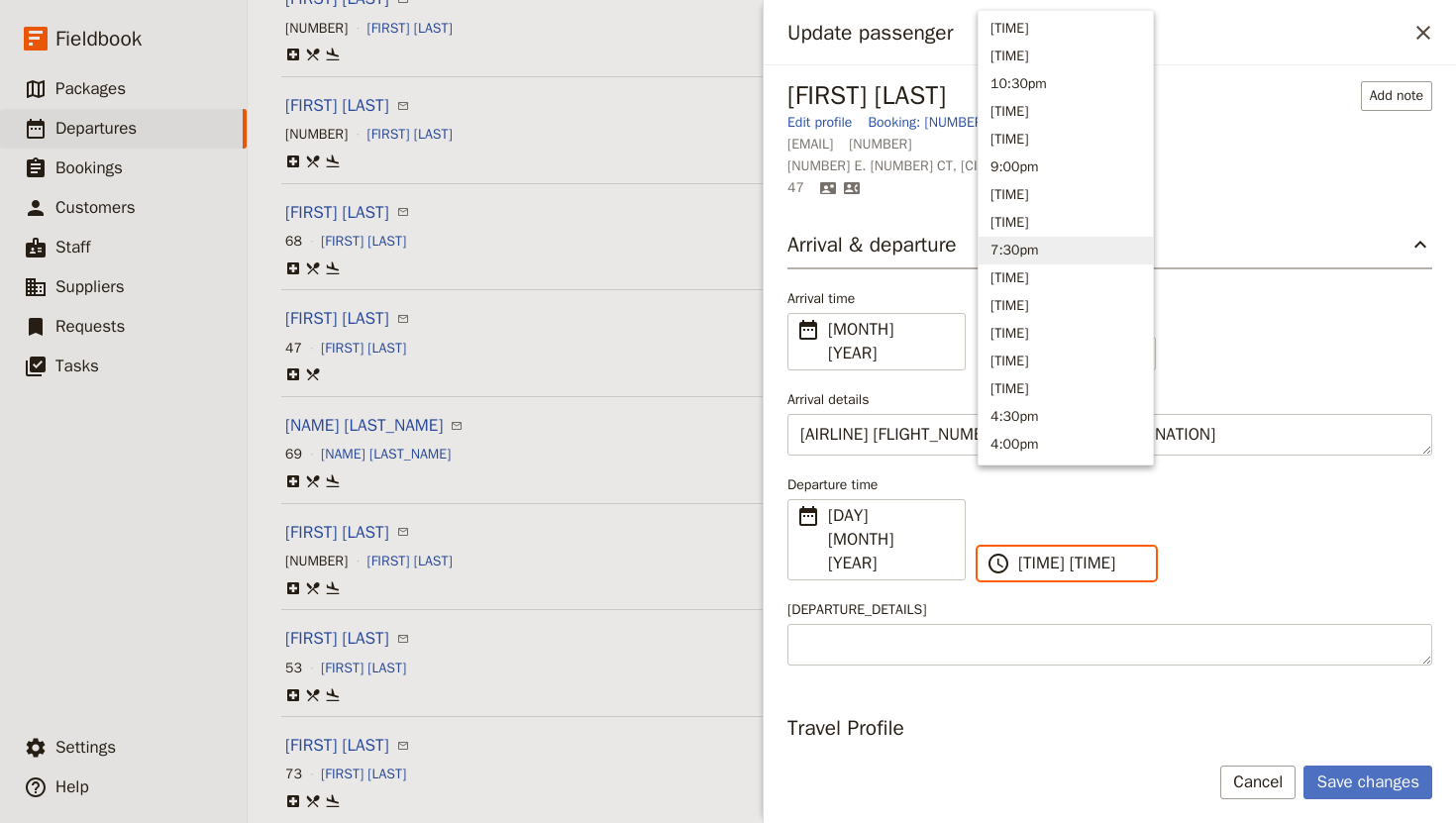 click on "7:30pm" at bounding box center [1066, 251] 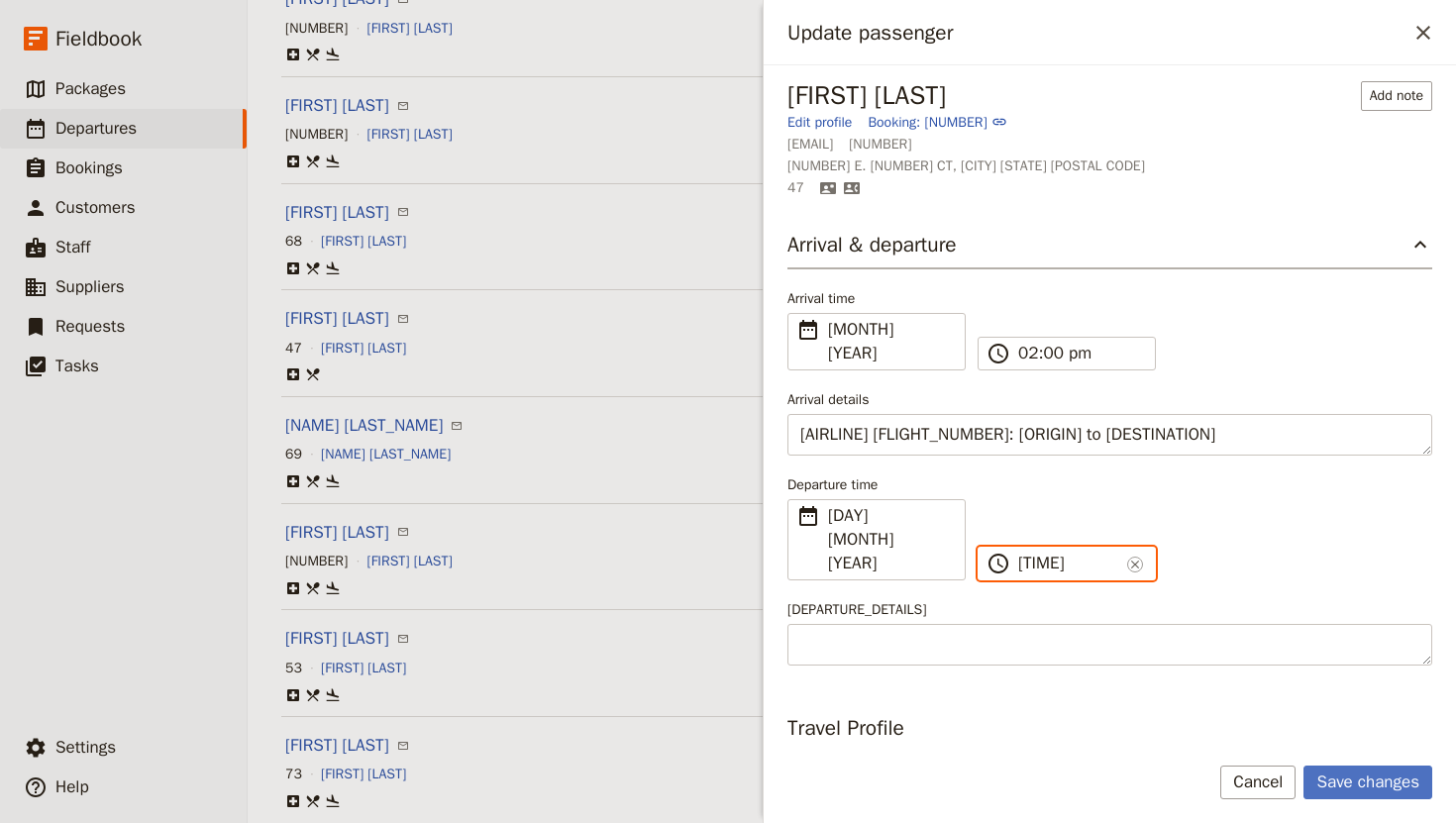 click on "[TIME]" at bounding box center [1069, 564] 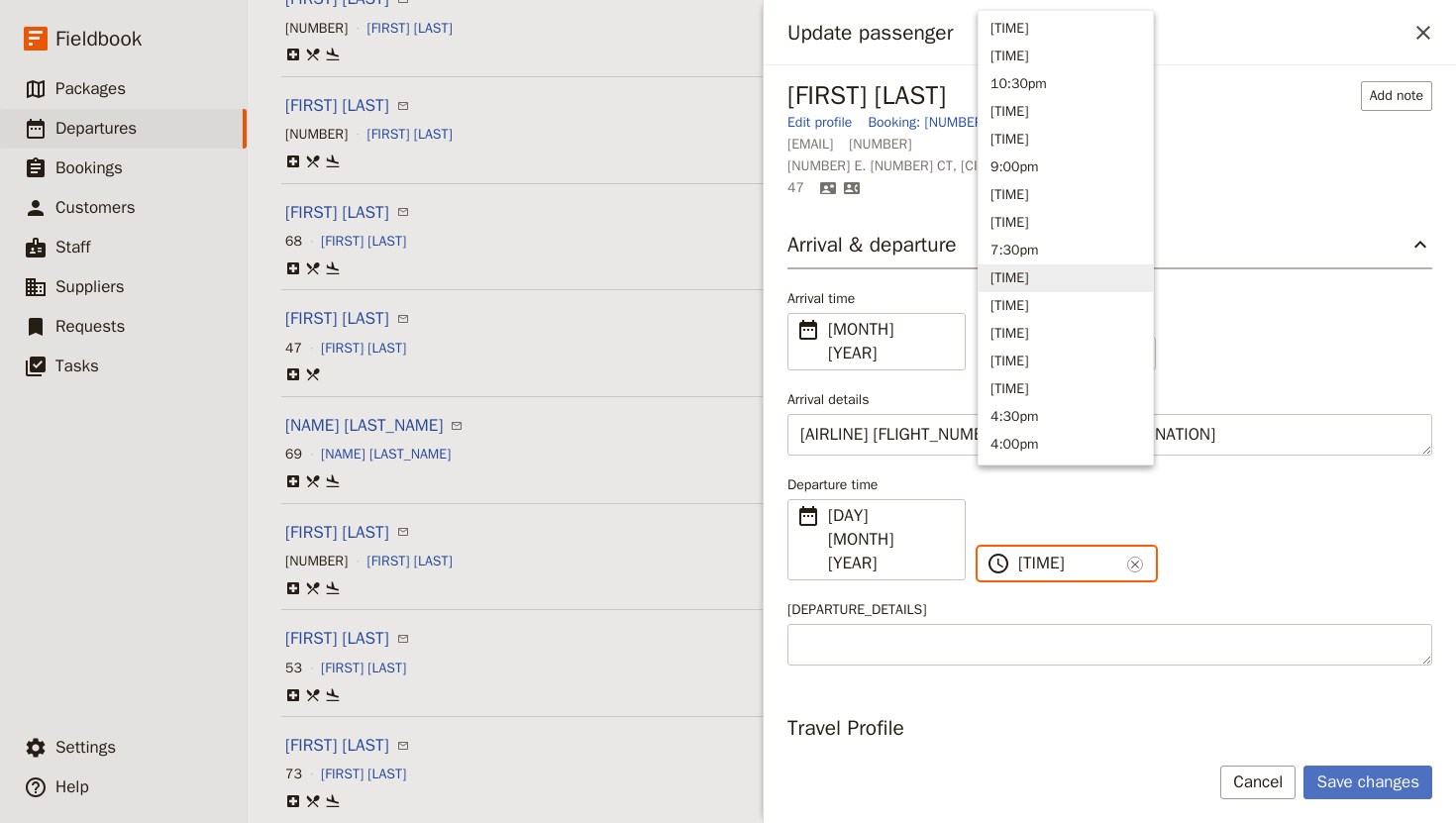 type on "[TIME]" 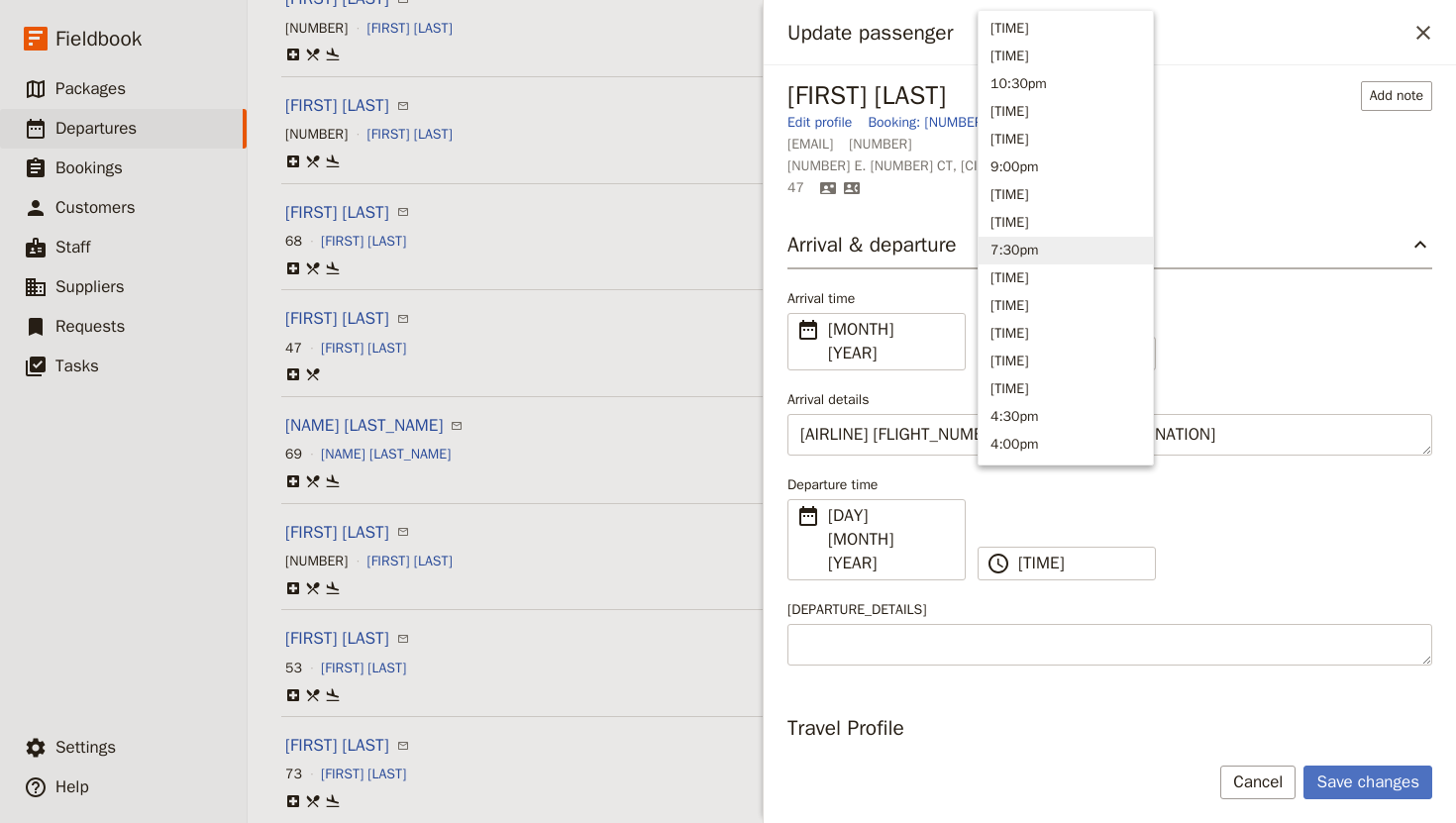 click on "Arrival & departure Arrival time ​ [DATE] [DATE] ​ [DATE] [TIME] ​ [TIME] ​ Arrival details FI684: SEA to KEF Departure time ​ [DATE] [DATE] ​ [DATE] [TIME] ​ [TIME] ​ Departure details Travel Profile Biography Dietary information I'll try most anything Medical information Hypothyroidism (I take medication for this) Additional notes Insurance information Insurance details" at bounding box center [1109, 760] 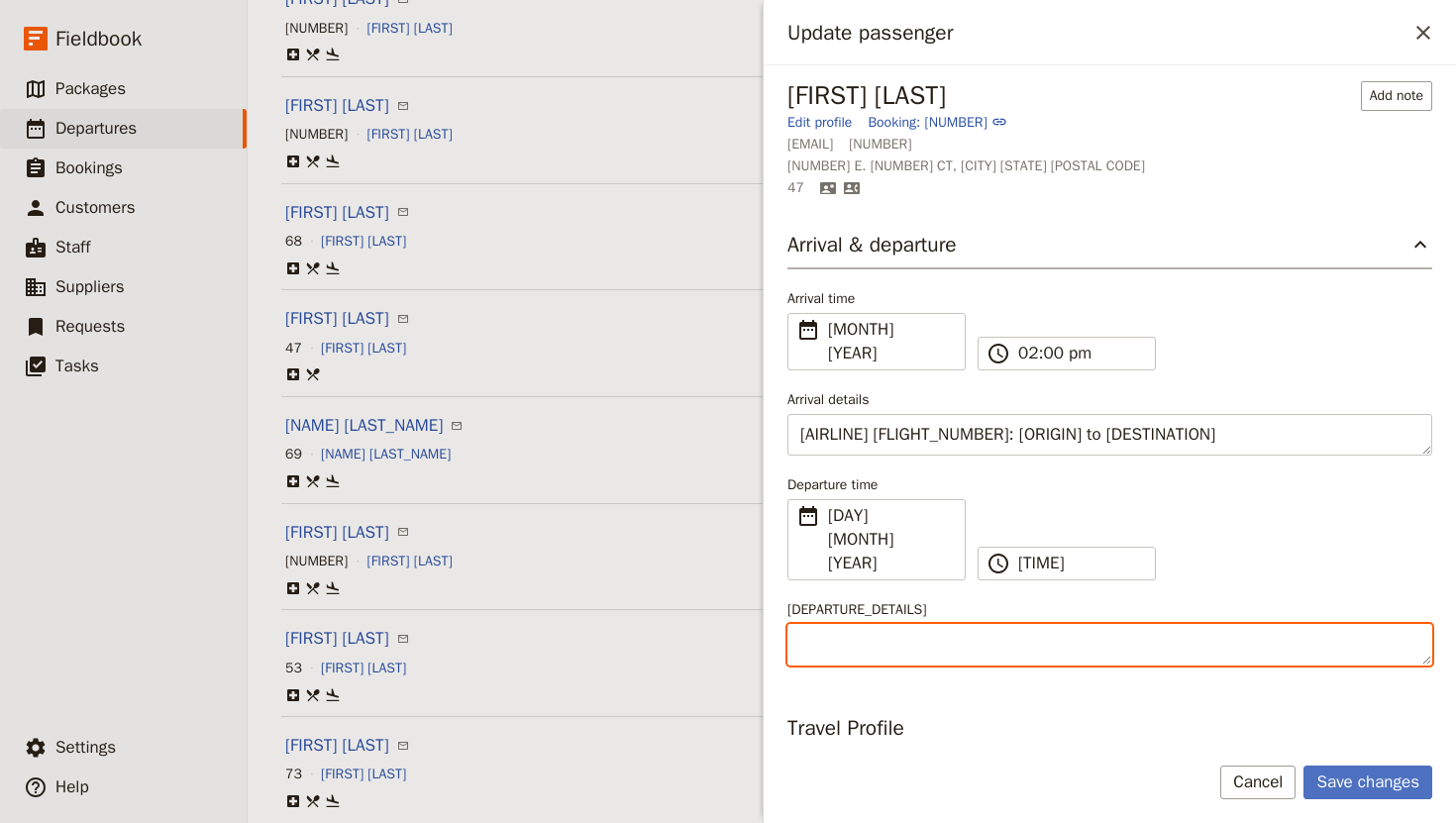 click on "[DEPARTURE_DETAILS]" at bounding box center [1109, 645] 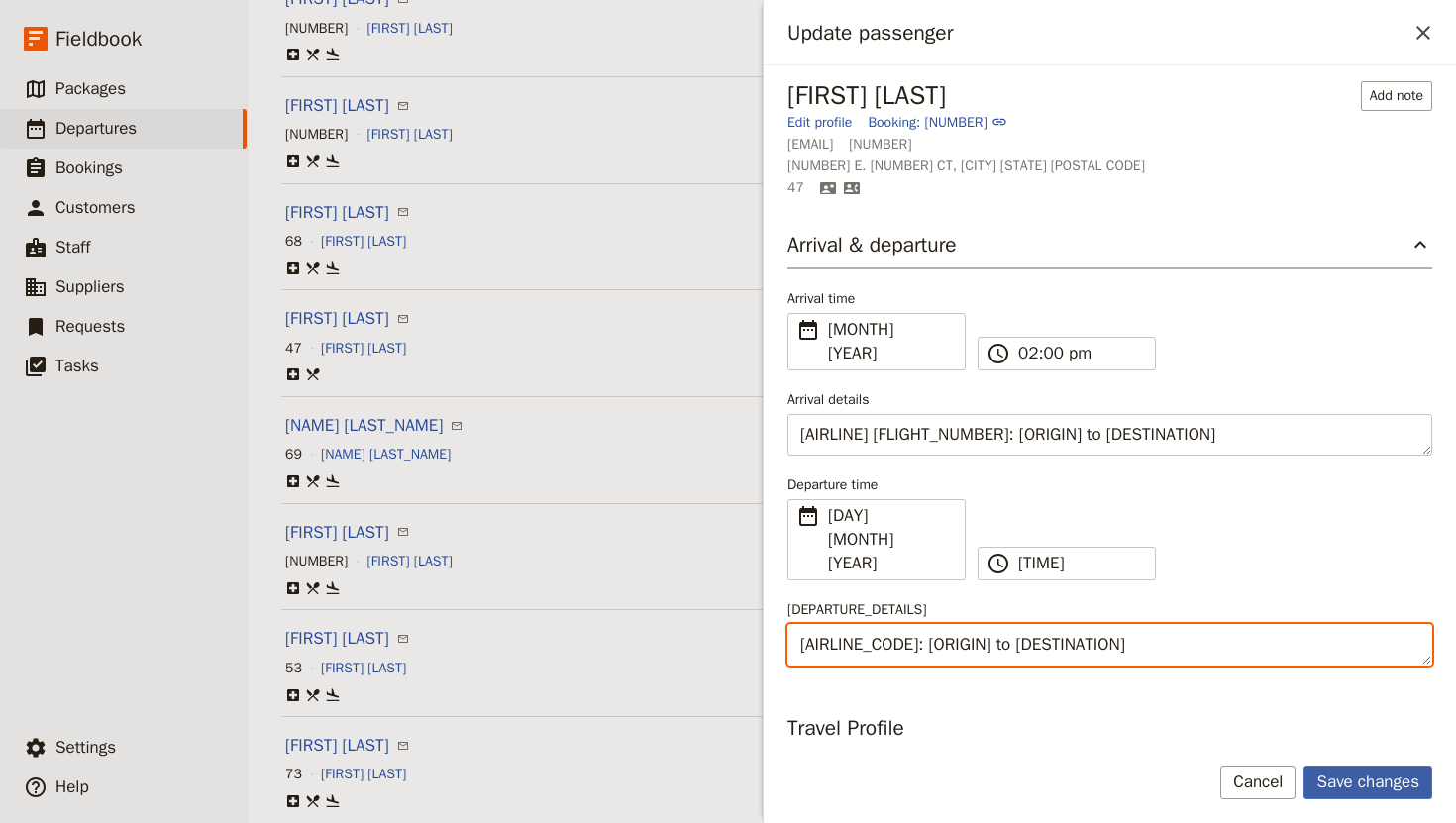 type on "[AIRLINE_CODE]: [ORIGIN] to [DESTINATION]" 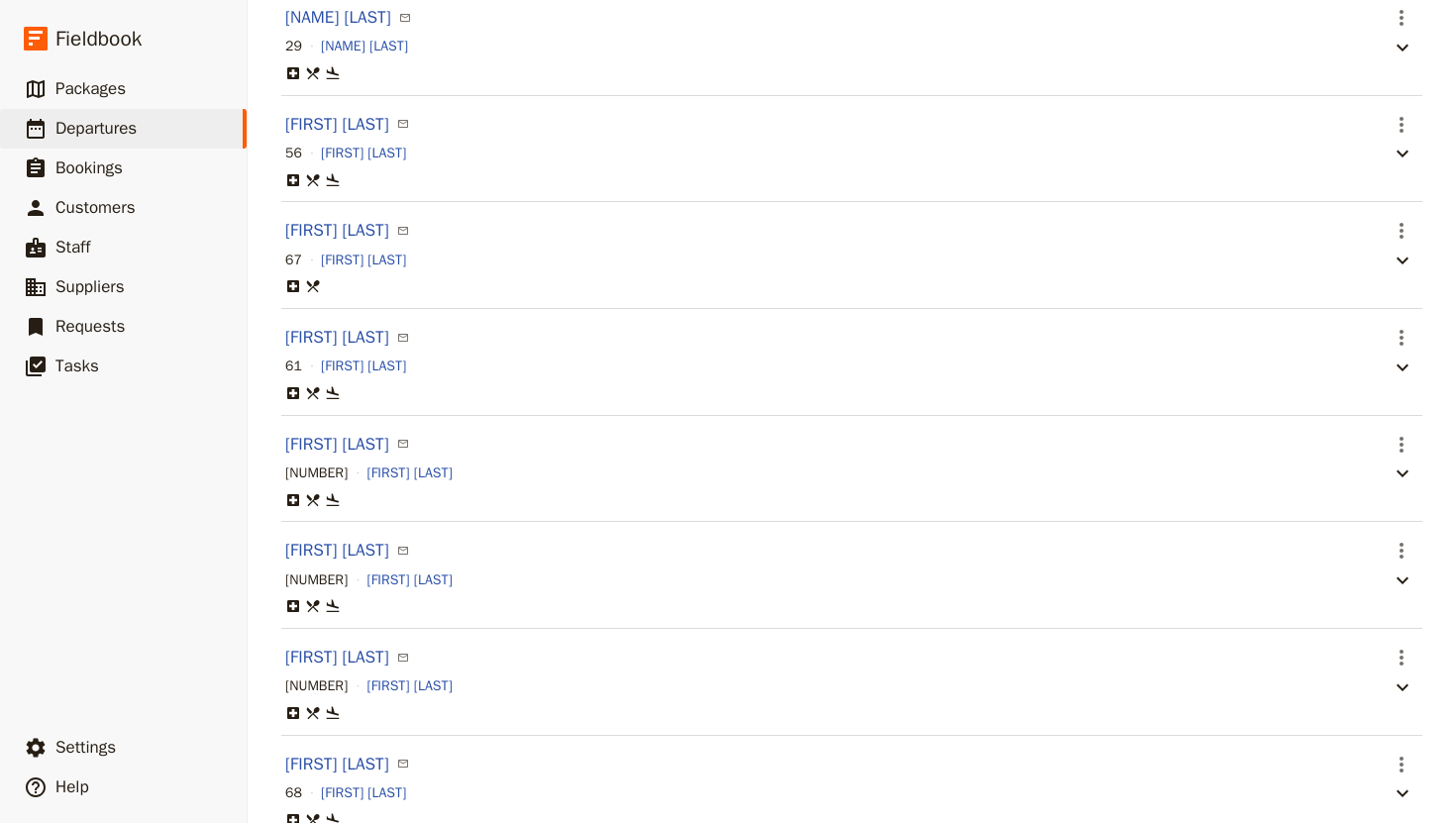 scroll, scrollTop: 488, scrollLeft: 0, axis: vertical 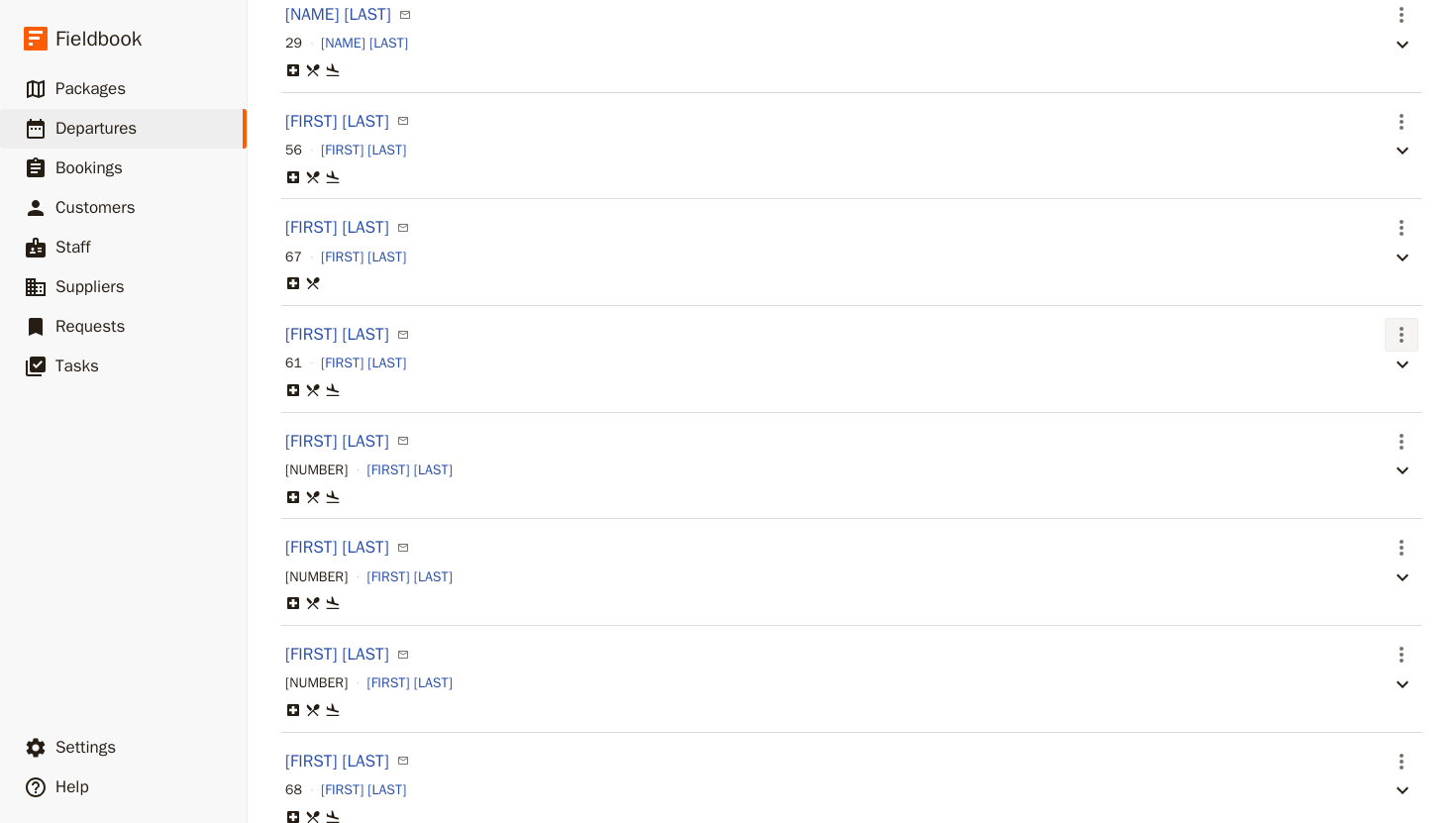 click 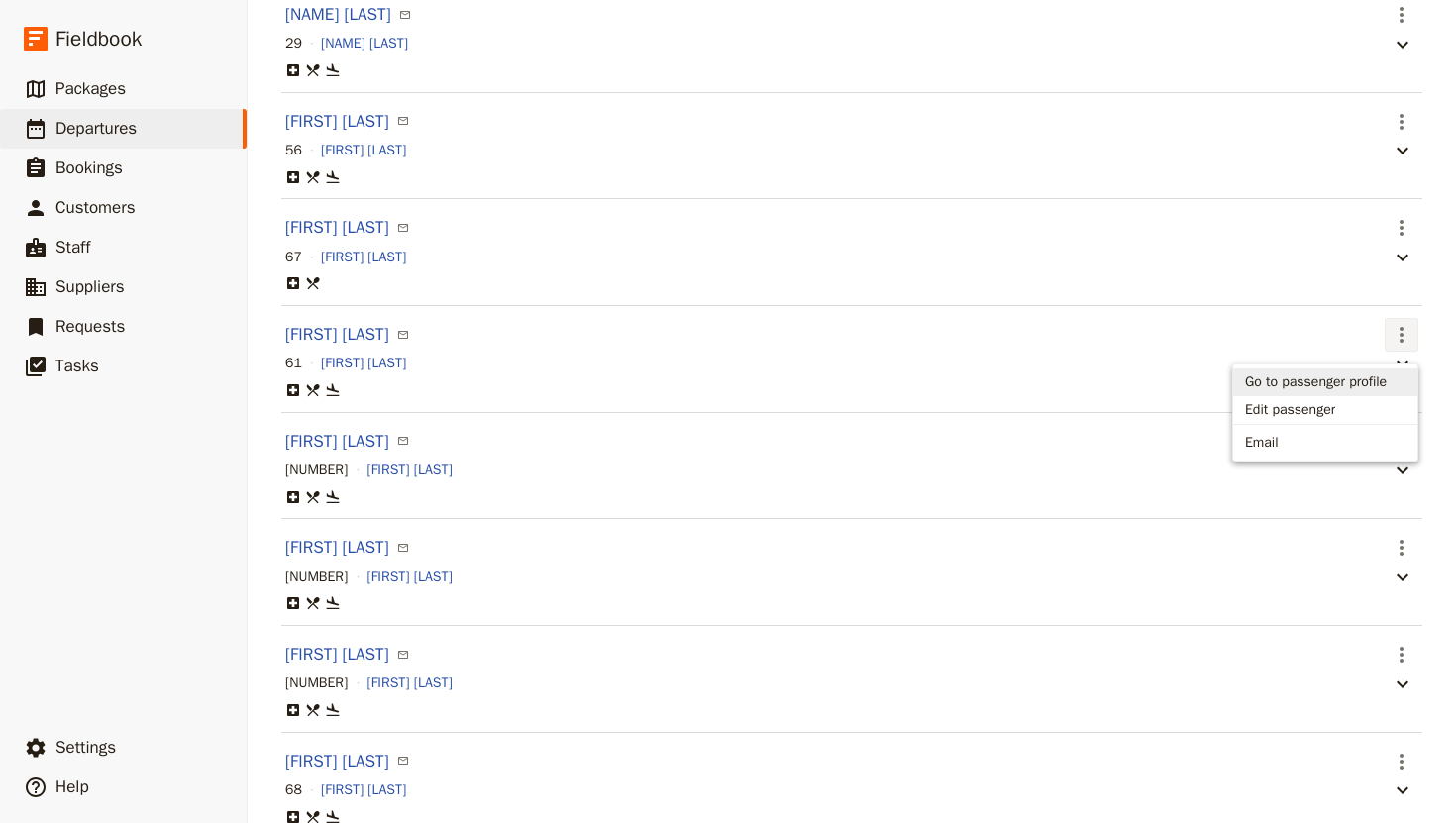 click on "Go to passenger profile" at bounding box center [1315, 382] 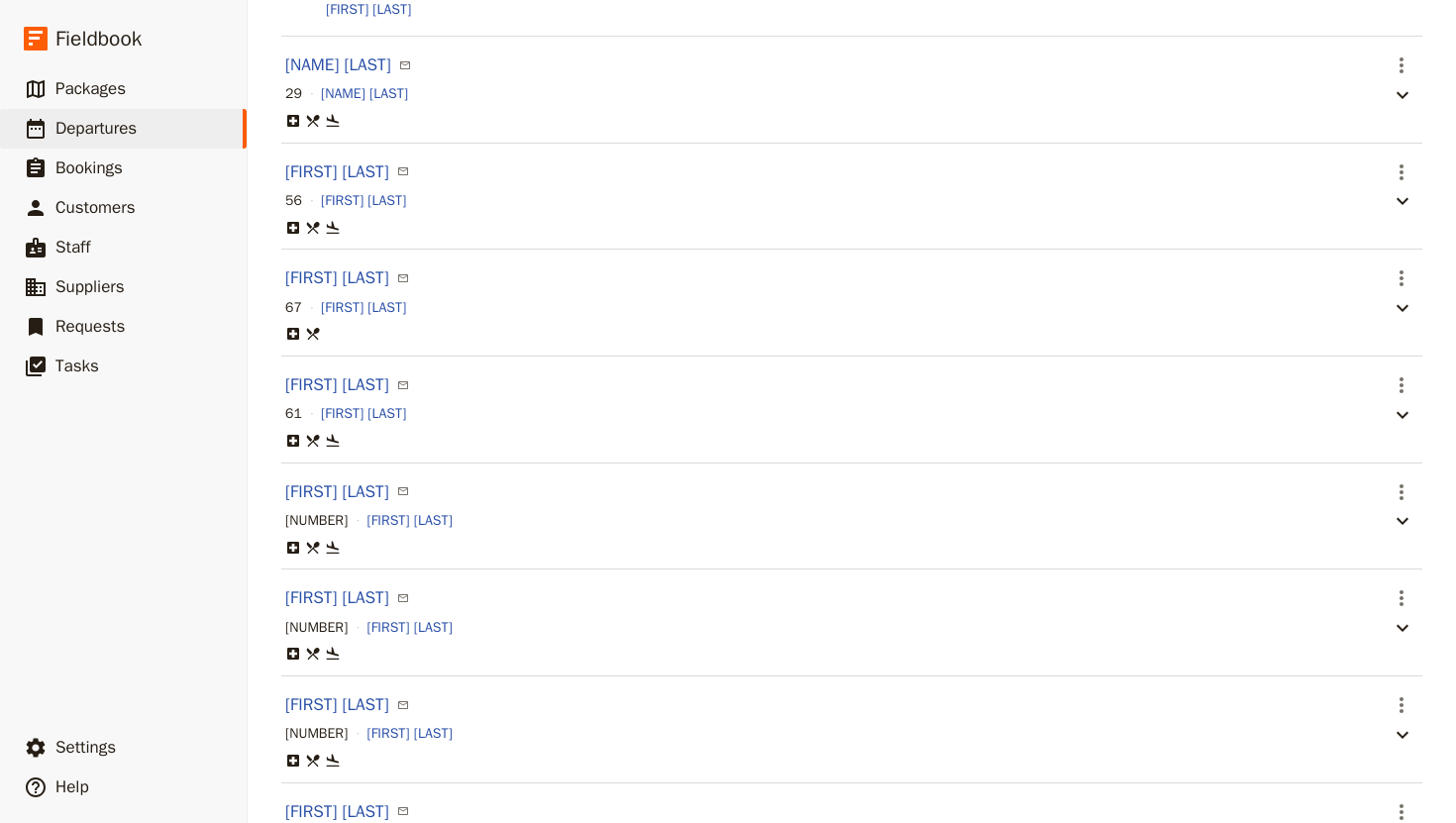 scroll, scrollTop: 462, scrollLeft: 0, axis: vertical 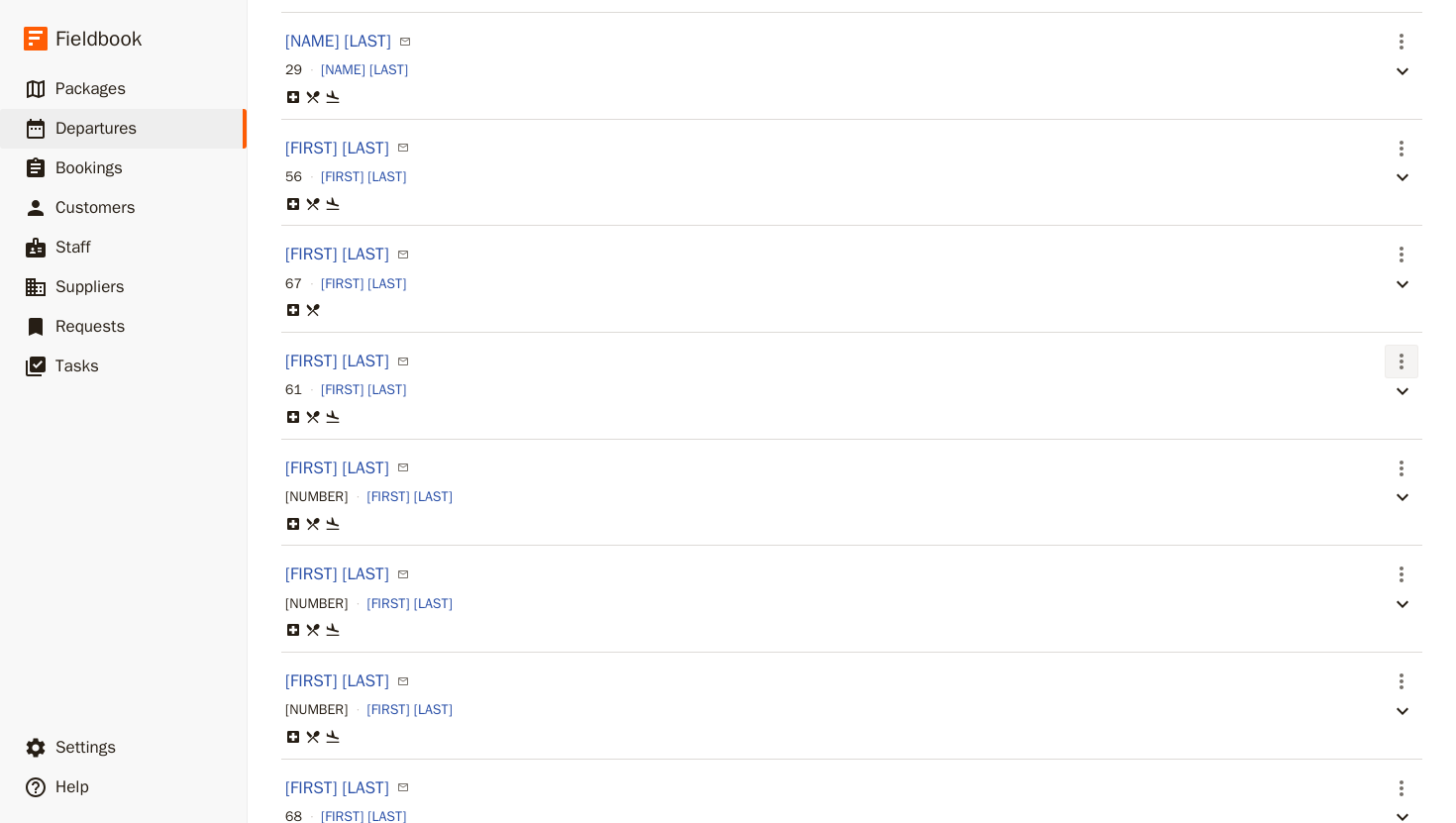 click 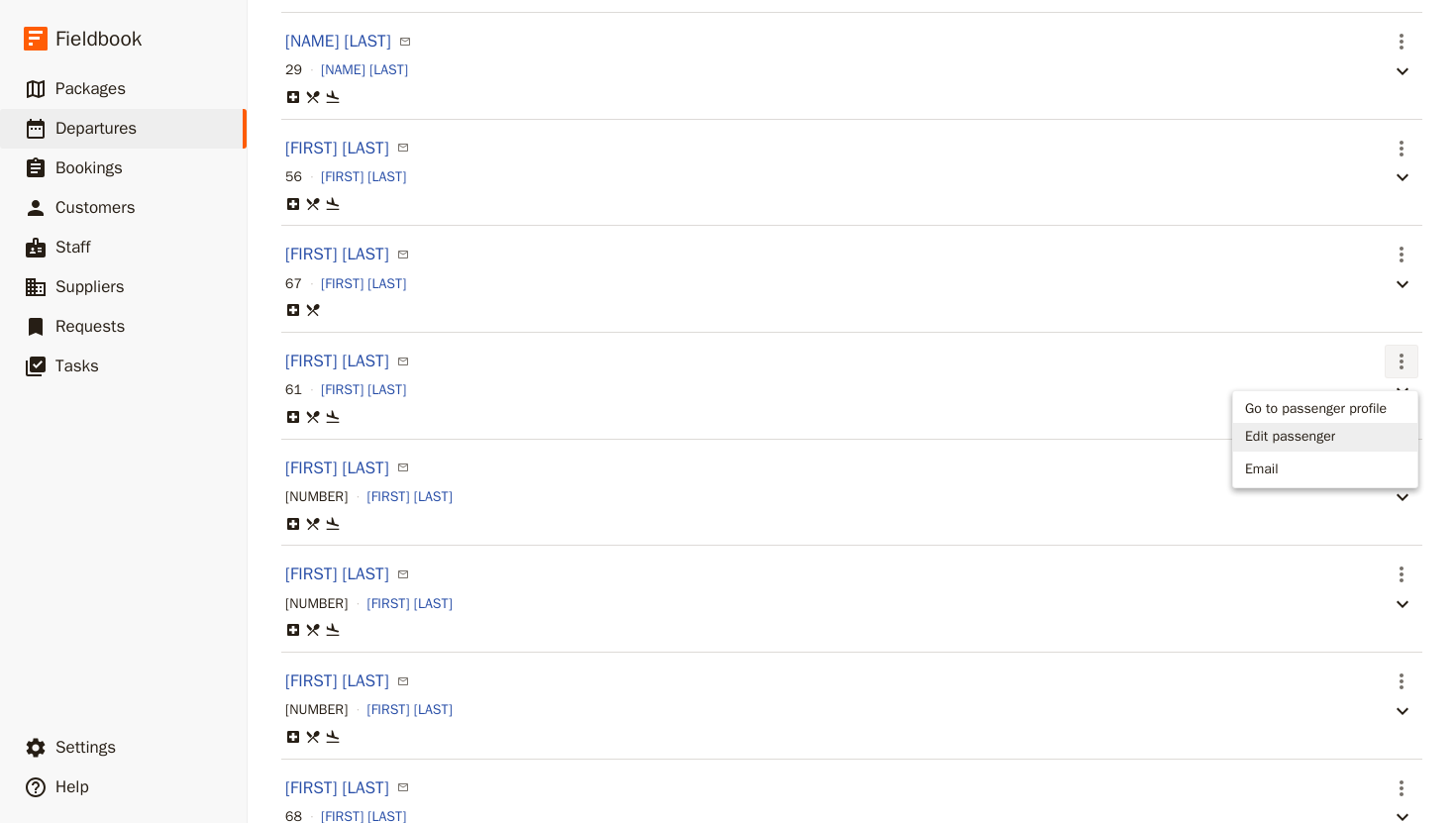 click on "Edit passenger" at bounding box center [1290, 437] 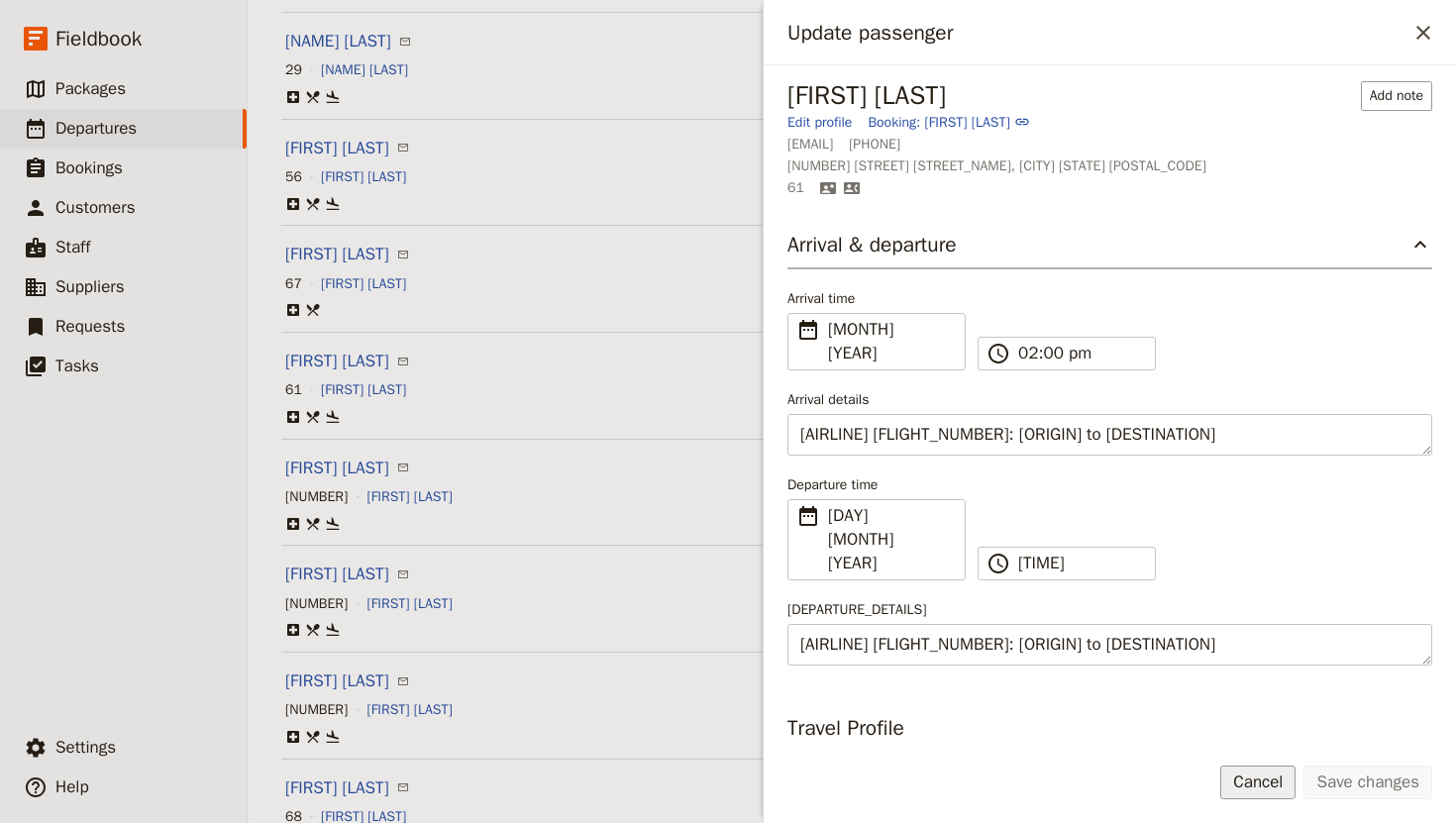 click on "Cancel" at bounding box center [1258, 782] 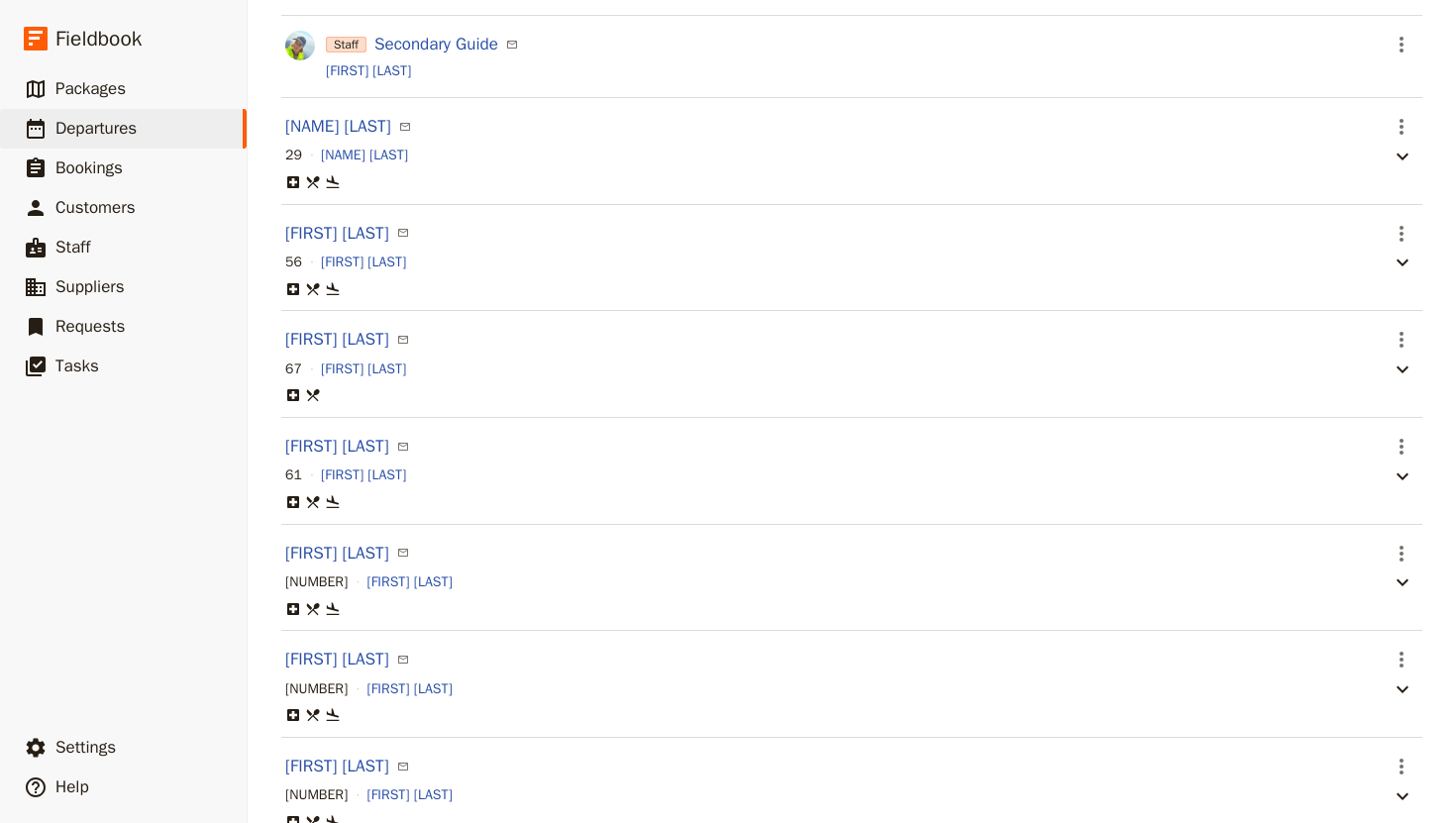 scroll, scrollTop: 0, scrollLeft: 0, axis: both 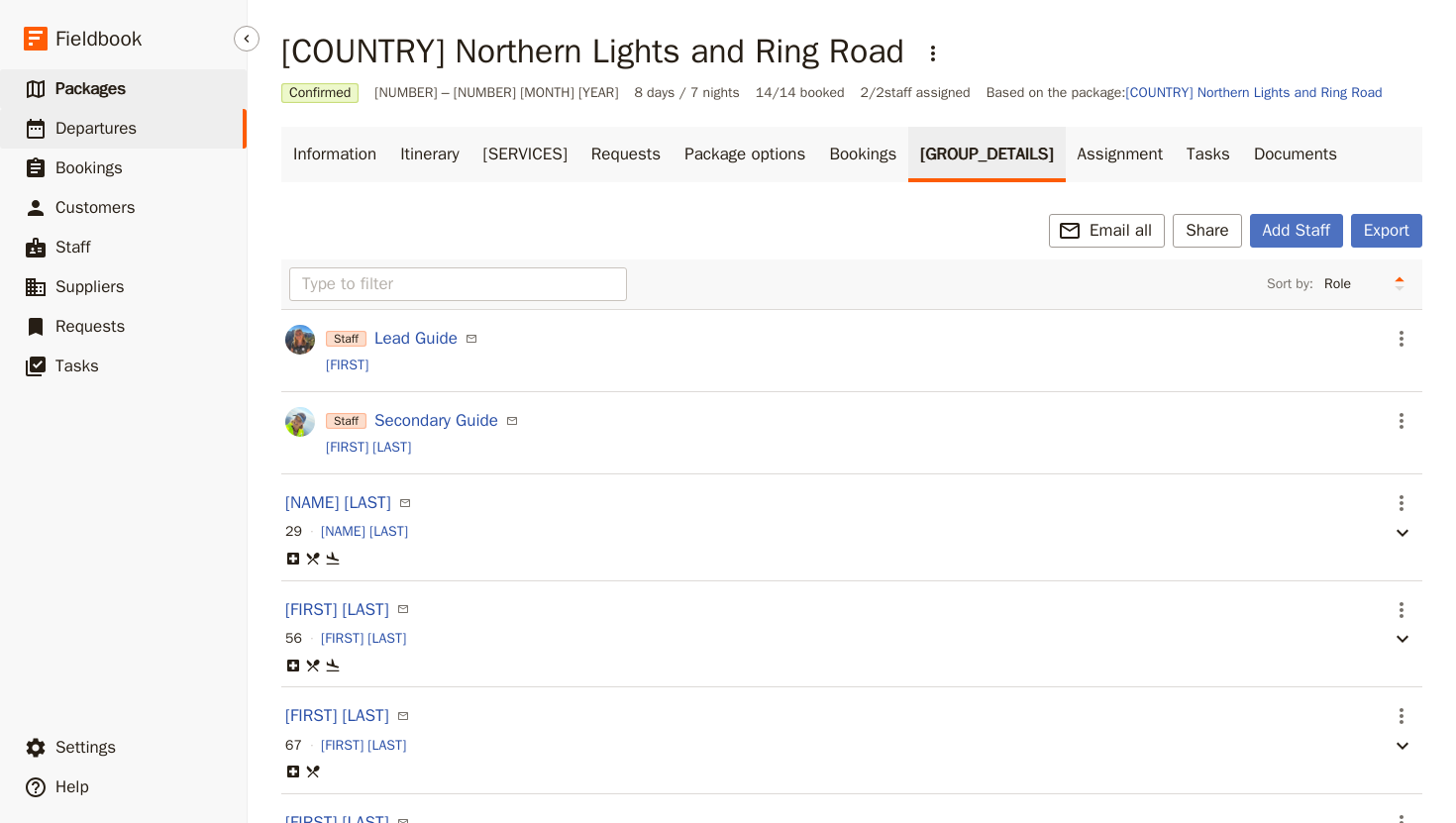click on "Packages" at bounding box center [90, 88] 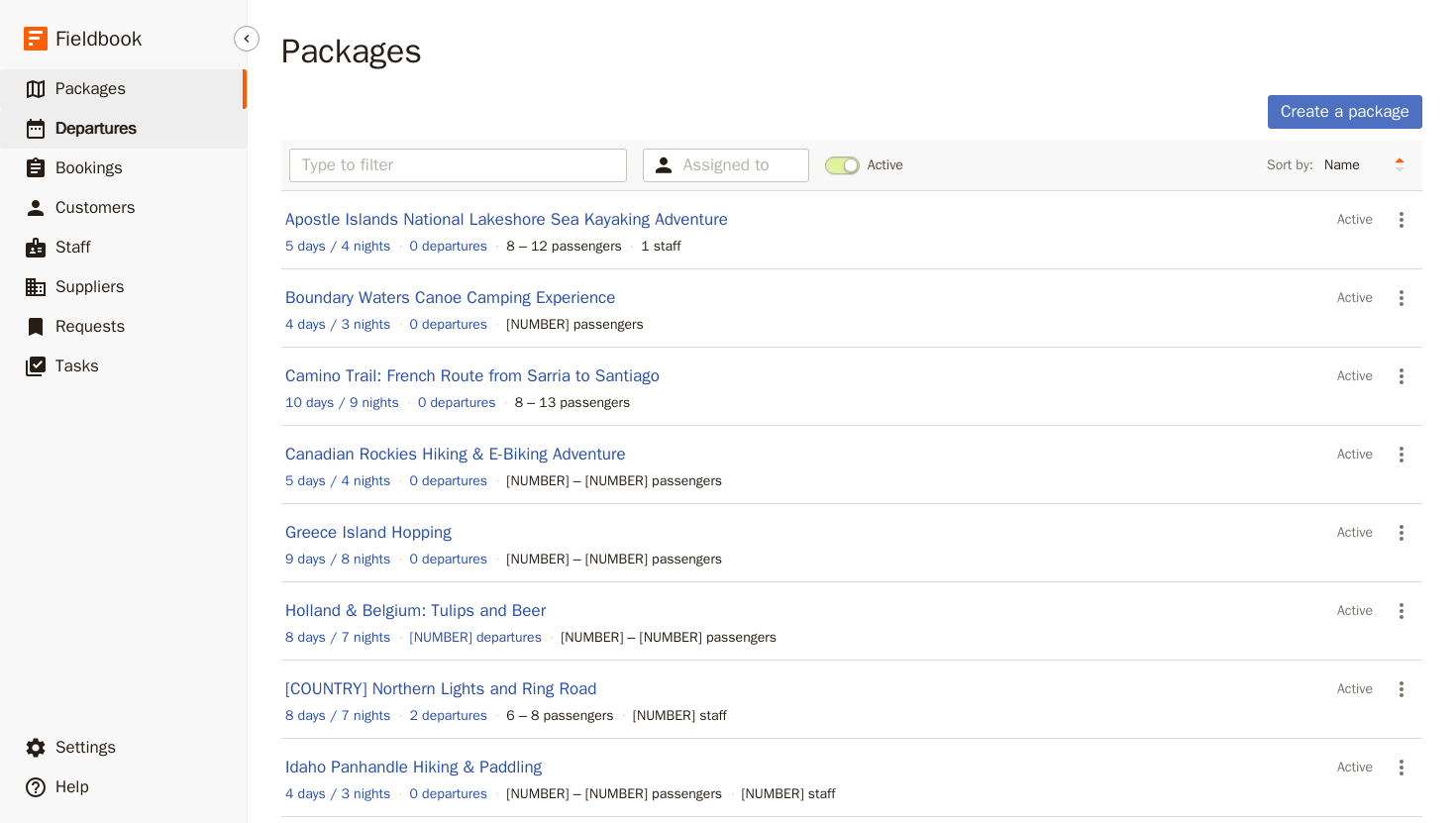 click on "Departures" at bounding box center (96, 128) 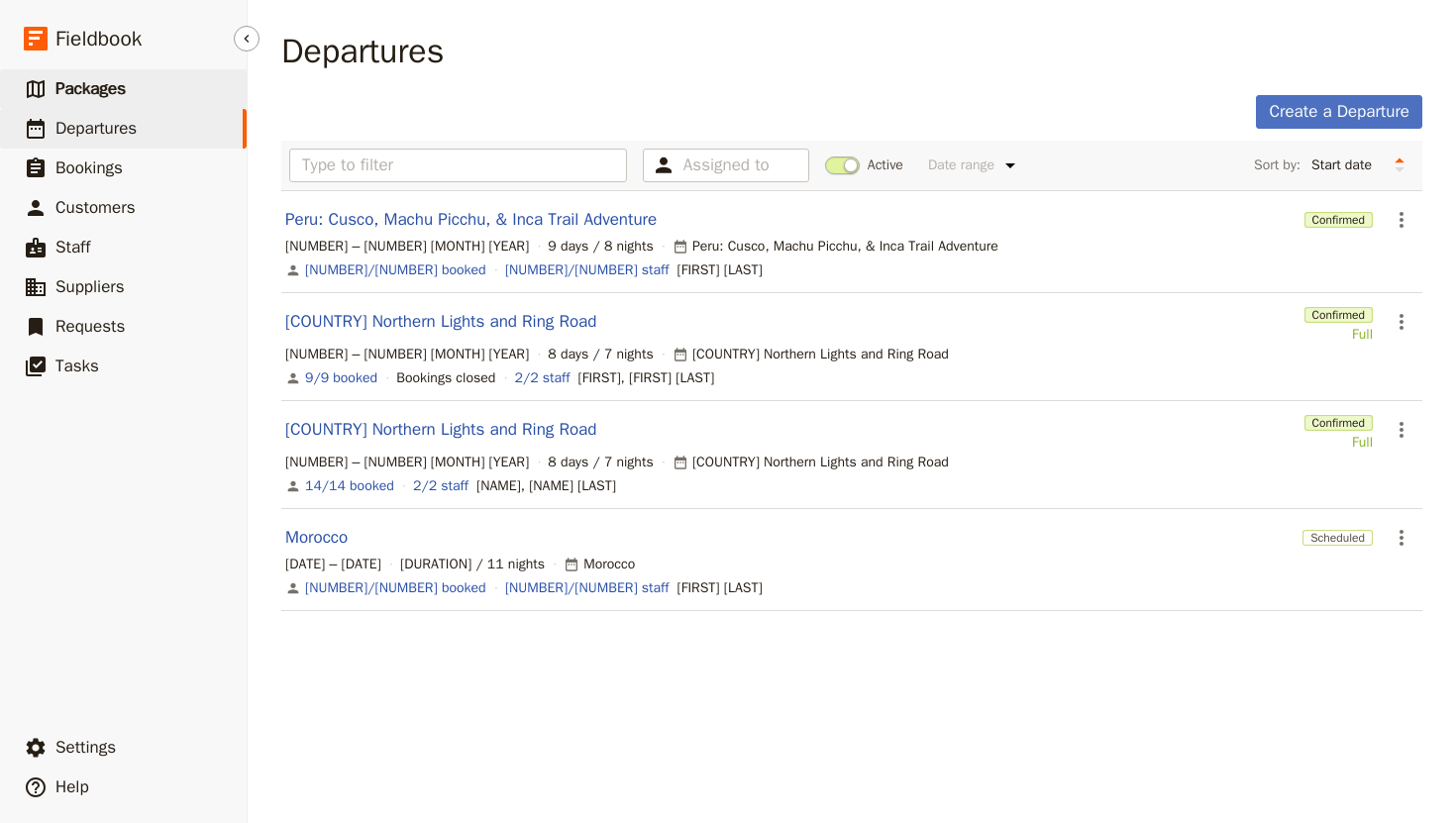 click on "Packages" at bounding box center (90, 88) 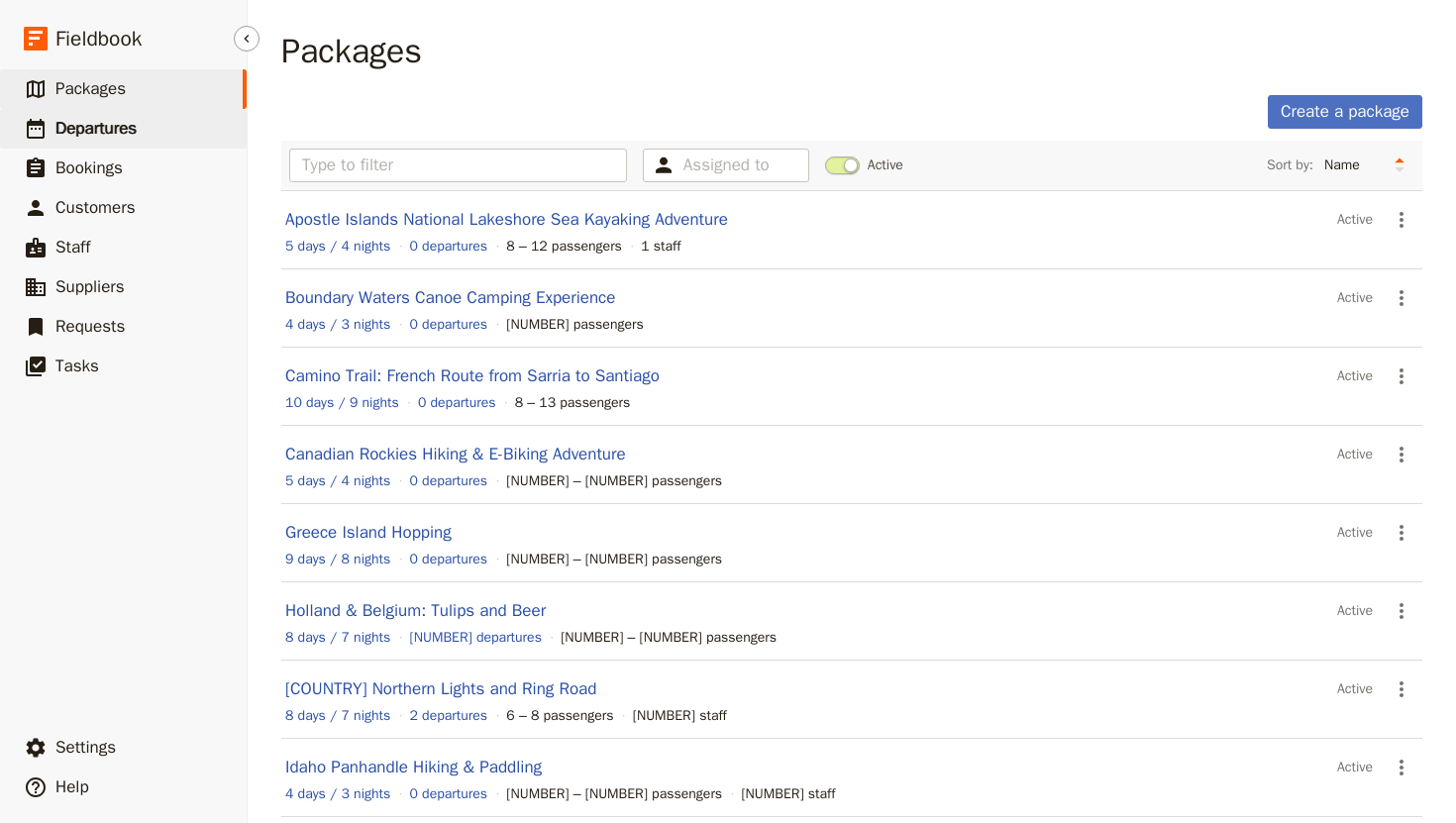 click on "Departures" at bounding box center (96, 128) 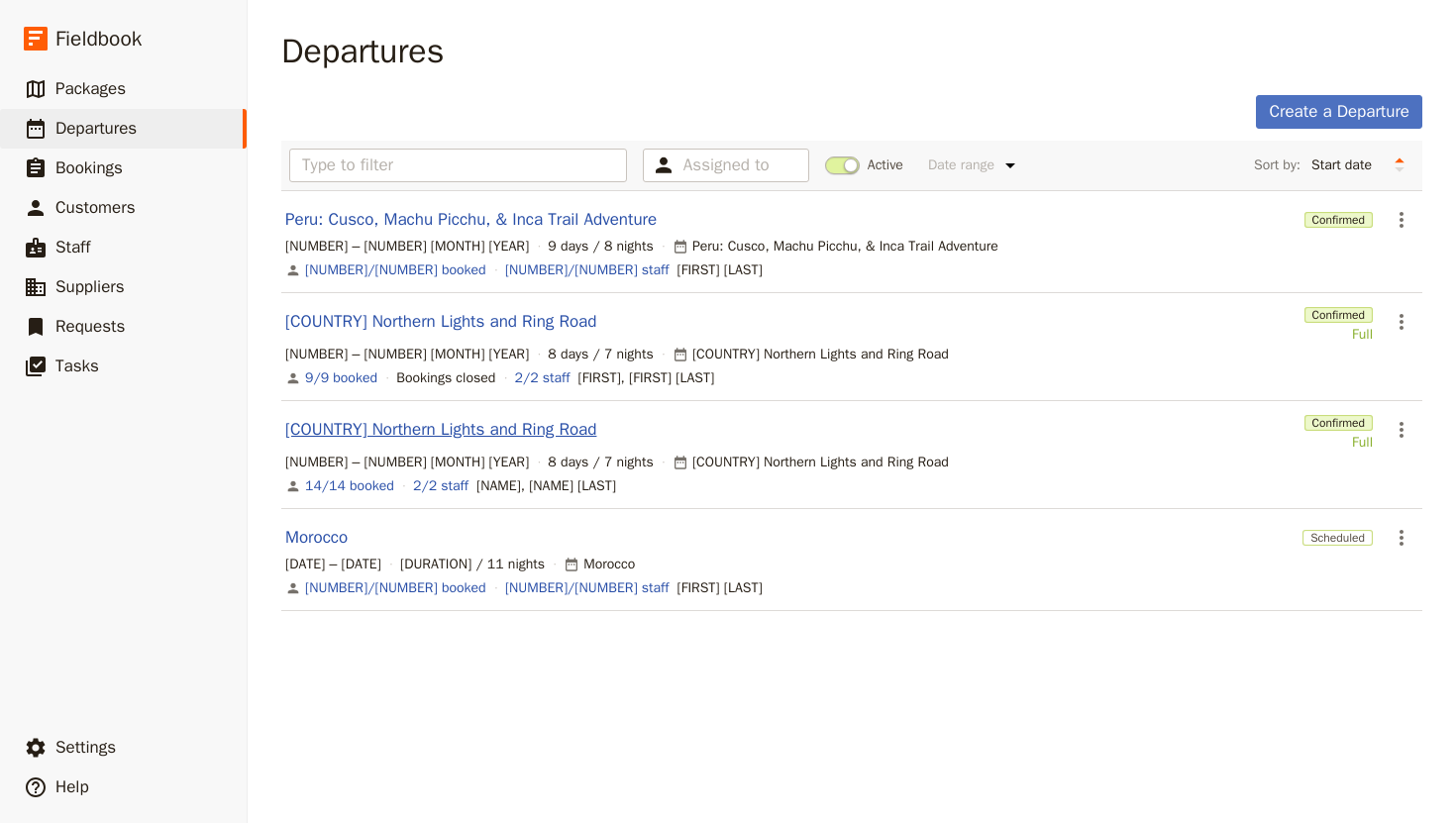 click on "[COUNTRY] Northern Lights and Ring Road" at bounding box center [441, 430] 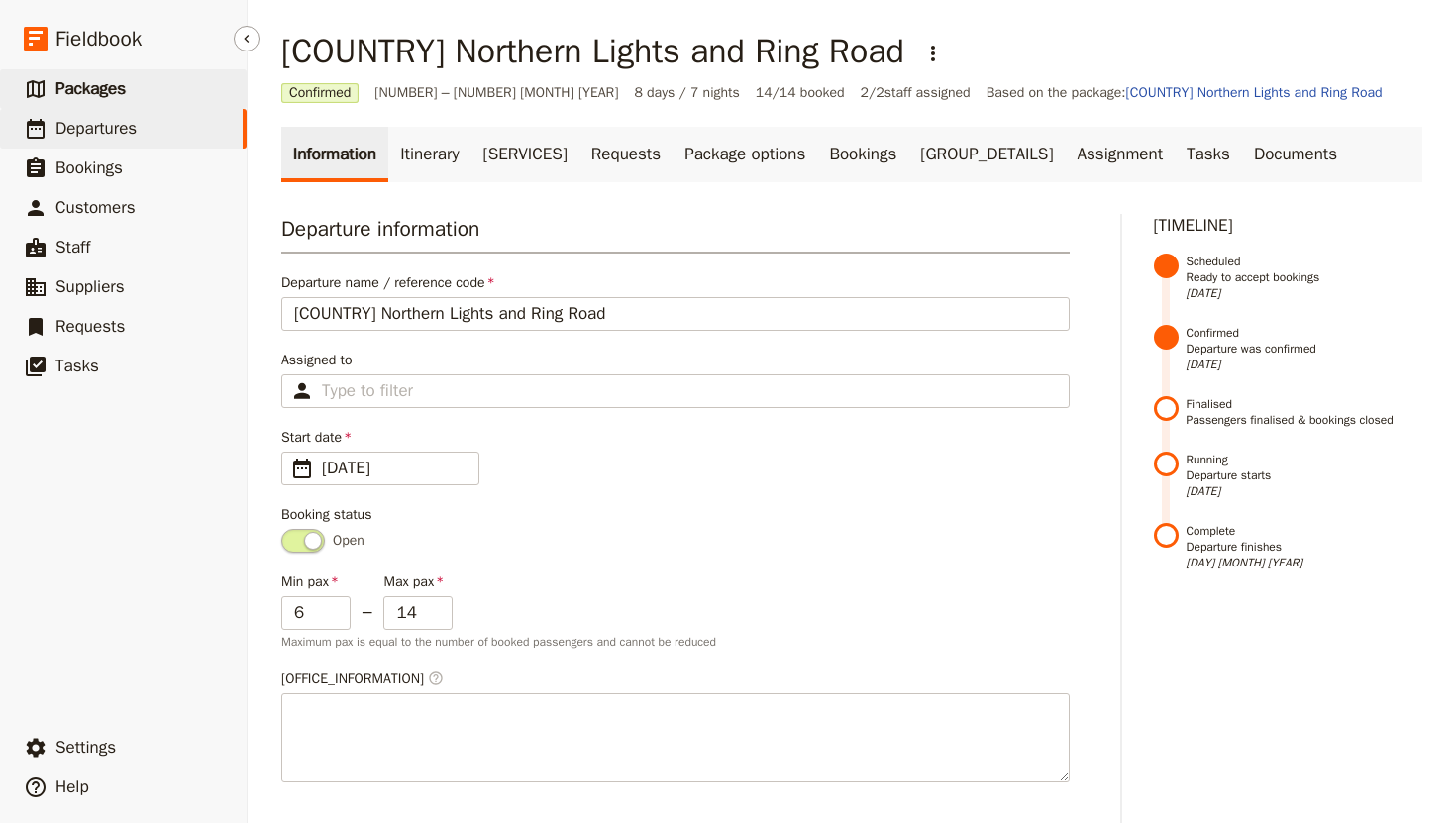 click on "Packages" at bounding box center [90, 88] 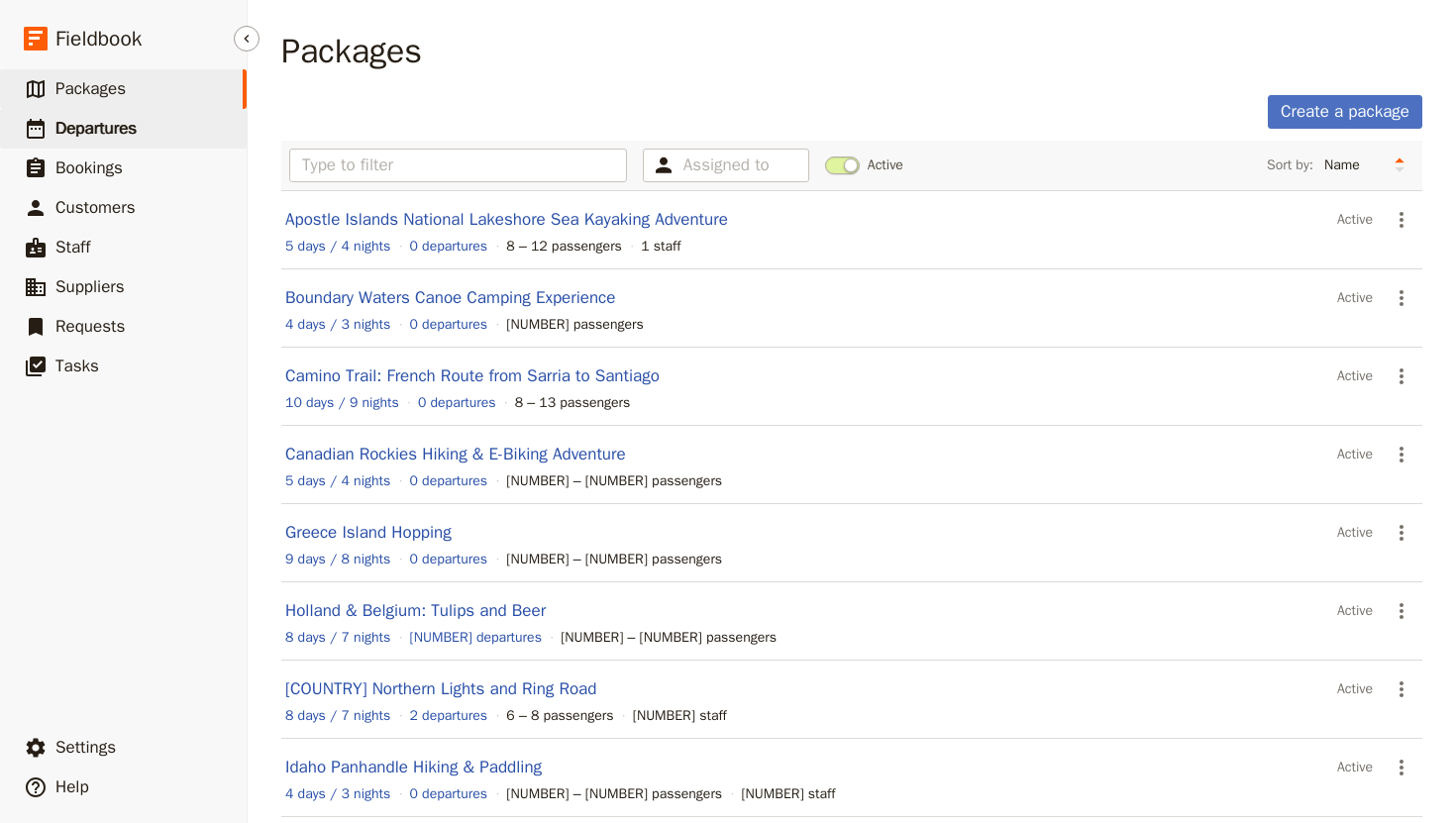 click on "Departures" at bounding box center (96, 128) 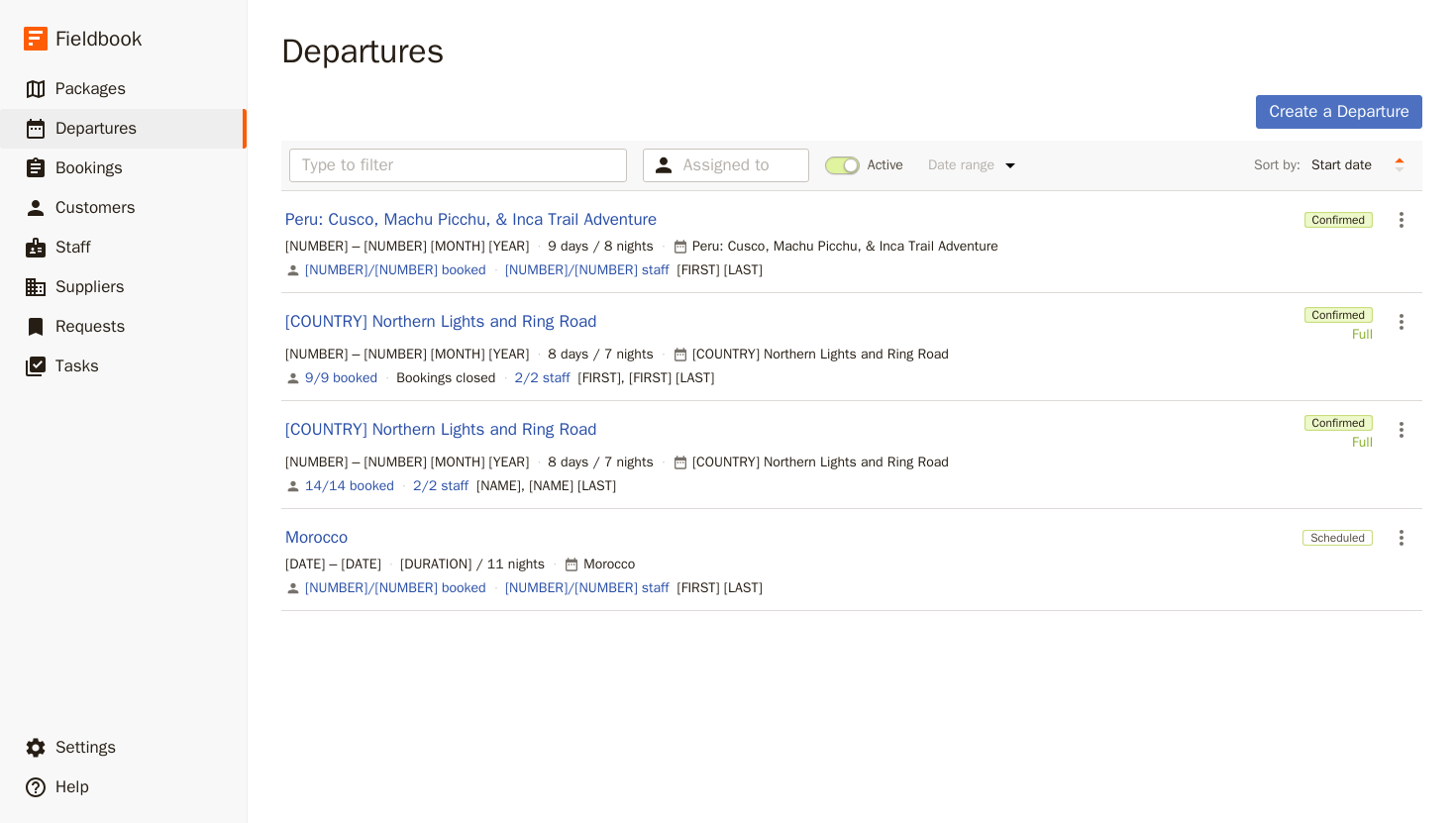 click on "[MONTH] [DAY] – [DAY] [MONTH] [YEAR] [NUMBER] days   /   [NUMBER] nights [COUNTRY] Northern Lights and Ring Road [MONTH]/[MONTH] booked Bookings closed [NUMBER]/[NUMBER] staff [FIRST], [FIRST] [LAST]" at bounding box center (852, 347) 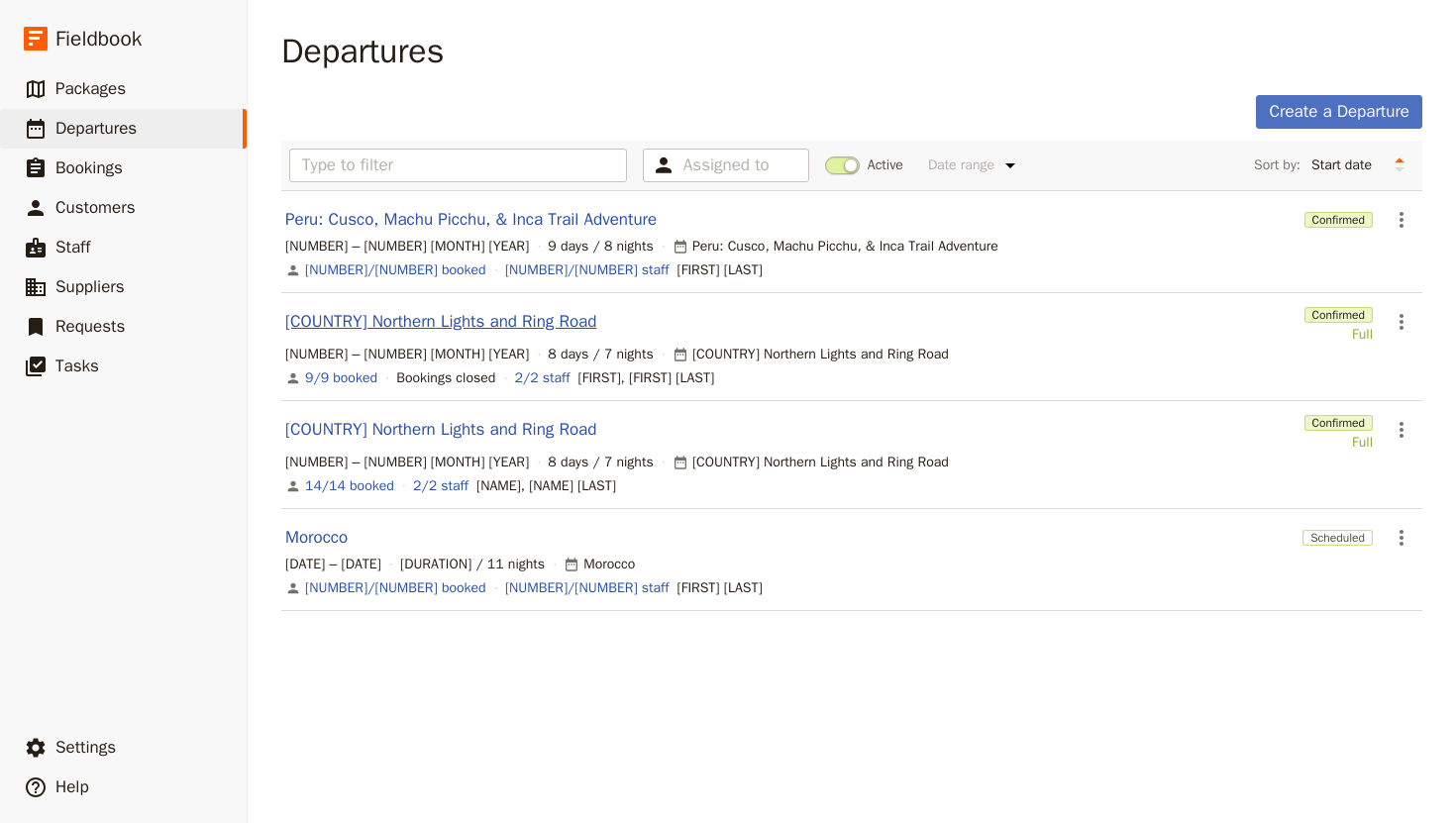 click on "[COUNTRY] Northern Lights and Ring Road" at bounding box center [441, 322] 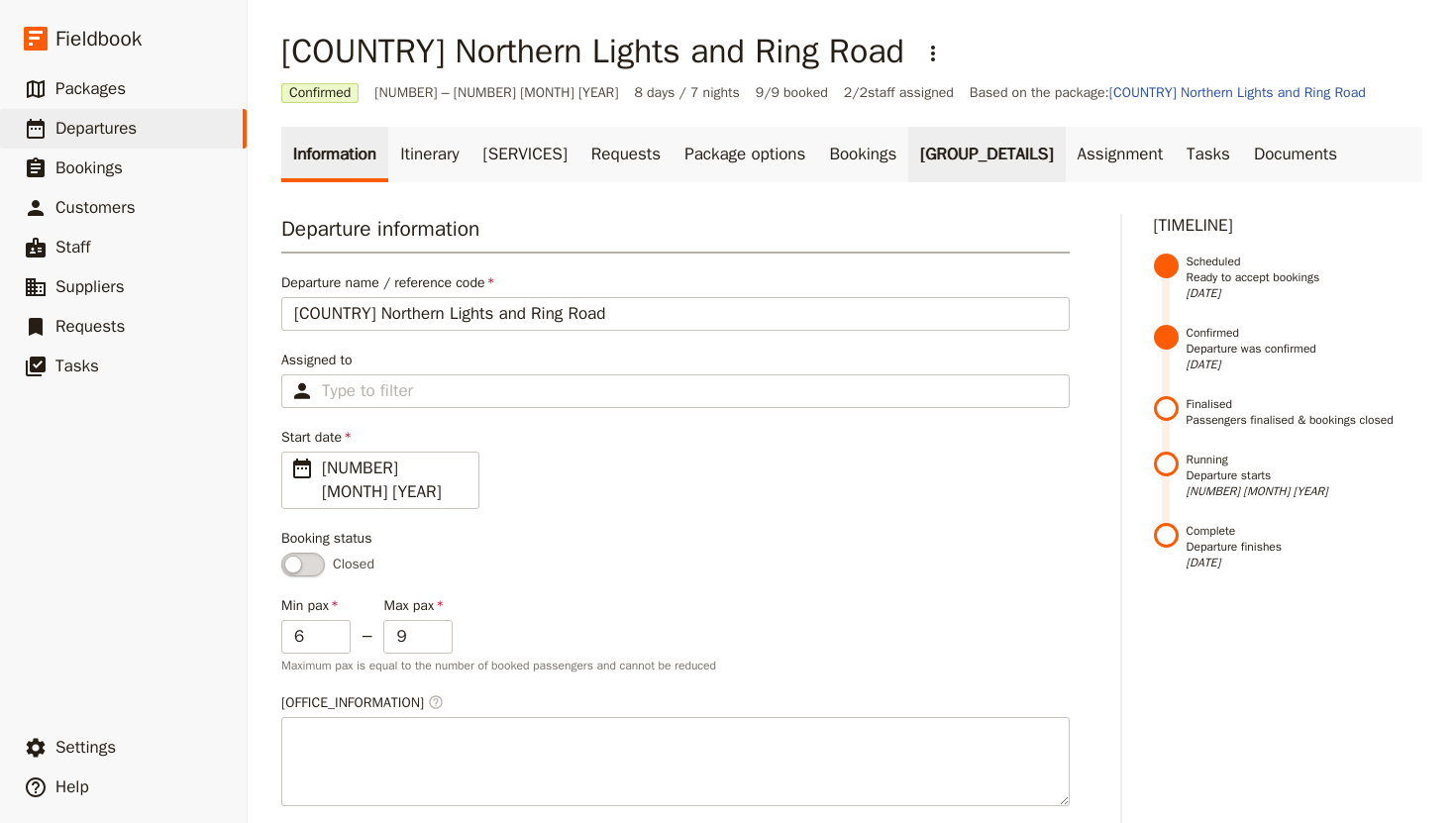 click on "[GROUP_DETAILS]" at bounding box center (987, 154) 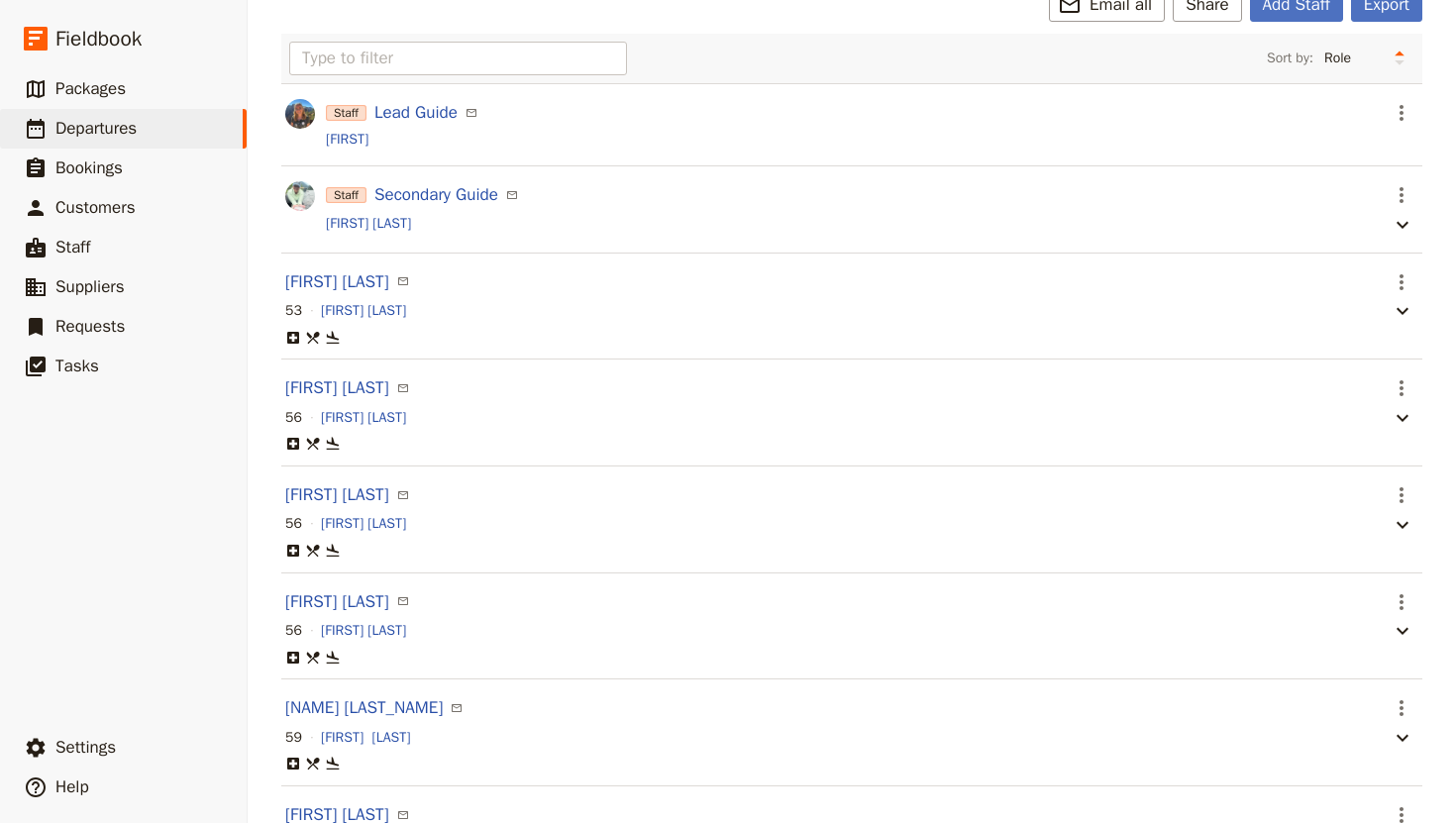 scroll, scrollTop: 0, scrollLeft: 0, axis: both 